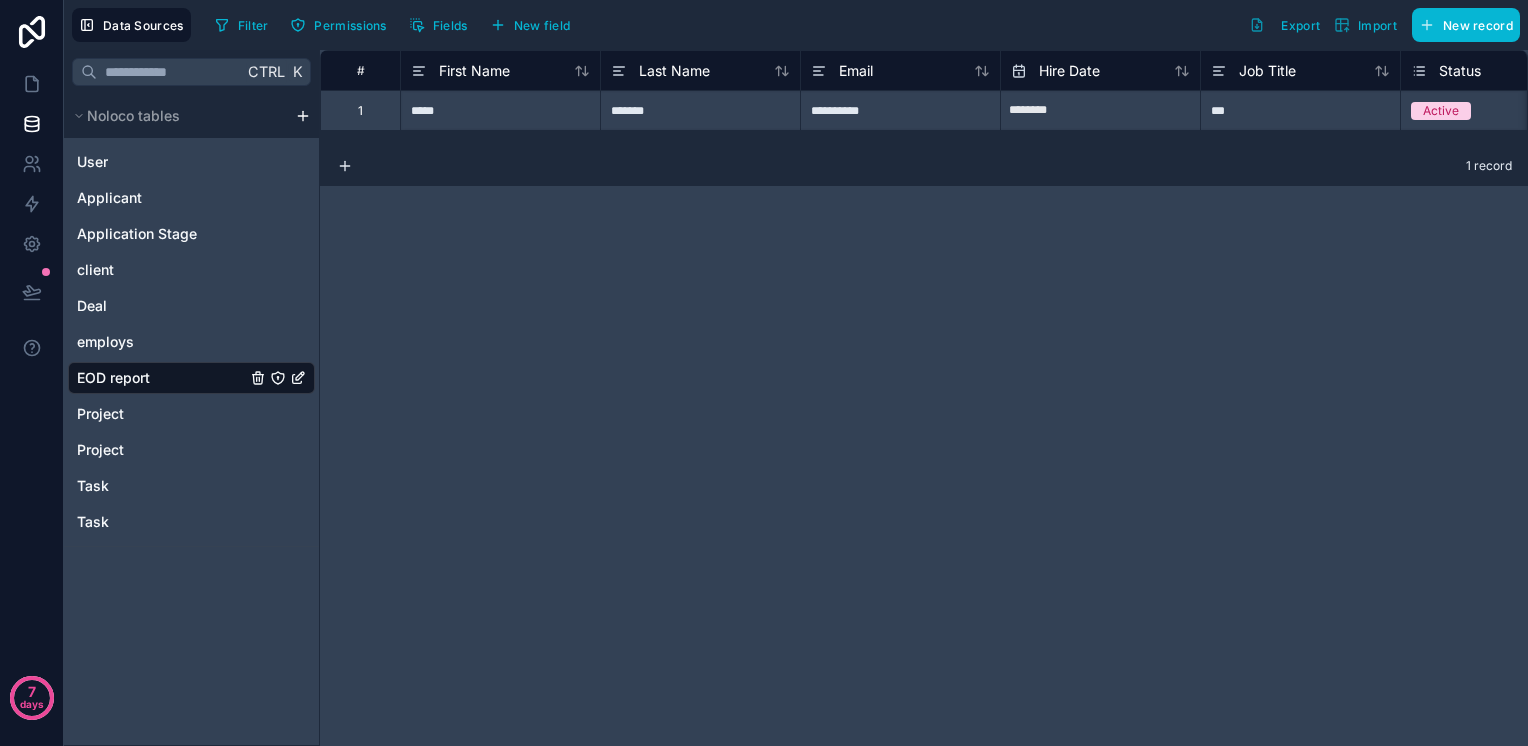 scroll, scrollTop: 0, scrollLeft: 0, axis: both 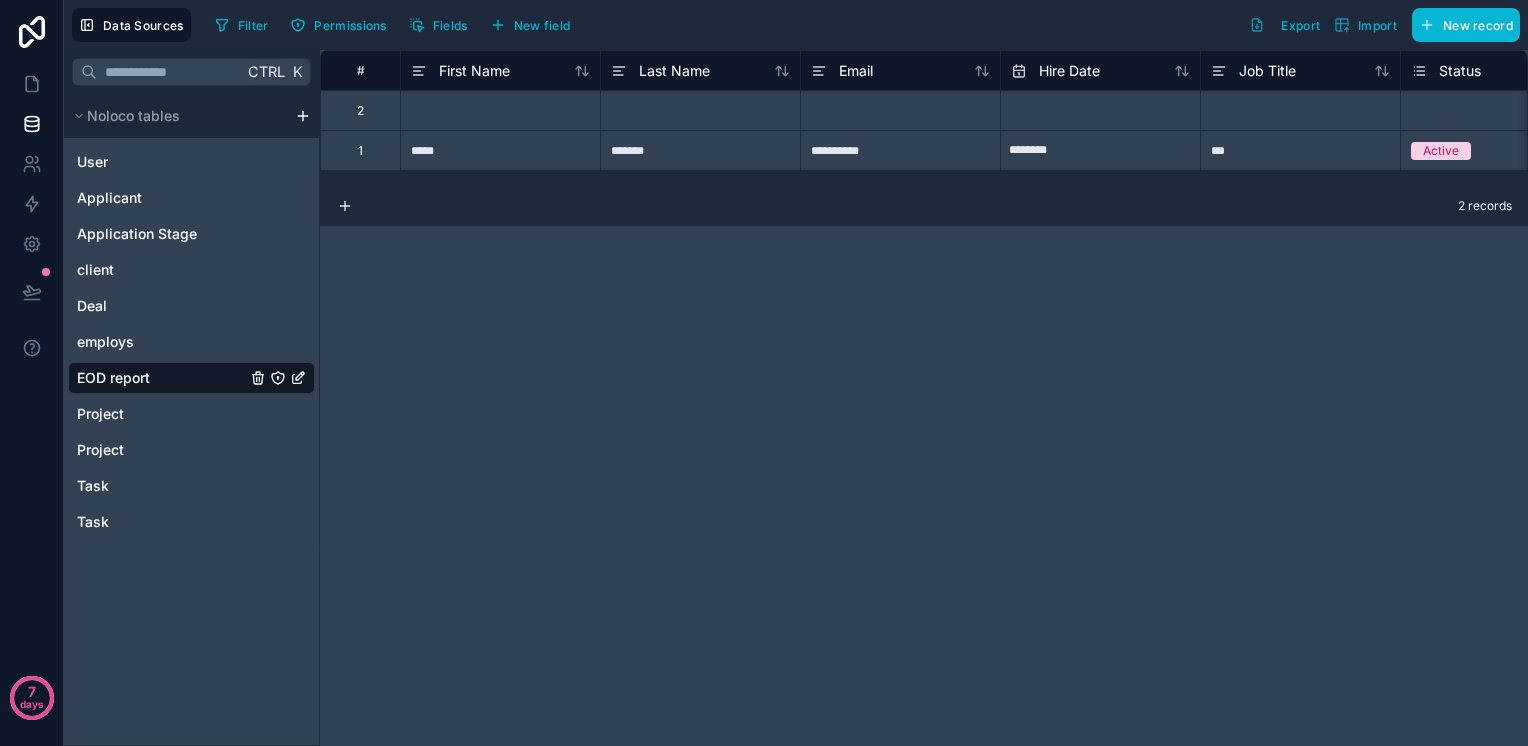 click at bounding box center [500, 110] 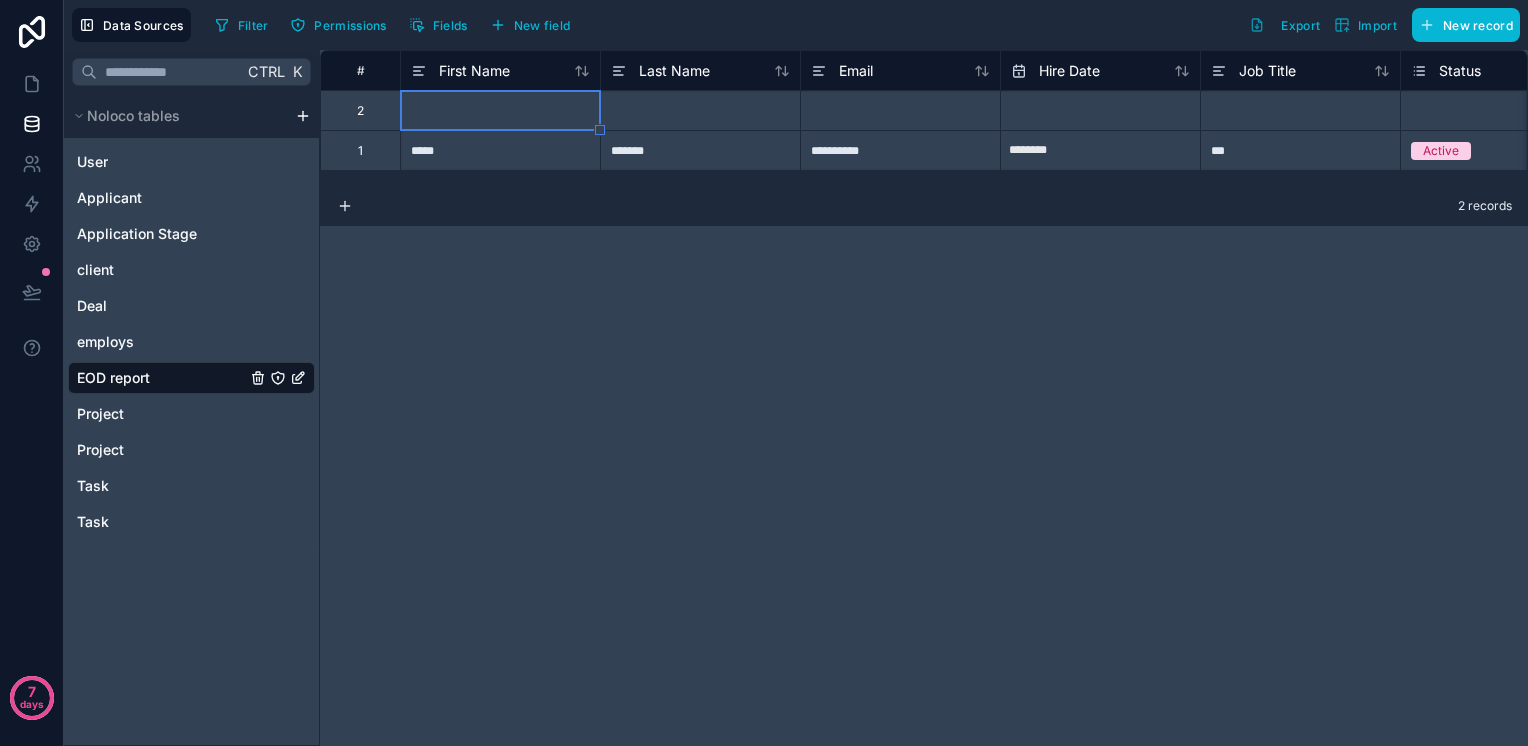click at bounding box center (500, 110) 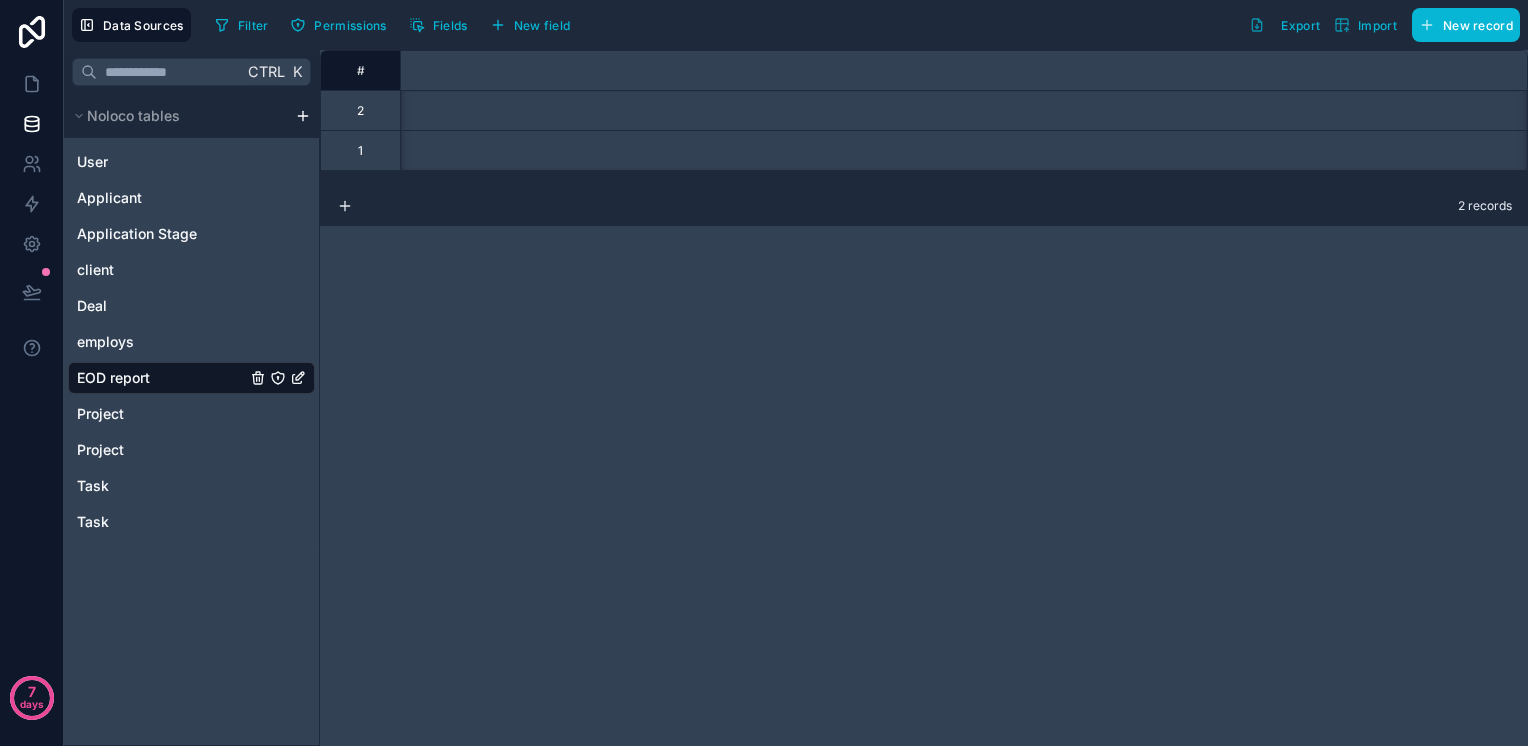 scroll, scrollTop: 0, scrollLeft: 0, axis: both 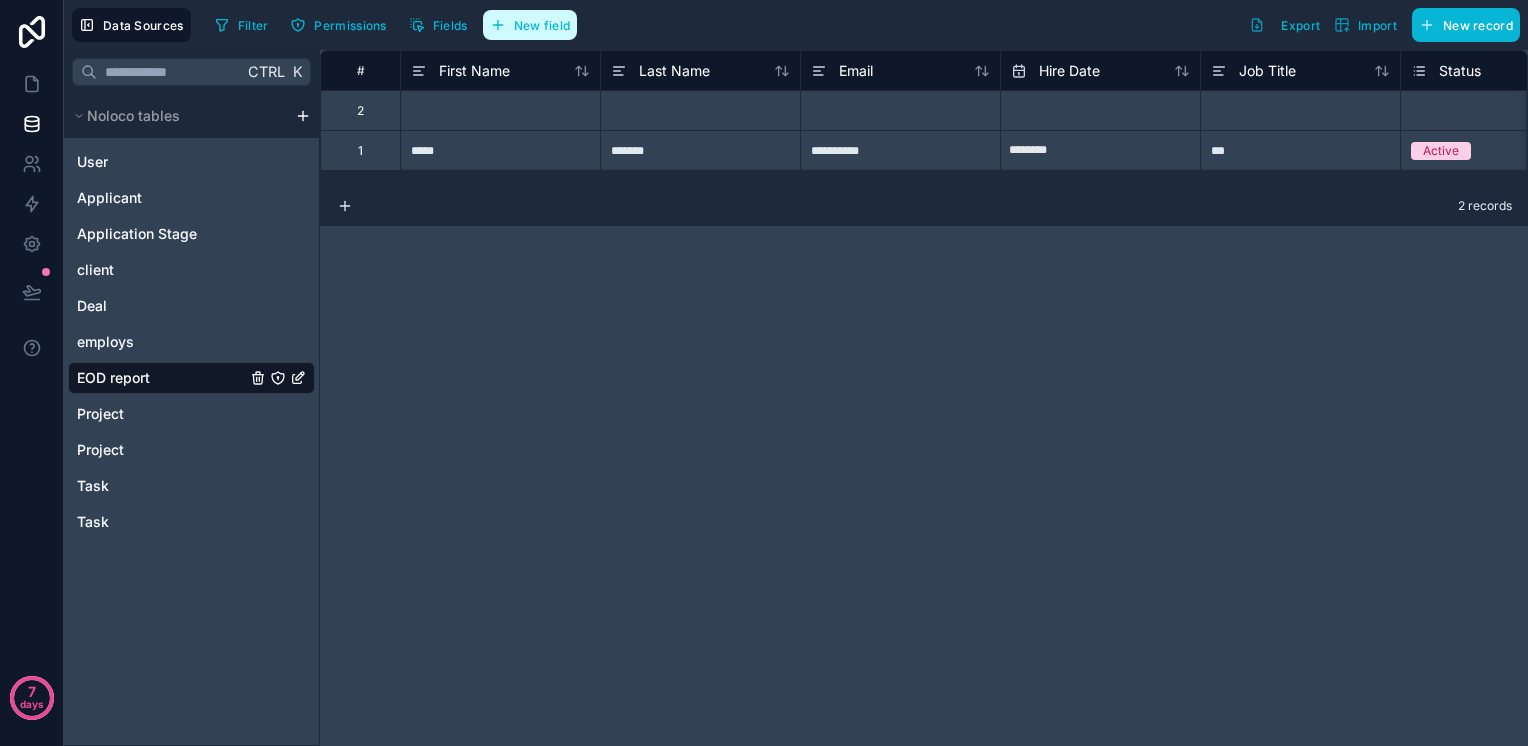 click on "New field" at bounding box center [542, 25] 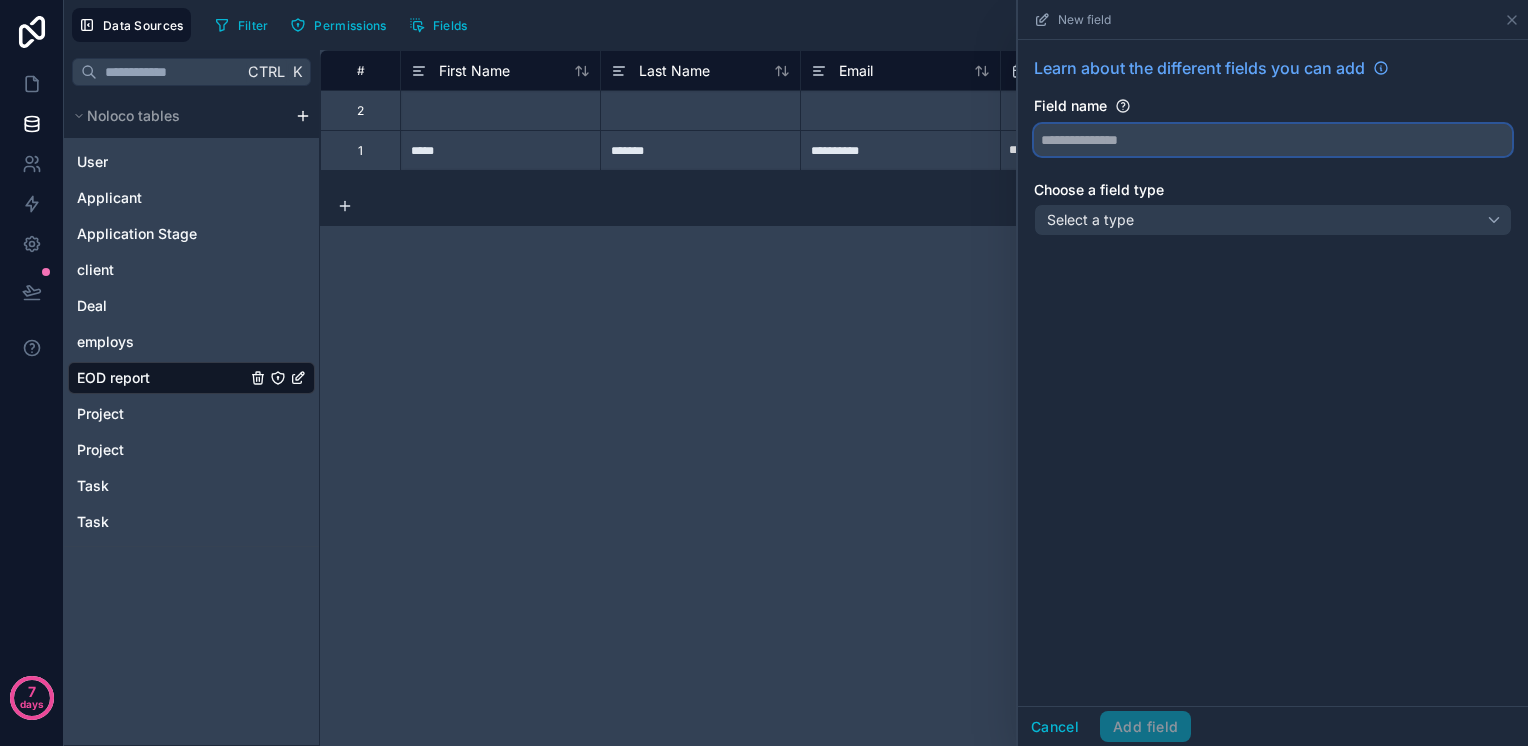 click at bounding box center (1273, 140) 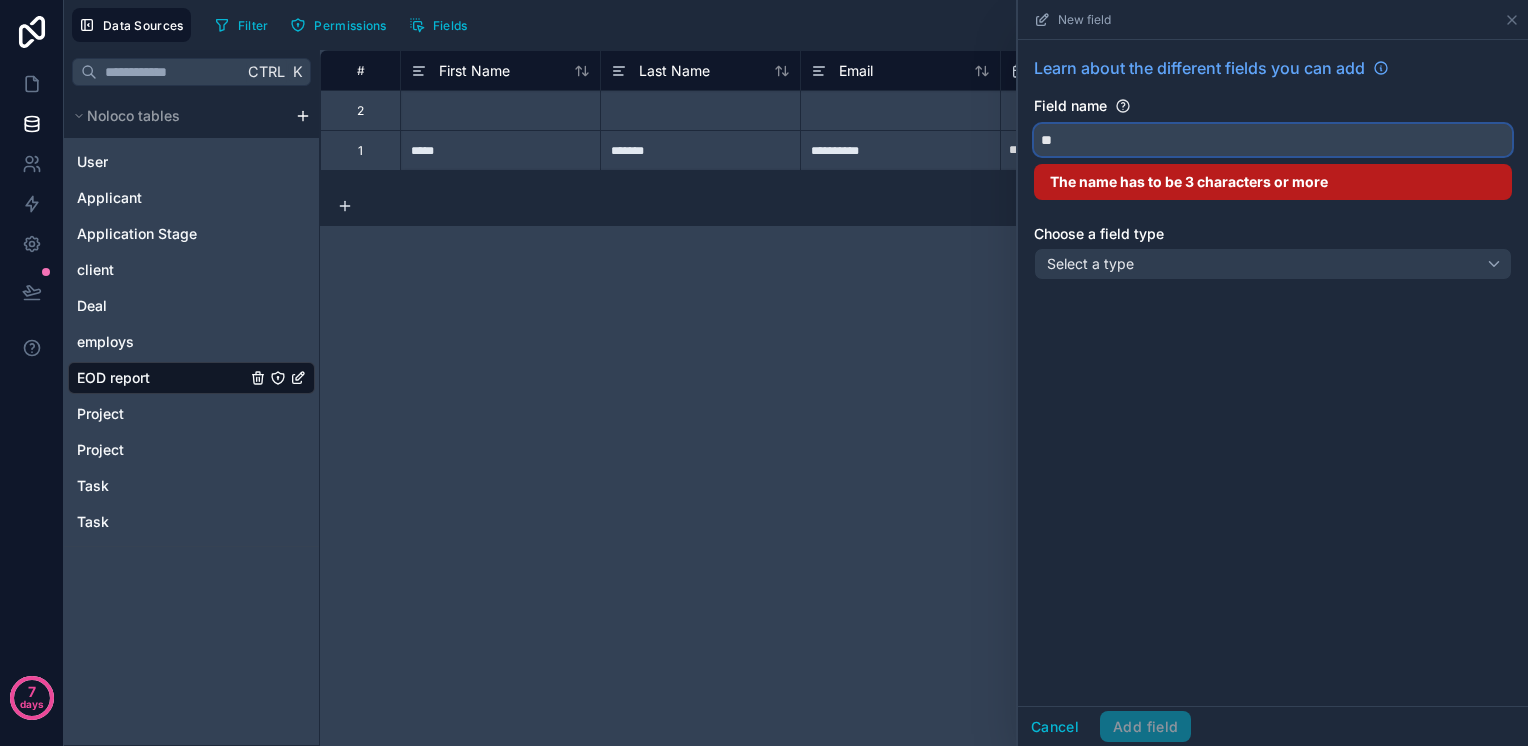 type on "*" 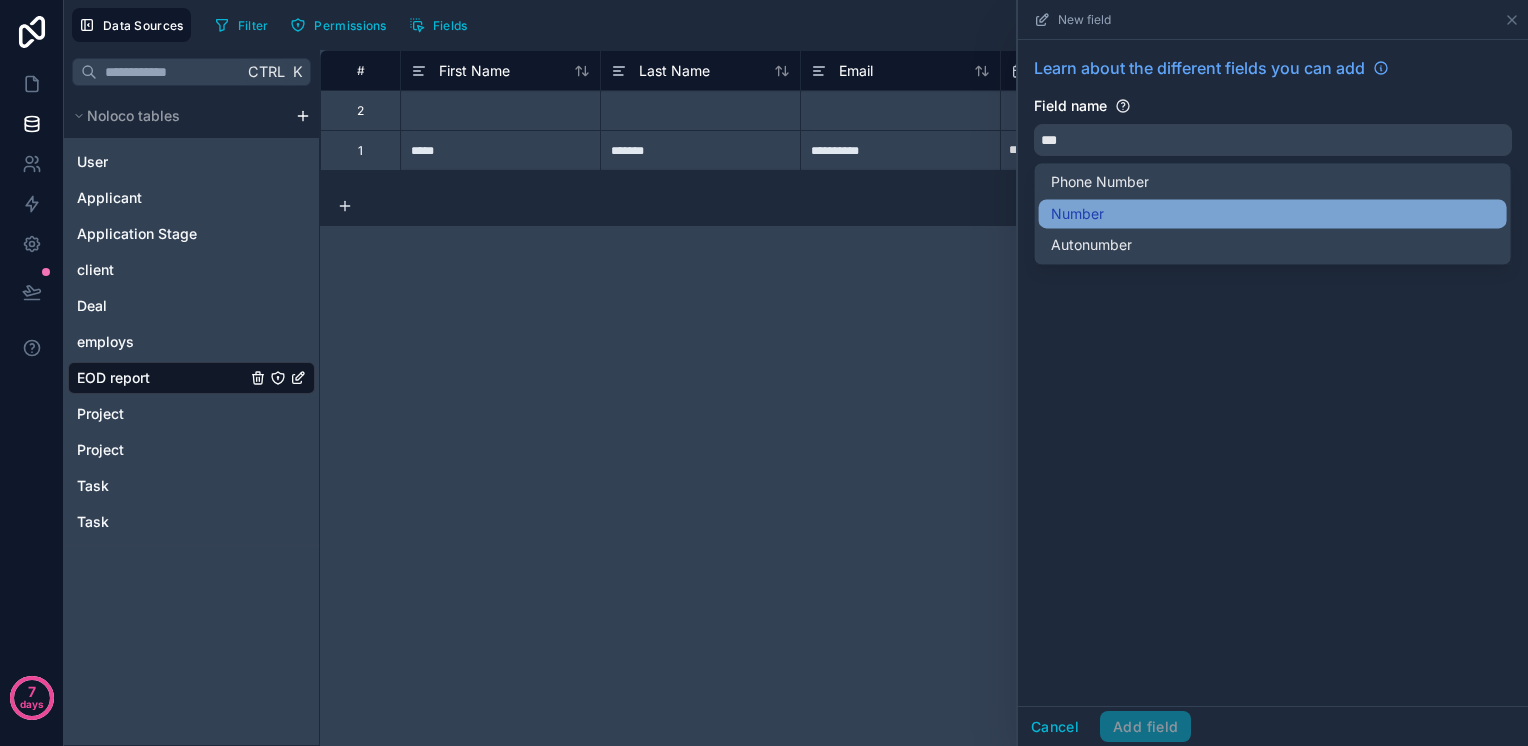 click on "Number" at bounding box center [1077, 214] 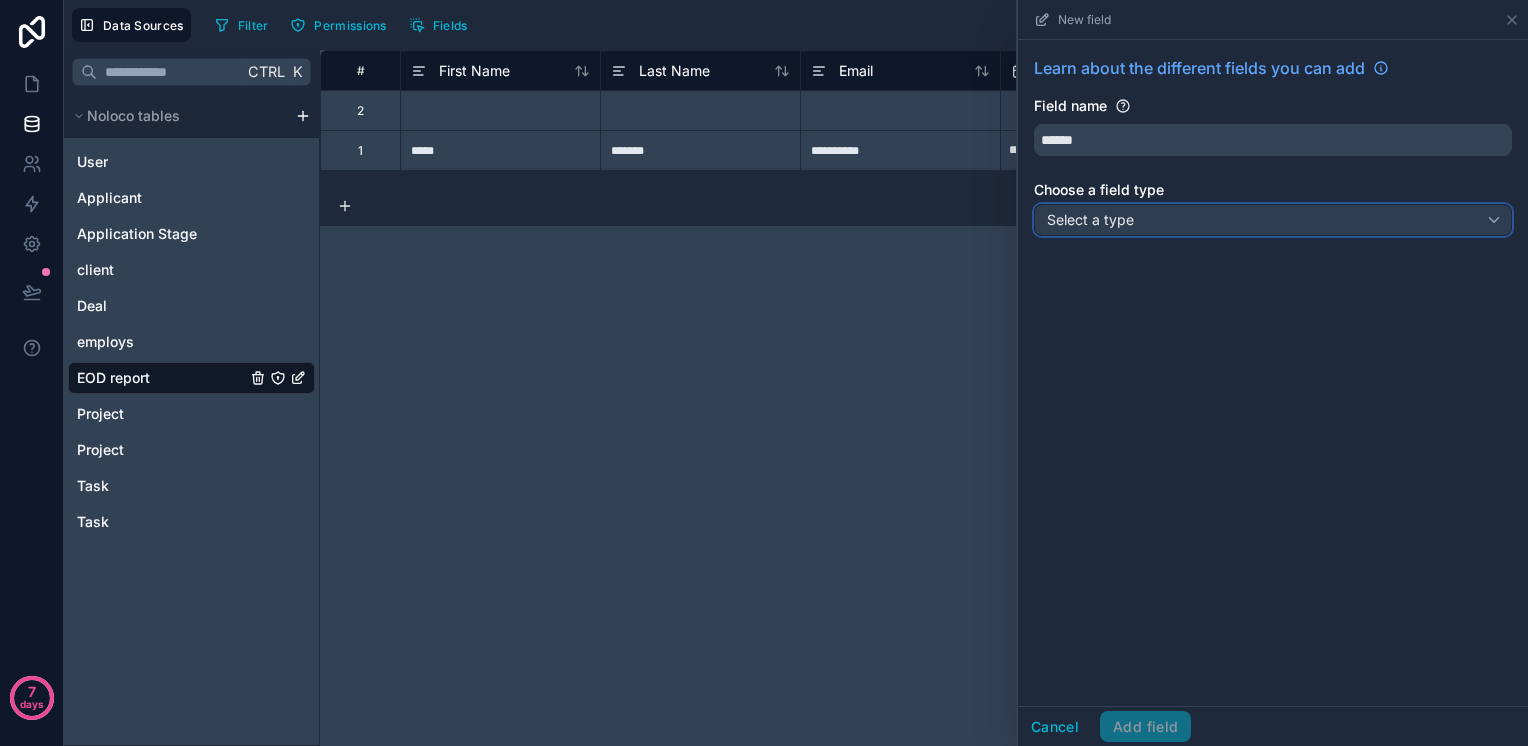 click on "Select a type" at bounding box center [1090, 219] 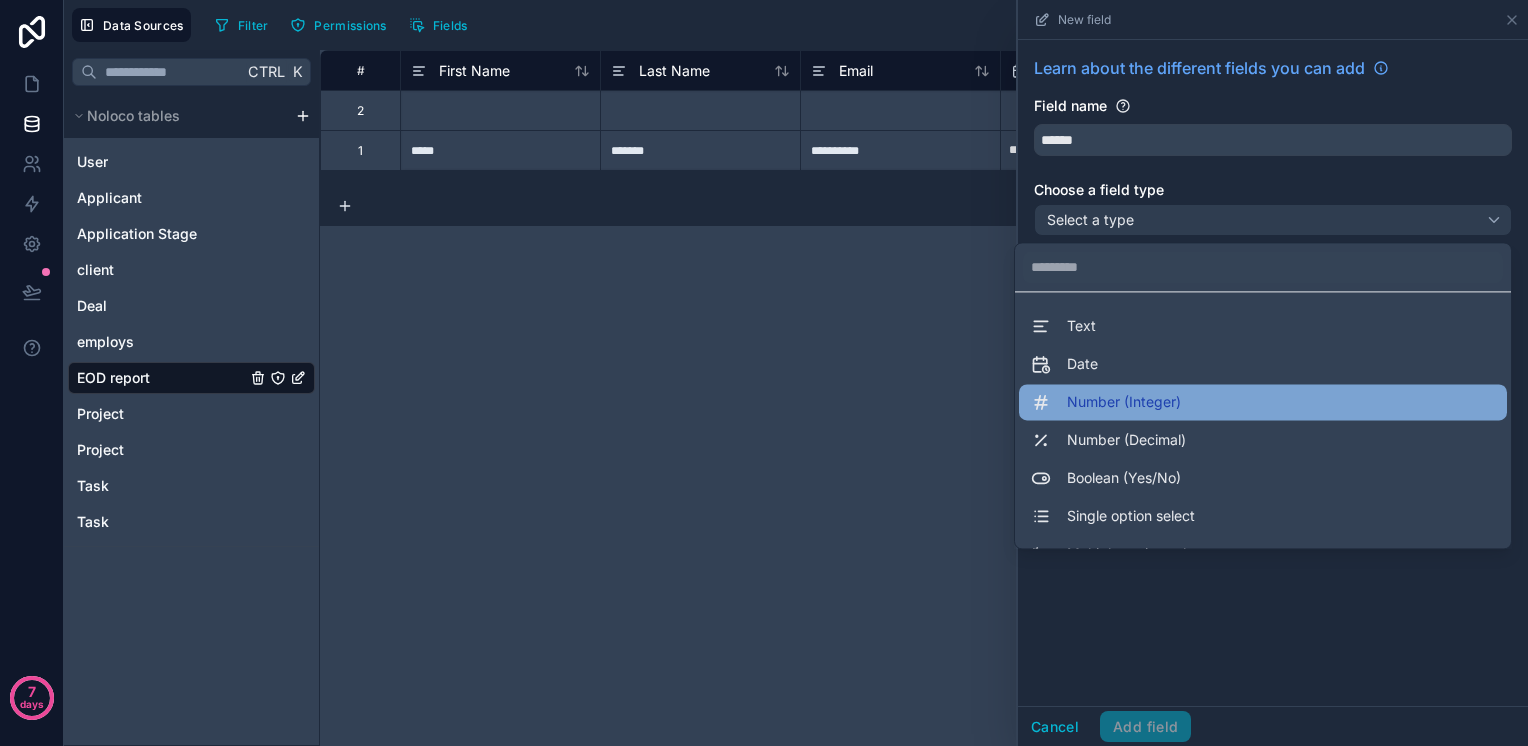 click on "Number (Integer)" at bounding box center [1124, 403] 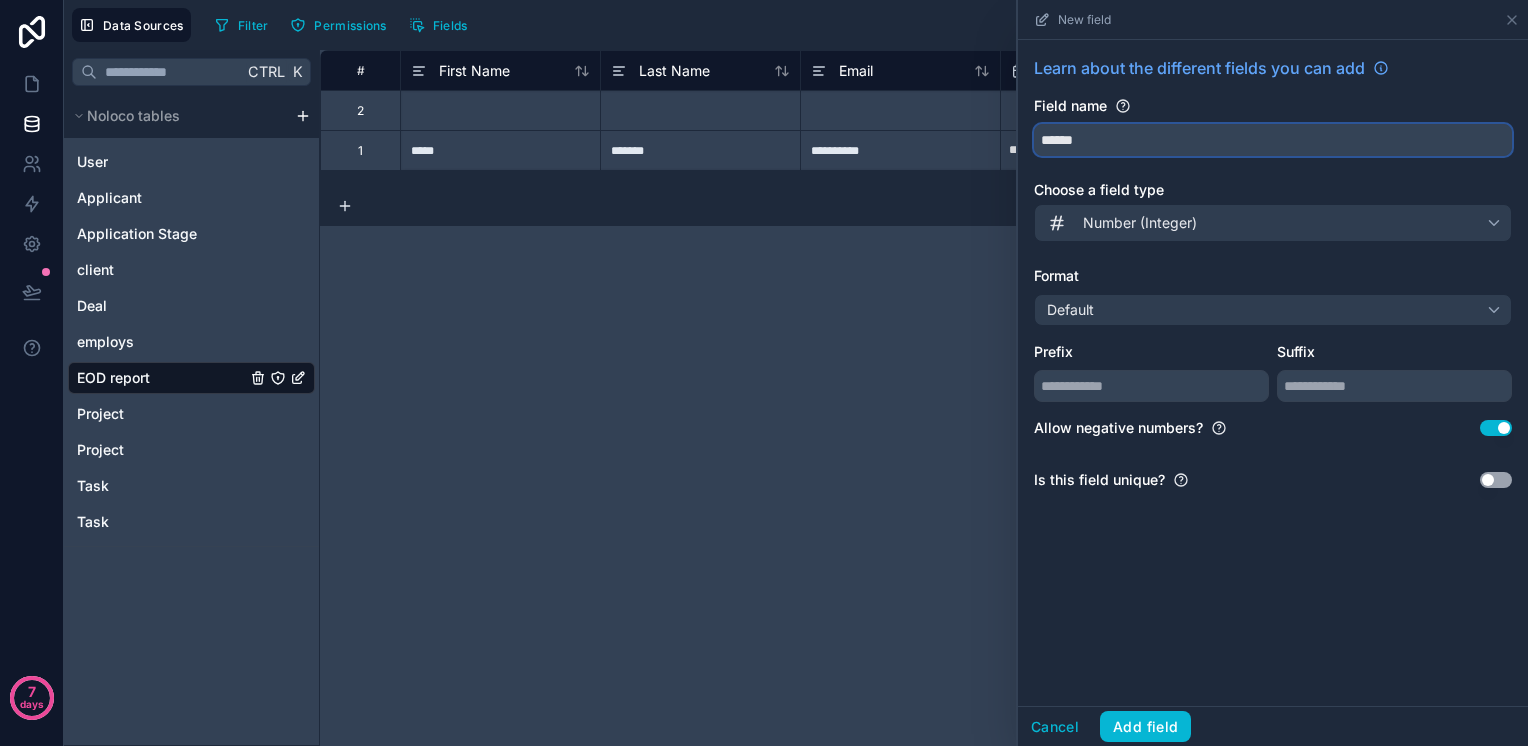 click on "******" at bounding box center [1273, 140] 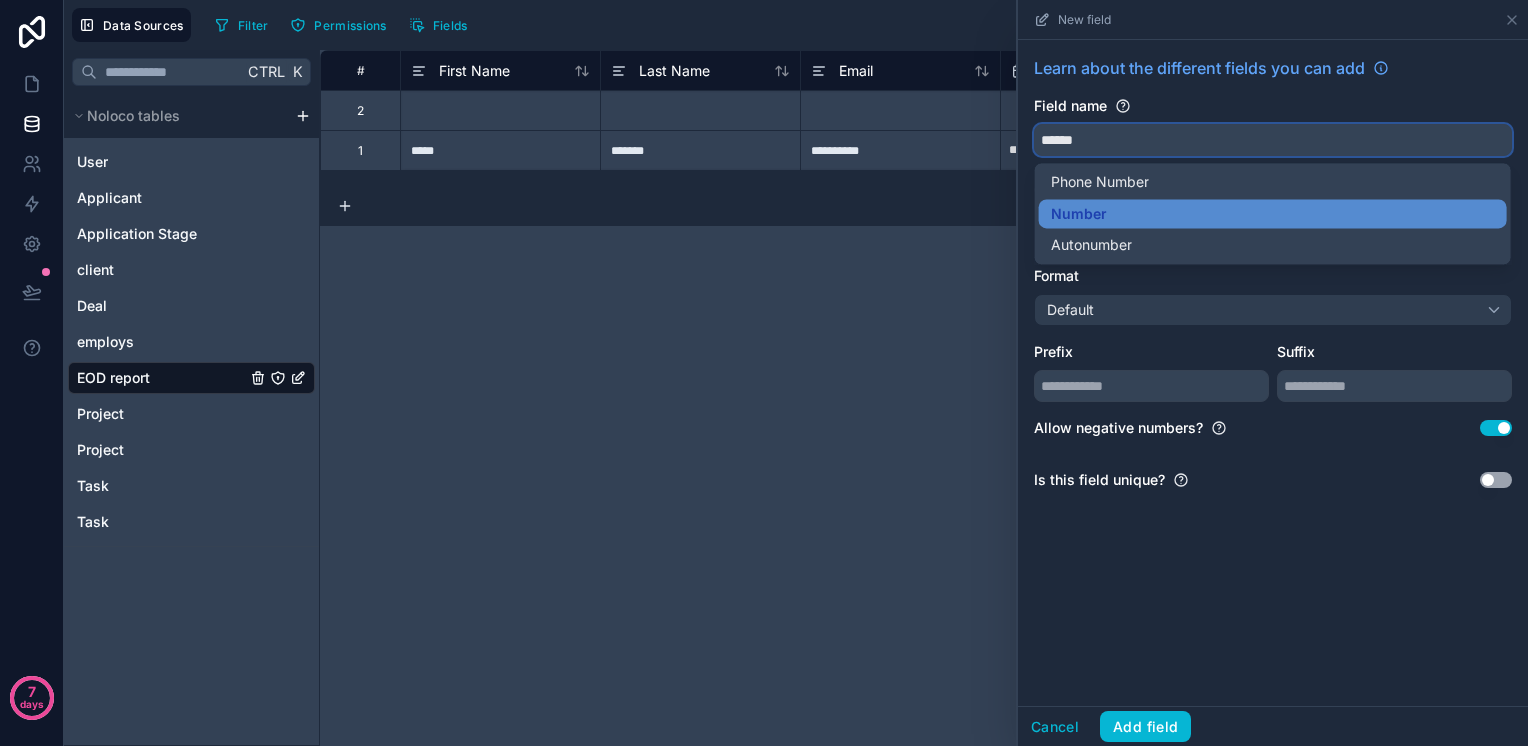 drag, startPoint x: 1134, startPoint y: 141, endPoint x: 1004, endPoint y: 141, distance: 130 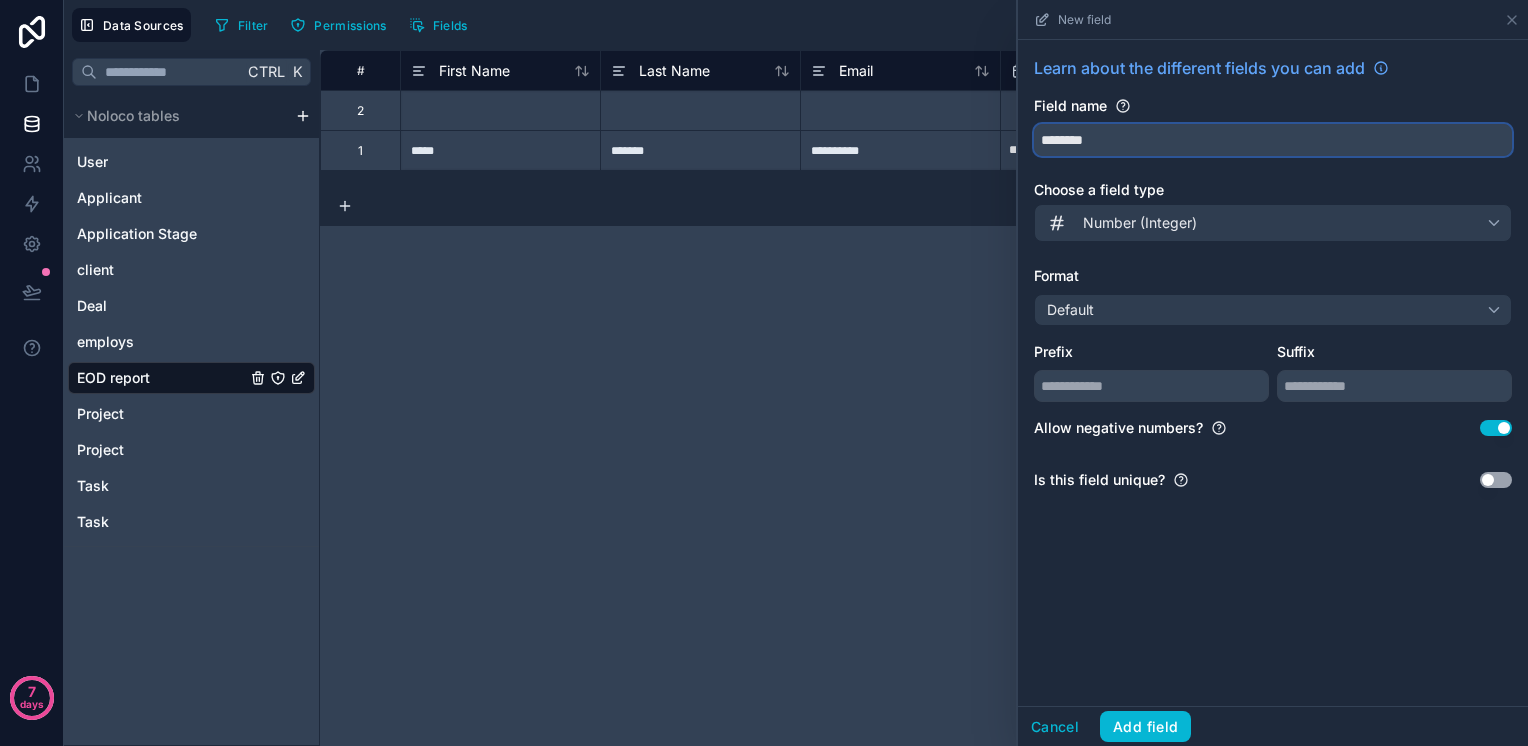 click on "*******" at bounding box center [1273, 140] 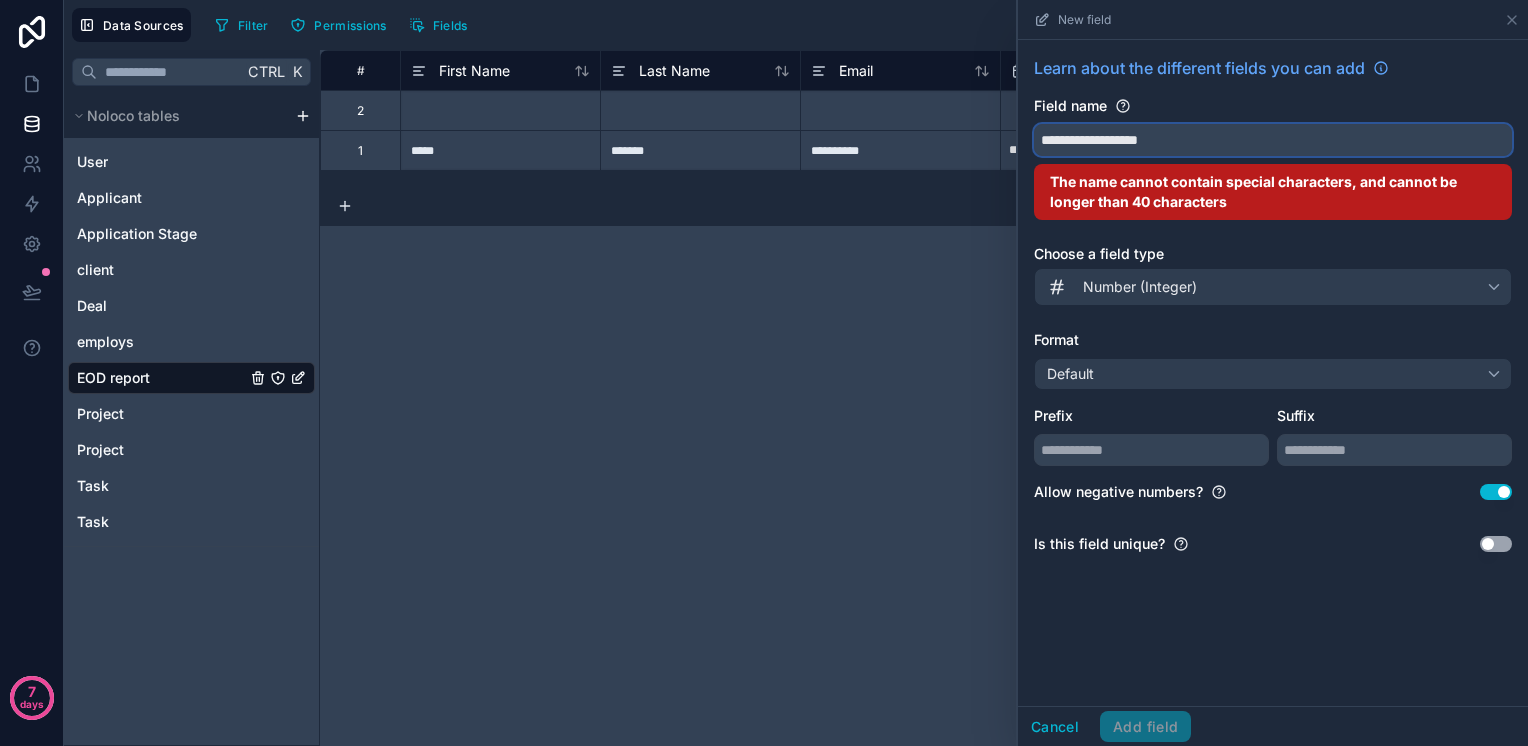 click on "**********" at bounding box center [1273, 140] 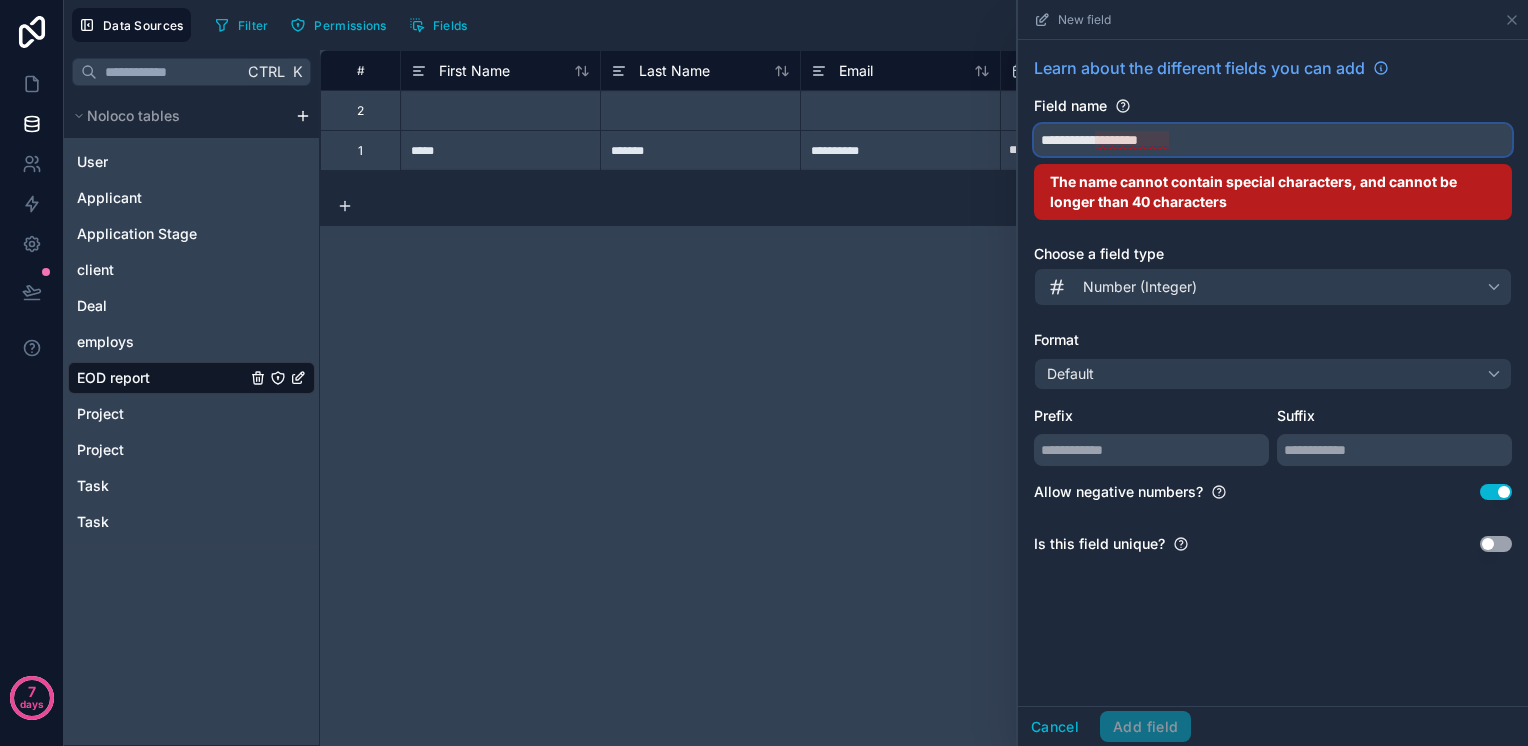 click on "**********" at bounding box center [1273, 140] 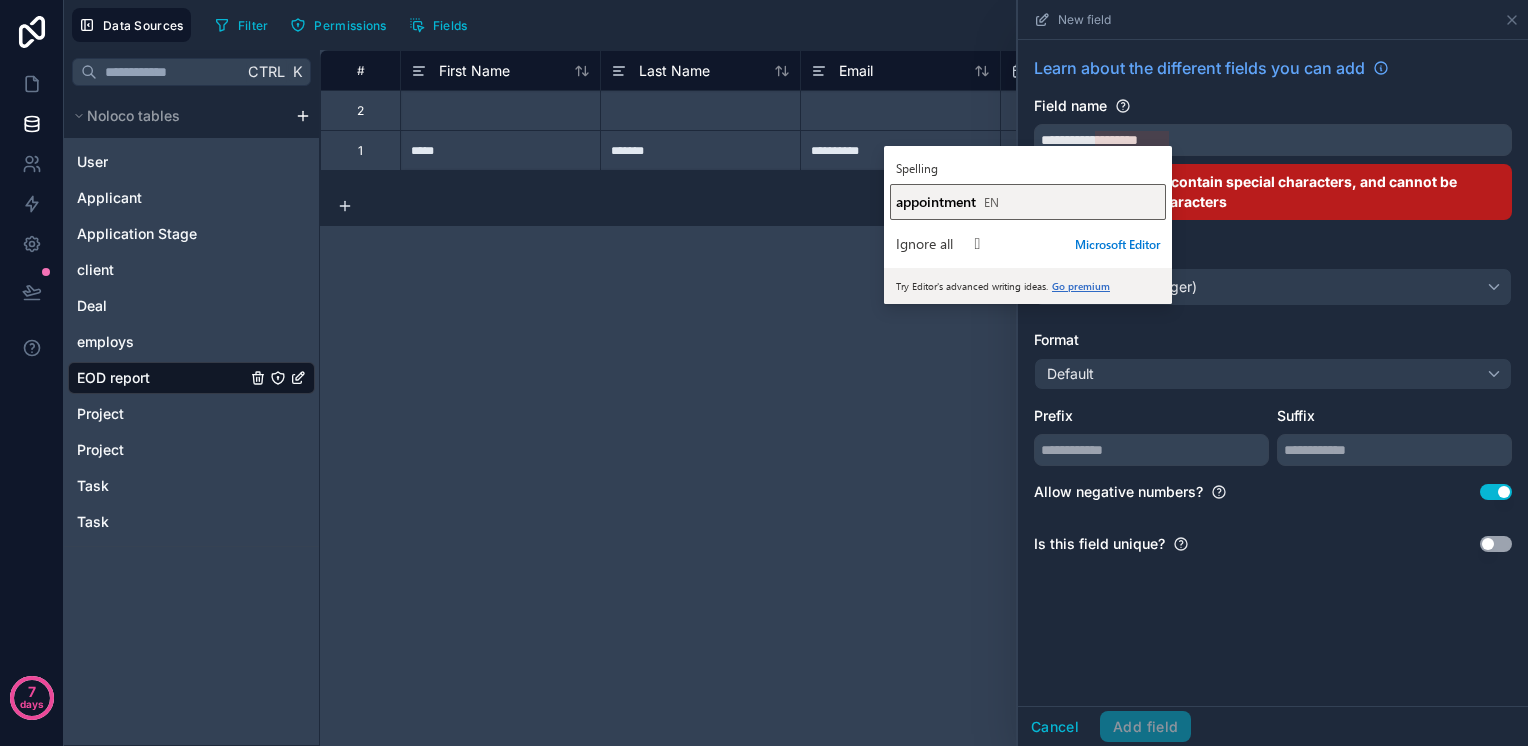 click on "EN" at bounding box center [991, 202] 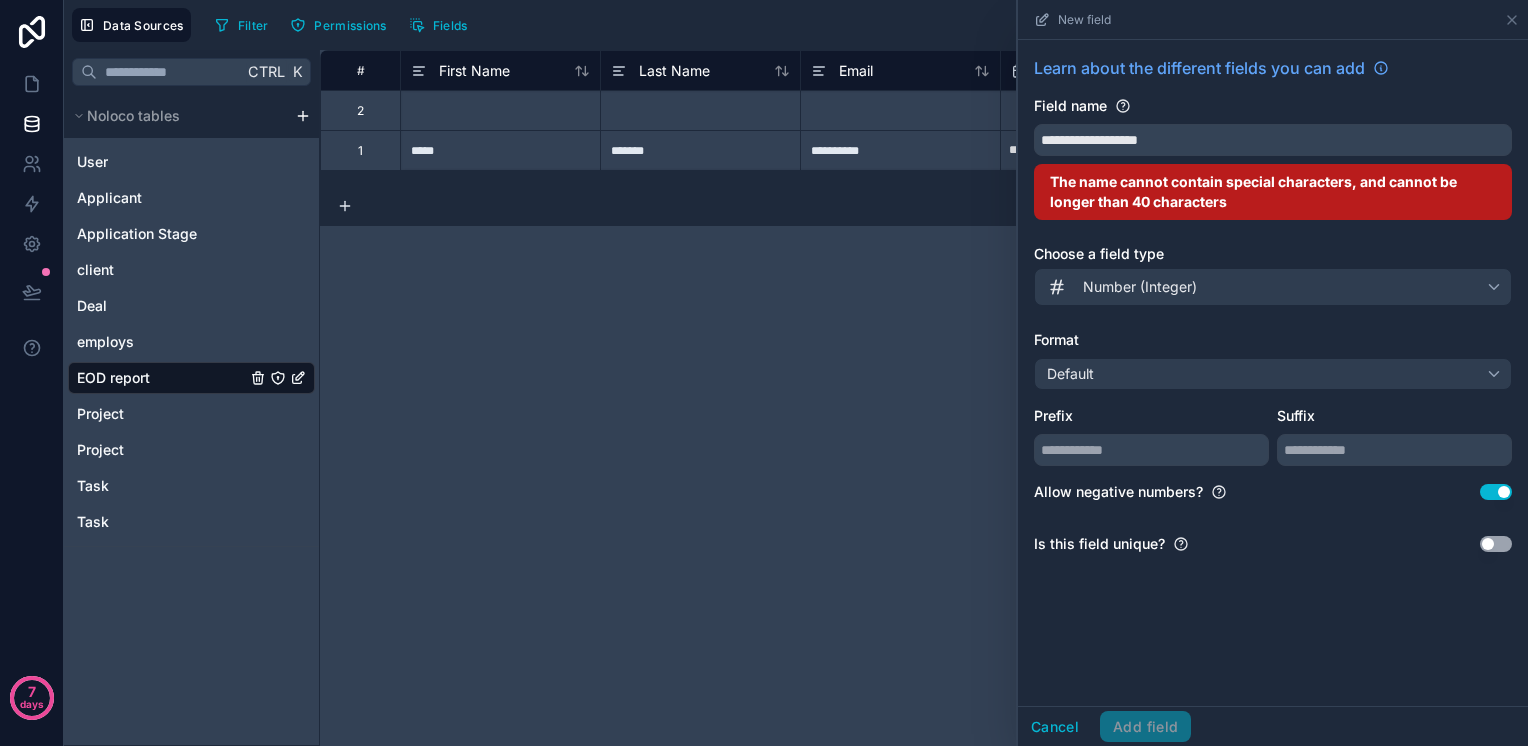 drag, startPoint x: 1144, startPoint y: 729, endPoint x: 1144, endPoint y: 698, distance: 31 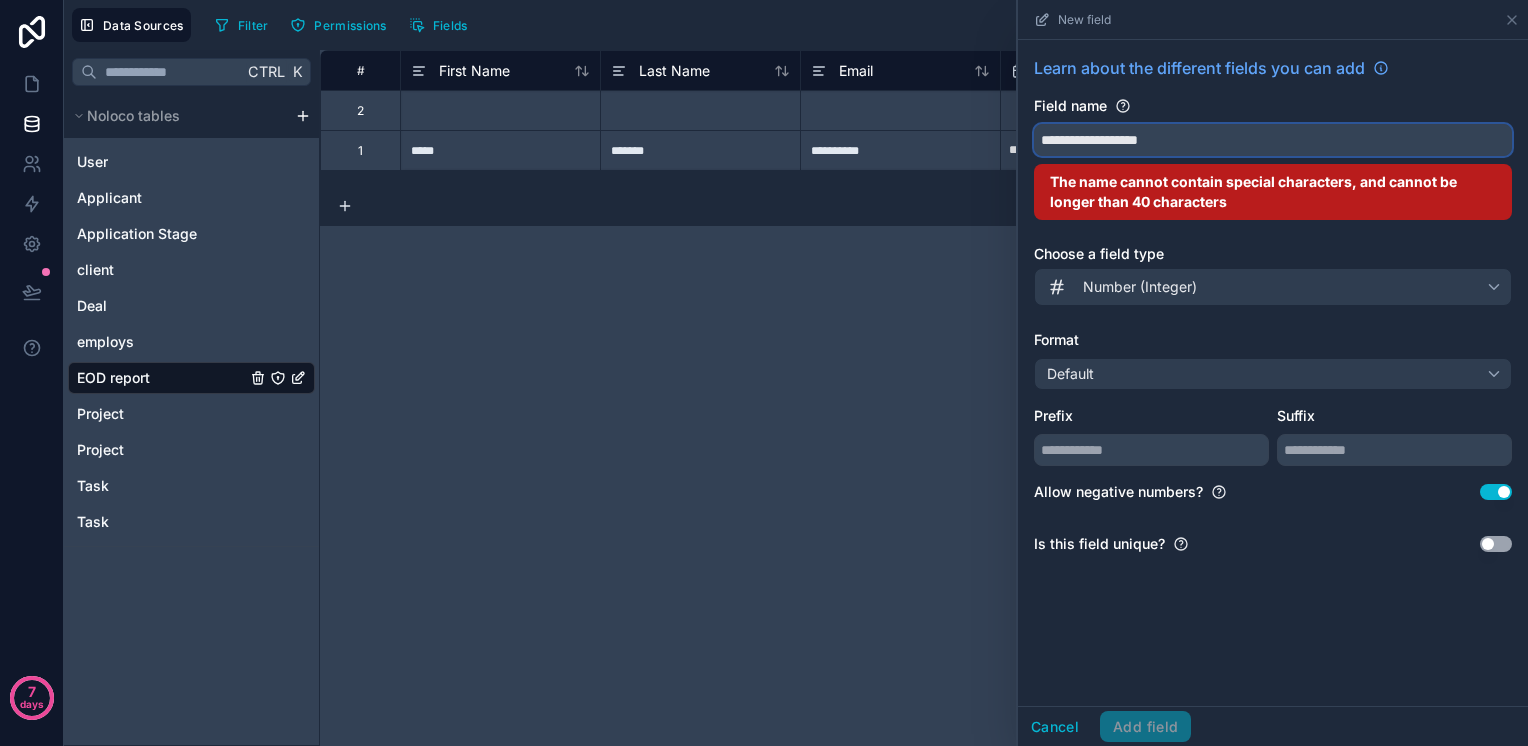 drag, startPoint x: 1205, startPoint y: 134, endPoint x: 1167, endPoint y: 134, distance: 38 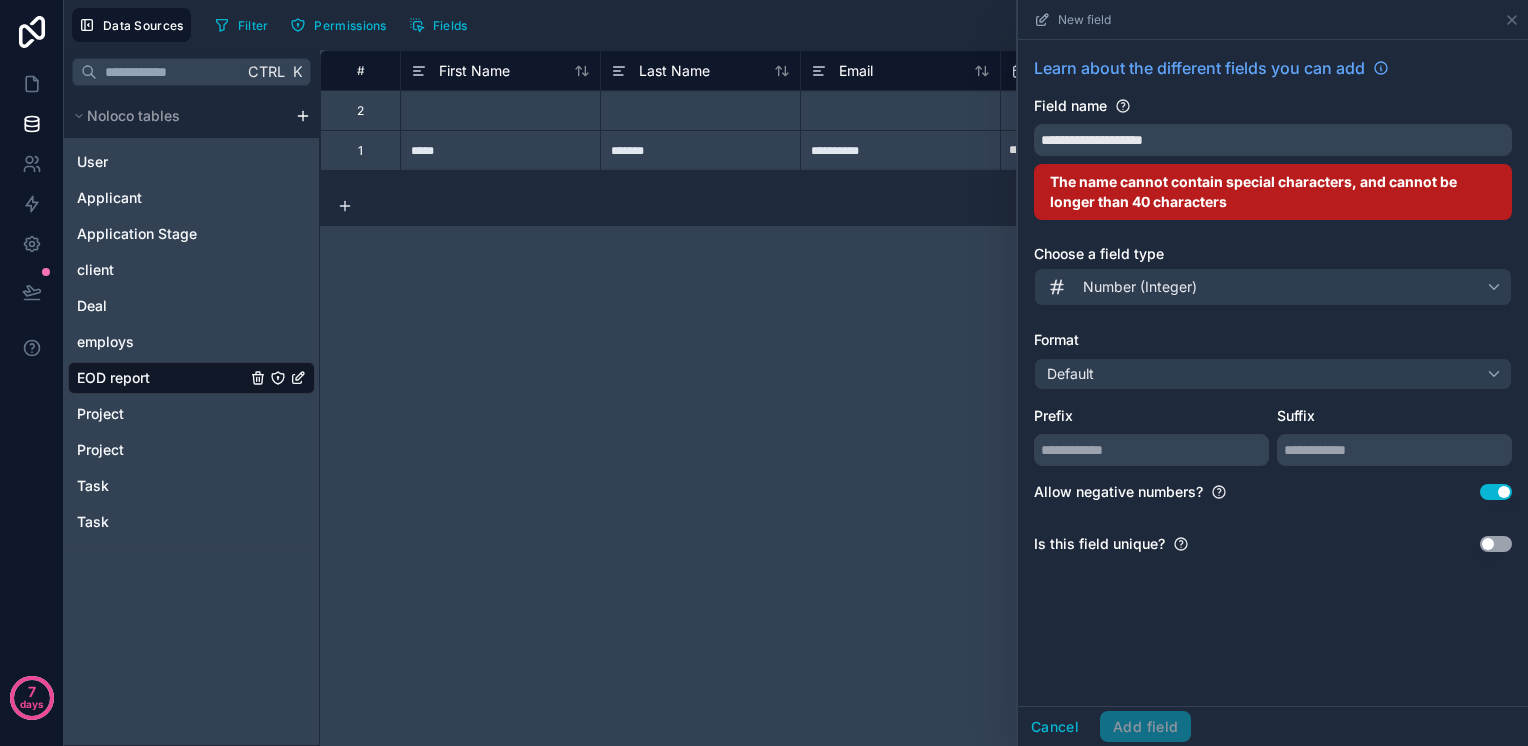 click on "Choose a field type" at bounding box center [1273, 254] 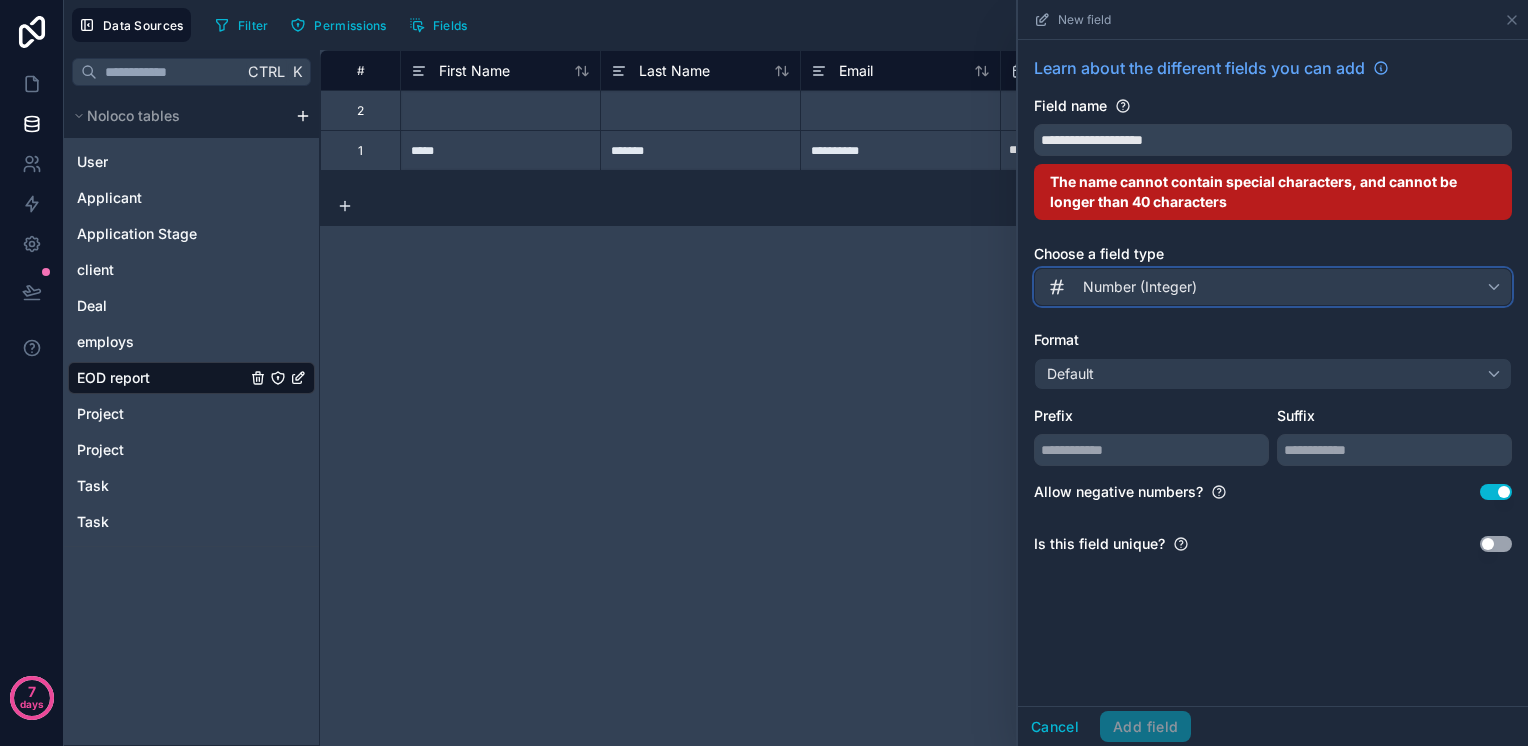 click on "Number (Integer)" at bounding box center [1273, 287] 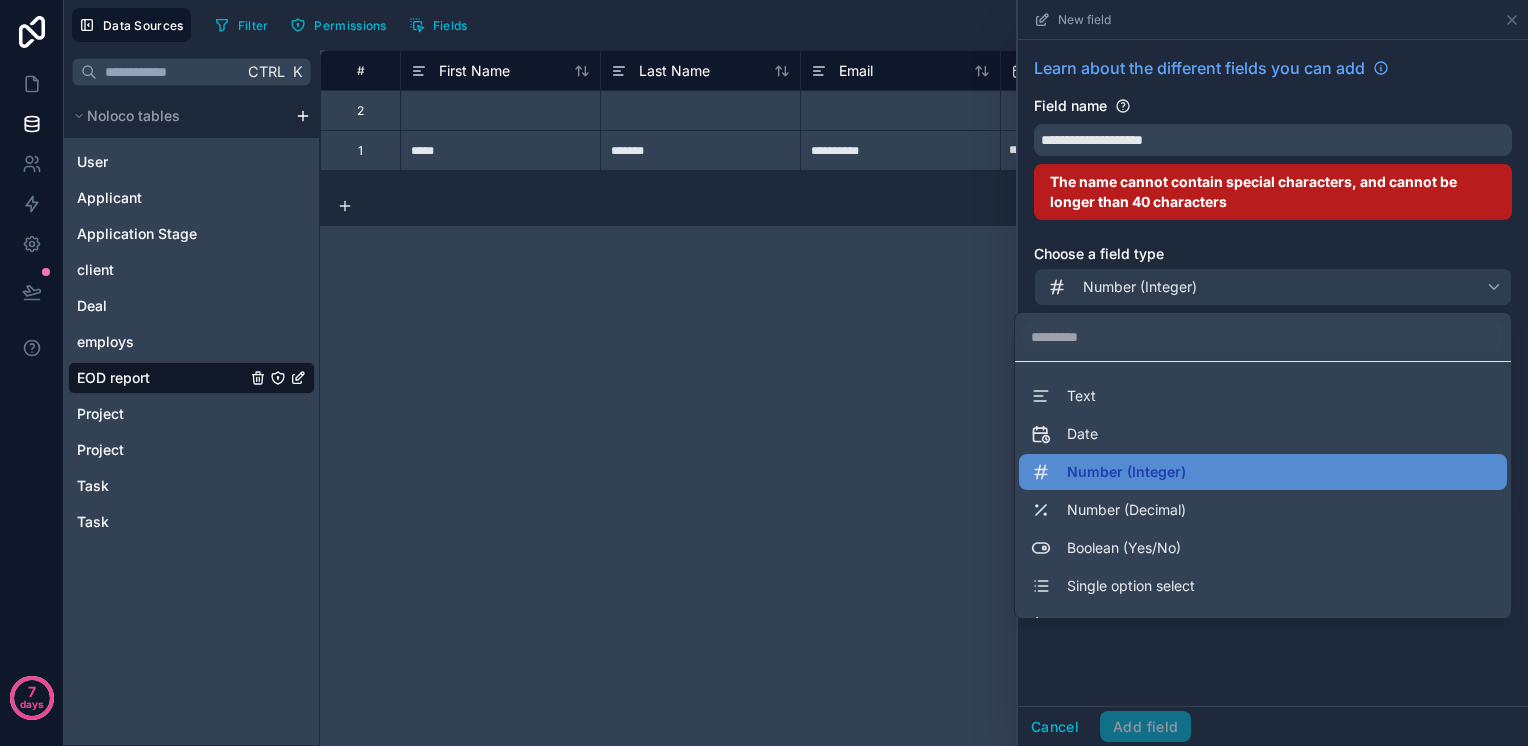 click at bounding box center [1273, 373] 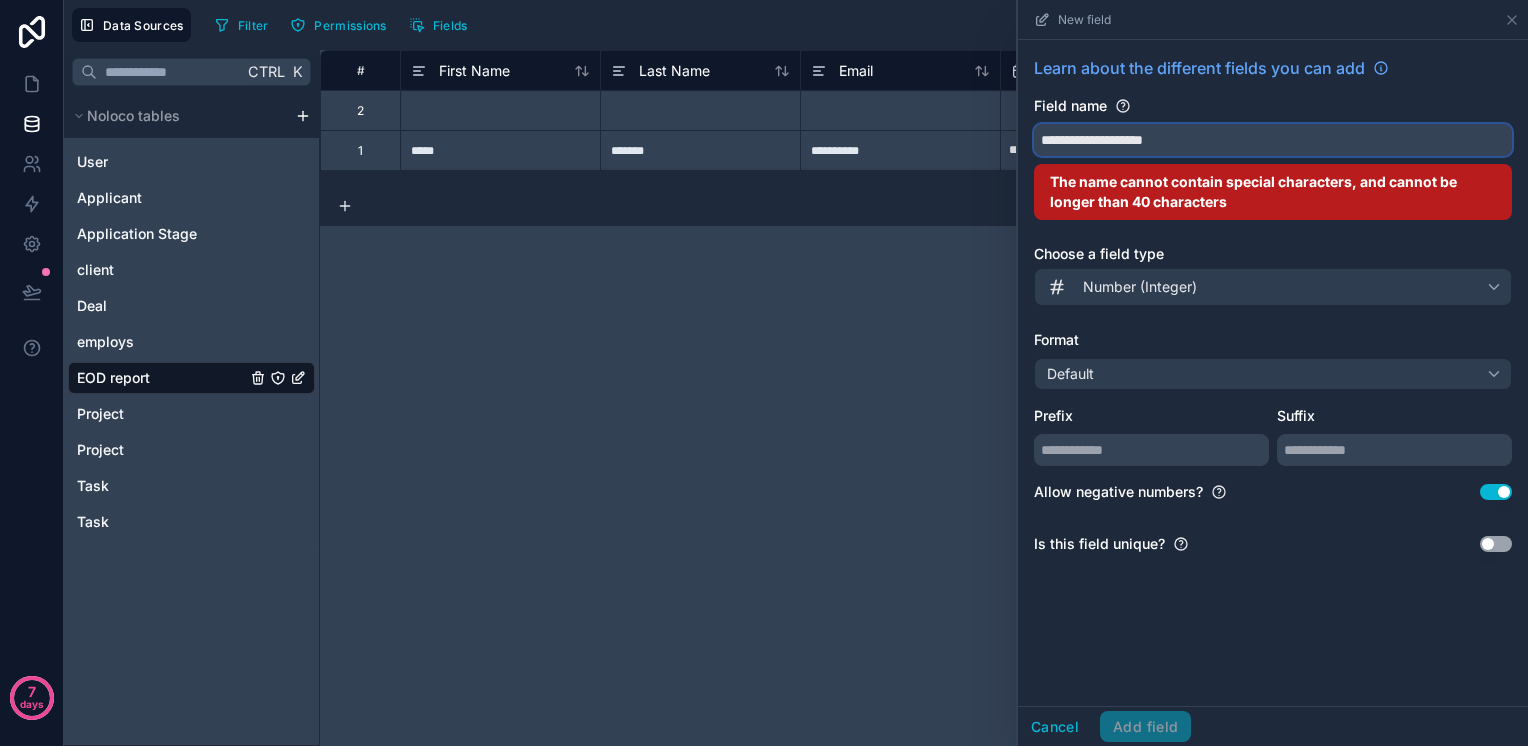 click on "**********" at bounding box center (1273, 140) 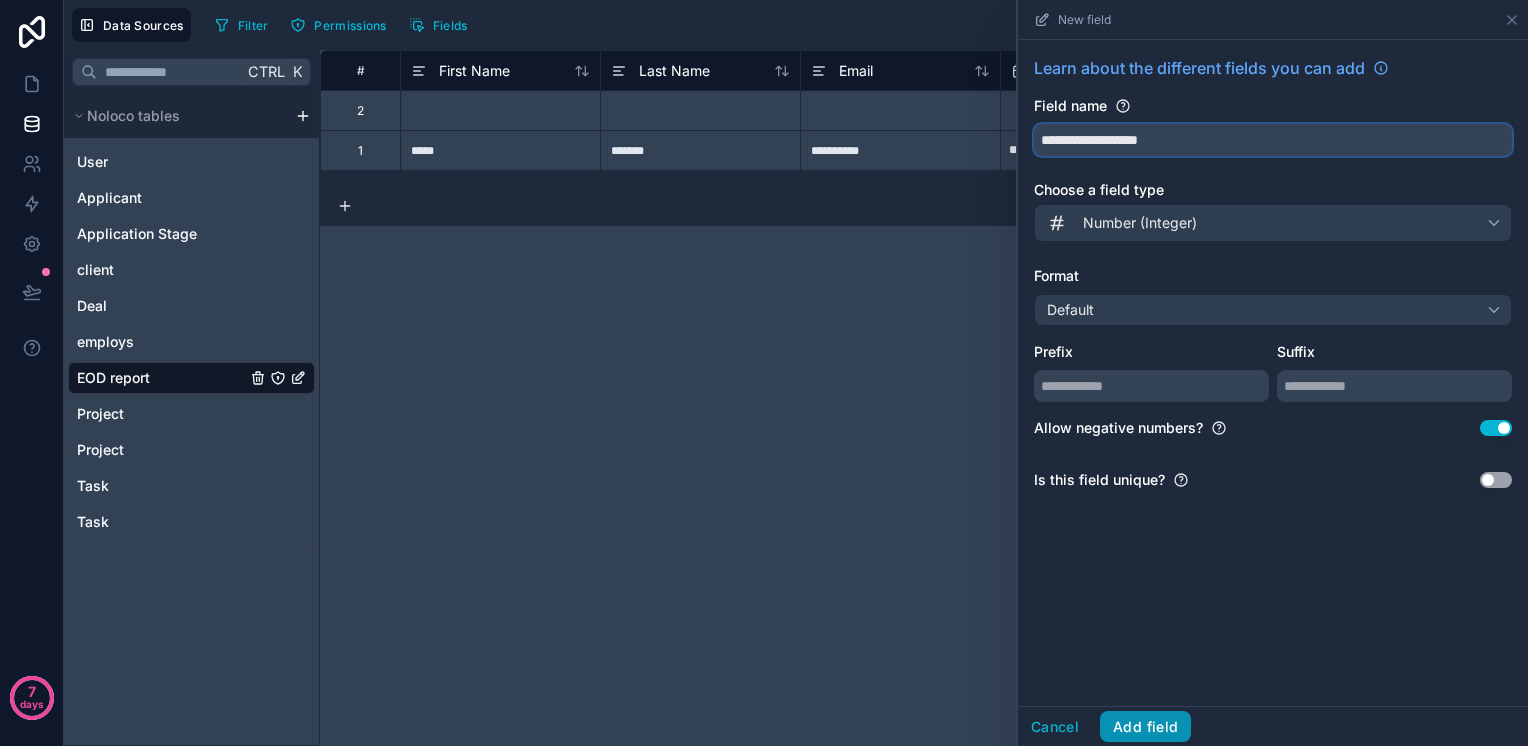 type on "**********" 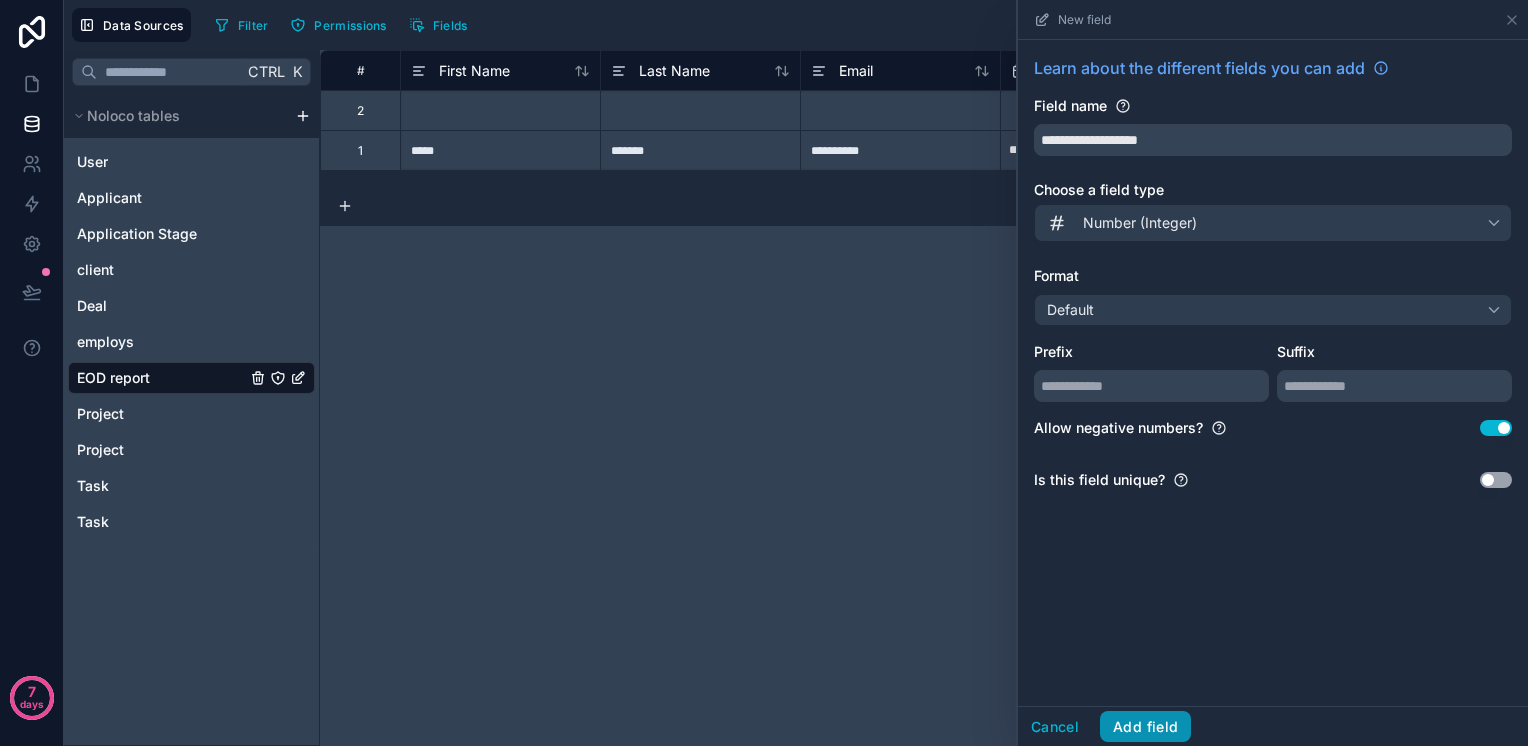 click on "Add field" at bounding box center (1145, 727) 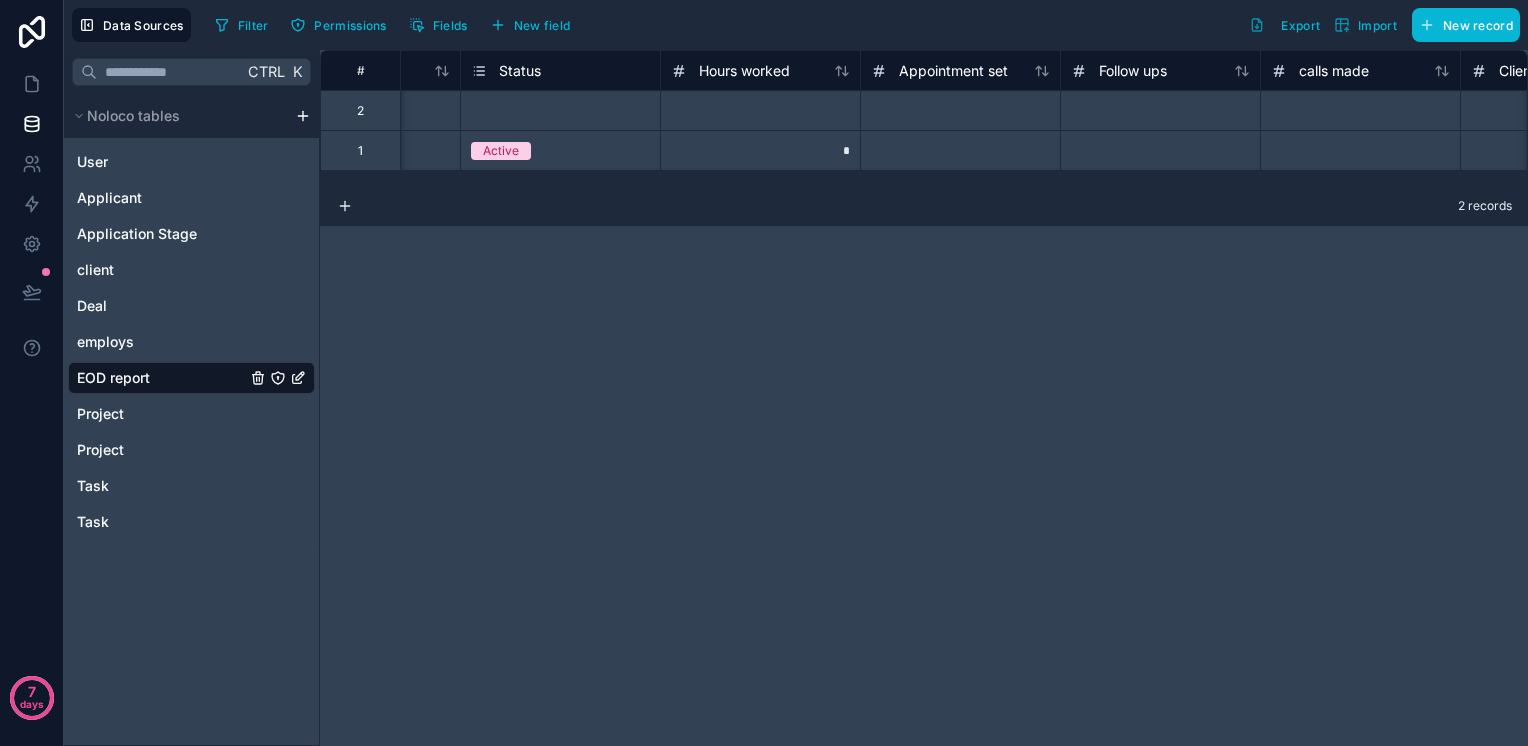 scroll, scrollTop: 0, scrollLeft: 0, axis: both 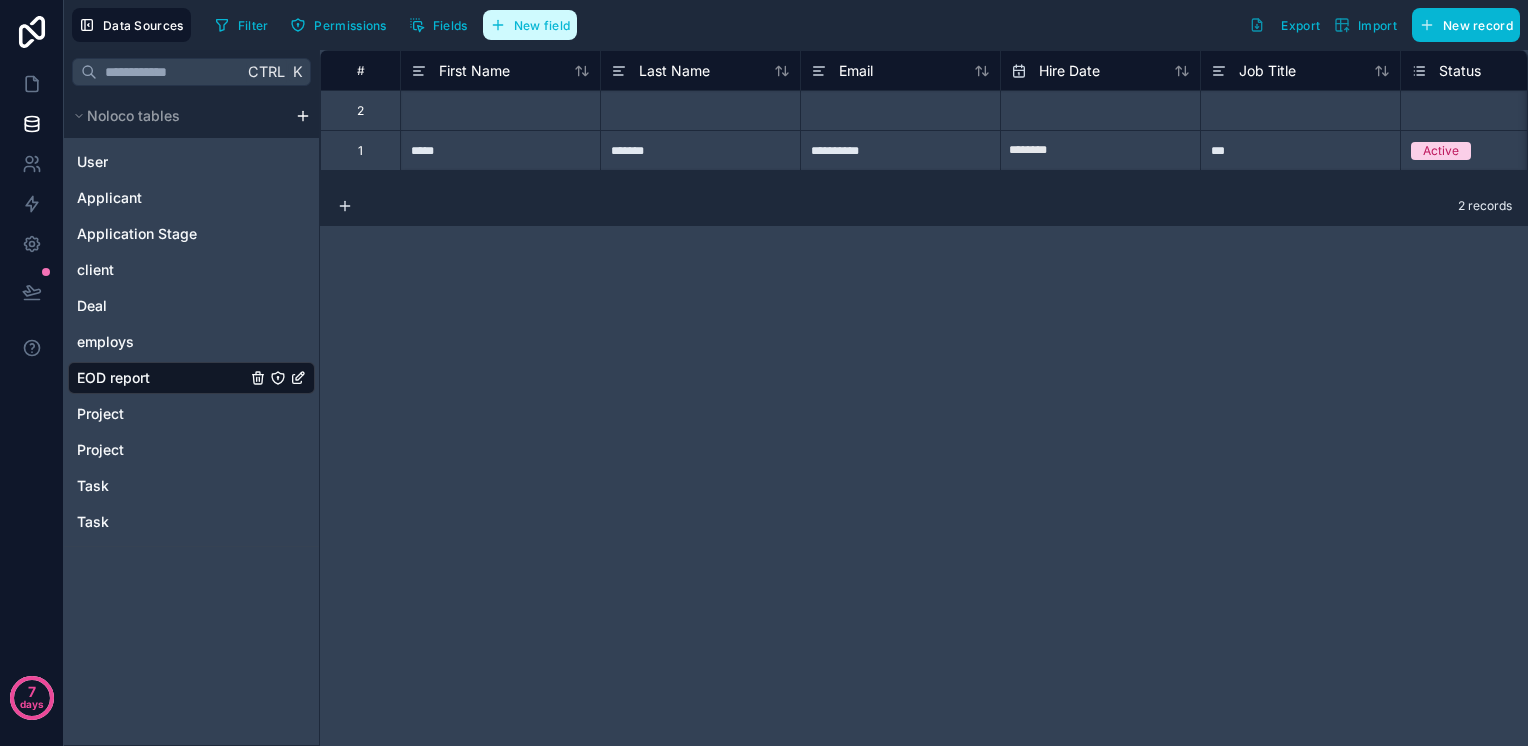 click on "New field" at bounding box center [542, 25] 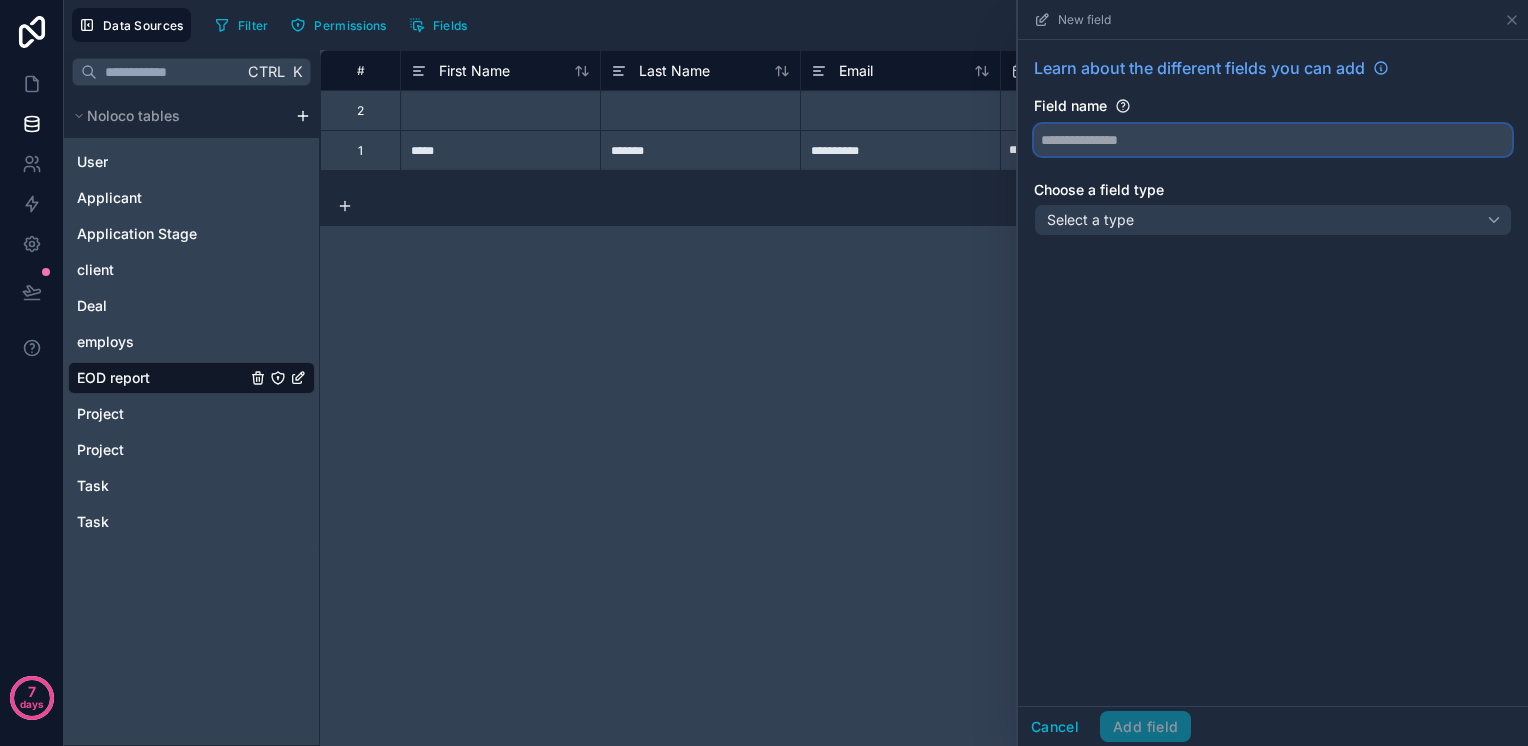 click at bounding box center (1273, 140) 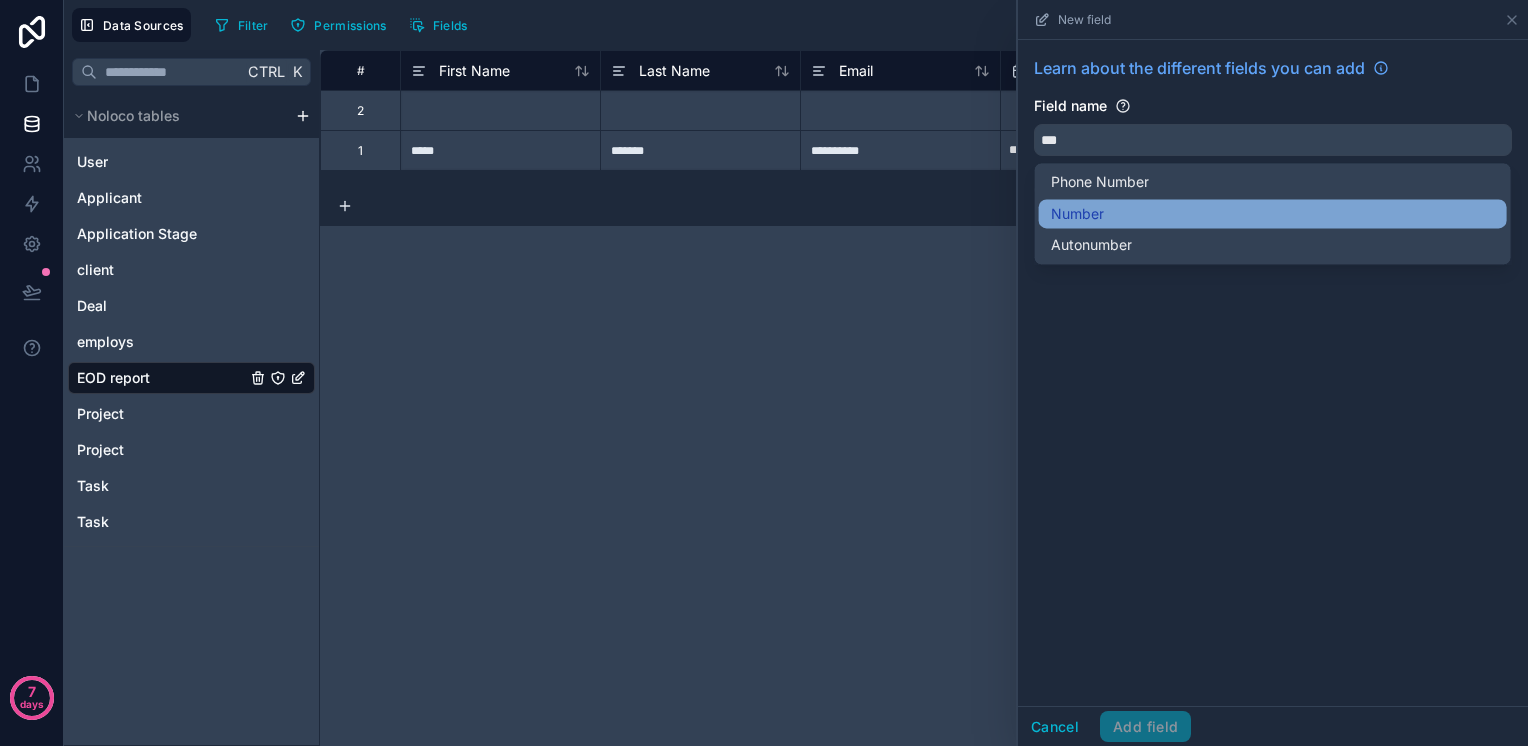 click on "Number" at bounding box center [1077, 214] 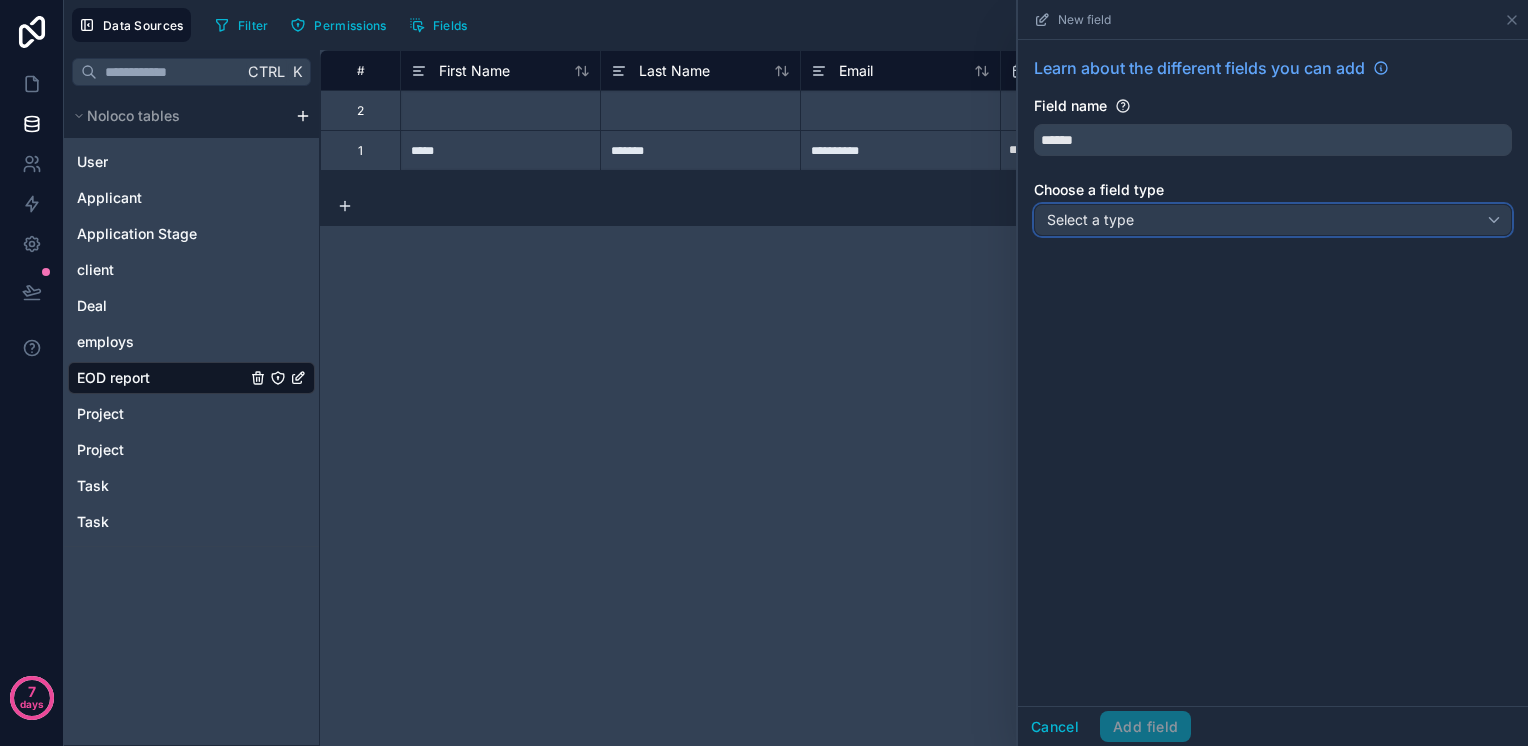 click on "Select a type" at bounding box center [1273, 220] 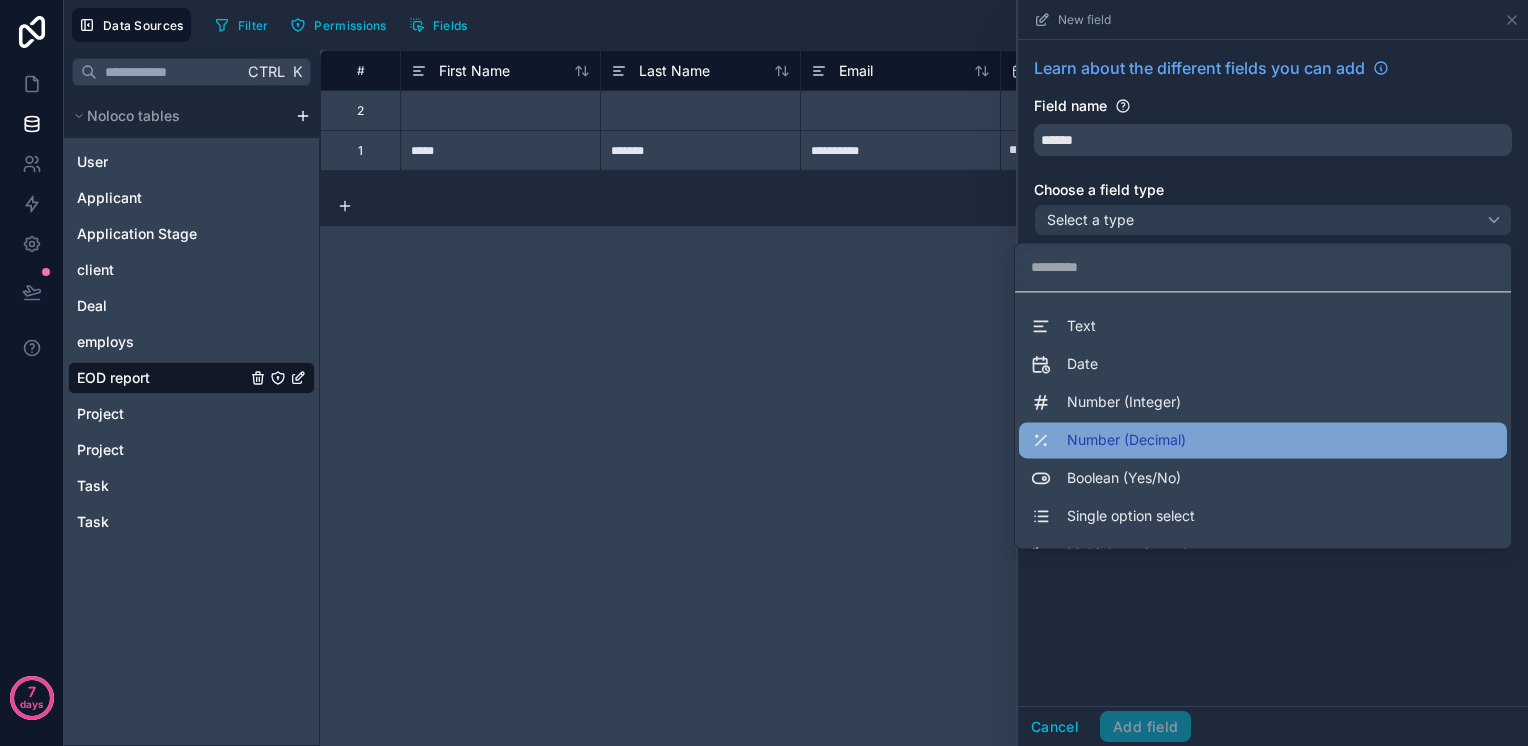 click on "Number (Decimal)" at bounding box center (1126, 441) 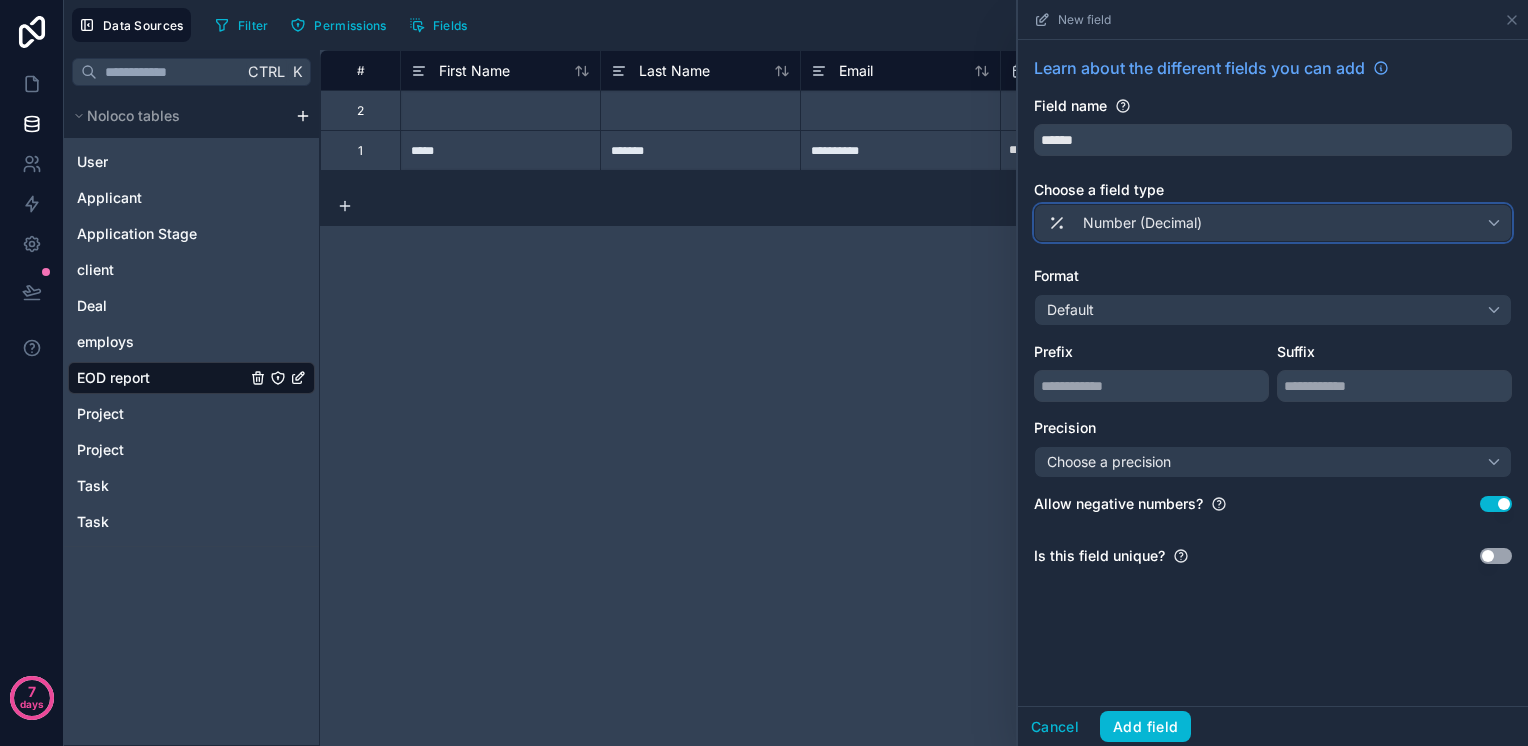 click on "Number (Decimal)" at bounding box center [1142, 223] 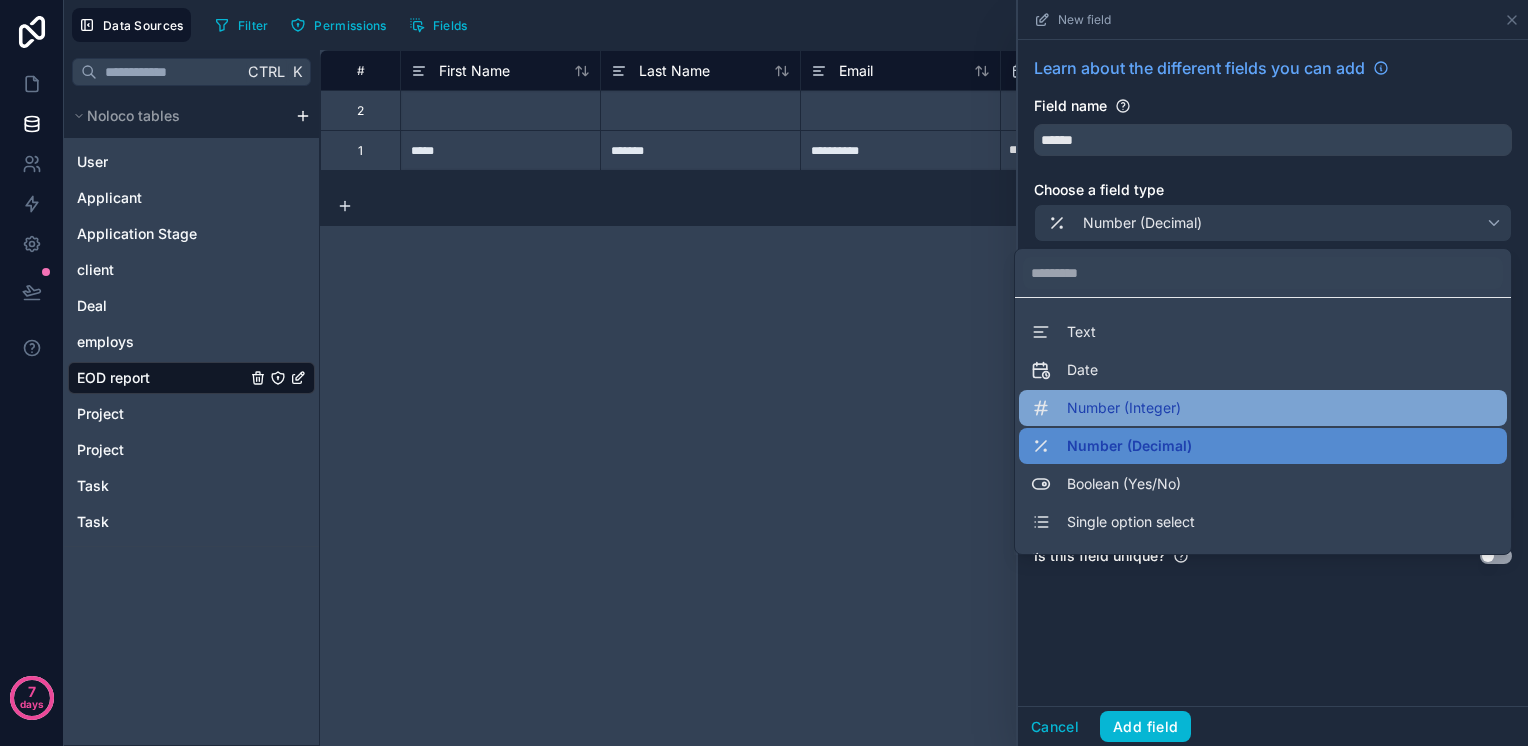 click on "Number (Integer)" at bounding box center [1124, 408] 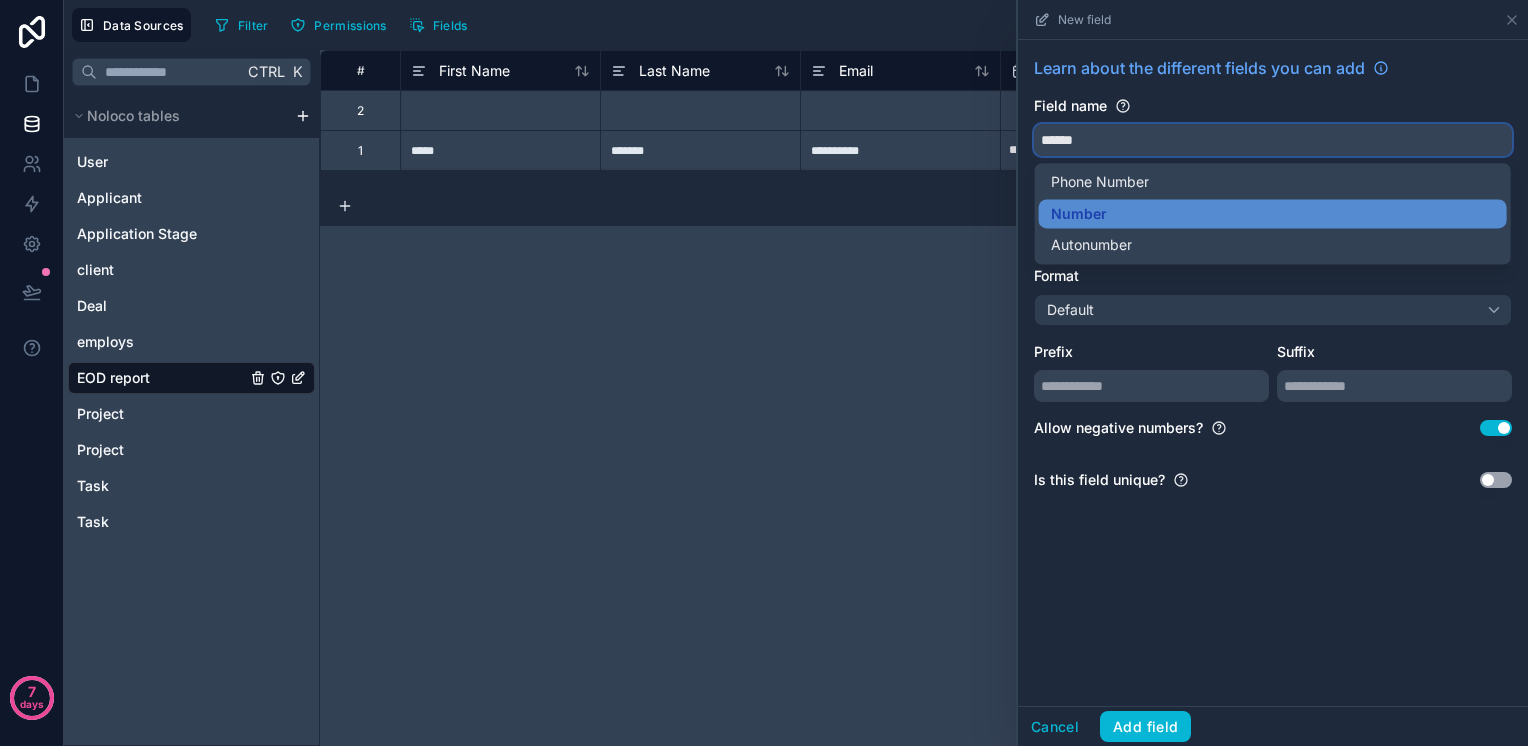 drag, startPoint x: 1140, startPoint y: 137, endPoint x: 1032, endPoint y: 137, distance: 108 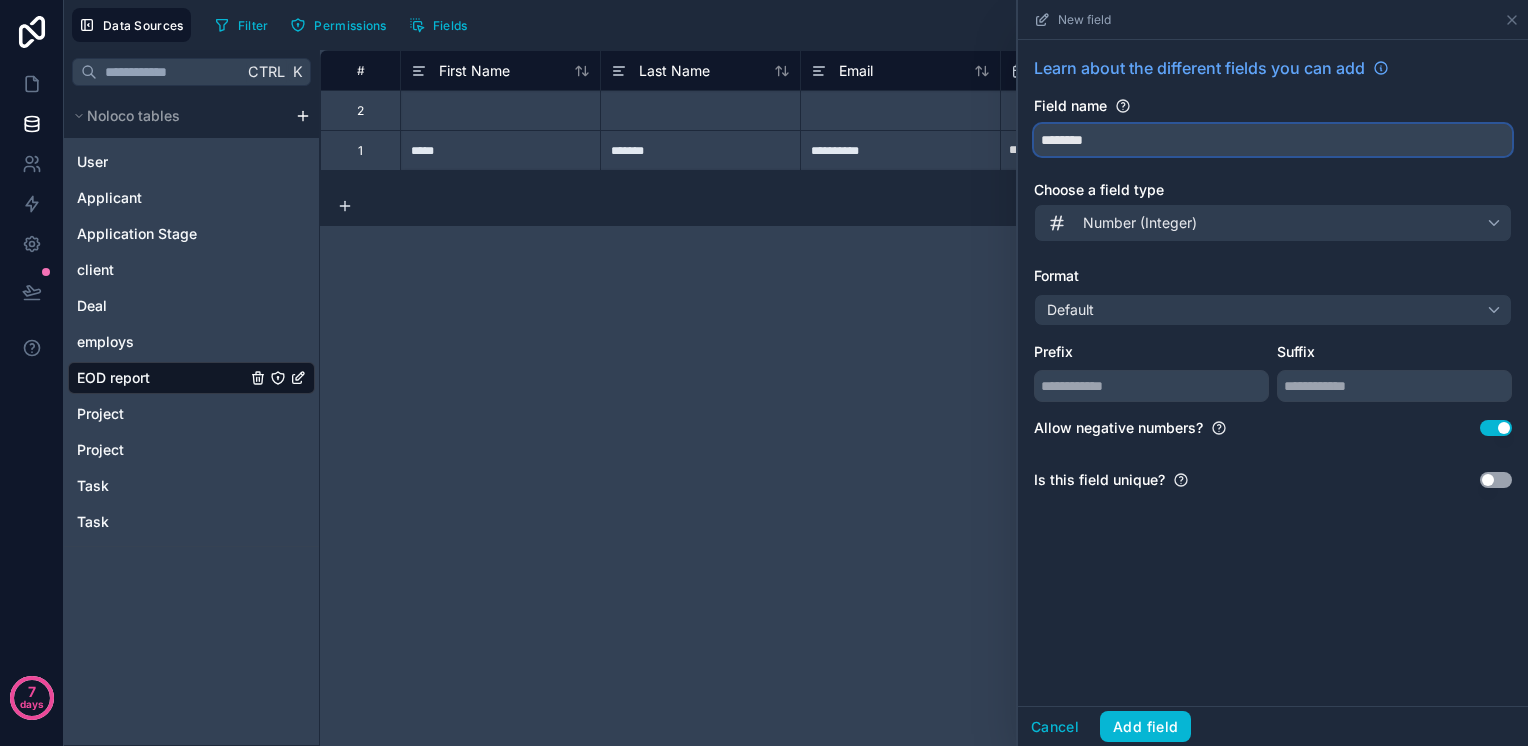 click on "*******" at bounding box center (1273, 140) 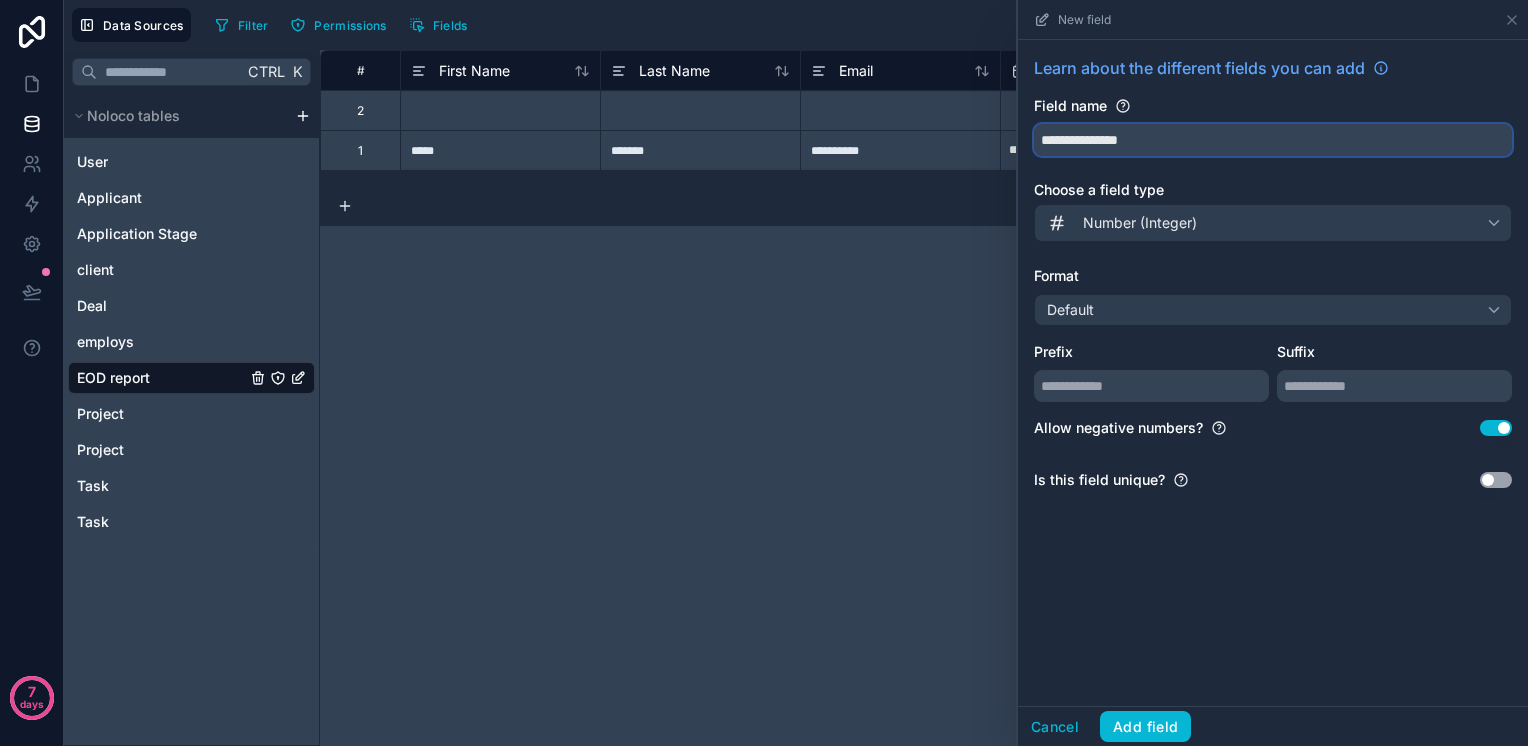 click on "**********" at bounding box center [1273, 140] 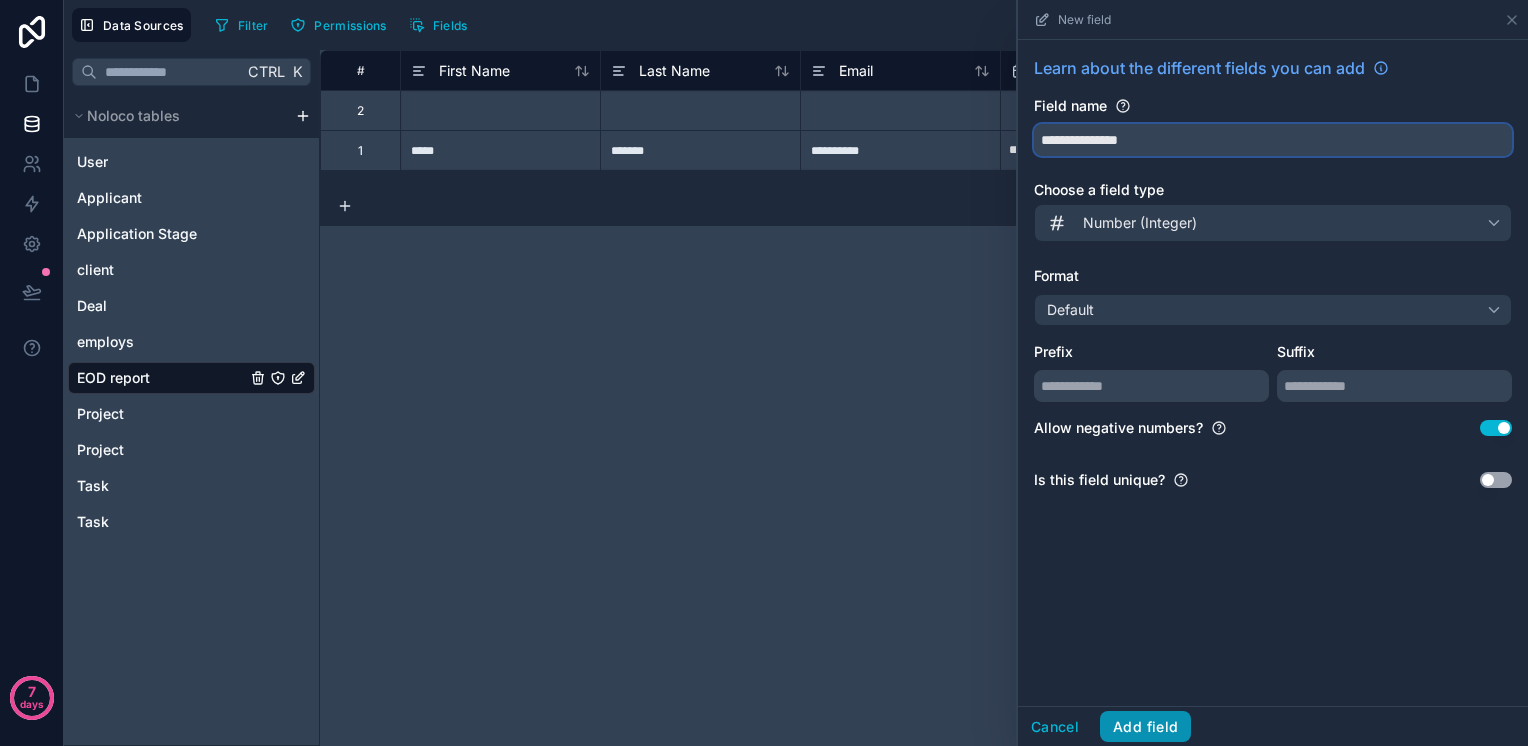type on "**********" 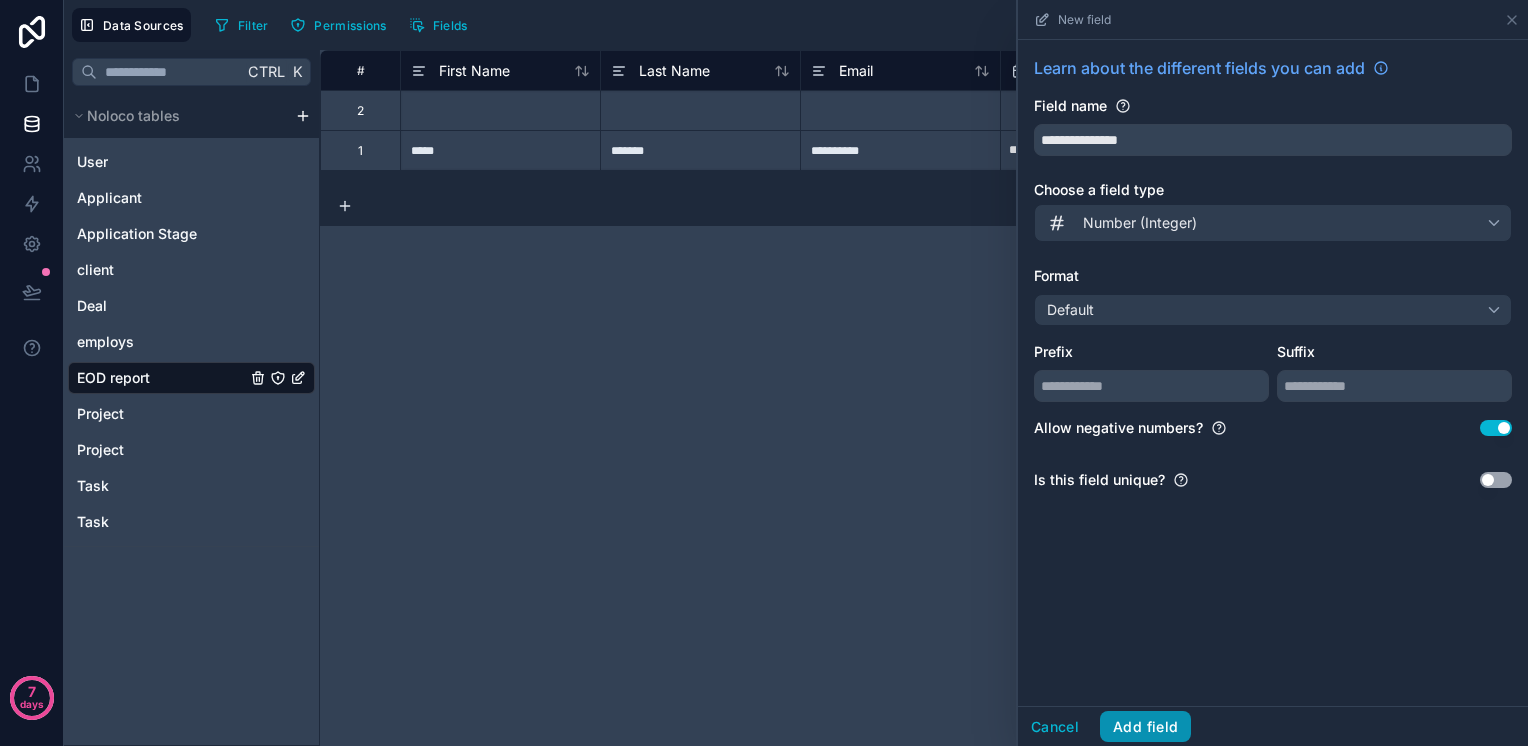click on "Add field" at bounding box center (1145, 727) 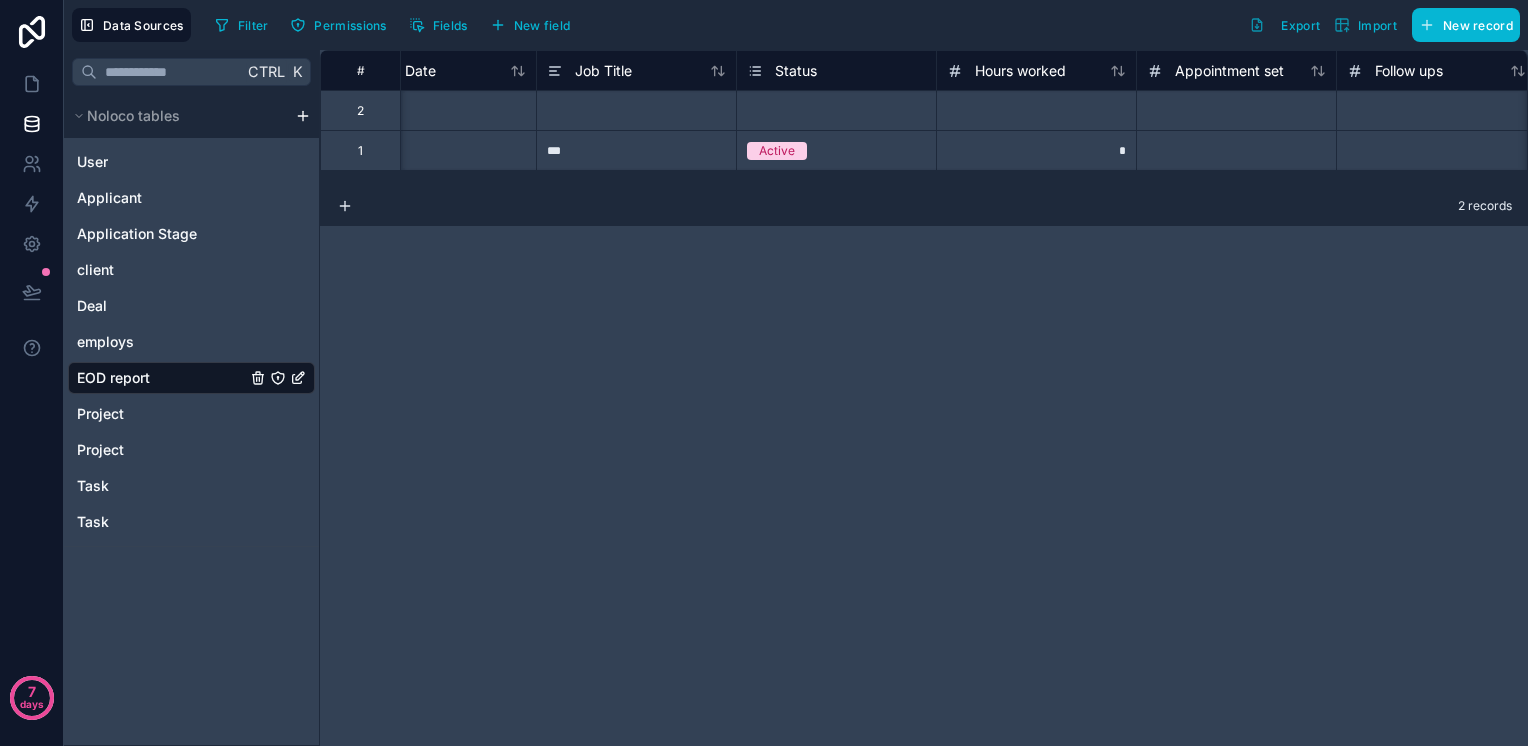 scroll, scrollTop: 0, scrollLeft: 687, axis: horizontal 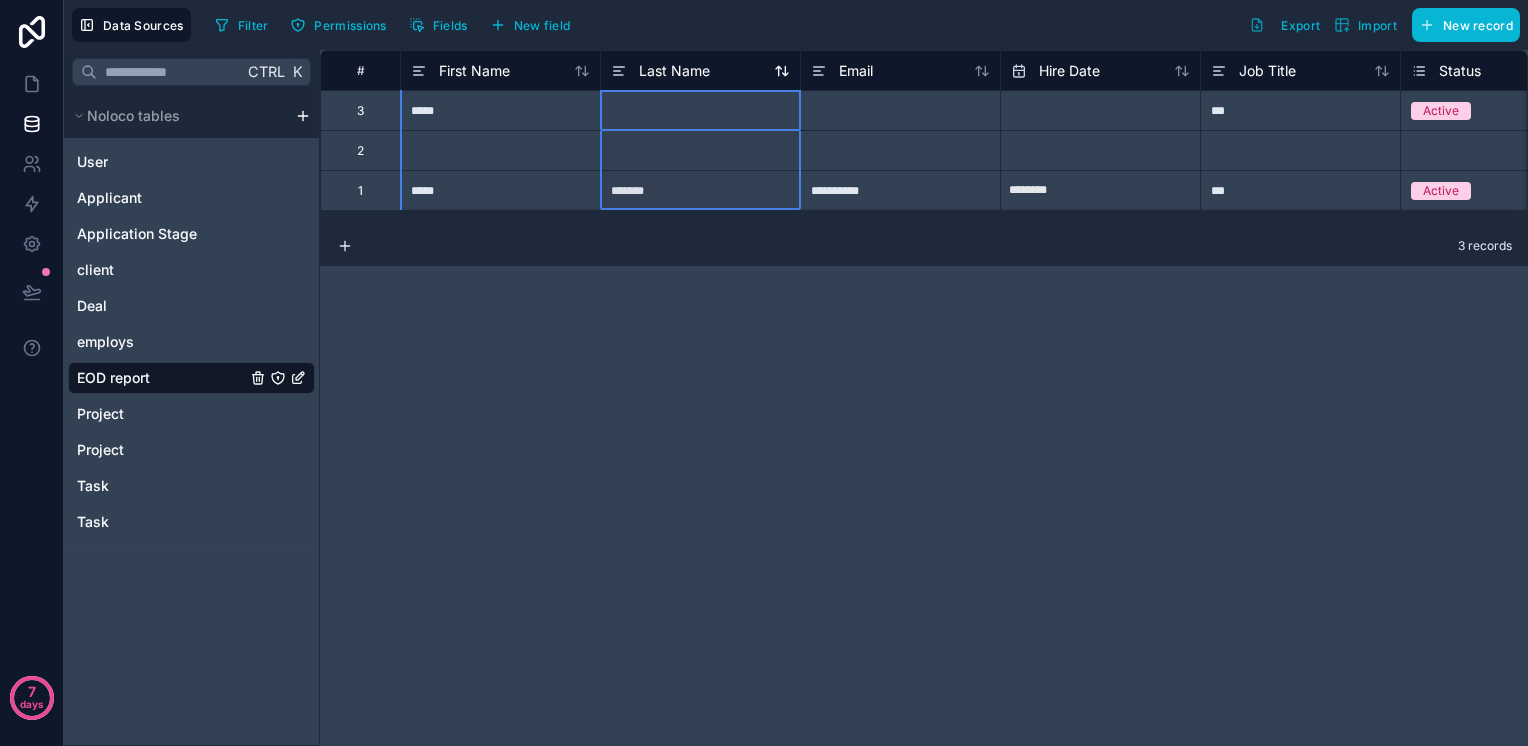 click on "Last Name" at bounding box center [674, 71] 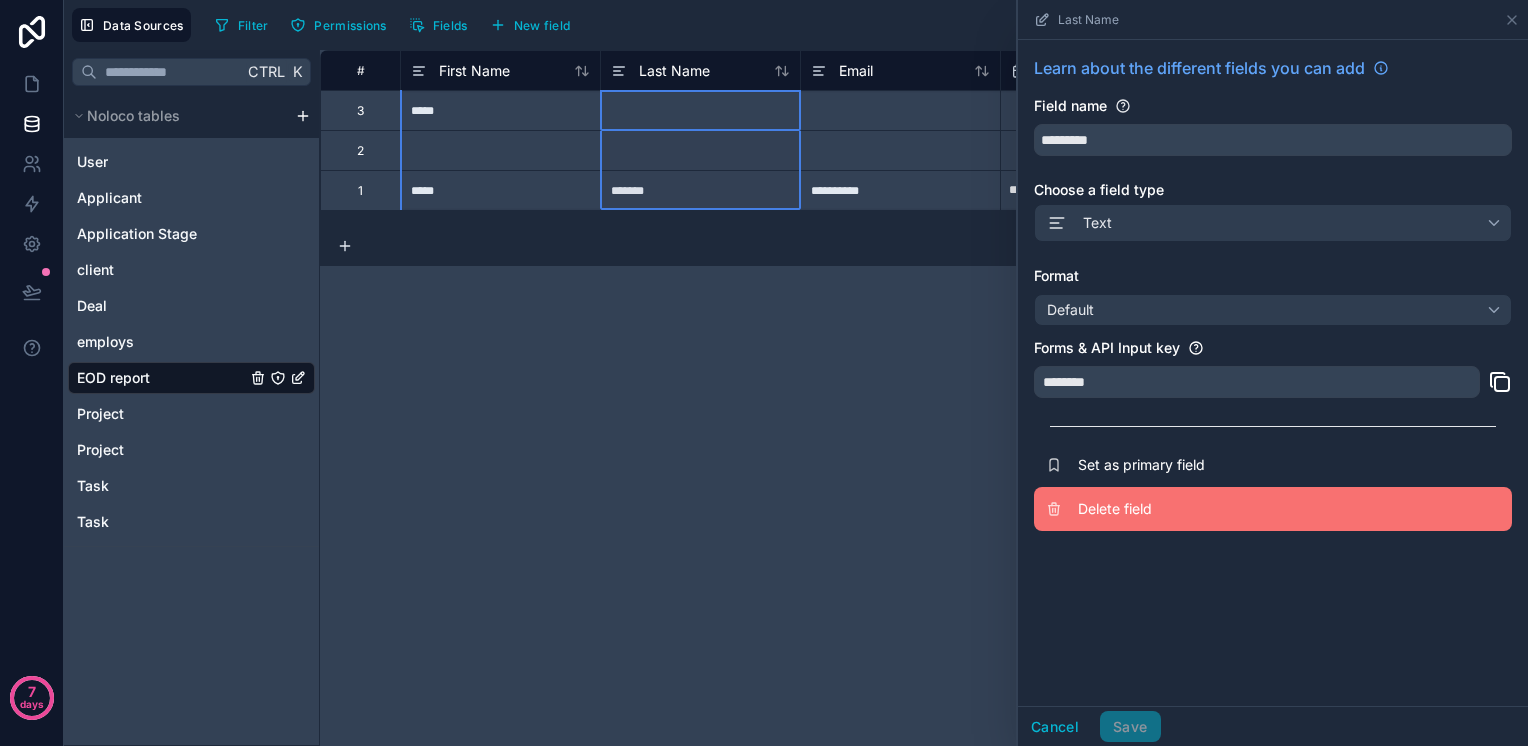click on "Delete field" at bounding box center [1273, 509] 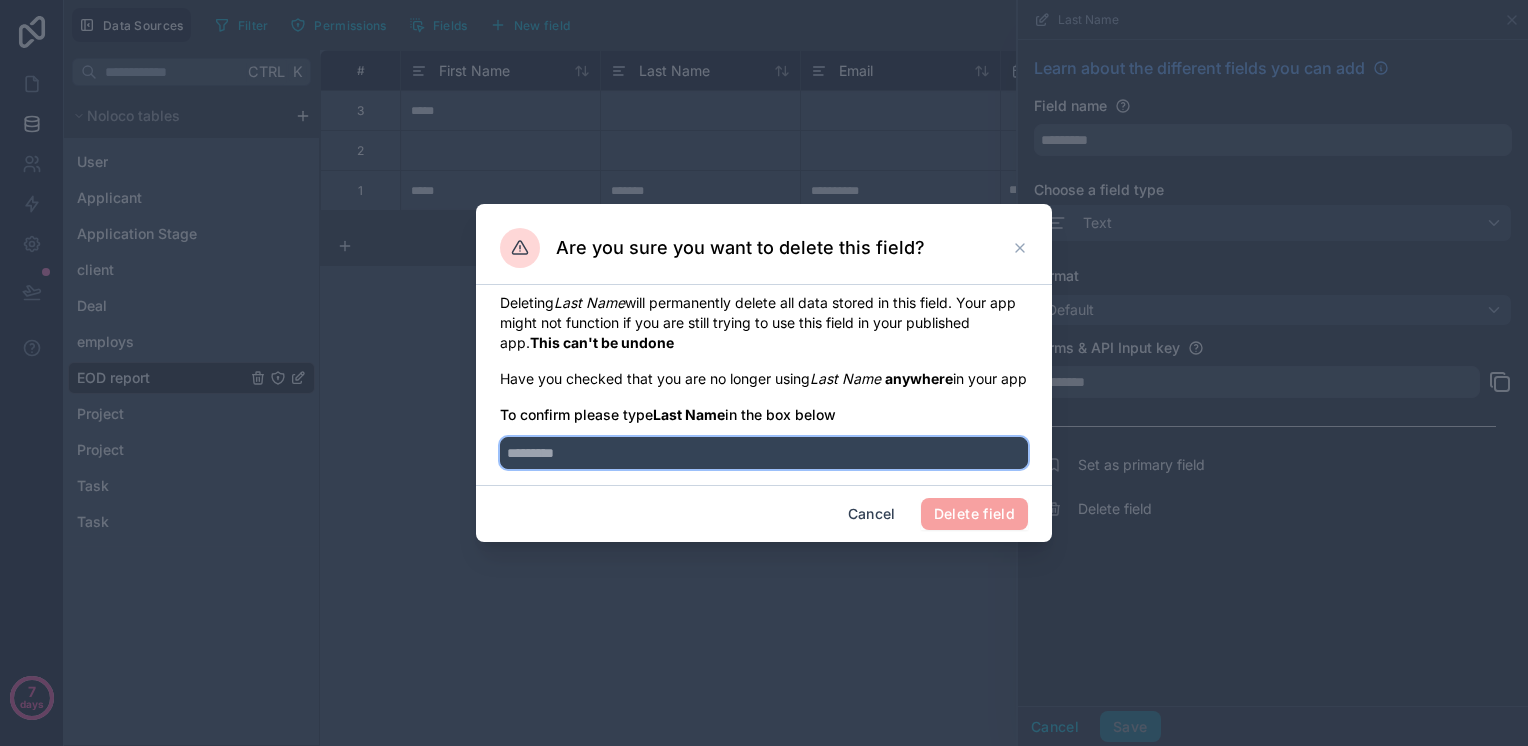 click at bounding box center (764, 453) 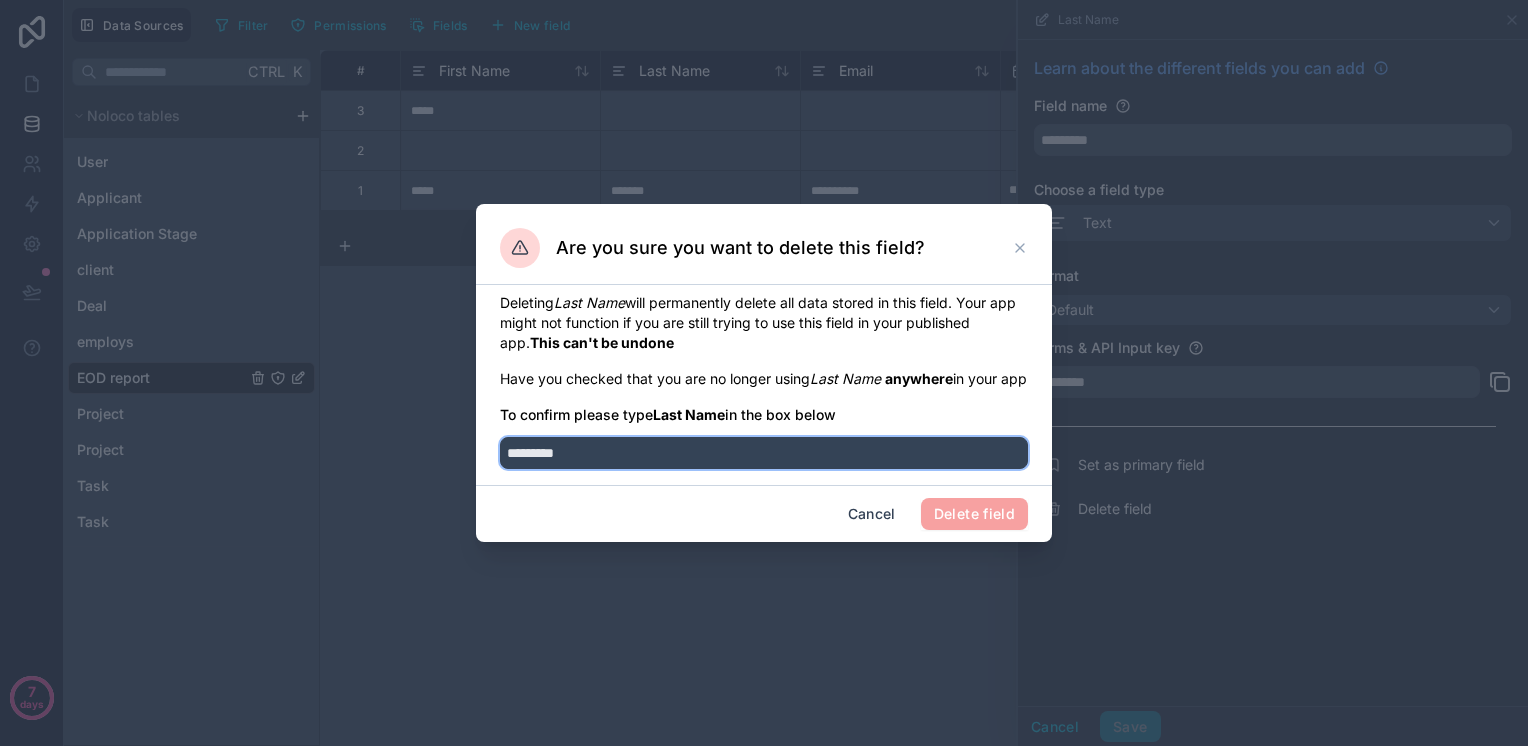 type on "*********" 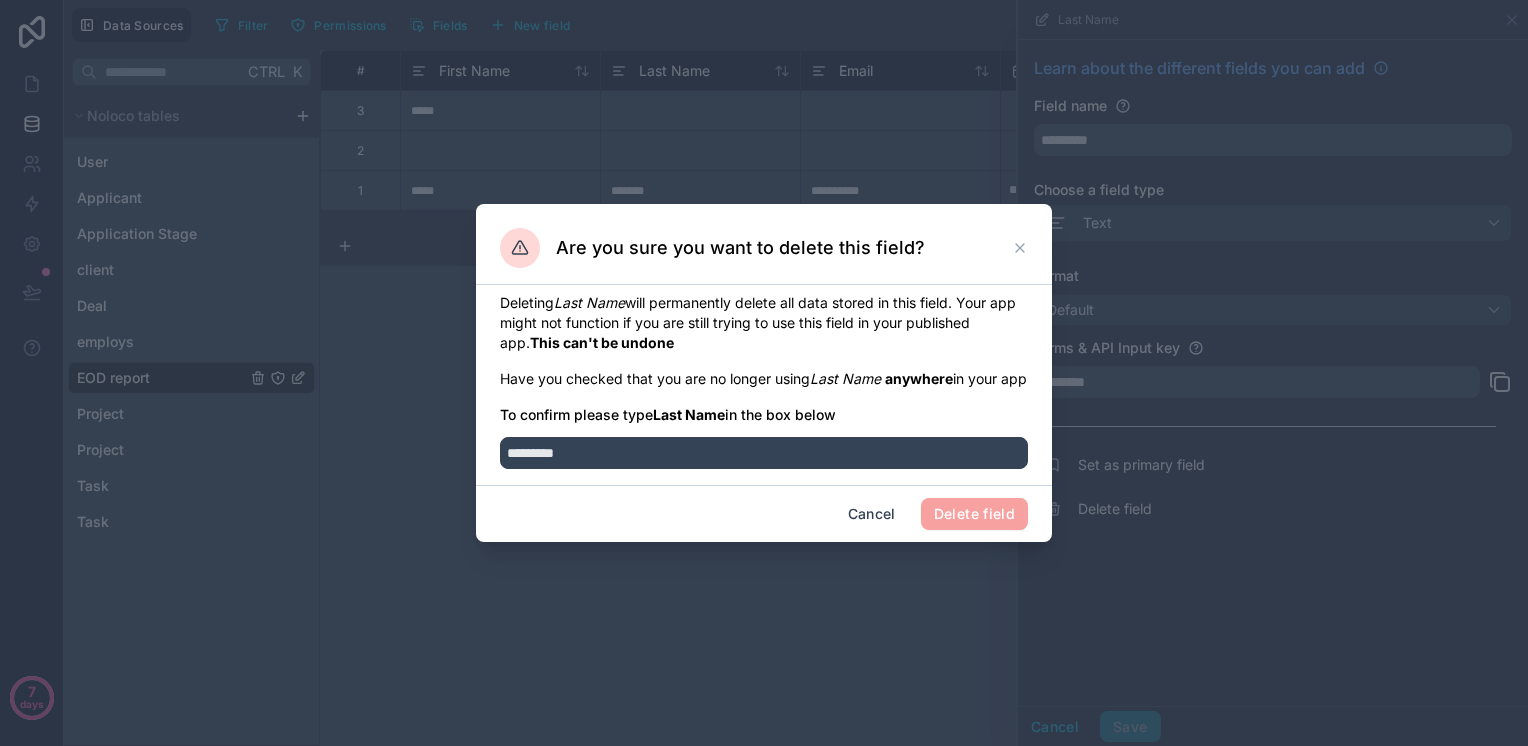 click on "Delete field" at bounding box center [974, 514] 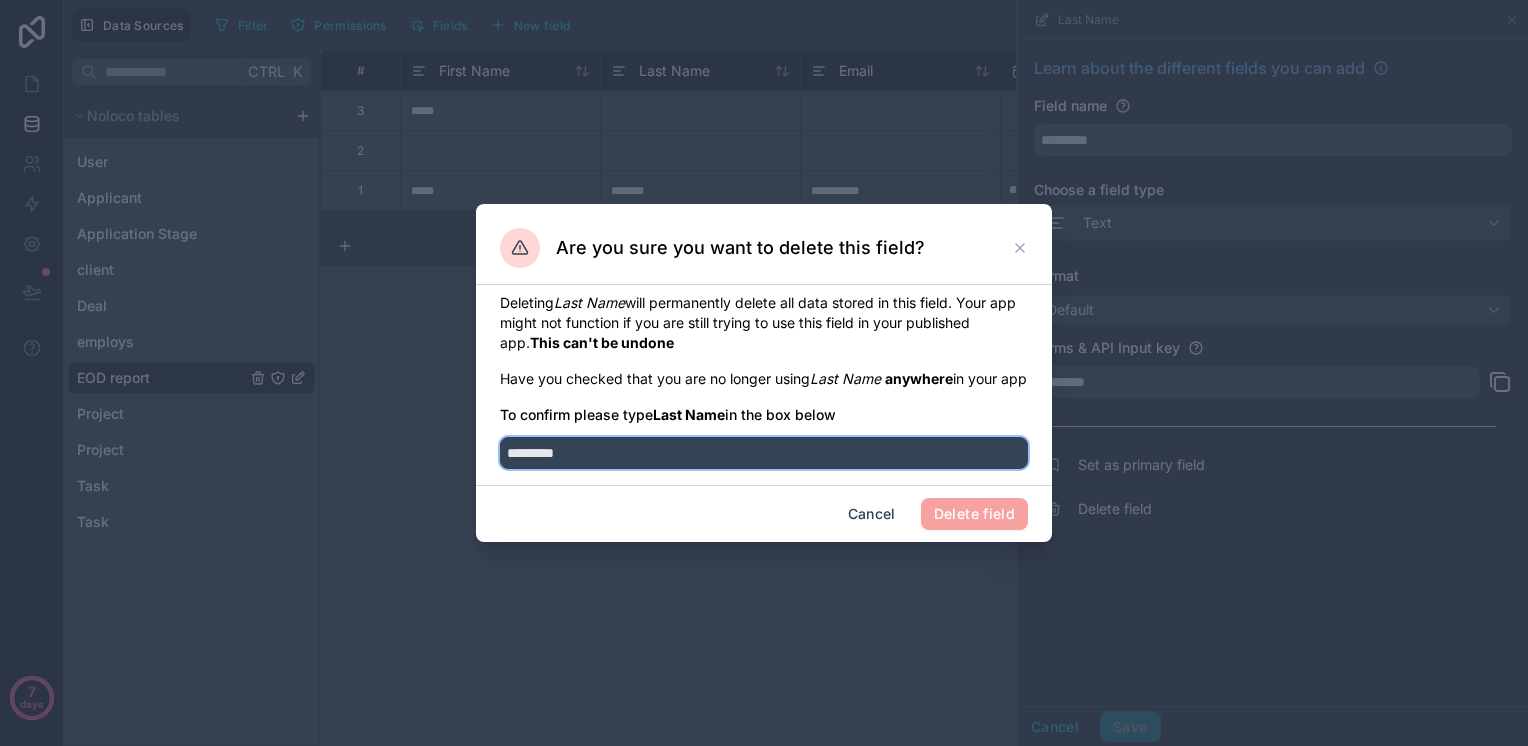 click on "*********" at bounding box center (764, 453) 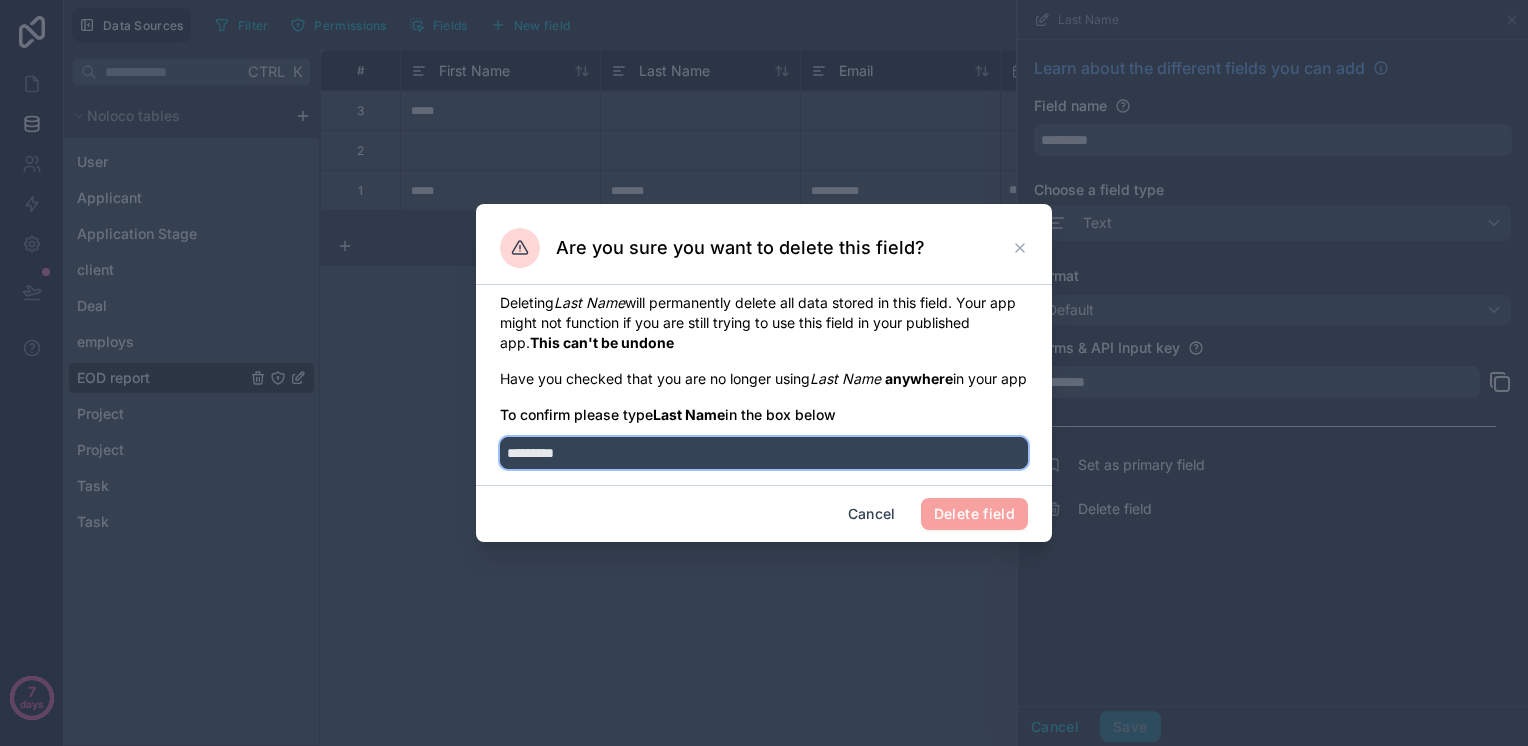 drag, startPoint x: 603, startPoint y: 464, endPoint x: 508, endPoint y: 457, distance: 95.257545 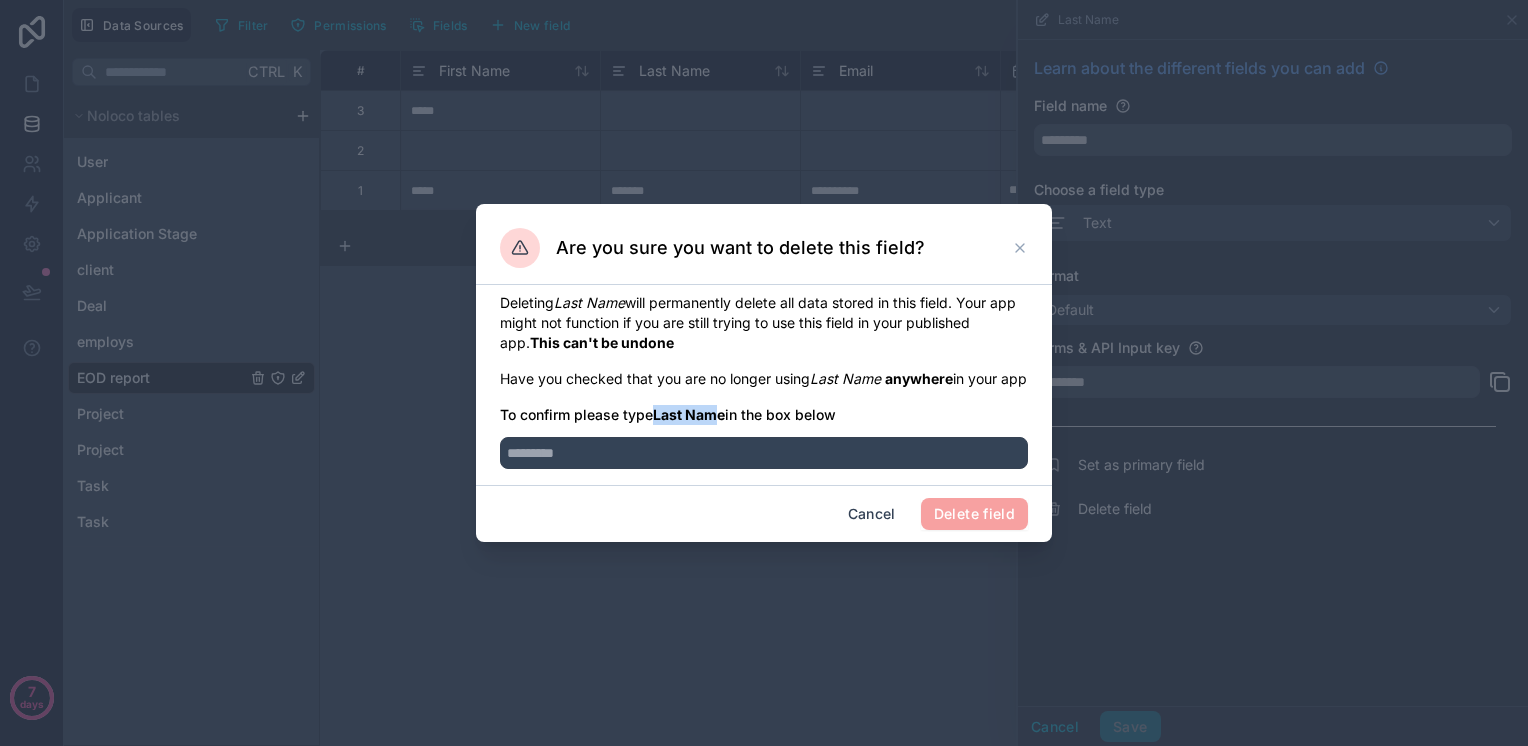 drag, startPoint x: 725, startPoint y: 421, endPoint x: 669, endPoint y: 422, distance: 56.008926 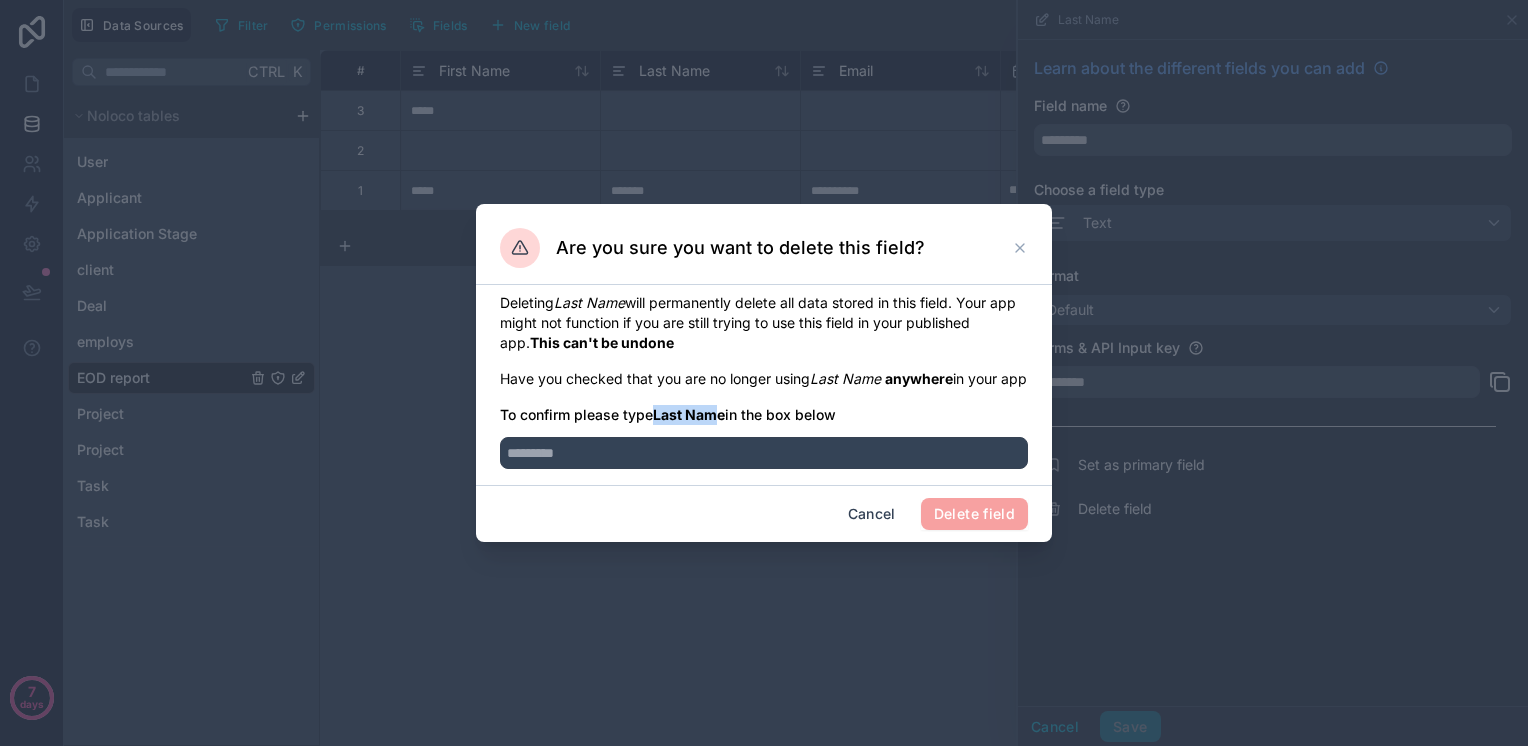click on "Last Name" at bounding box center [689, 414] 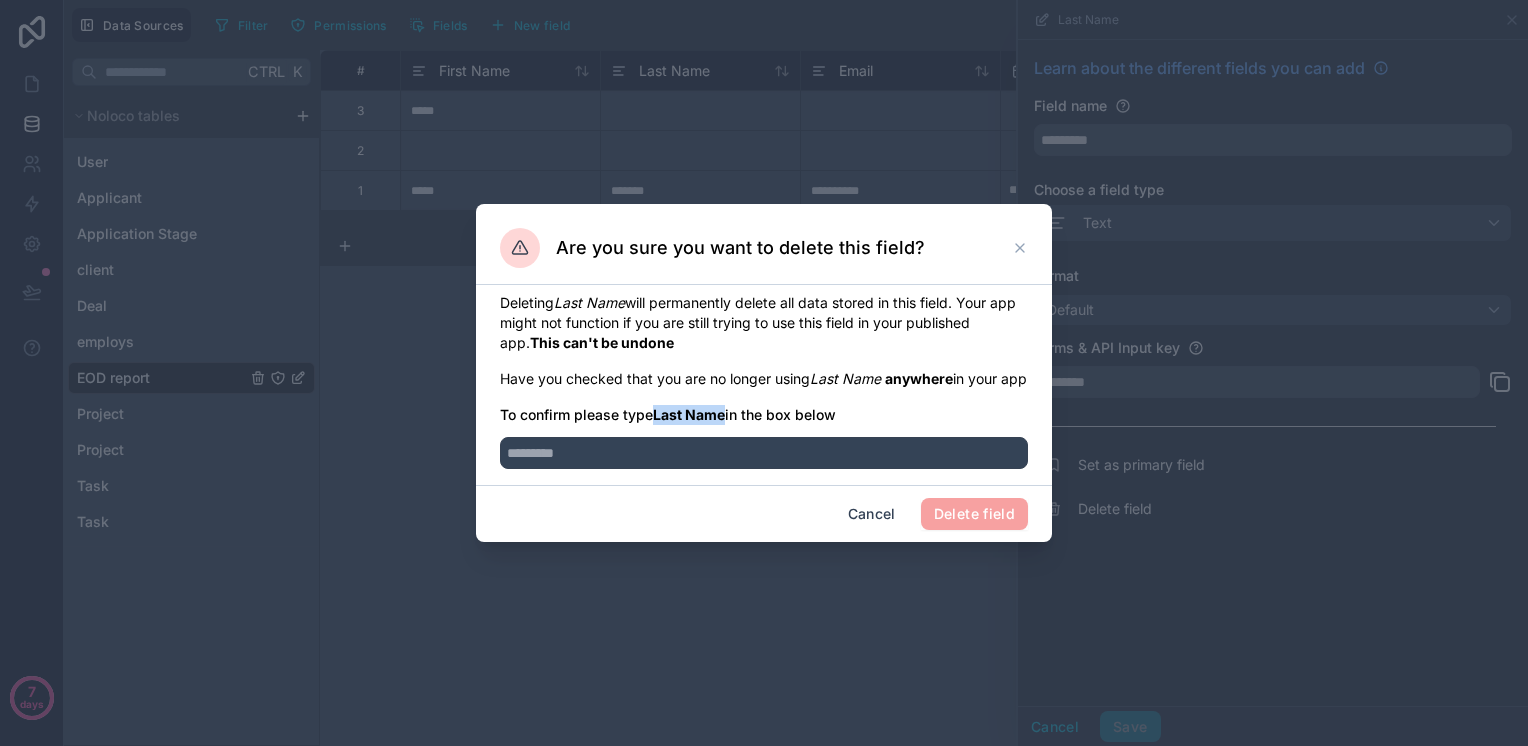 drag, startPoint x: 728, startPoint y: 429, endPoint x: 656, endPoint y: 428, distance: 72.00694 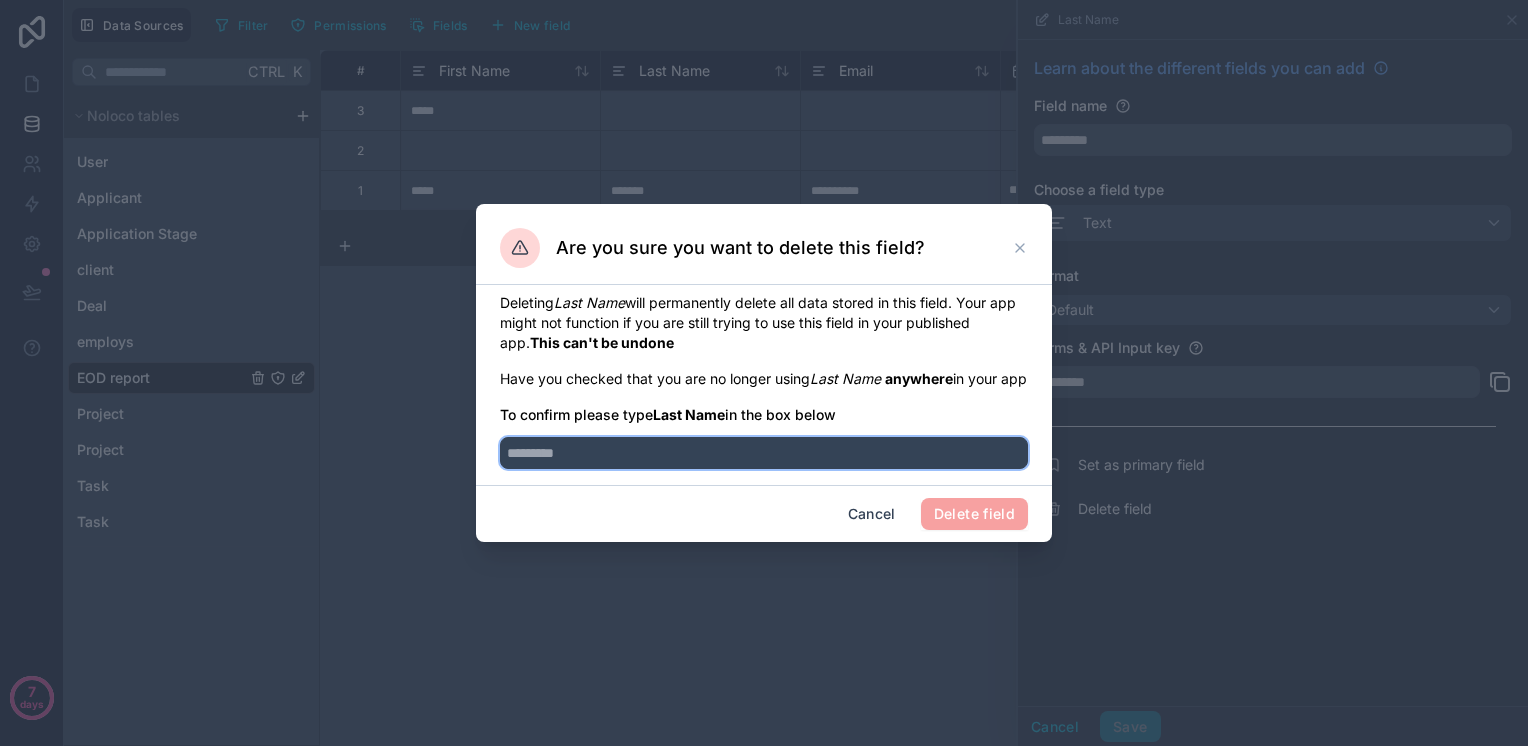 click at bounding box center [764, 453] 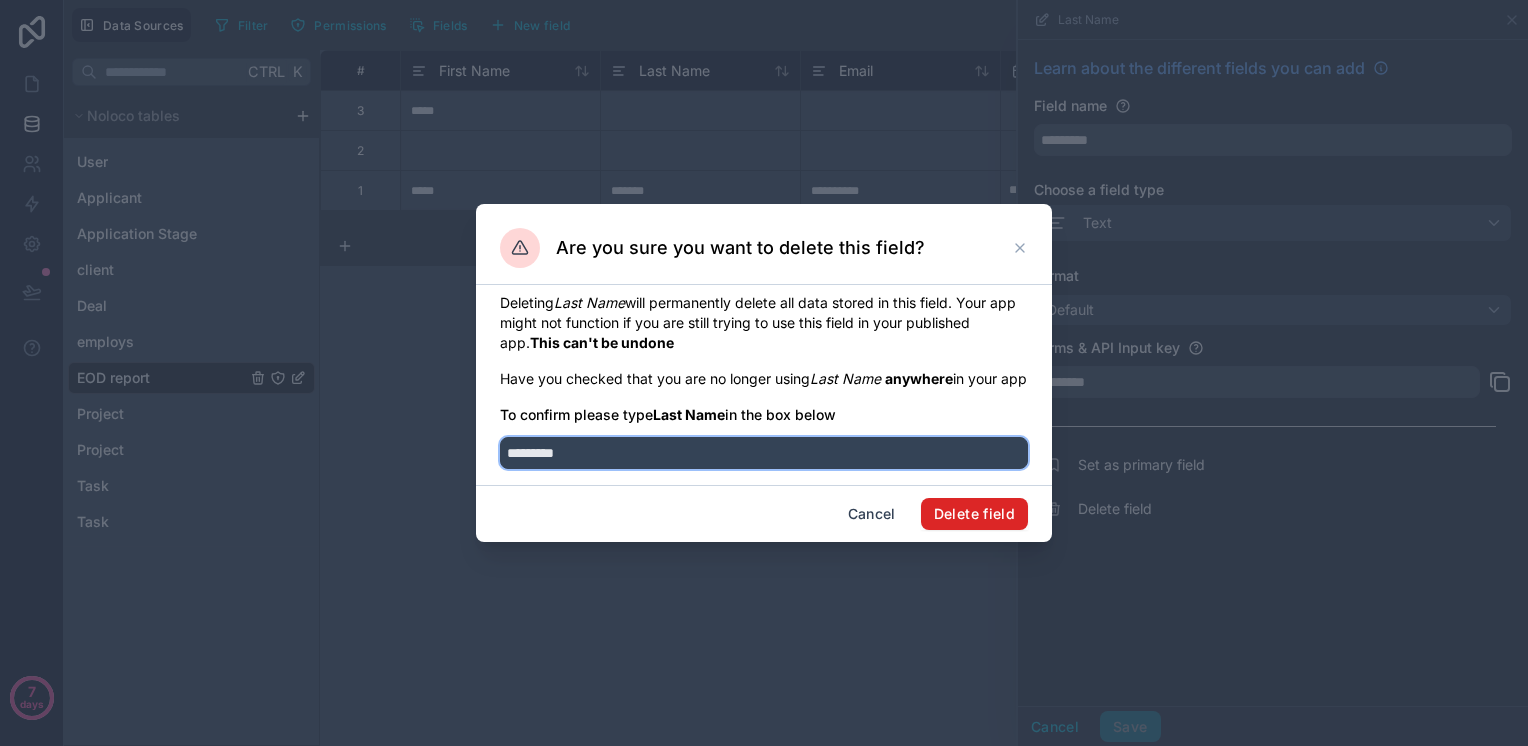 type on "*********" 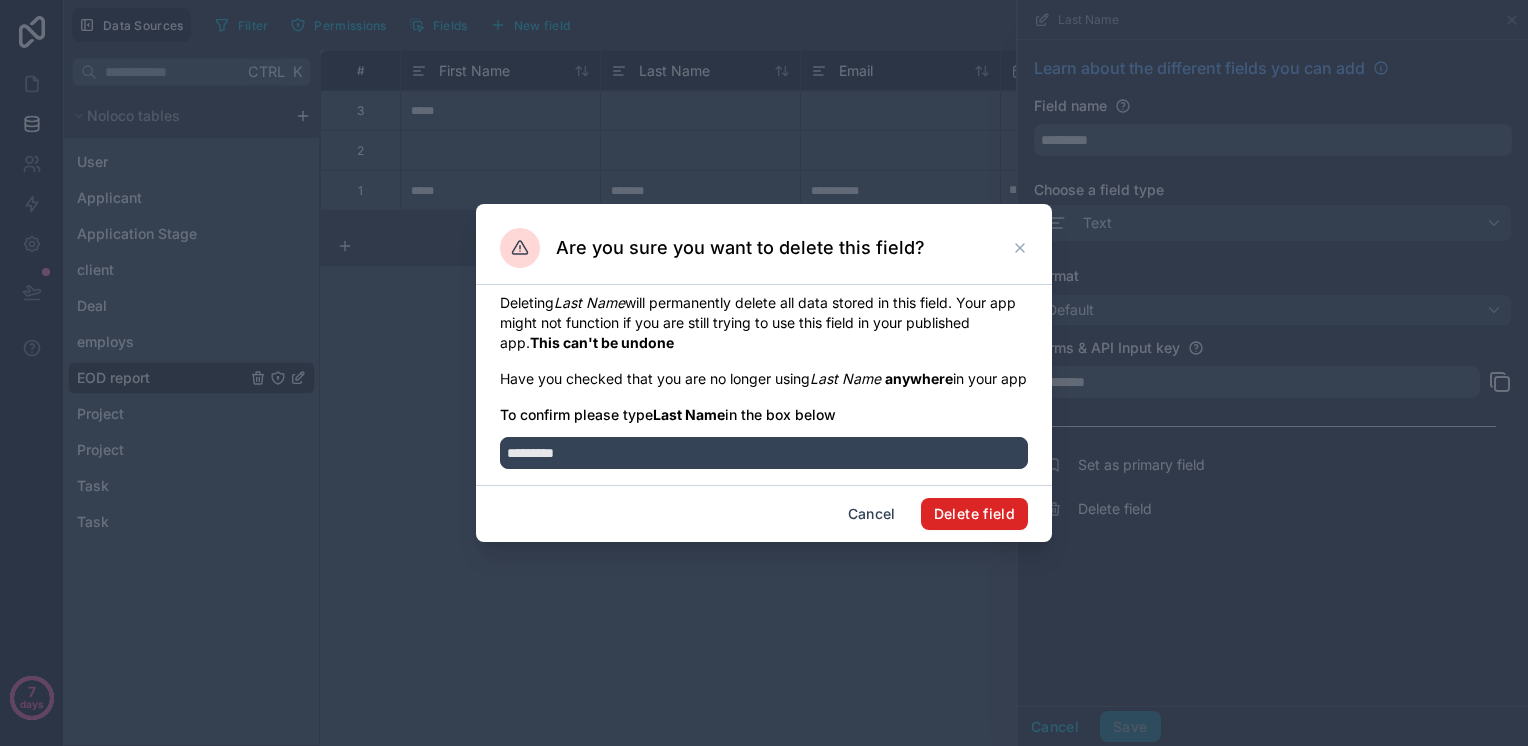 click on "Delete field" at bounding box center [974, 514] 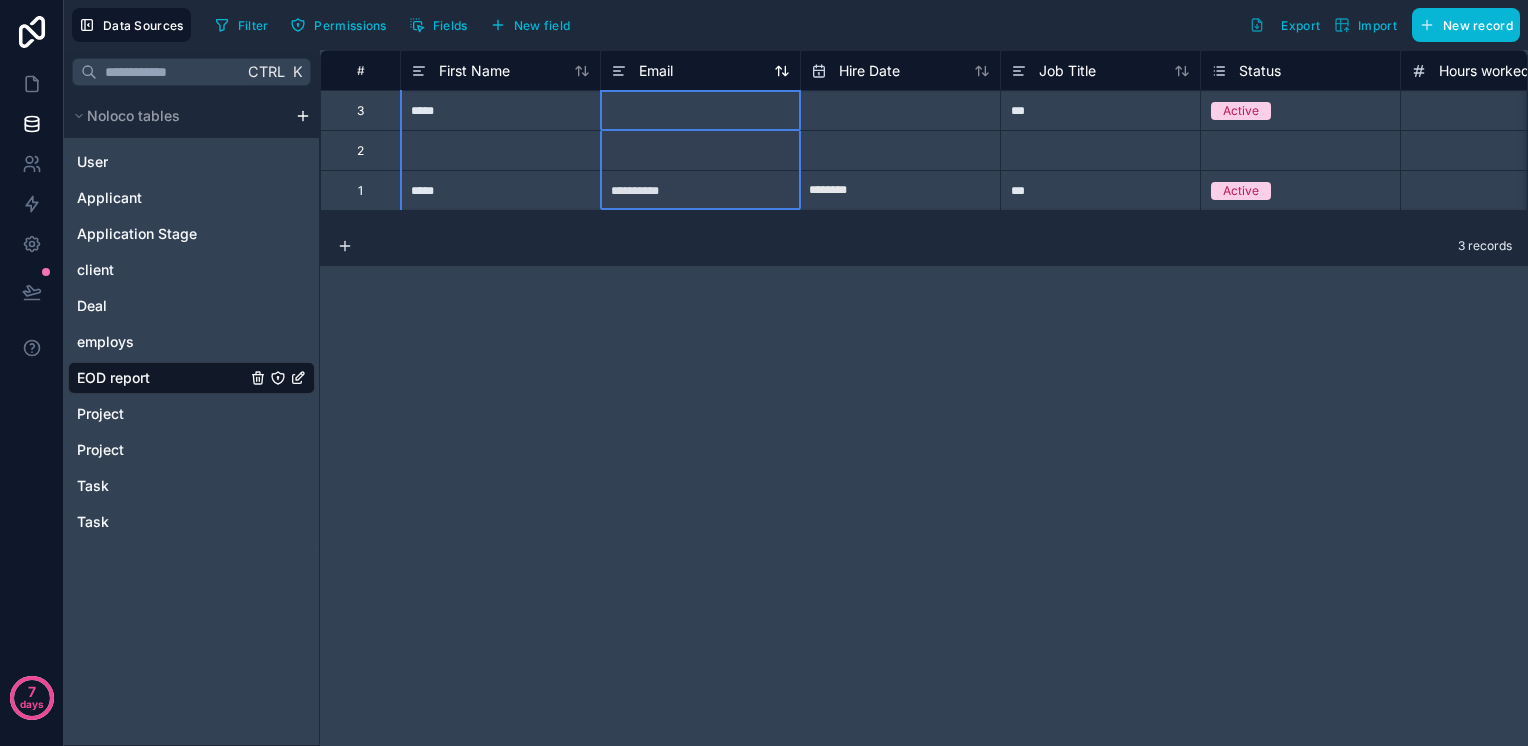 click on "Email" at bounding box center [700, 71] 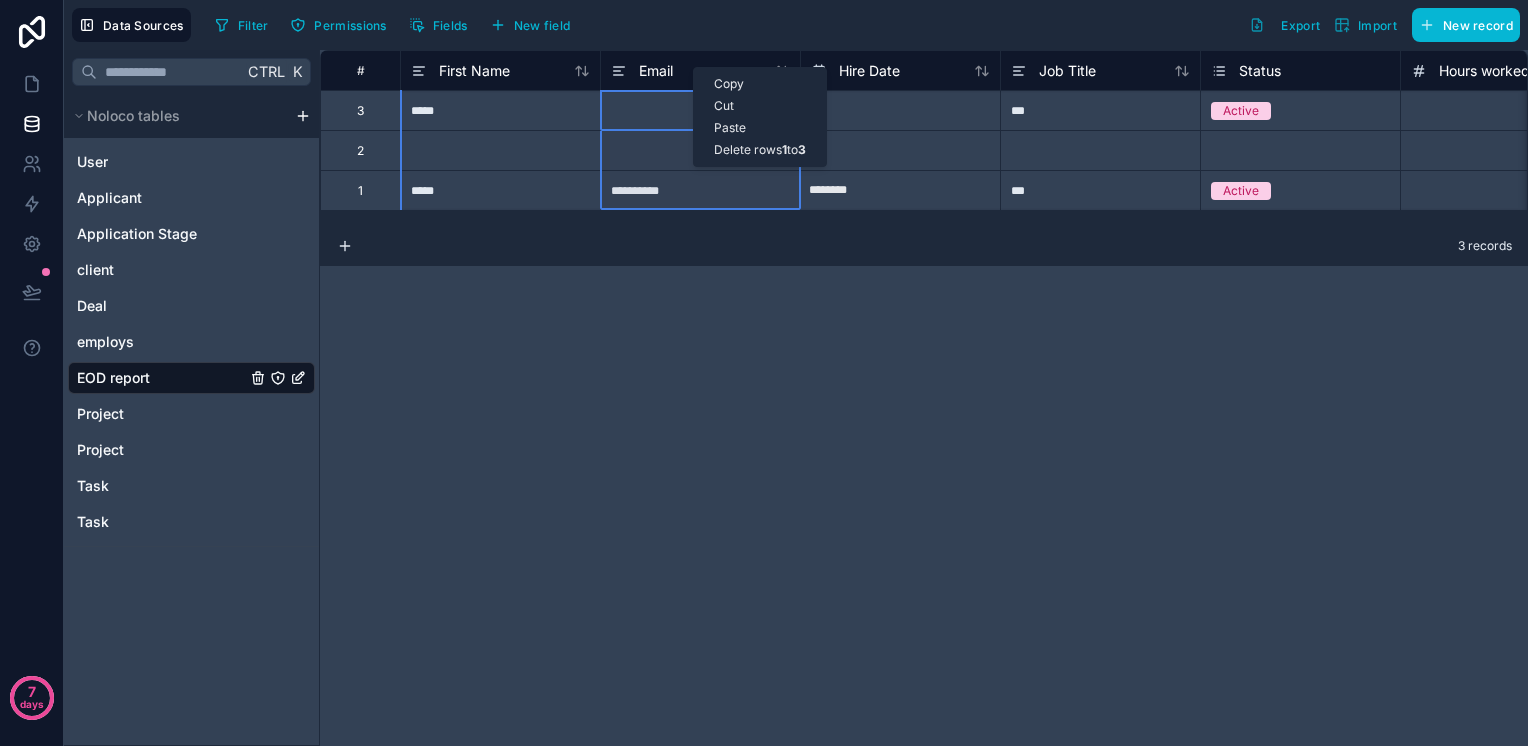 drag, startPoint x: 693, startPoint y: 67, endPoint x: 555, endPoint y: 294, distance: 265.6558 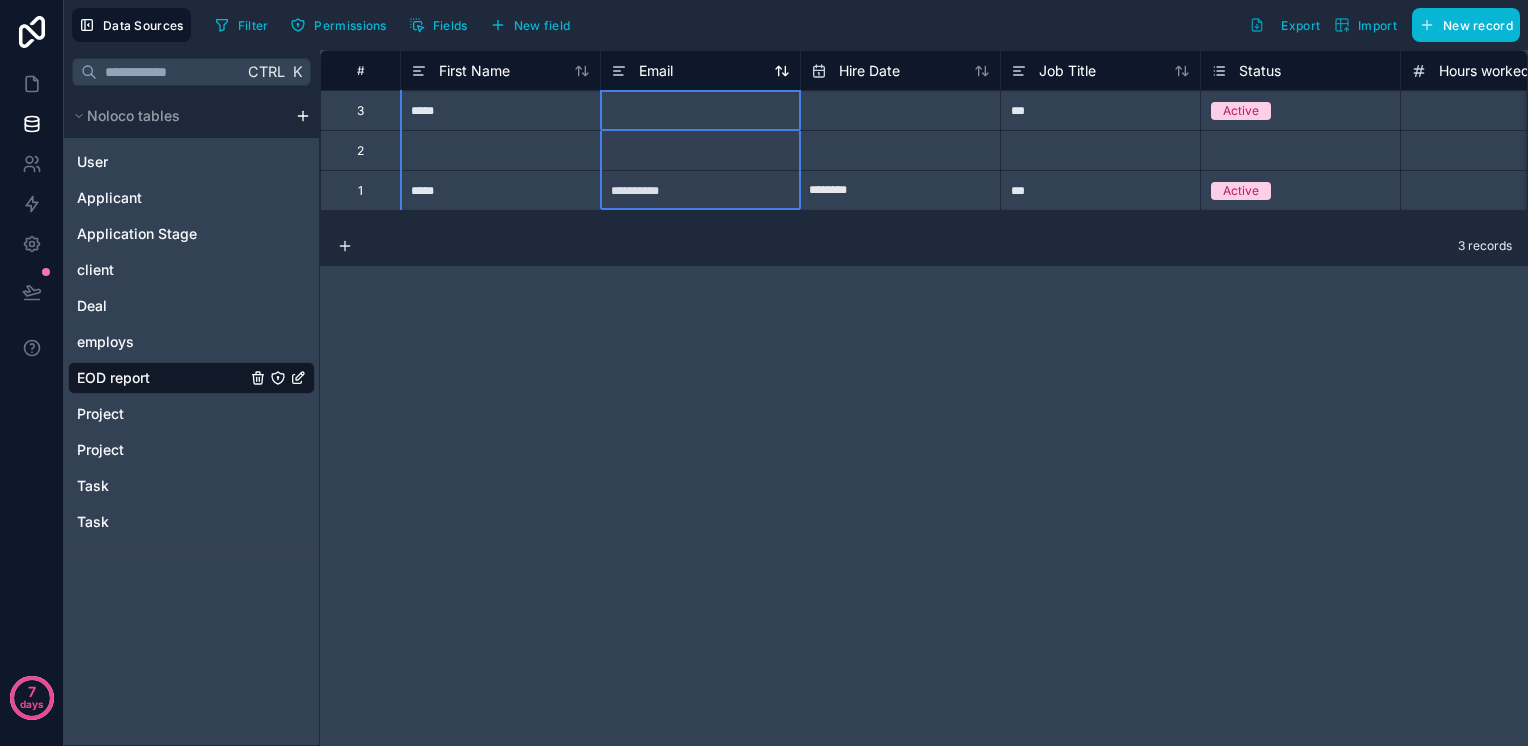 click on "Email" at bounding box center (656, 71) 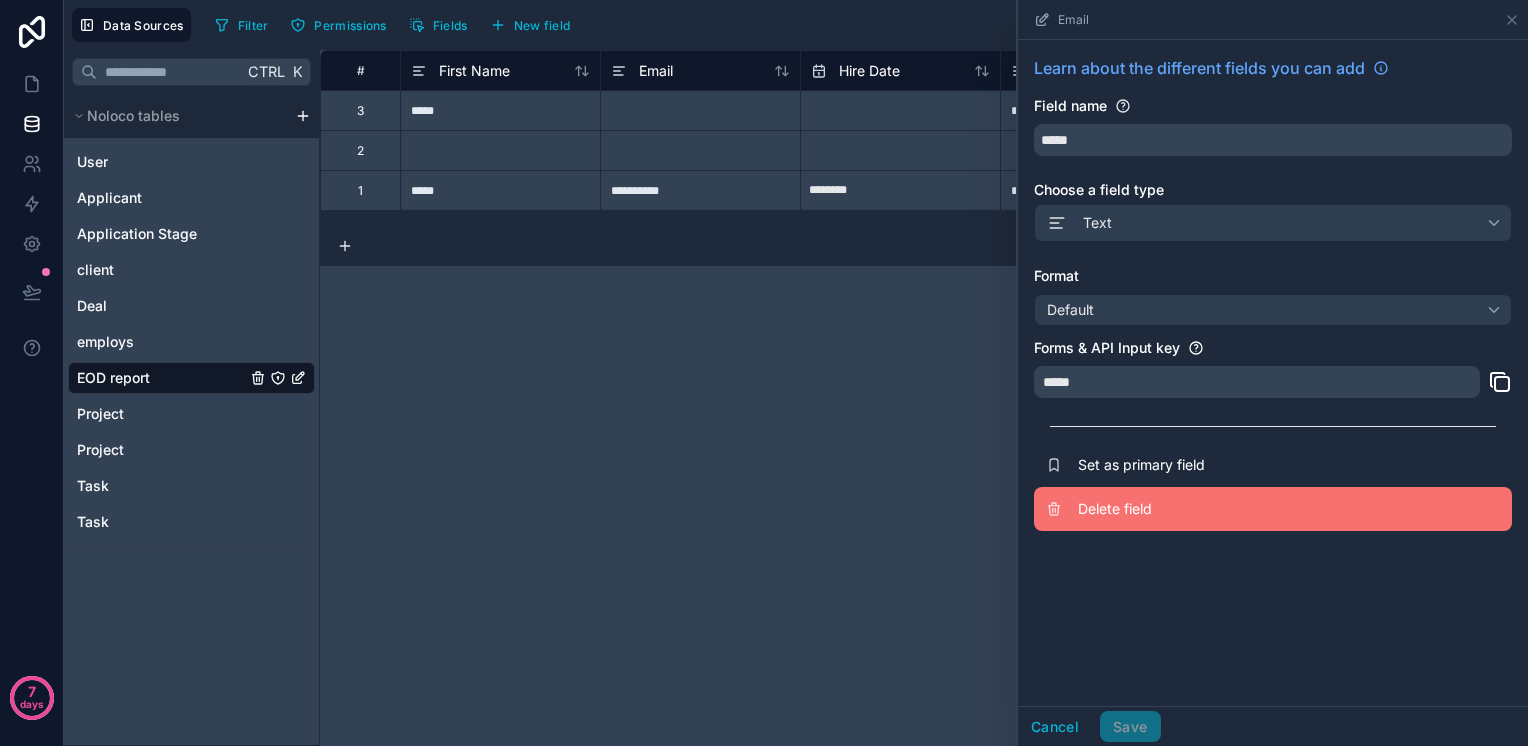 click on "Delete field" at bounding box center [1222, 509] 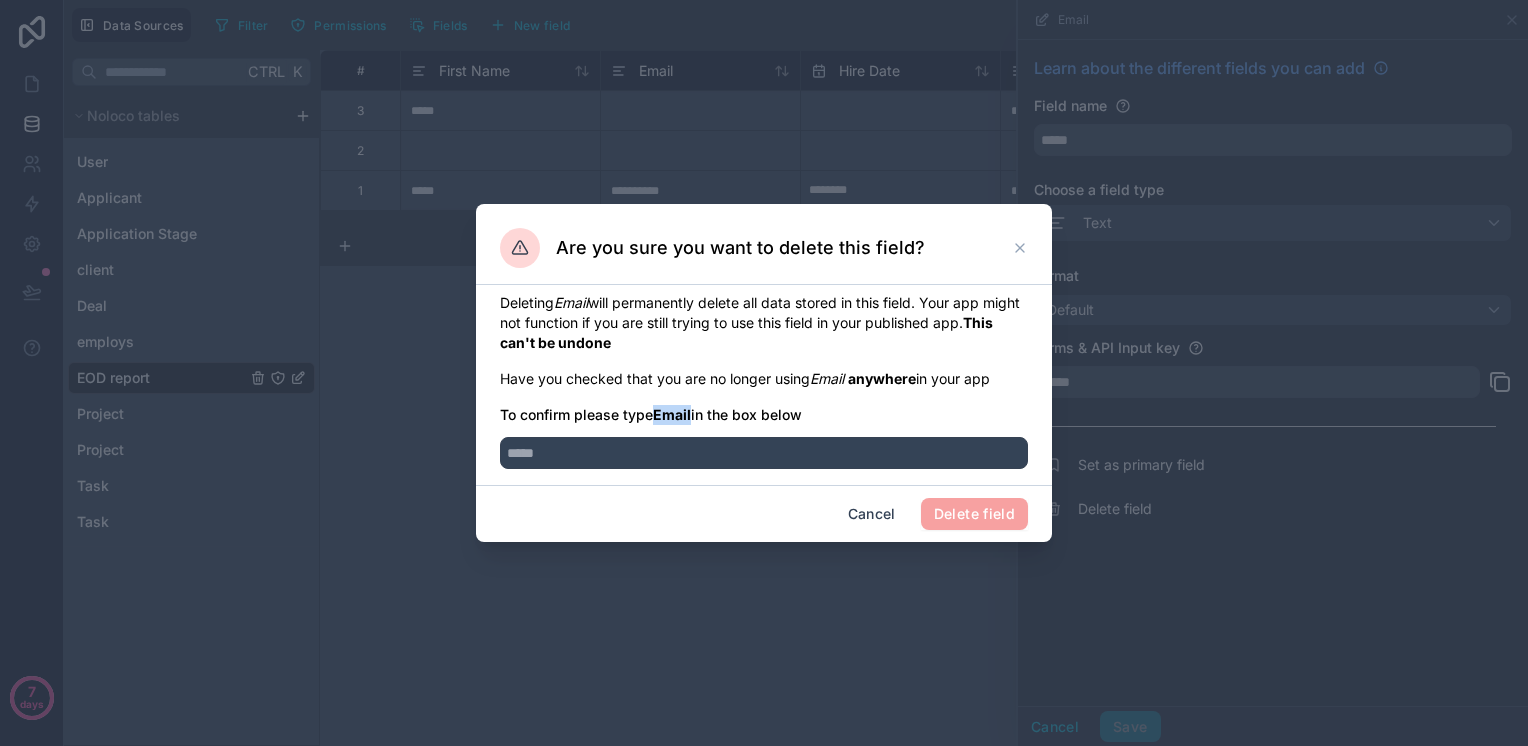 drag, startPoint x: 695, startPoint y: 418, endPoint x: 656, endPoint y: 415, distance: 39.115215 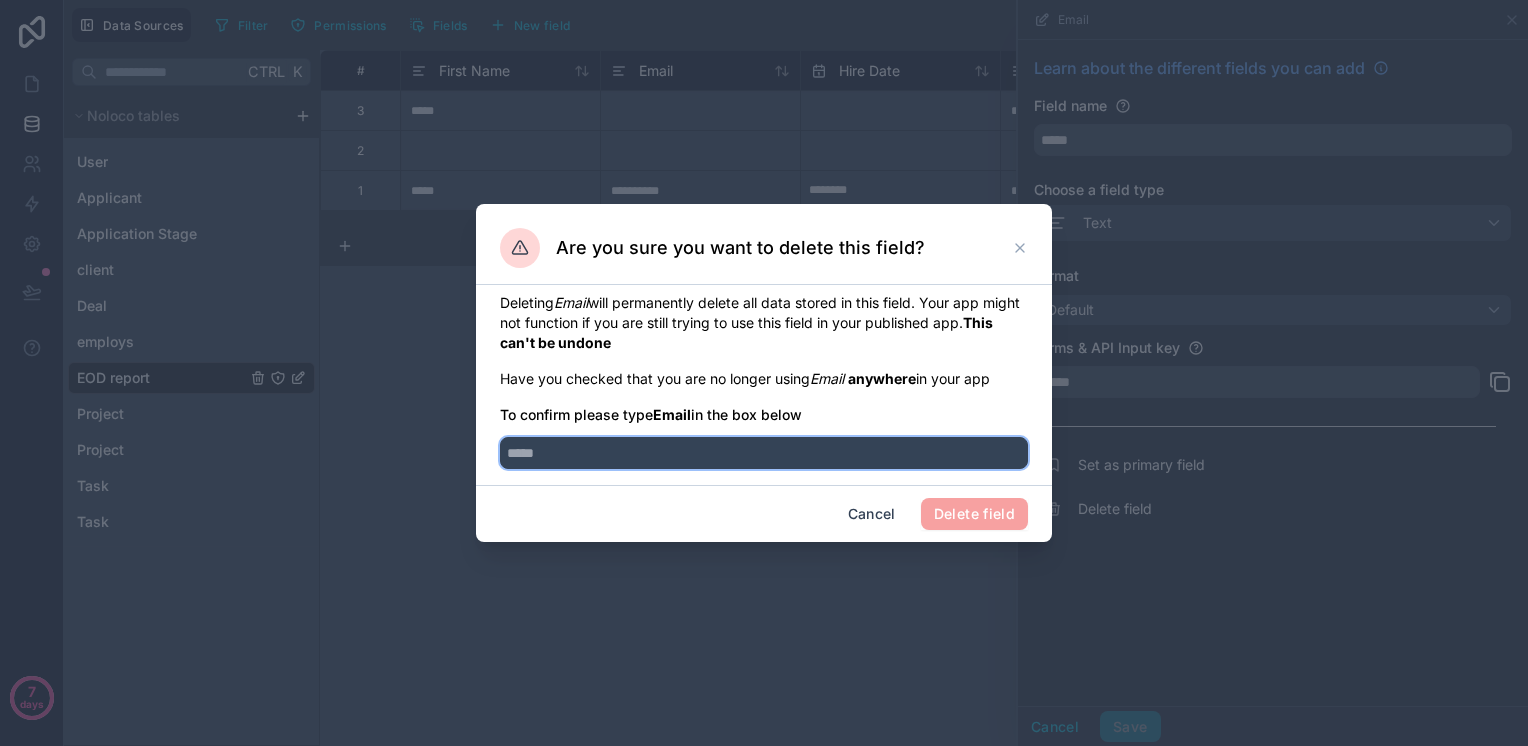 click at bounding box center (764, 453) 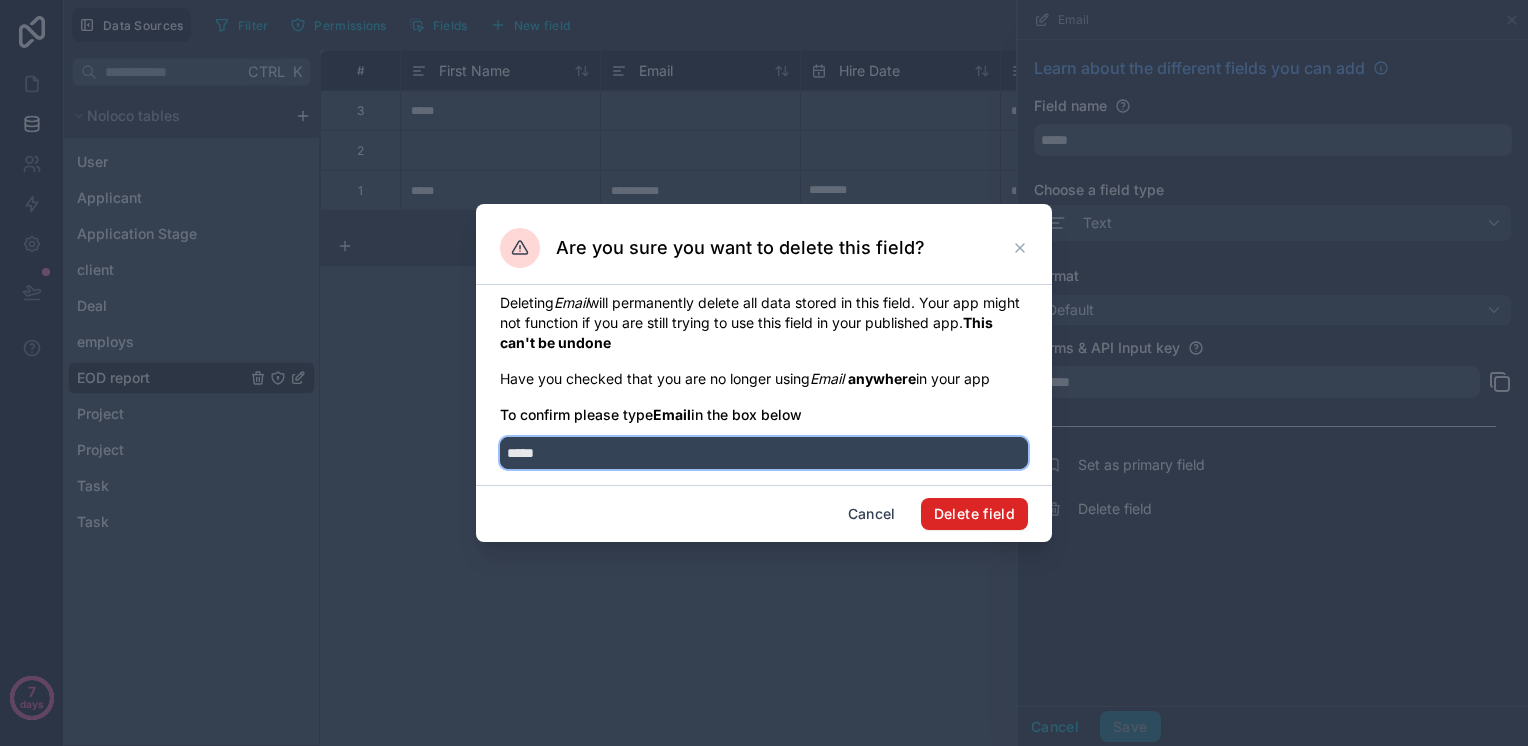 type on "*****" 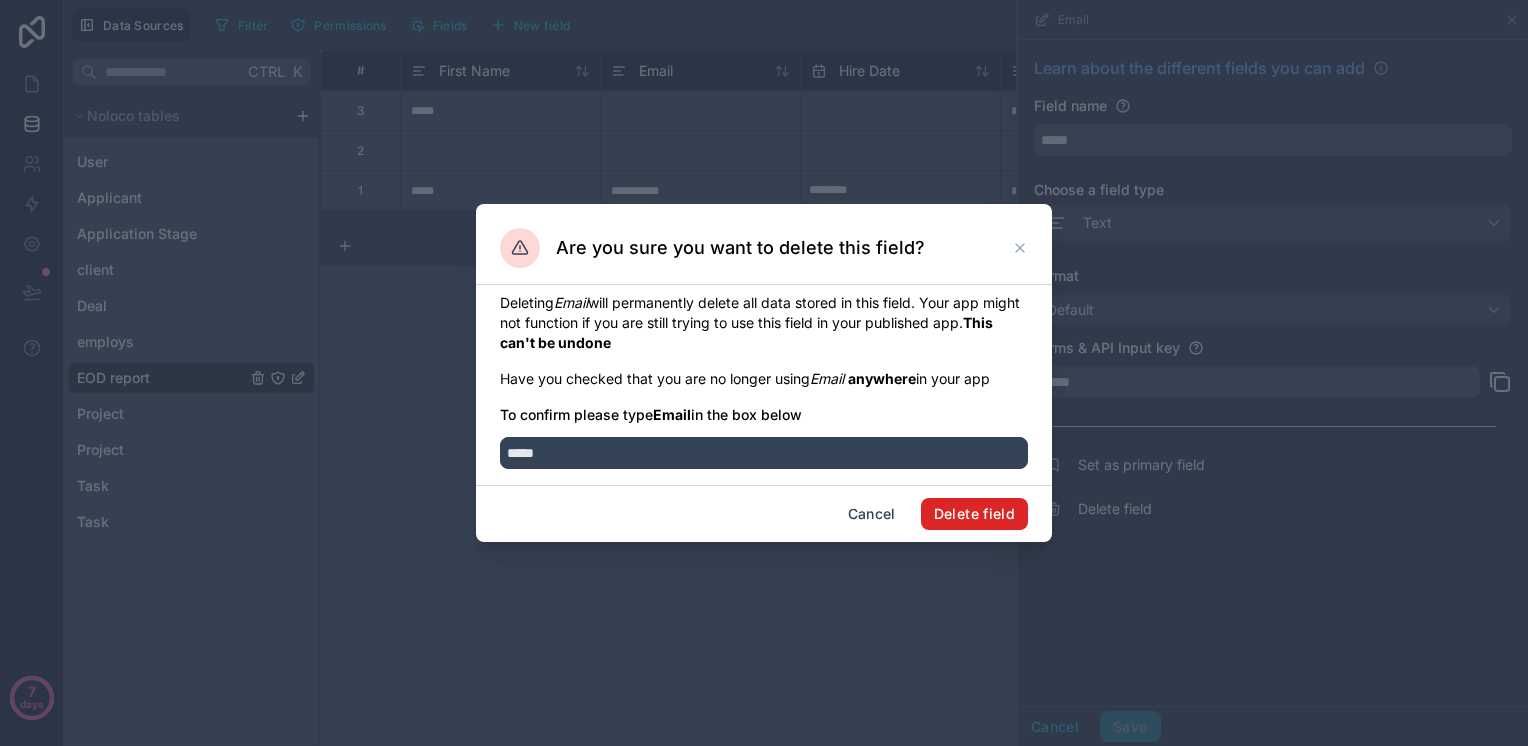 click on "Delete field" at bounding box center (974, 514) 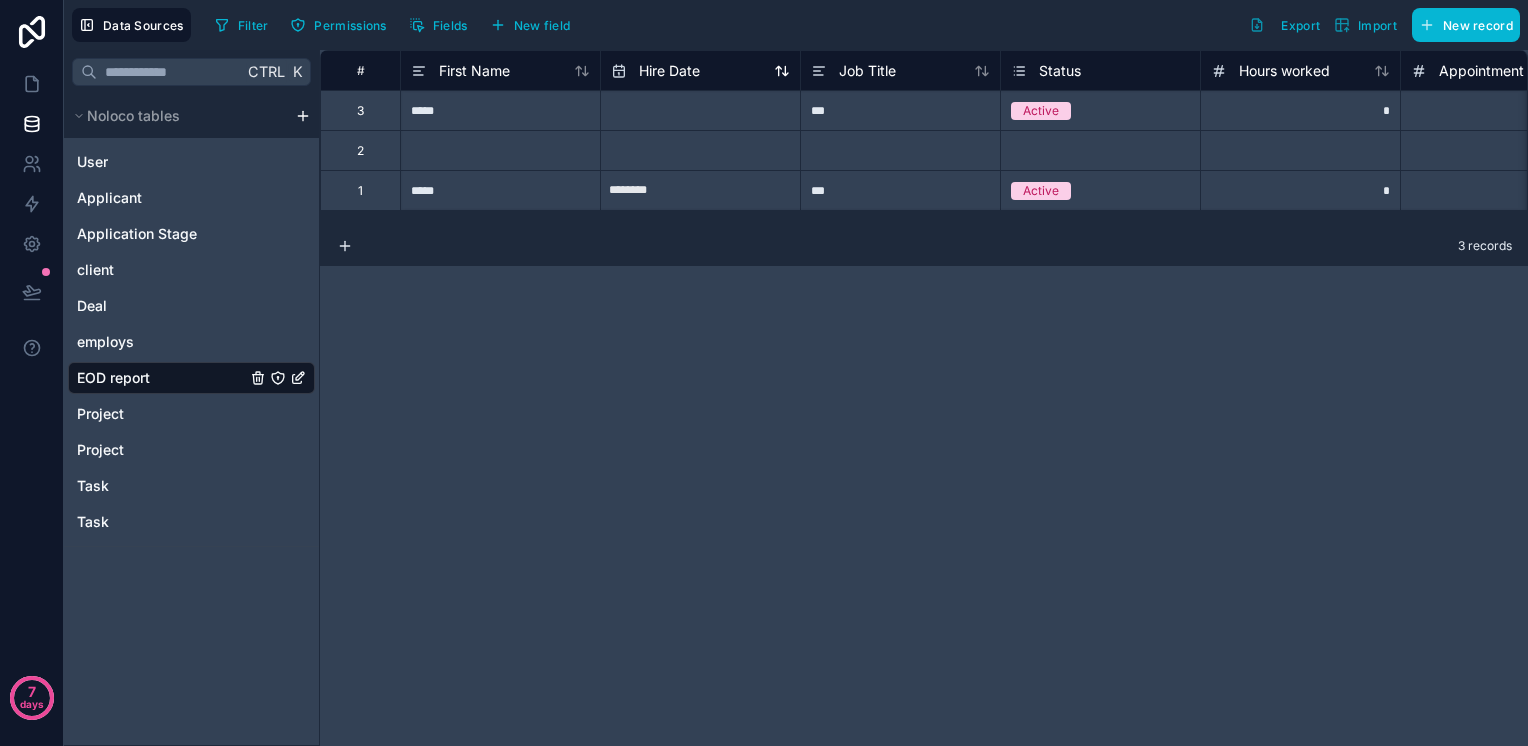 click on "Hire Date" at bounding box center [669, 71] 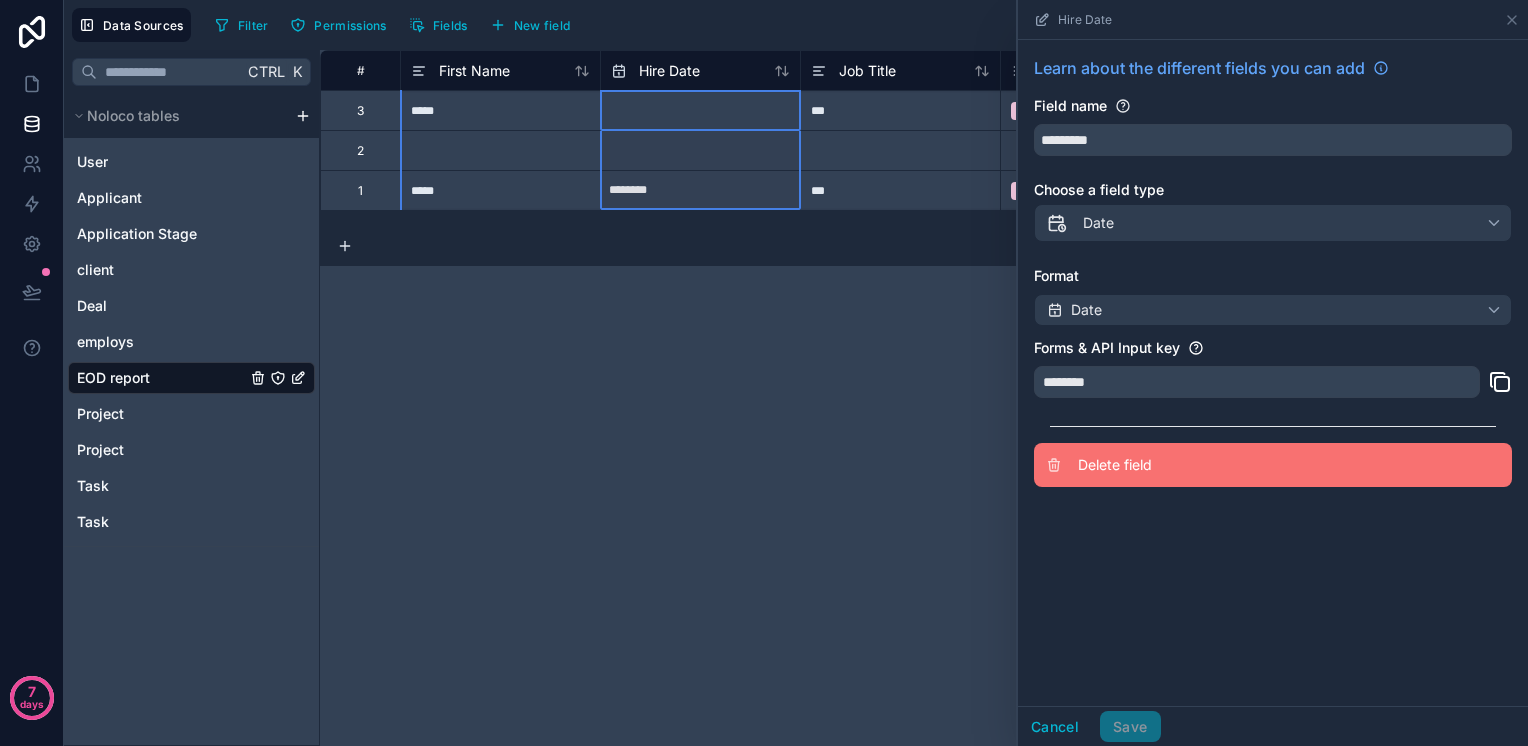 click on "Delete field" at bounding box center (1273, 465) 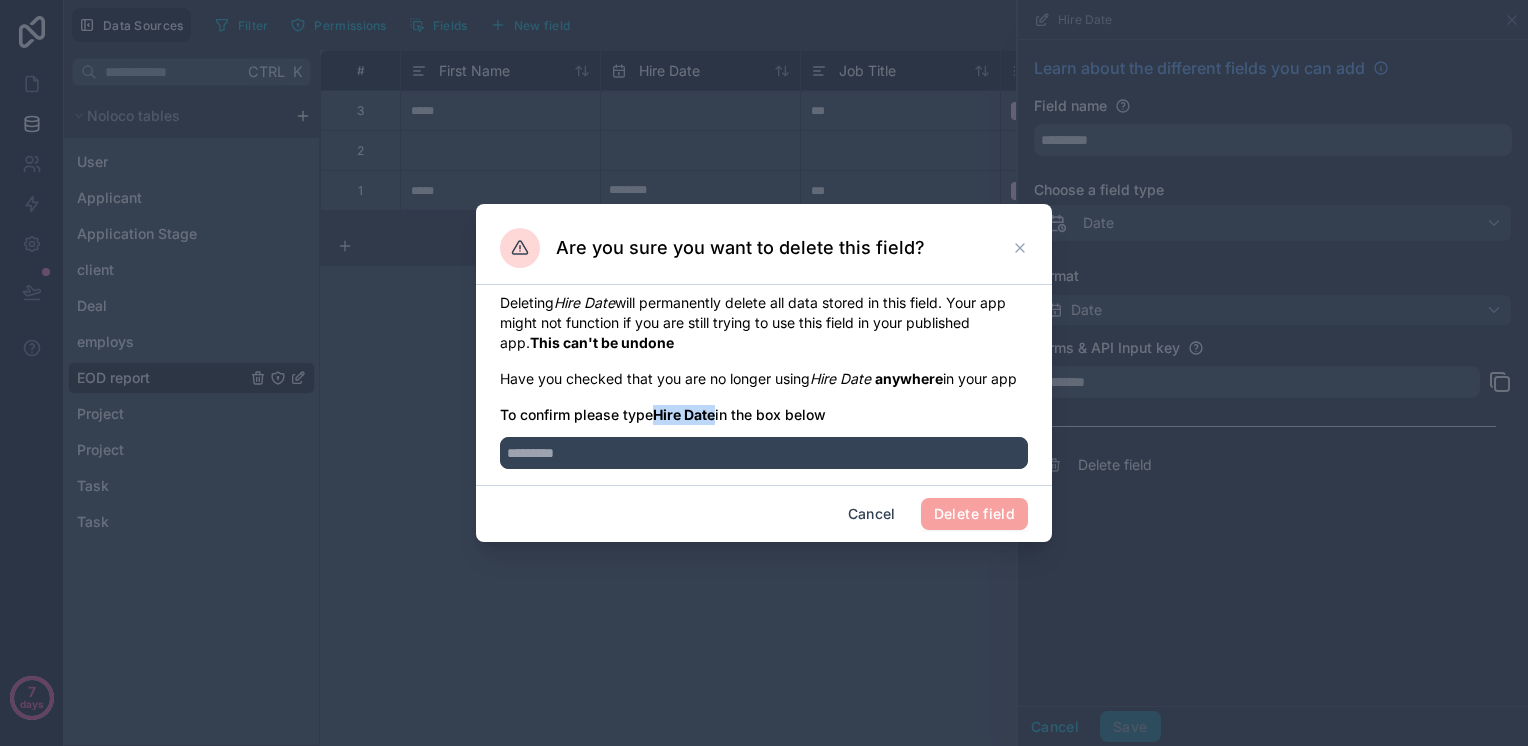 drag, startPoint x: 660, startPoint y: 412, endPoint x: 718, endPoint y: 419, distance: 58.420887 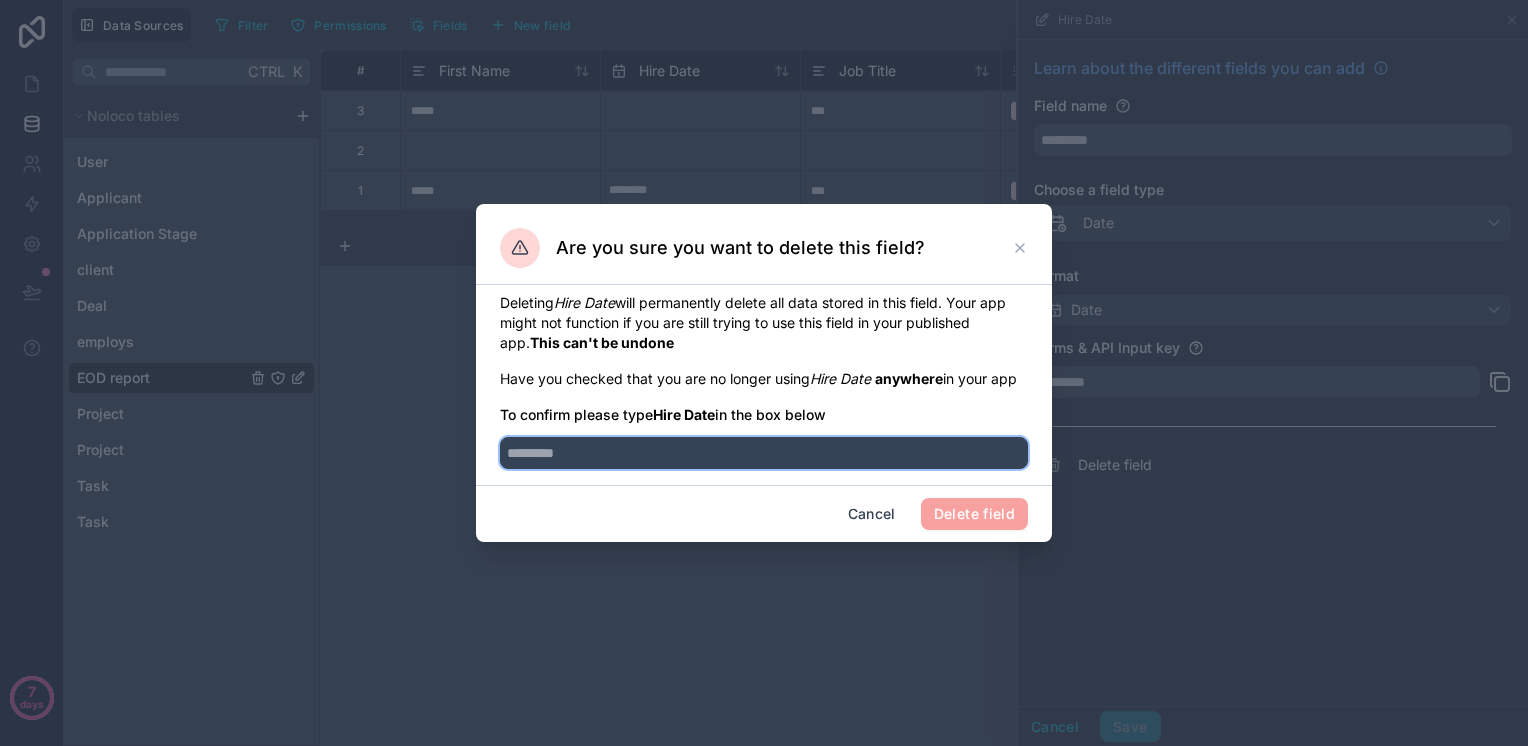 click at bounding box center [764, 453] 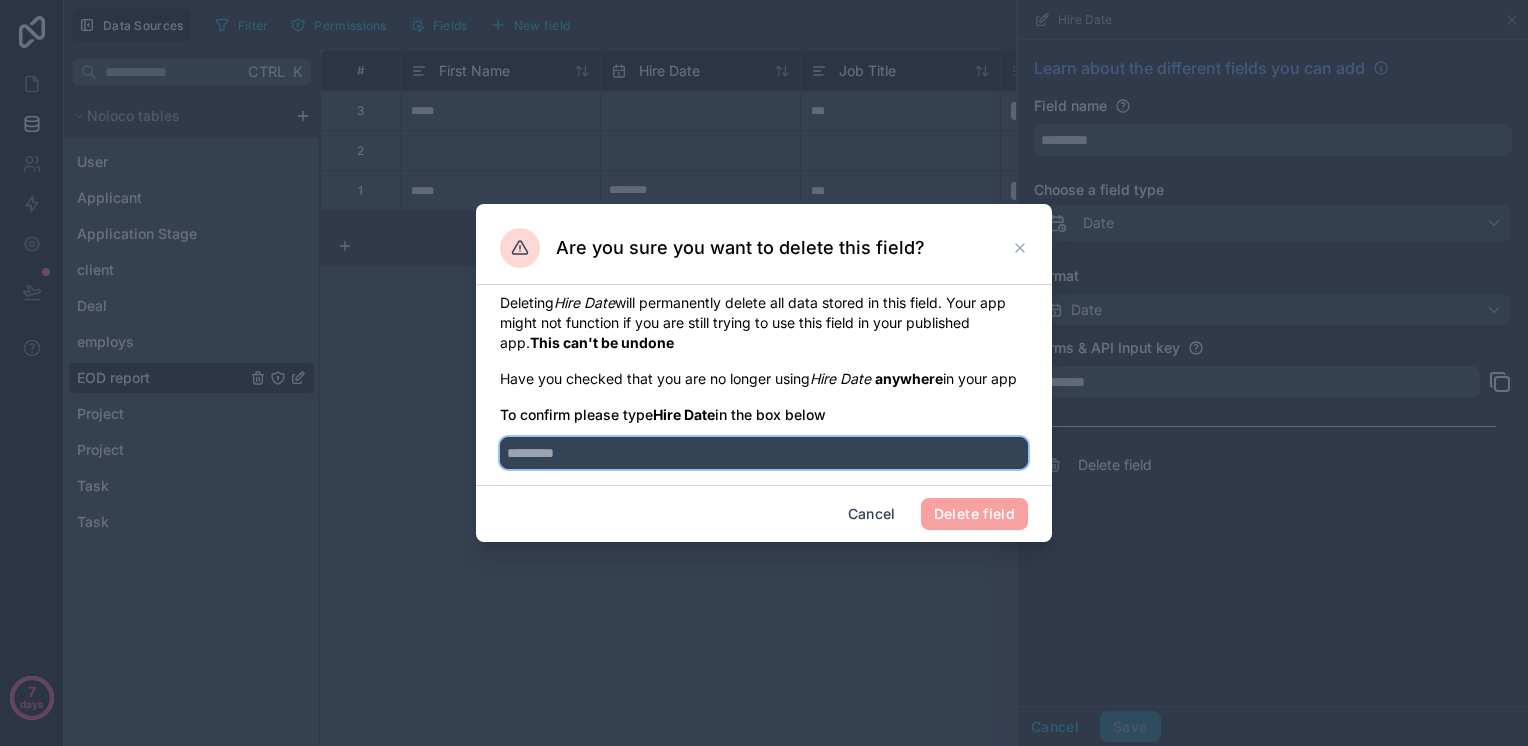paste on "*********" 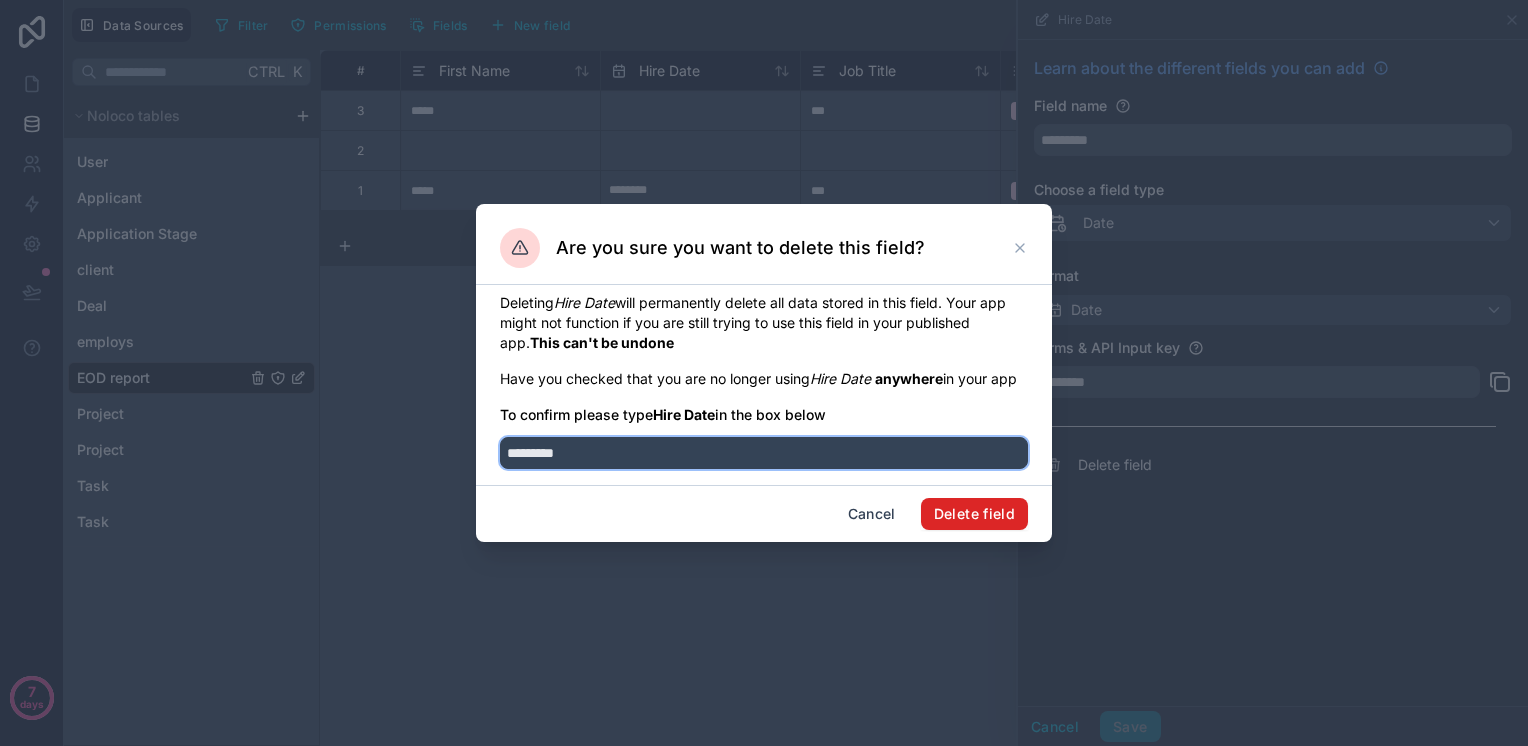 type on "*********" 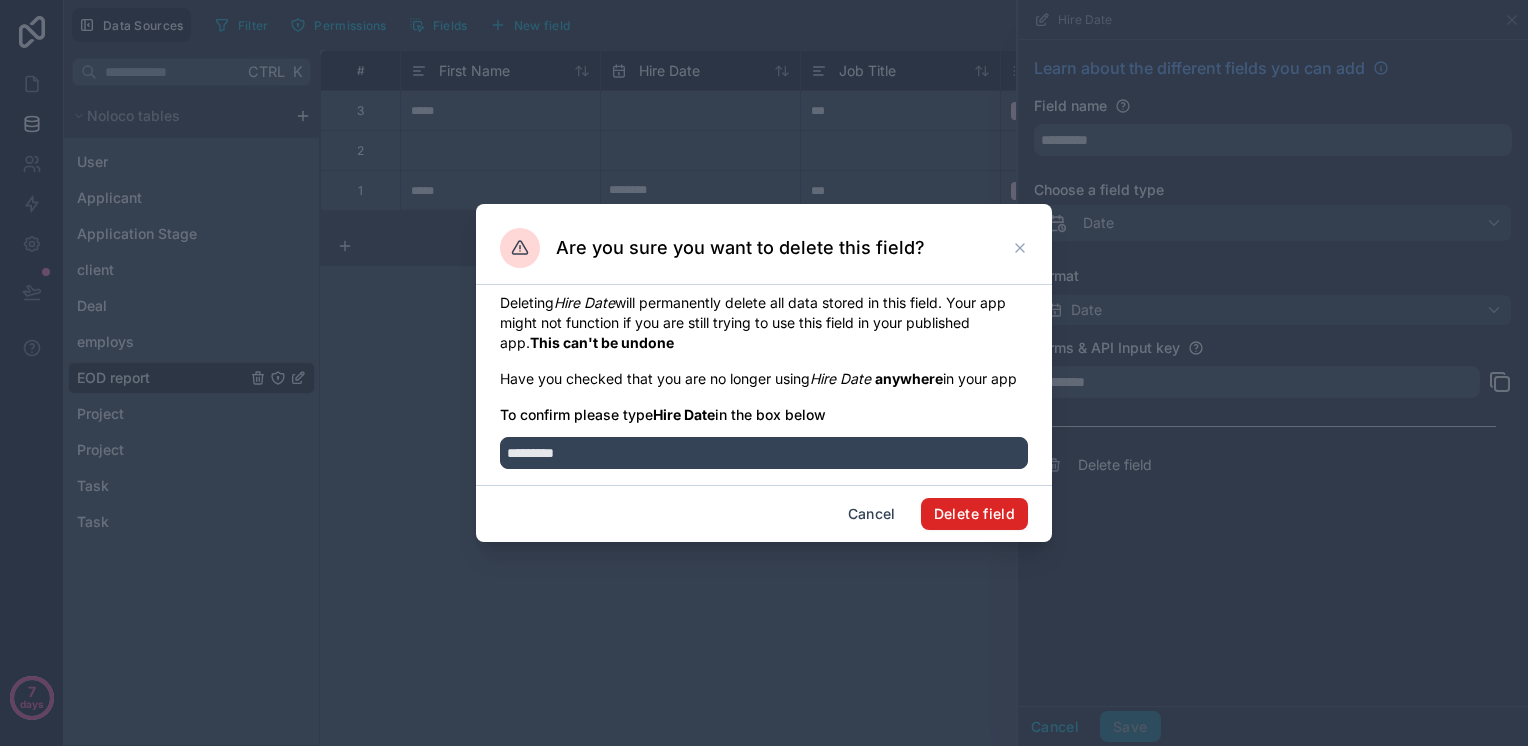 click on "Delete field" at bounding box center (974, 514) 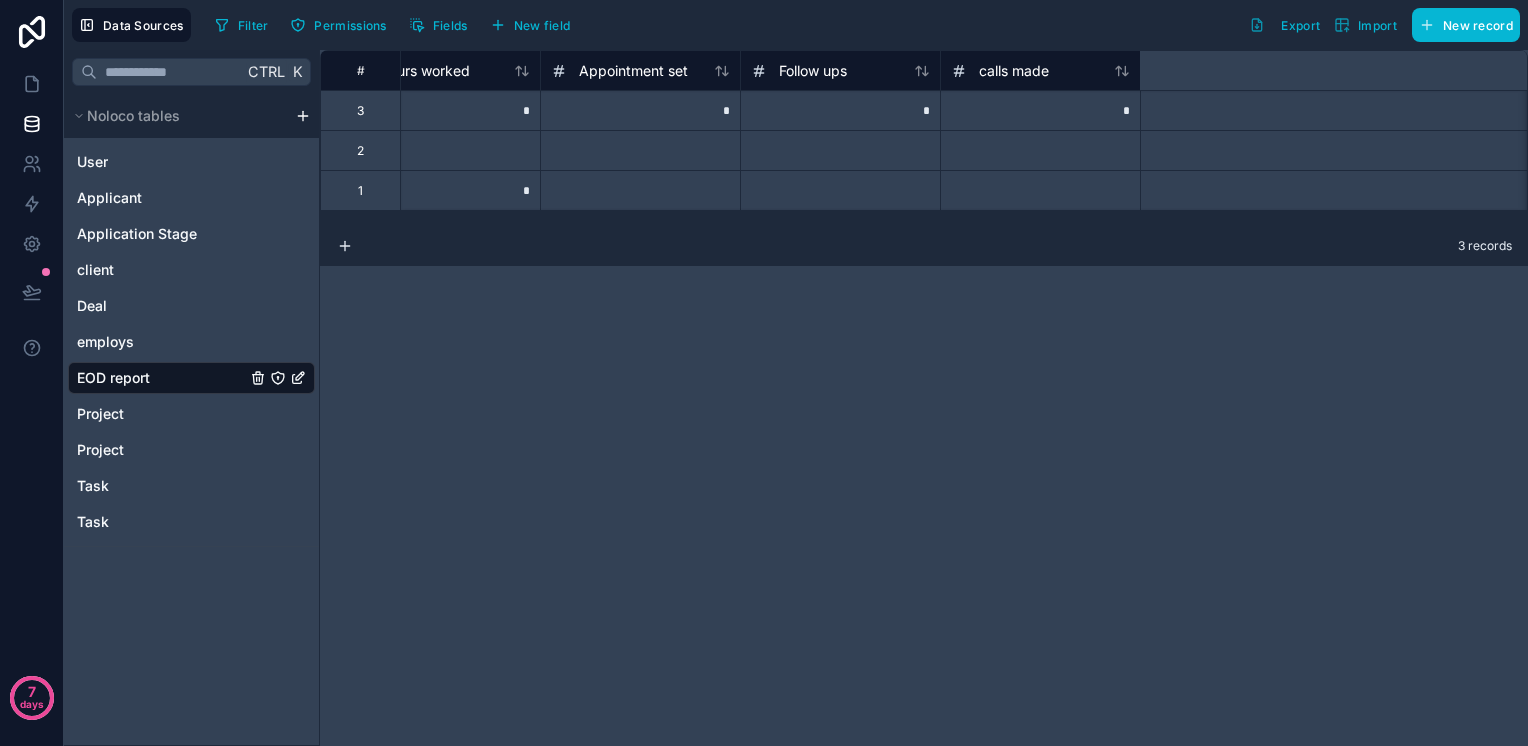 scroll, scrollTop: 0, scrollLeft: 0, axis: both 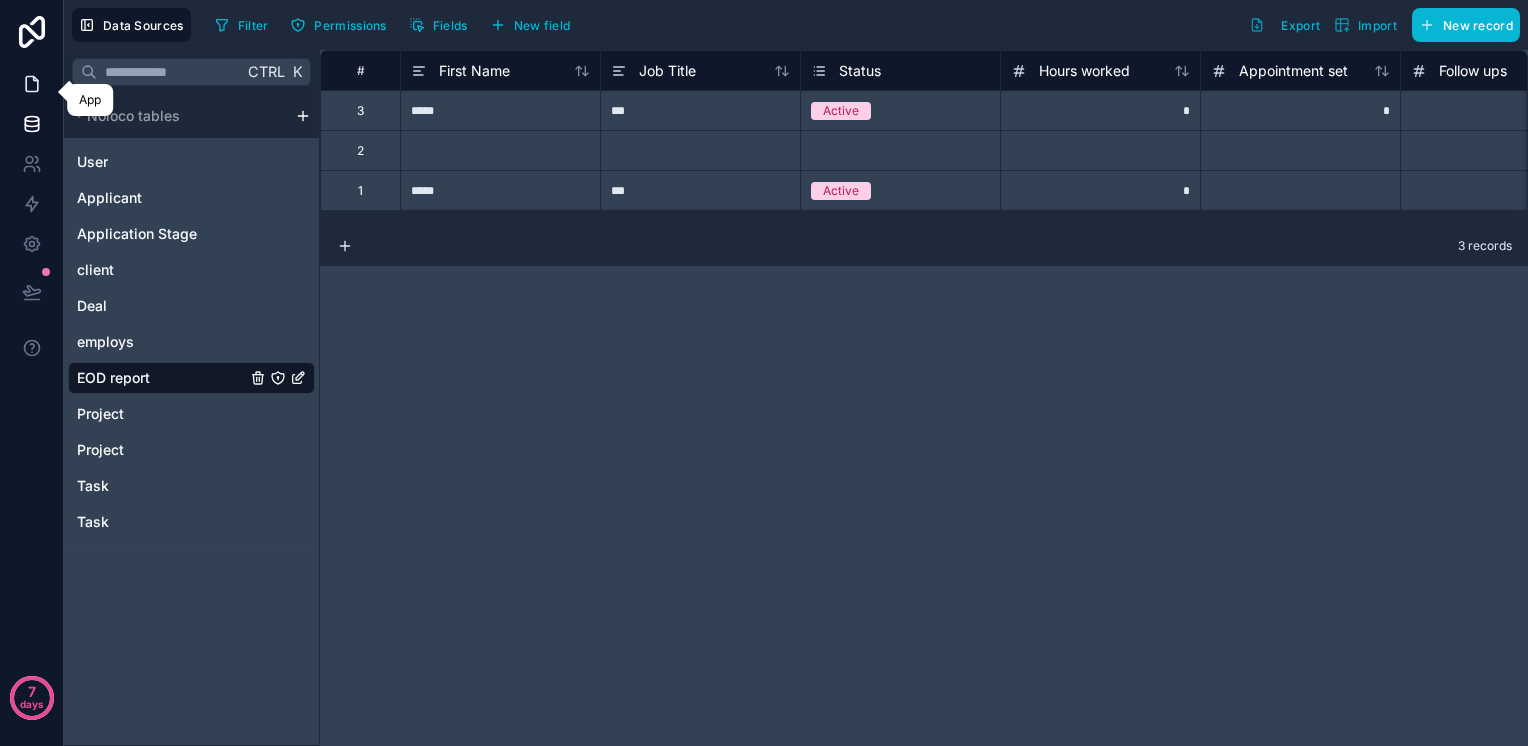 click 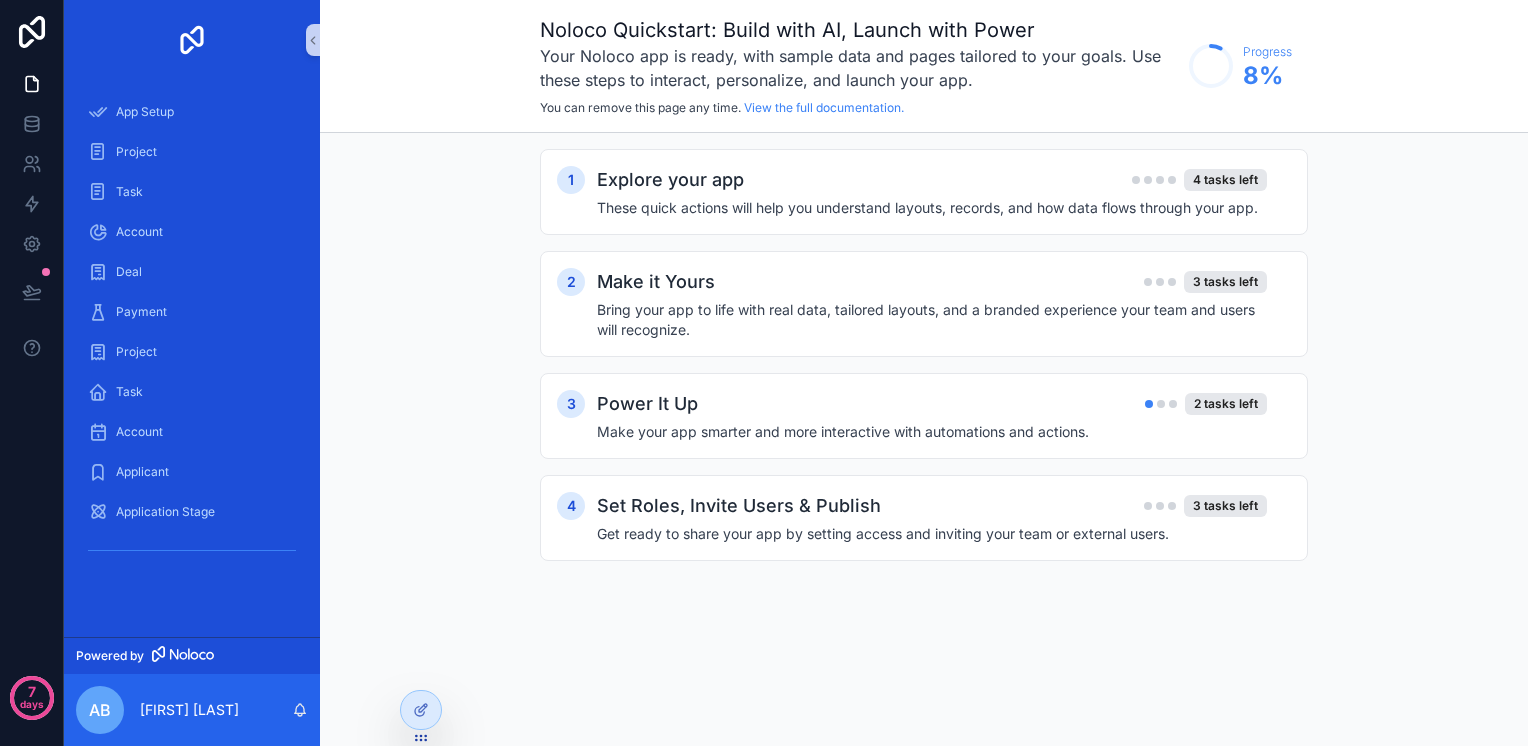 click on "Project" at bounding box center [192, 352] 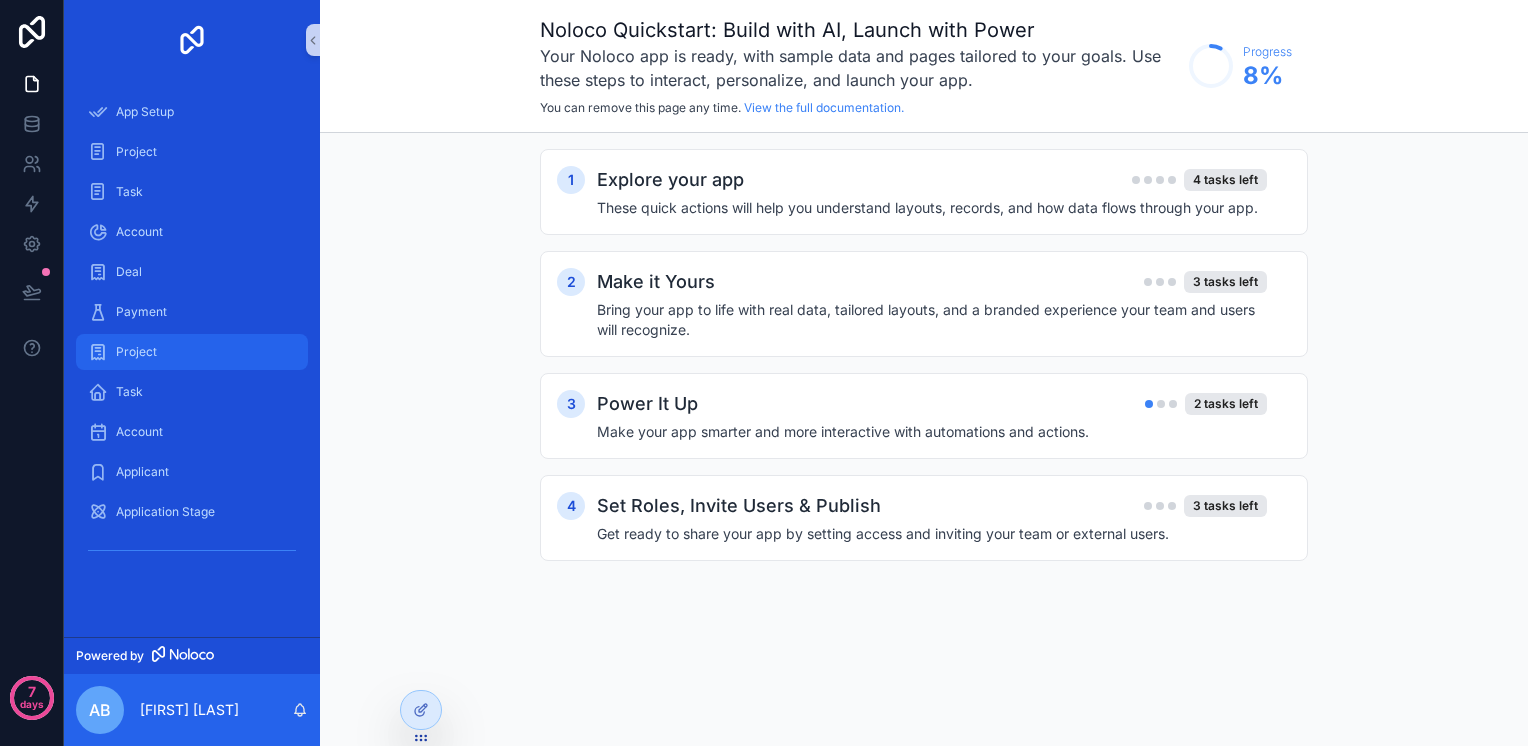 click on "Project" at bounding box center [192, 352] 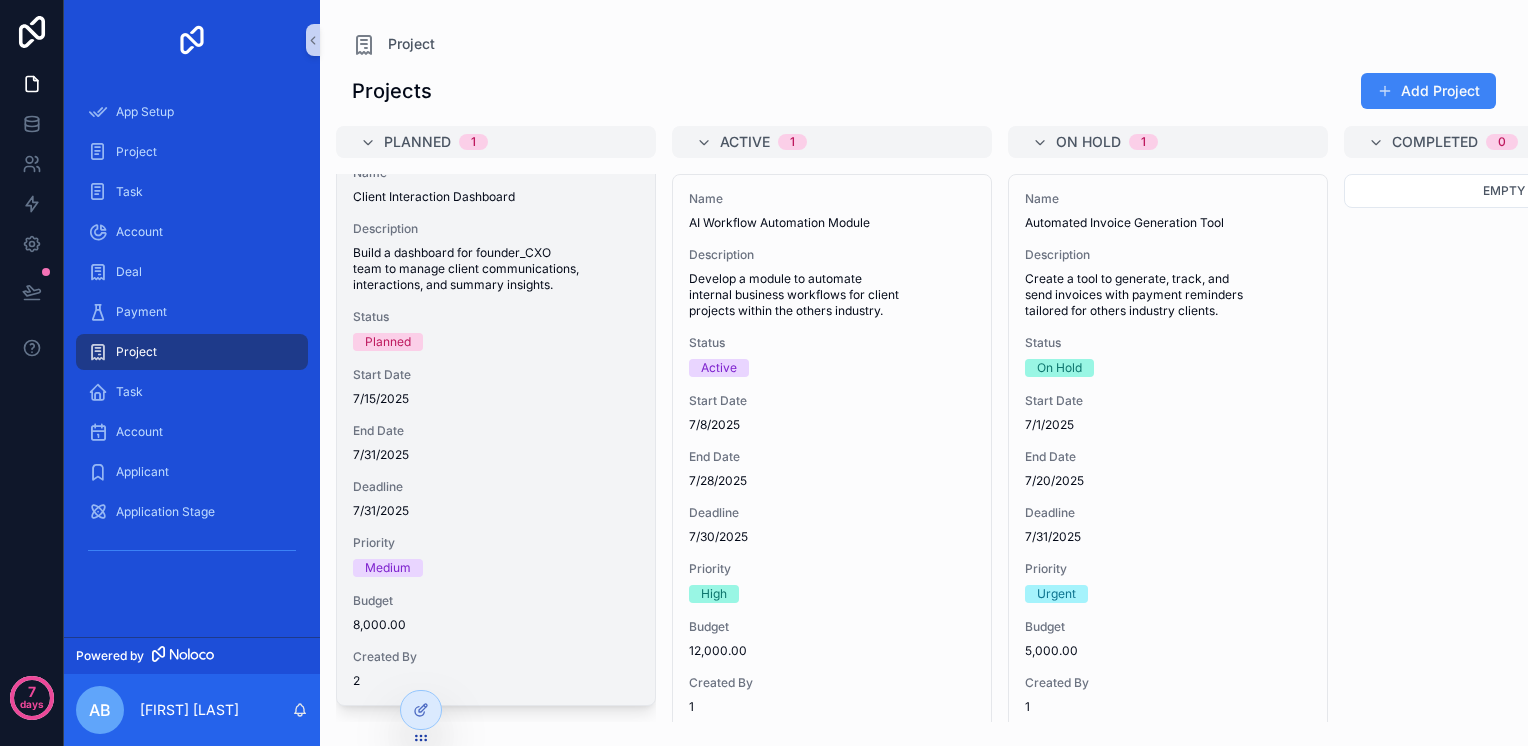 scroll, scrollTop: 0, scrollLeft: 0, axis: both 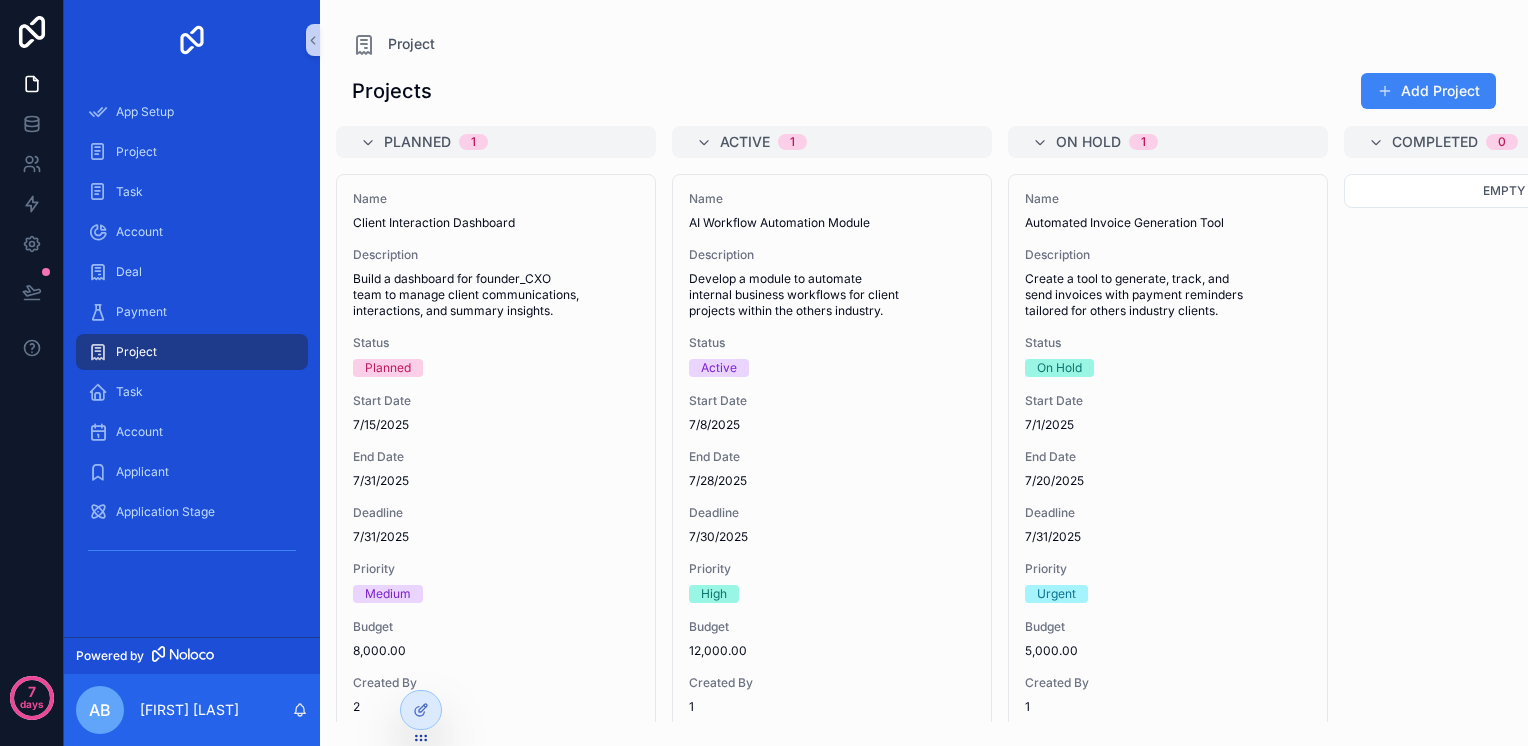 click on "Planned" at bounding box center (417, 142) 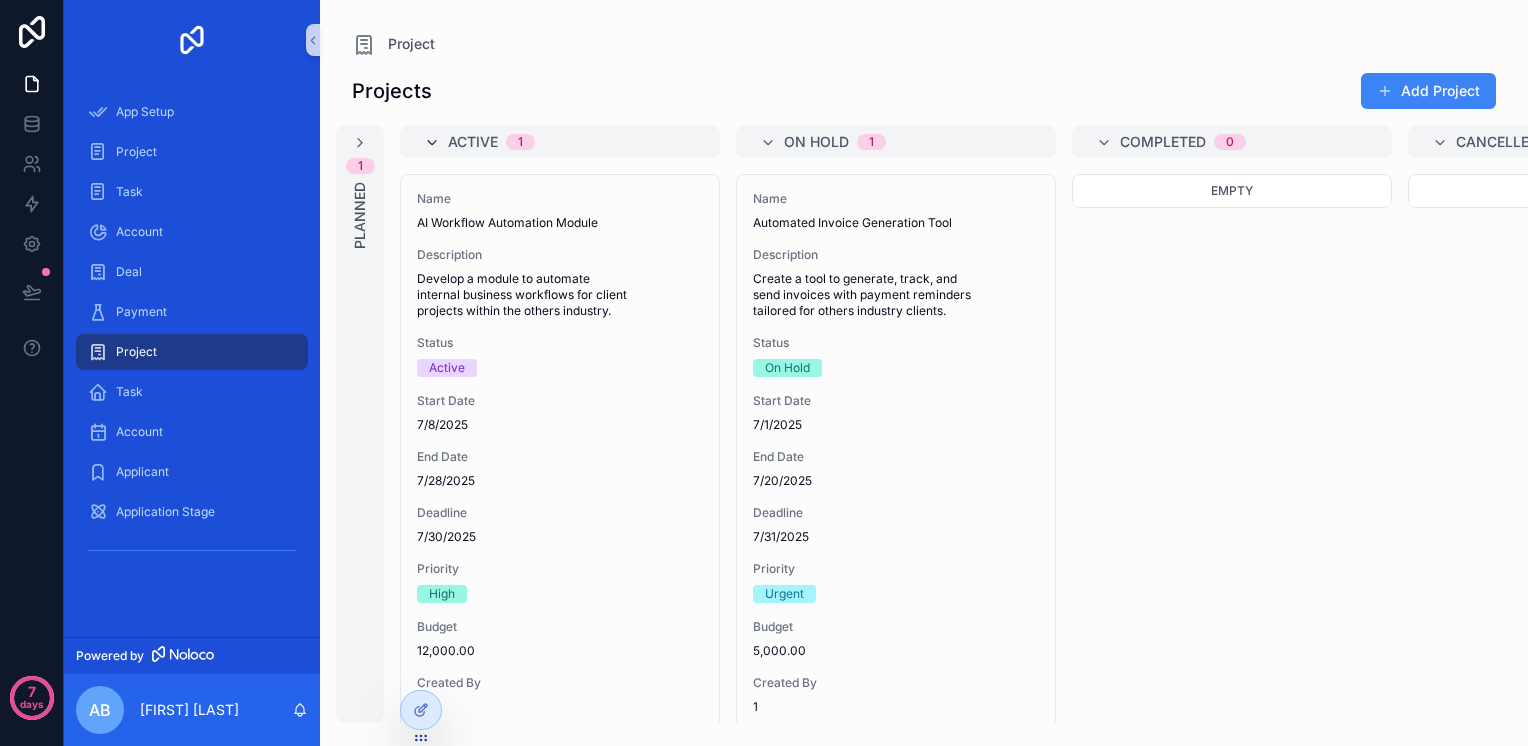 click at bounding box center [432, 143] 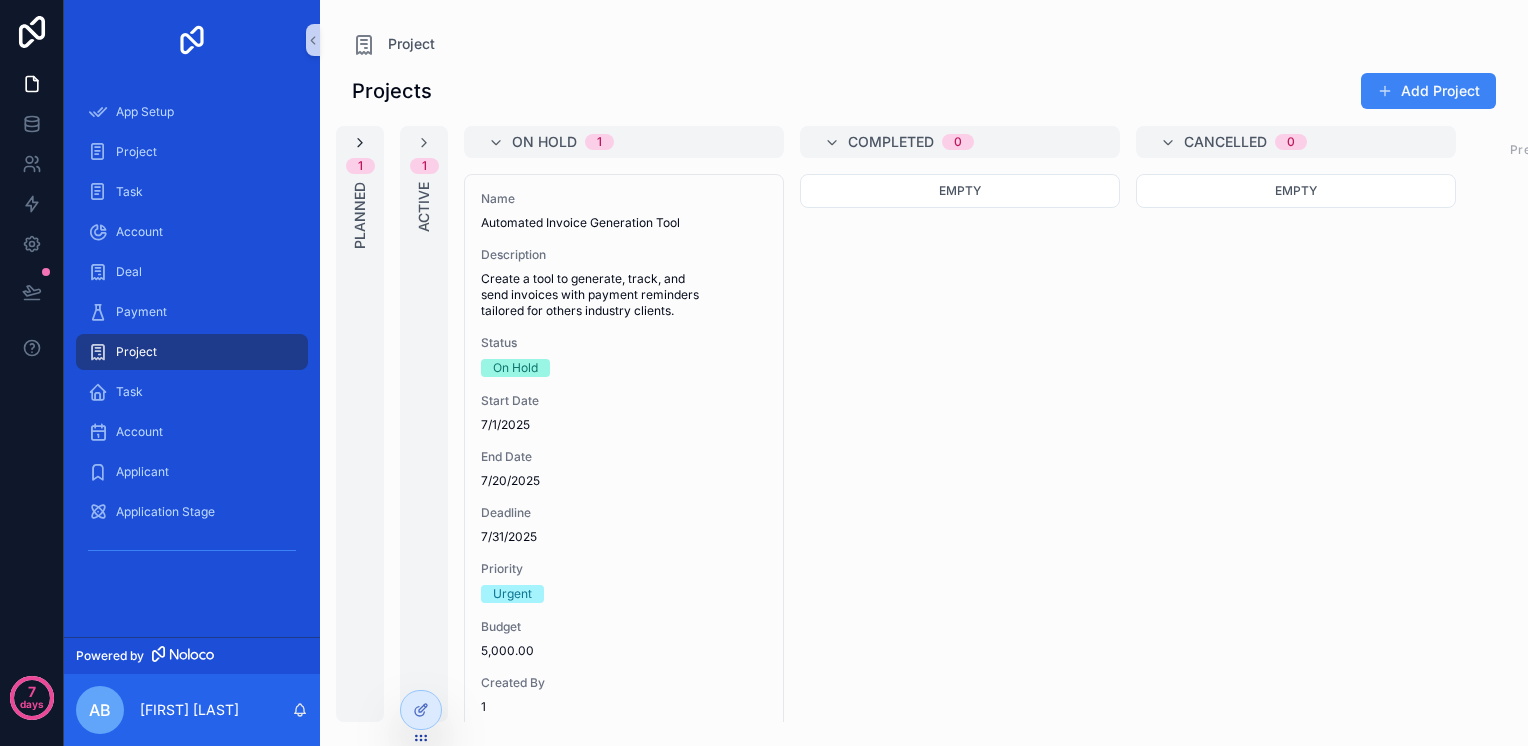 click at bounding box center (360, 143) 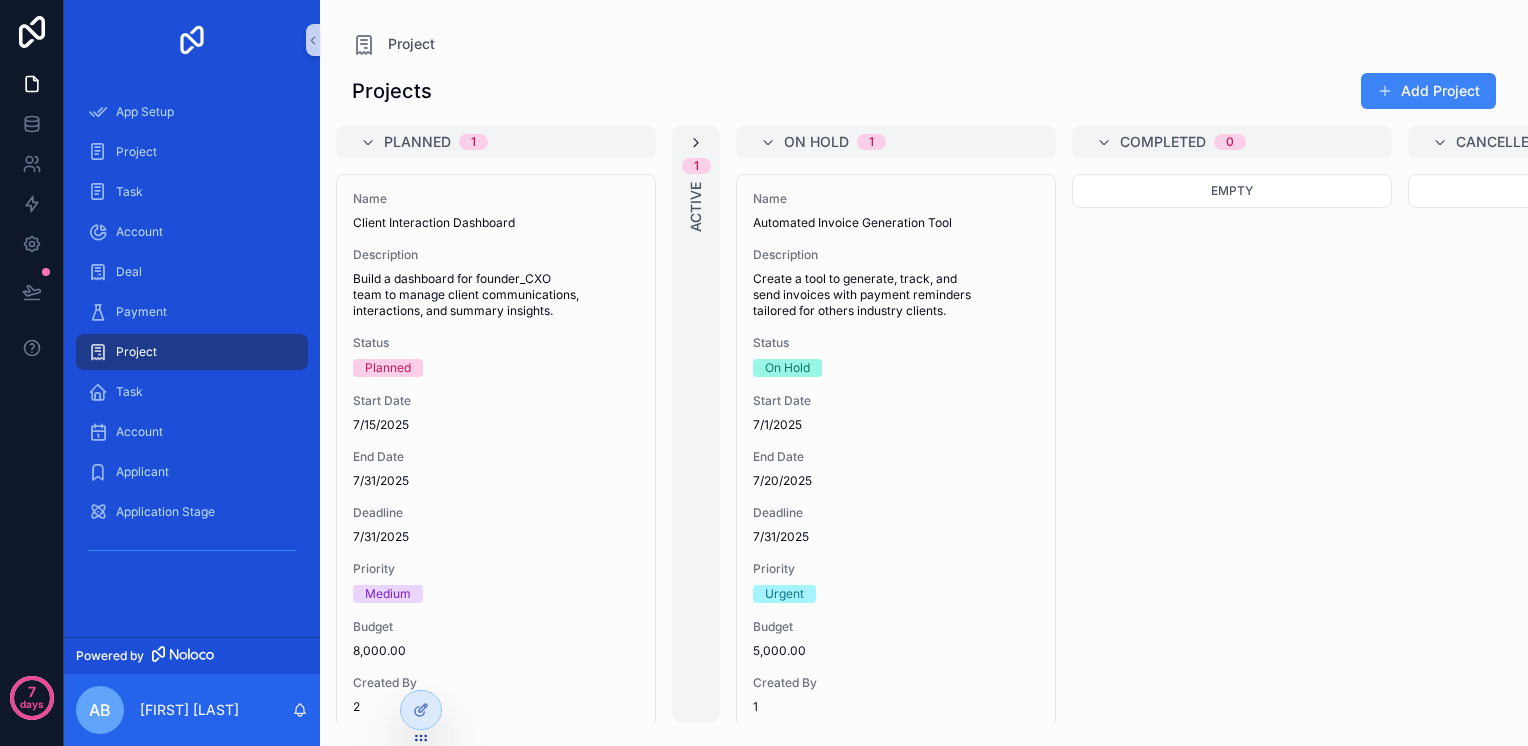 click at bounding box center (696, 143) 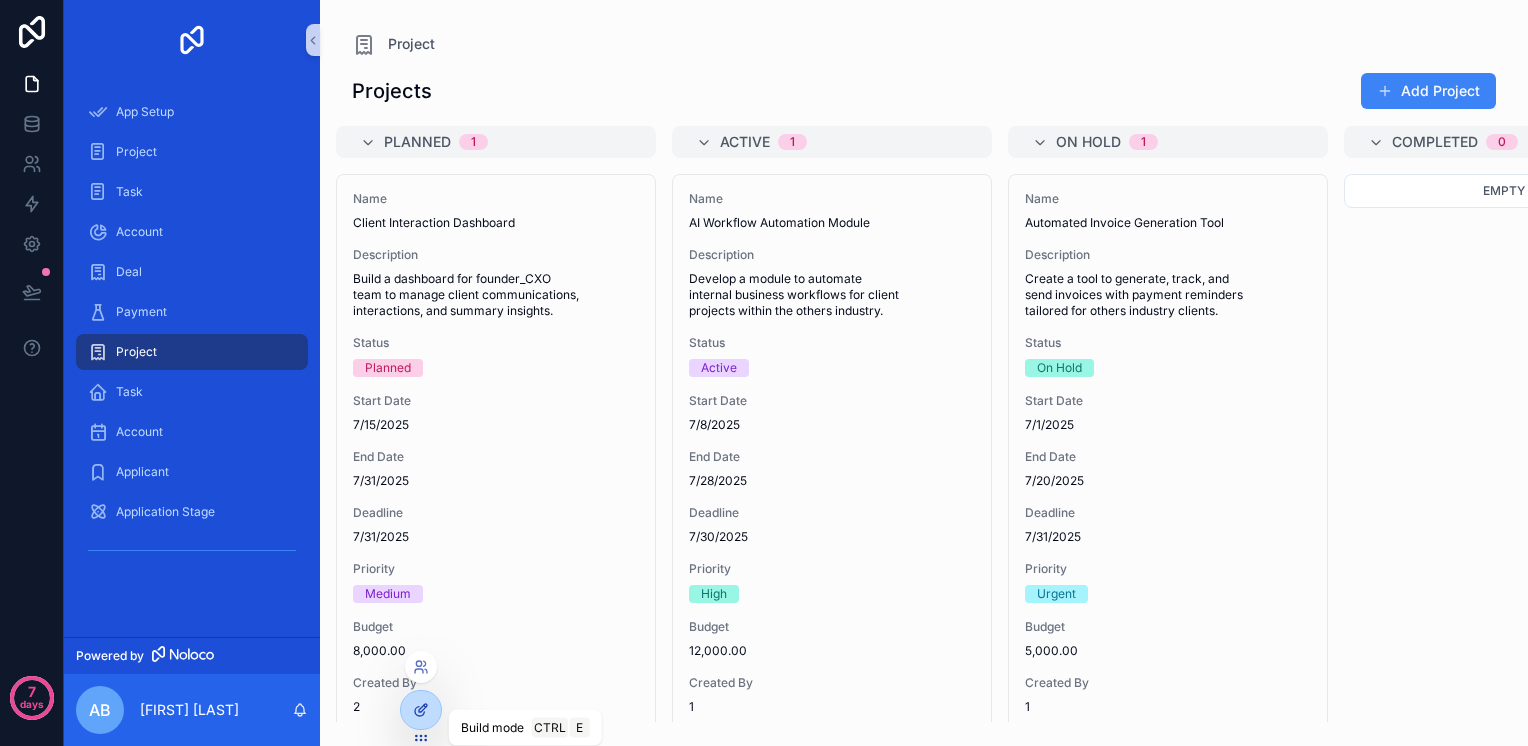 click 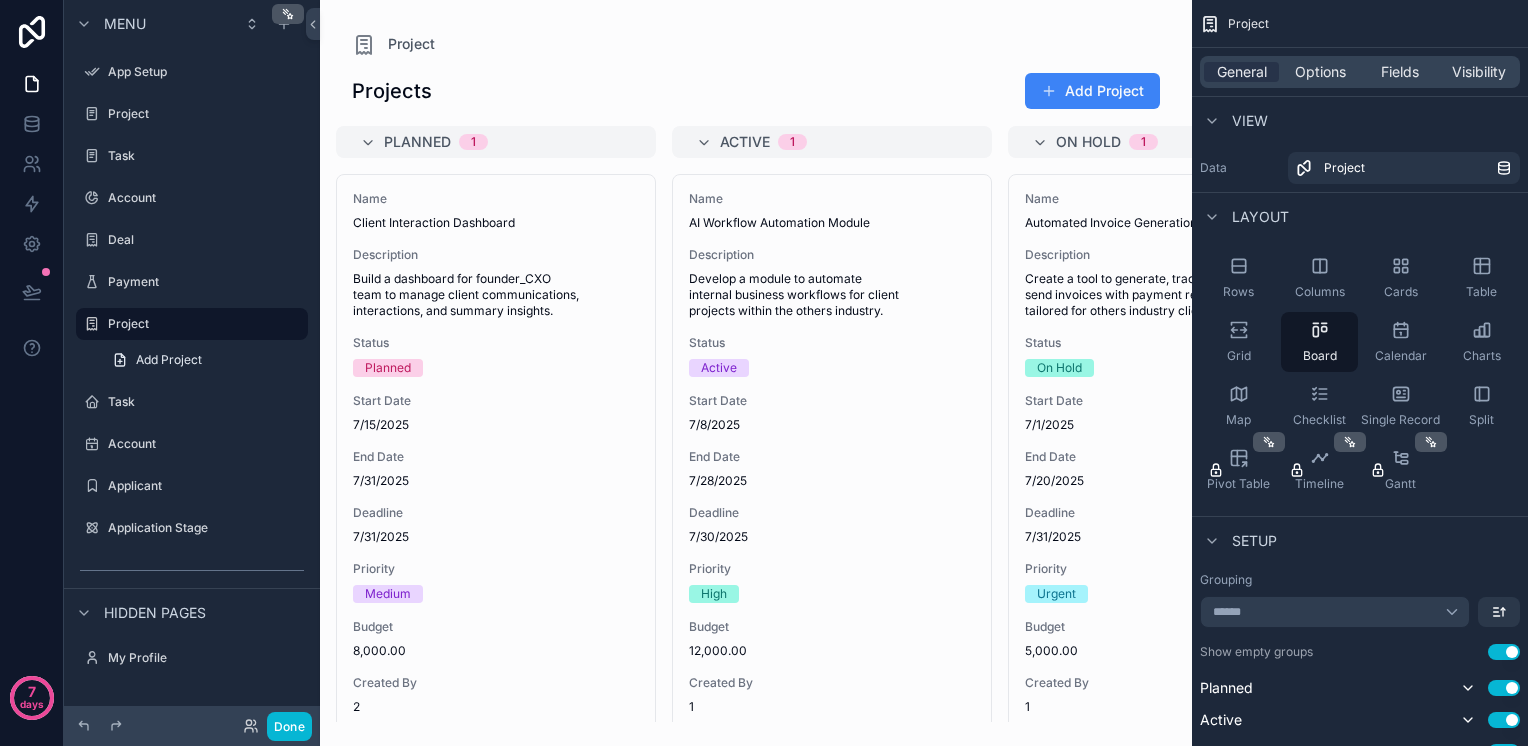 click at bounding box center [756, 373] 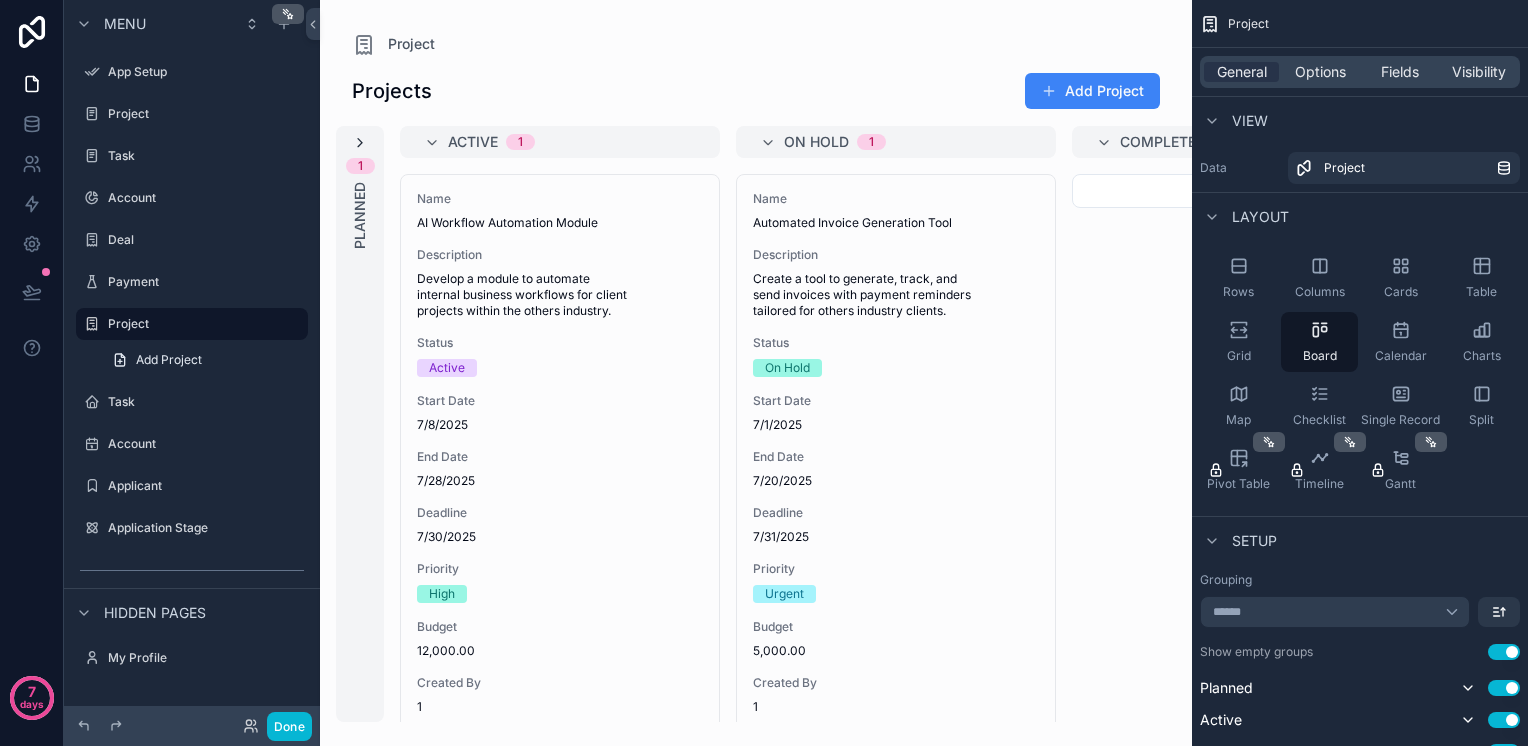 click at bounding box center [360, 143] 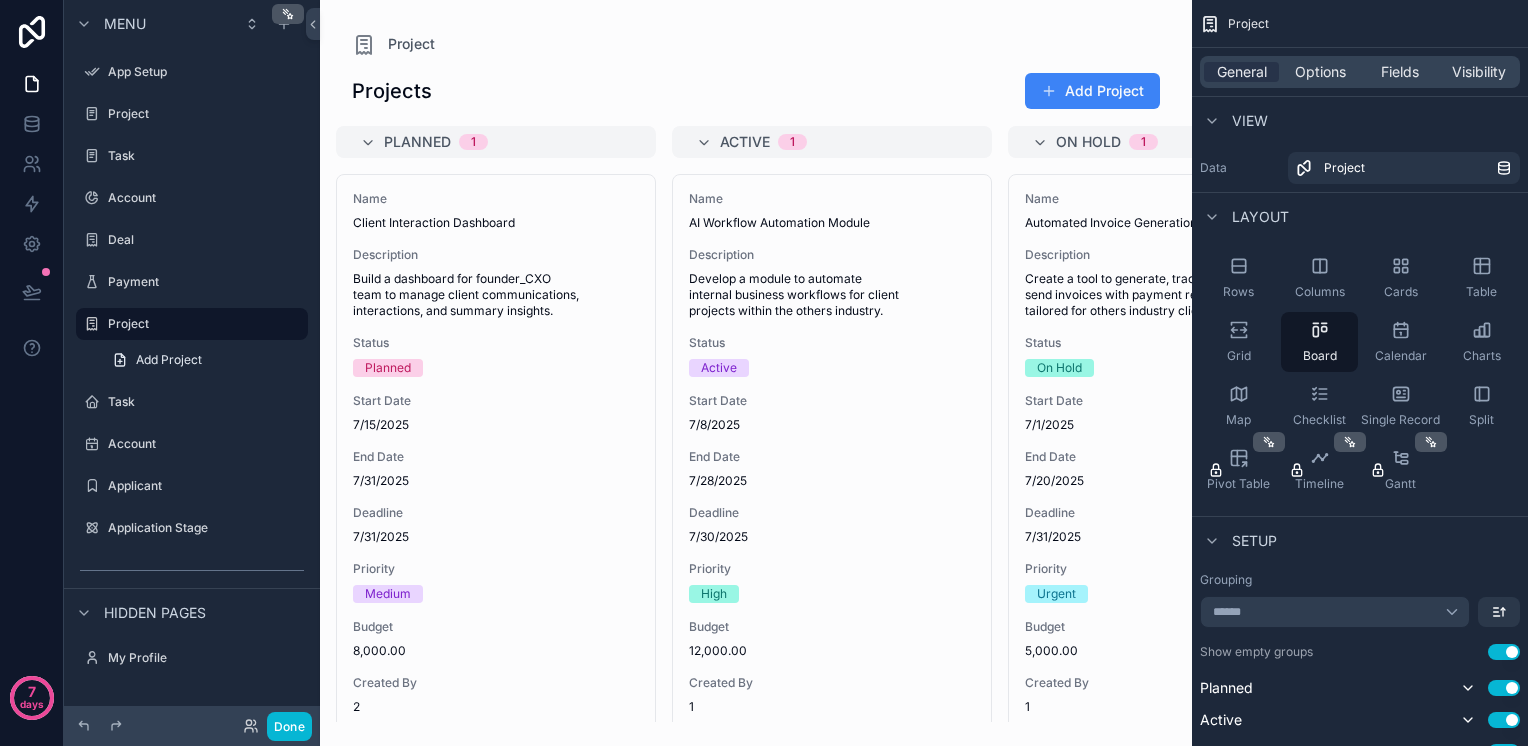 click on "Planned 1" at bounding box center (508, 142) 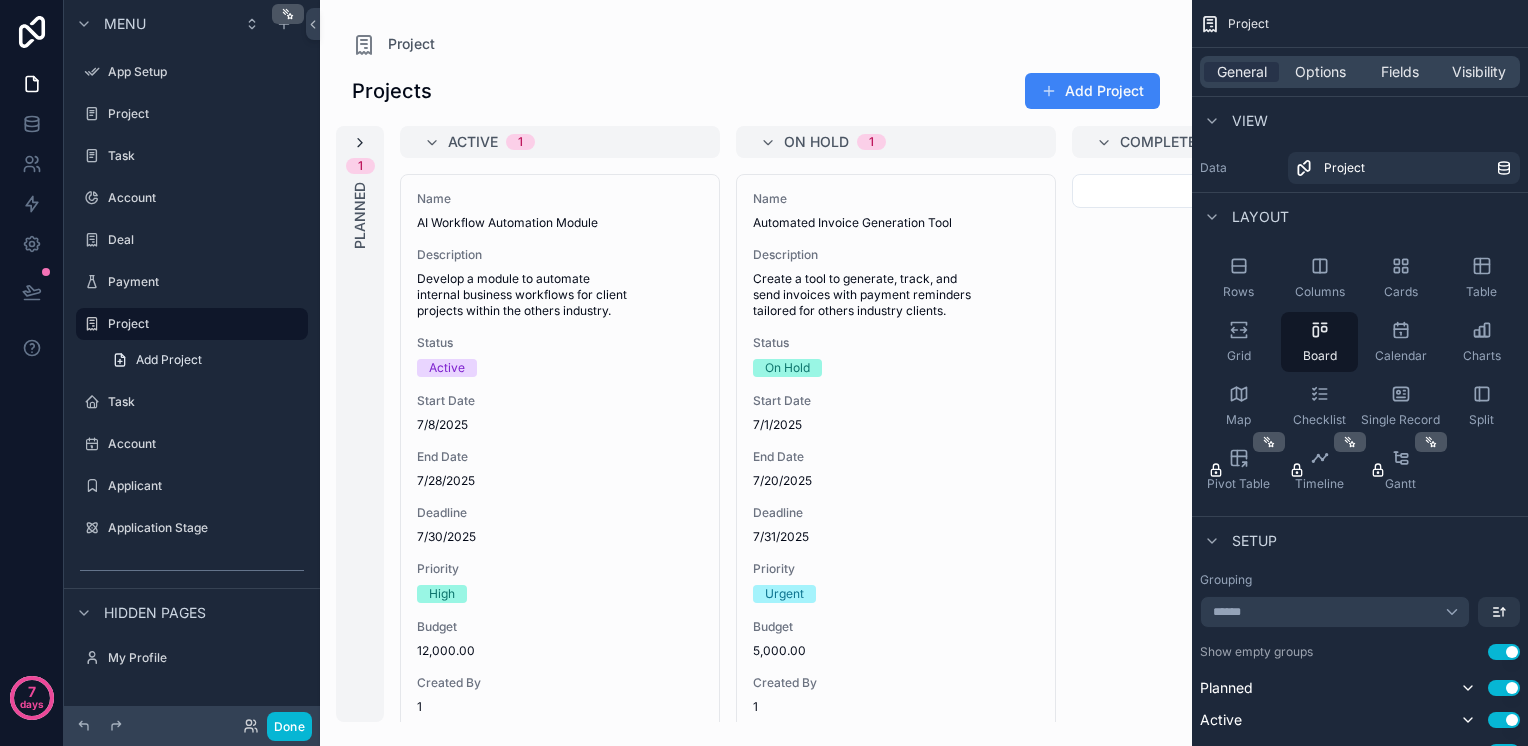 click at bounding box center (360, 143) 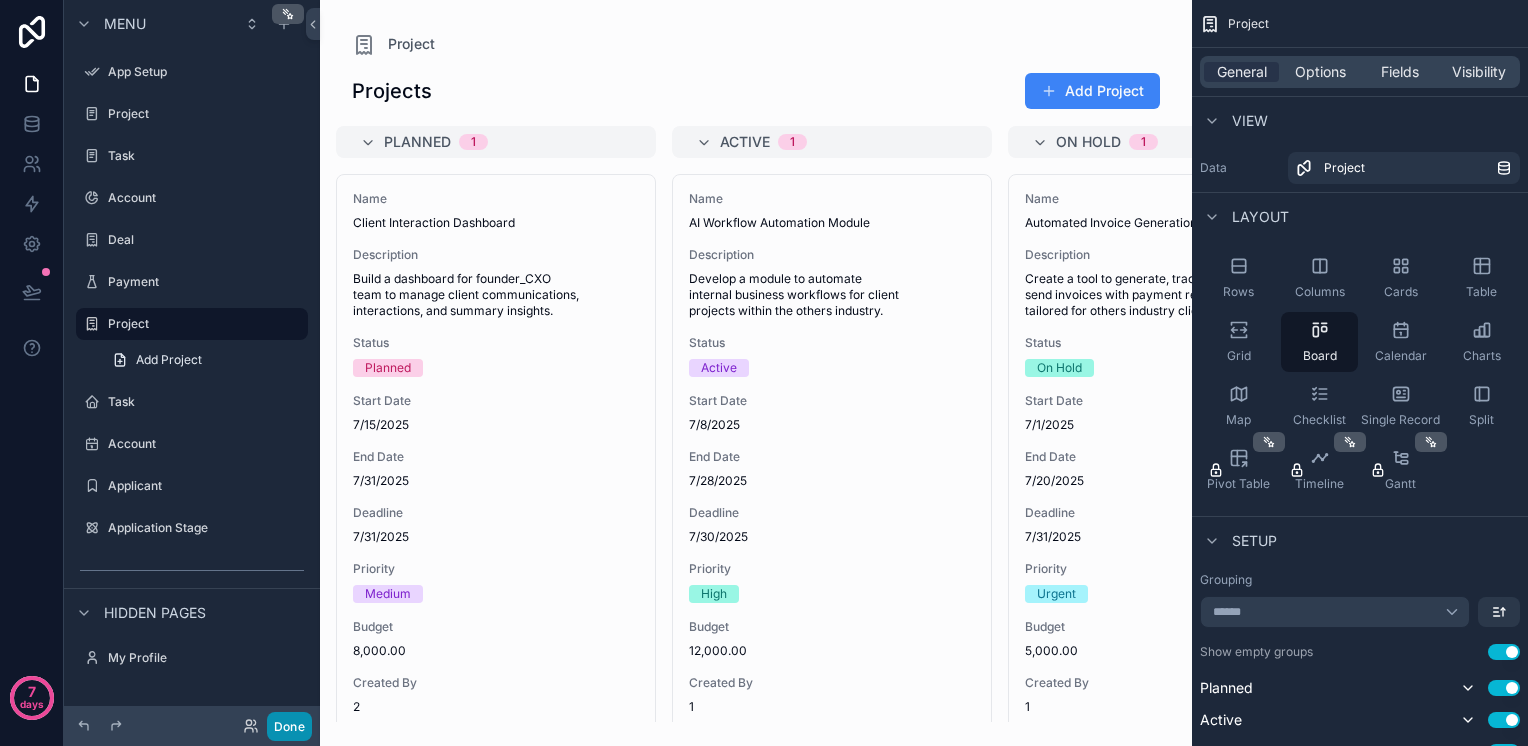 click on "Done" at bounding box center [289, 726] 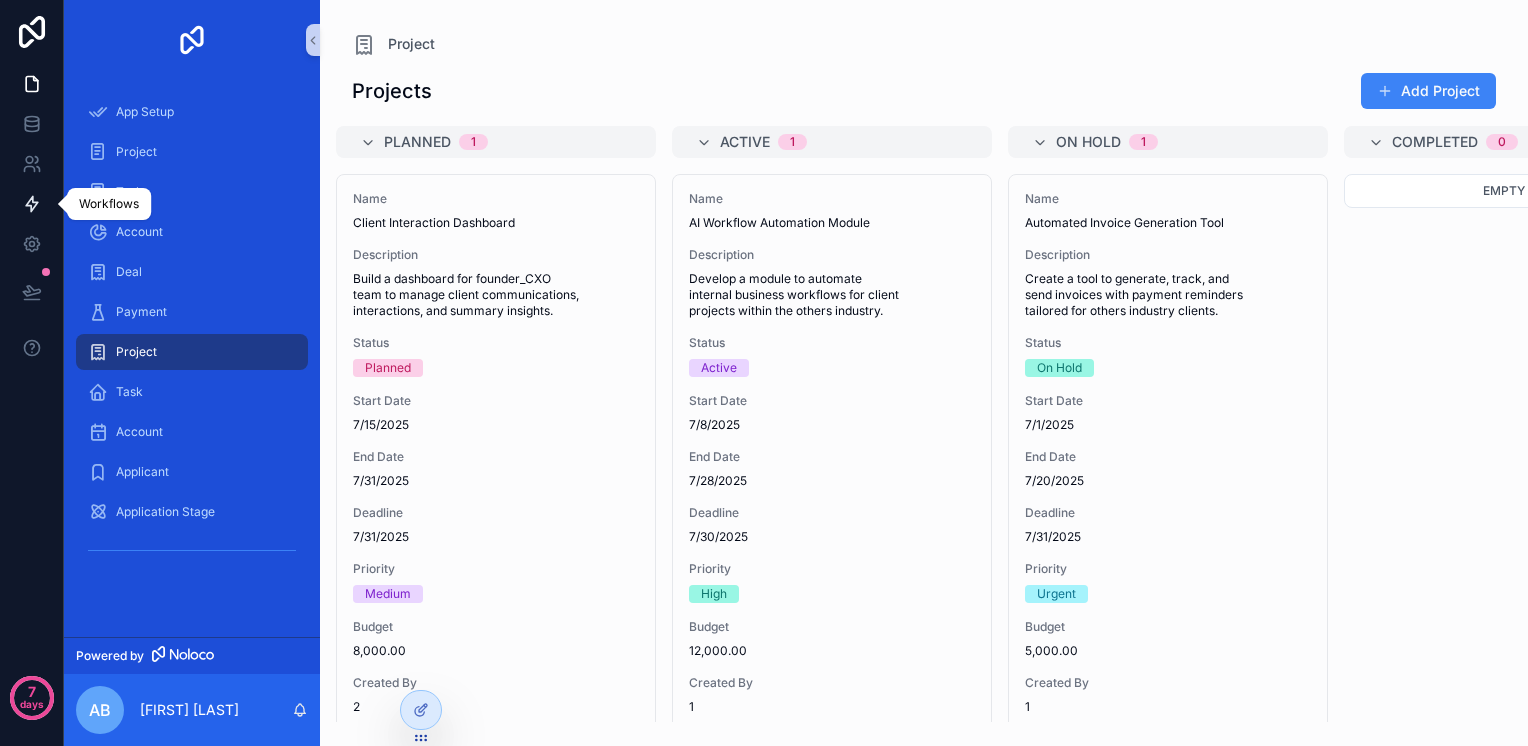 click at bounding box center [31, 204] 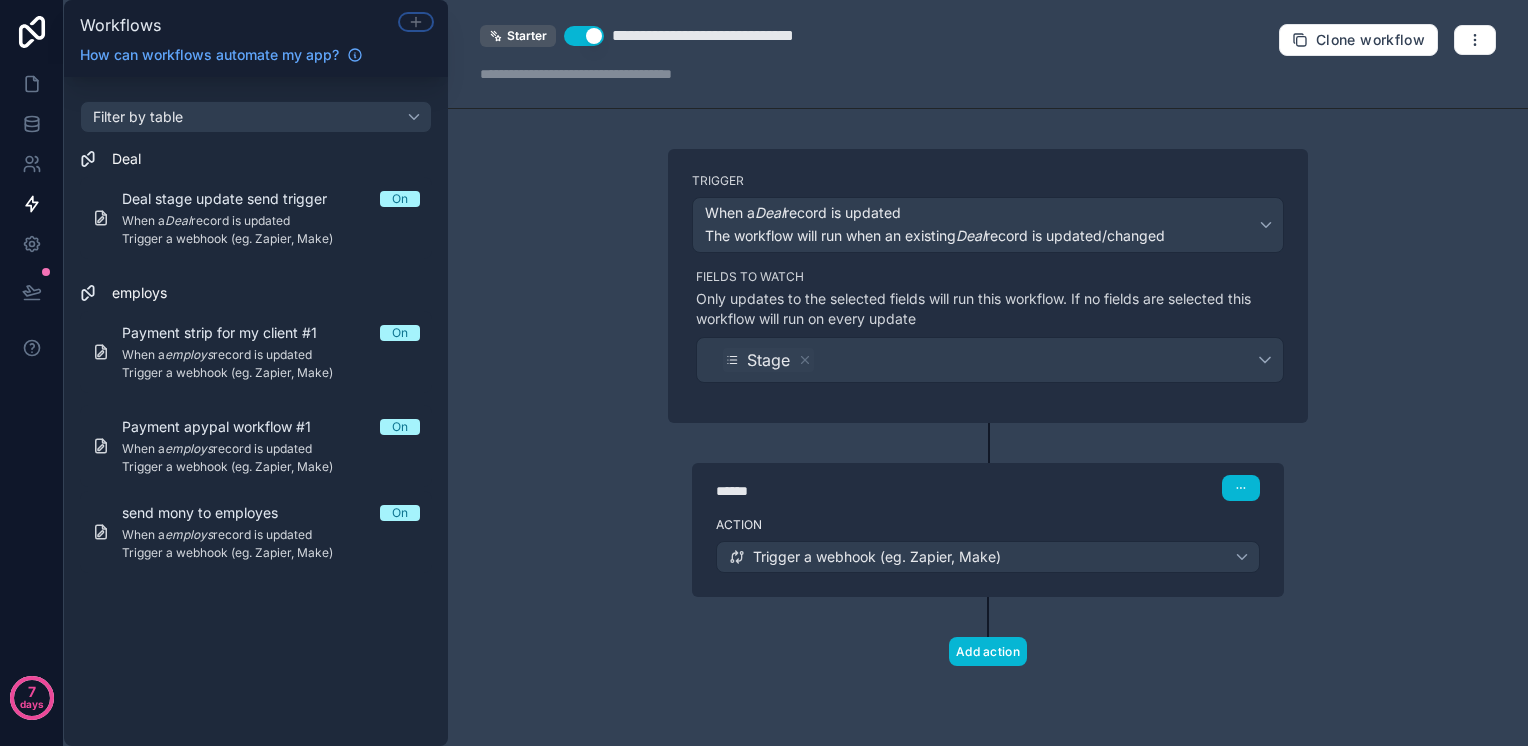 click 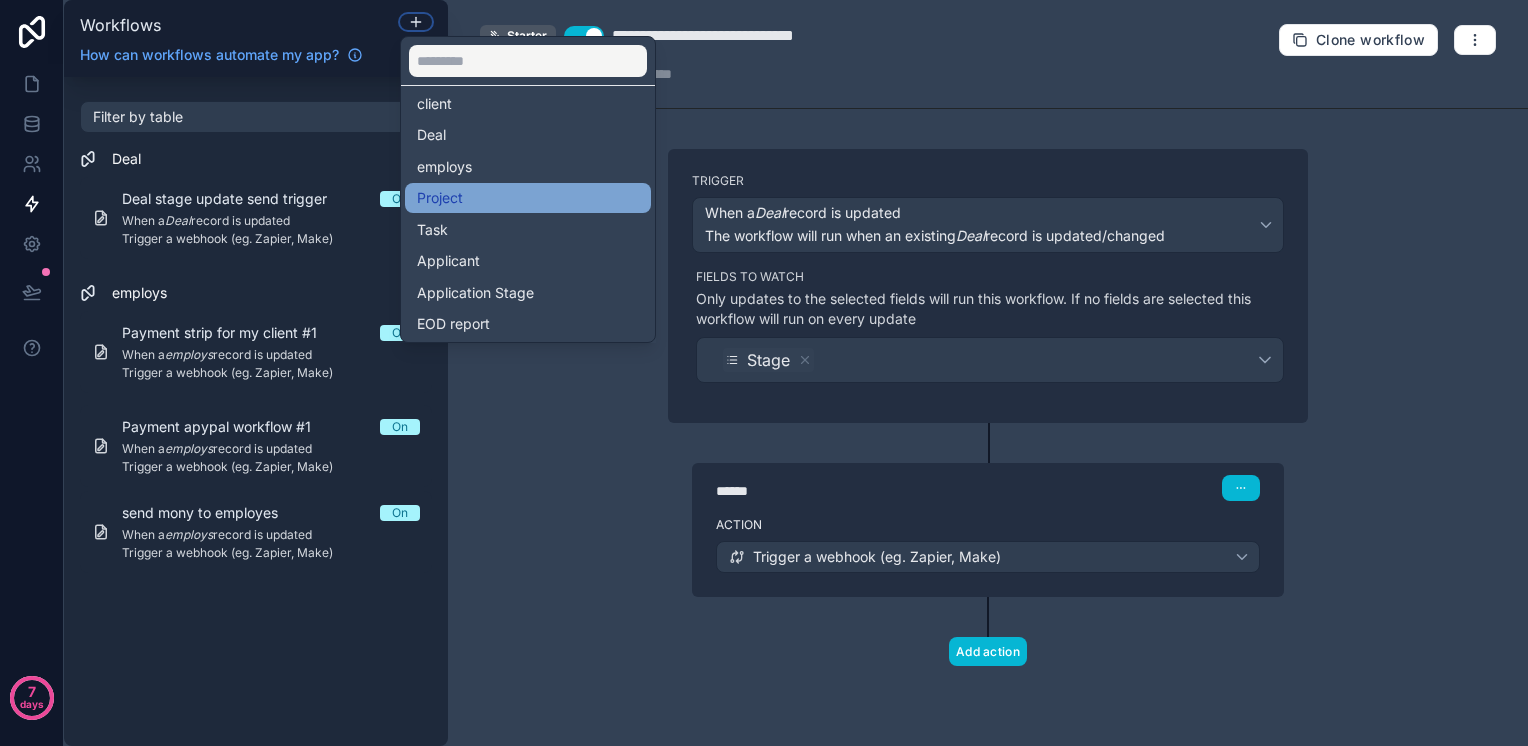 scroll, scrollTop: 0, scrollLeft: 0, axis: both 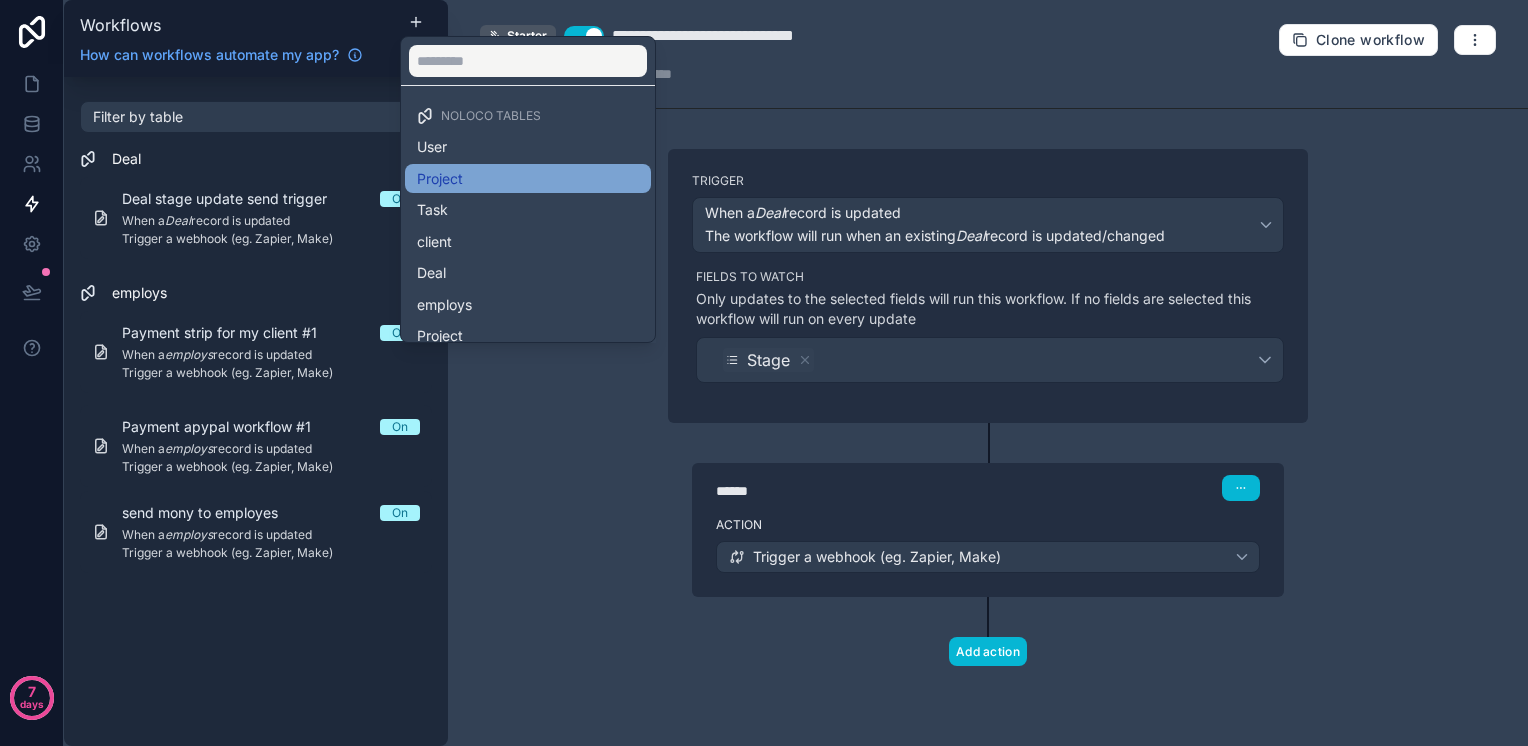 click on "Project" at bounding box center (528, 179) 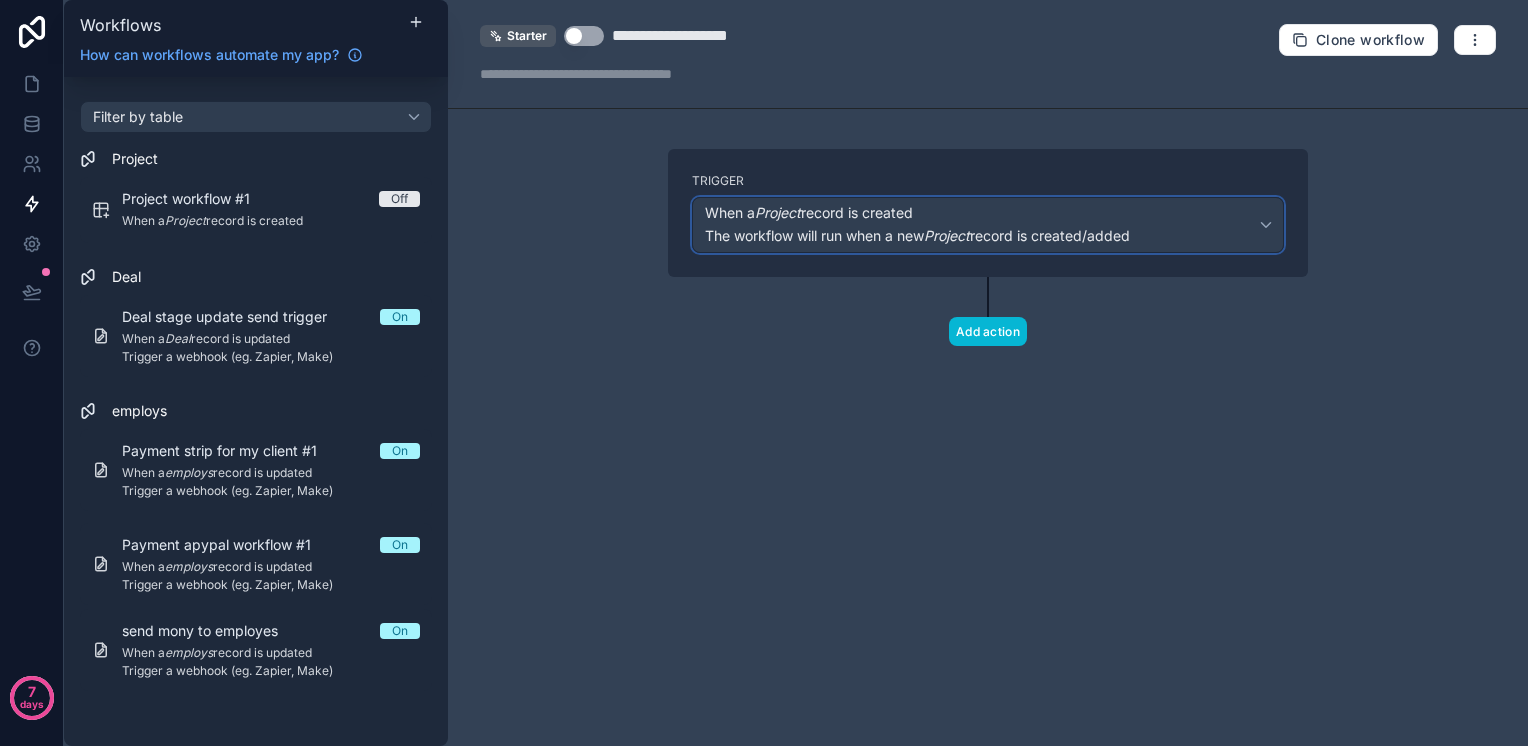 click on "The workflow will run when a new  Project  record is created/added" at bounding box center [917, 236] 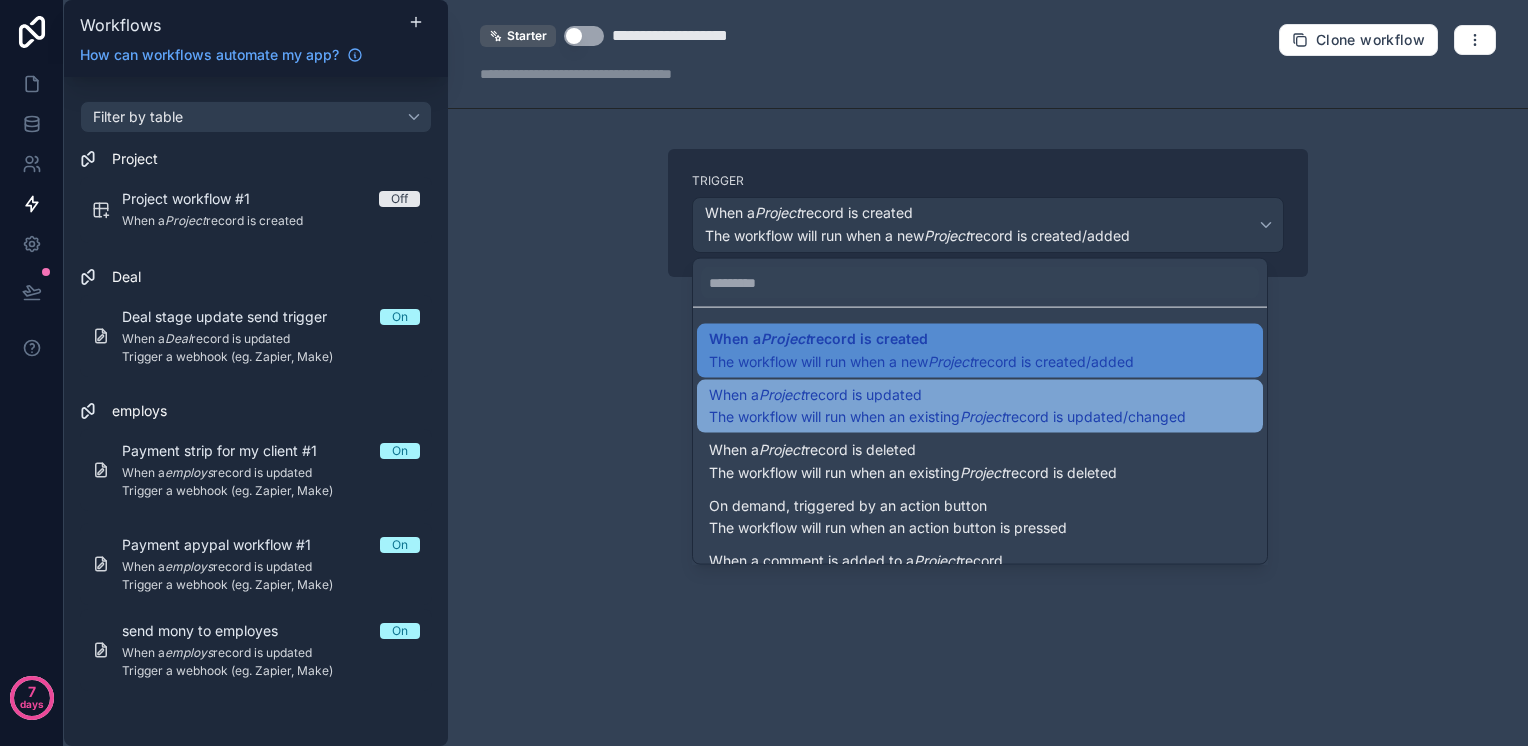 click on "When a  Project  record is updated" at bounding box center [815, 394] 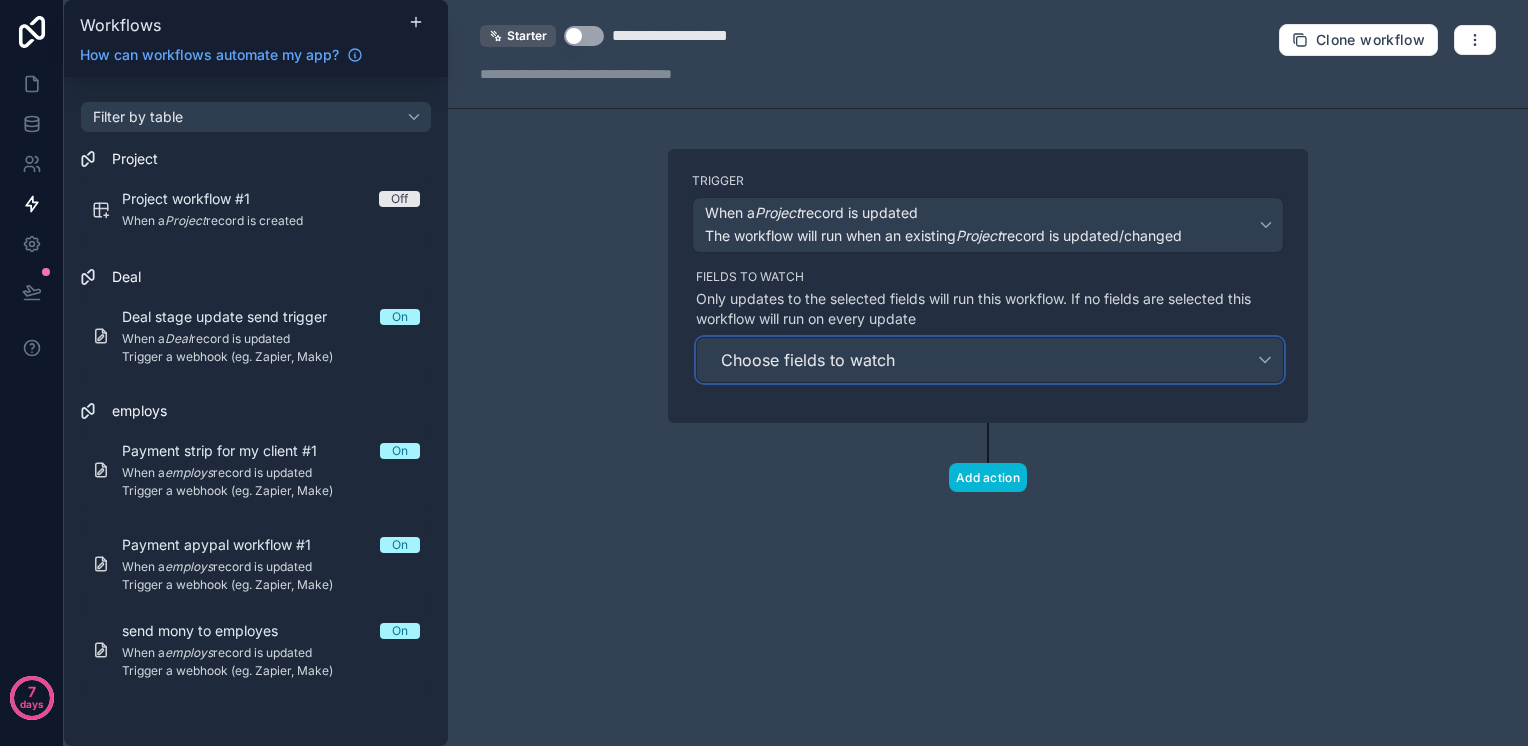 click on "Choose fields to watch" at bounding box center (808, 360) 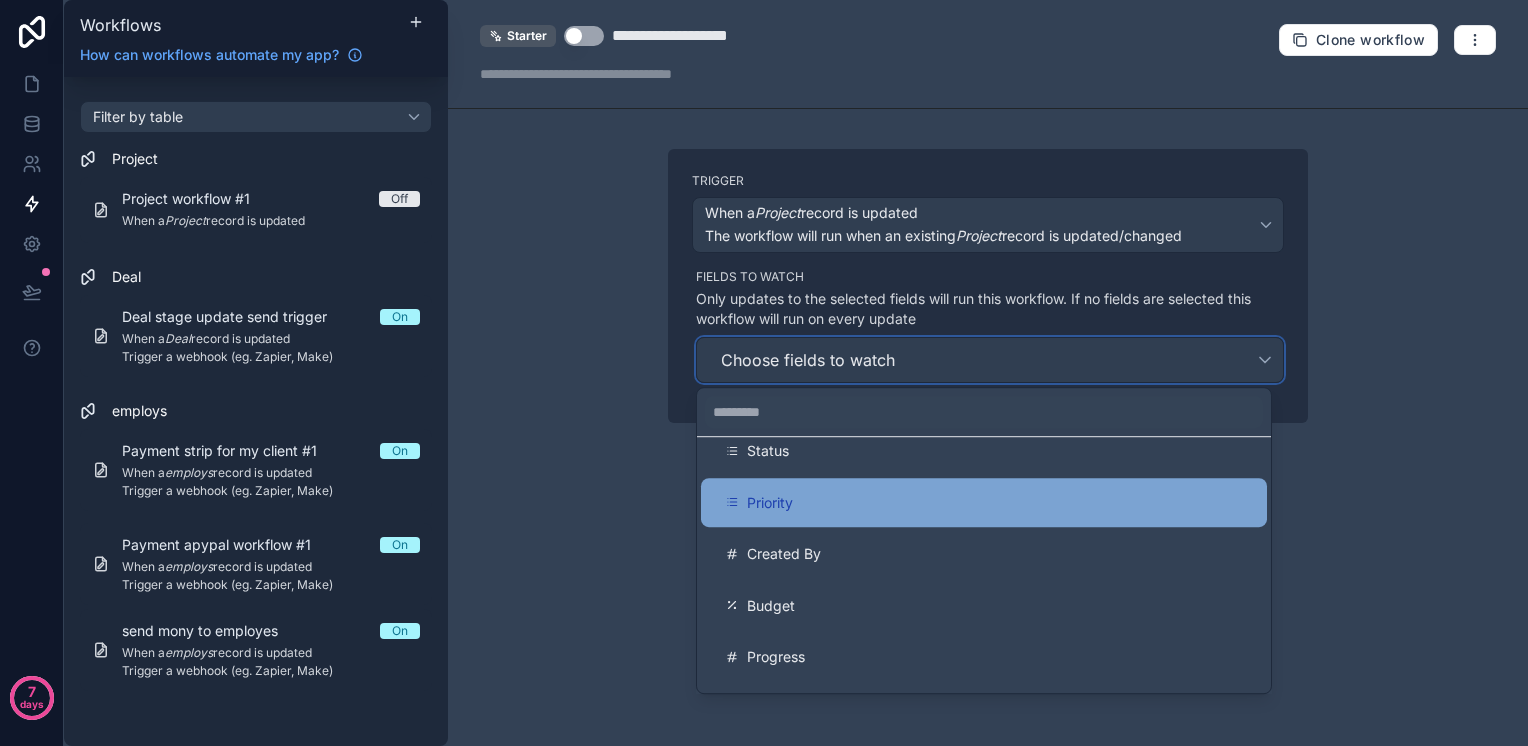 scroll, scrollTop: 0, scrollLeft: 0, axis: both 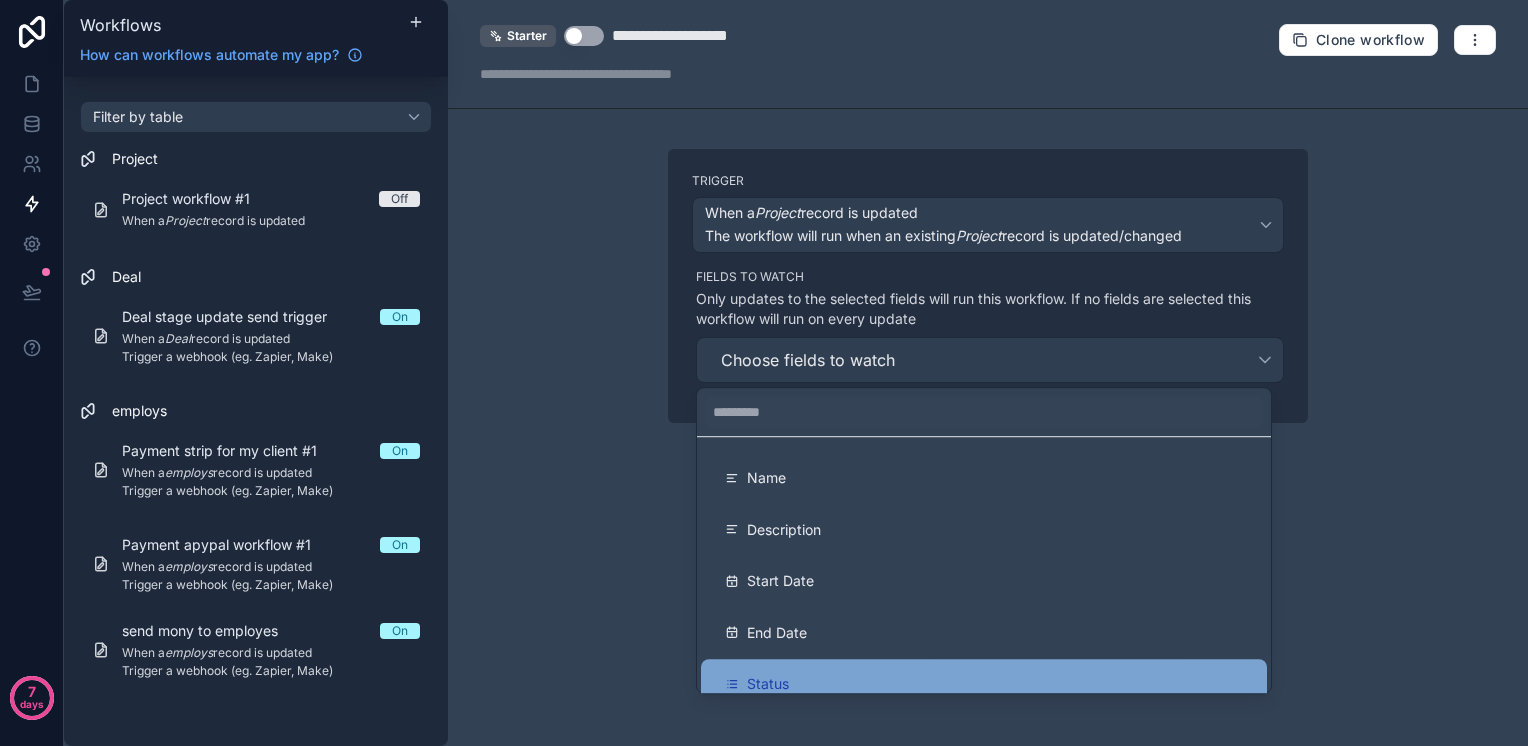 click on "Status" at bounding box center (984, 684) 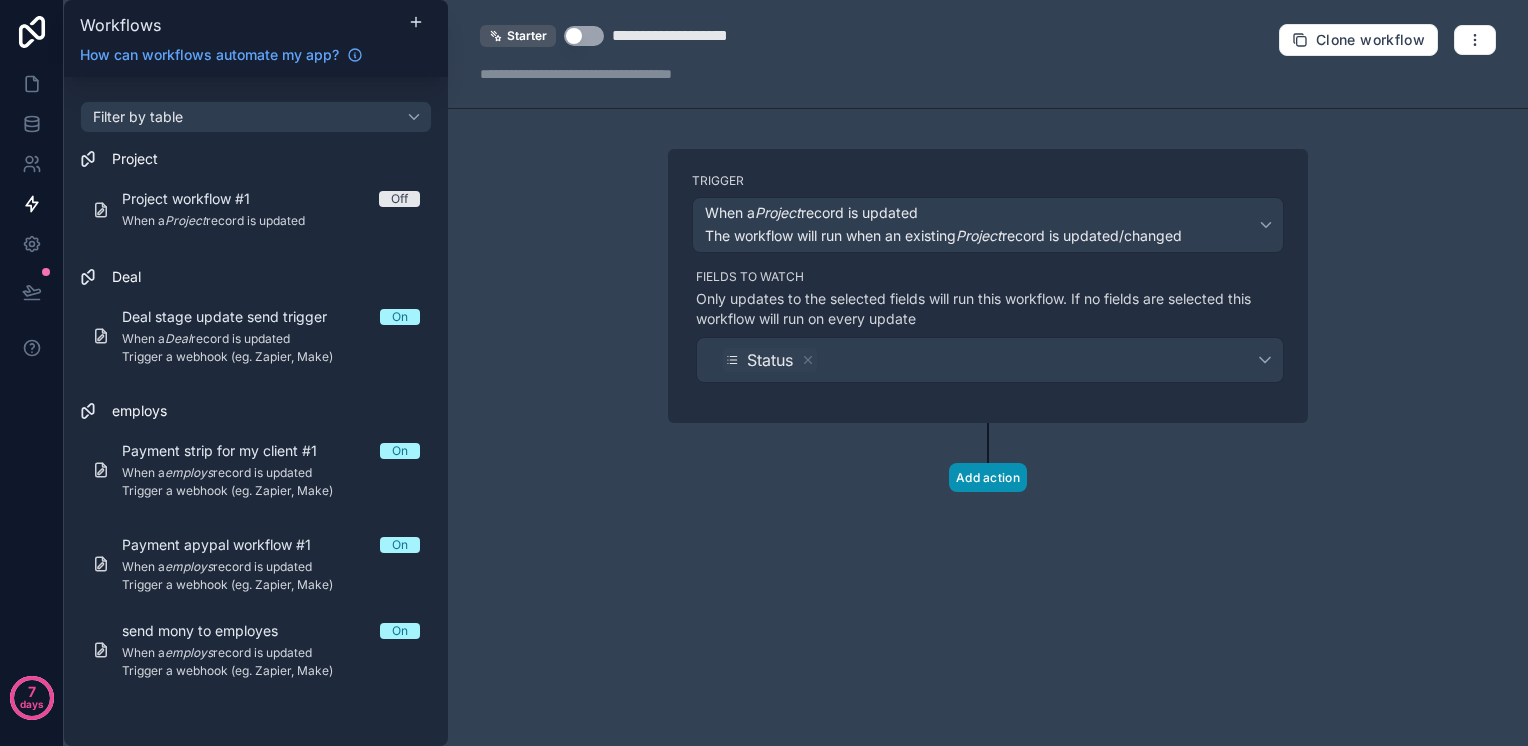 click on "Add action" at bounding box center (988, 477) 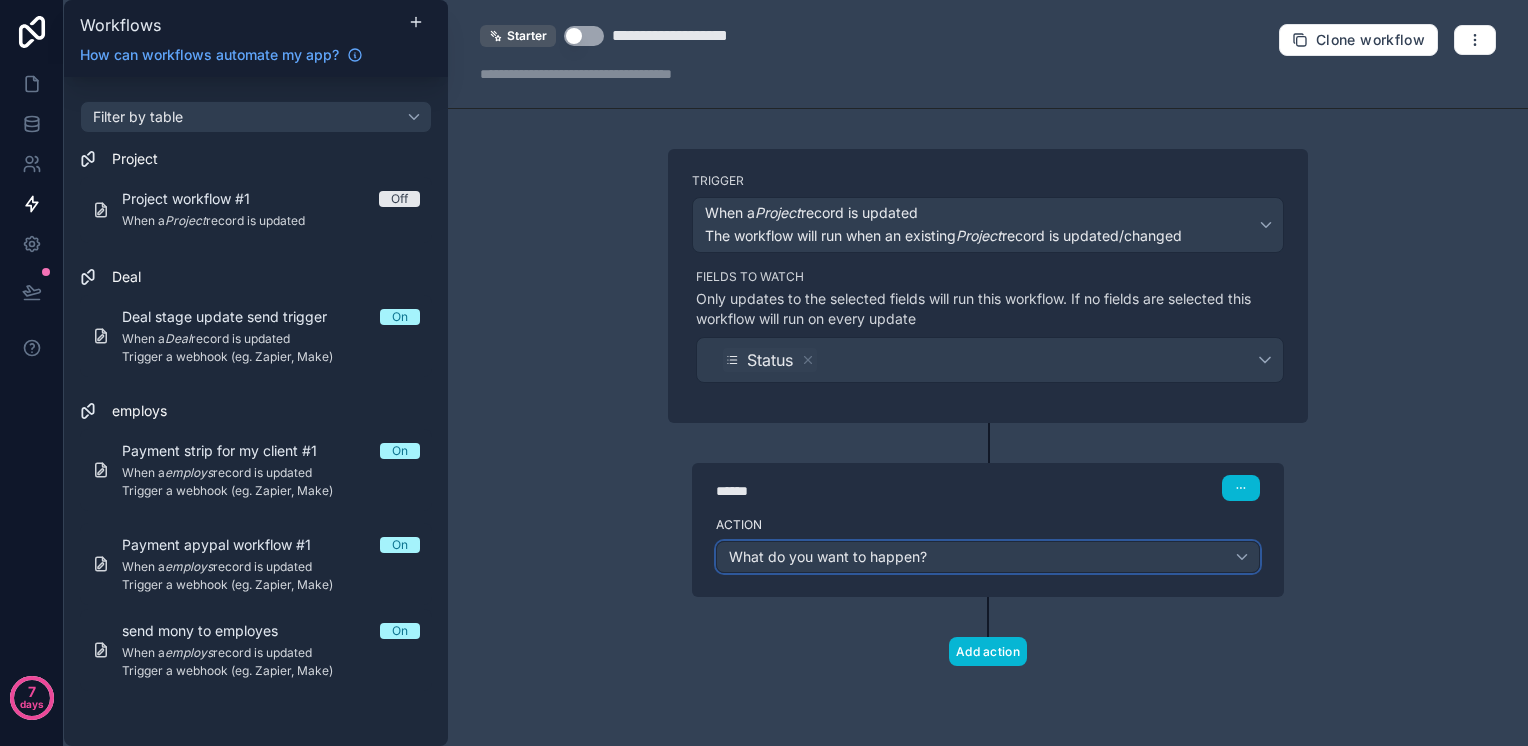 click on "What do you want to happen?" at bounding box center (828, 556) 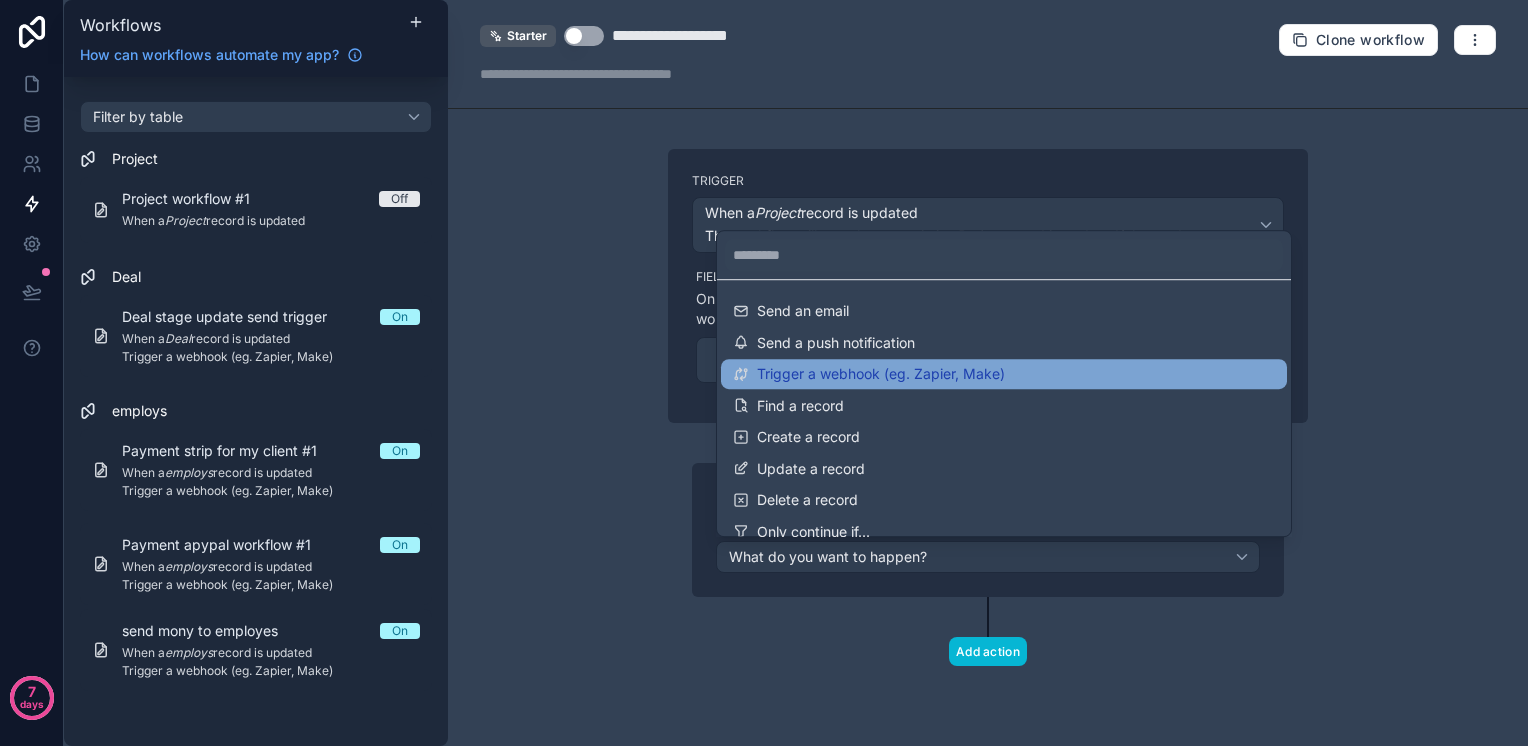 click on "Trigger a webhook (eg. Zapier, Make)" at bounding box center [881, 374] 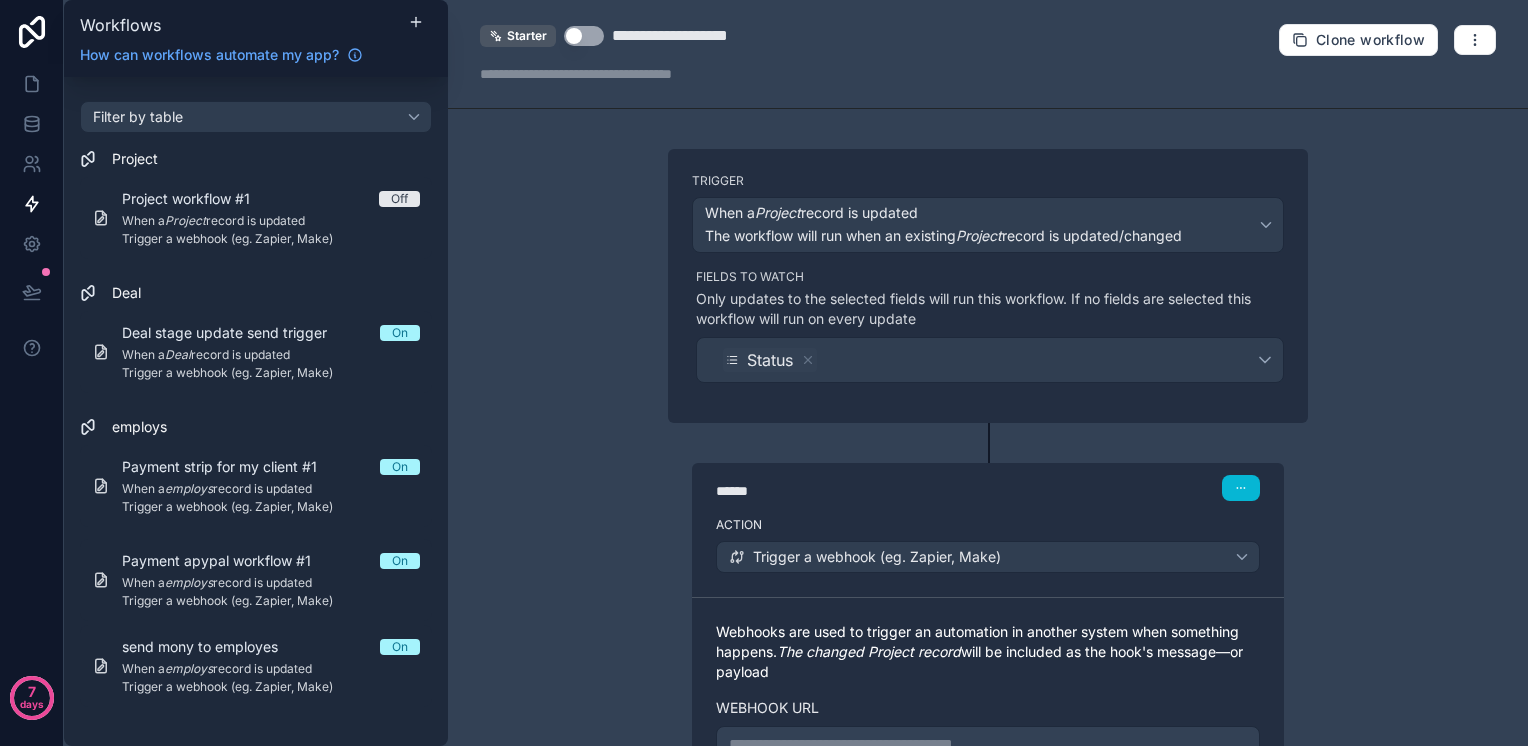 scroll, scrollTop: 224, scrollLeft: 0, axis: vertical 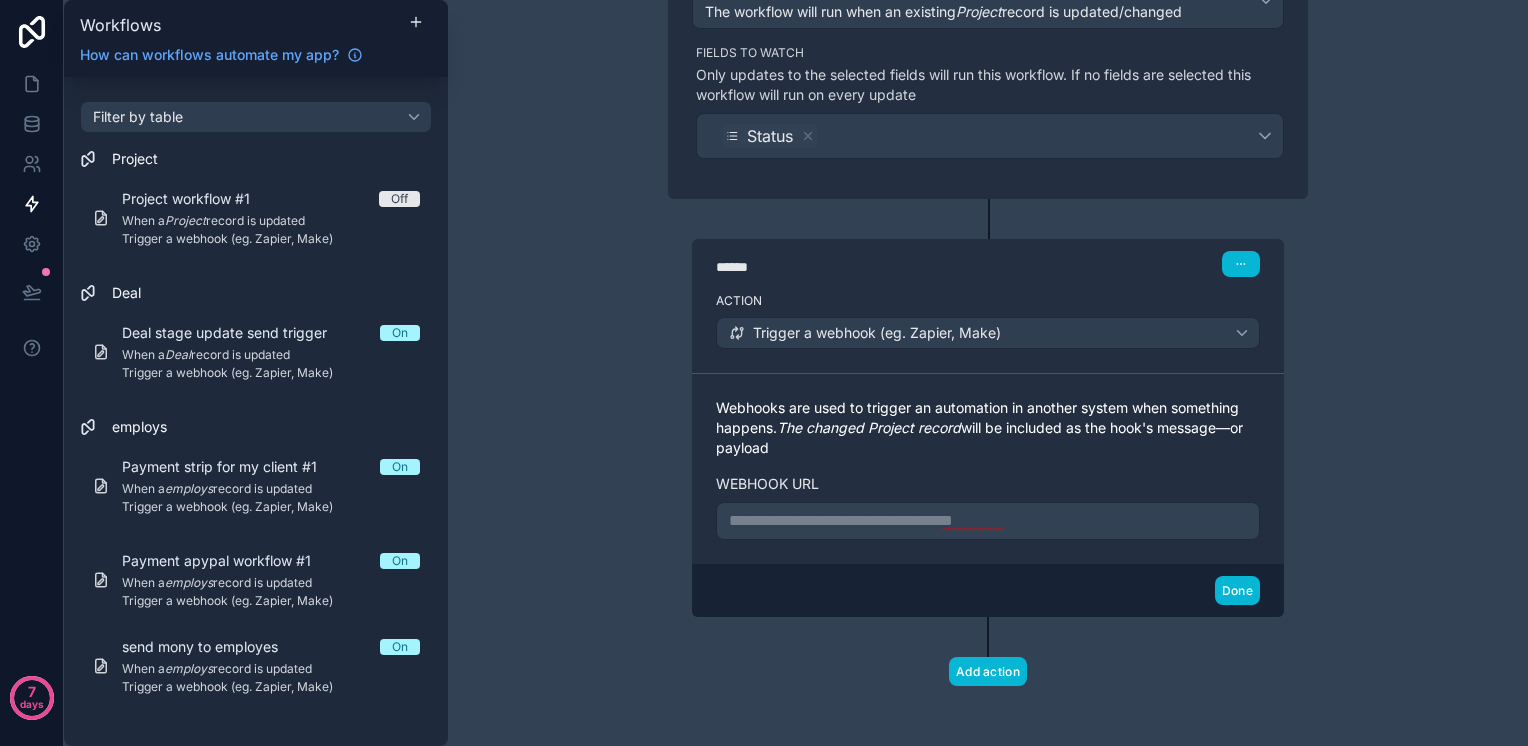 click on "**********" at bounding box center [988, 521] 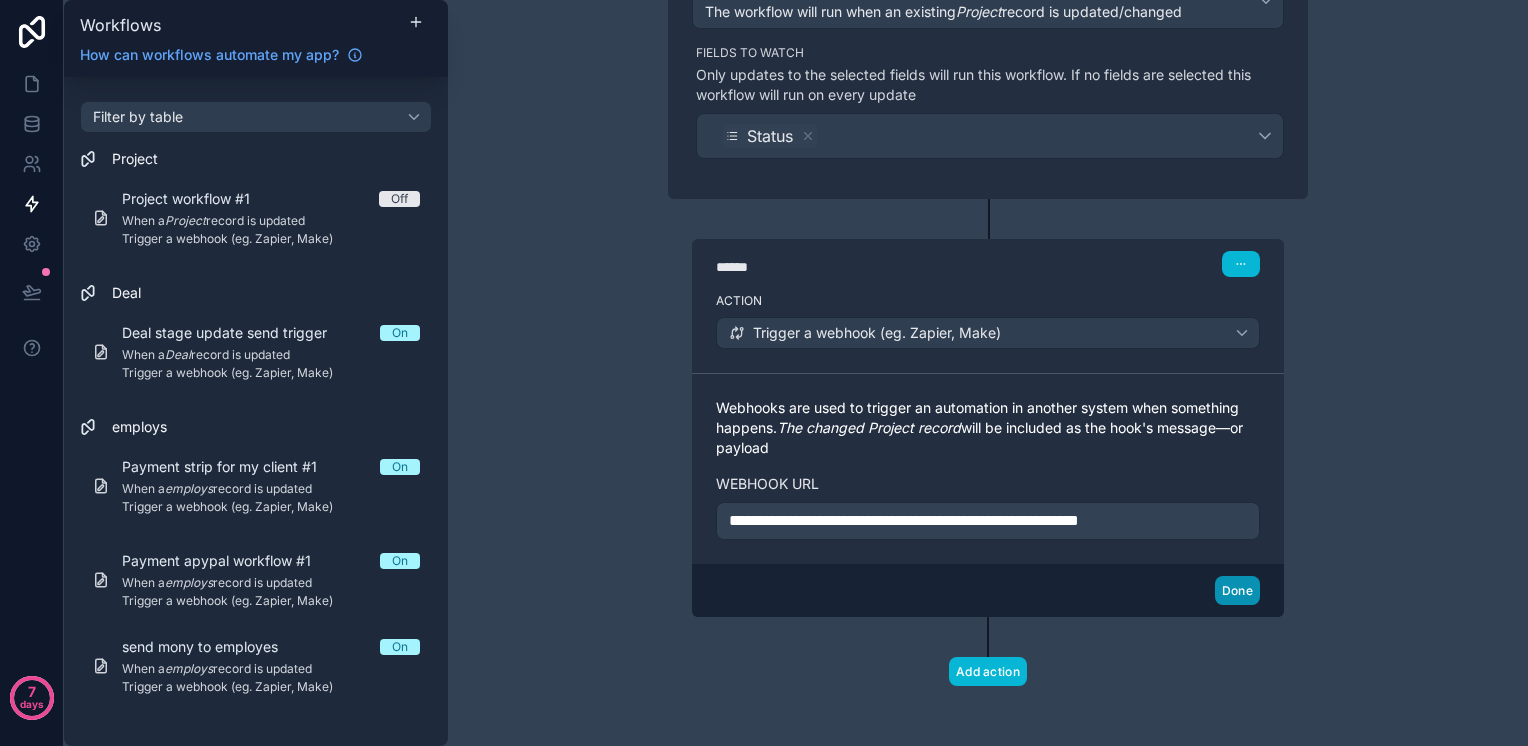 click on "Done" at bounding box center [1237, 590] 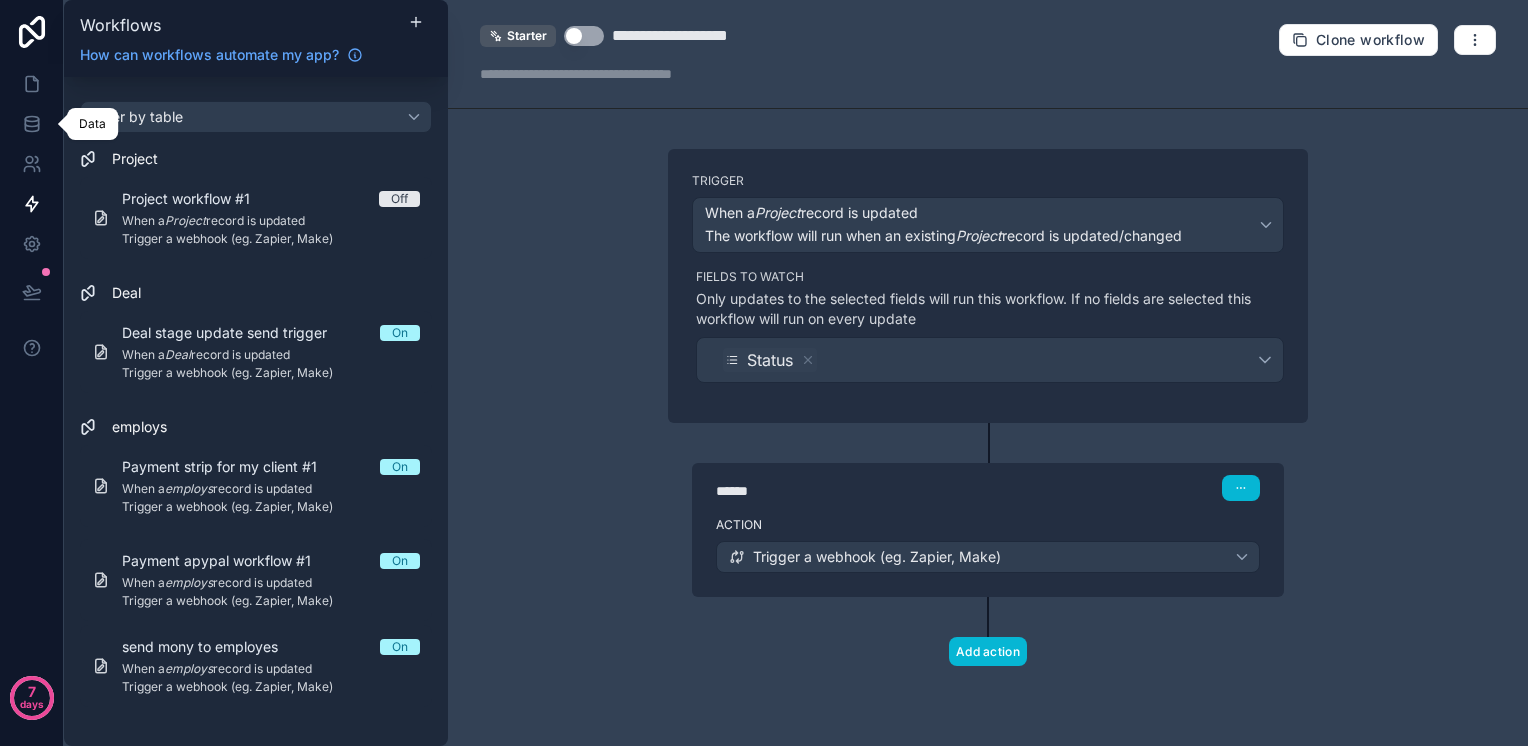 drag, startPoint x: 30, startPoint y: 122, endPoint x: 40, endPoint y: 62, distance: 60.827625 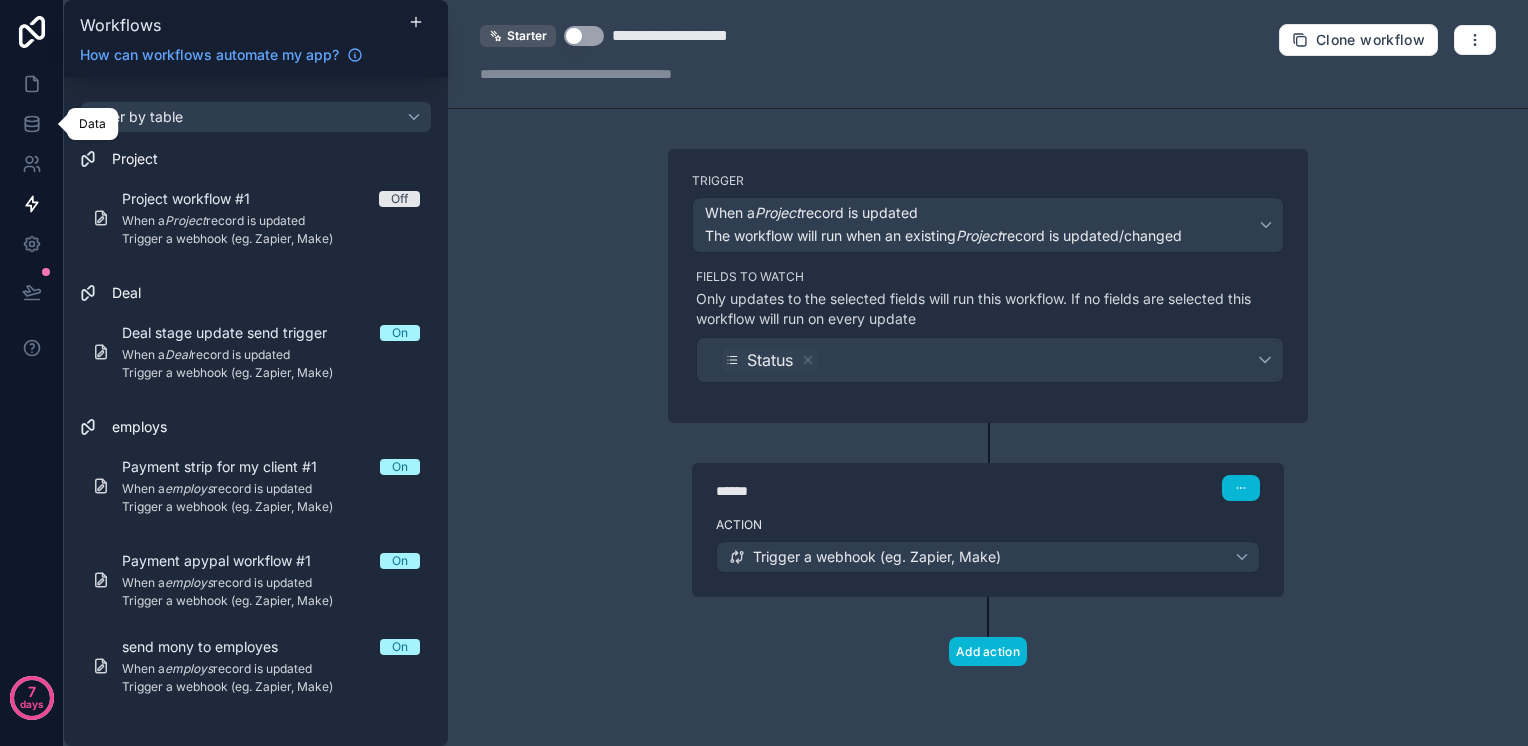 click at bounding box center [32, 32] 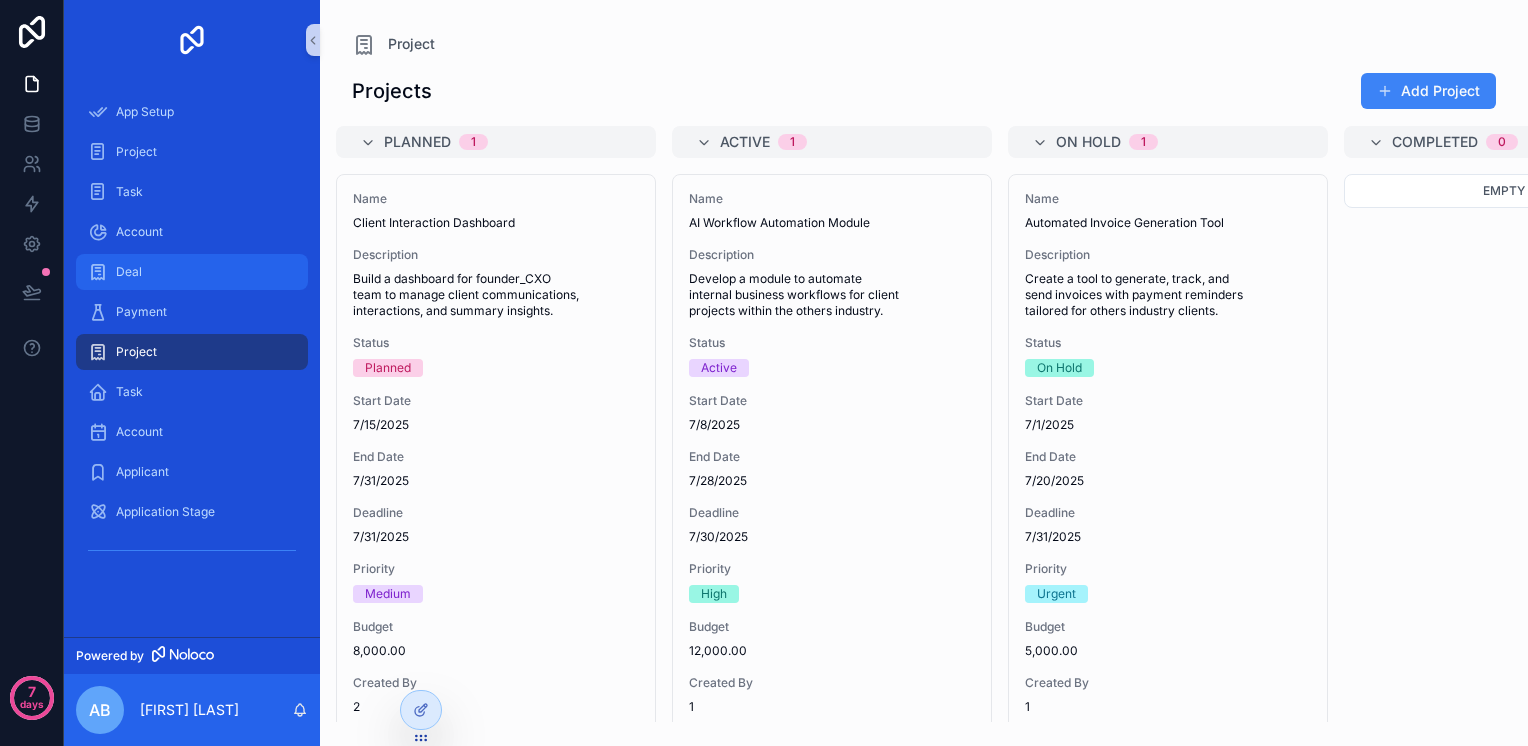 scroll, scrollTop: 0, scrollLeft: 0, axis: both 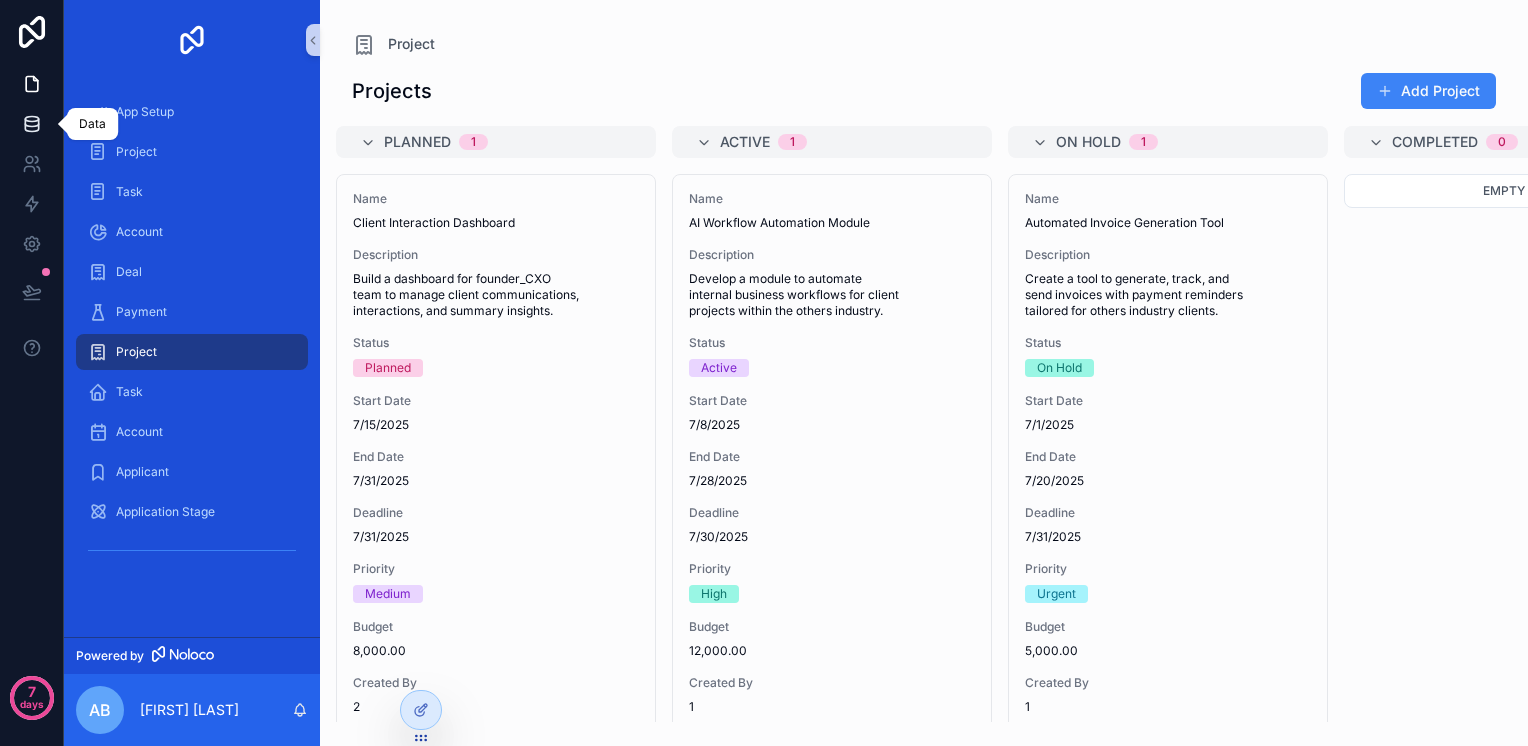 click 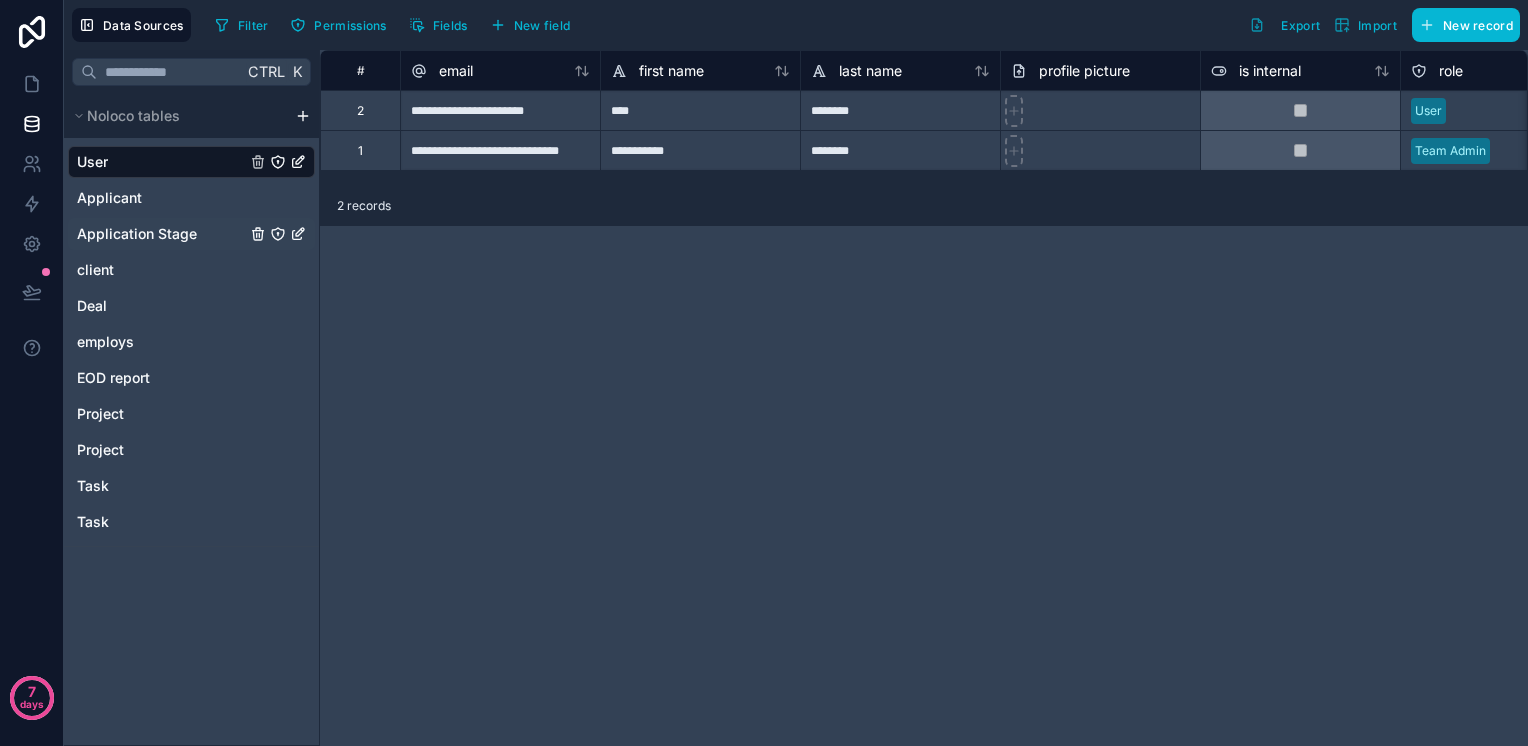 click on "Application Stage" at bounding box center (137, 234) 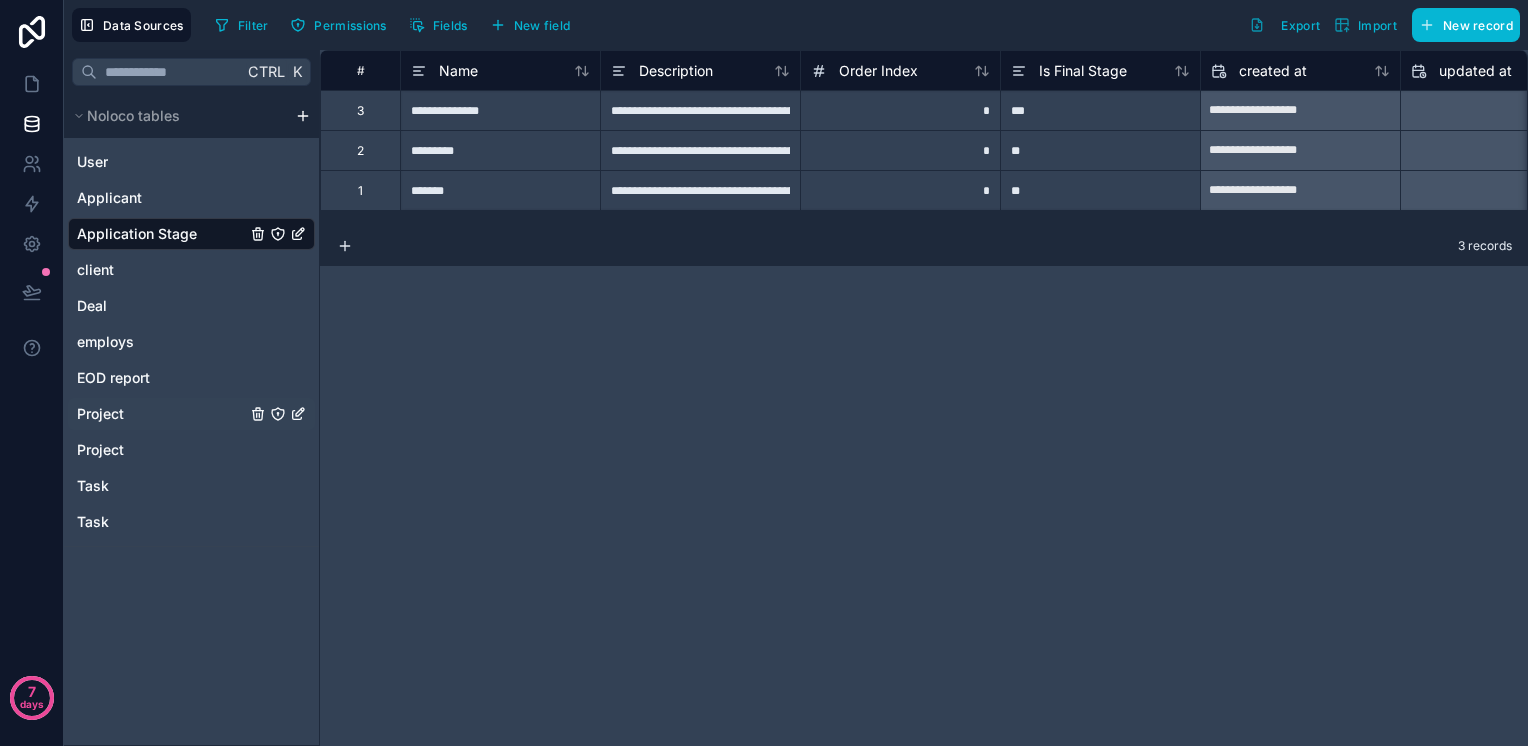 click on "Project" at bounding box center [100, 414] 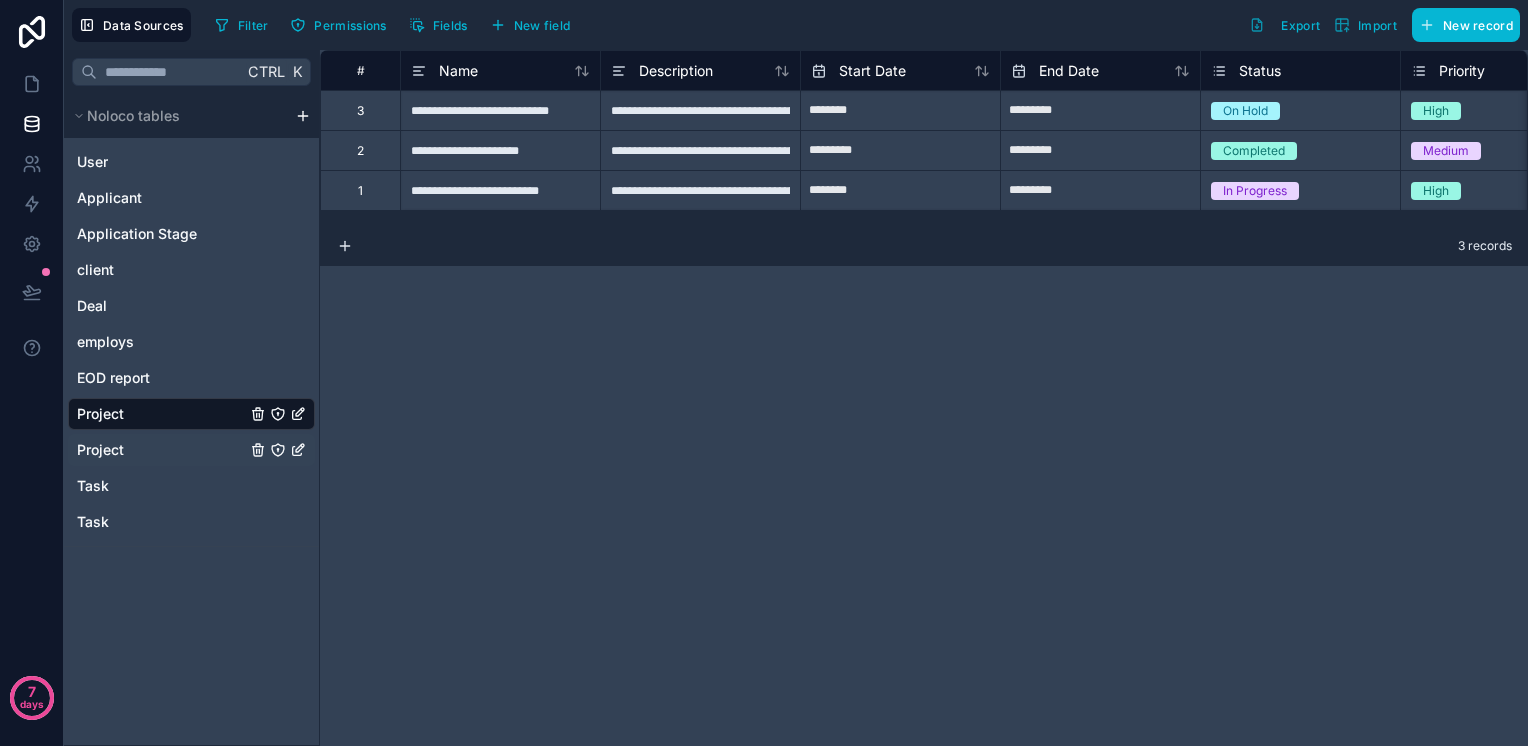 click on "Project" at bounding box center [100, 450] 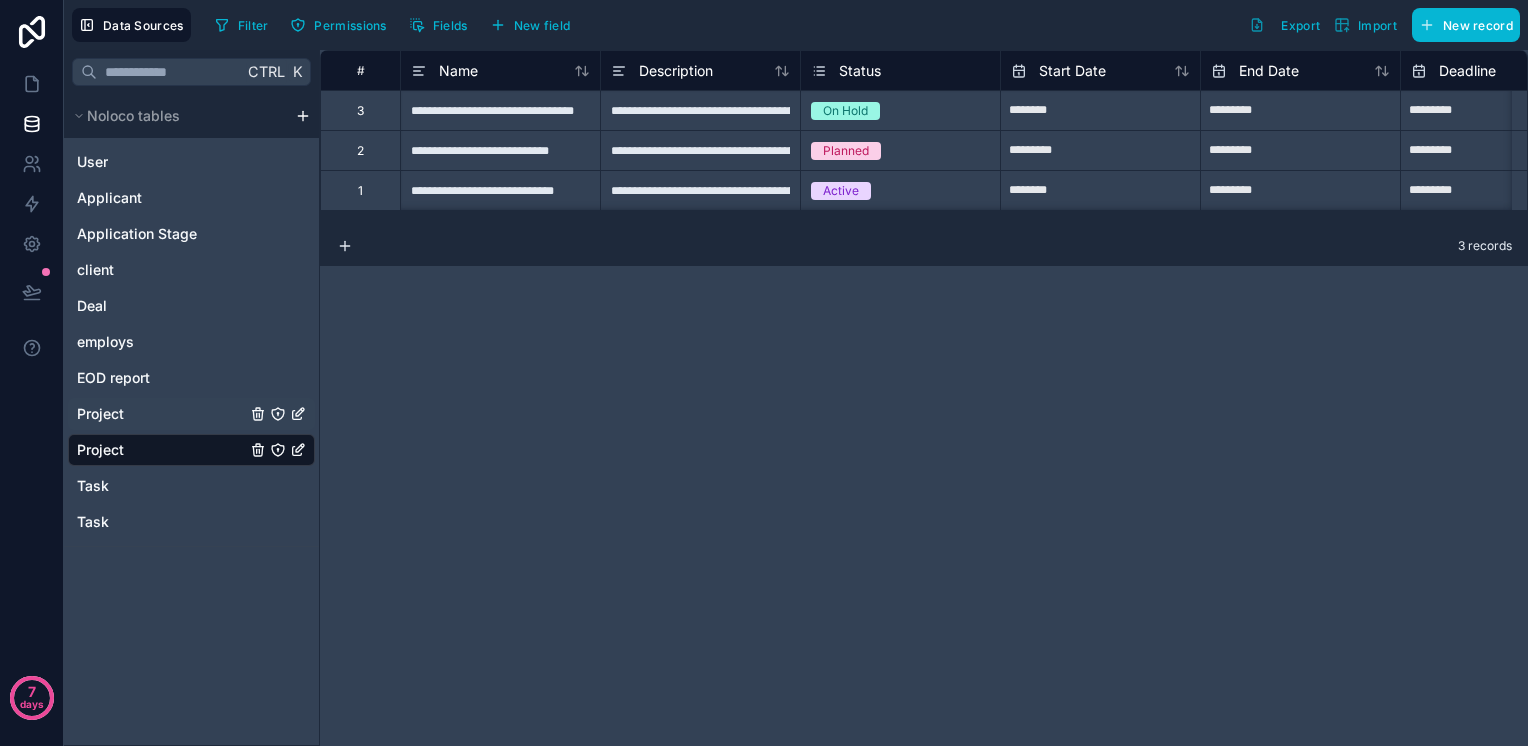 click on "Project" at bounding box center [191, 414] 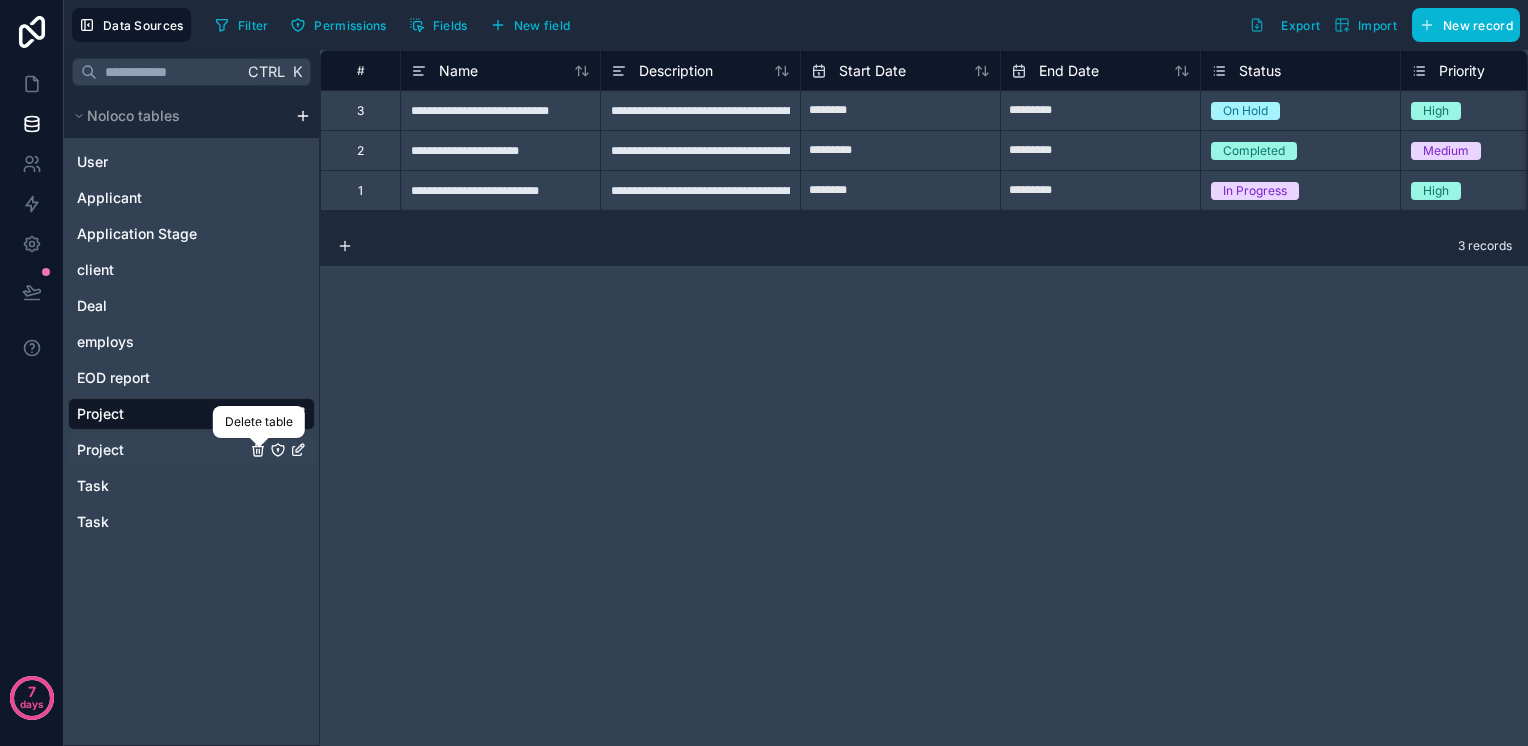 click 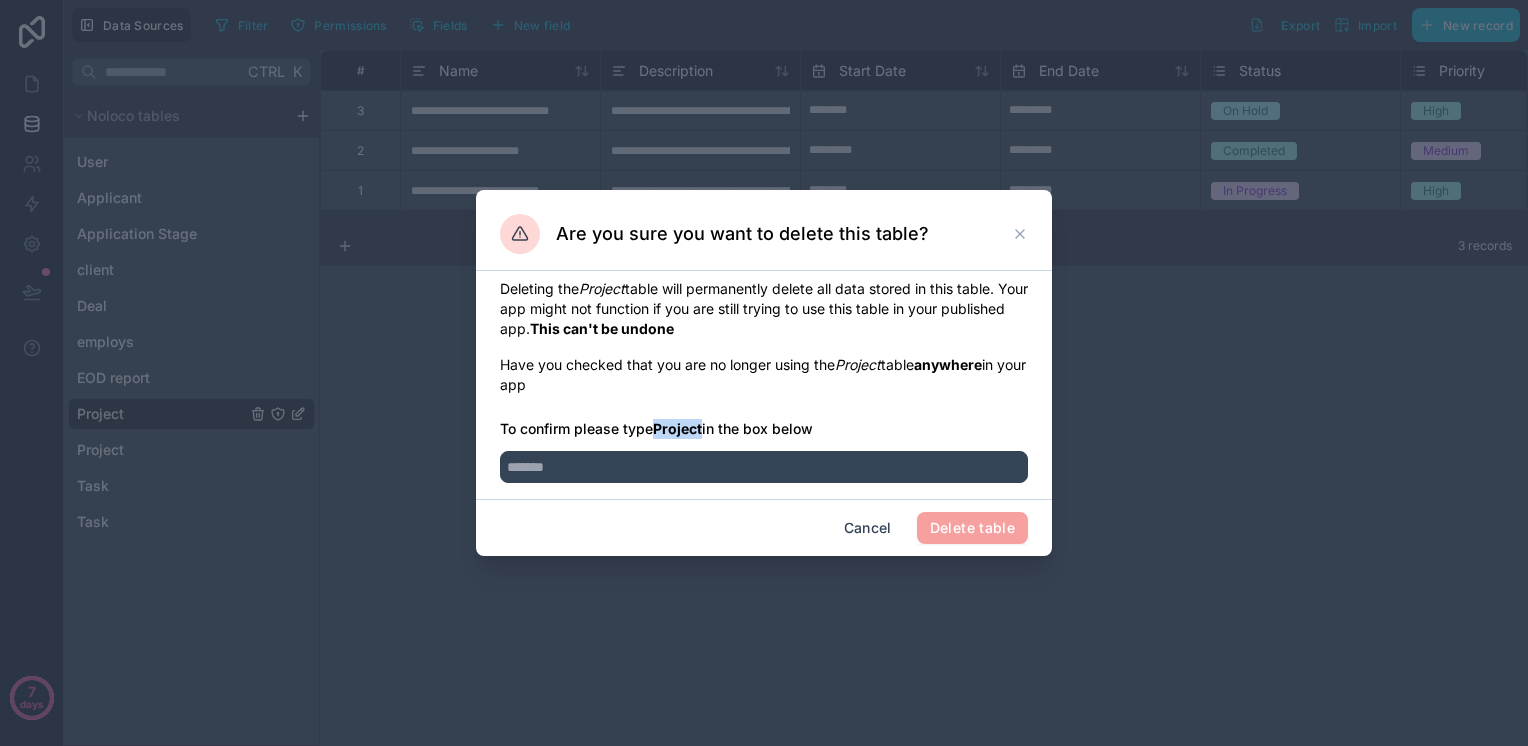 drag, startPoint x: 656, startPoint y: 428, endPoint x: 706, endPoint y: 428, distance: 50 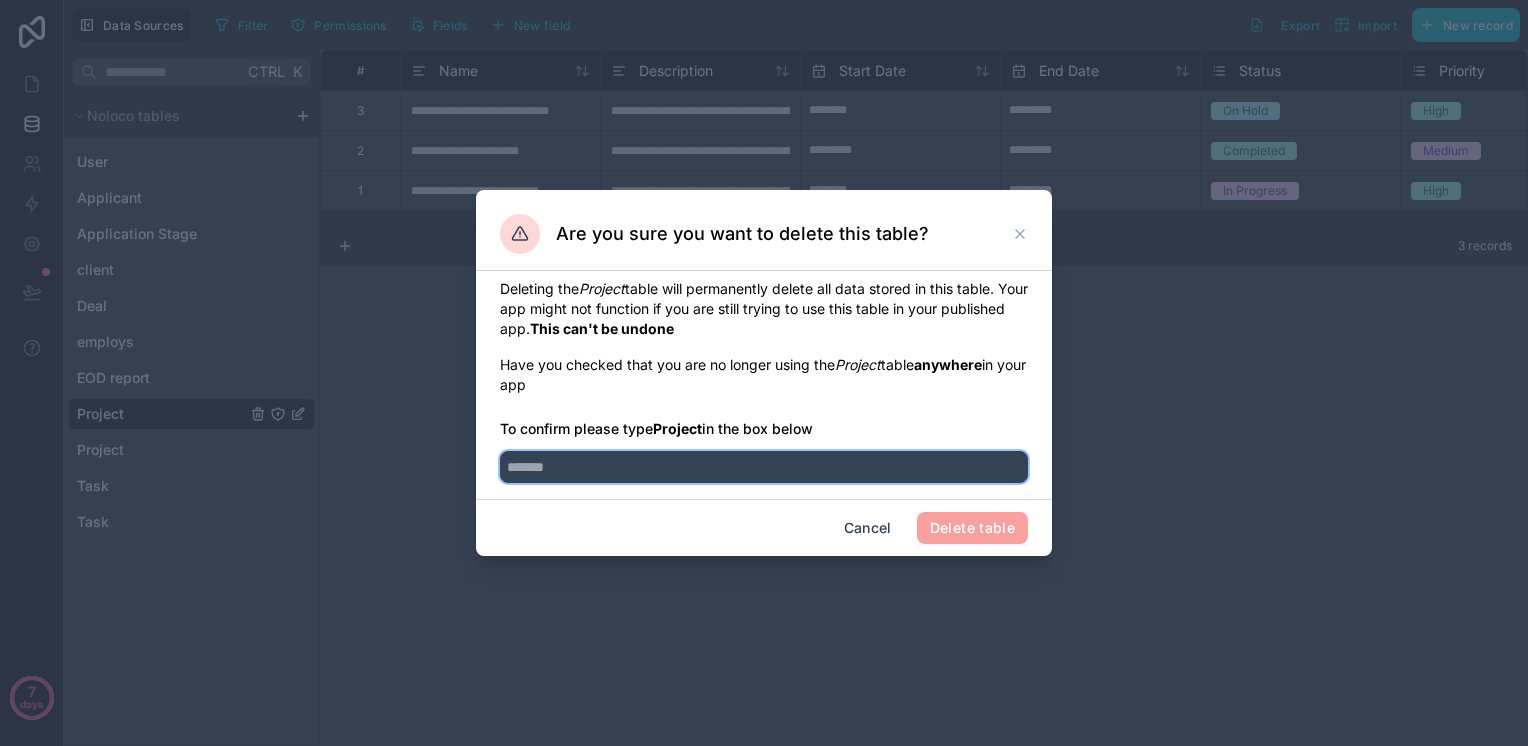 click at bounding box center [764, 467] 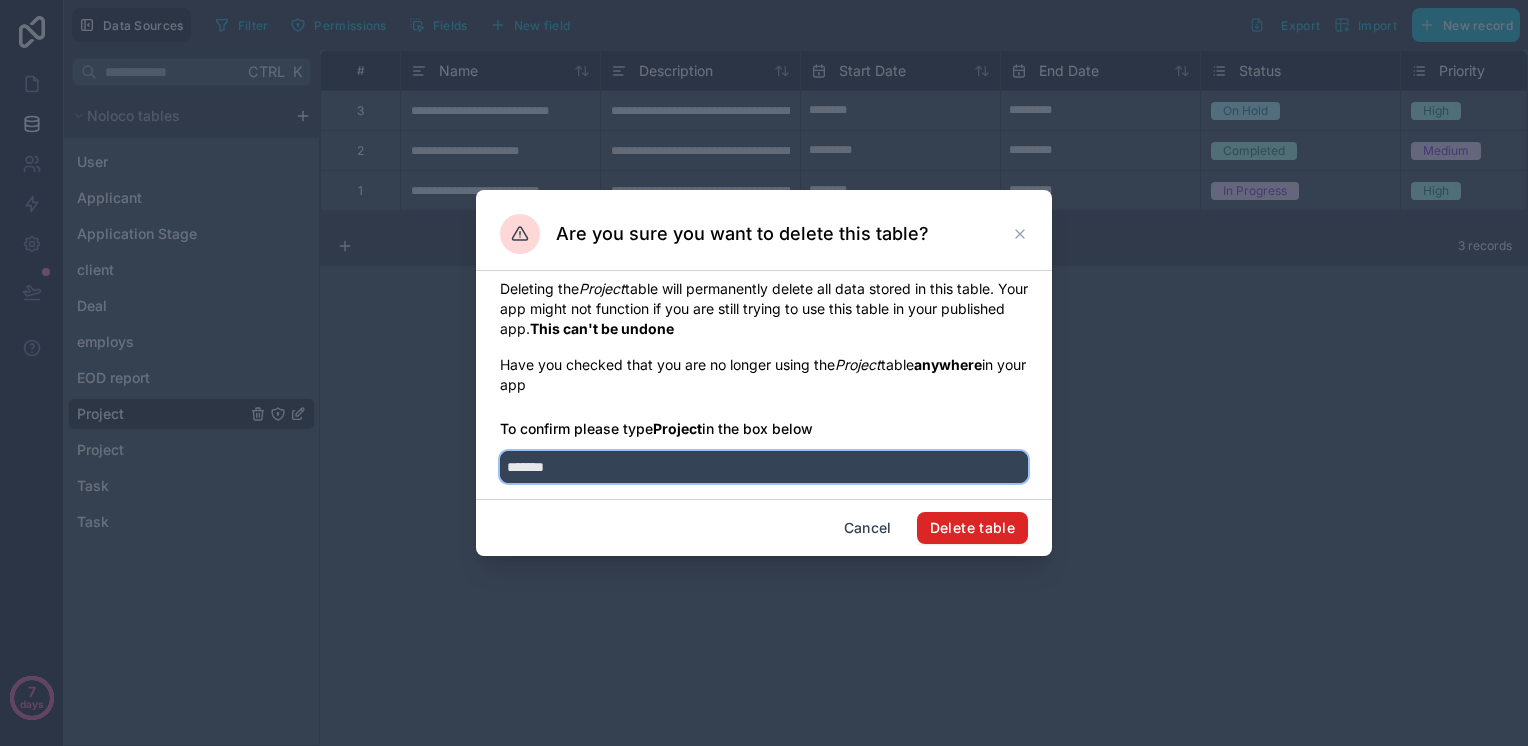type on "*******" 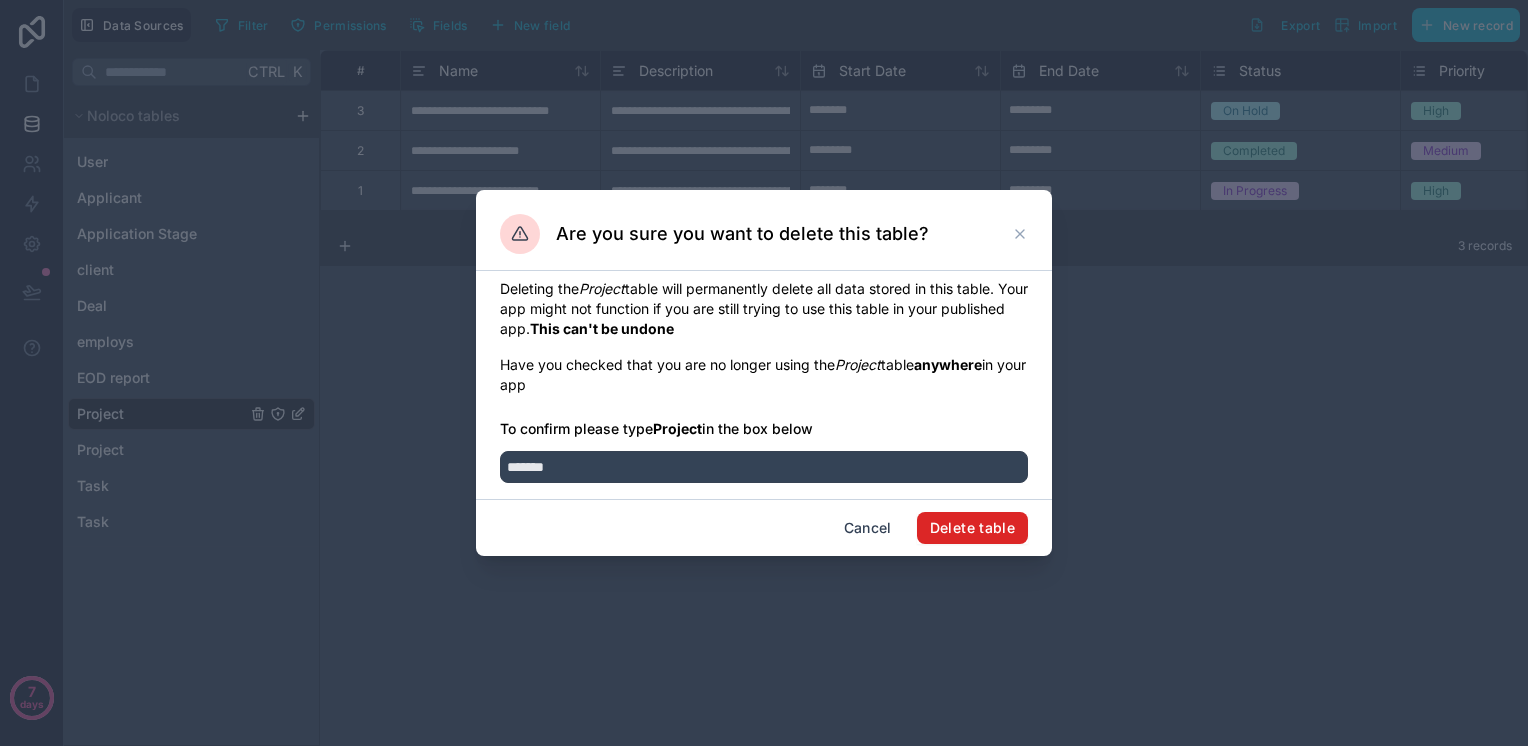 click on "Delete table" at bounding box center [972, 528] 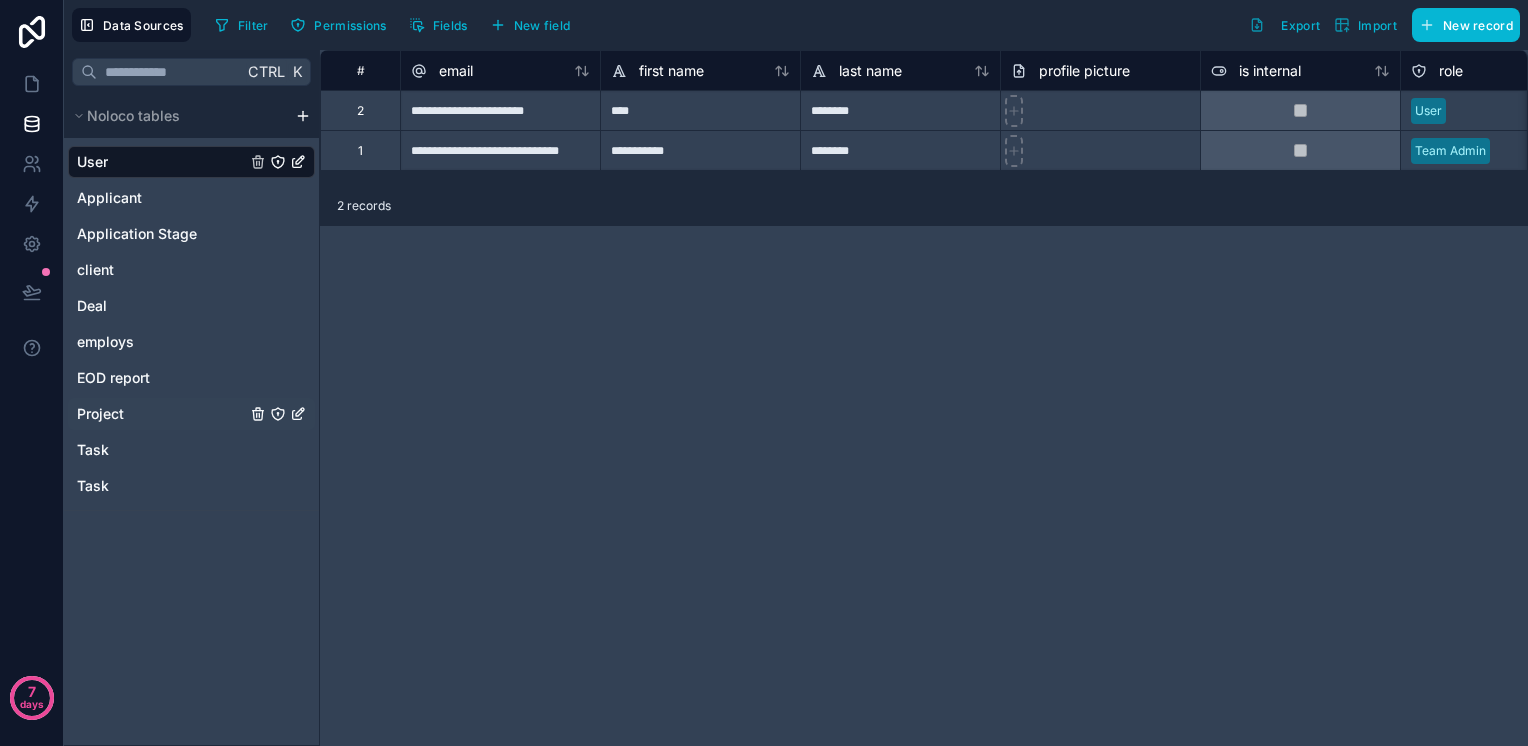 click on "Project" at bounding box center [191, 414] 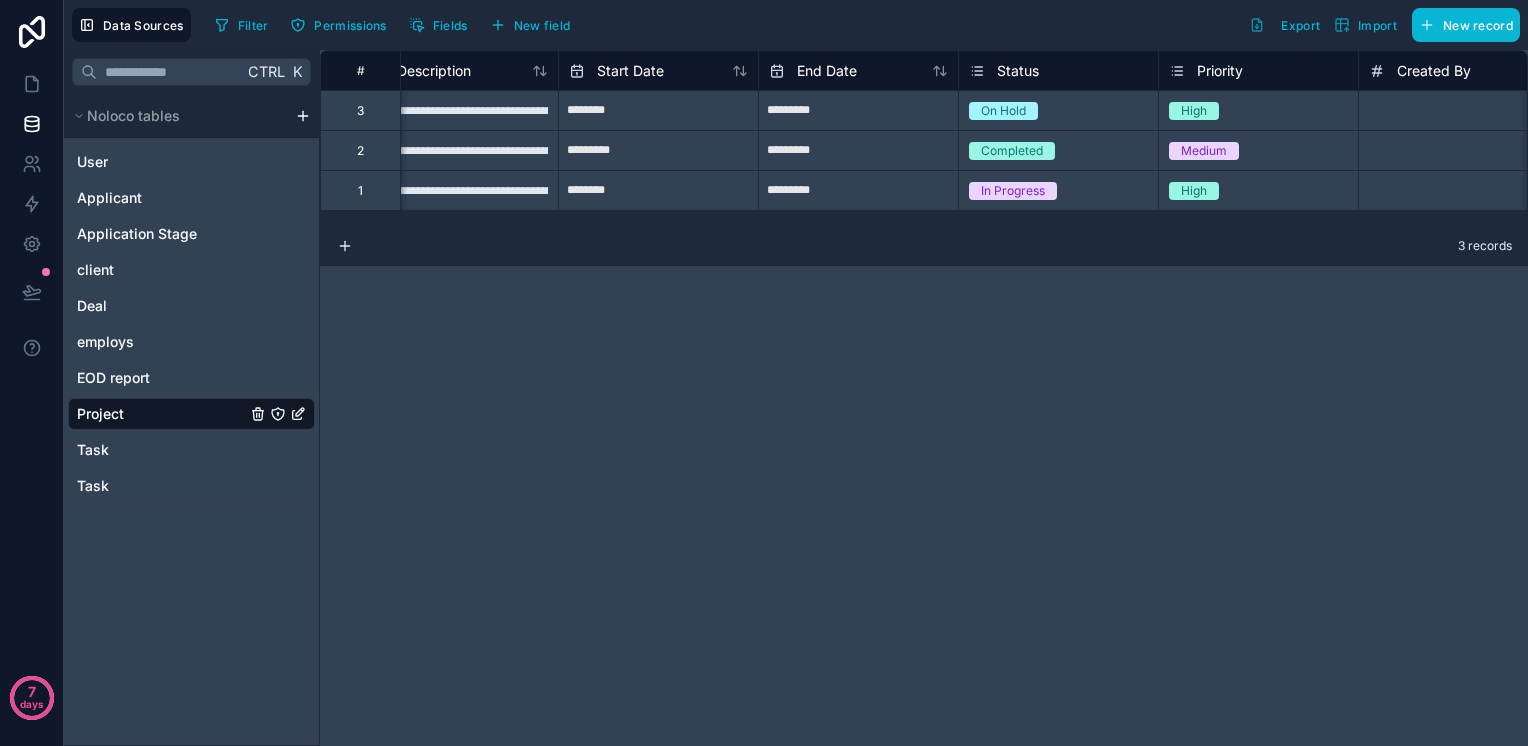 scroll, scrollTop: 0, scrollLeft: 255, axis: horizontal 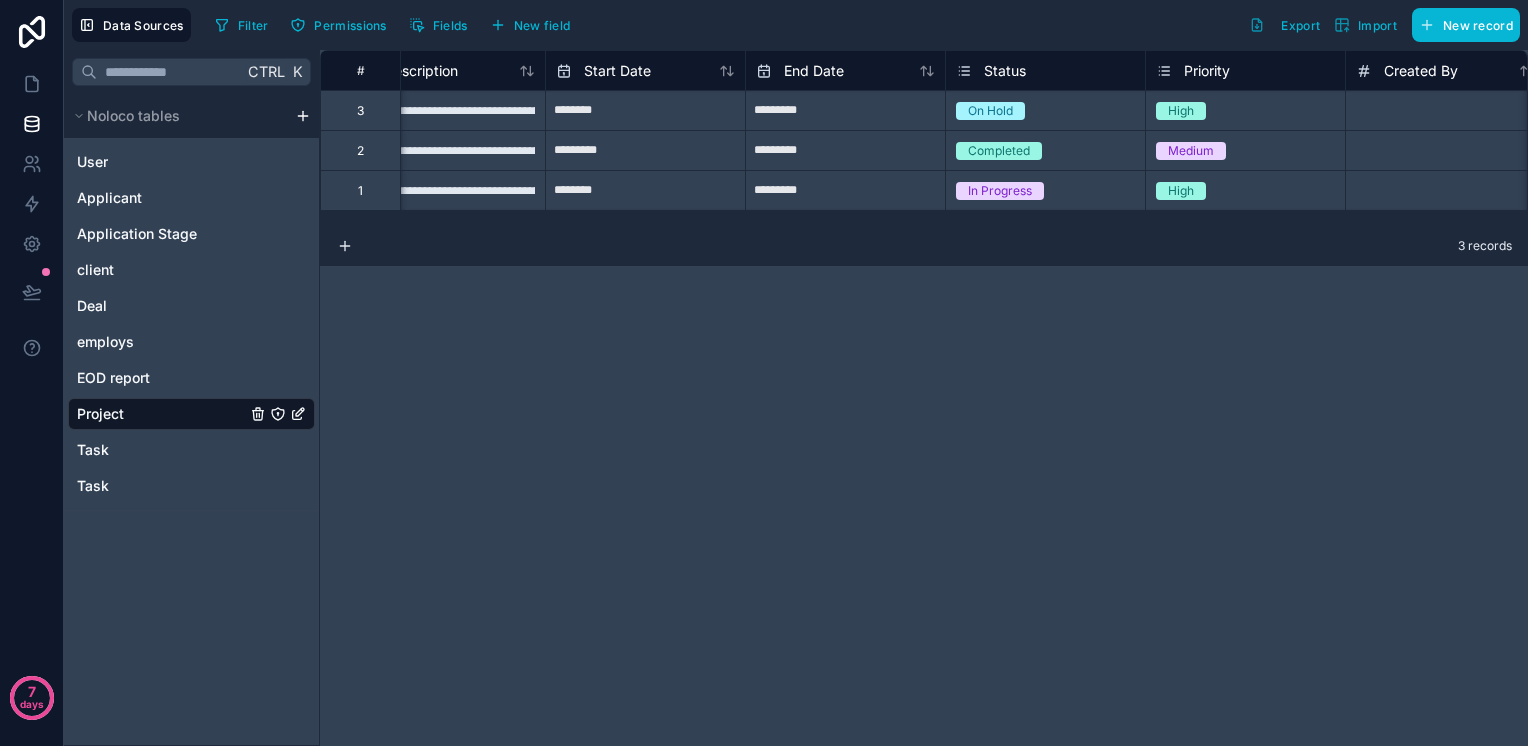 click on "On Hold" at bounding box center [990, 111] 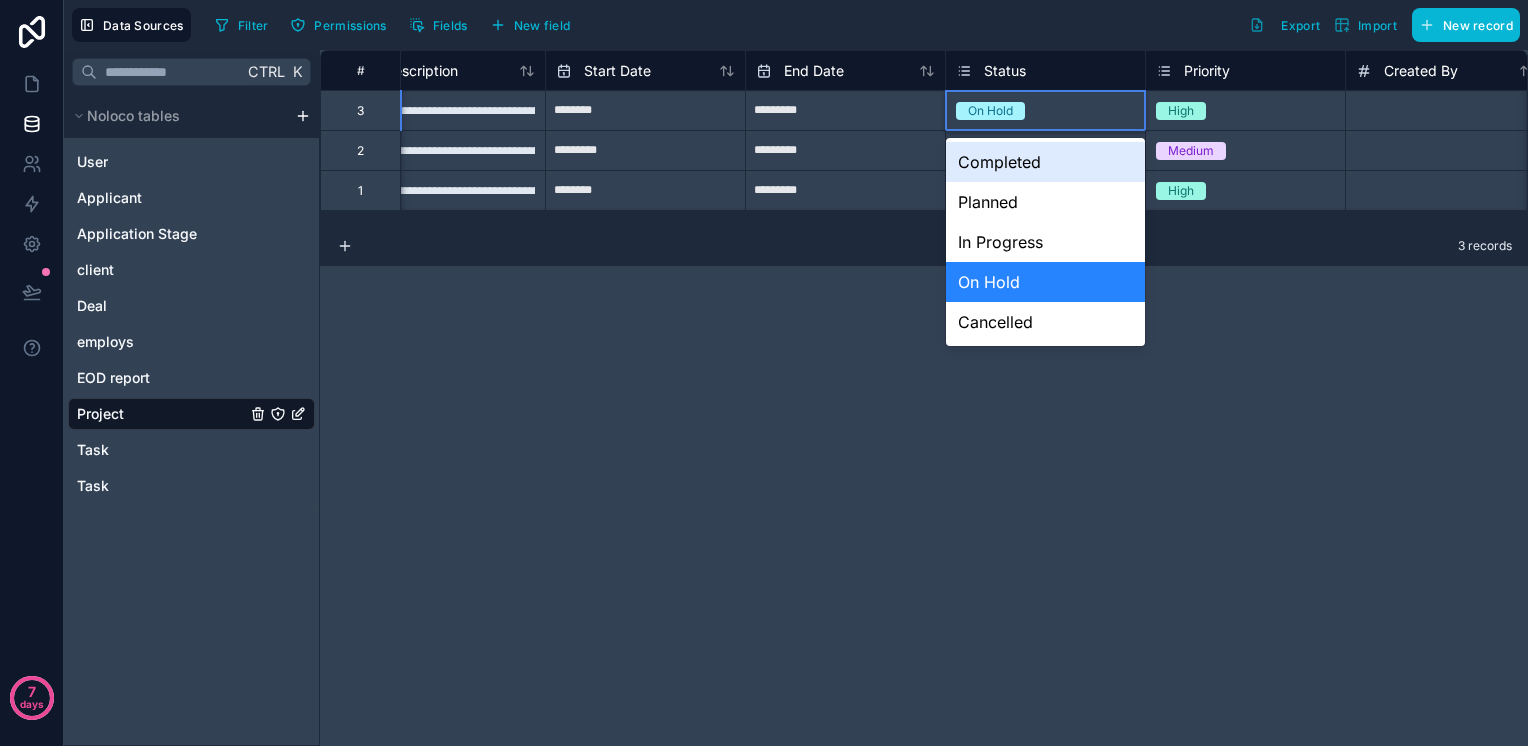 click on "On Hold" at bounding box center (990, 111) 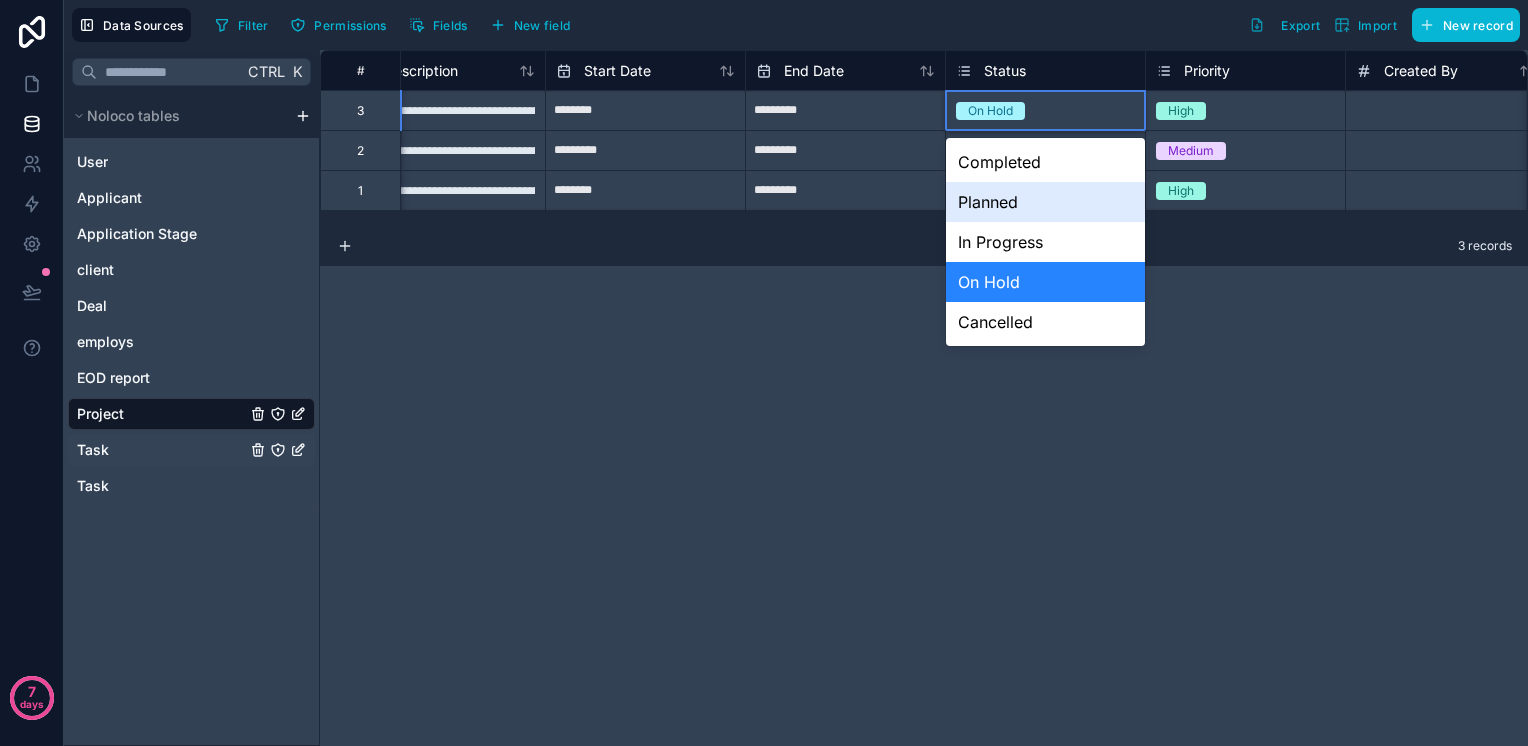 click on "Task" at bounding box center (191, 450) 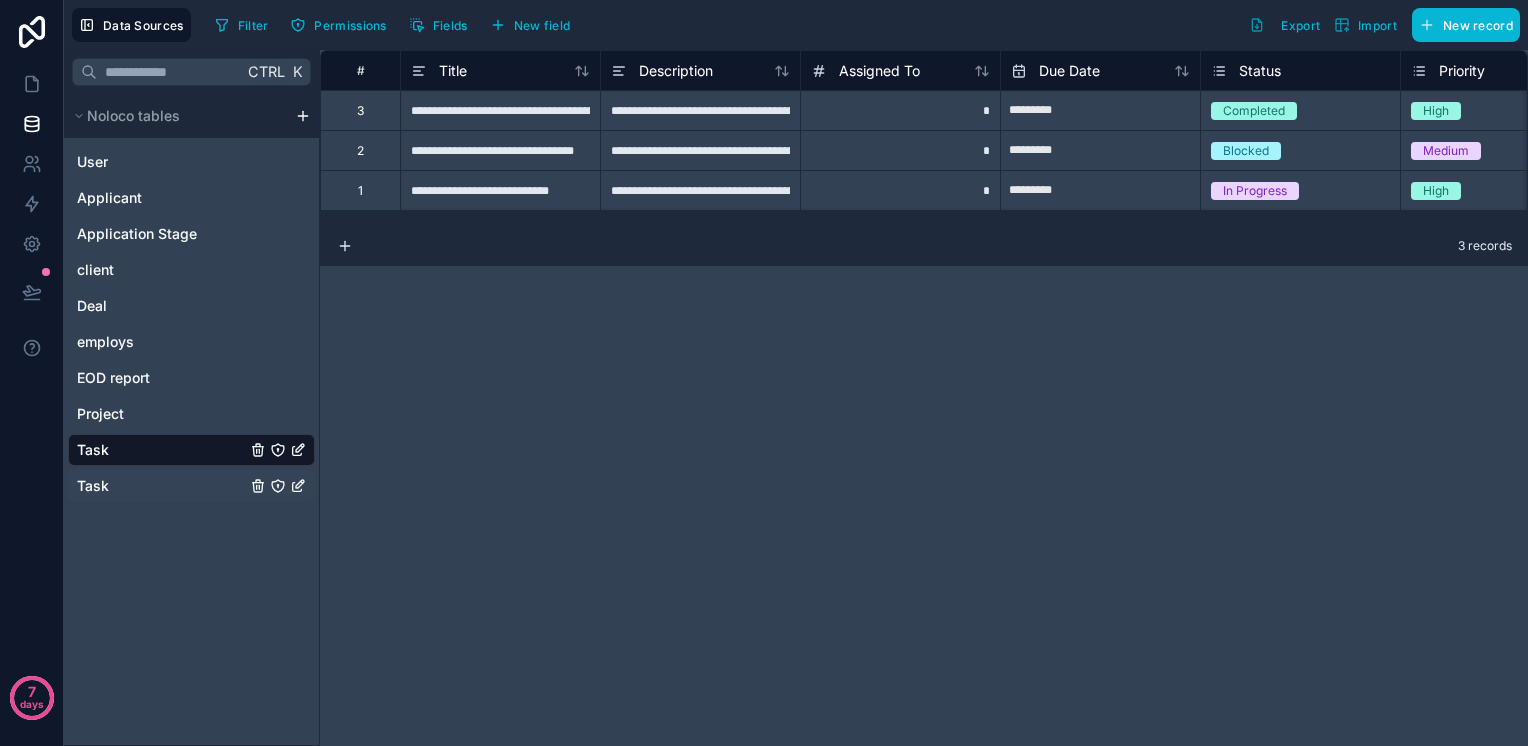 click on "Task" at bounding box center [191, 486] 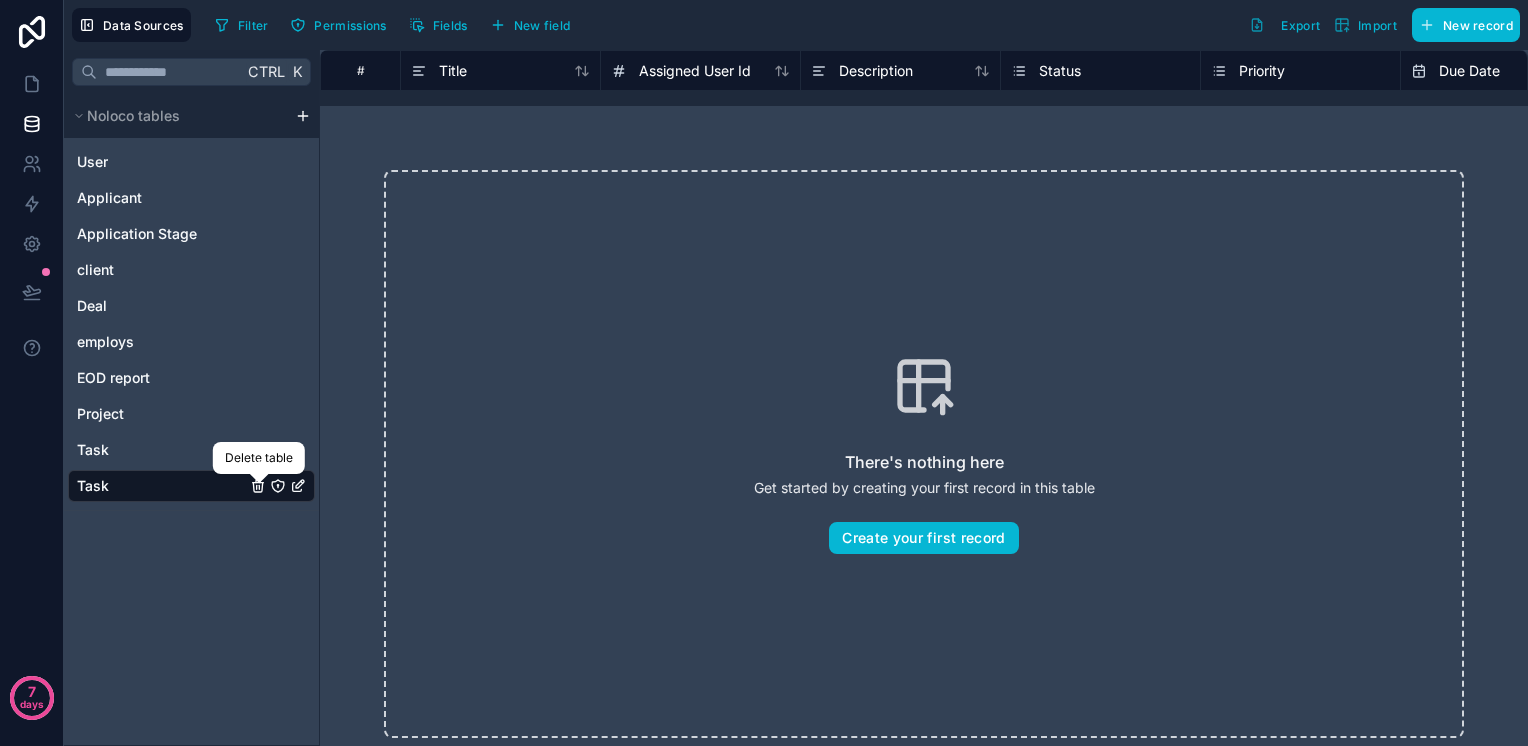 click 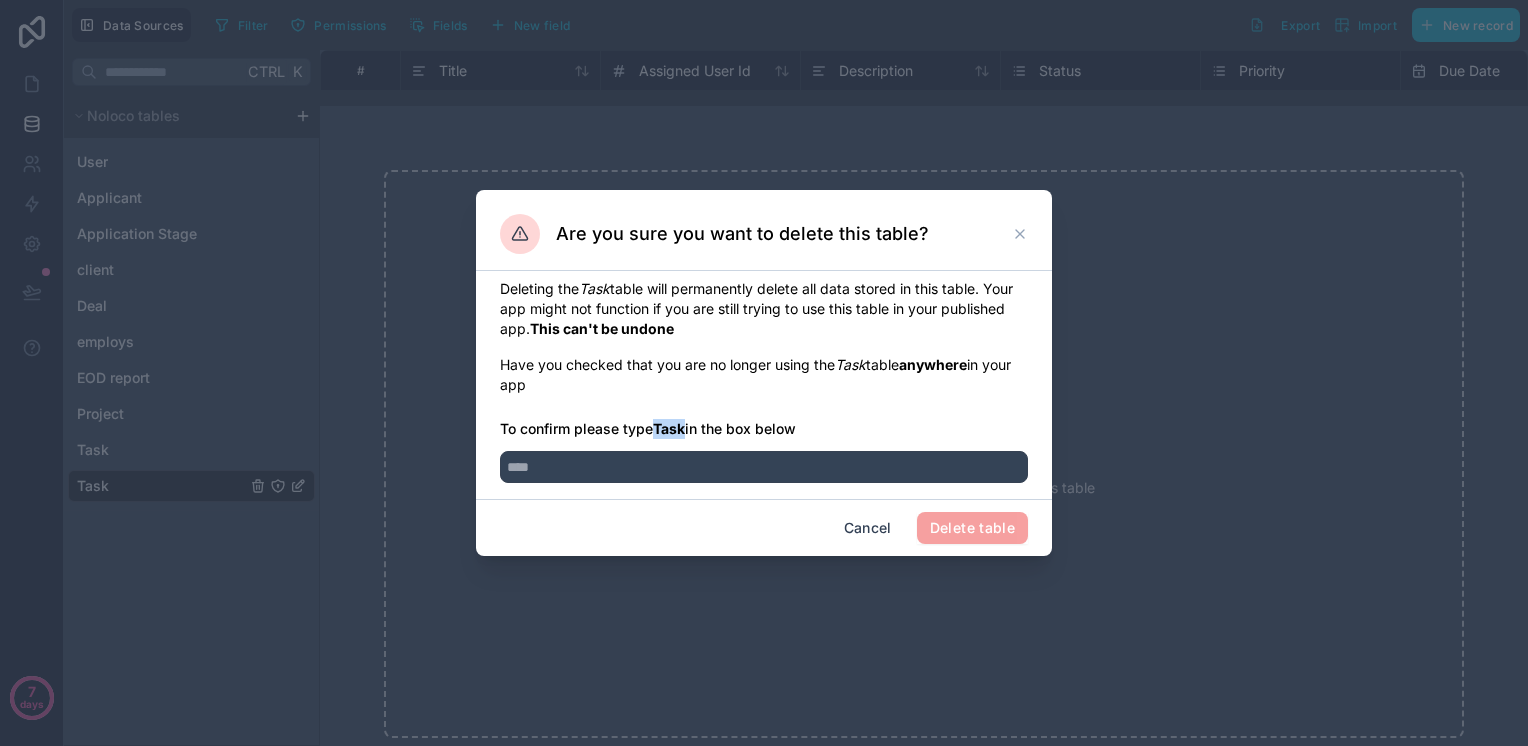 drag, startPoint x: 658, startPoint y: 425, endPoint x: 688, endPoint y: 430, distance: 30.413813 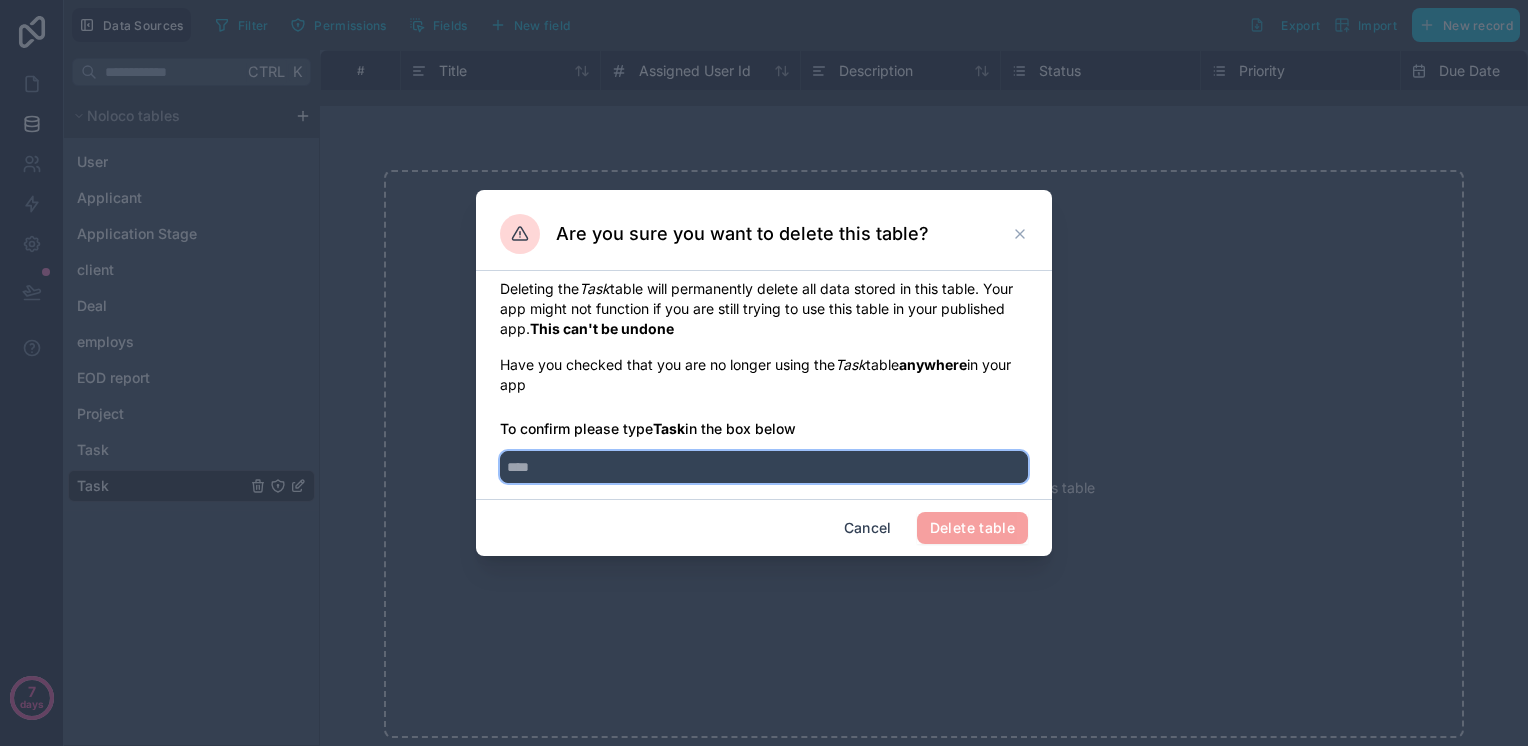 click at bounding box center (764, 467) 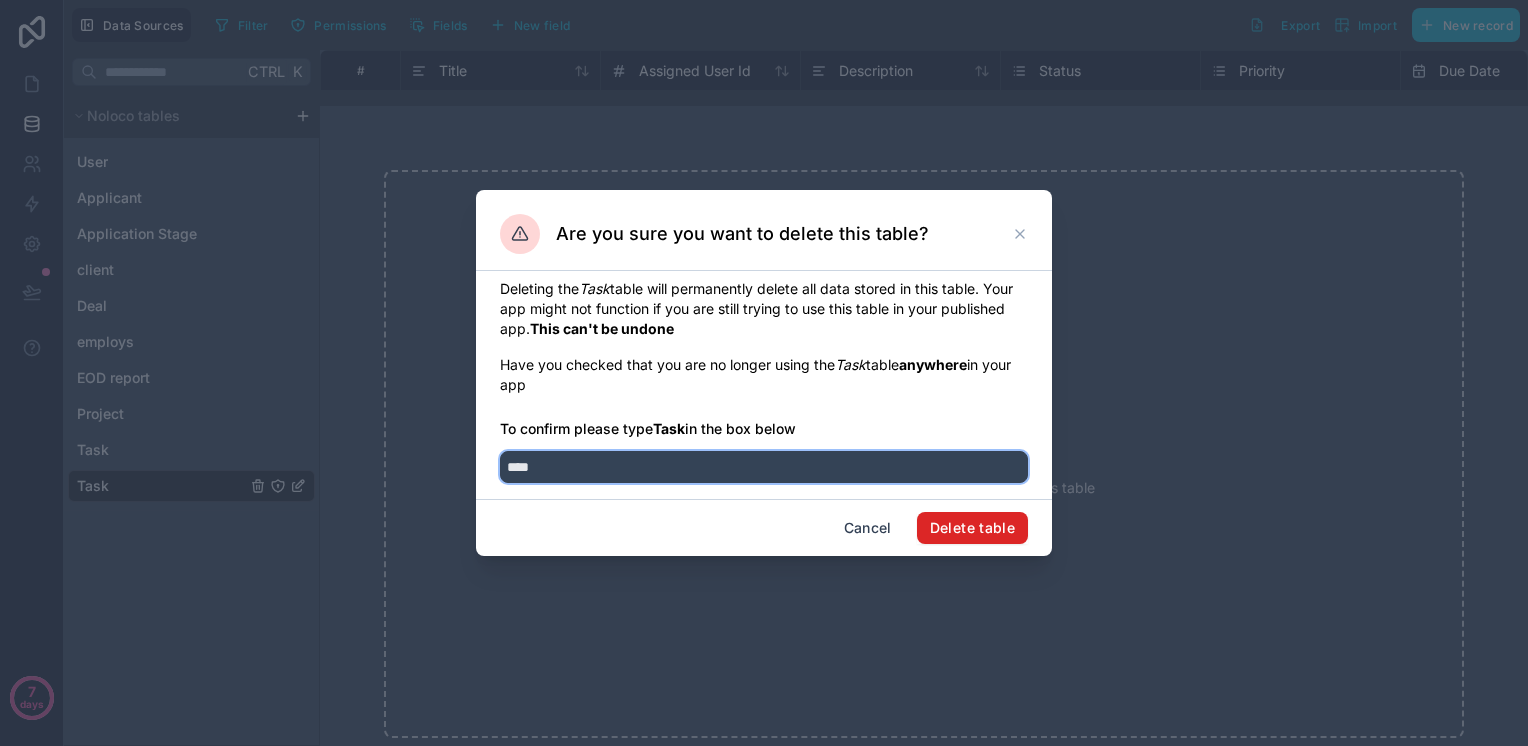 type on "****" 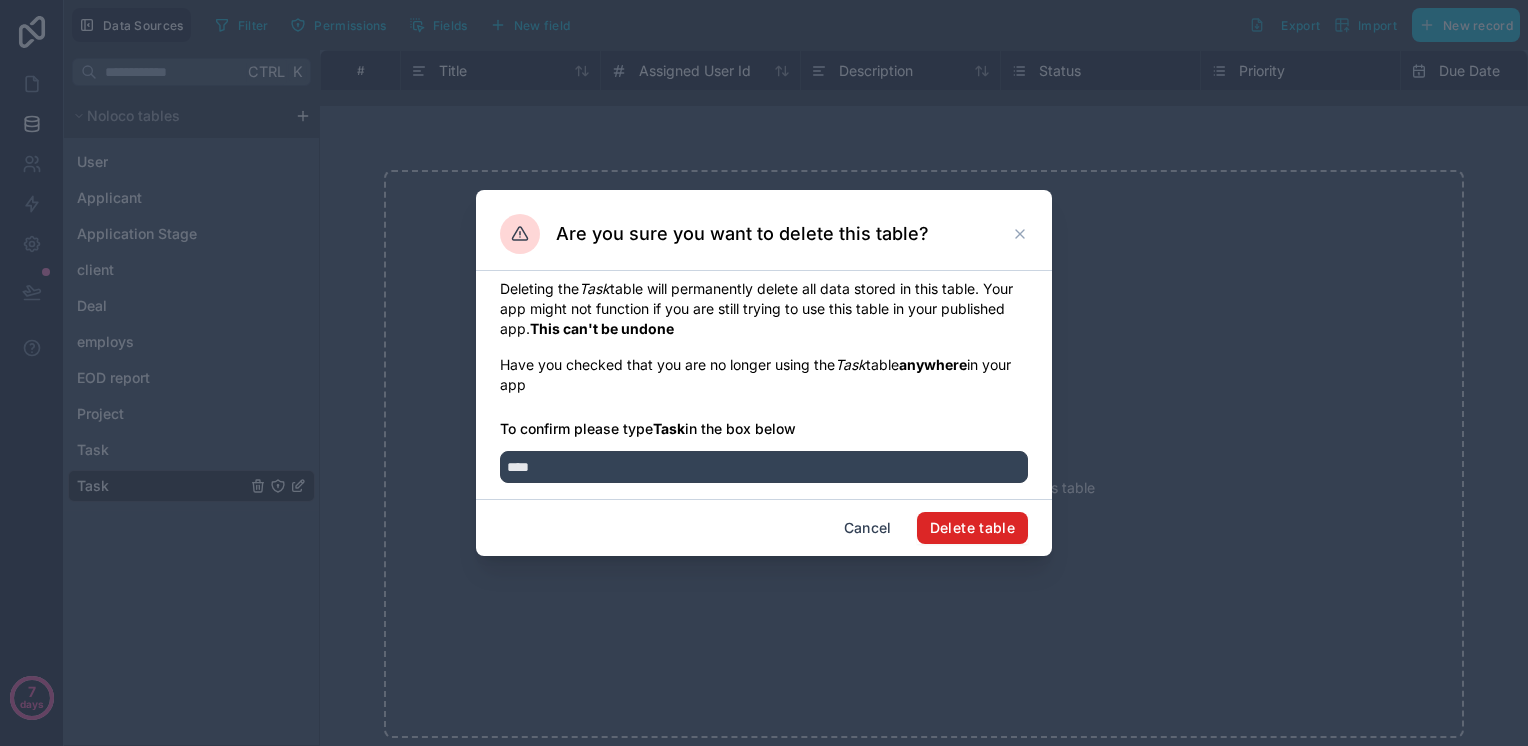 click on "Delete table" at bounding box center [972, 528] 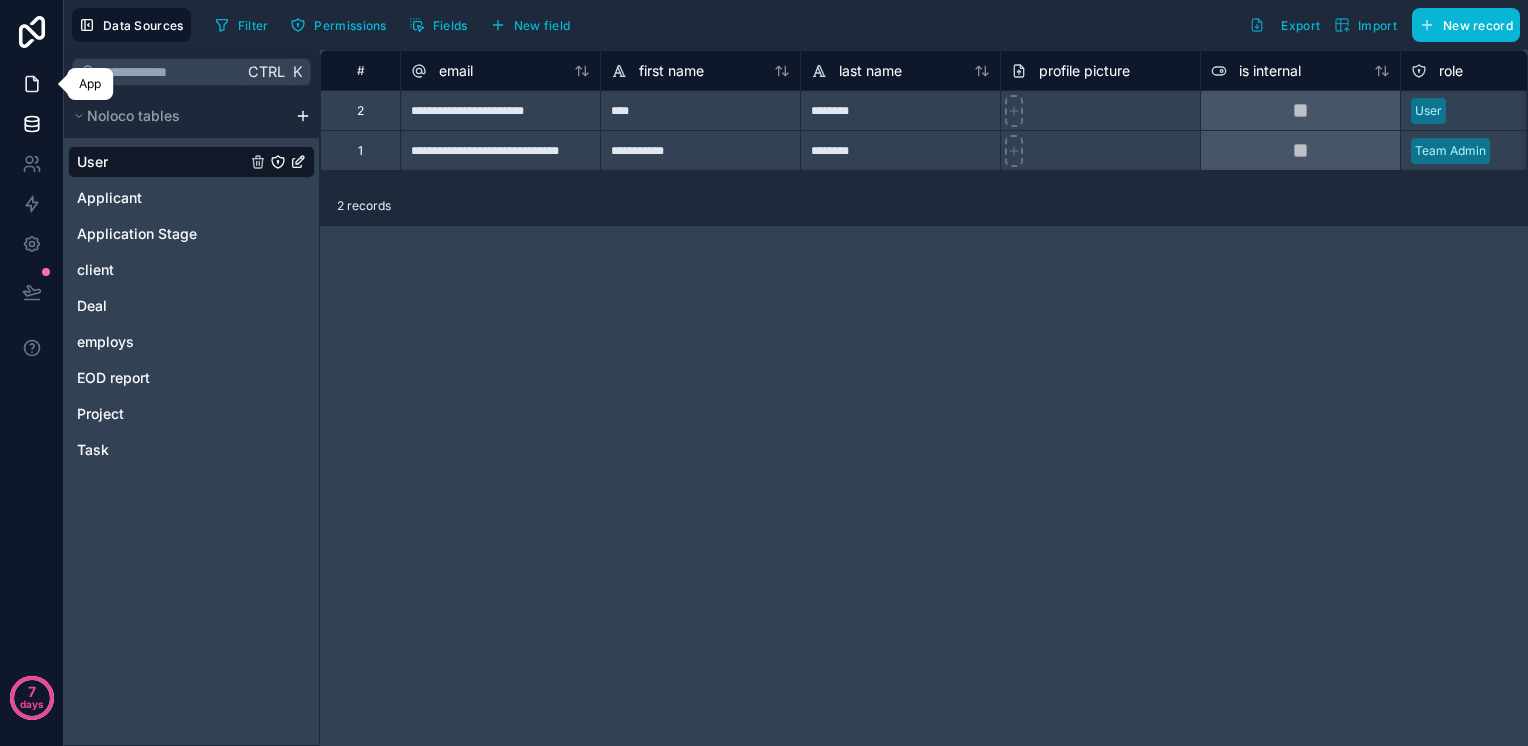 click 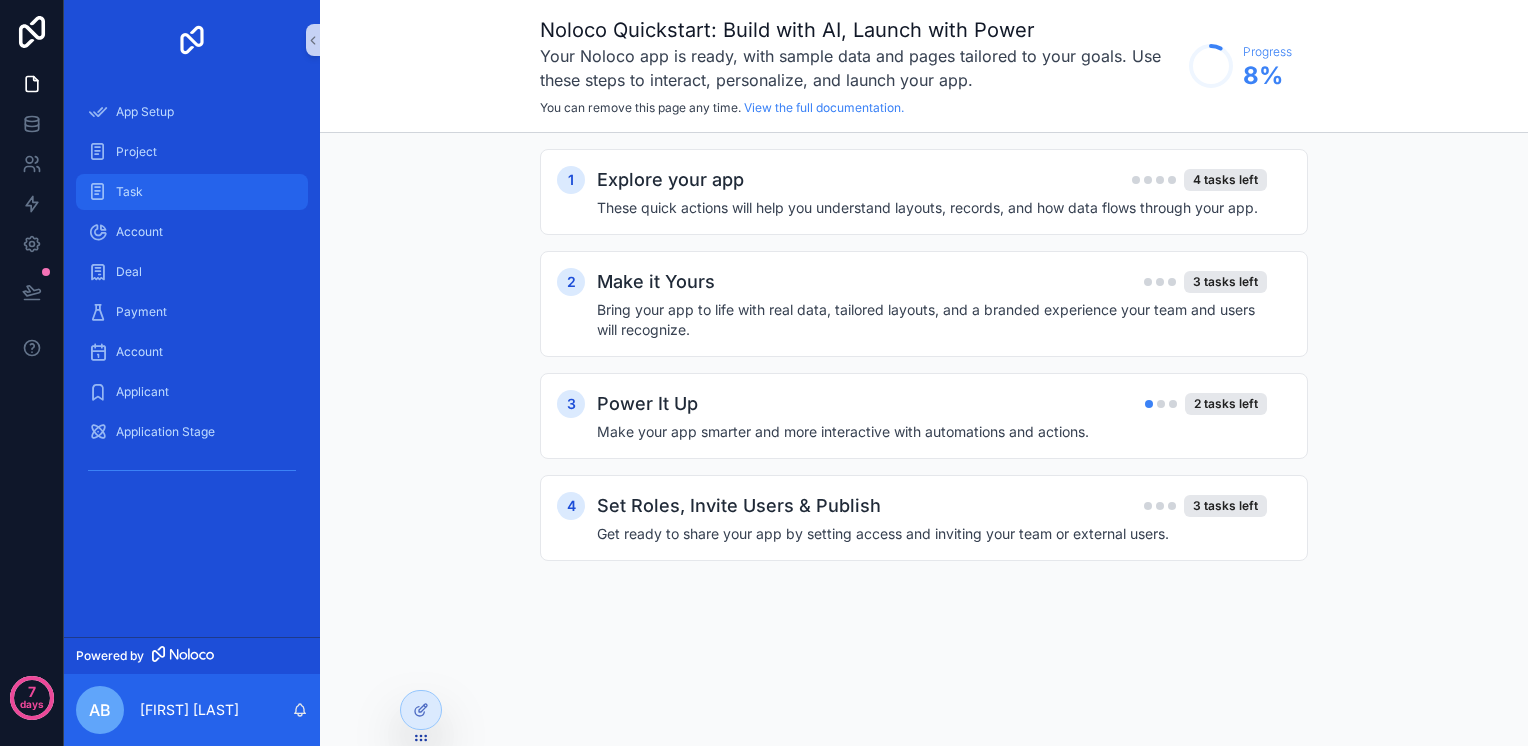 click on "Task" at bounding box center (192, 192) 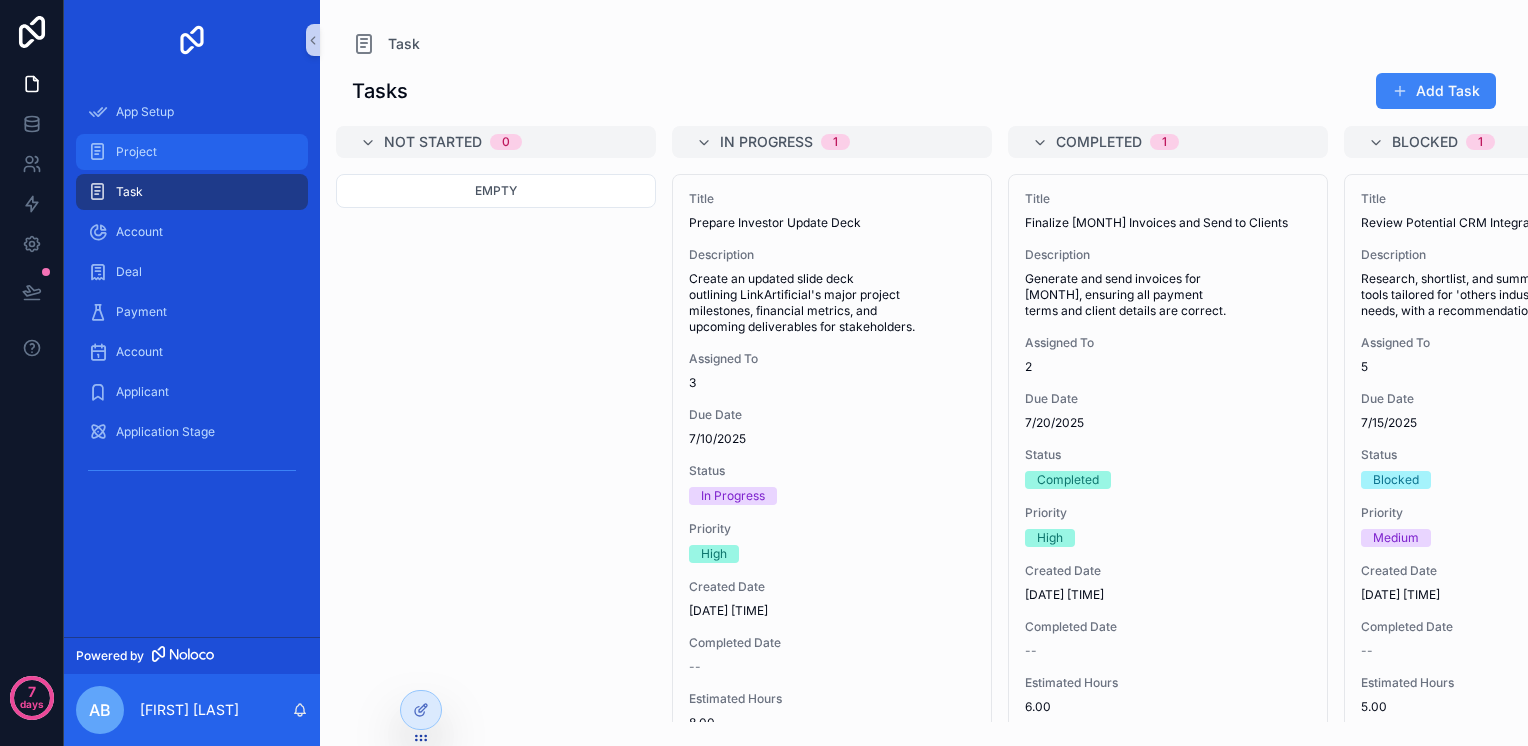 click on "Project" at bounding box center (192, 152) 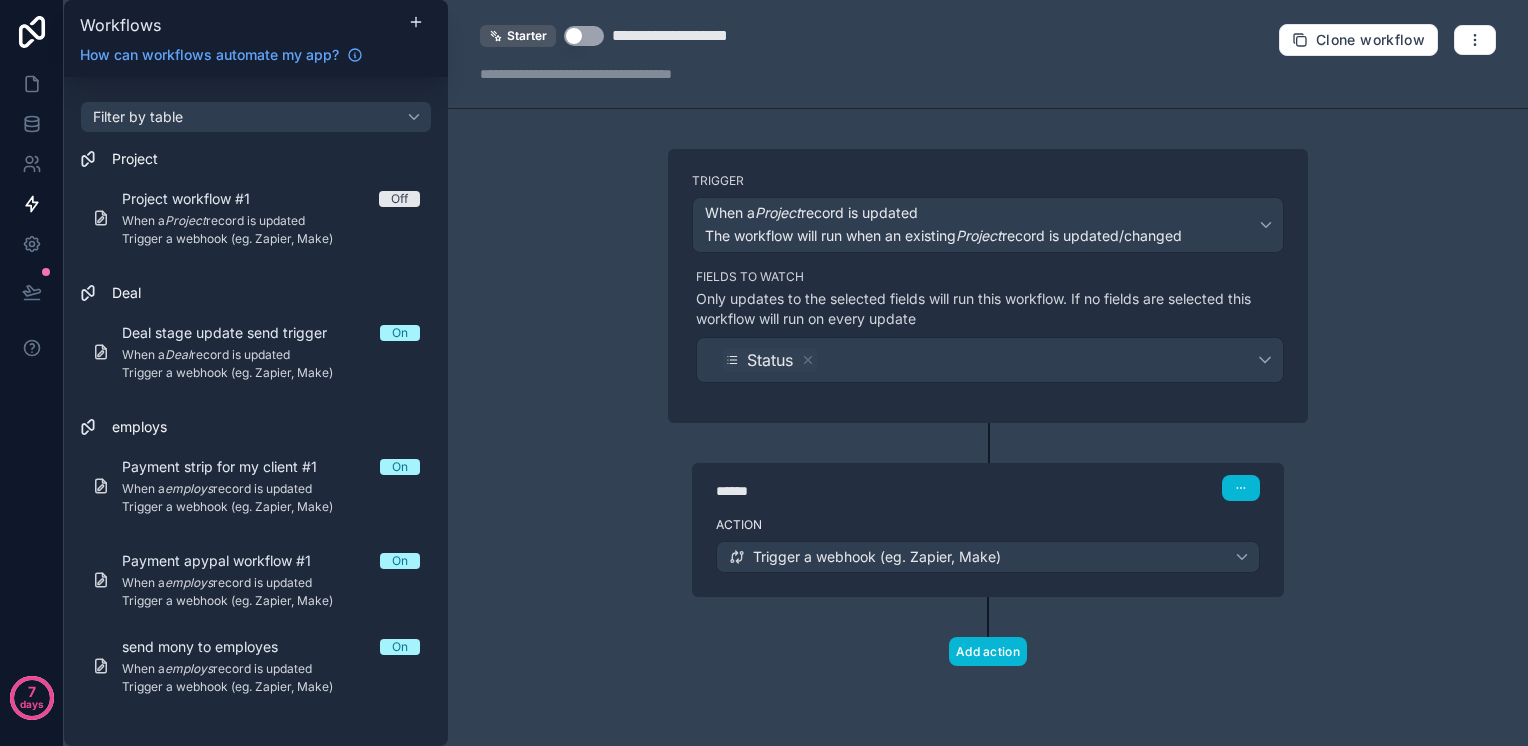 scroll, scrollTop: 0, scrollLeft: 0, axis: both 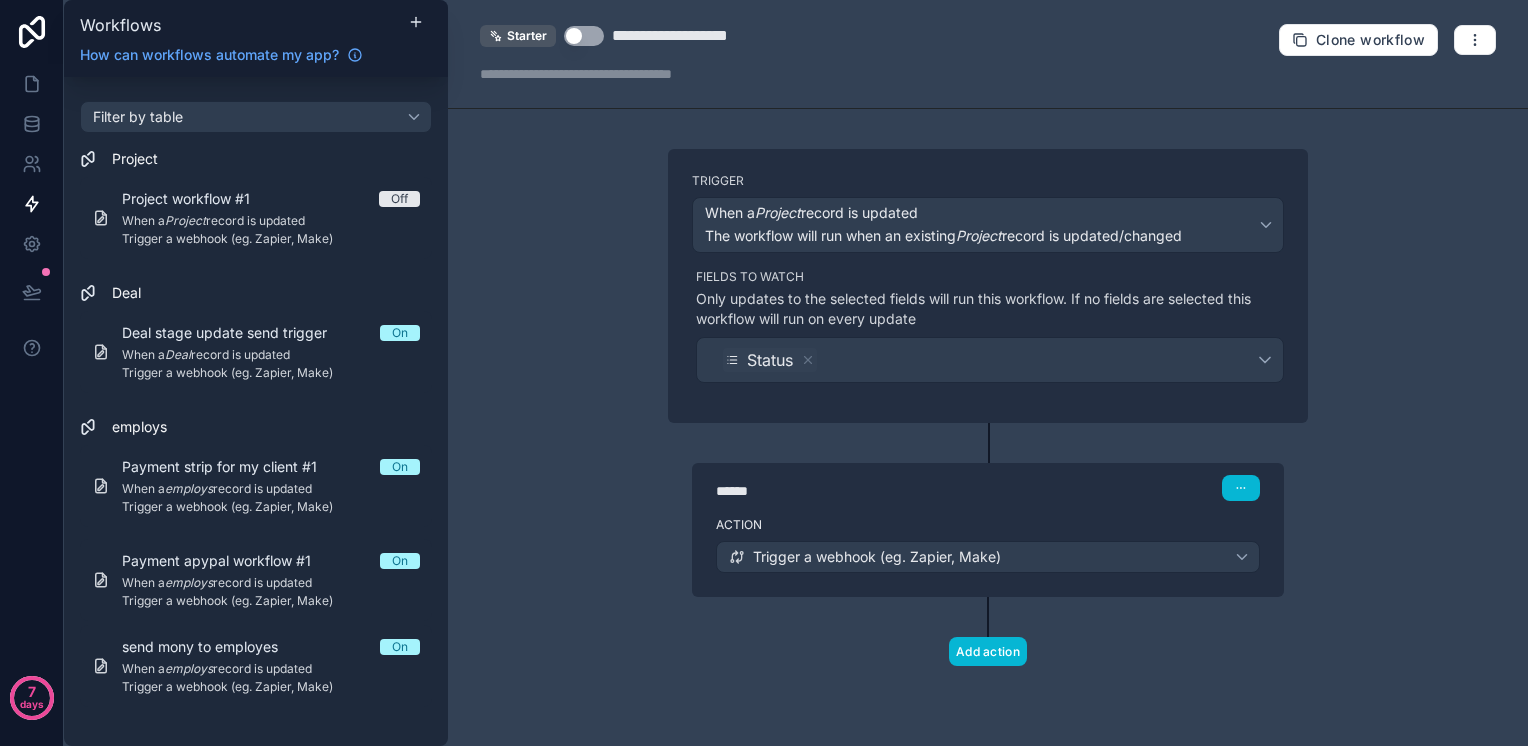 click on "Use setting" at bounding box center [584, 36] 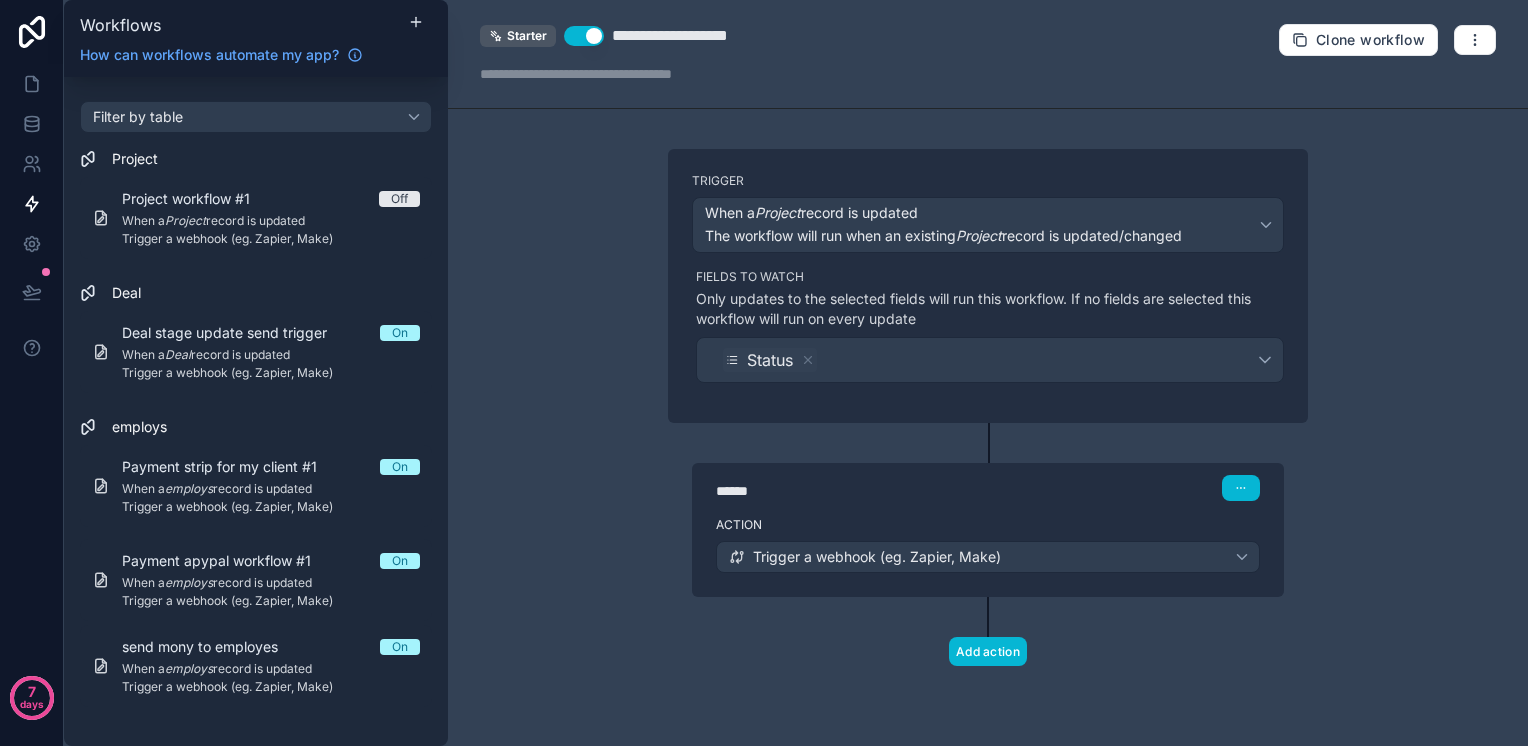 drag, startPoint x: 513, startPoint y: 339, endPoint x: 524, endPoint y: 309, distance: 31.95309 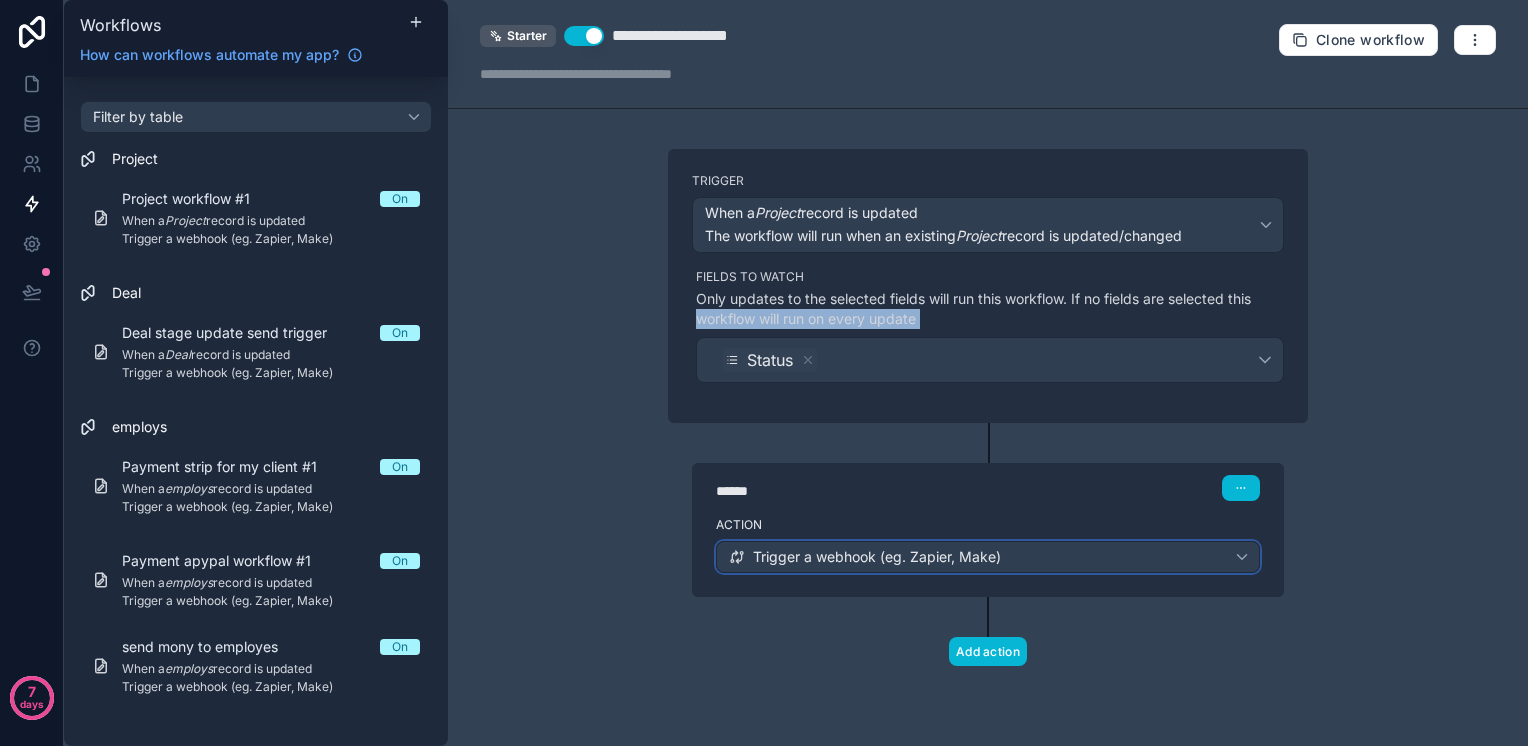 click on "Trigger a webhook (eg. Zapier, Make)" at bounding box center (988, 557) 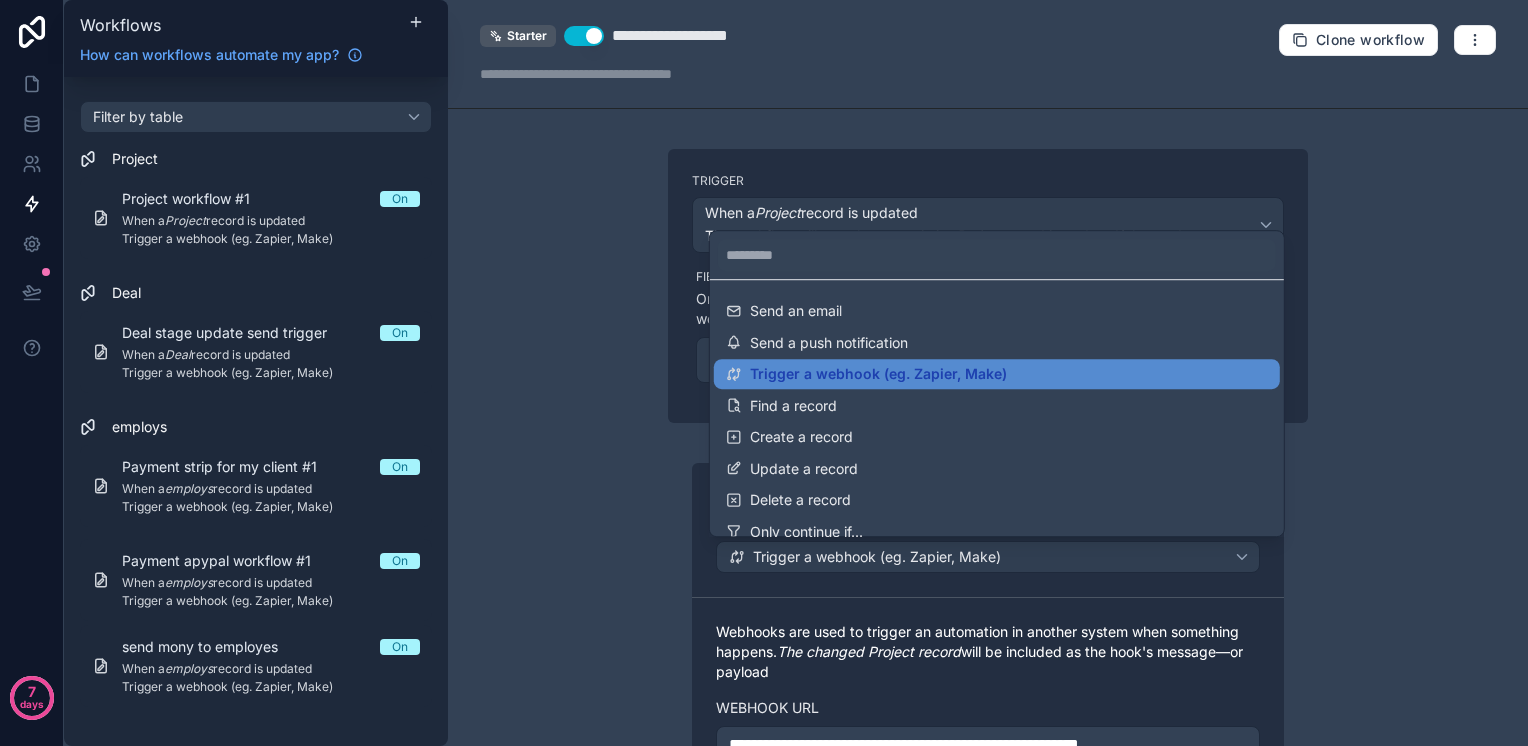 drag, startPoint x: 720, startPoint y: 741, endPoint x: 1126, endPoint y: 715, distance: 406.83167 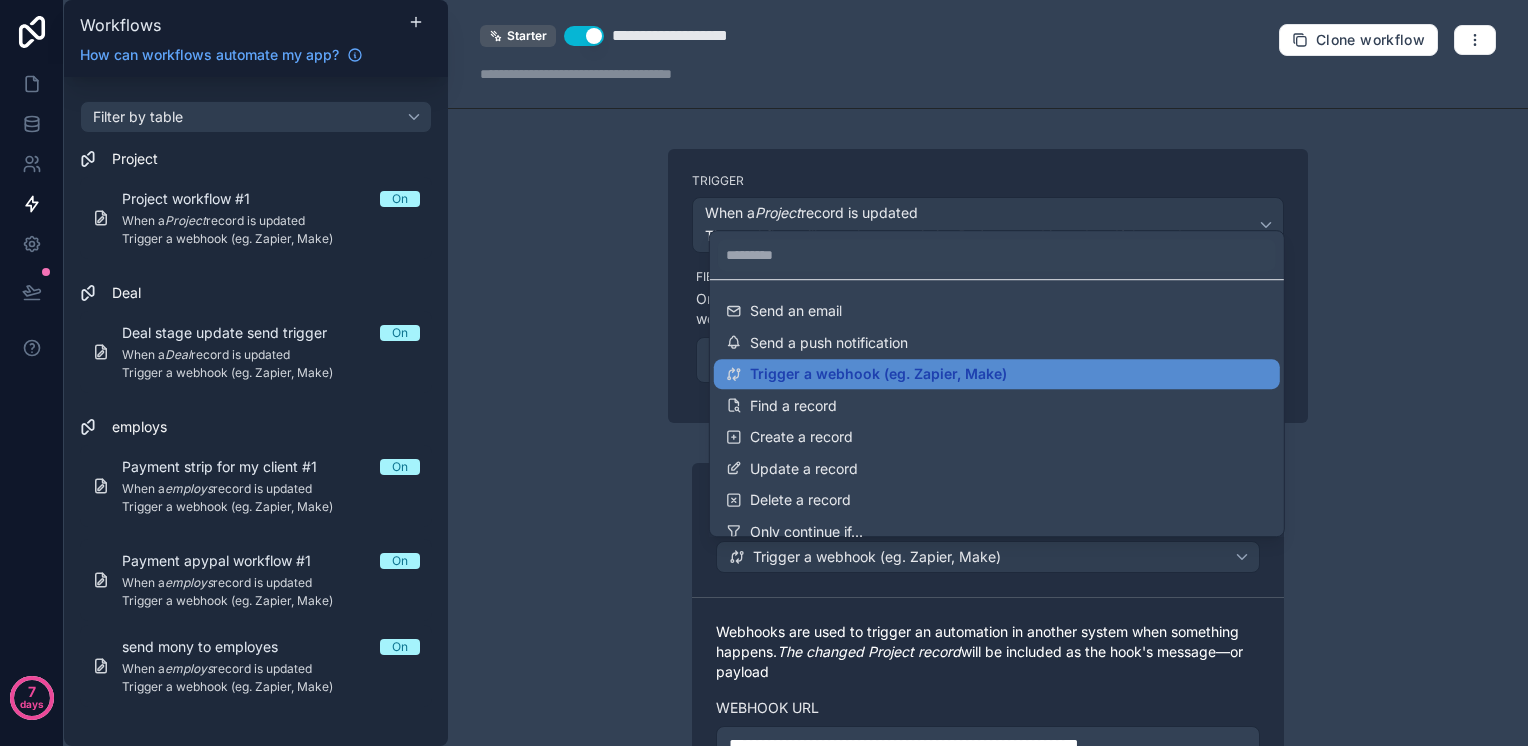 click at bounding box center [764, 373] 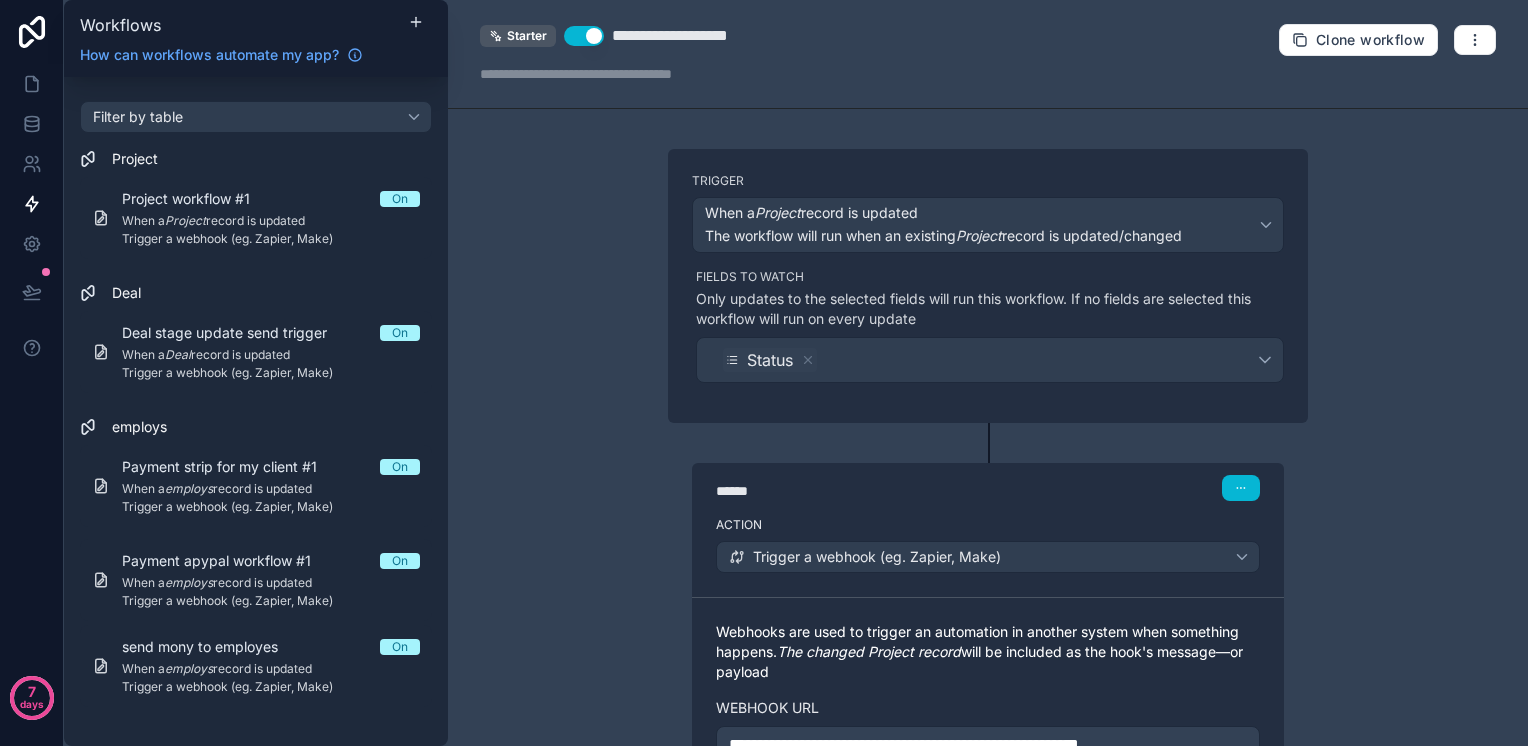 scroll, scrollTop: 224, scrollLeft: 0, axis: vertical 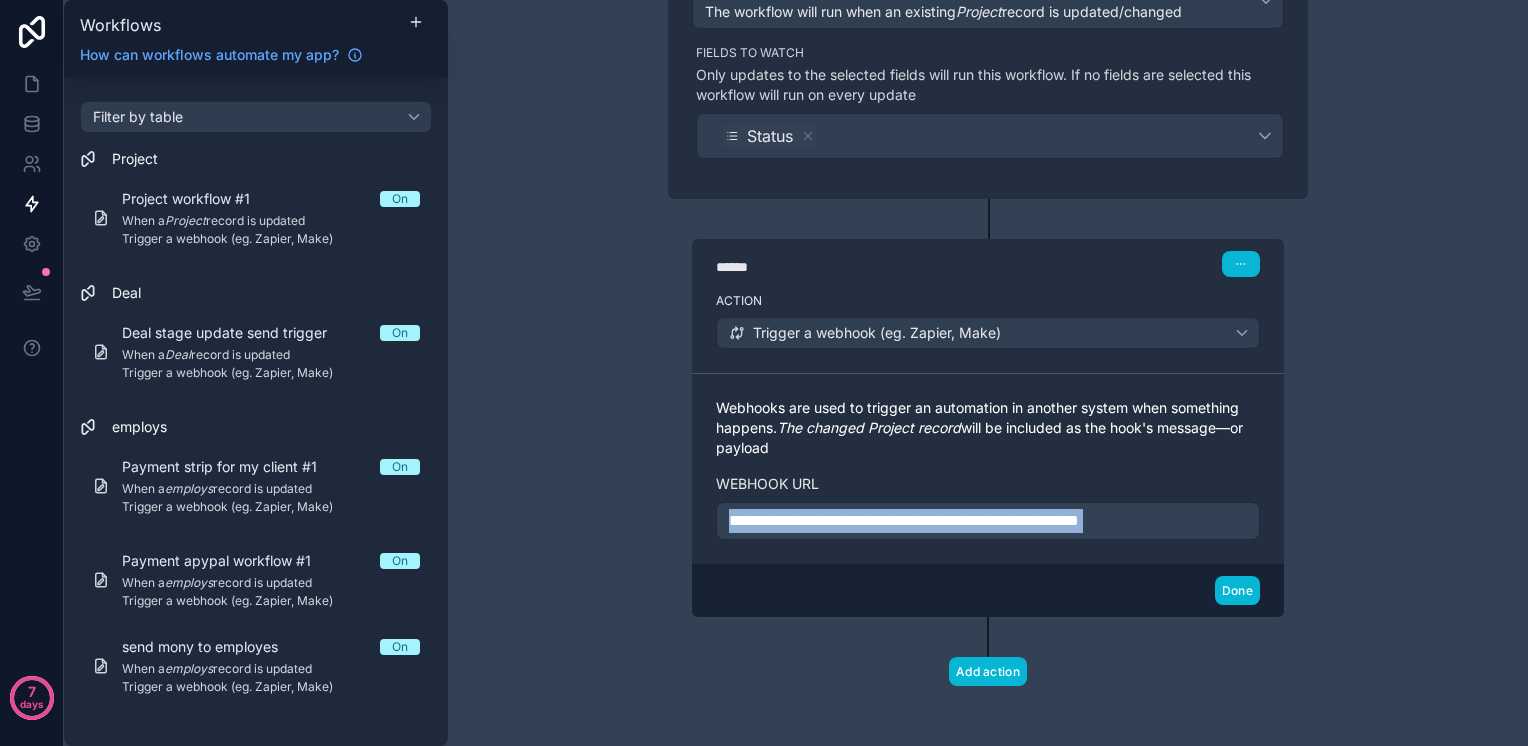 drag, startPoint x: 720, startPoint y: 514, endPoint x: 1464, endPoint y: 515, distance: 744.0007 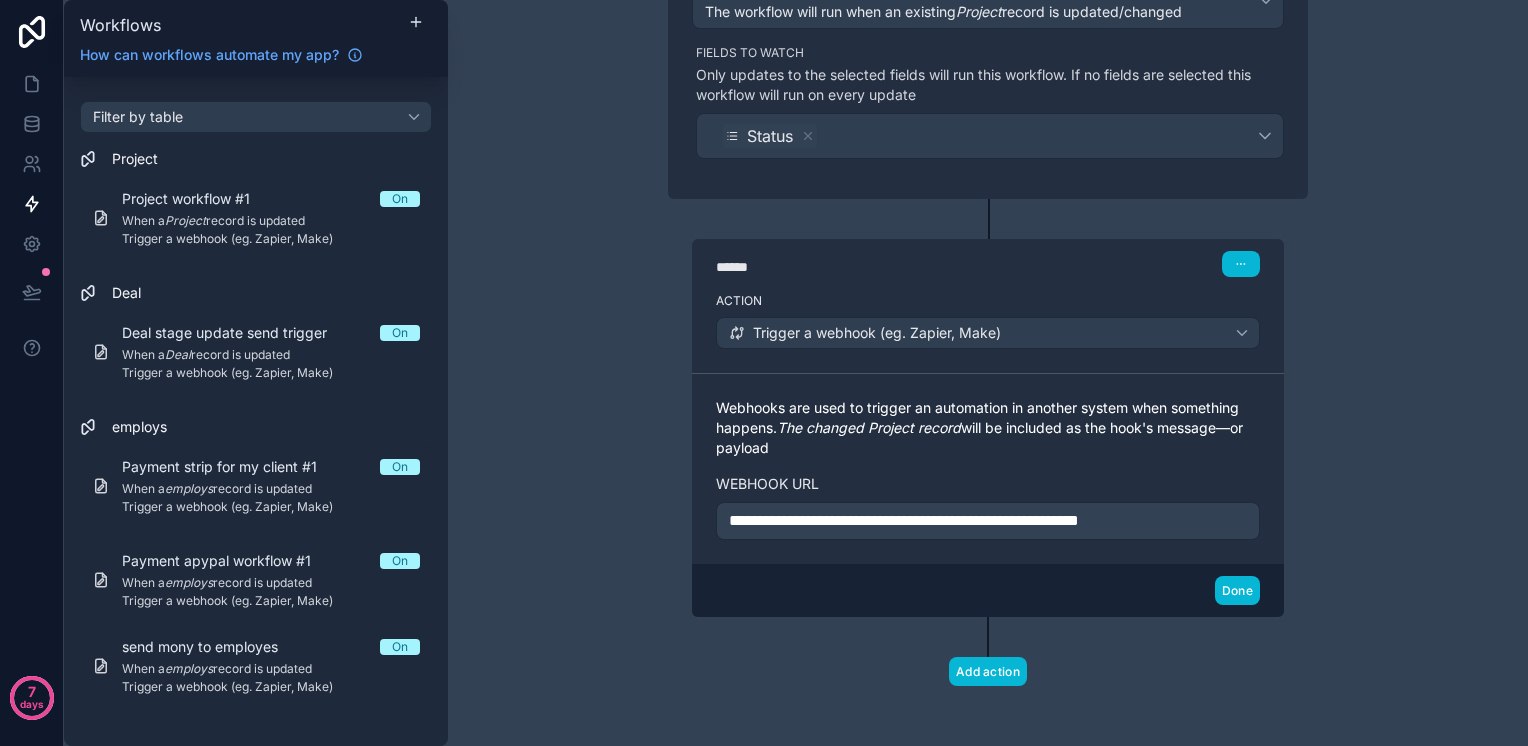 drag, startPoint x: 720, startPoint y: 514, endPoint x: 1346, endPoint y: 513, distance: 626.0008 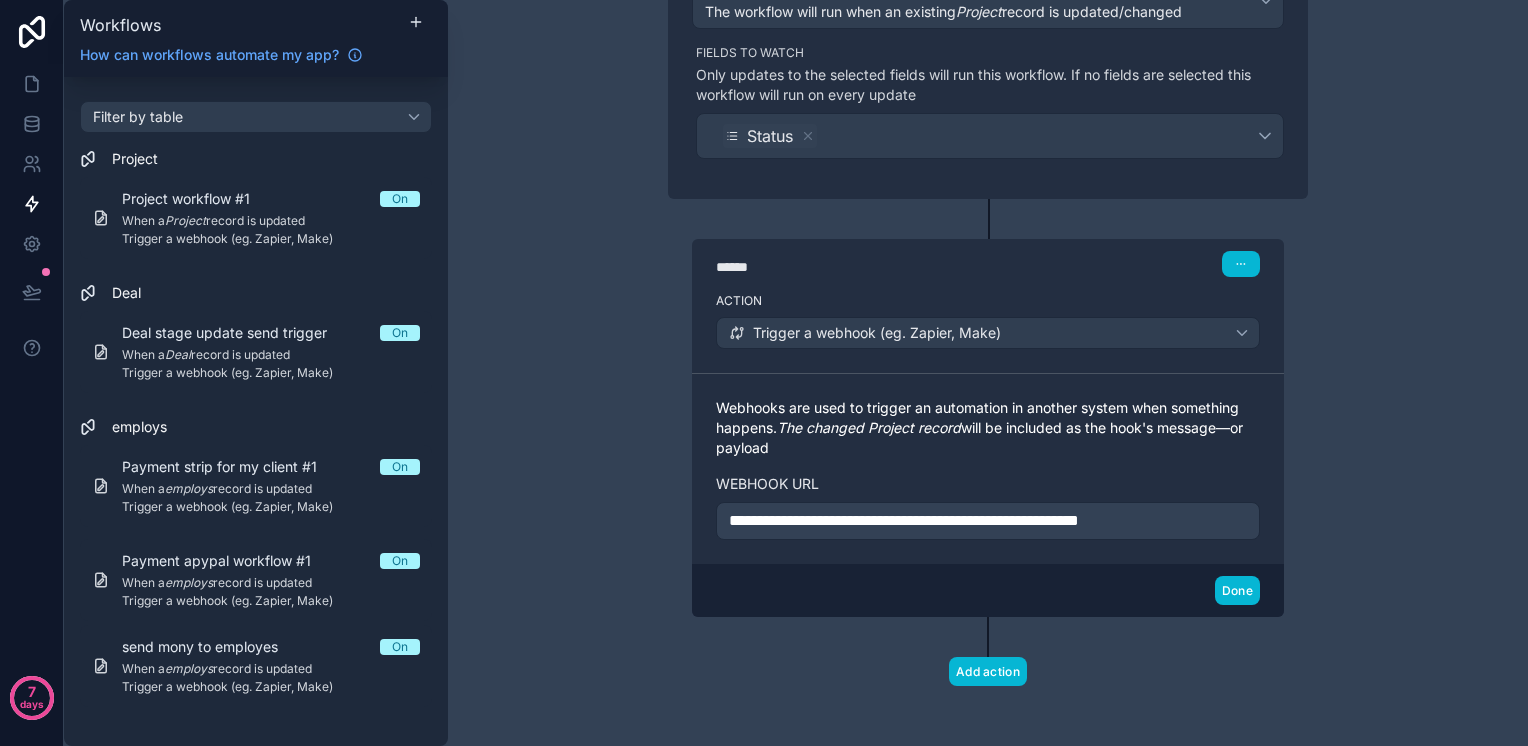 click on "**********" at bounding box center [988, 521] 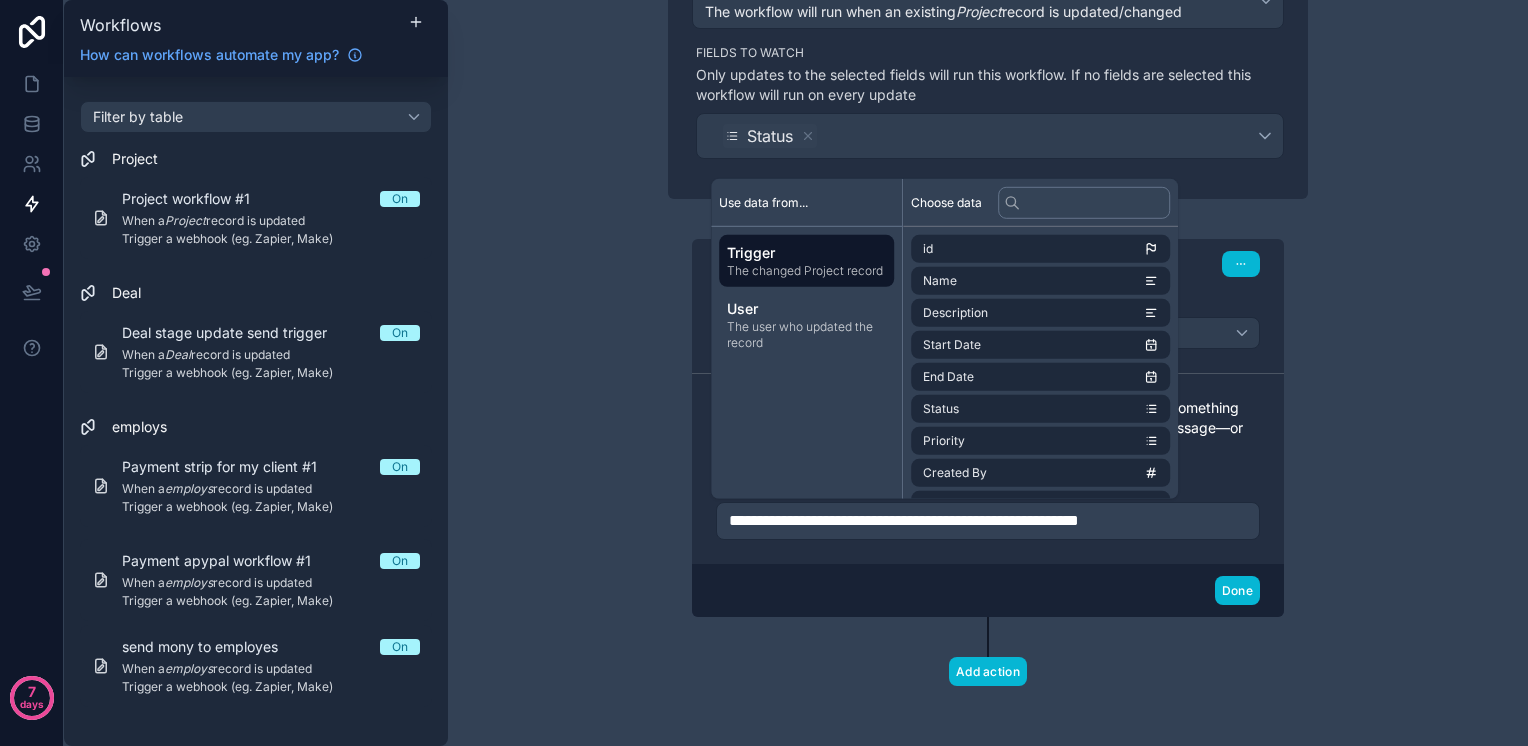 click on "**********" at bounding box center [904, 520] 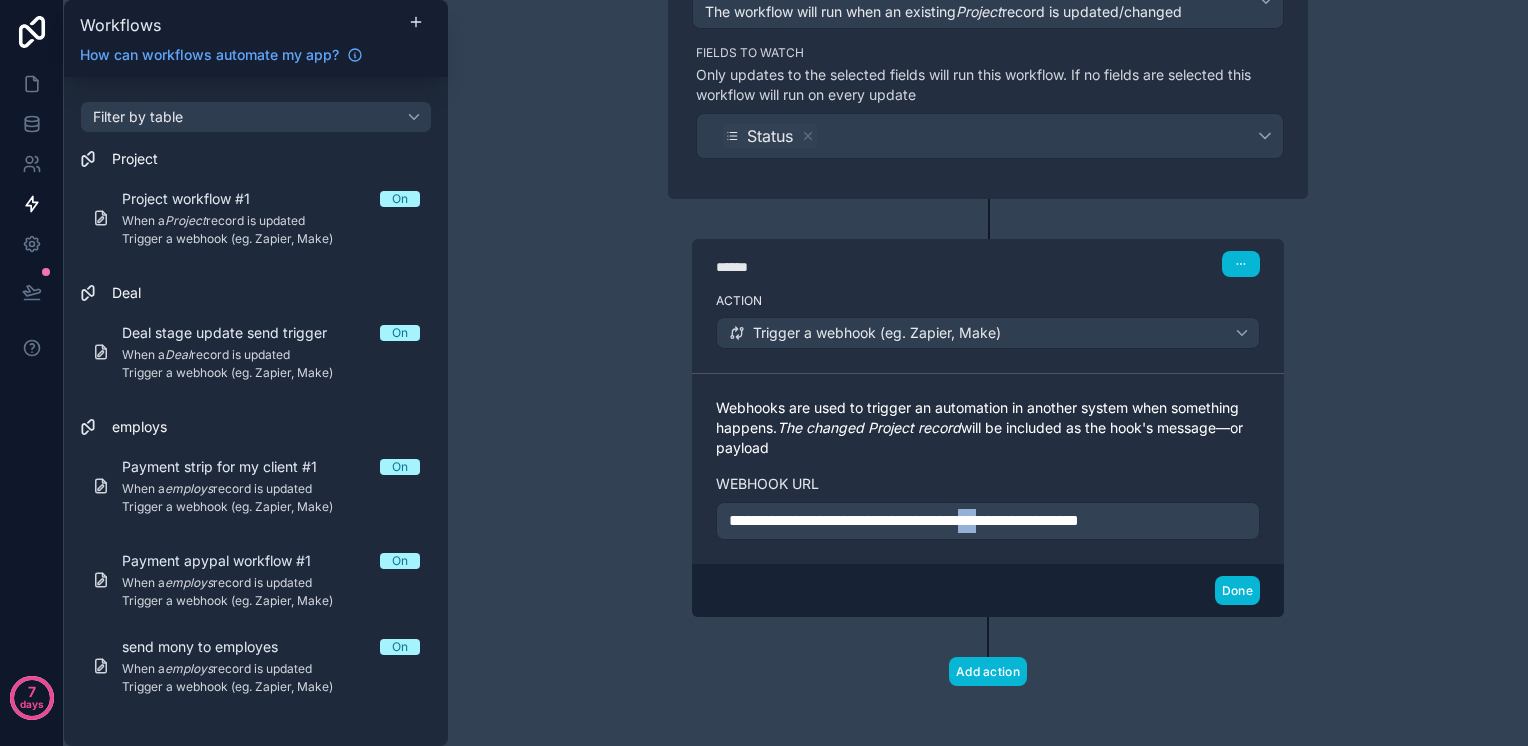 drag, startPoint x: 1036, startPoint y: 516, endPoint x: 1144, endPoint y: 511, distance: 108.11568 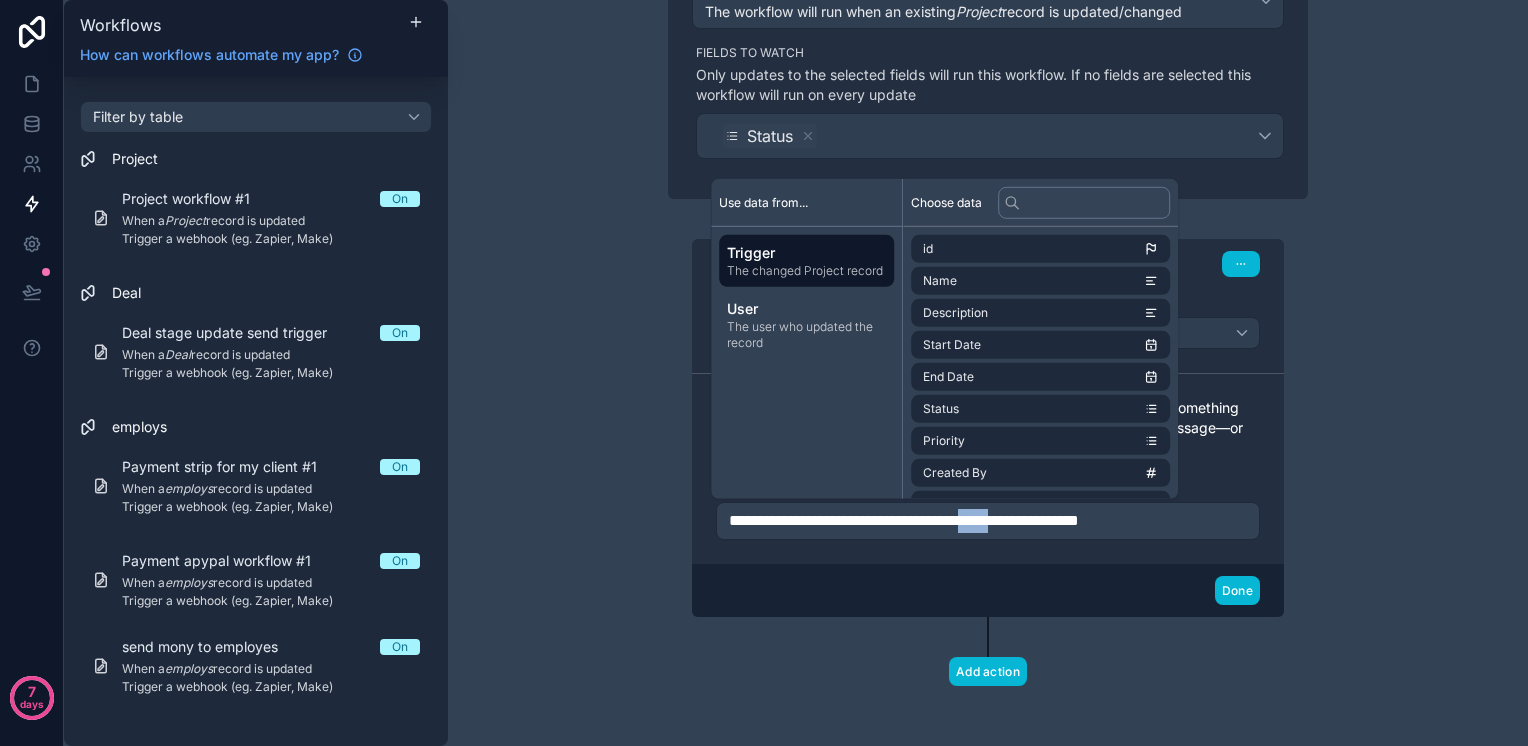 click at bounding box center (721, 507) 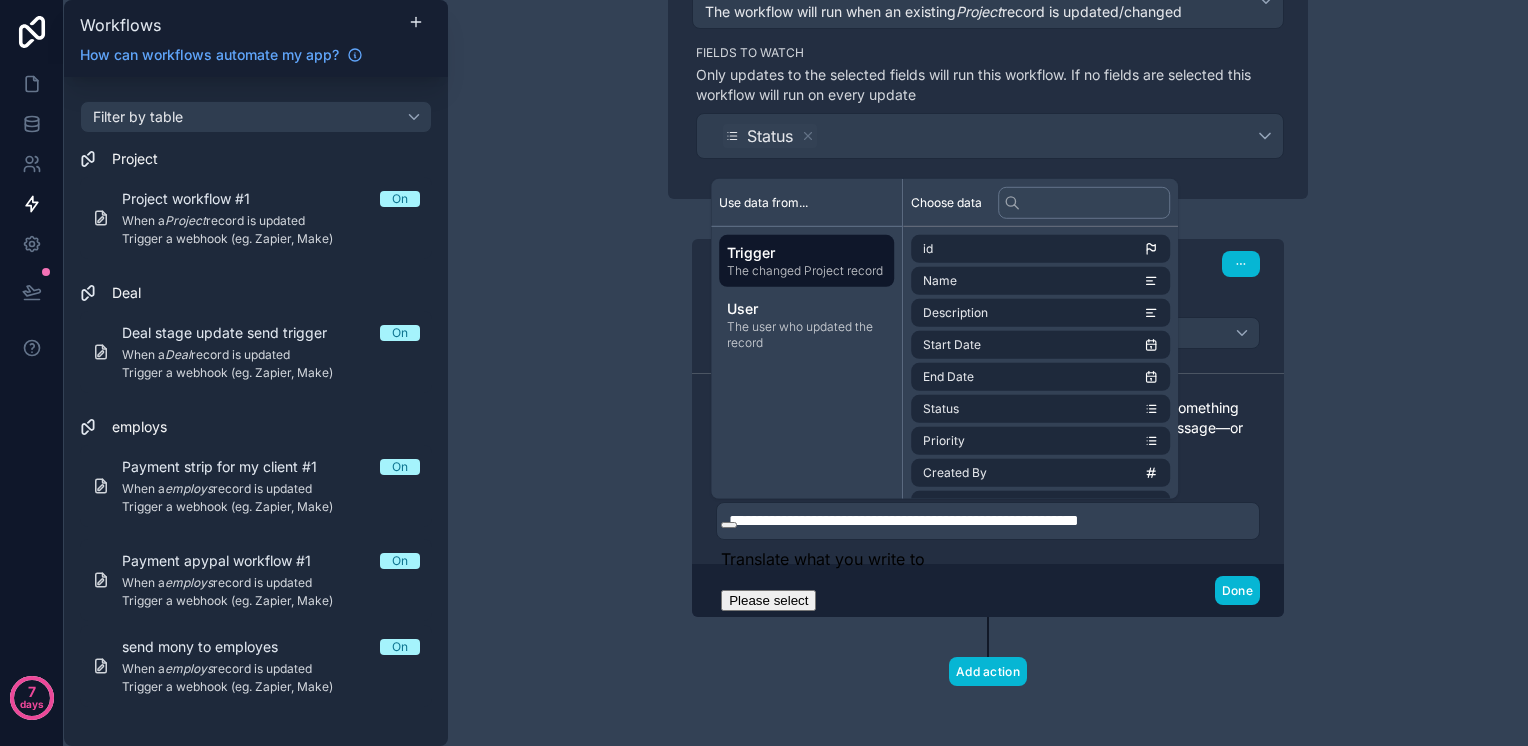 click on "**********" at bounding box center [904, 520] 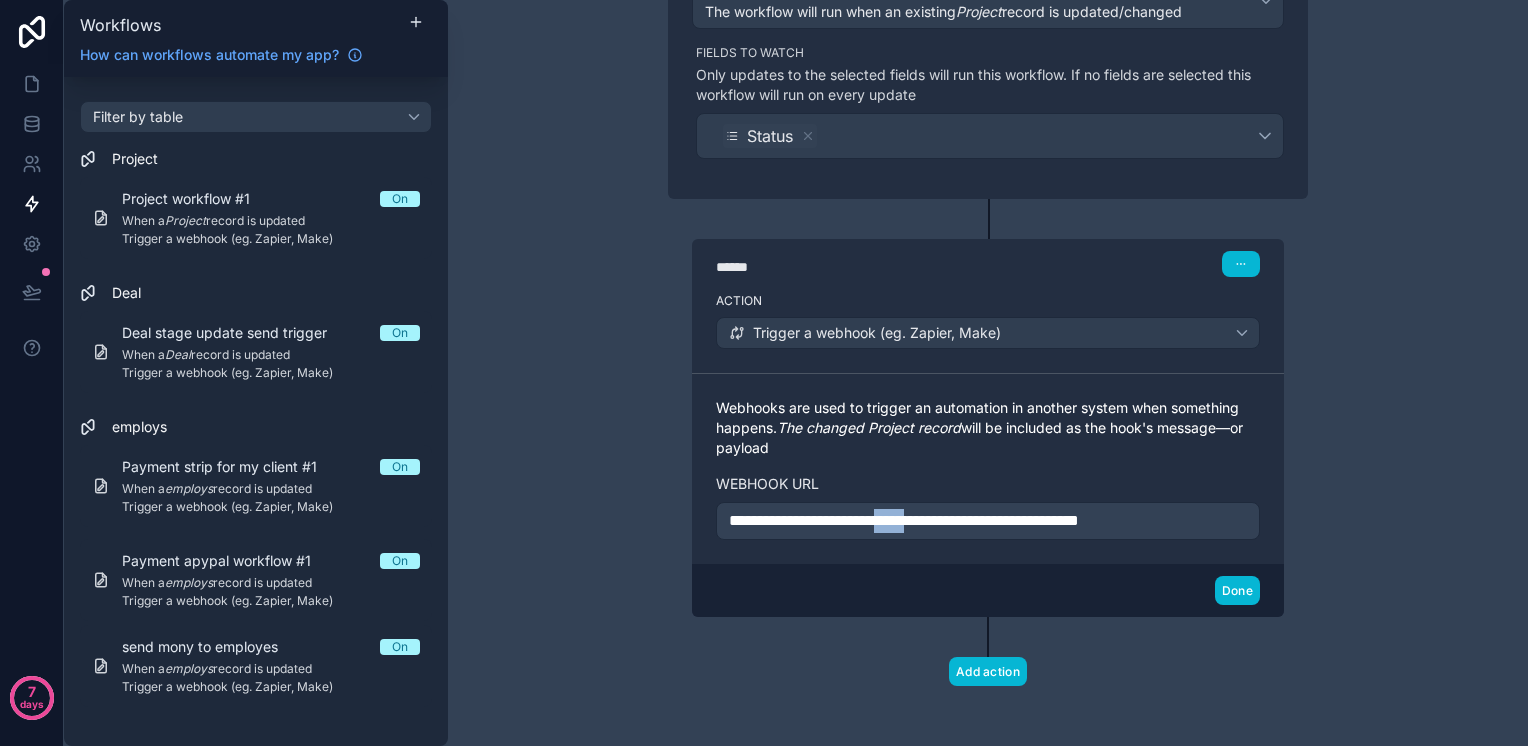 drag, startPoint x: 908, startPoint y: 520, endPoint x: 956, endPoint y: 523, distance: 48.09366 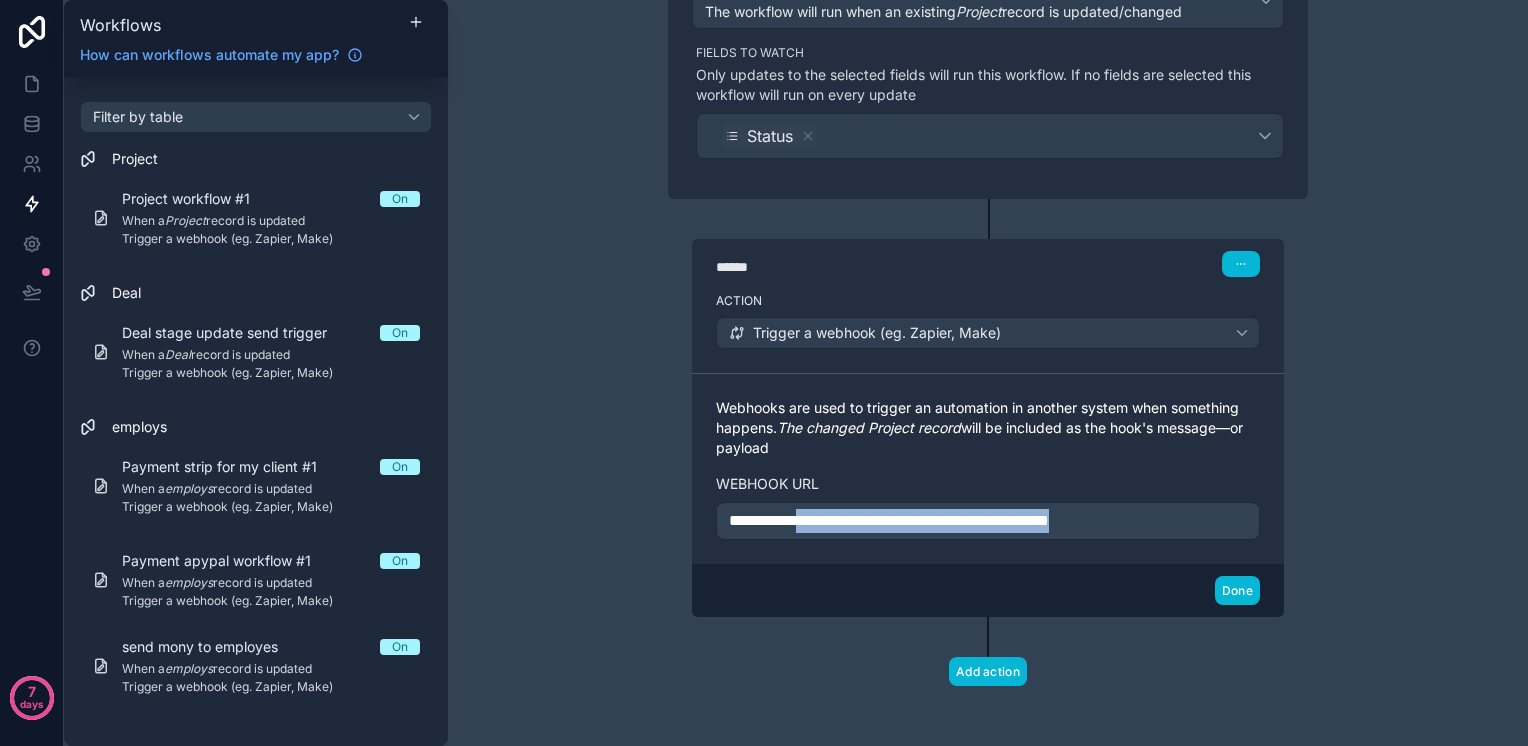 drag, startPoint x: 1172, startPoint y: 514, endPoint x: 800, endPoint y: 520, distance: 372.04837 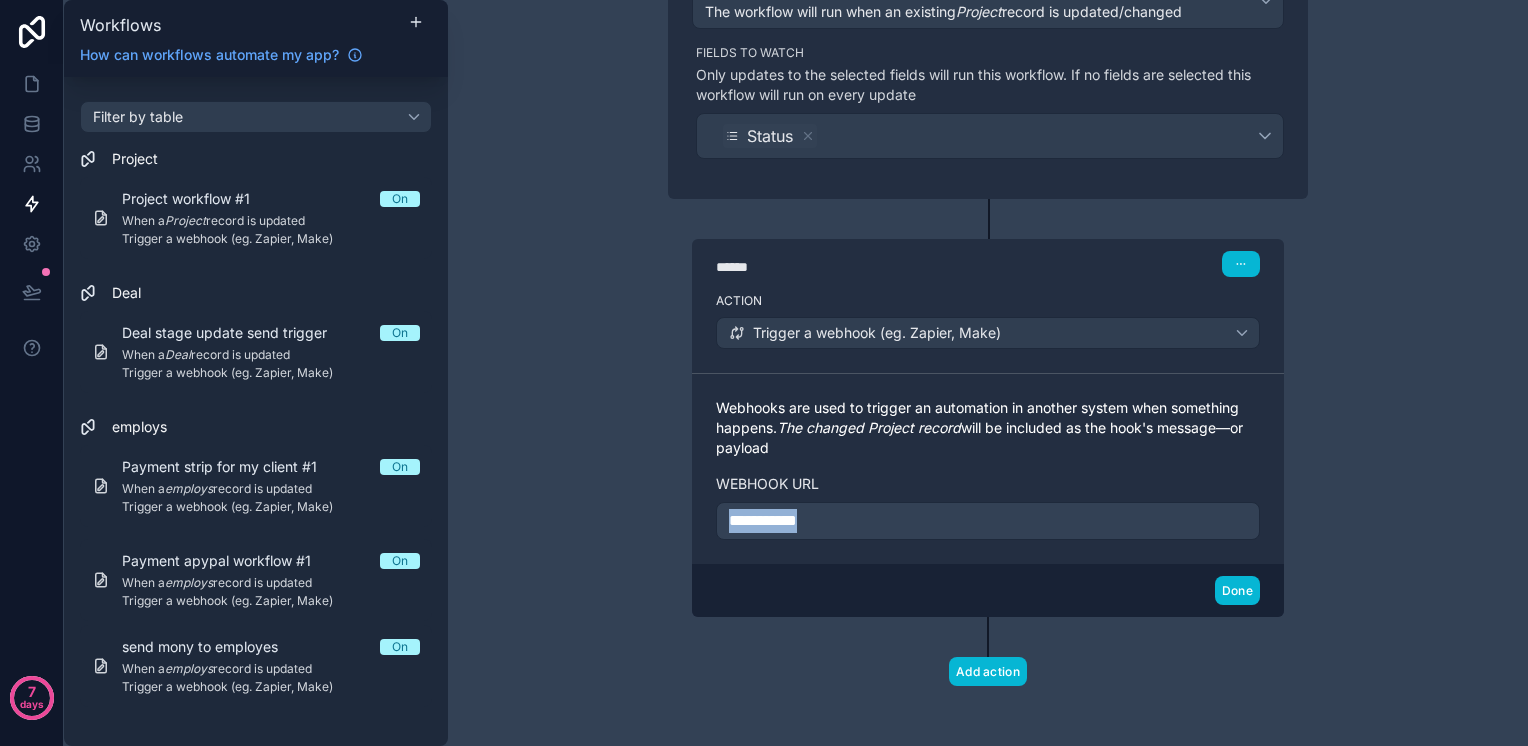 drag, startPoint x: 860, startPoint y: 523, endPoint x: 664, endPoint y: 523, distance: 196 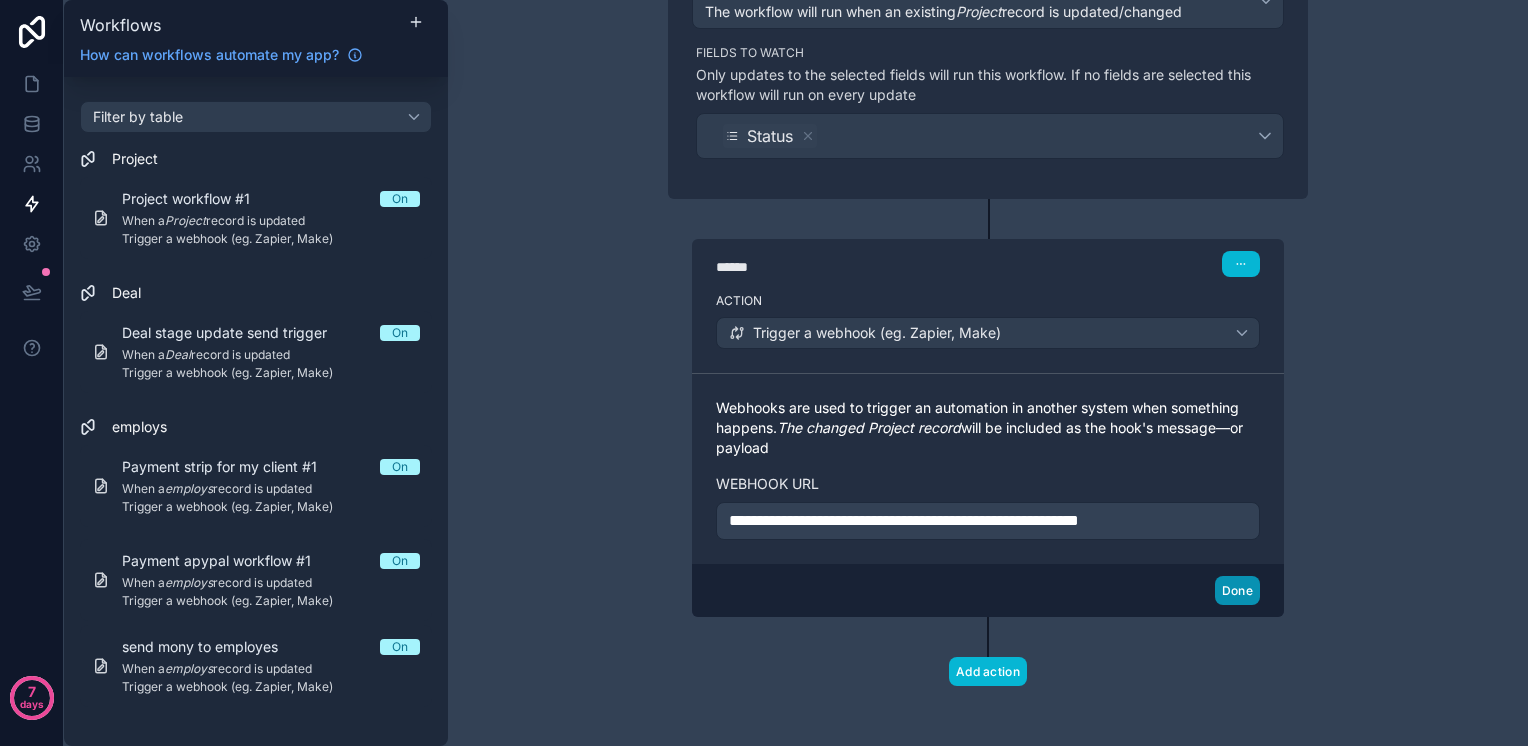 click on "Done" at bounding box center (1237, 590) 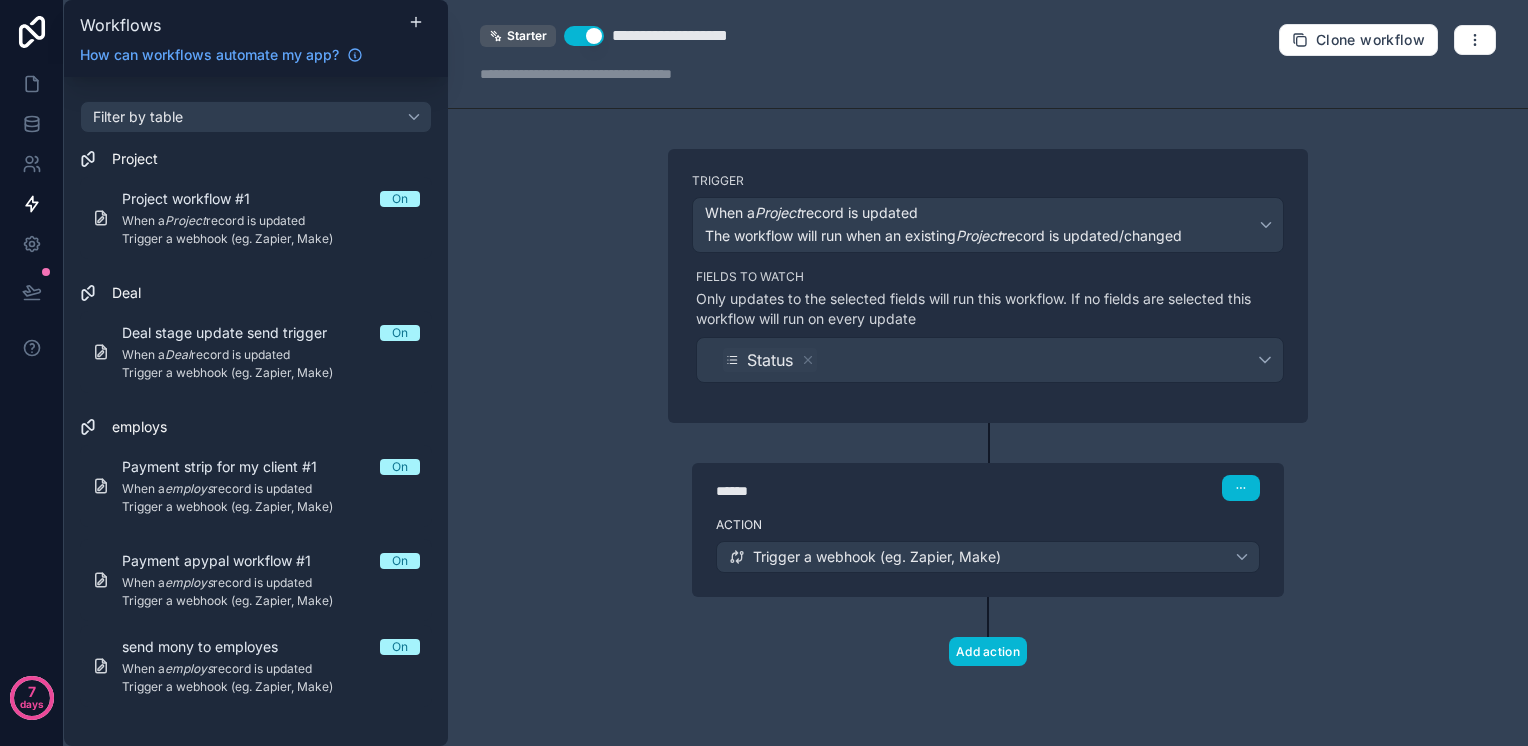 scroll, scrollTop: 0, scrollLeft: 0, axis: both 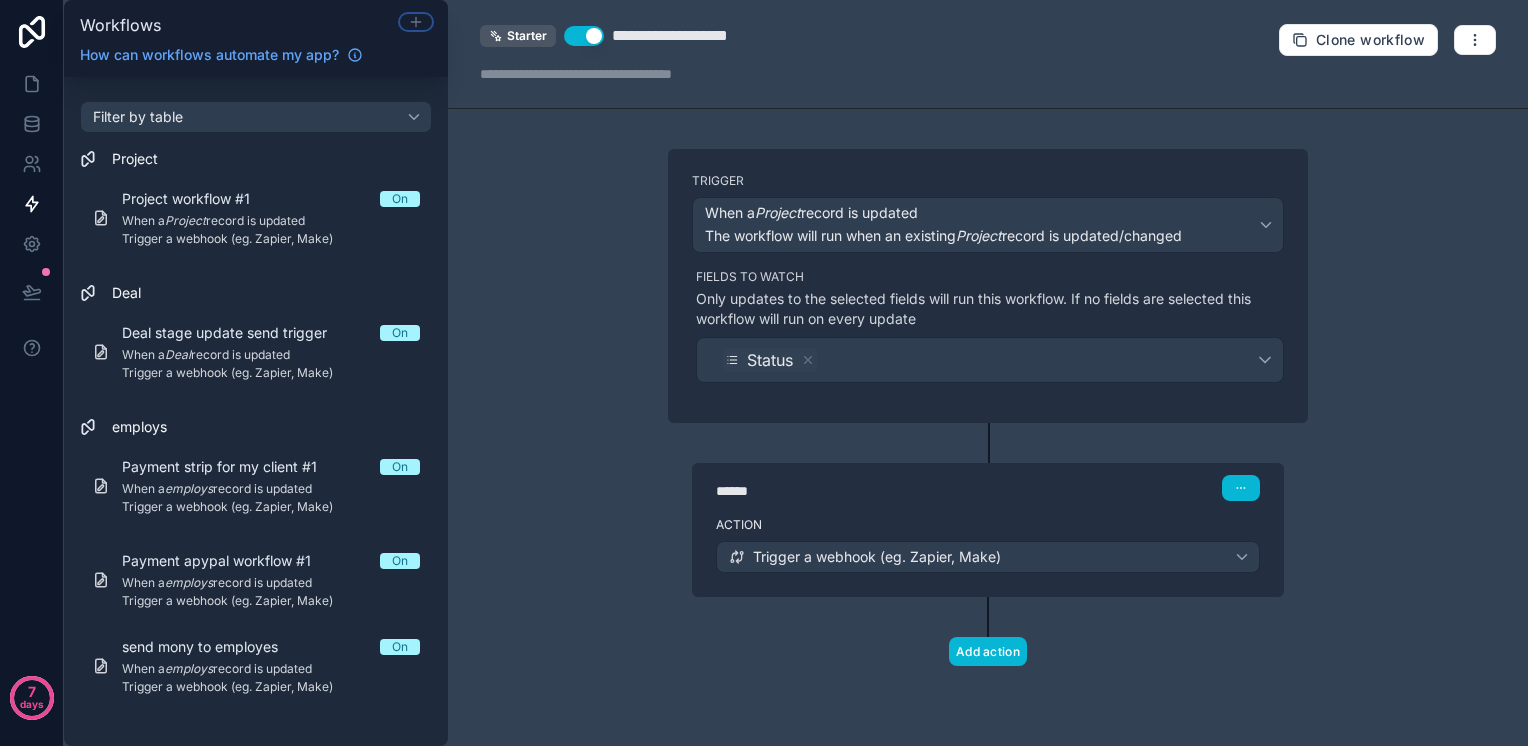 click 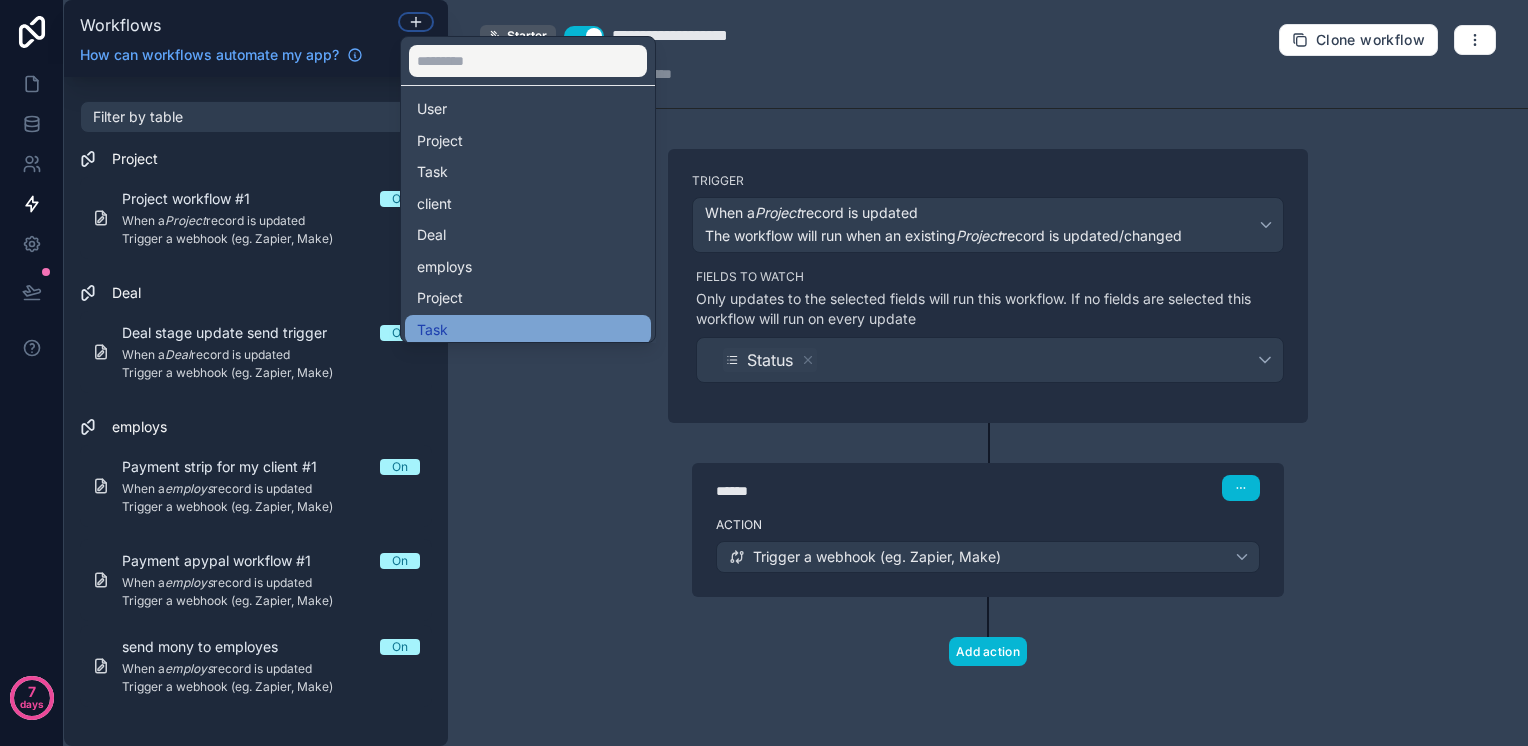 scroll, scrollTop: 0, scrollLeft: 0, axis: both 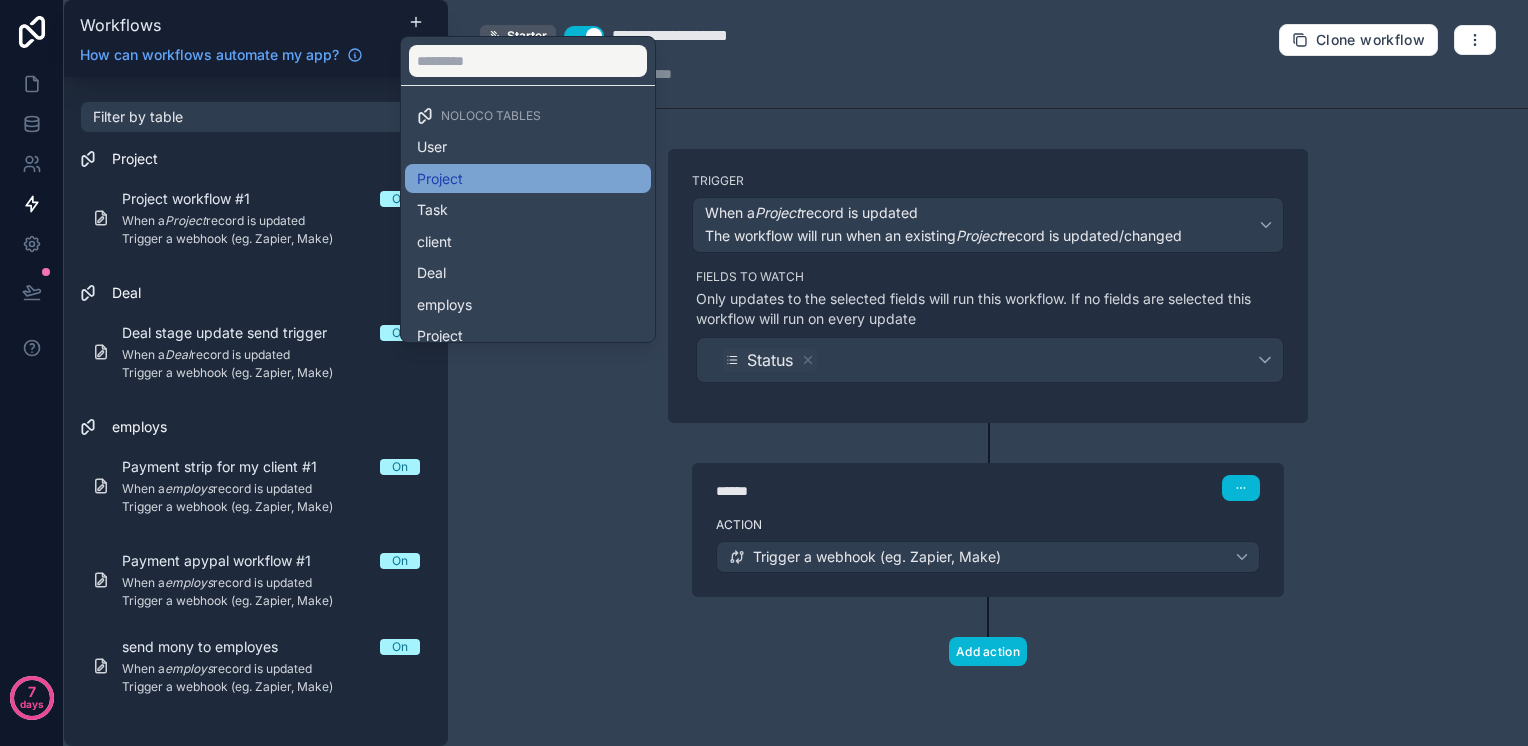 click on "Project" at bounding box center (528, 179) 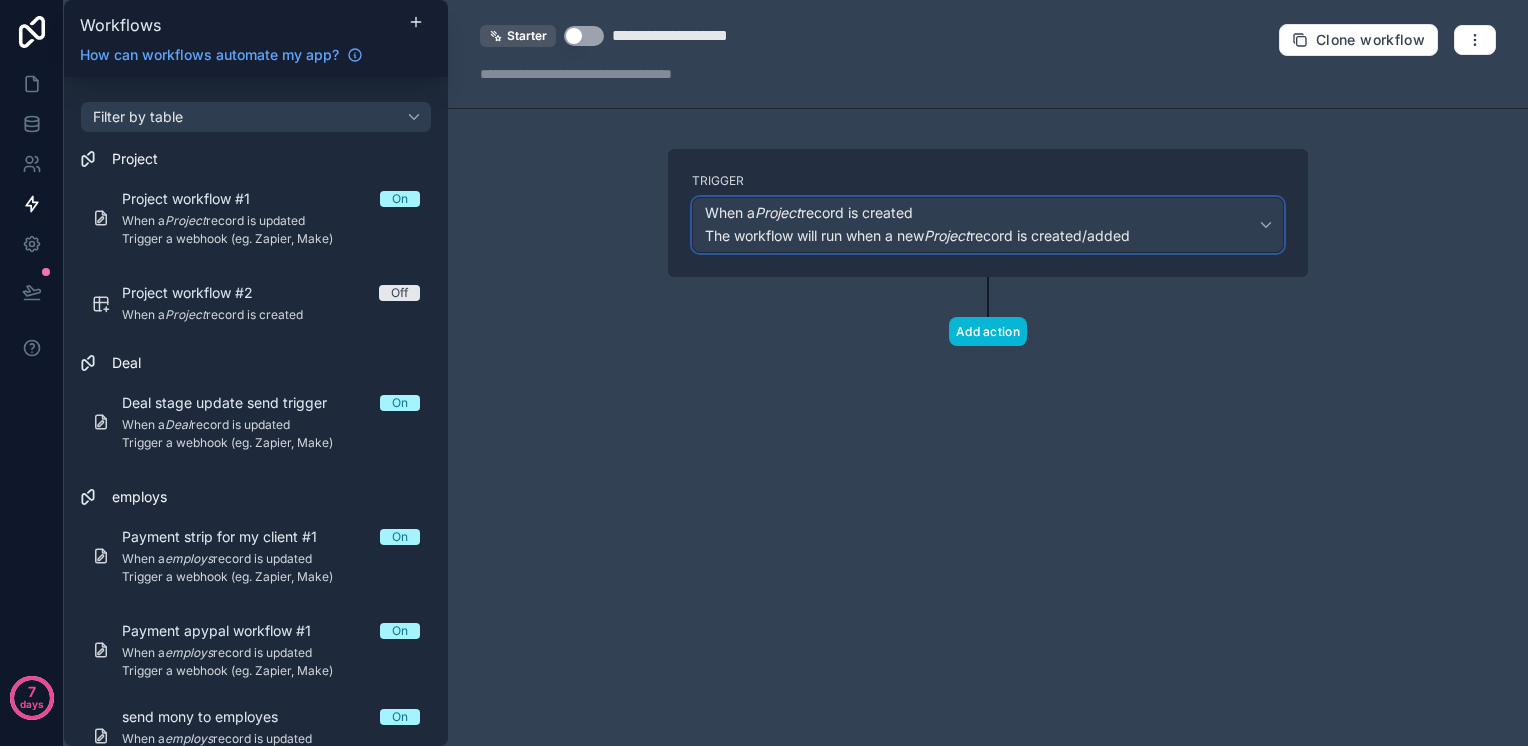 click on "The workflow will run when a new  Project  record is created/added" at bounding box center [917, 235] 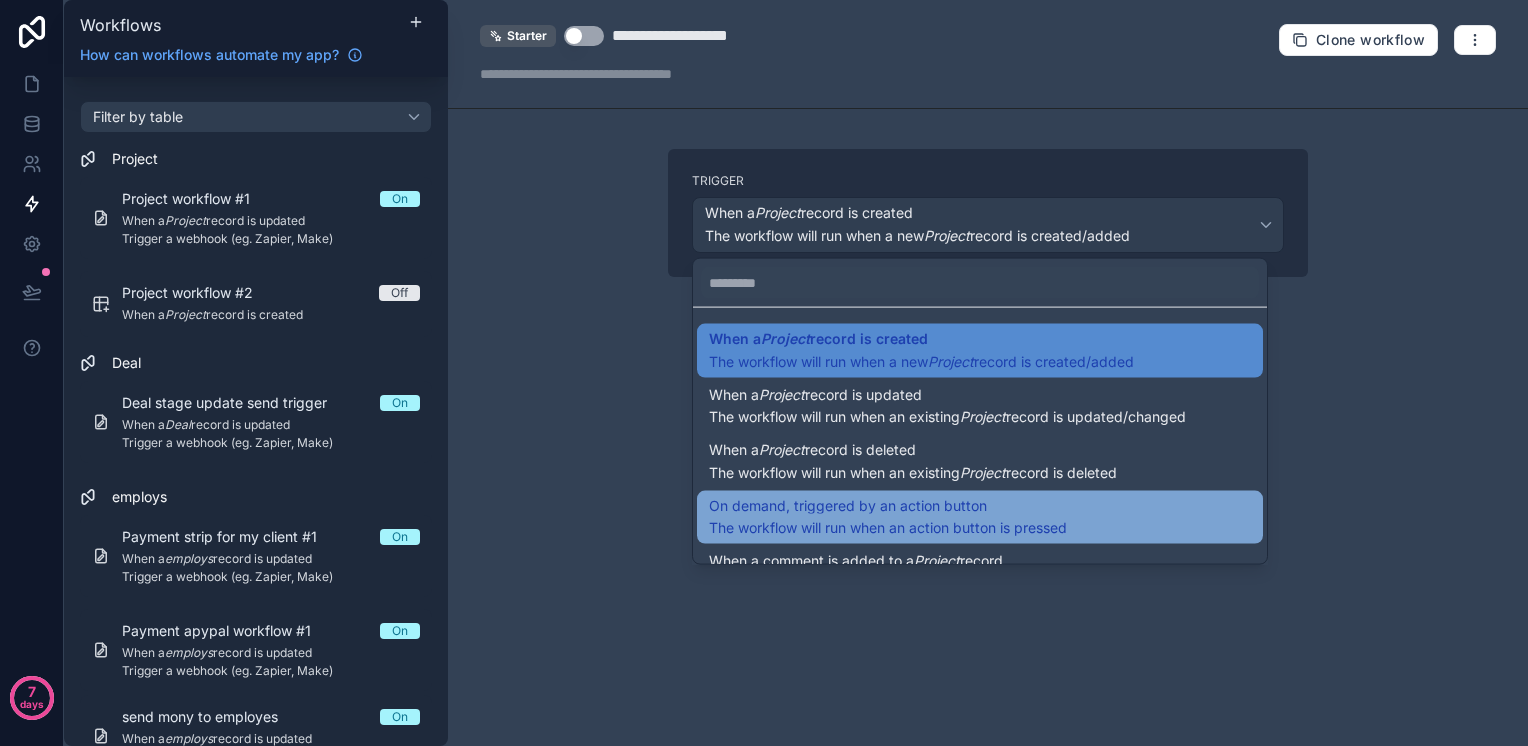 click on "The workflow will run when an action button is pressed" at bounding box center [888, 527] 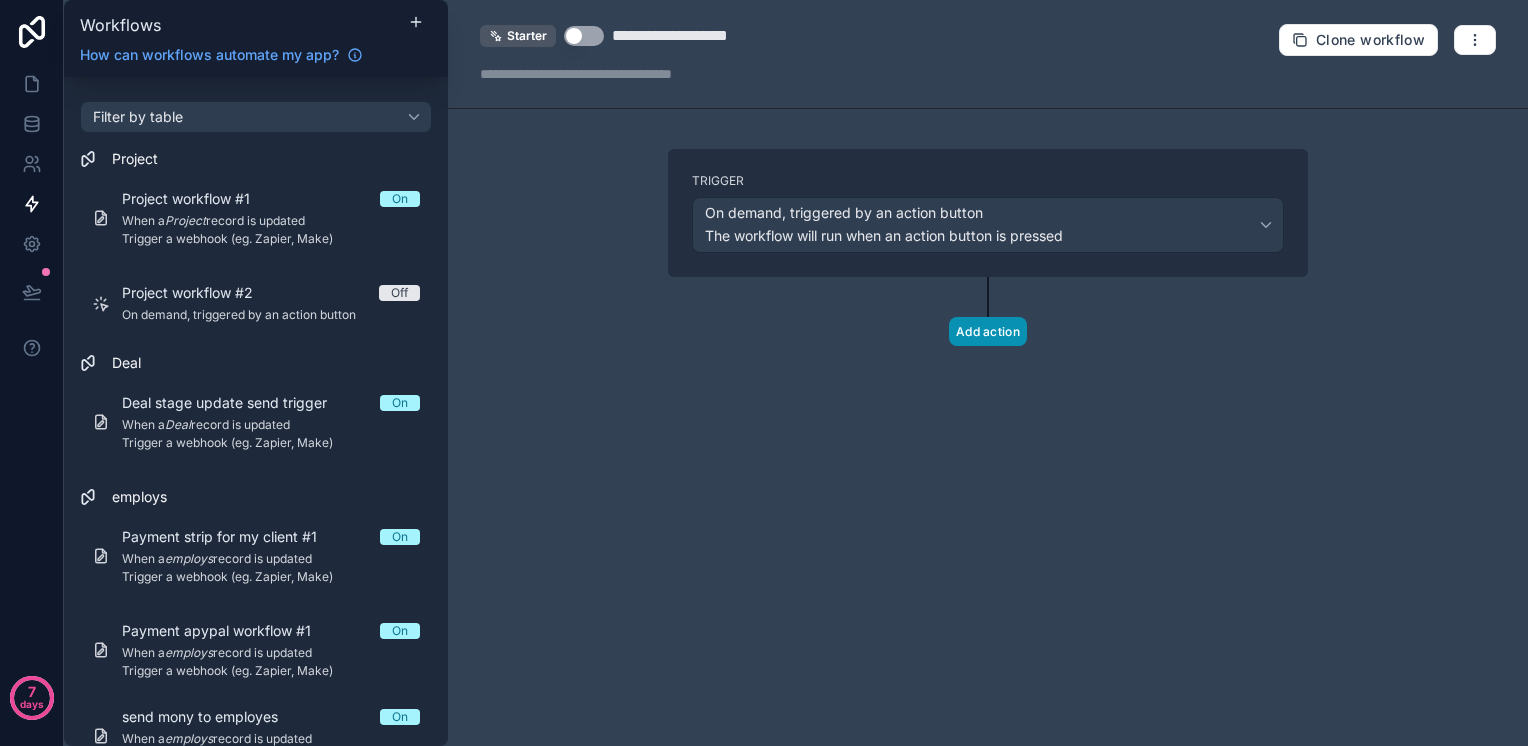 click on "Add action" at bounding box center [988, 331] 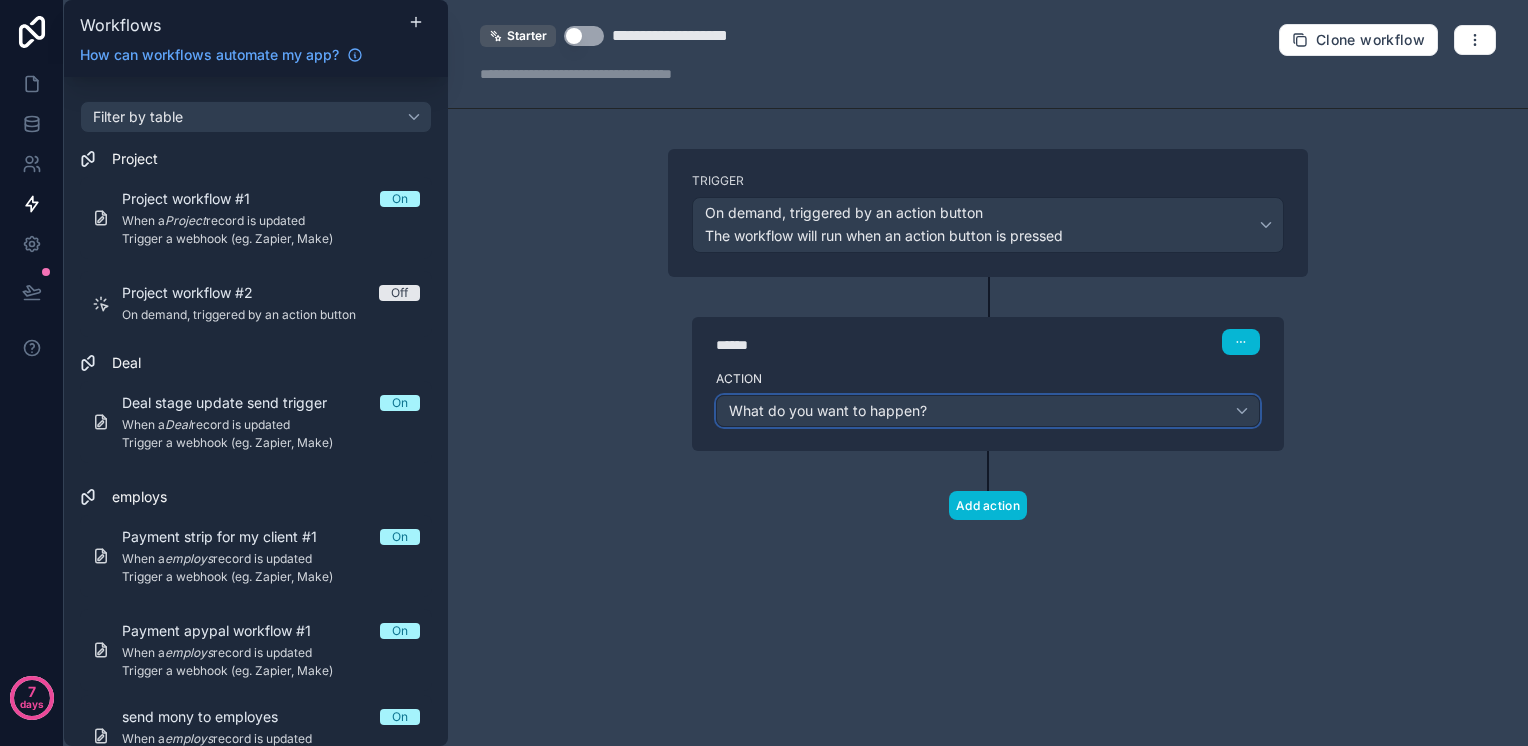 click on "What do you want to happen?" at bounding box center (988, 411) 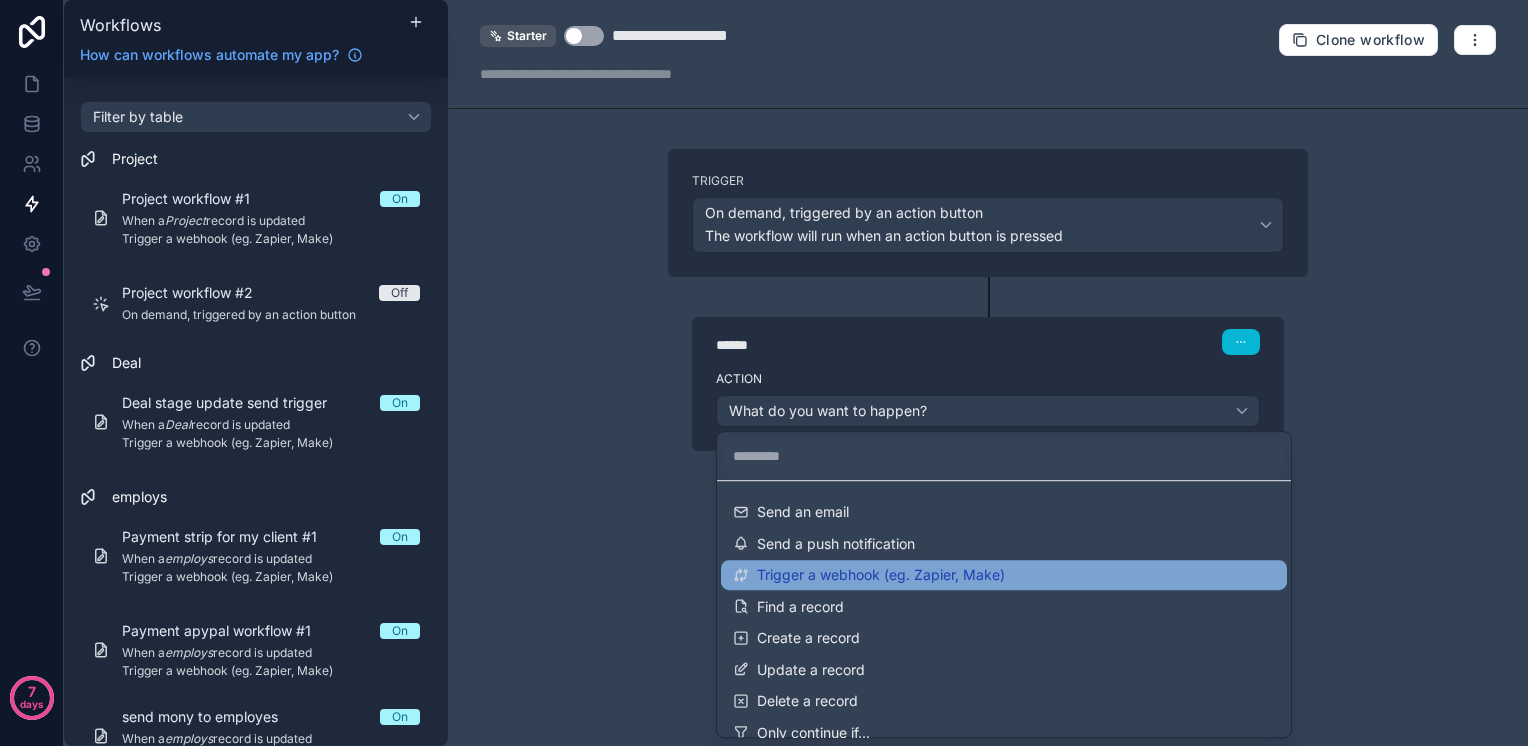 click on "Trigger a webhook (eg. Zapier, Make)" at bounding box center (881, 575) 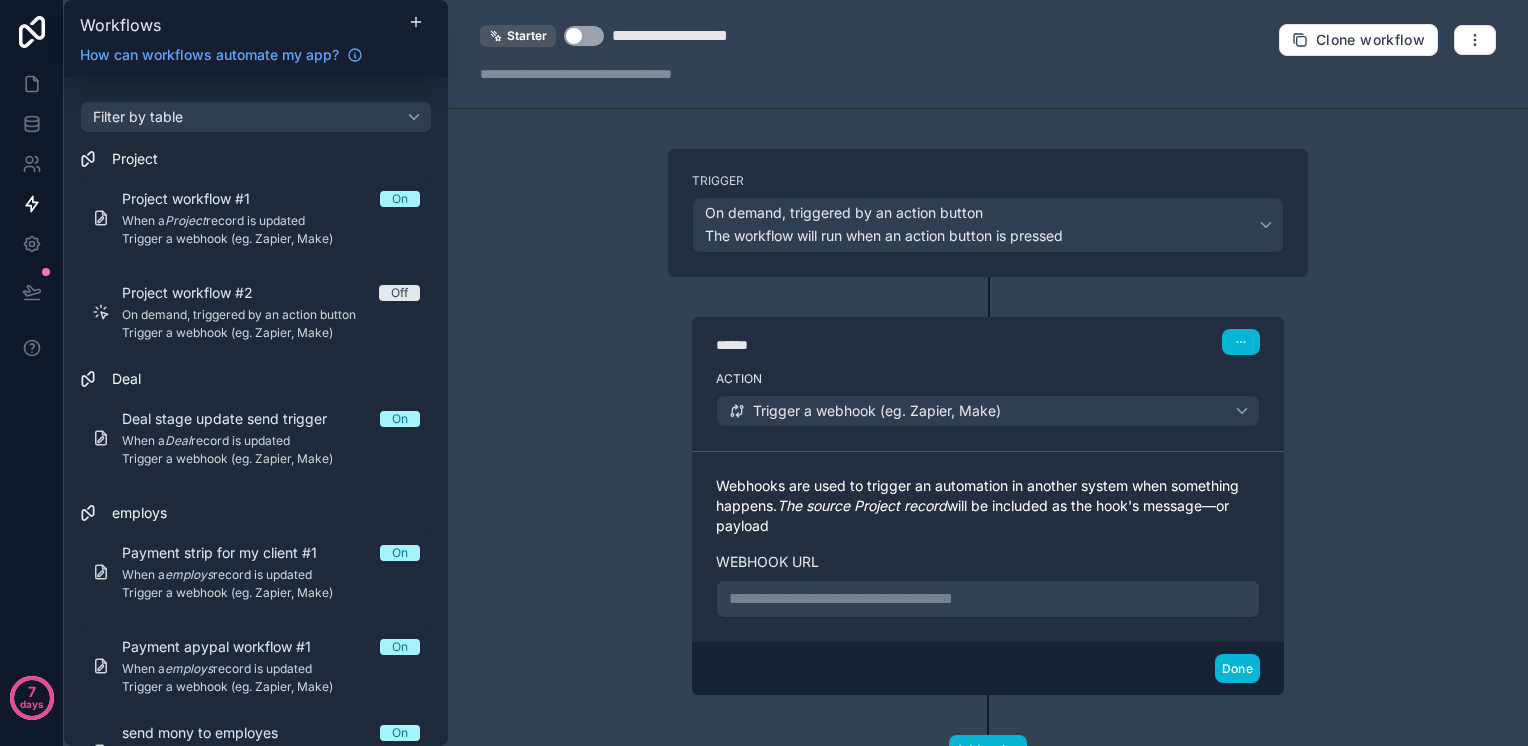 click on "**********" at bounding box center (988, 599) 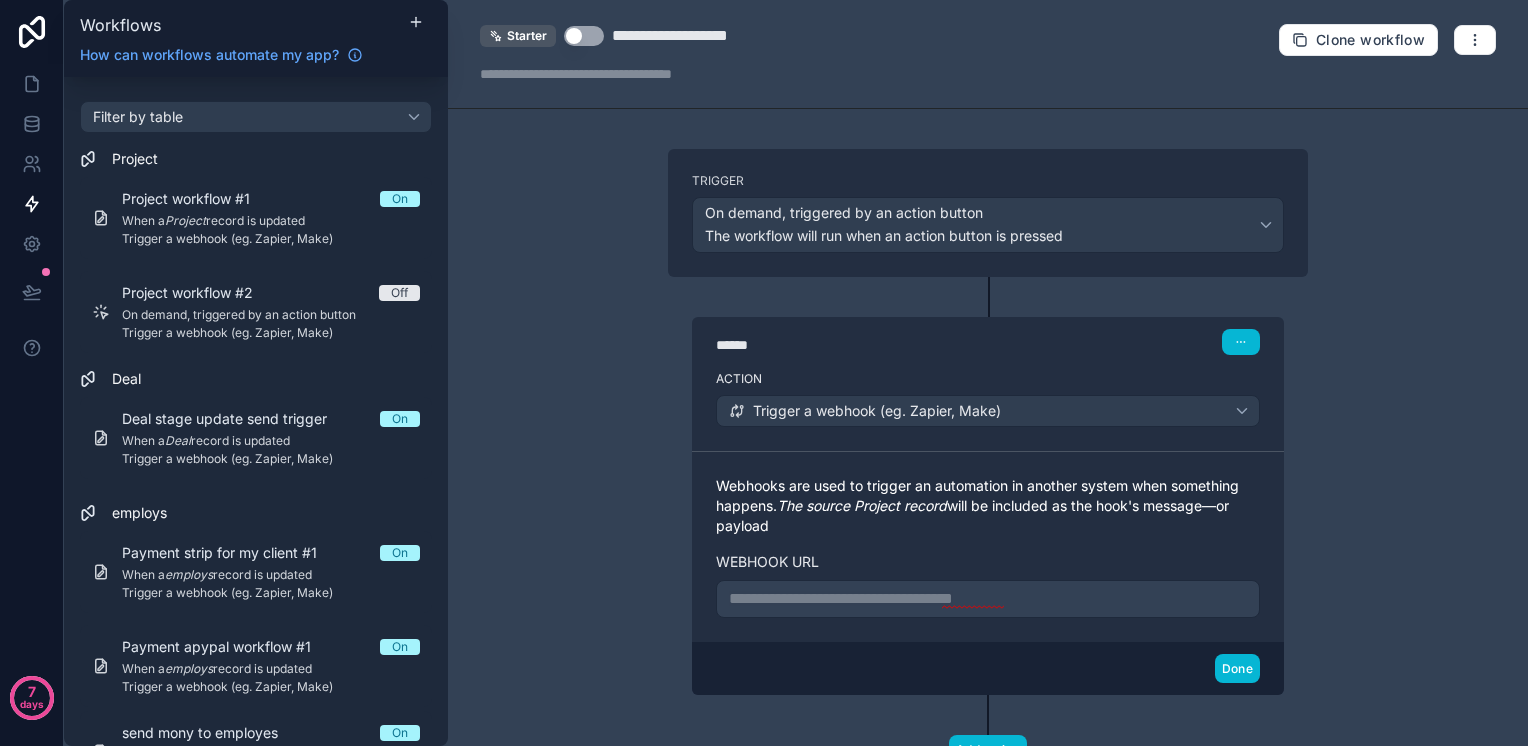 click on "**********" at bounding box center [988, 373] 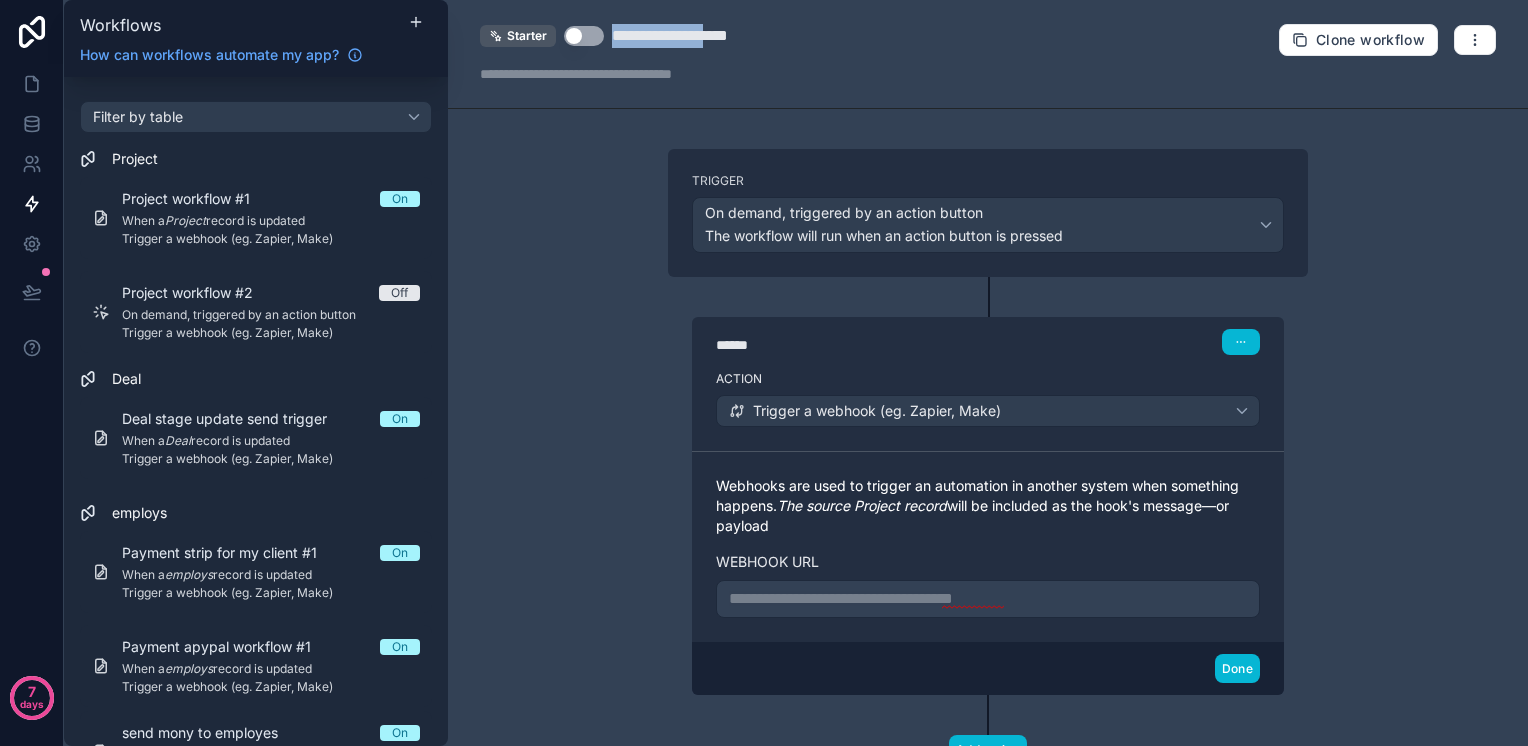 drag, startPoint x: 614, startPoint y: 38, endPoint x: 728, endPoint y: 39, distance: 114.00439 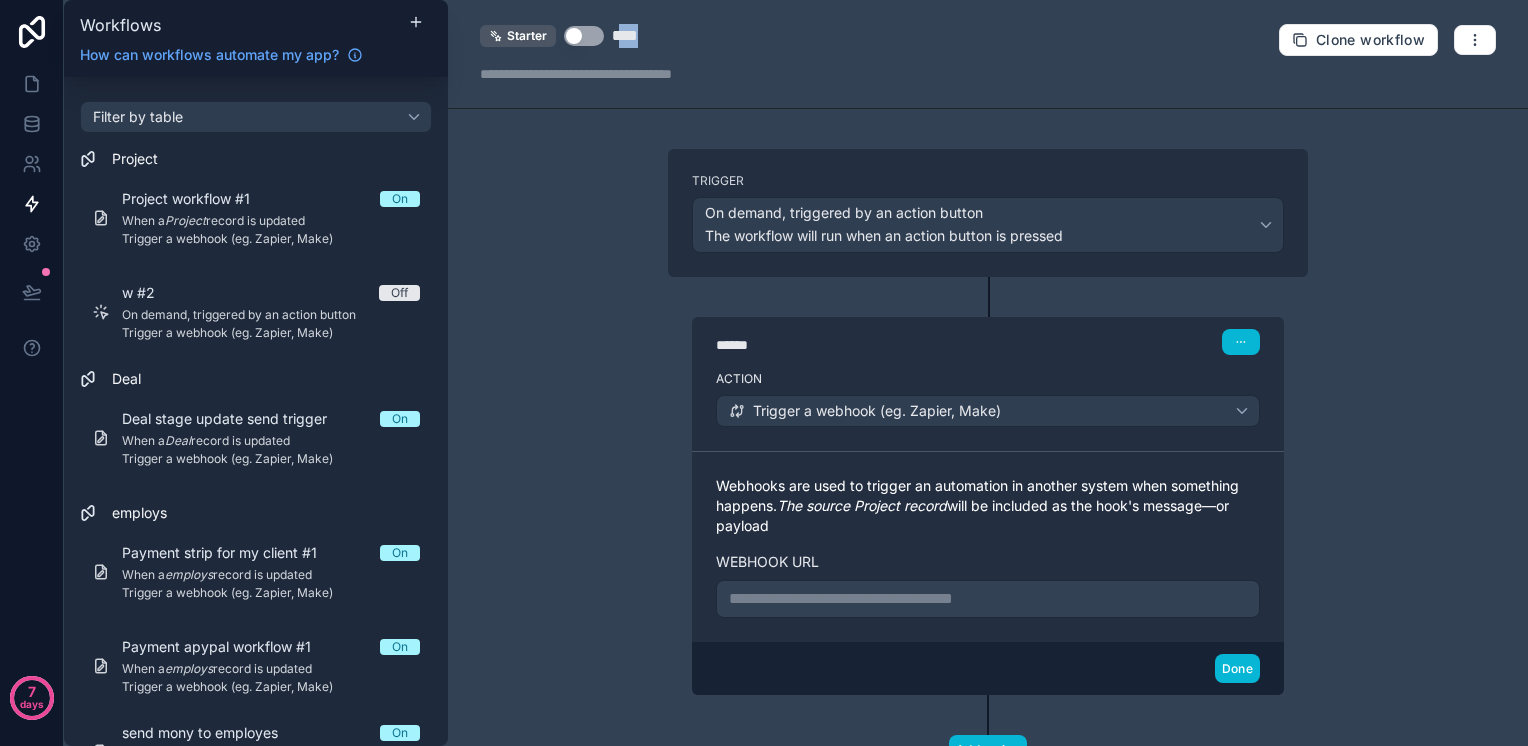 drag, startPoint x: 648, startPoint y: 31, endPoint x: 625, endPoint y: 39, distance: 24.351591 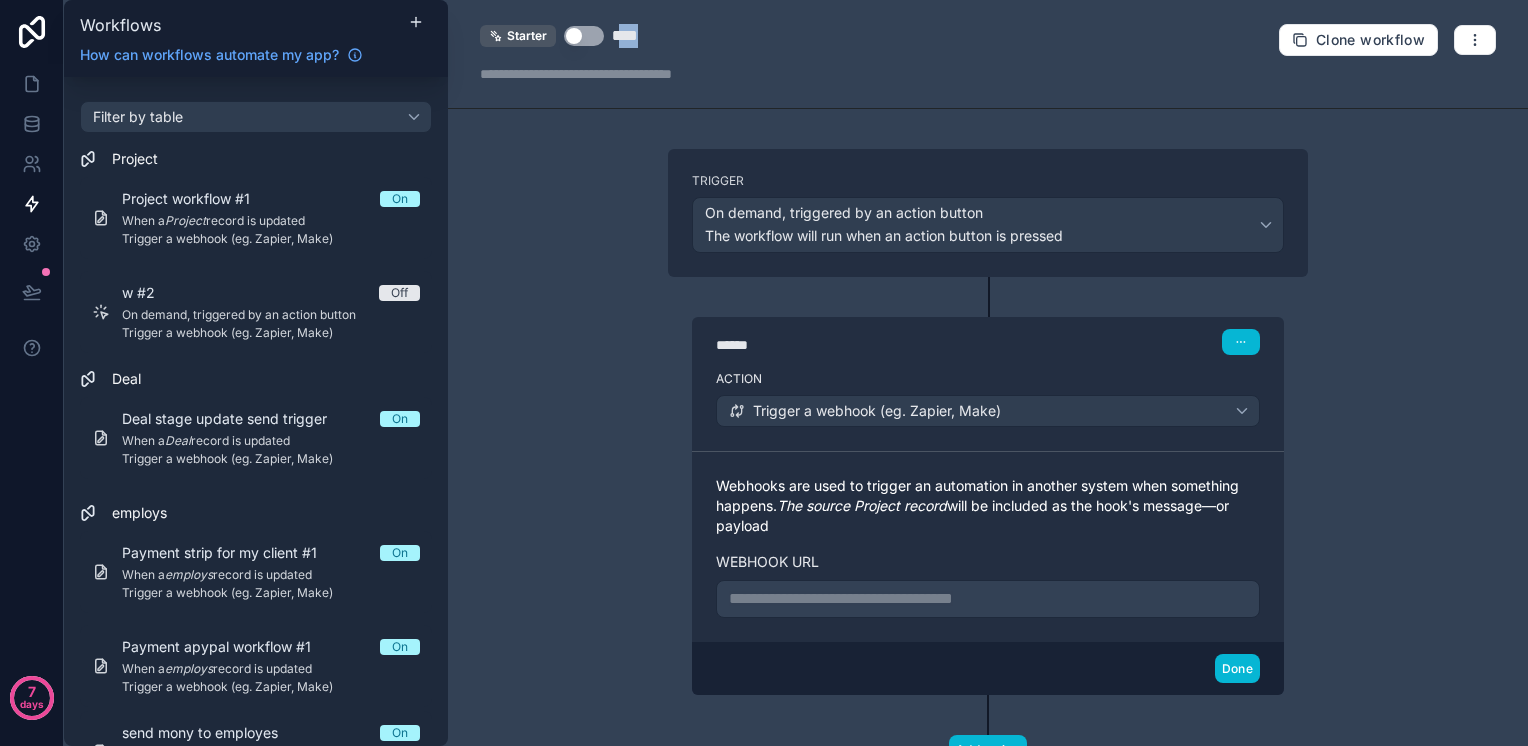 click on "****" at bounding box center (662, 36) 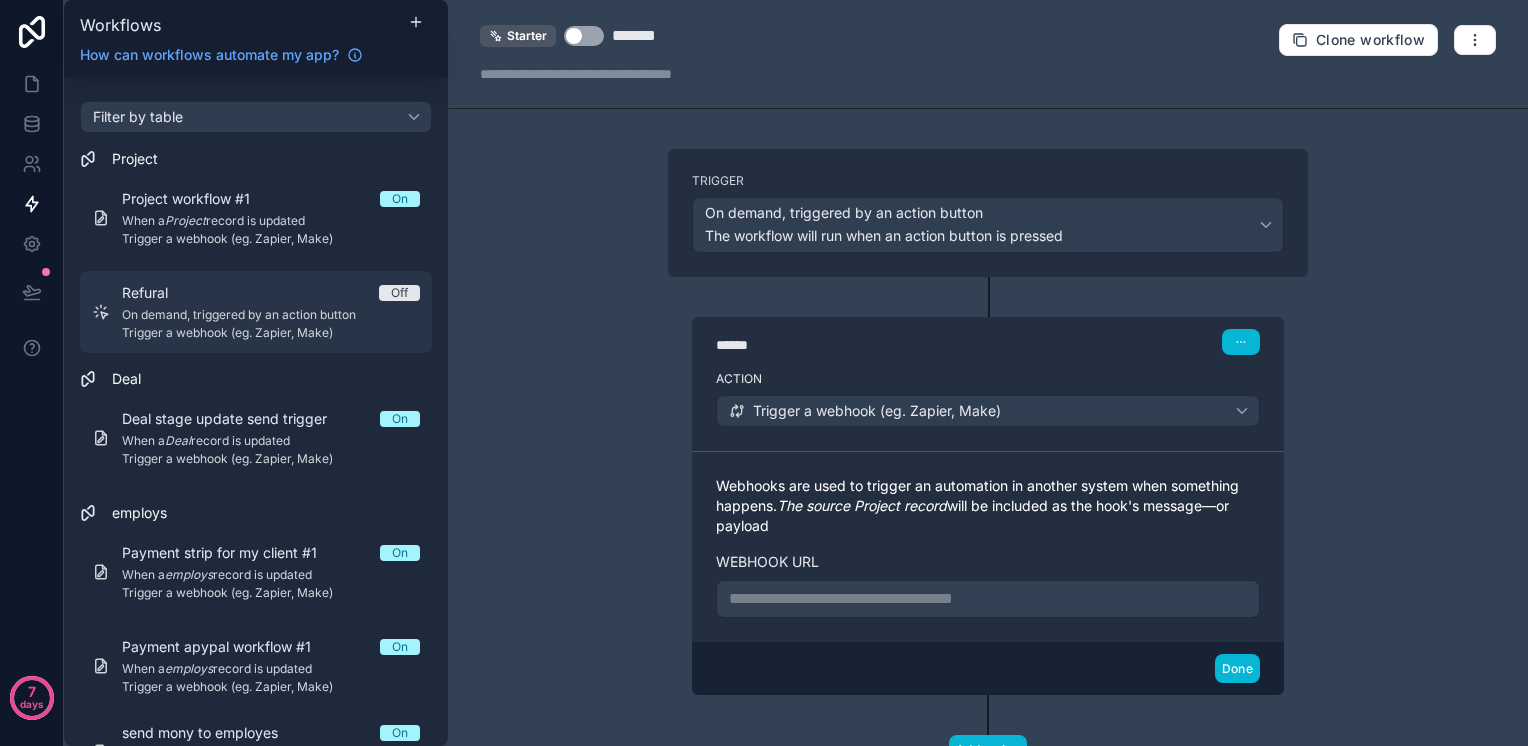 click on "Refural Off On demand, triggered by an action button Trigger a webhook (eg. Zapier, Make)" at bounding box center (271, 312) 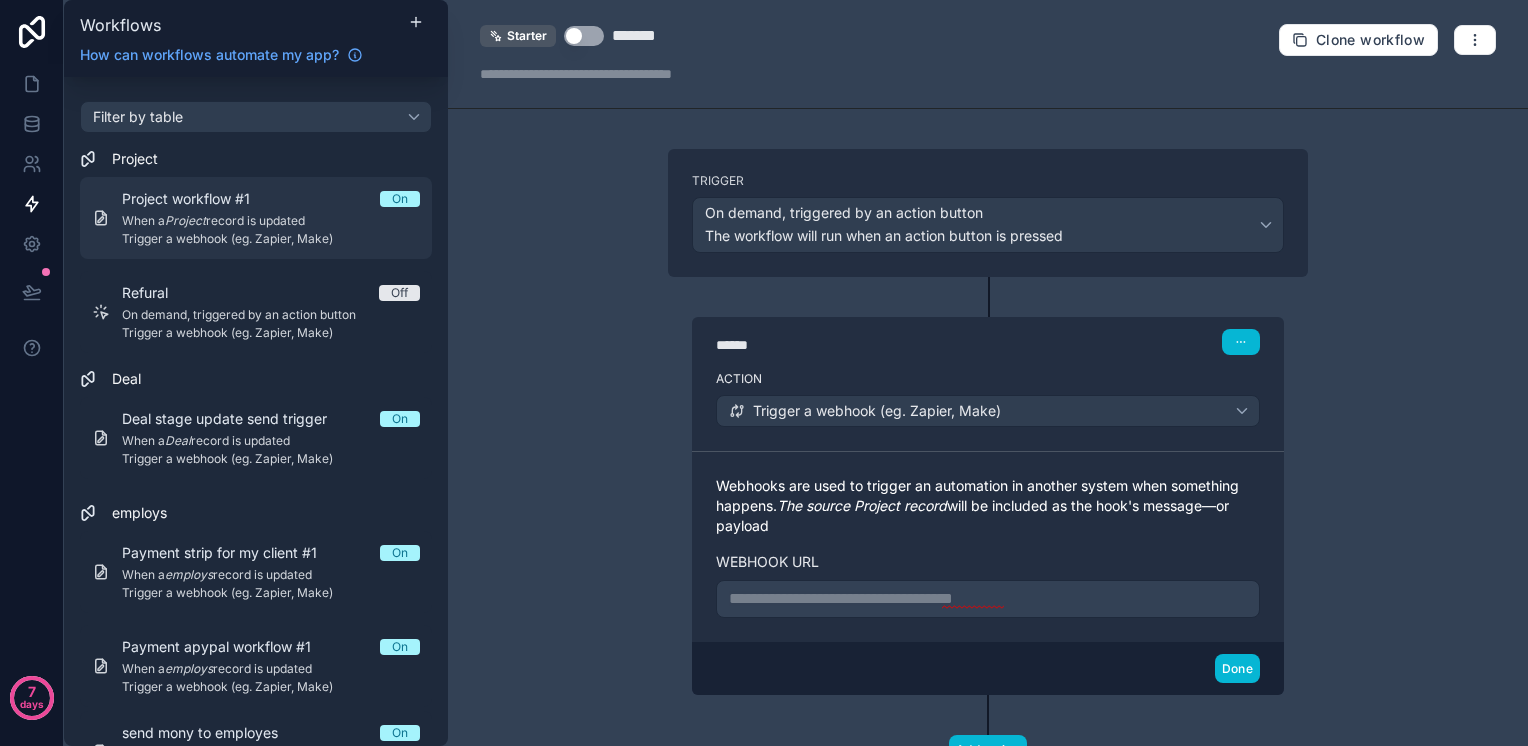 click on "Project workflow #1" at bounding box center [198, 199] 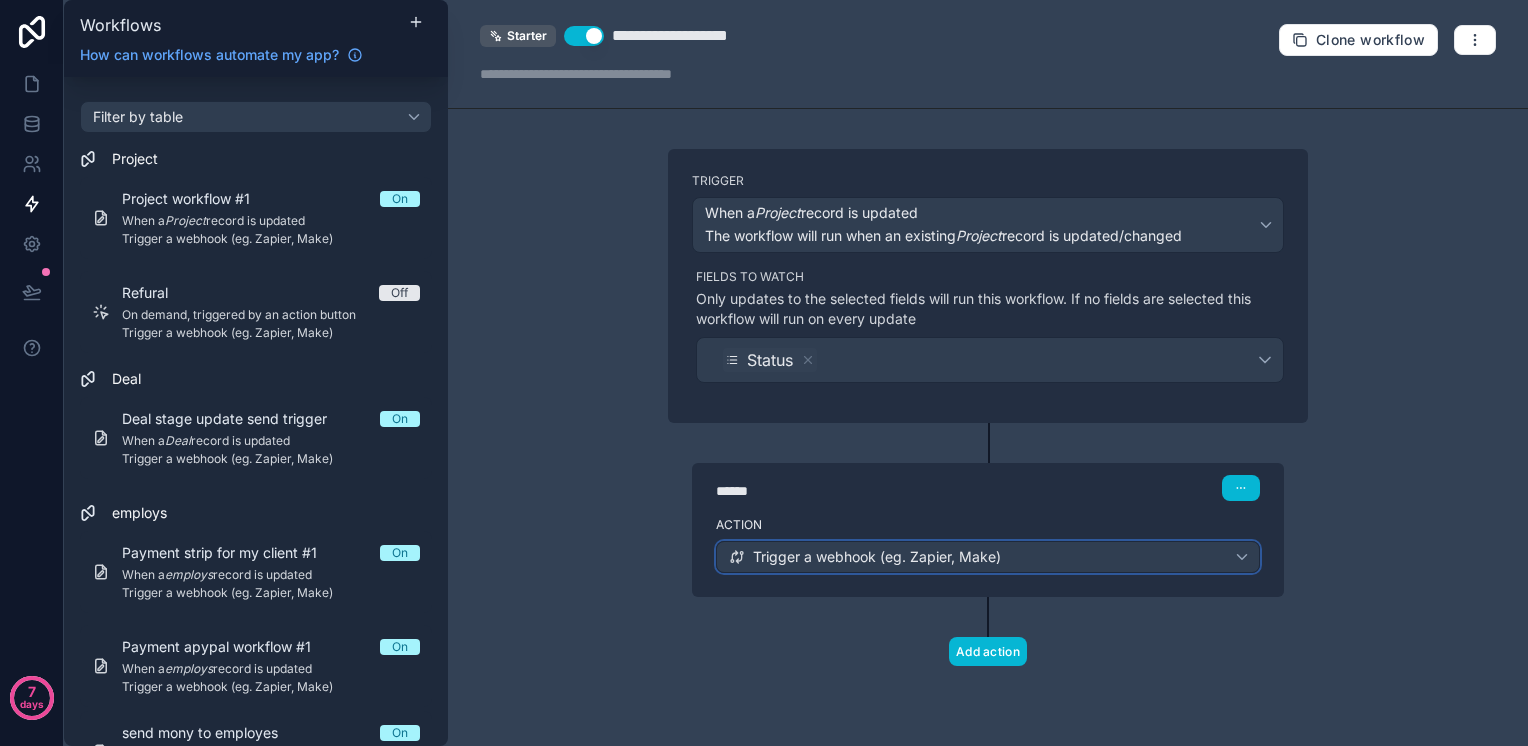 click on "Trigger a webhook (eg. Zapier, Make)" at bounding box center [988, 557] 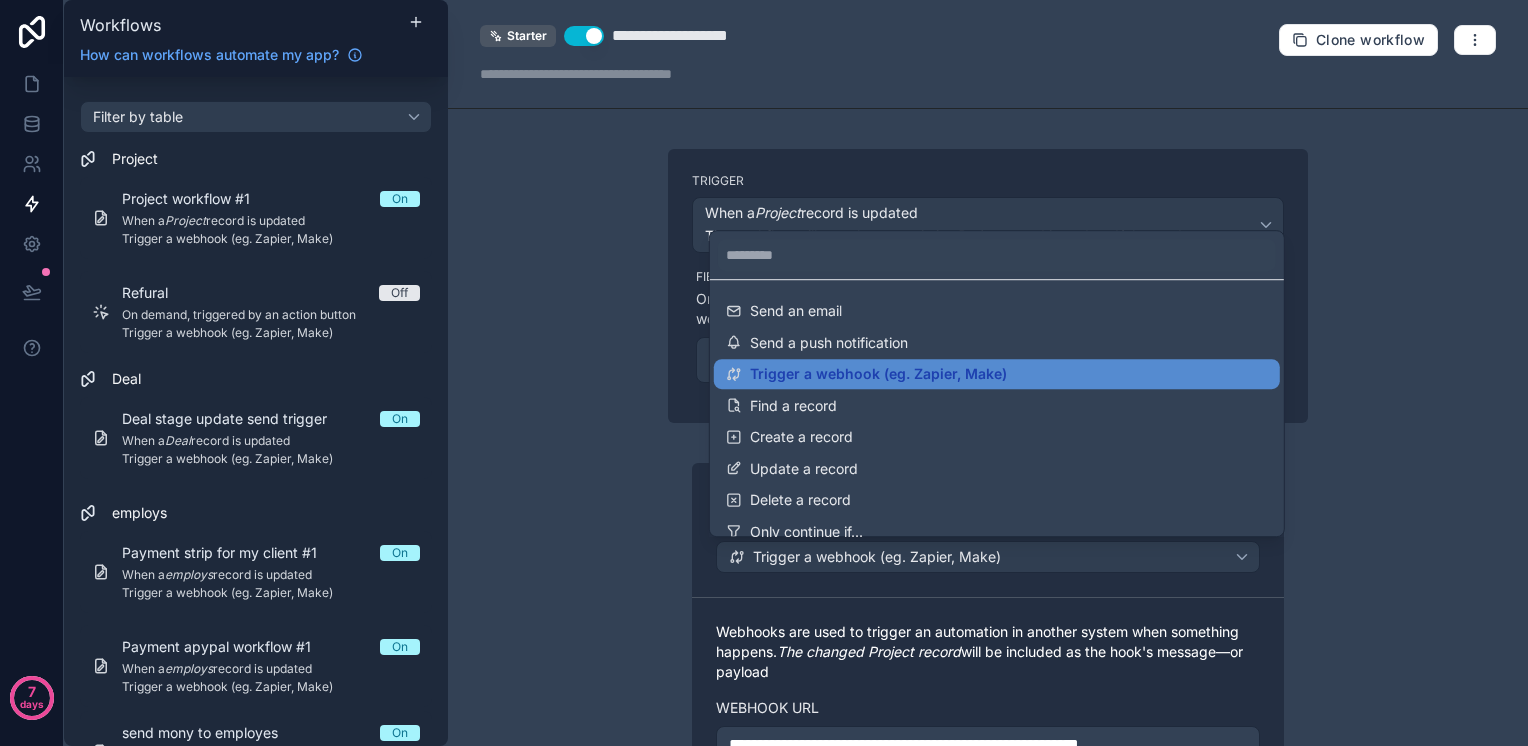 click at bounding box center (764, 373) 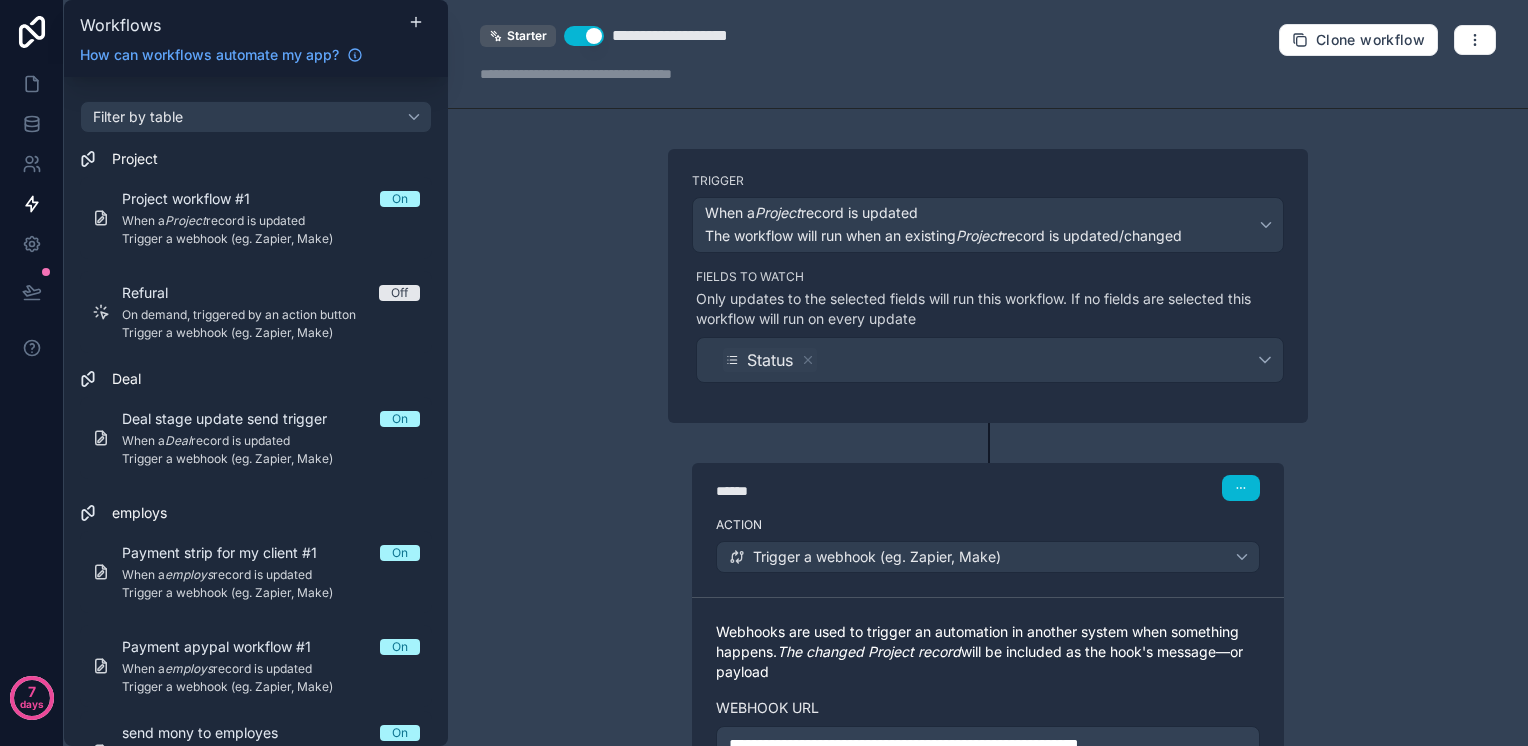 scroll, scrollTop: 224, scrollLeft: 0, axis: vertical 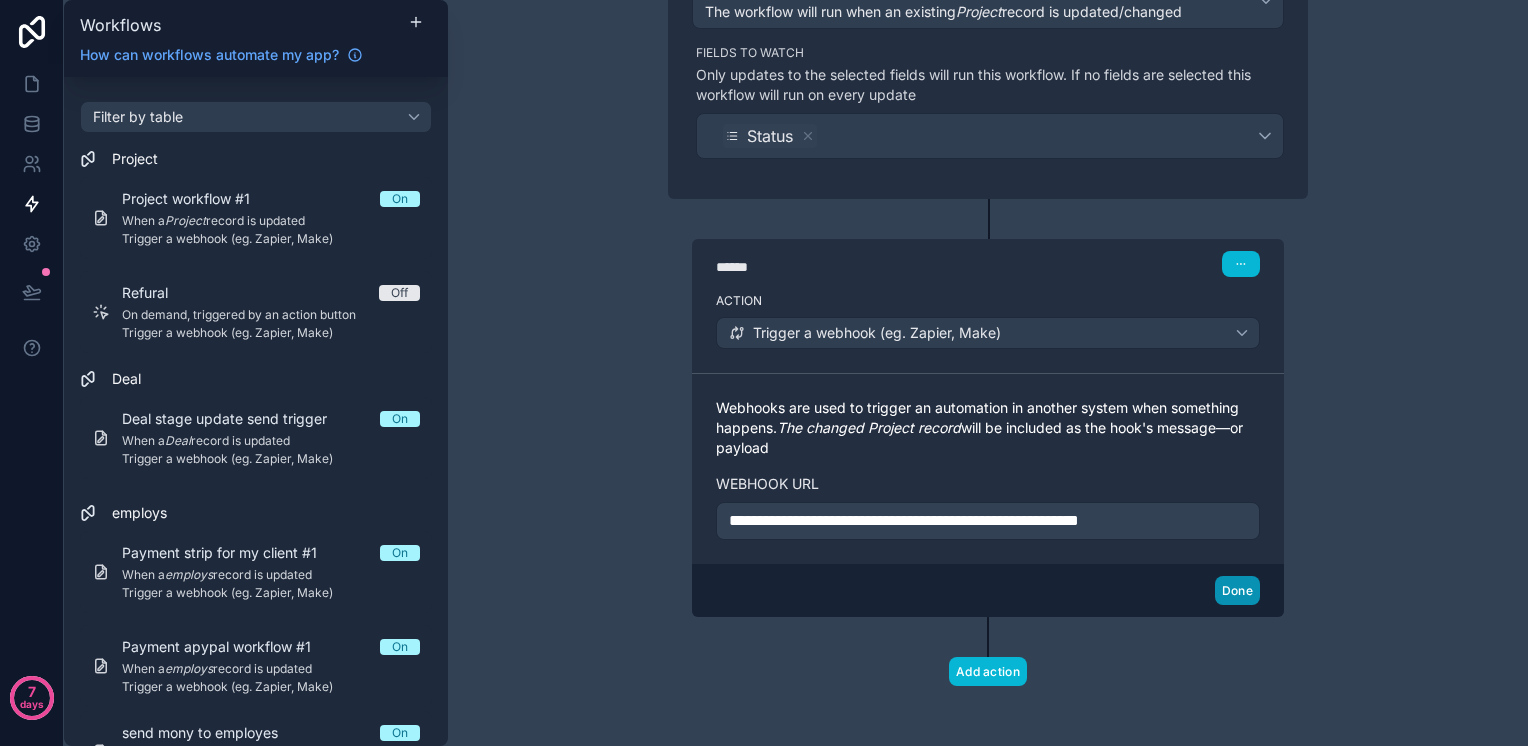 click on "Done" at bounding box center [1237, 590] 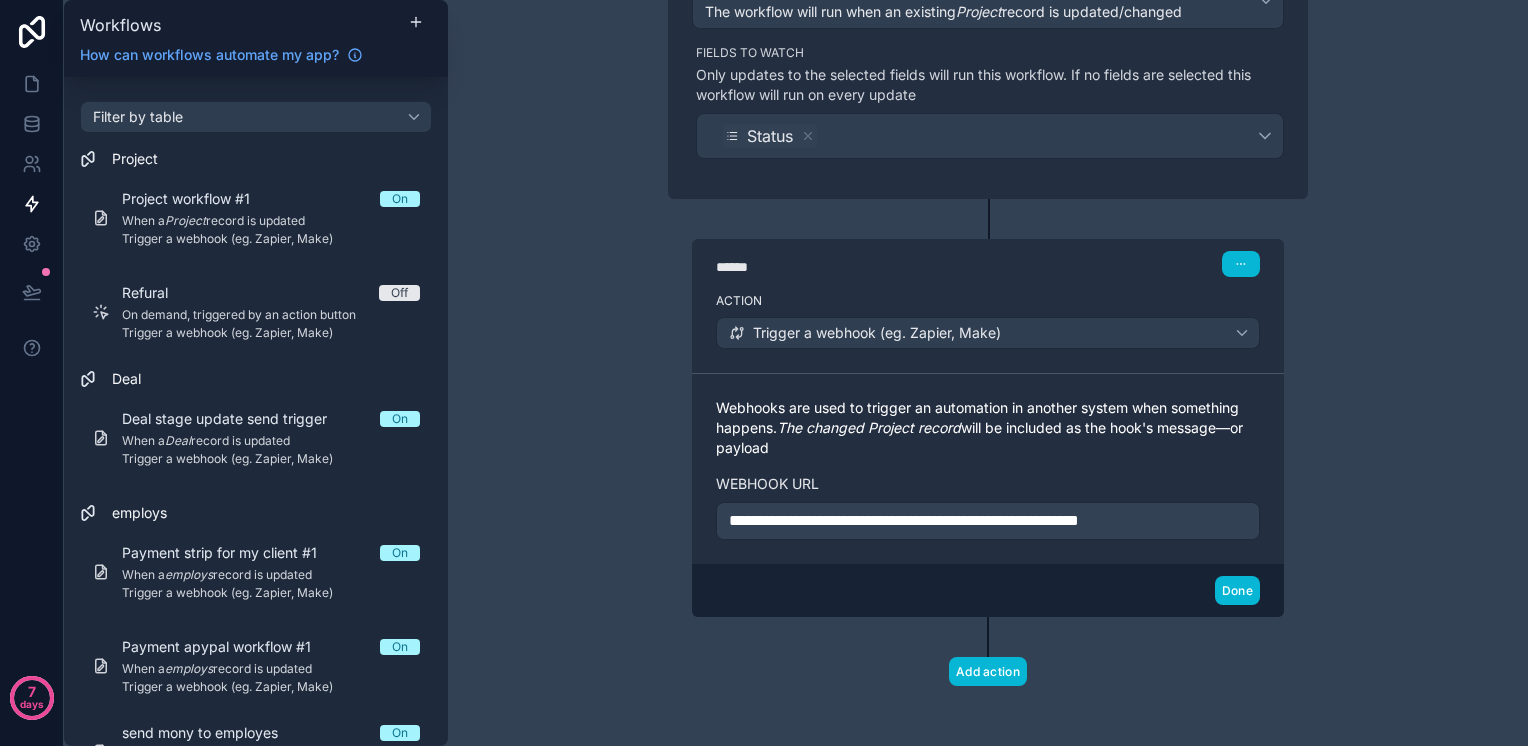 scroll, scrollTop: 0, scrollLeft: 0, axis: both 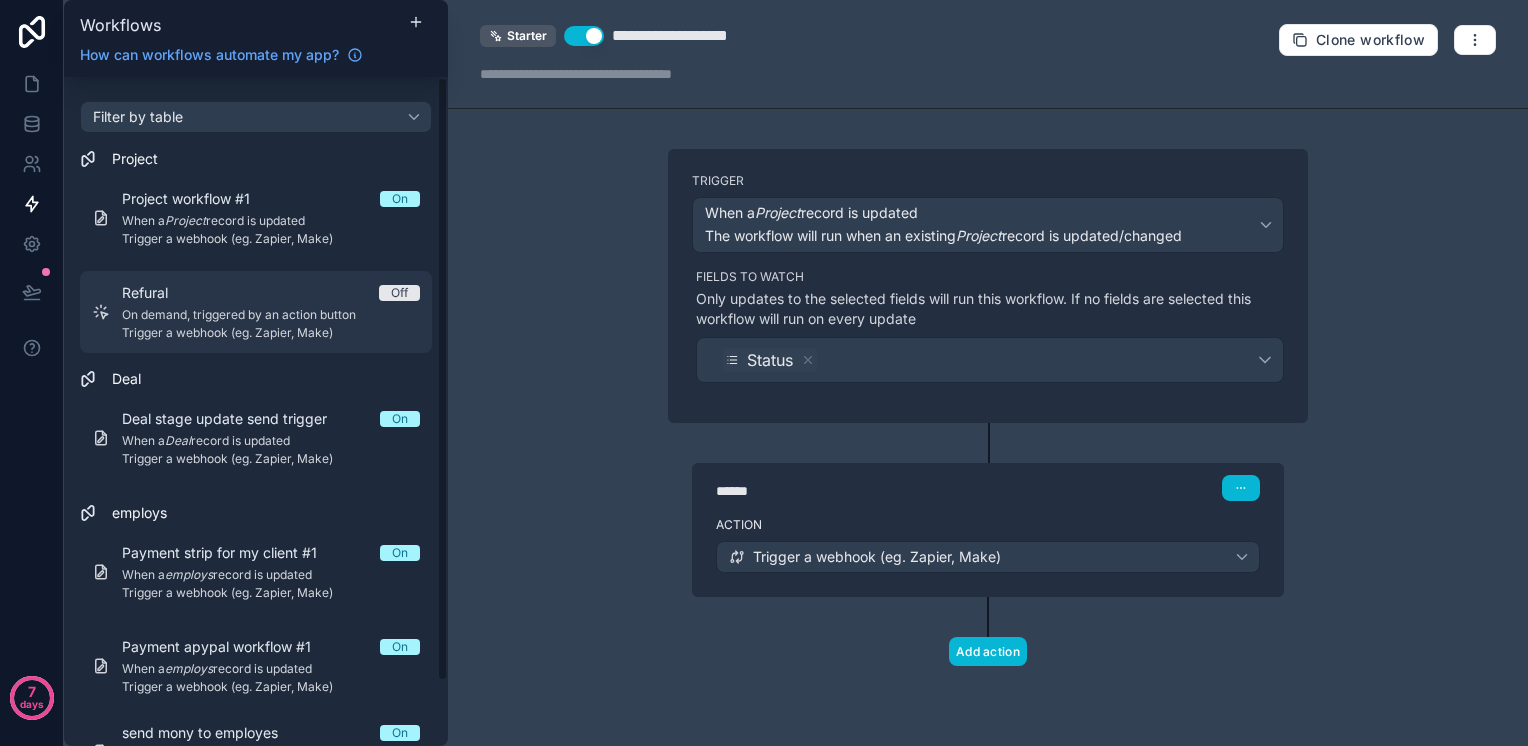 click on "Refural Off" at bounding box center (271, 293) 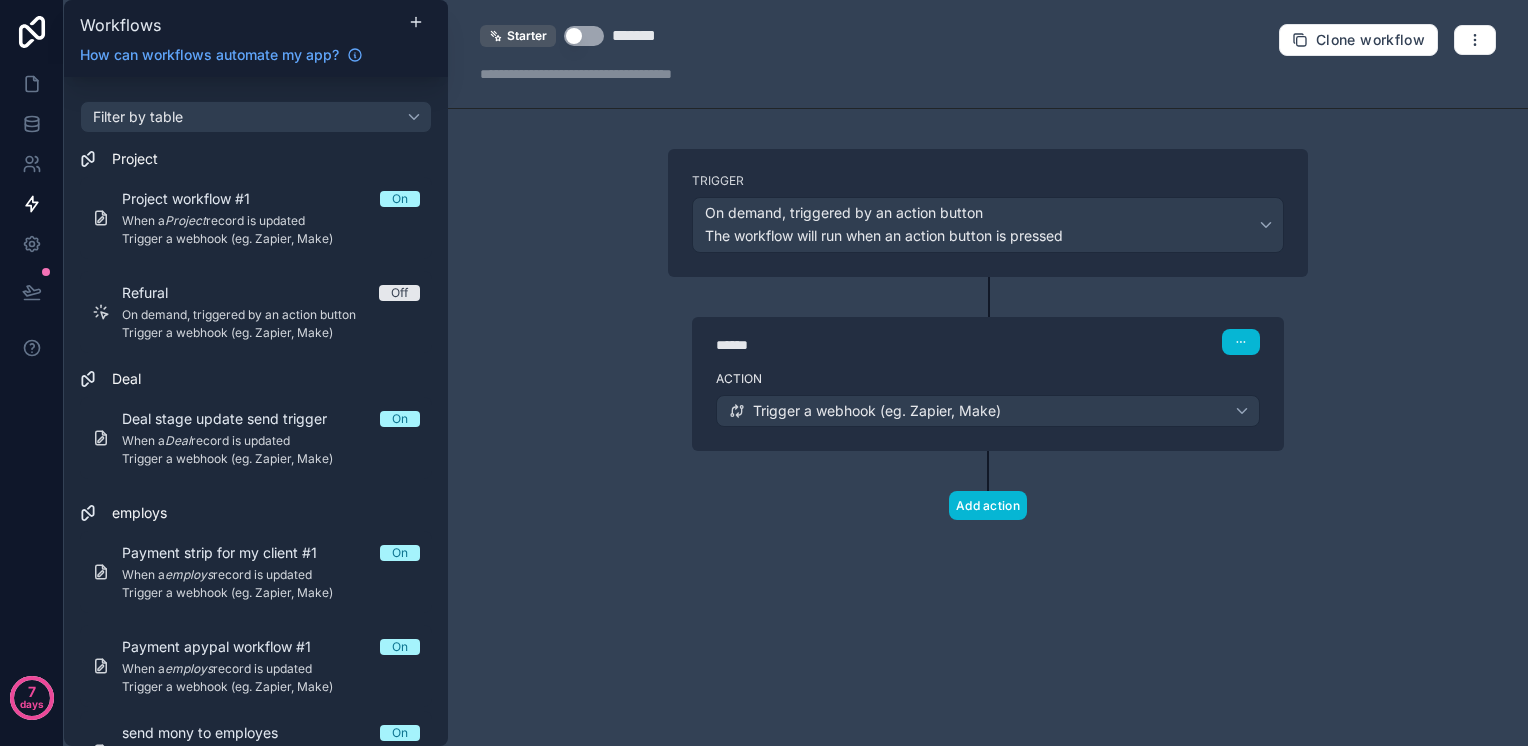 click on "Use setting" at bounding box center [584, 36] 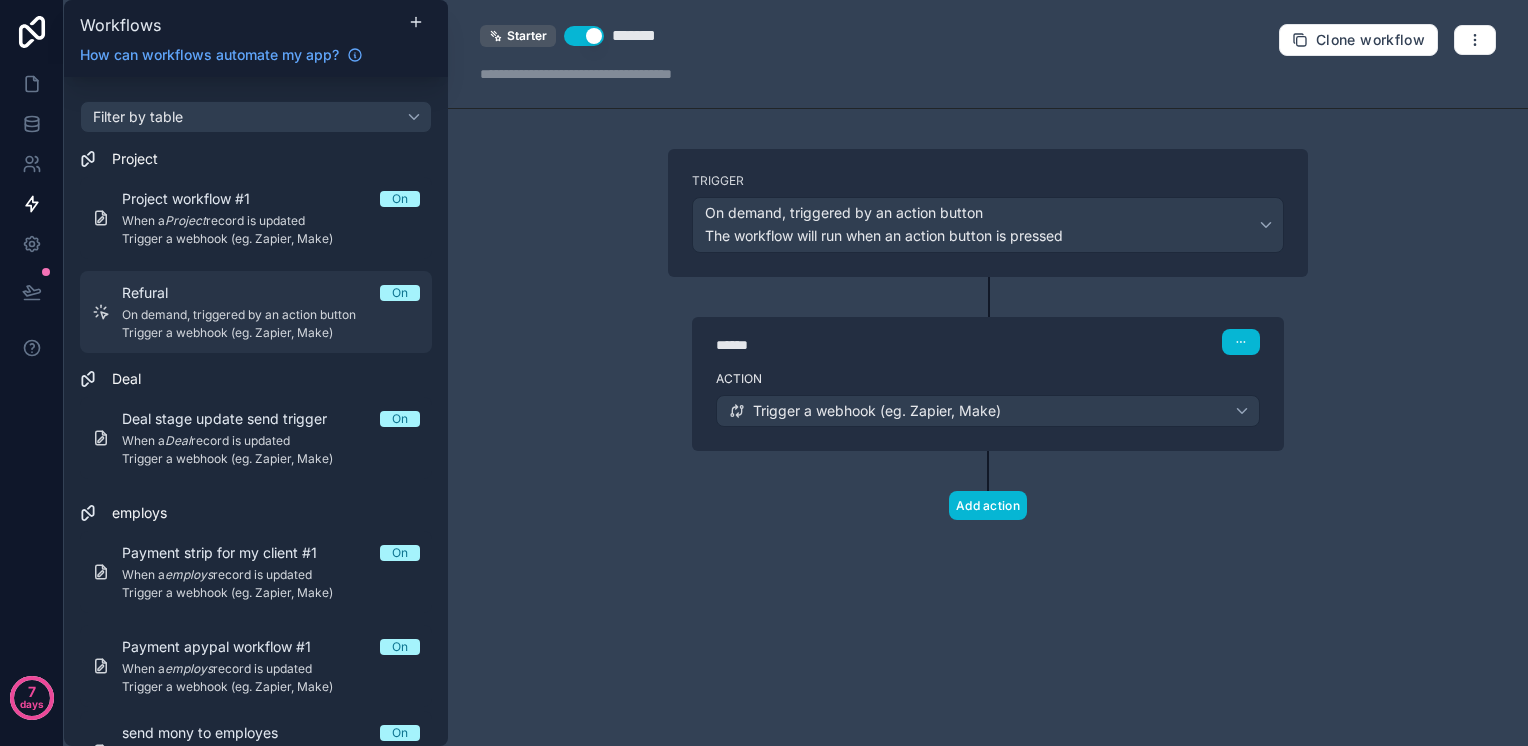 click on "Refural On" at bounding box center [271, 293] 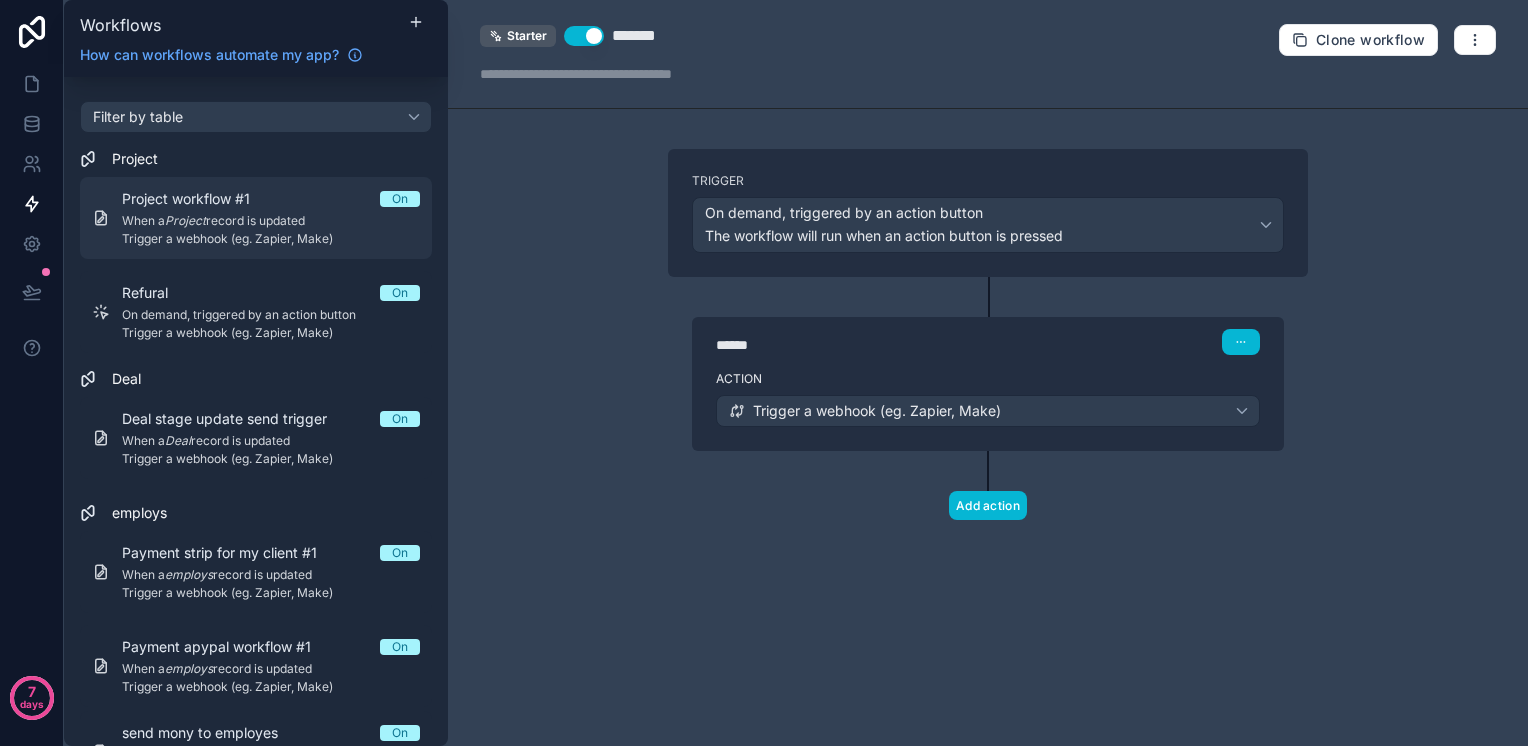 click on "When a  Project  record is updated" at bounding box center [271, 221] 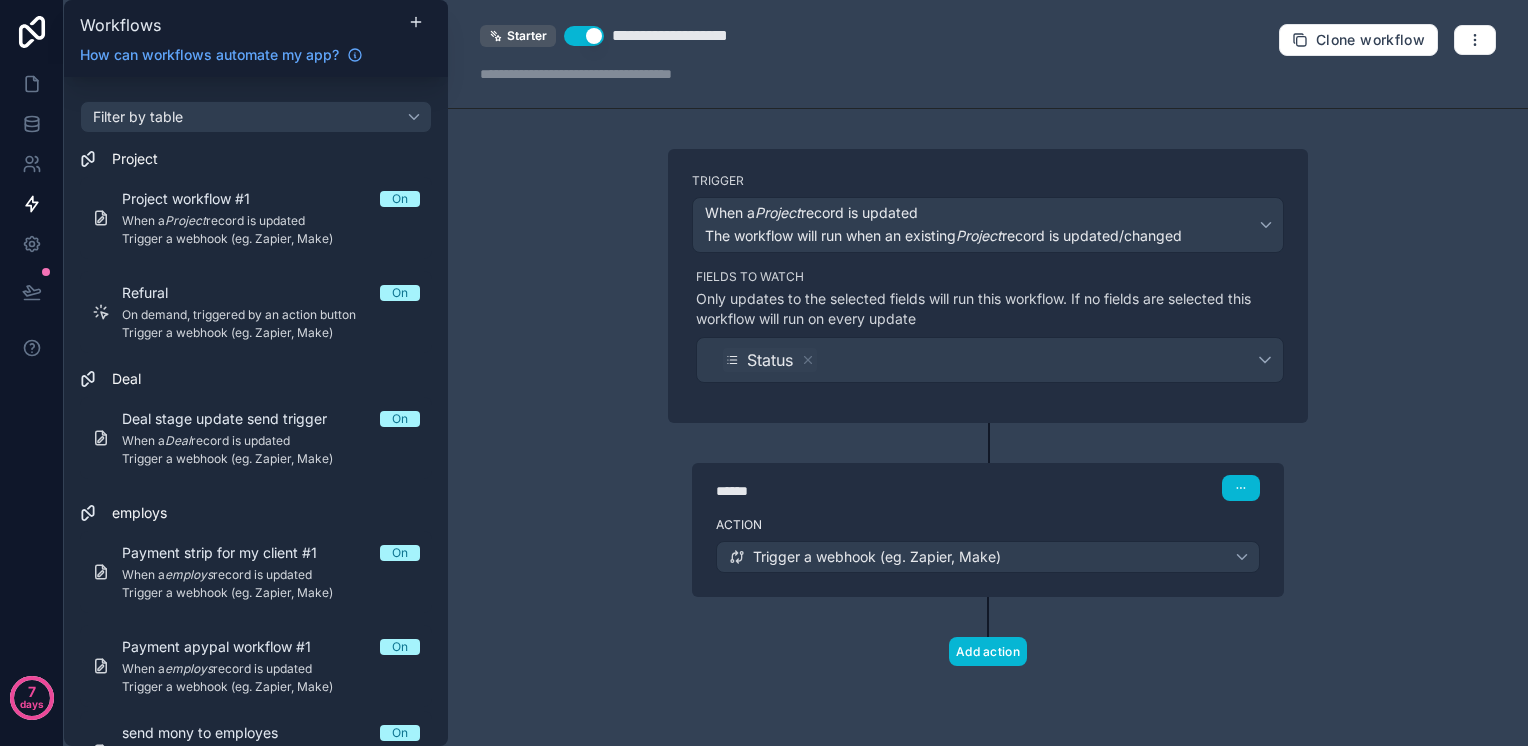 click on "**********" at bounding box center [694, 36] 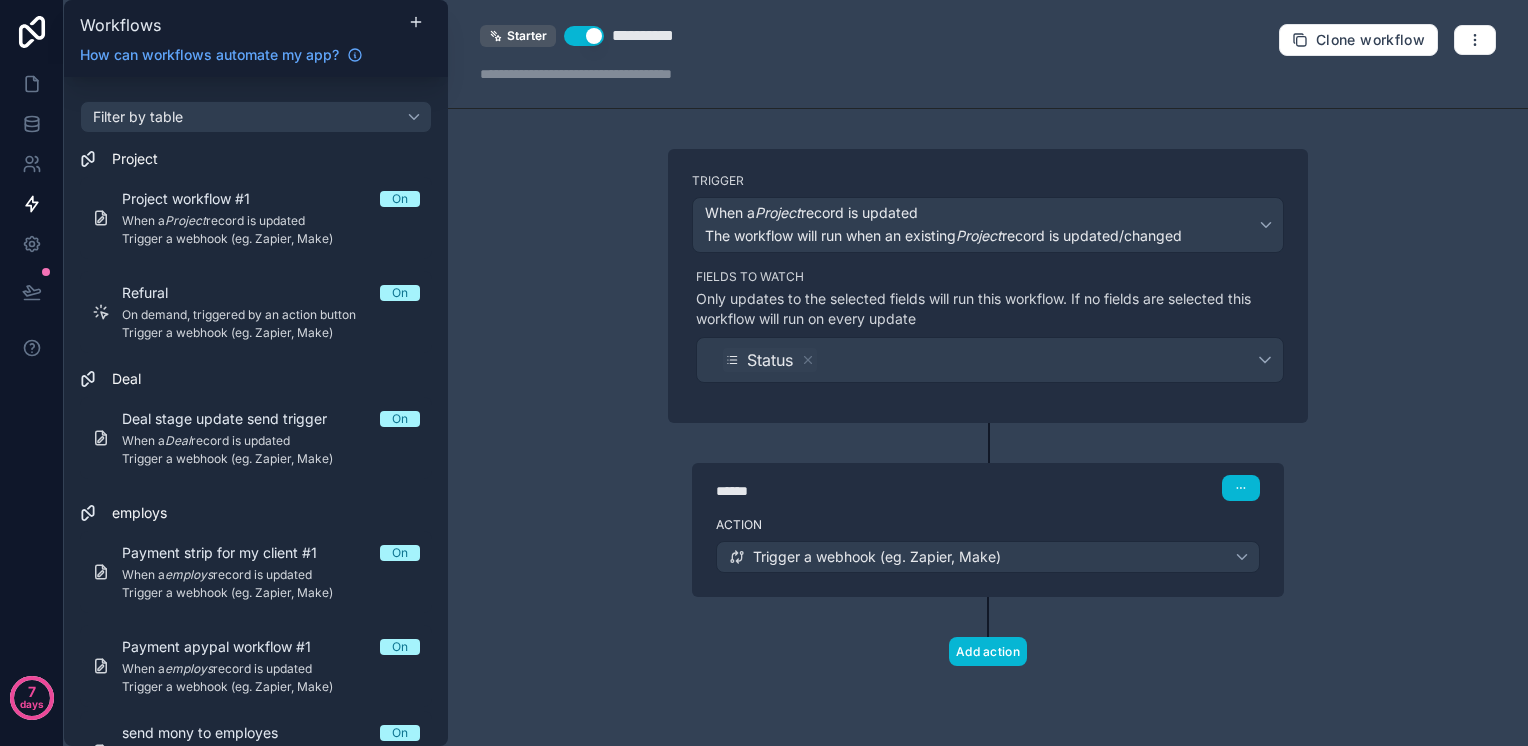 click at bounding box center [612, 24] 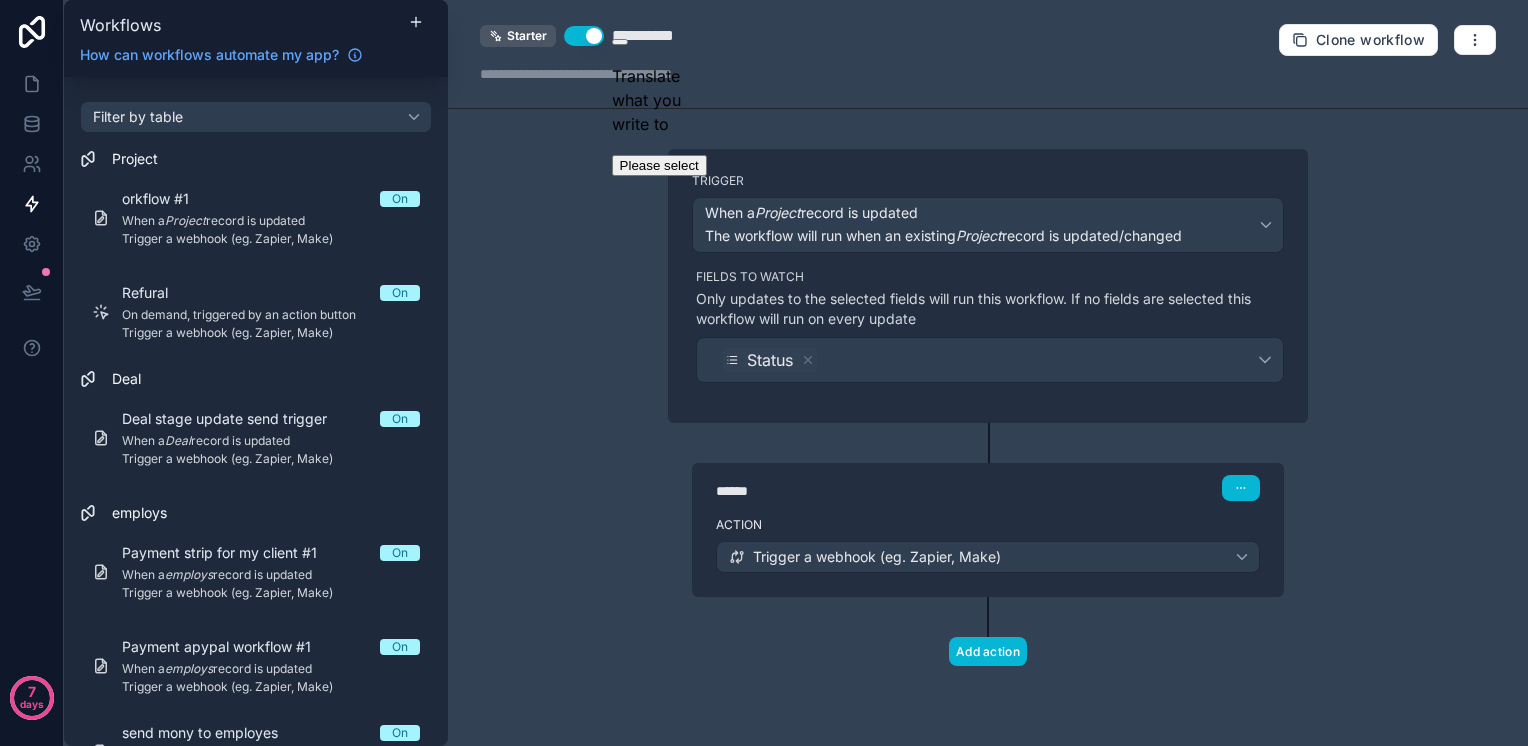 click at bounding box center (620, 42) 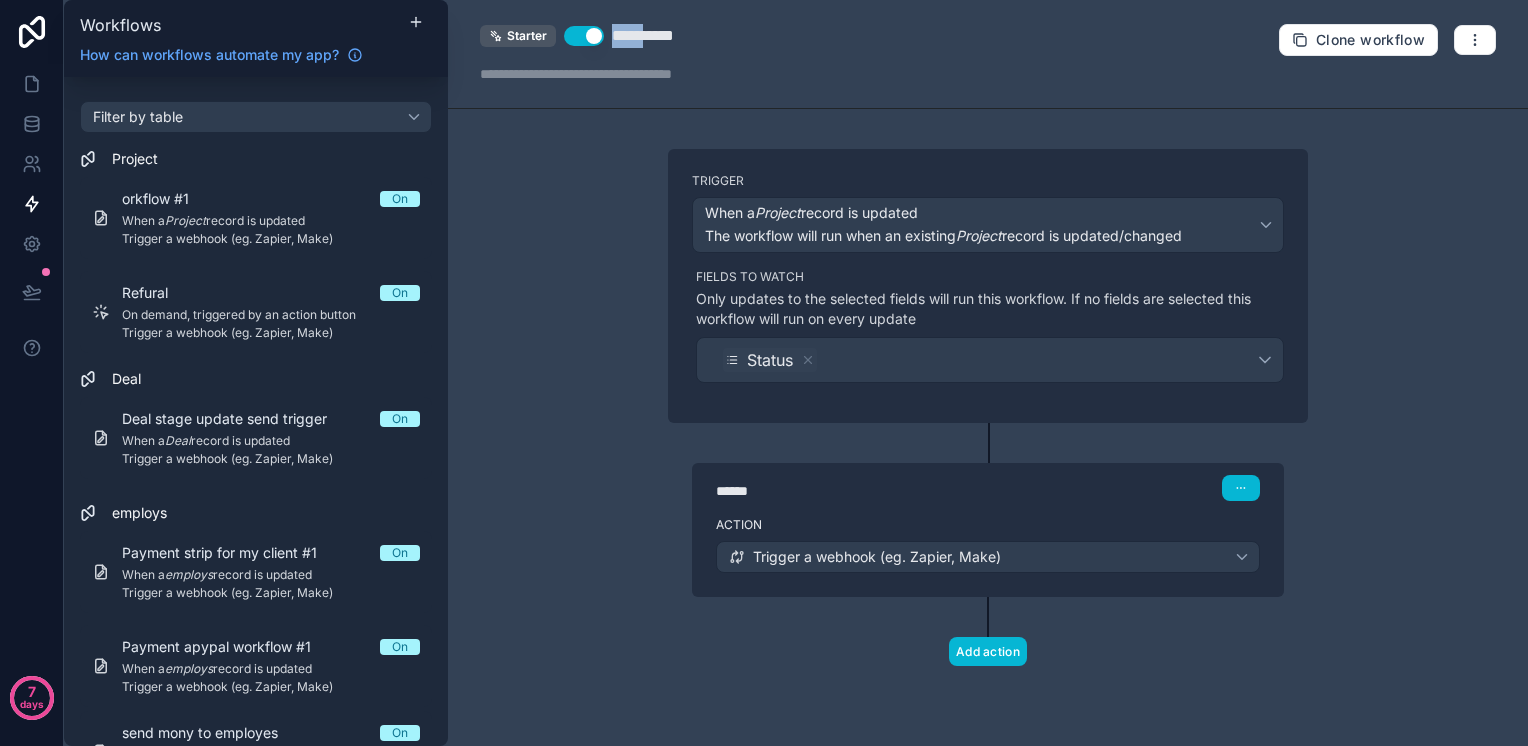drag, startPoint x: 648, startPoint y: 27, endPoint x: 604, endPoint y: 31, distance: 44.181442 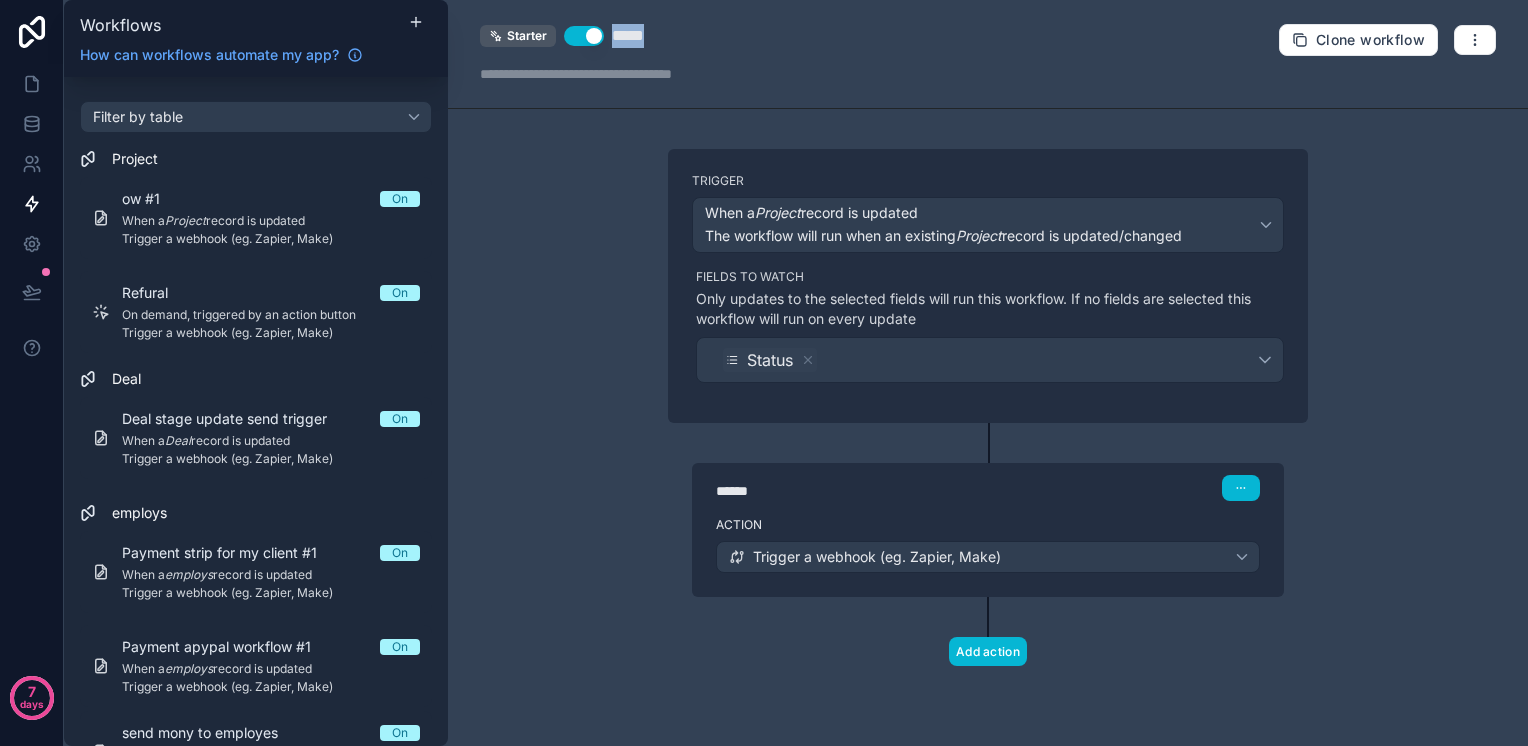 drag, startPoint x: 657, startPoint y: 32, endPoint x: 612, endPoint y: 32, distance: 45 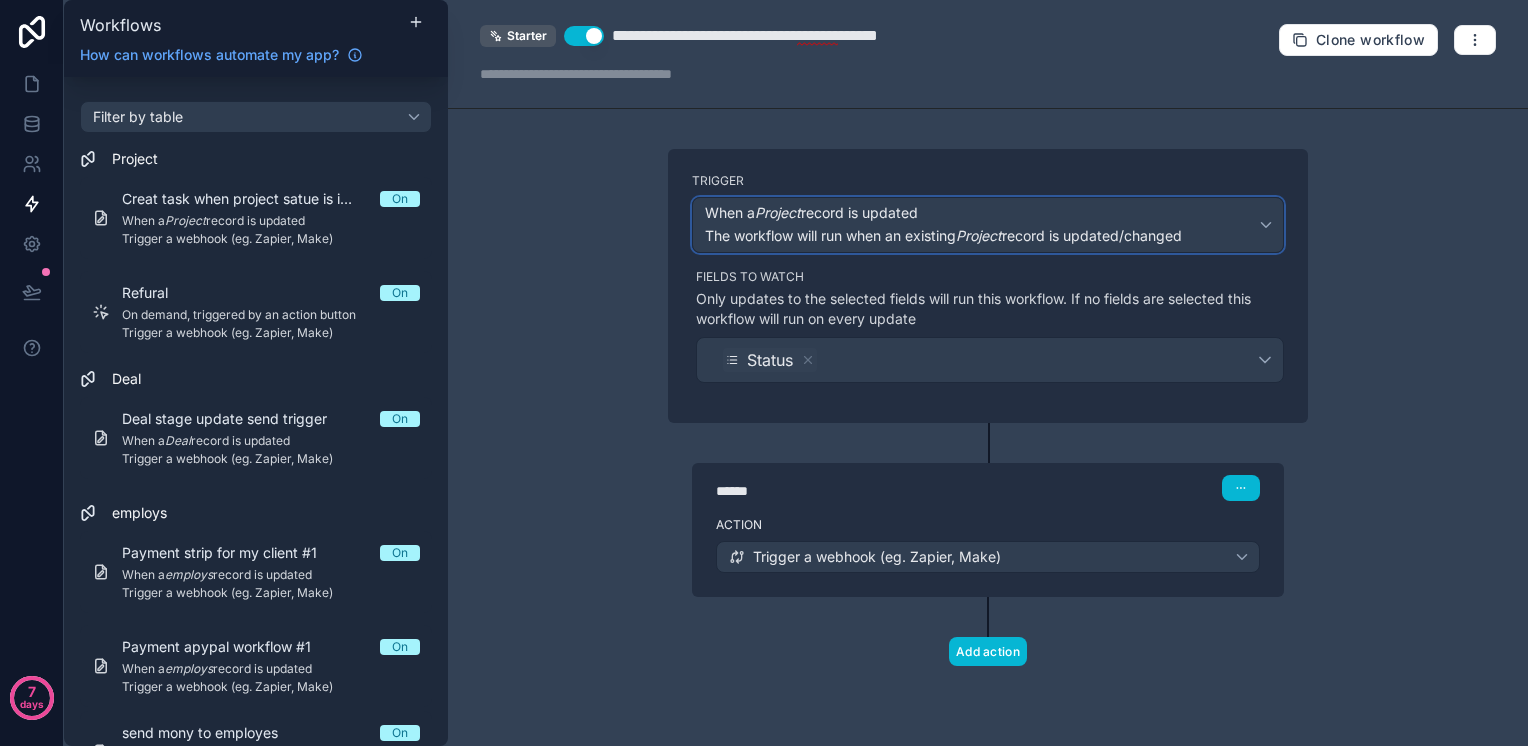 click on "The workflow will run when an existing  Project  record is updated/changed" at bounding box center [943, 235] 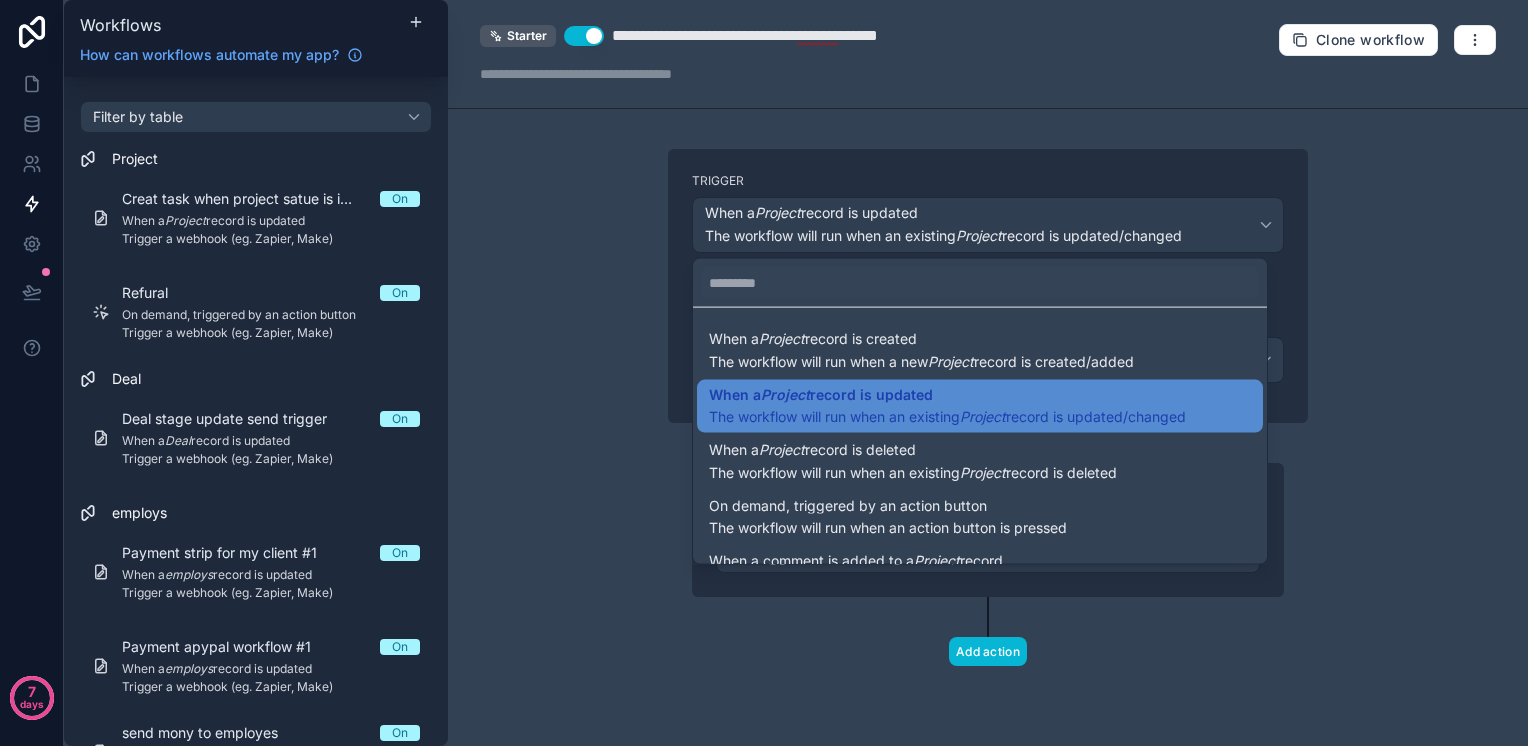 click at bounding box center (764, 373) 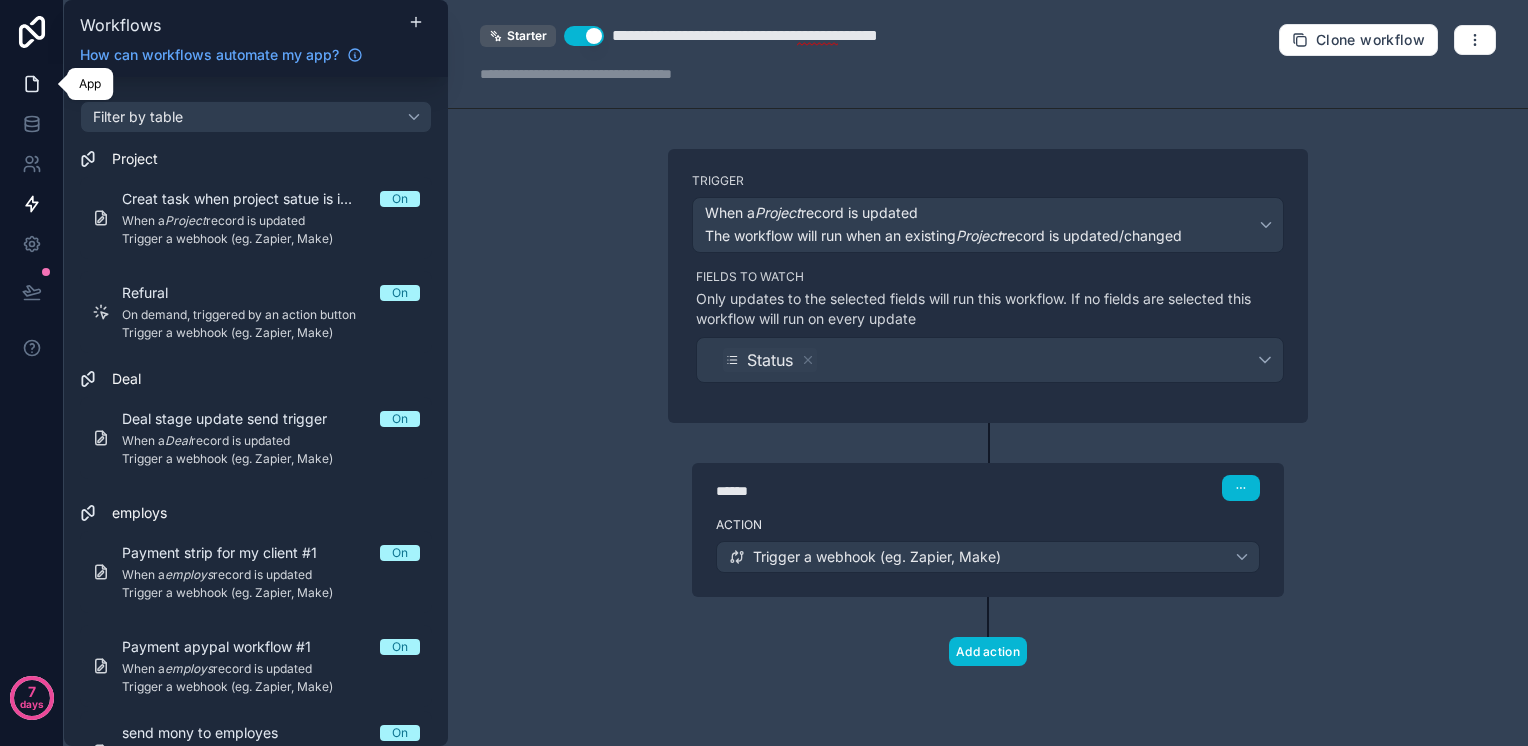 click 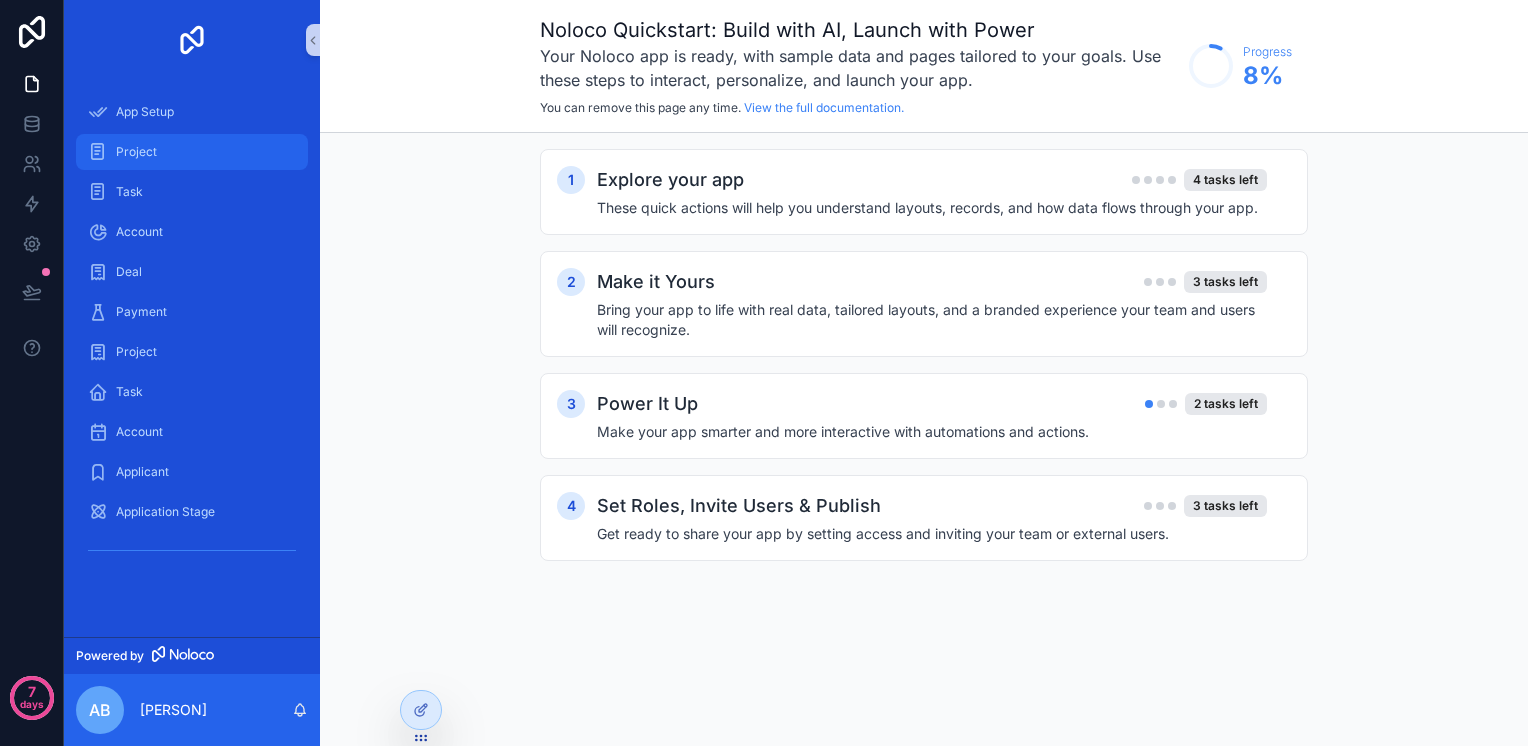 click on "Project" at bounding box center [192, 152] 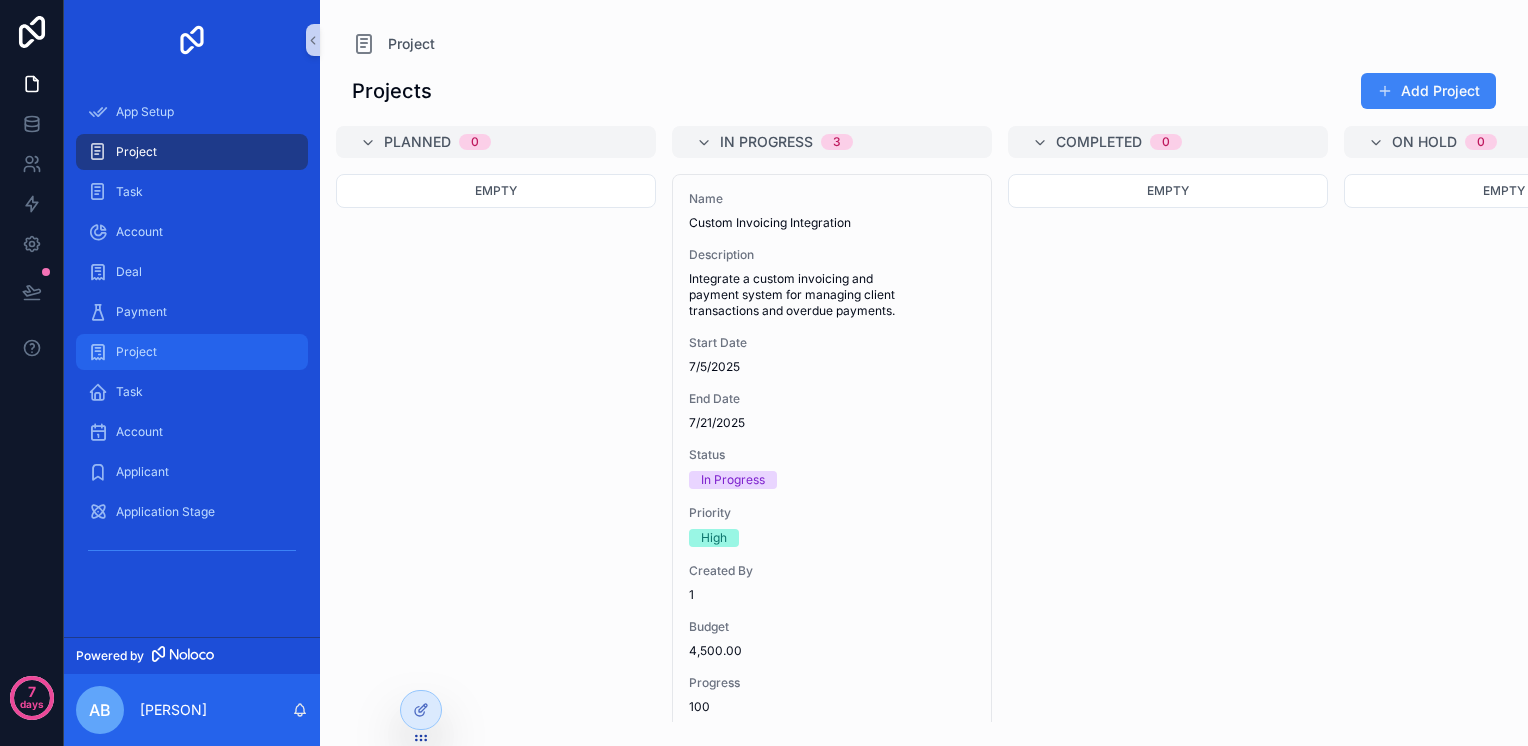 click on "Project" at bounding box center (136, 352) 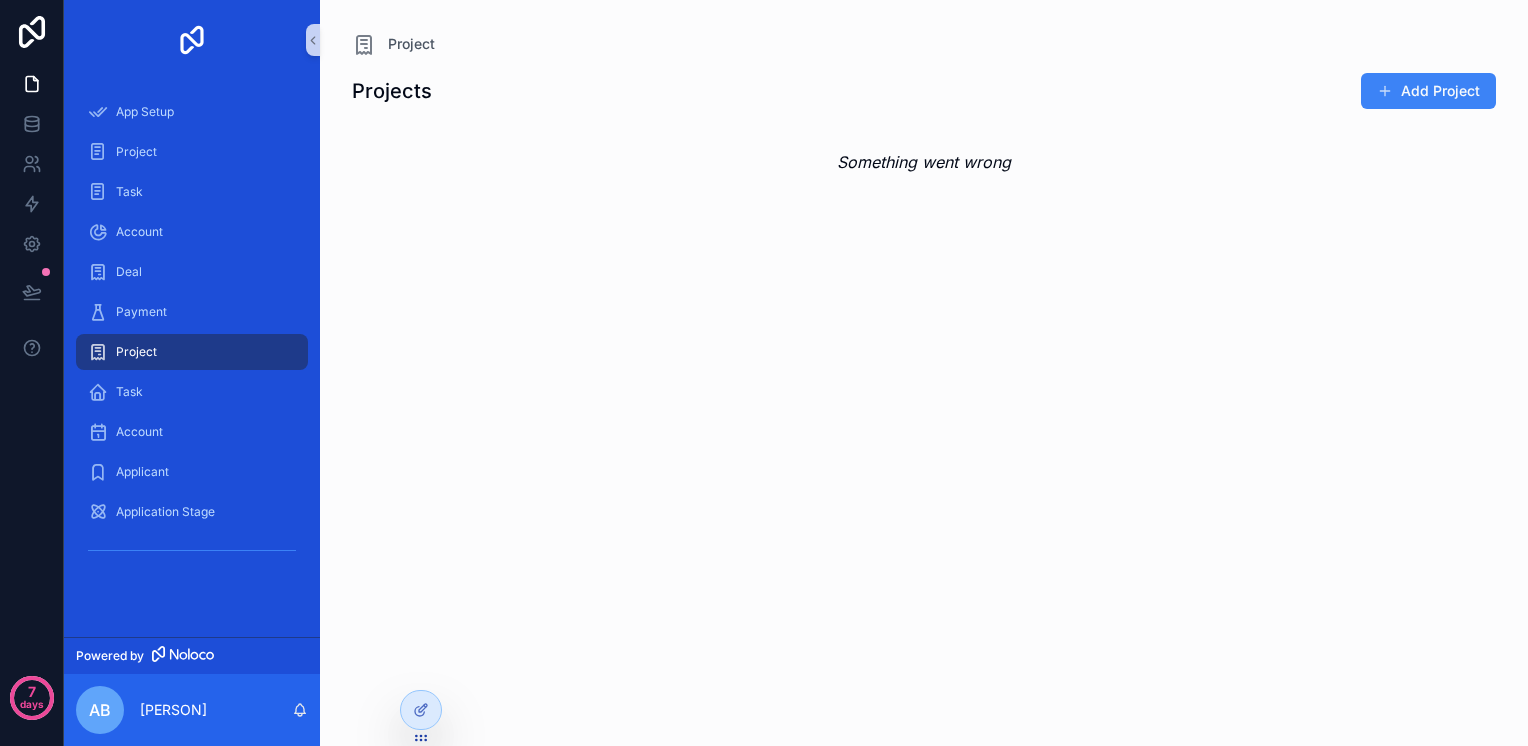 click on "Project" at bounding box center (136, 352) 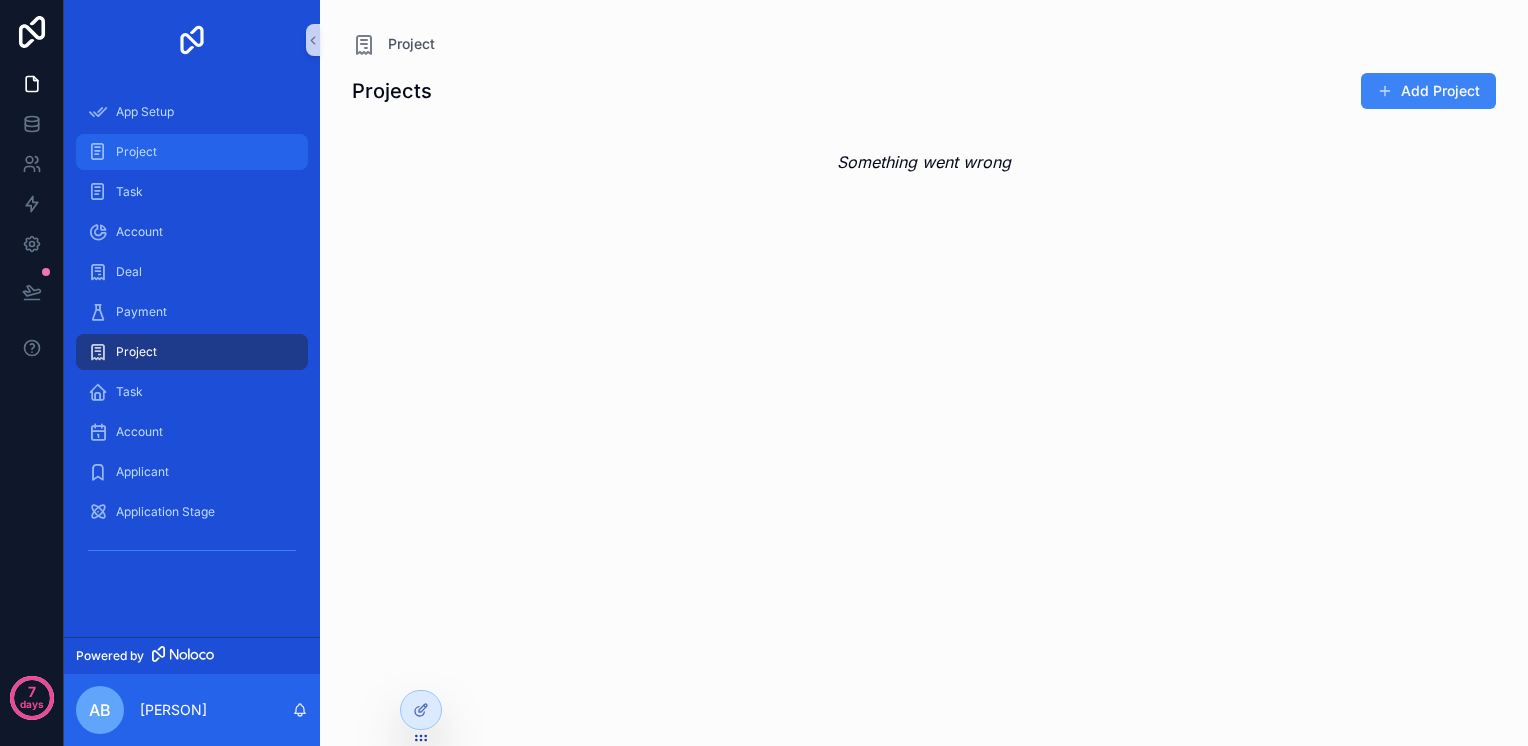 click on "Project" at bounding box center (136, 152) 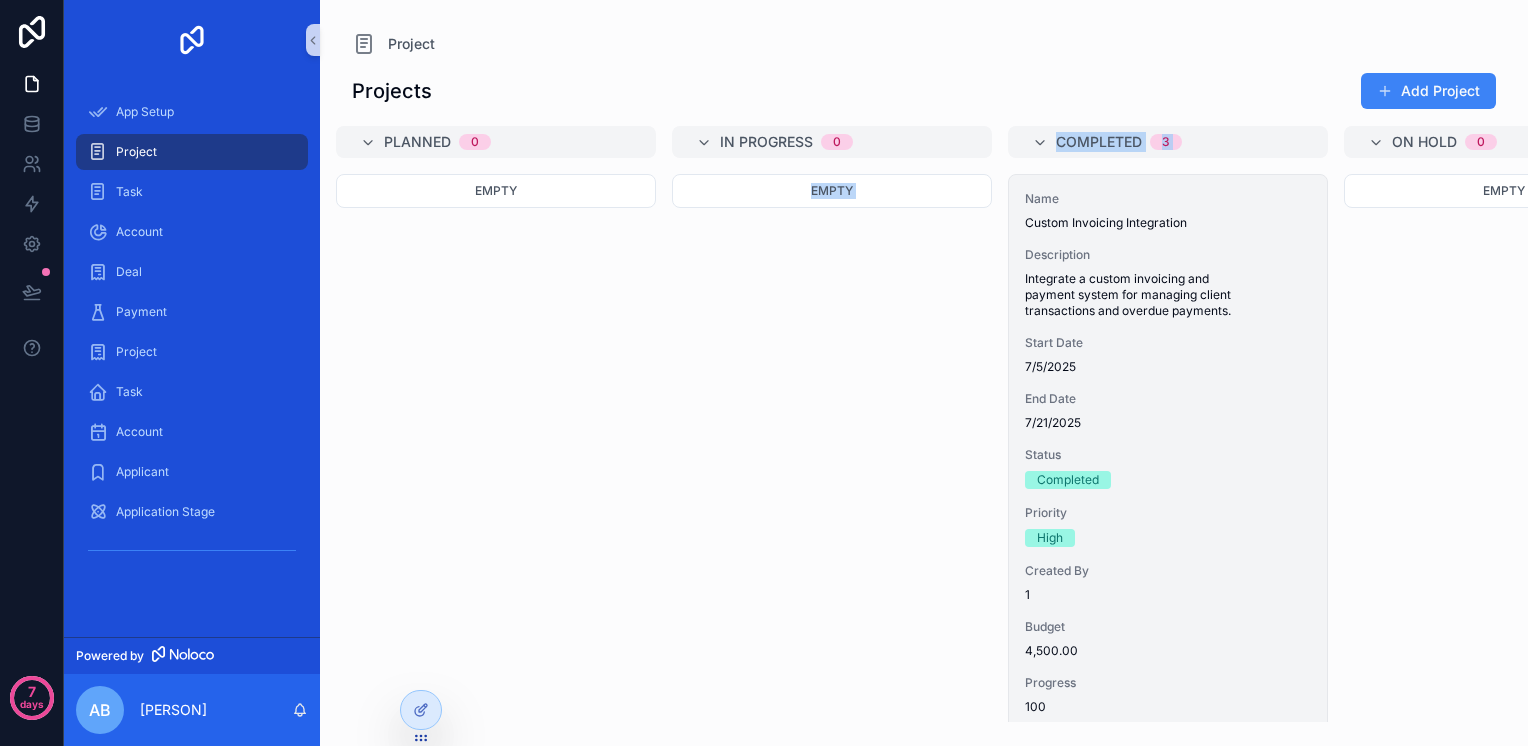 drag, startPoint x: 808, startPoint y: 343, endPoint x: 1115, endPoint y: 377, distance: 308.87698 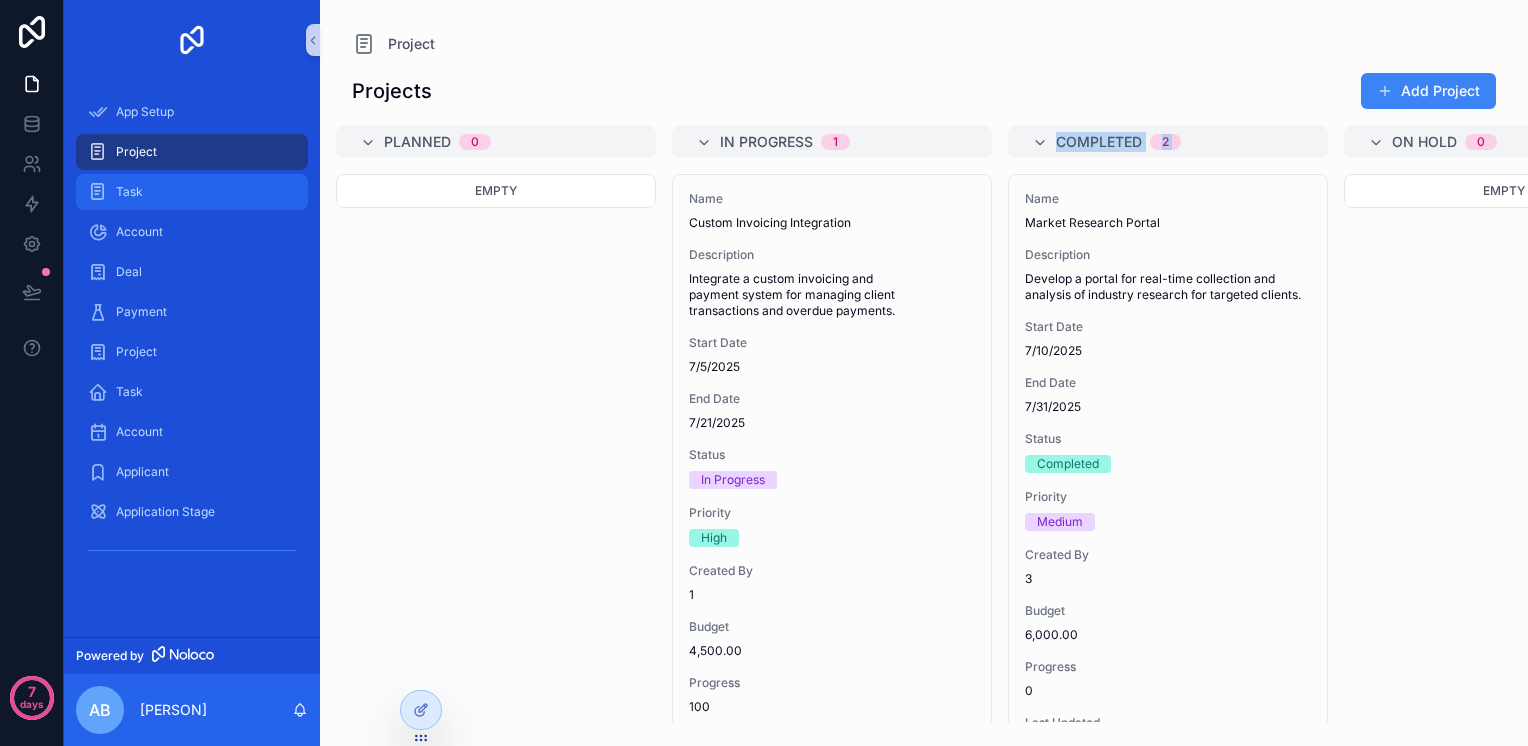 click on "Task" at bounding box center [192, 192] 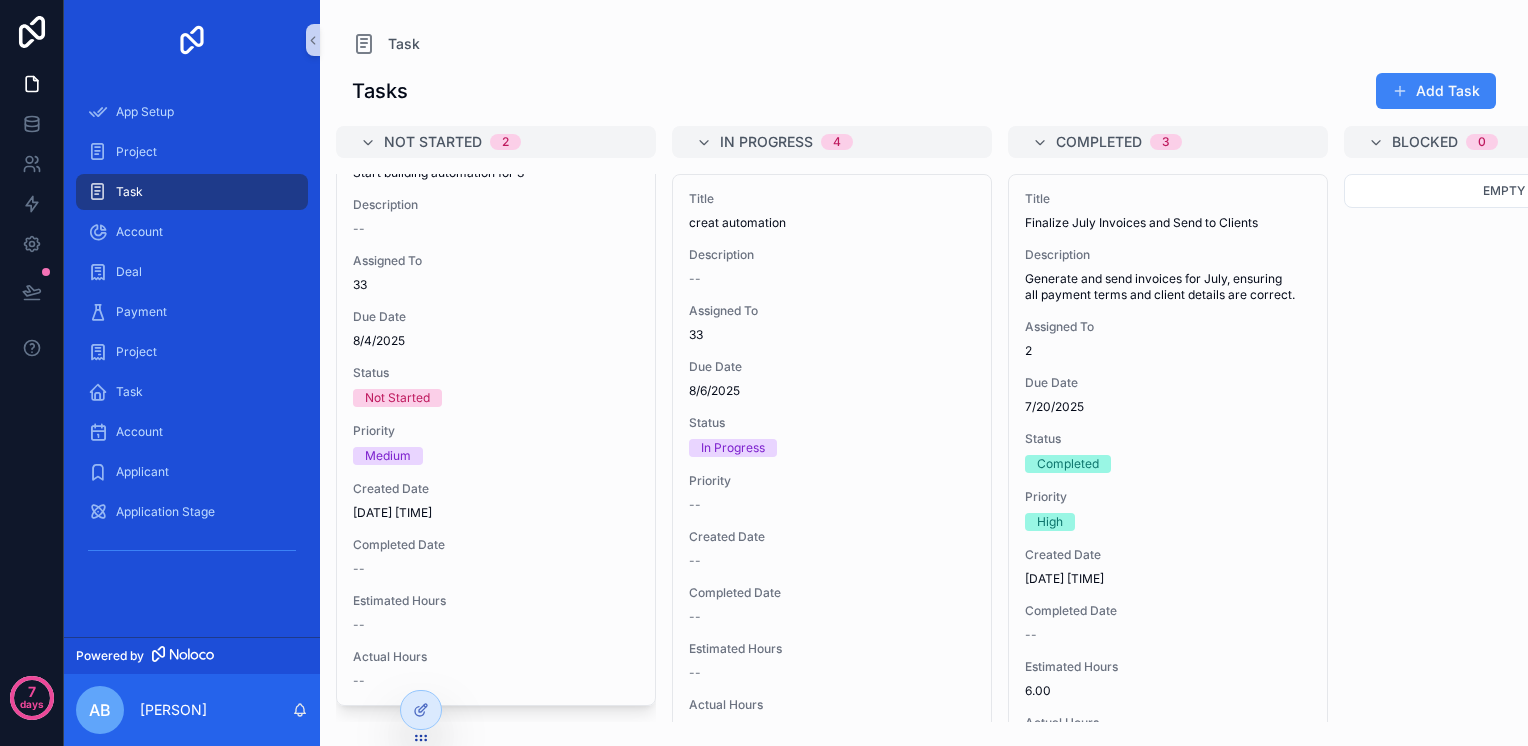 scroll, scrollTop: 0, scrollLeft: 0, axis: both 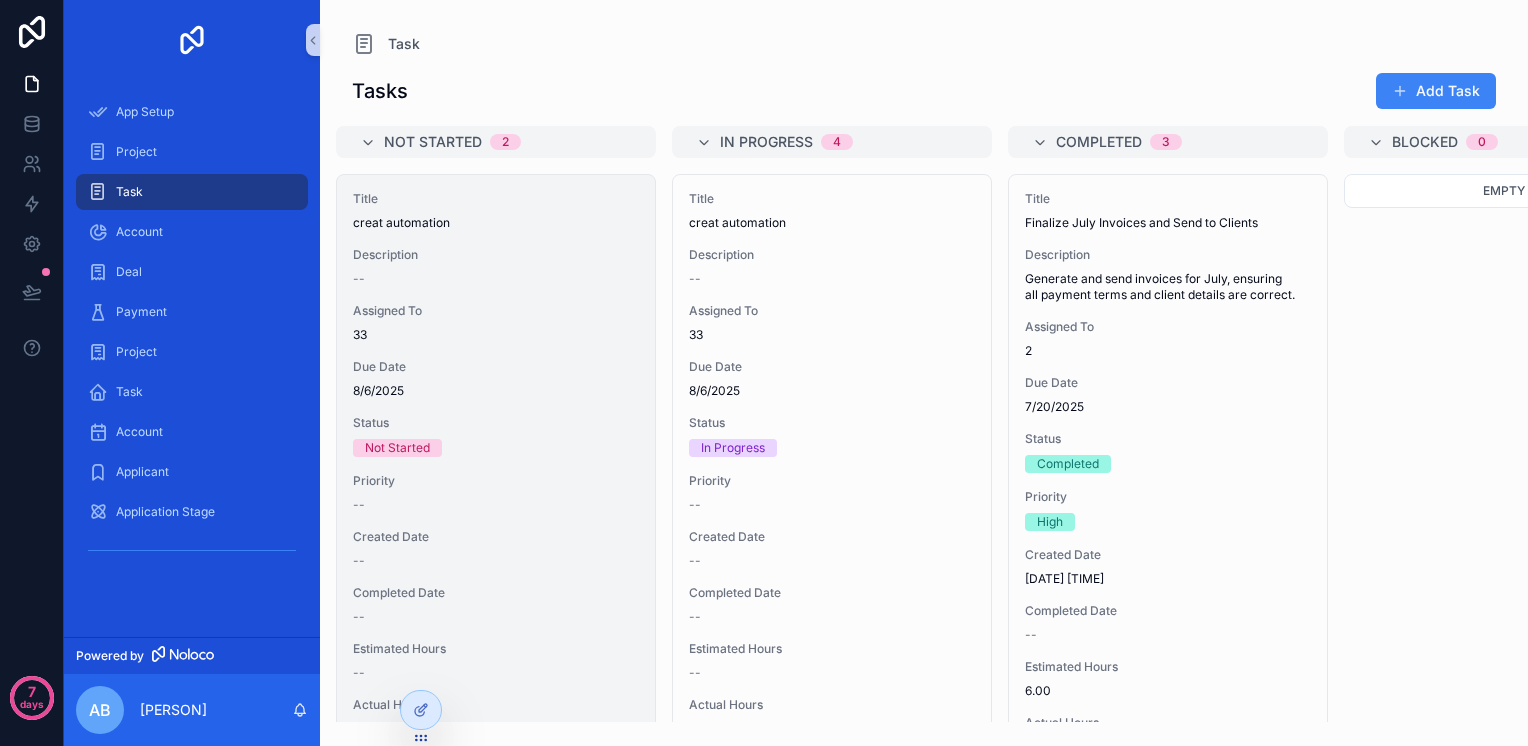 click on "Title creat automation Description -- Assigned To [NUMBER] Due Date [DATE] Status Not Started Priority -- Created Date -- Completed Date -- Estimated Hours -- Actual Hours --" at bounding box center [496, 464] 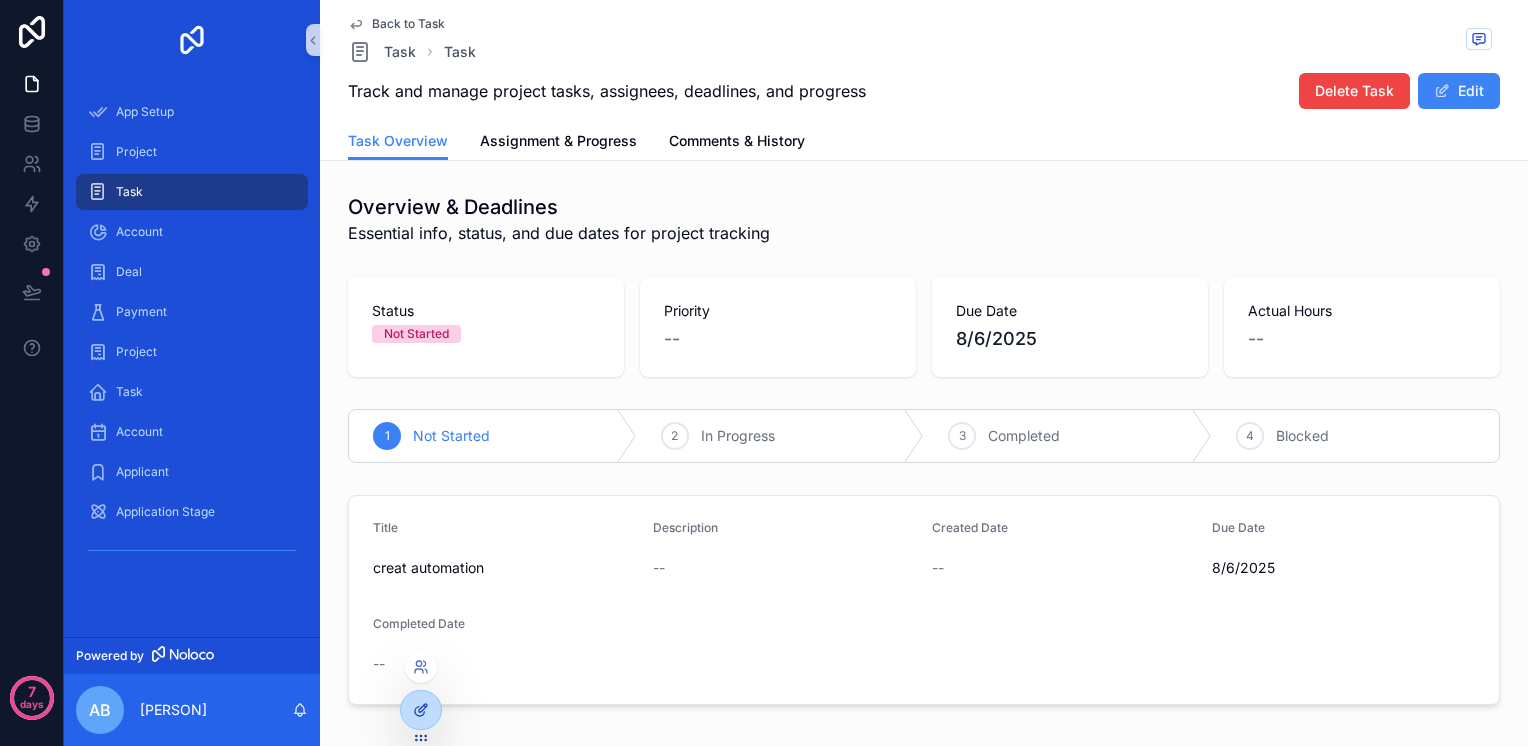 click at bounding box center [421, 710] 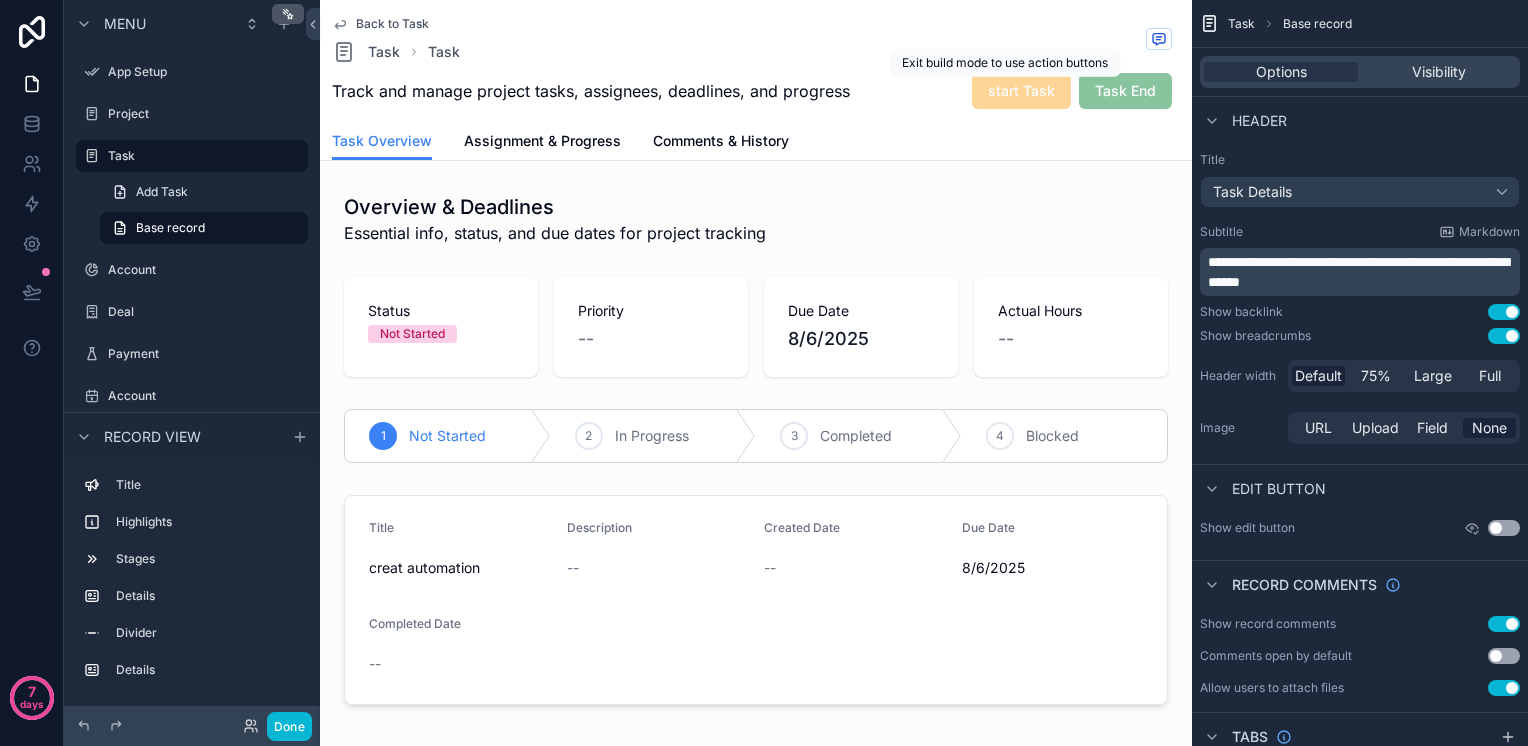click on "start Task" at bounding box center (1021, 90) 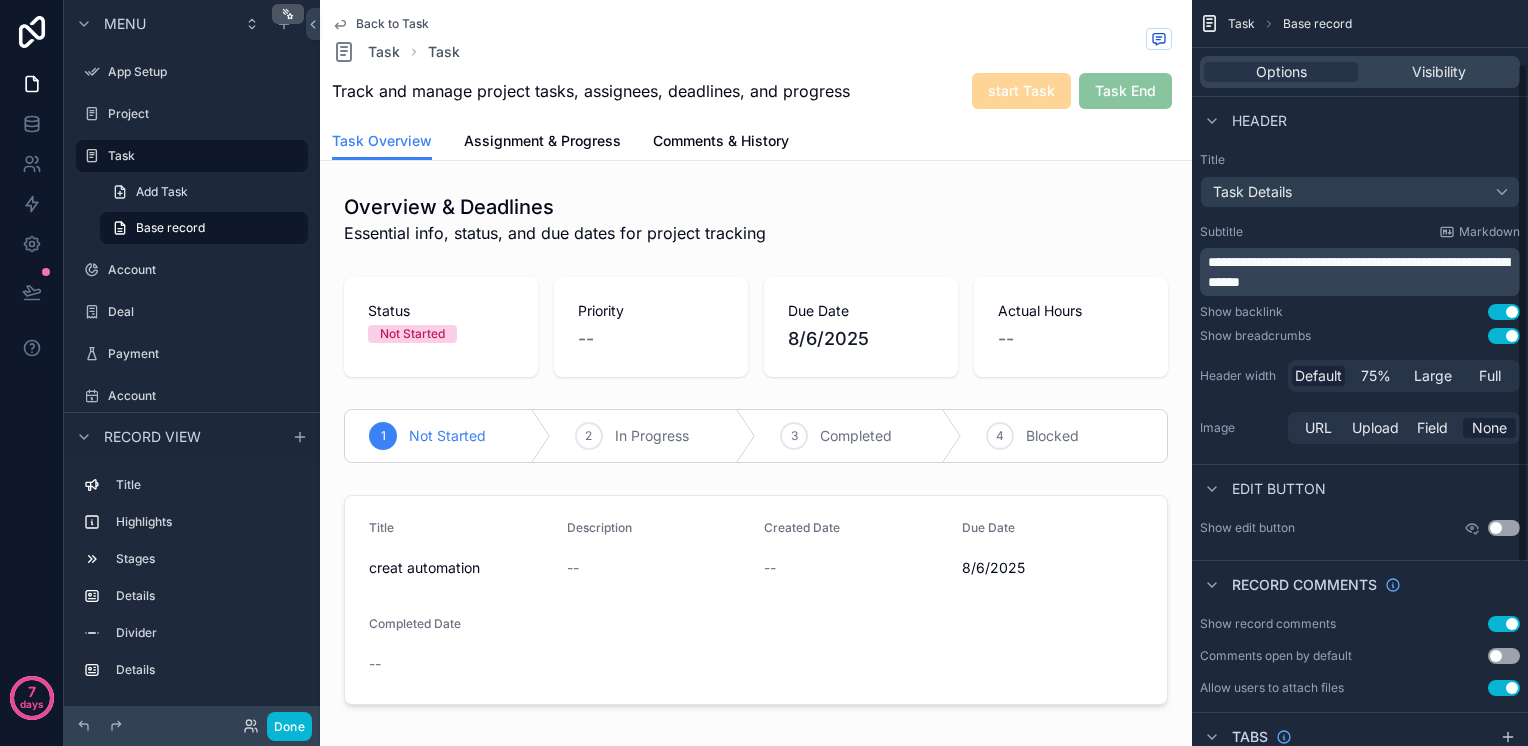 scroll, scrollTop: 365, scrollLeft: 0, axis: vertical 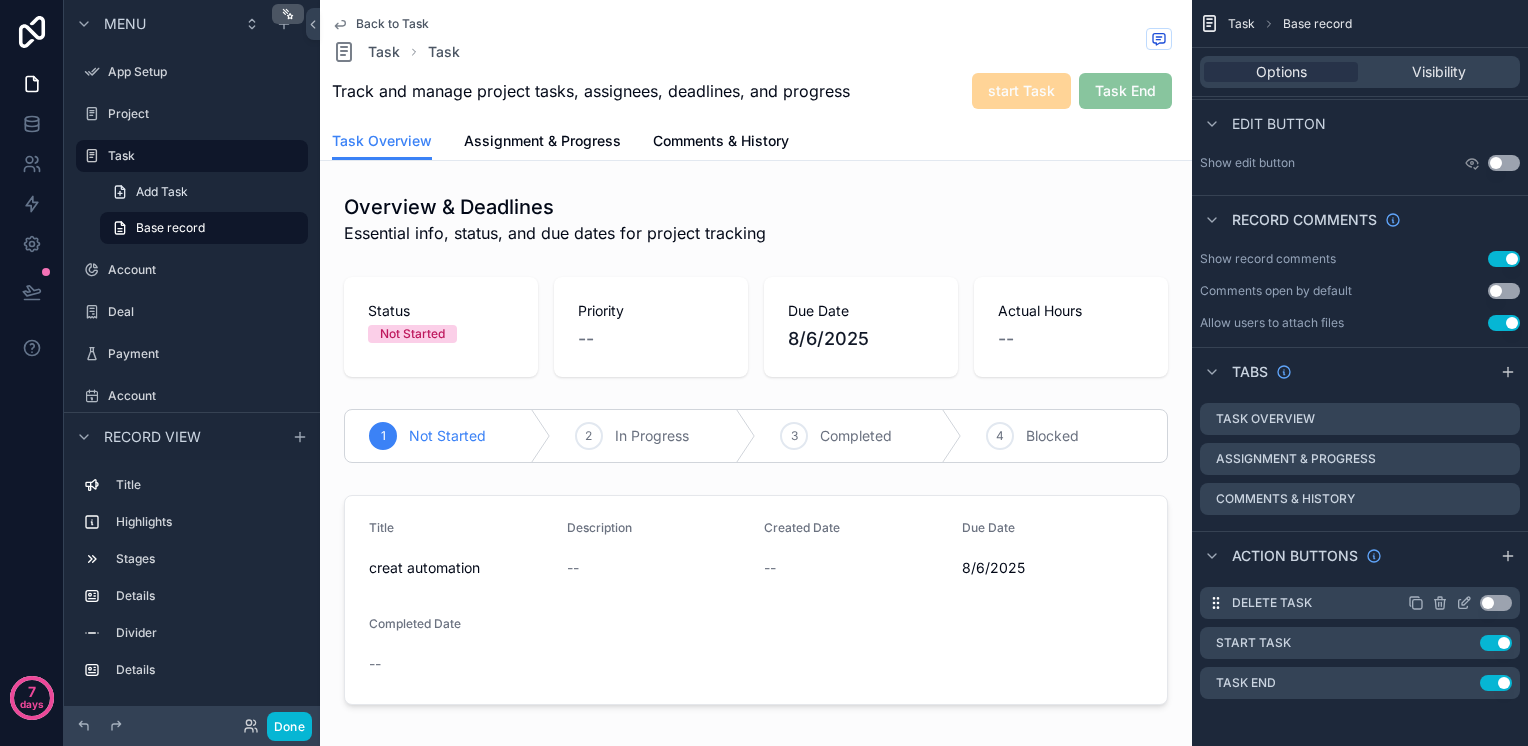 click on "Use setting" at bounding box center (1496, 603) 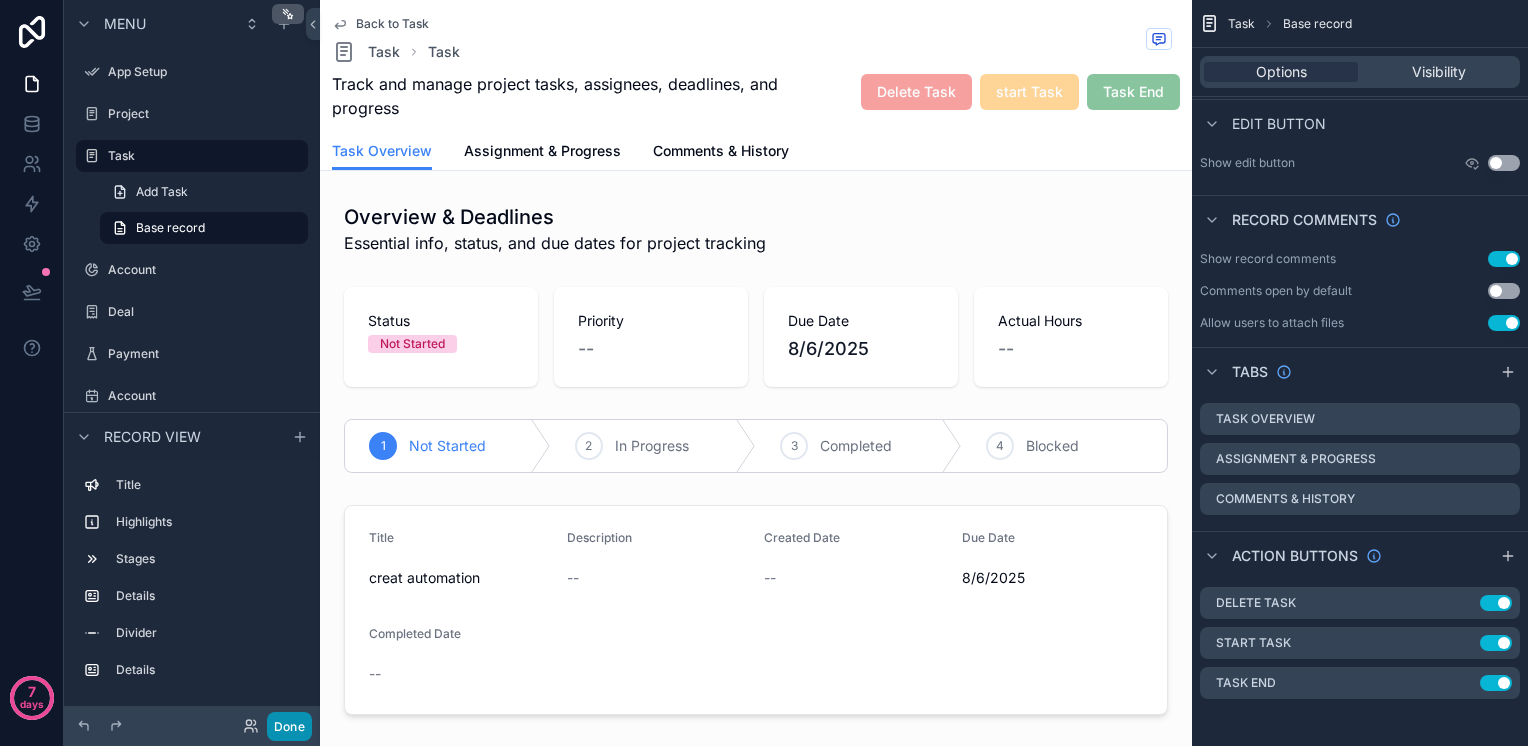 click on "Done" at bounding box center [289, 726] 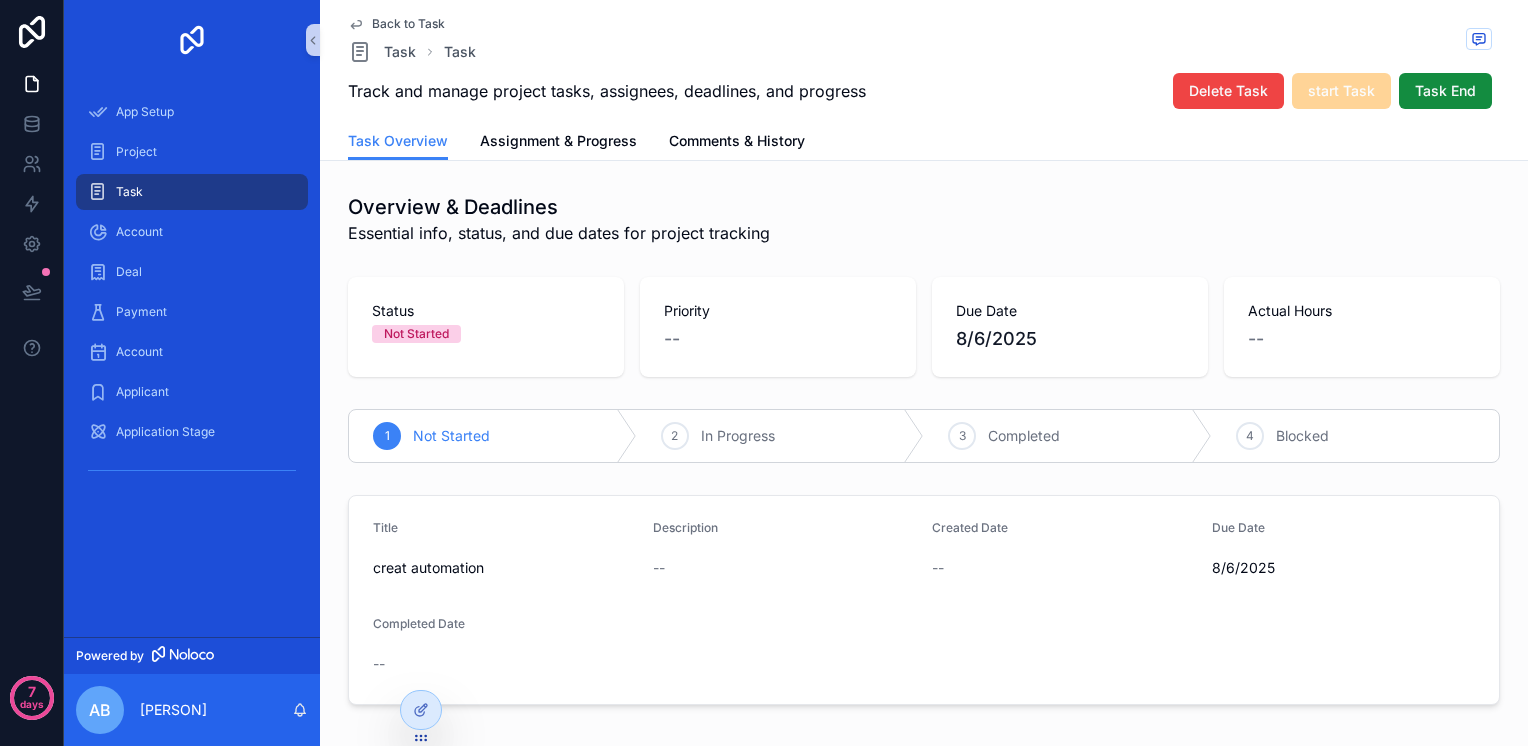 click 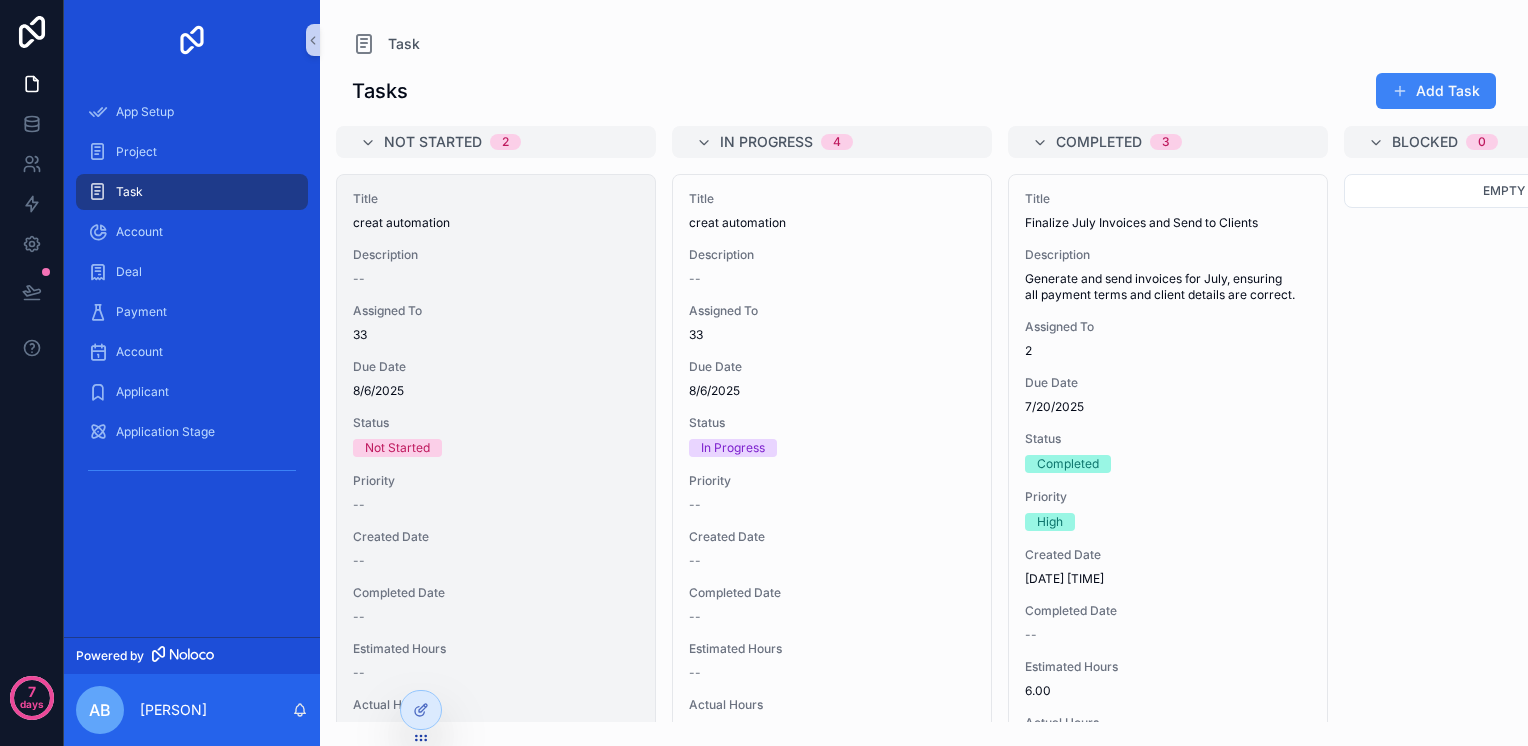 click on "Assigned To 33" at bounding box center (496, 323) 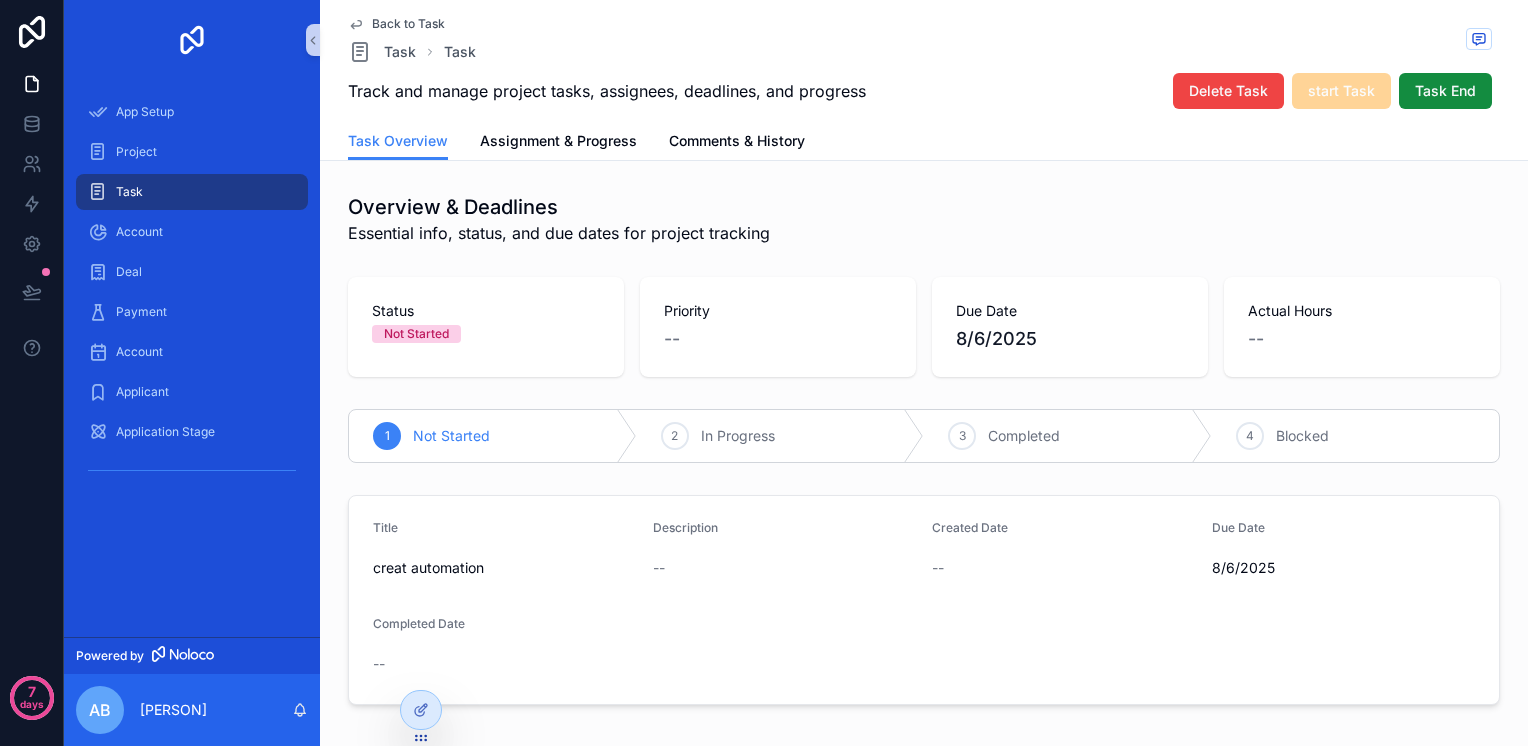 click 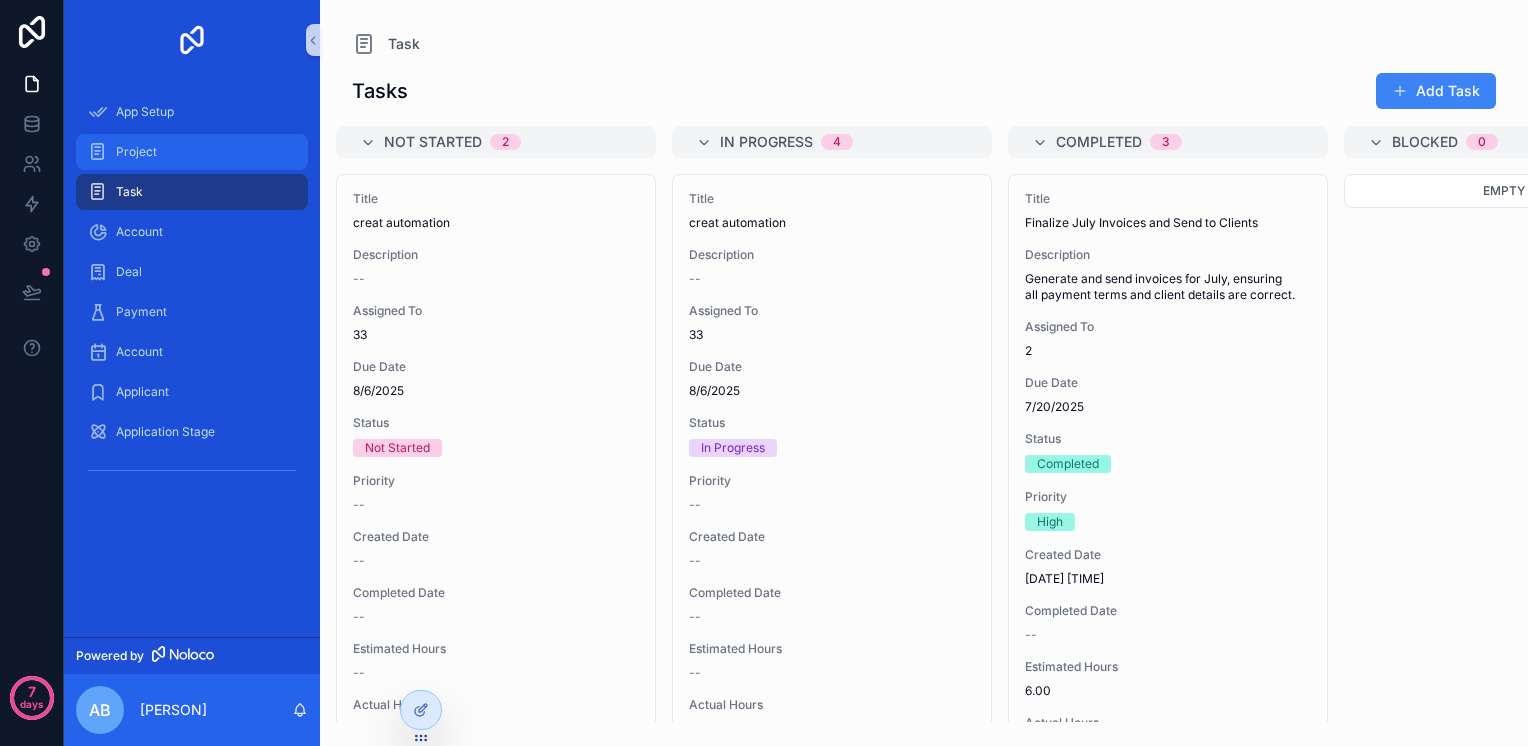 click on "Project" at bounding box center [136, 152] 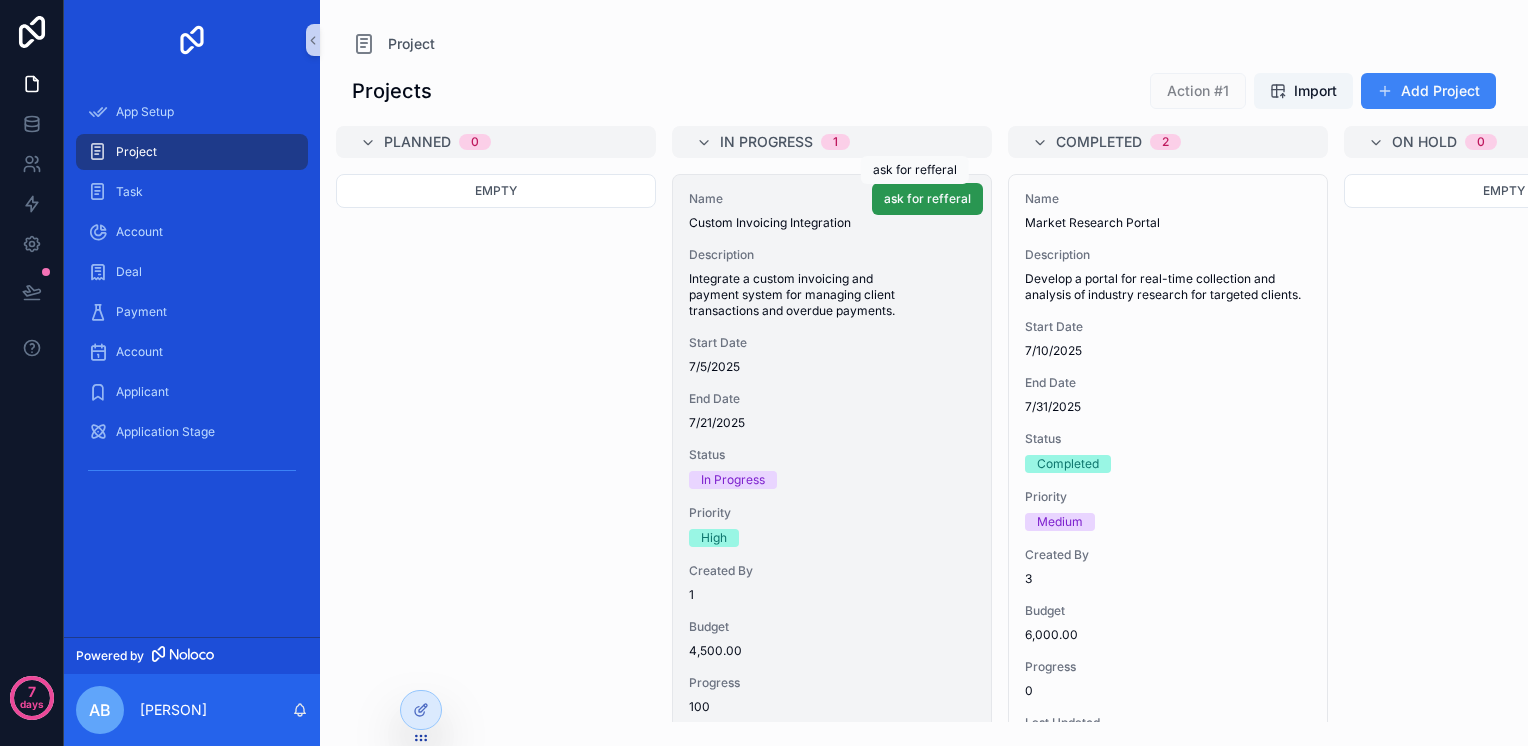 click on "ask for refferal" at bounding box center (927, 199) 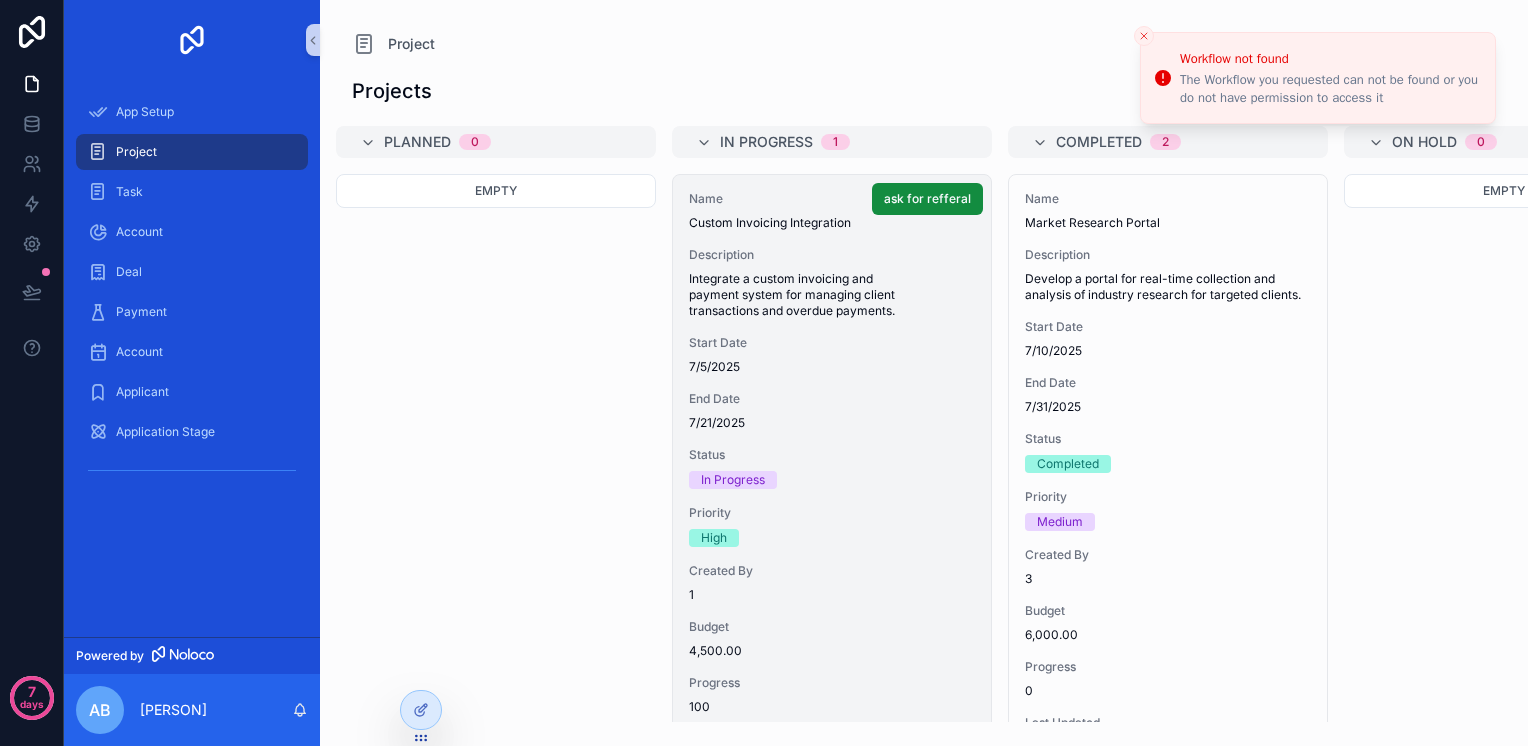 click on "Name Custom Invoicing Integration Description Integrate a custom invoicing and payment system for managing client transactions and overdue payments. Start Date [DATE] End Date [DATE] Status In Progress Priority High Created By [NUMBER] Budget 4,500.00 Progress 100 Last Updated [DATE] [TIME]" at bounding box center (832, 481) 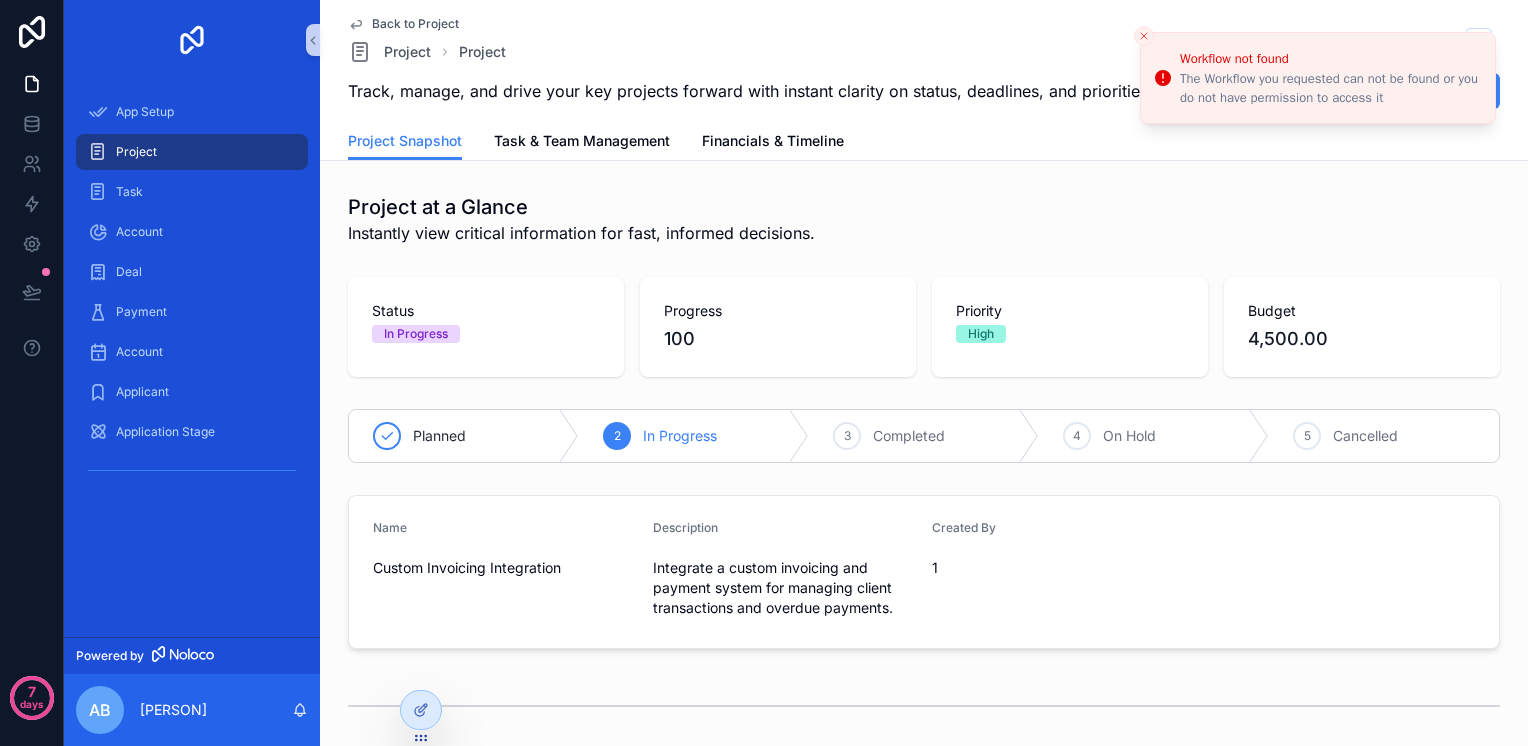 click 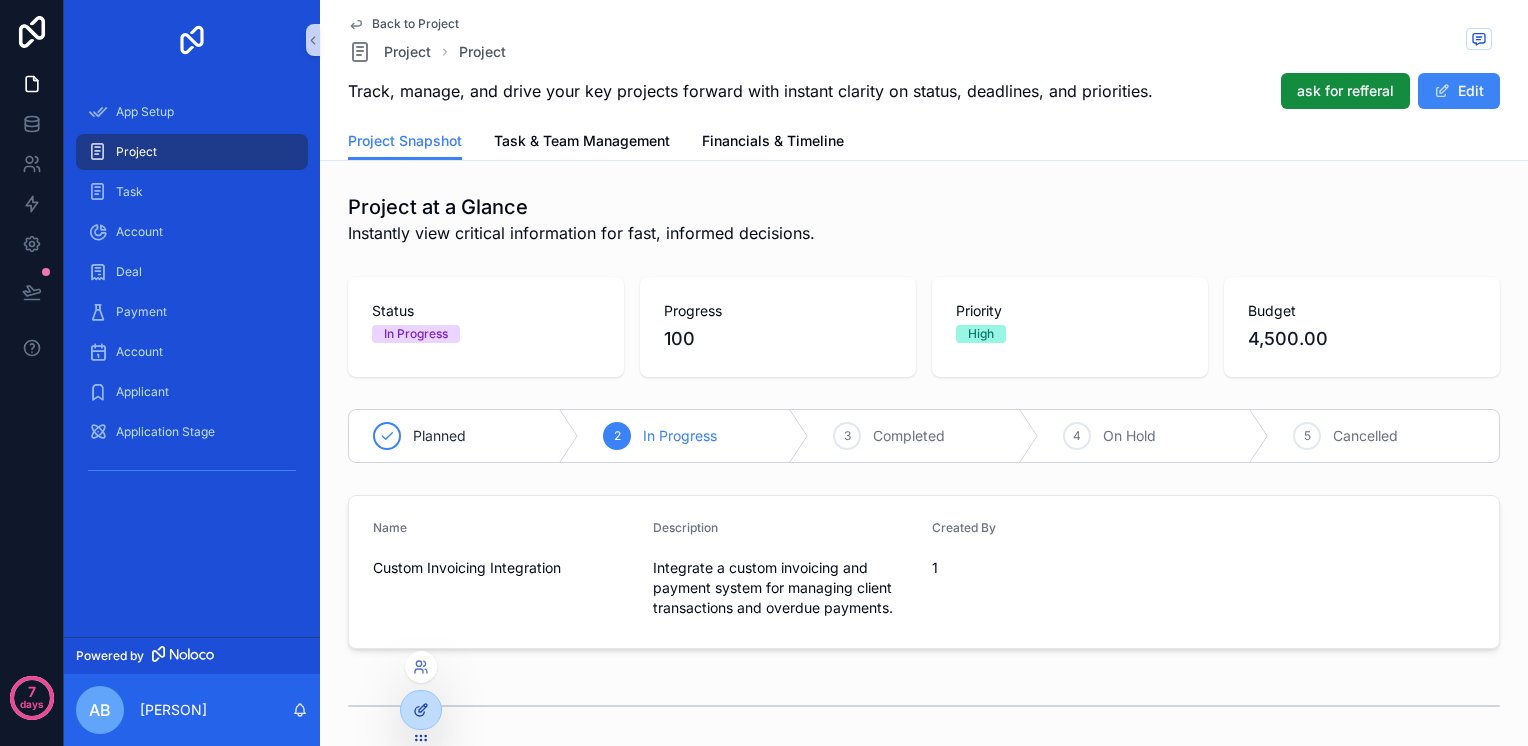 click 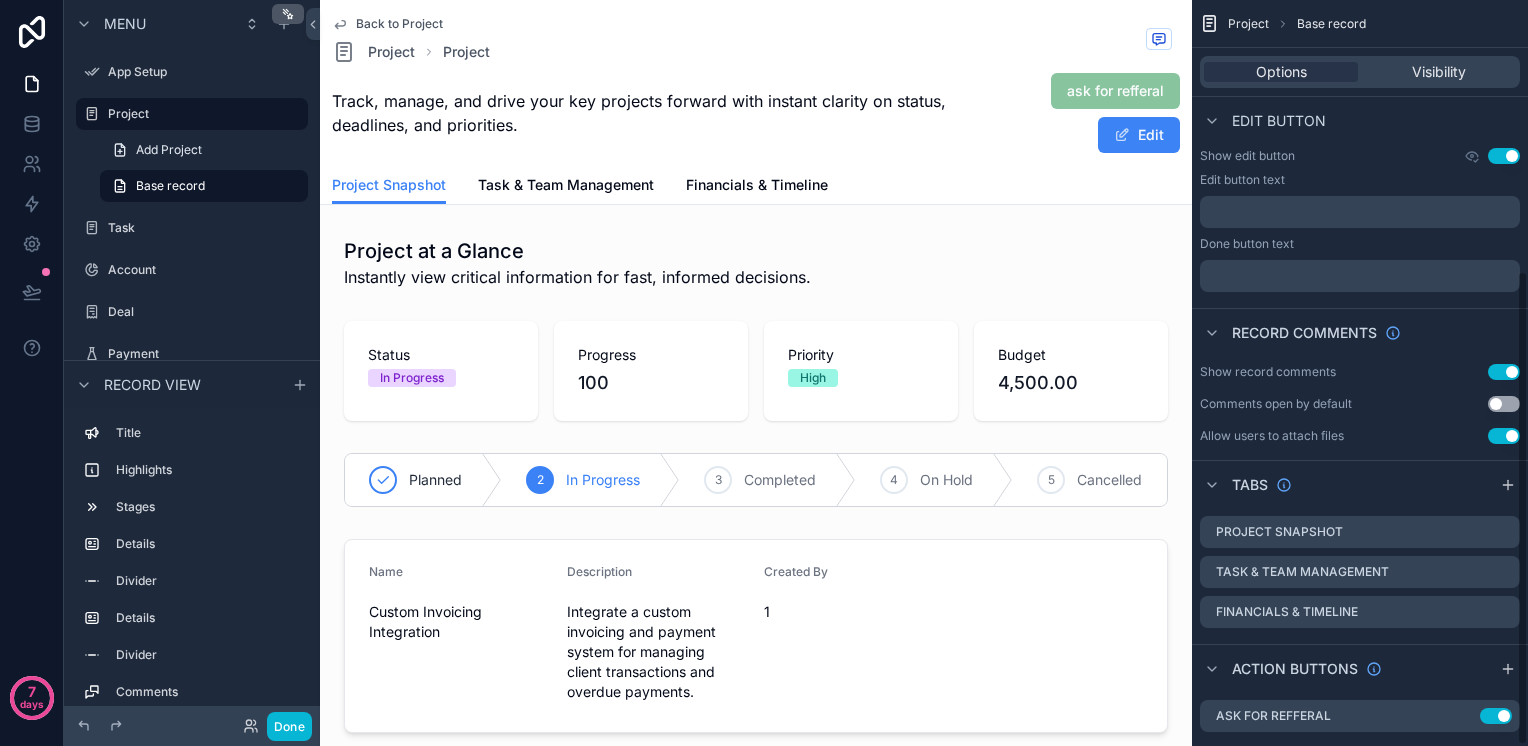 scroll, scrollTop: 425, scrollLeft: 0, axis: vertical 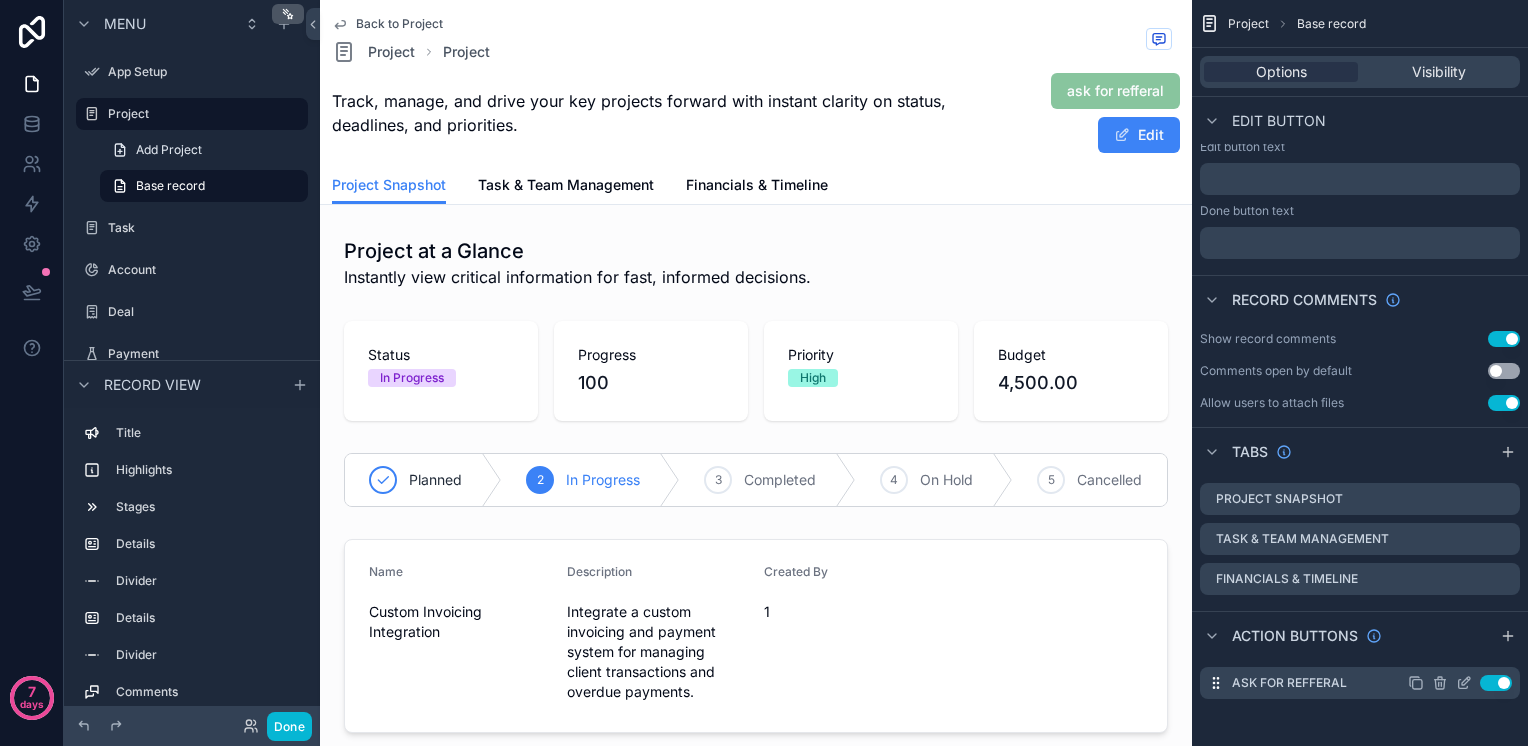 click 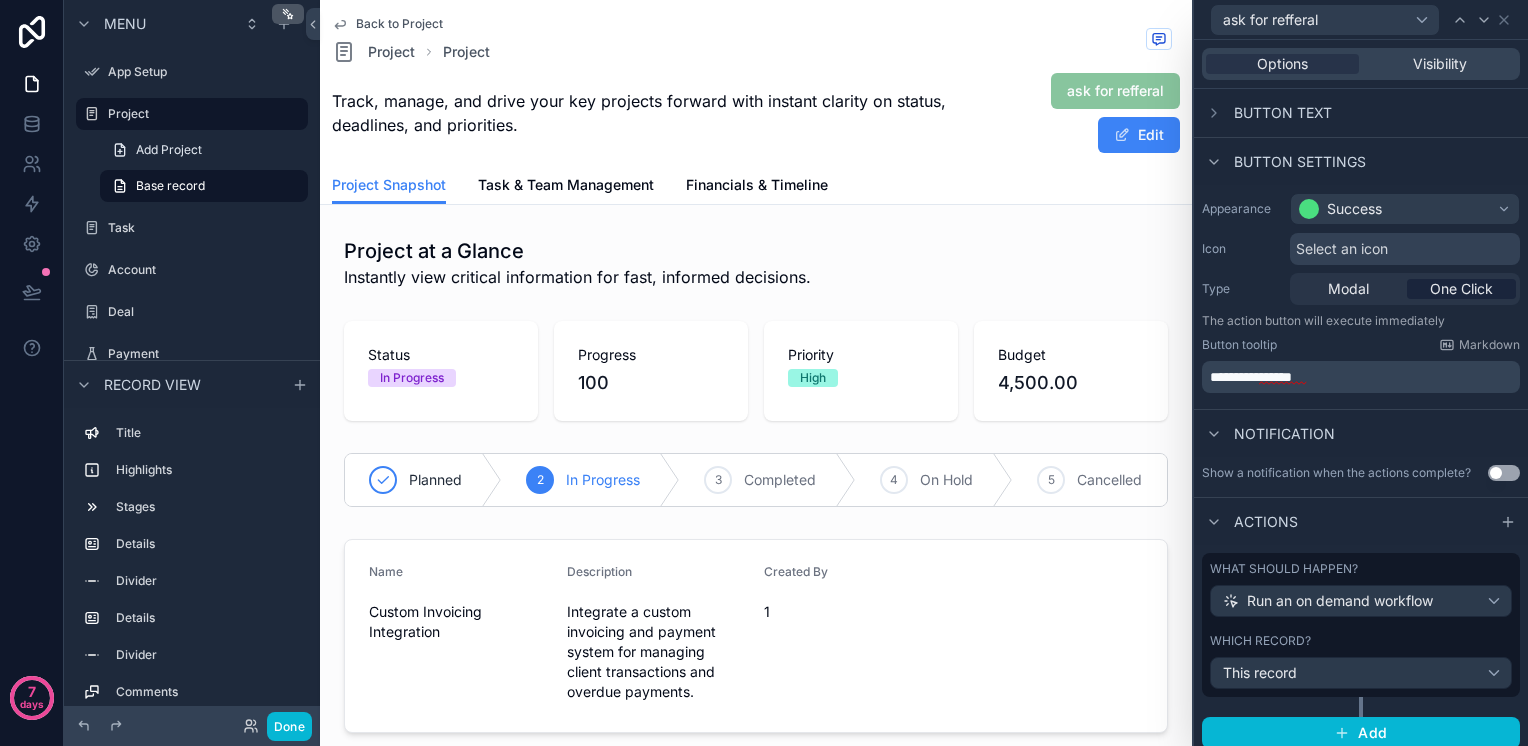 scroll, scrollTop: 9, scrollLeft: 0, axis: vertical 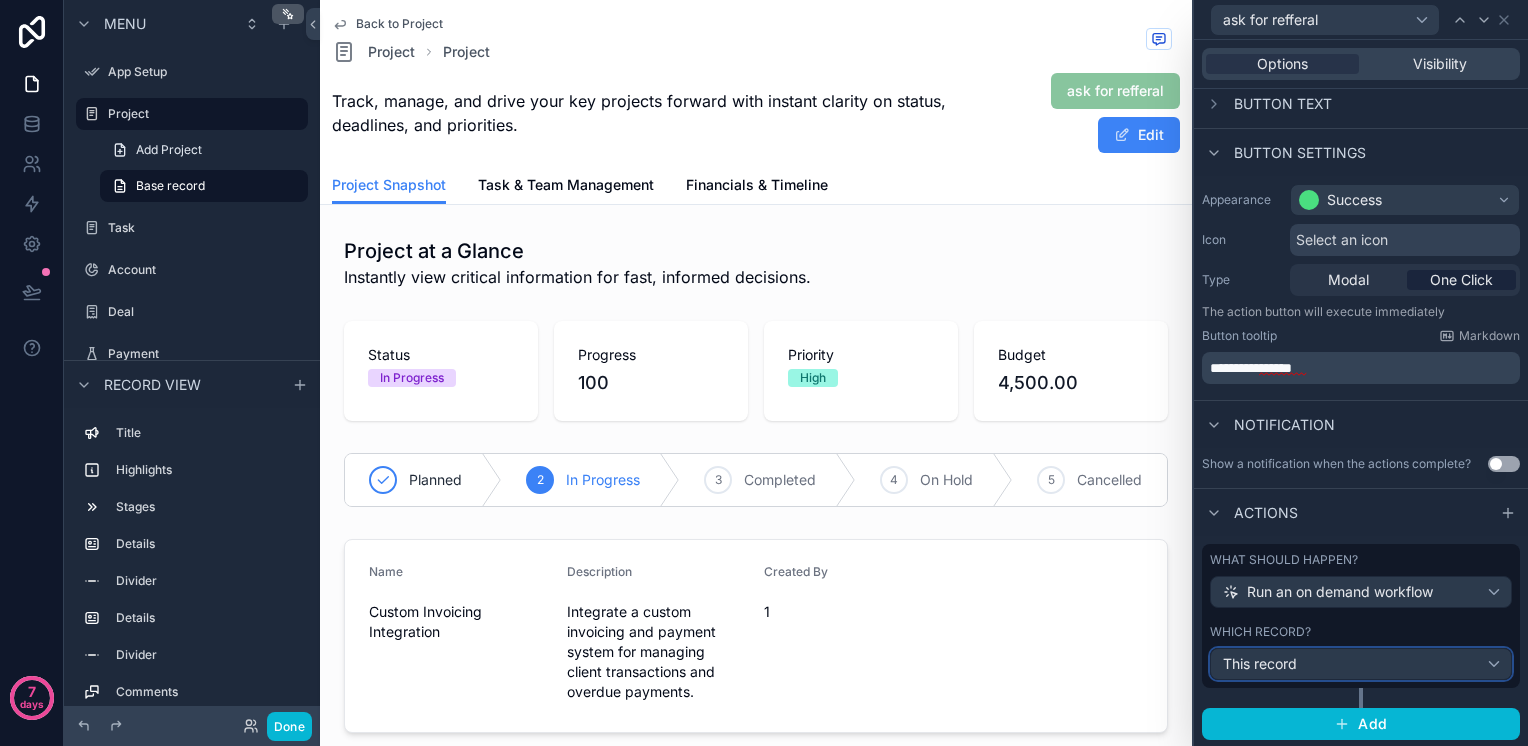 click on "This record" at bounding box center (1361, 664) 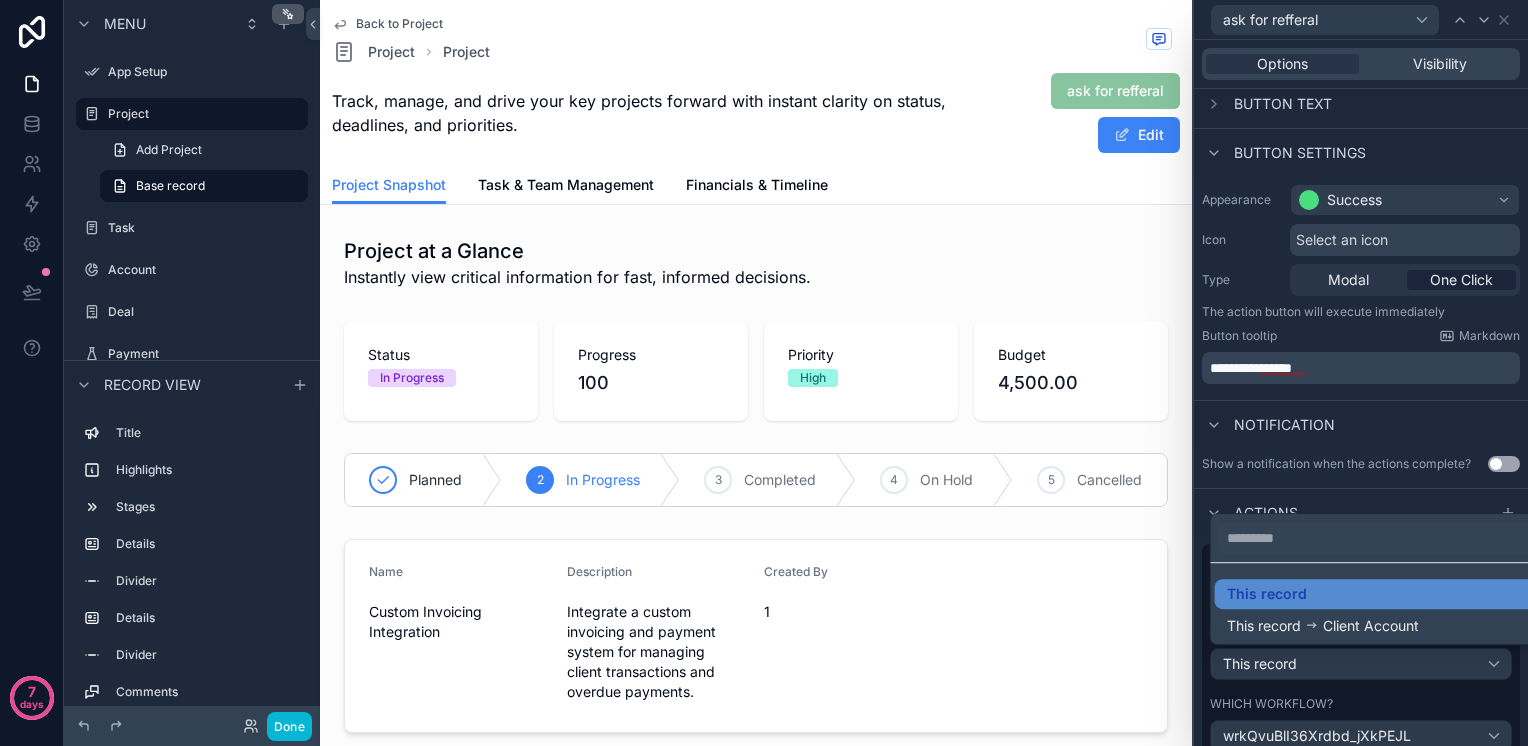 click at bounding box center (1361, 373) 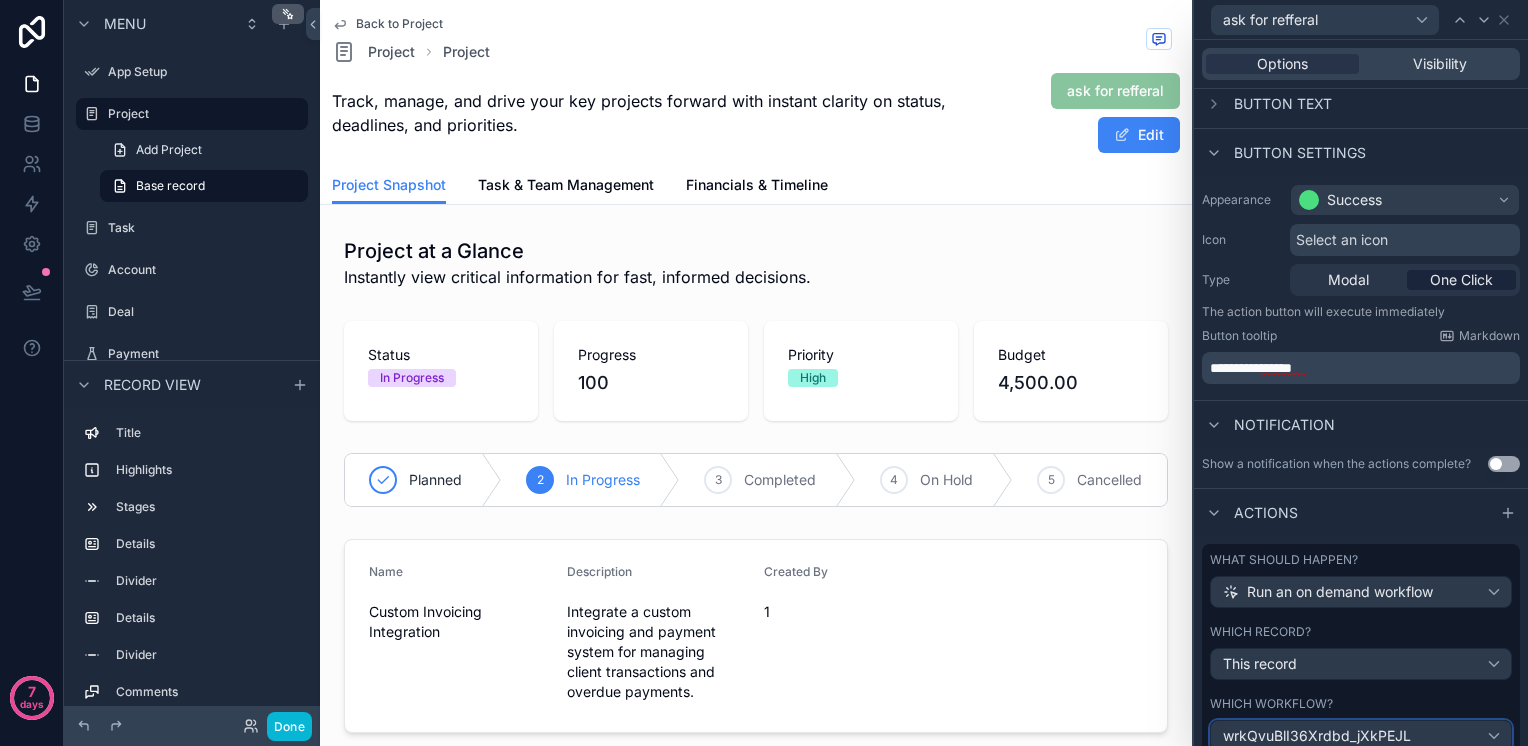 click on "wrkQvuBlI36Xrdbd_jXkPEJL" at bounding box center (1317, 736) 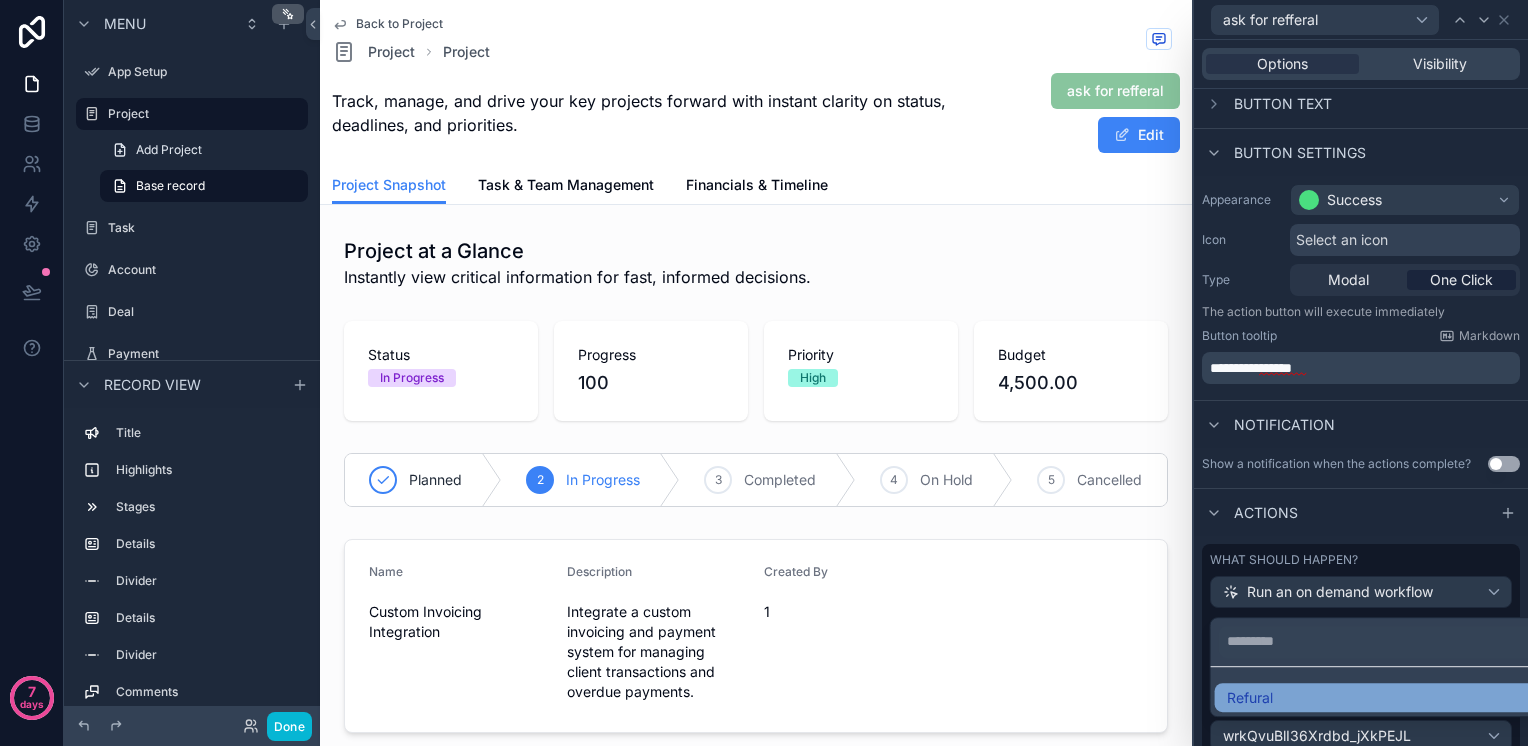click on "Refural" at bounding box center [1377, 698] 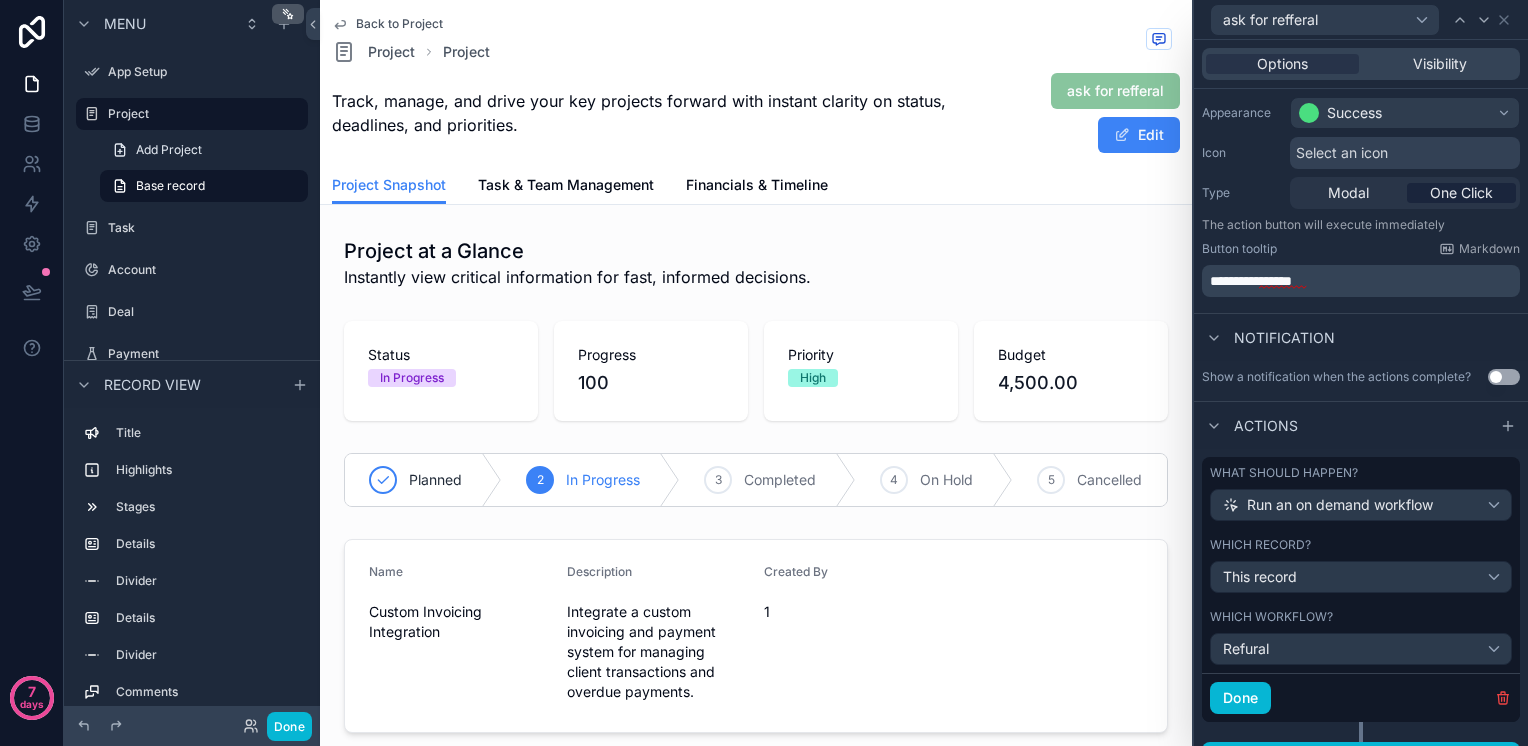 scroll, scrollTop: 129, scrollLeft: 0, axis: vertical 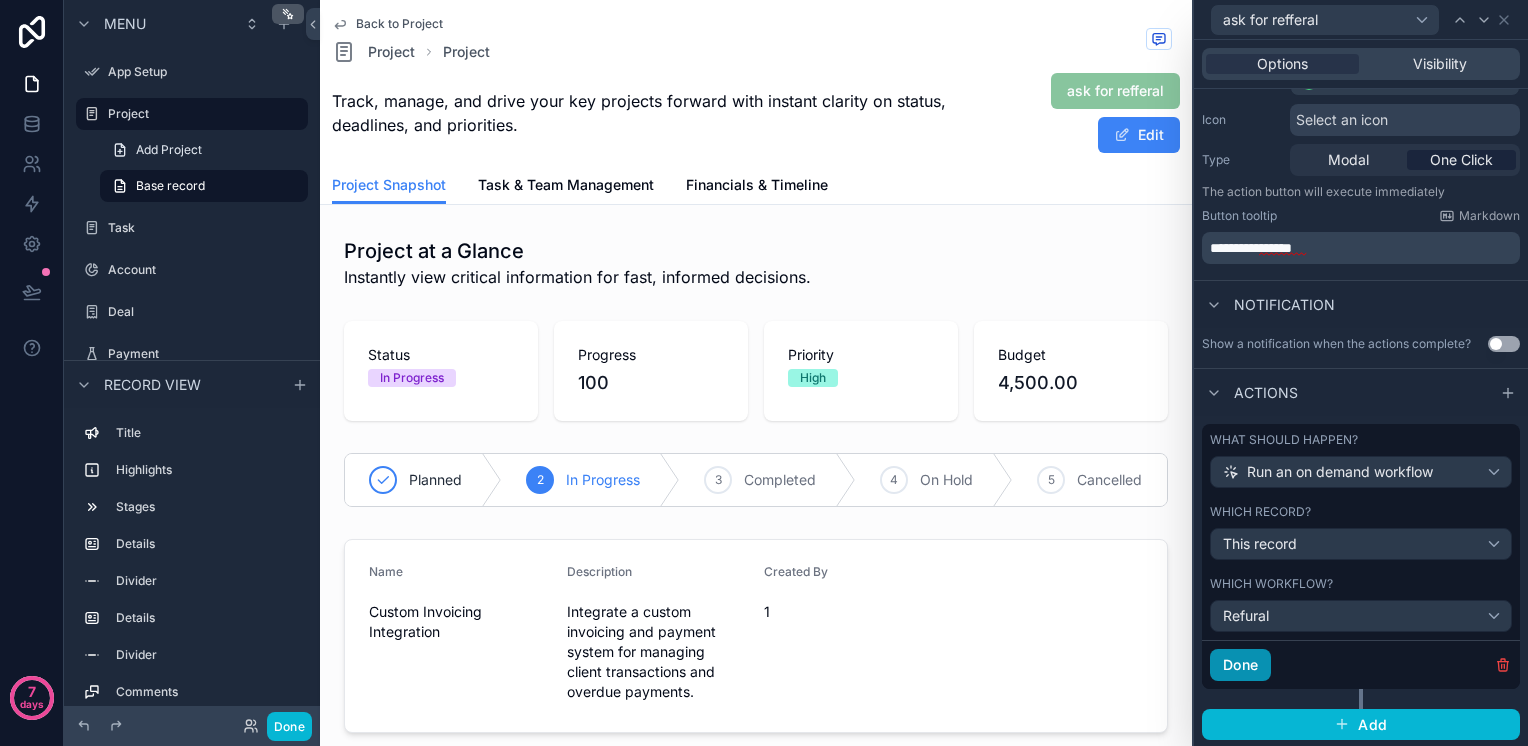 click on "Done" at bounding box center (1240, 665) 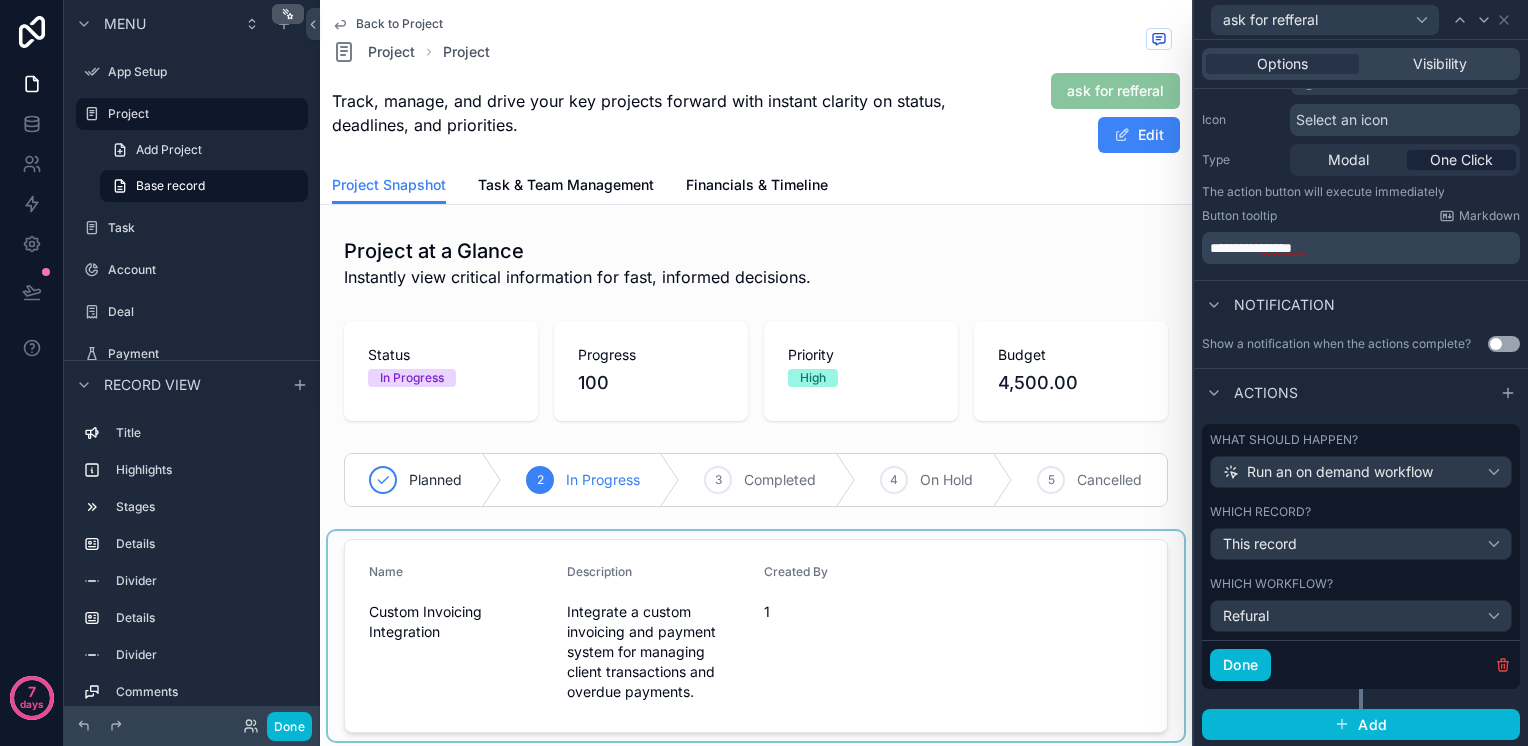 scroll, scrollTop: 9, scrollLeft: 0, axis: vertical 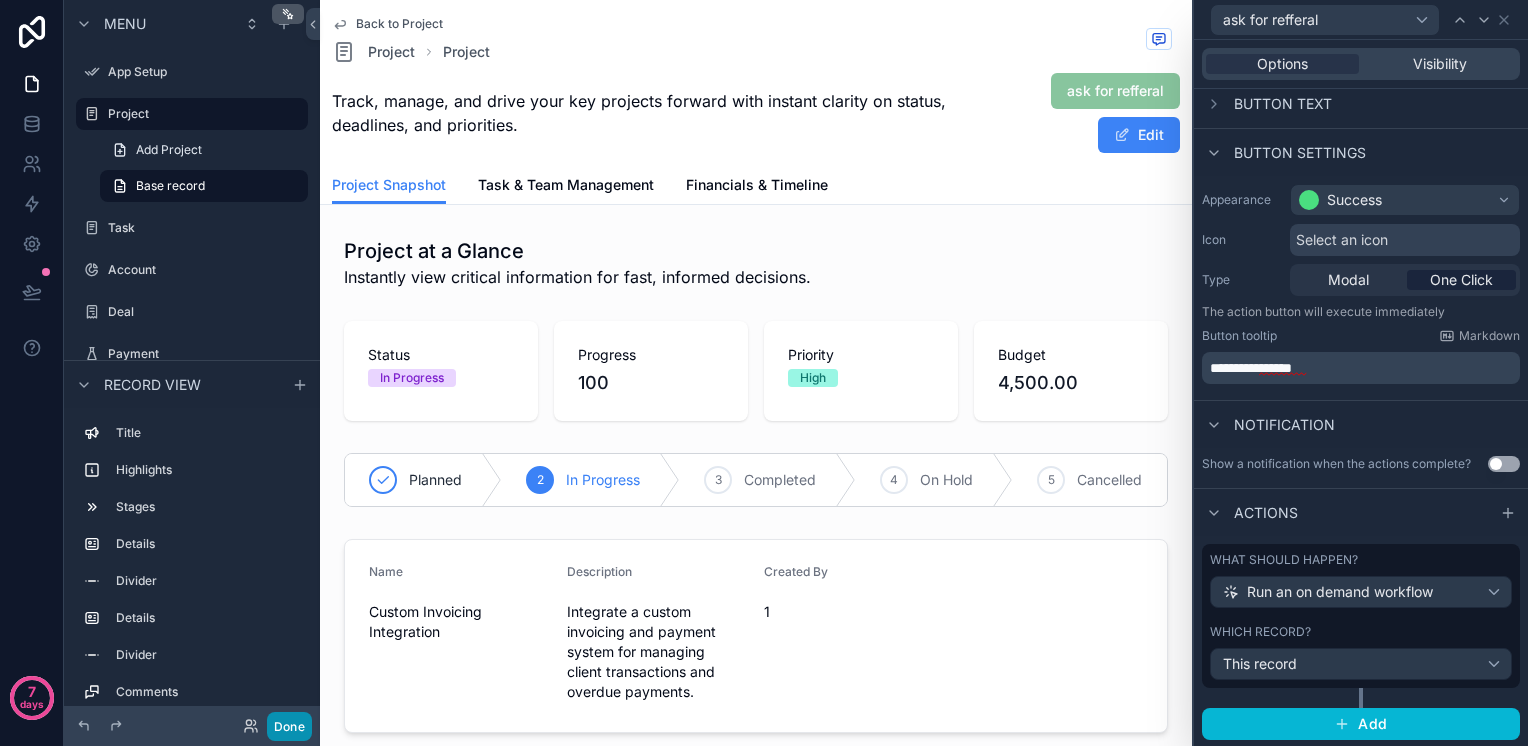 click on "Done" at bounding box center (289, 726) 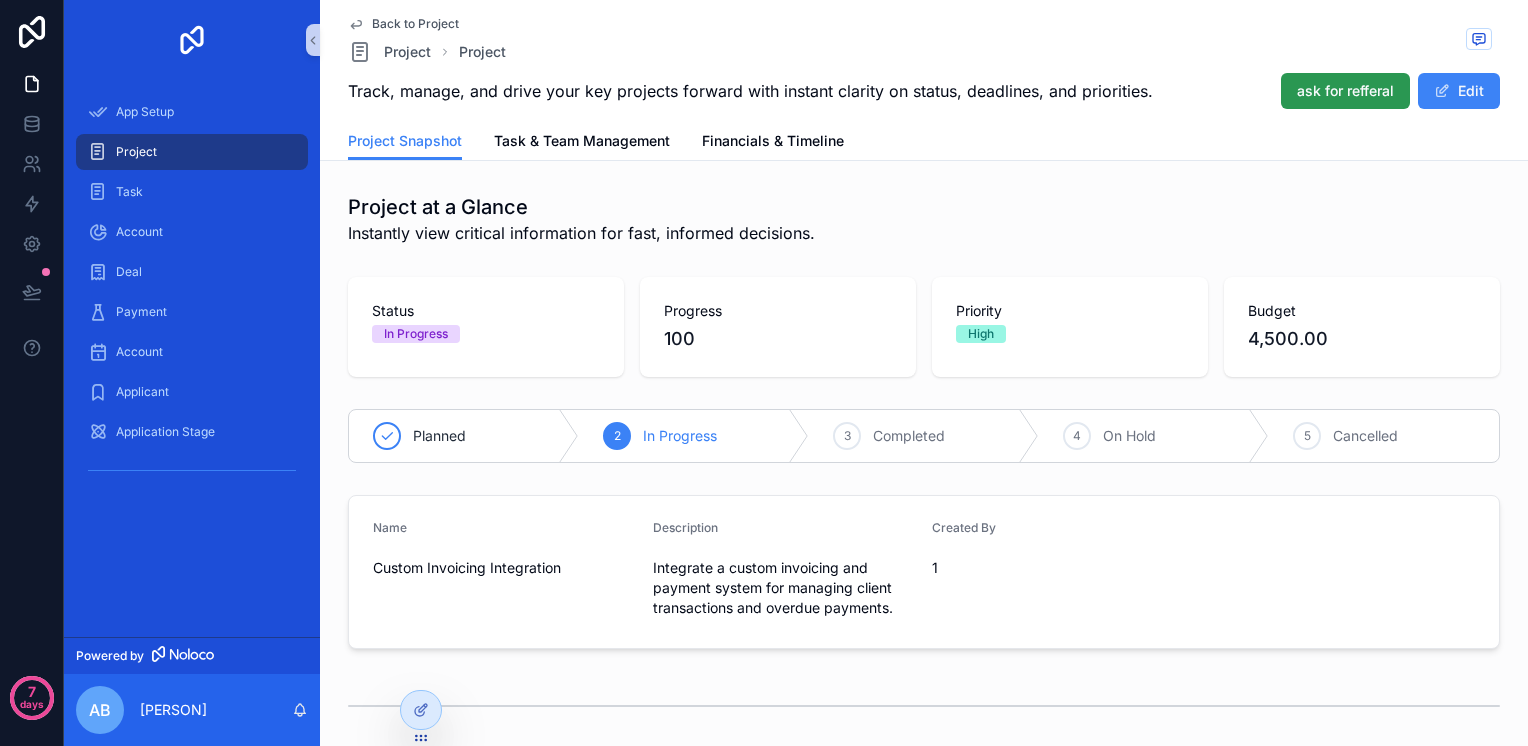 click on "ask for refferal" at bounding box center [1345, 91] 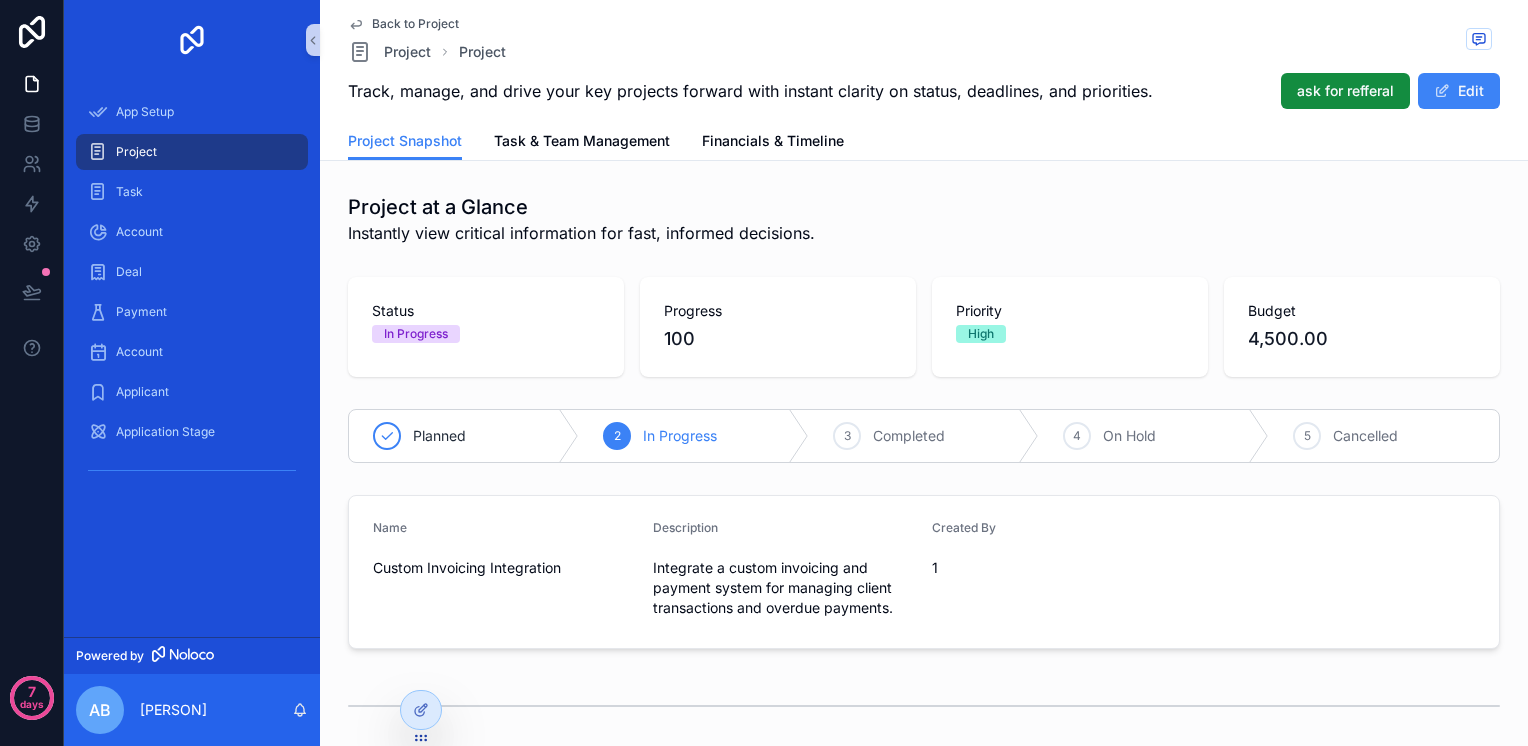 click 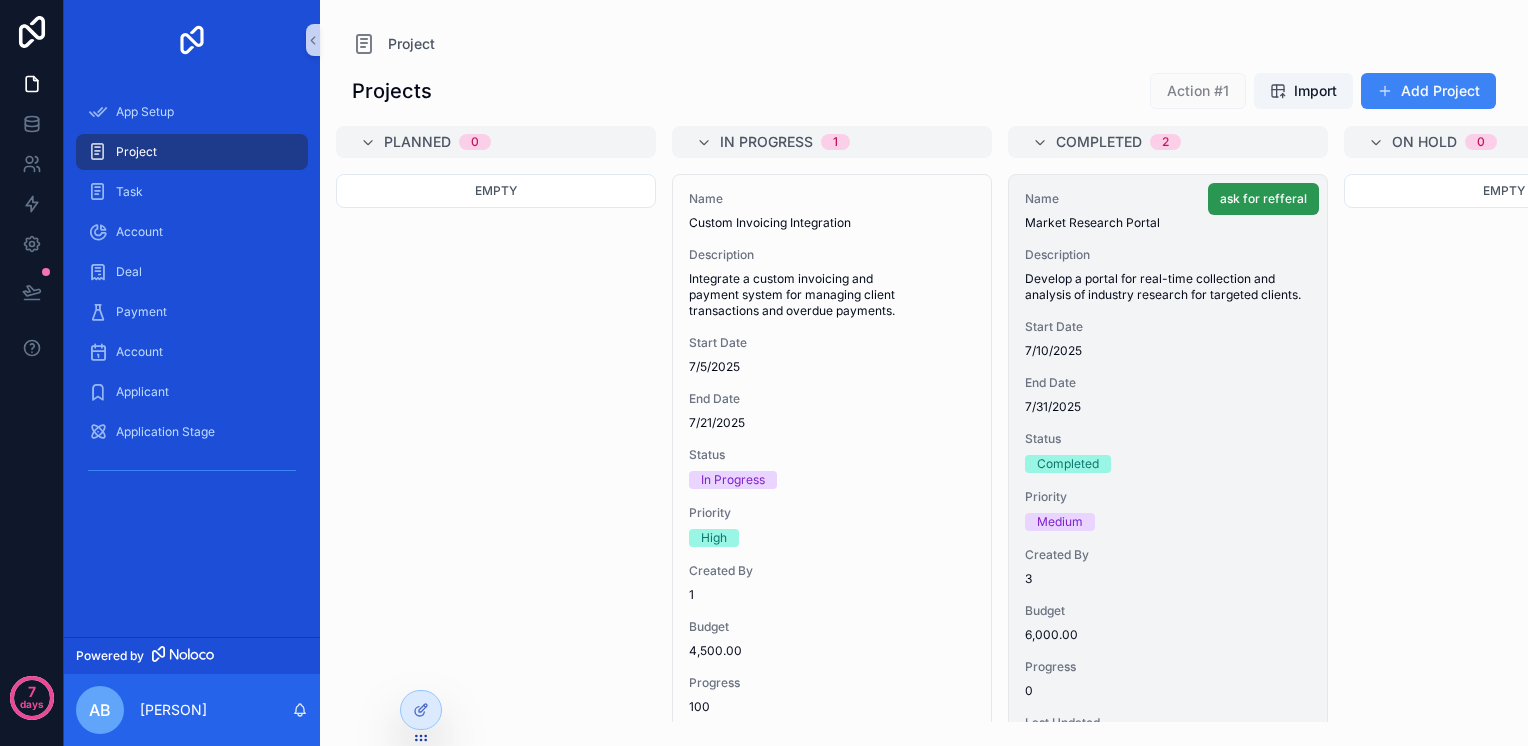 click on "ask for refferal" at bounding box center [1263, 199] 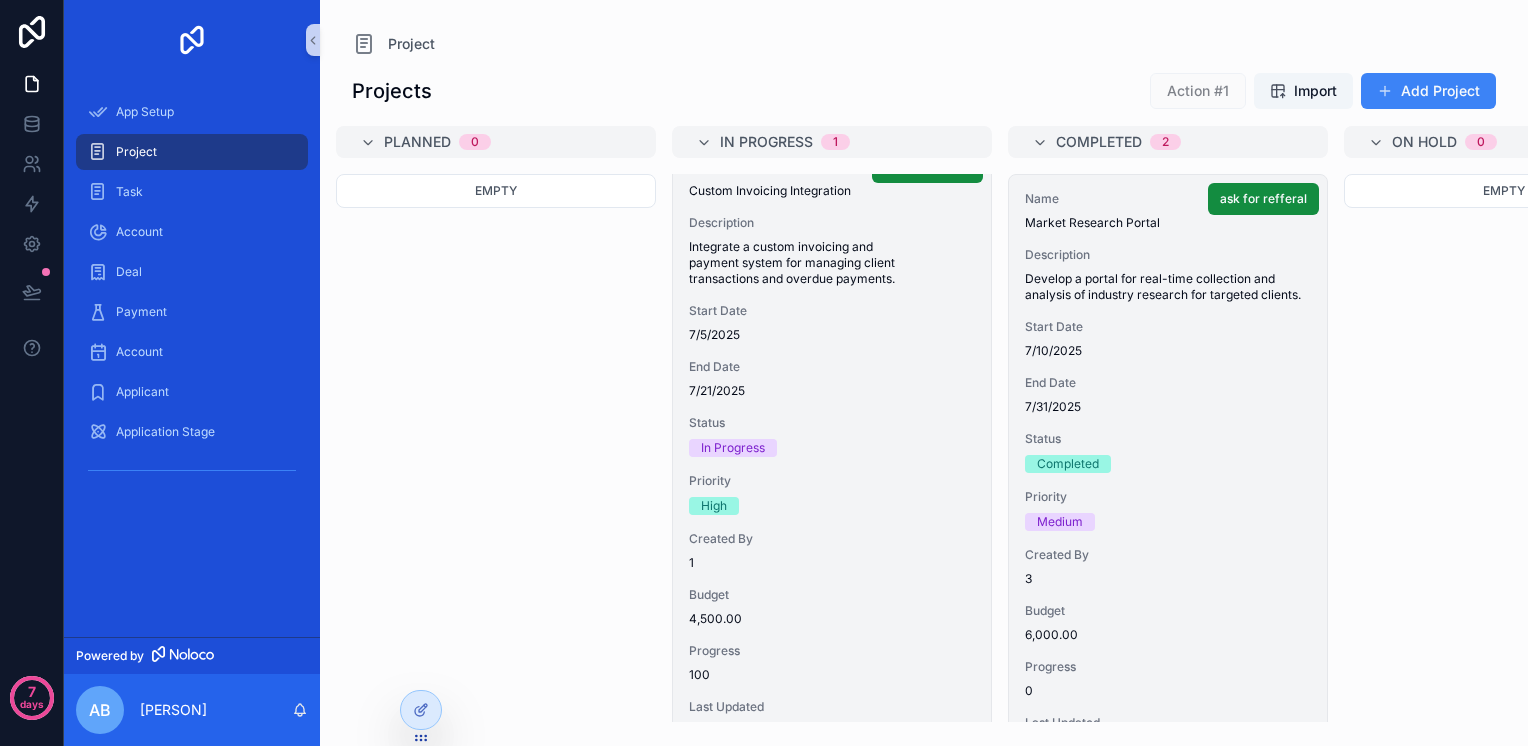 scroll, scrollTop: 0, scrollLeft: 0, axis: both 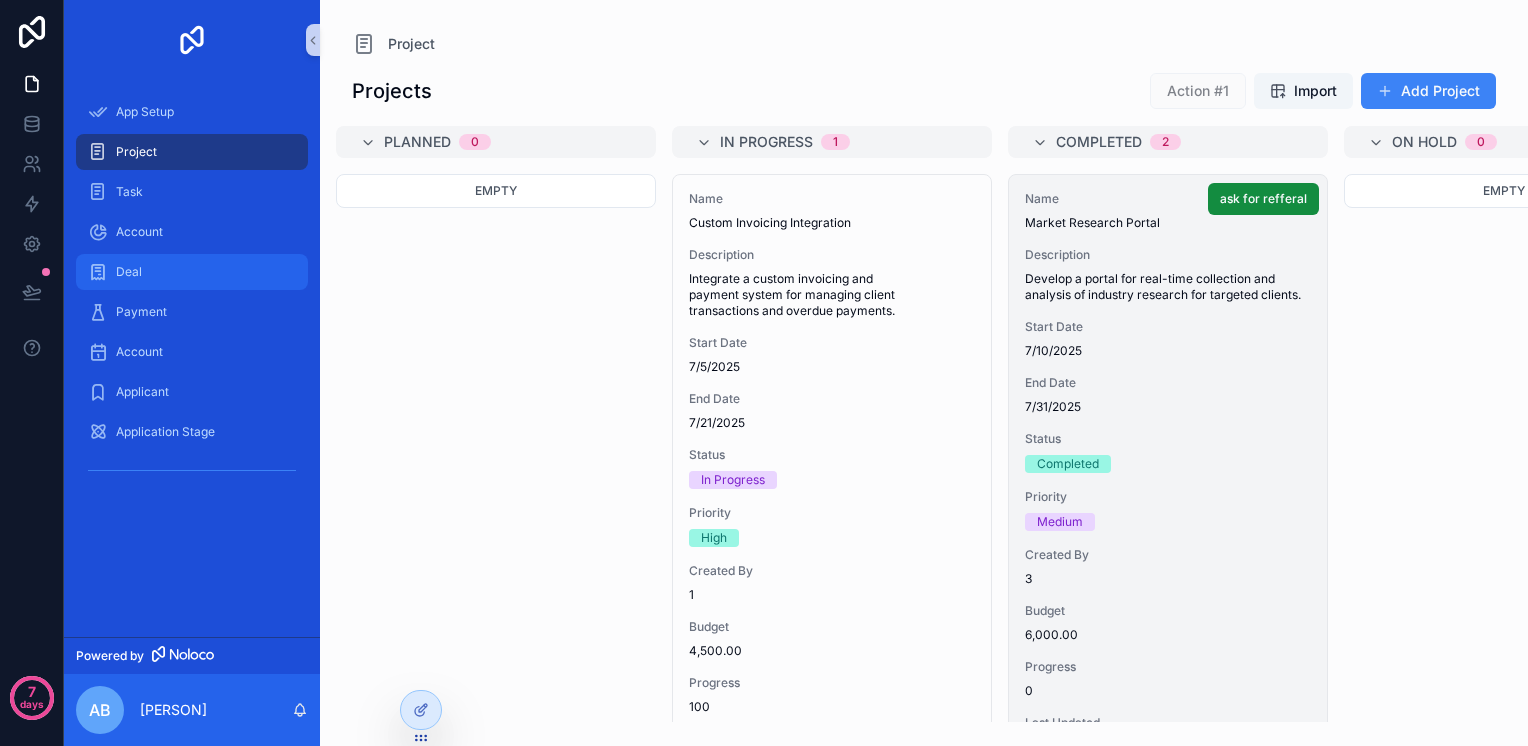 click on "Deal" at bounding box center (129, 272) 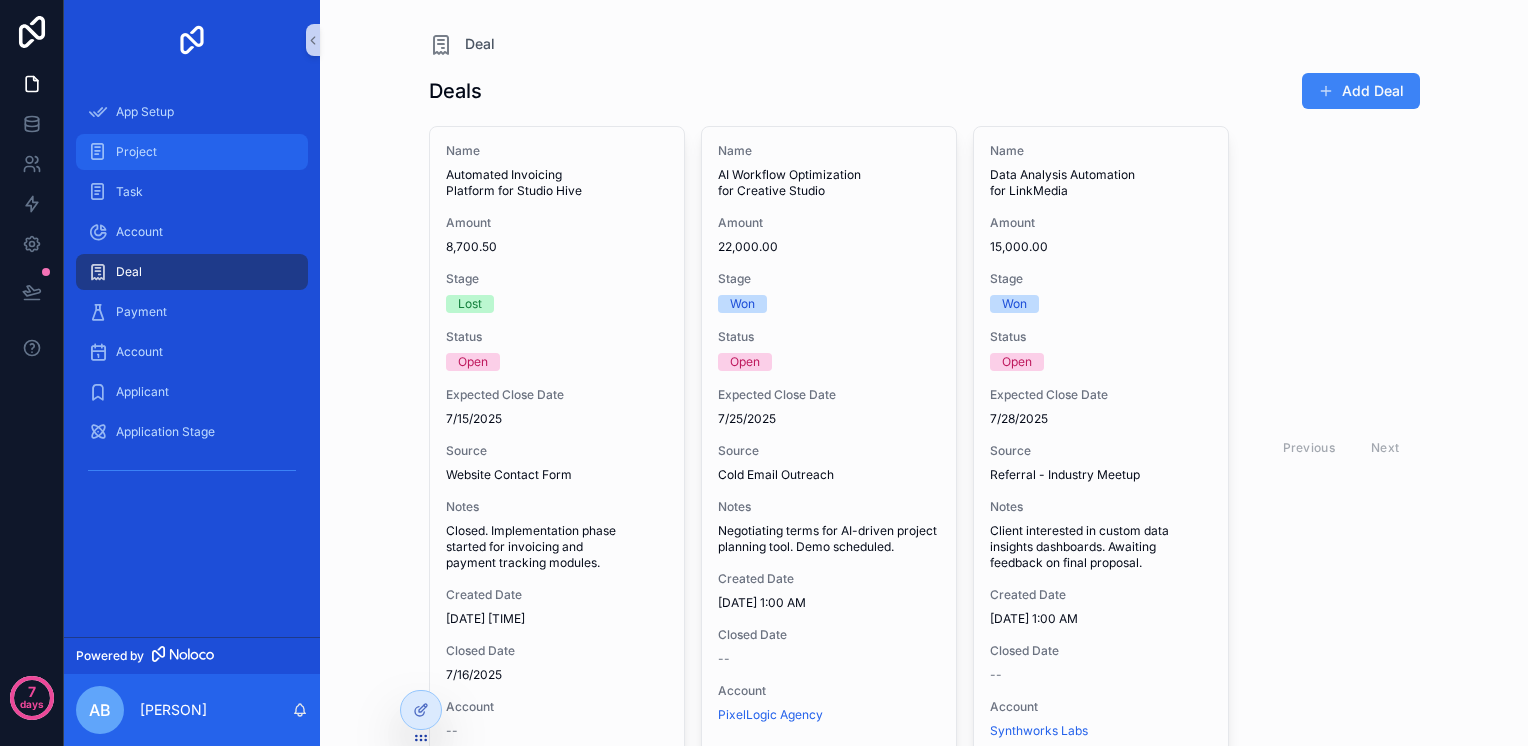 click on "Project" at bounding box center [192, 152] 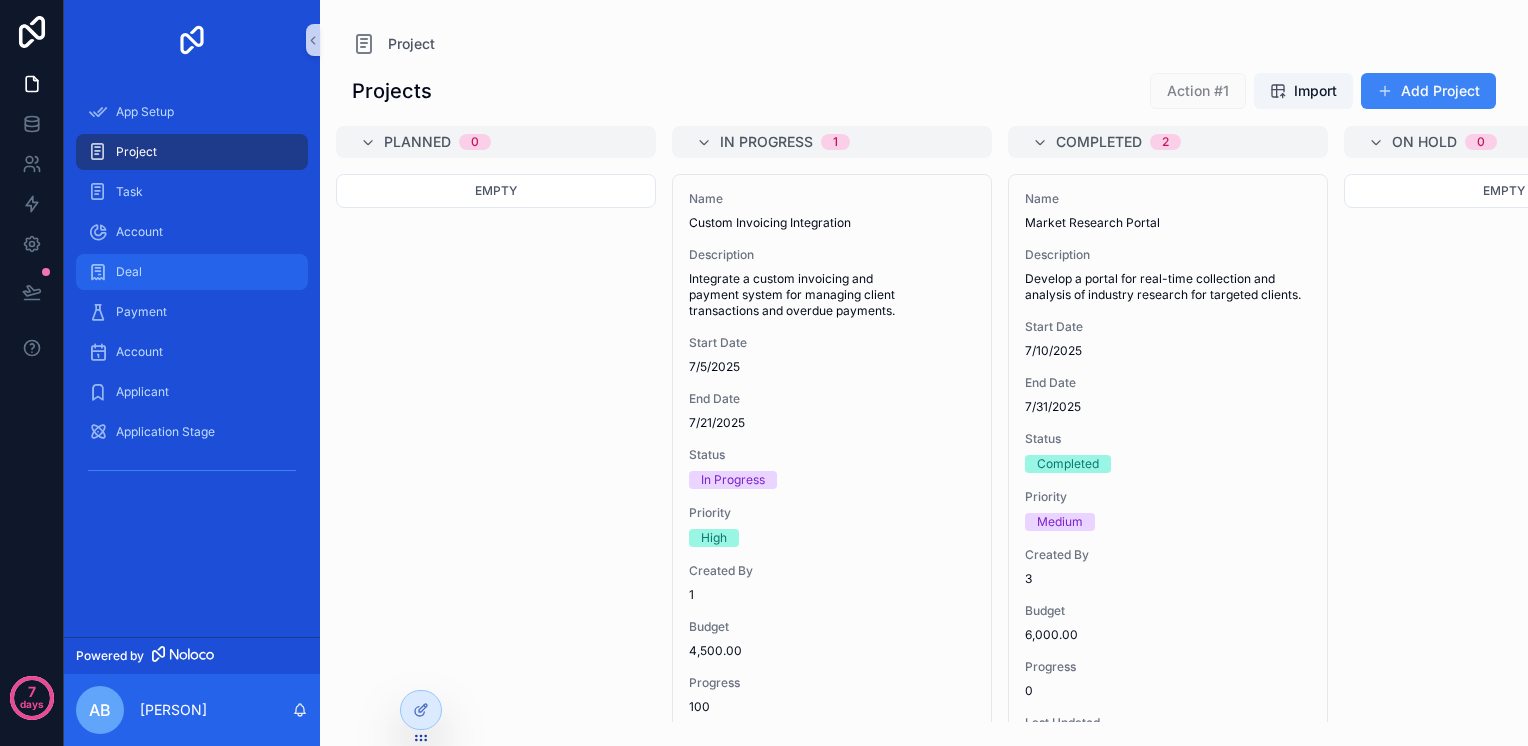 click on "Deal" at bounding box center [192, 272] 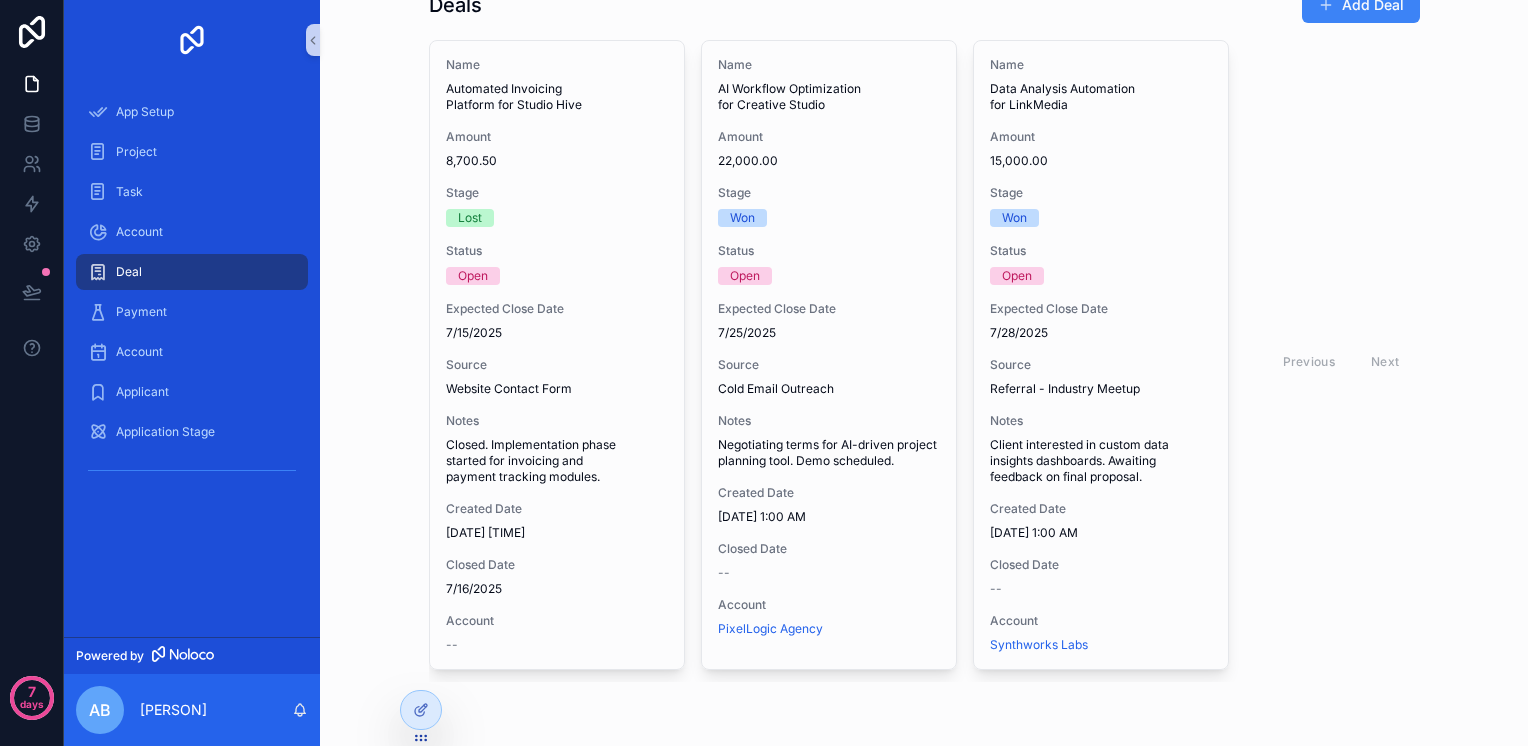 scroll, scrollTop: 0, scrollLeft: 0, axis: both 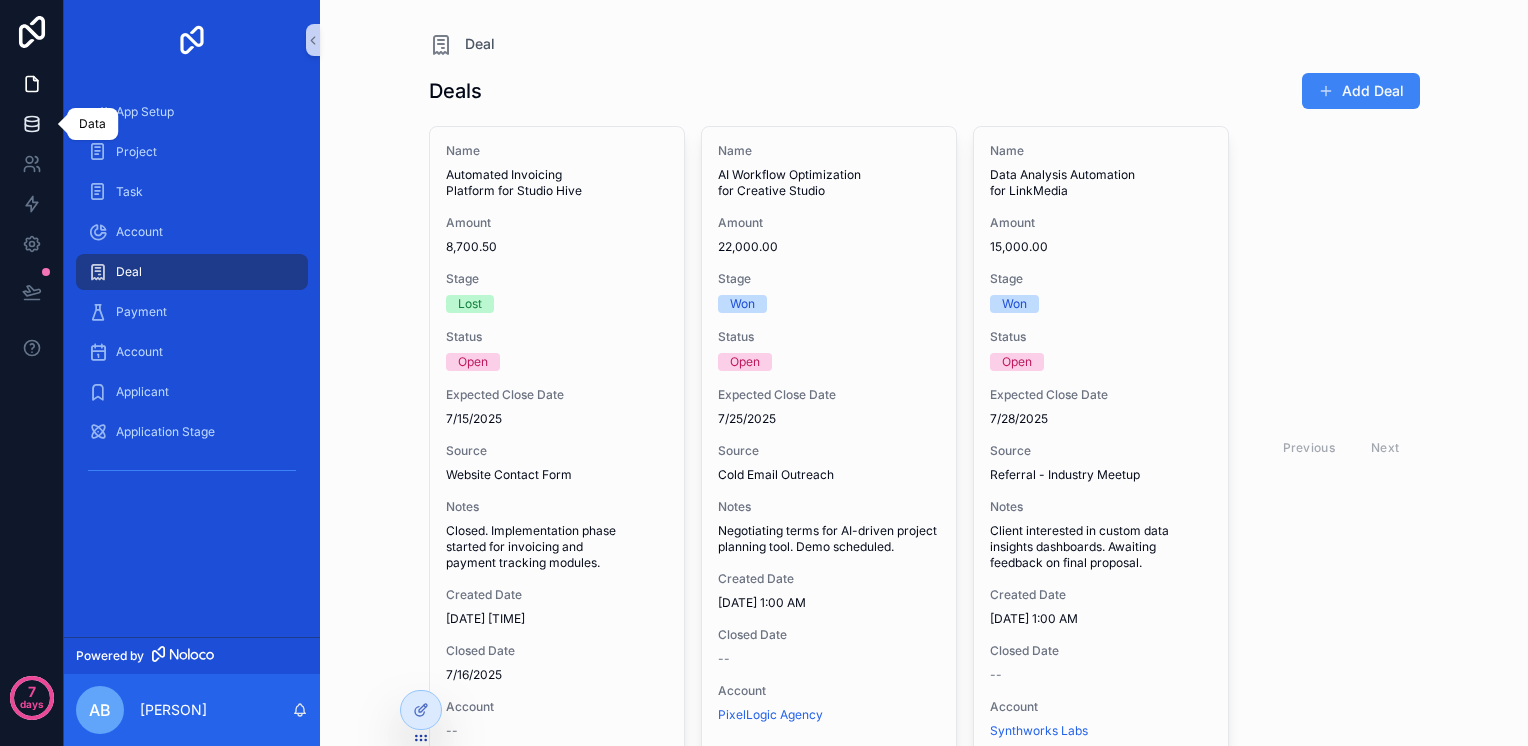 click 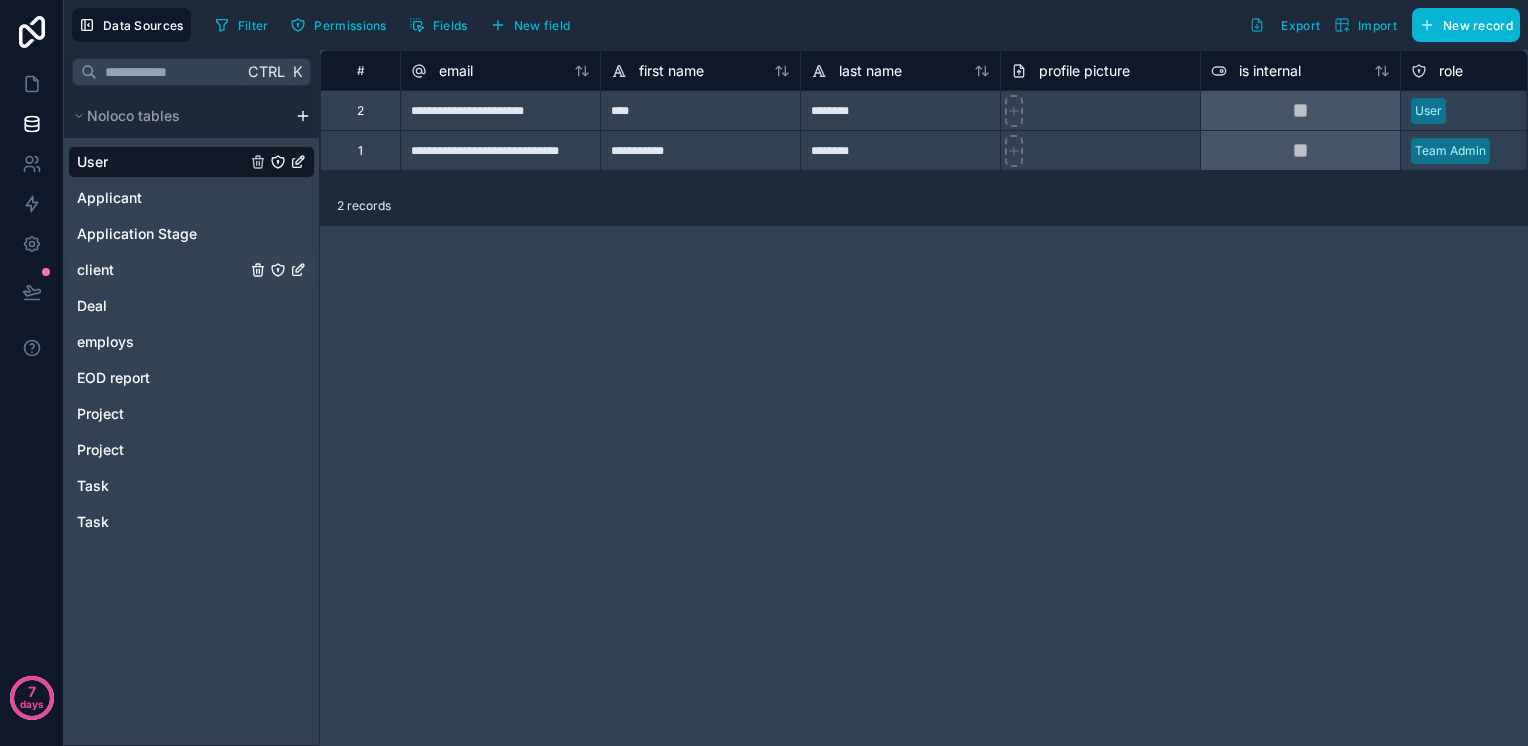 click on "client" at bounding box center [191, 270] 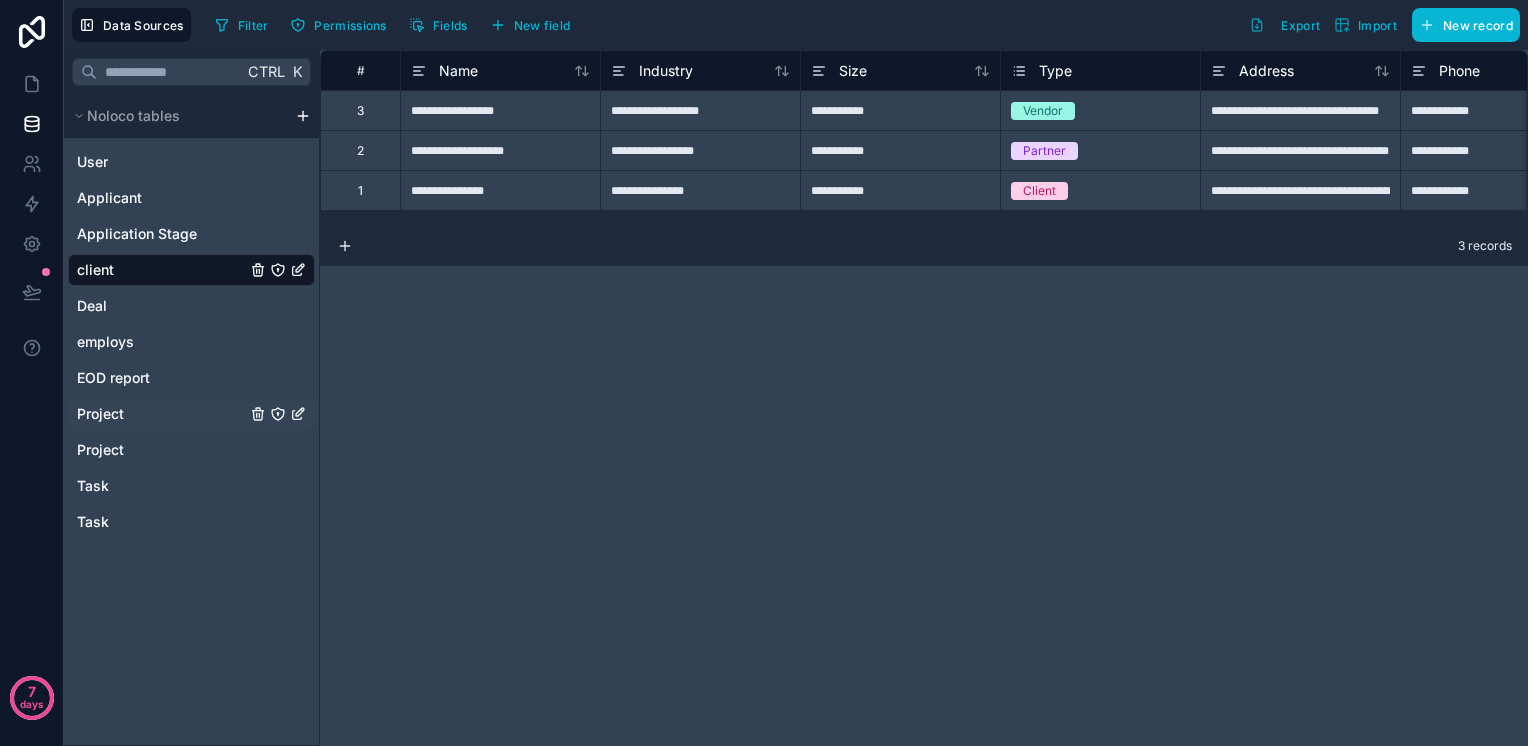 click on "Project" at bounding box center [191, 414] 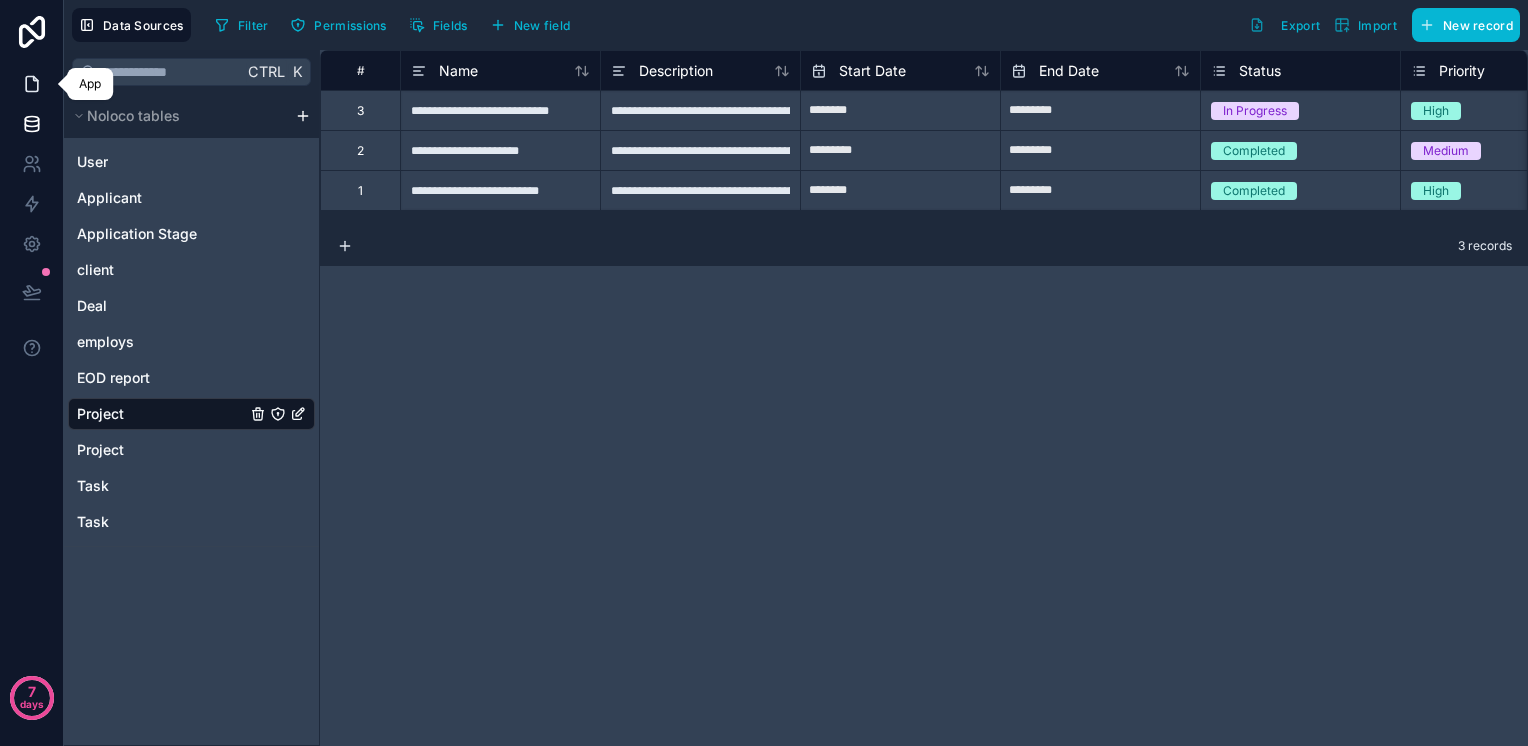 click at bounding box center [31, 84] 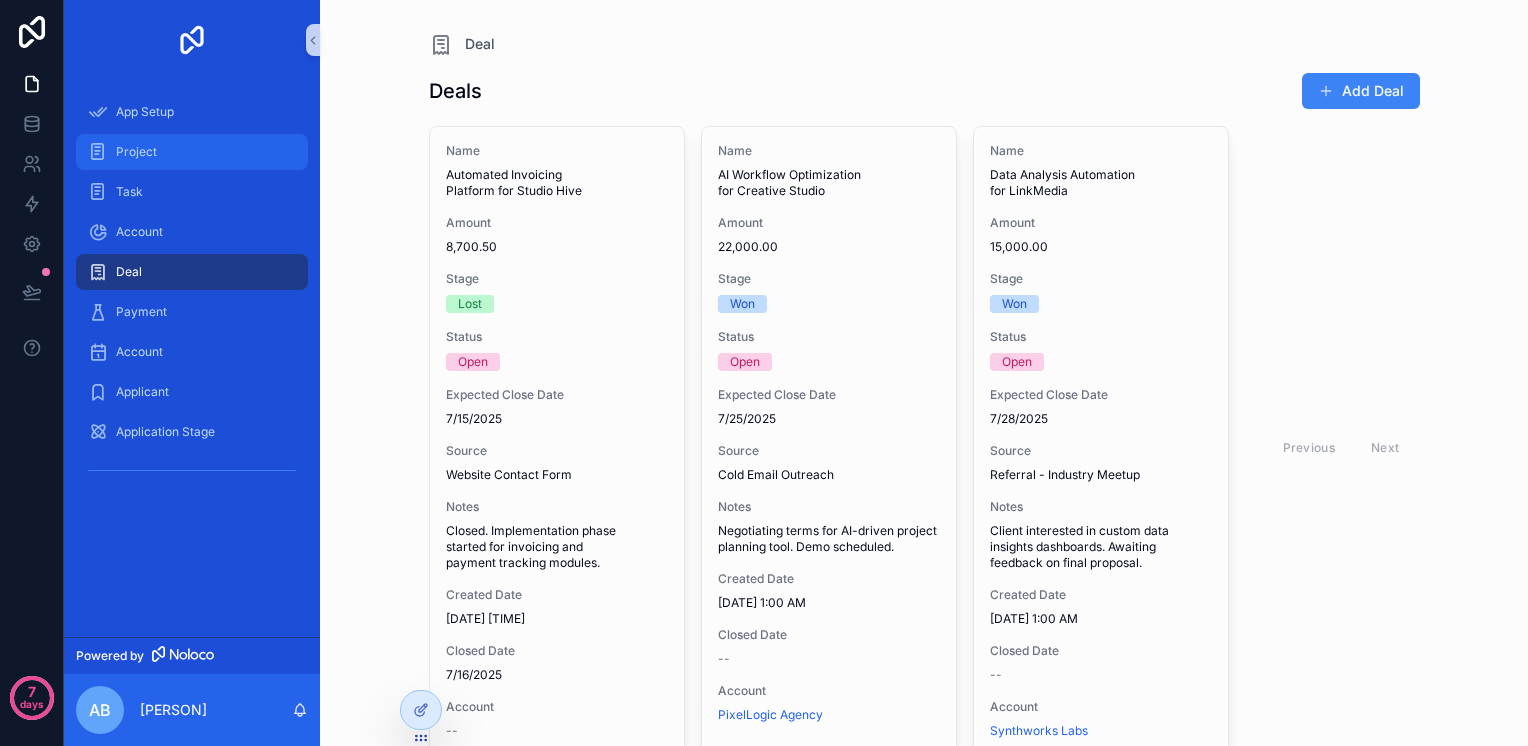click on "Project" at bounding box center (136, 152) 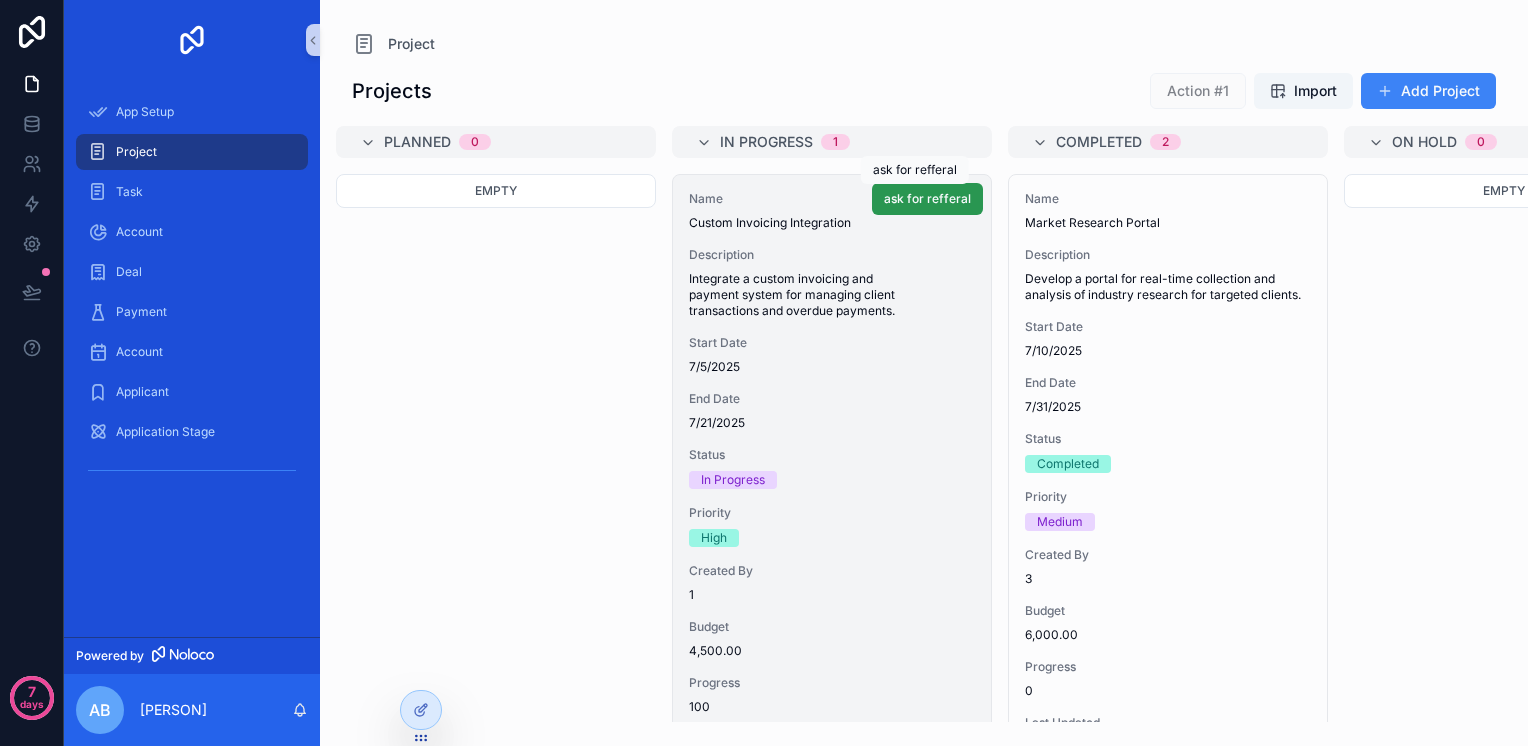 click on "ask for refferal" at bounding box center (927, 199) 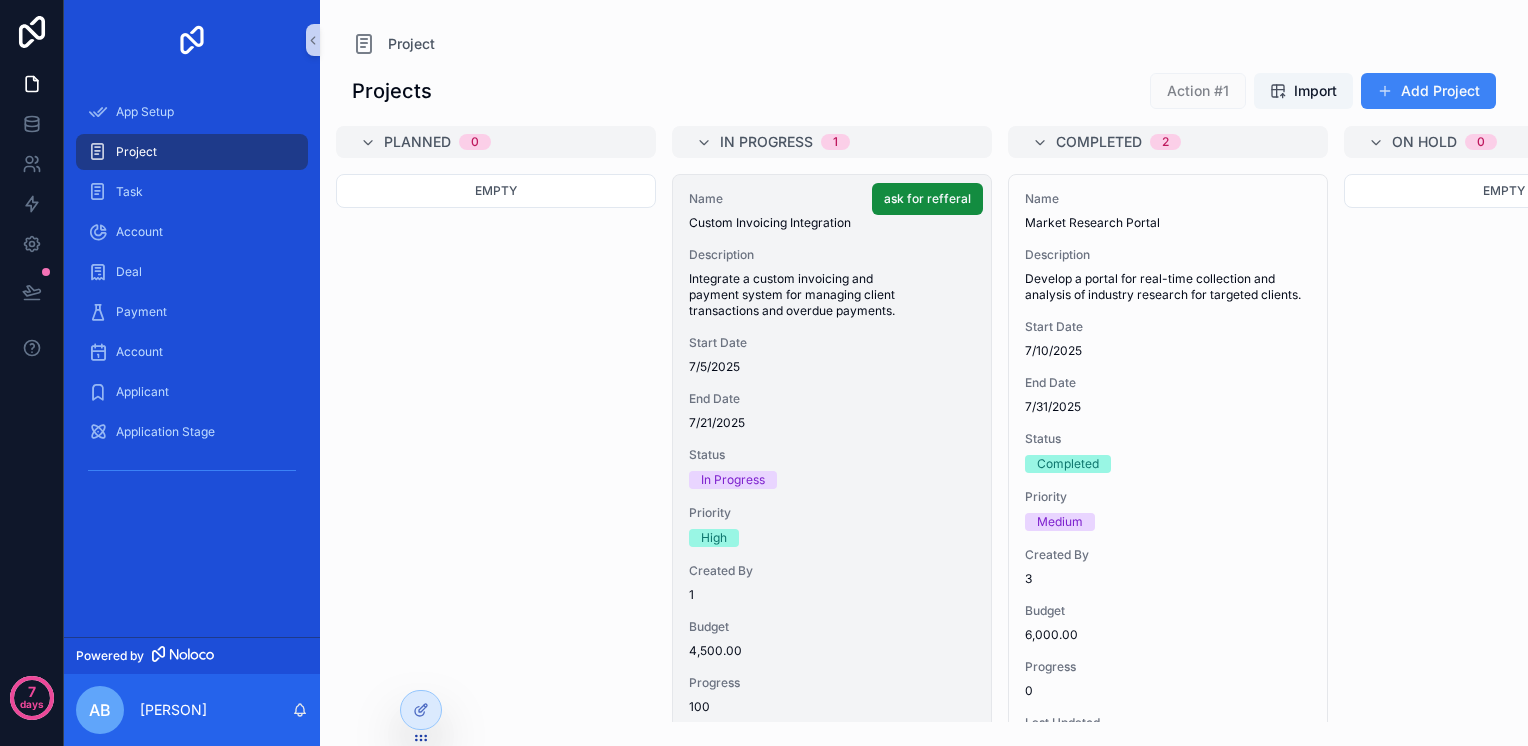 click on "Integrate a custom invoicing and payment system for managing client transactions and overdue payments." at bounding box center [832, 295] 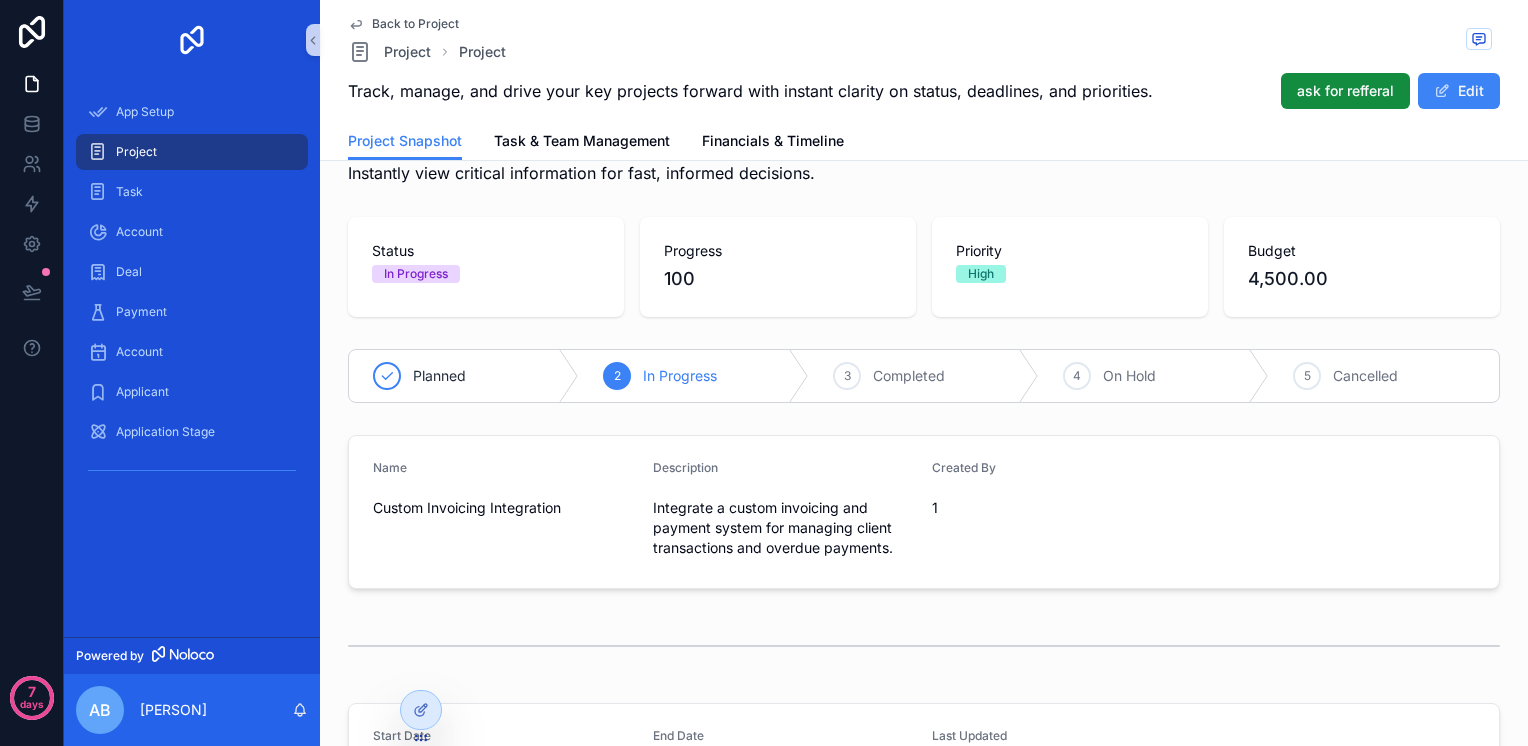 scroll, scrollTop: 0, scrollLeft: 0, axis: both 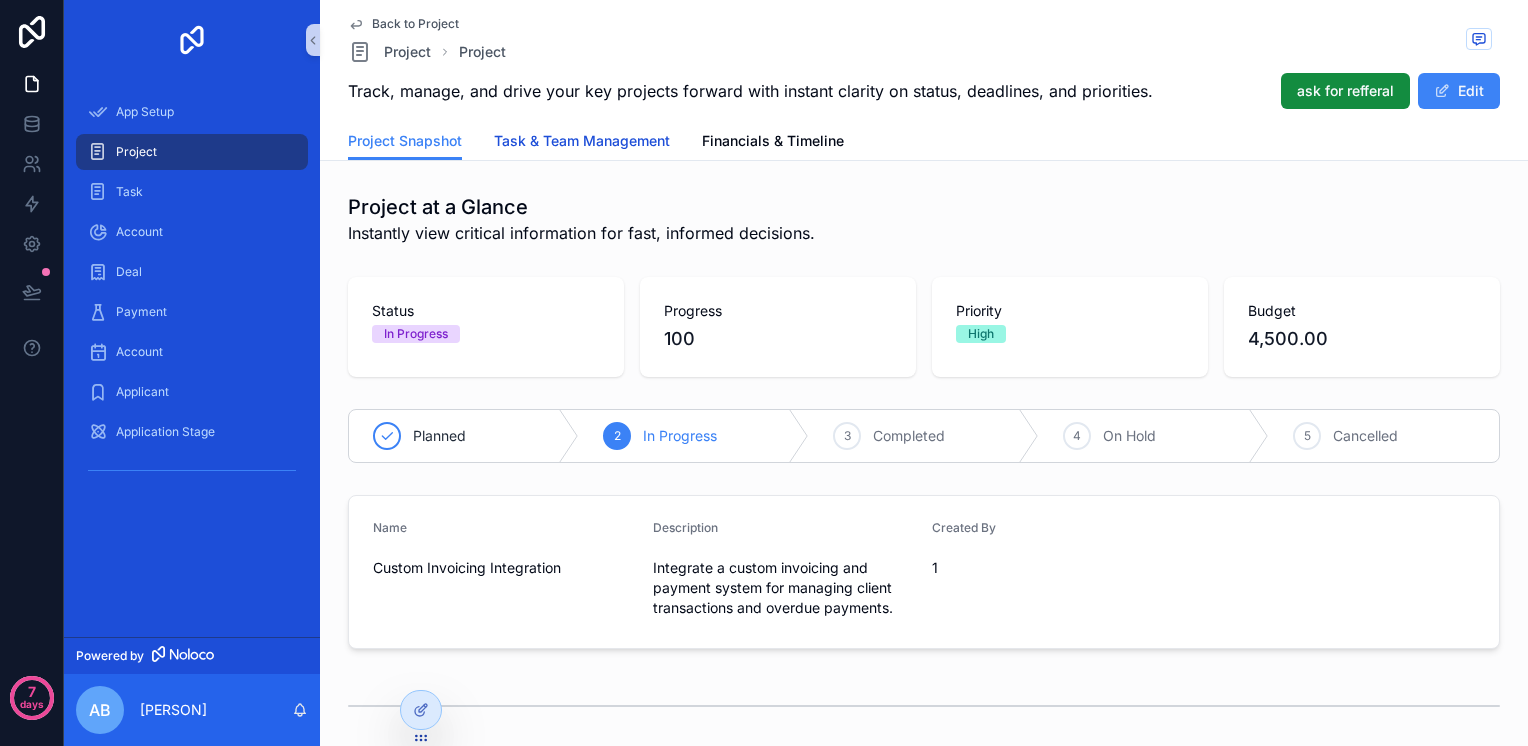 click on "Task & Team Management" at bounding box center (582, 141) 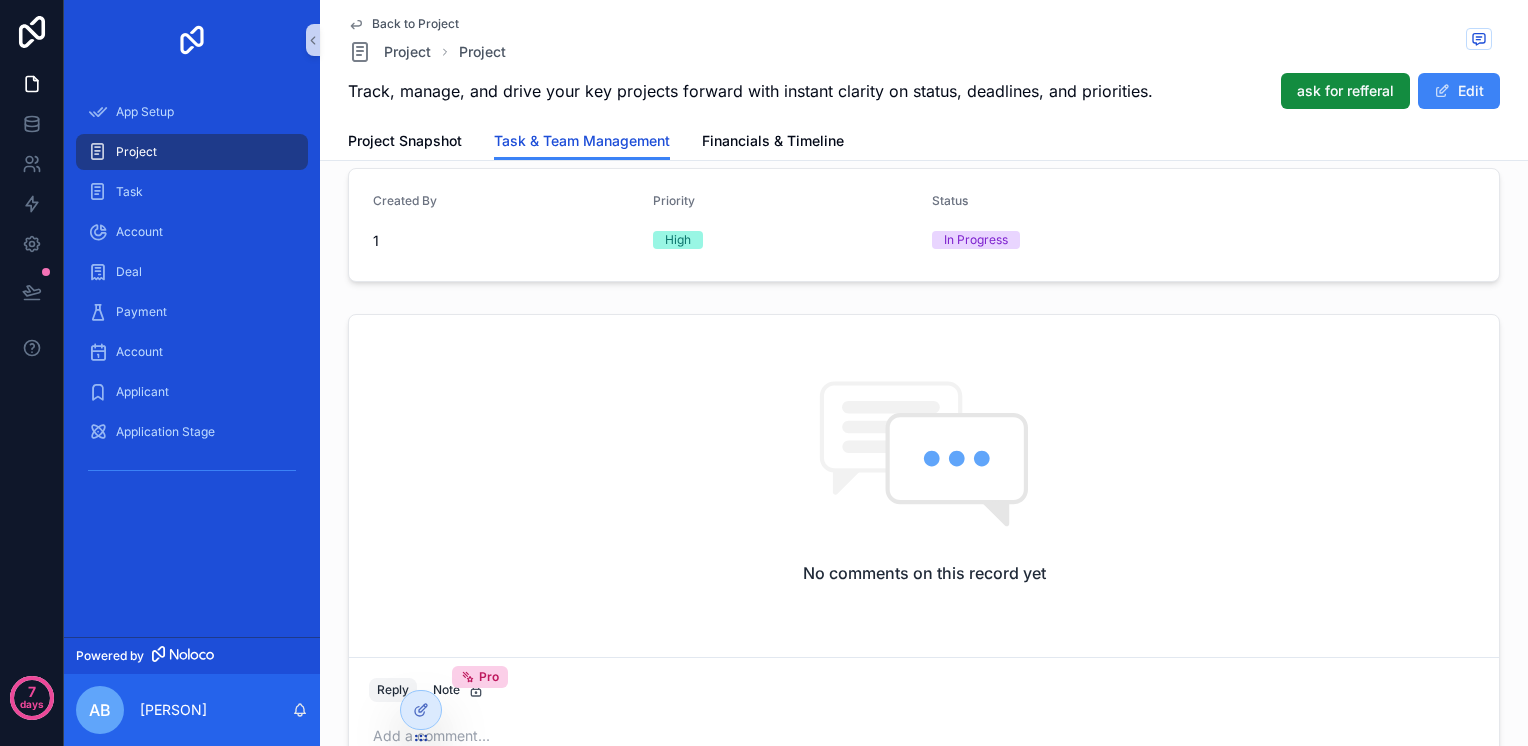 scroll, scrollTop: 0, scrollLeft: 0, axis: both 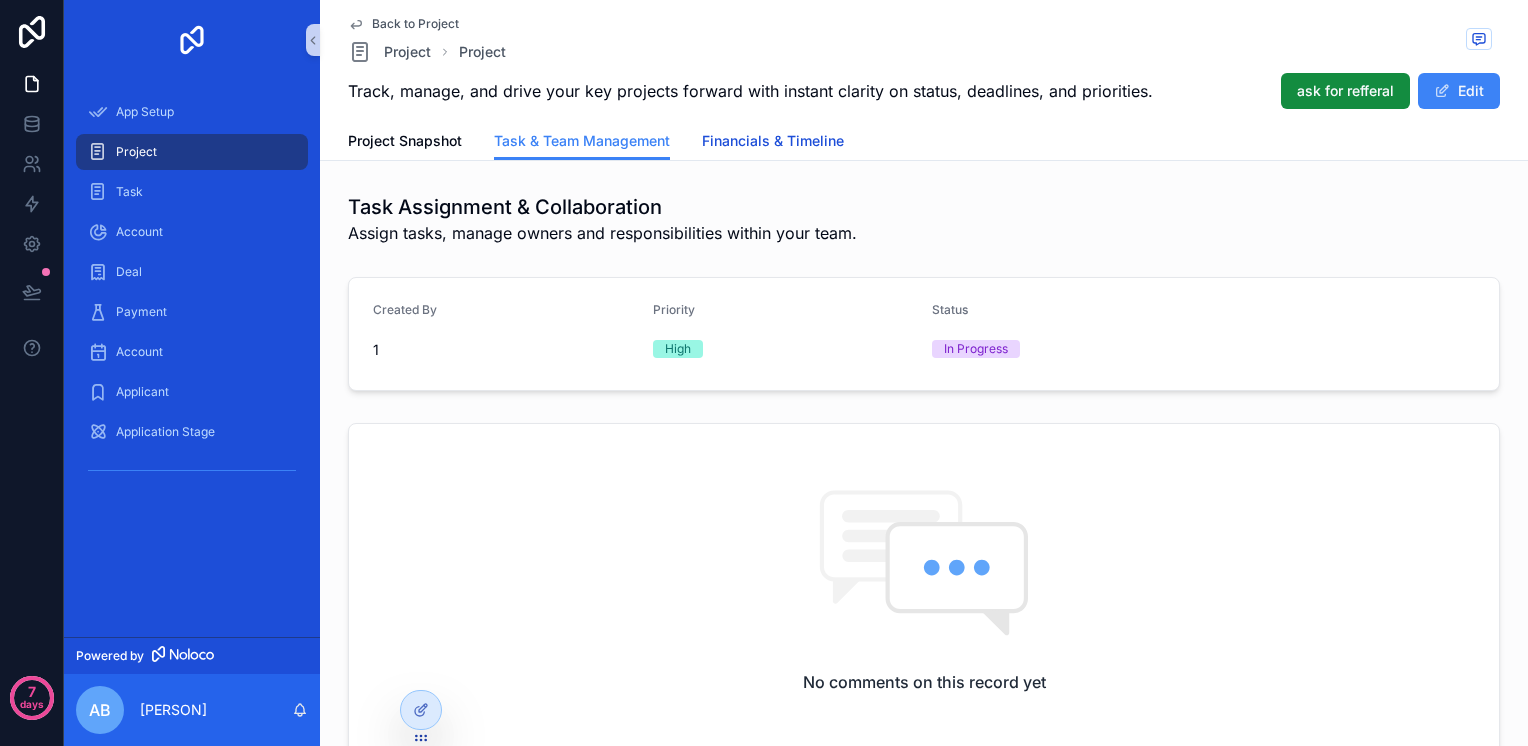 click on "Financials & Timeline" at bounding box center (773, 141) 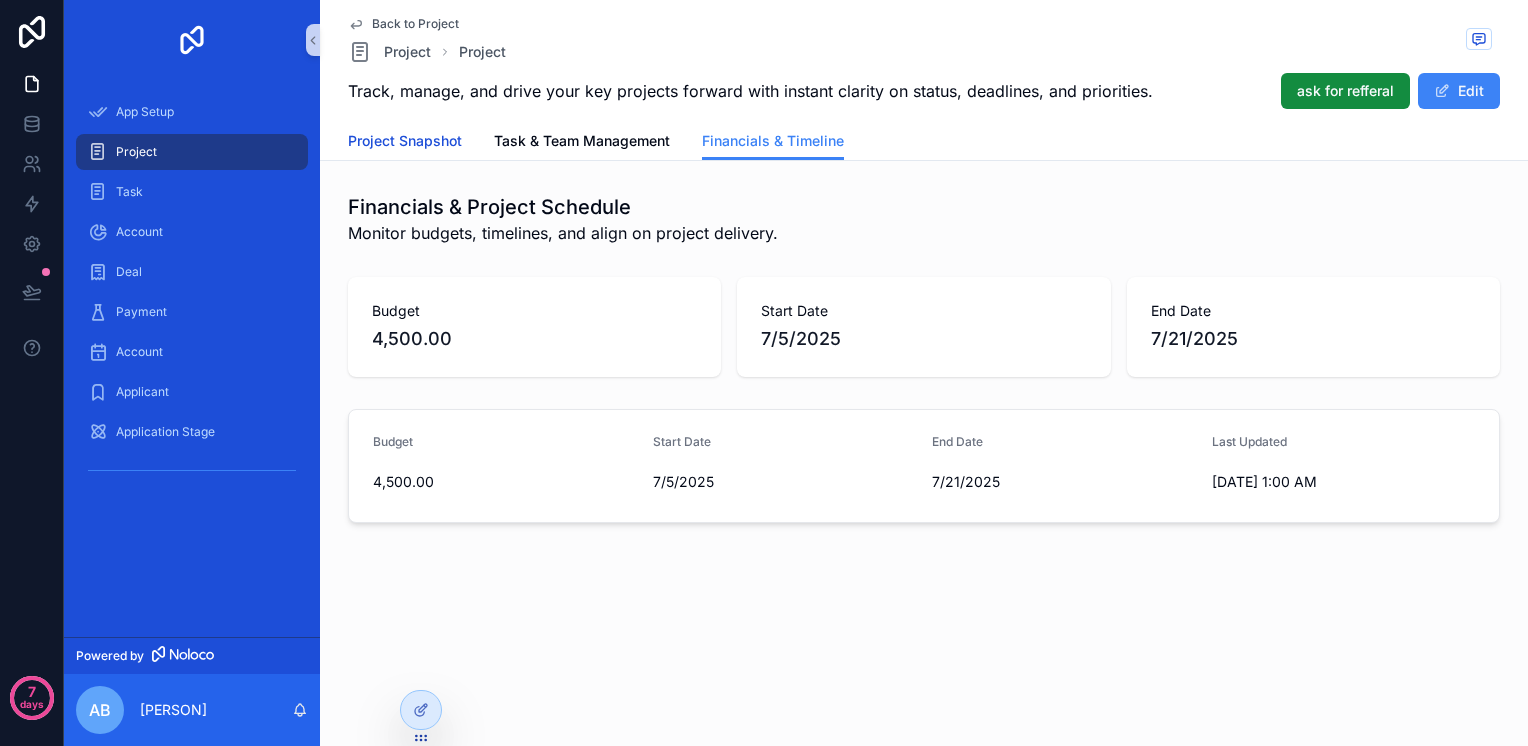 click on "Project Snapshot" at bounding box center (405, 141) 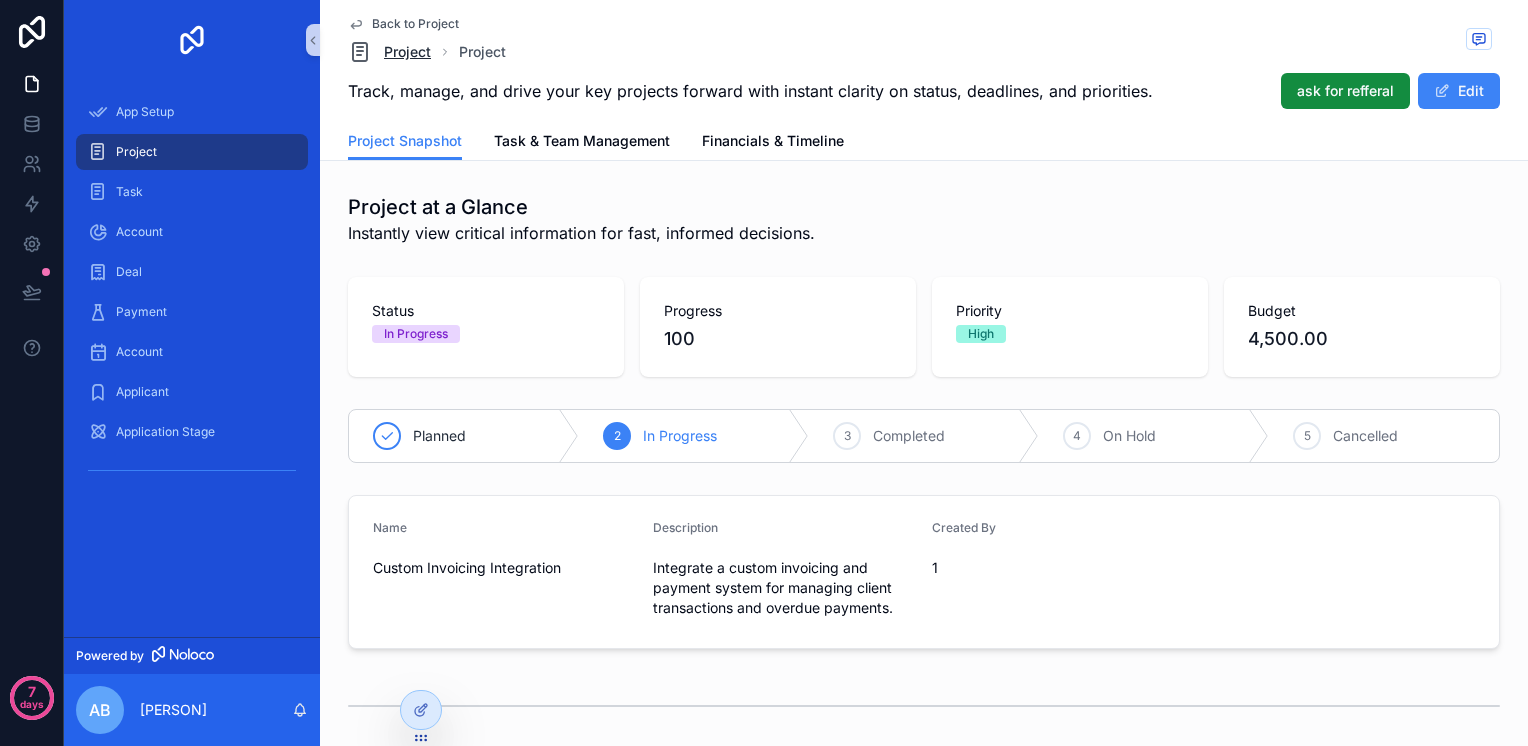 click on "Project" at bounding box center [407, 52] 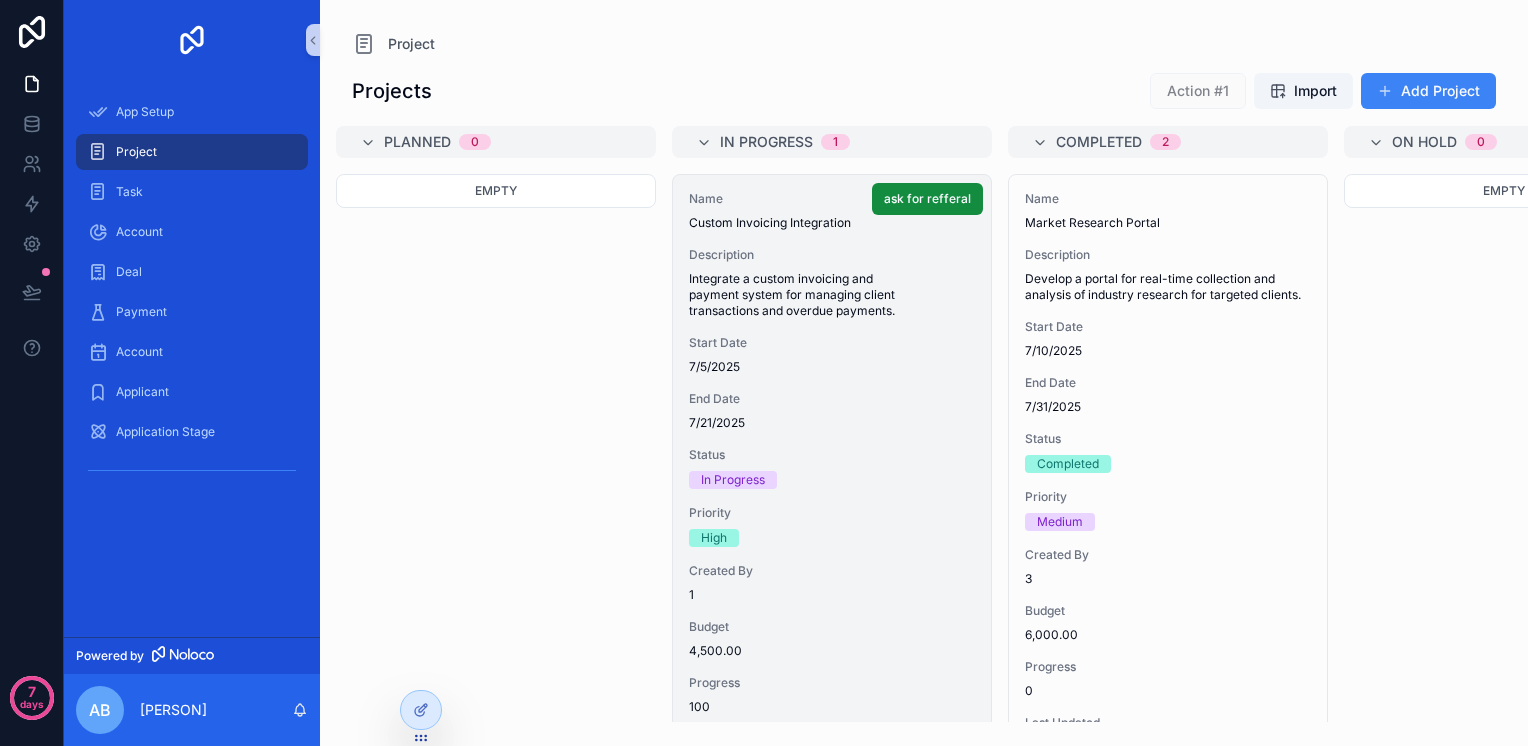 scroll, scrollTop: 96, scrollLeft: 0, axis: vertical 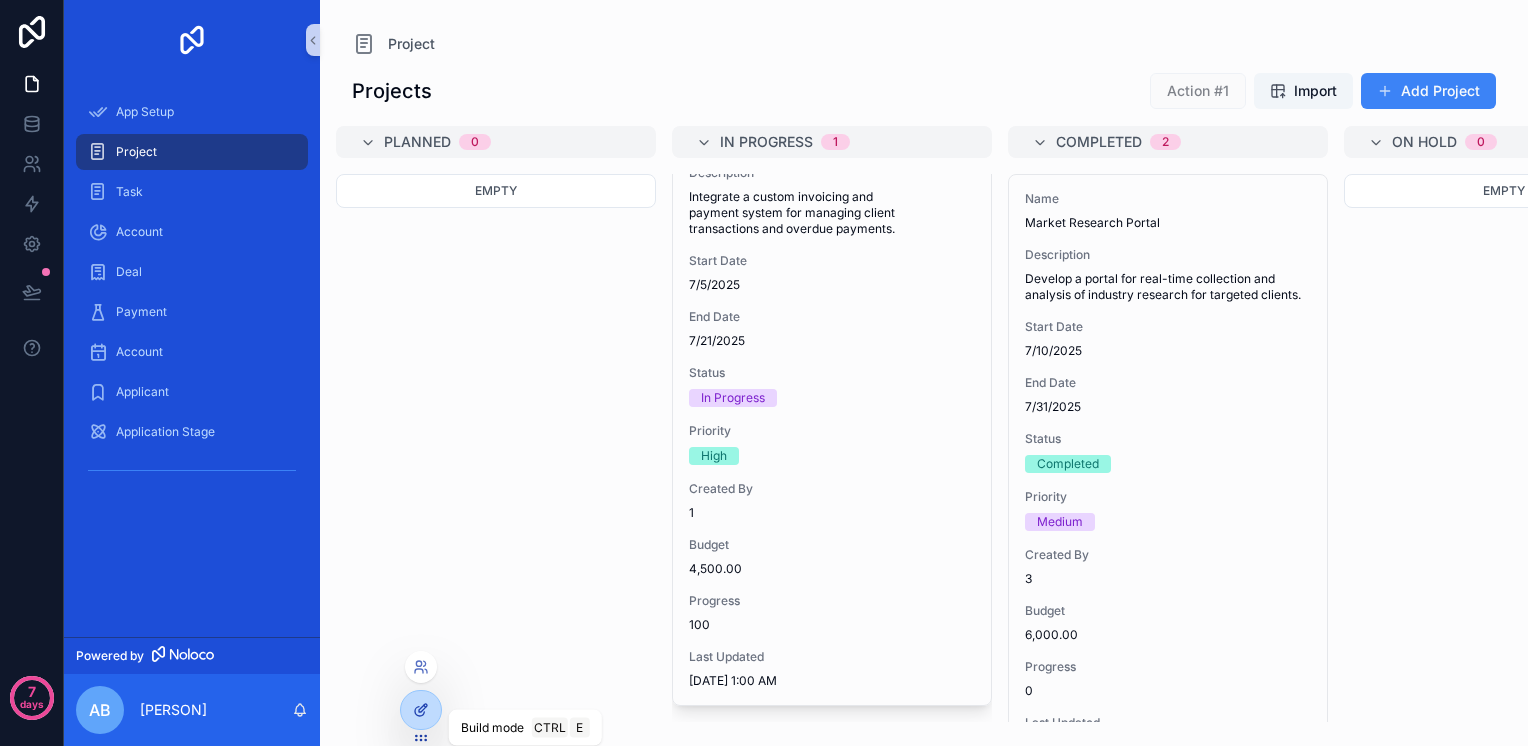 click at bounding box center [421, 710] 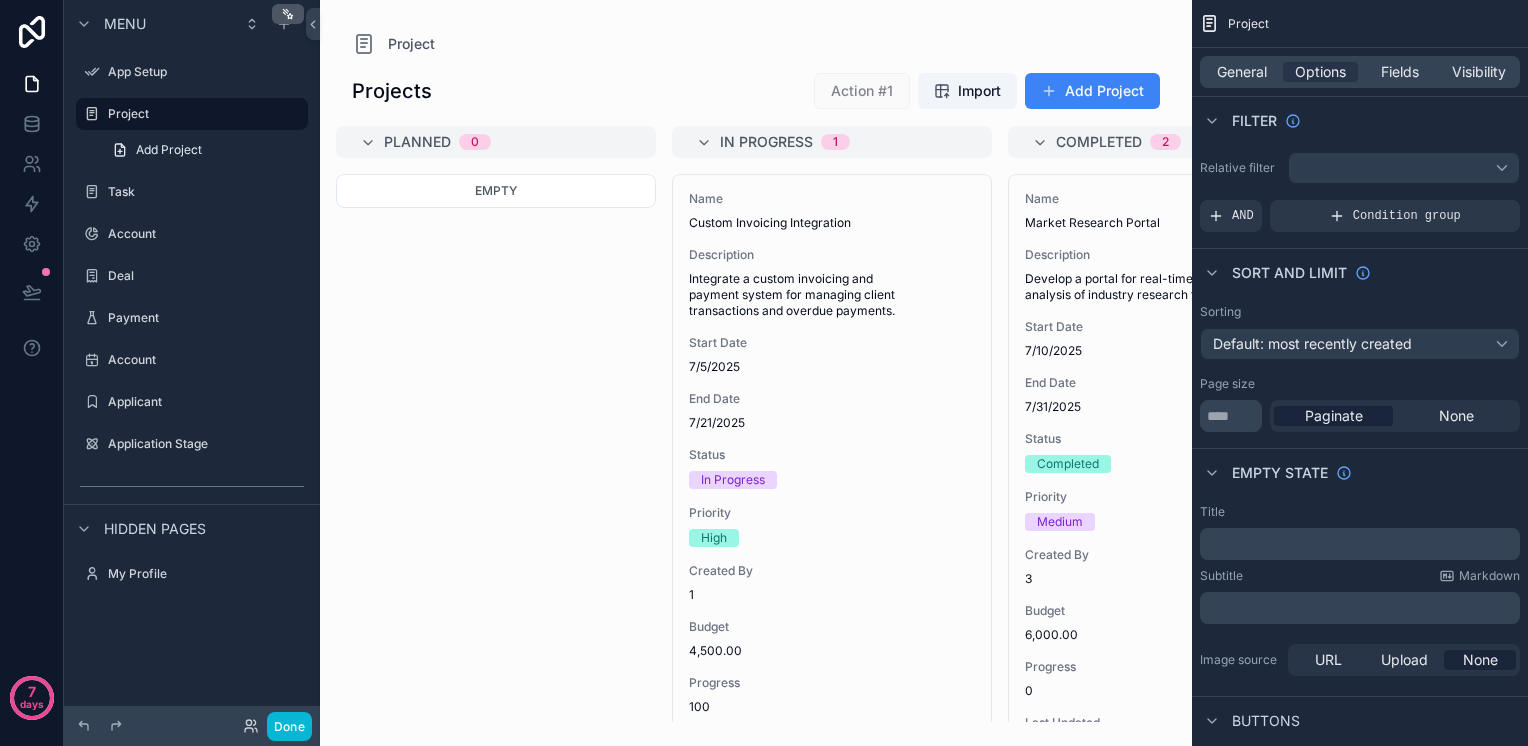 click at bounding box center (756, 373) 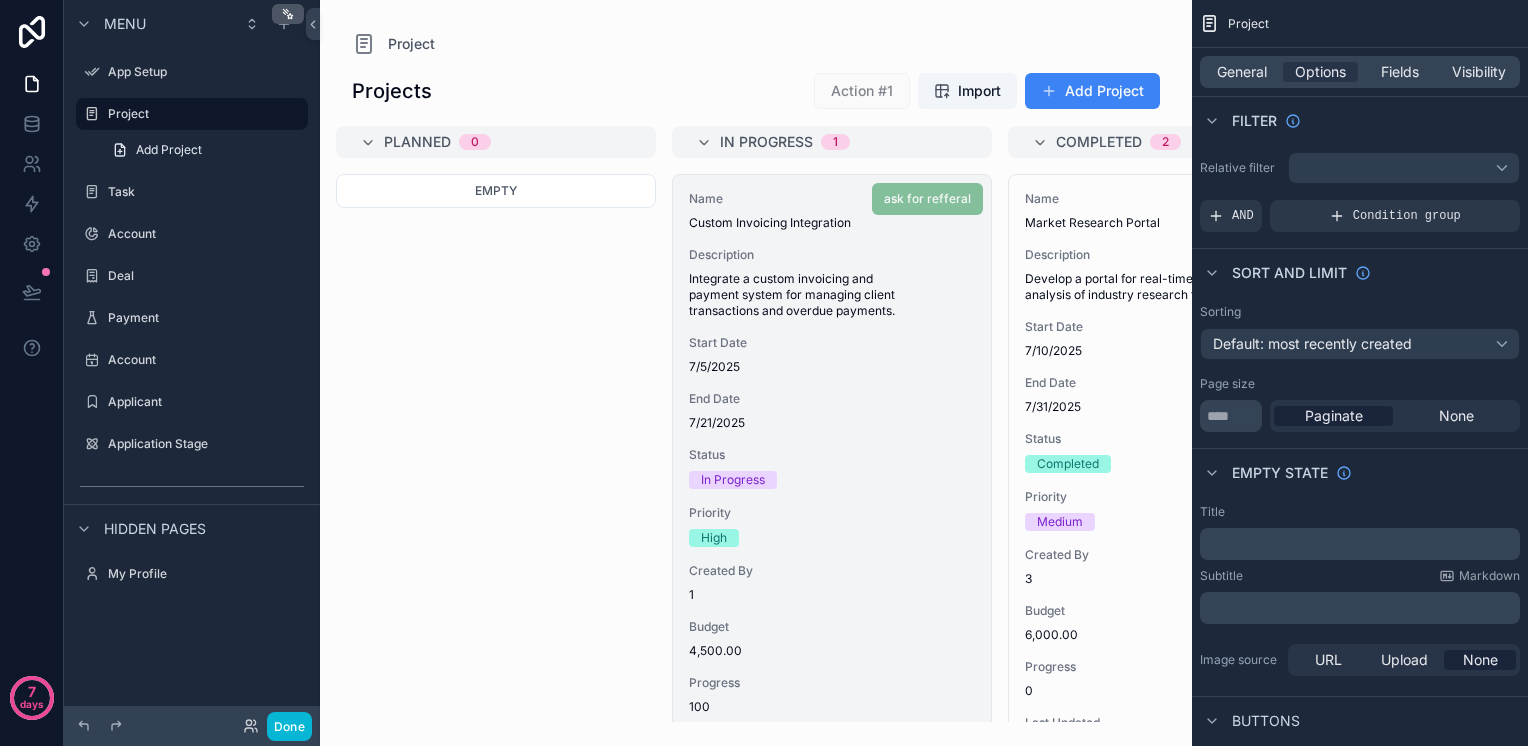 click on "7/5/2025" at bounding box center (832, 367) 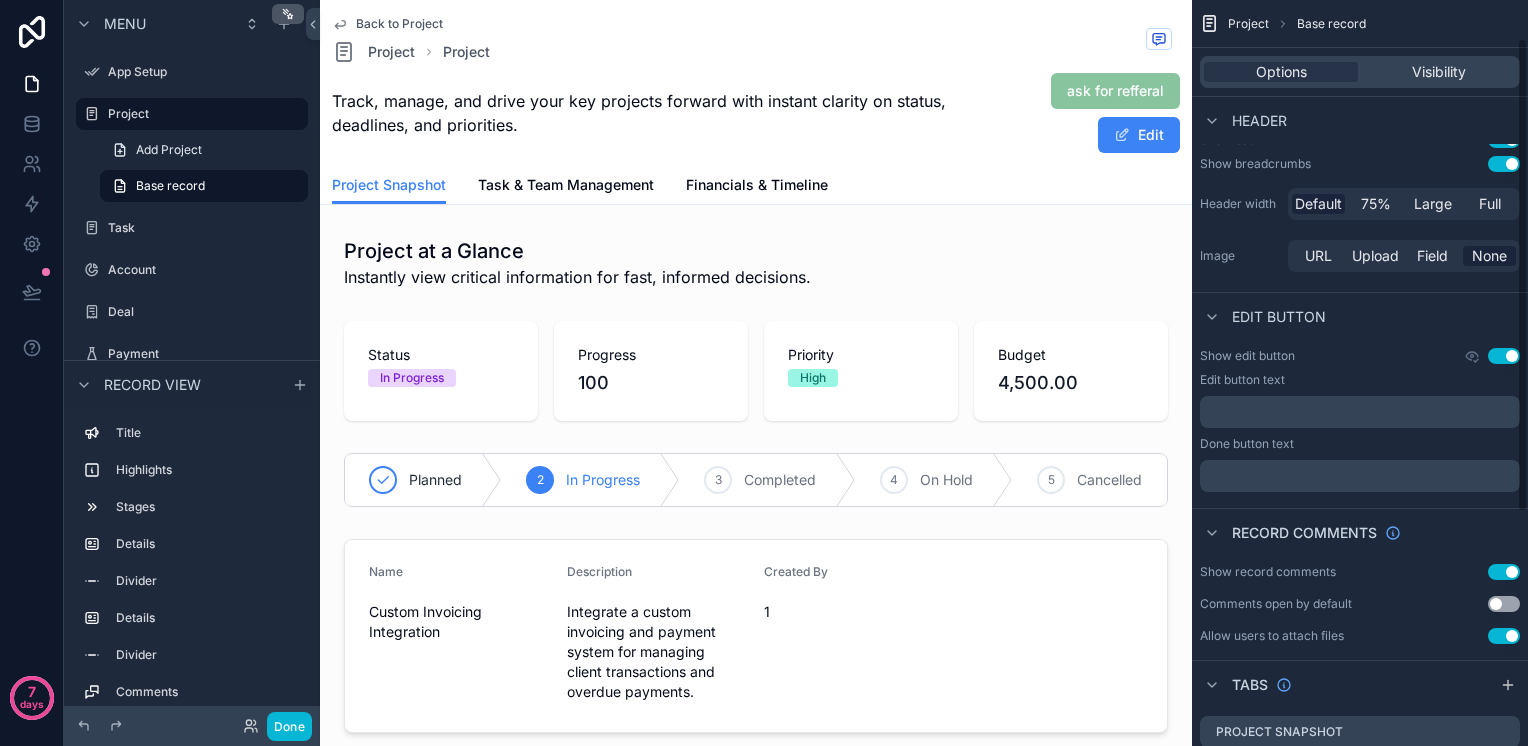 scroll, scrollTop: 0, scrollLeft: 0, axis: both 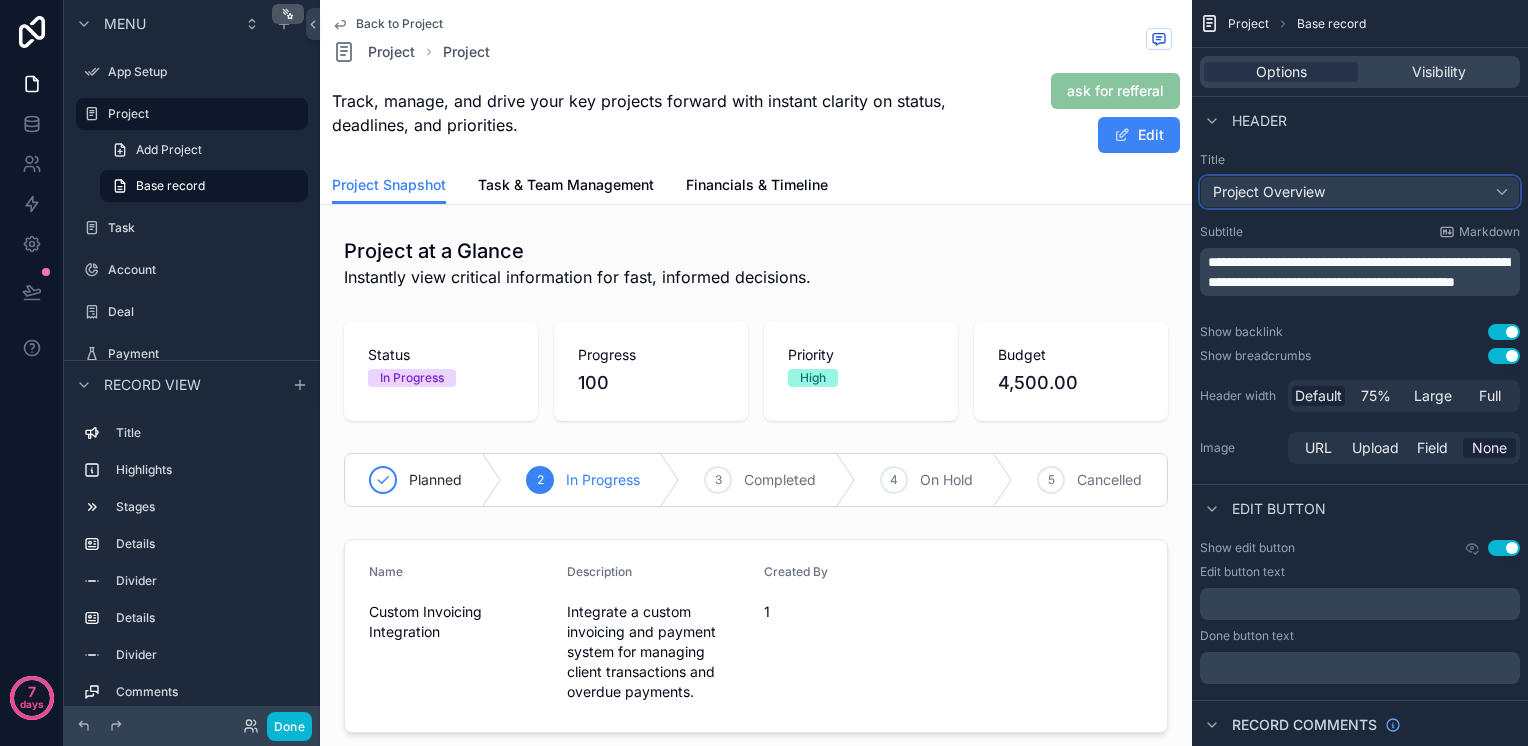 click on "Project Overview" at bounding box center [1360, 192] 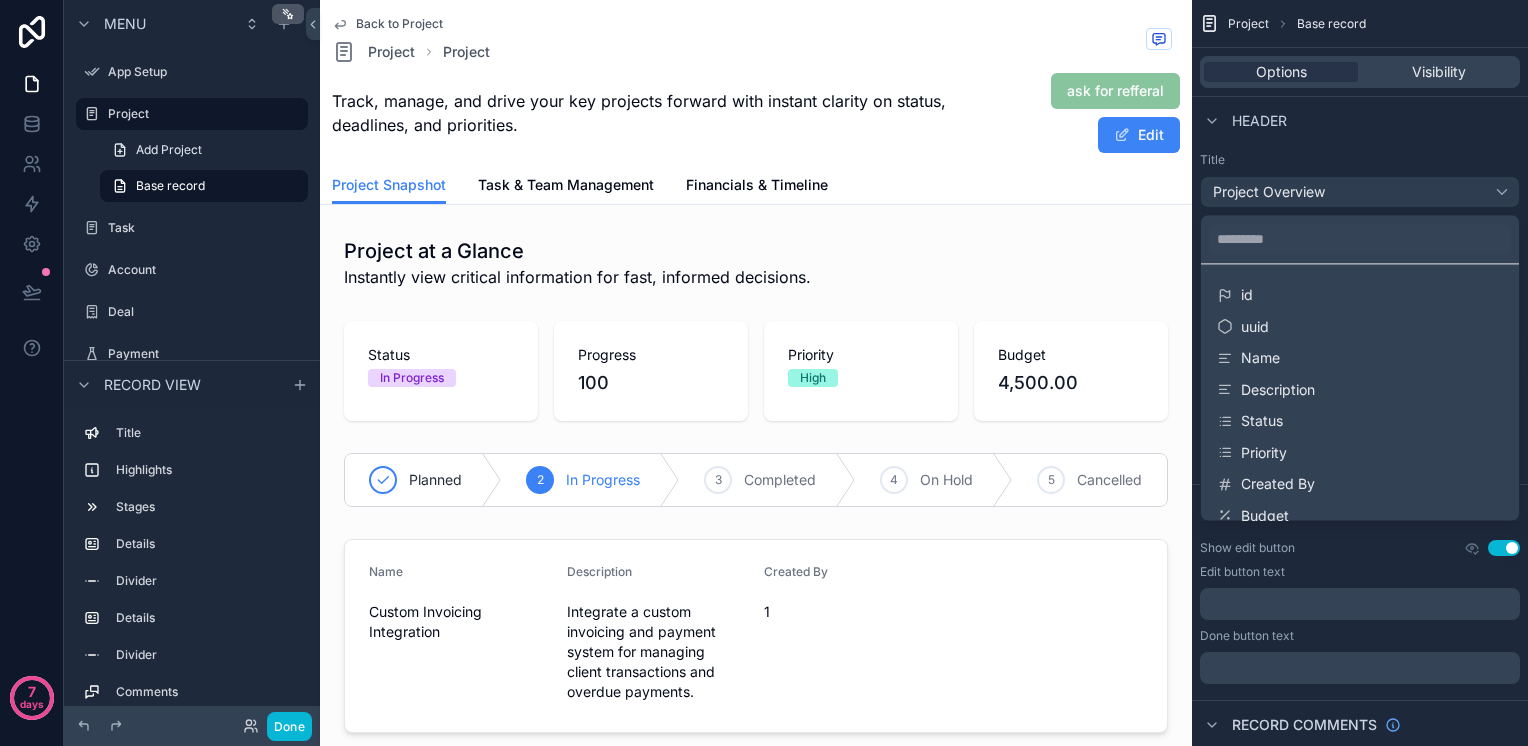 click at bounding box center (764, 373) 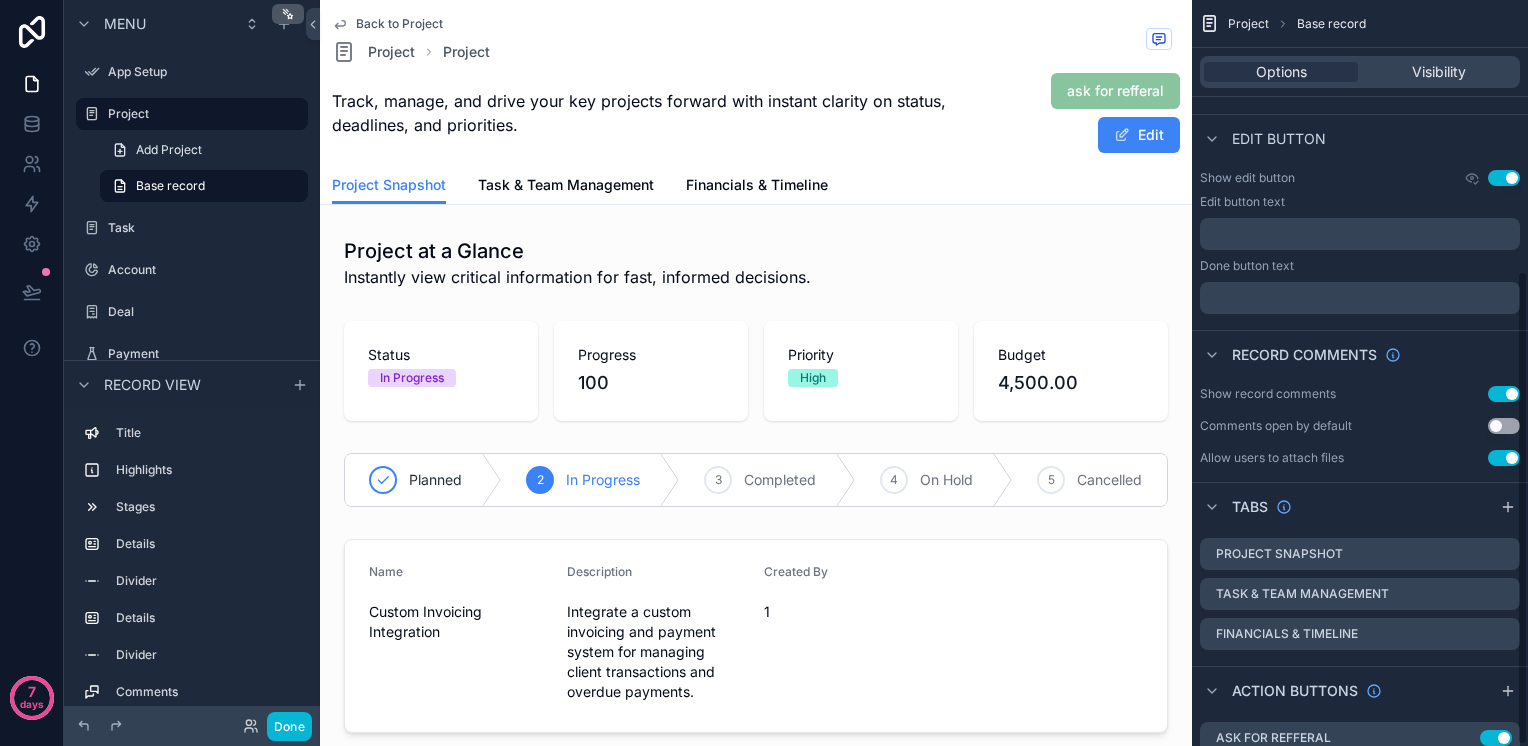 scroll, scrollTop: 425, scrollLeft: 0, axis: vertical 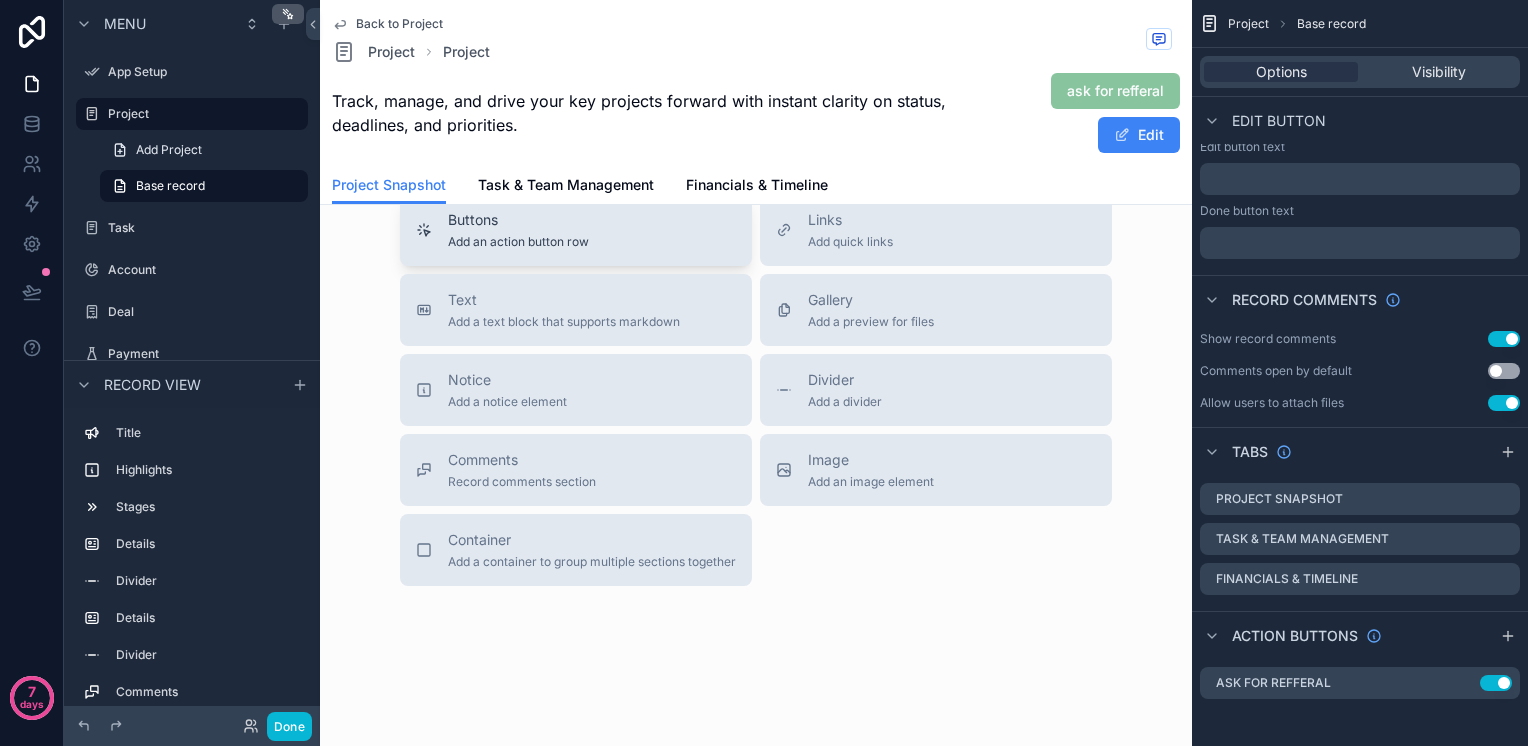 click on "Buttons Add an action button row" at bounding box center (576, 230) 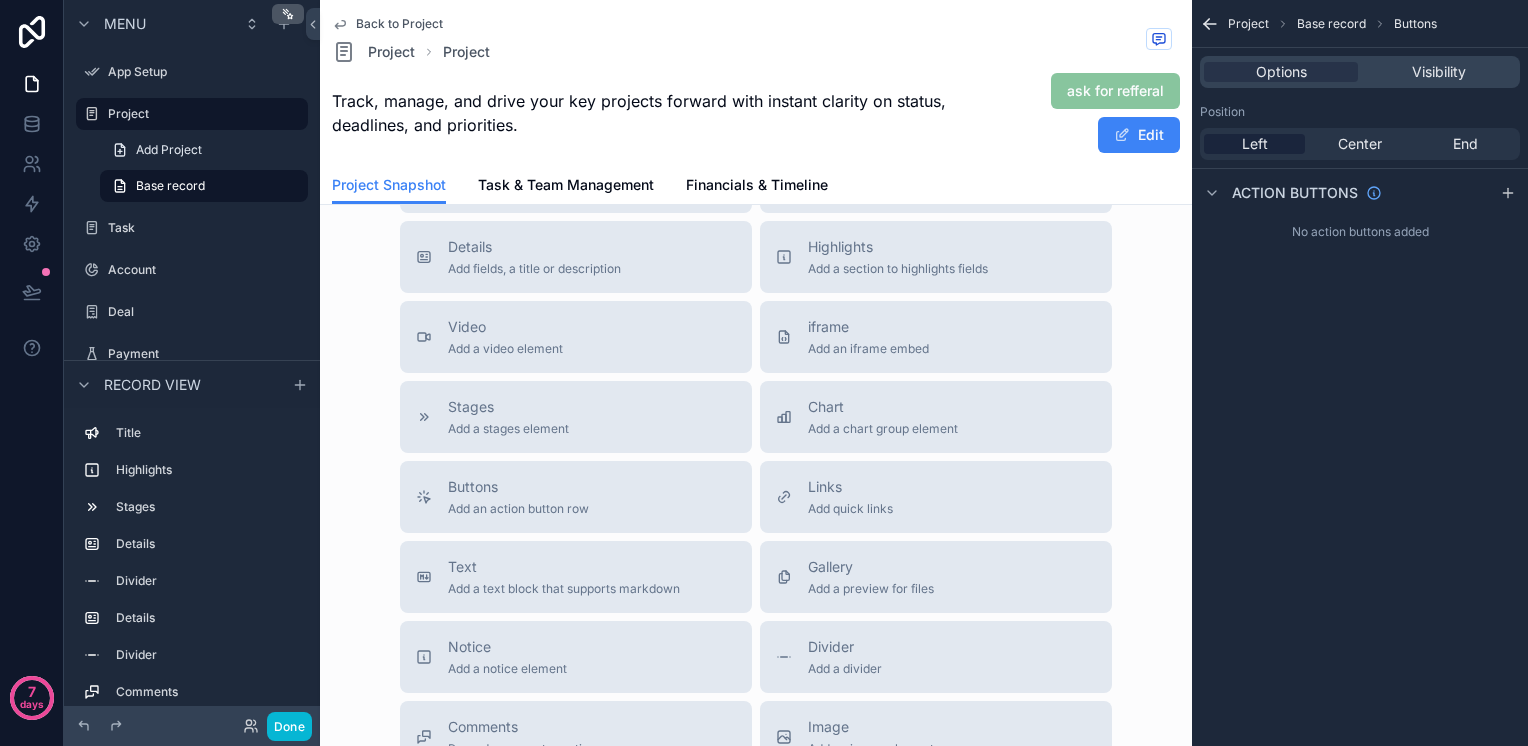 scroll, scrollTop: 0, scrollLeft: 0, axis: both 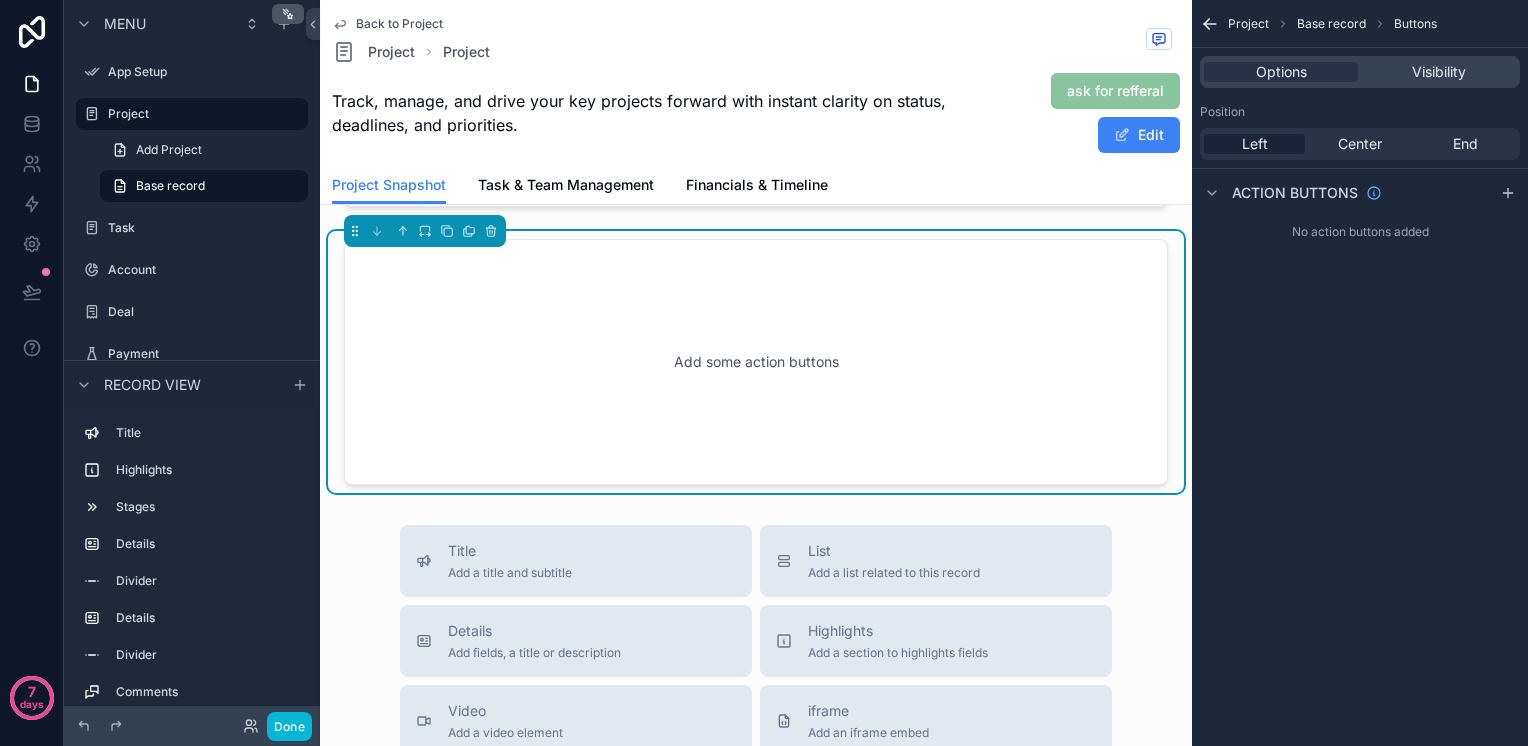 click on "Add some action buttons" at bounding box center [756, 362] 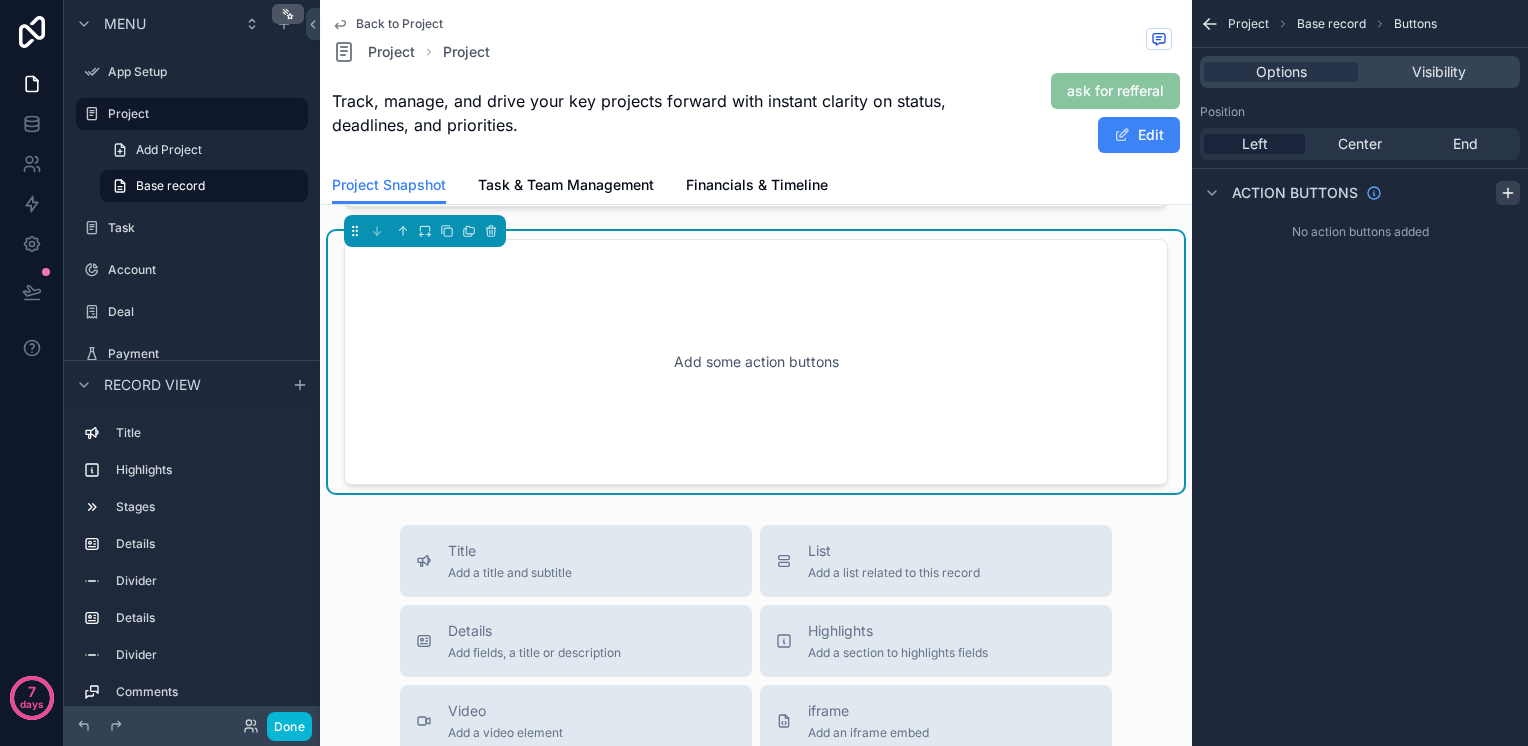click at bounding box center (1508, 193) 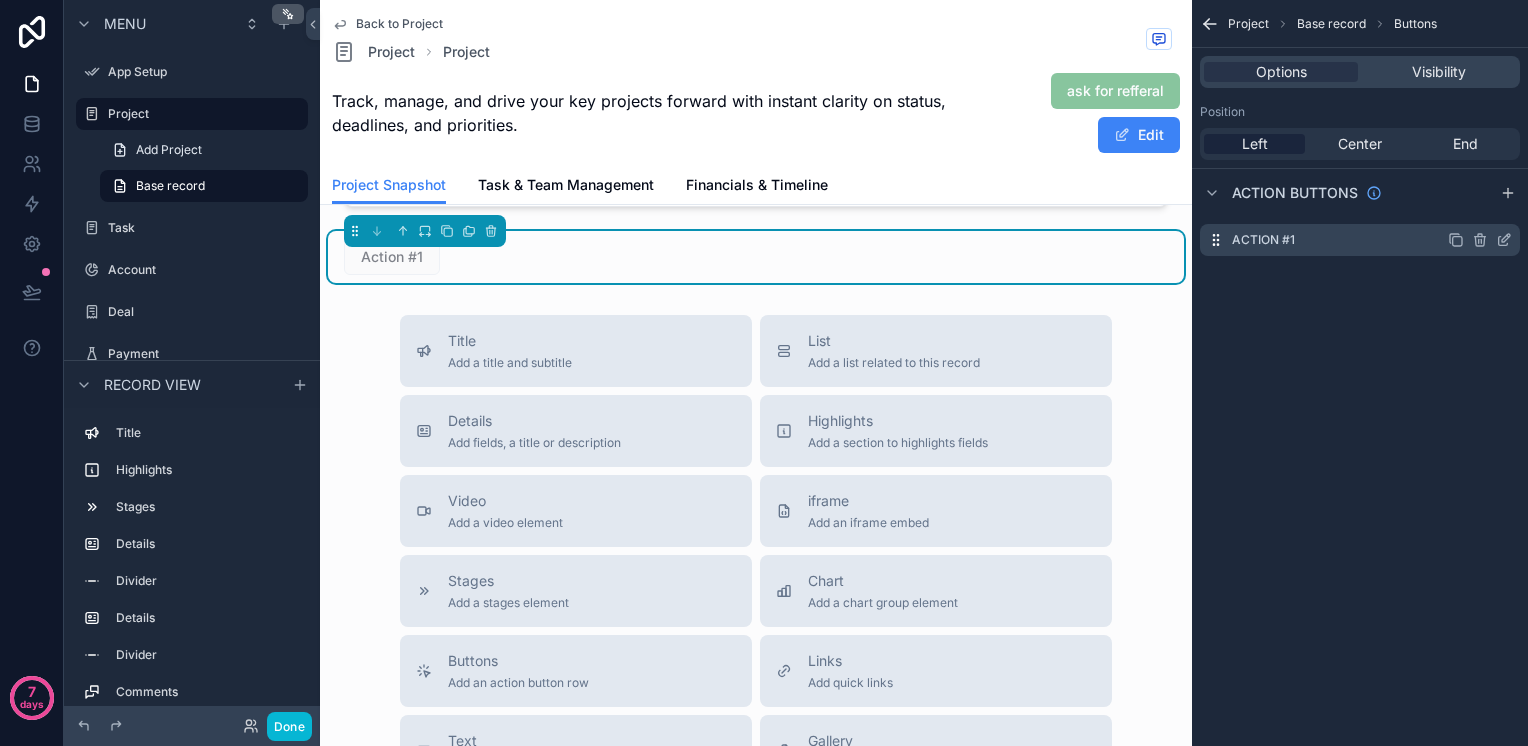click on "Action #1" at bounding box center (1263, 240) 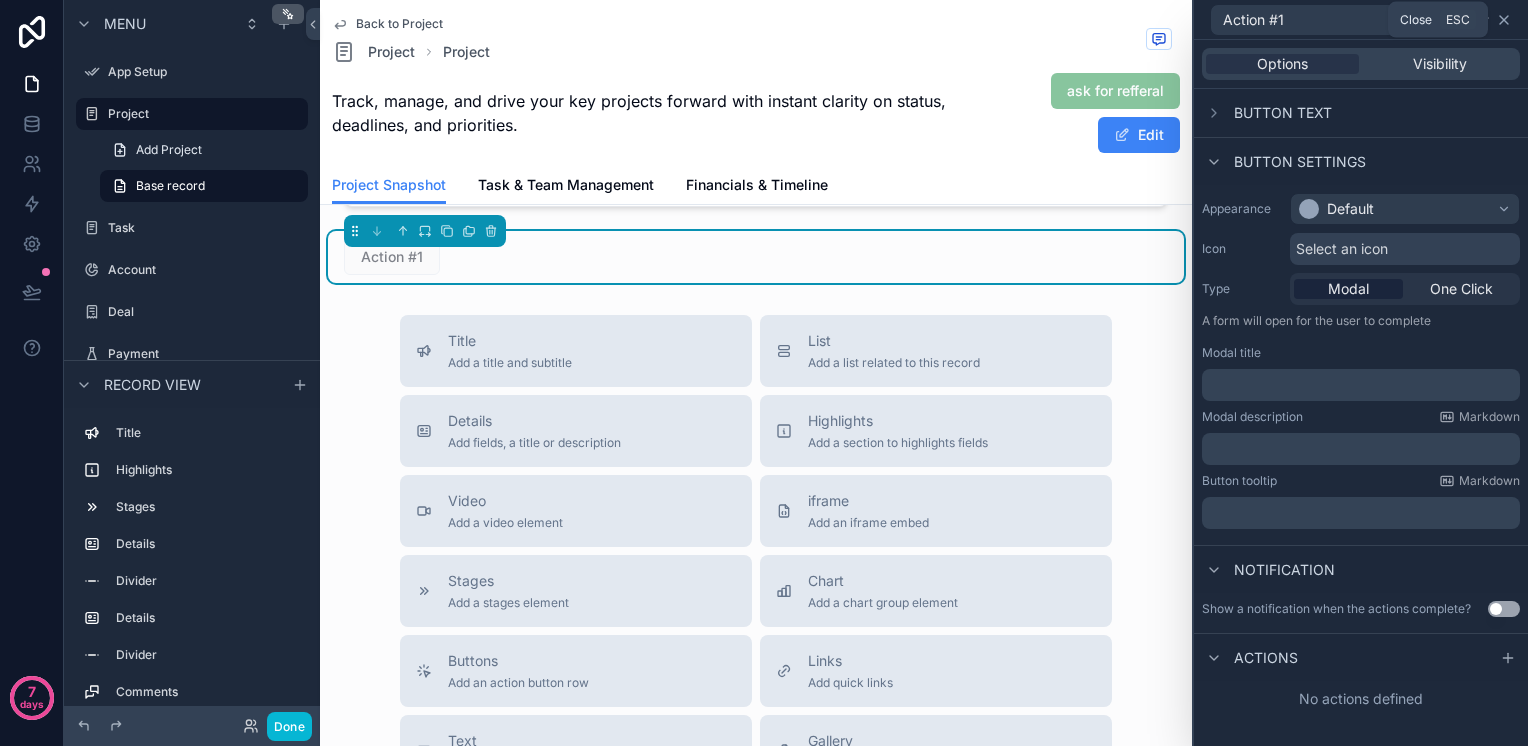 click 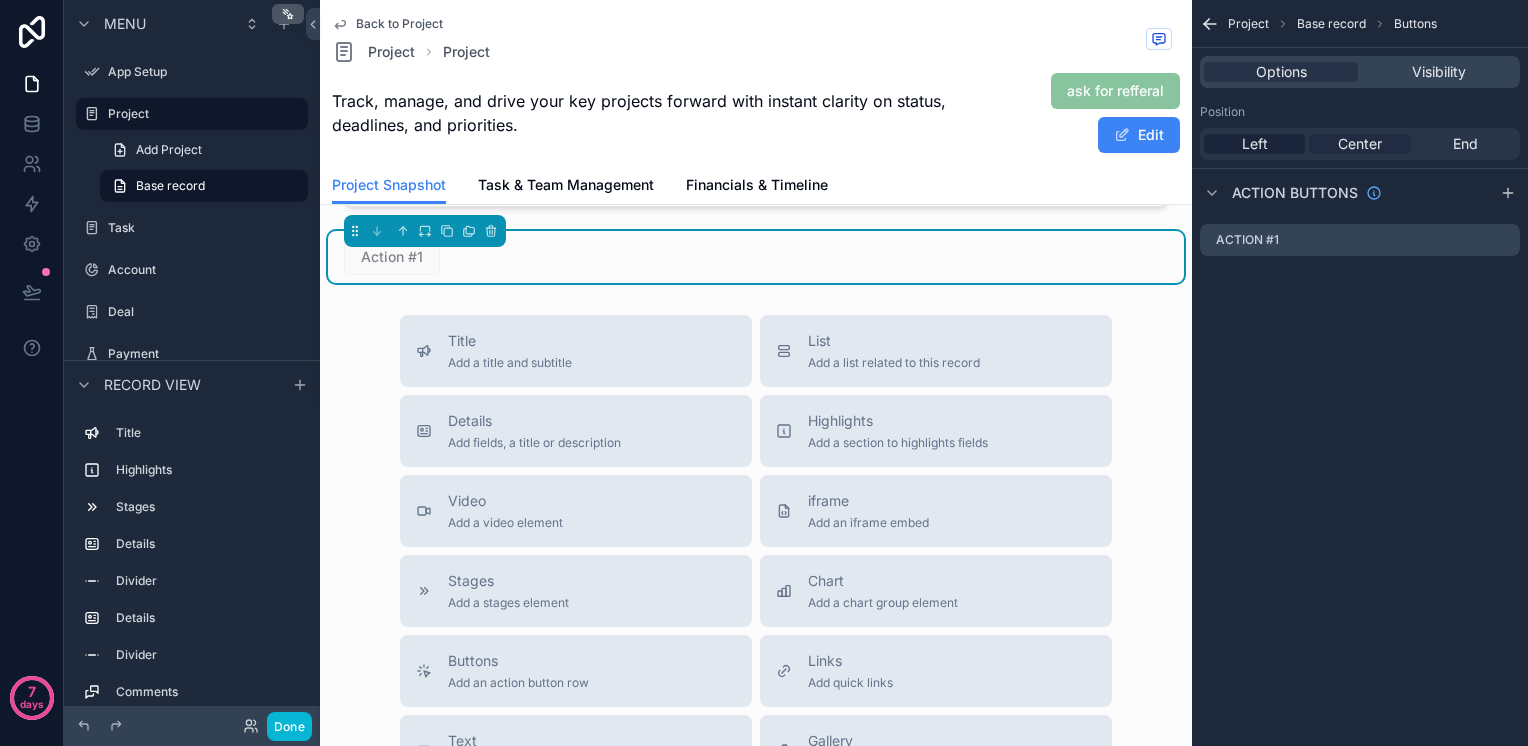 click on "Center" at bounding box center [1360, 144] 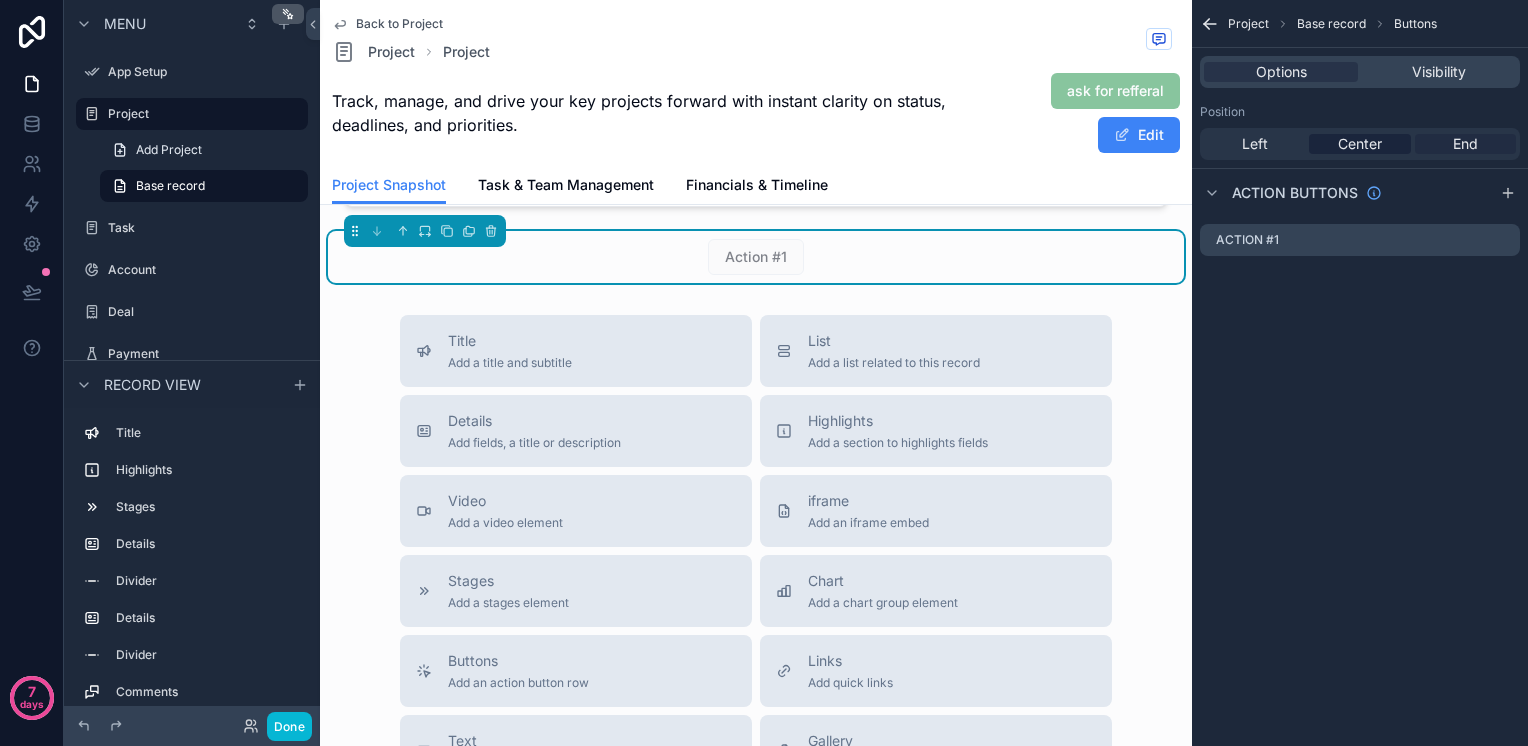 click on "End" at bounding box center (1465, 144) 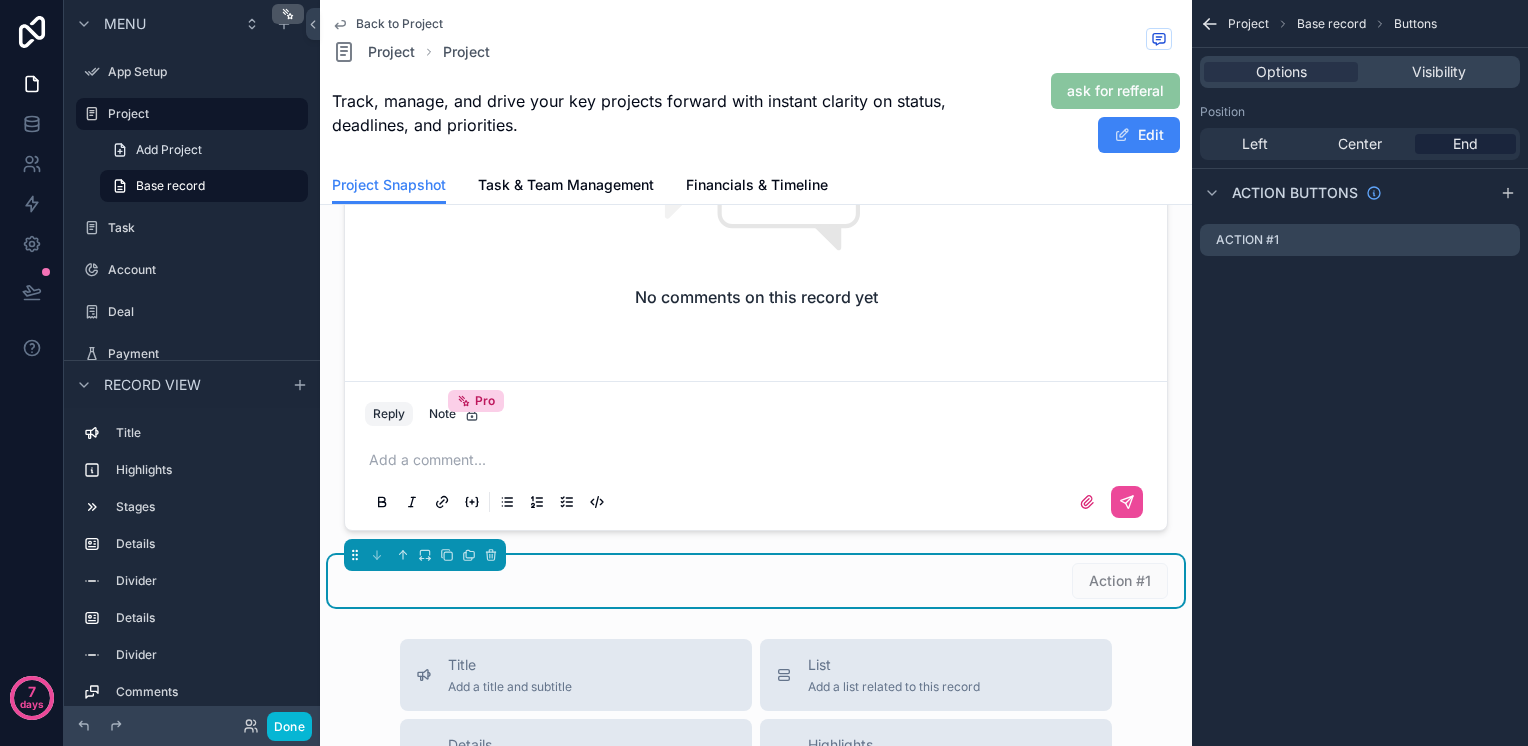 scroll, scrollTop: 1166, scrollLeft: 0, axis: vertical 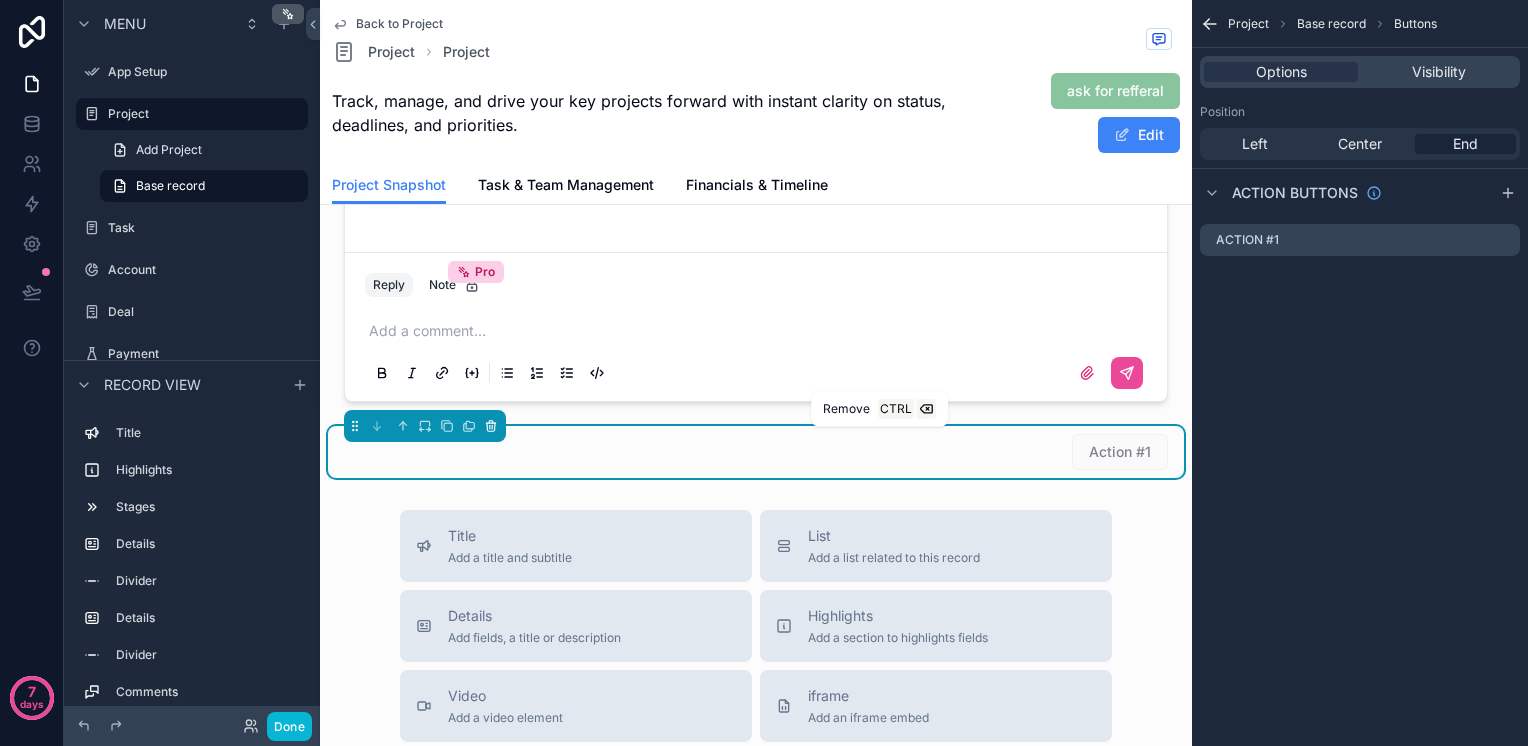 click 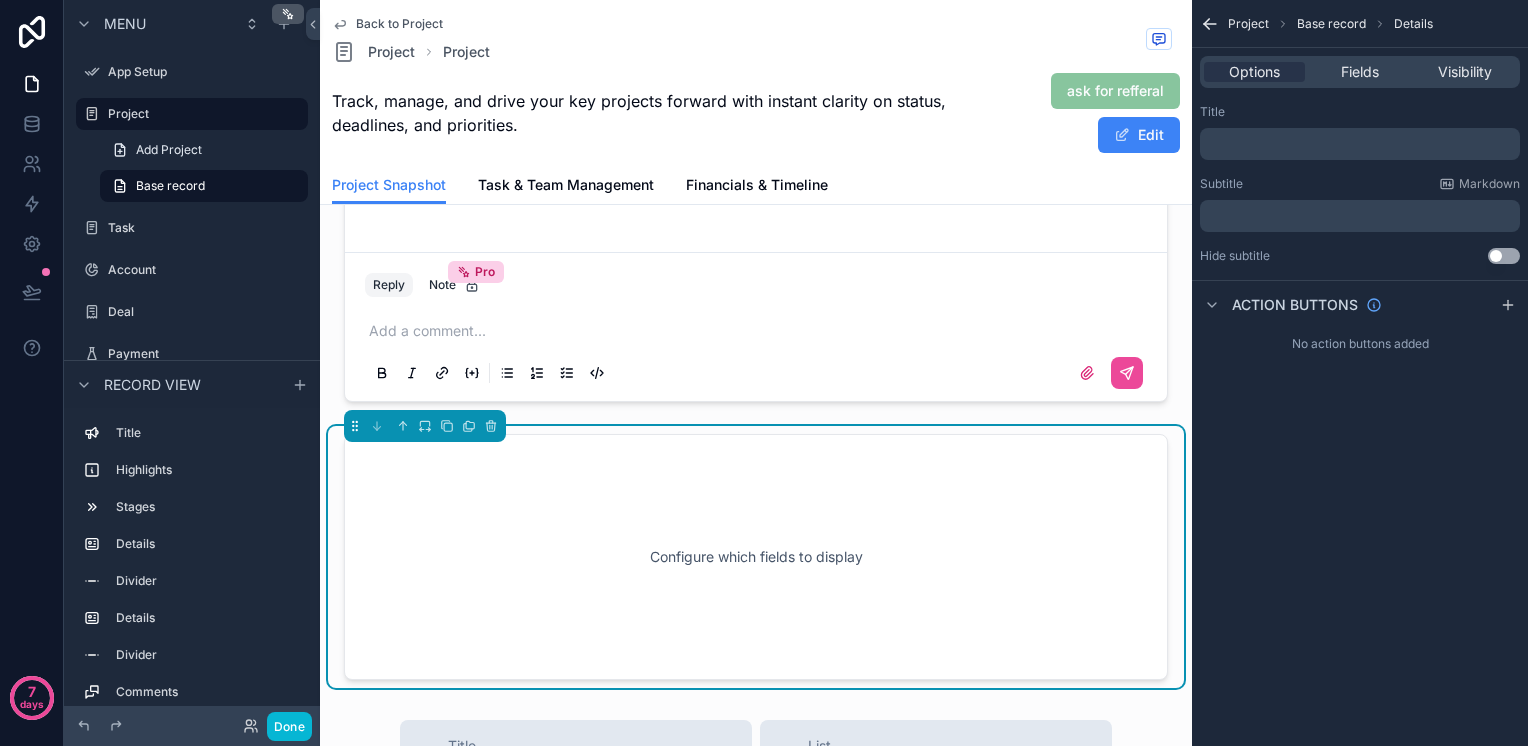 scroll, scrollTop: 1361, scrollLeft: 0, axis: vertical 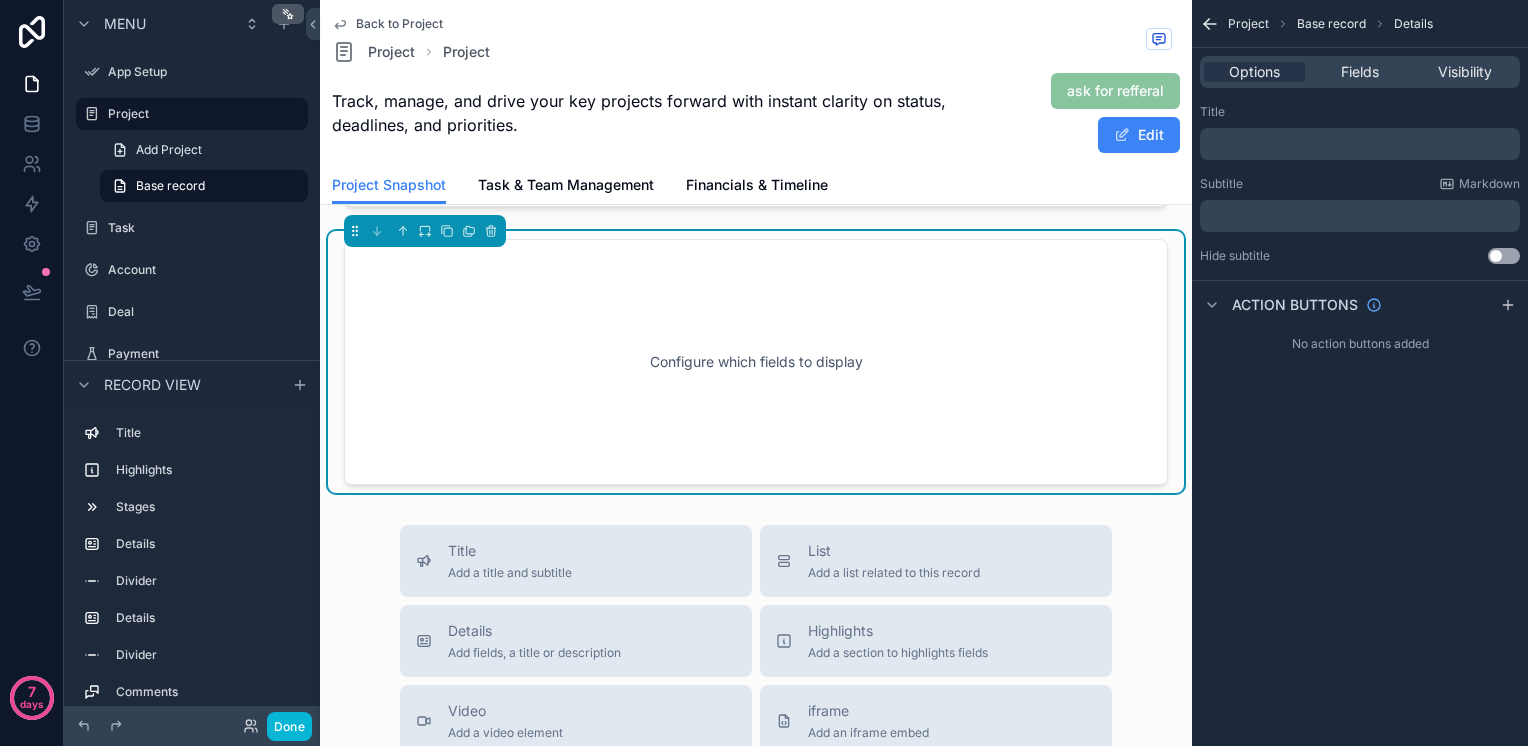 click on "﻿" at bounding box center (1362, 144) 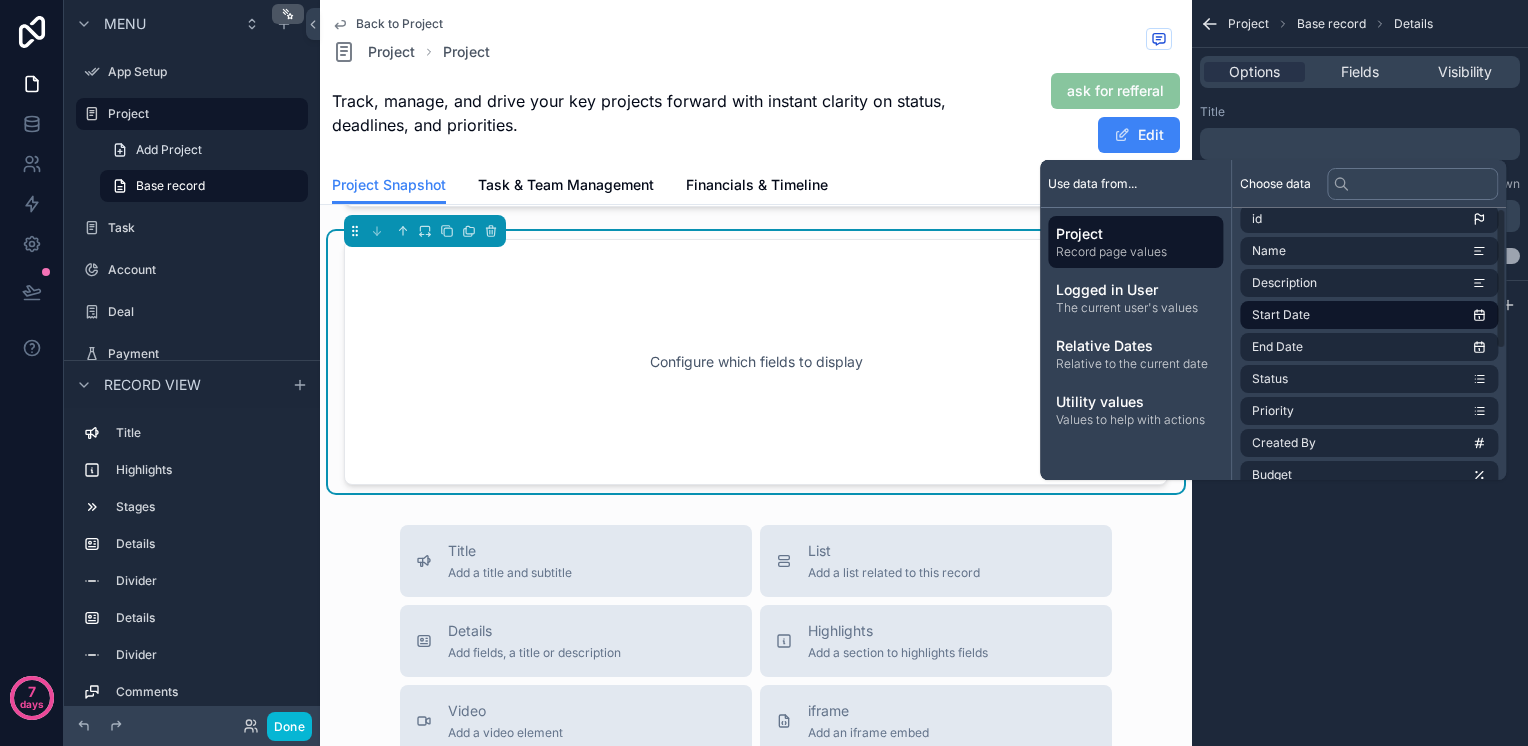 scroll, scrollTop: 0, scrollLeft: 0, axis: both 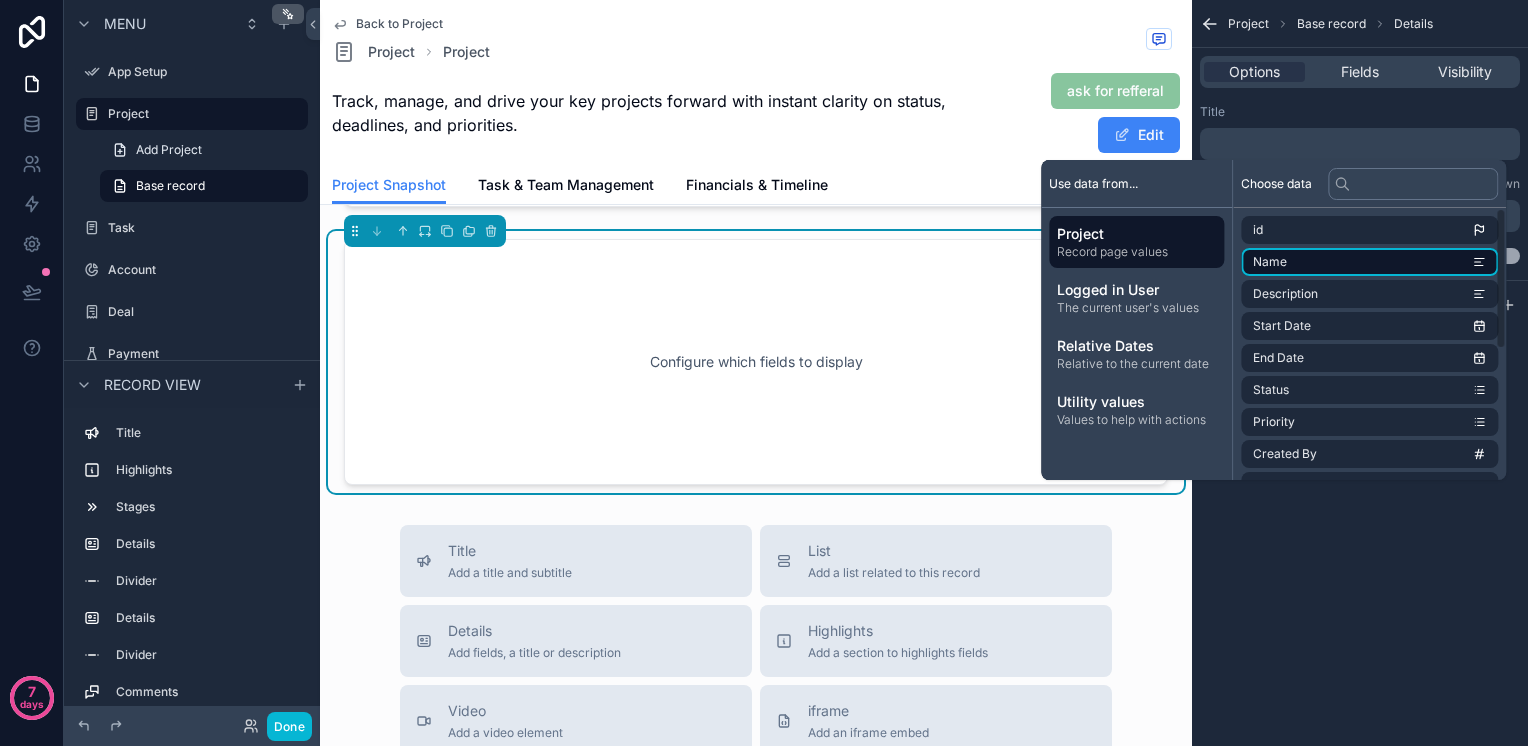 click on "Name" at bounding box center [1369, 262] 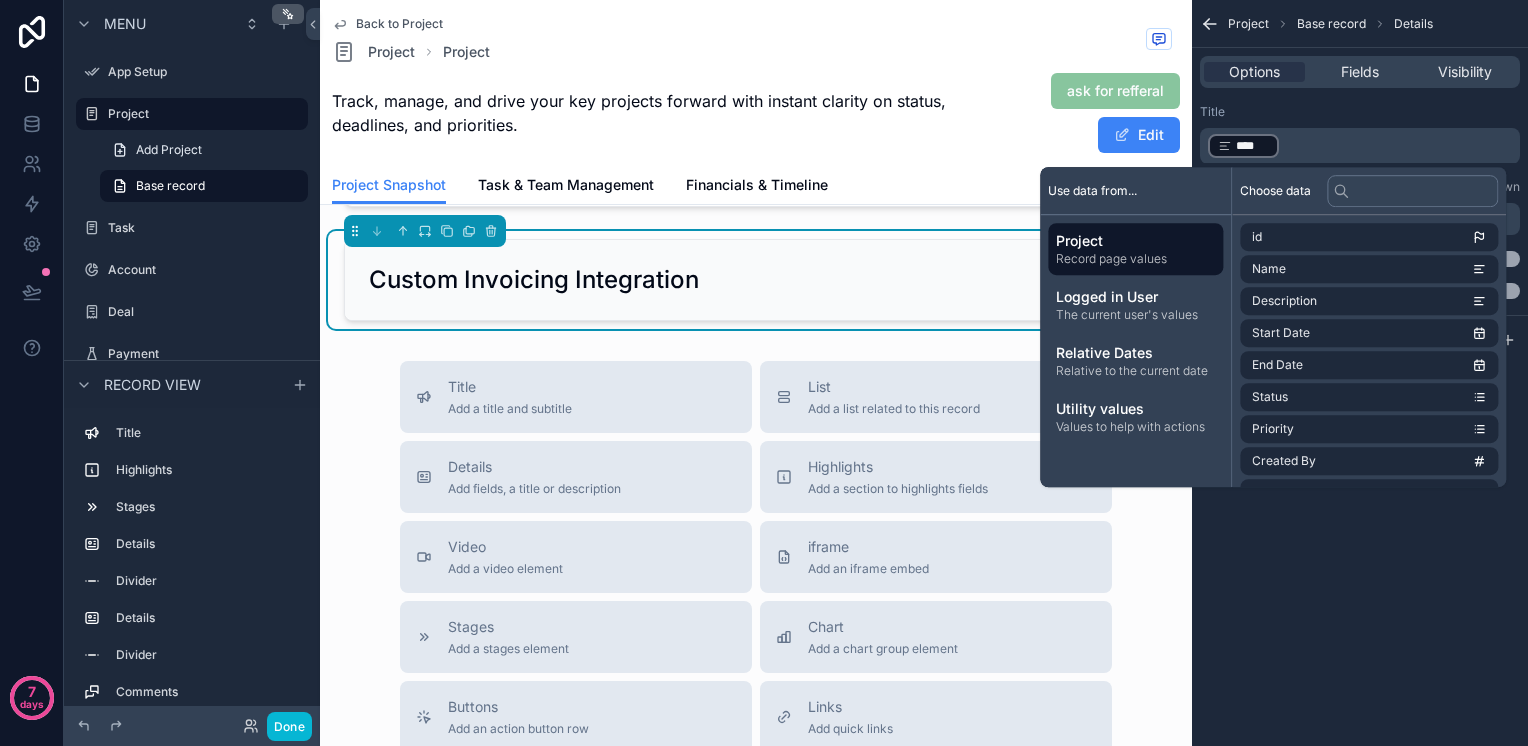 click on "Project Base record Details Options Fields Visibility Title ﻿ **** ﻿ ﻿ Subtitle Markdown ﻿ Hide subtitle Use setting Allow this section to be collapsed Use setting Action buttons No action buttons added" at bounding box center (1360, 373) 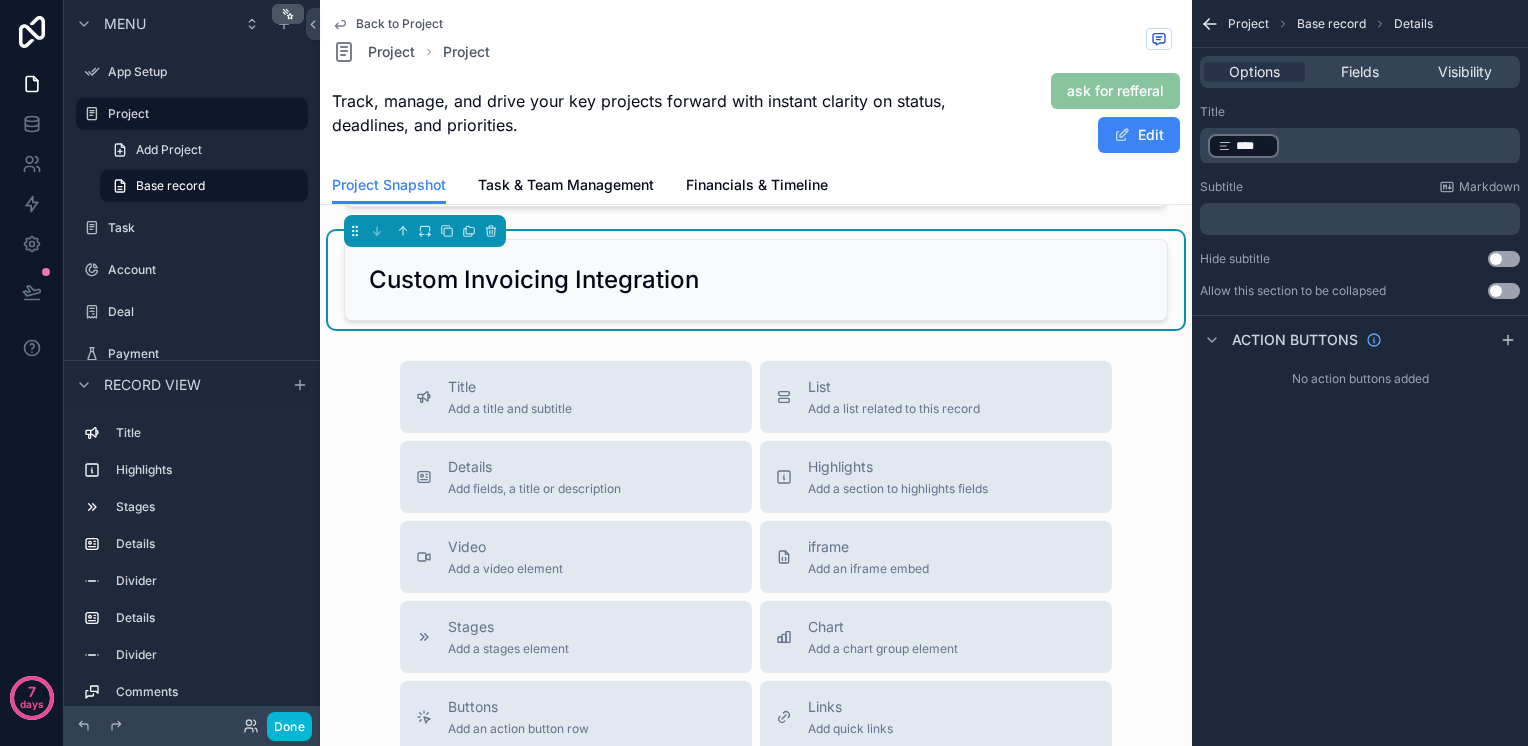 click on "﻿" at bounding box center (1362, 219) 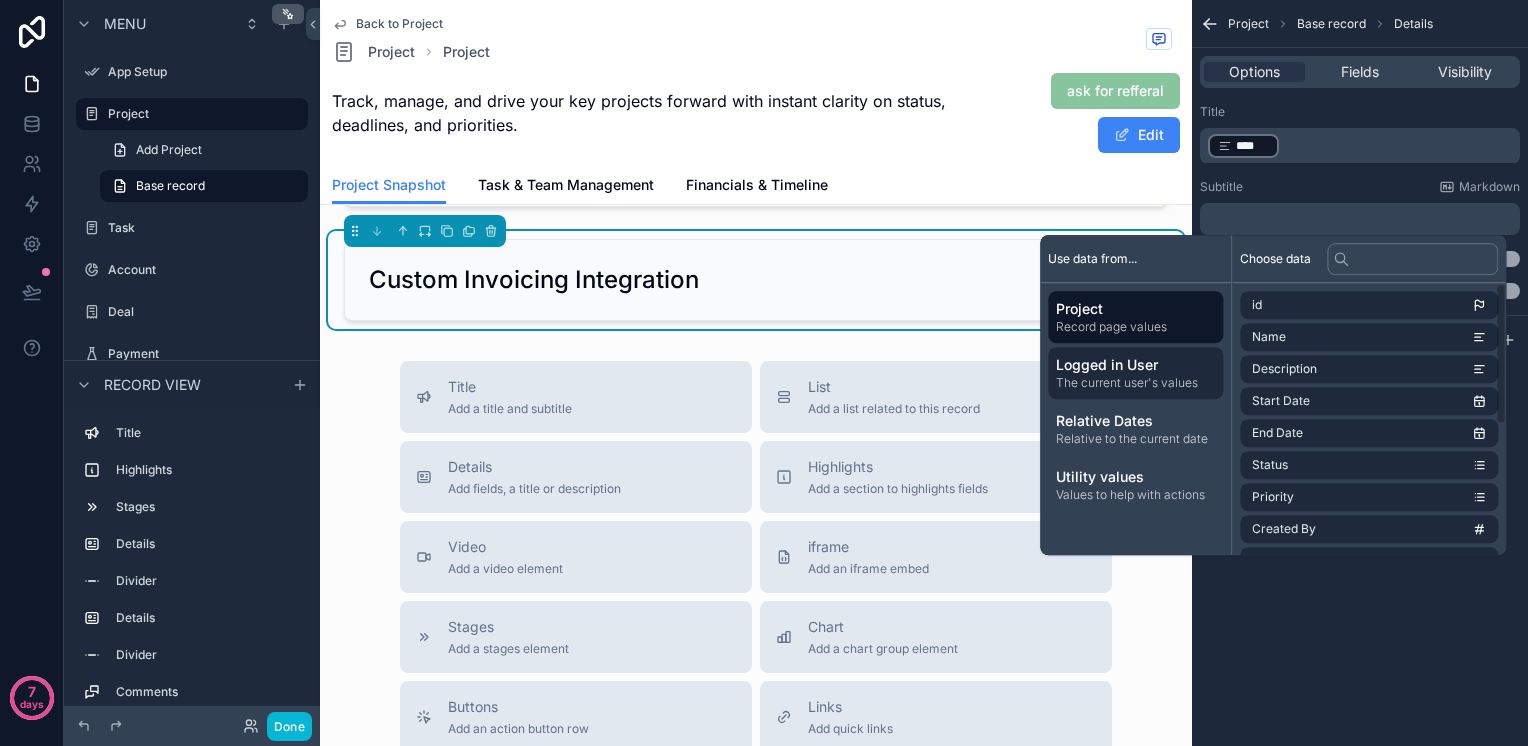 click on "Logged in User The current user's values" at bounding box center [1135, 373] 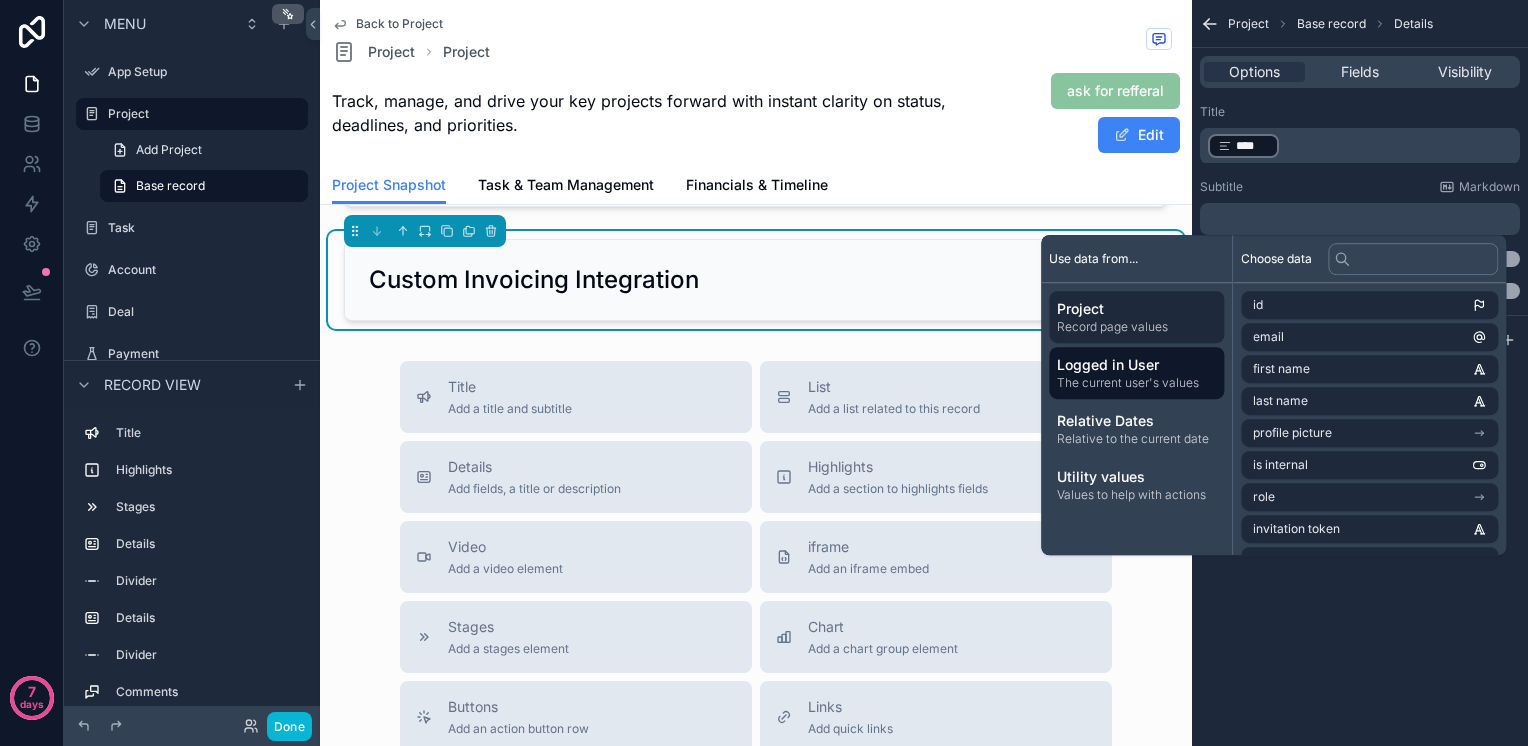 click on "Record page values" at bounding box center [1136, 327] 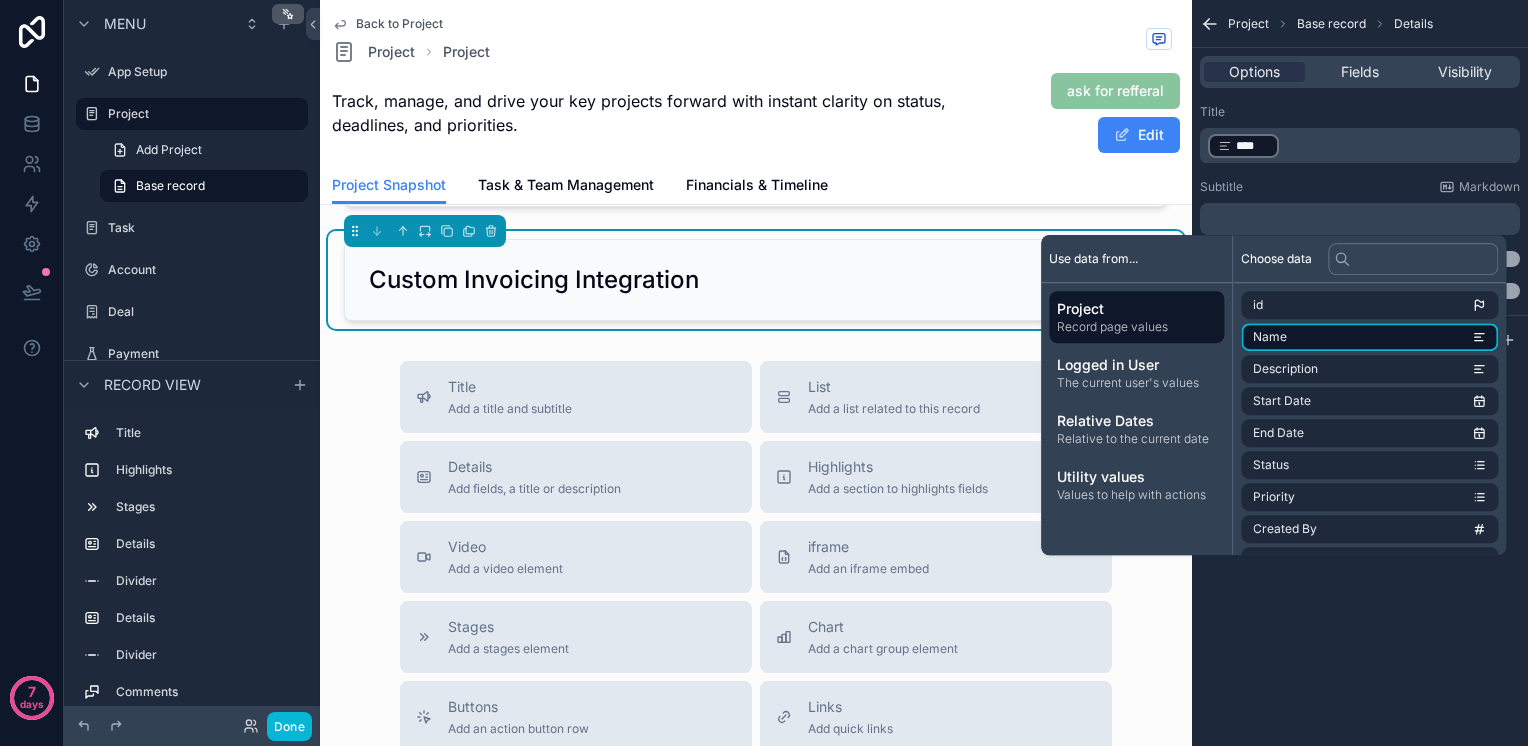 click on "Name" at bounding box center [1369, 337] 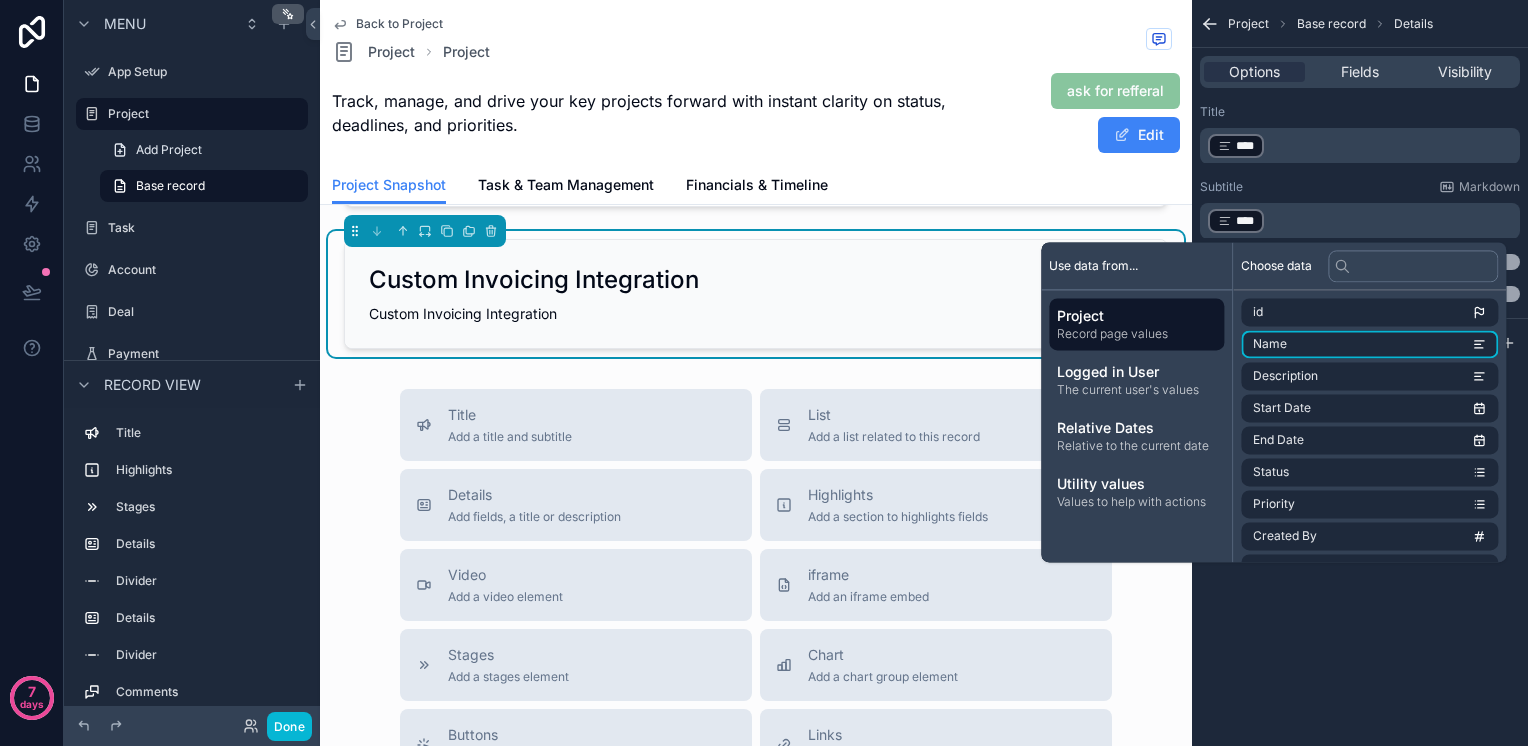 click on "Subtitle Markdown" at bounding box center [1360, 187] 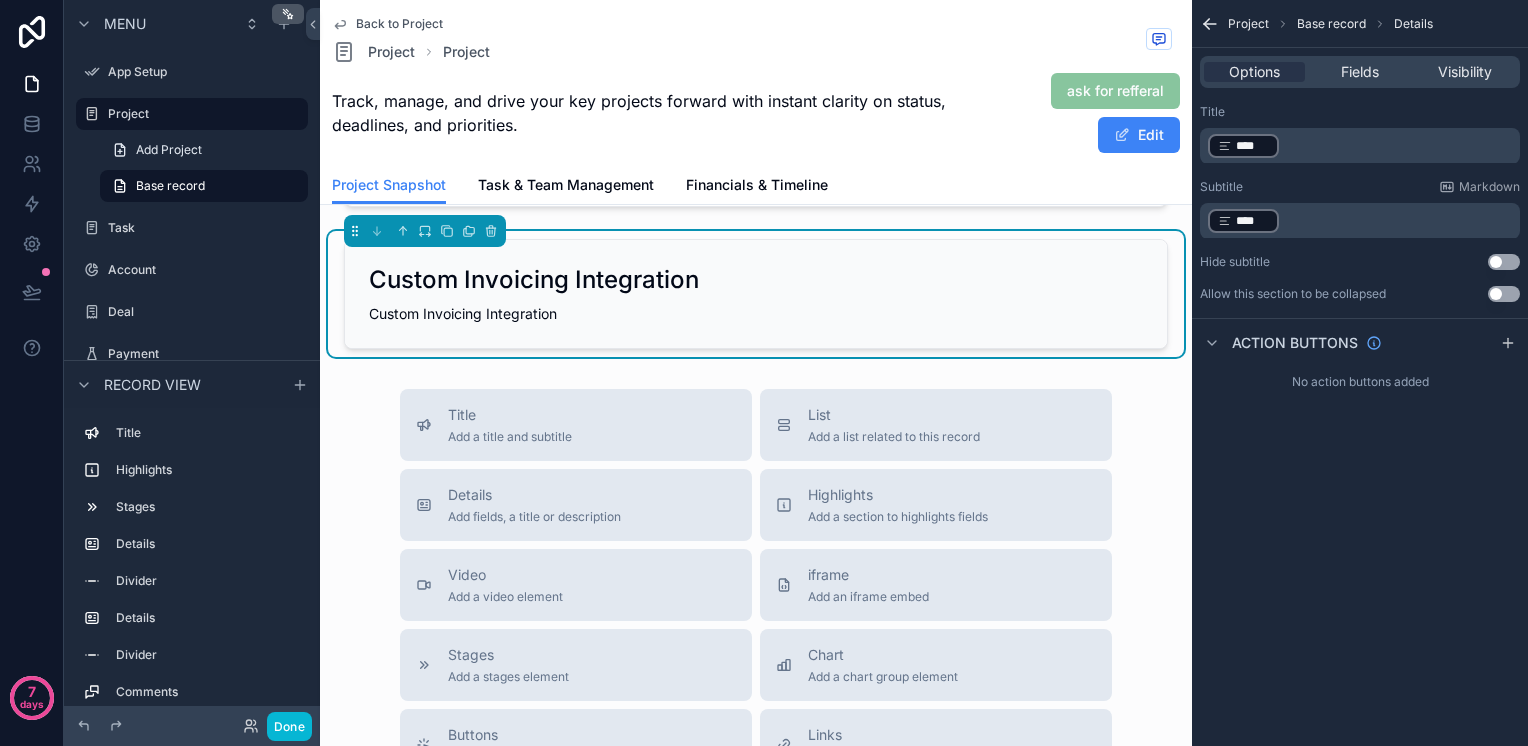 click on "Custom Invoicing Integration" at bounding box center (463, 313) 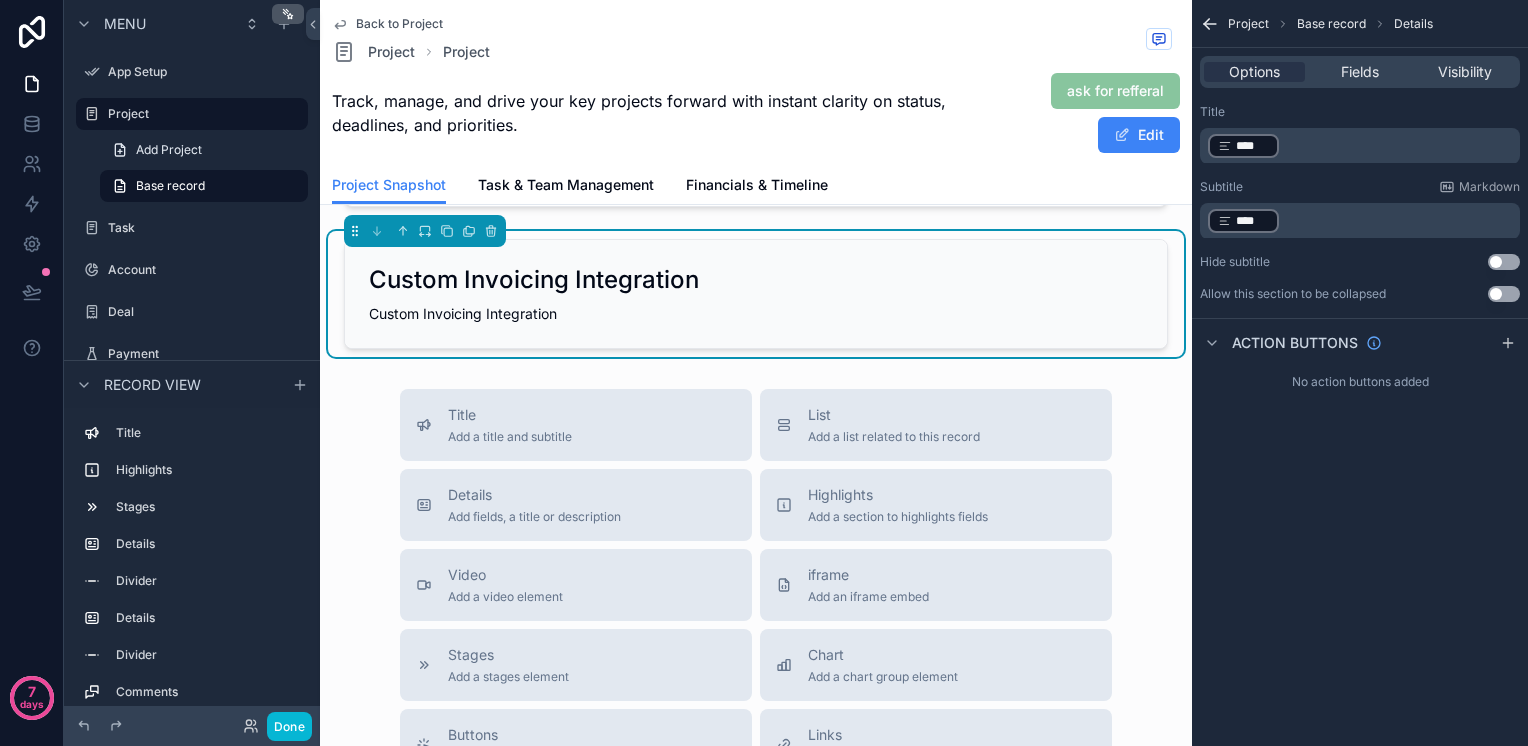 click on "Custom Invoicing Integration" at bounding box center [534, 280] 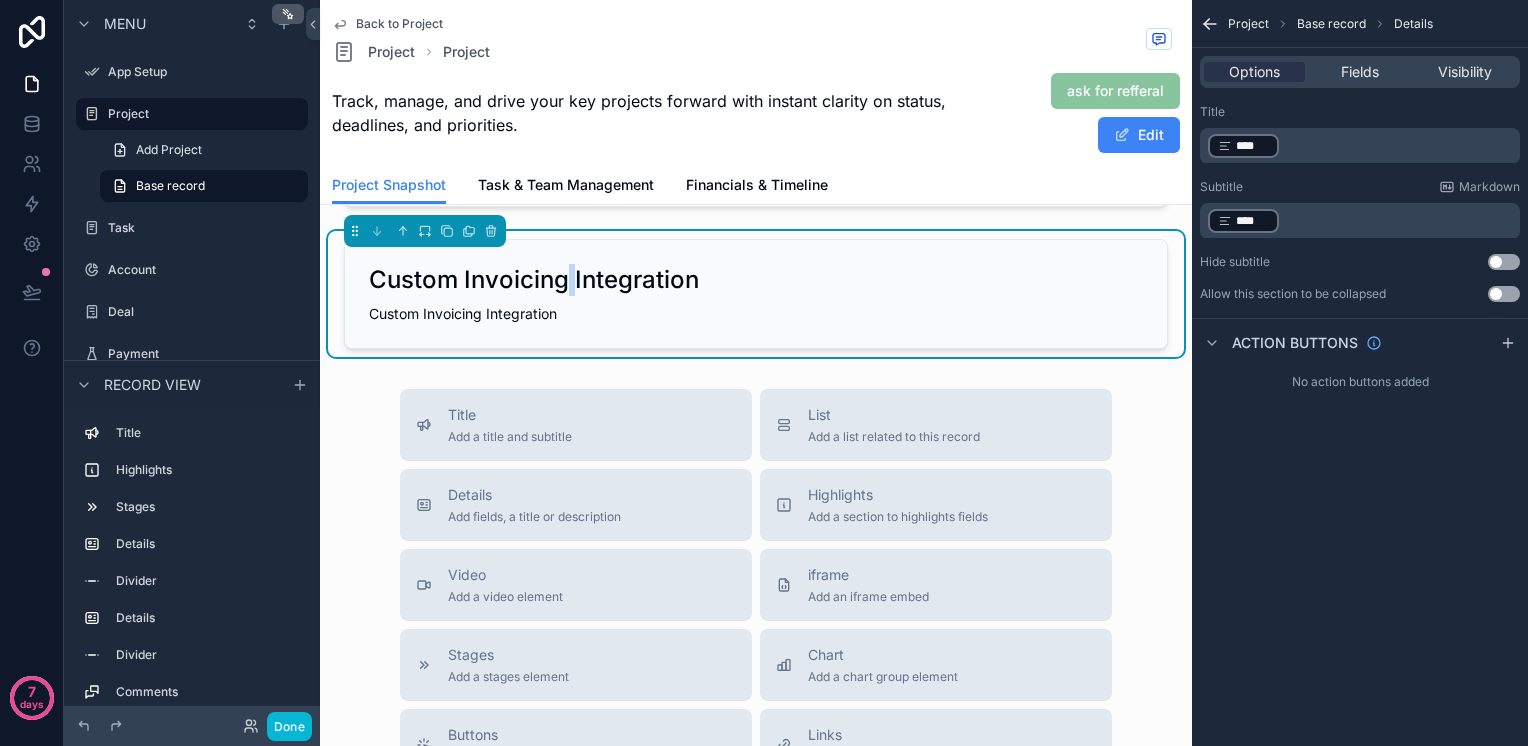 click on "Custom Invoicing Integration" at bounding box center (534, 280) 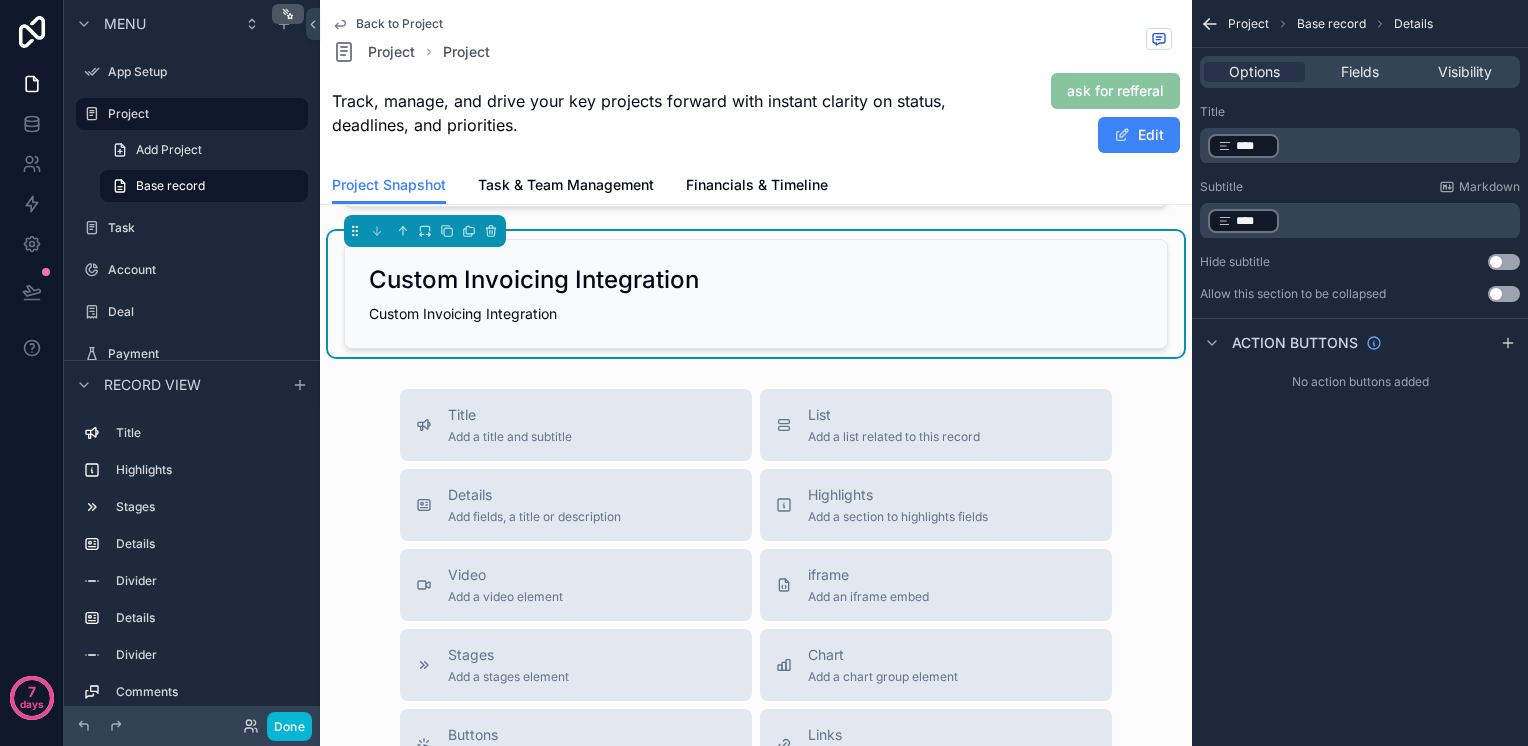 click on "Custom Invoicing Integration" at bounding box center [534, 280] 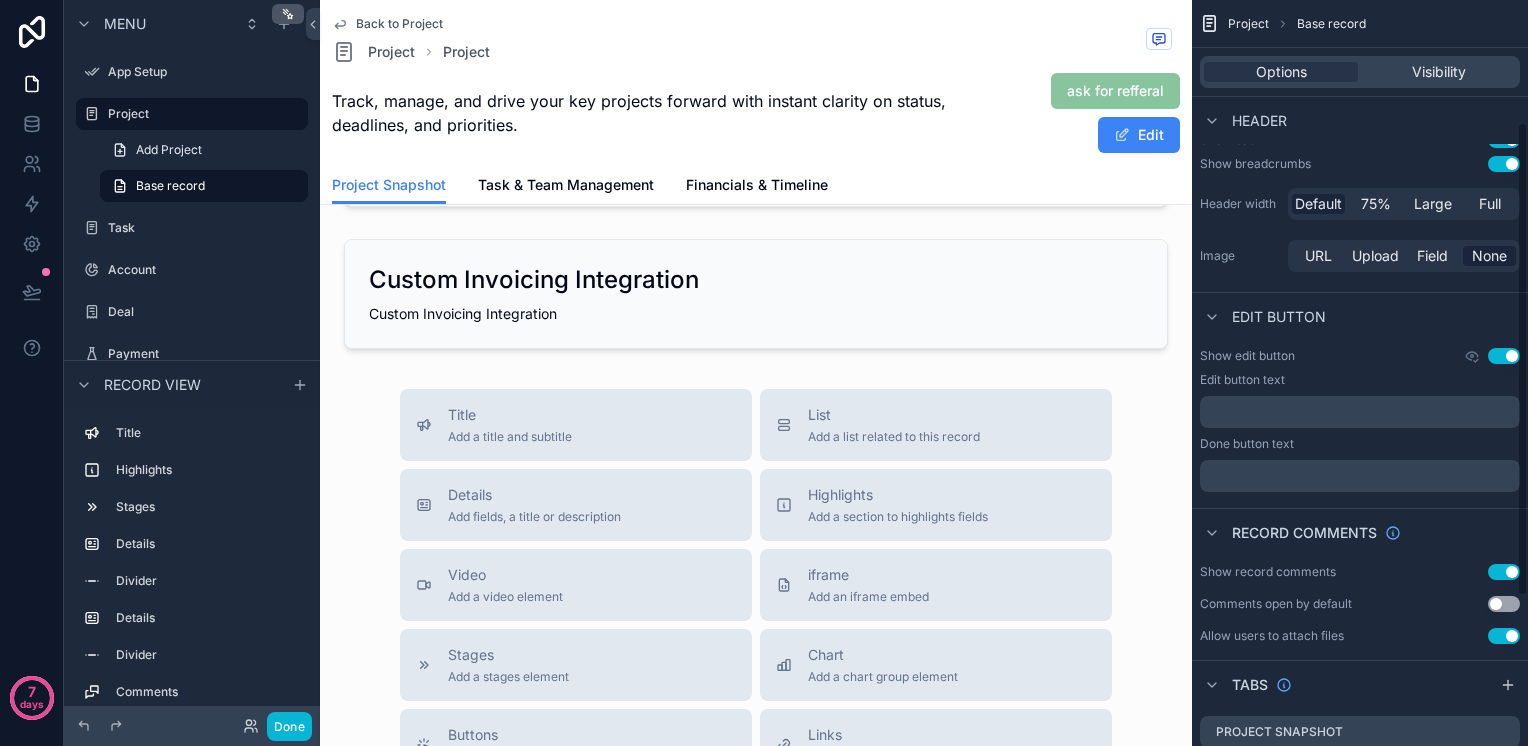 scroll, scrollTop: 0, scrollLeft: 0, axis: both 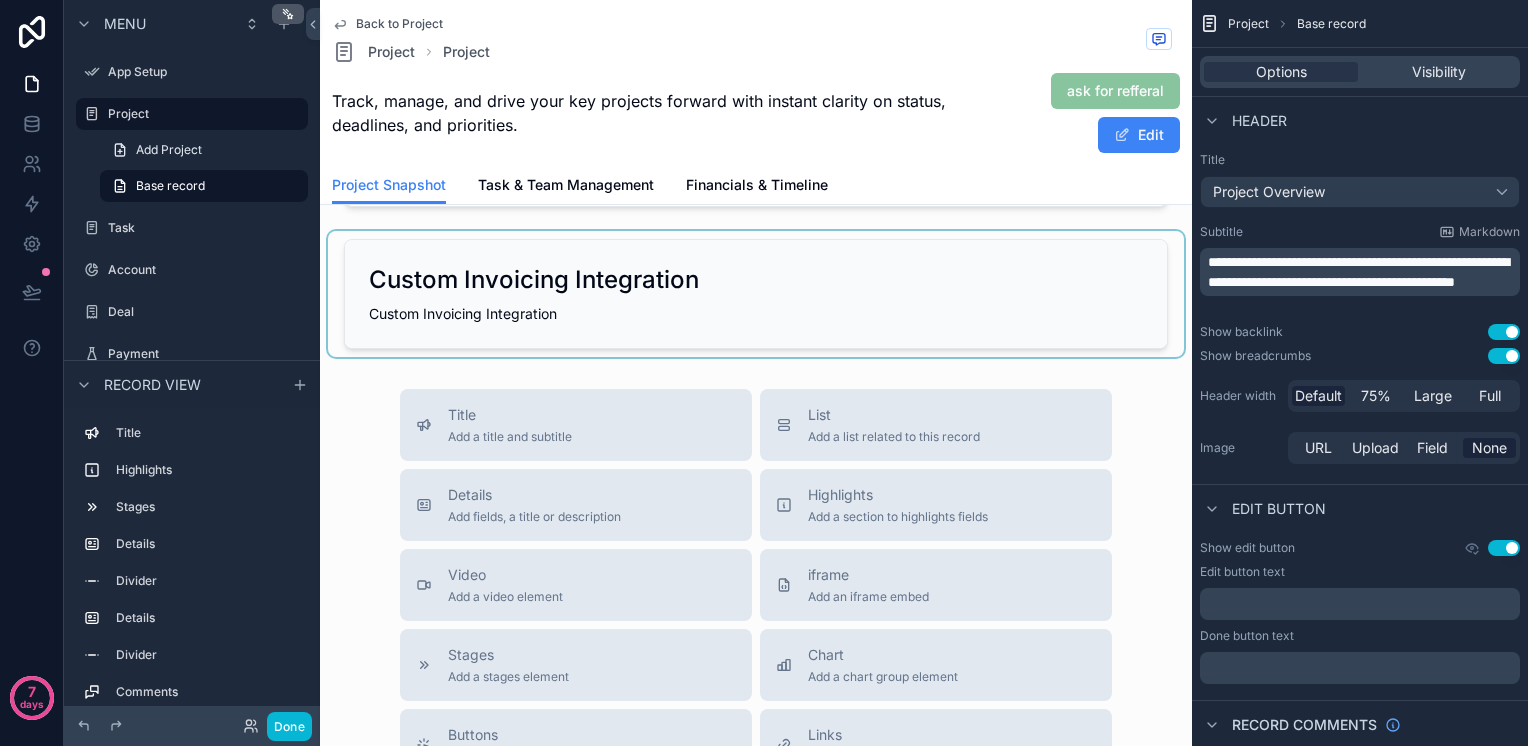 click at bounding box center [756, 294] 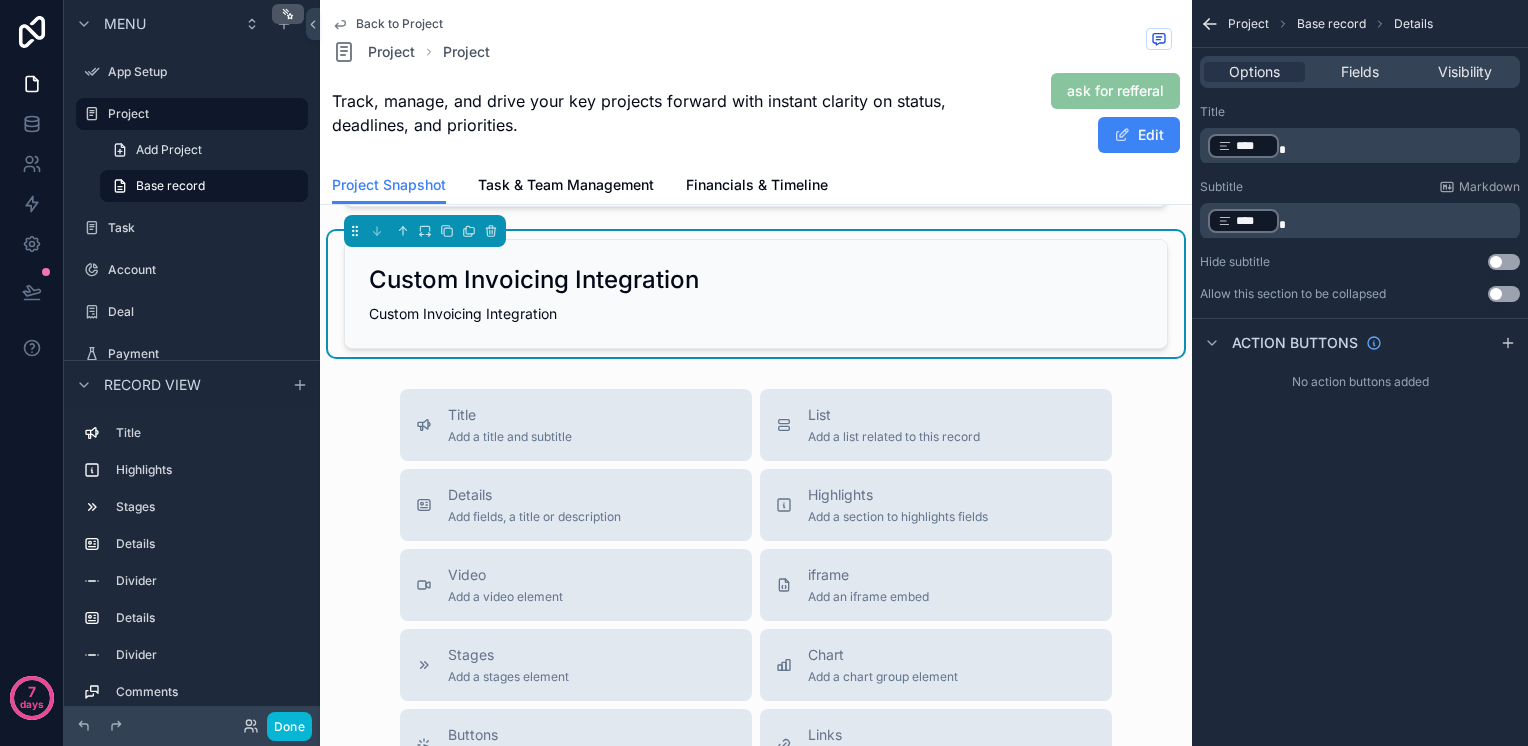 click on "Use setting" at bounding box center [1504, 262] 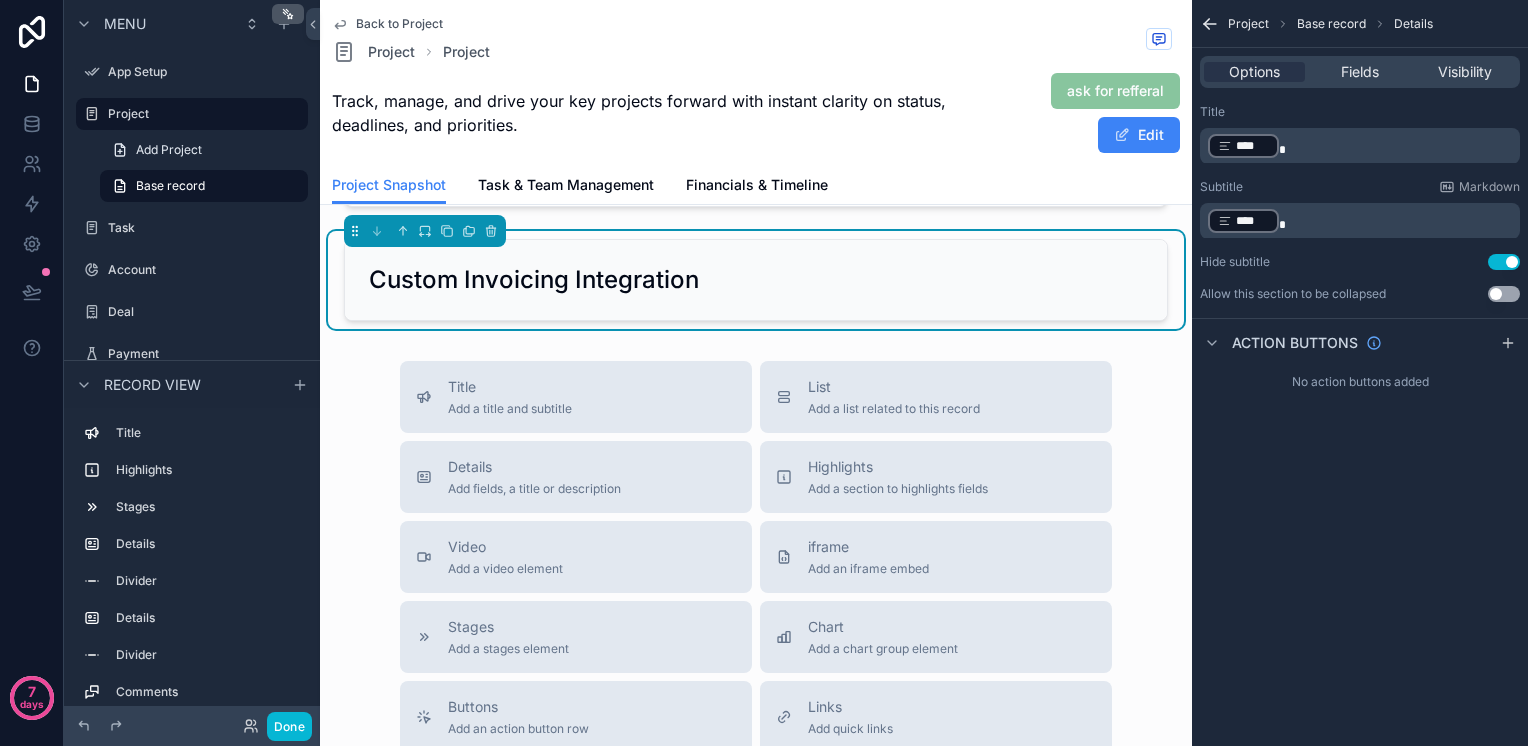click on "Use setting" at bounding box center [1504, 294] 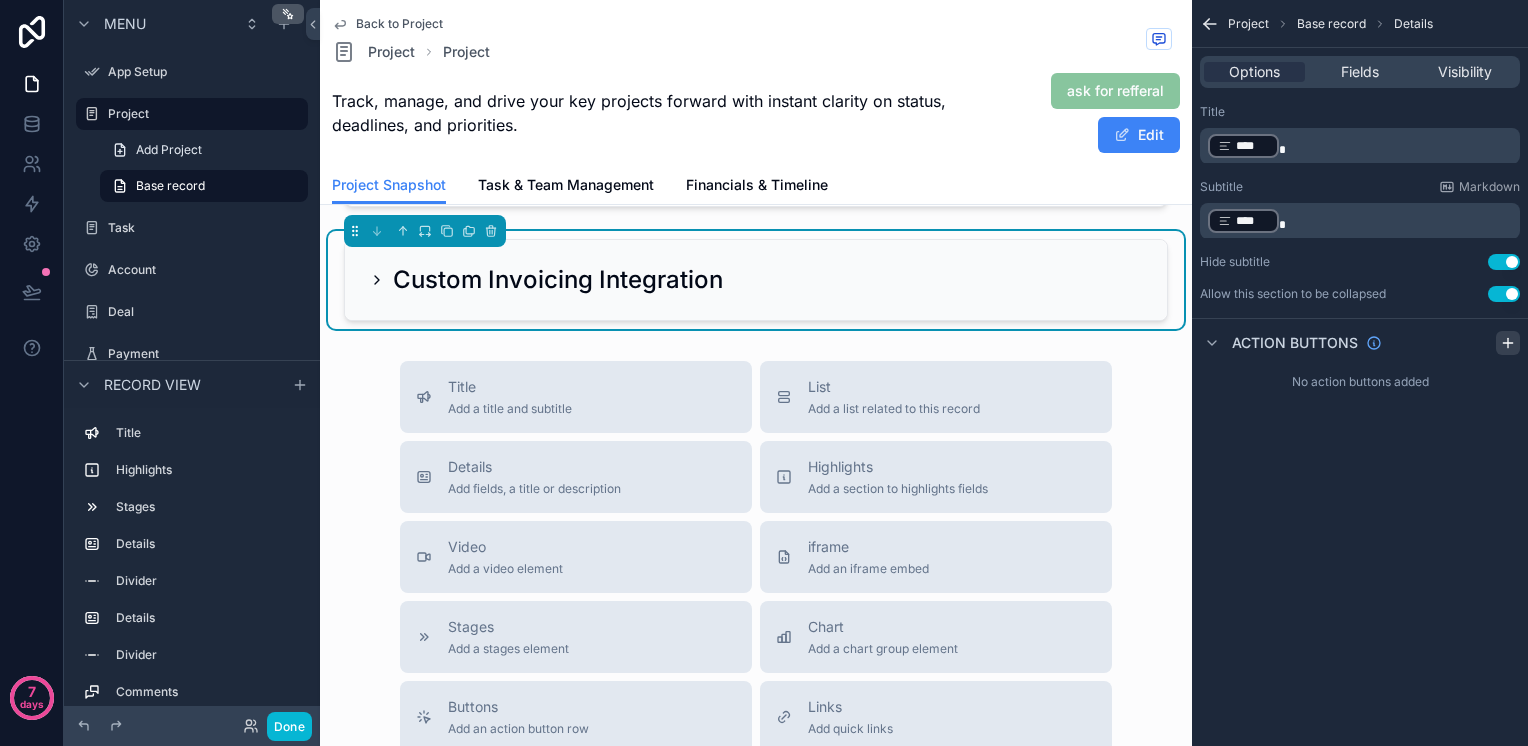 click 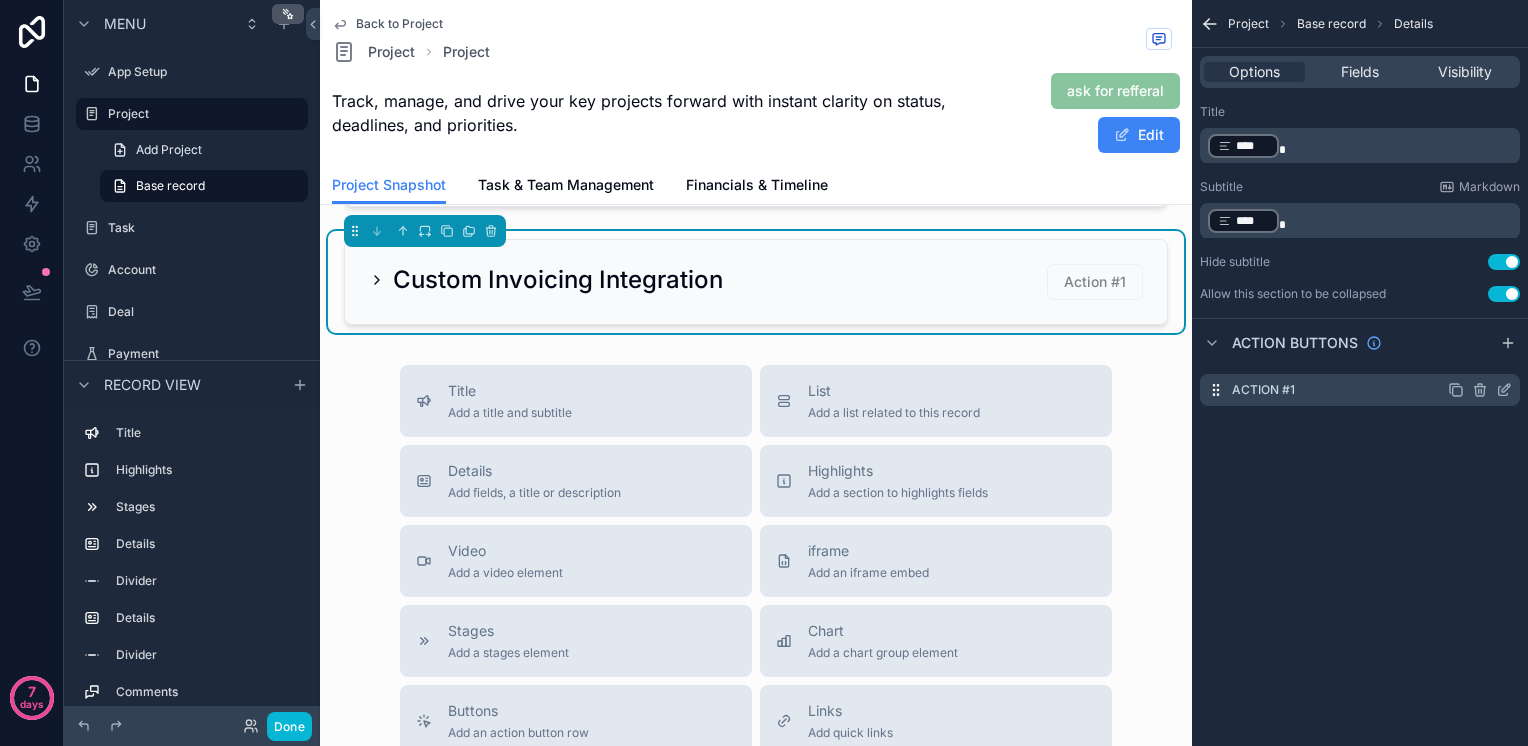 click on "Action #1" at bounding box center (1263, 390) 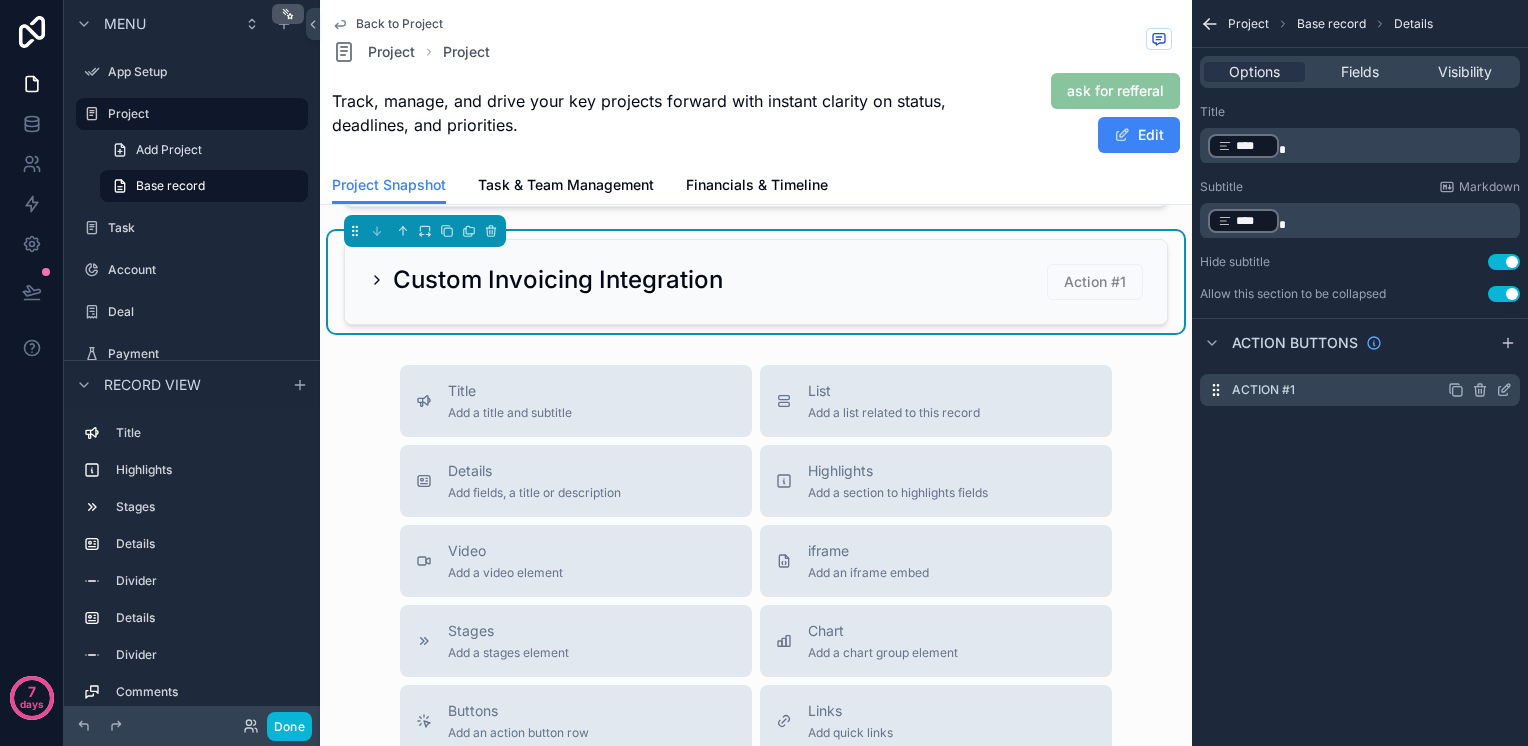 click 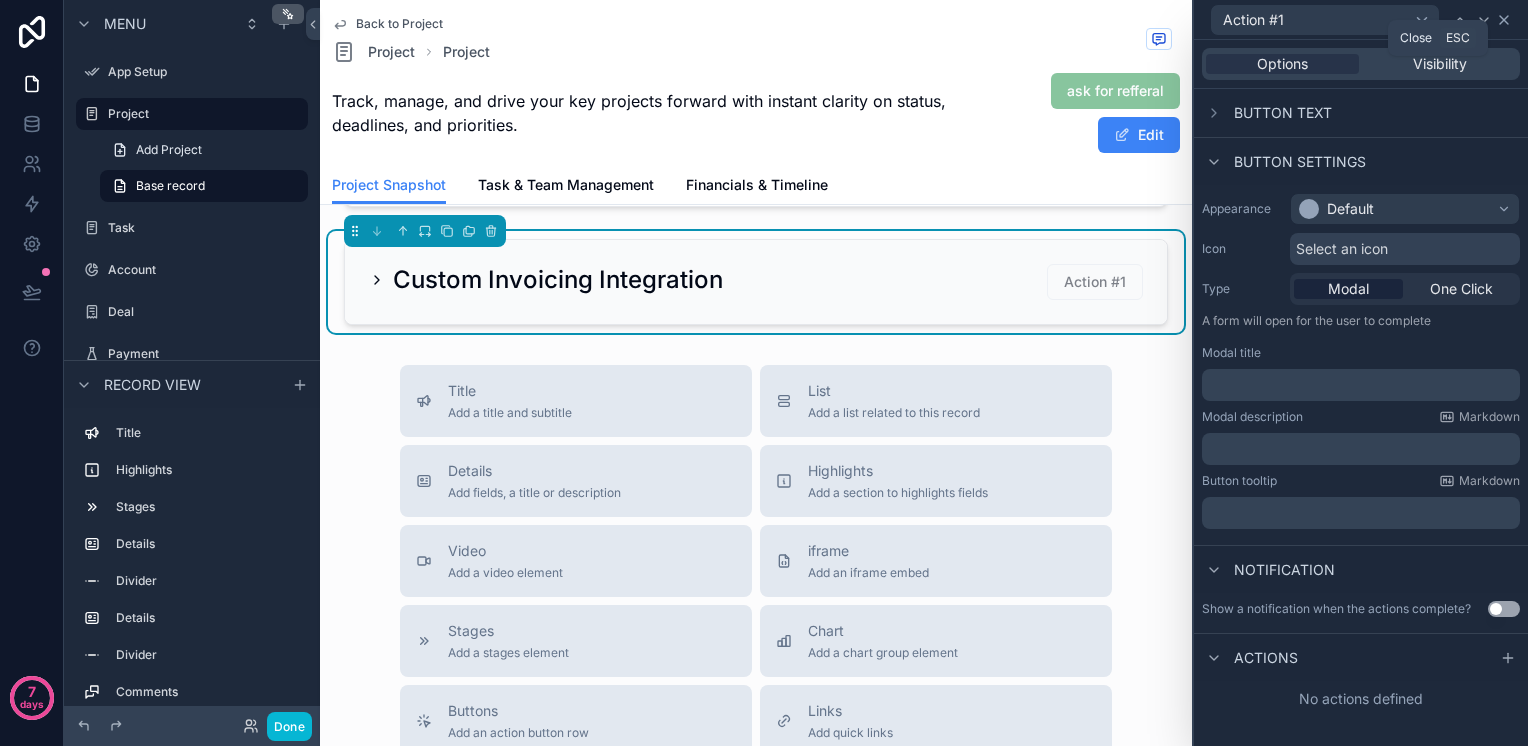 click 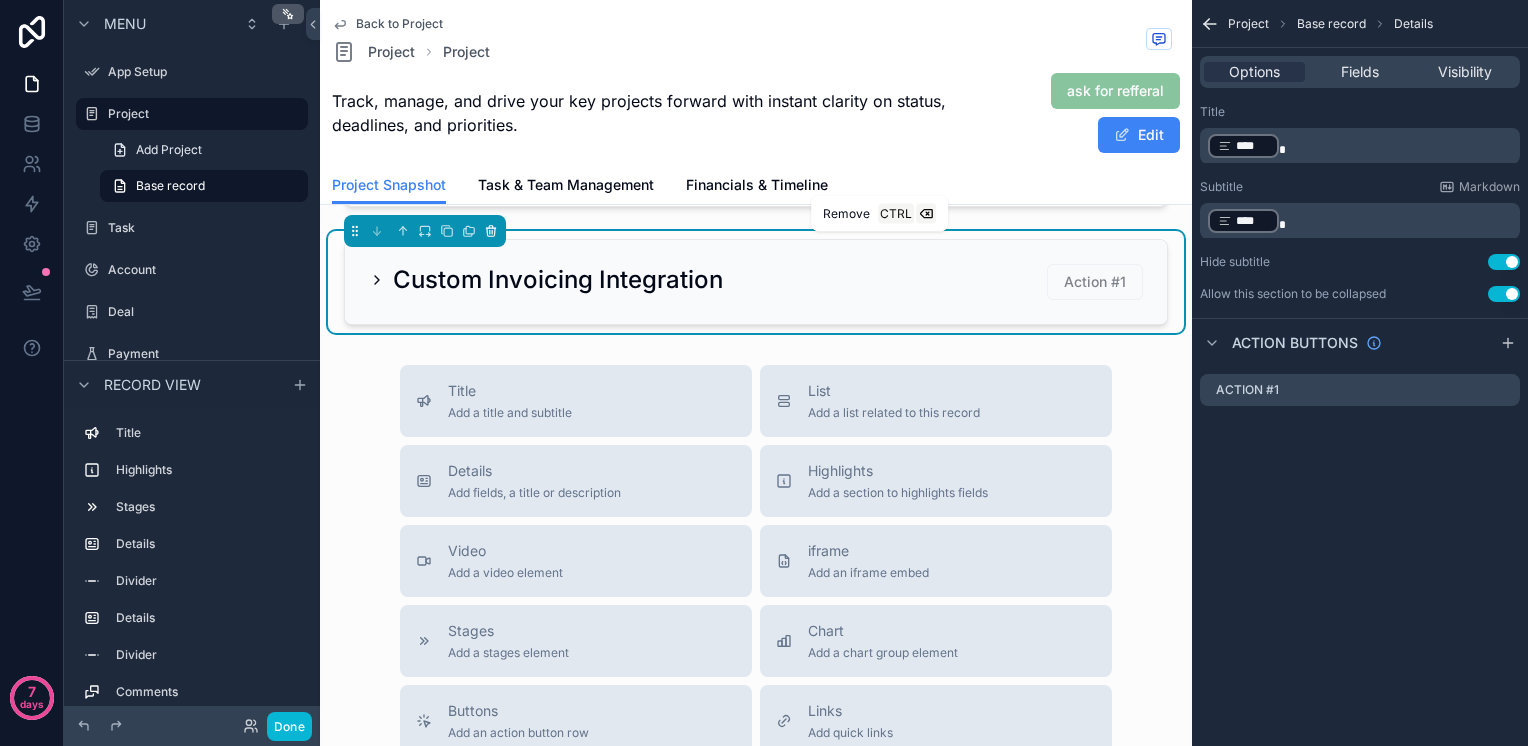 click 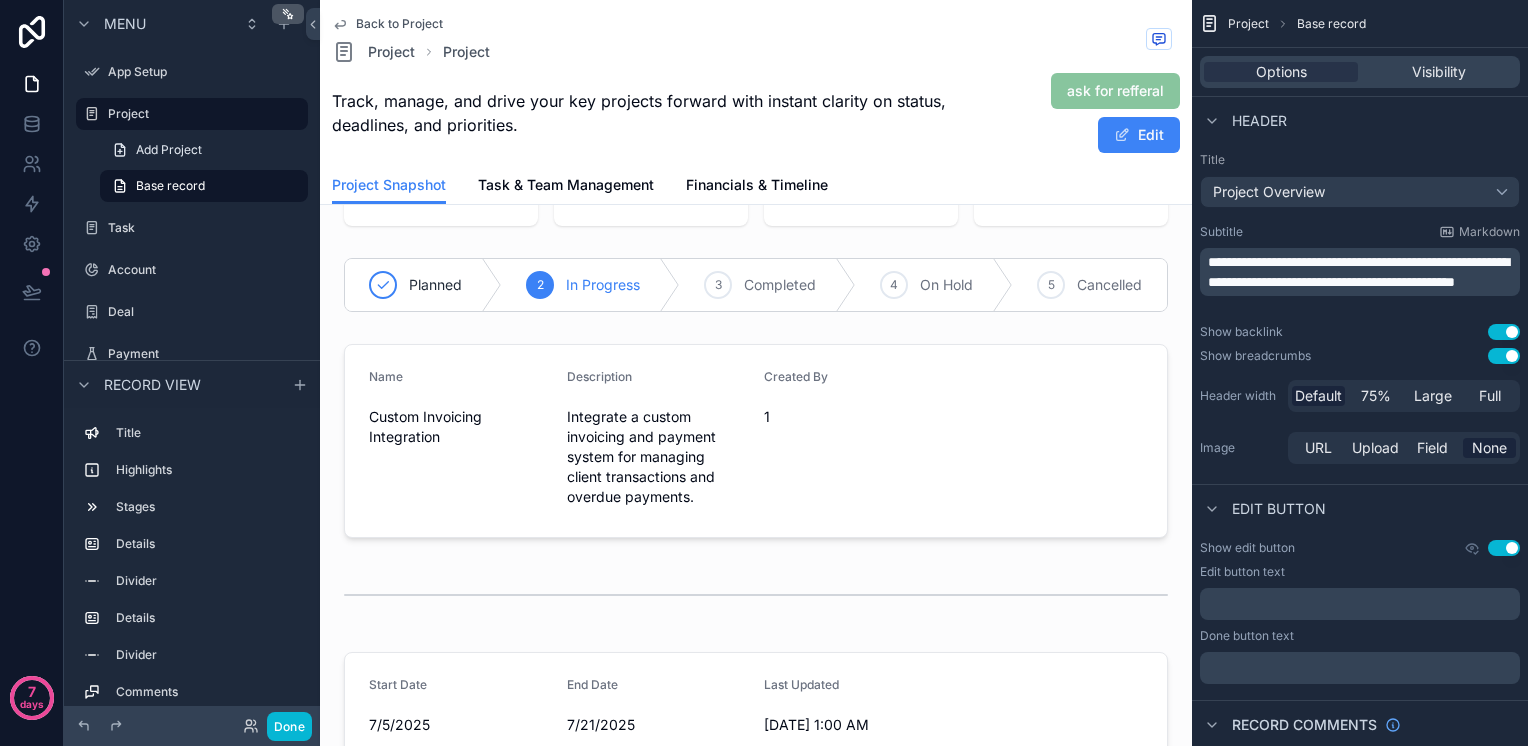 scroll, scrollTop: 0, scrollLeft: 0, axis: both 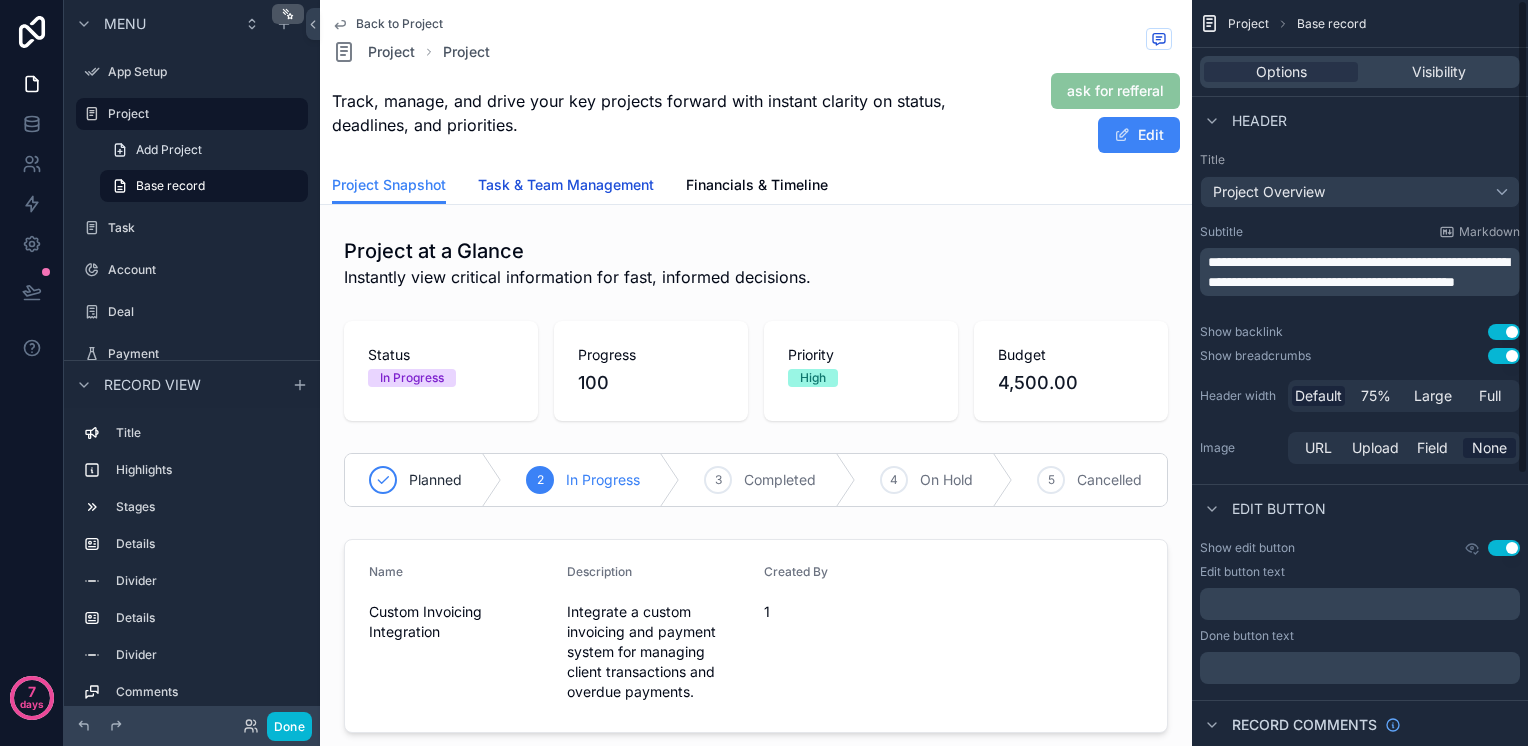 click on "Task & Team Management" at bounding box center (566, 187) 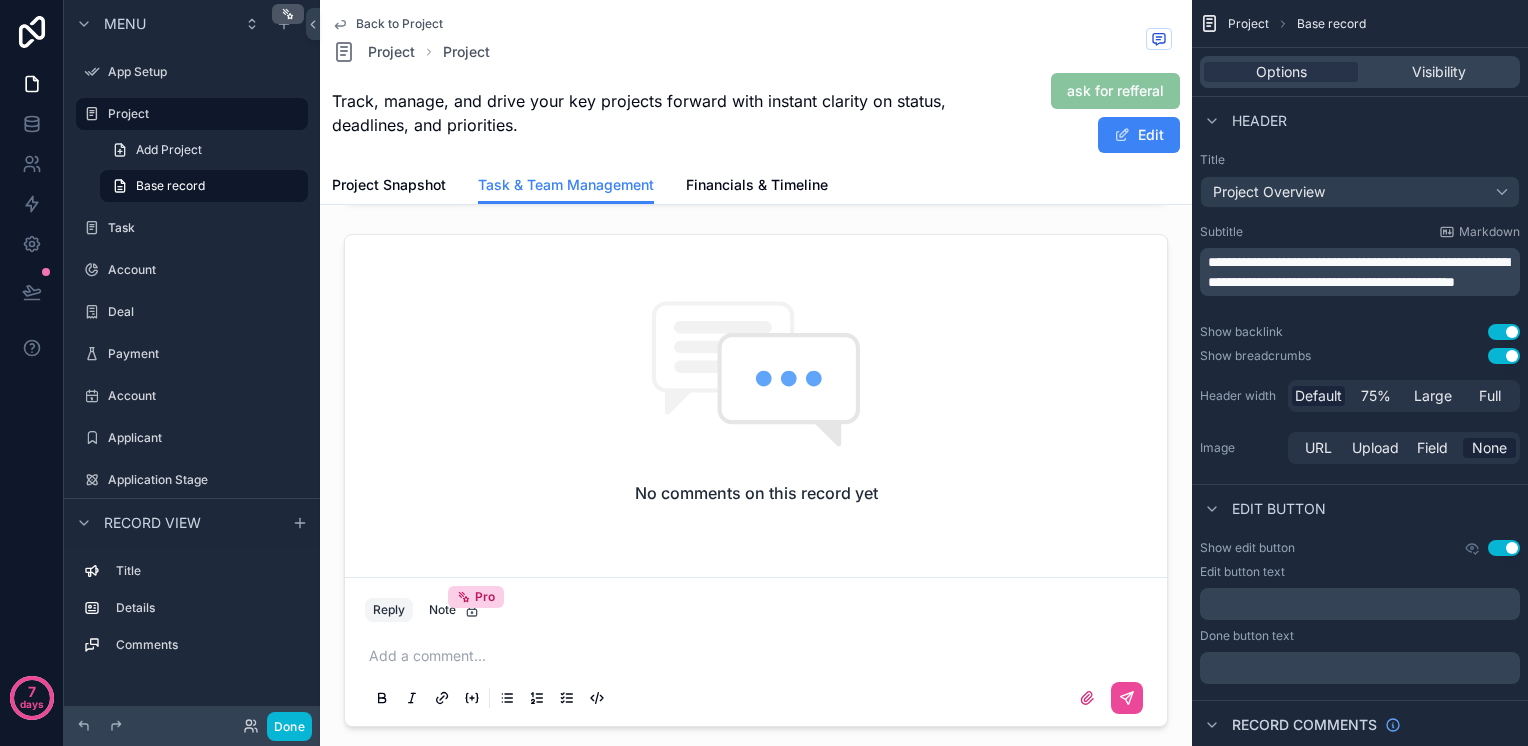 scroll, scrollTop: 700, scrollLeft: 0, axis: vertical 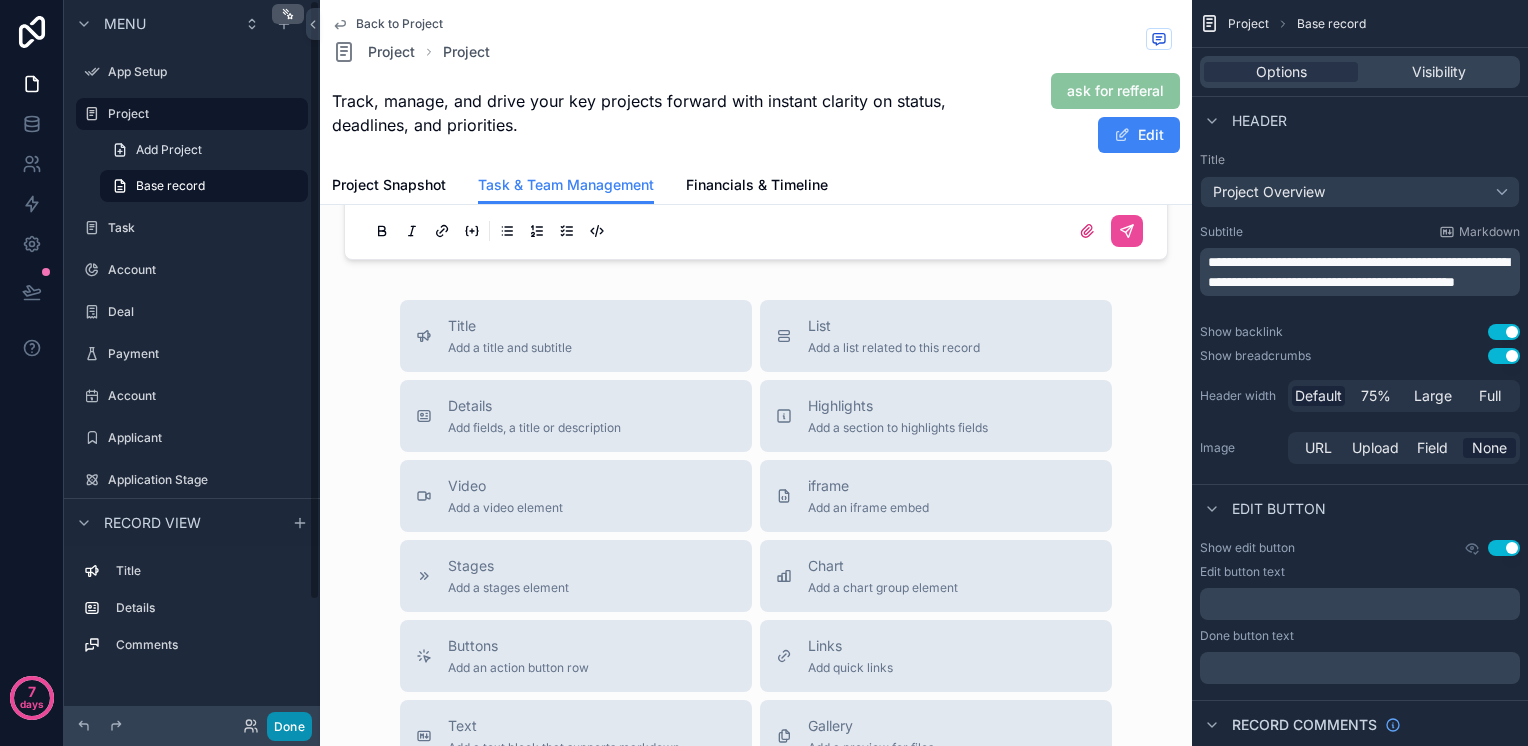 click on "Done" at bounding box center (289, 726) 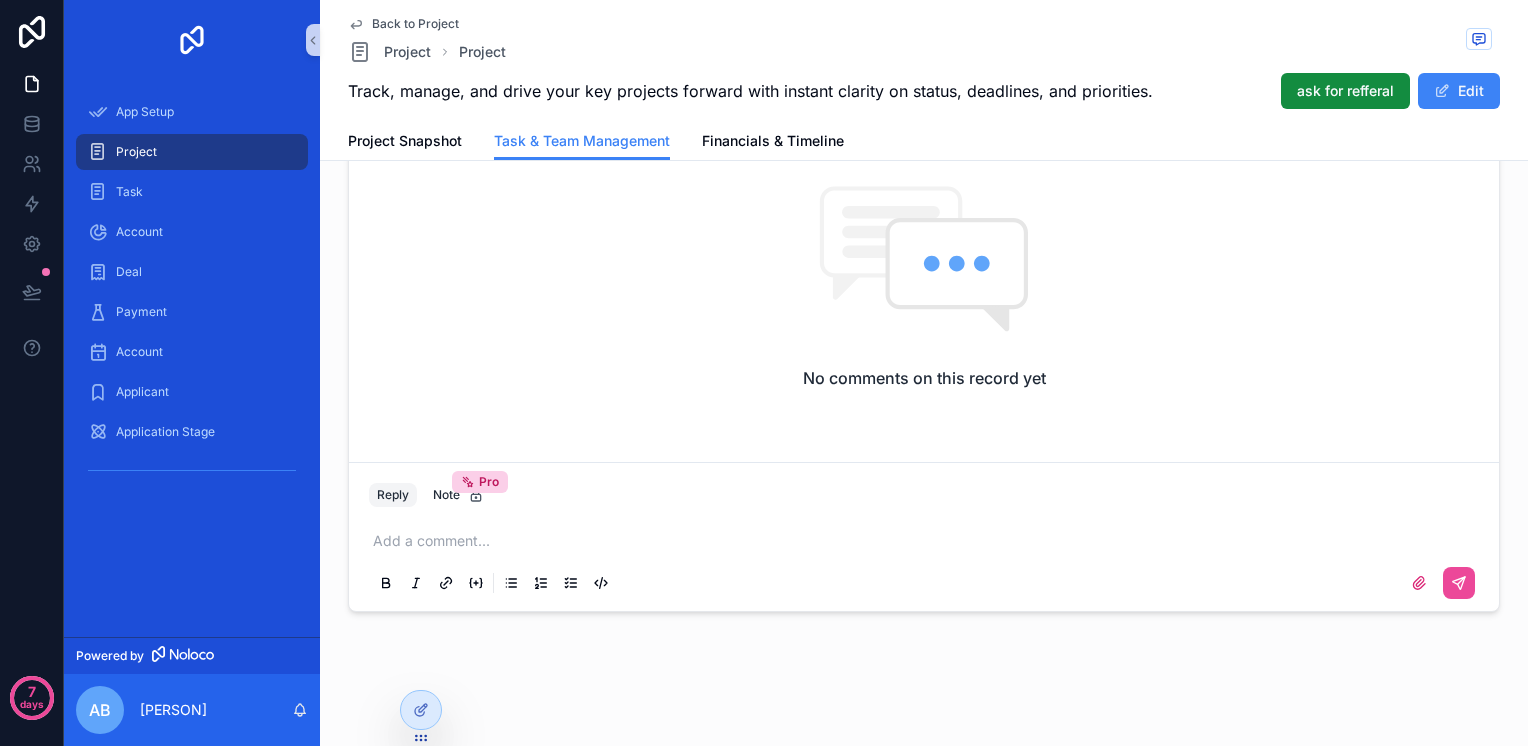 scroll, scrollTop: 0, scrollLeft: 0, axis: both 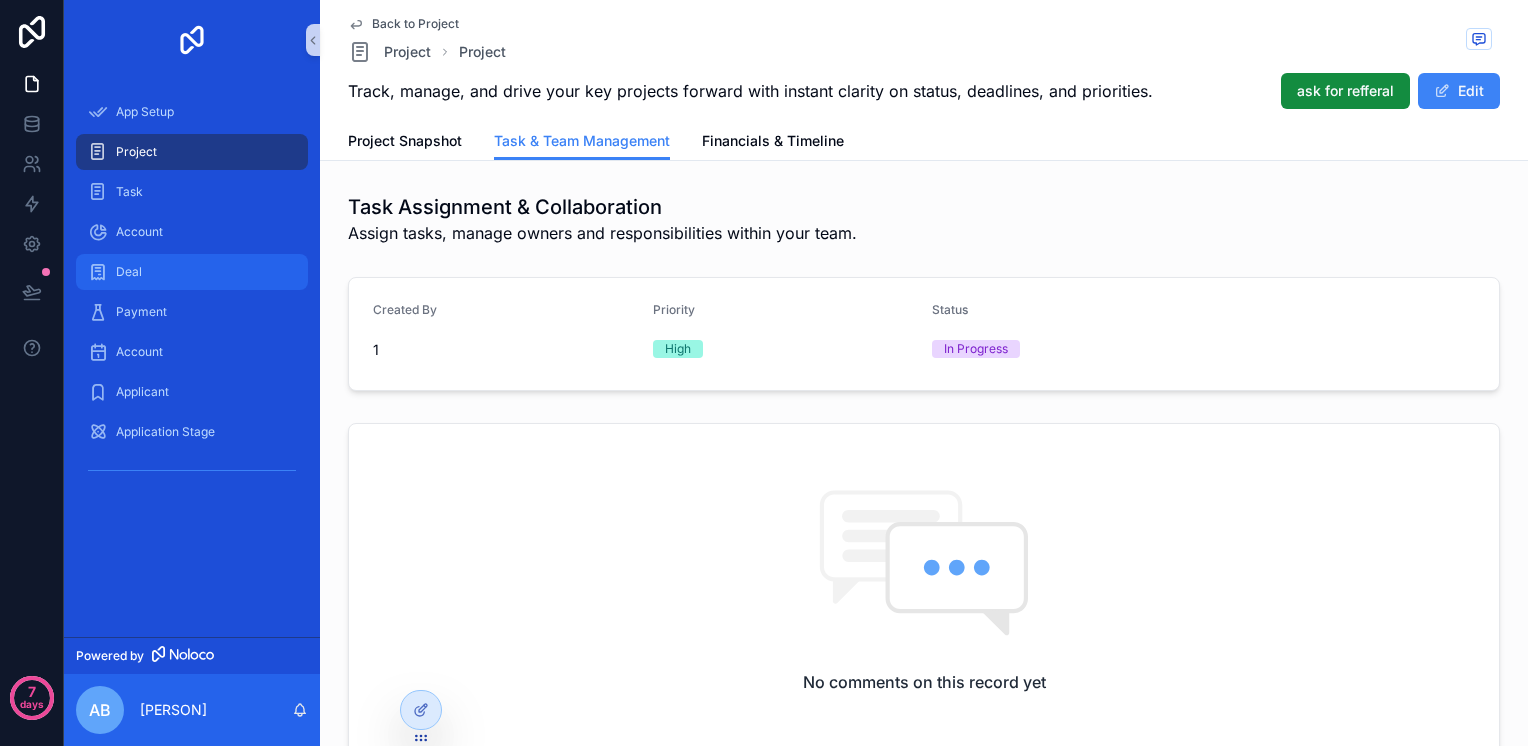 click on "Deal" at bounding box center (192, 272) 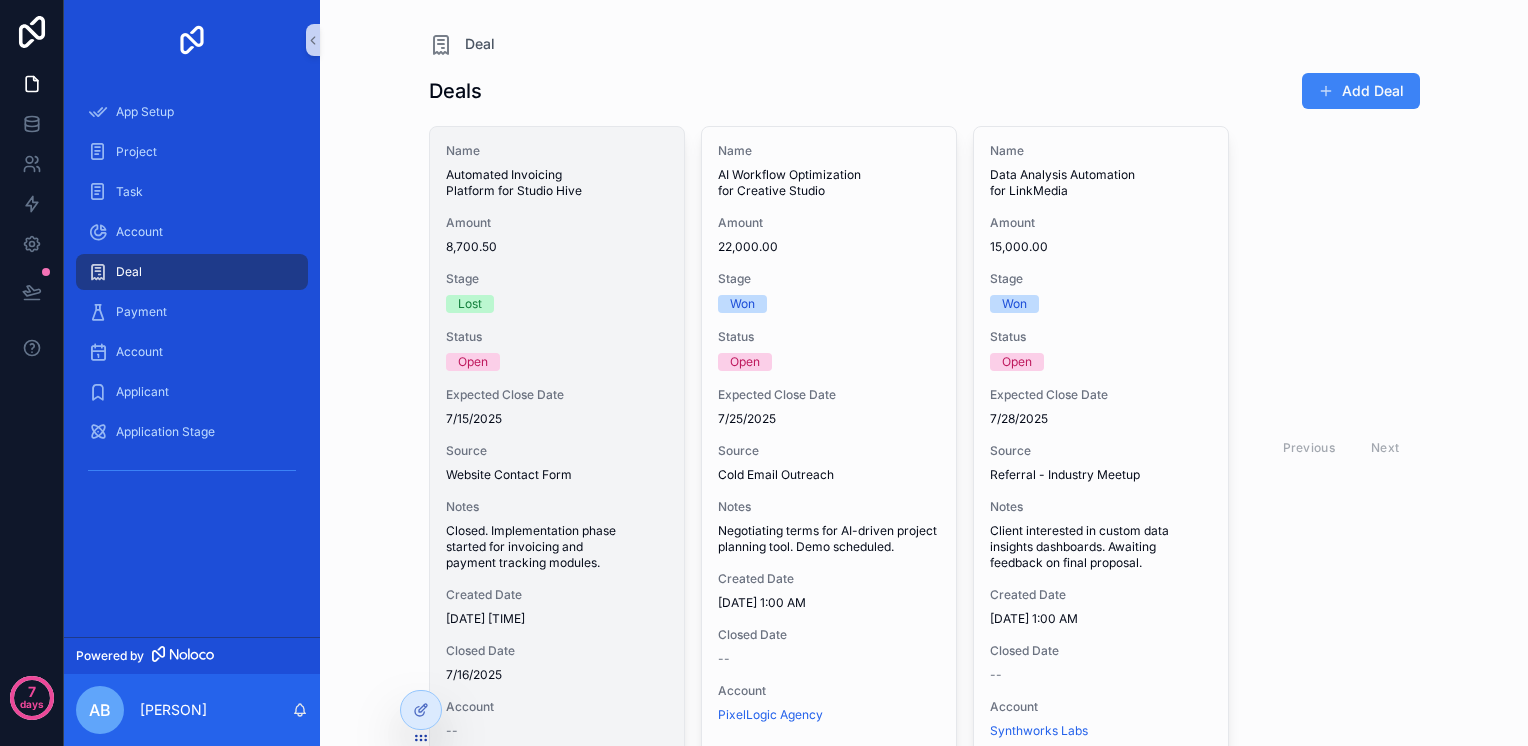 click on "Expected Close Date" at bounding box center (557, 395) 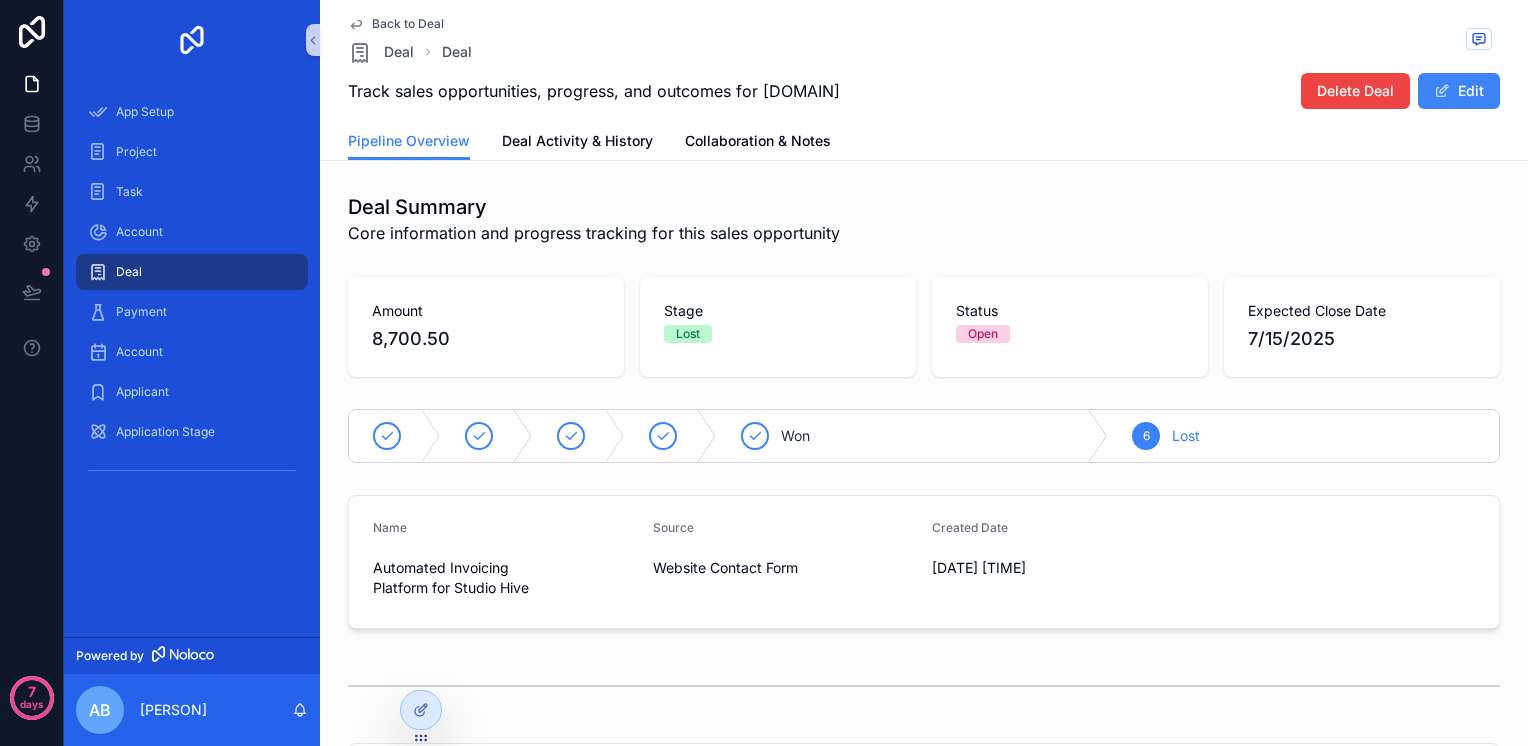 click on "Deal Summary" at bounding box center (594, 207) 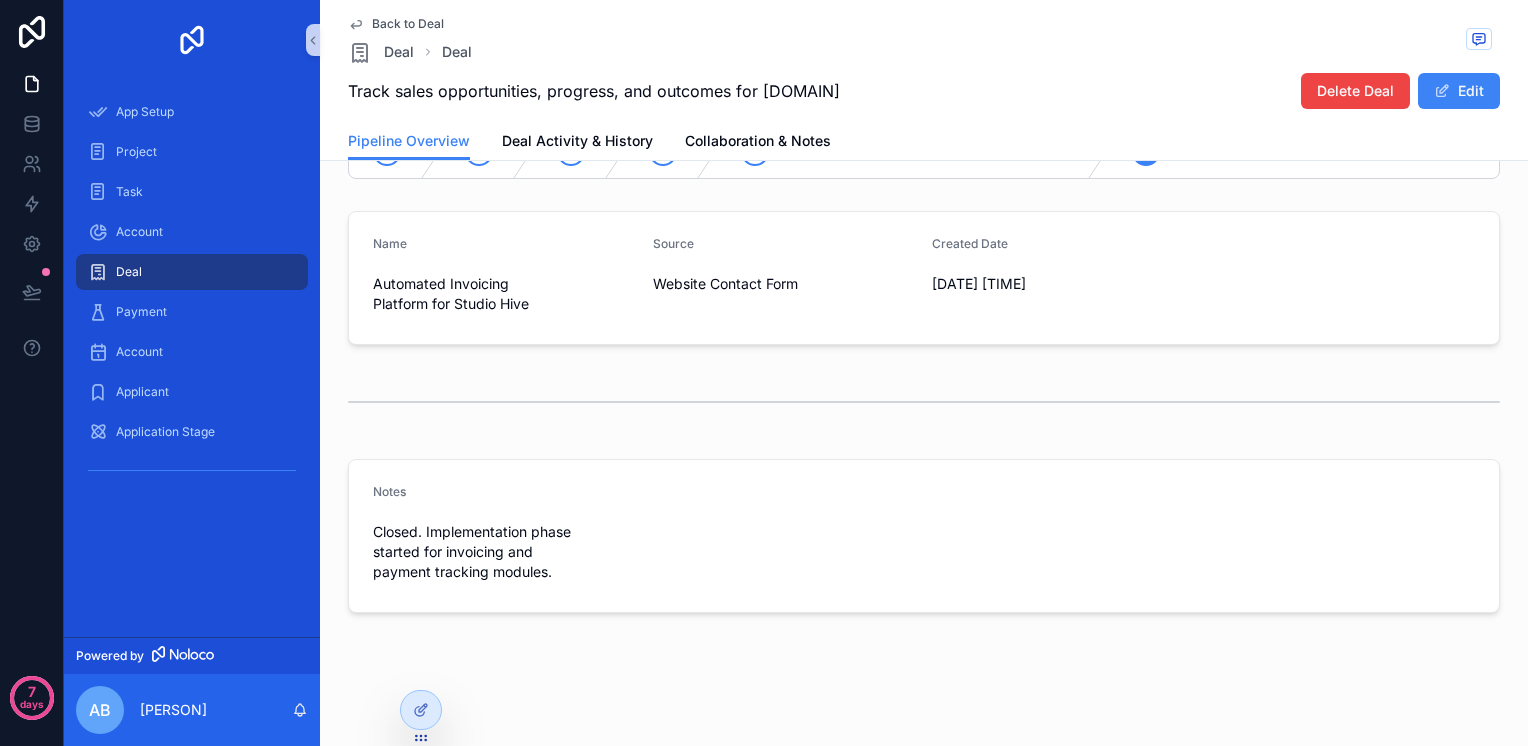 scroll, scrollTop: 0, scrollLeft: 0, axis: both 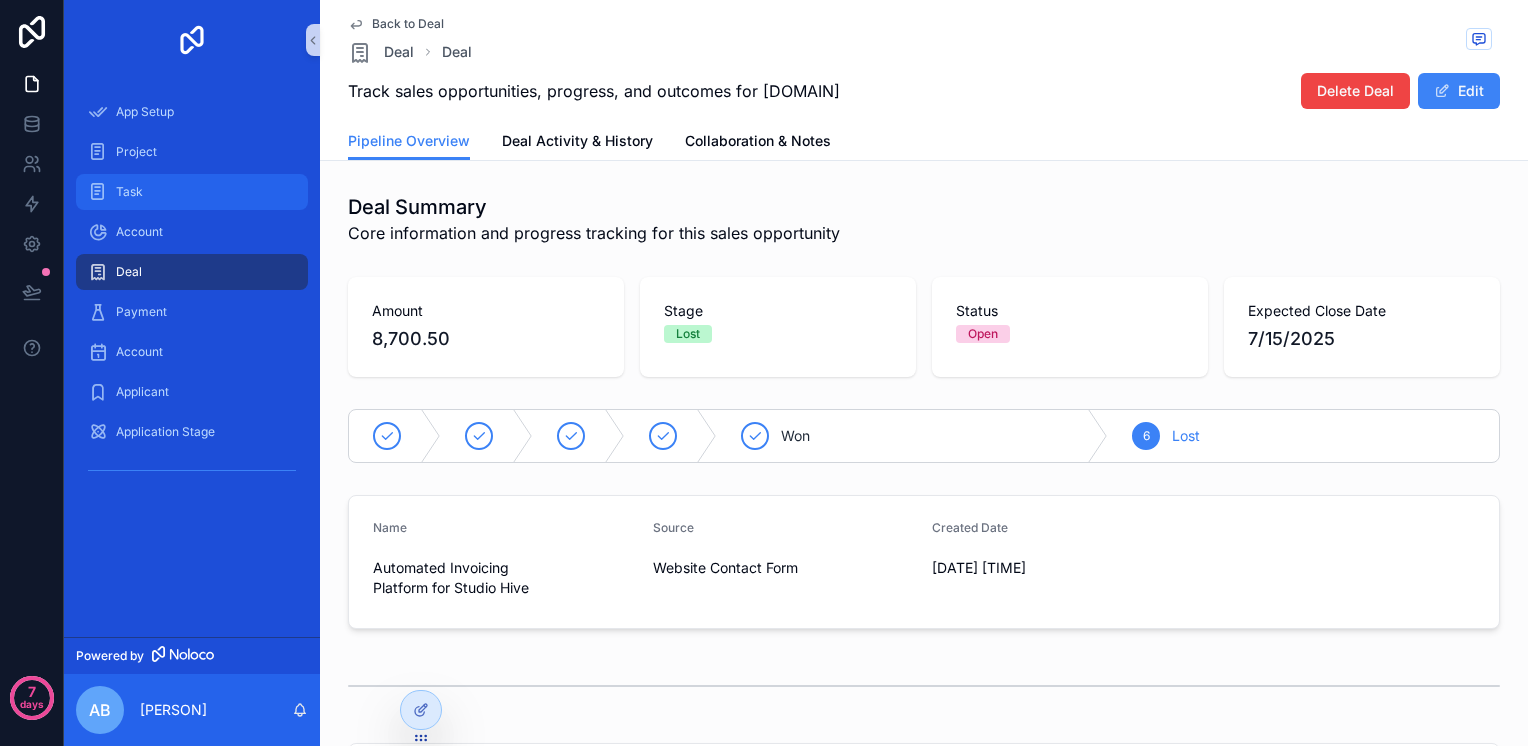 click on "Task" at bounding box center [192, 192] 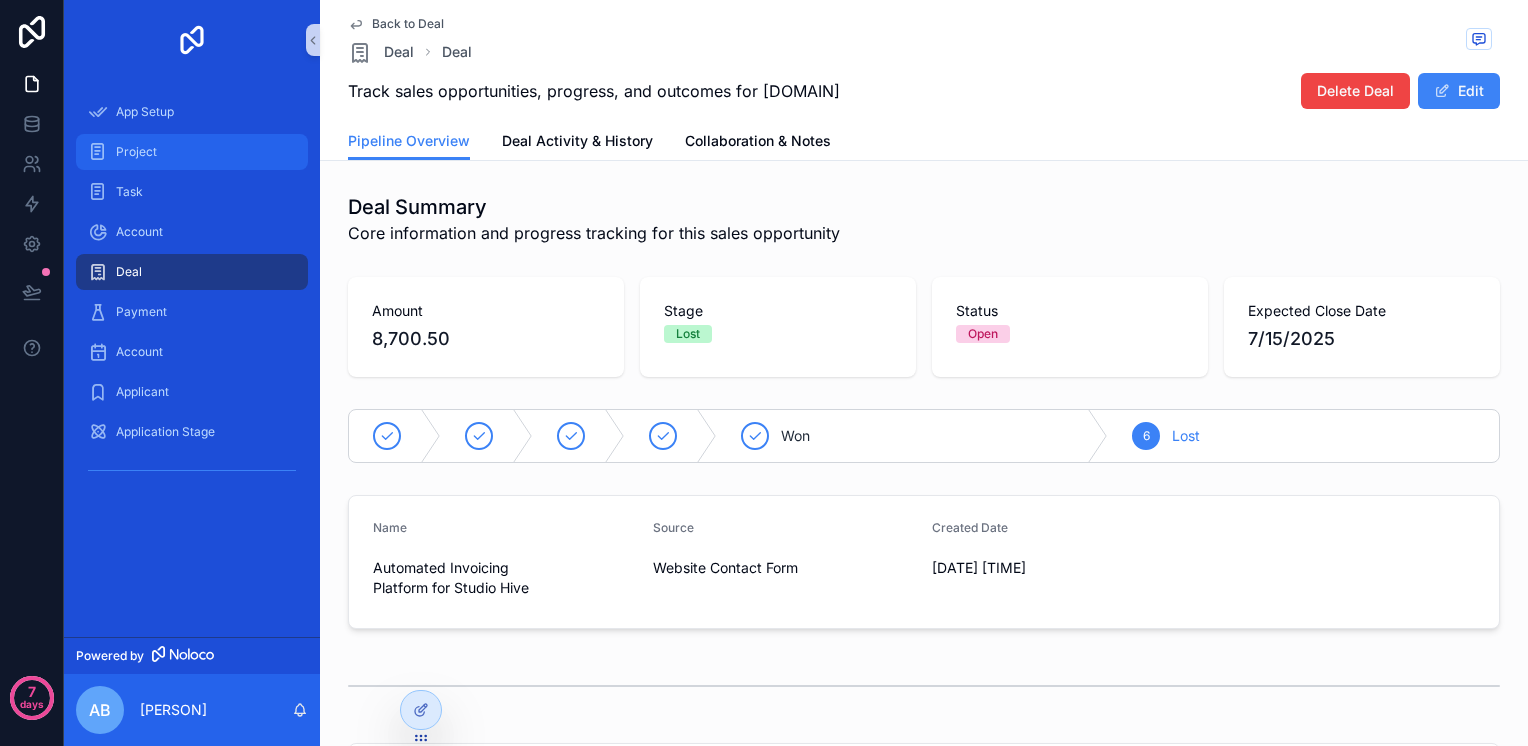 click on "Project" at bounding box center (192, 152) 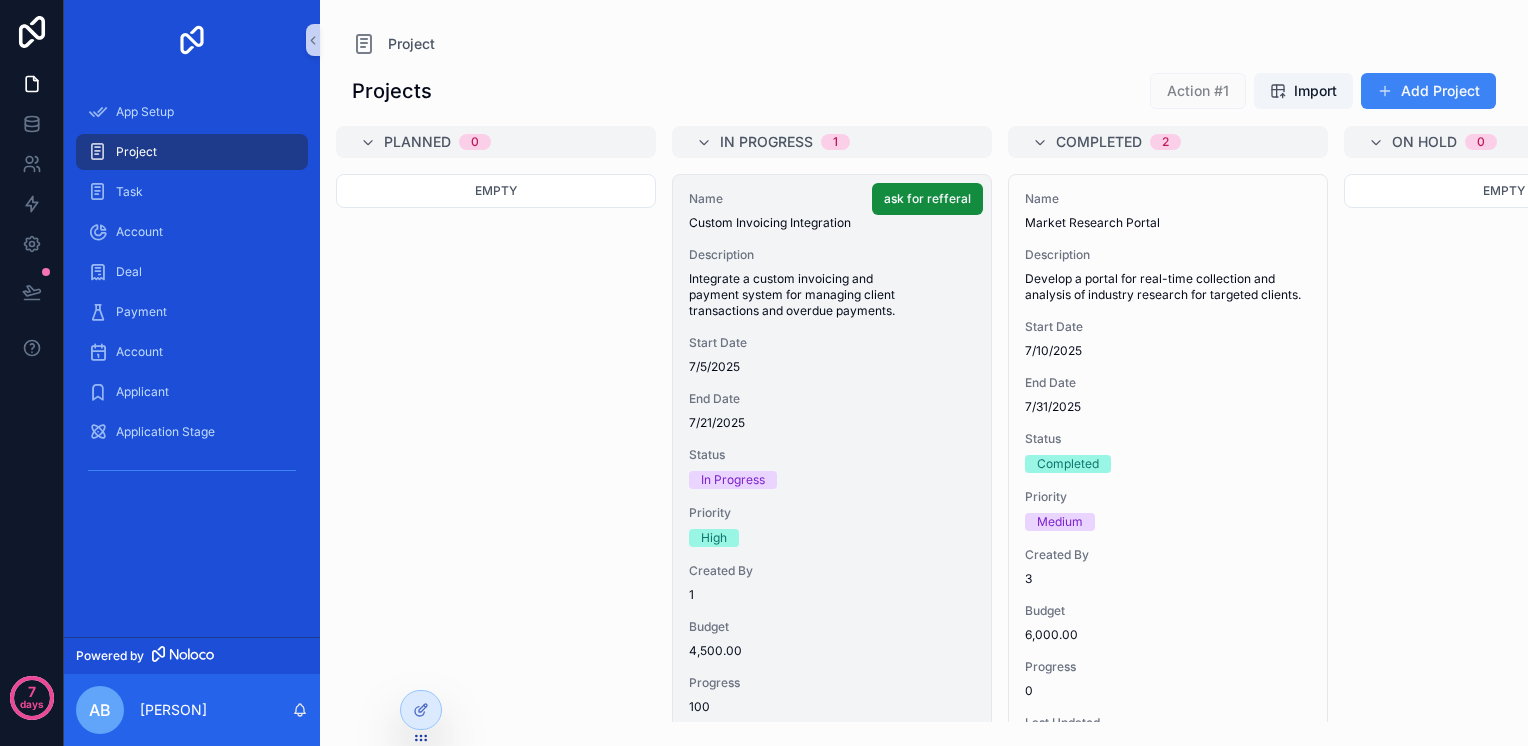click on "Integrate a custom invoicing and payment system for managing client transactions and overdue payments." at bounding box center [832, 295] 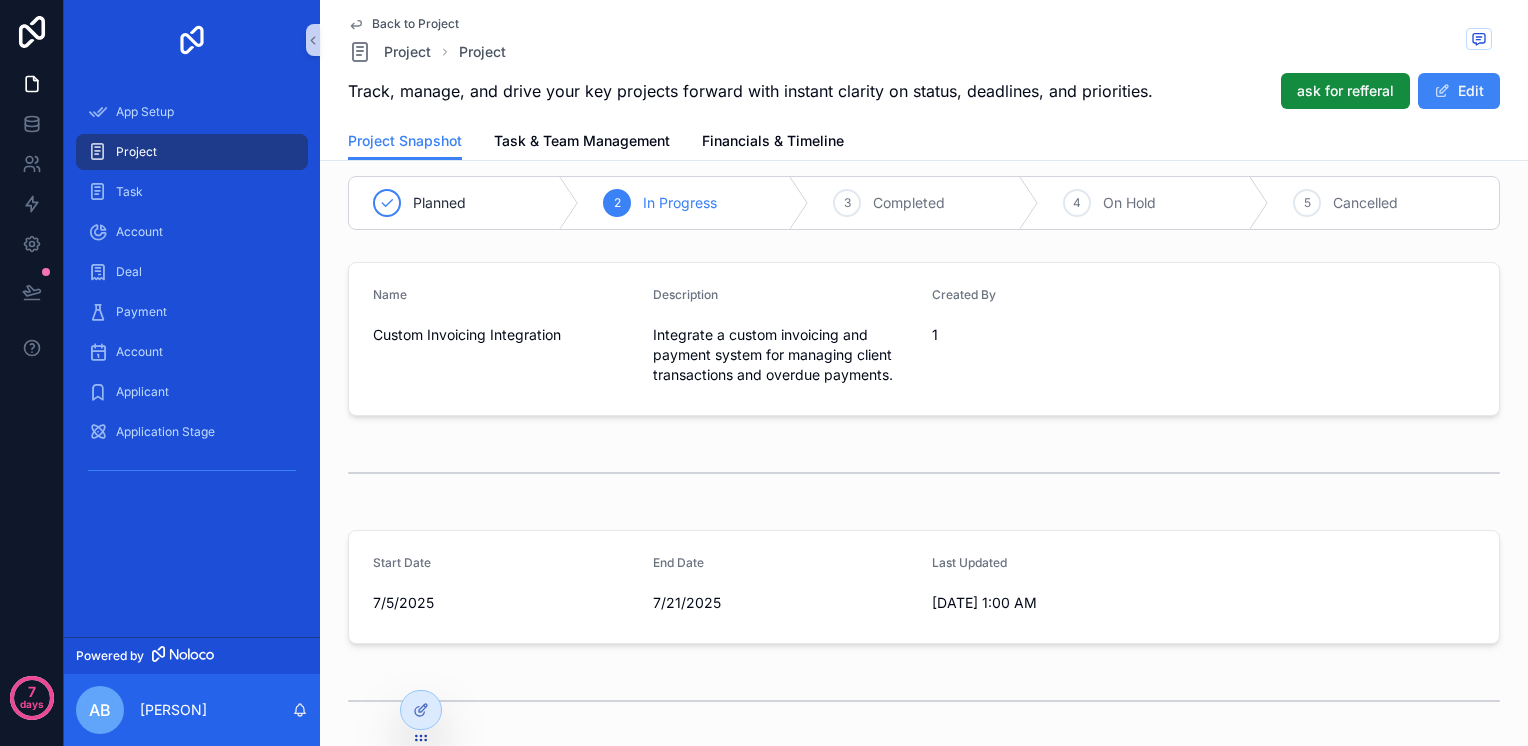 scroll, scrollTop: 0, scrollLeft: 0, axis: both 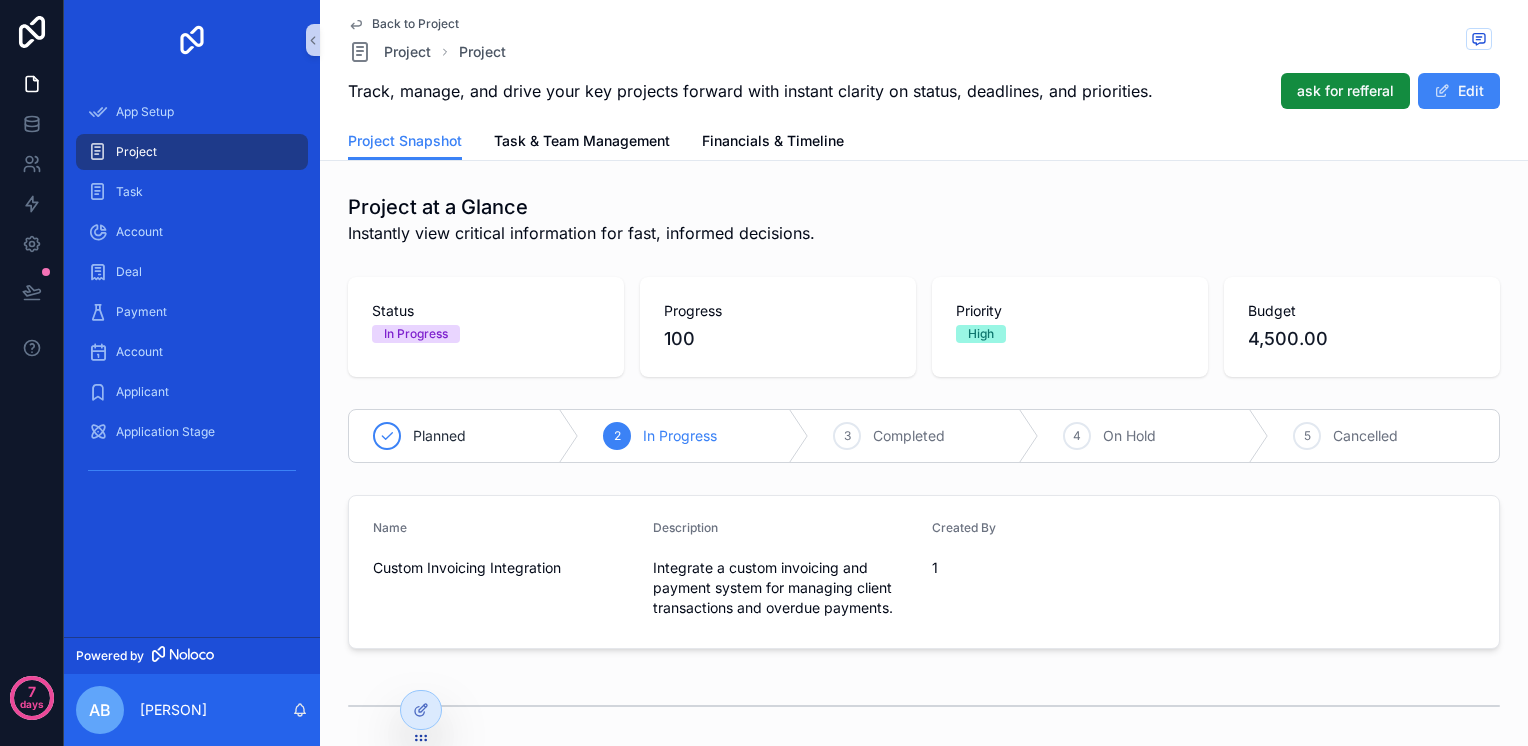 click on "Back to Project" at bounding box center (415, 24) 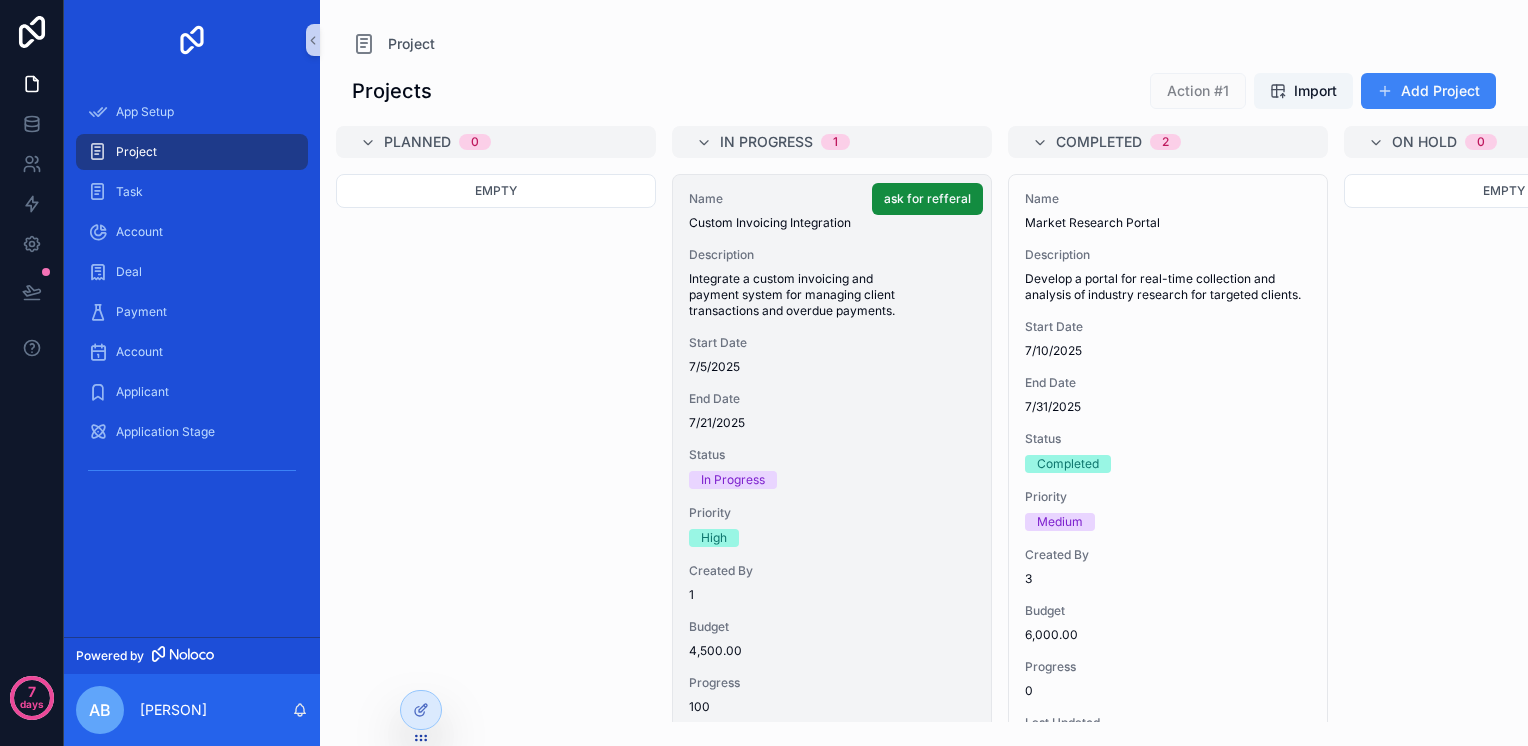 click on "Name Custom Invoicing Integration Description Integrate a custom invoicing and payment system for managing client transactions and overdue payments. Start Date [DATE] End Date [DATE] Status In Progress Priority High Created By [NUMBER] Budget 4,500.00 Progress 100 Last Updated [DATE] [TIME]" at bounding box center (832, 481) 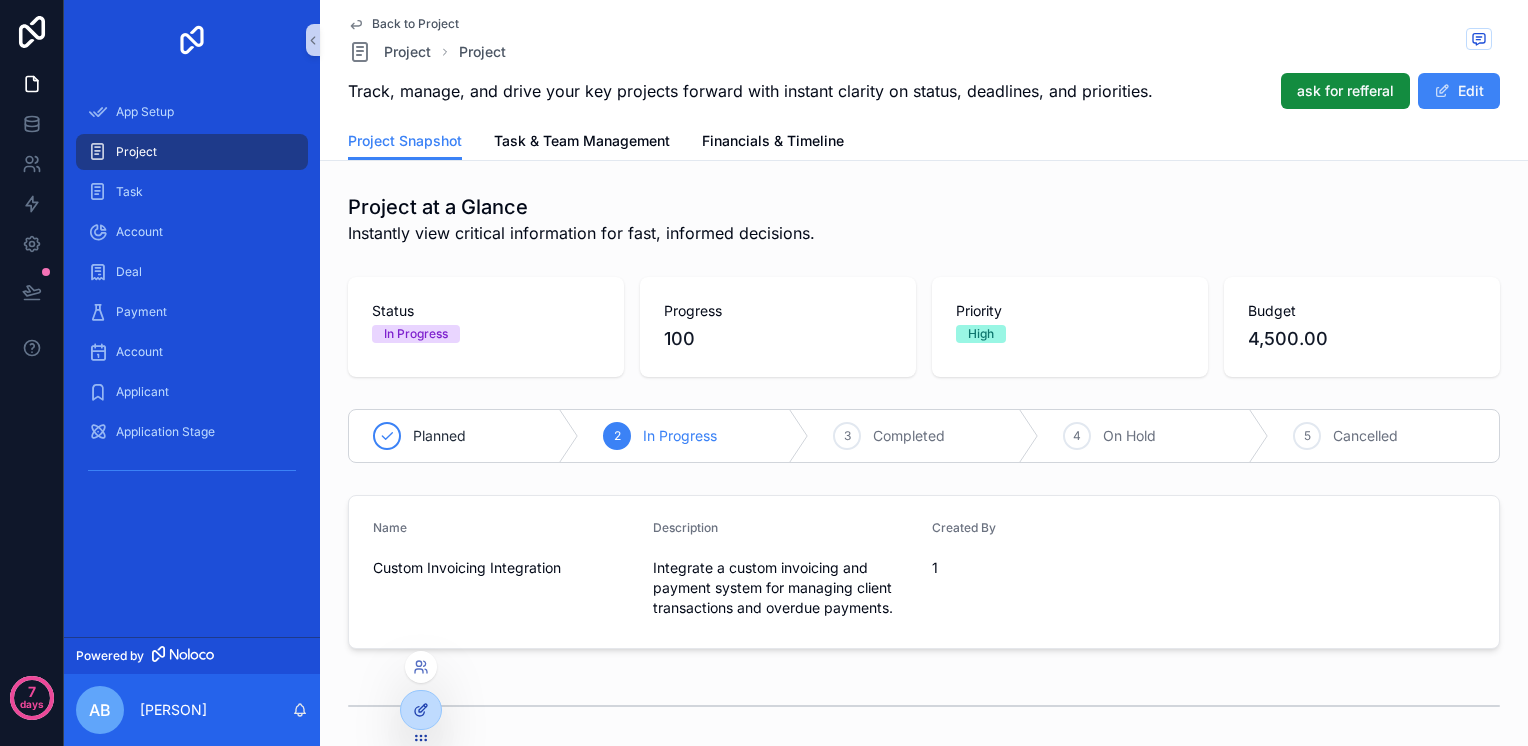 click at bounding box center [421, 710] 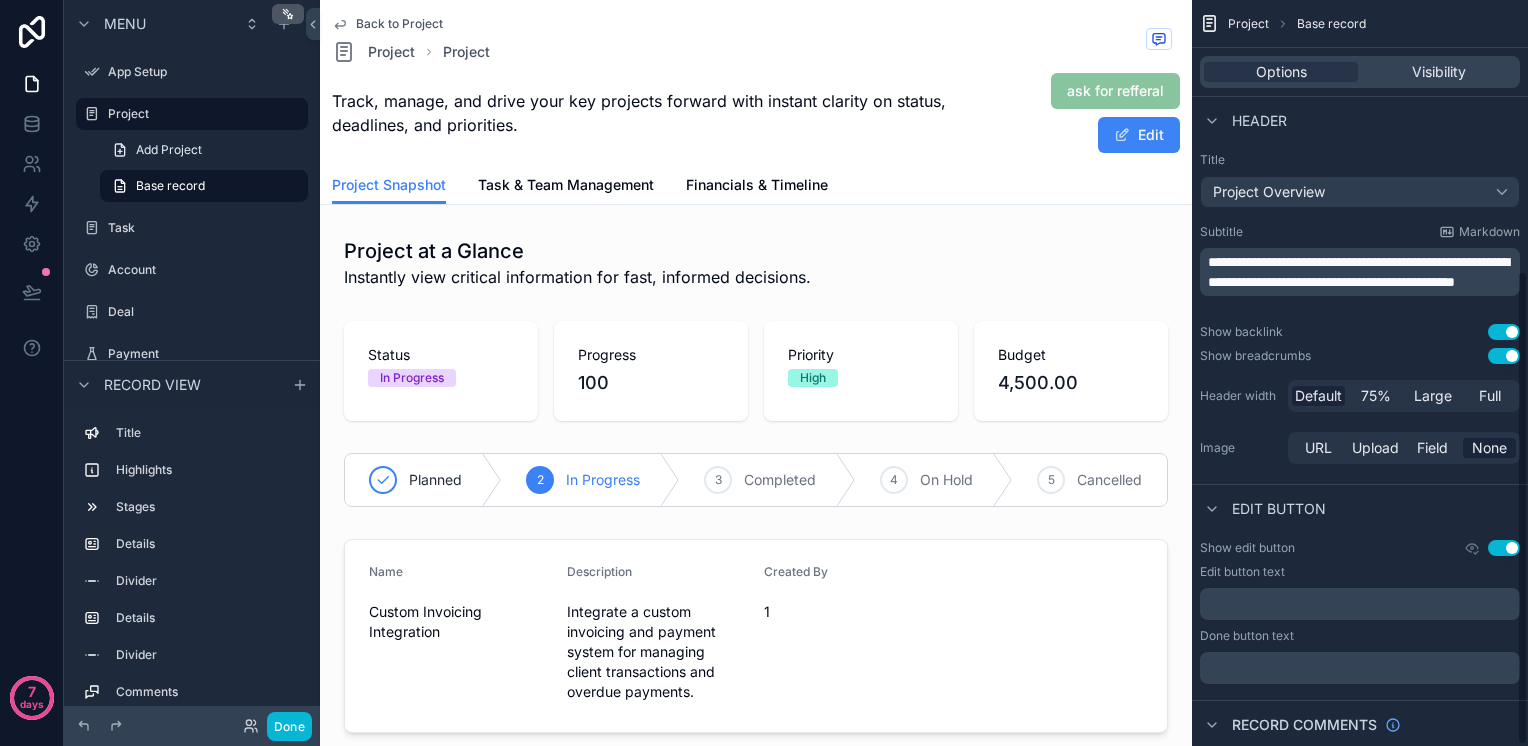 scroll, scrollTop: 425, scrollLeft: 0, axis: vertical 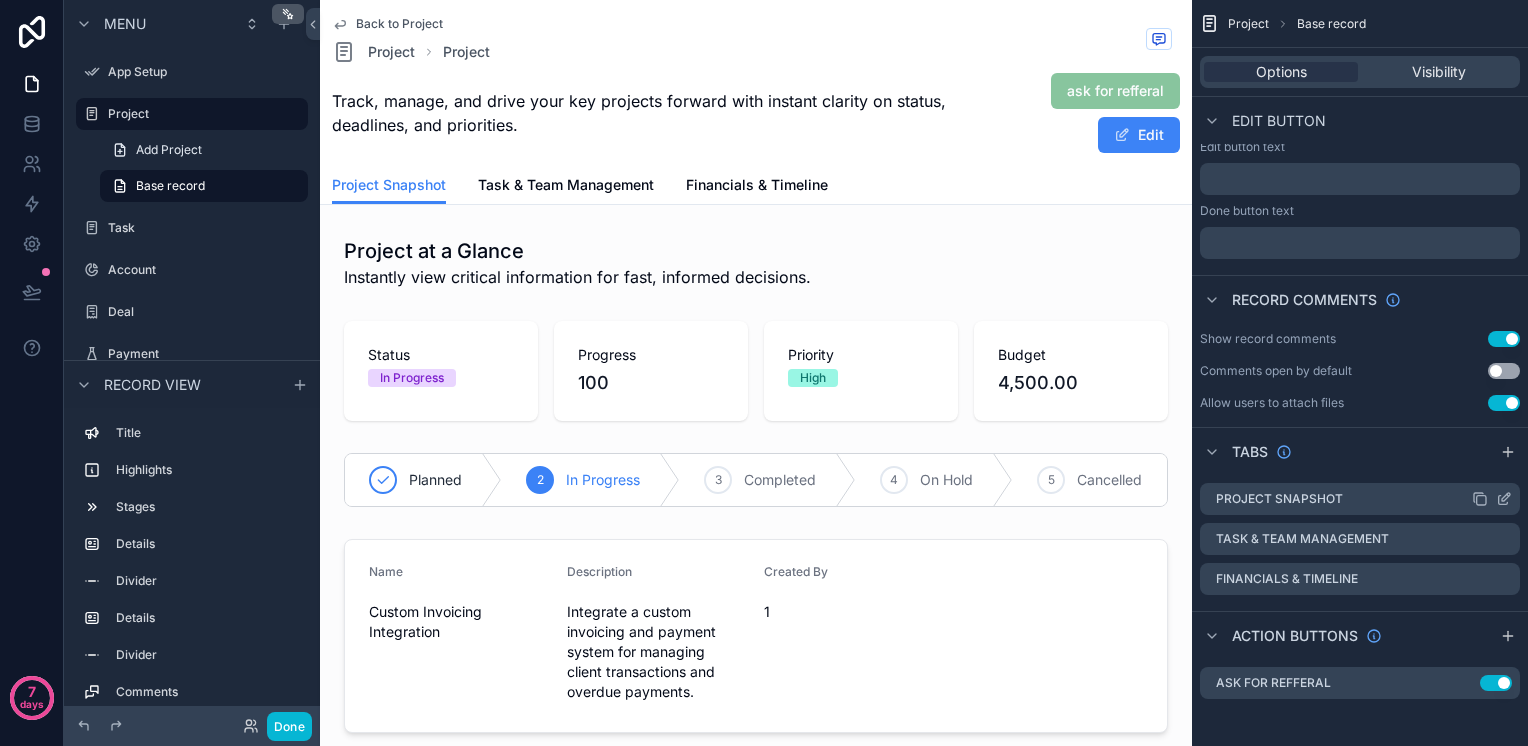 click 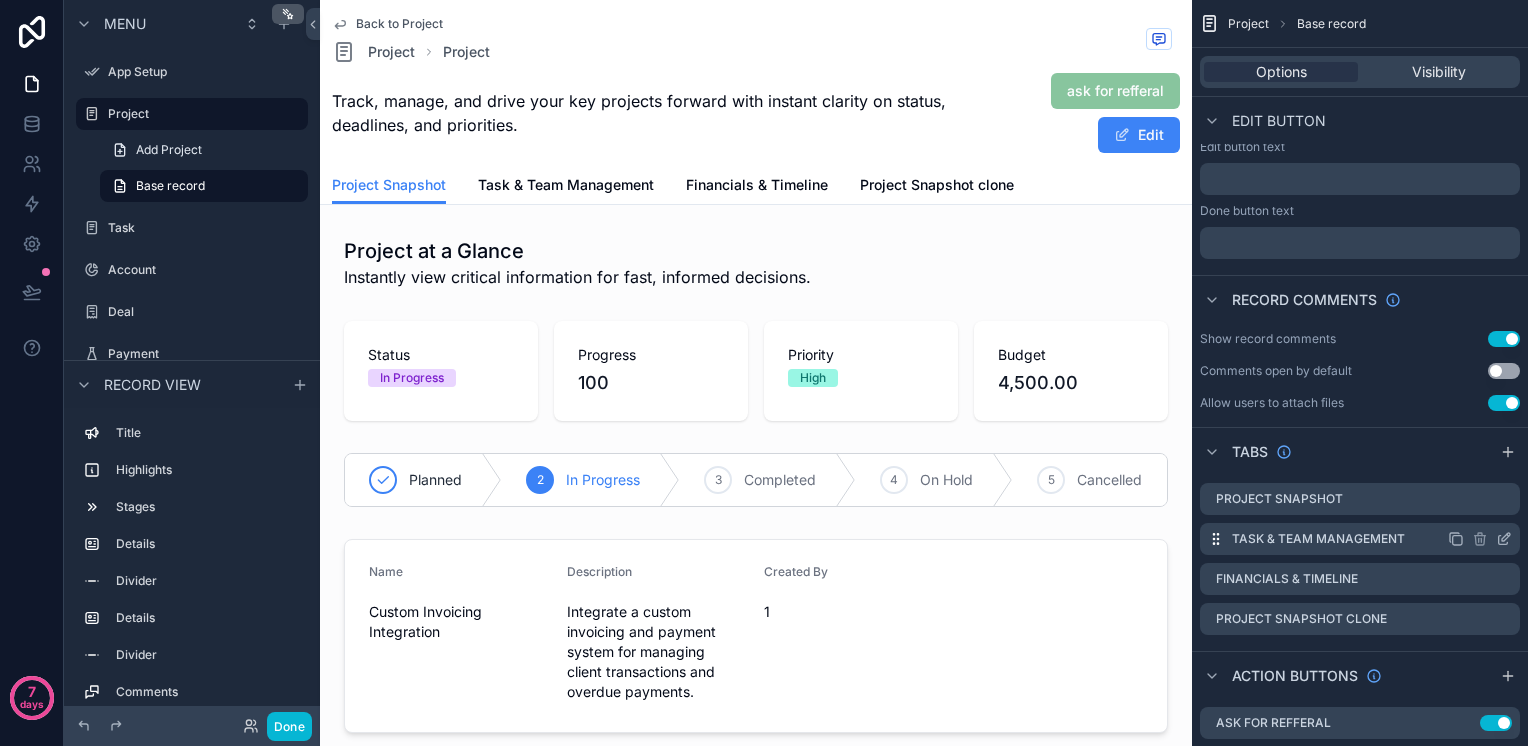 click on "Task & Team Management" at bounding box center (1318, 539) 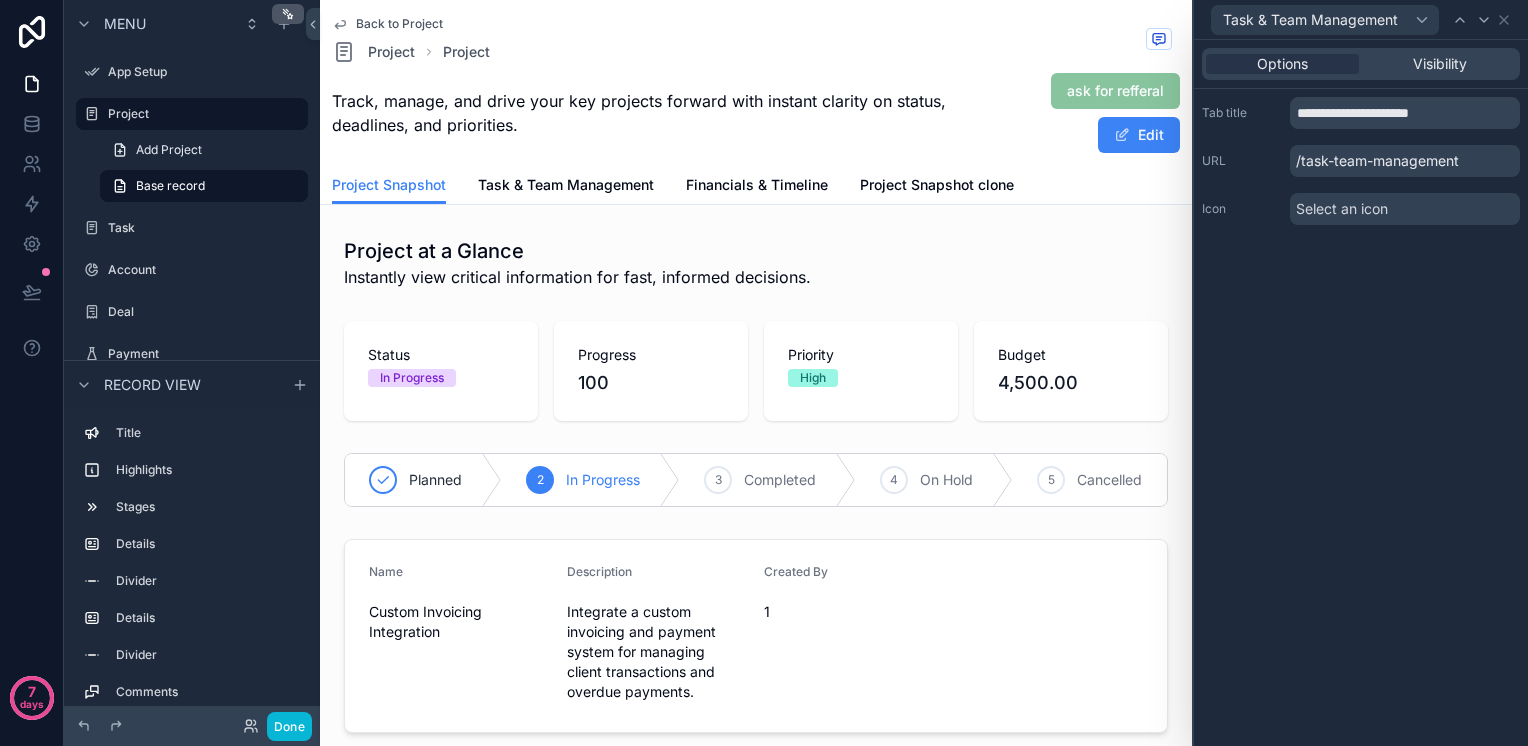 click on "Select an icon" at bounding box center [1405, 209] 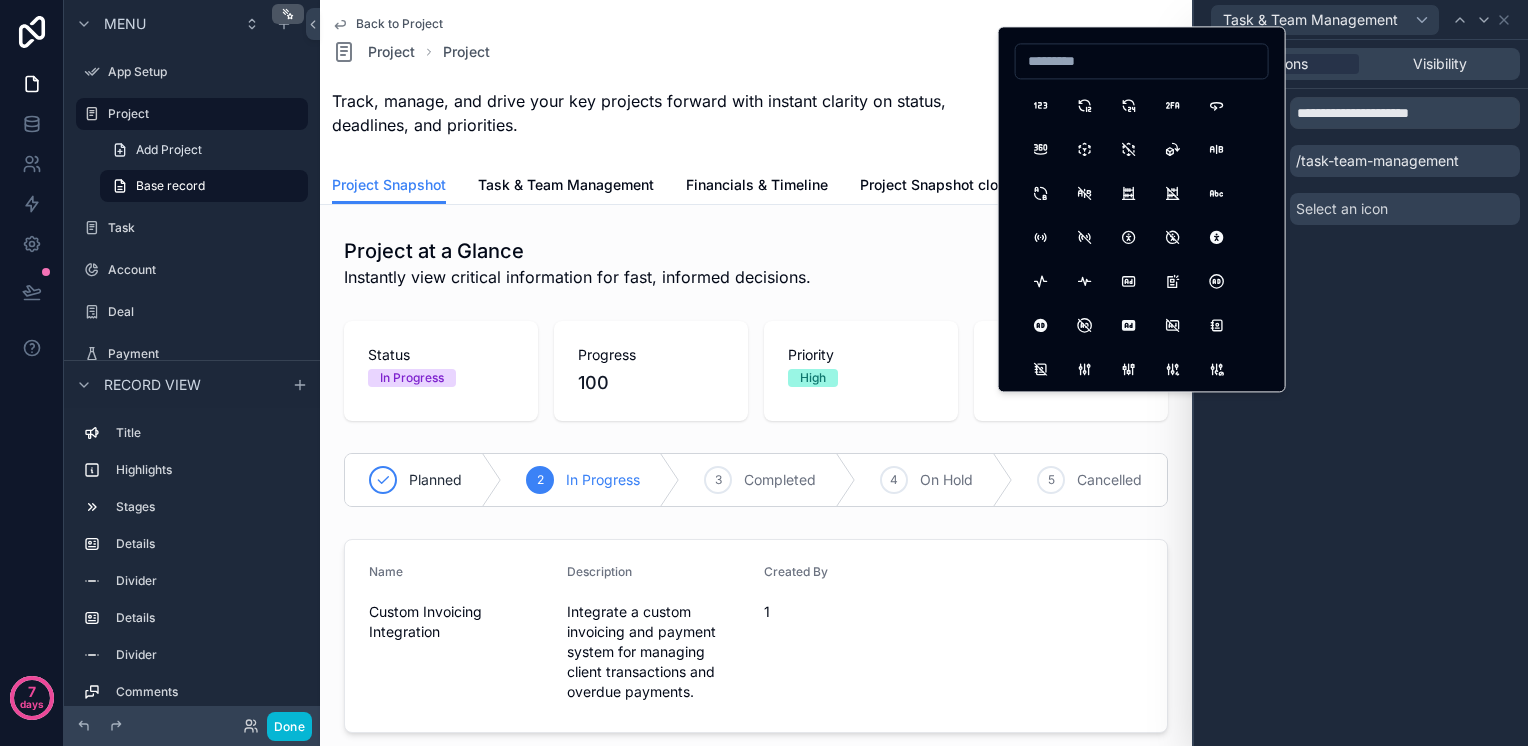 click on "**********" at bounding box center (1361, 393) 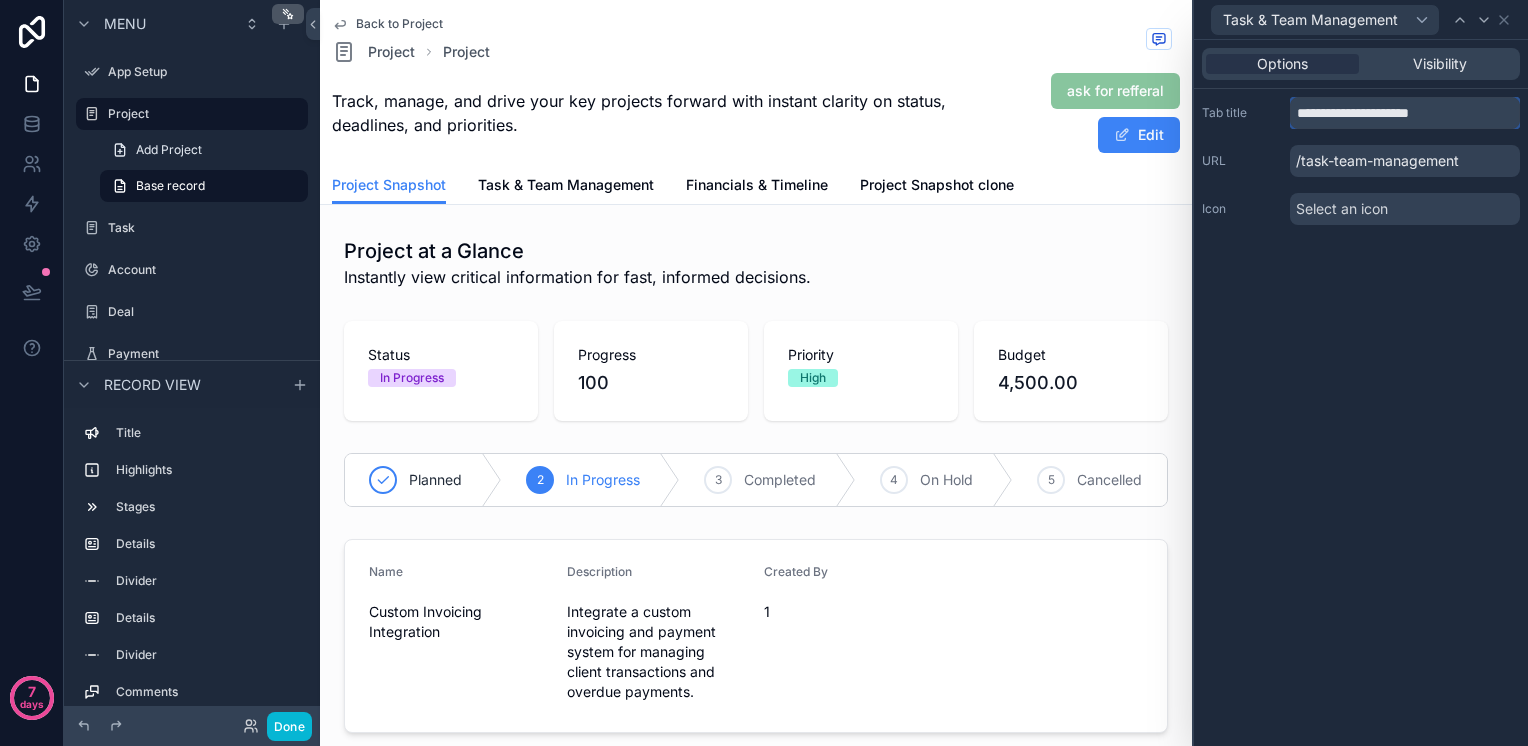 drag, startPoint x: 1473, startPoint y: 111, endPoint x: 1293, endPoint y: 112, distance: 180.00278 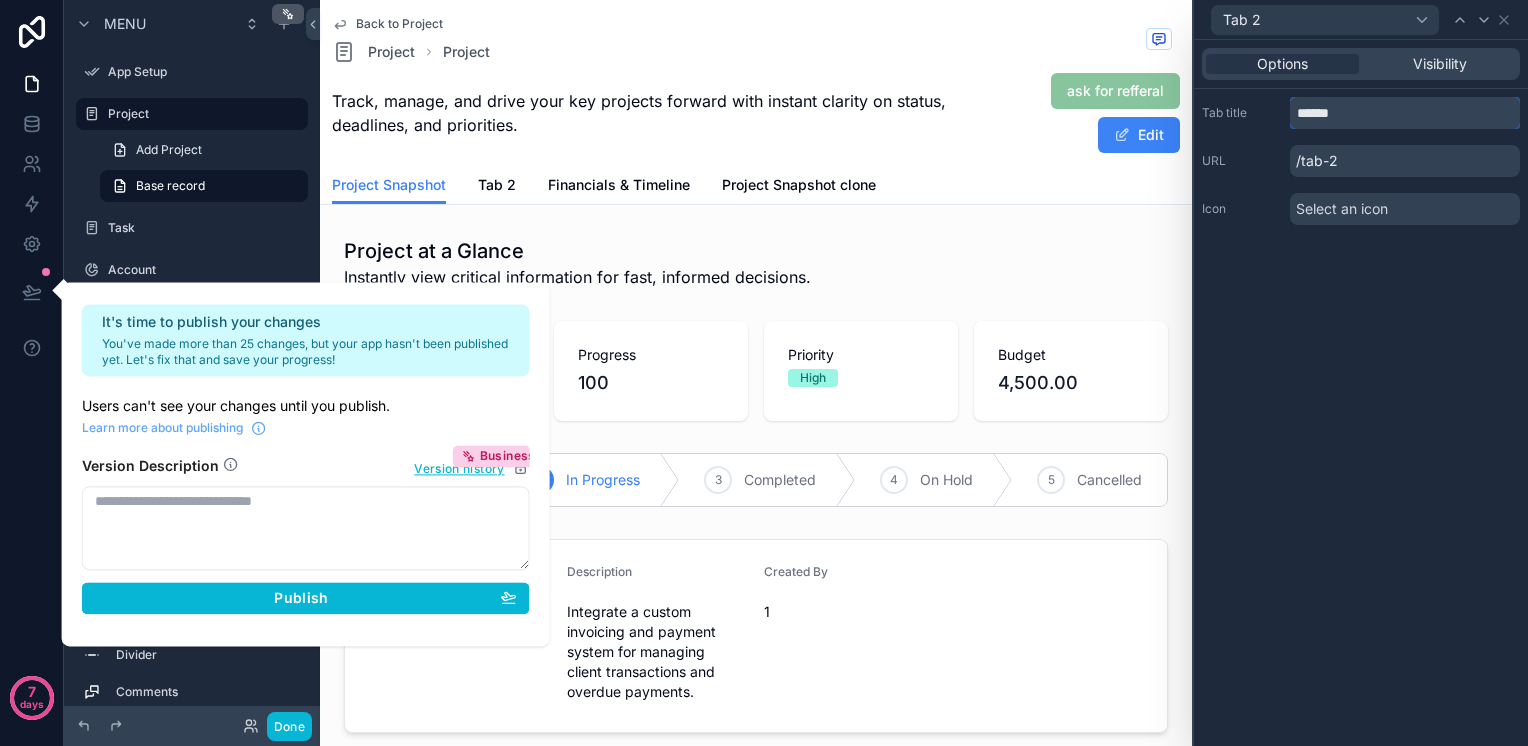 type on "******" 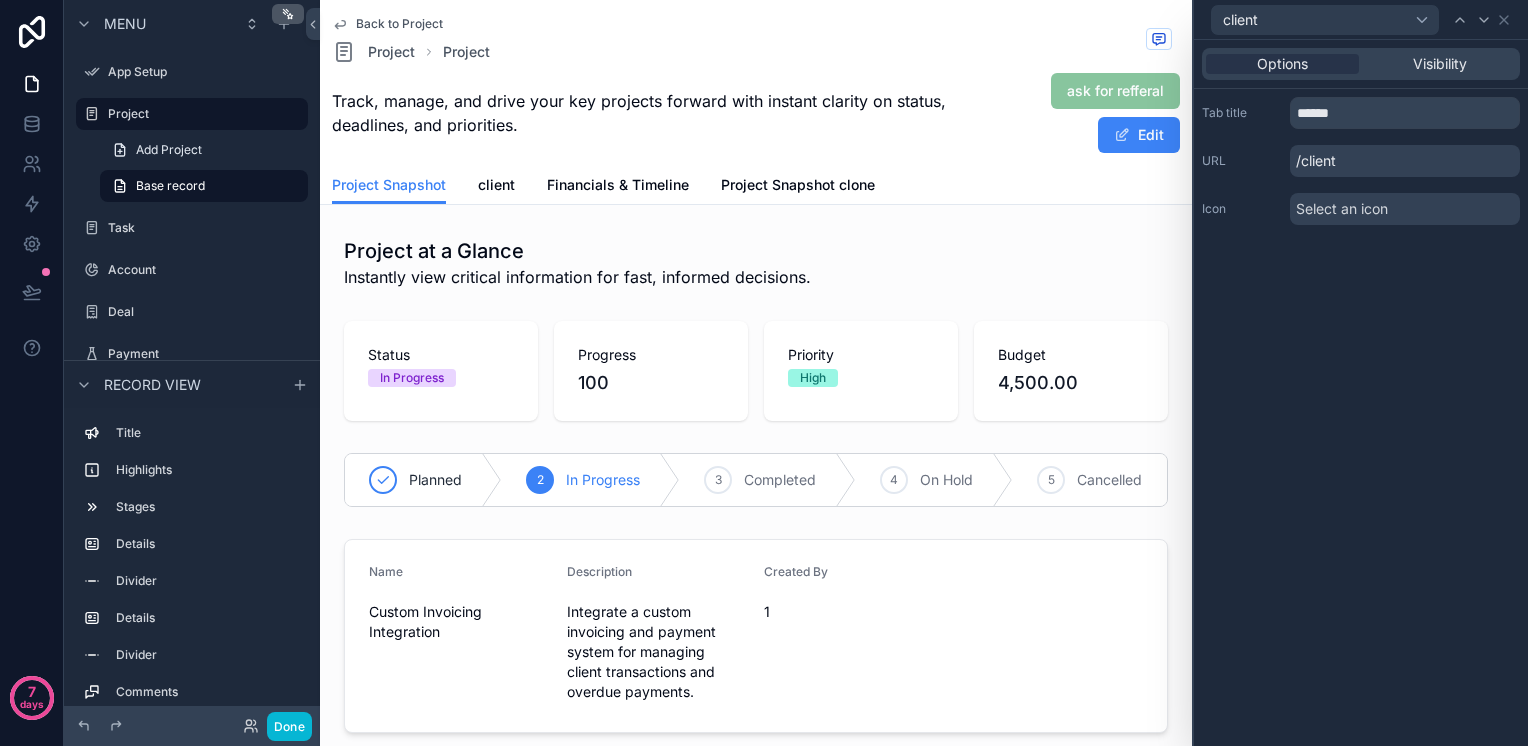 drag, startPoint x: 1393, startPoint y: 162, endPoint x: 1275, endPoint y: 162, distance: 118 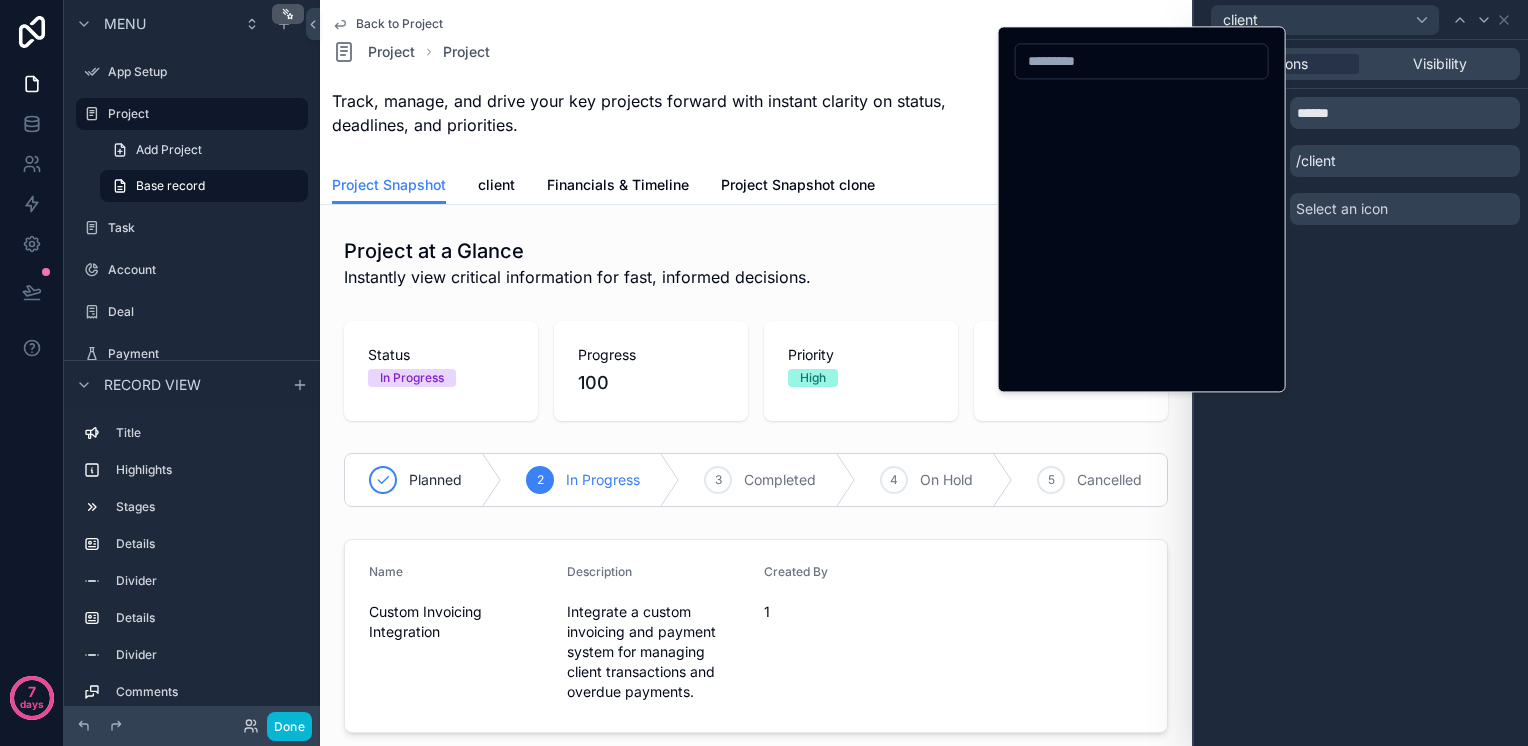 scroll, scrollTop: 466, scrollLeft: 0, axis: vertical 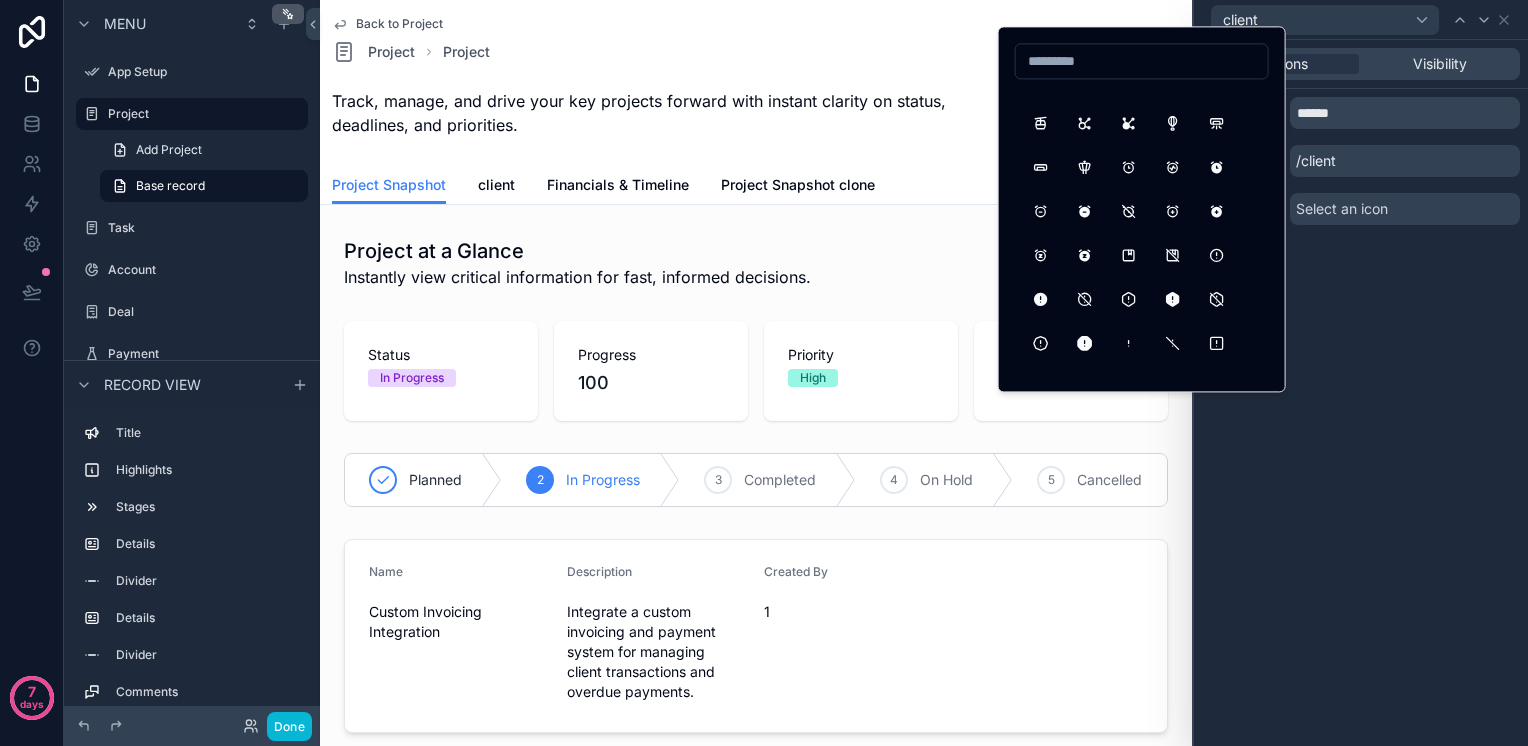 click on "Options Visibility Tab title ****** URL /client Icon Select an icon" at bounding box center [1361, 393] 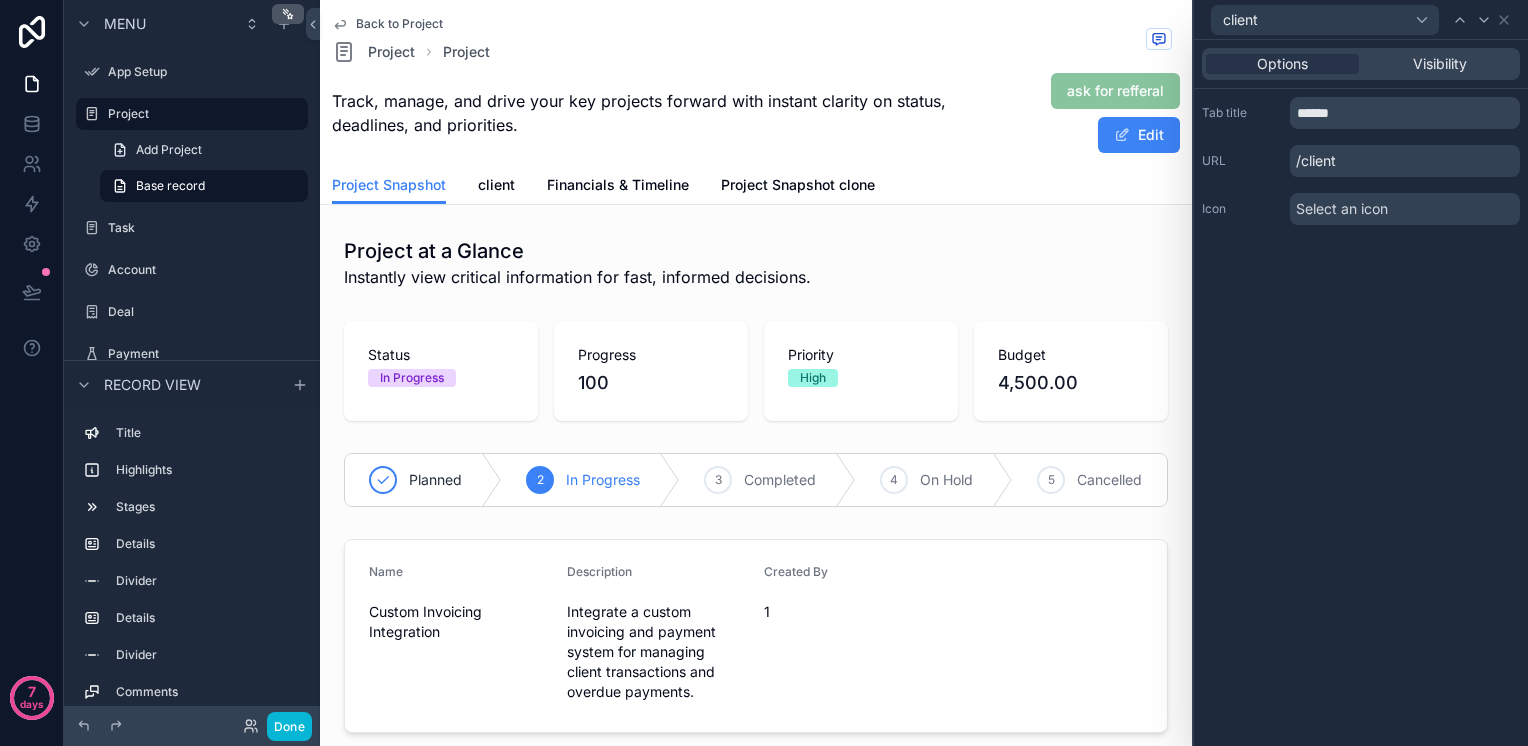 click on "Select an icon" at bounding box center (1342, 209) 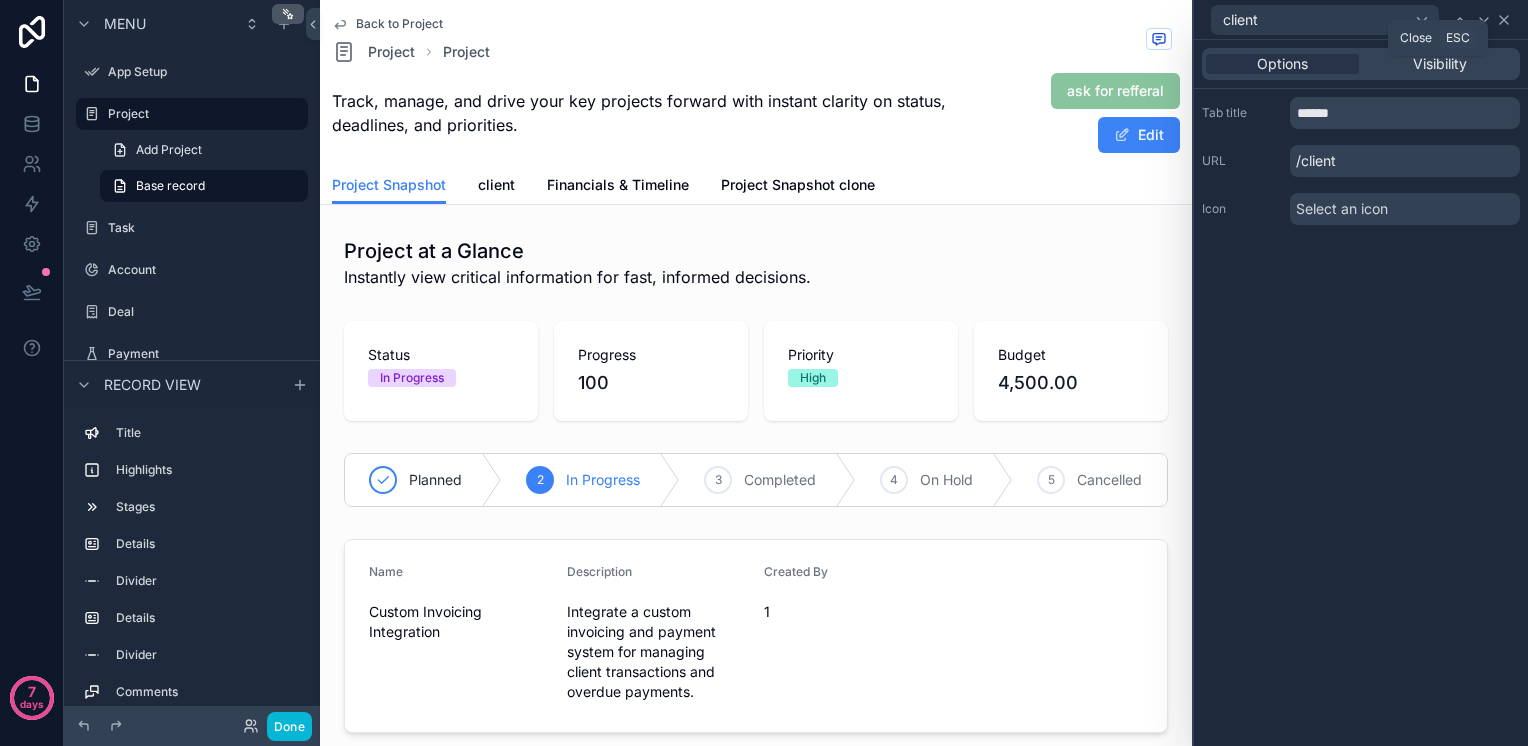 click 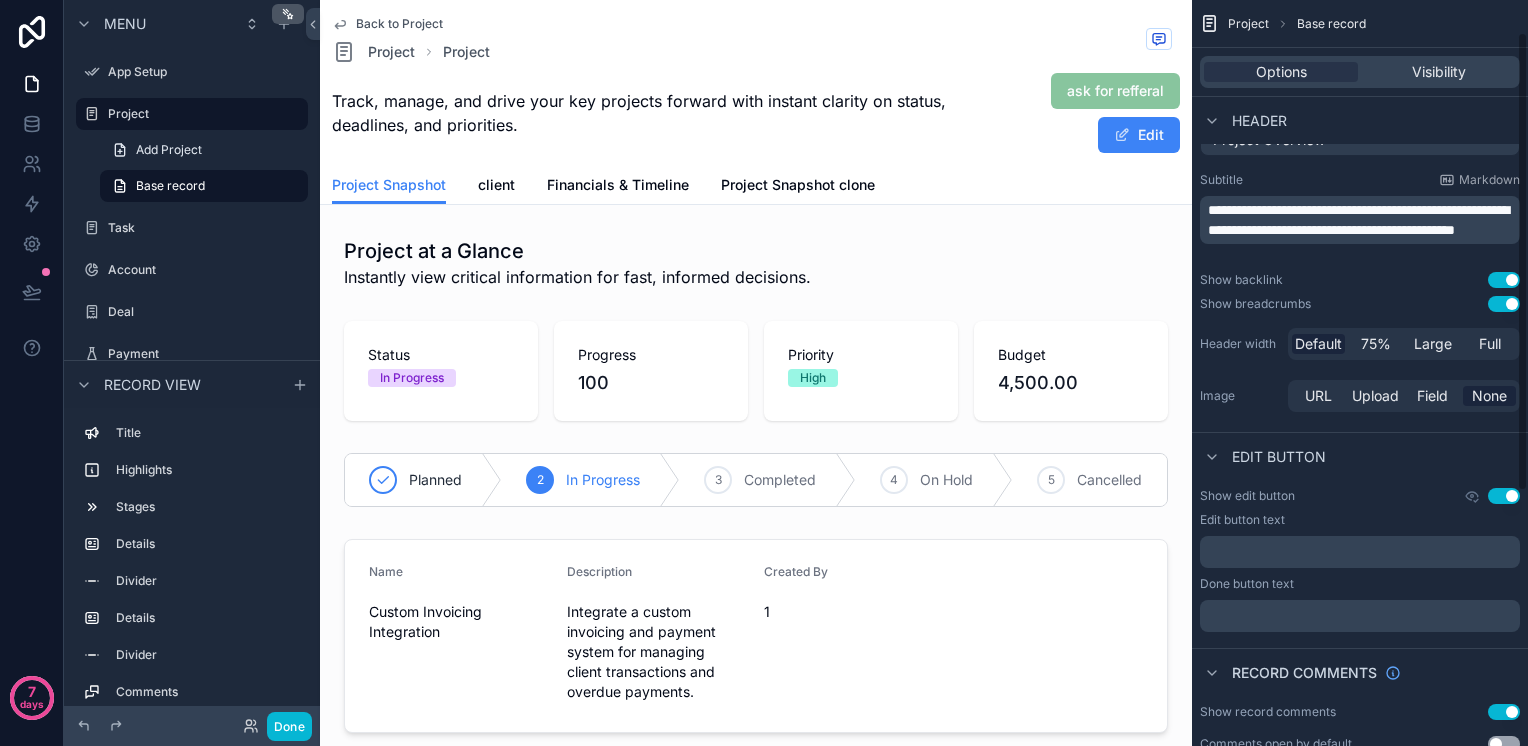 scroll, scrollTop: 0, scrollLeft: 0, axis: both 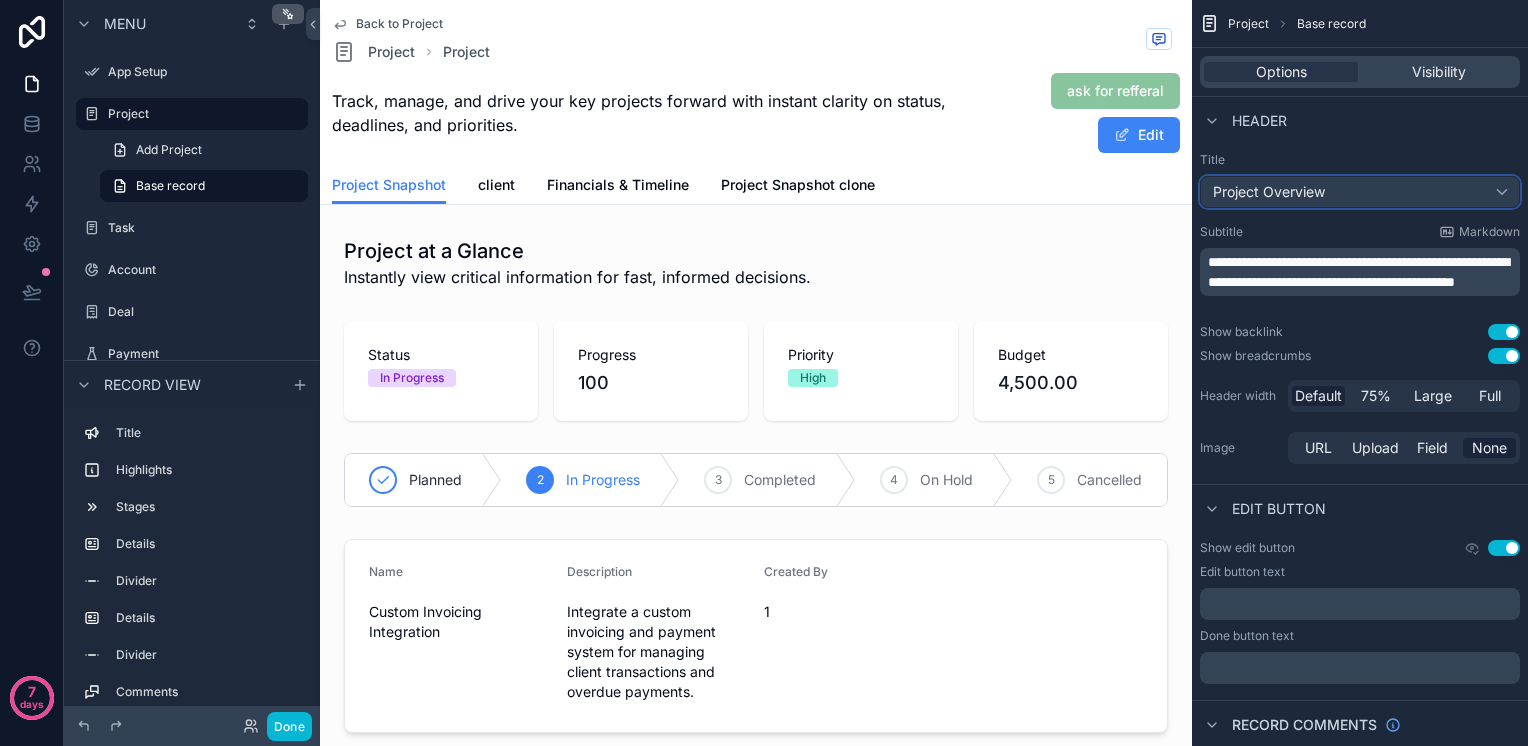 click on "Project Overview" at bounding box center (1360, 192) 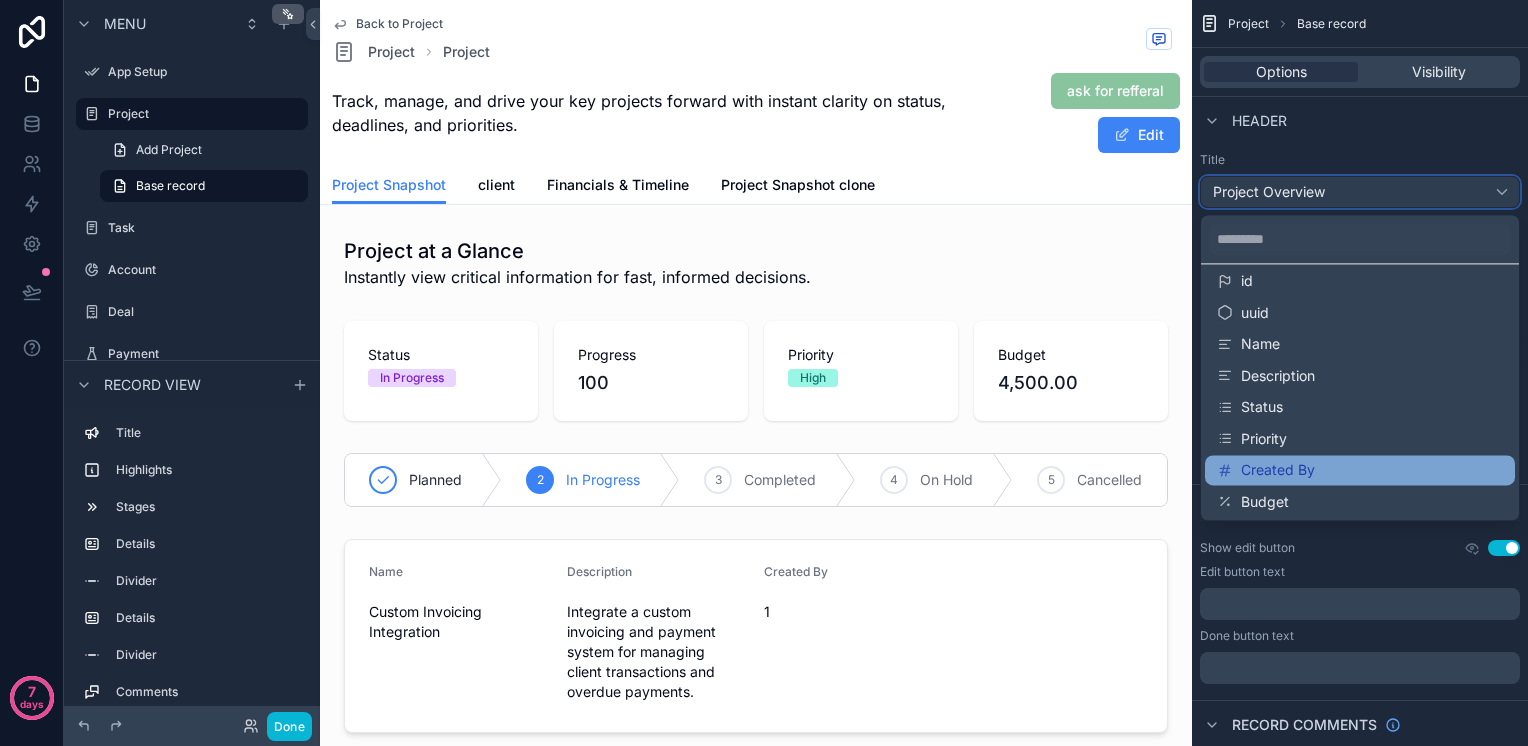 scroll, scrollTop: 0, scrollLeft: 0, axis: both 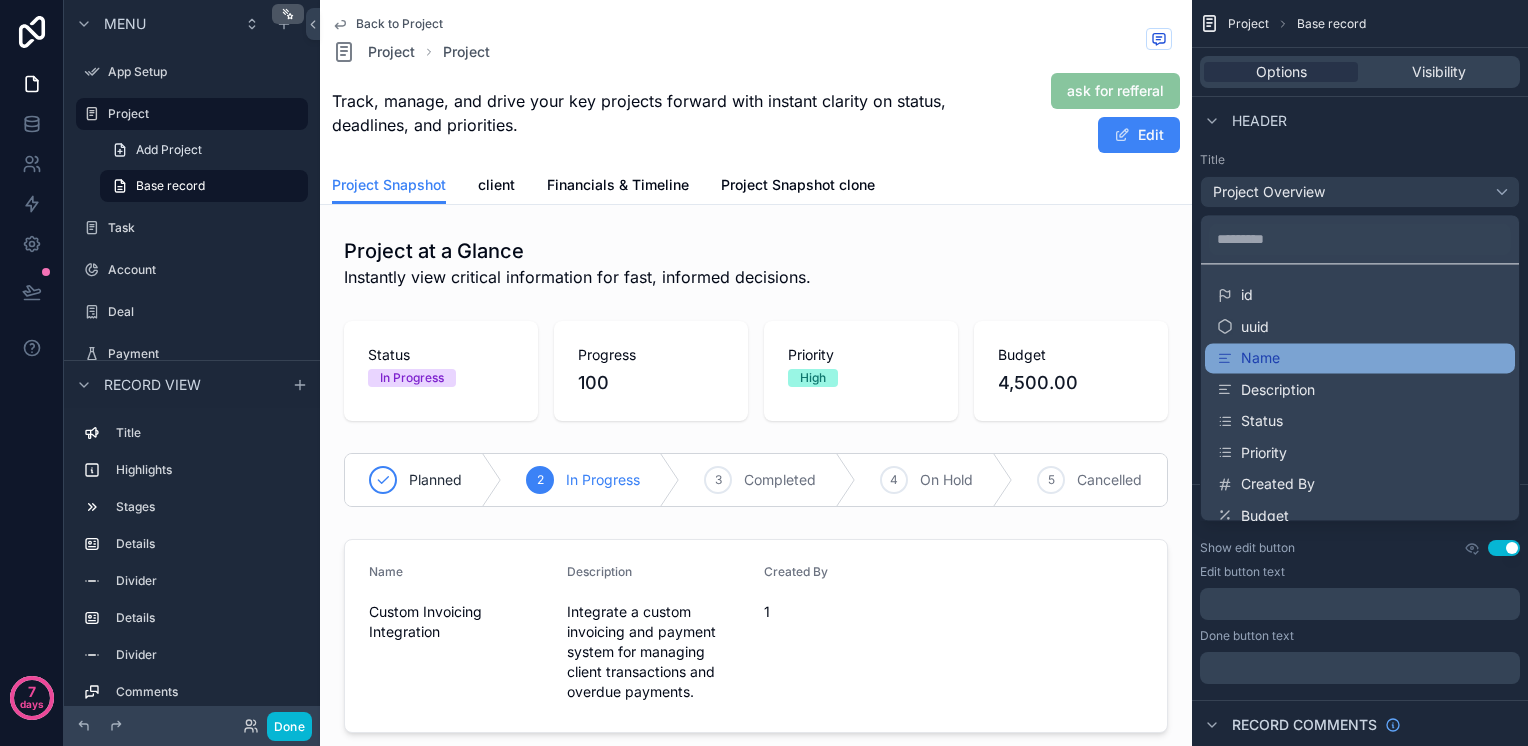 click on "Name" at bounding box center [1360, 358] 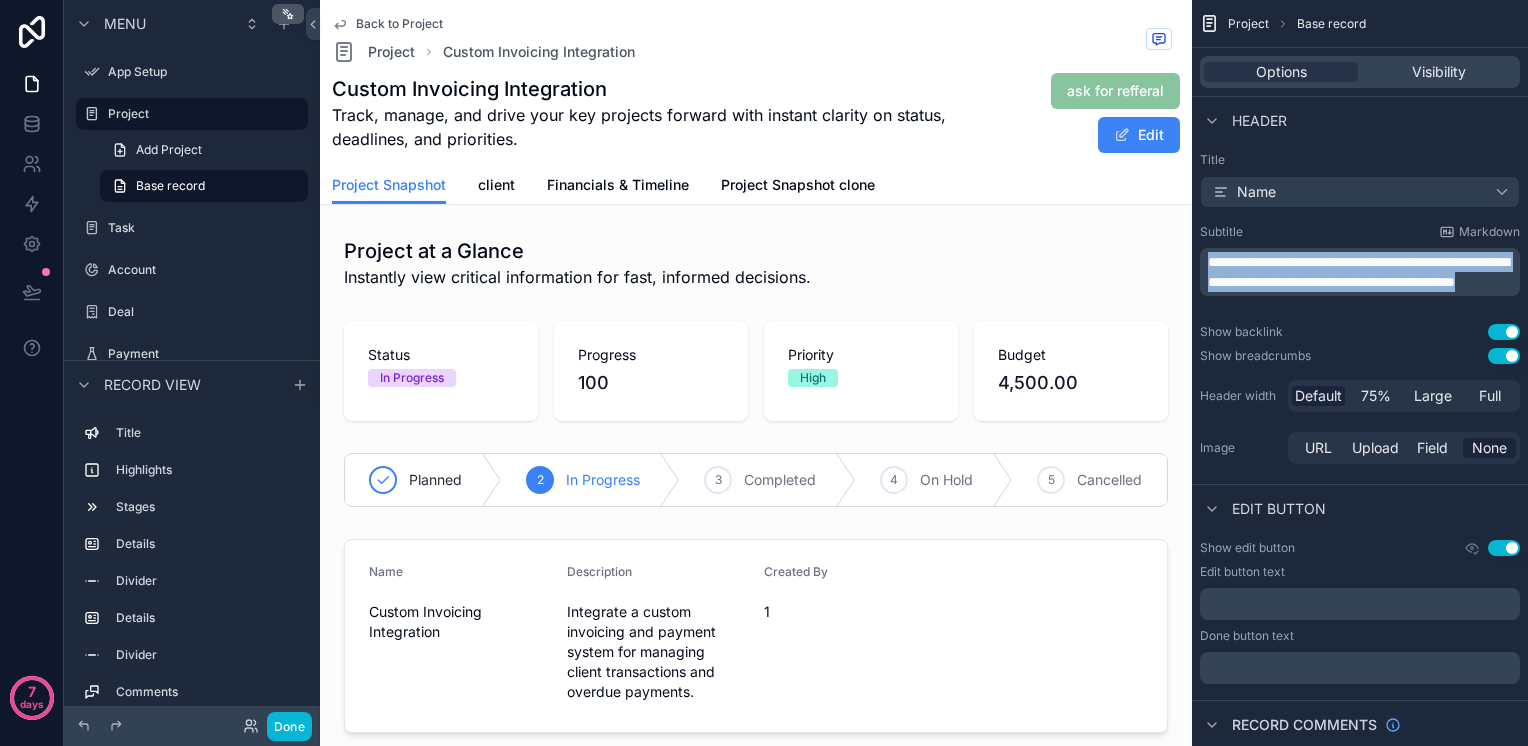 drag, startPoint x: 1386, startPoint y: 300, endPoint x: 1203, endPoint y: 252, distance: 189.19038 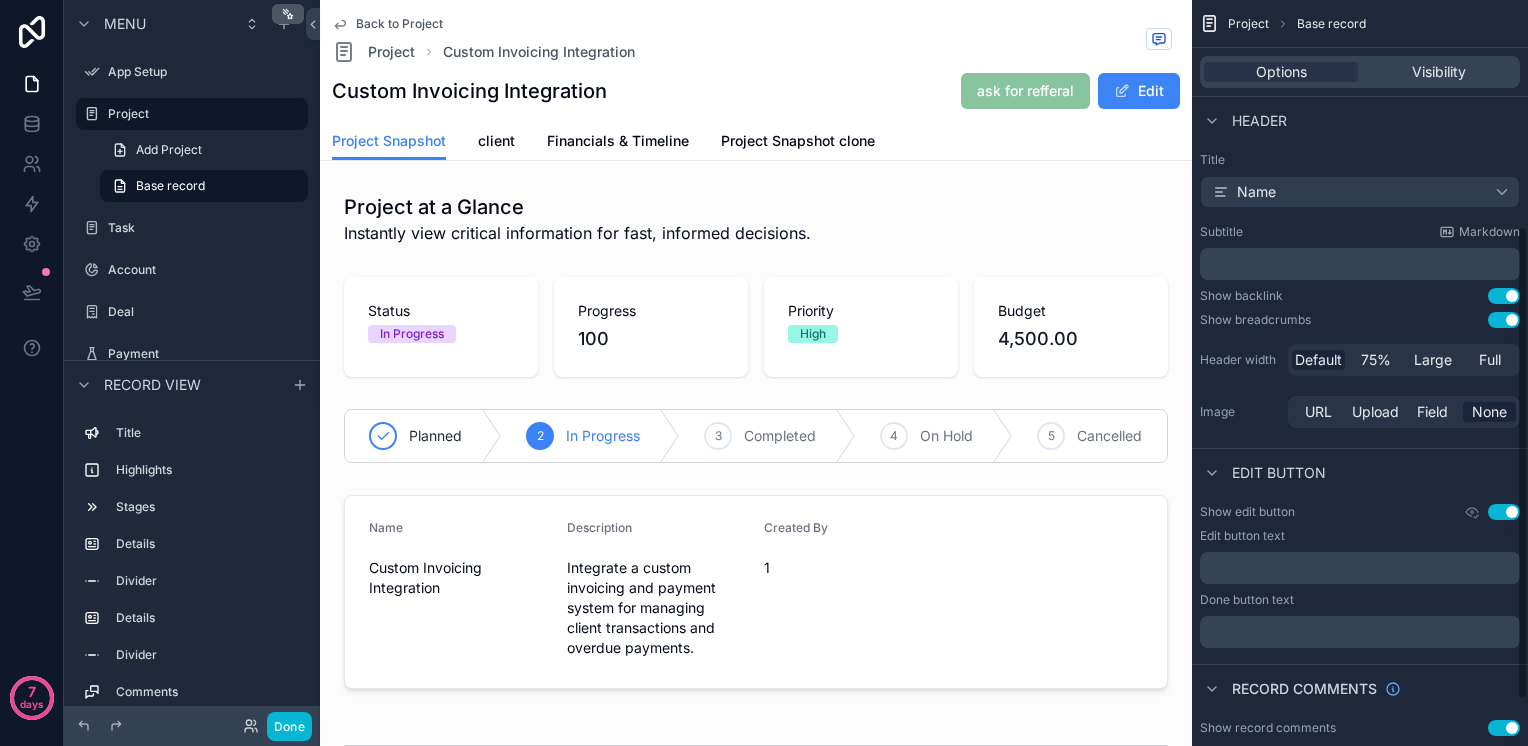 scroll, scrollTop: 429, scrollLeft: 0, axis: vertical 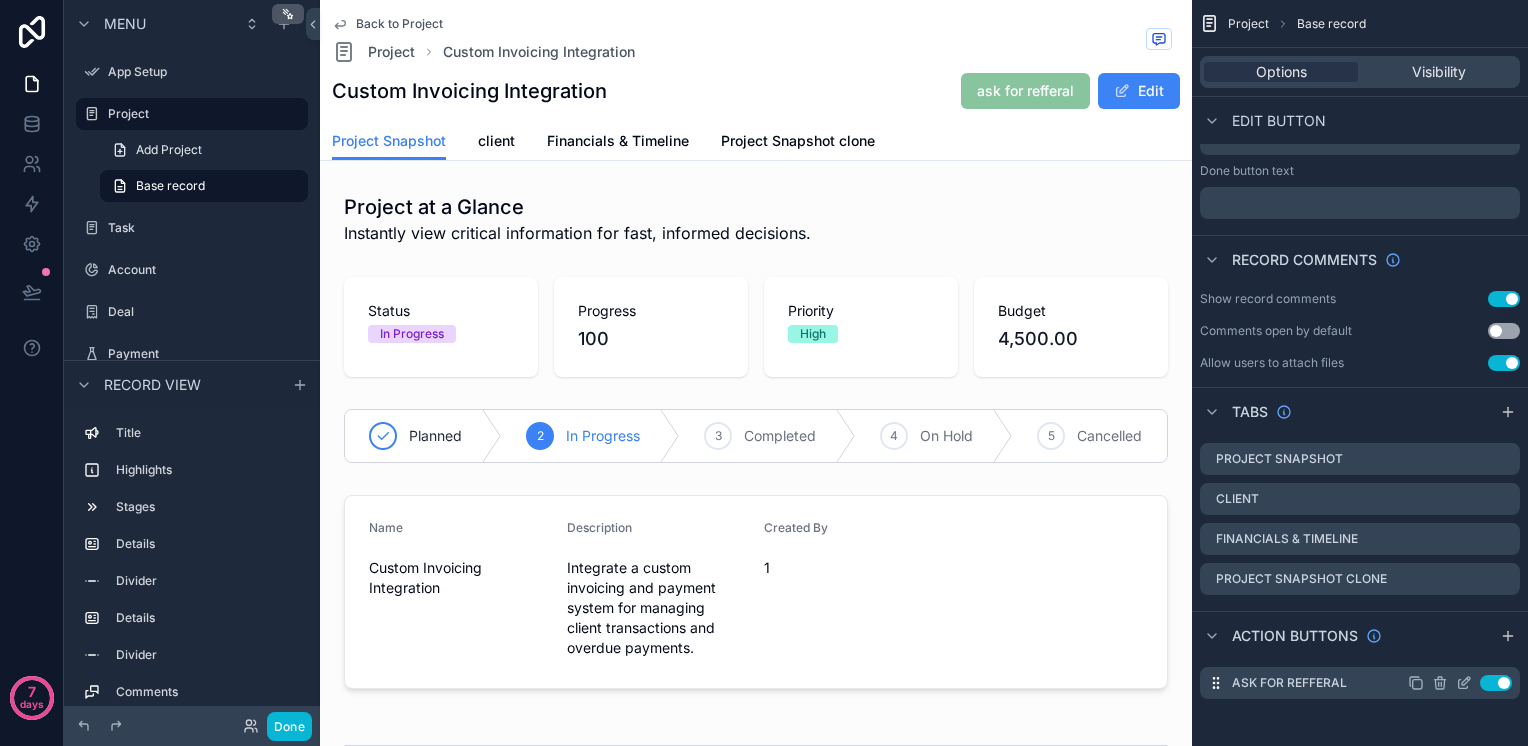 click on "Use setting" at bounding box center [1496, 683] 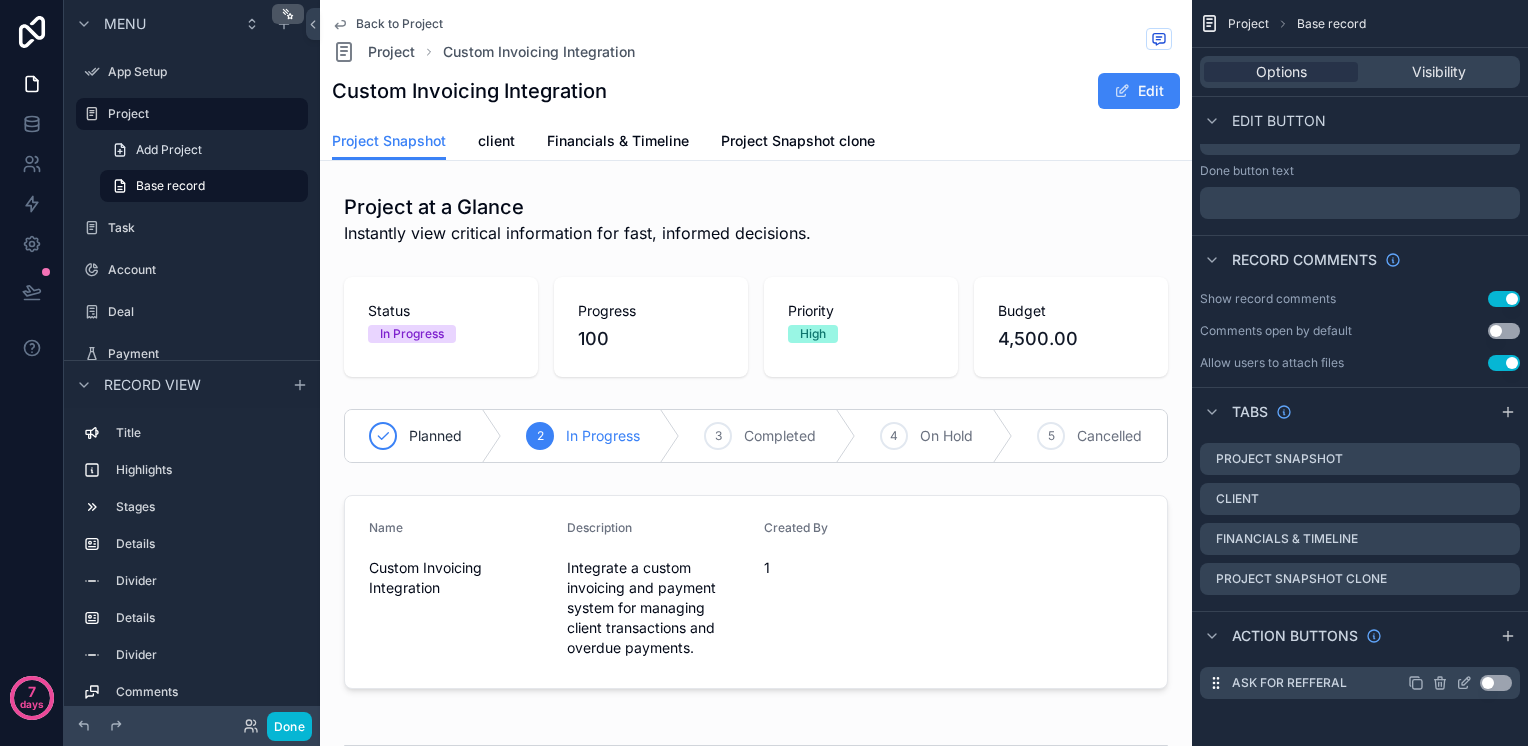 click on "Use setting" at bounding box center [1496, 683] 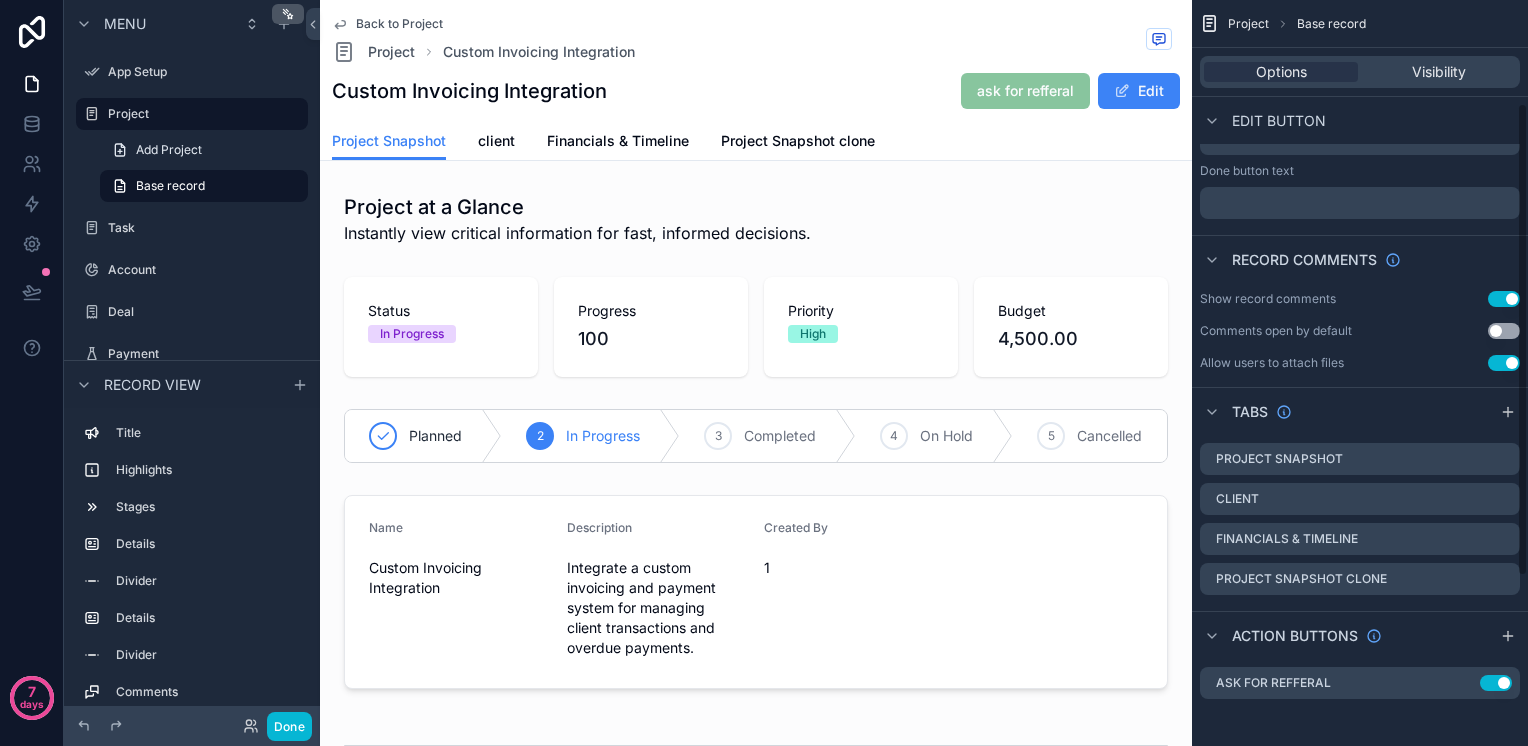scroll, scrollTop: 0, scrollLeft: 0, axis: both 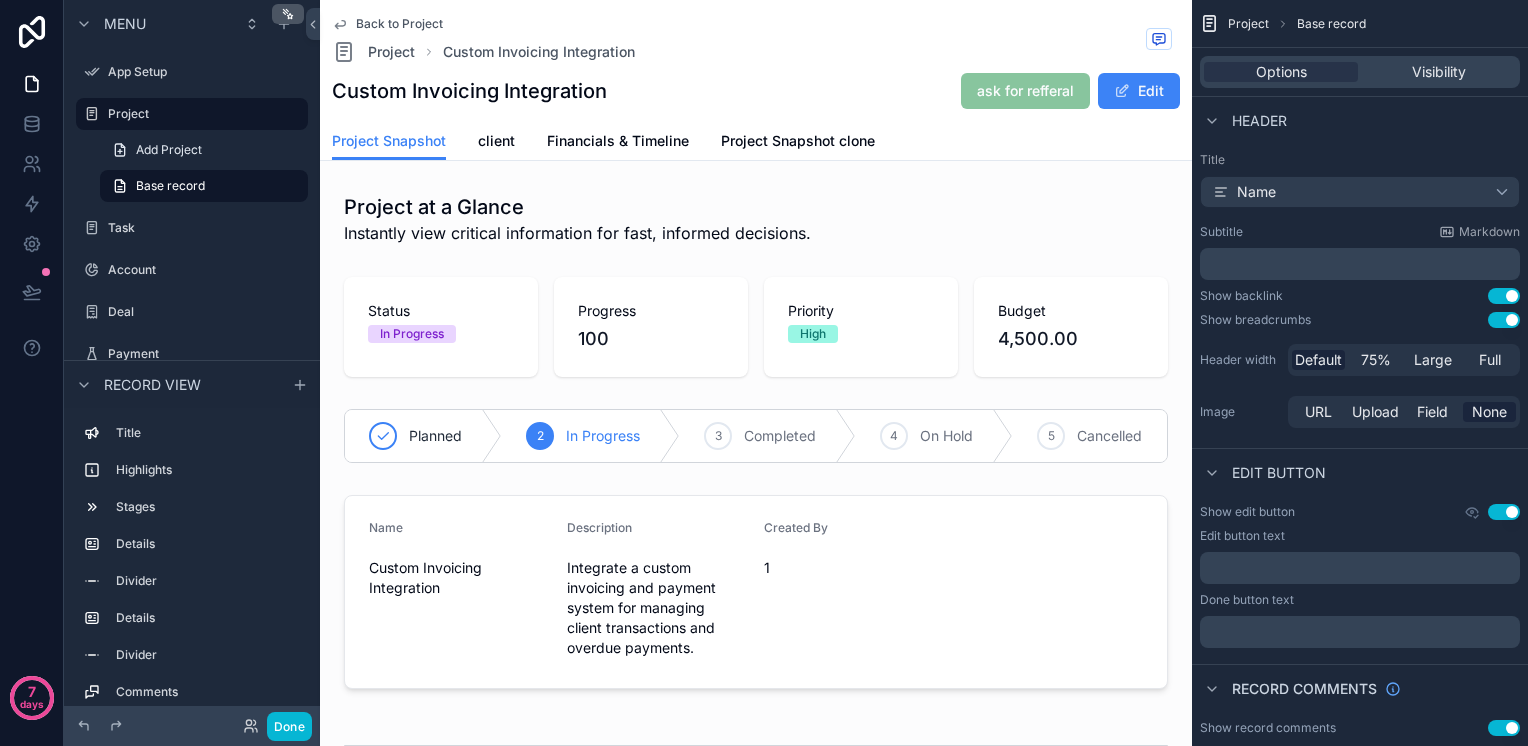 click on "﻿" at bounding box center (1362, 264) 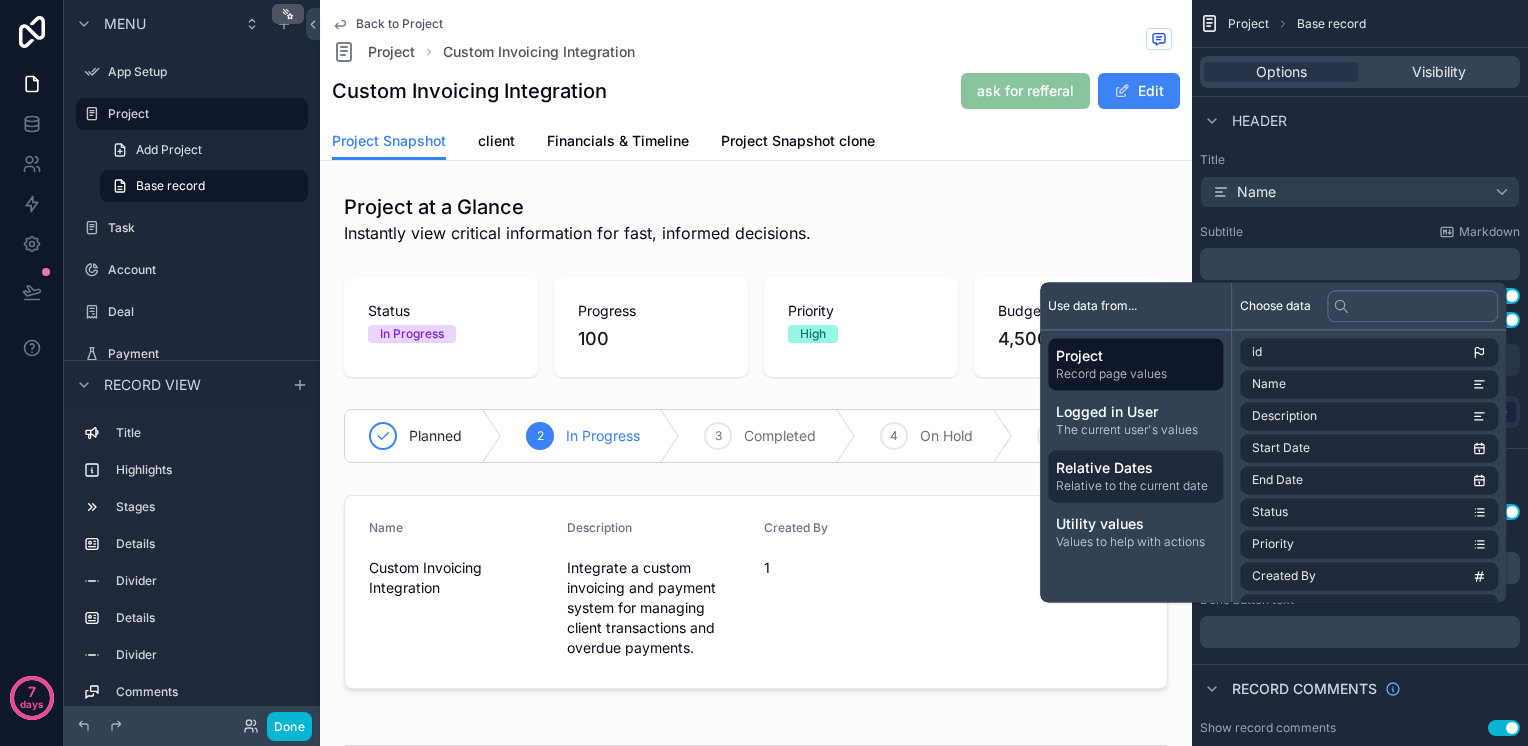 click on "Relative to the current date" at bounding box center [1135, 486] 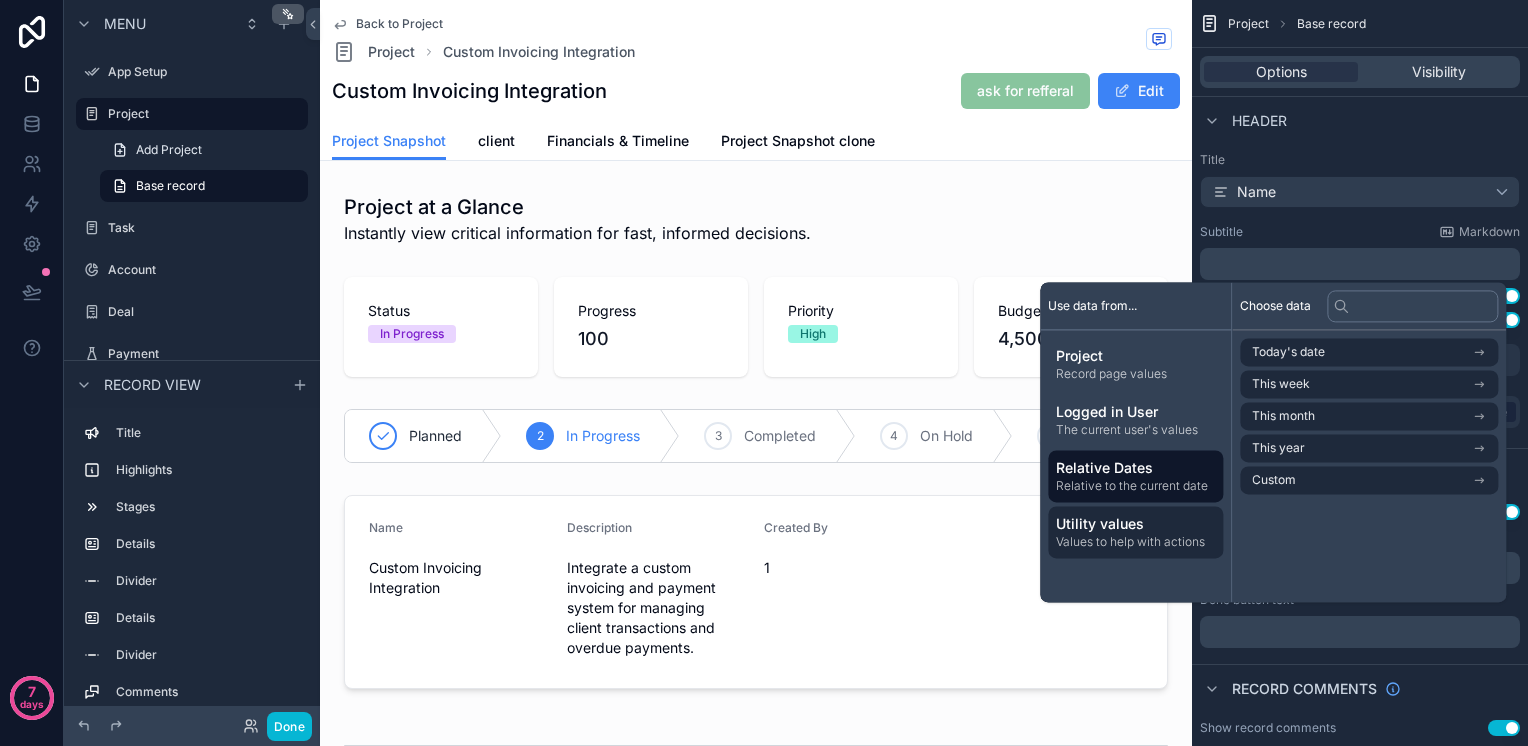 click on "Values to help with actions" at bounding box center [1135, 542] 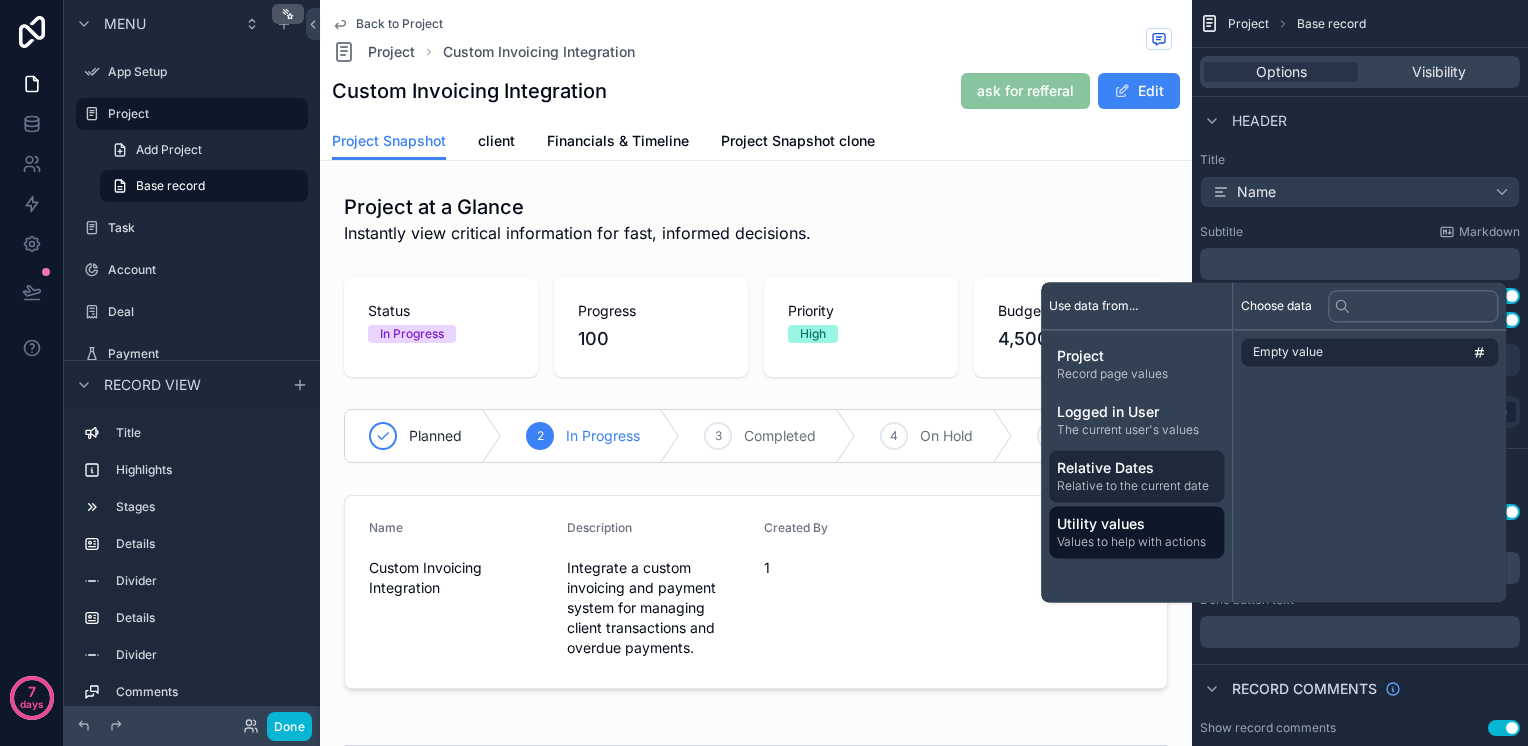 click on "Relative Dates Relative to the current date" at bounding box center [1136, 476] 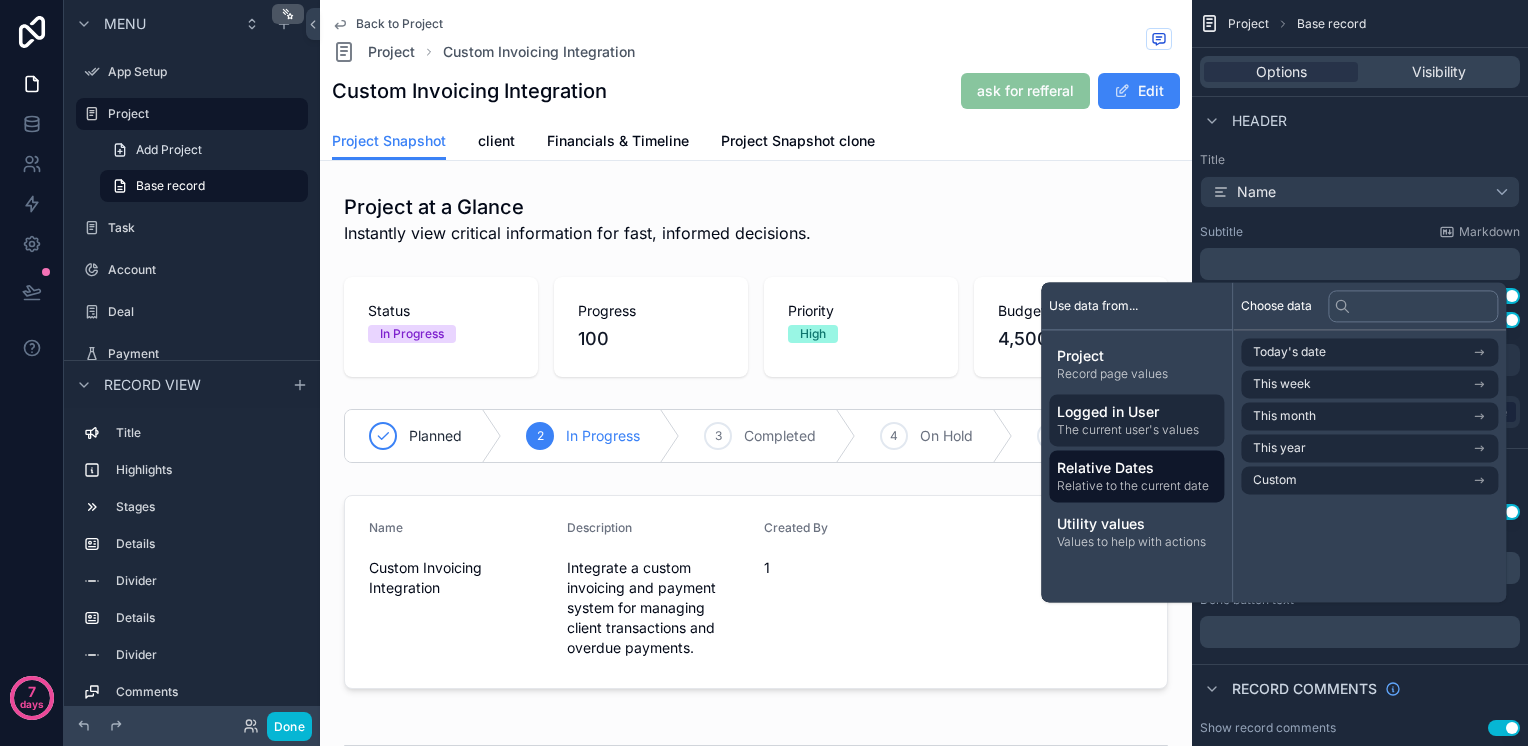 click on "The current user's values" at bounding box center (1136, 430) 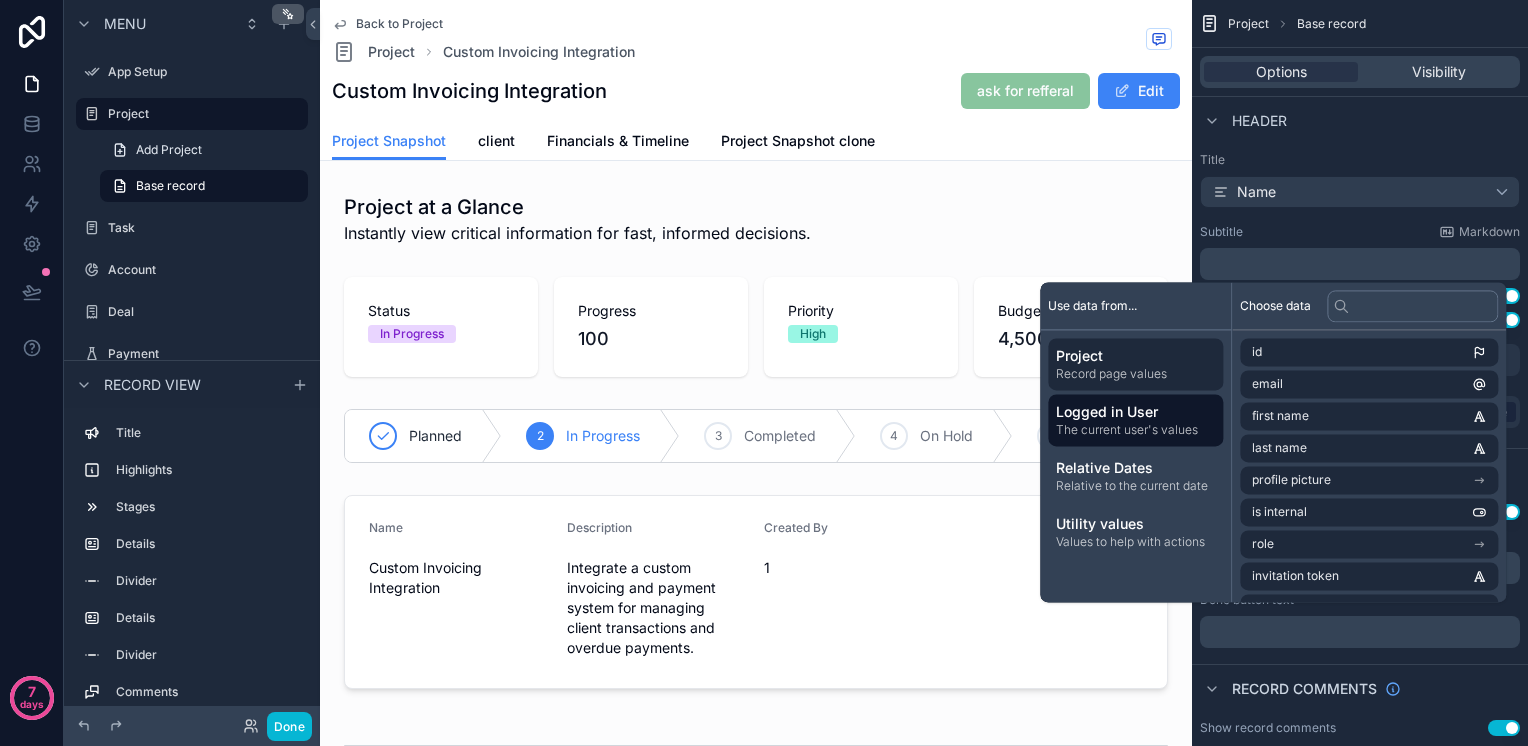click on "Project Record page values" at bounding box center (1135, 364) 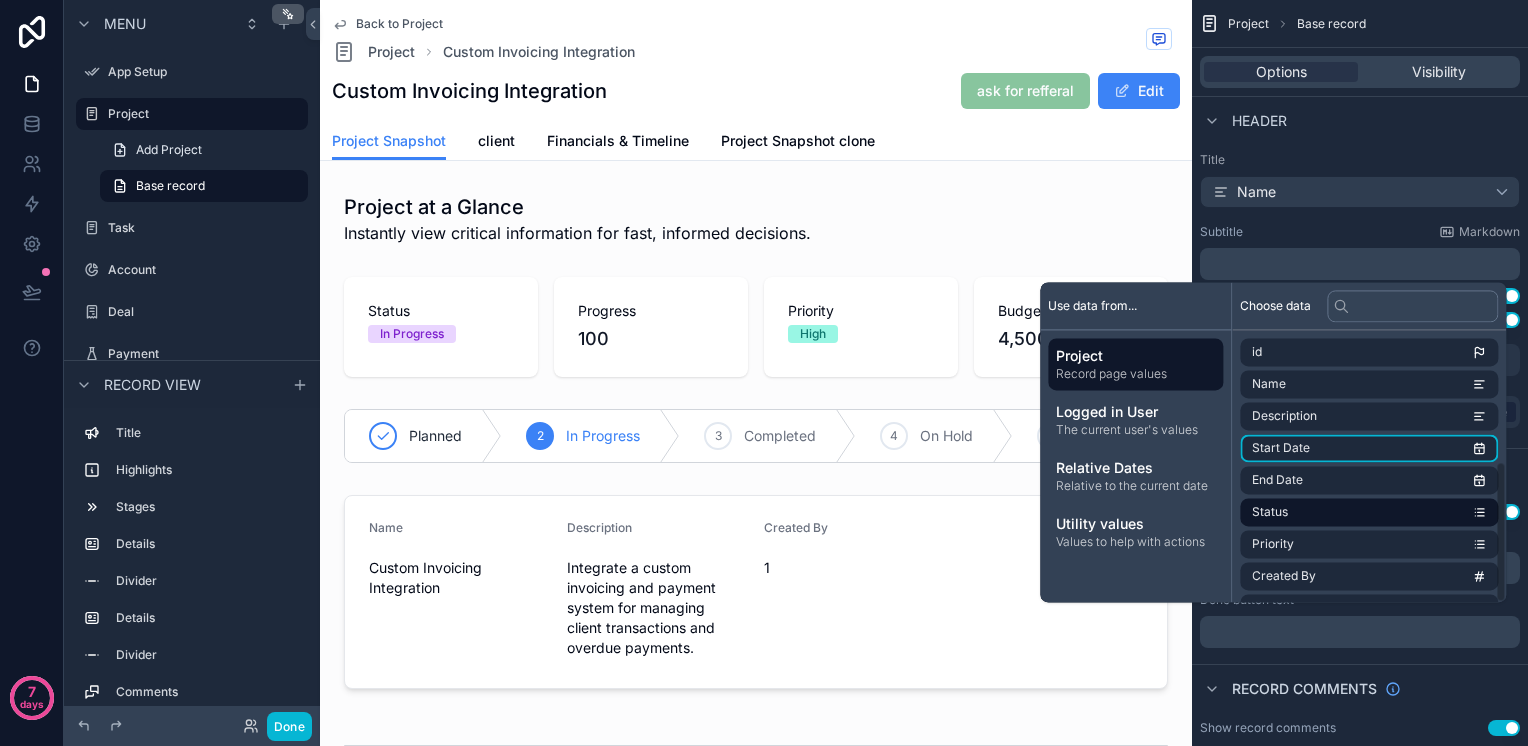 scroll, scrollTop: 252, scrollLeft: 0, axis: vertical 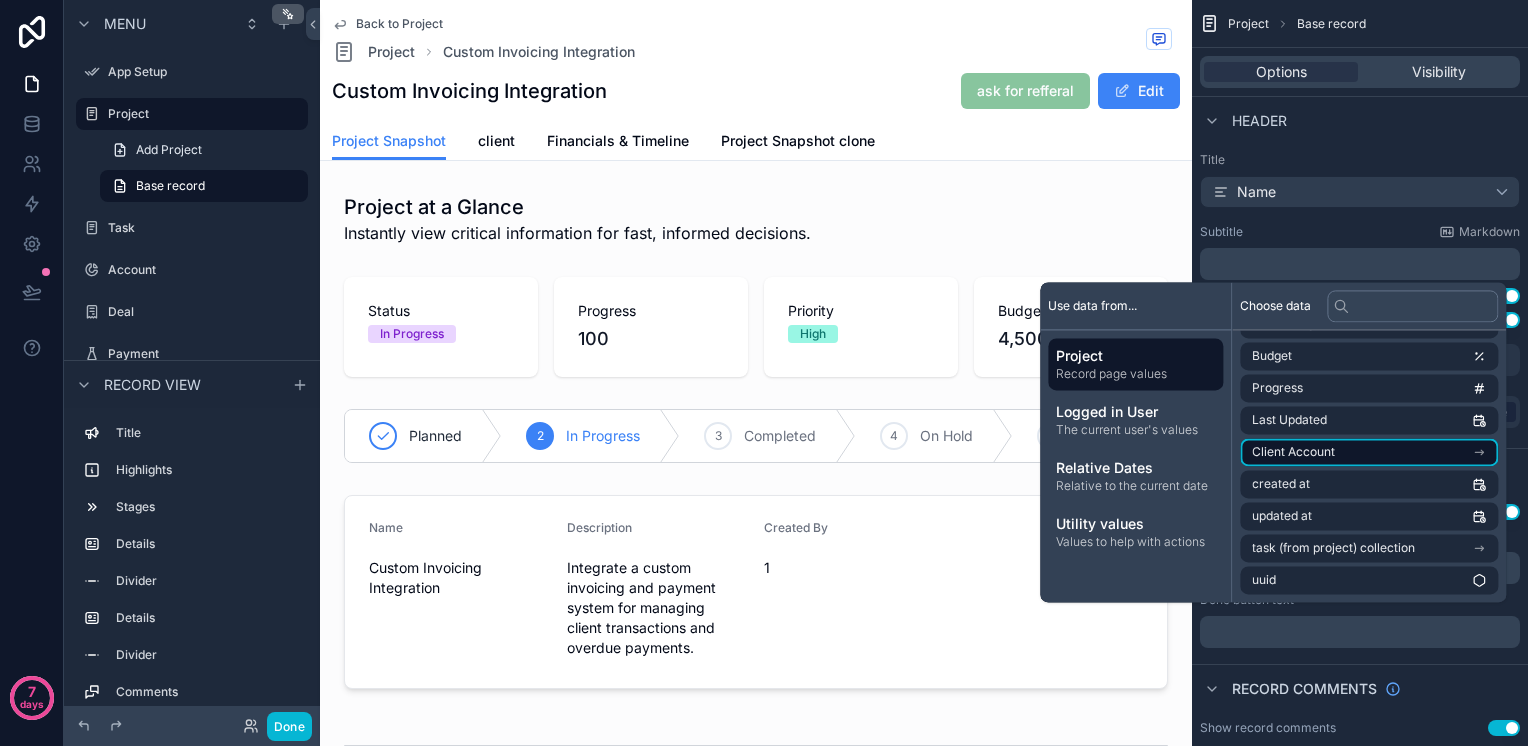 click on "Client Account" at bounding box center [1369, 452] 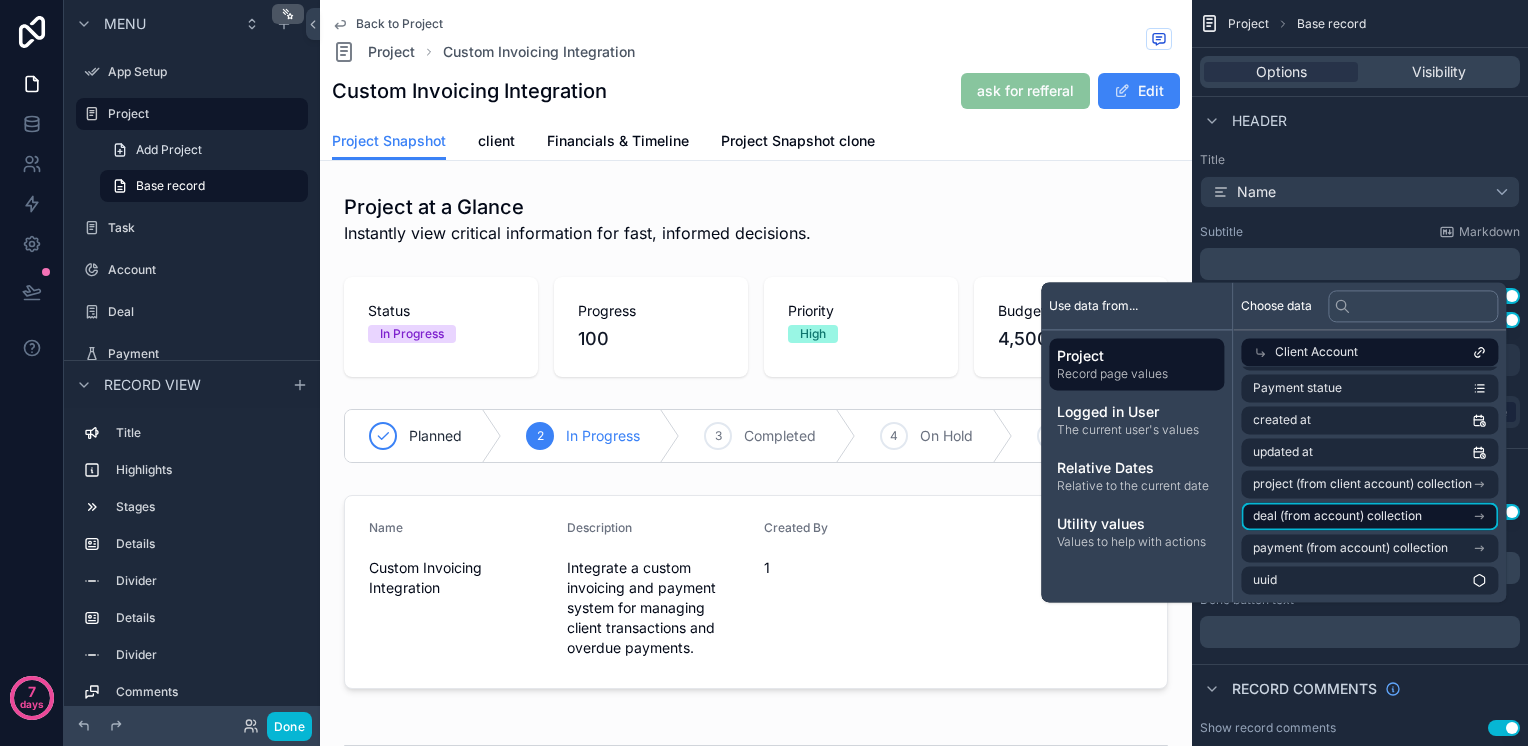 scroll, scrollTop: 0, scrollLeft: 0, axis: both 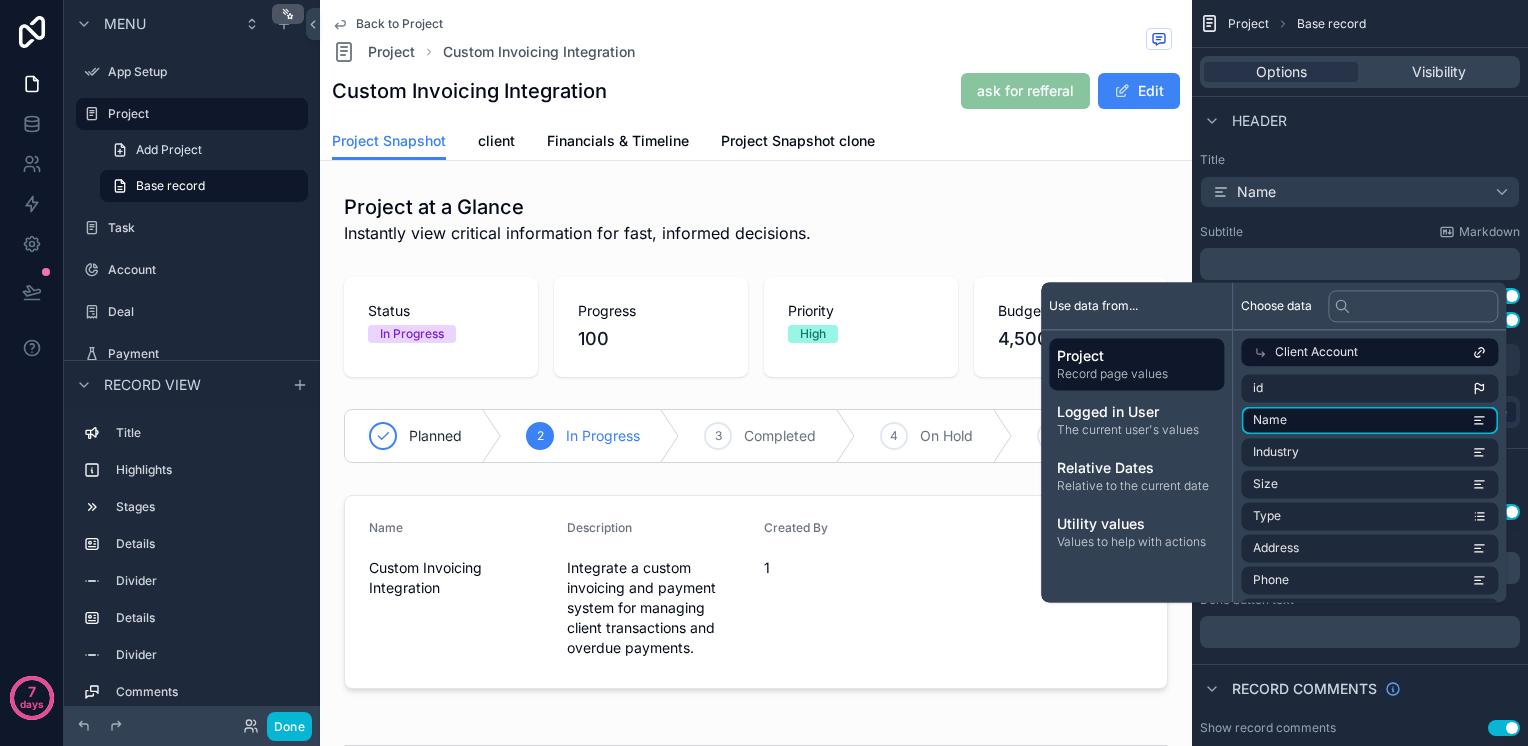 click on "Name" at bounding box center (1369, 420) 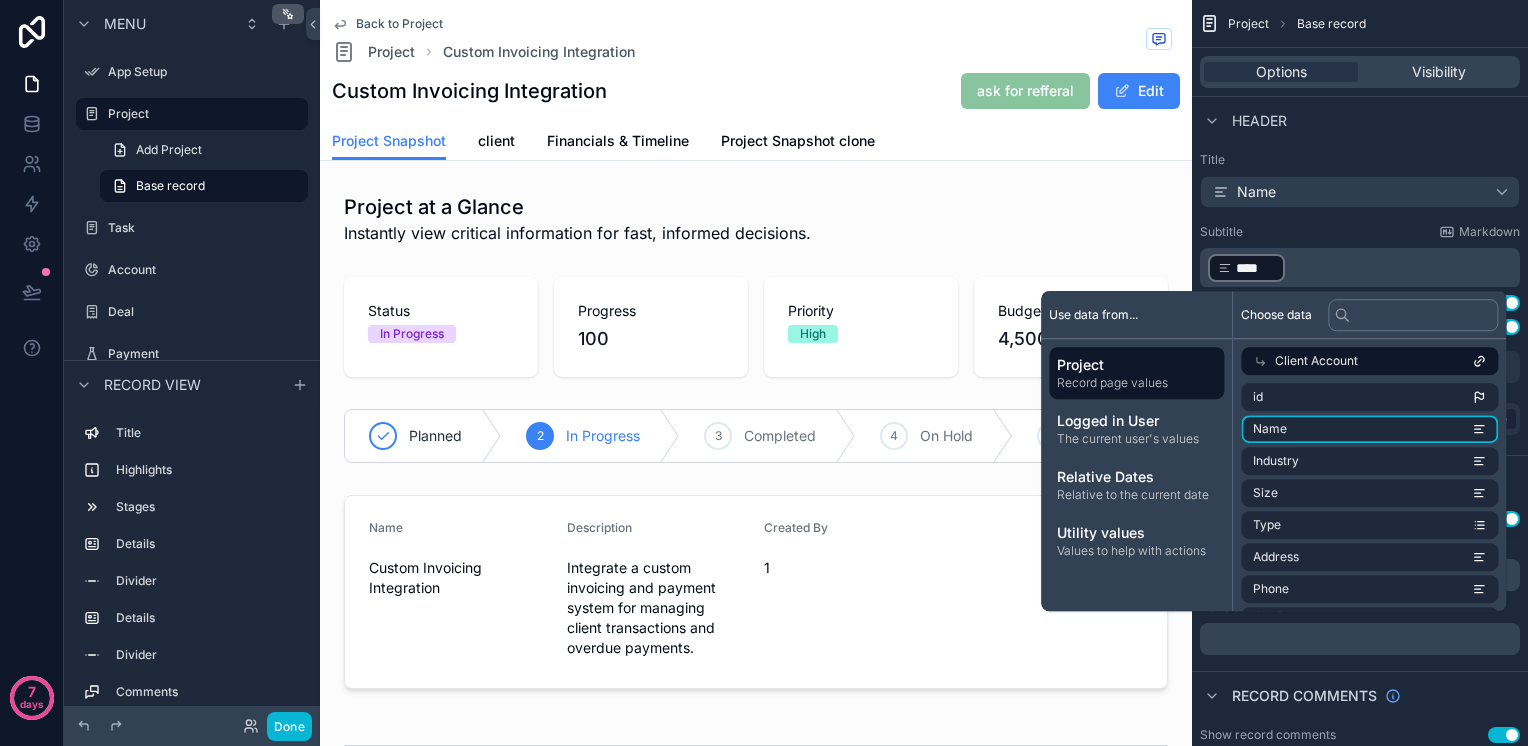 click on "Subtitle Markdown" at bounding box center [1360, 232] 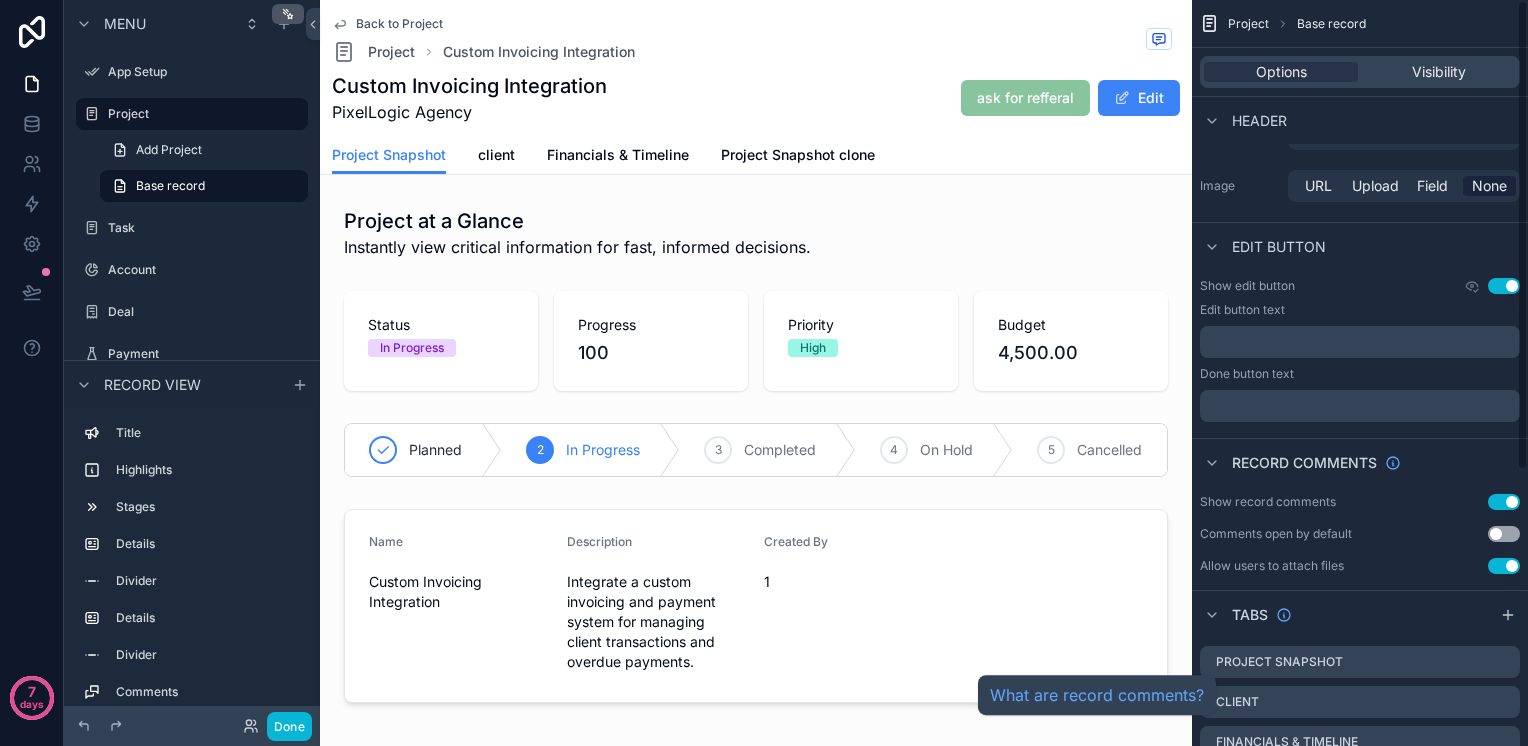 scroll, scrollTop: 0, scrollLeft: 0, axis: both 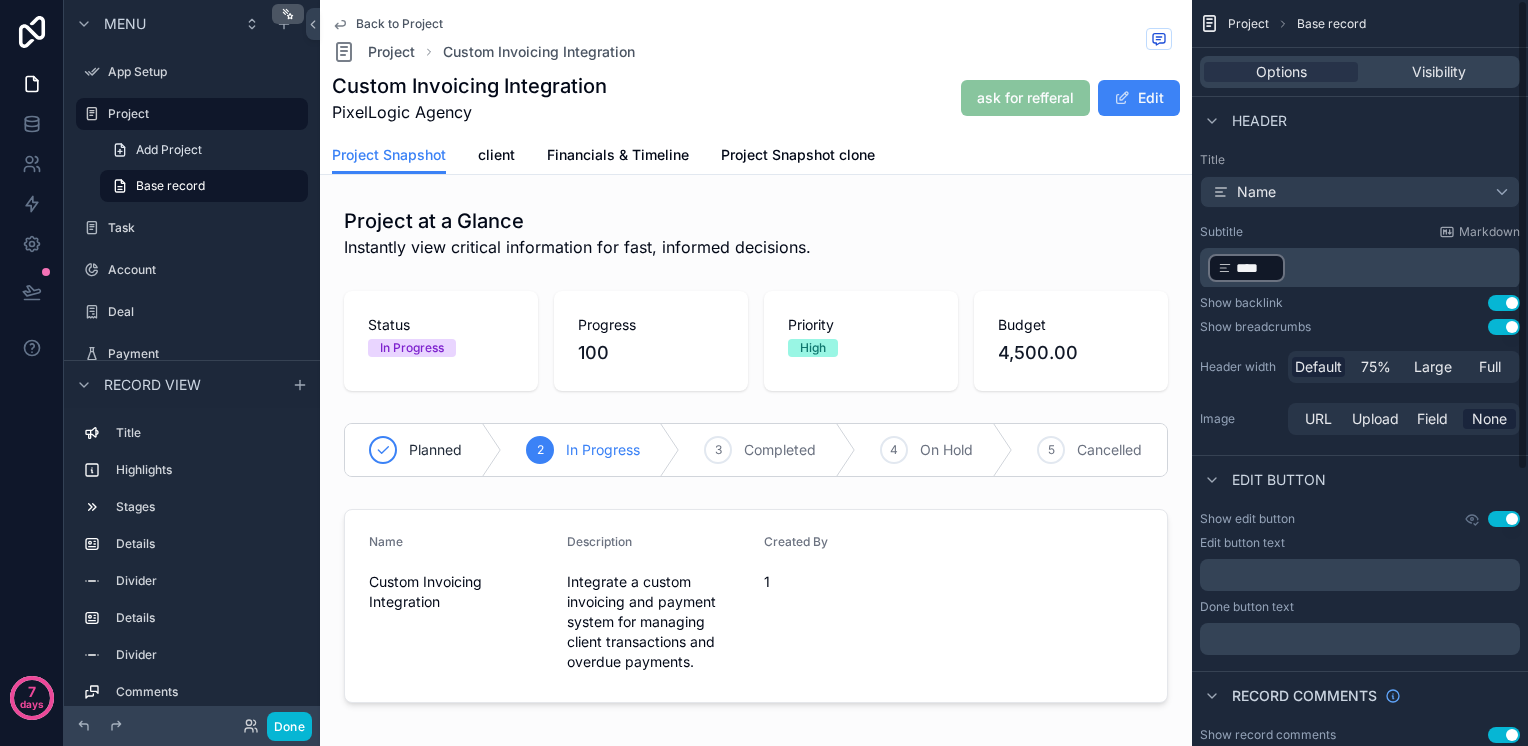 click on "Subtitle Markdown ﻿ **** ﻿ ﻿" at bounding box center (1360, 255) 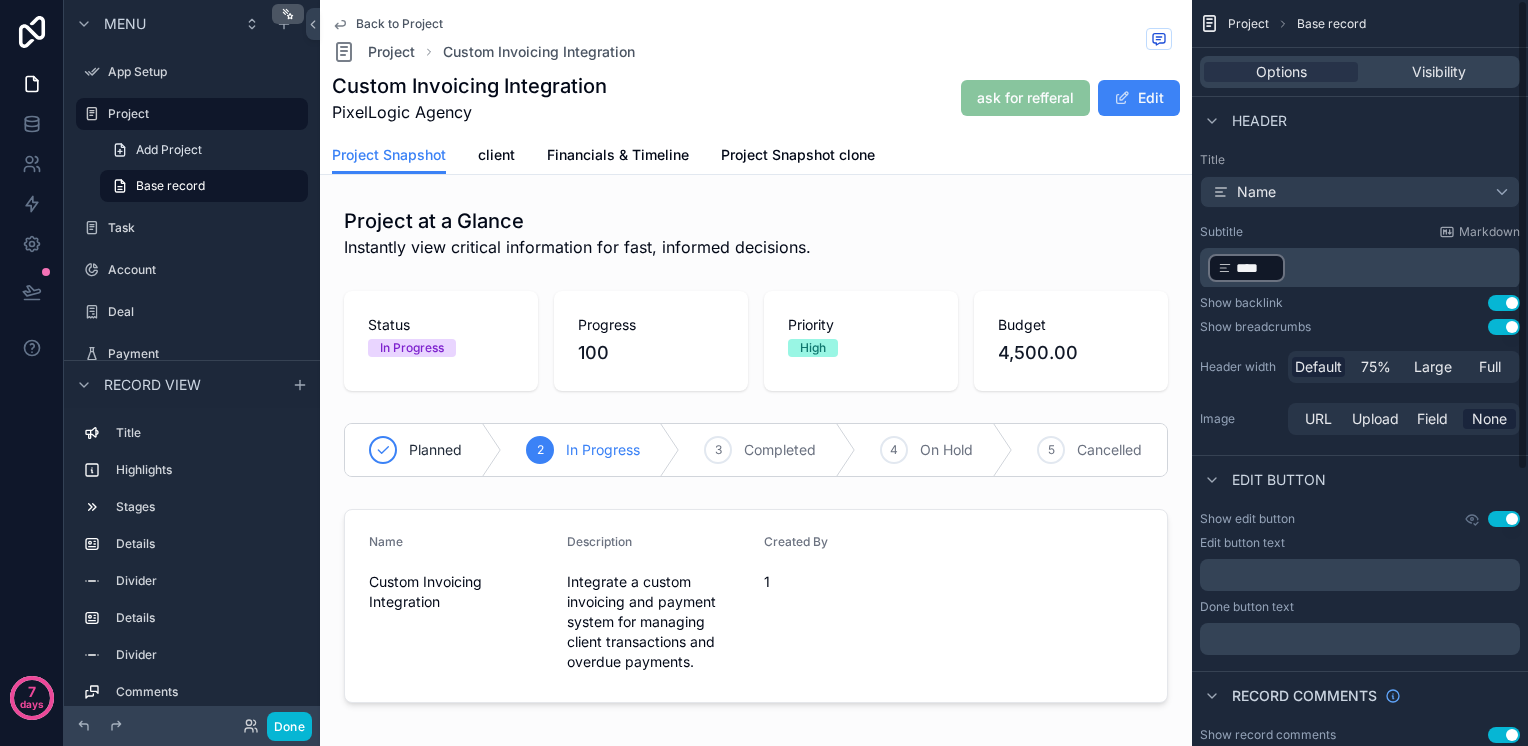 click on "﻿ **** ﻿ ﻿" at bounding box center [1362, 268] 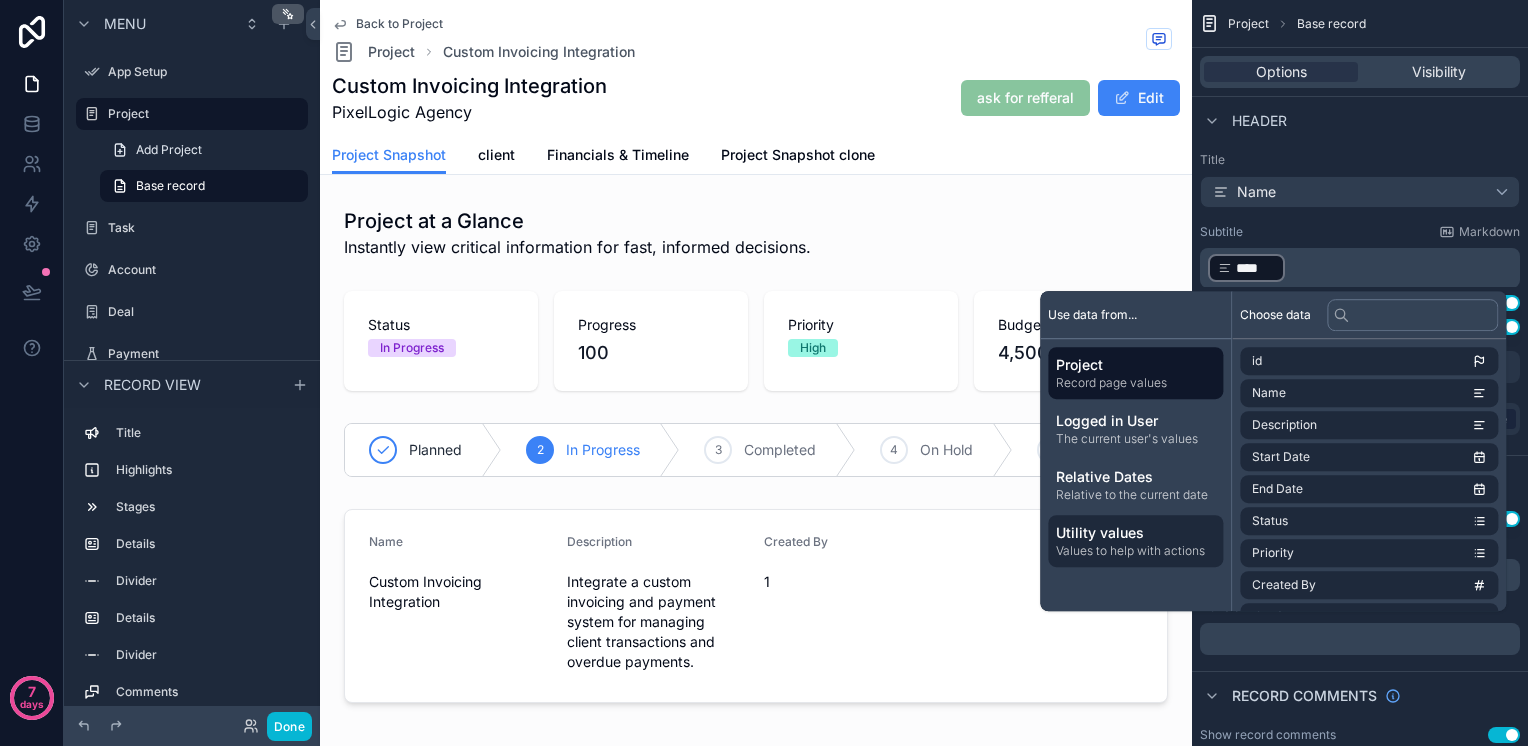 click on "Utility values" at bounding box center [1135, 533] 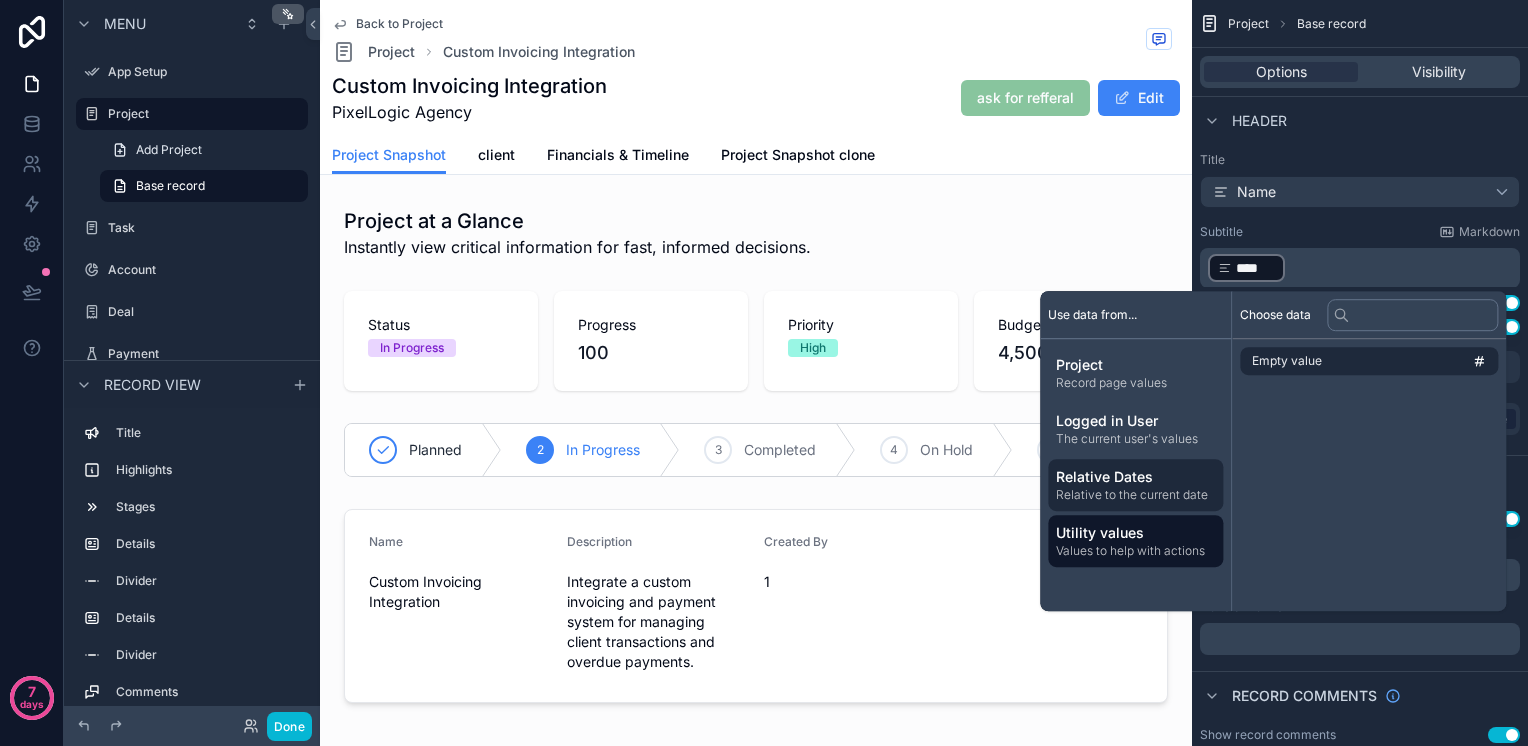 click on "Relative to the current date" at bounding box center (1135, 495) 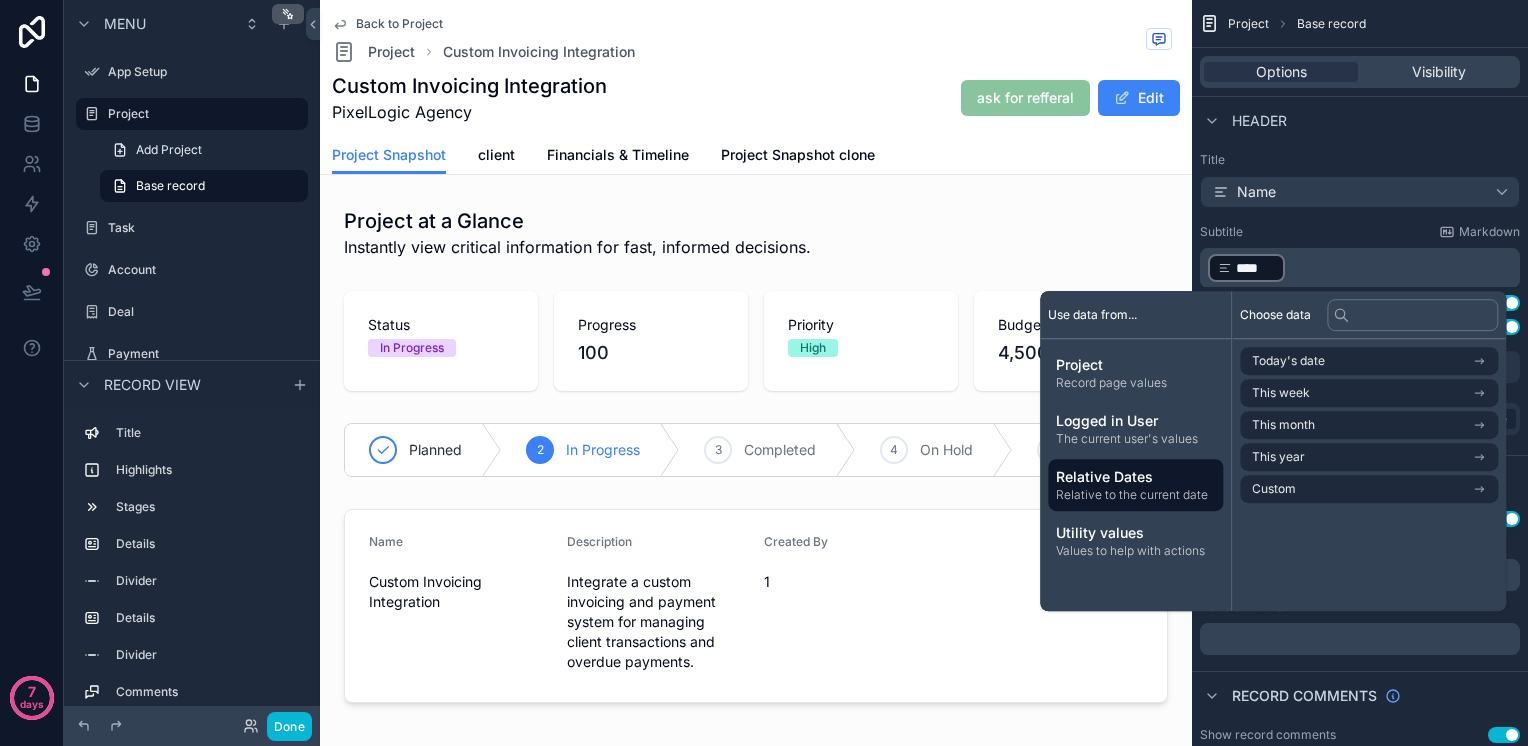 click on "Project Record page values Logged in User The current user's values Relative Dates Relative to the current date Utility values Values to help with actions" at bounding box center [1135, 457] 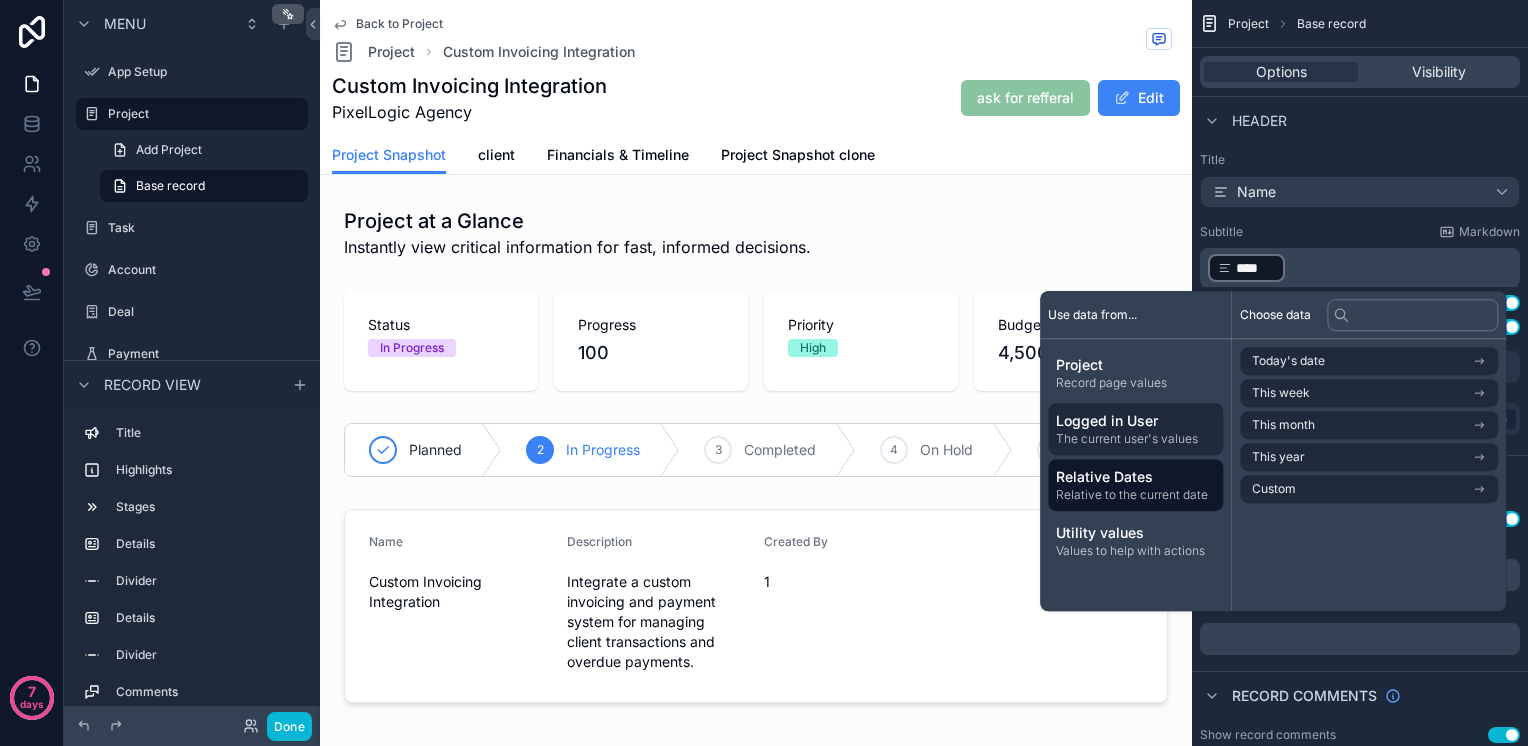 click on "Logged in User" at bounding box center (1135, 421) 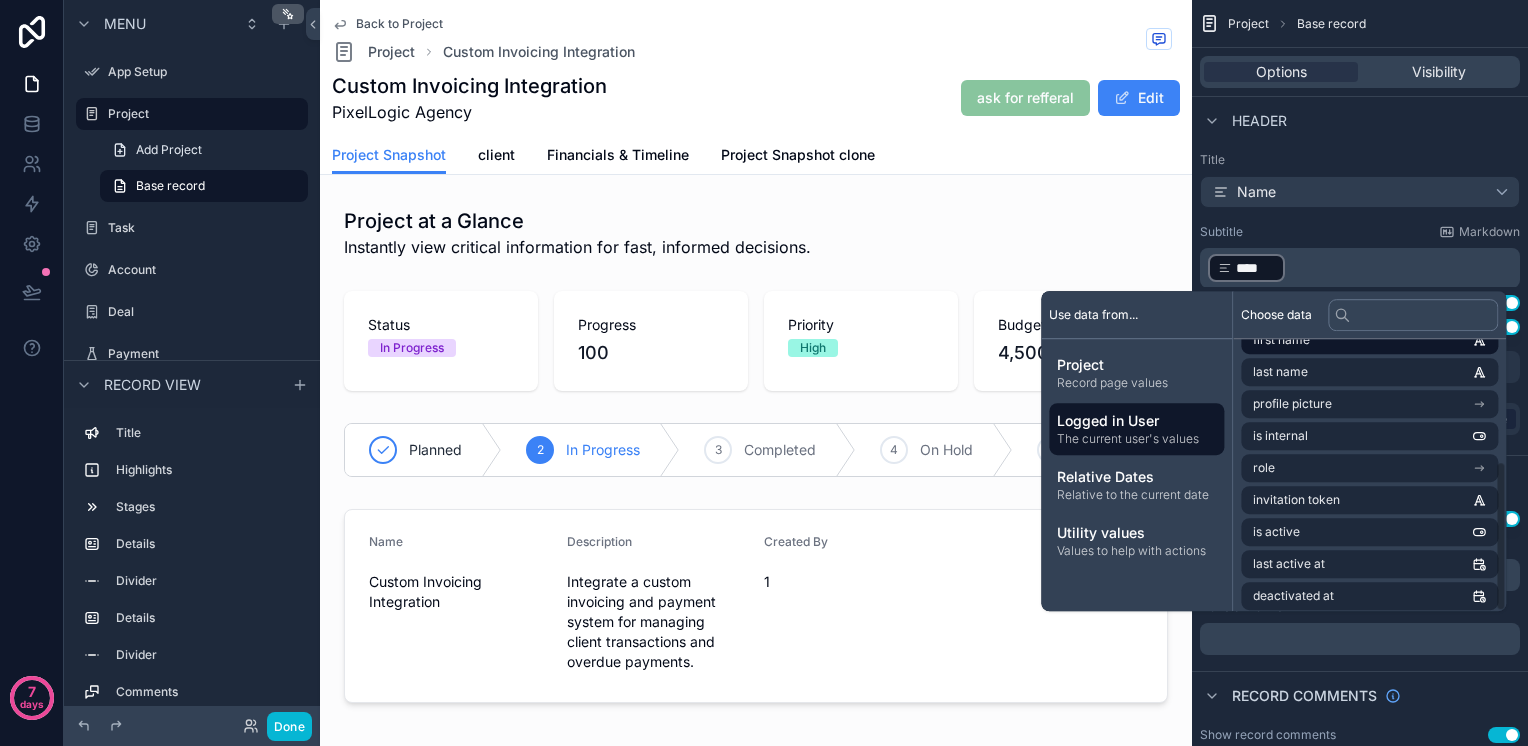 scroll, scrollTop: 220, scrollLeft: 0, axis: vertical 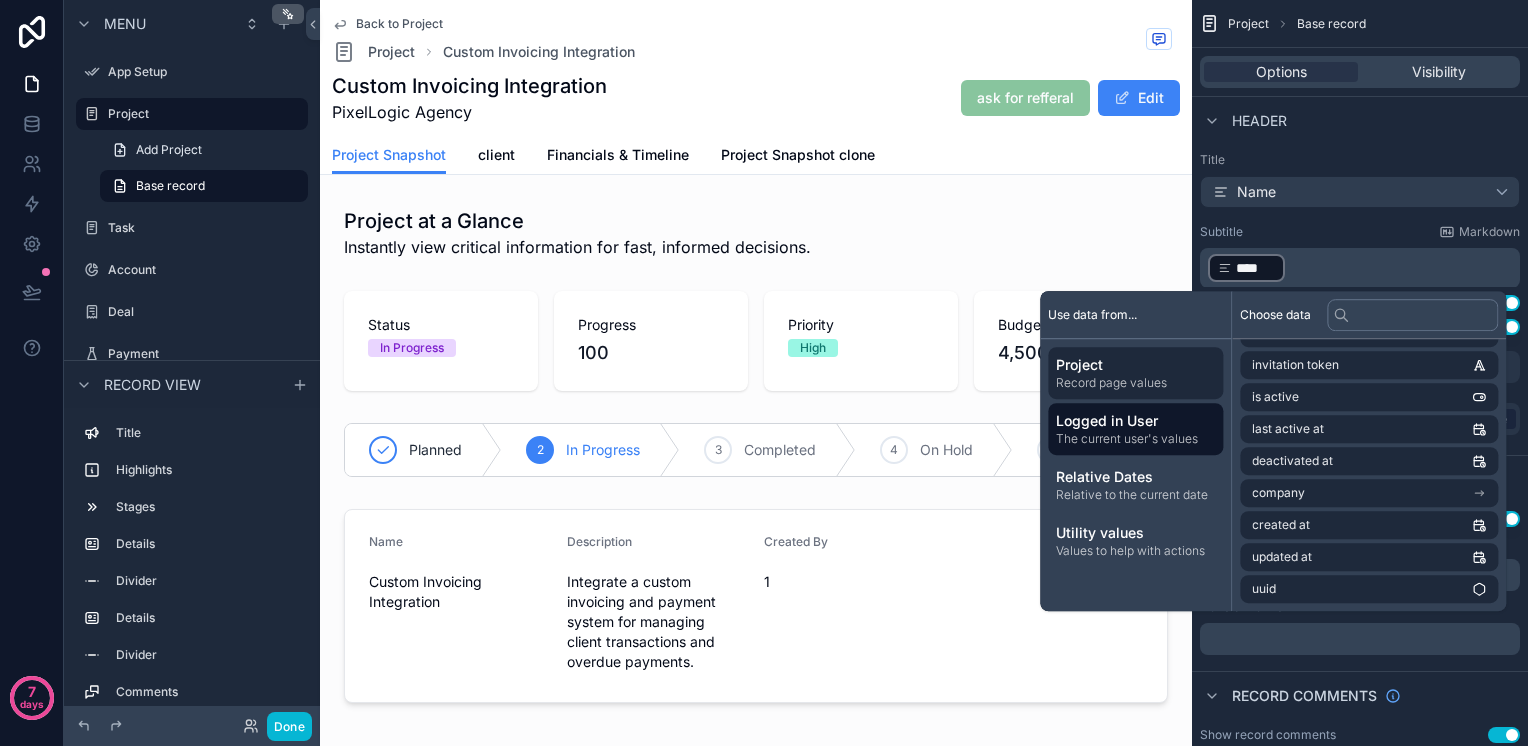 click on "Record page values" at bounding box center (1135, 383) 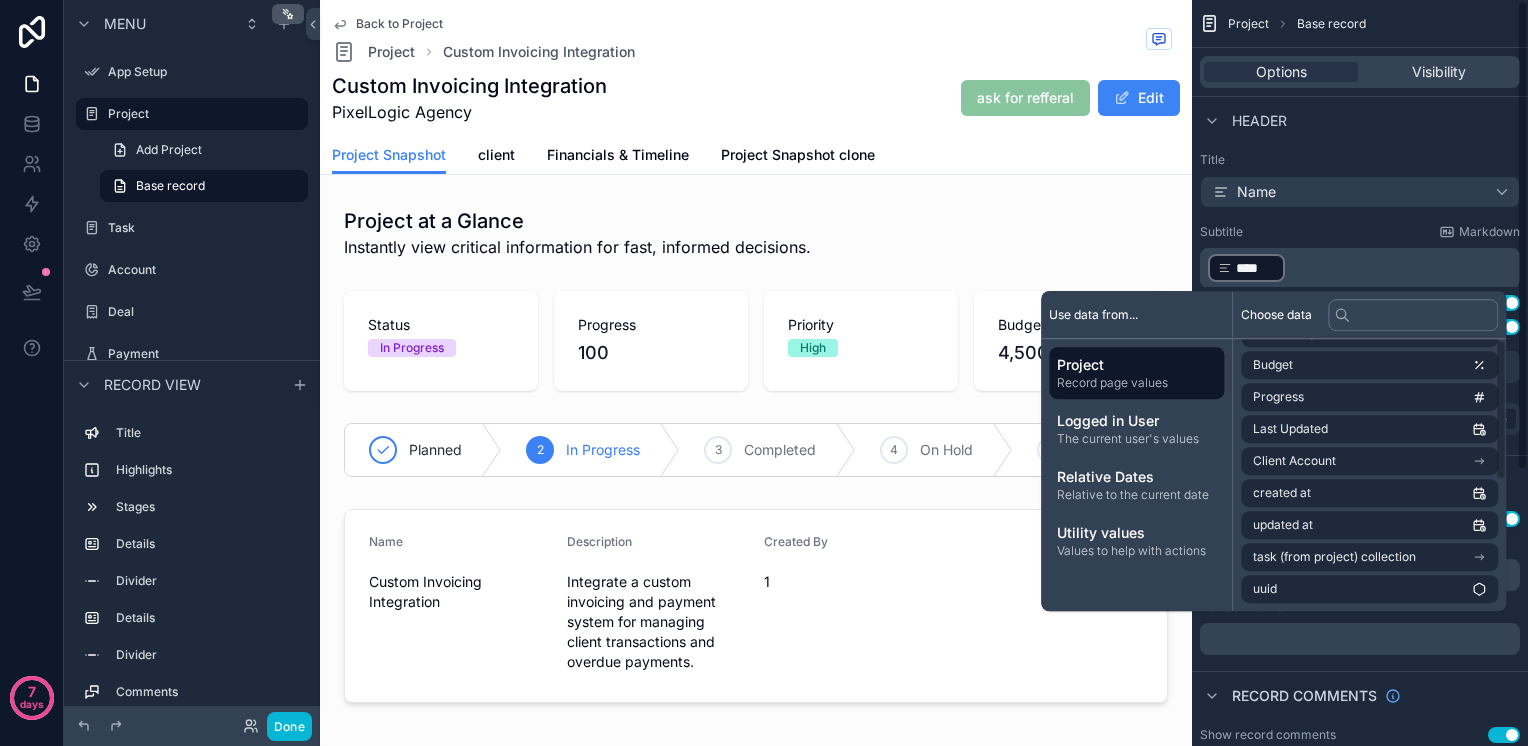scroll, scrollTop: 0, scrollLeft: 0, axis: both 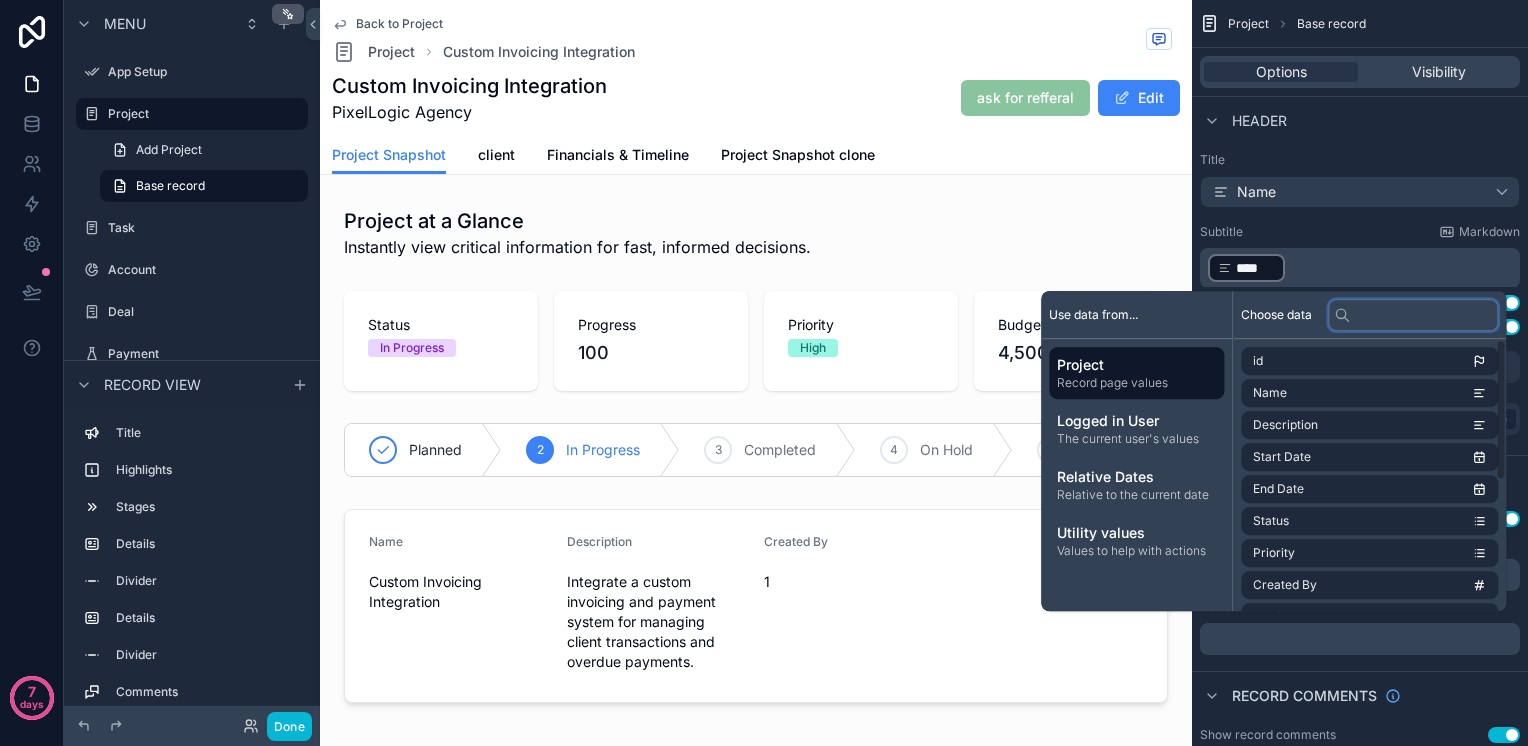 click at bounding box center (1413, 315) 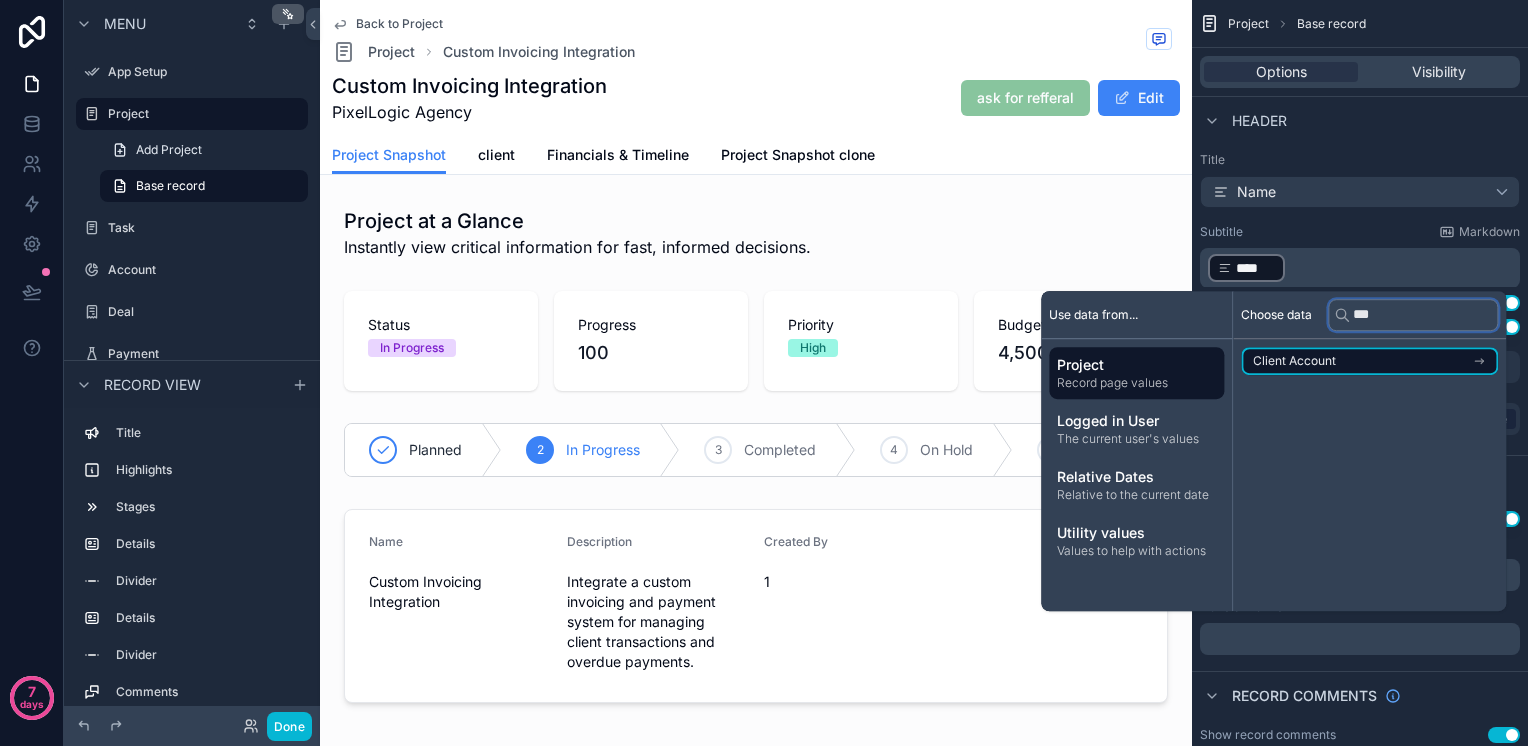 type on "***" 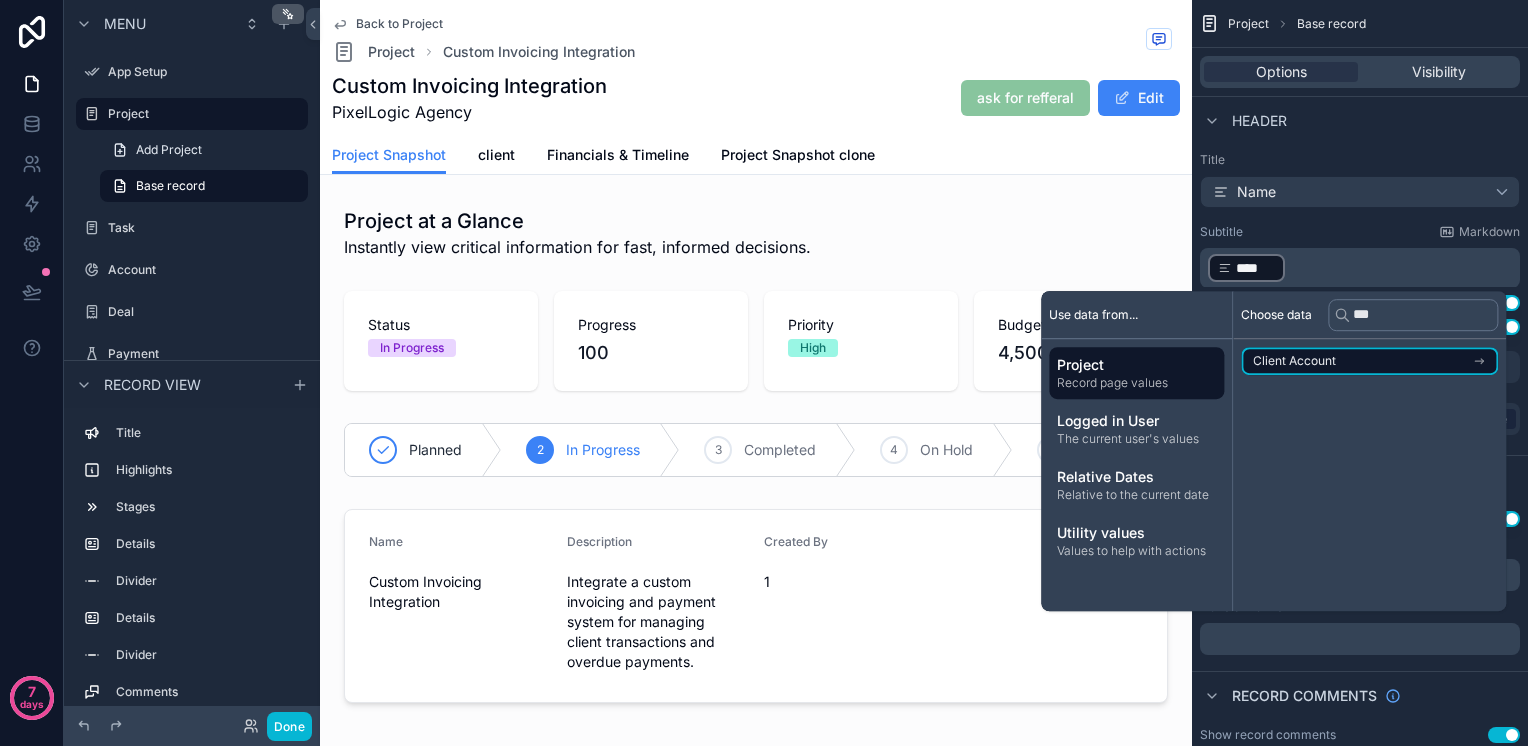 click on "Client Account" at bounding box center [1369, 361] 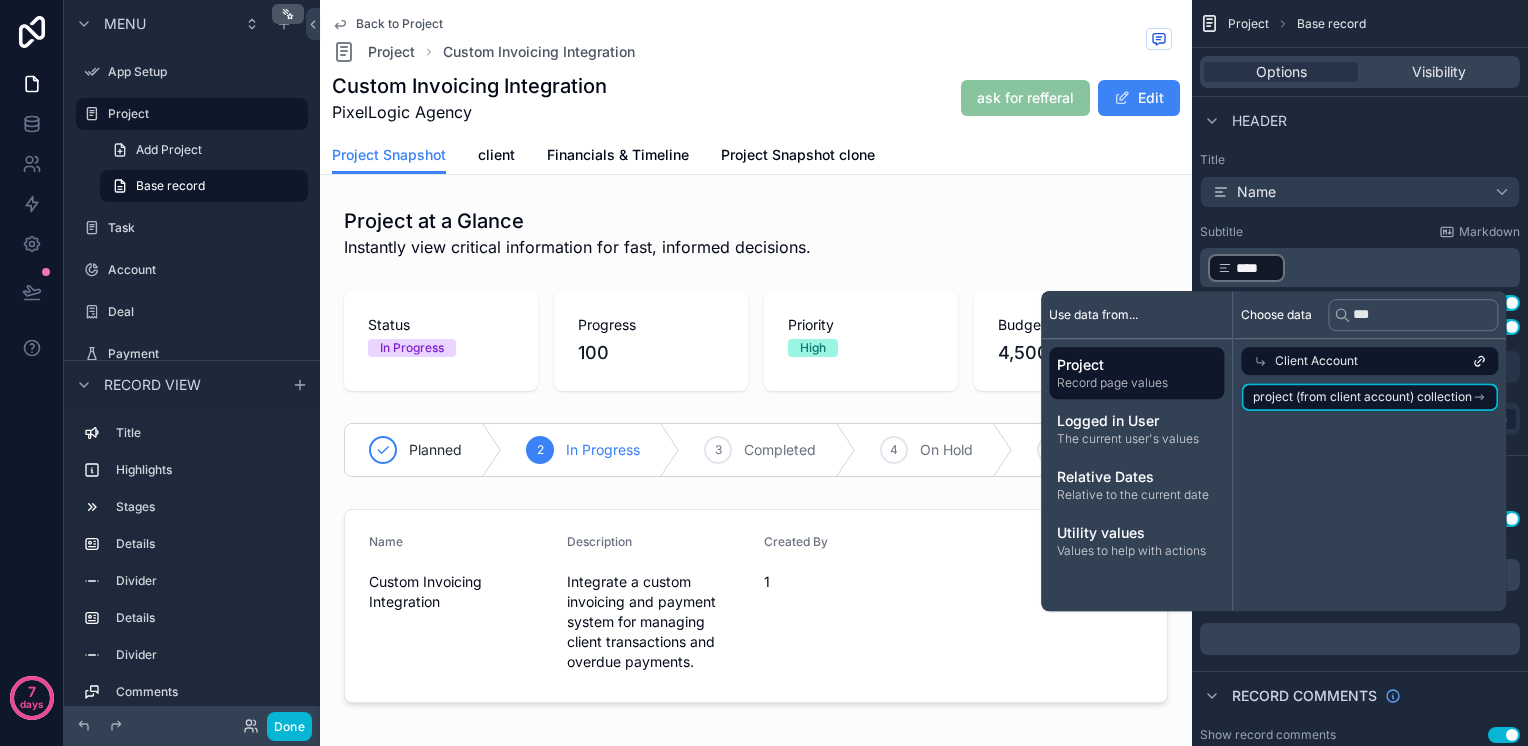click on "project (from client account) collection" at bounding box center [1362, 397] 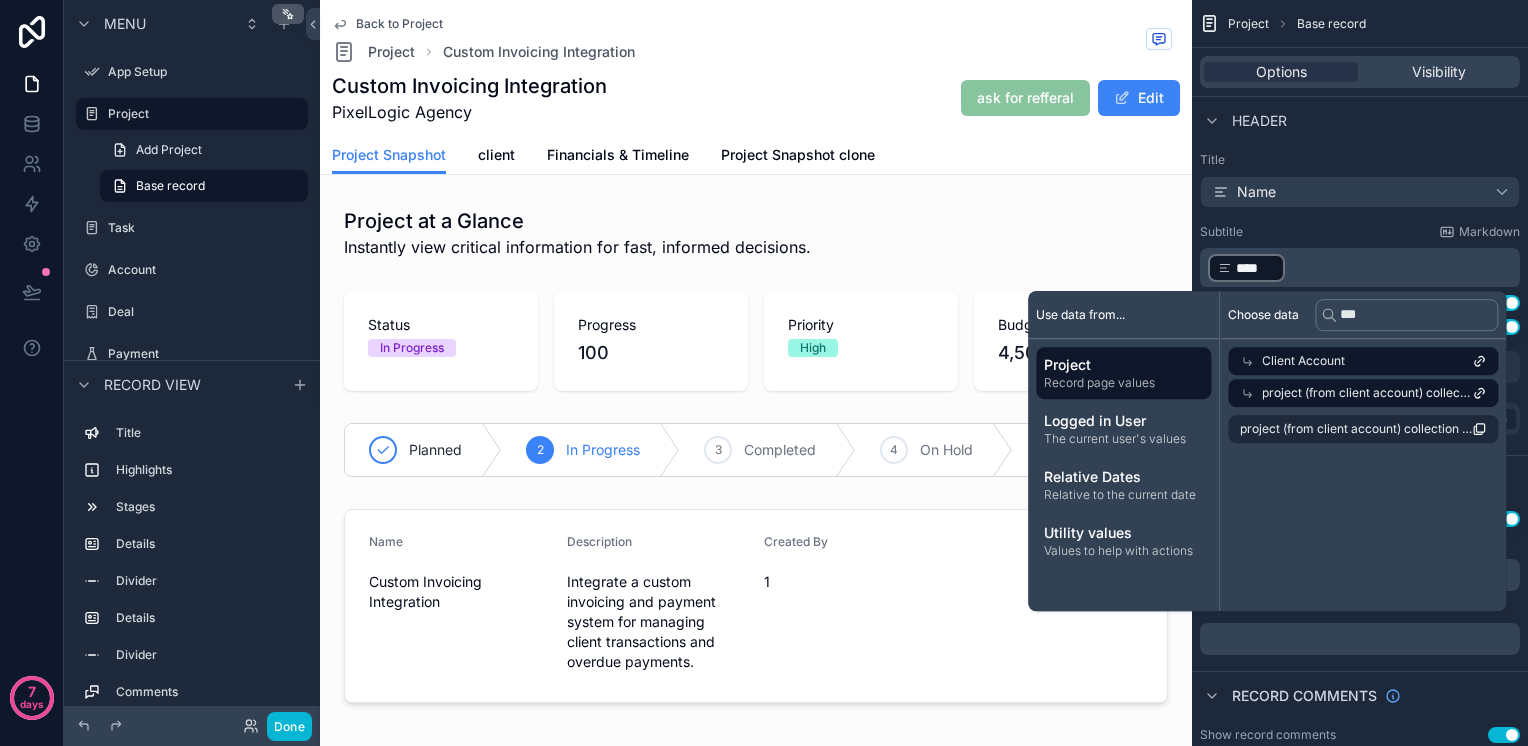 click on "Choose data *** Client Account project (from client account) collection project (from client account) collection count" at bounding box center (1363, 451) 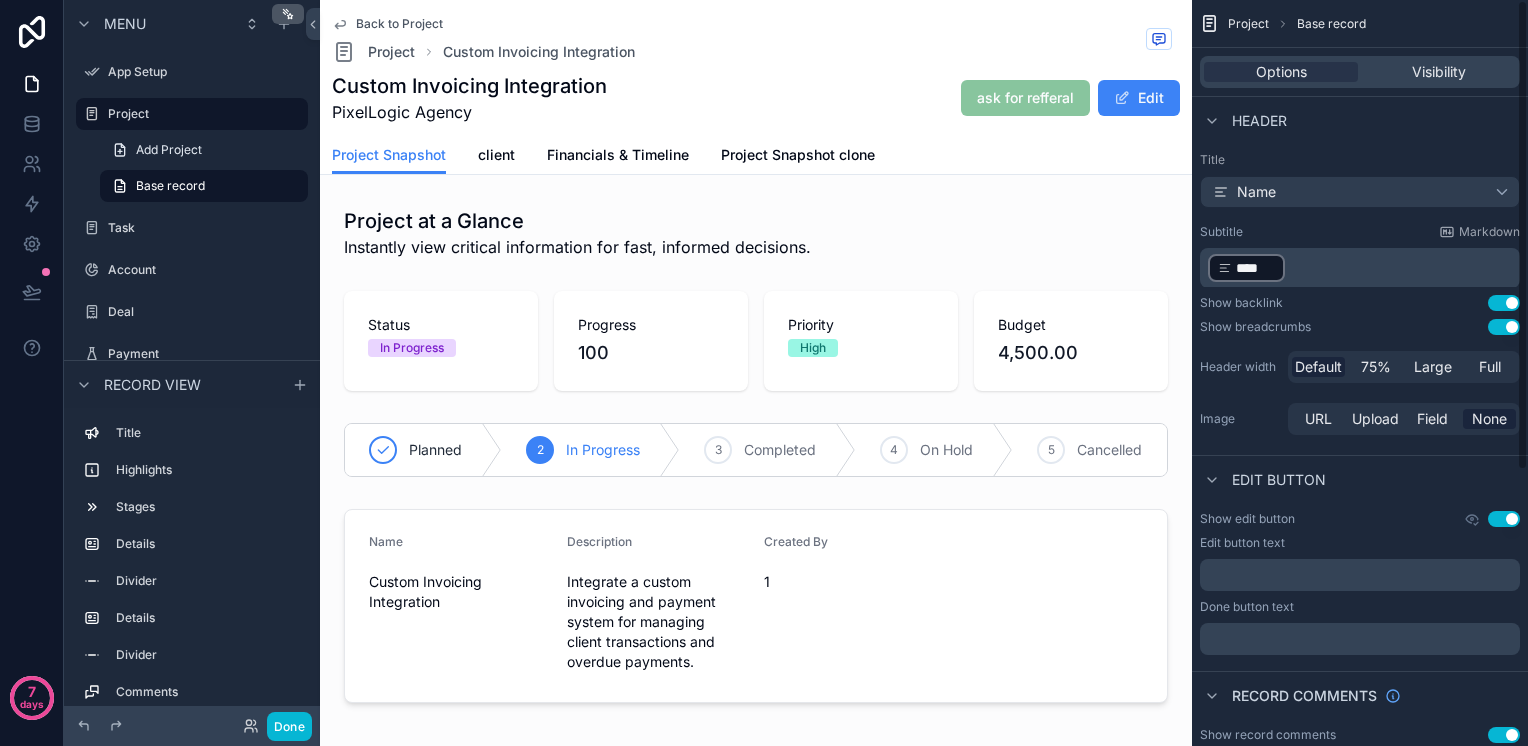 click on "Subtitle Markdown ﻿ **** ﻿ ﻿" at bounding box center [1360, 255] 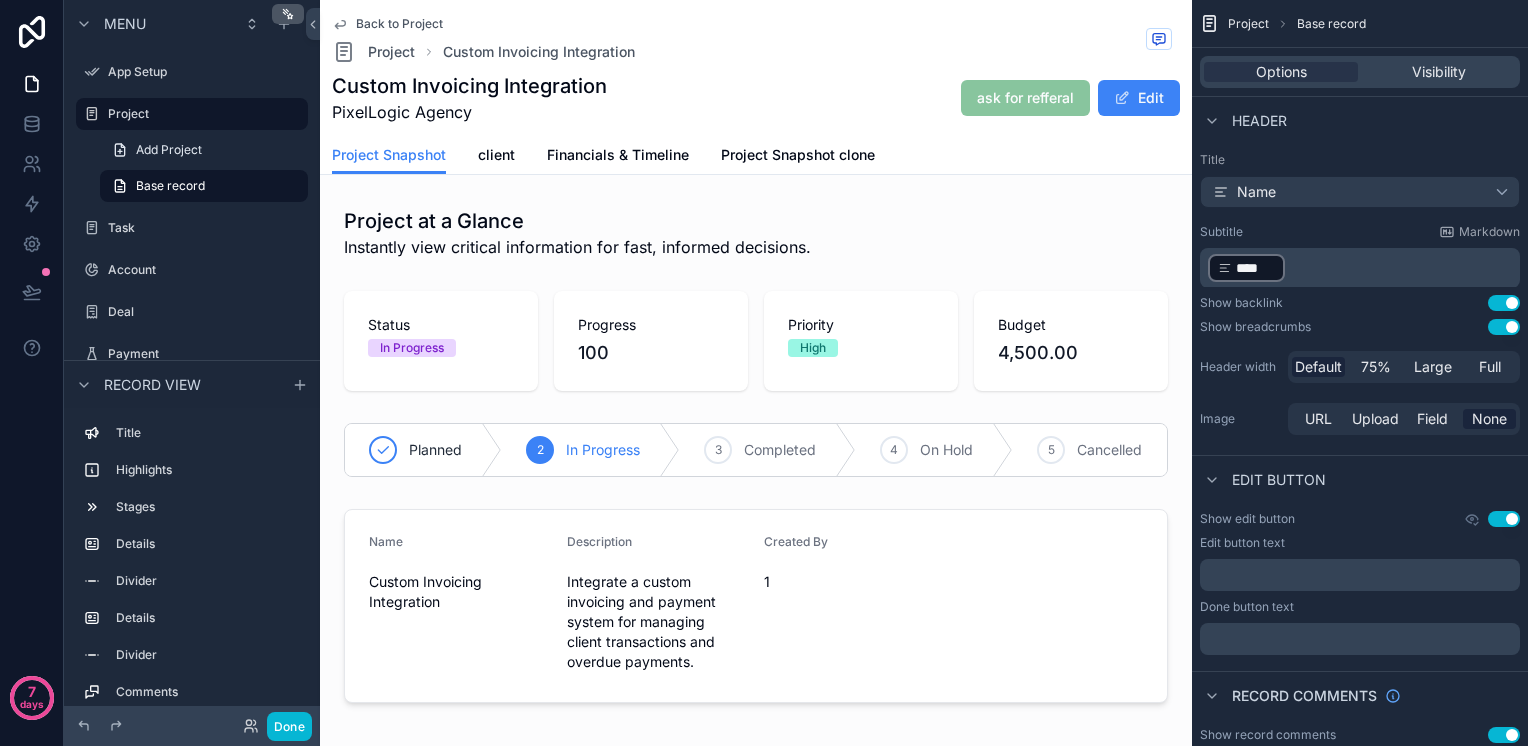 click on "Custom Invoicing Integration PixelLogic Agency ask for refferal Edit" at bounding box center [756, 98] 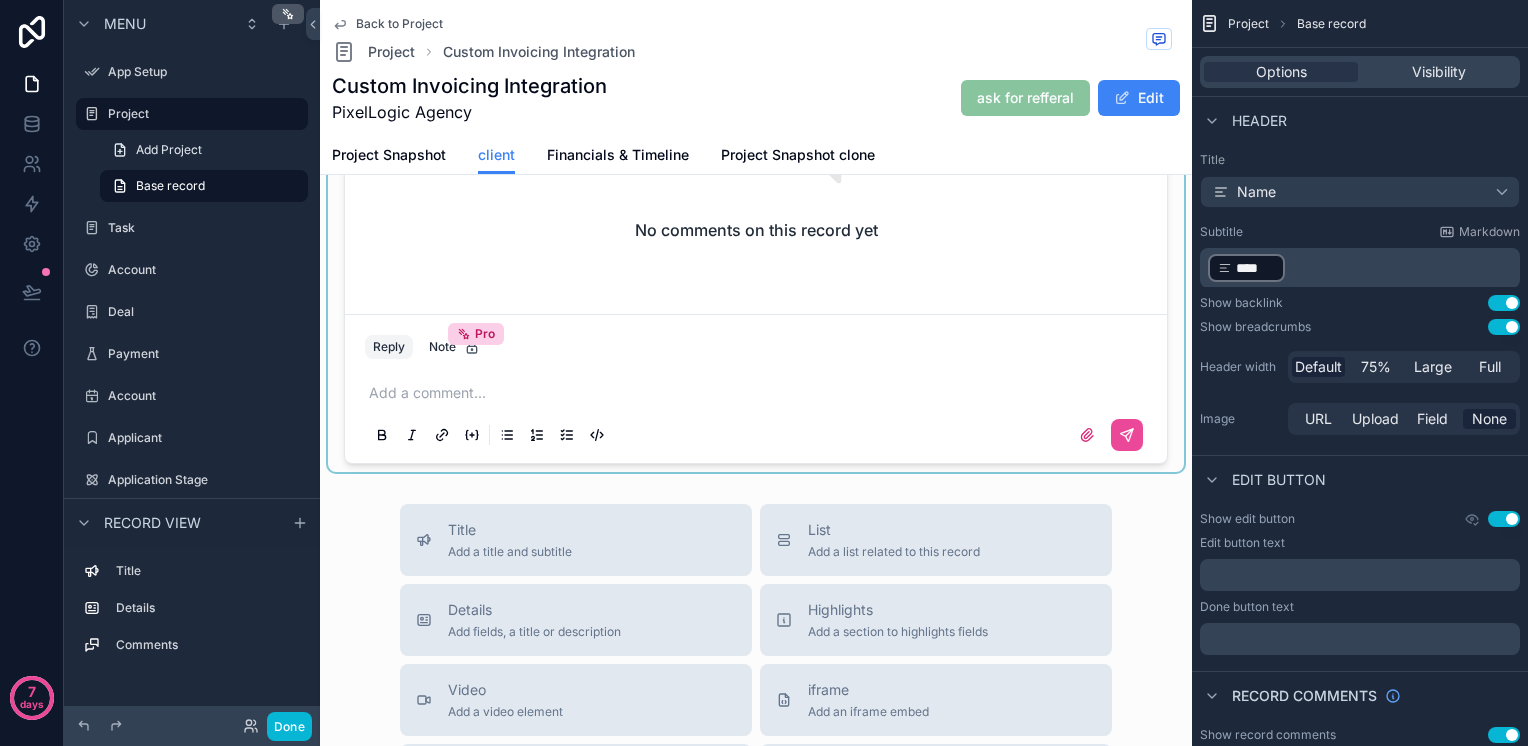 scroll, scrollTop: 0, scrollLeft: 0, axis: both 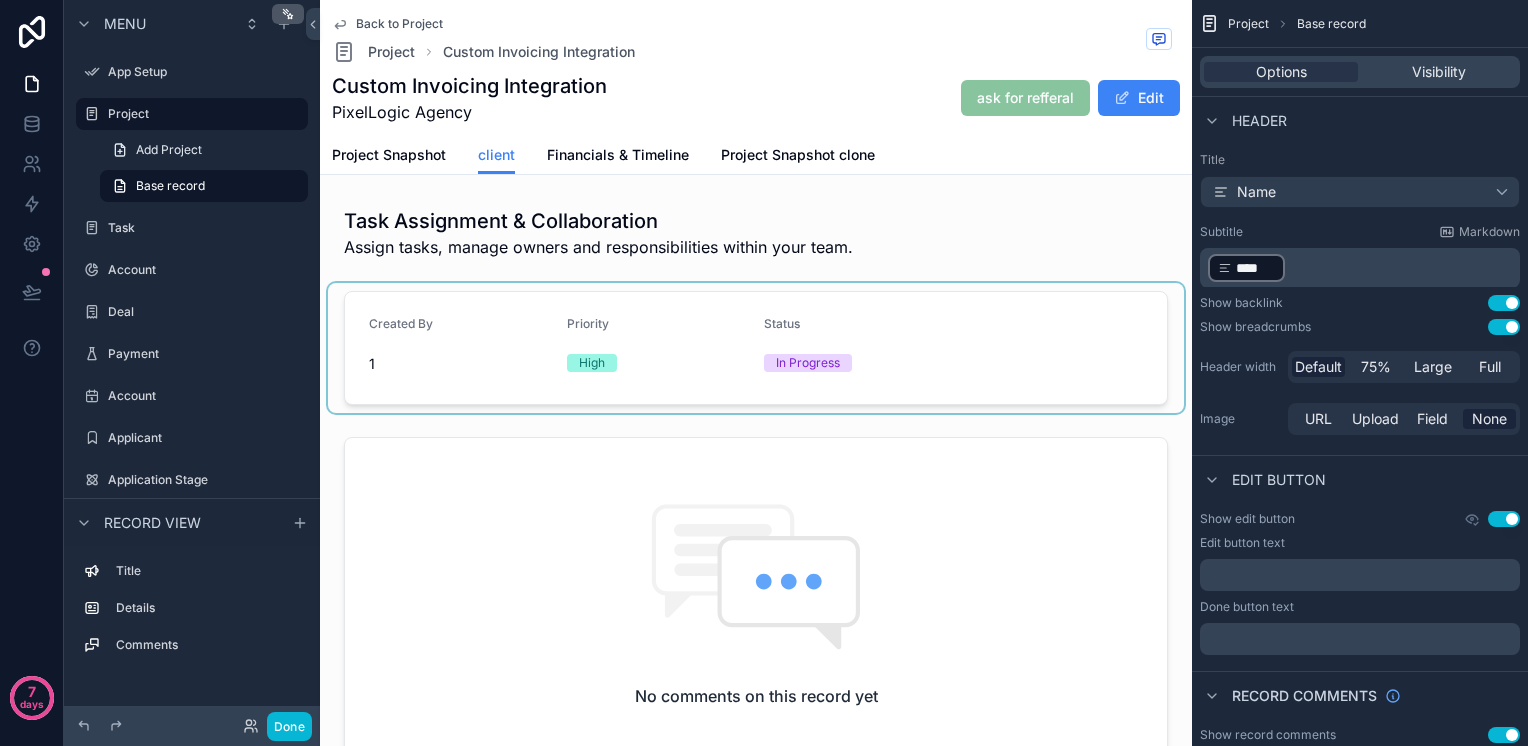 click at bounding box center [756, 348] 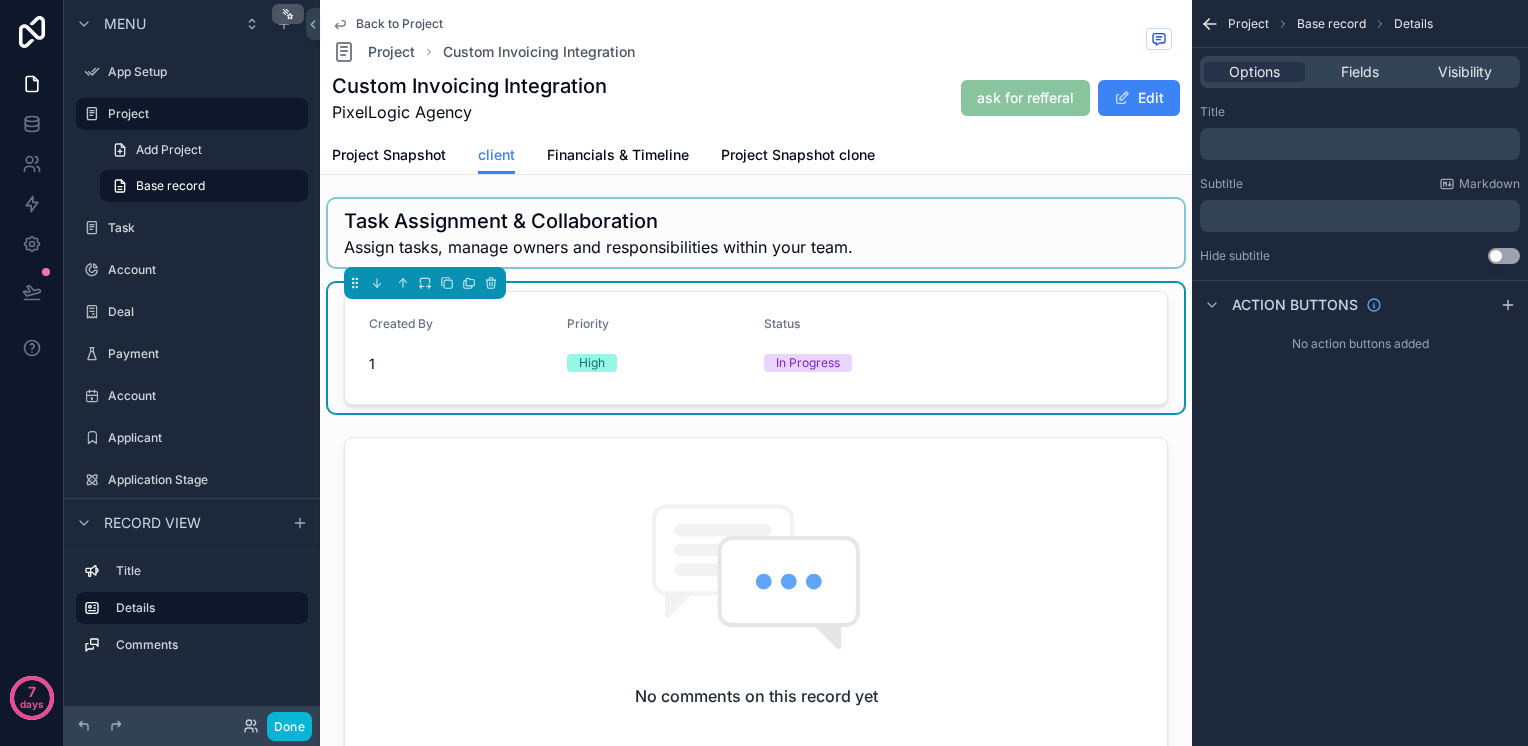 click at bounding box center [756, 233] 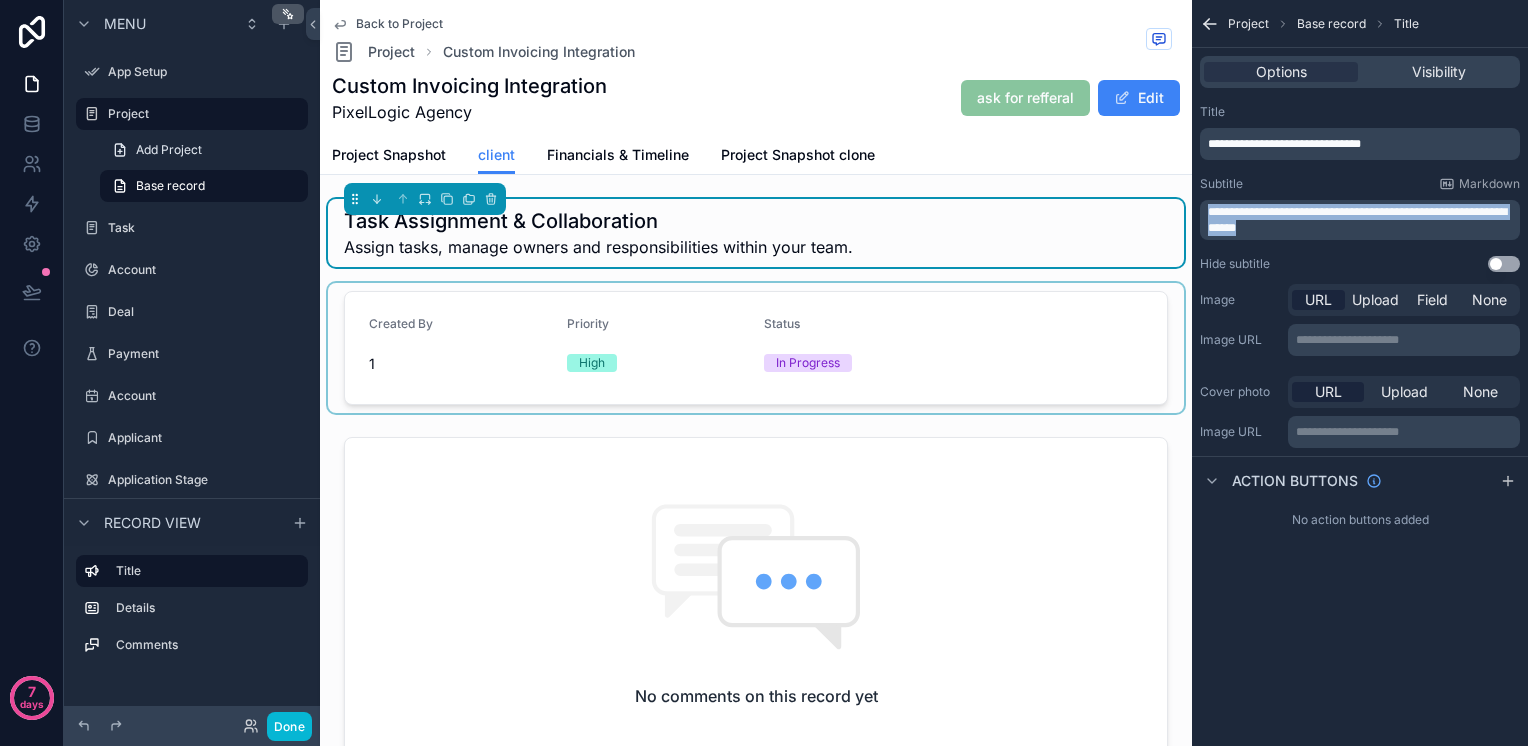 drag, startPoint x: 1340, startPoint y: 225, endPoint x: 1176, endPoint y: 211, distance: 164.59648 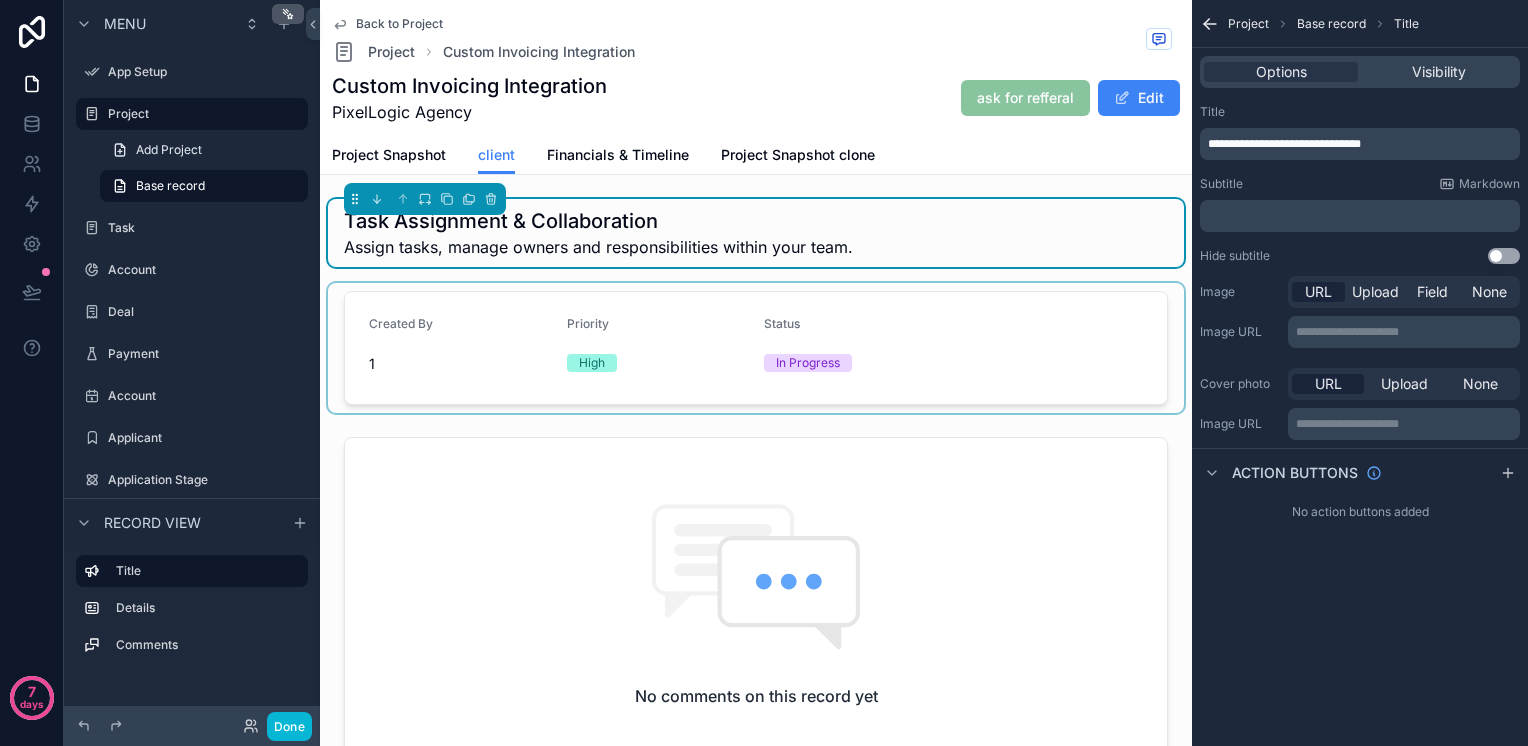 click on "App Setup Project Task Account Deal Payment Account Applicant Application Stage My Profile Powered by aB abderrahman Bounagui Back to Project Project Custom Invoicing Integration Custom Invoicing Integration PixelLogic Agency ask for refferal Edit client Project Snapshot client Financials & Timeline Project Snapshot clone Task Assignment & Collaboration Assign tasks, manage owners and responsibilities within your team. Created By 1 Priority High Status In Progress No comments on this record yet Reply Note Pro Add a comment... Title Add a title and subtitle List Add a list related to this record Details Add fields, a title or description Highlights Add a section to highlights fields Video Add a video element iframe Add an iframe embed Stages Add a stages element Chart Add a chart group element Buttons Add an action button row Links Add quick links Text Add a text block that supports markdown Gallery Add a preview for files Notice Add a notice element Divider Add a divider Comments Record comments section Image" at bounding box center (924, 373) 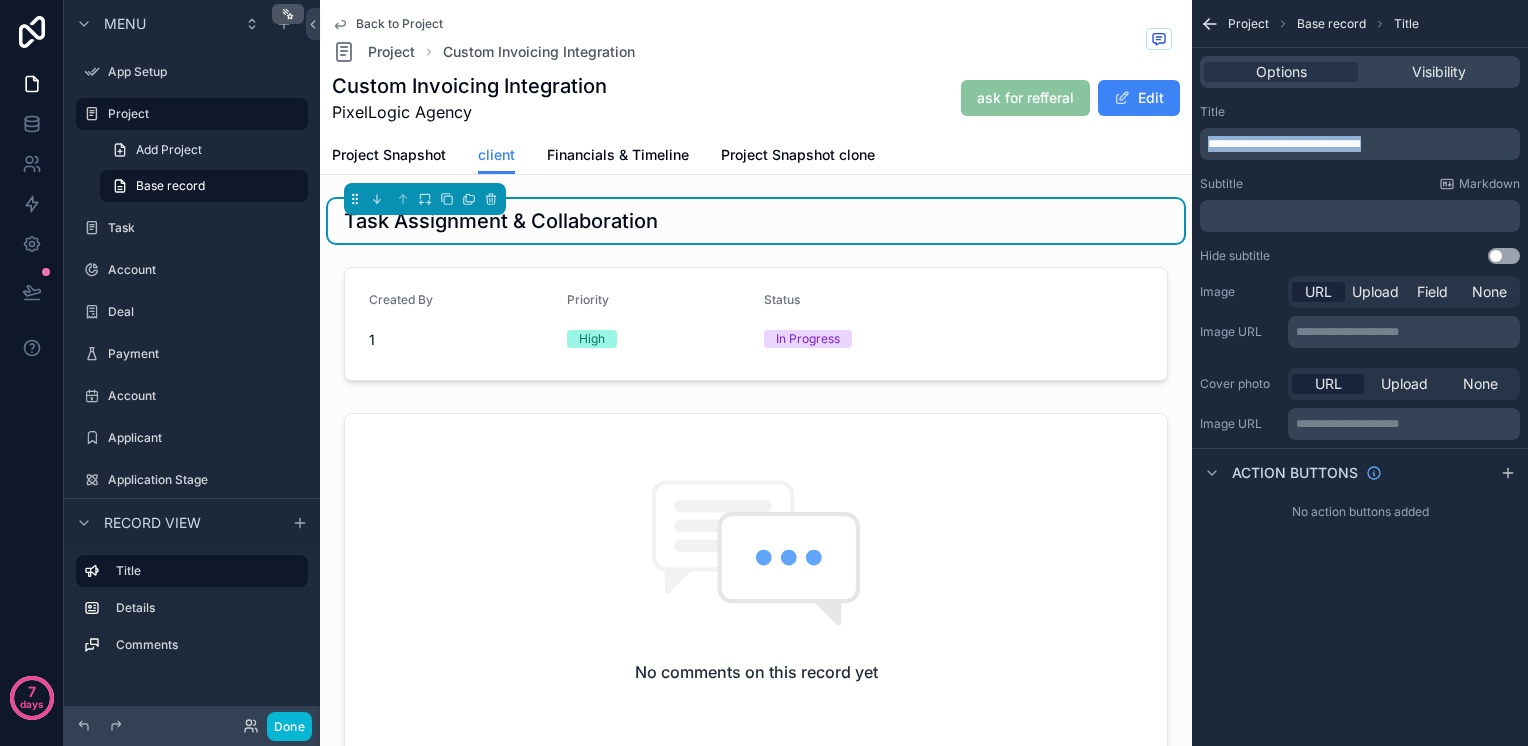 drag, startPoint x: 1424, startPoint y: 145, endPoint x: 1151, endPoint y: 158, distance: 273.30936 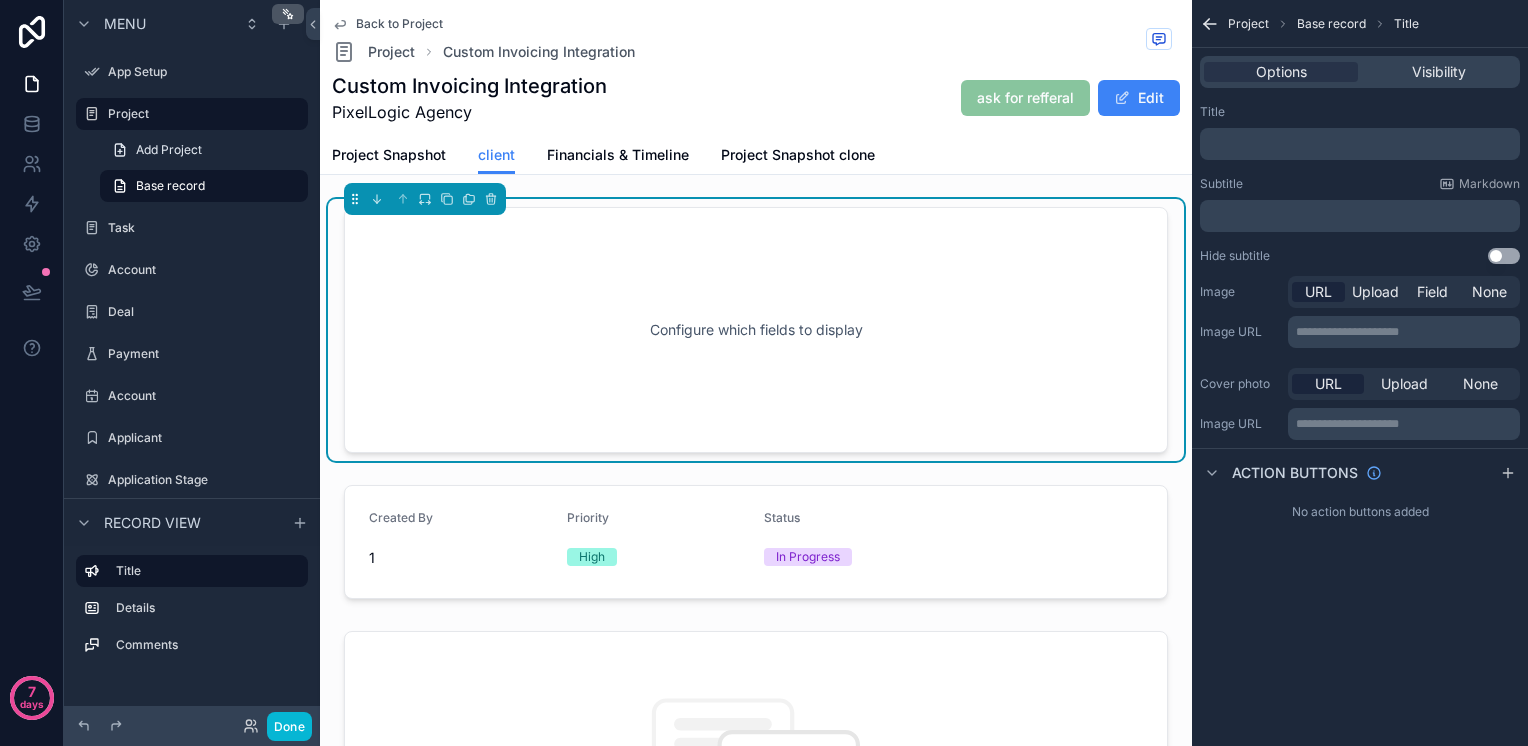 click on "Title" at bounding box center (1360, 112) 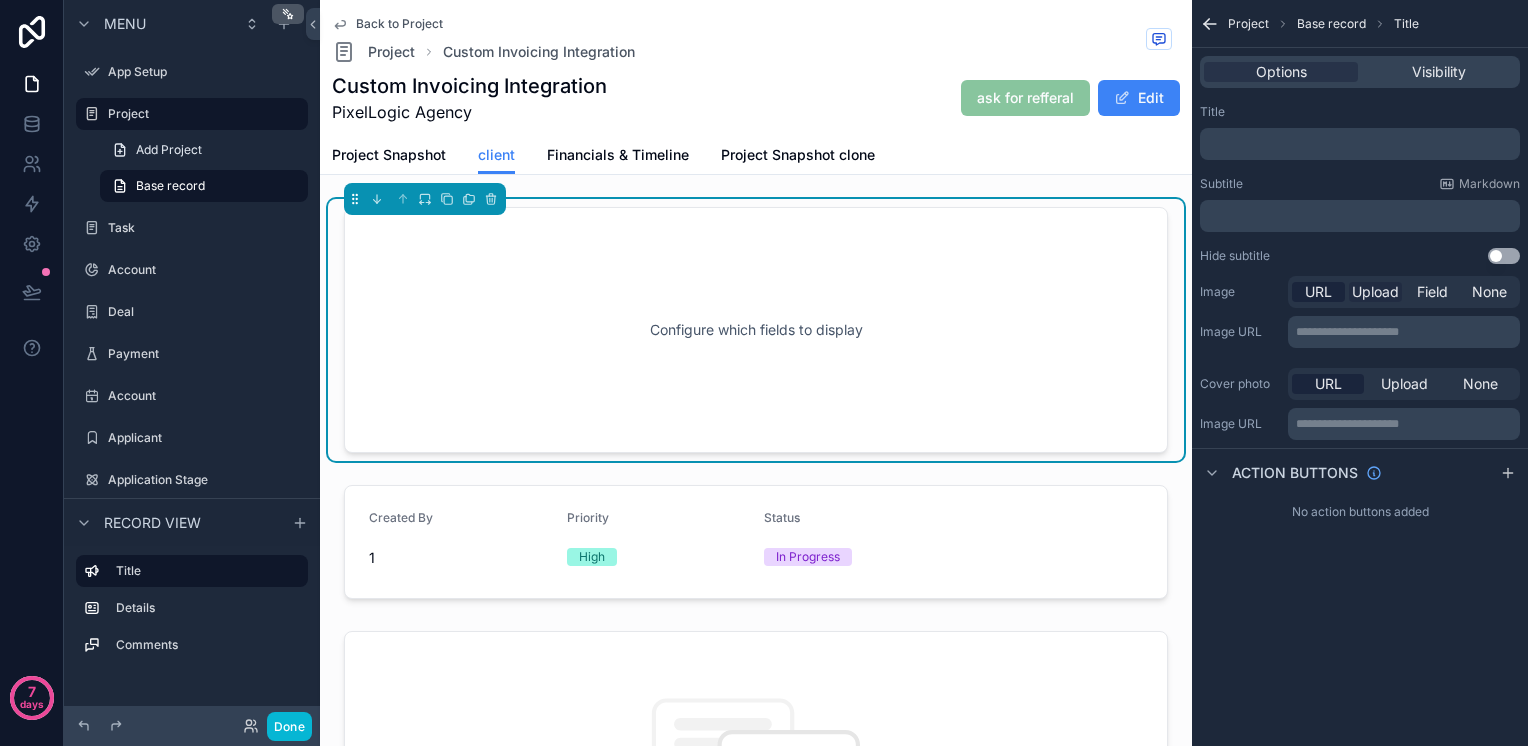 click on "Upload" at bounding box center (1375, 292) 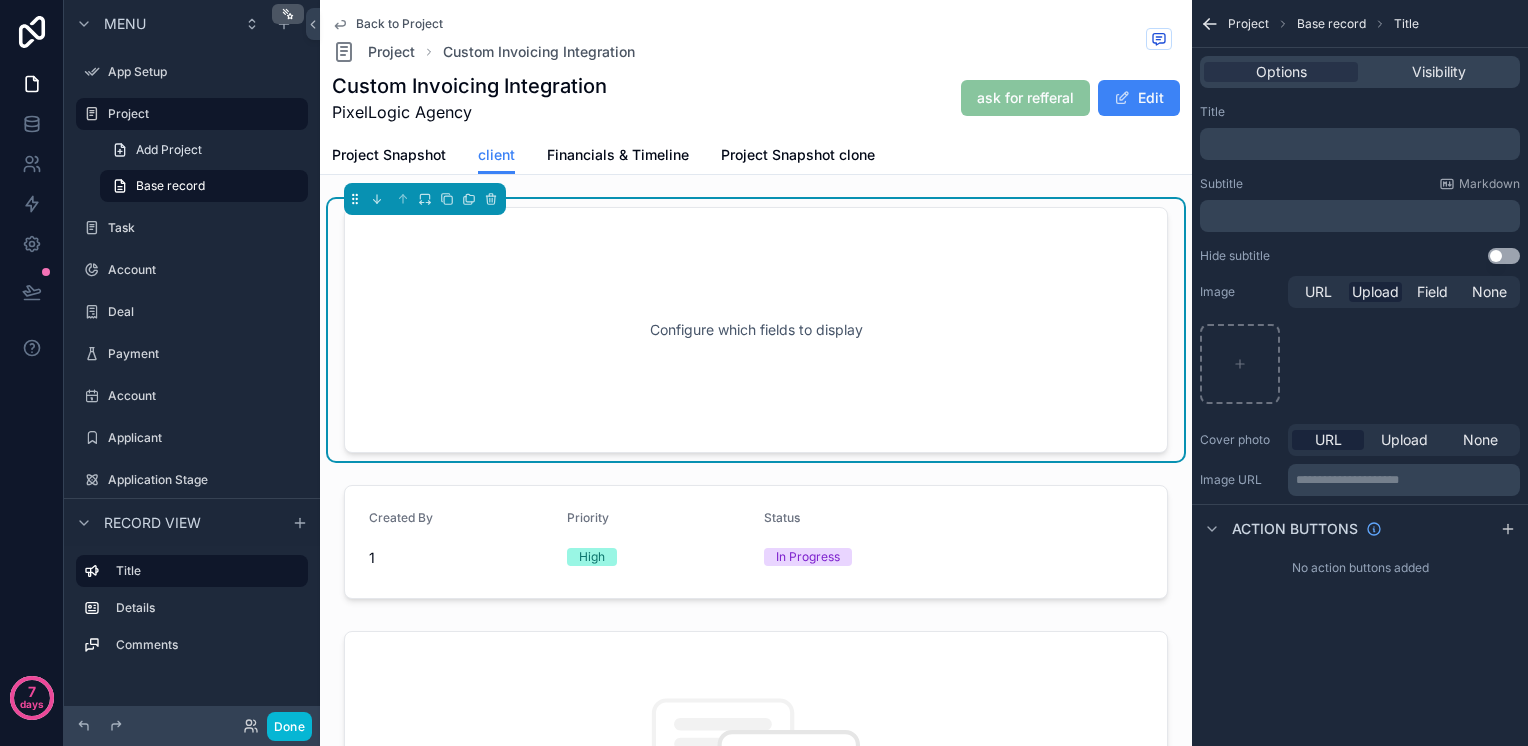 click on "Base record" at bounding box center (1331, 24) 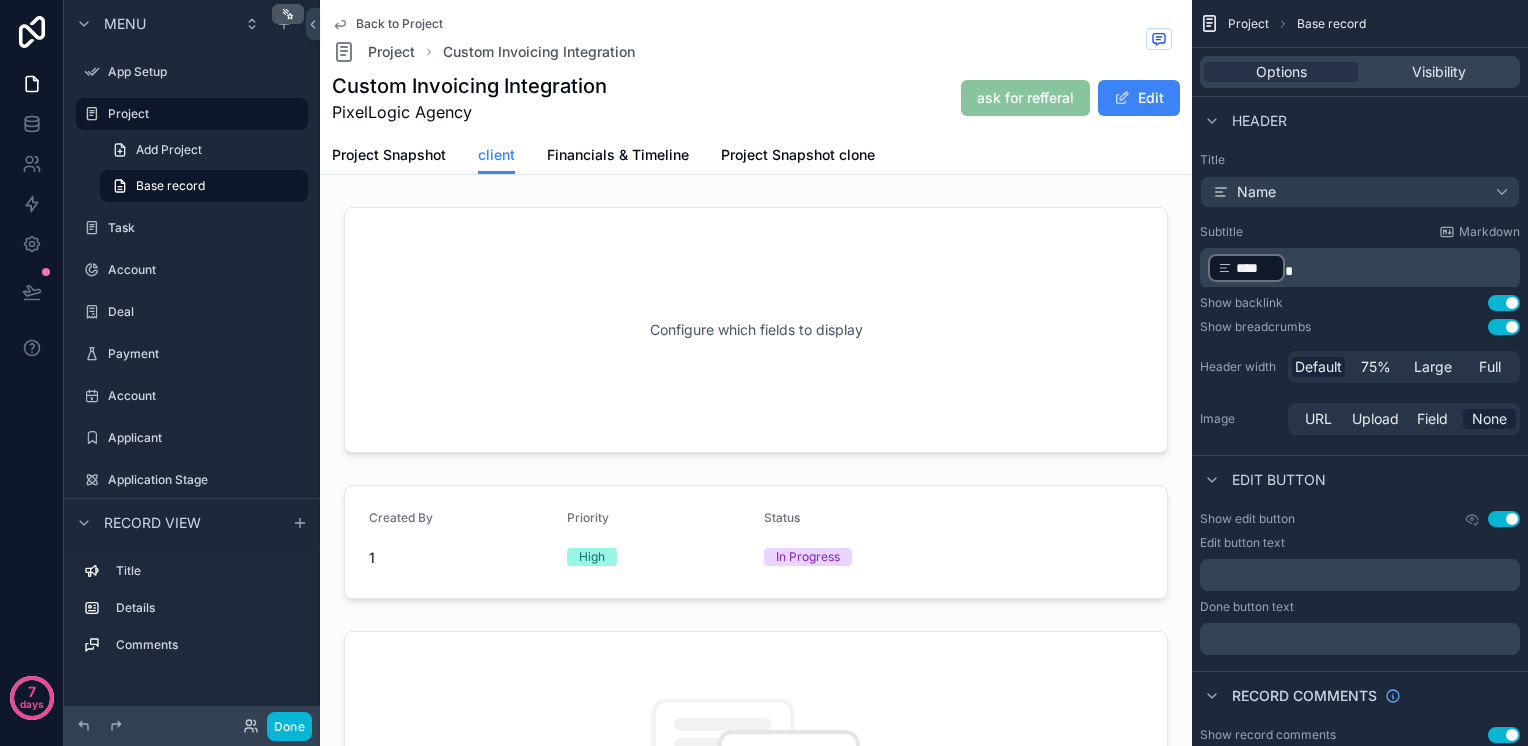 click on "﻿ **** ﻿" at bounding box center (1362, 268) 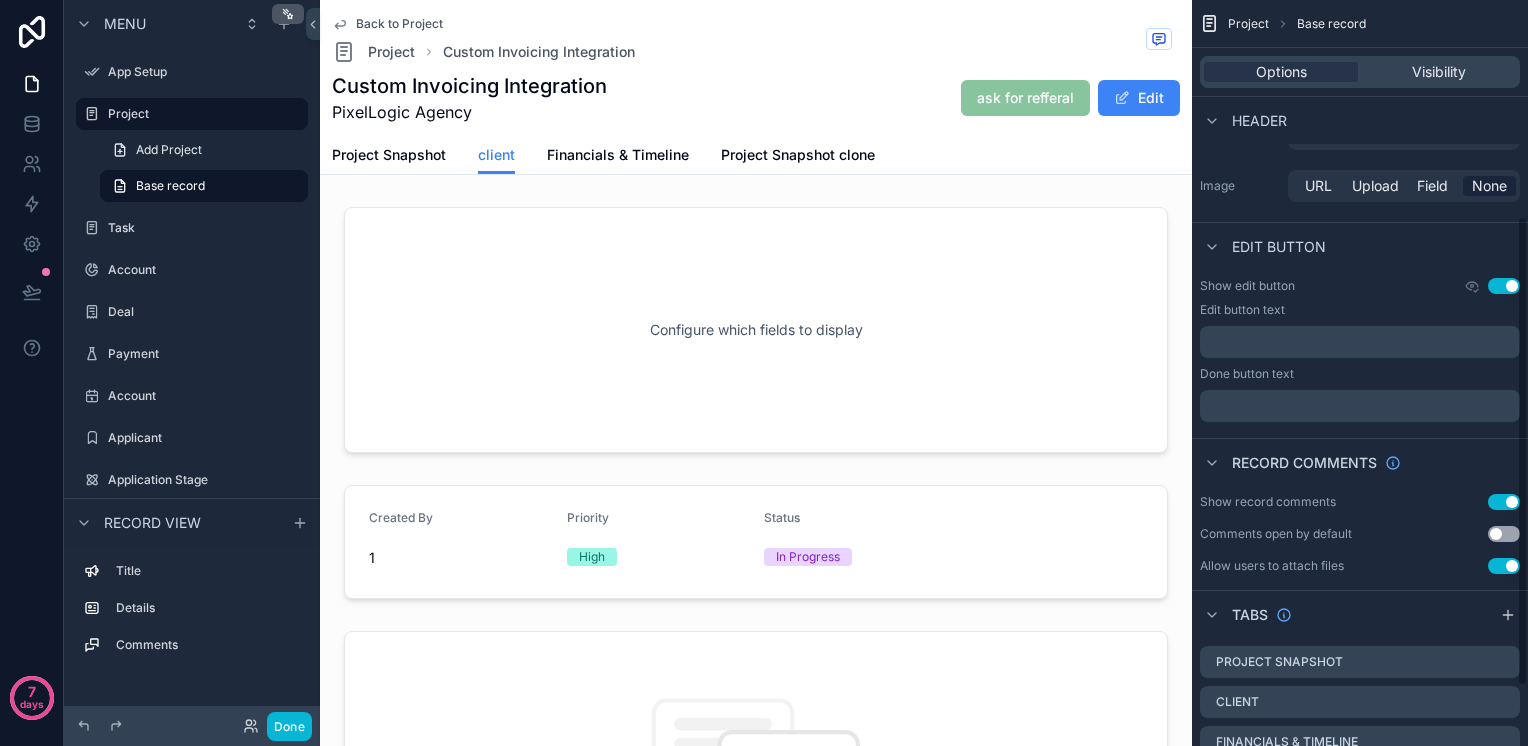 scroll, scrollTop: 436, scrollLeft: 0, axis: vertical 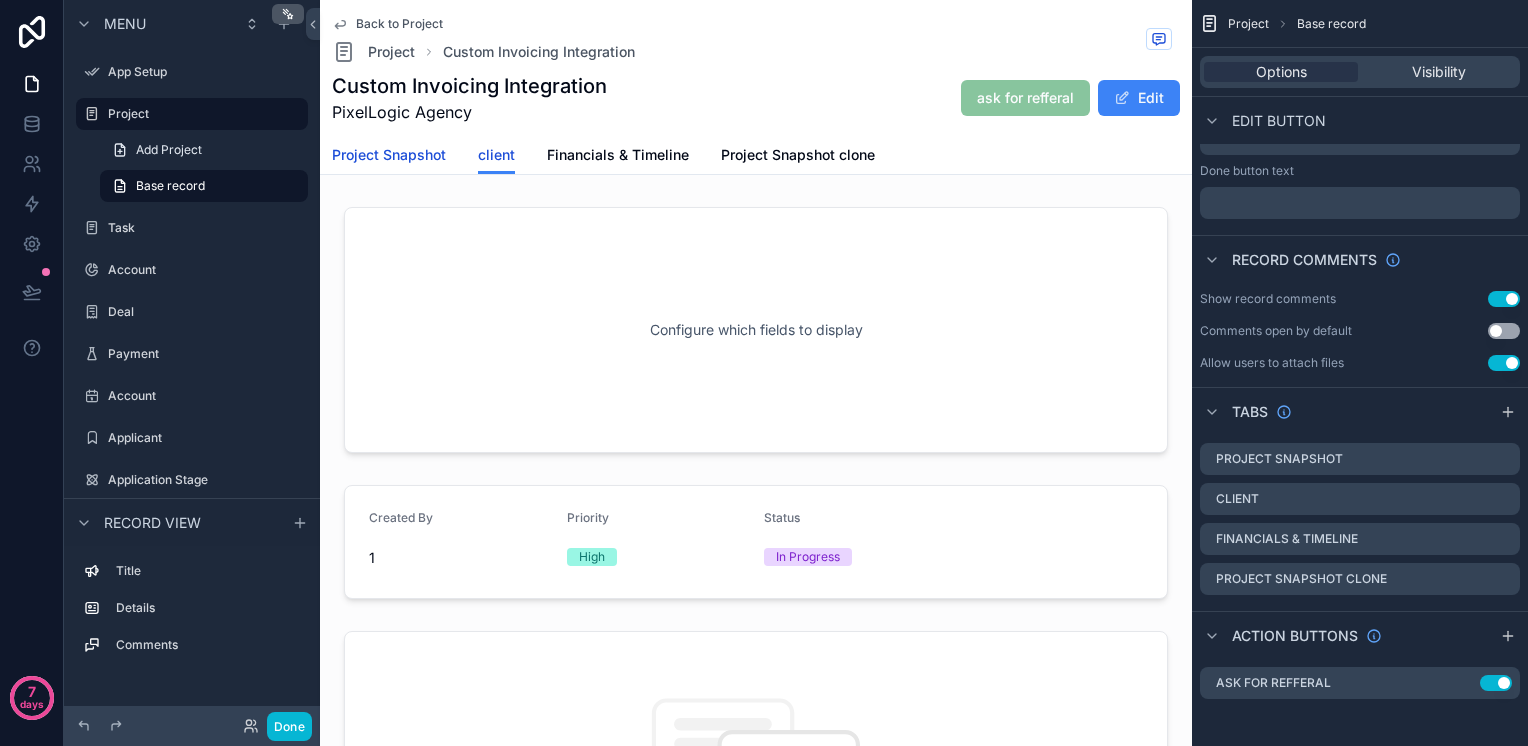 drag, startPoint x: 426, startPoint y: 157, endPoint x: 487, endPoint y: 157, distance: 61 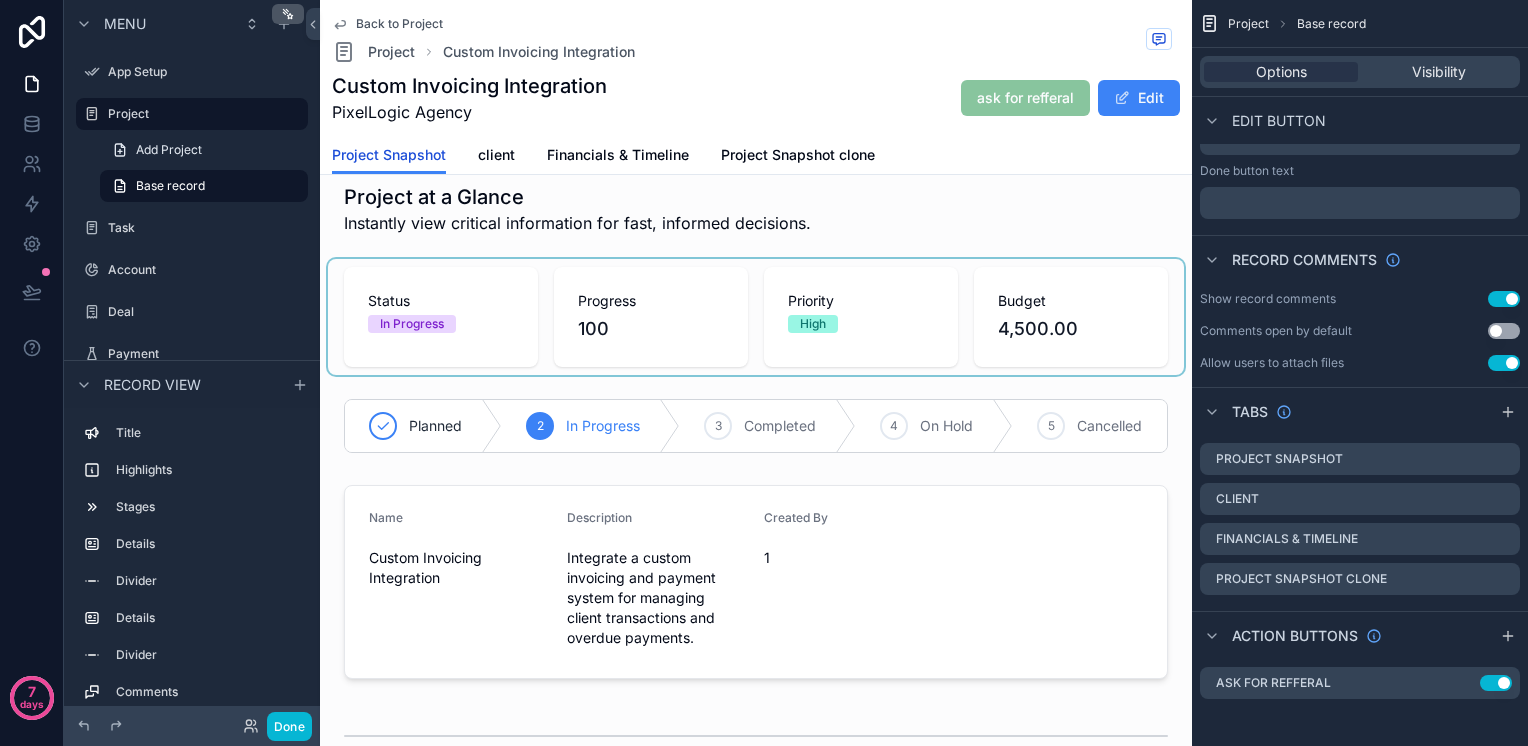 scroll, scrollTop: 0, scrollLeft: 0, axis: both 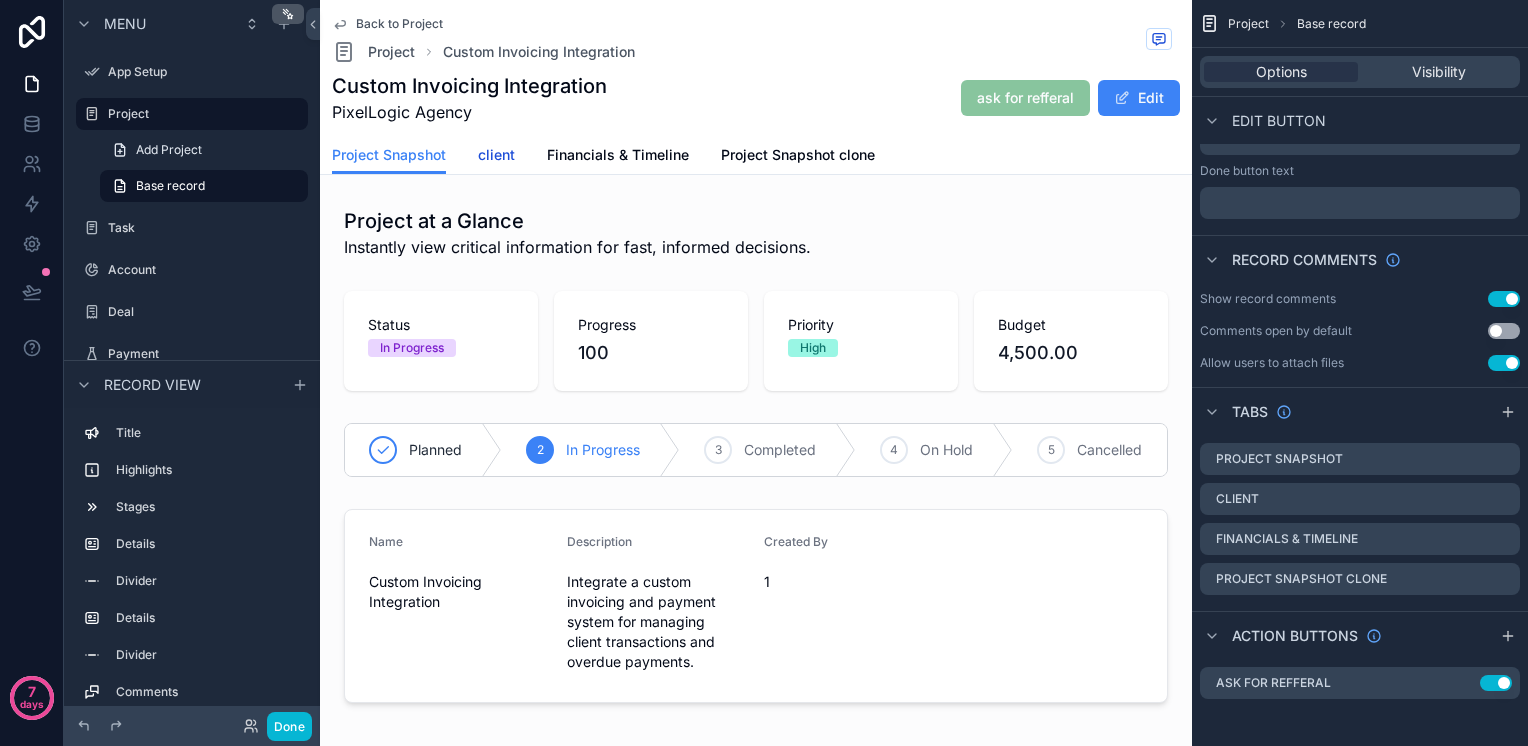 click on "client" at bounding box center (496, 155) 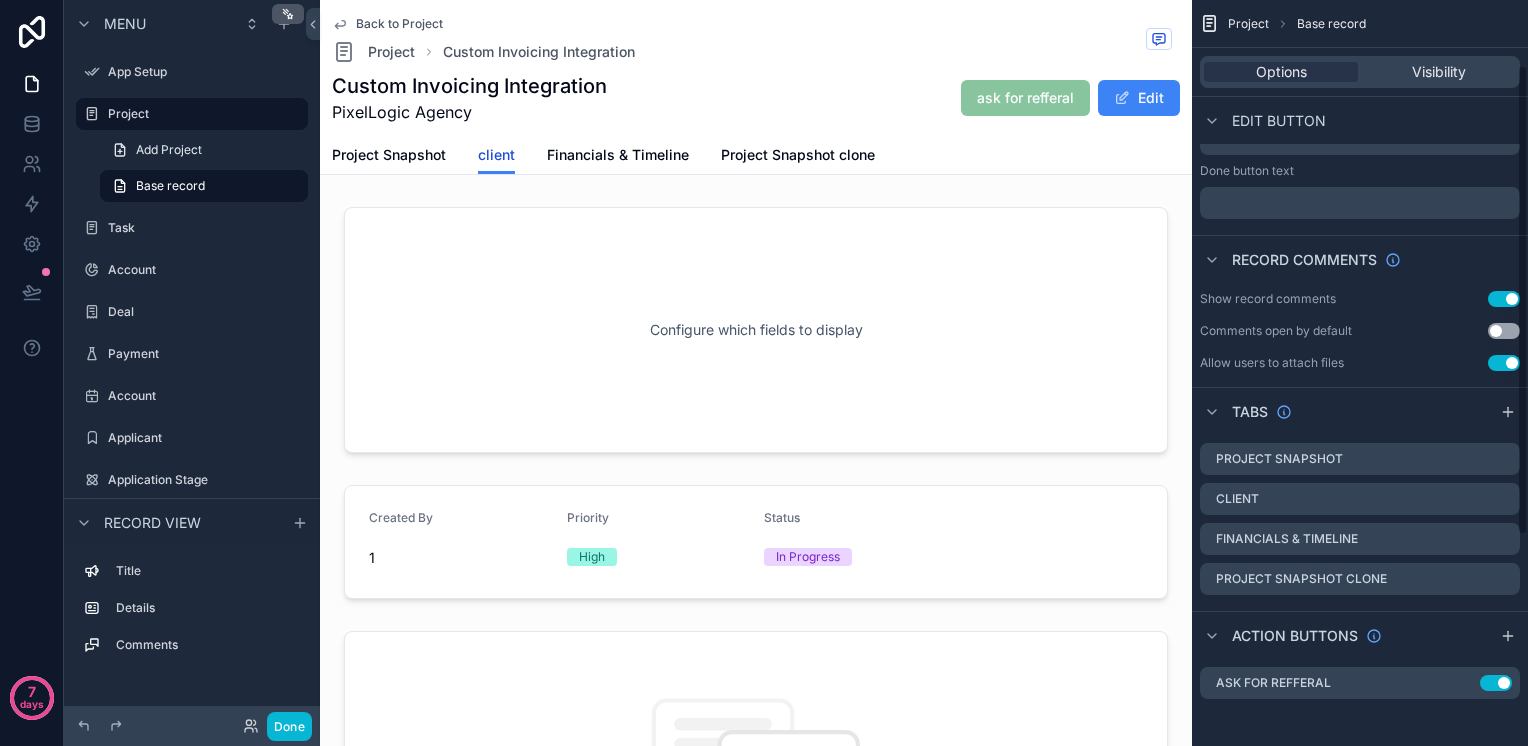 scroll, scrollTop: 0, scrollLeft: 0, axis: both 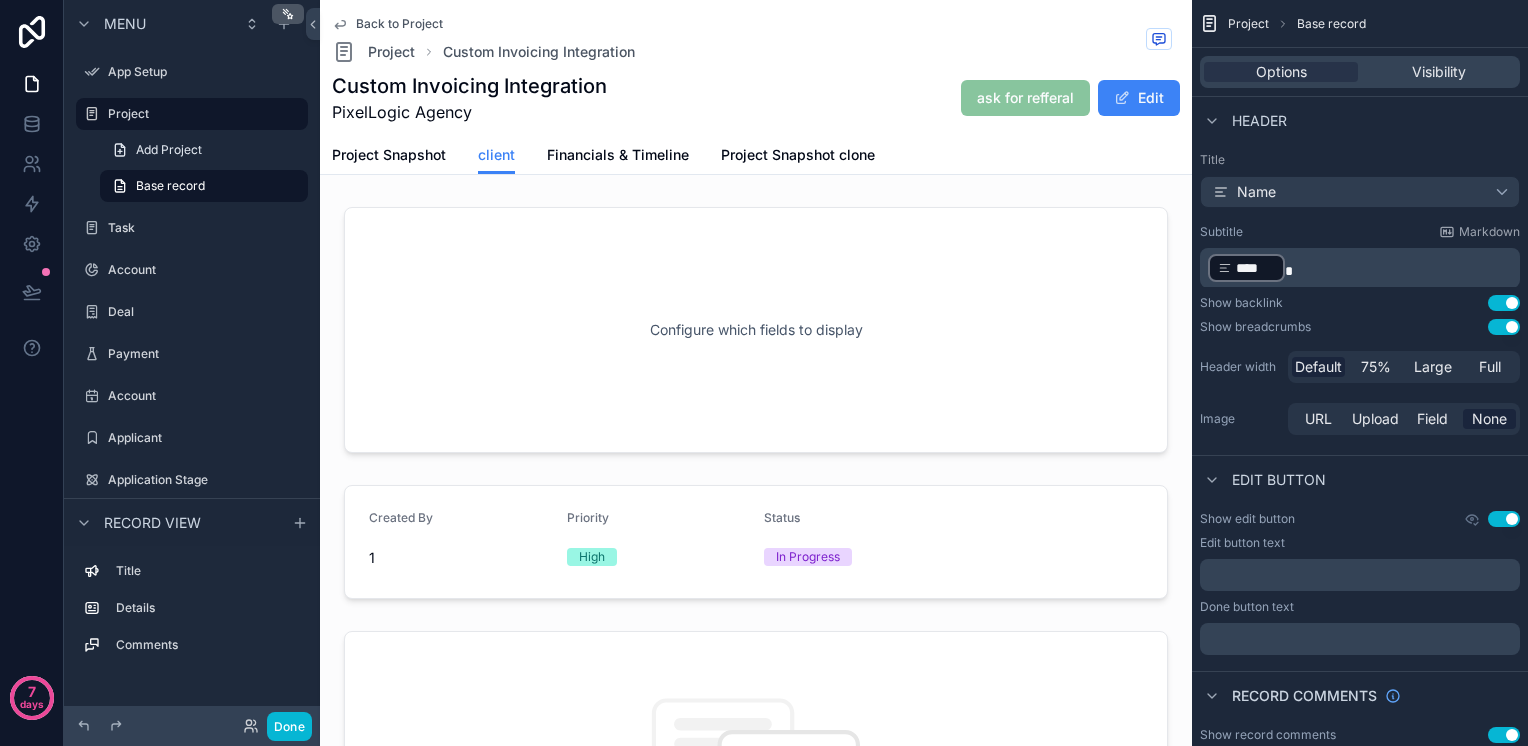 click on "﻿ **** ﻿" at bounding box center (1362, 268) 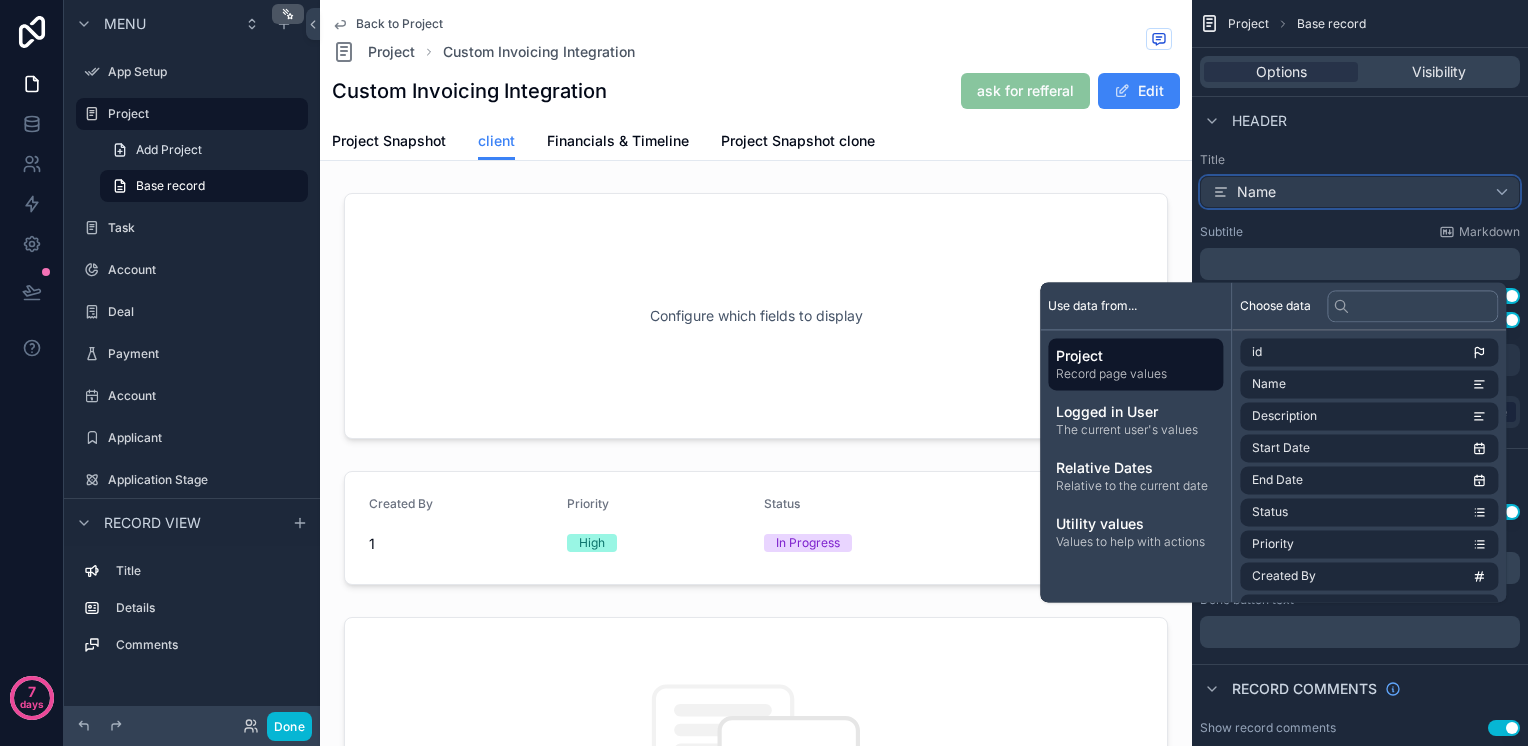click on "Name" at bounding box center [1360, 192] 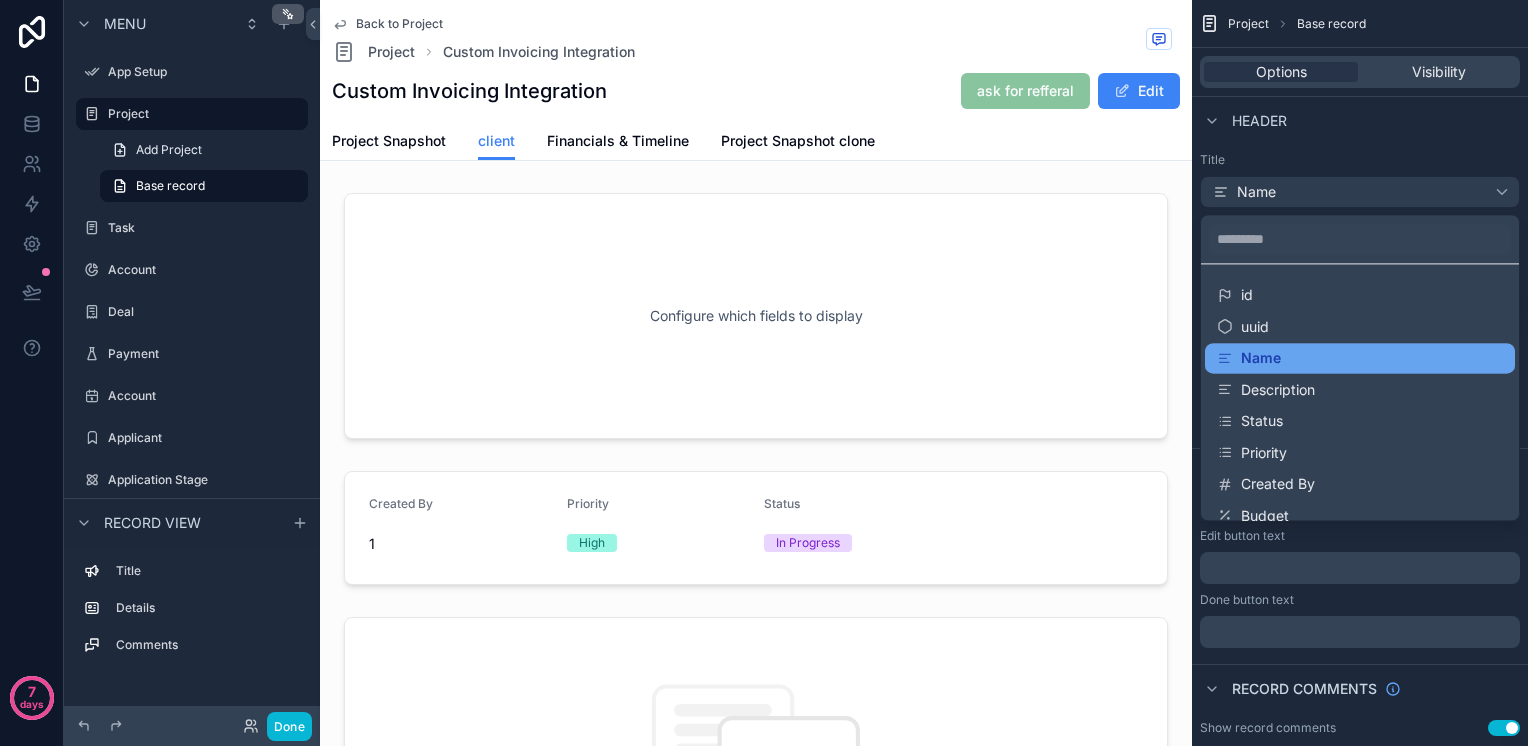 click on "Name" at bounding box center [1261, 358] 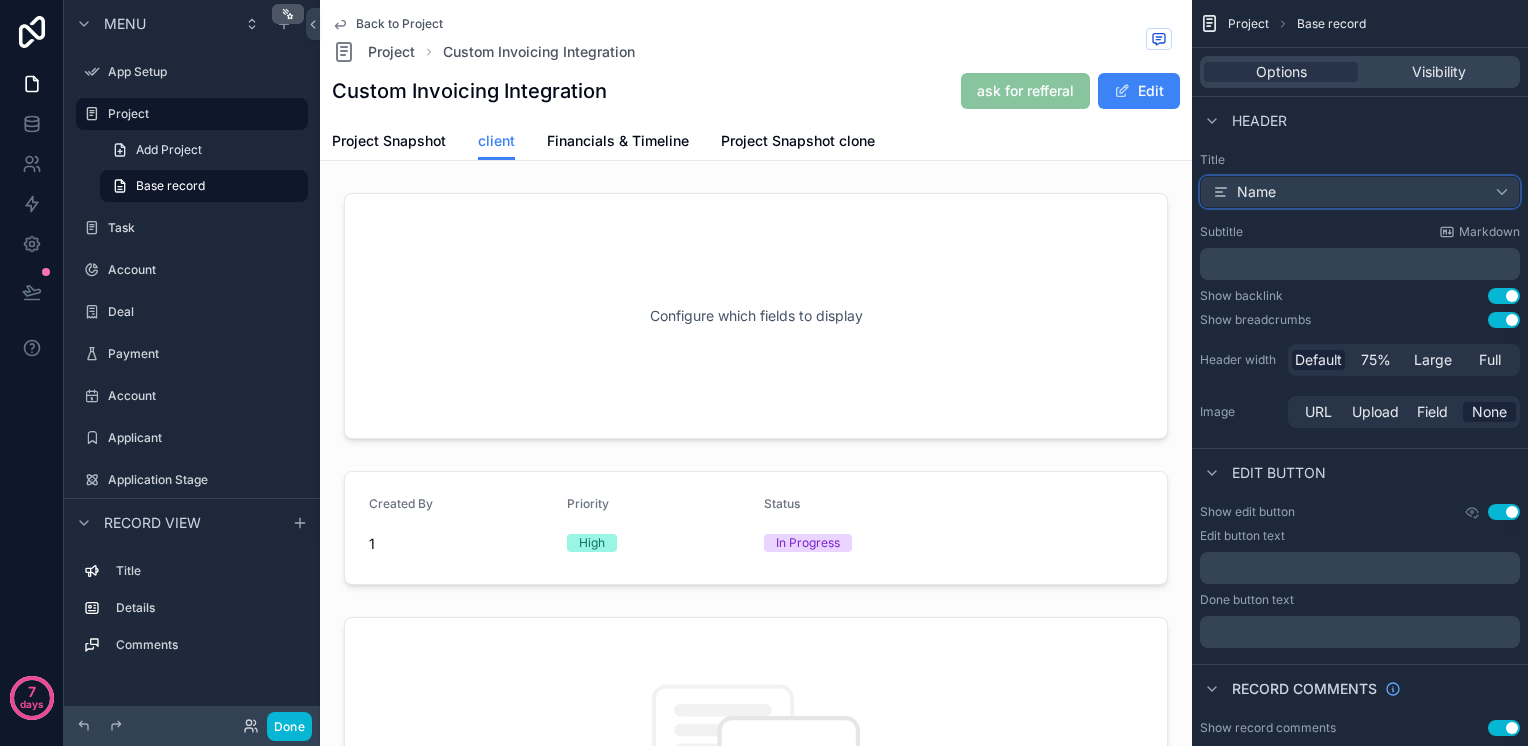 click on "Name" at bounding box center [1360, 192] 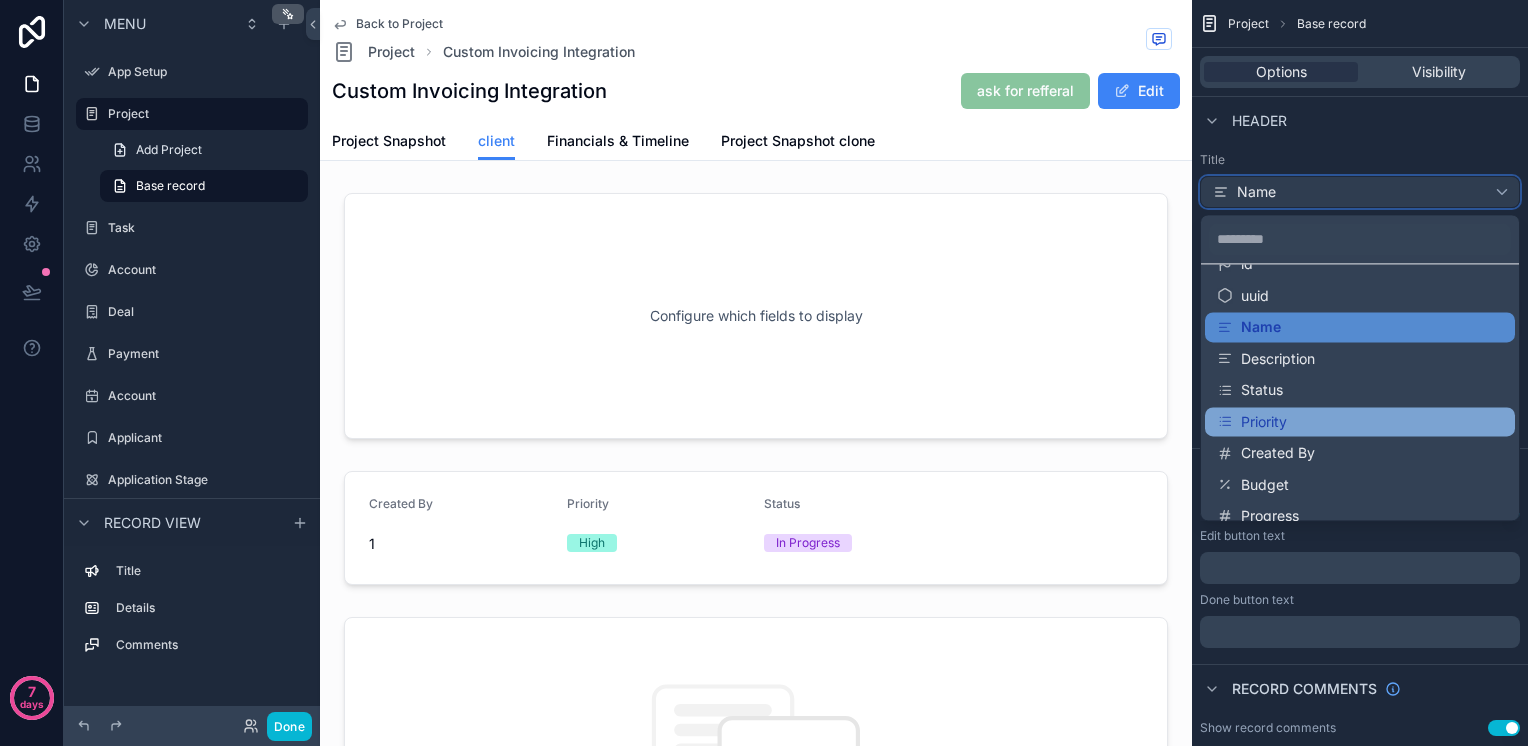 scroll, scrollTop: 45, scrollLeft: 0, axis: vertical 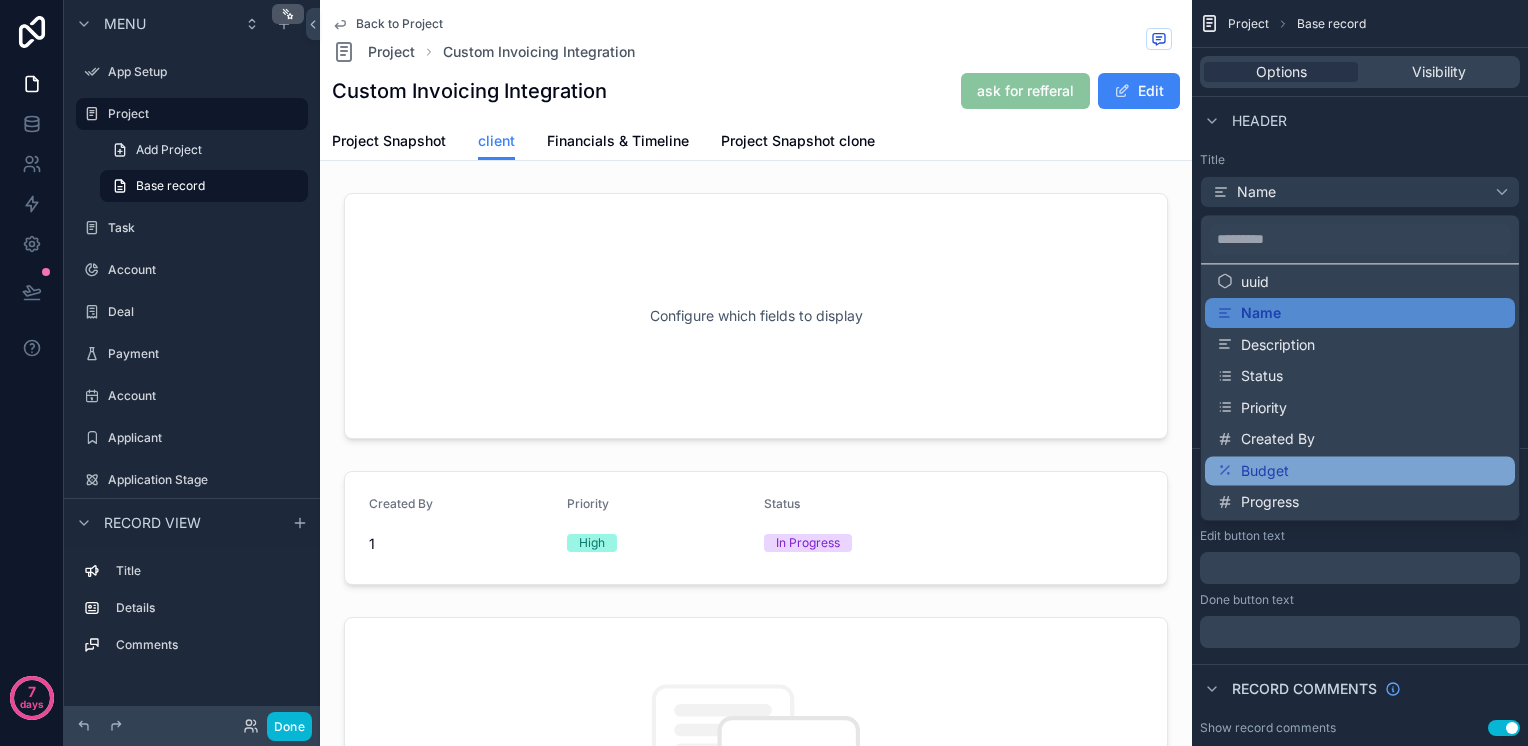 click on "Budget" at bounding box center [1360, 471] 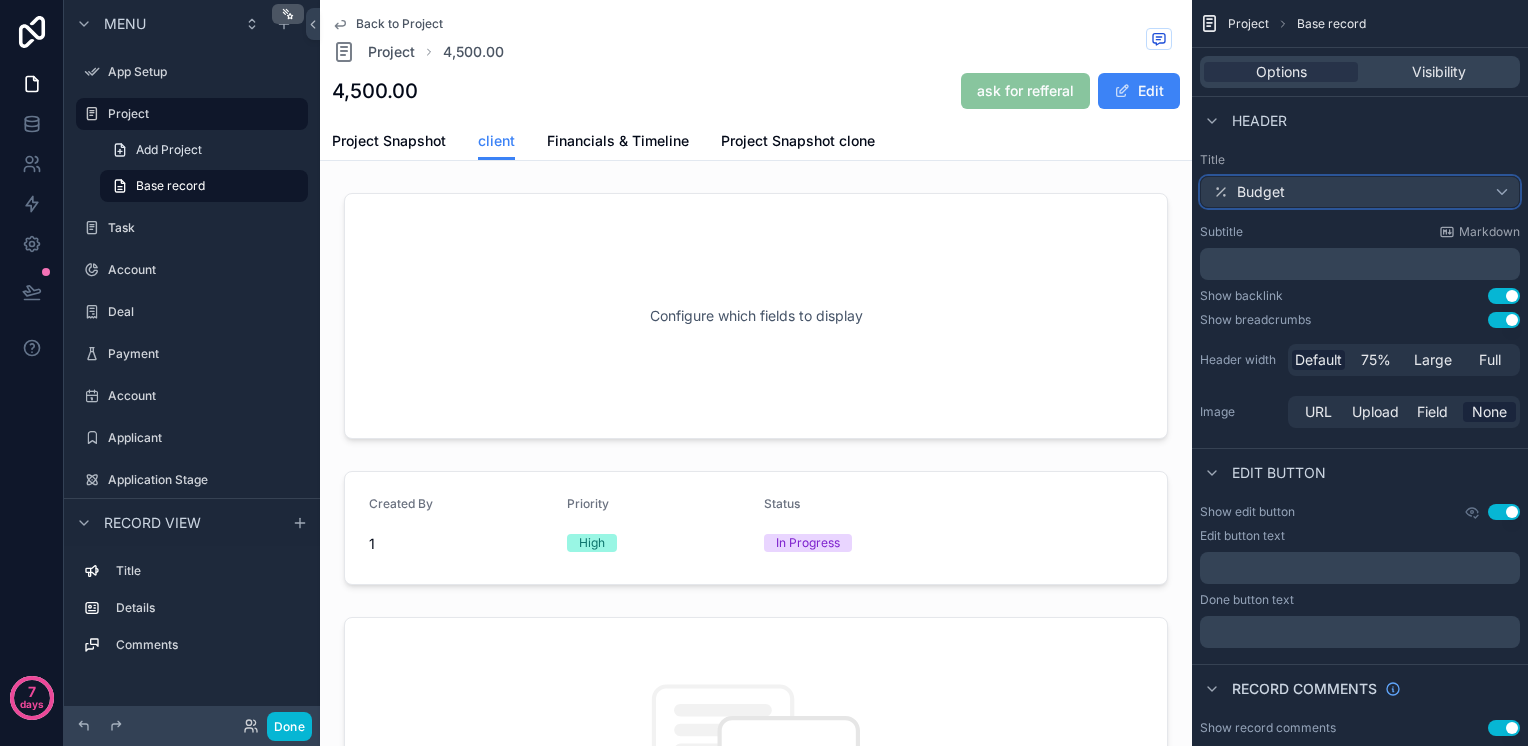 click on "Budget" at bounding box center [1360, 192] 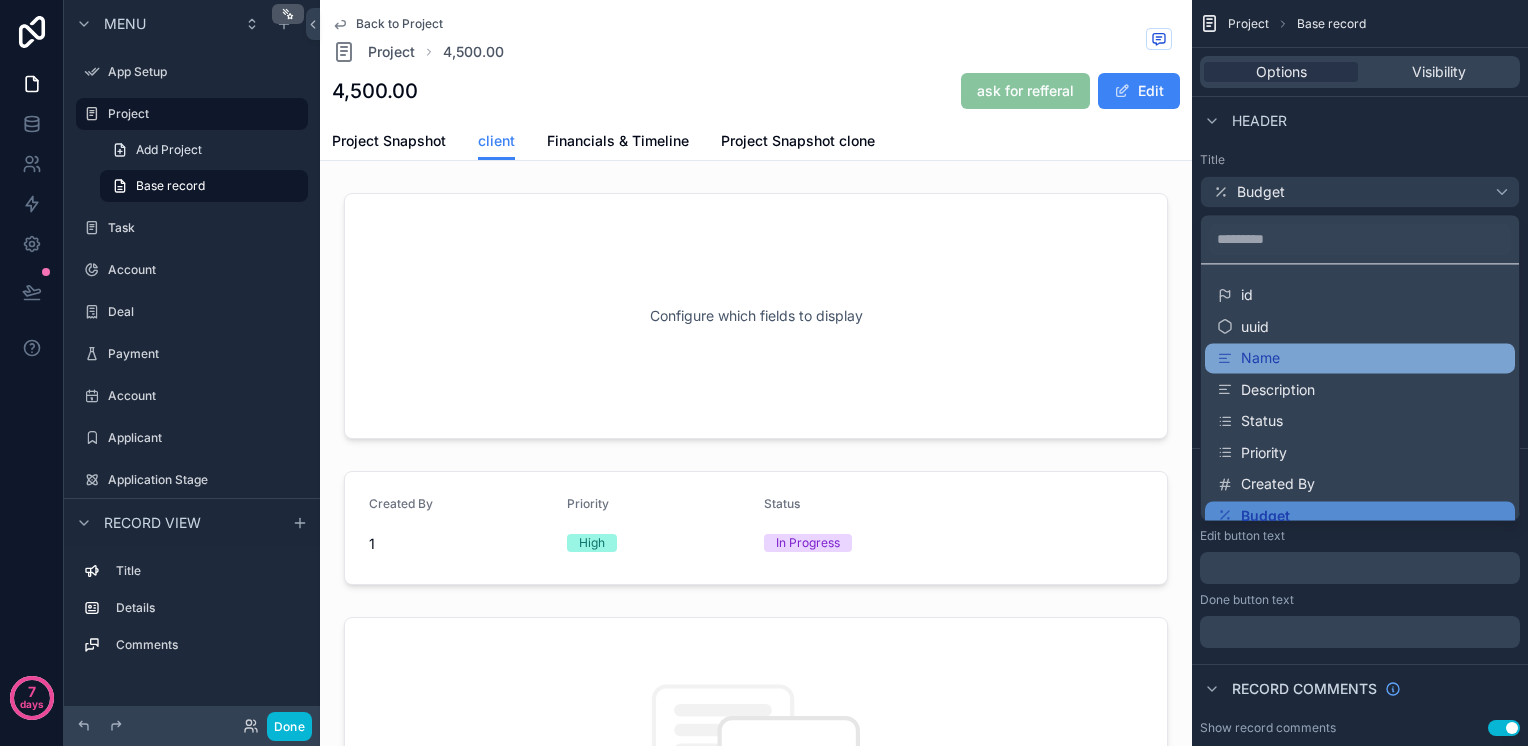 click on "Name" at bounding box center [1260, 358] 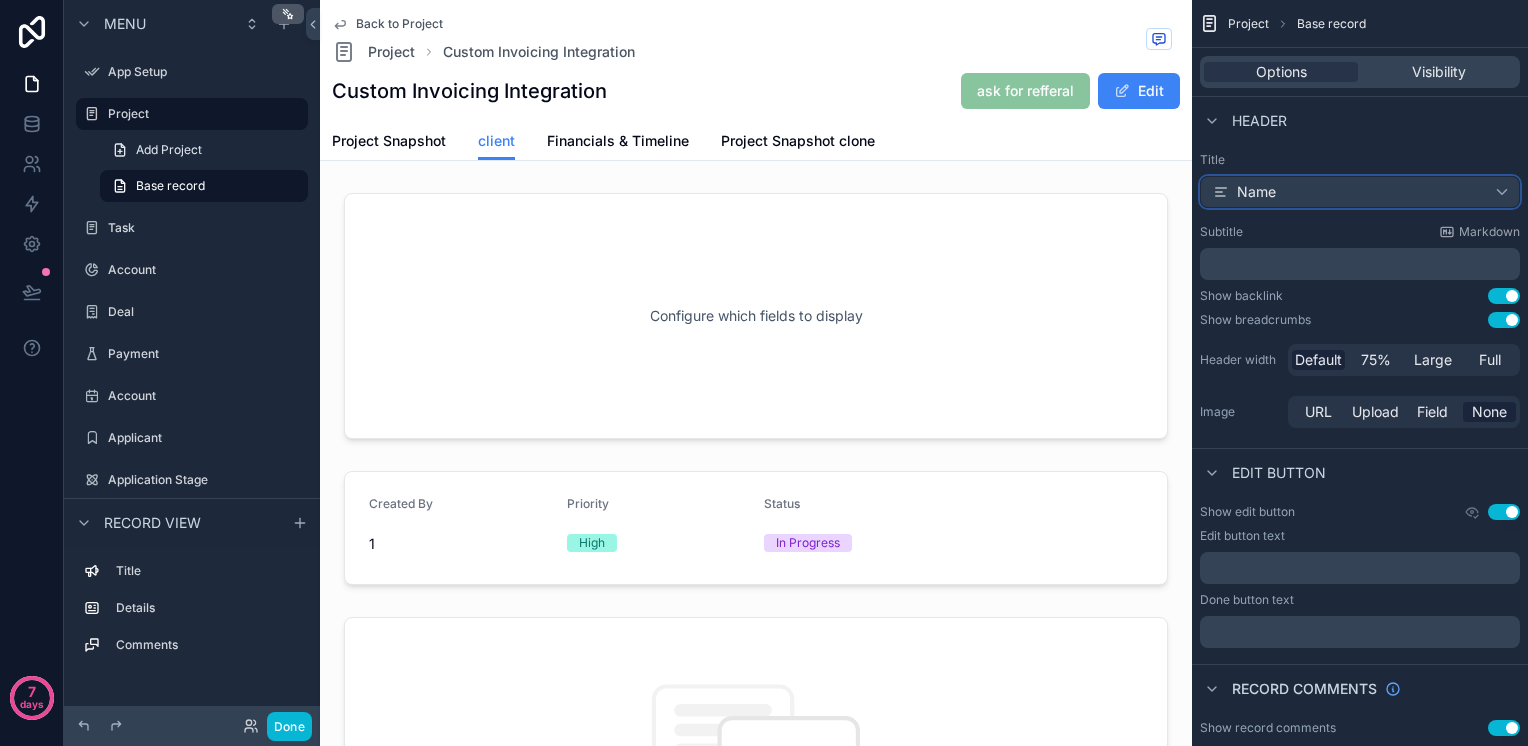 click on "Name" at bounding box center [1360, 192] 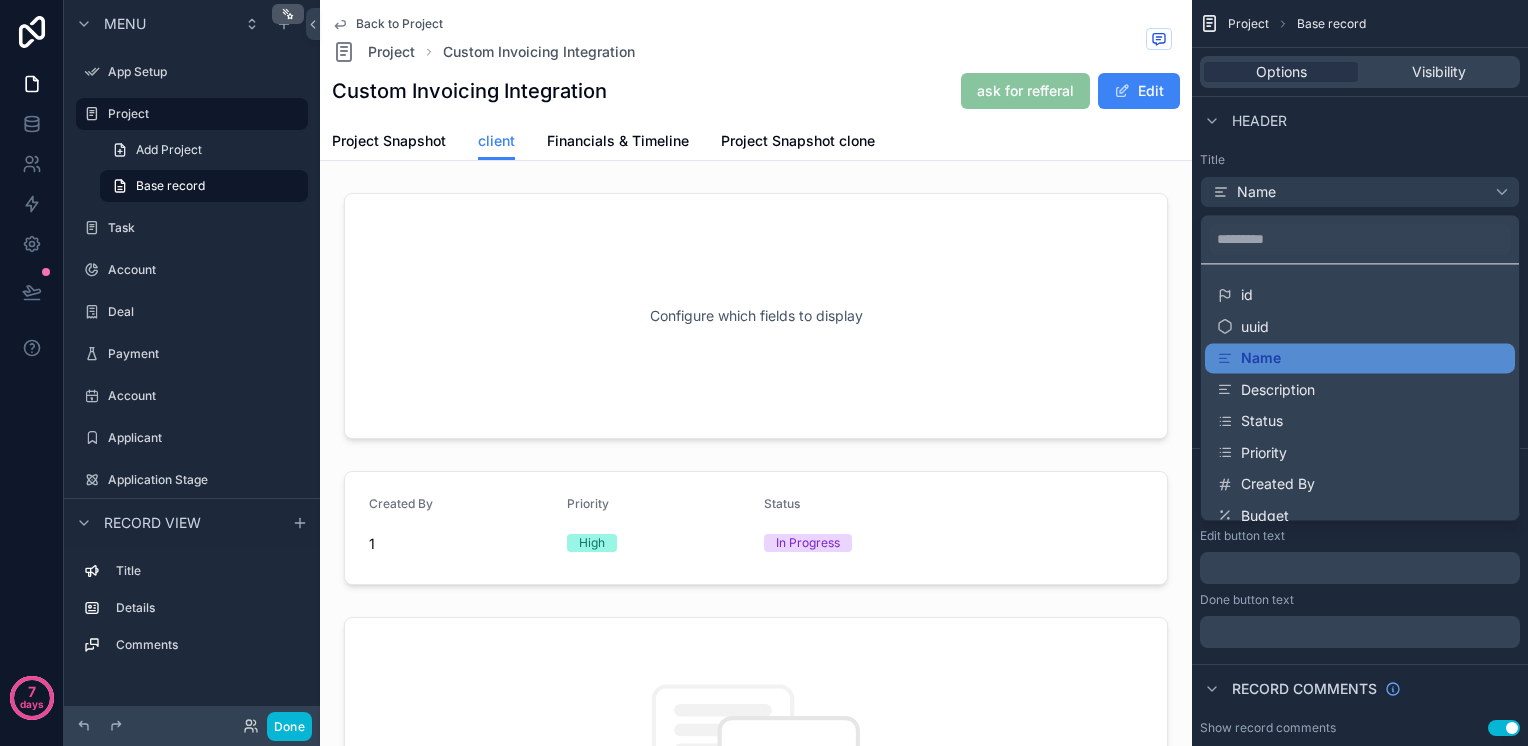 click at bounding box center (764, 373) 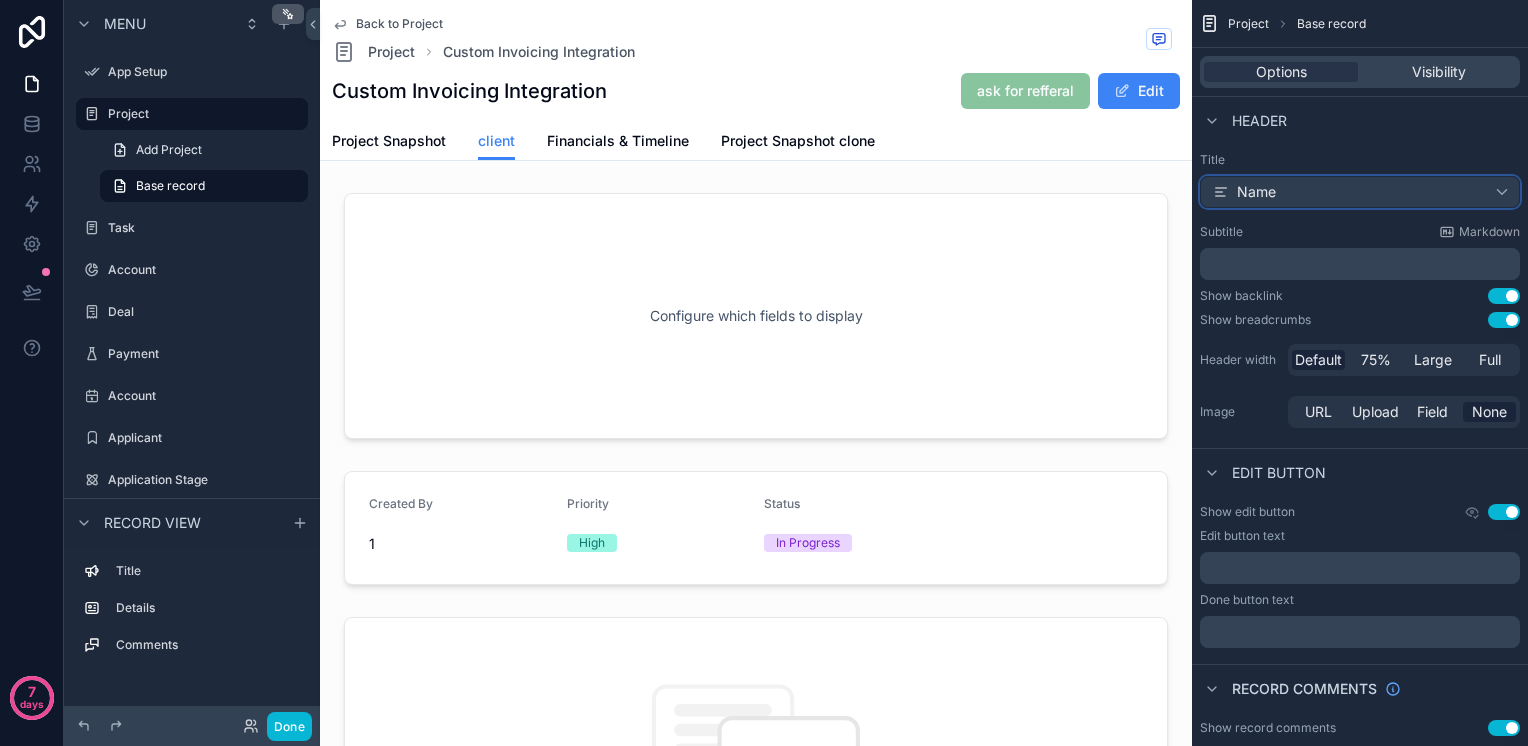 click on "Name" at bounding box center (1360, 192) 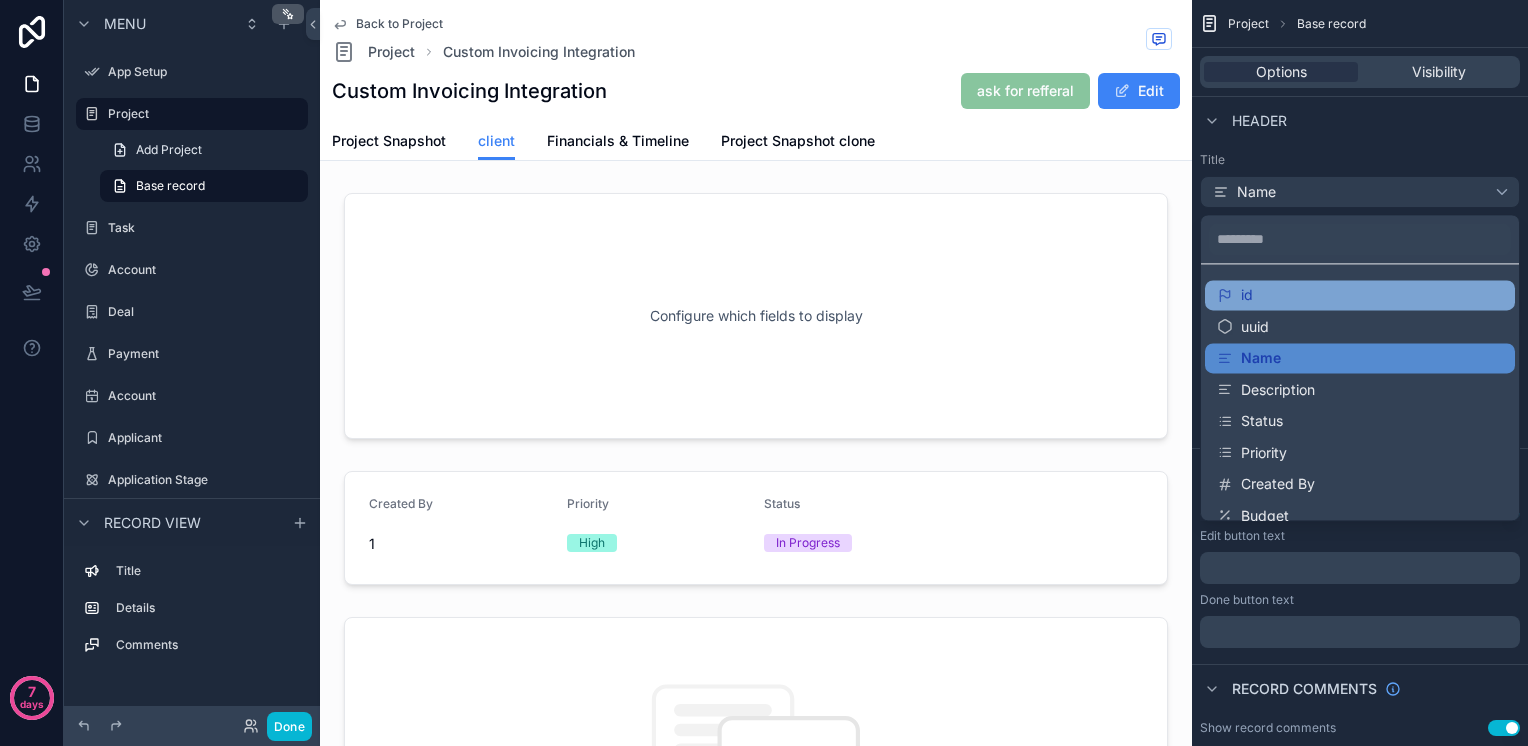 click on "id" at bounding box center [1360, 295] 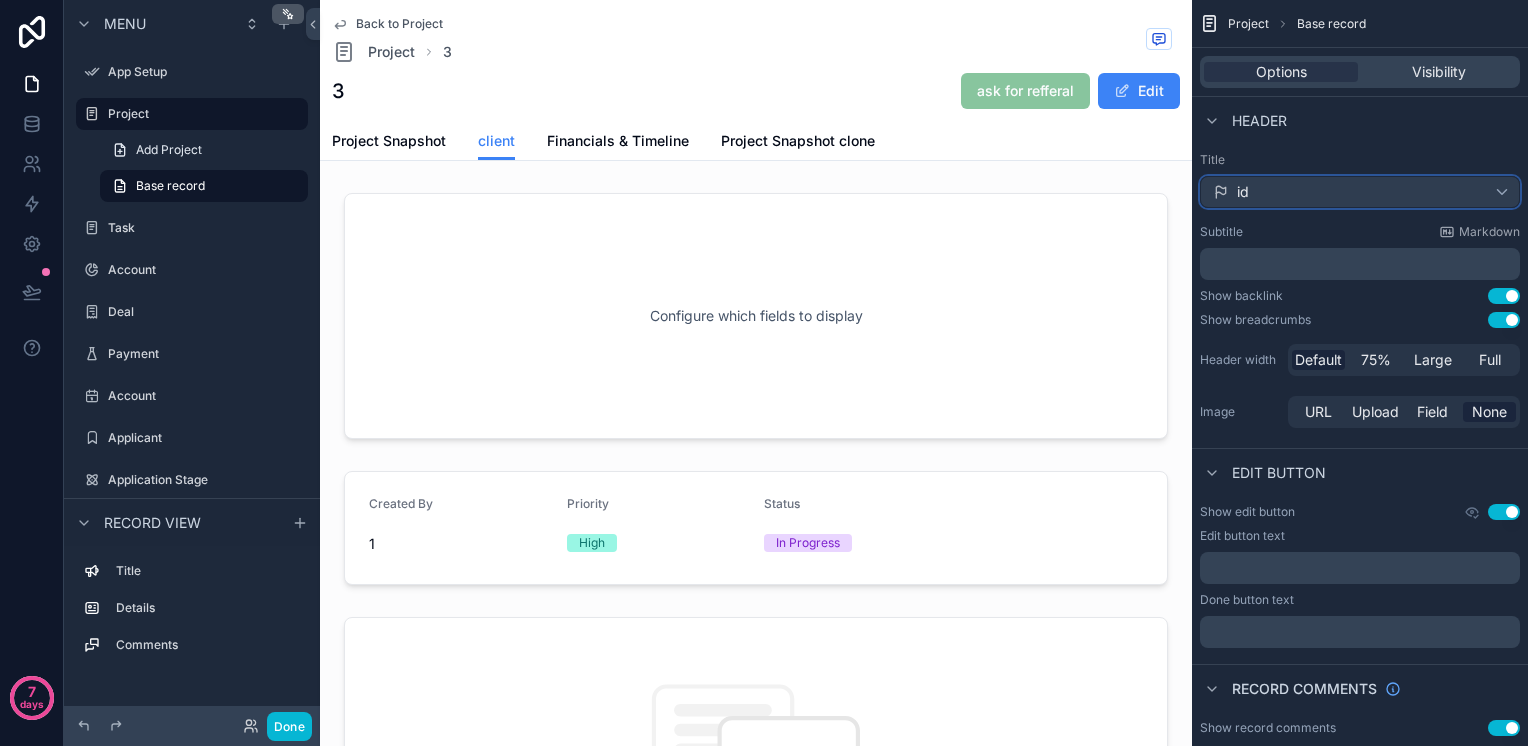 click on "id" at bounding box center (1360, 192) 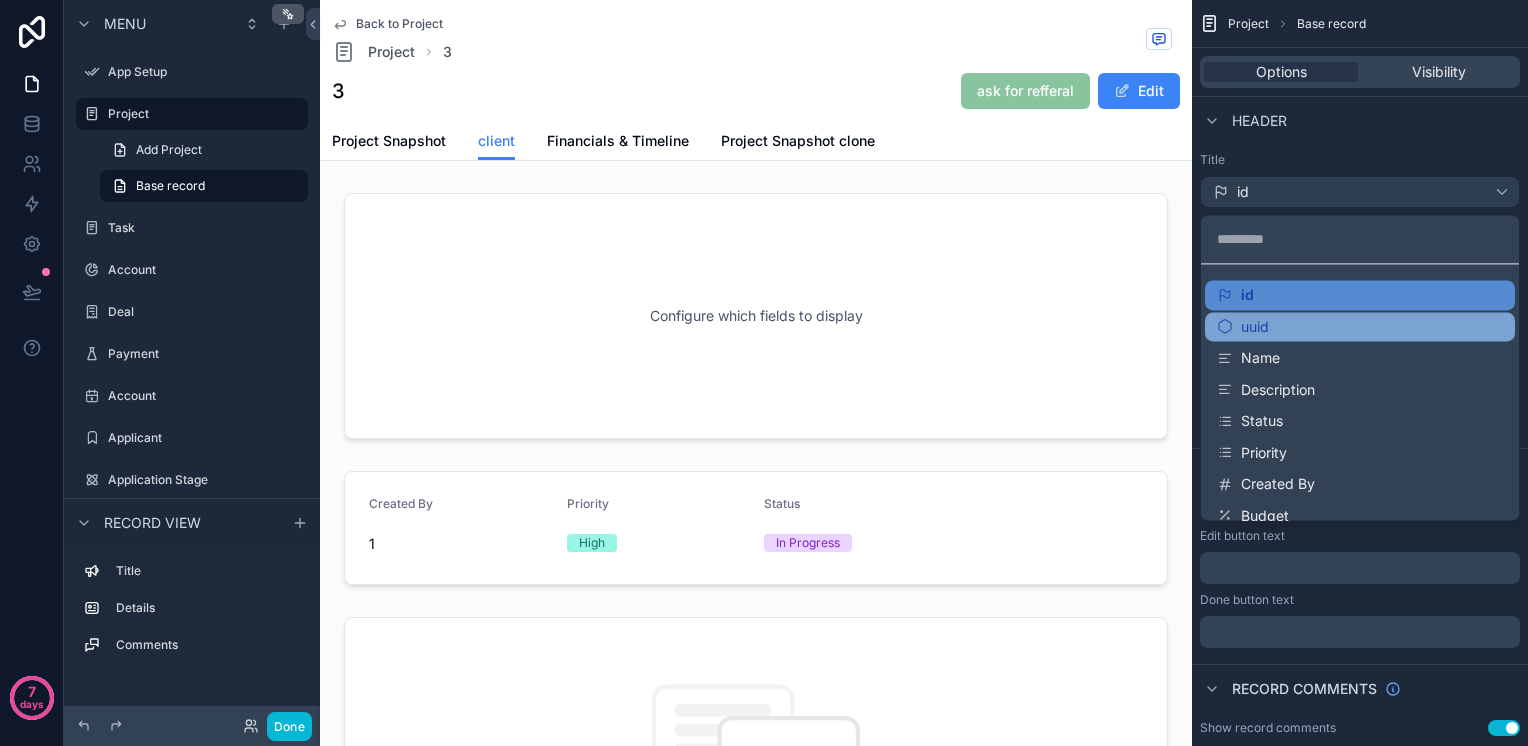 click on "uuid" at bounding box center (1360, 327) 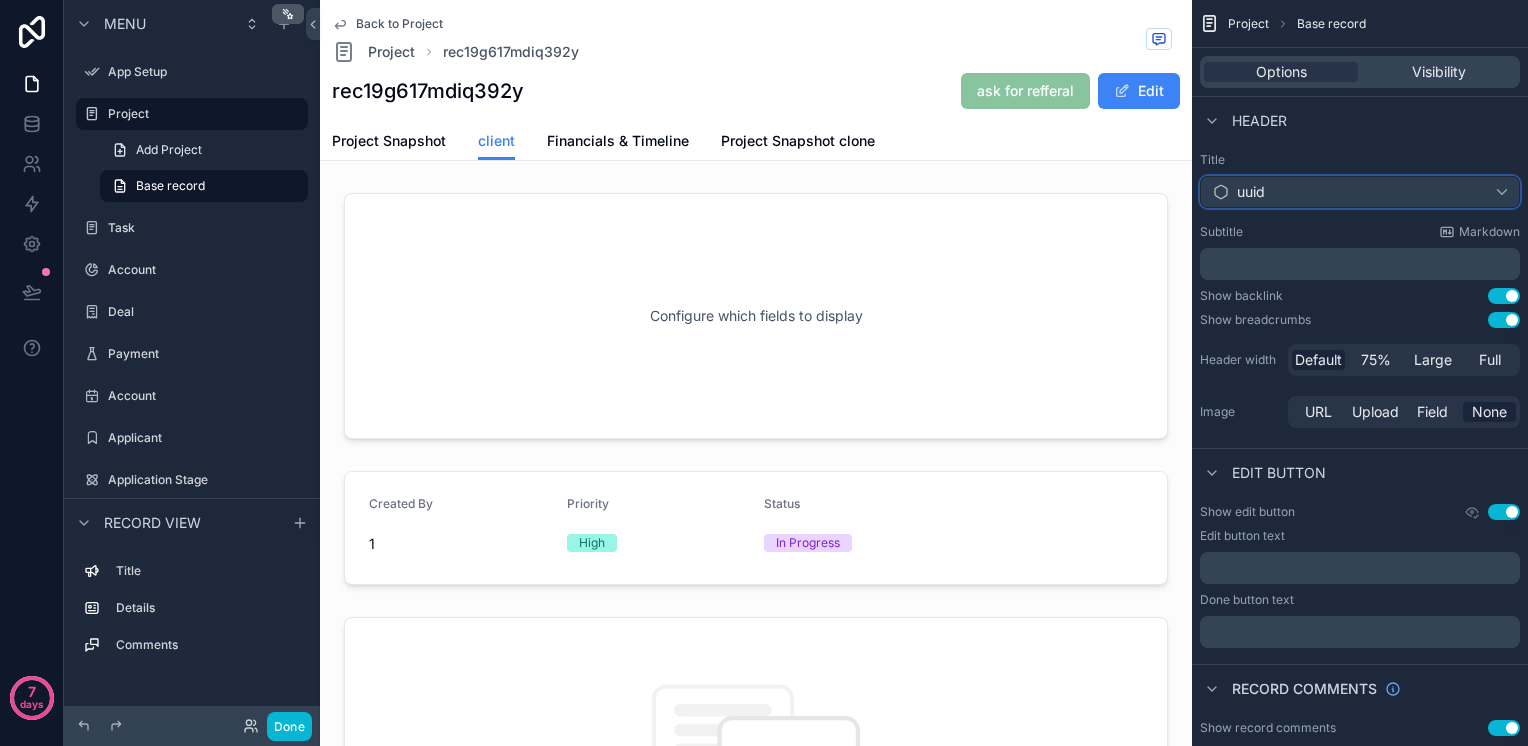 click on "uuid" at bounding box center [1360, 192] 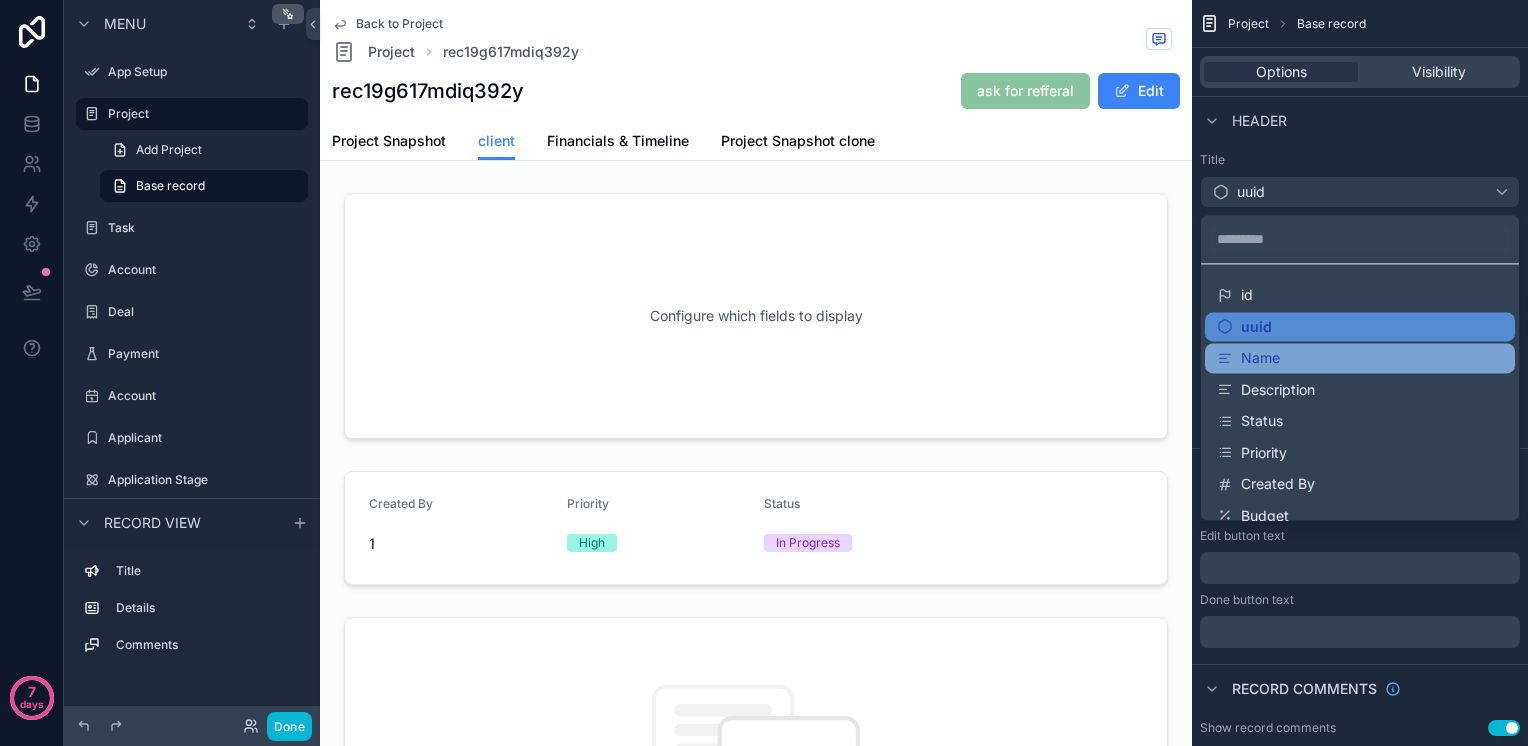 click on "Name" at bounding box center [1260, 358] 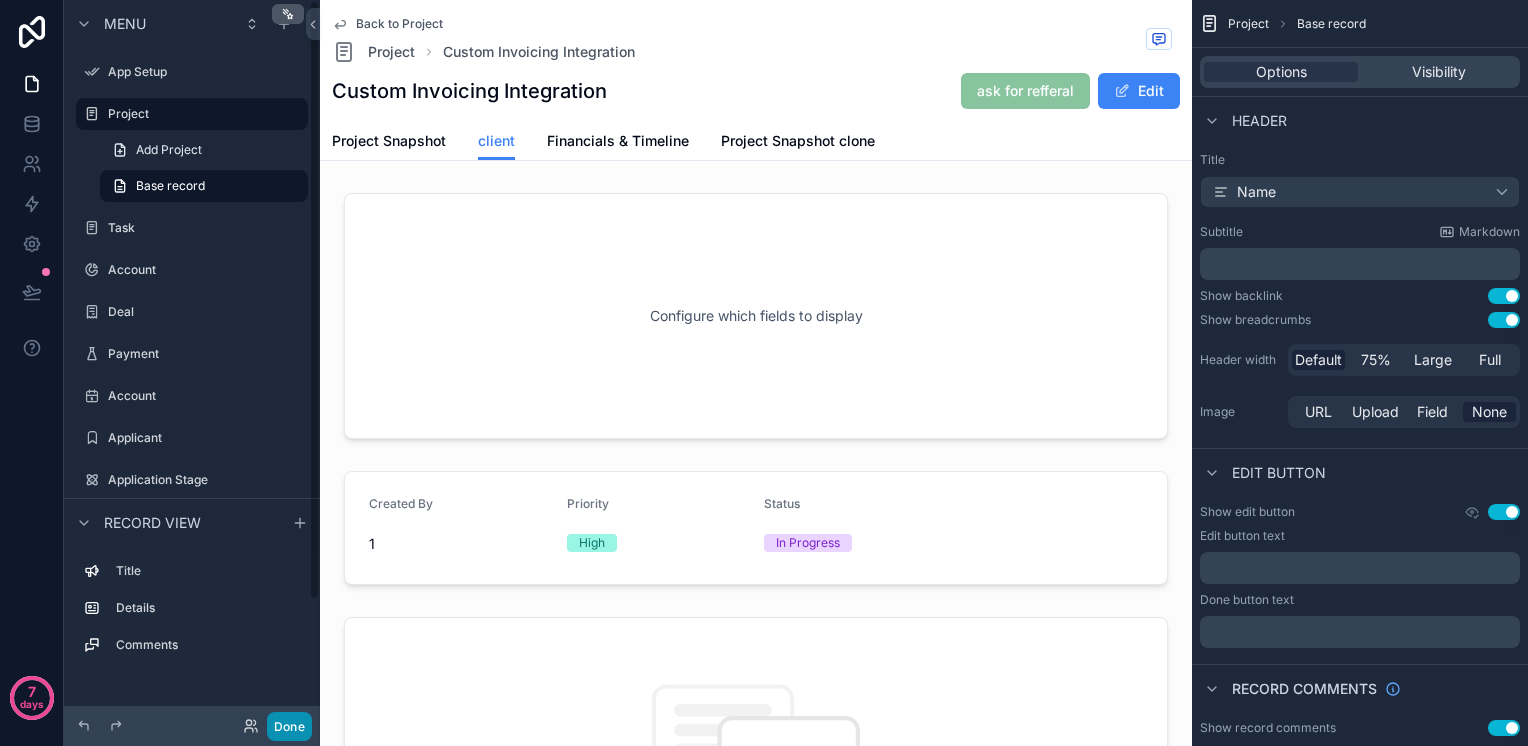 click on "Done" at bounding box center (289, 726) 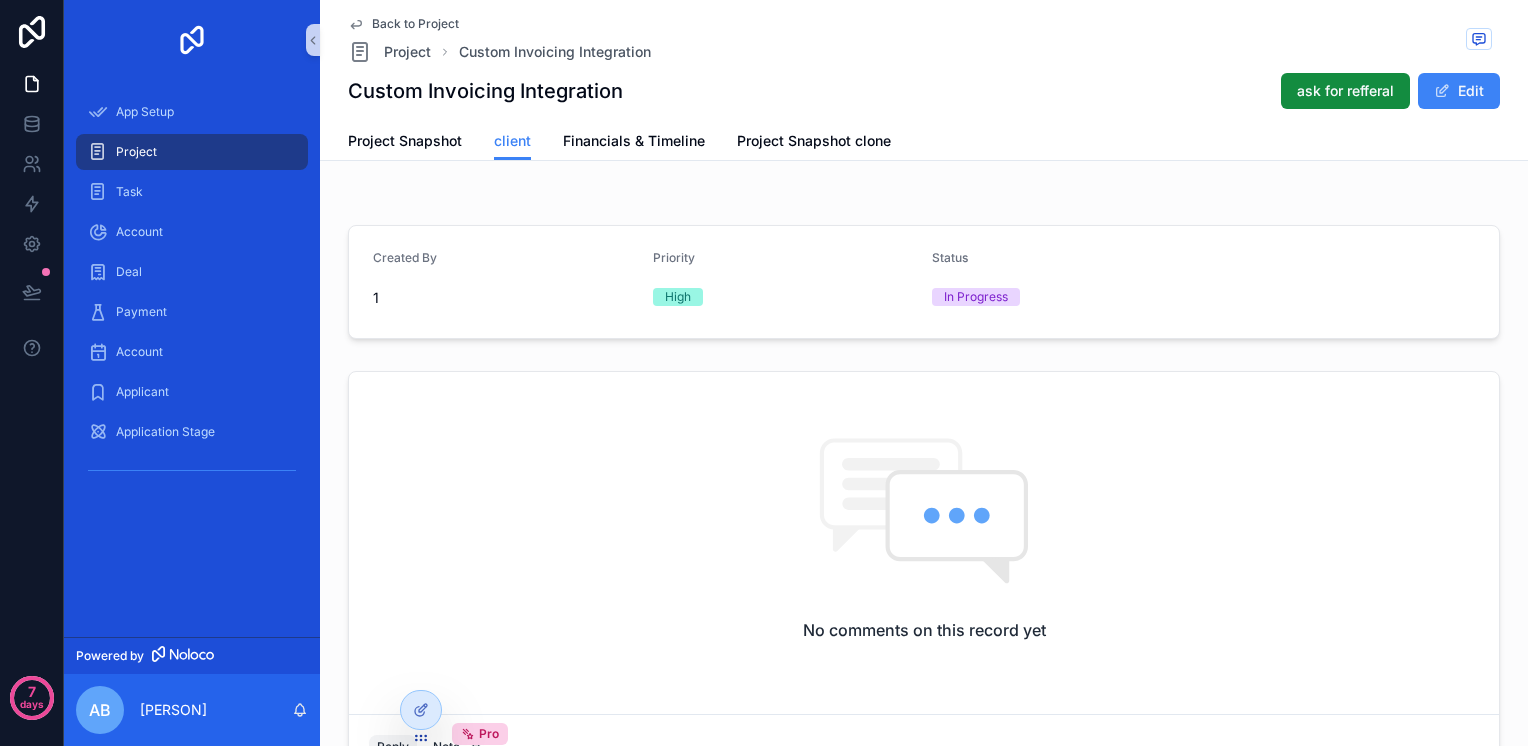 click on "Custom Invoicing Integration" at bounding box center (485, 91) 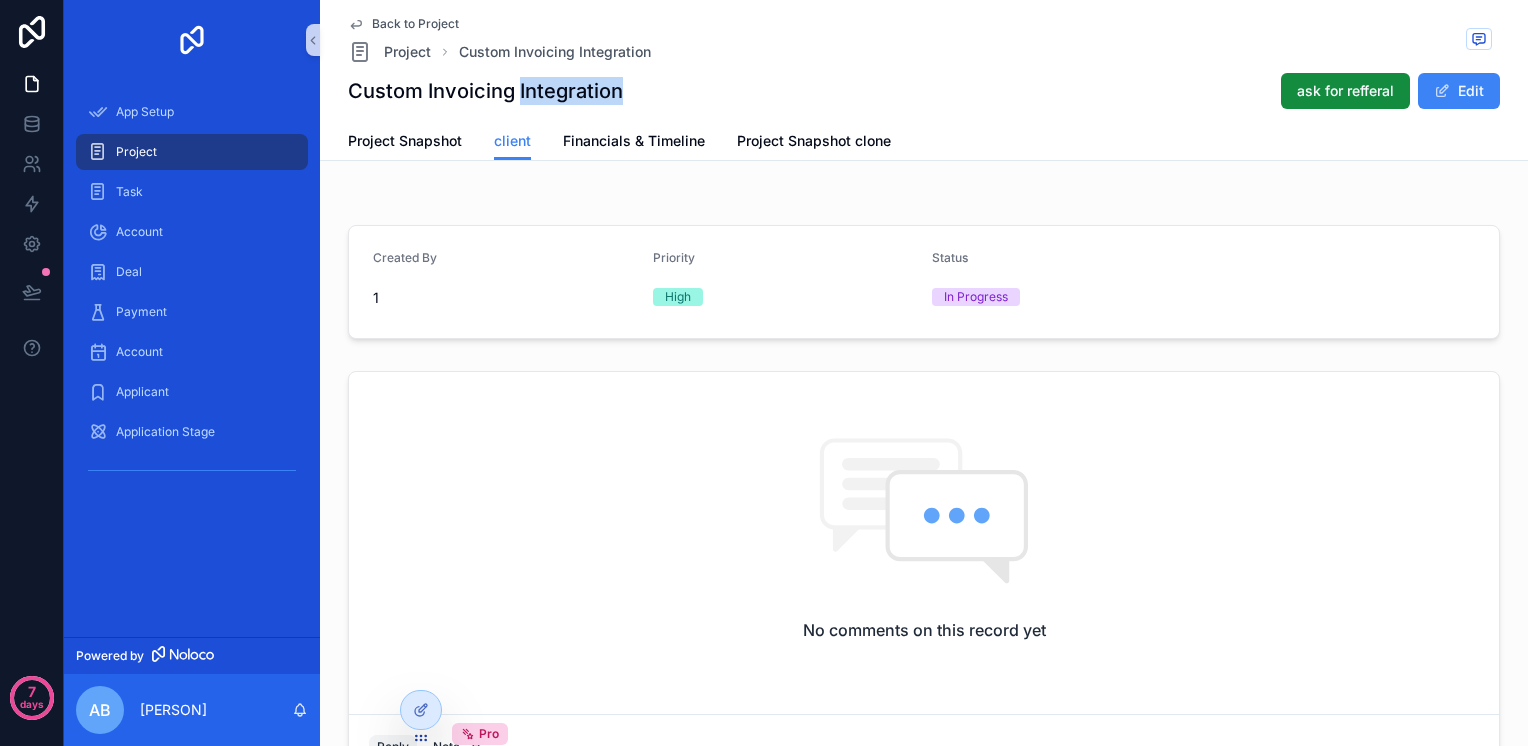 click on "Custom Invoicing Integration" at bounding box center [485, 91] 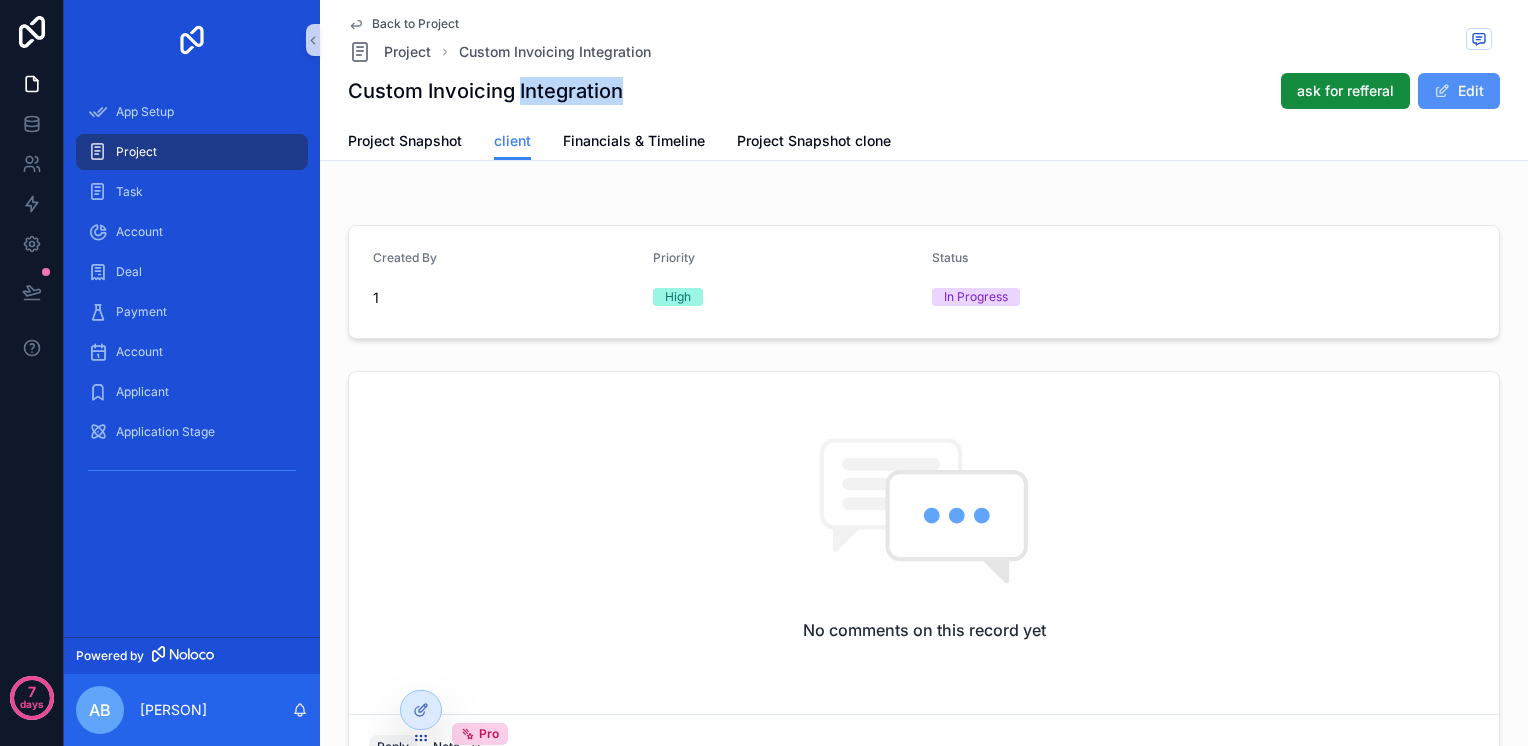 click at bounding box center [1442, 91] 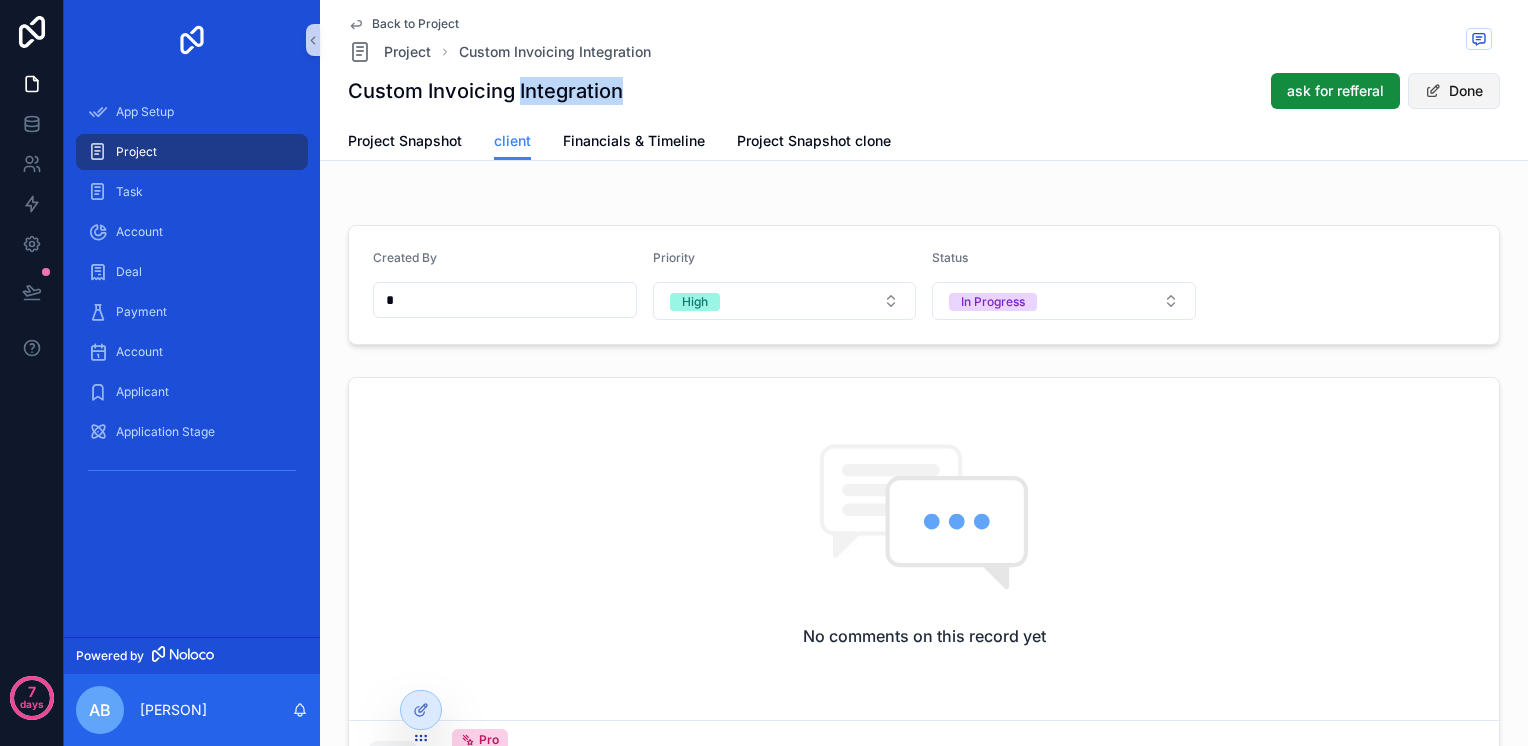 click on "Done" at bounding box center [1454, 91] 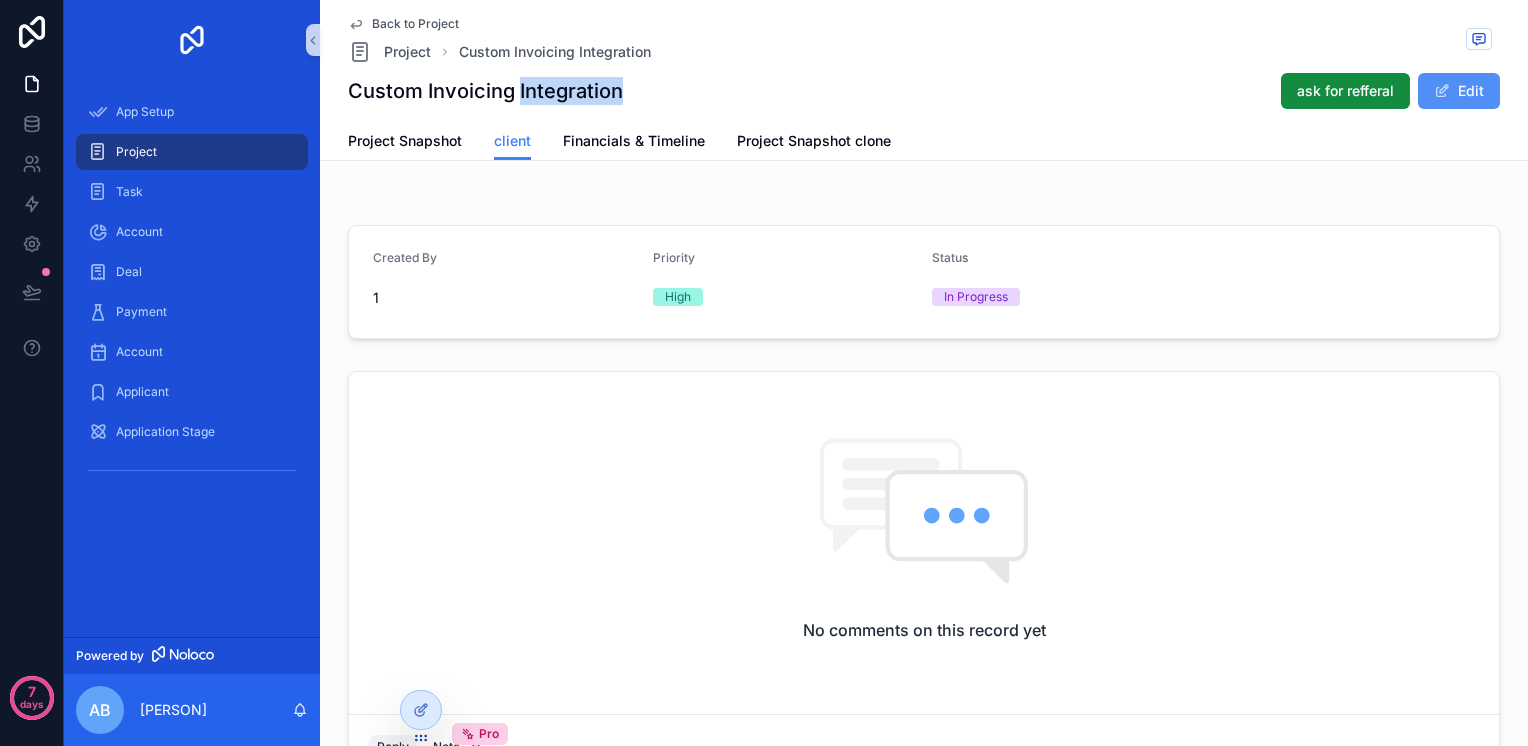 click at bounding box center [1442, 91] 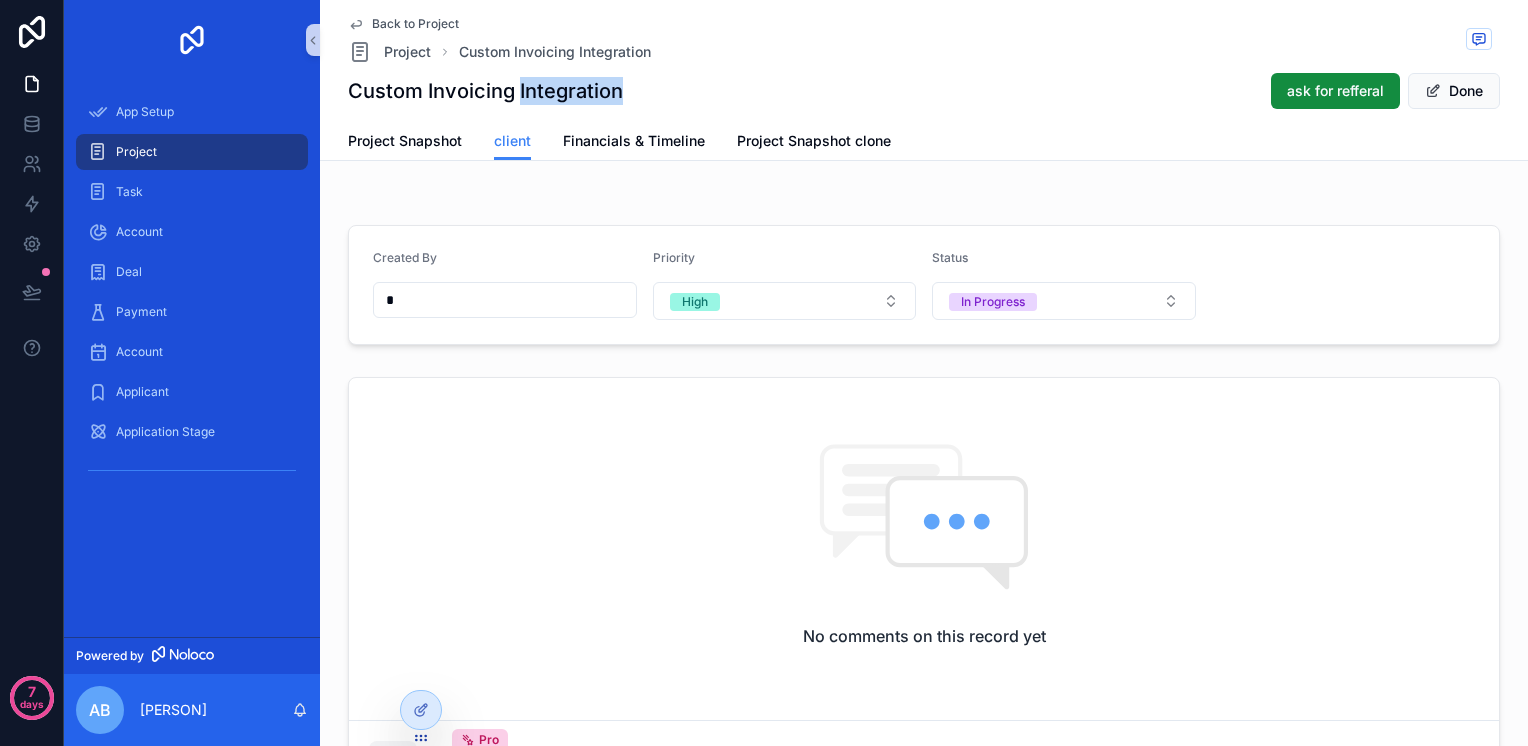 click on "Custom Invoicing Integration" at bounding box center [485, 91] 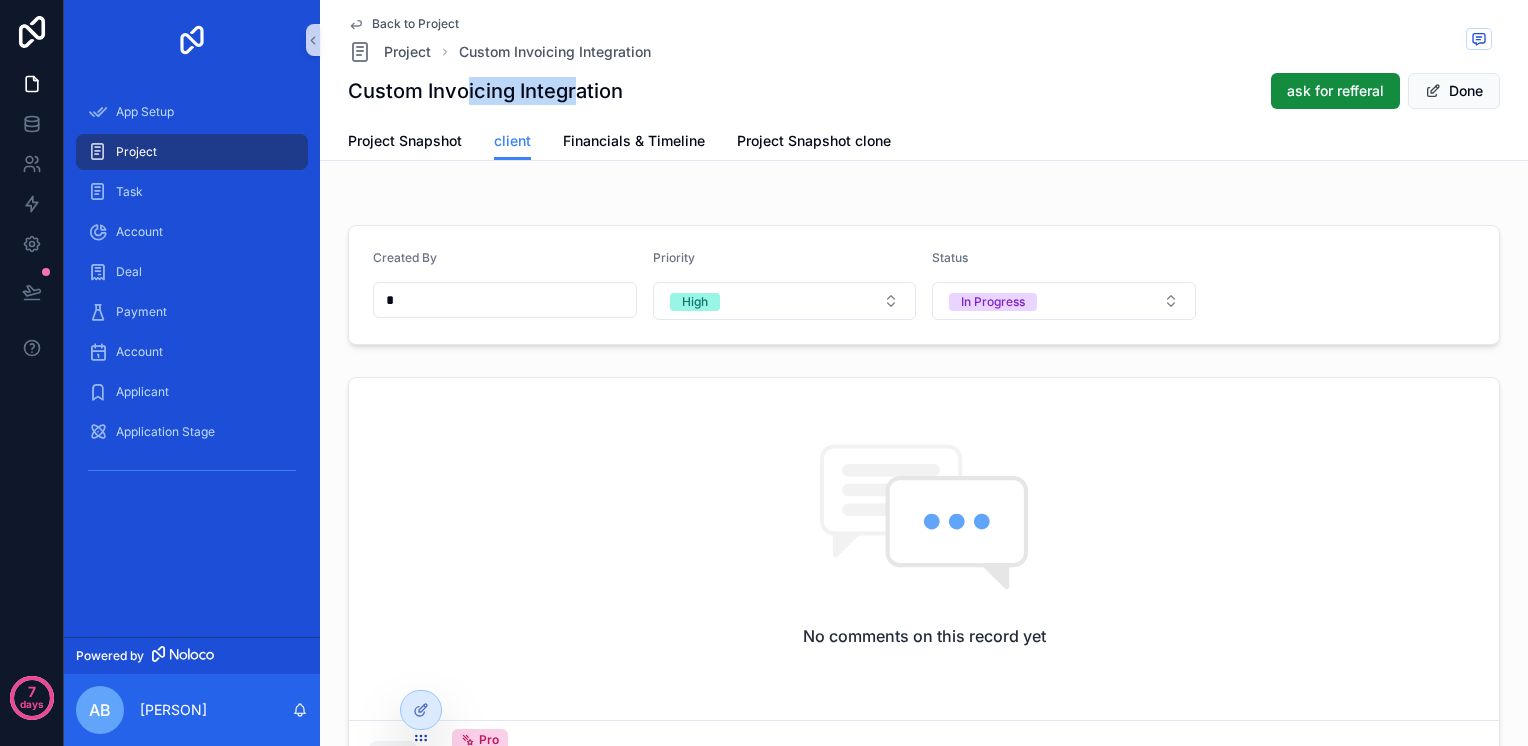 drag, startPoint x: 572, startPoint y: 86, endPoint x: 424, endPoint y: 86, distance: 148 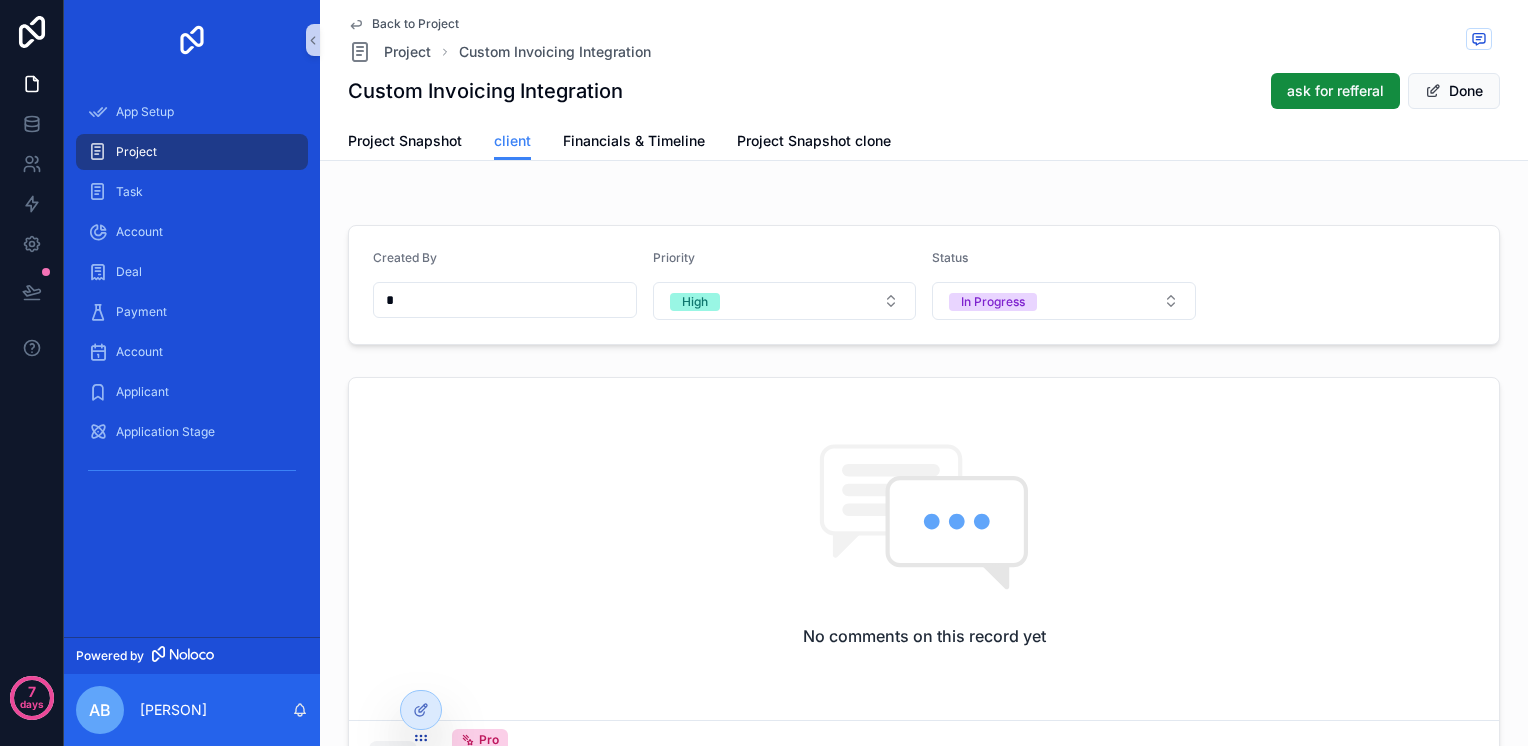drag, startPoint x: 424, startPoint y: 86, endPoint x: 662, endPoint y: 94, distance: 238.13441 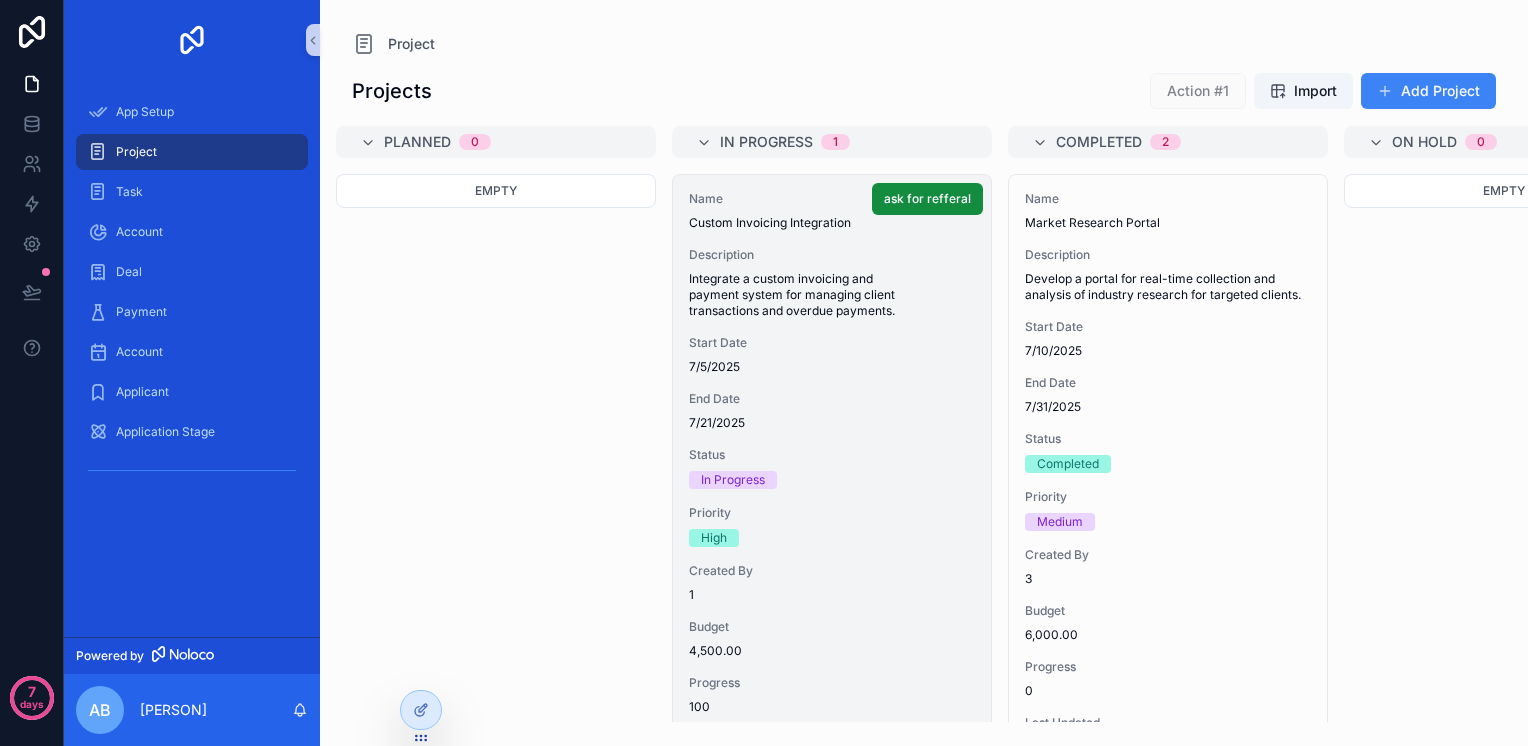 click on "Name Custom Invoicing Integration Description Integrate a custom invoicing and payment system for managing client transactions and overdue payments. Start Date [DATE] End Date [DATE] Status In Progress Priority High Created By [NUMBER] Budget 4,500.00 Progress 100 Last Updated [DATE] [TIME]" at bounding box center [832, 481] 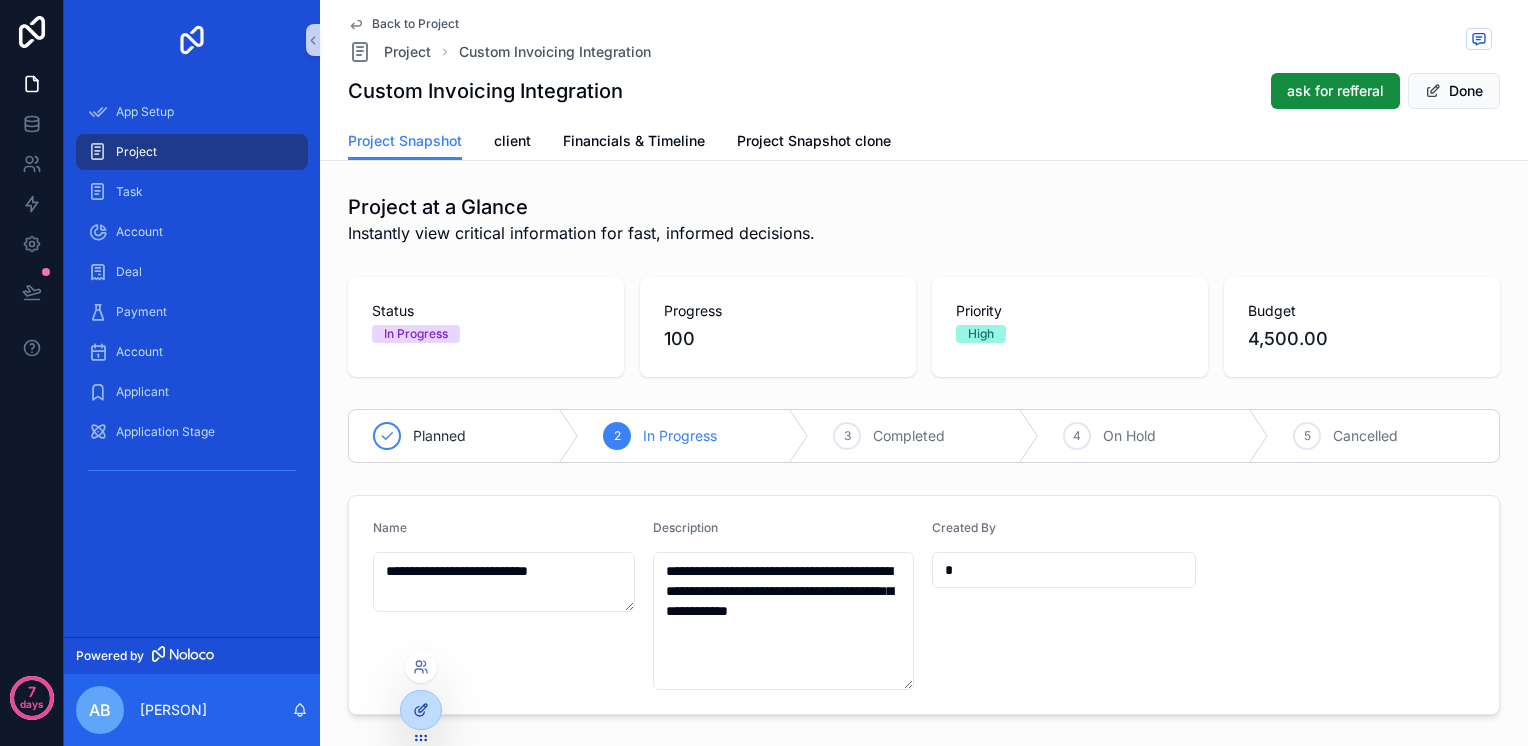 click at bounding box center [421, 710] 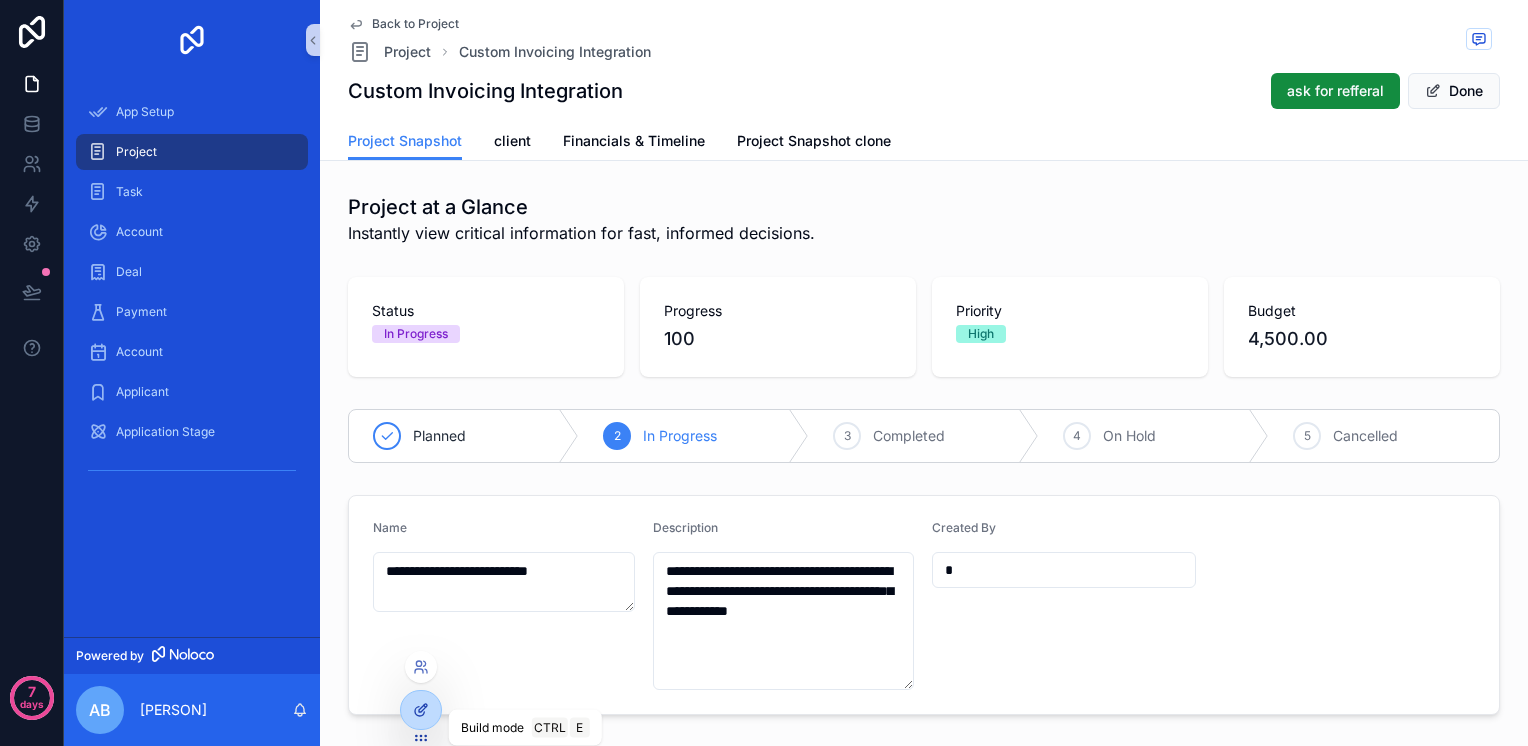 click 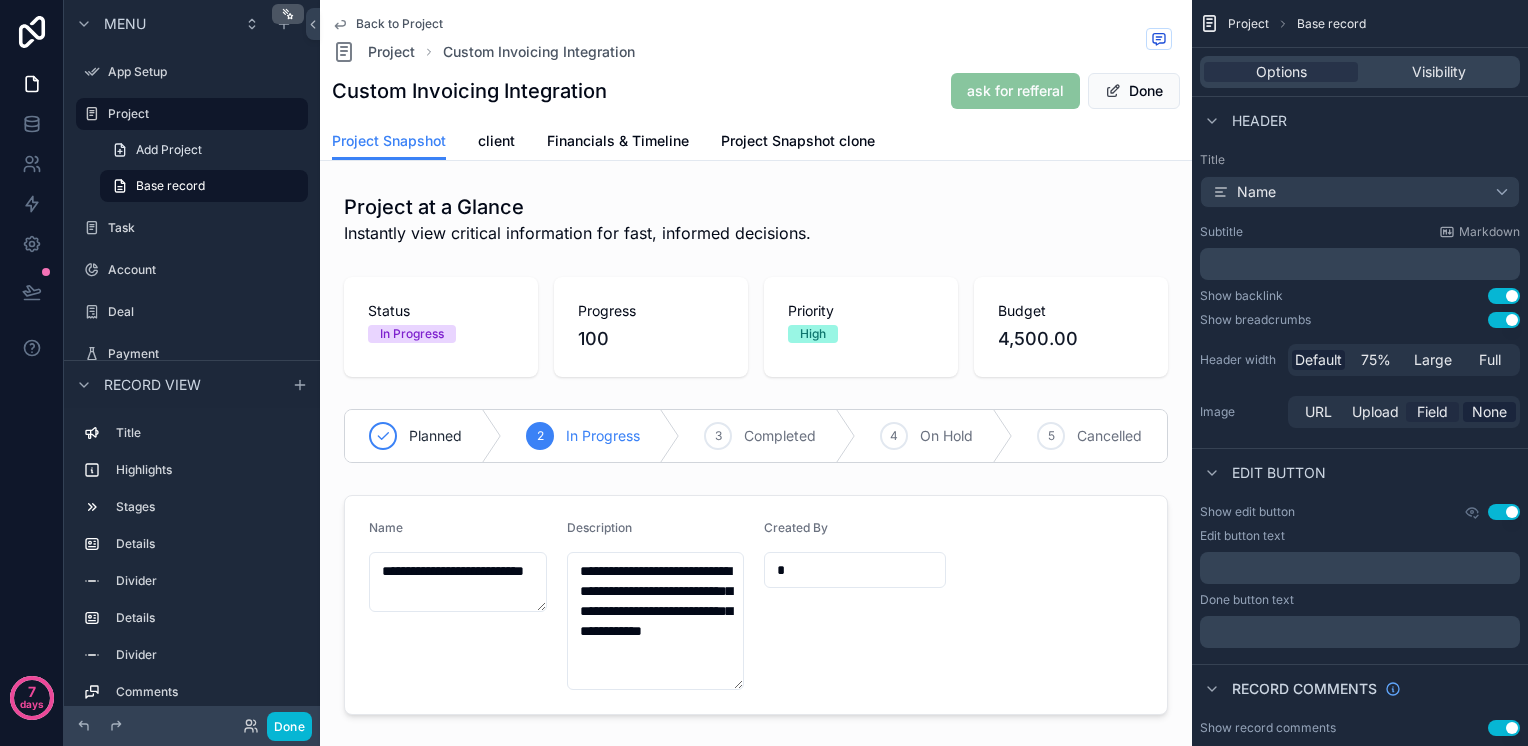 click on "Field" at bounding box center [1432, 412] 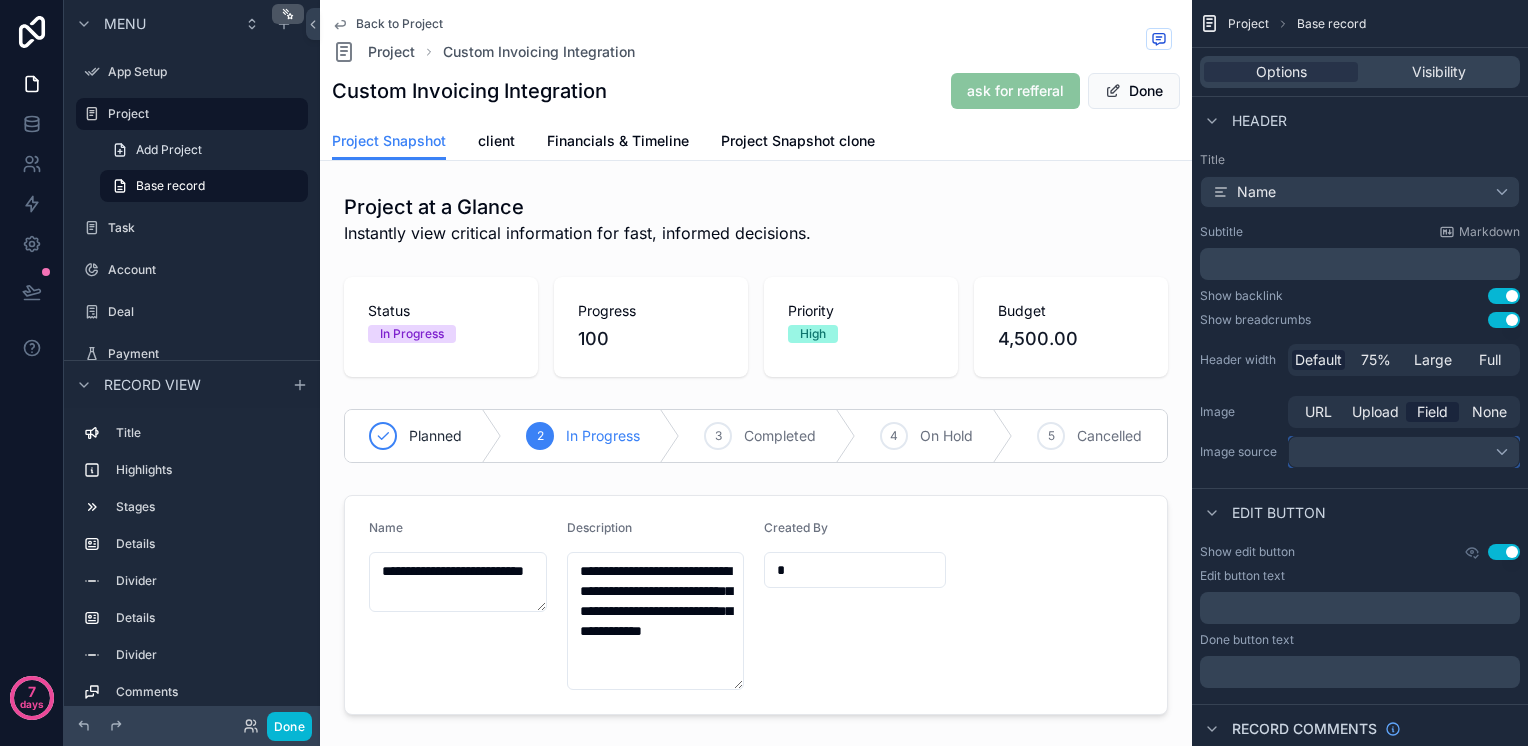 click at bounding box center [1404, 452] 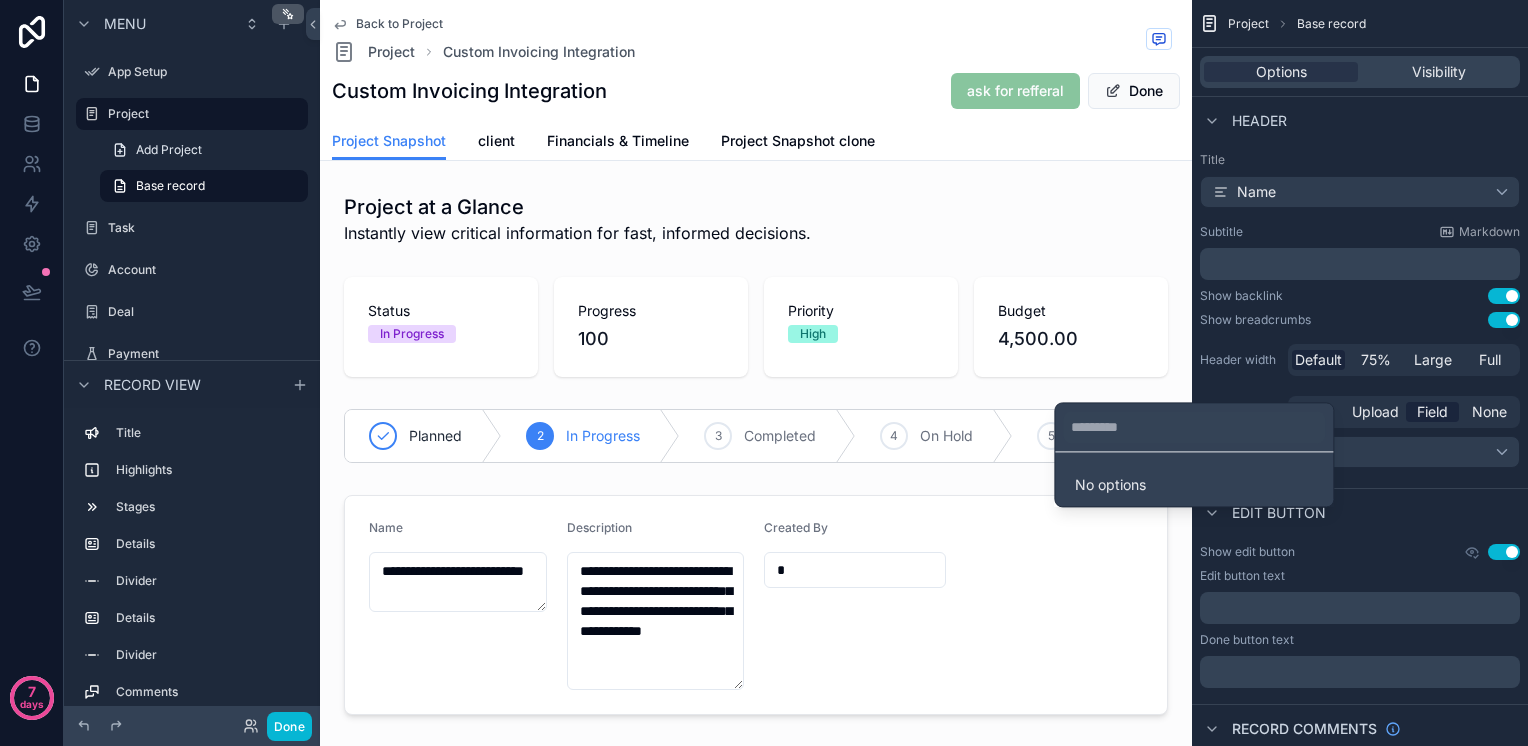 click at bounding box center (764, 373) 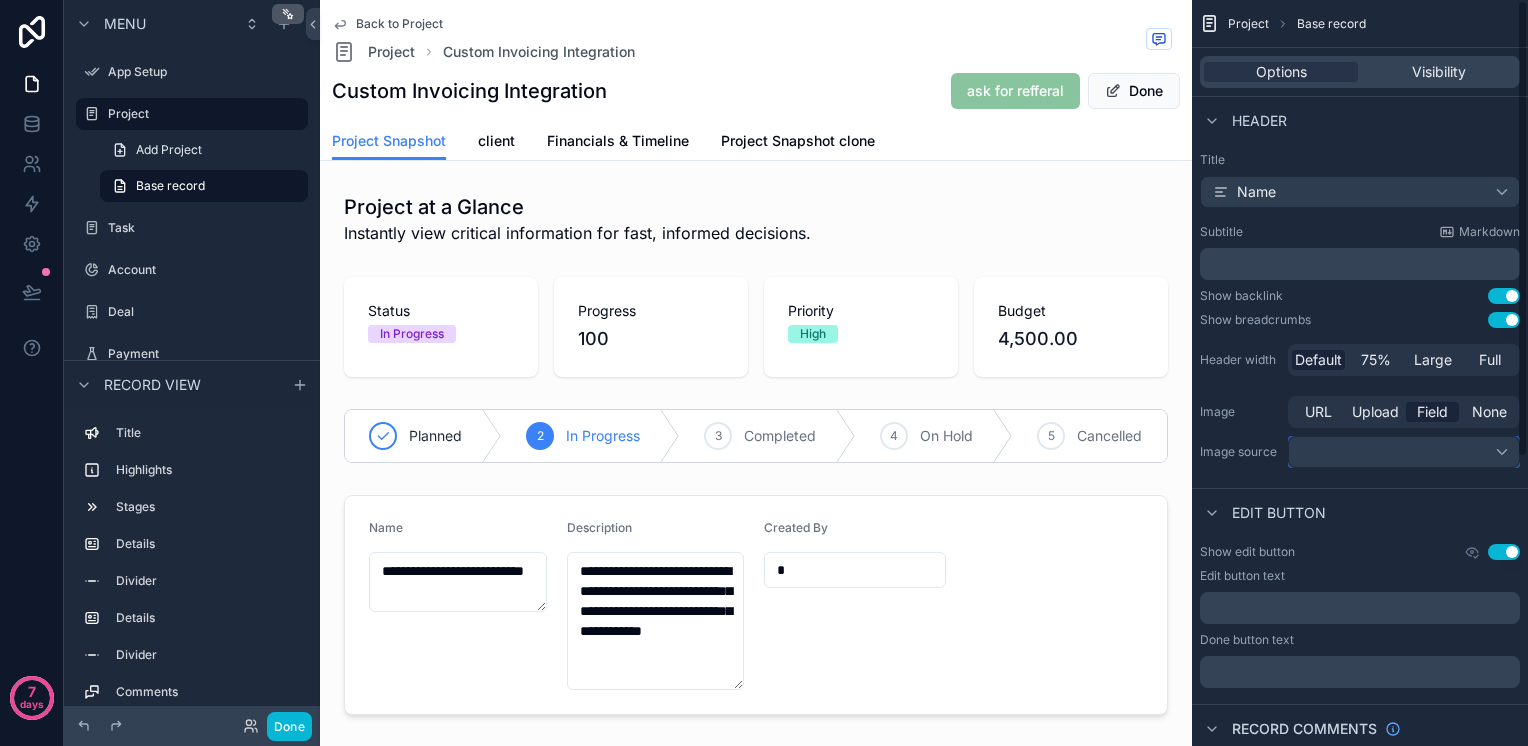 click at bounding box center [1404, 452] 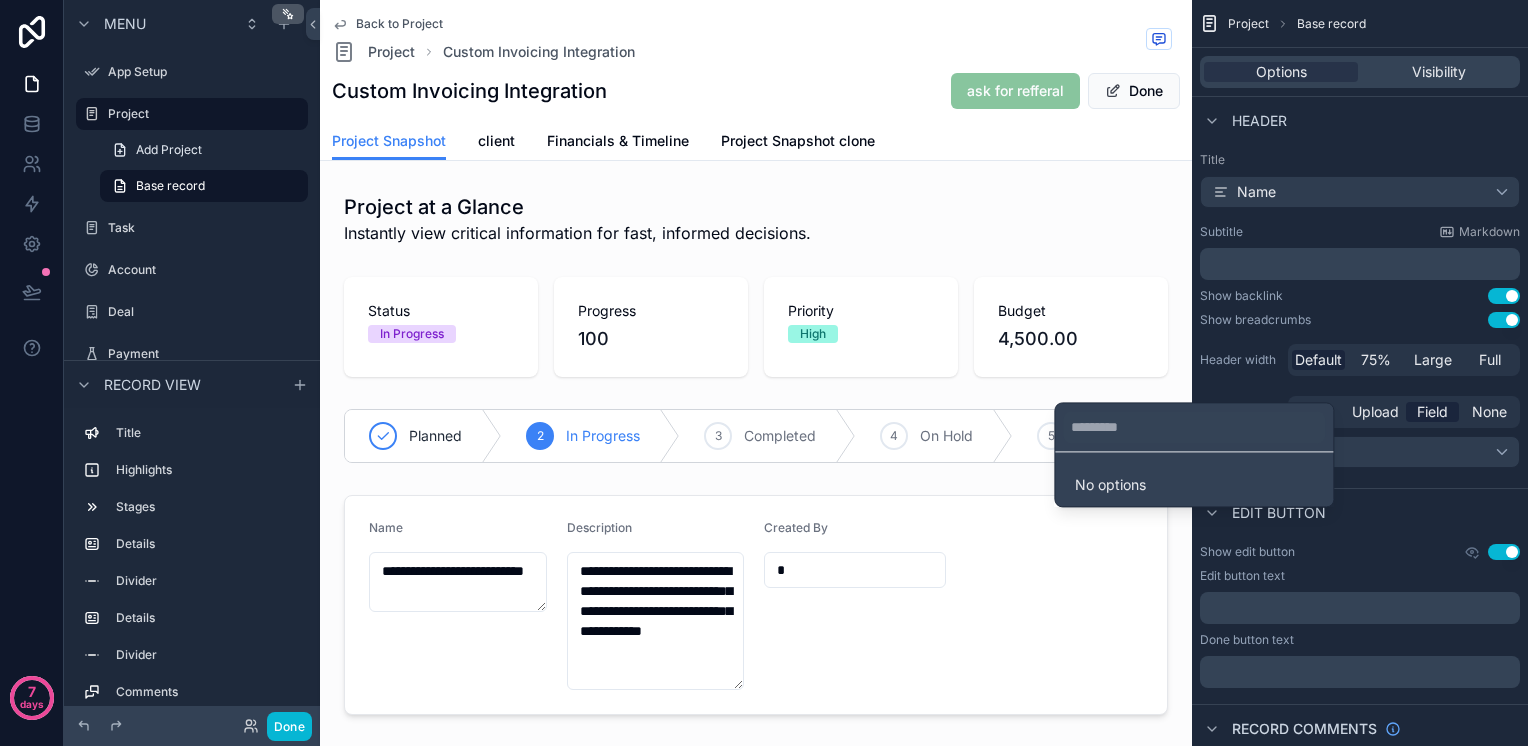 click at bounding box center (764, 373) 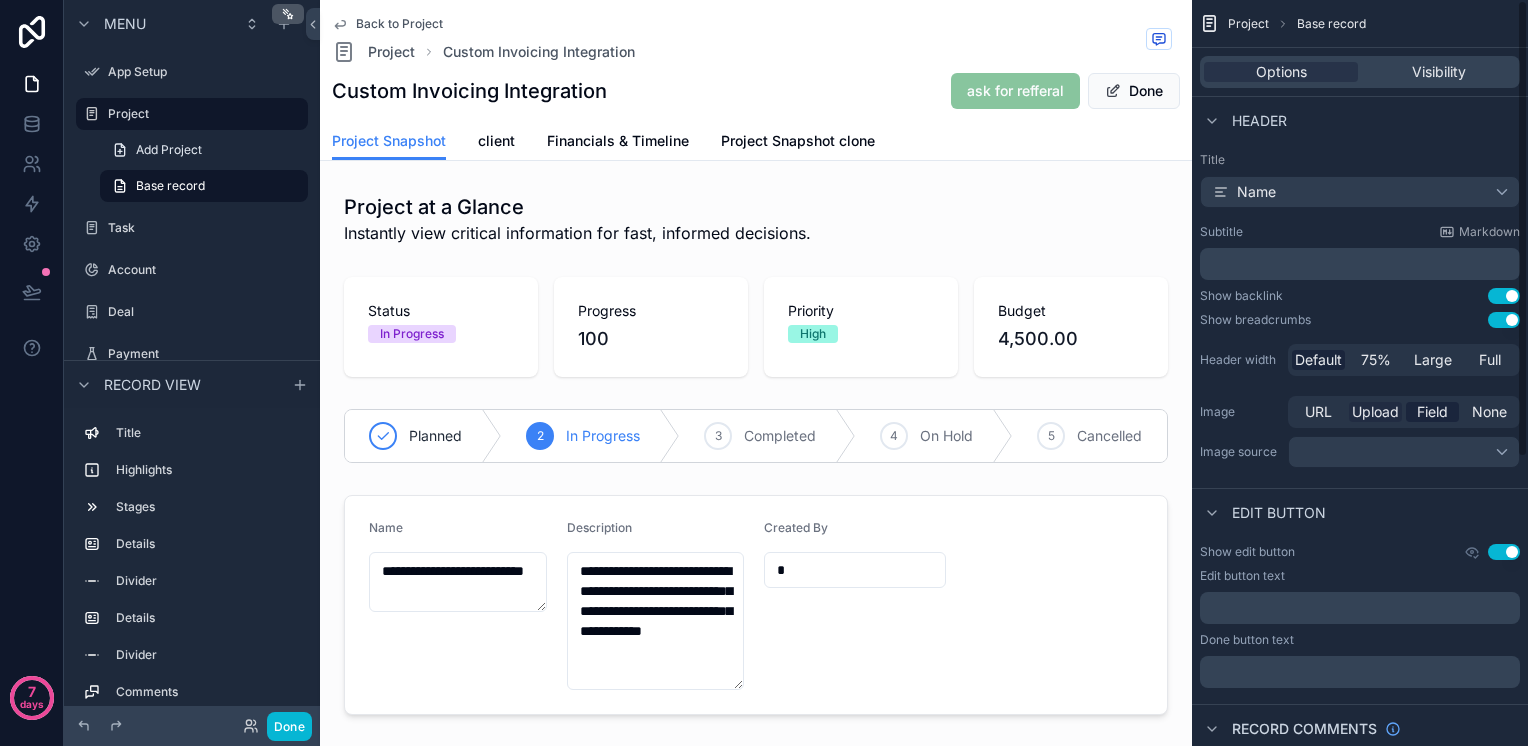 click on "Upload" at bounding box center (1375, 412) 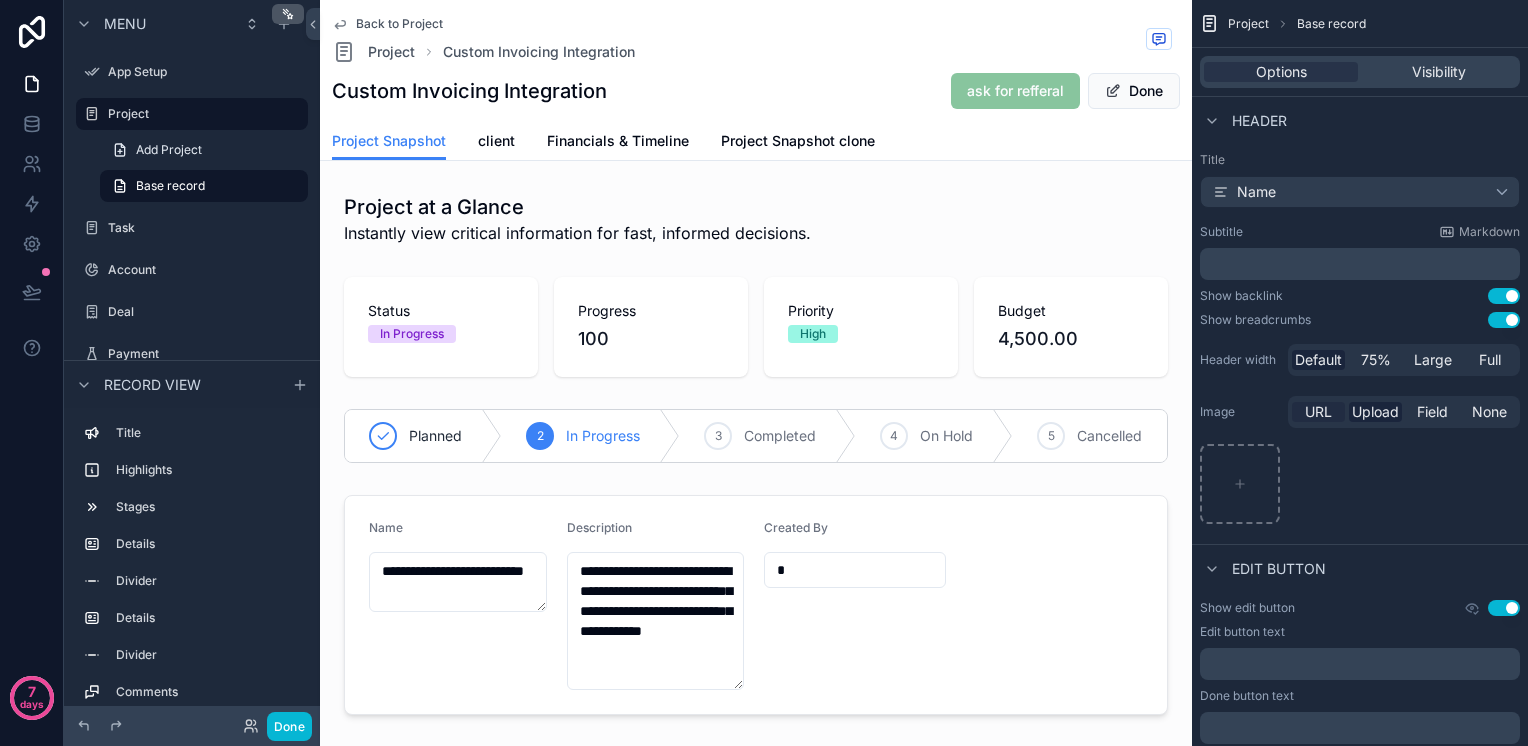 click on "URL" at bounding box center [1318, 412] 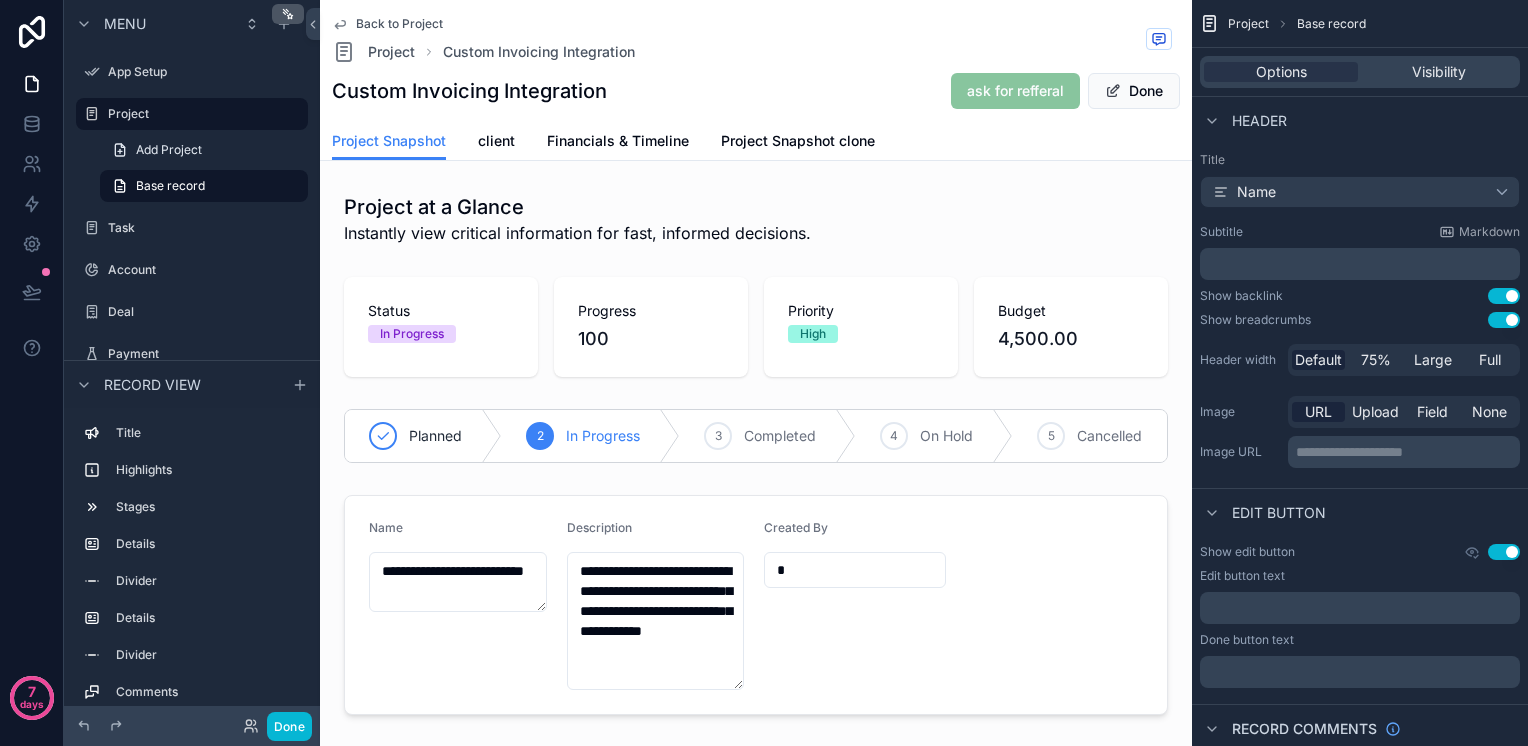 click on "**********" at bounding box center [1406, 452] 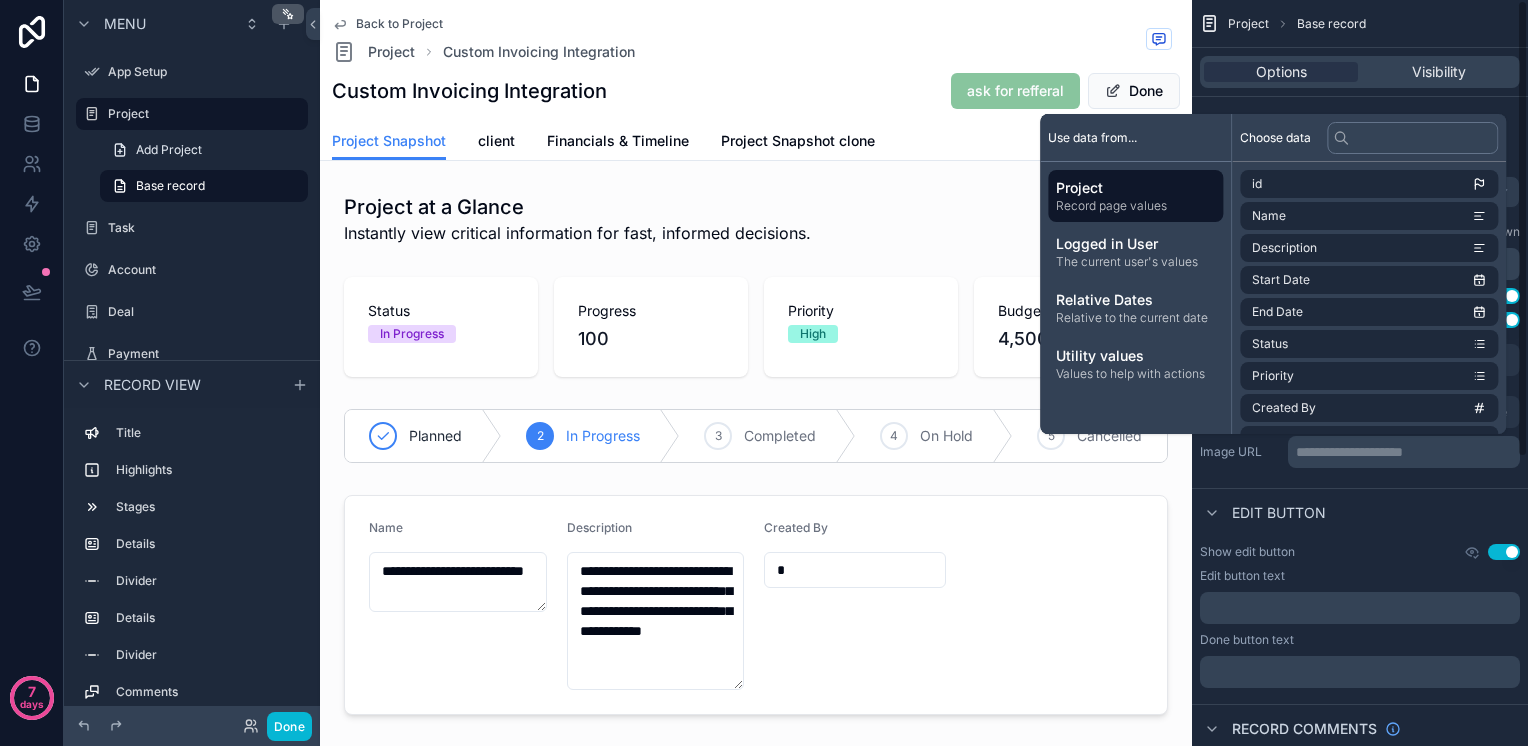 click on "Edit button" at bounding box center (1360, 512) 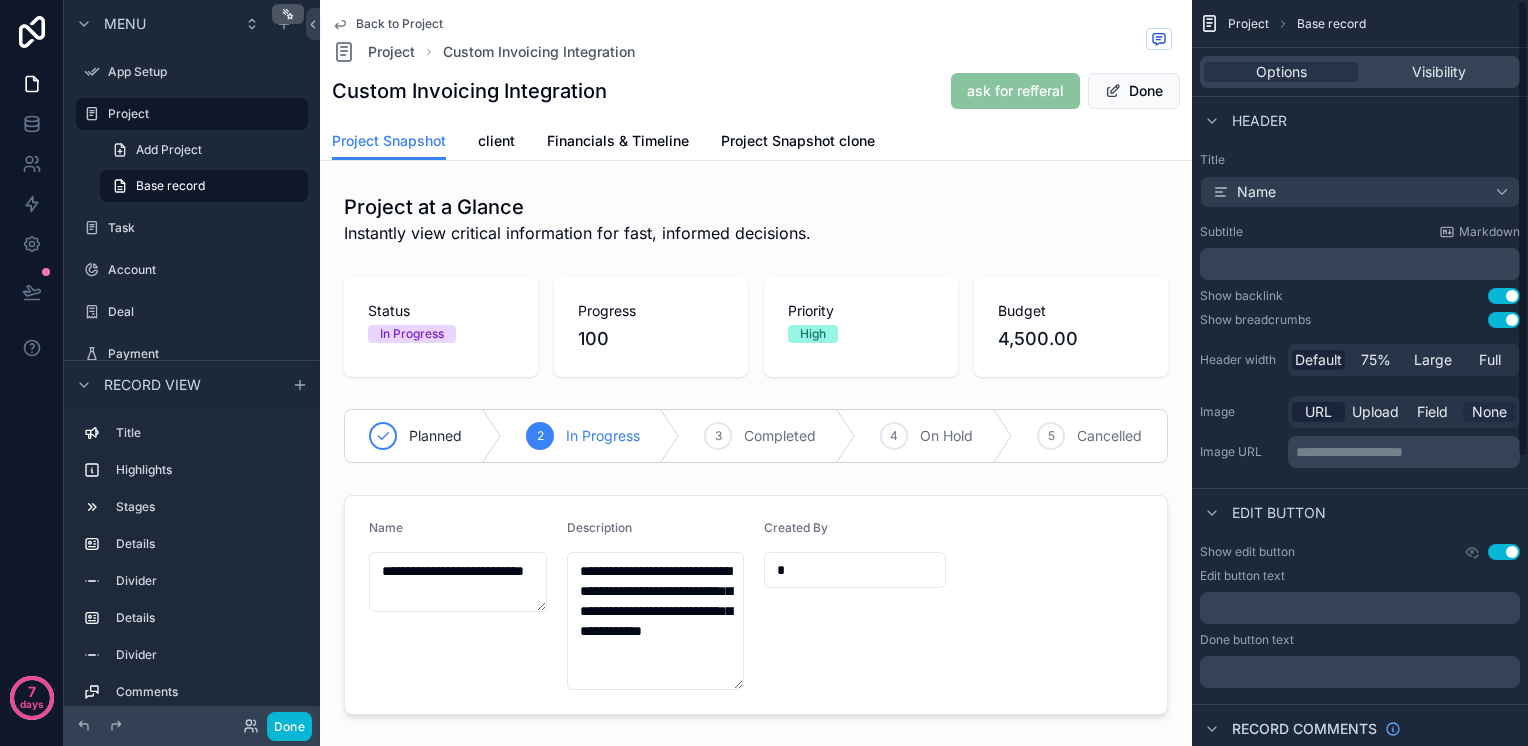 click on "None" at bounding box center [1489, 412] 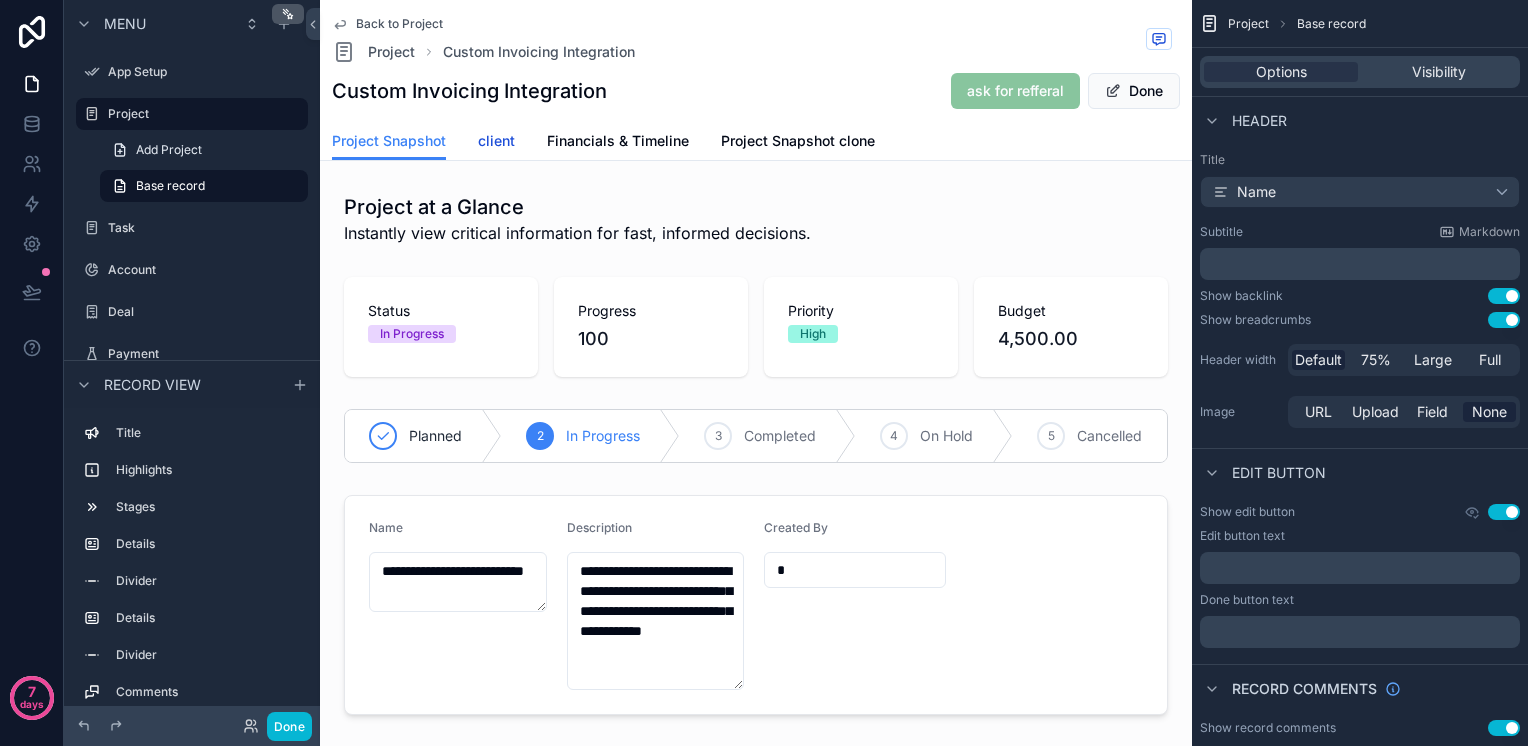 click on "client" at bounding box center [496, 141] 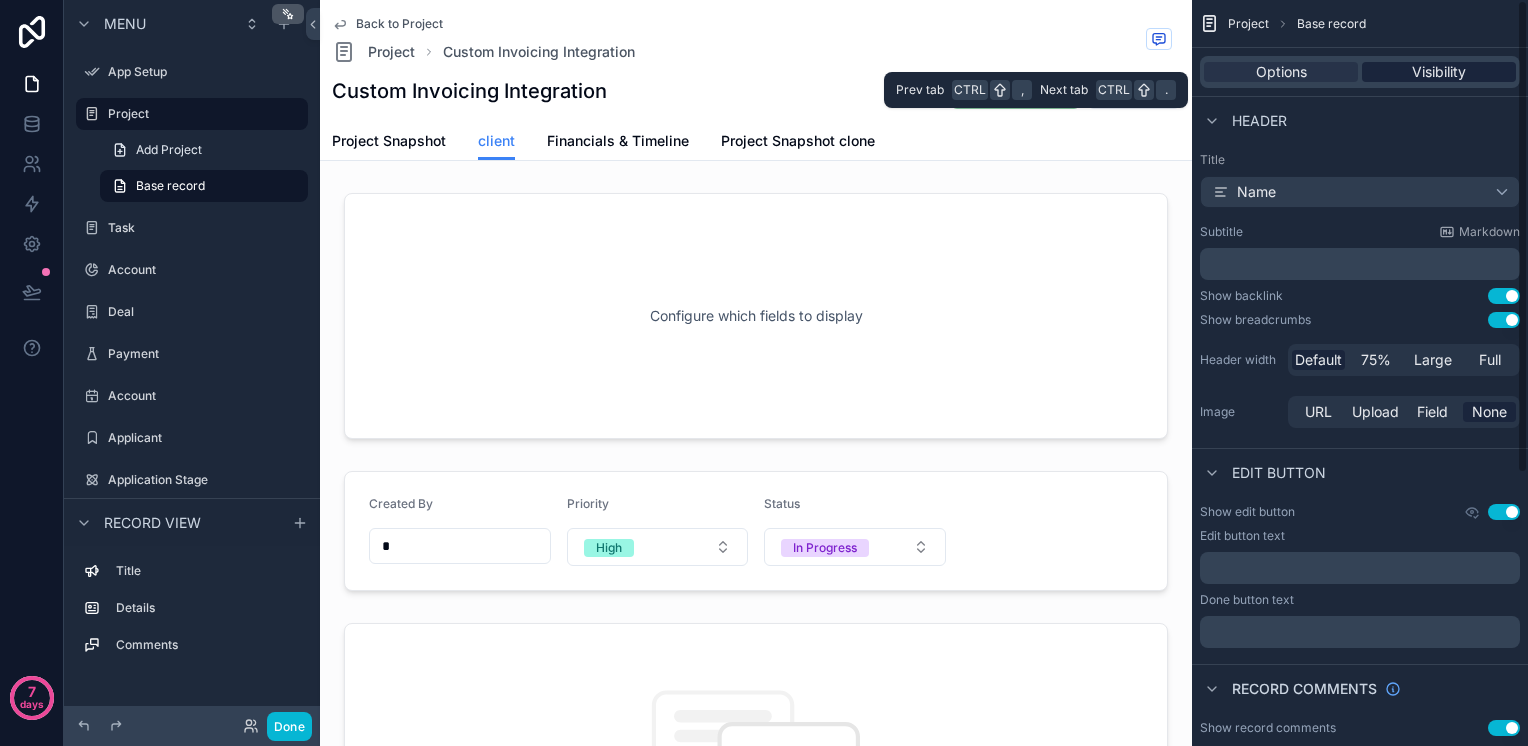 click on "Visibility" at bounding box center (1439, 72) 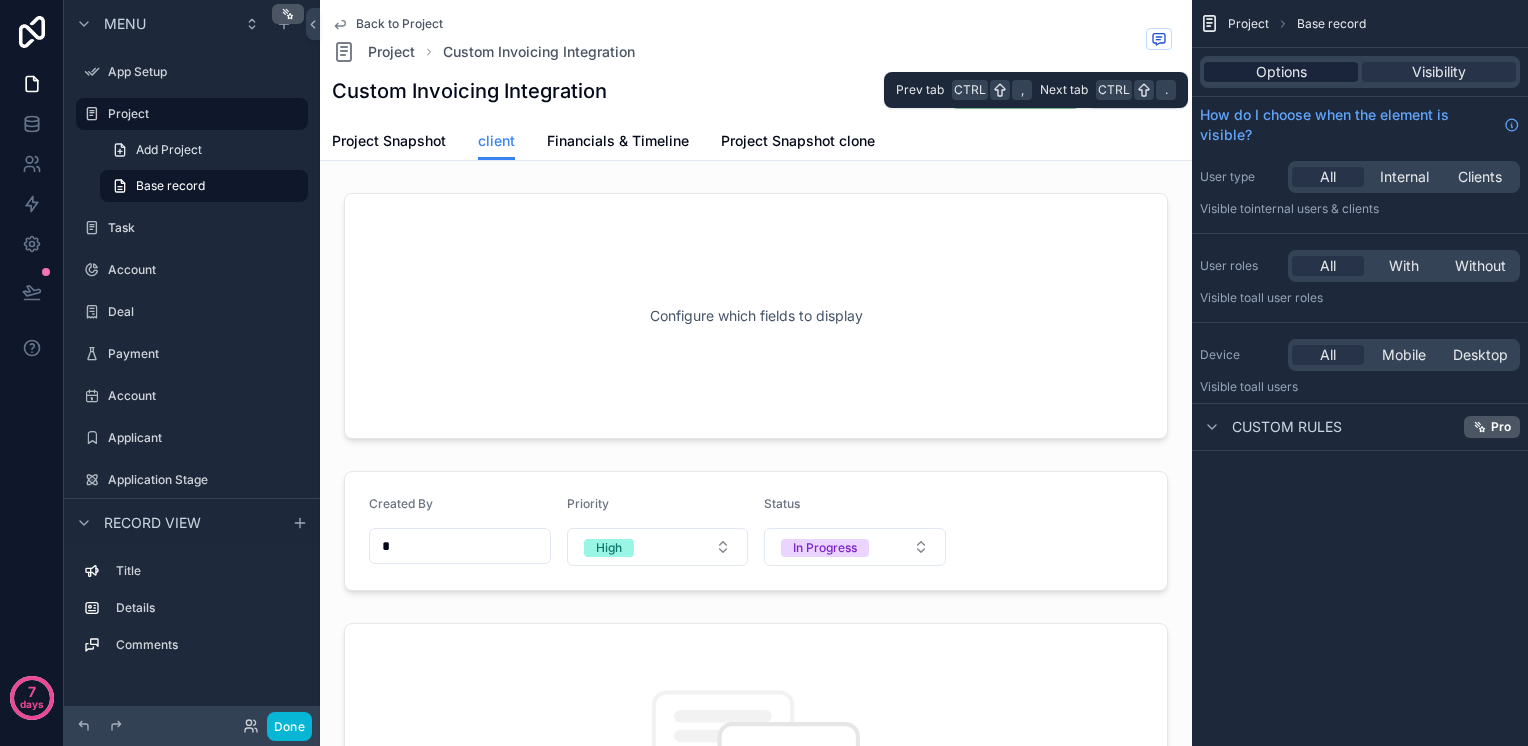 click on "Options" at bounding box center (1281, 72) 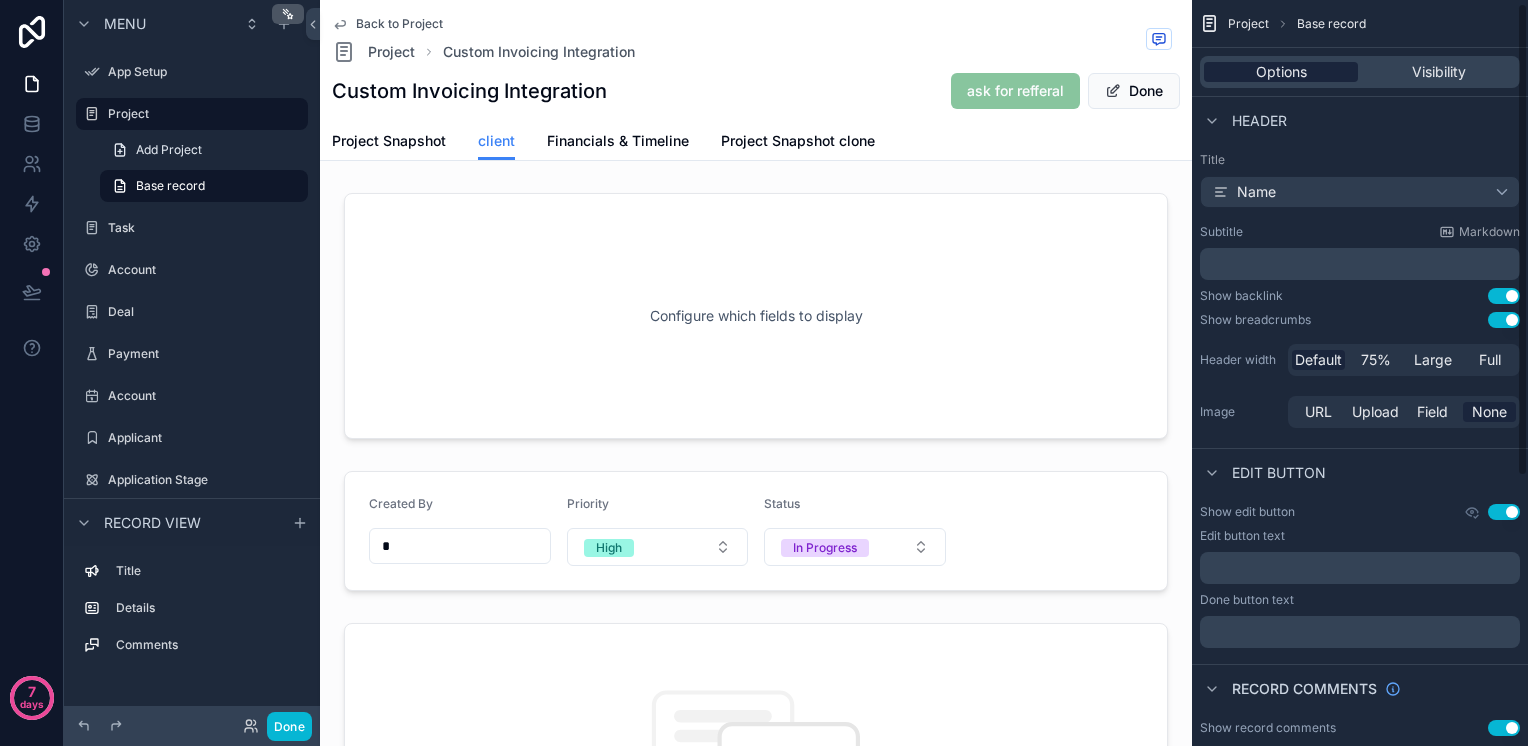 scroll, scrollTop: 429, scrollLeft: 0, axis: vertical 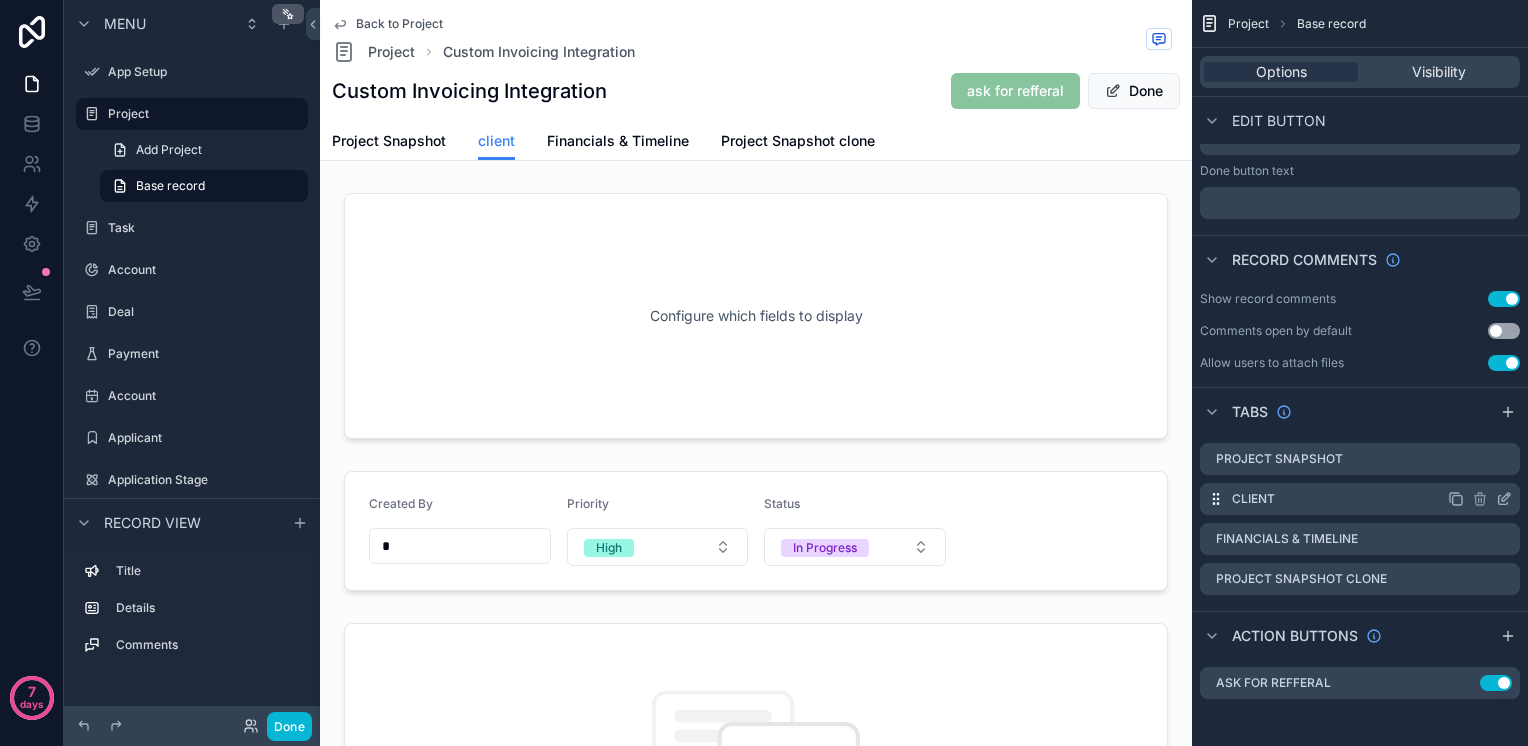 click 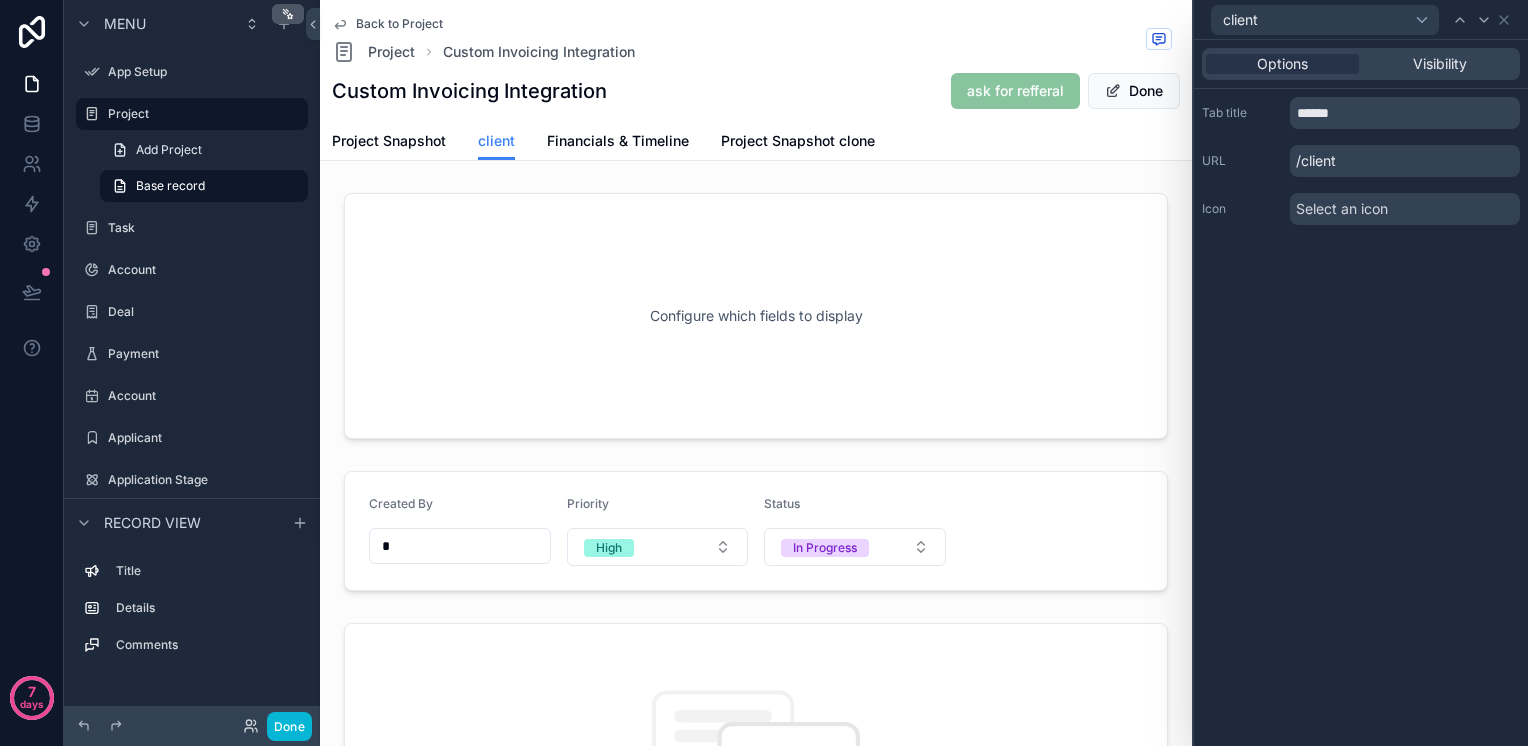 click on "/client" at bounding box center [1405, 161] 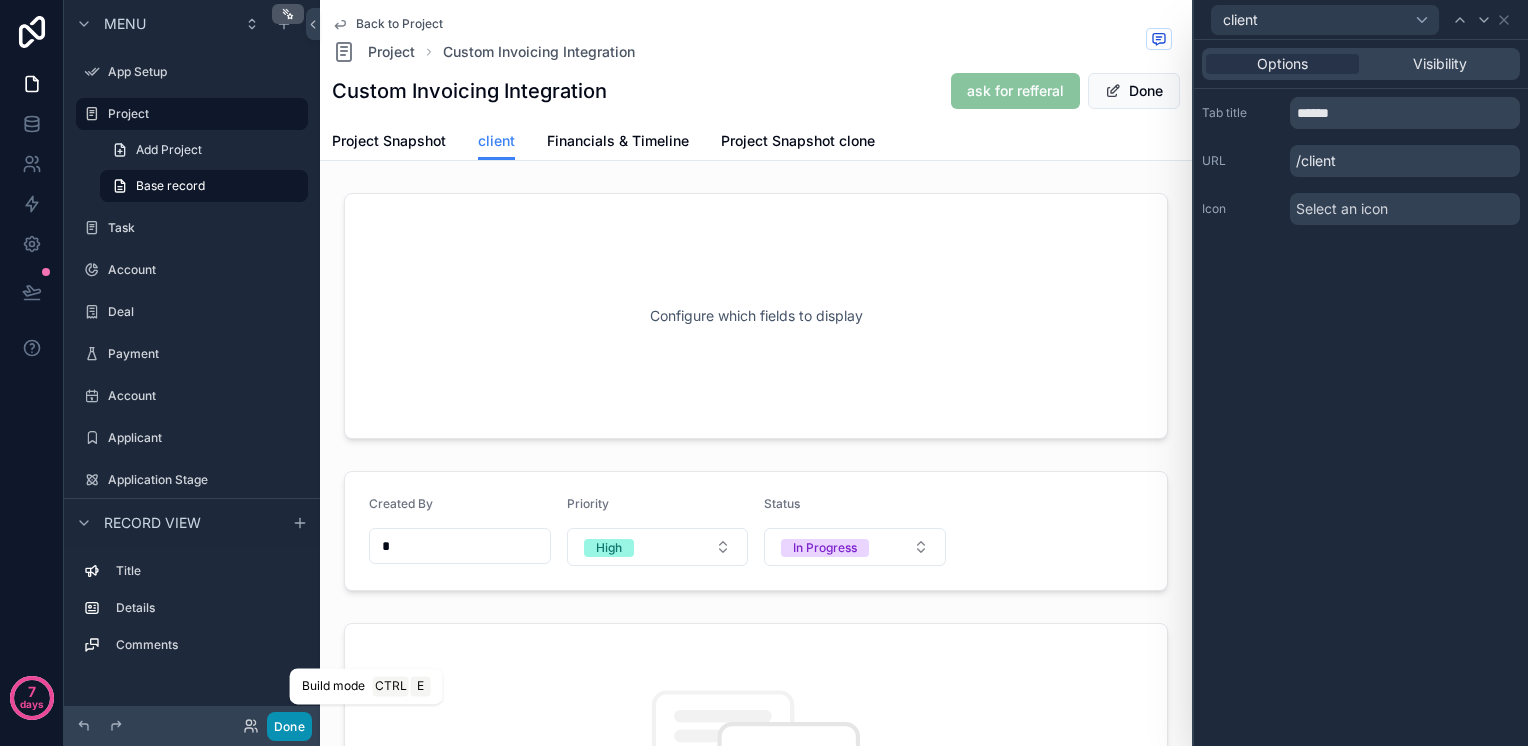 click on "Done" at bounding box center [289, 726] 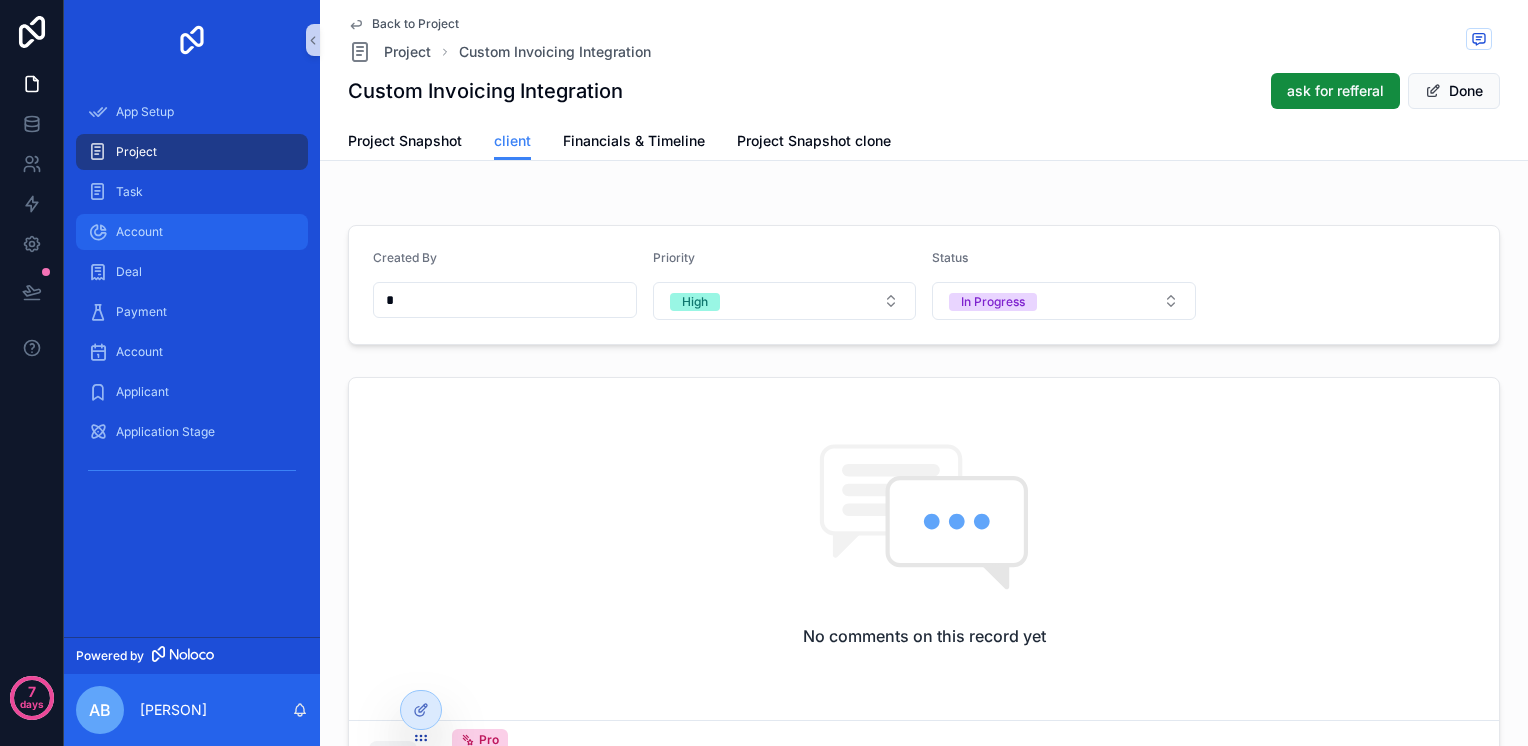 click on "Account" at bounding box center (192, 232) 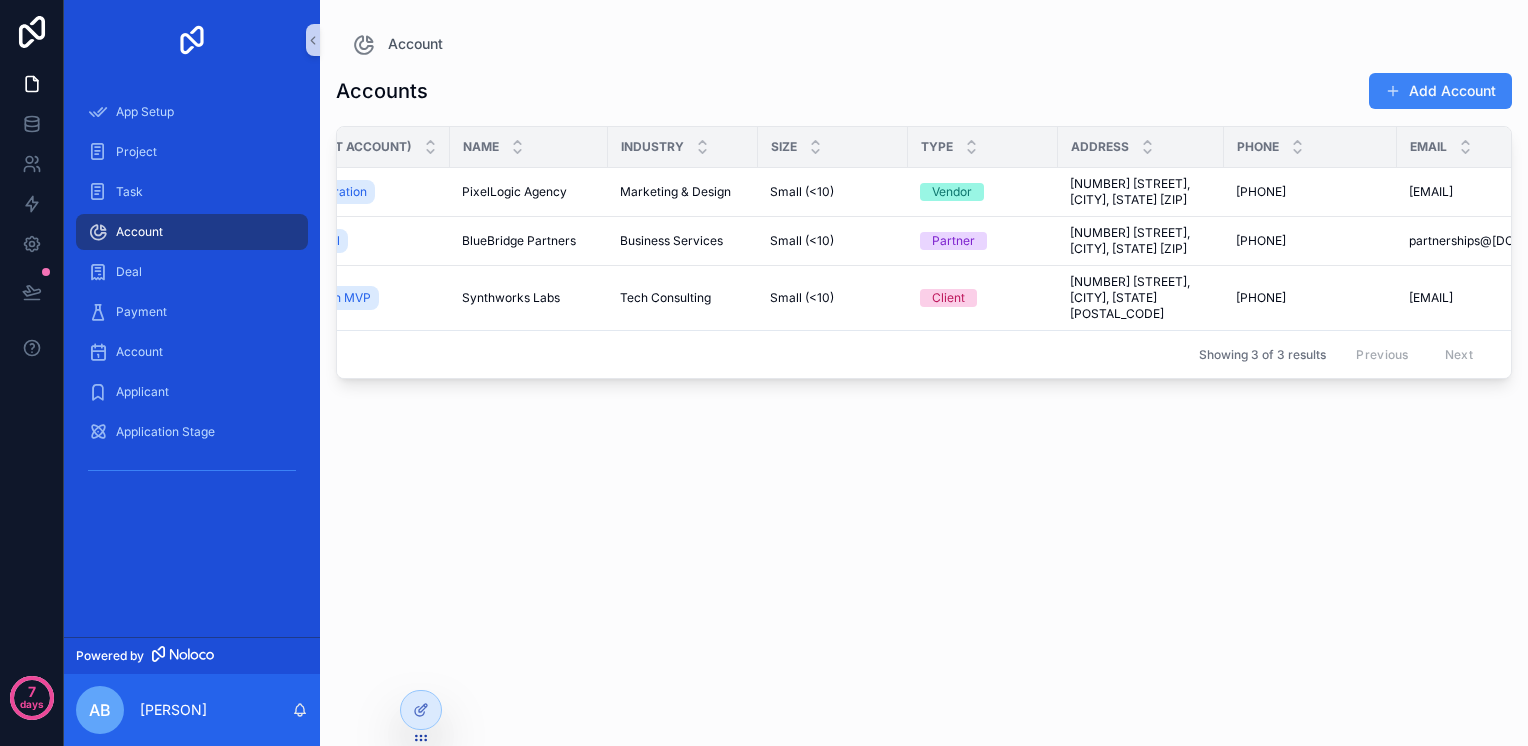 scroll, scrollTop: 0, scrollLeft: 168, axis: horizontal 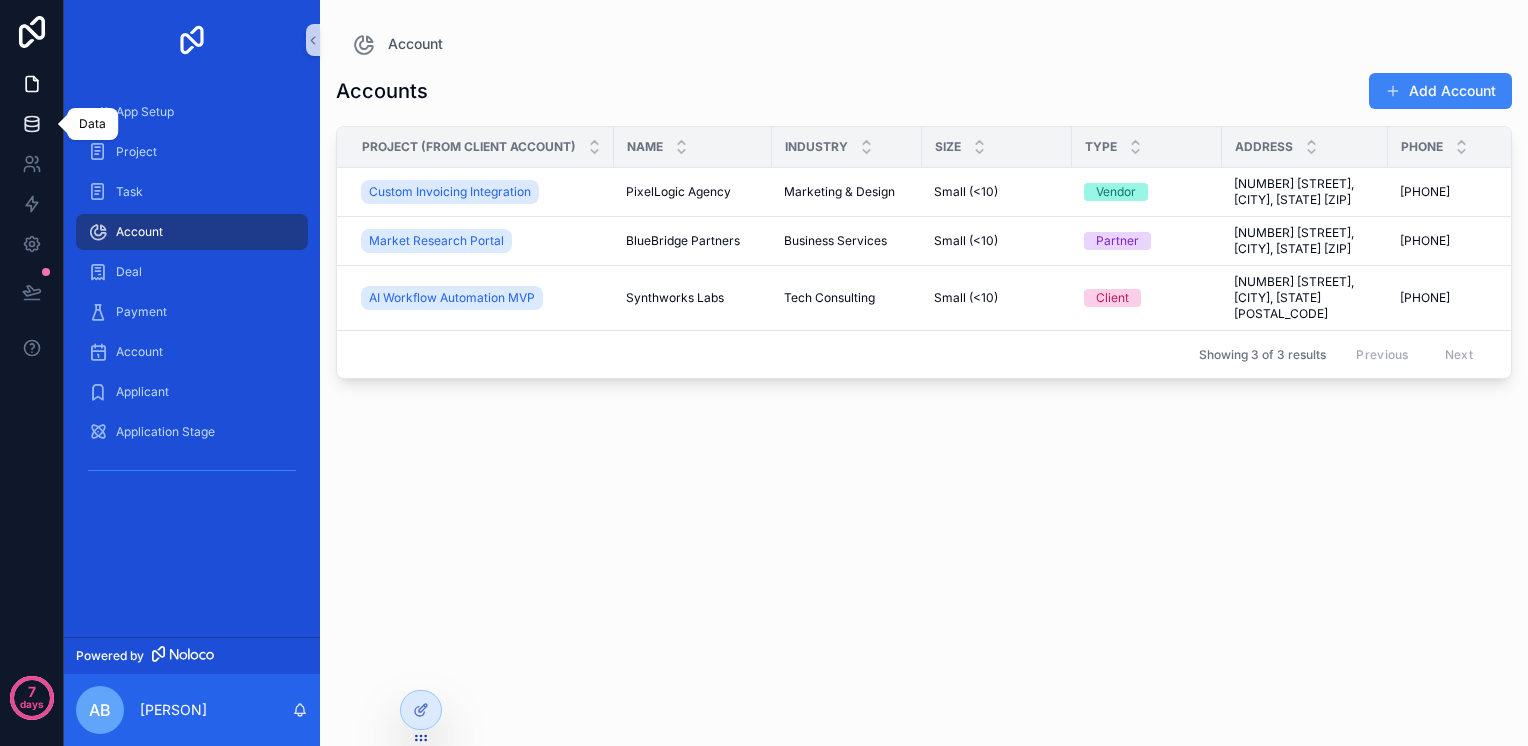 click 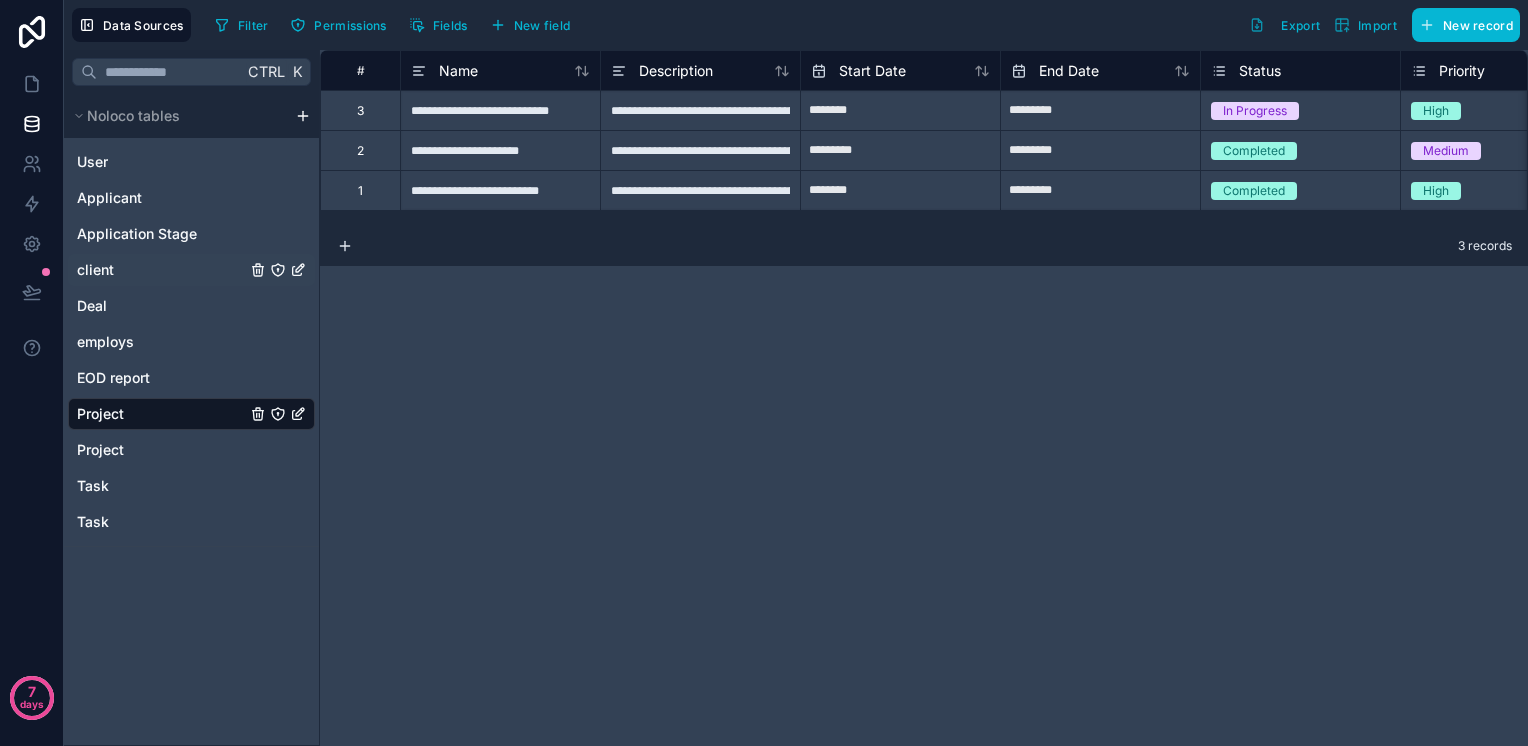 click on "client" at bounding box center [191, 270] 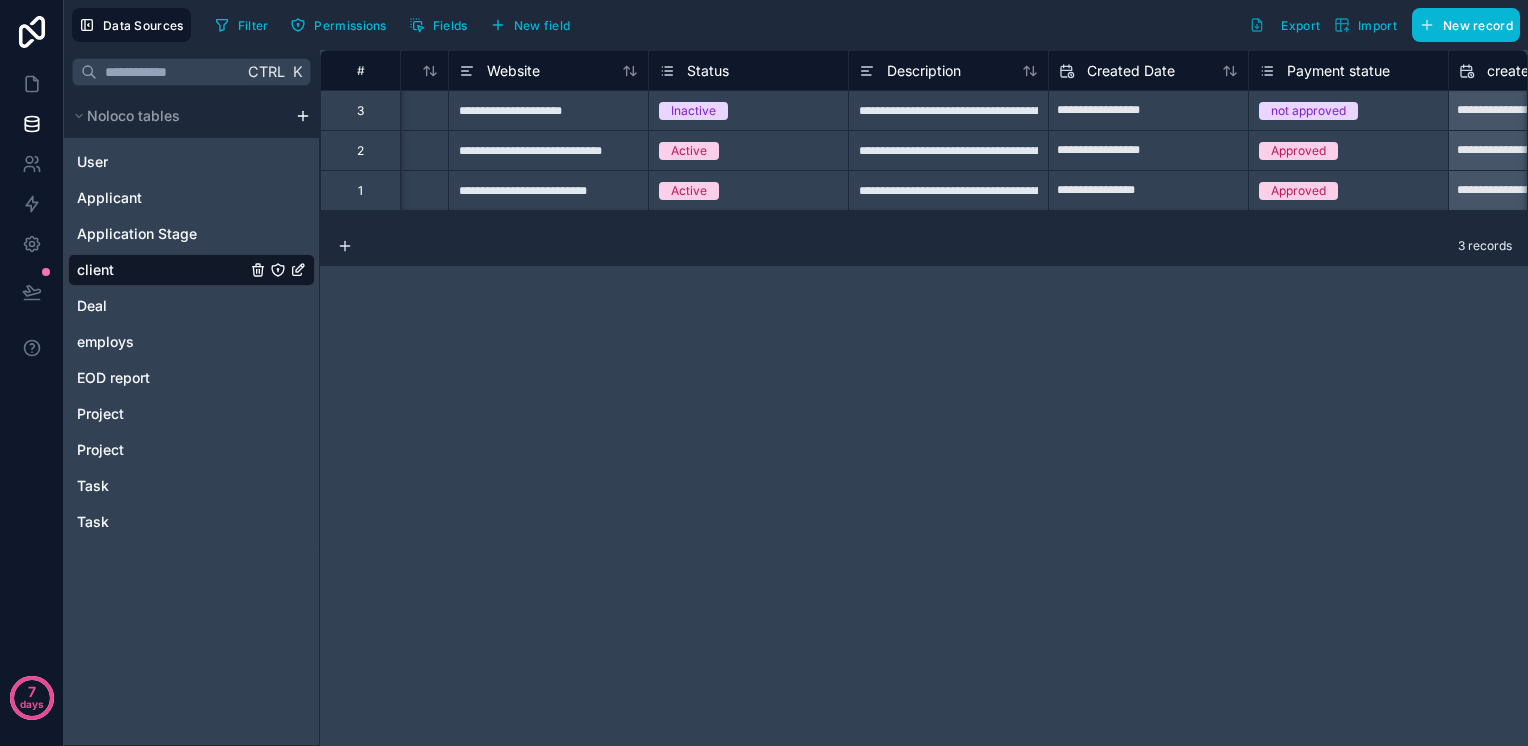 scroll, scrollTop: 0, scrollLeft: 1423, axis: horizontal 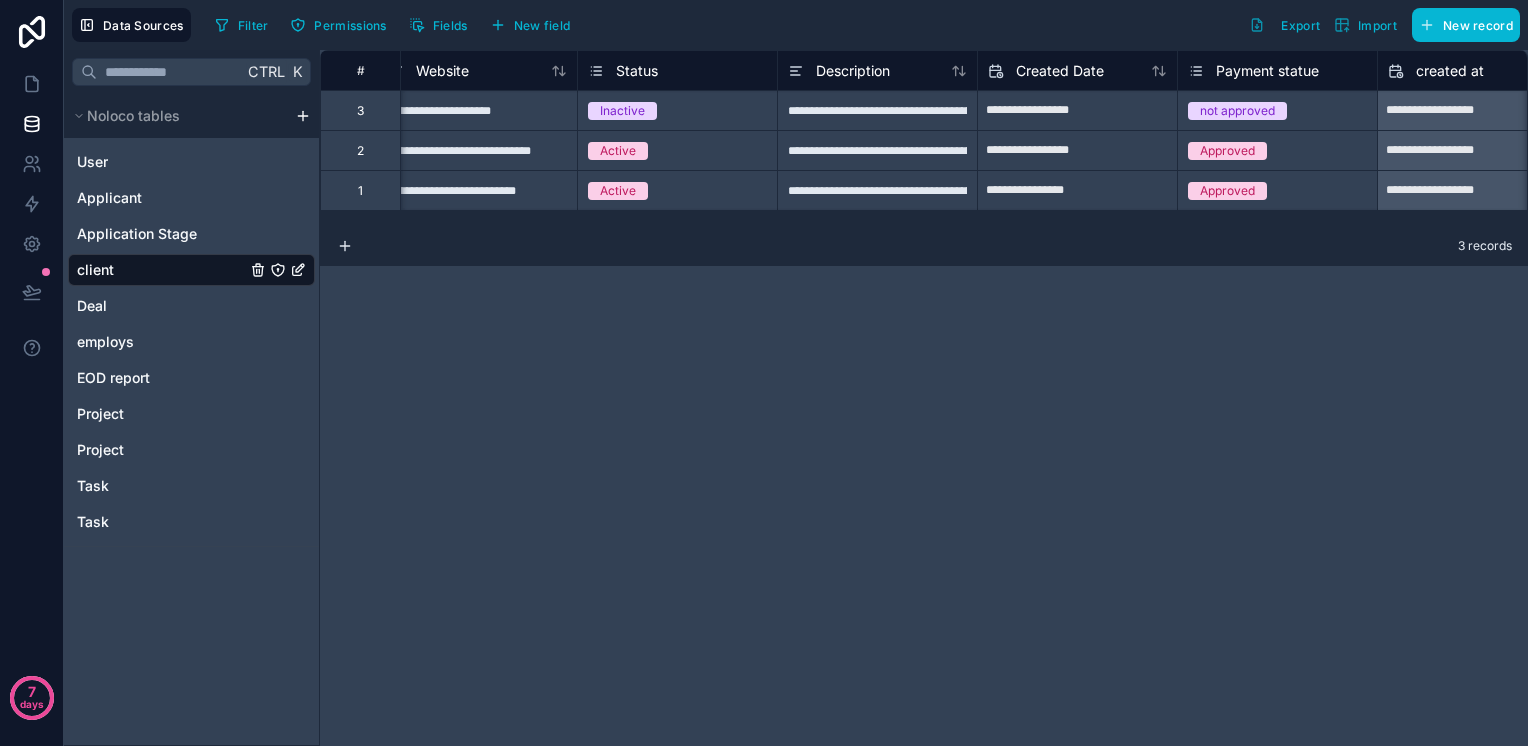 click on "not approved" at bounding box center [1237, 111] 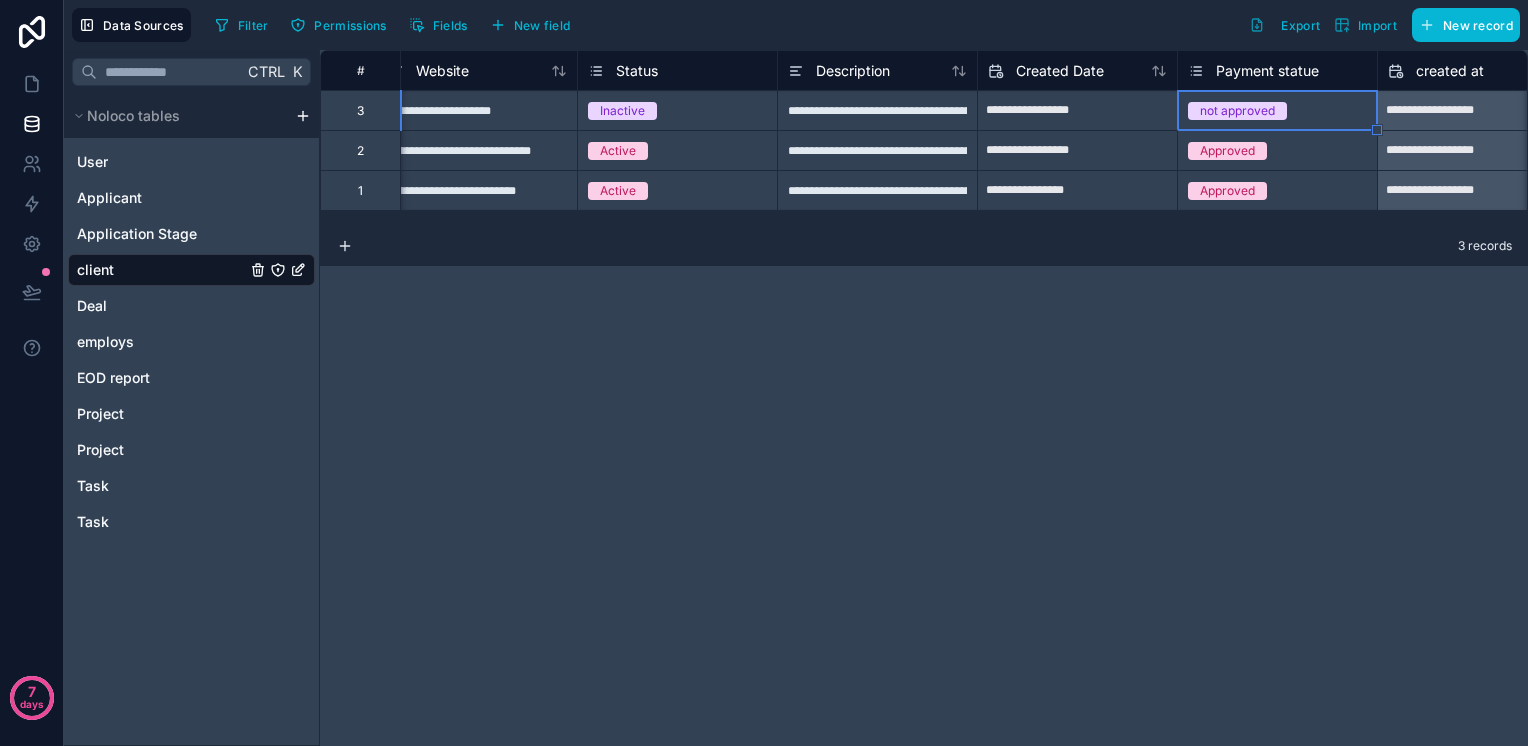 click on "not approved" at bounding box center (1237, 111) 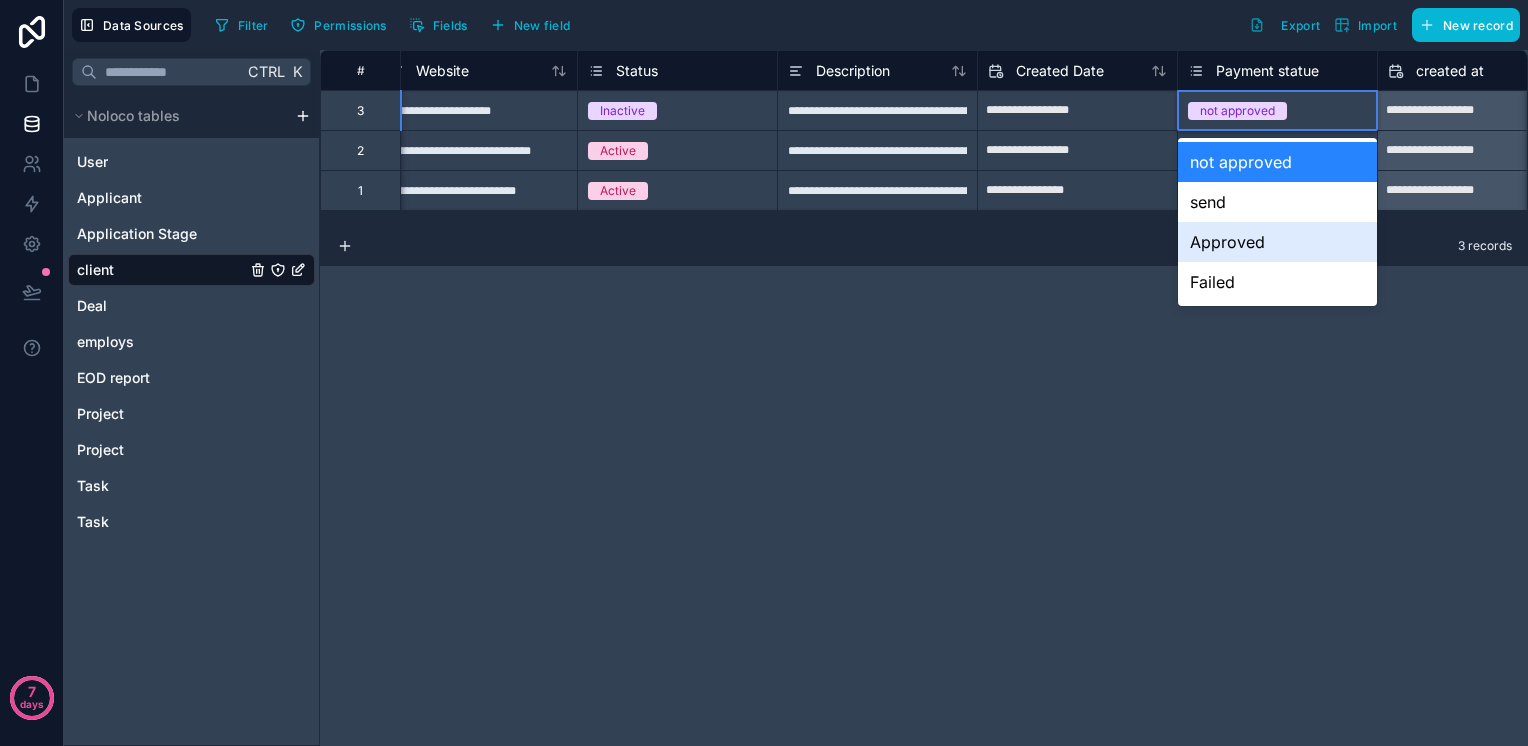 click on "Approved" at bounding box center (1277, 242) 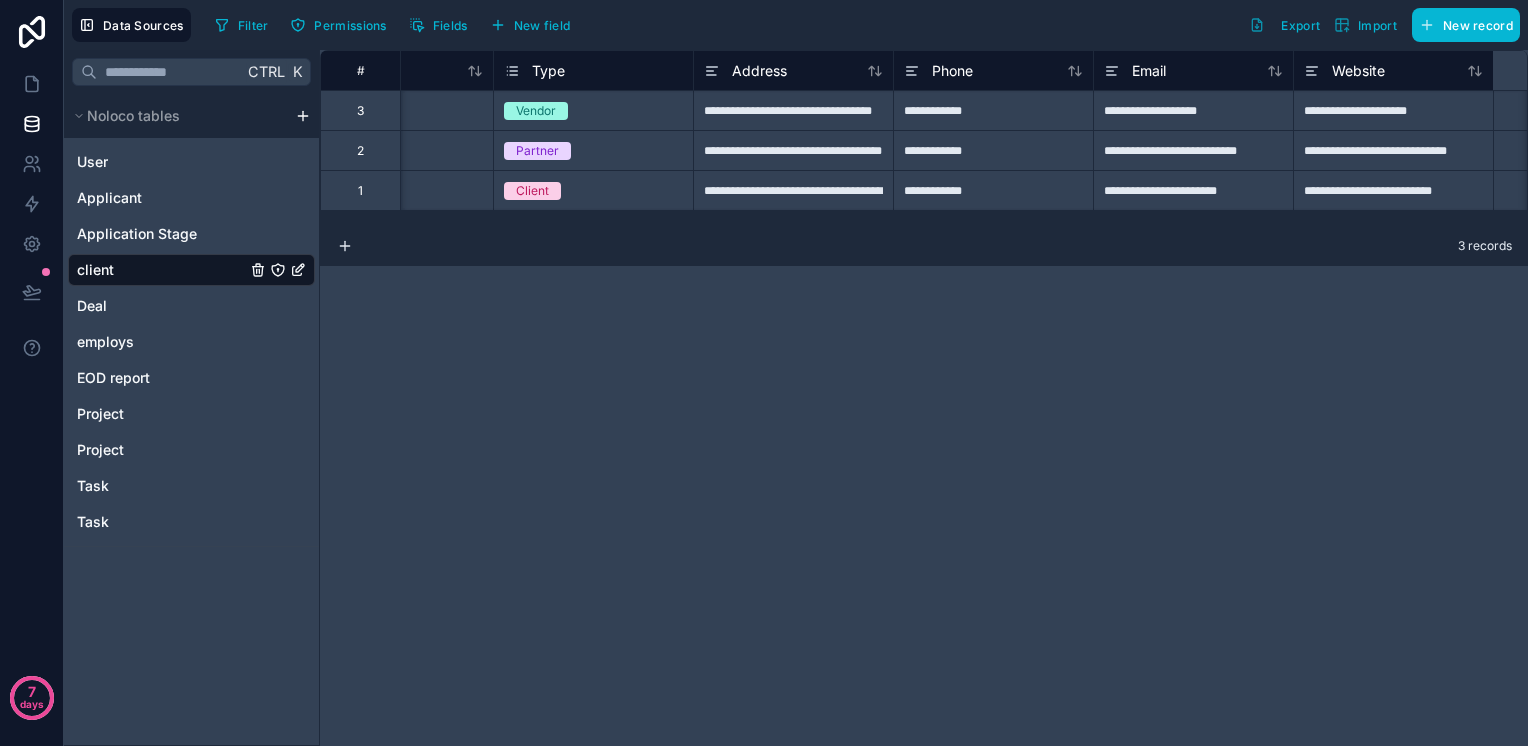 scroll, scrollTop: 0, scrollLeft: 0, axis: both 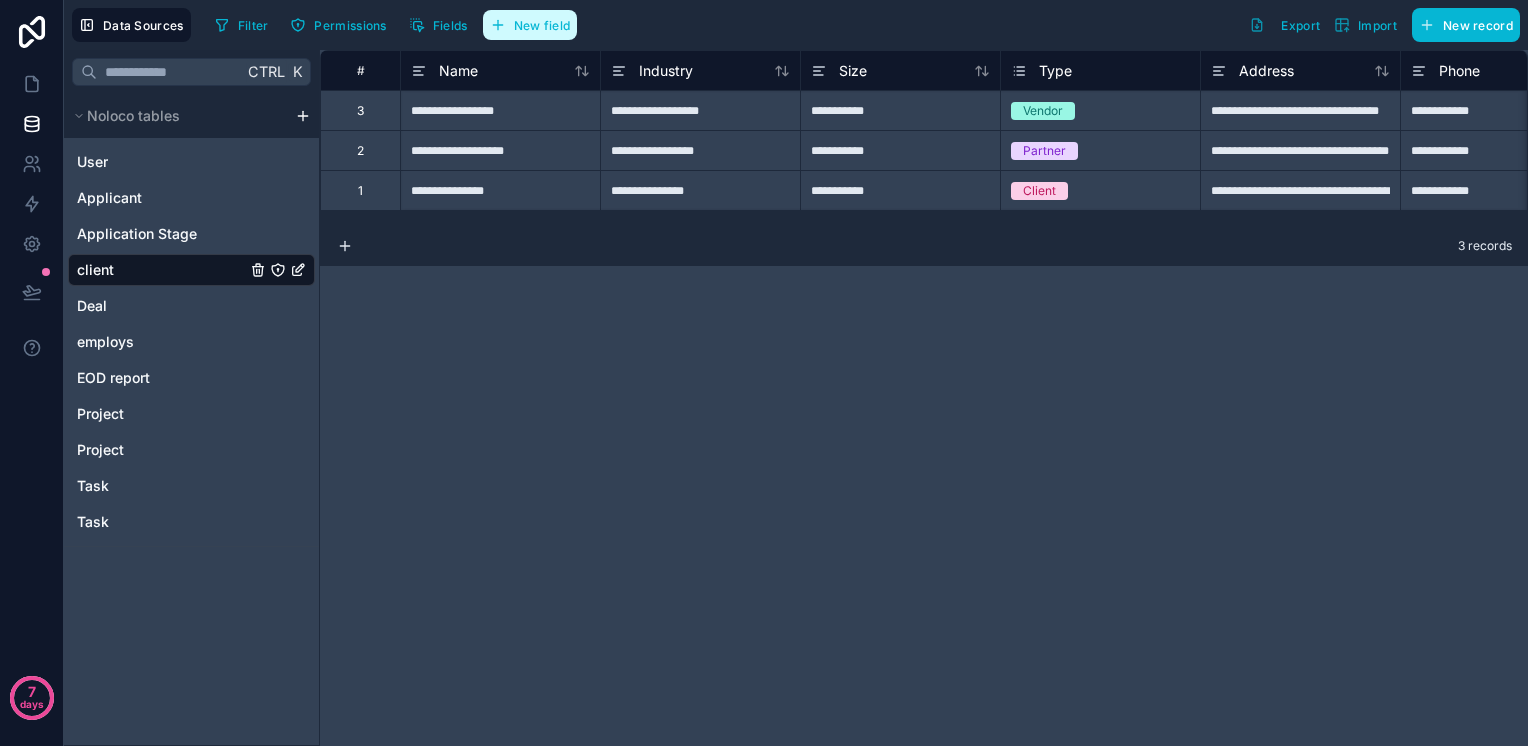 click on "New field" at bounding box center (530, 25) 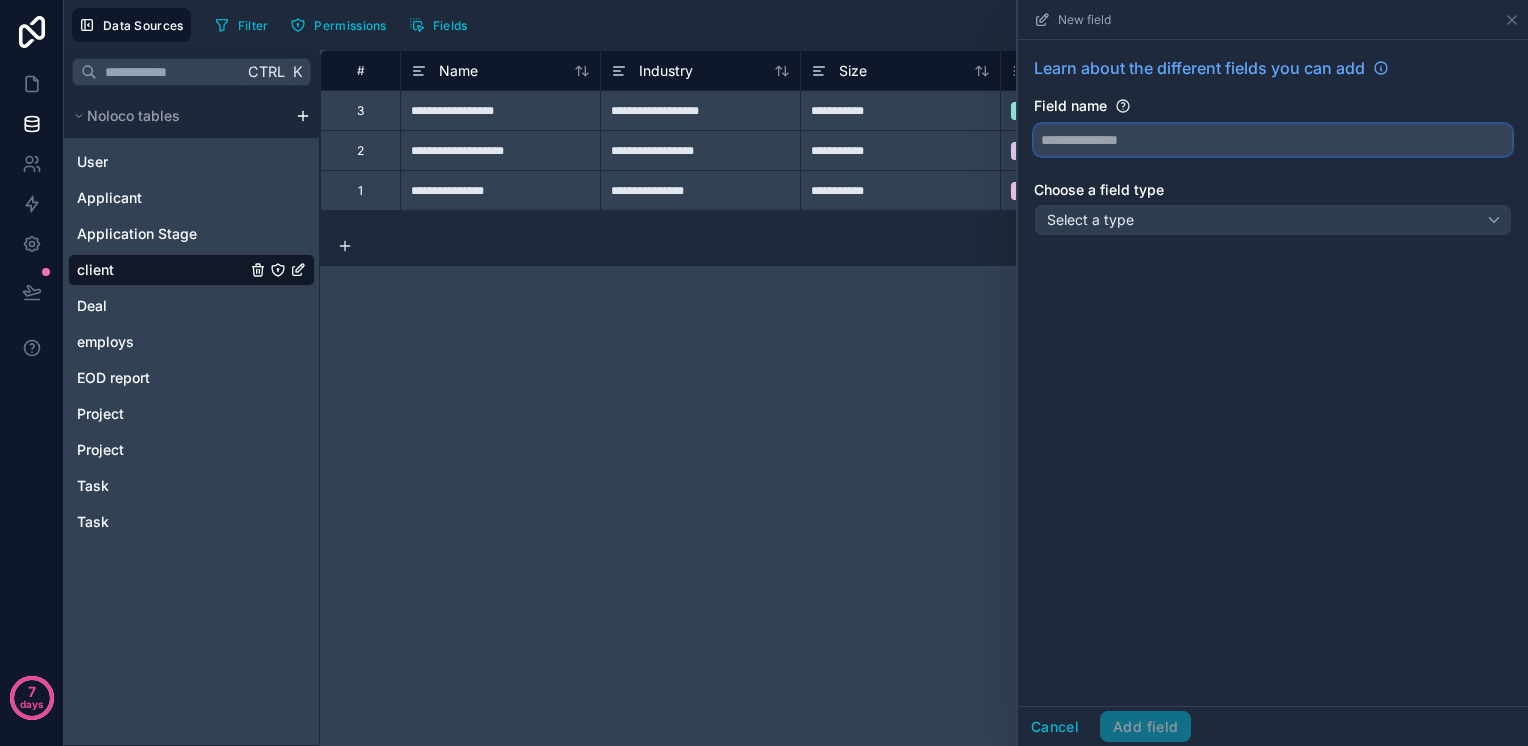 click at bounding box center [1273, 140] 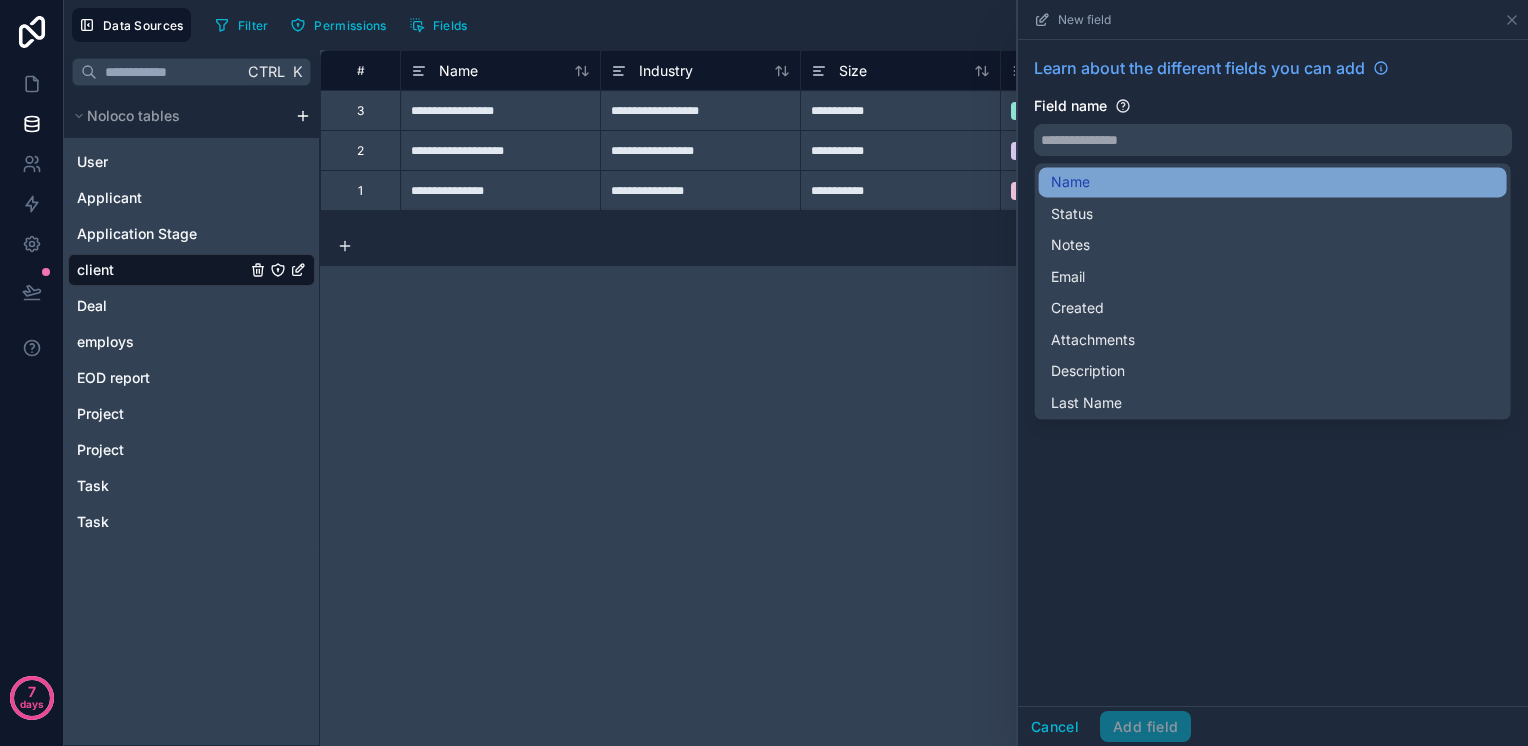 click on "Name" at bounding box center (1273, 182) 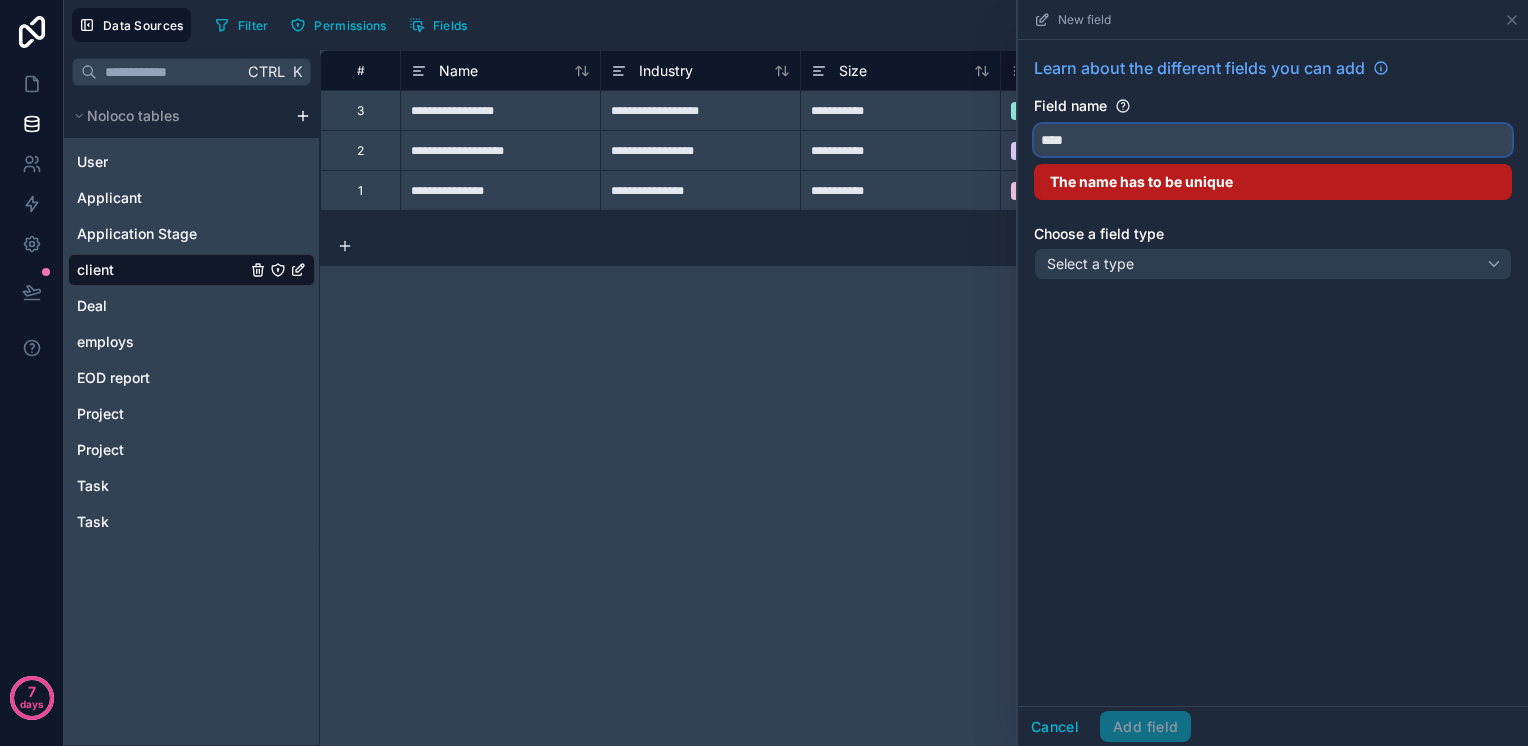 click on "****" at bounding box center (1273, 140) 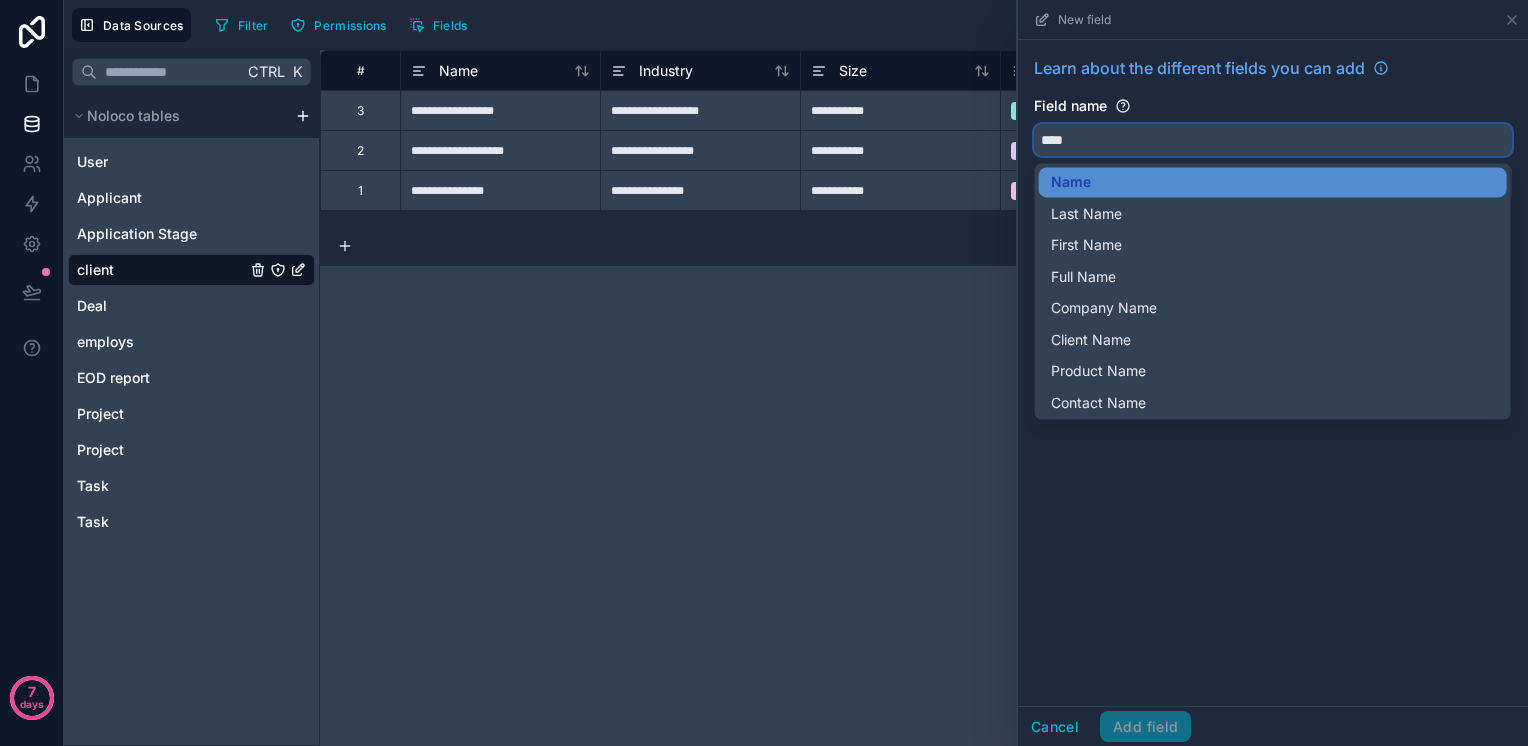 drag, startPoint x: 1097, startPoint y: 142, endPoint x: 976, endPoint y: 141, distance: 121.004135 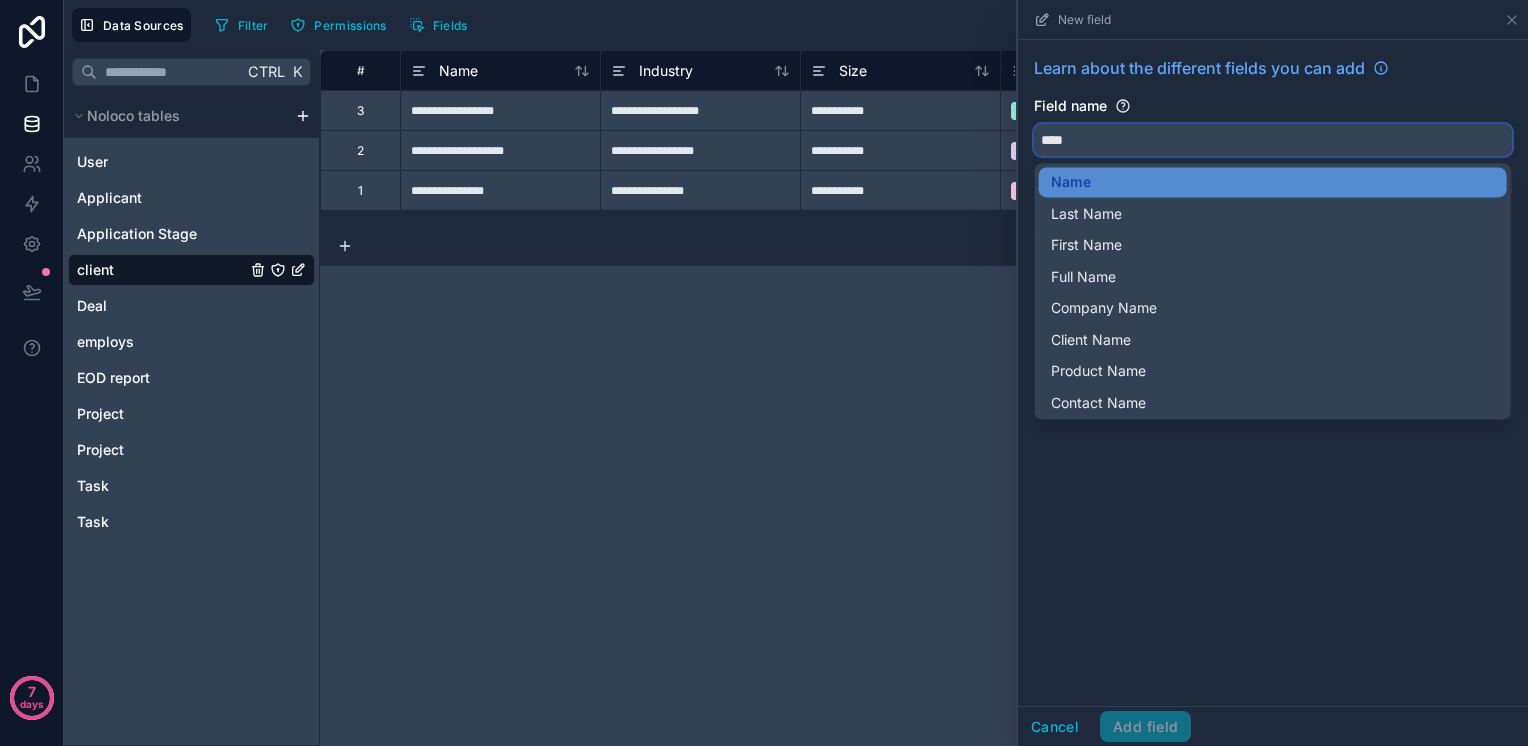 click on "**********" at bounding box center [796, 373] 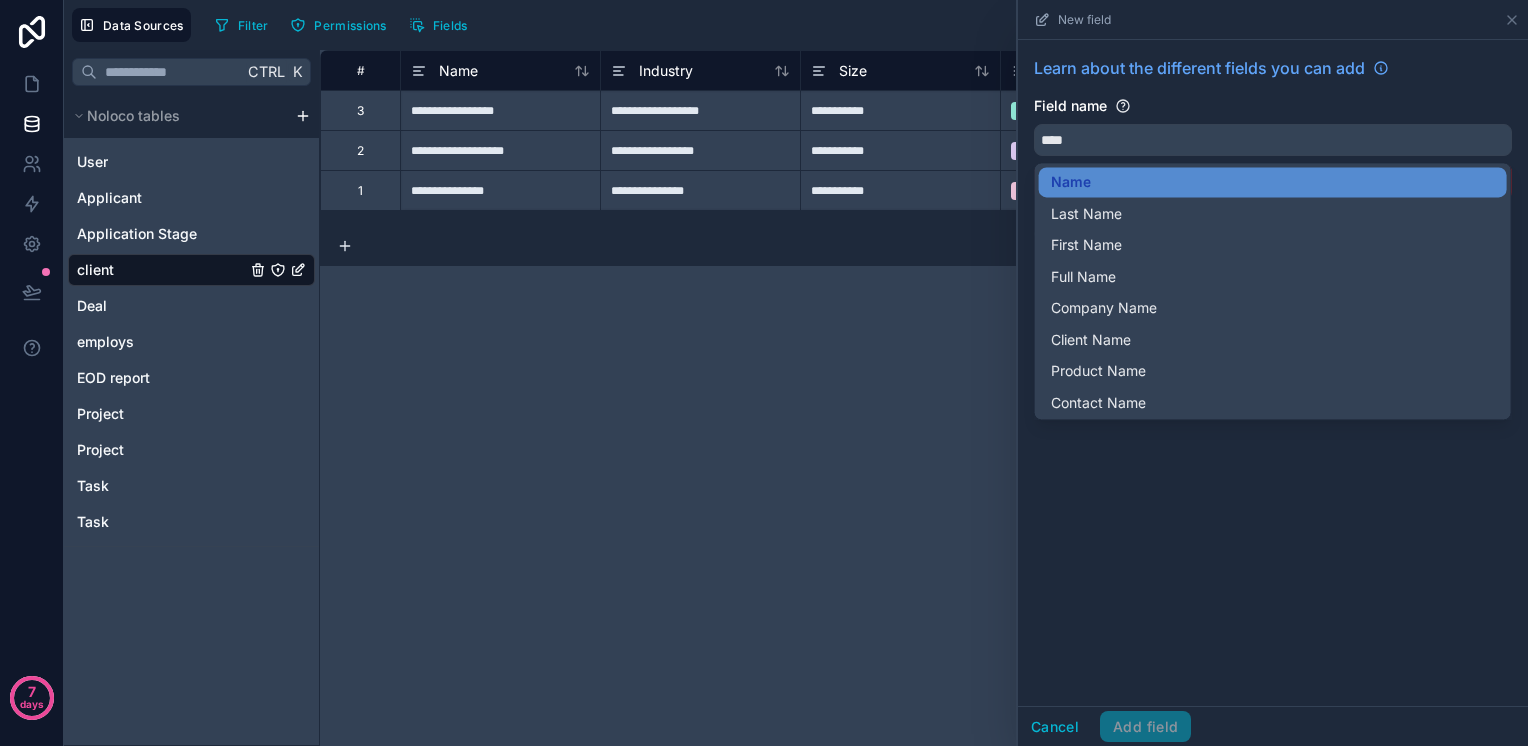 click on "Field name" at bounding box center (1273, 106) 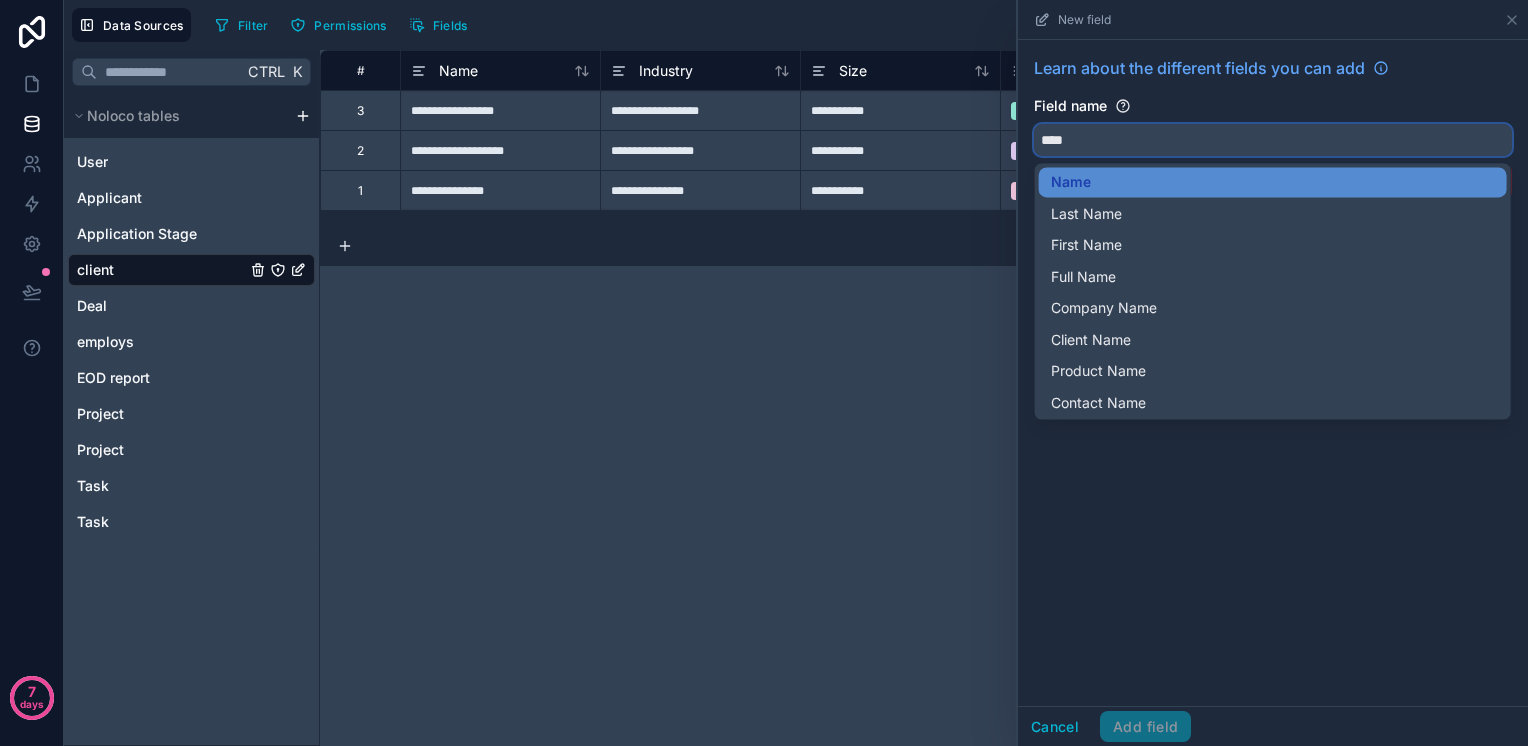 click on "Learn about the different fields you can add Field name **** The name has to be unique Choose a field type Select a type" at bounding box center (1273, 172) 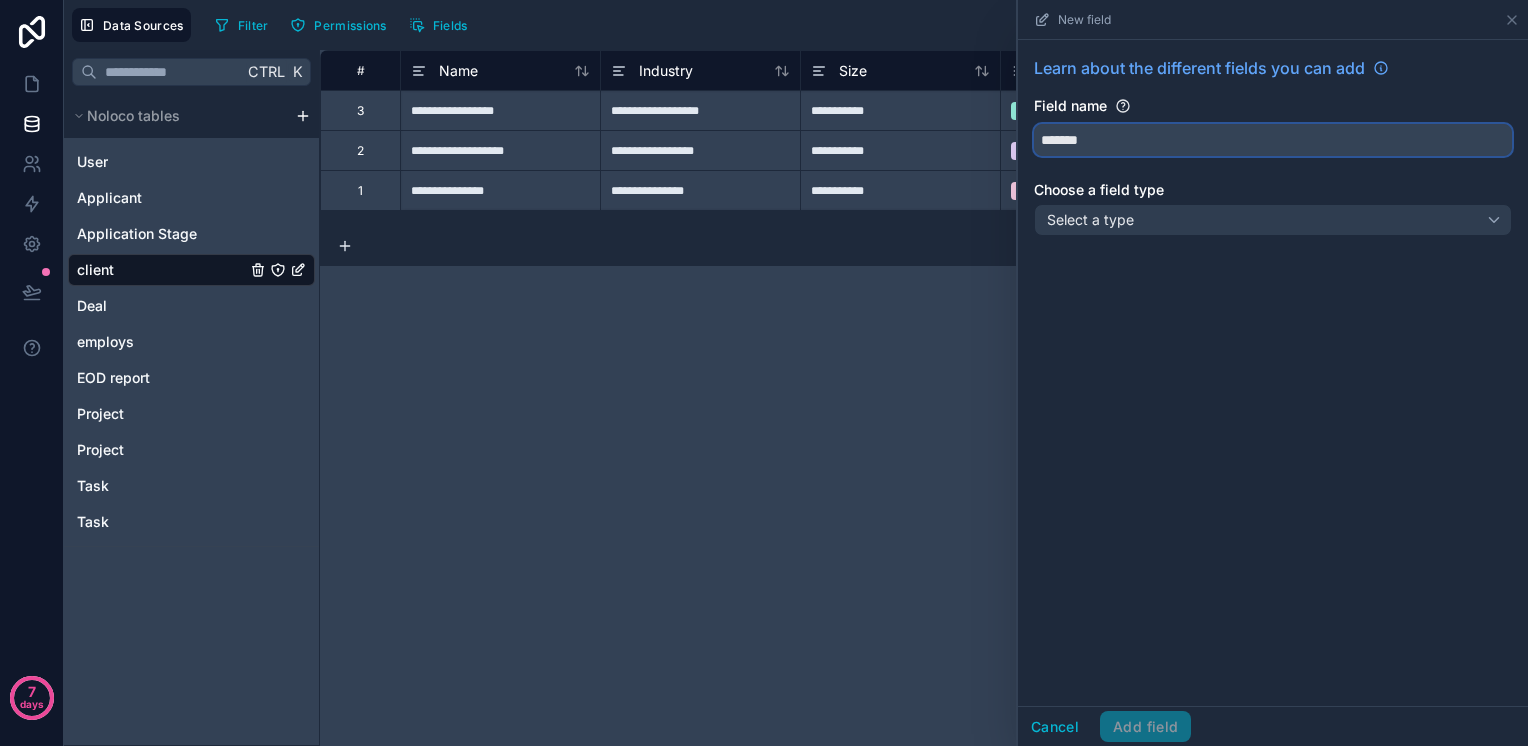 type on "*******" 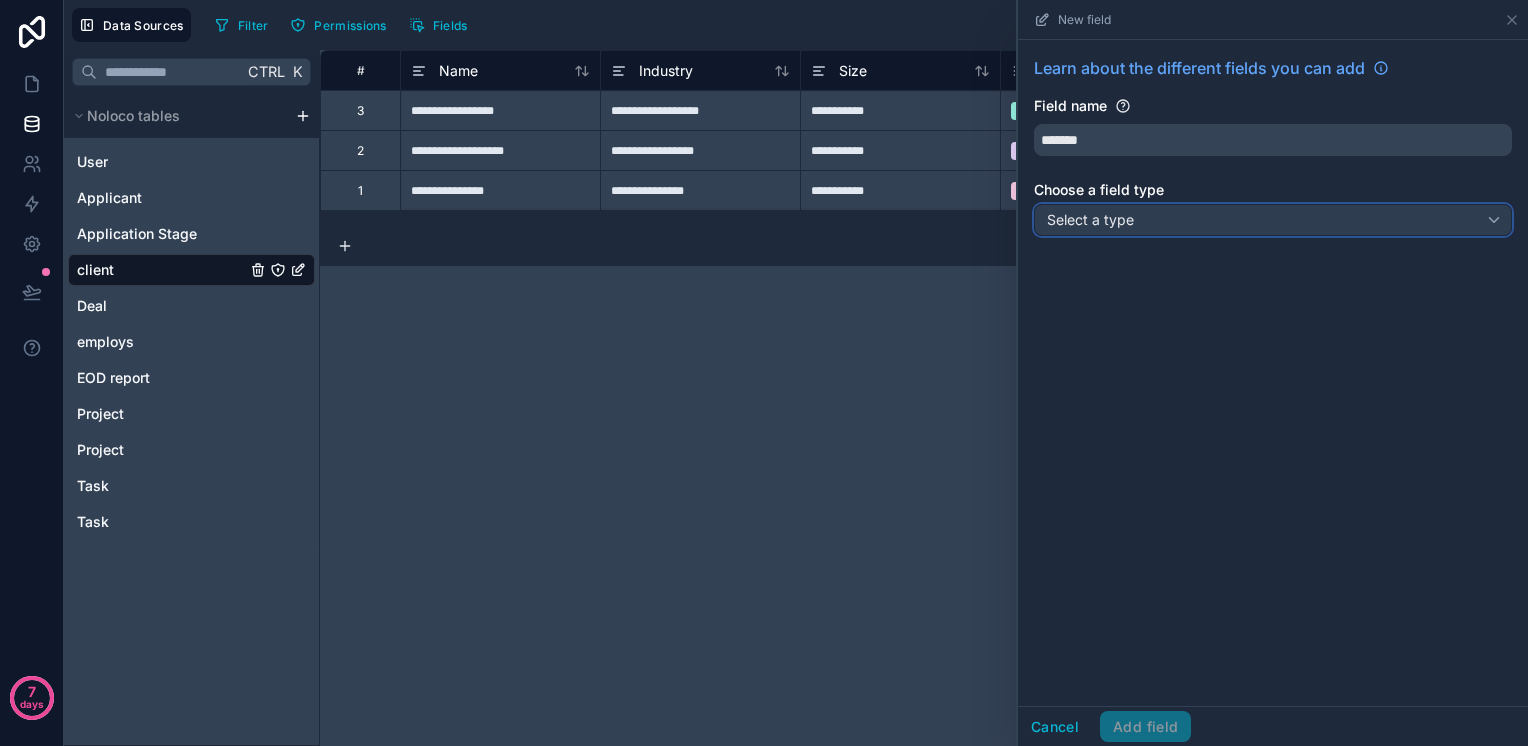 click on "Select a type" at bounding box center [1090, 219] 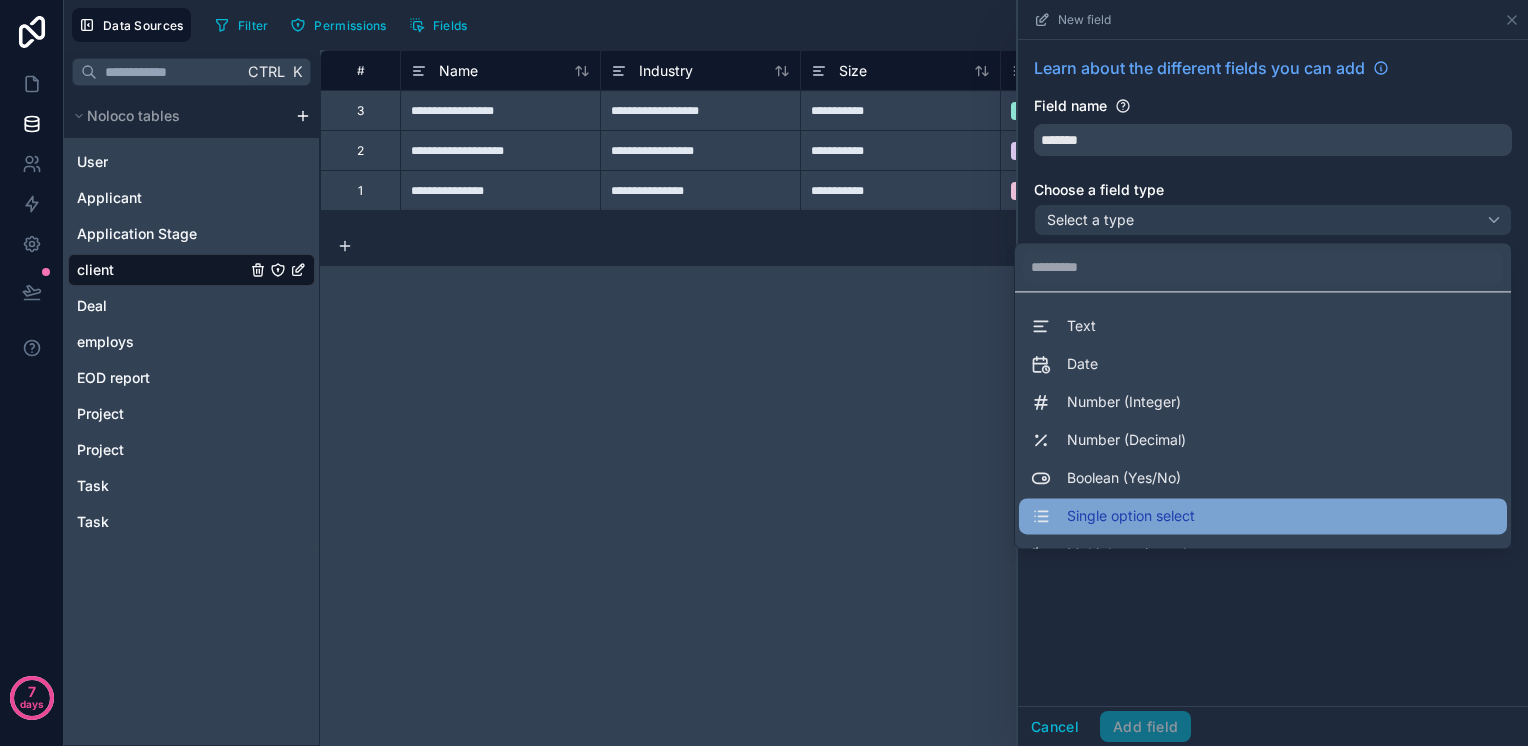 click on "Single option select" at bounding box center [1131, 517] 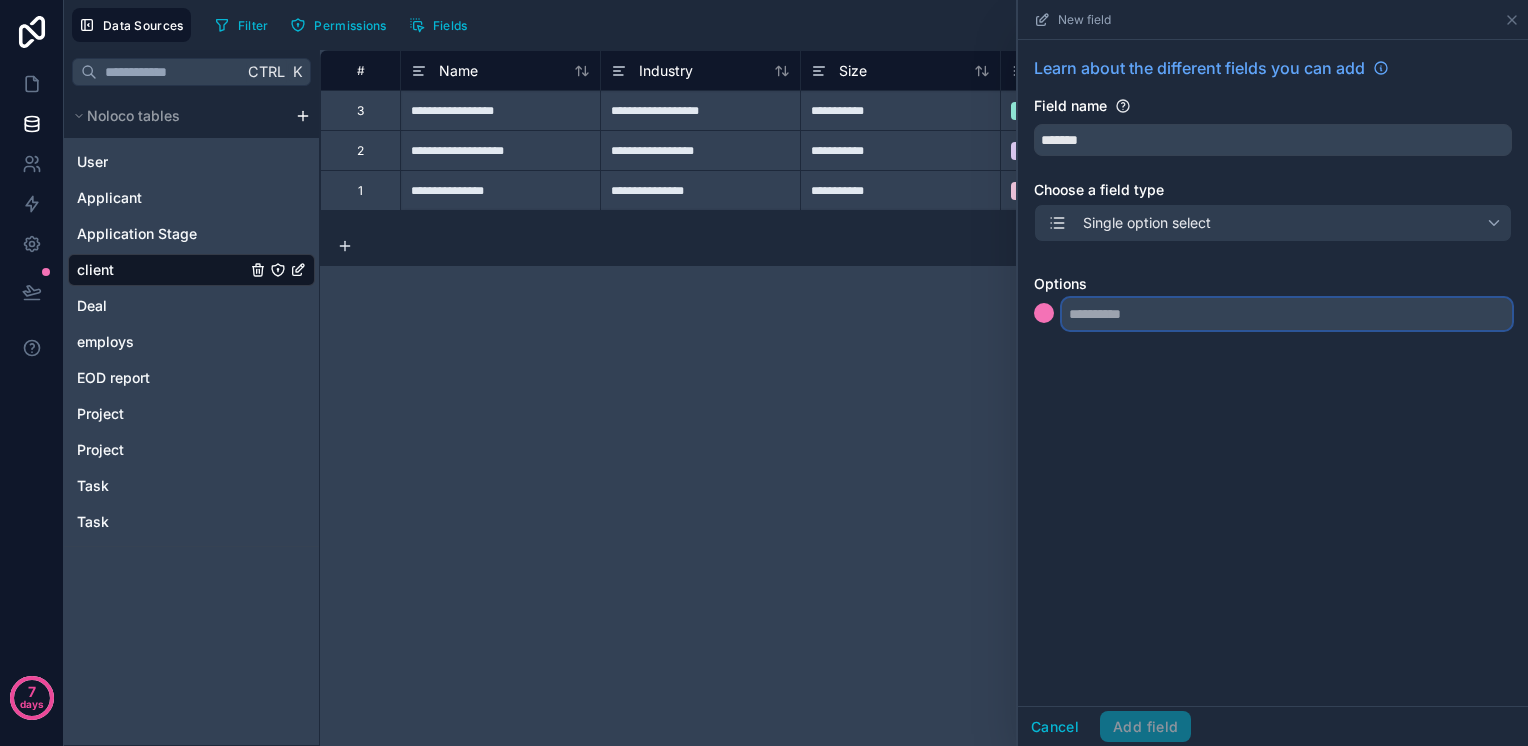 click at bounding box center [1287, 314] 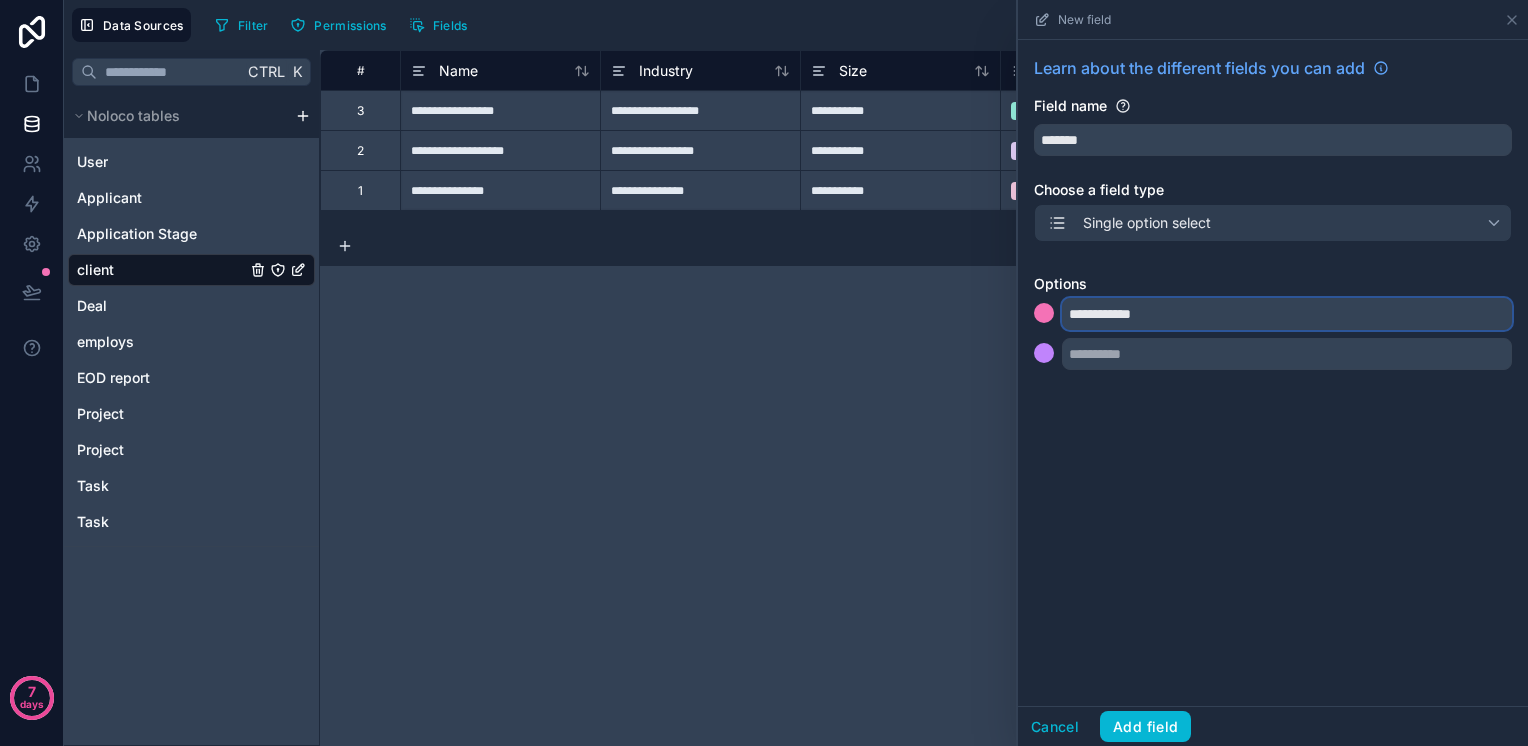 type on "**********" 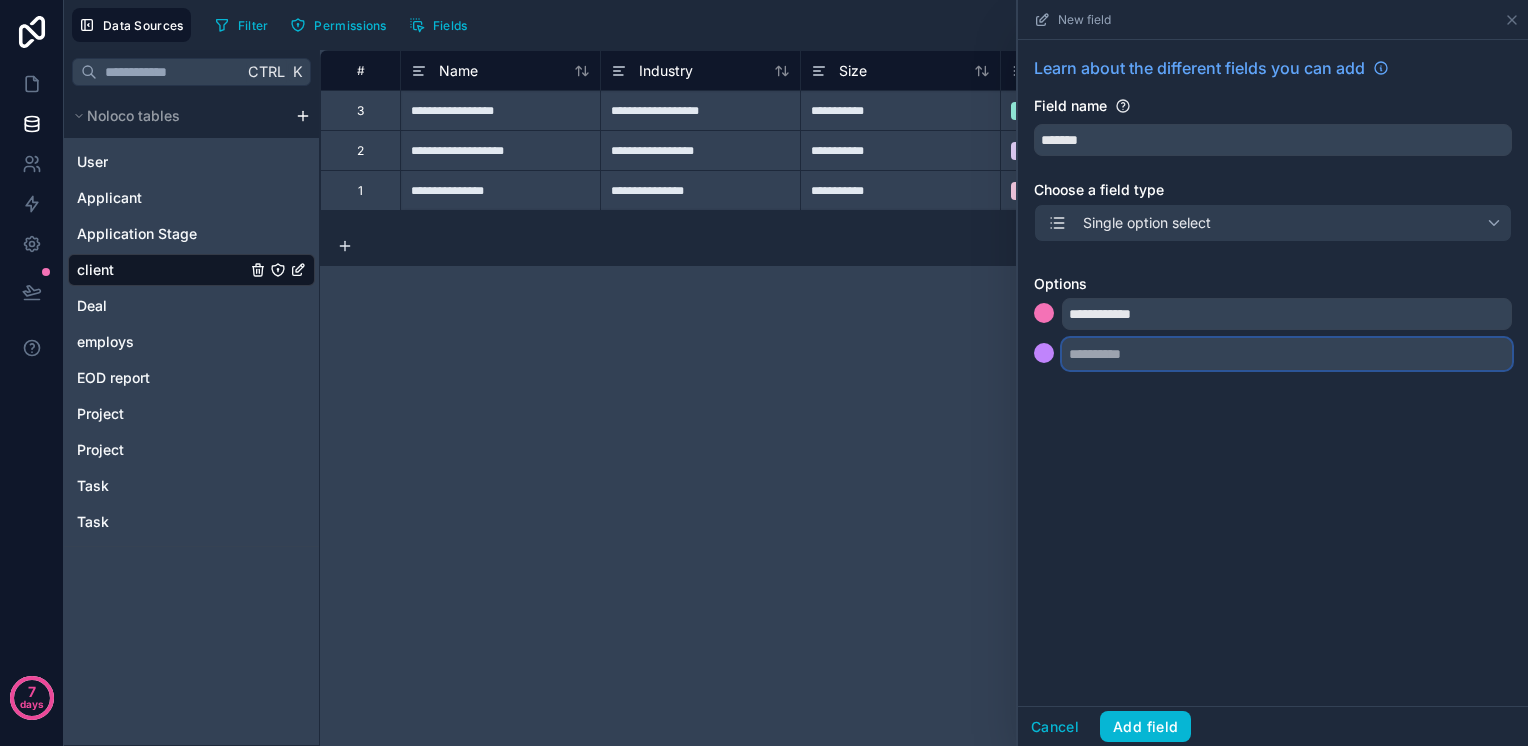 click at bounding box center (1287, 354) 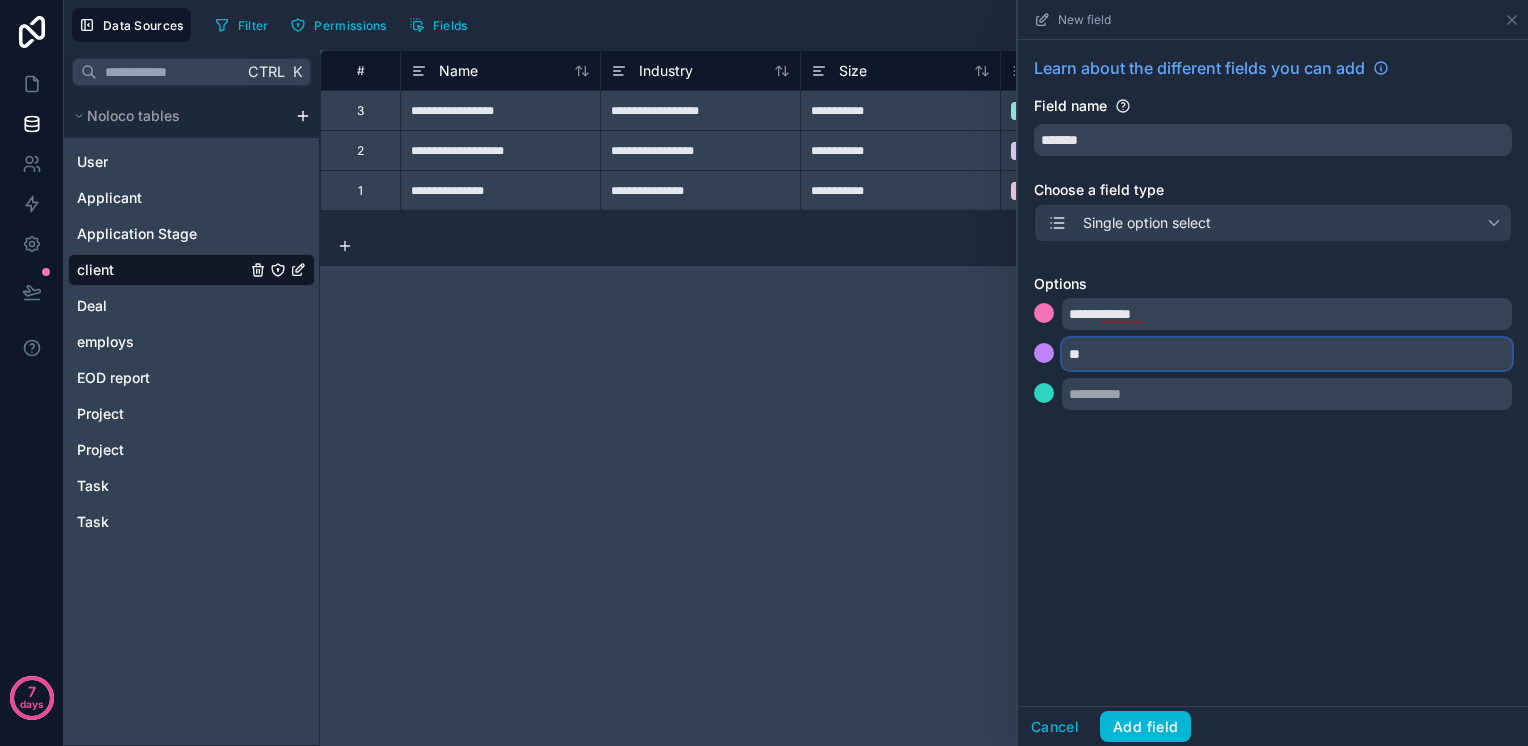 type on "*" 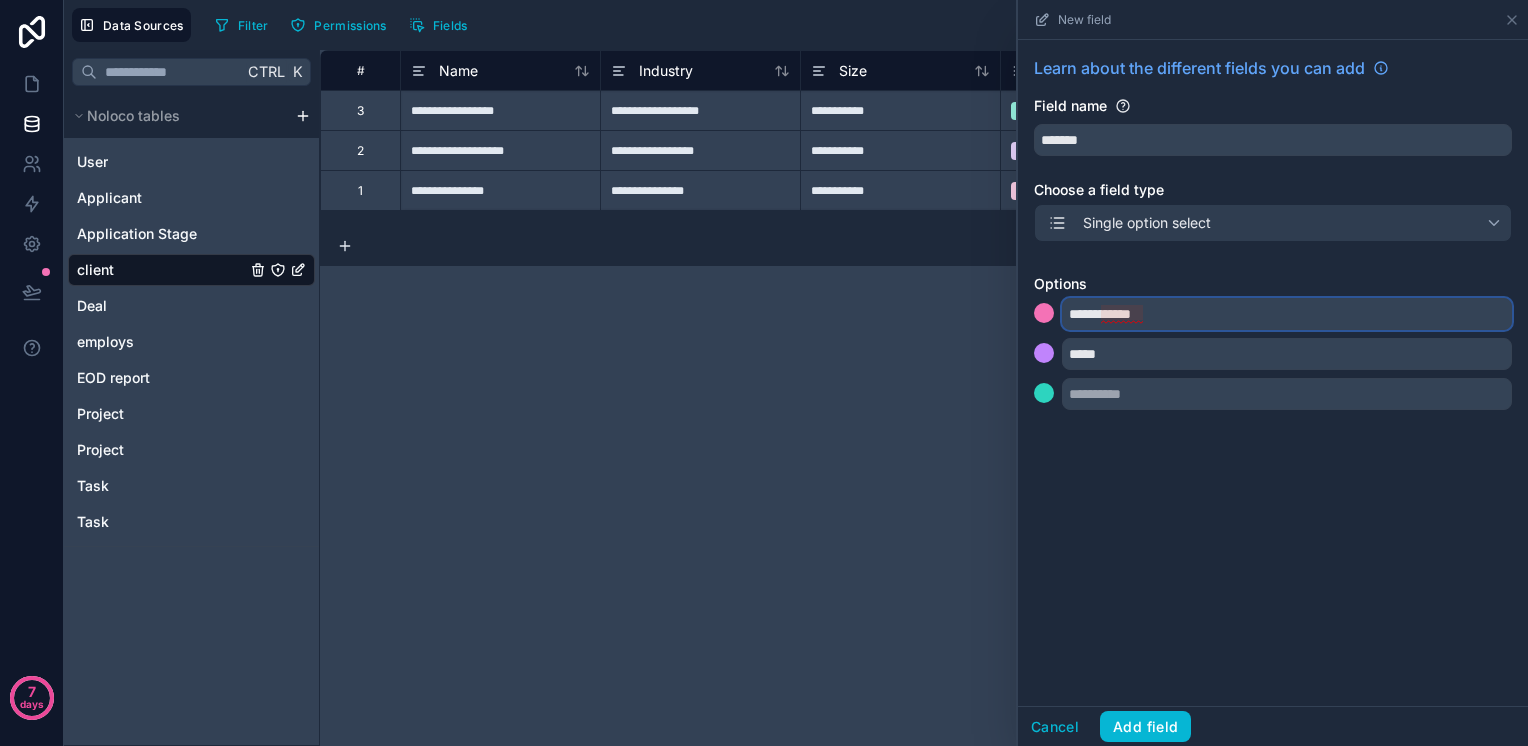 click on "**********" at bounding box center [1287, 314] 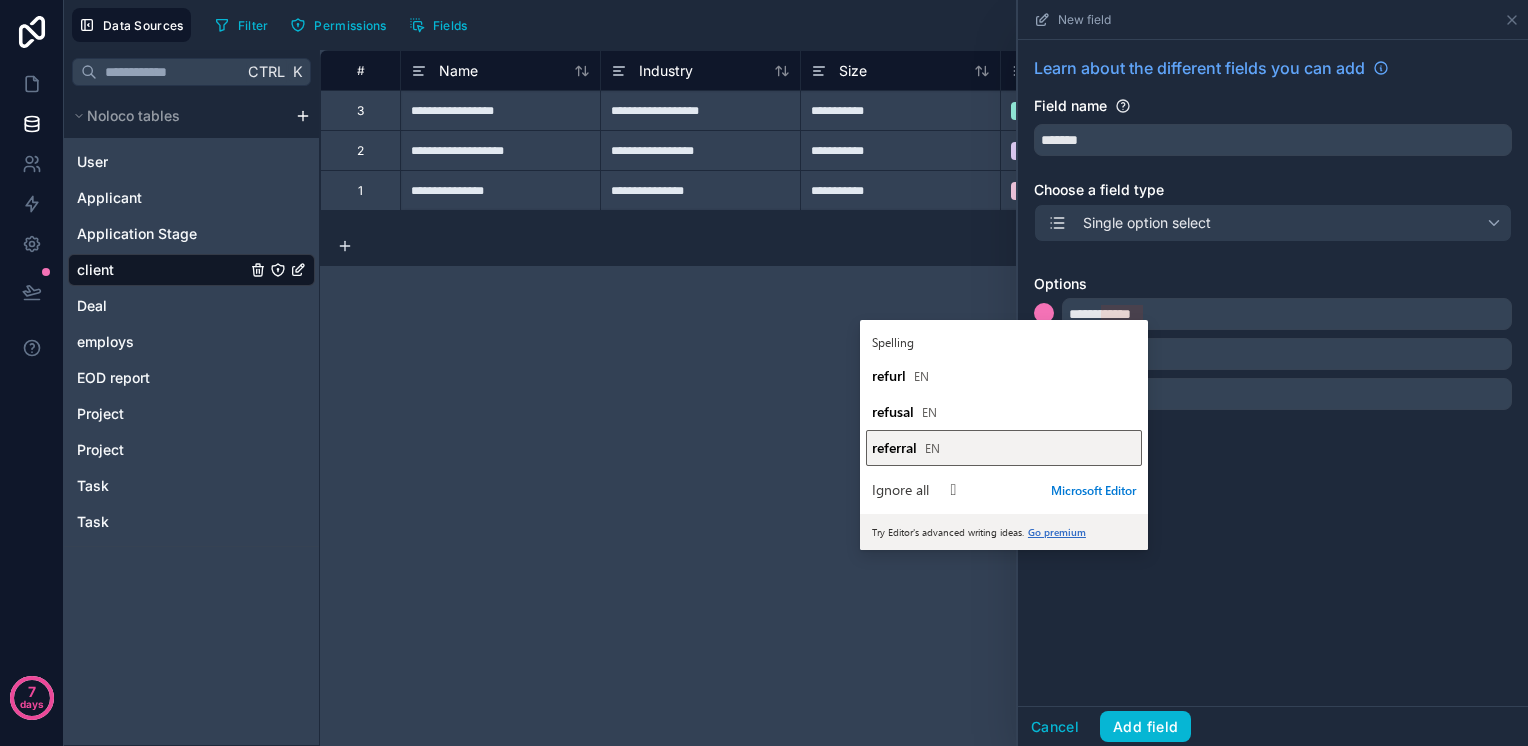 click on "referral EN" at bounding box center (1004, 447) 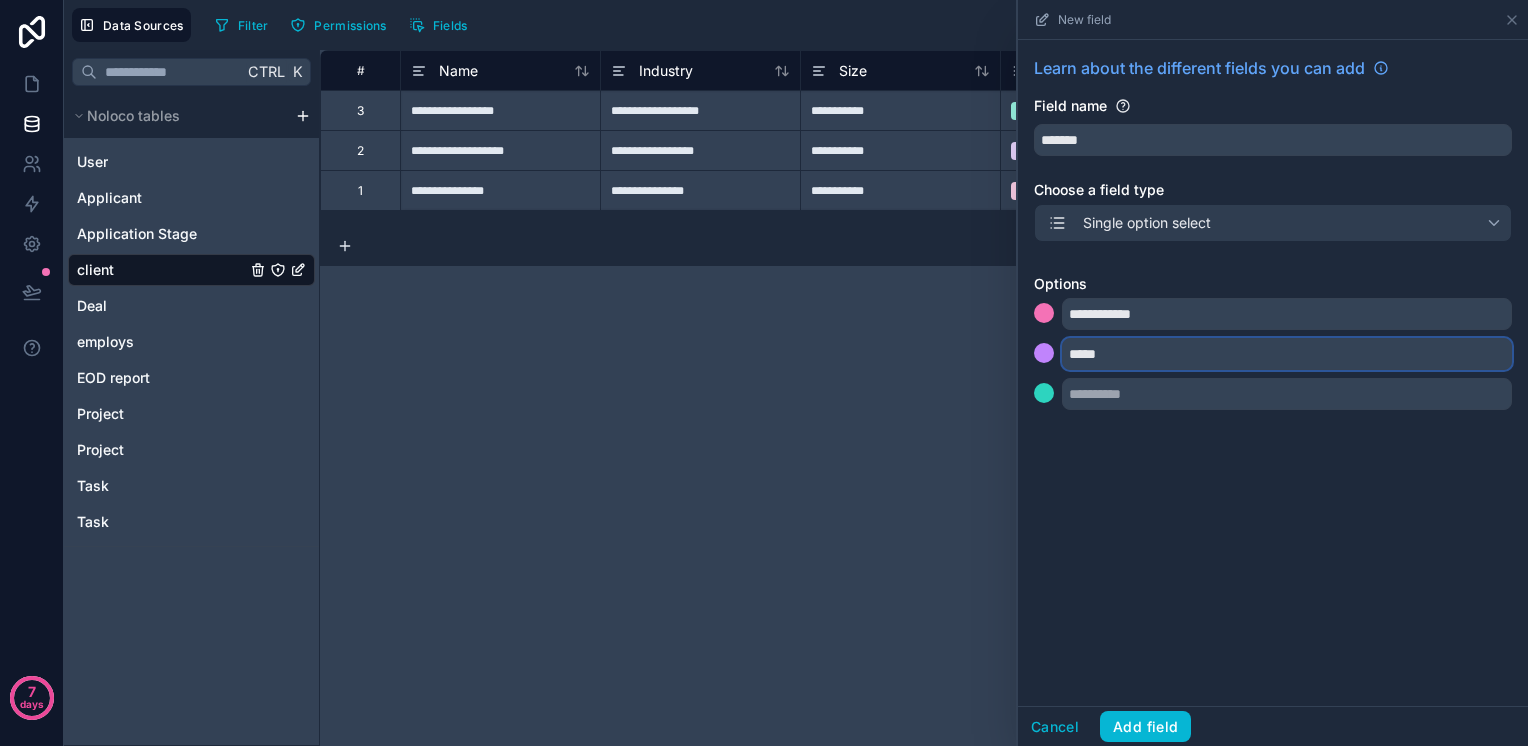 click on "*****" at bounding box center [1287, 354] 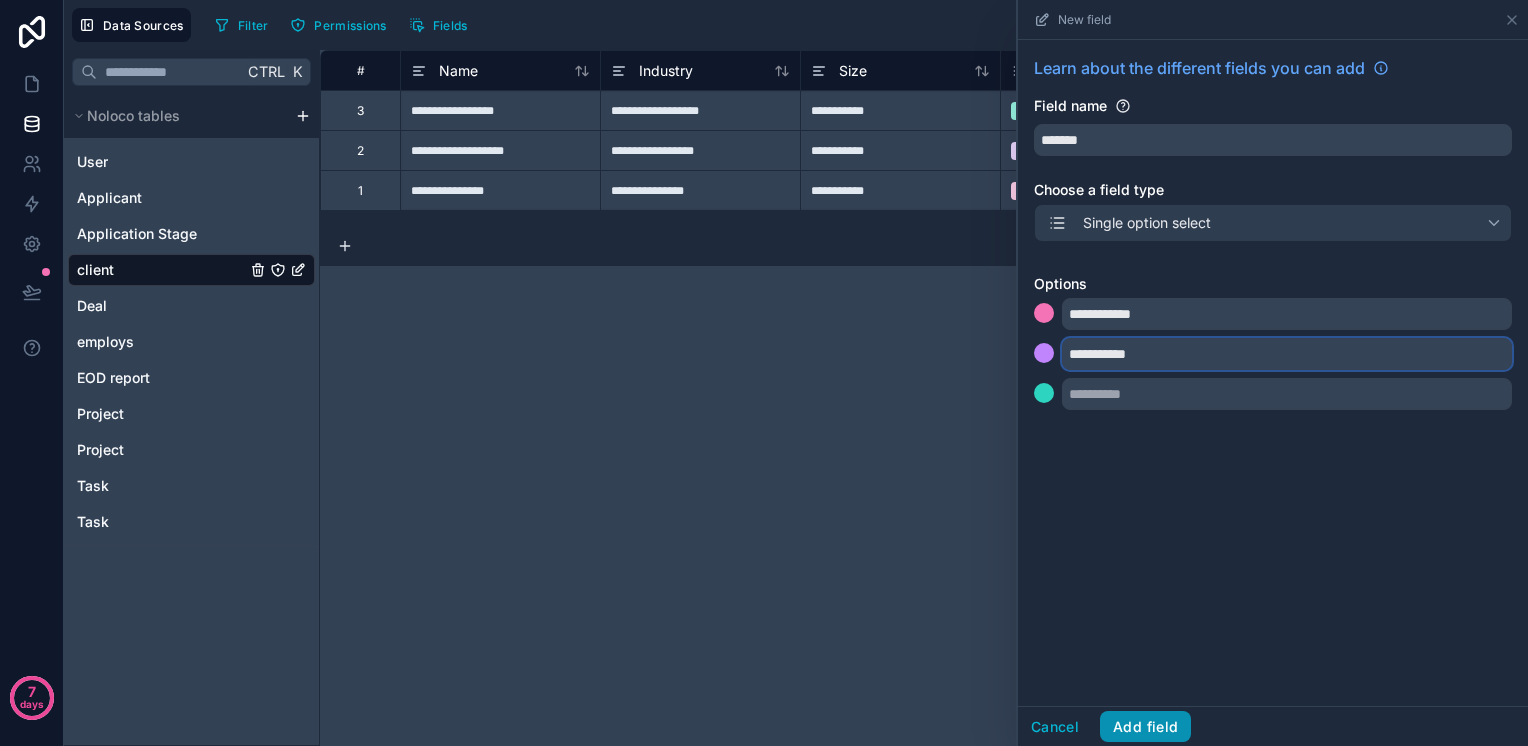 type on "**********" 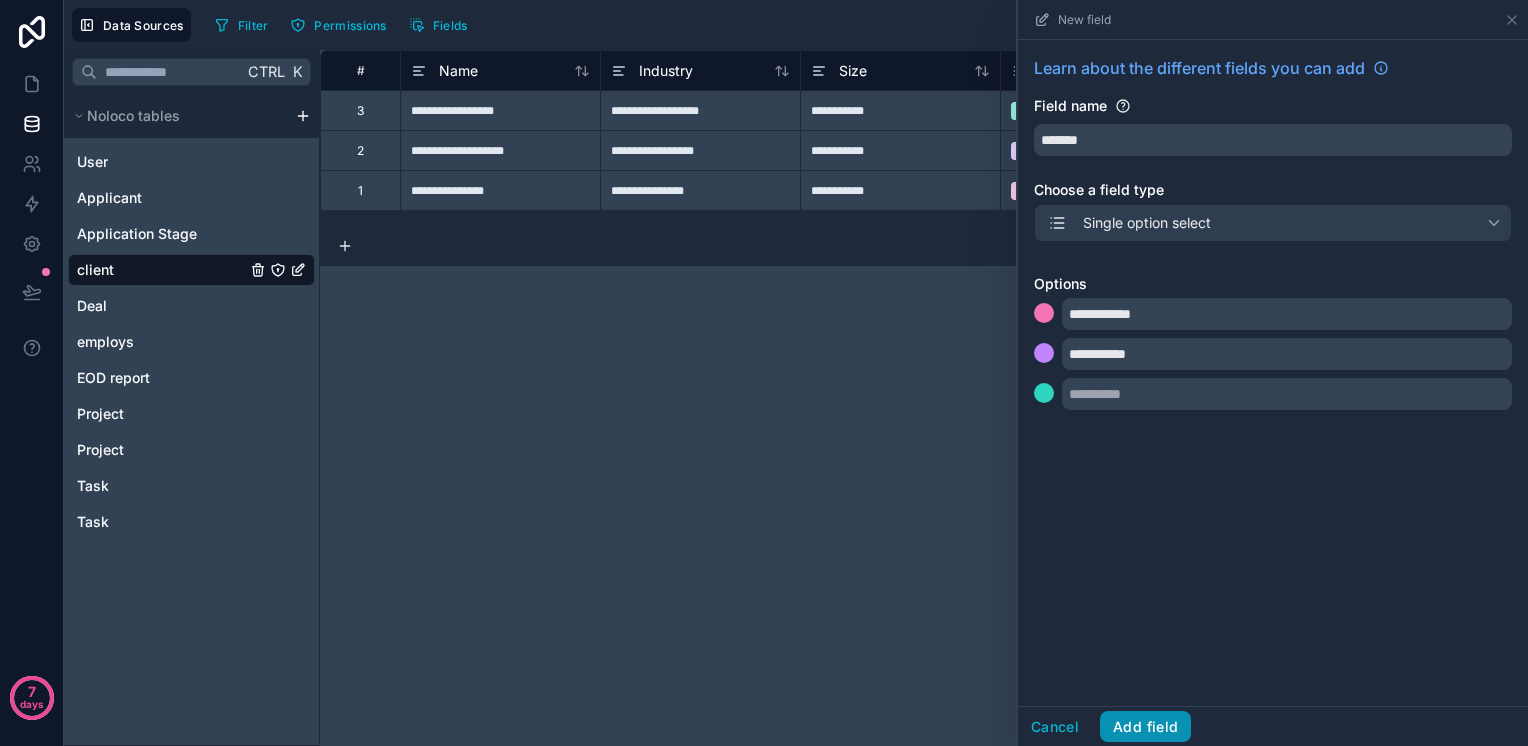 click on "Add field" at bounding box center [1145, 727] 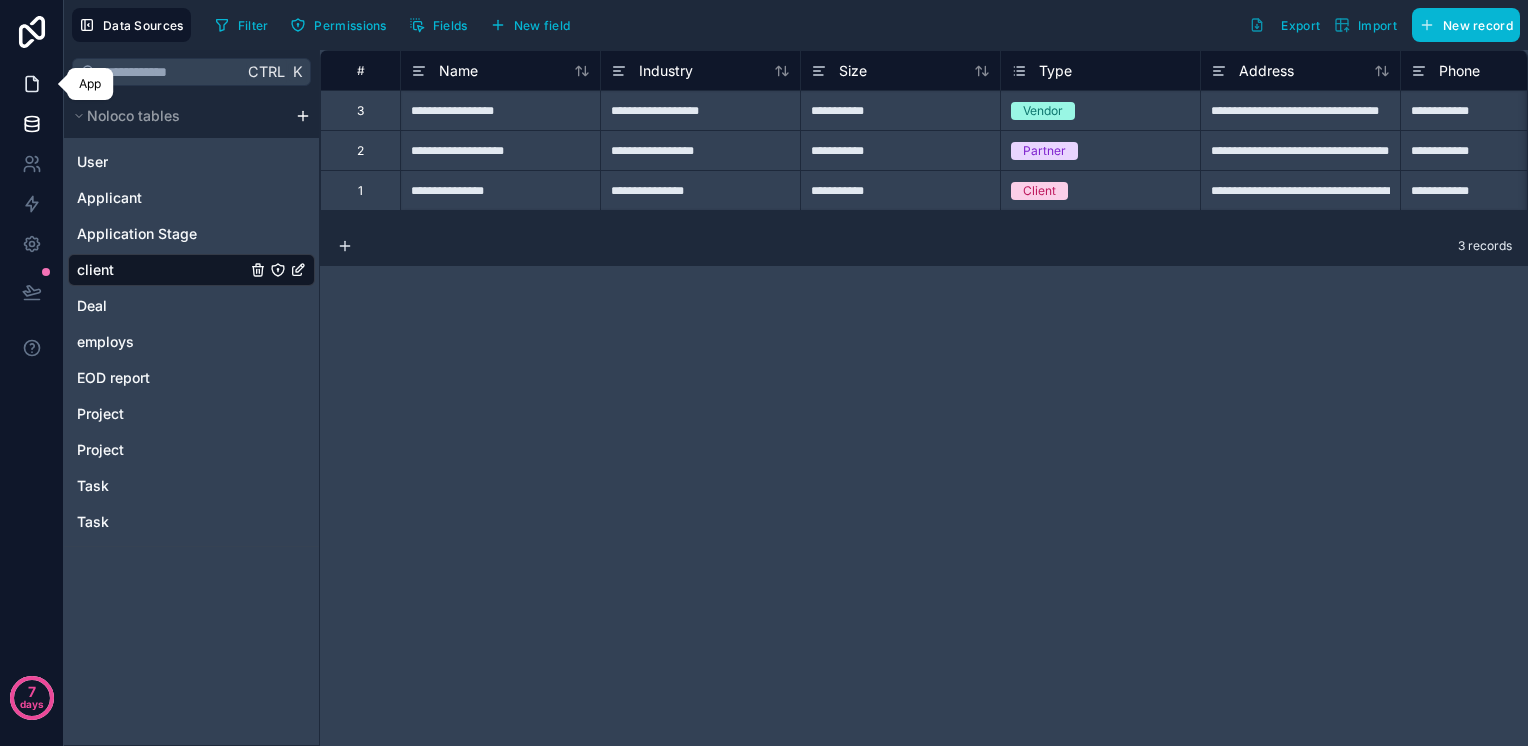 click 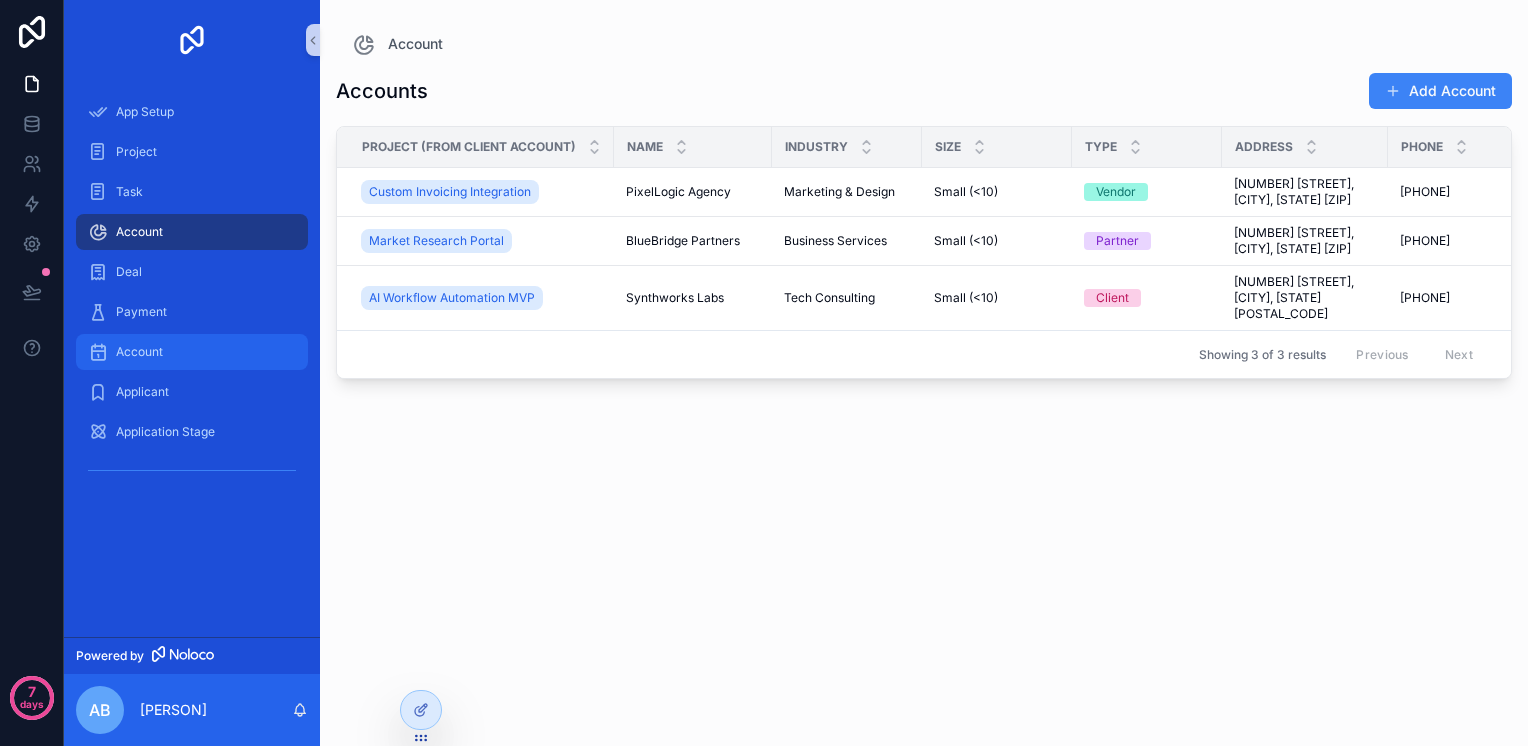 click on "Account" at bounding box center [192, 352] 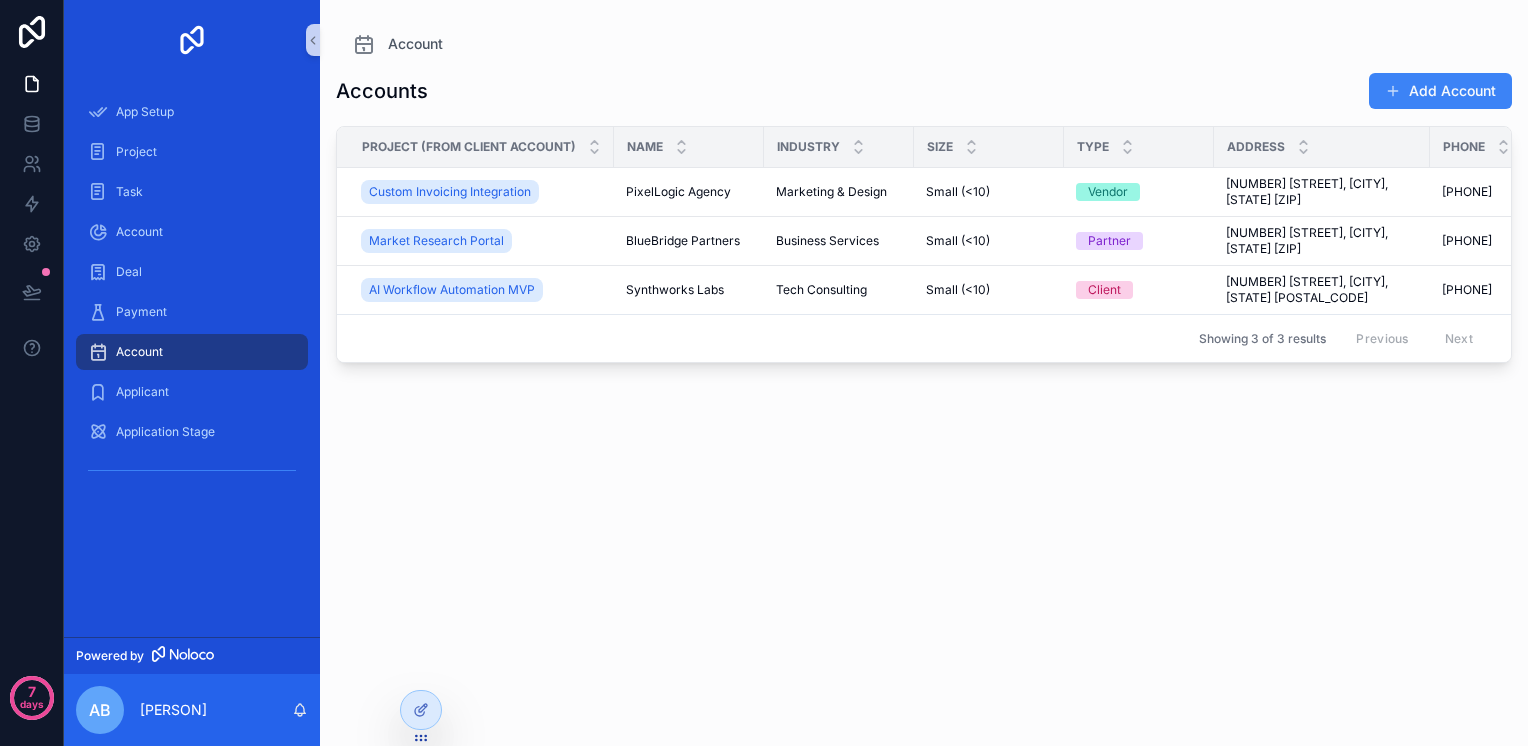 click on "Accounts Add Account Project (from Client Account) Name Industry Size Type Address Phone Email Website Custom Invoicing Integration PixelLogic Agency PixelLogic Agency Marketing & Design Marketing & Design Small (<10) Small (<10) Vendor 512 Art Lane, Metropolis, TX 75201 512 Art Lane, Metropolis, TX 75201 469-555-0199 469-555-0199 admin@pixellogic.io admin@pixellogic.io https://pixellogic.io https://pixellogic.io Market Research Portal BlueBridge Partners BlueBridge Partners Business Services Business Services Small (<10) Small (<10) Partner 47 Bridge Road, River Park, CA 94025 47 Bridge Road, River Park, CA 94025 650-555-0177 650-555-0177 partnerships@bluebridge.com partnerships@bluebridge.com https://bluebridgepartners.co https://bluebridgepartners.co AI Workflow Automation MVP Synthworks Labs Synthworks Labs Tech Consulting Tech Consulting Small (<10) Small (<10) Client 123 Tech Avenue, Urban City, NY 11101 123 Tech Avenue, Urban City, NY 11101 212-555-0155 212-555-0155 info@synthworkslabs.com Previous" at bounding box center [924, 389] 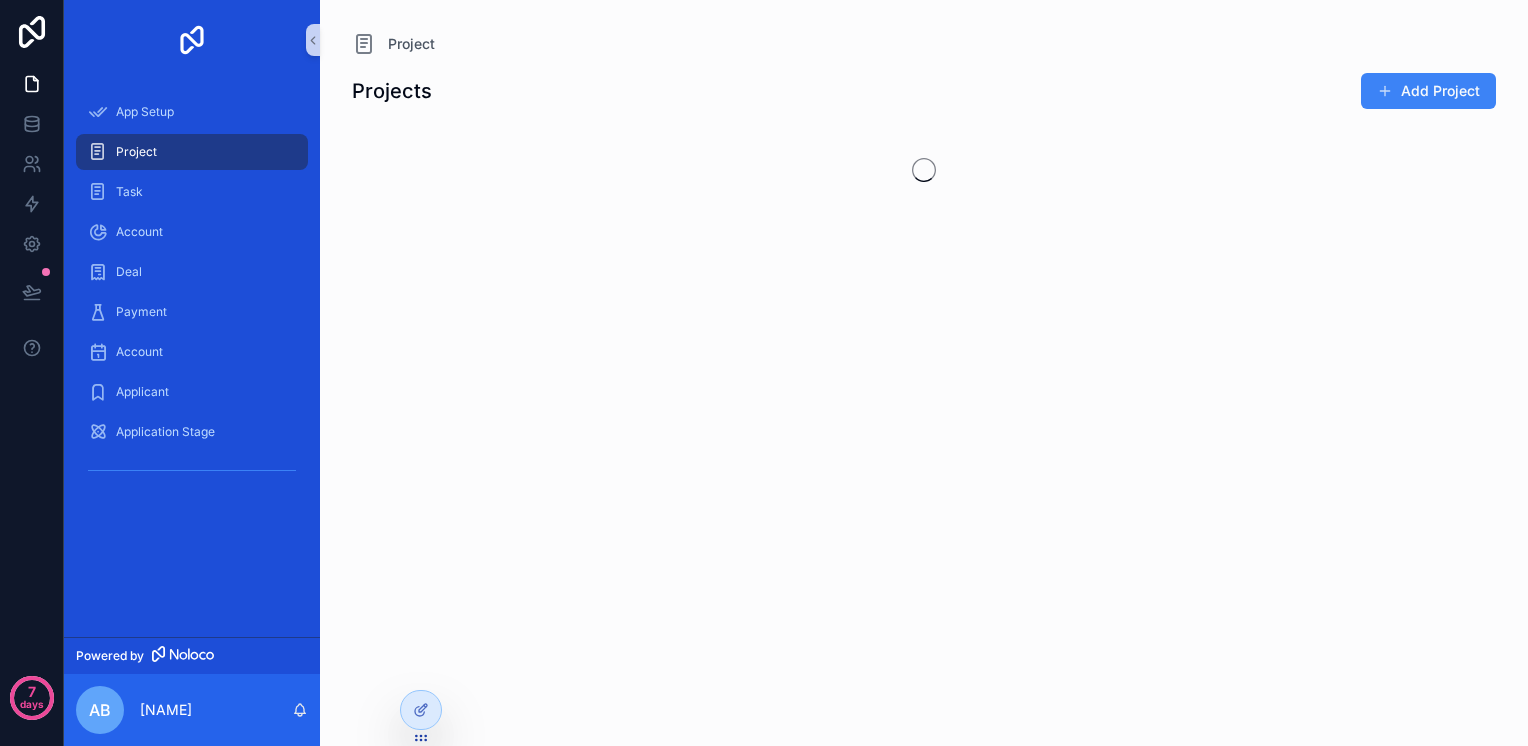 scroll, scrollTop: 0, scrollLeft: 0, axis: both 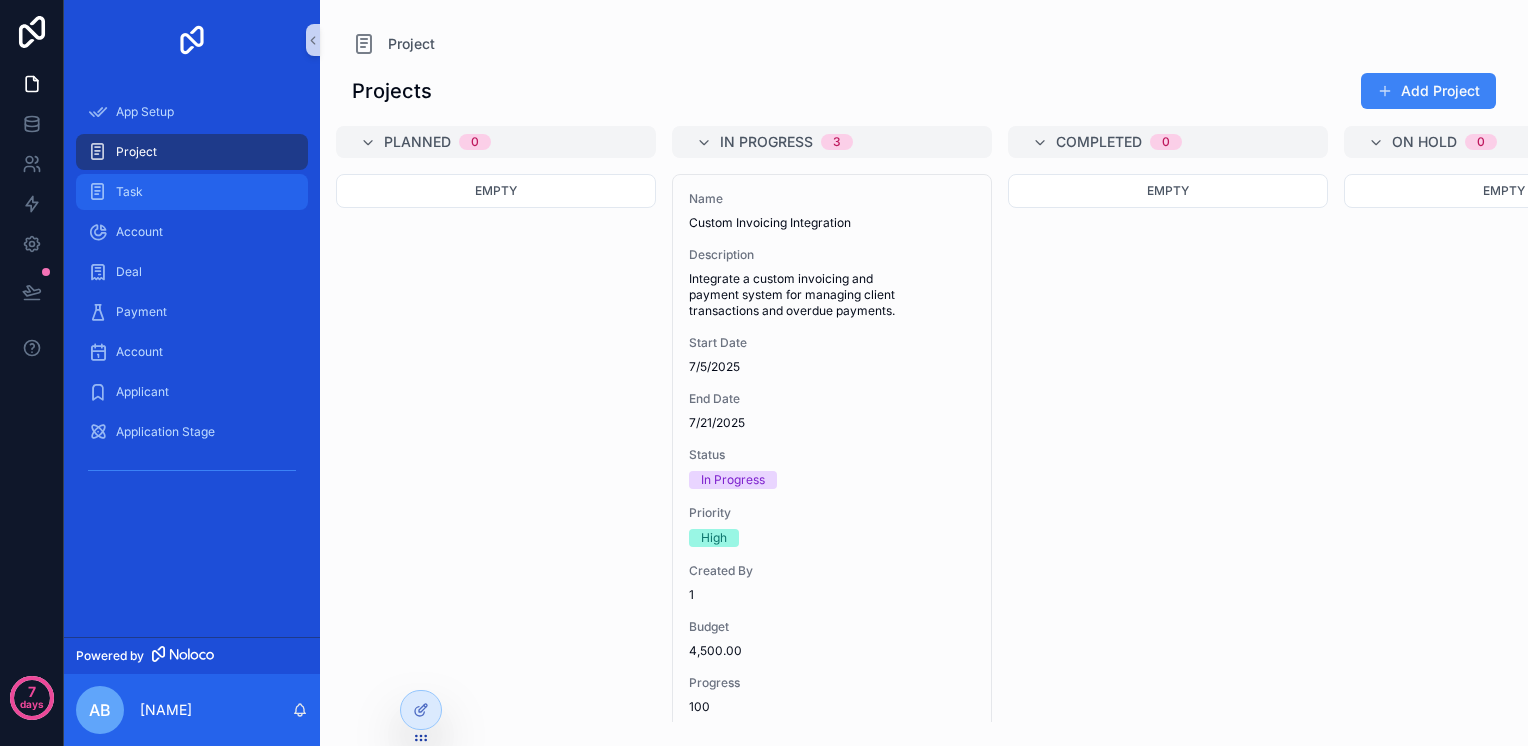 click on "Task" at bounding box center (192, 192) 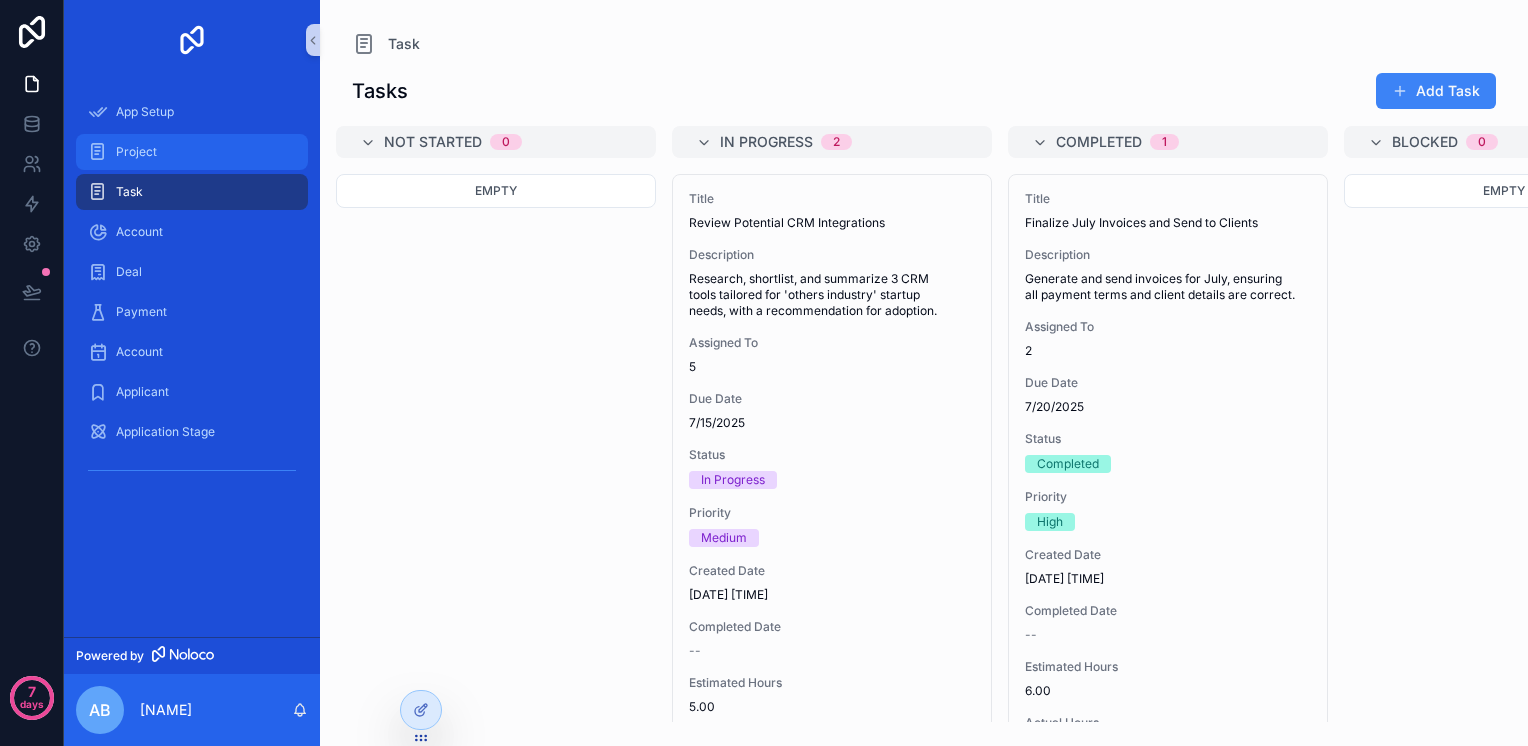 click on "Project" at bounding box center (192, 152) 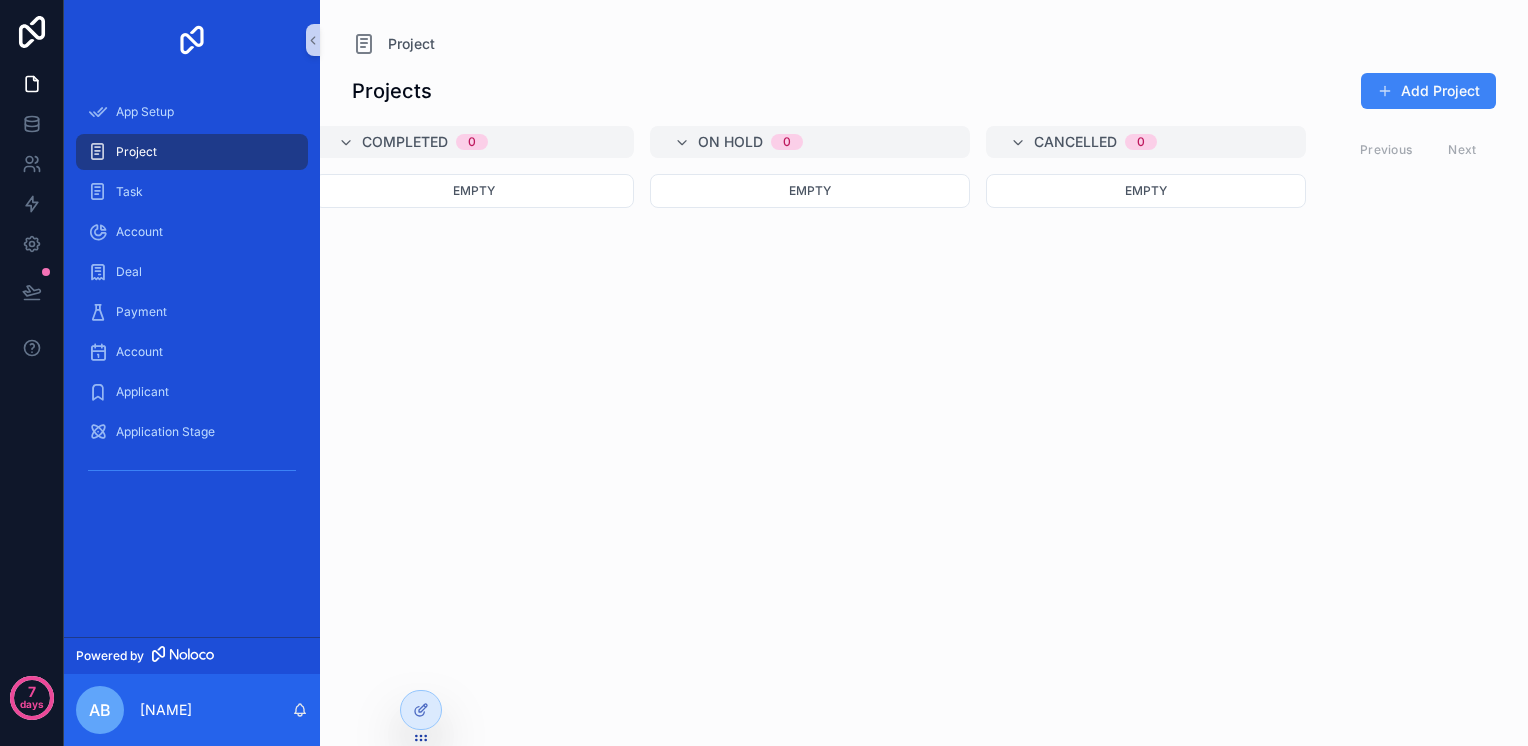 scroll, scrollTop: 0, scrollLeft: 0, axis: both 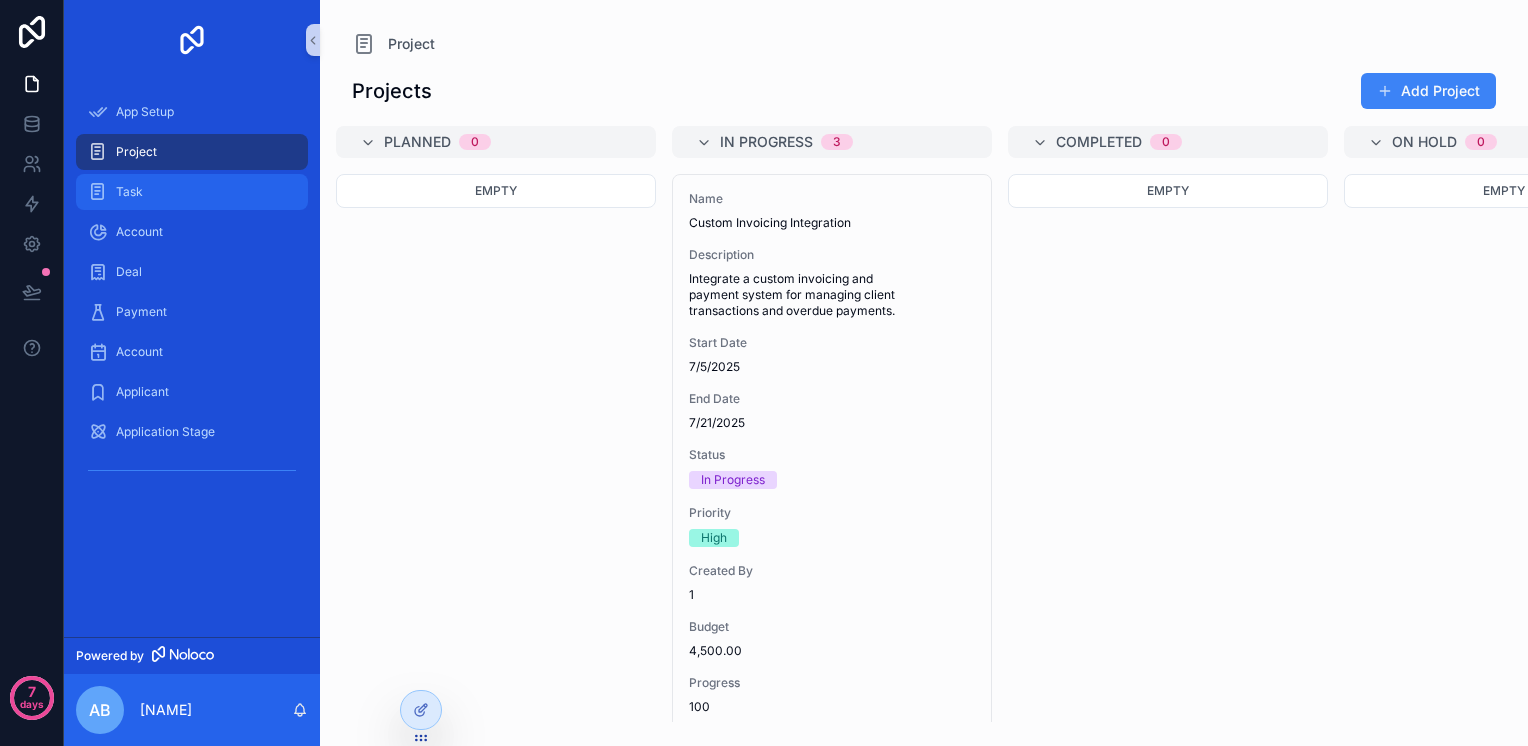 click on "Task" at bounding box center (192, 192) 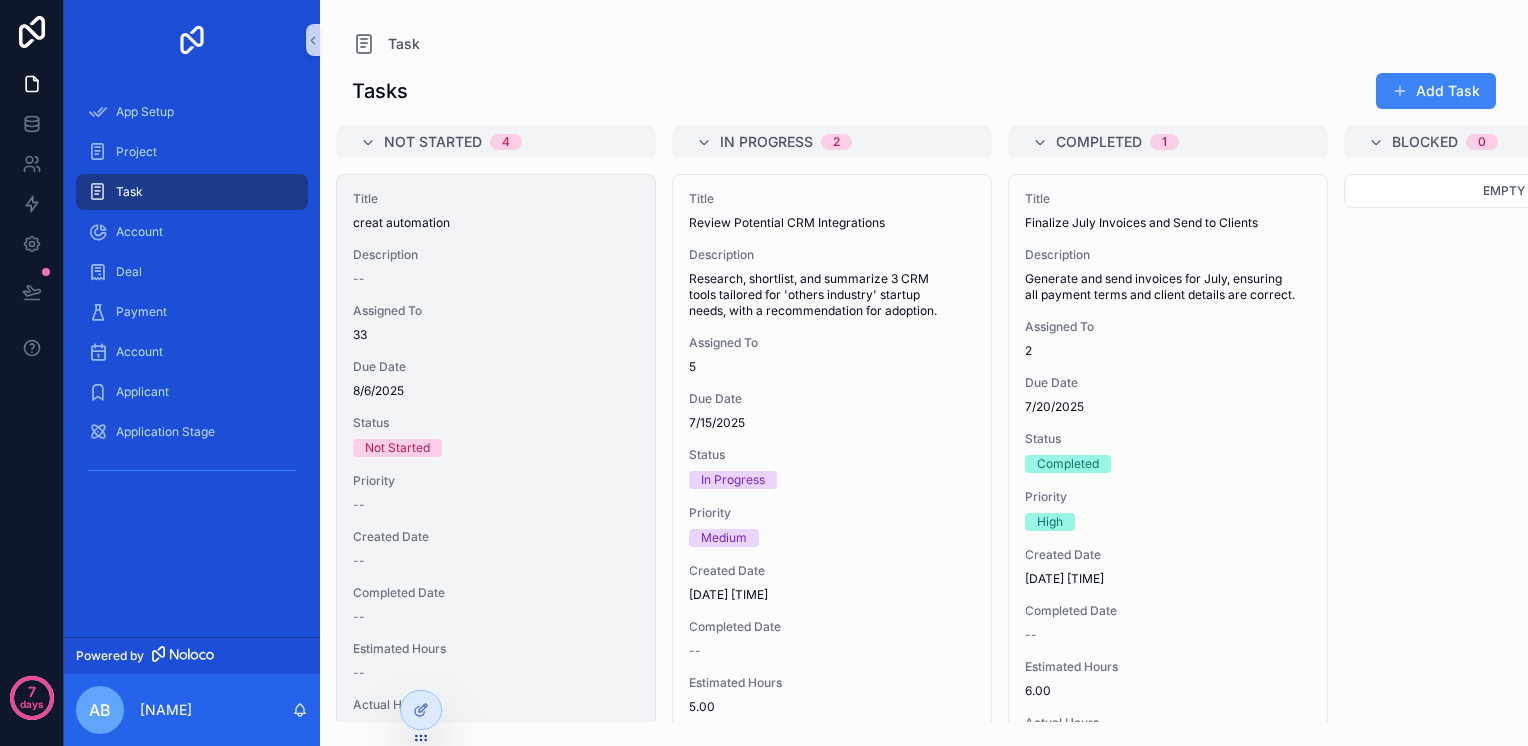 click on "Description" at bounding box center [496, 255] 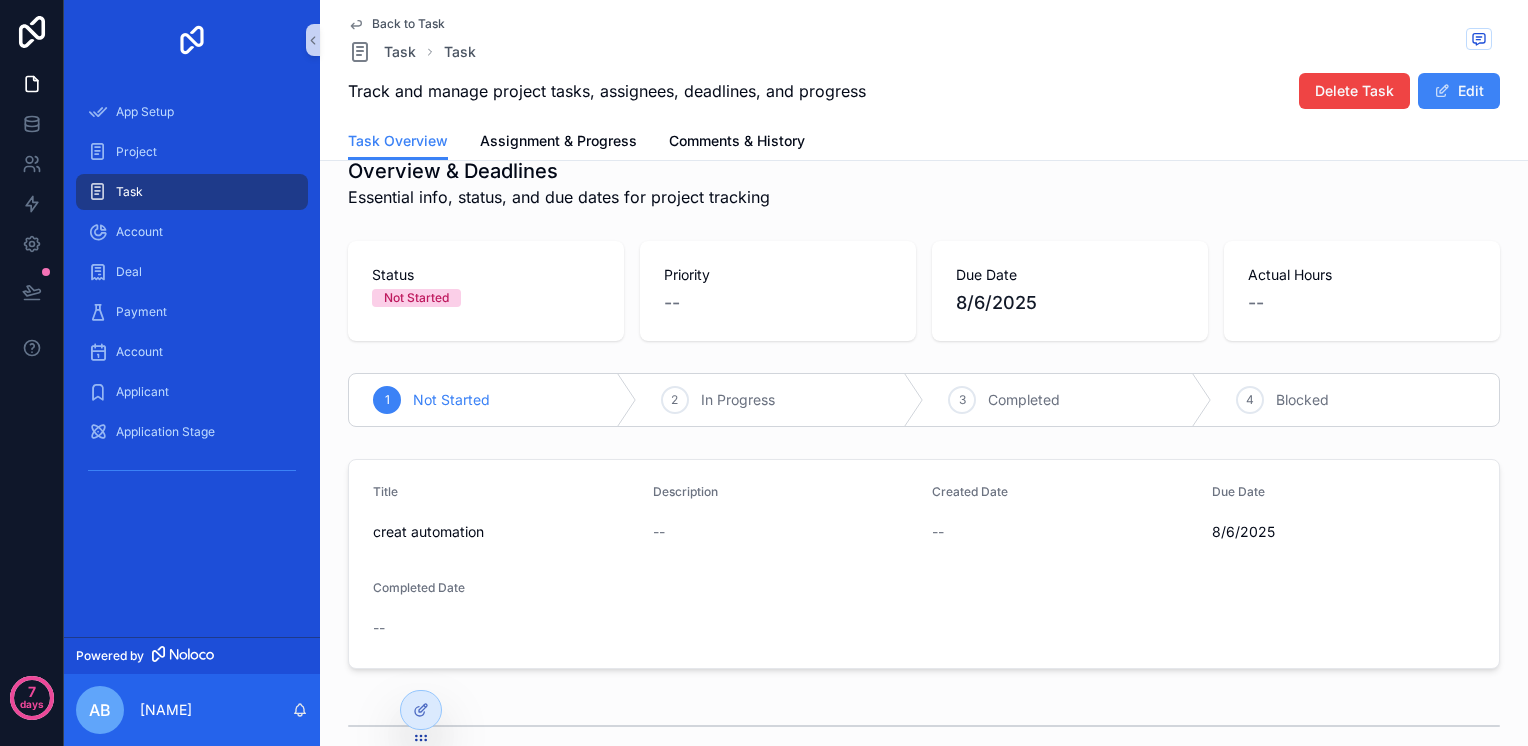 scroll, scrollTop: 0, scrollLeft: 0, axis: both 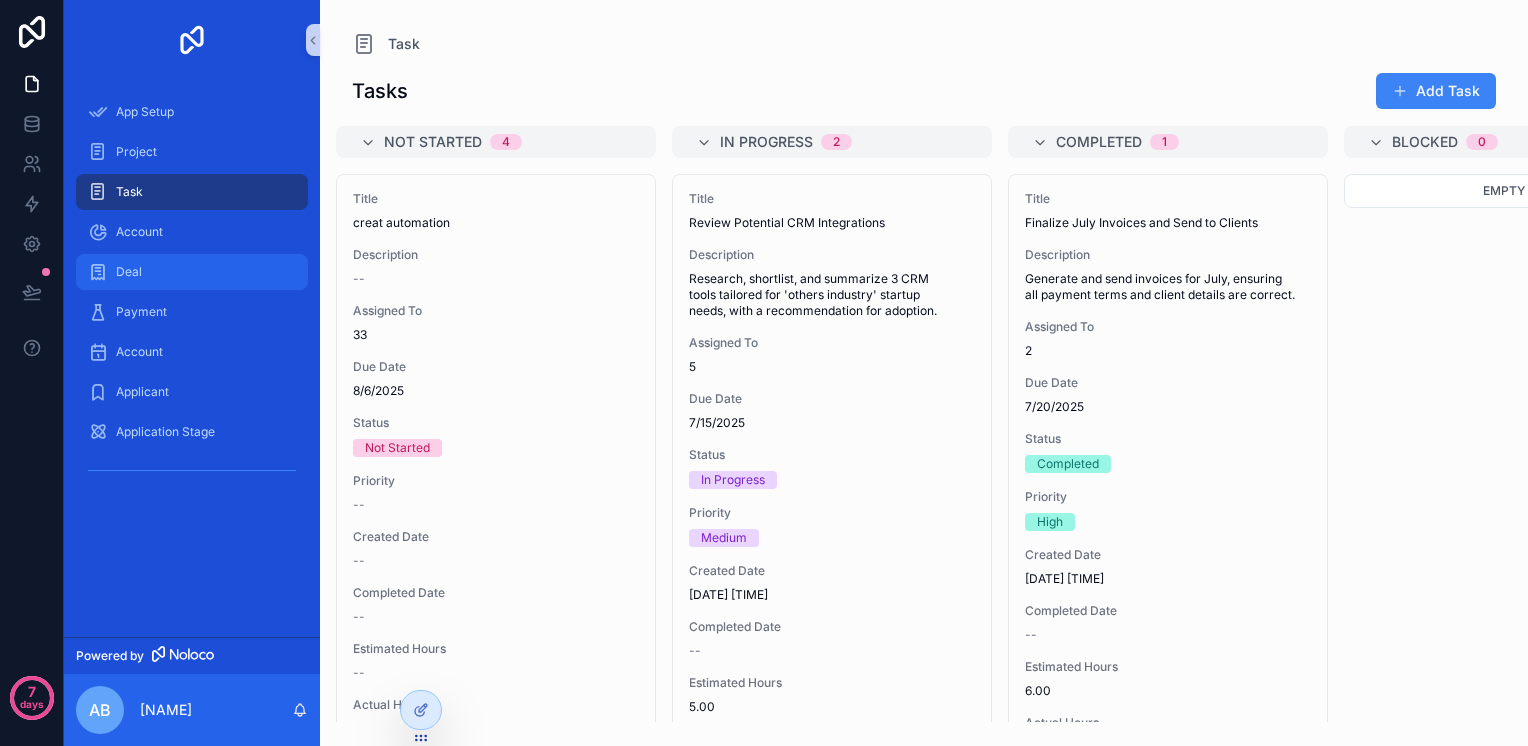 click on "Deal" at bounding box center (192, 272) 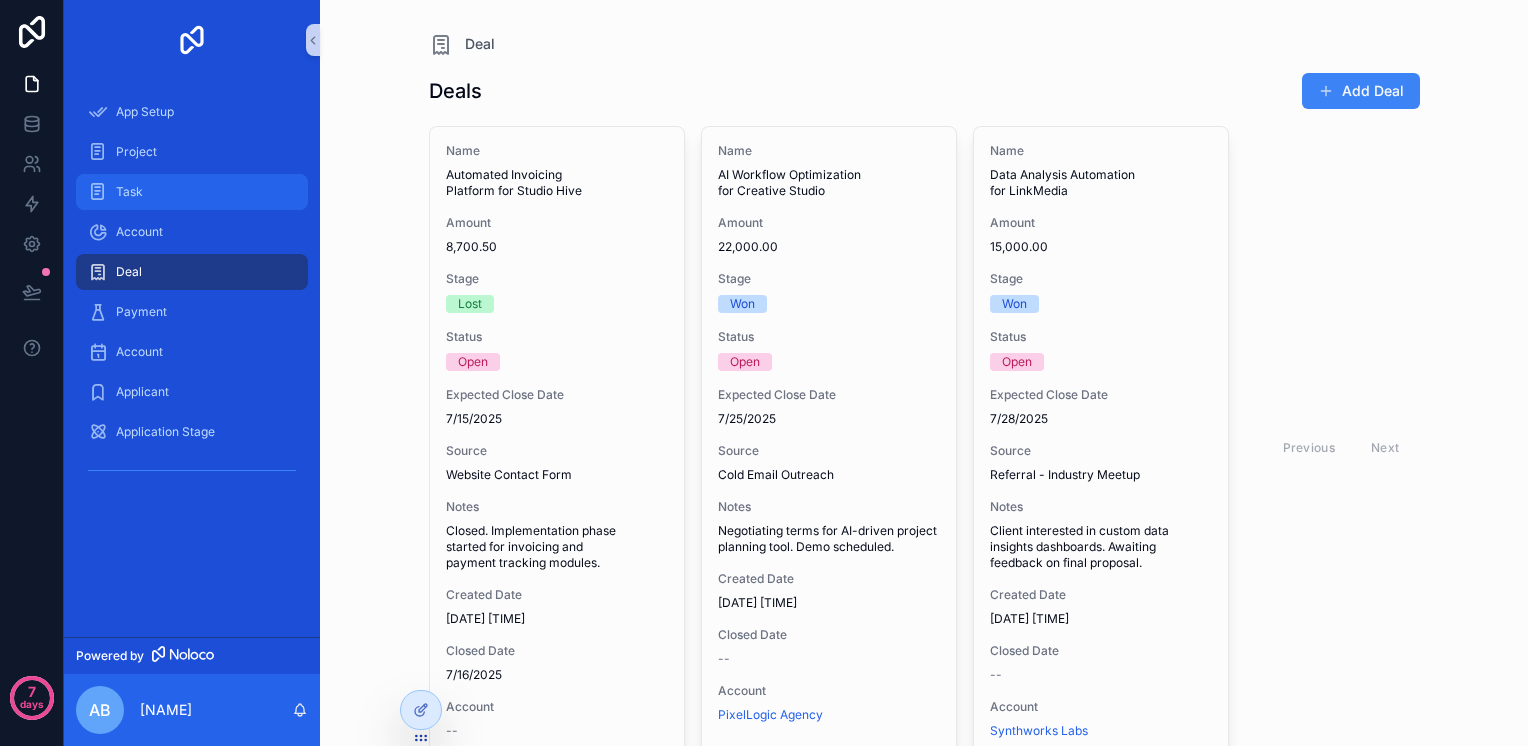click on "Task" at bounding box center [192, 192] 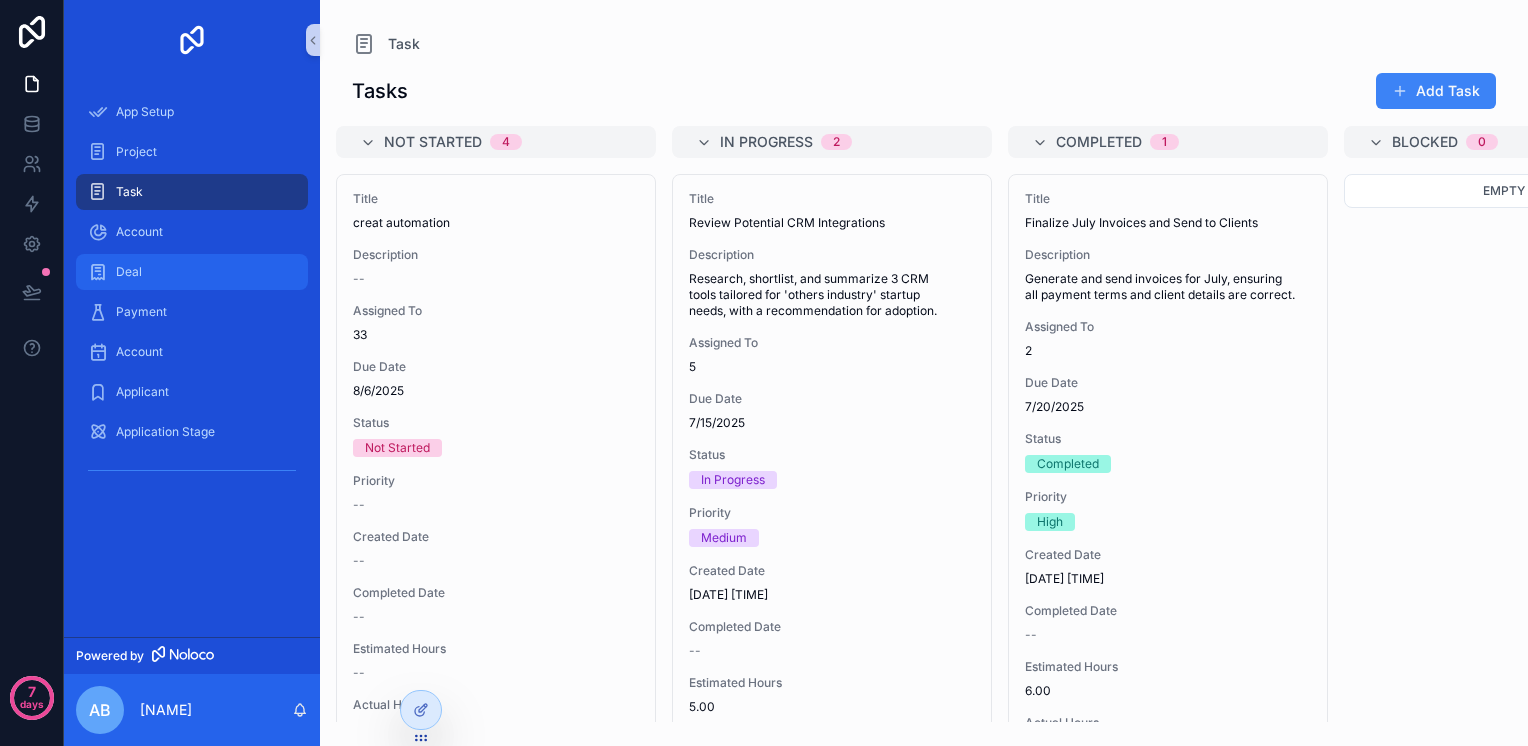 click on "Deal" at bounding box center [192, 272] 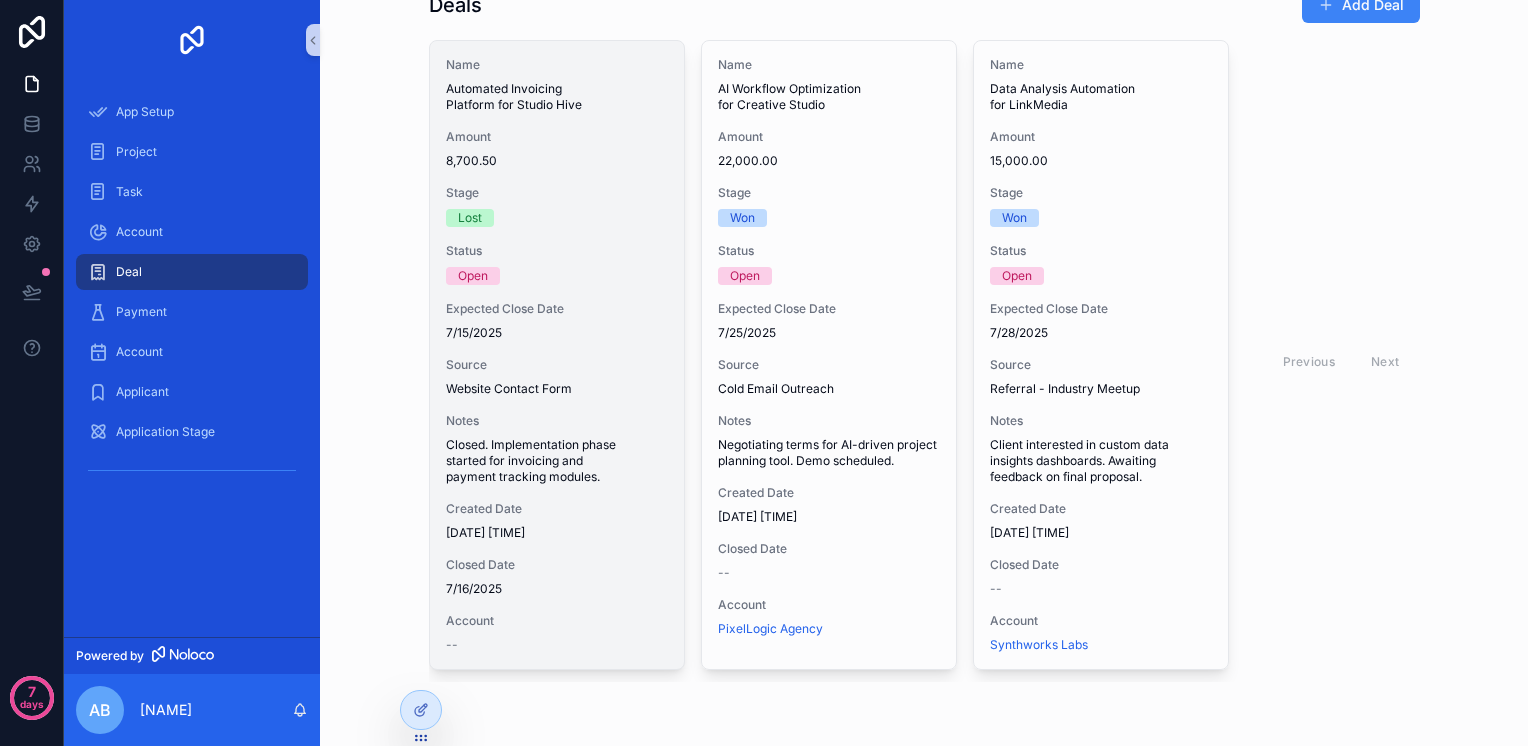 scroll, scrollTop: 0, scrollLeft: 0, axis: both 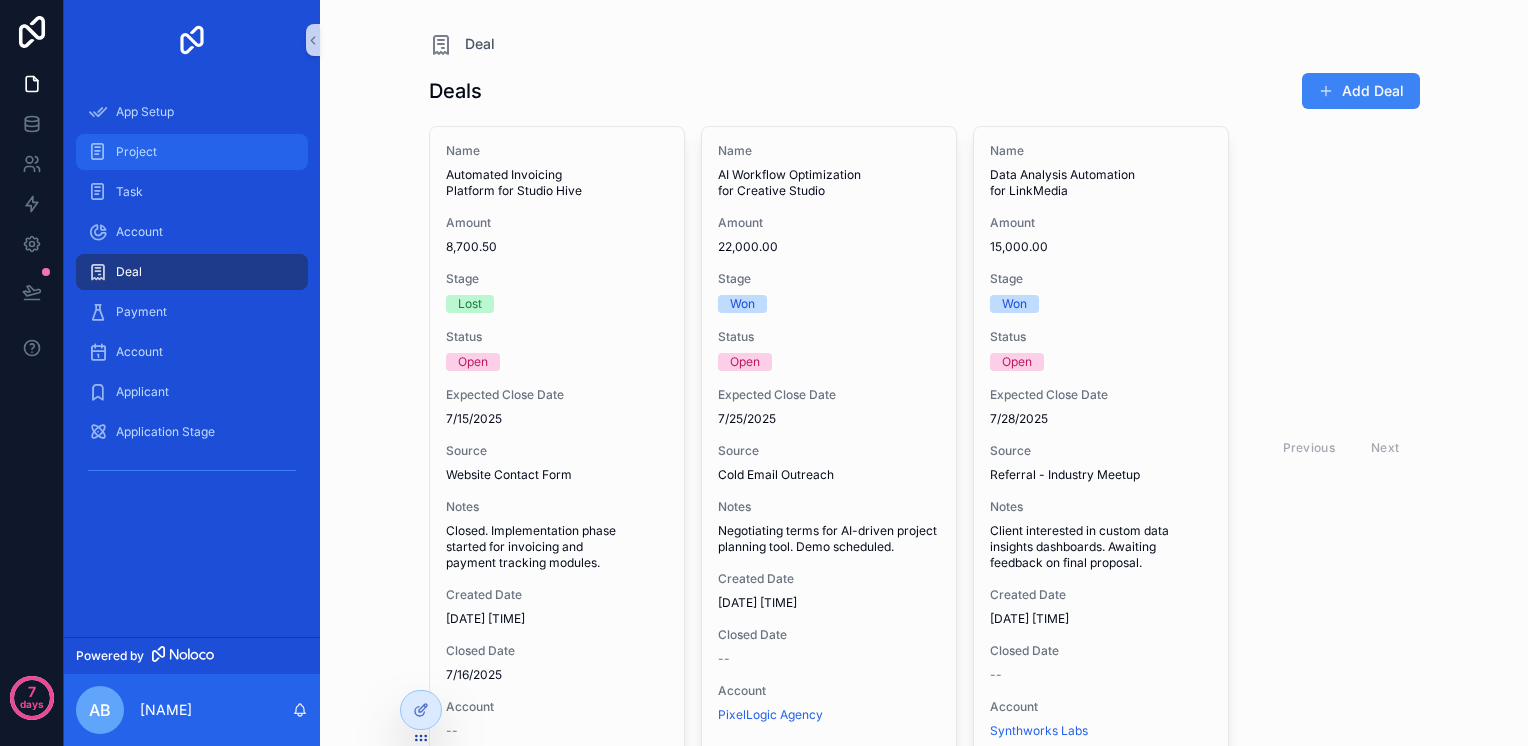 click on "Project" at bounding box center (192, 152) 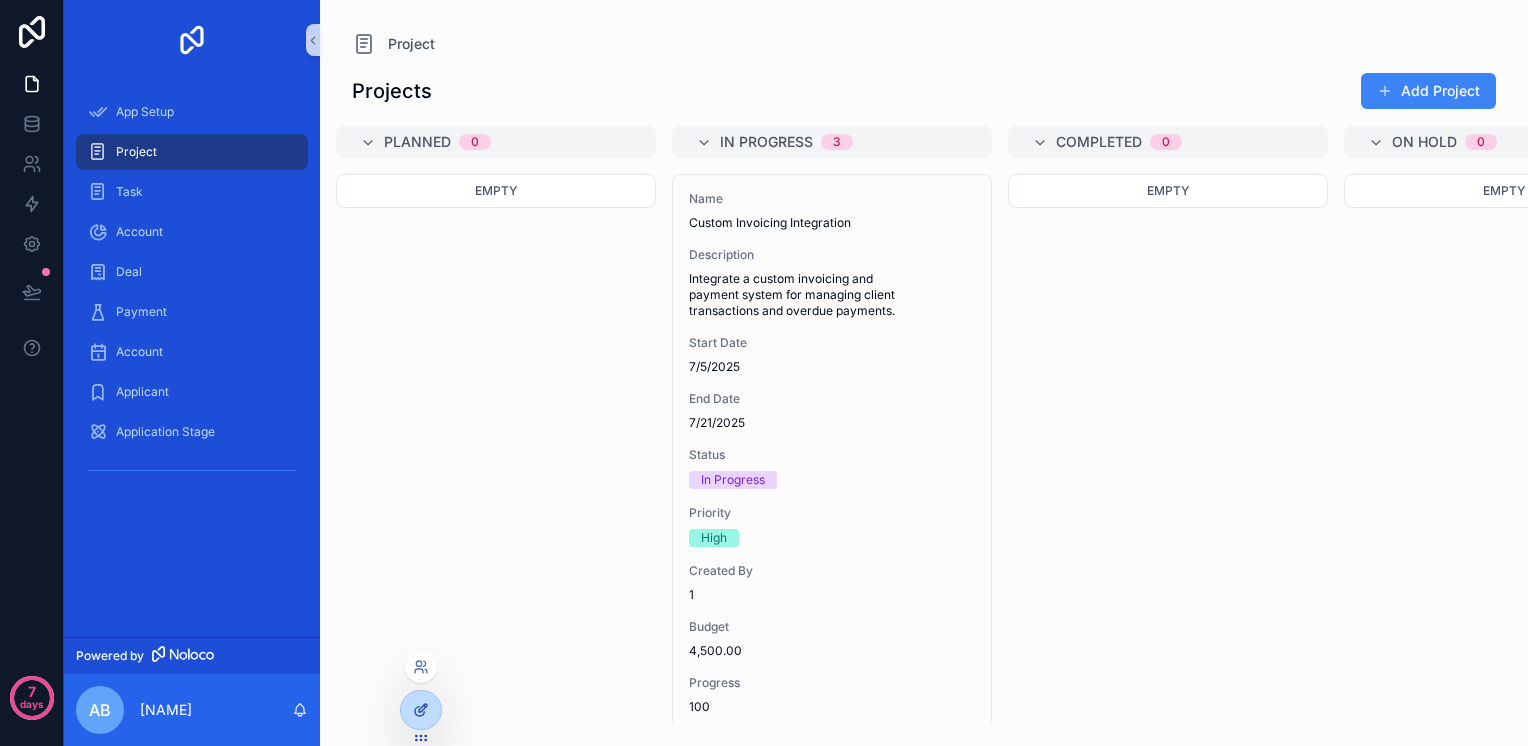 click at bounding box center (421, 710) 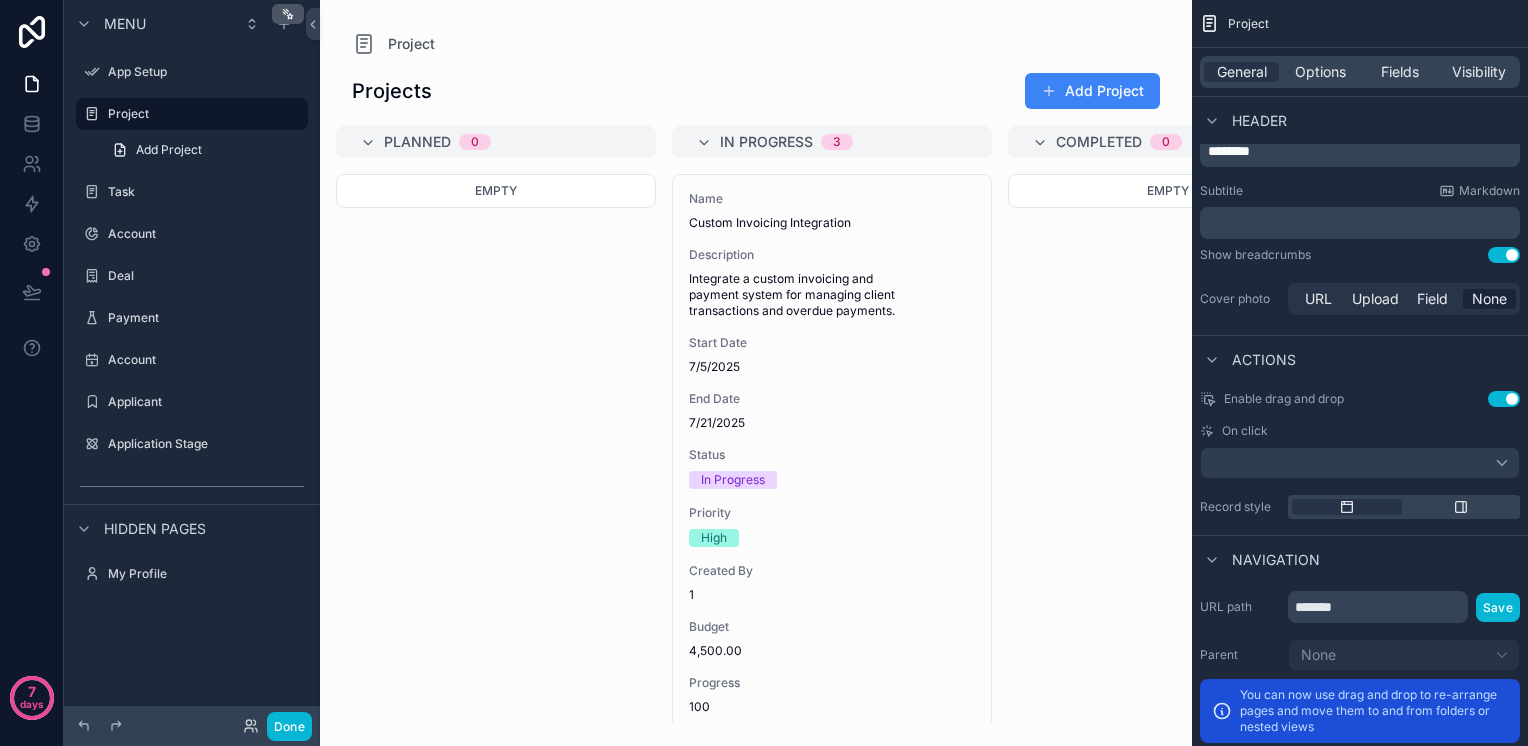 scroll, scrollTop: 1033, scrollLeft: 0, axis: vertical 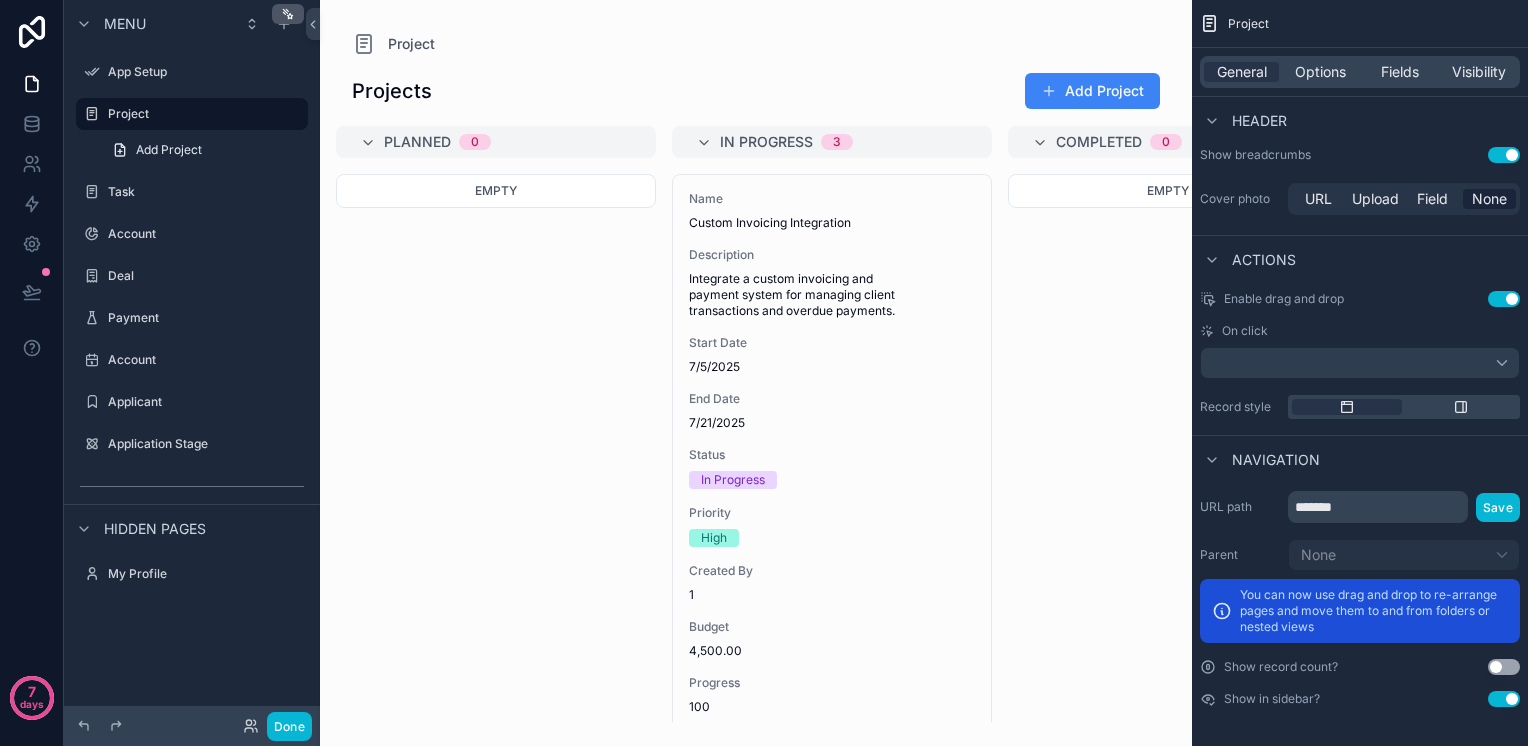 click on "Use setting" at bounding box center [1504, 667] 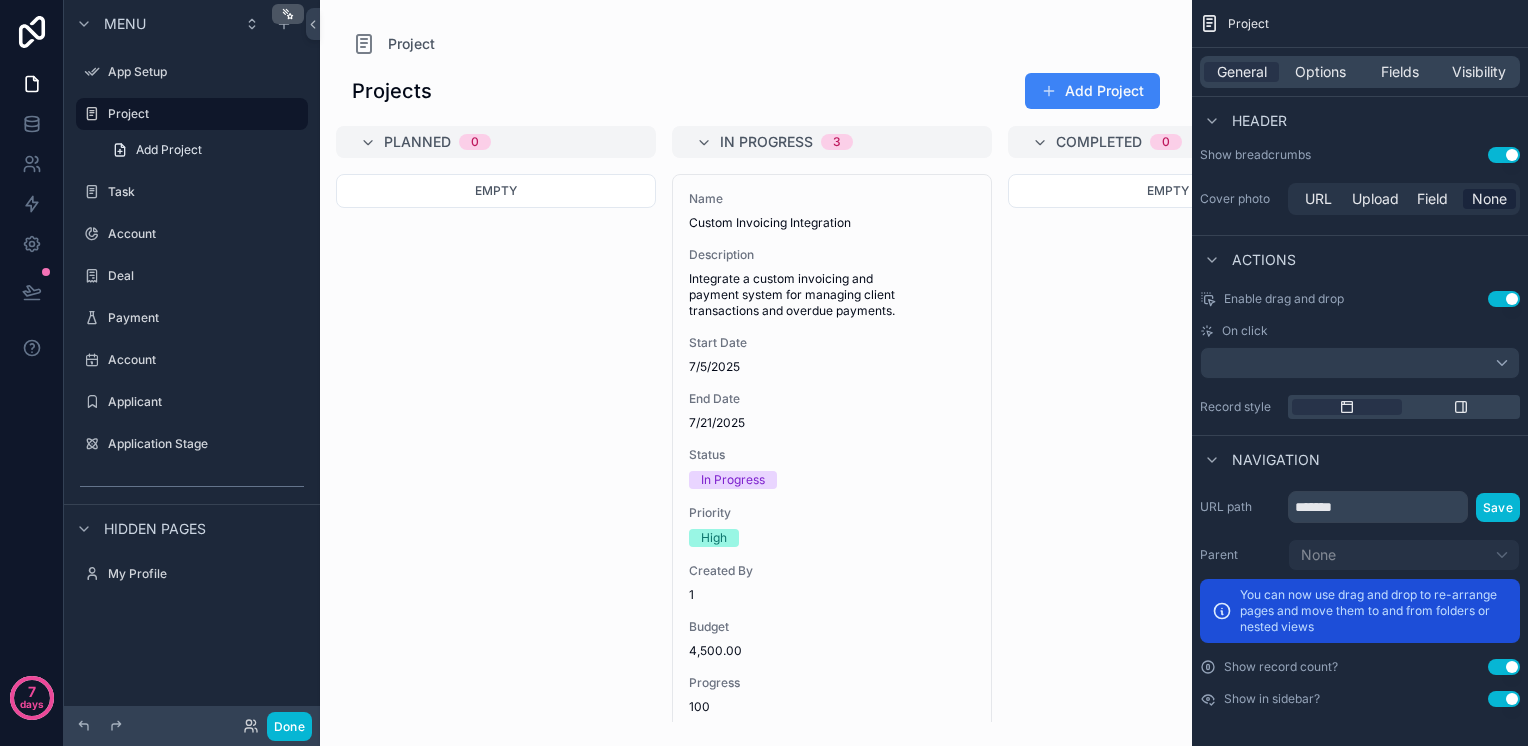 click on "Use setting" at bounding box center (1504, 667) 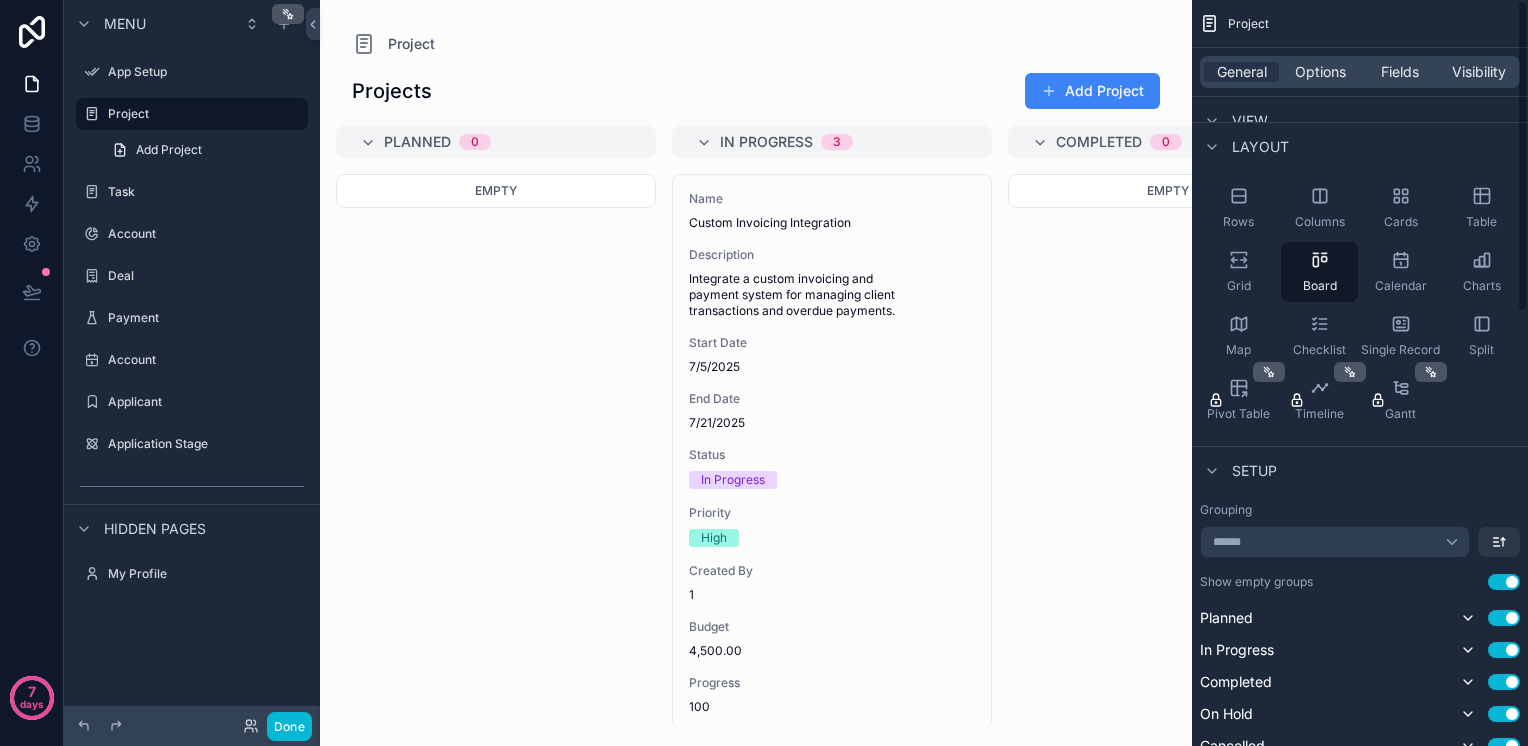 scroll, scrollTop: 0, scrollLeft: 0, axis: both 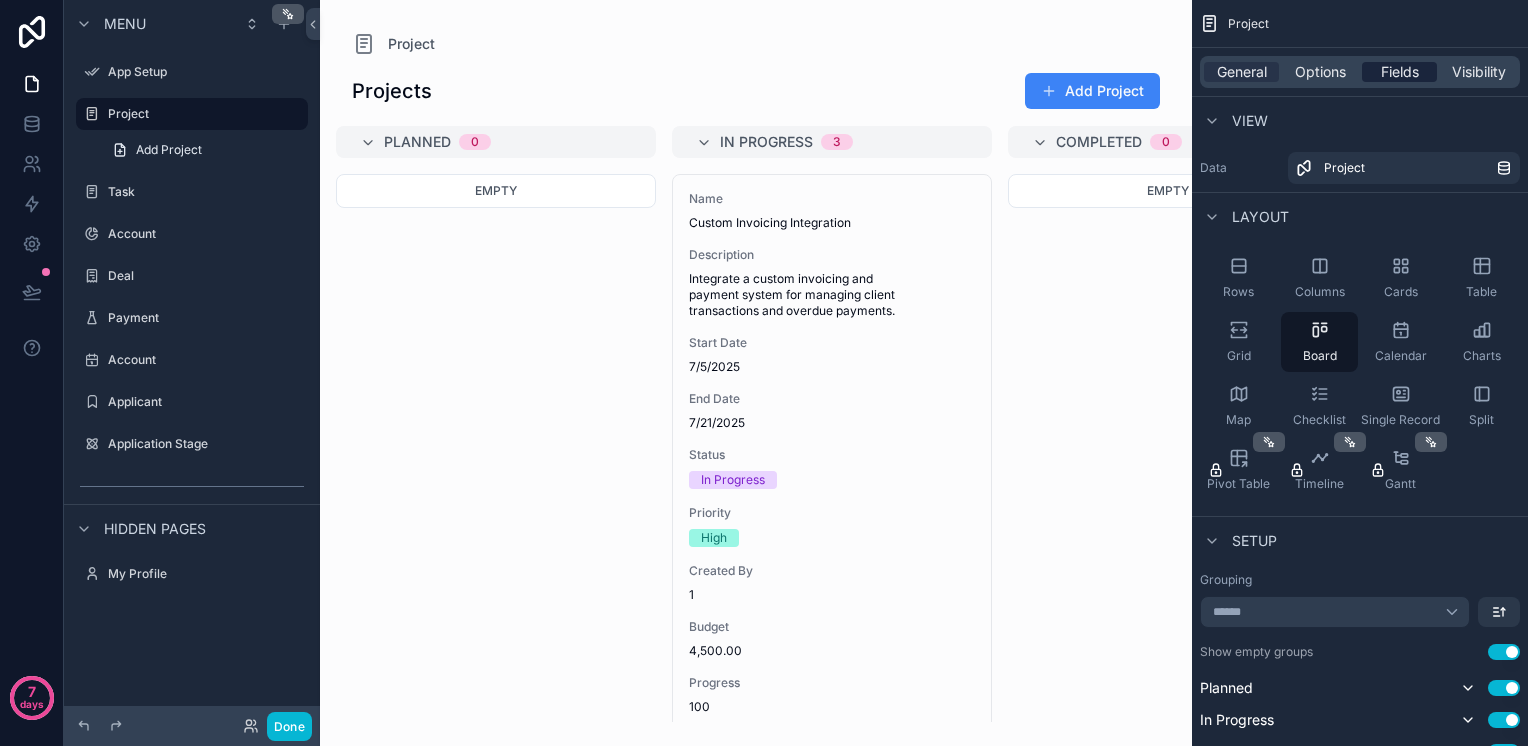 drag, startPoint x: 1330, startPoint y: 79, endPoint x: 1374, endPoint y: 72, distance: 44.553337 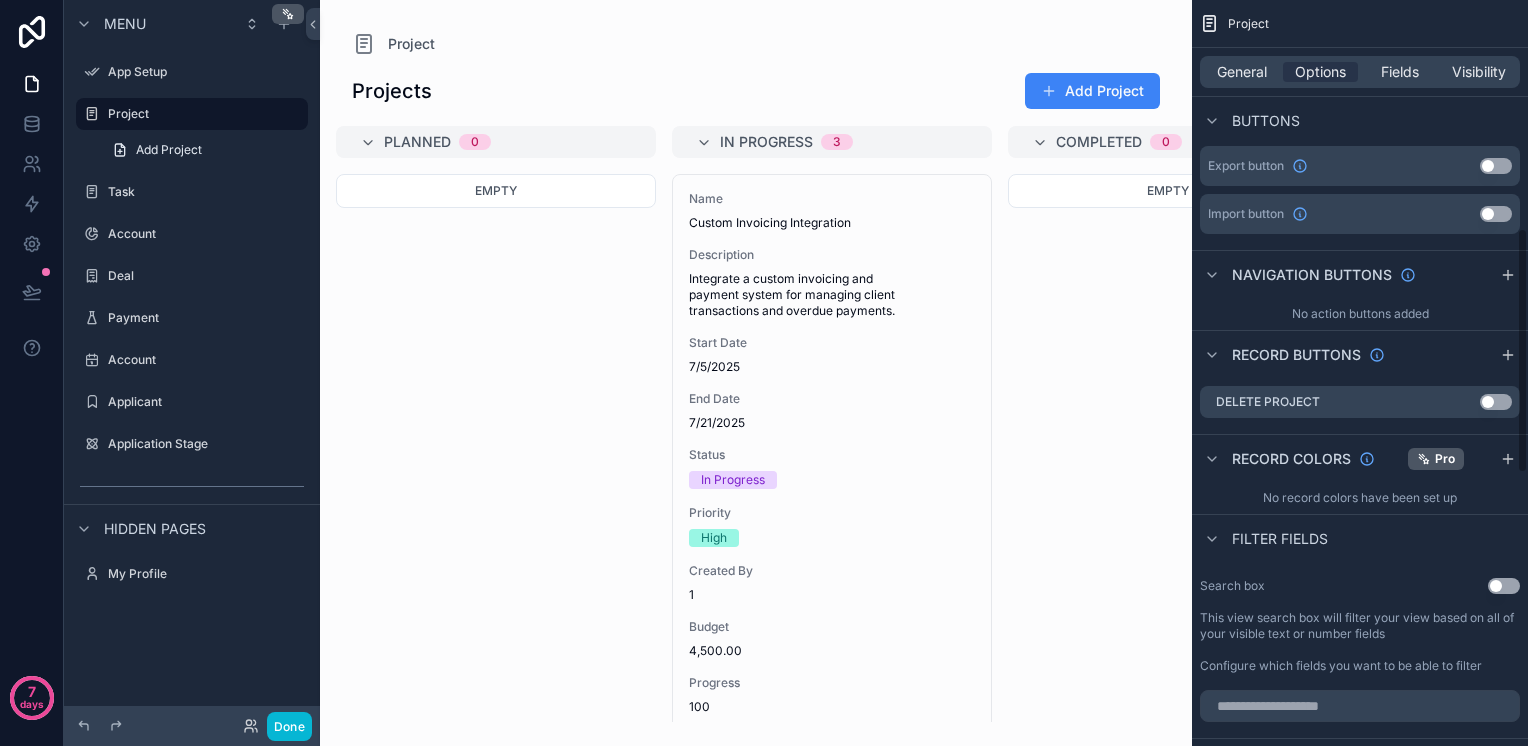 scroll, scrollTop: 466, scrollLeft: 0, axis: vertical 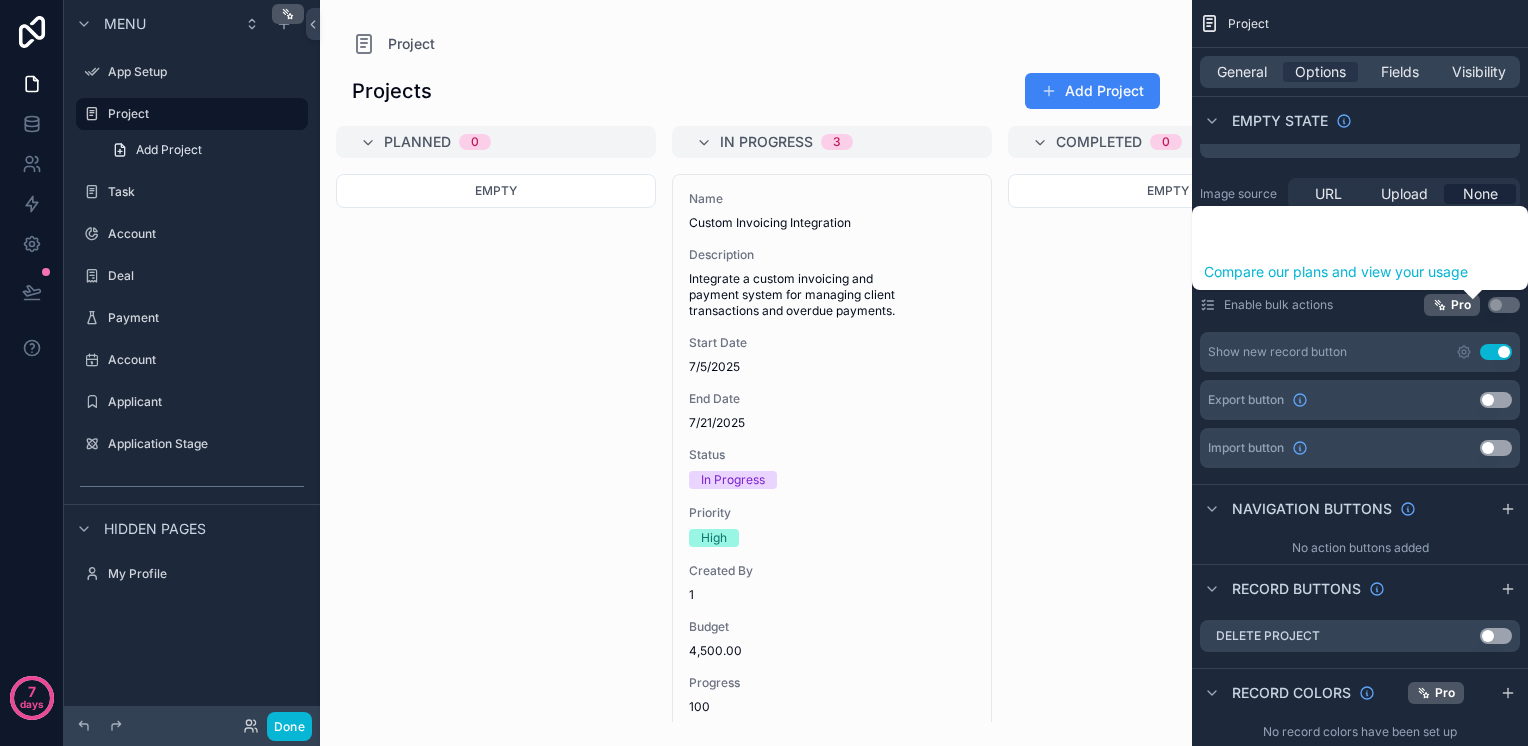 click on "Use setting" at bounding box center [1504, 305] 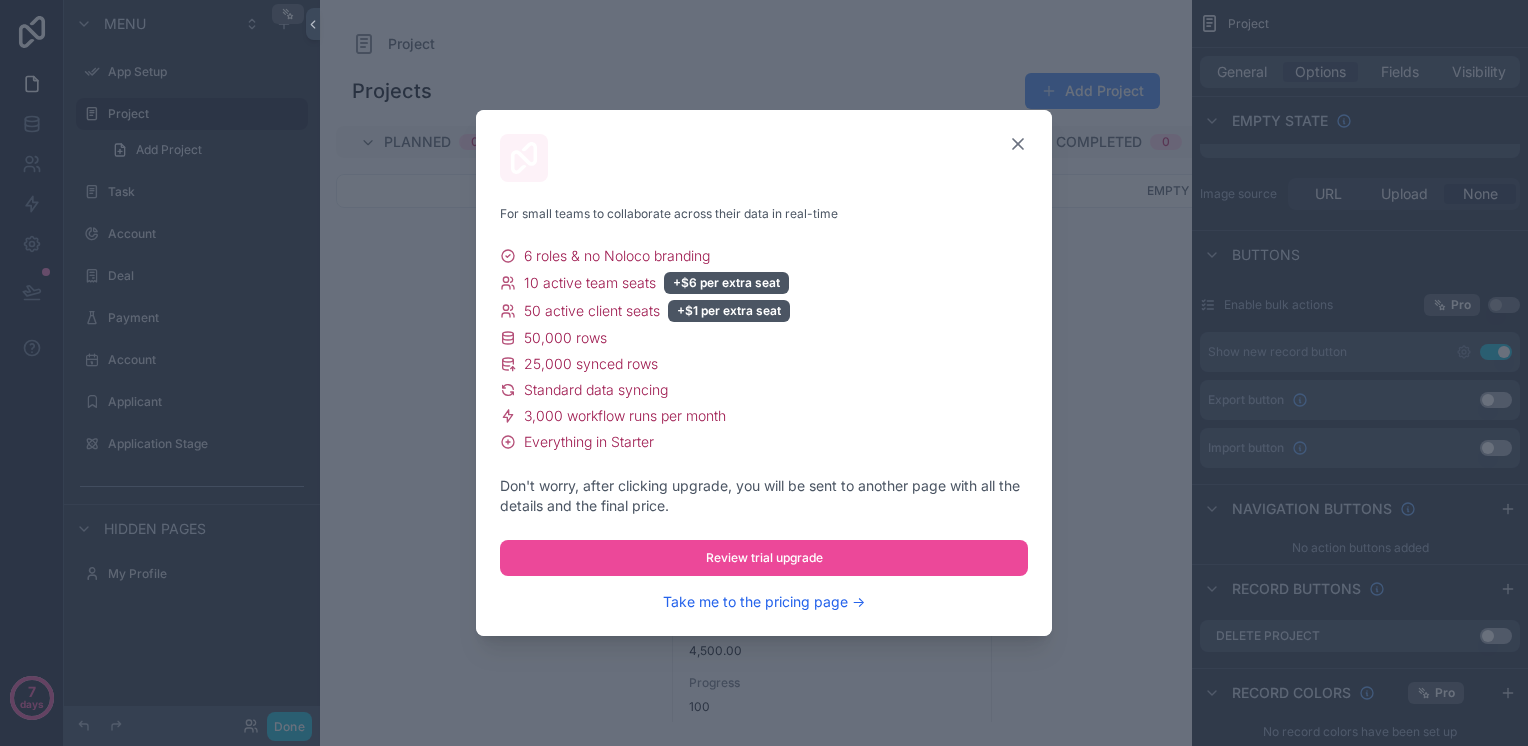 click 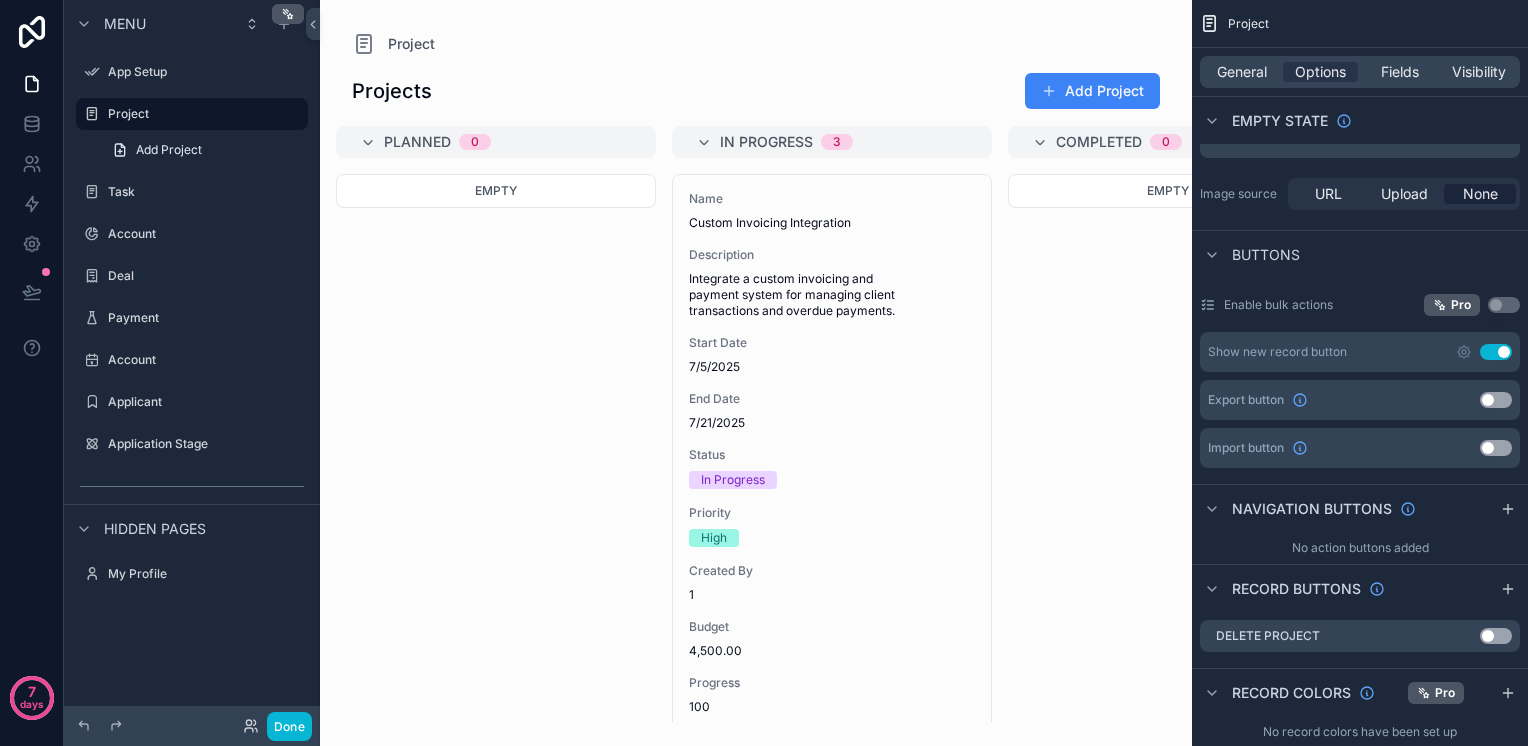 click on "Use setting" at bounding box center (1496, 400) 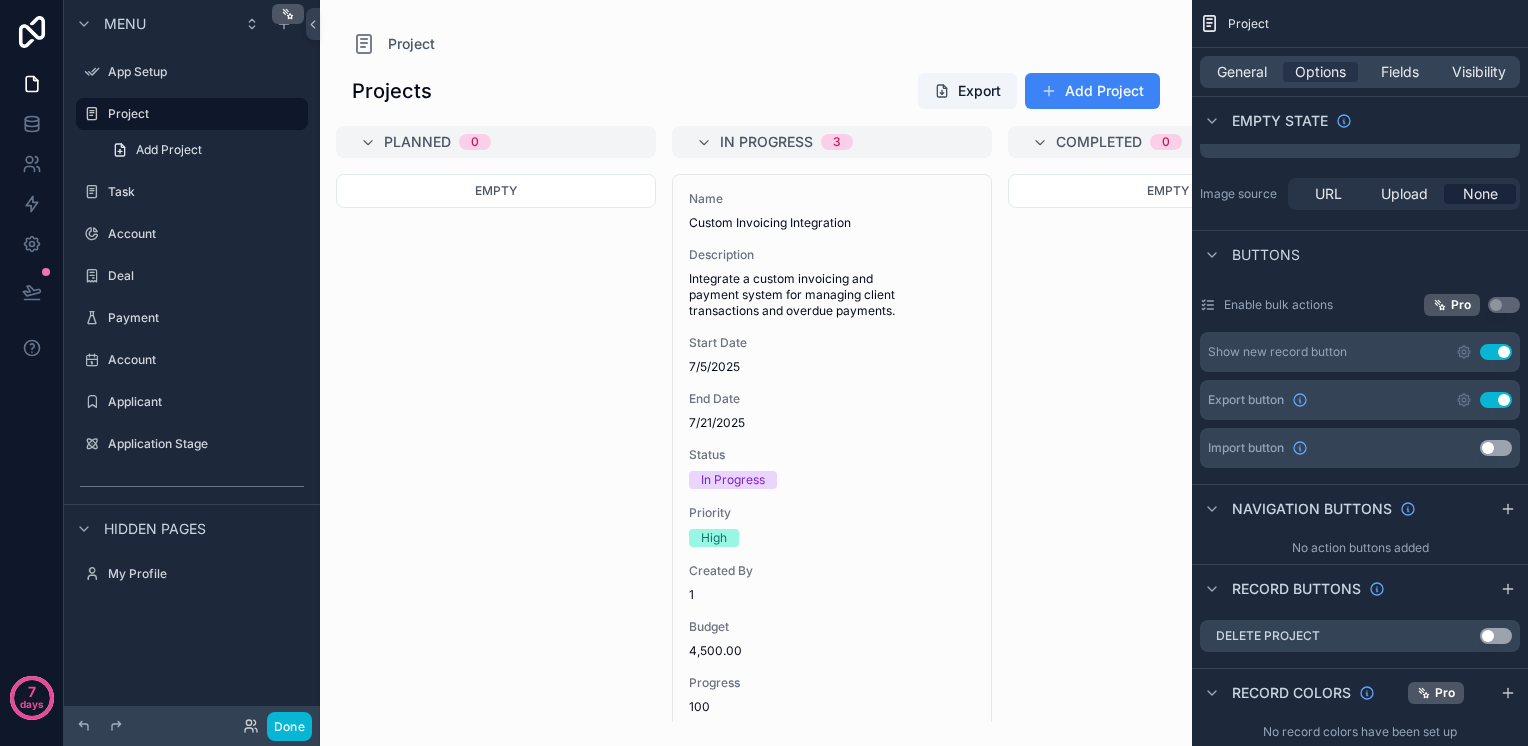 click on "Use setting" at bounding box center (1496, 400) 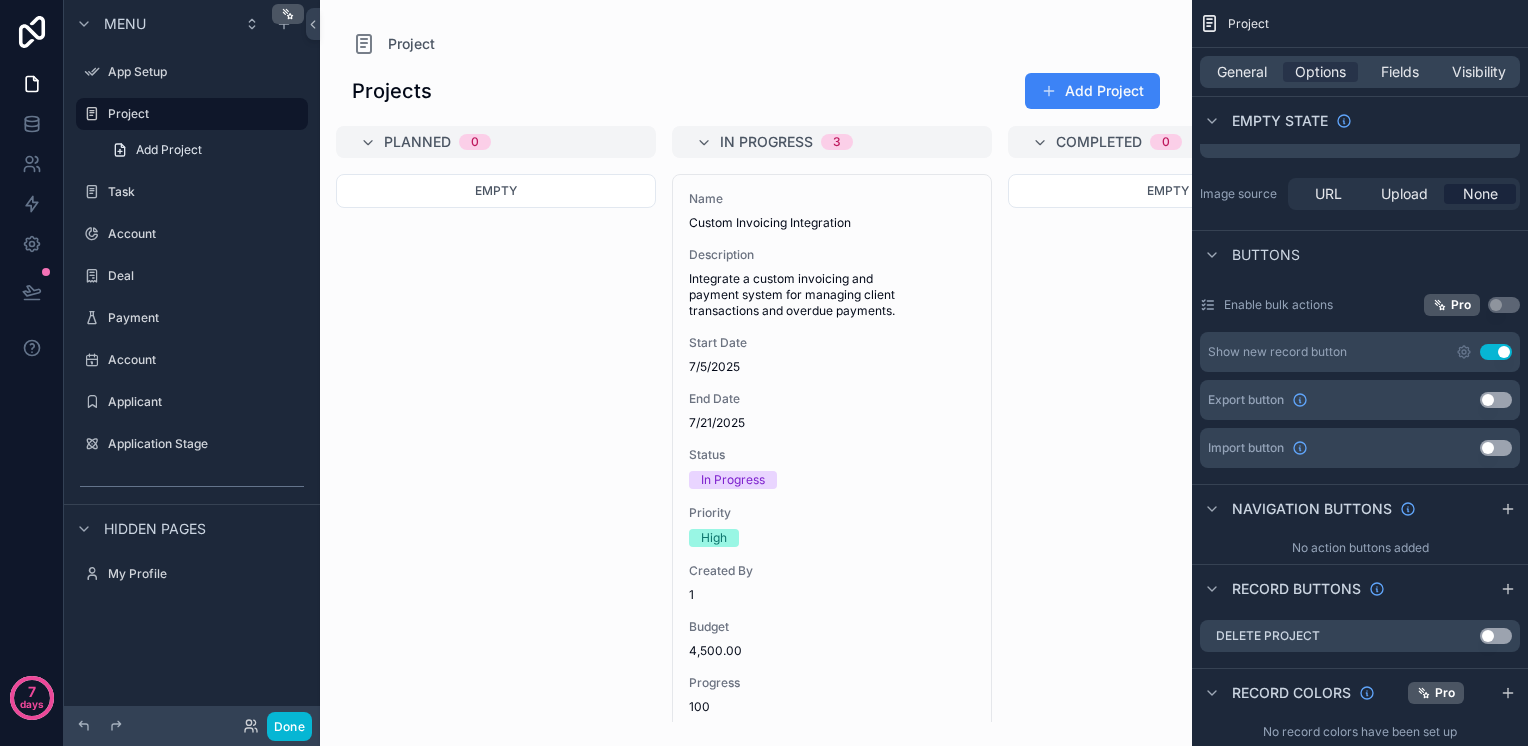 click on "Use setting" at bounding box center [1496, 448] 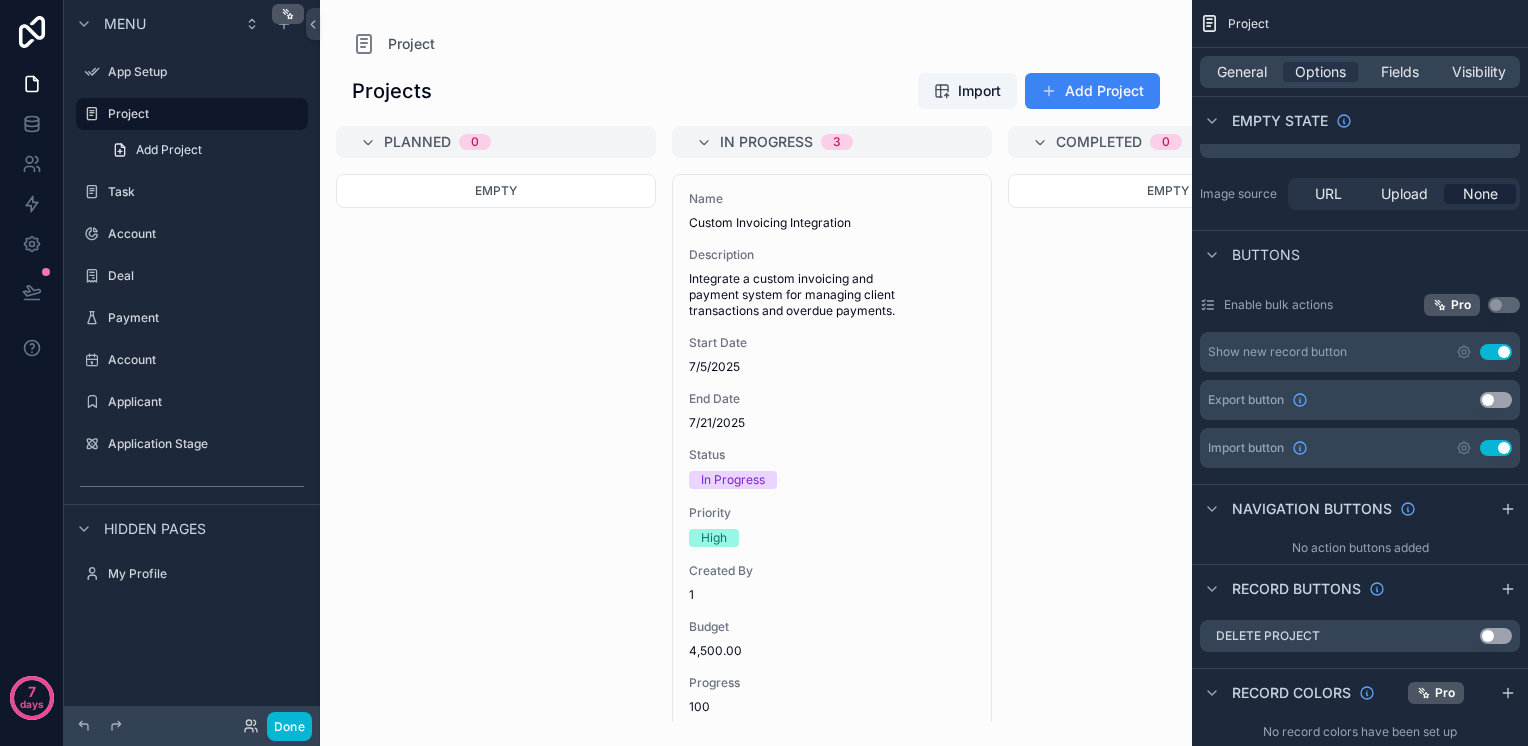 click on "Use setting" at bounding box center (1496, 448) 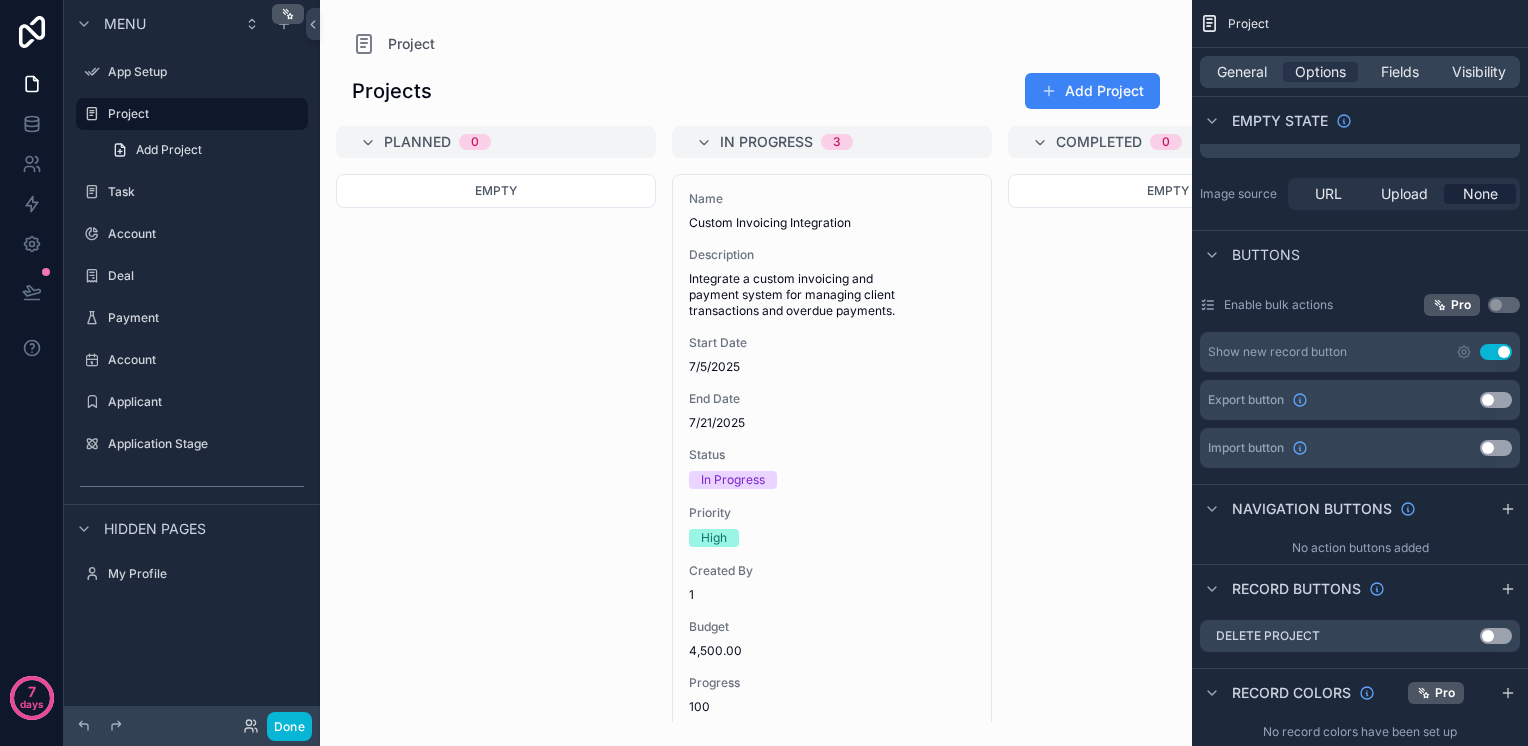 click on "Use setting" at bounding box center (1496, 448) 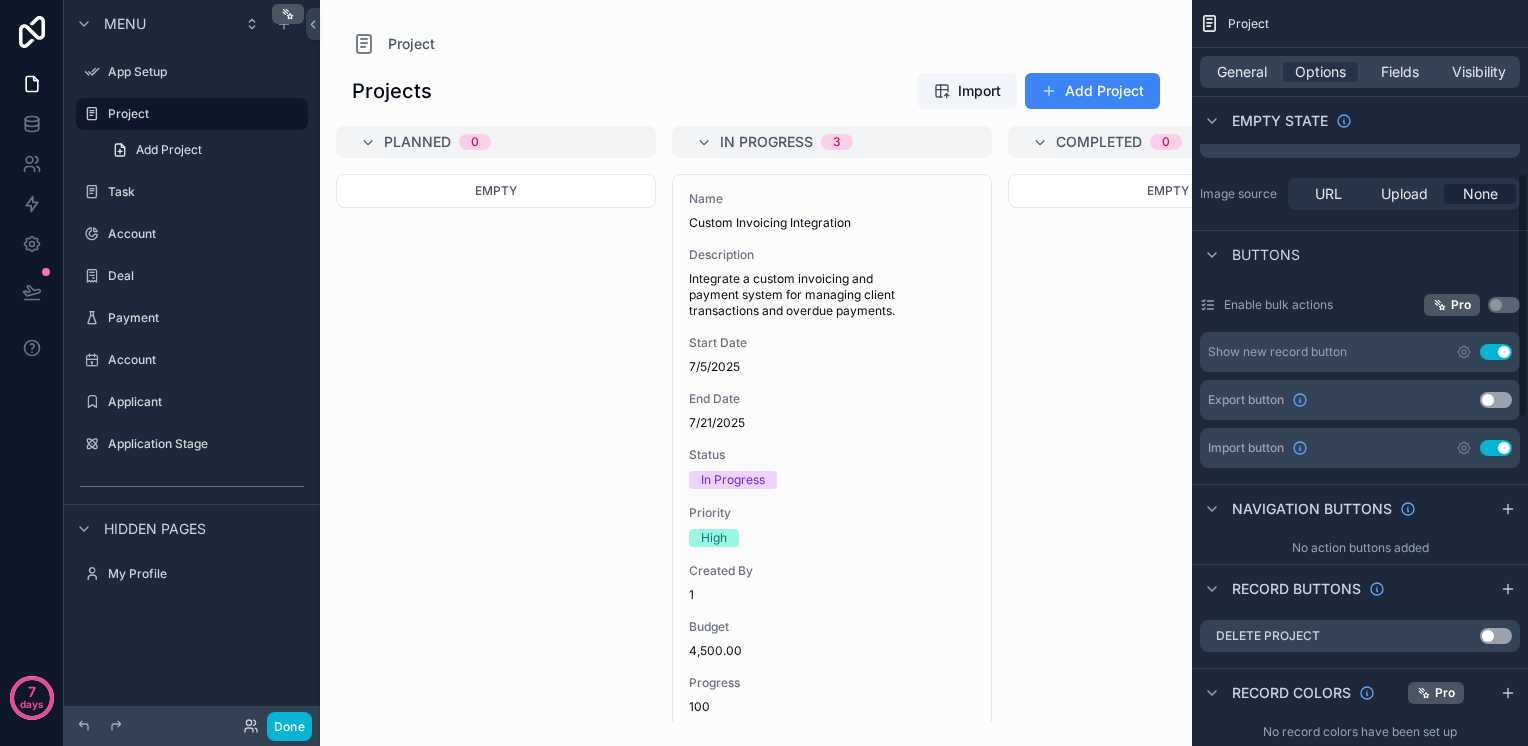 scroll, scrollTop: 700, scrollLeft: 0, axis: vertical 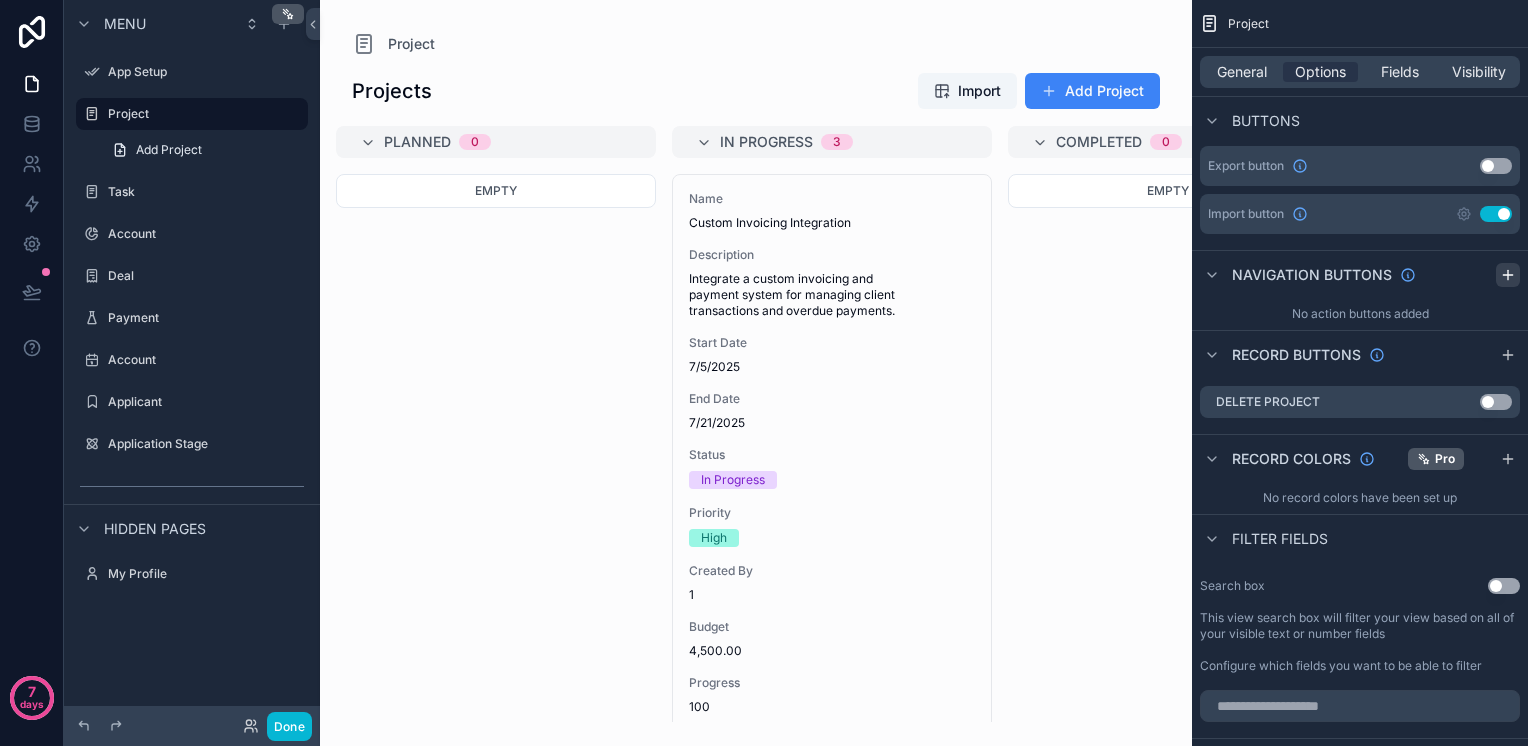 click 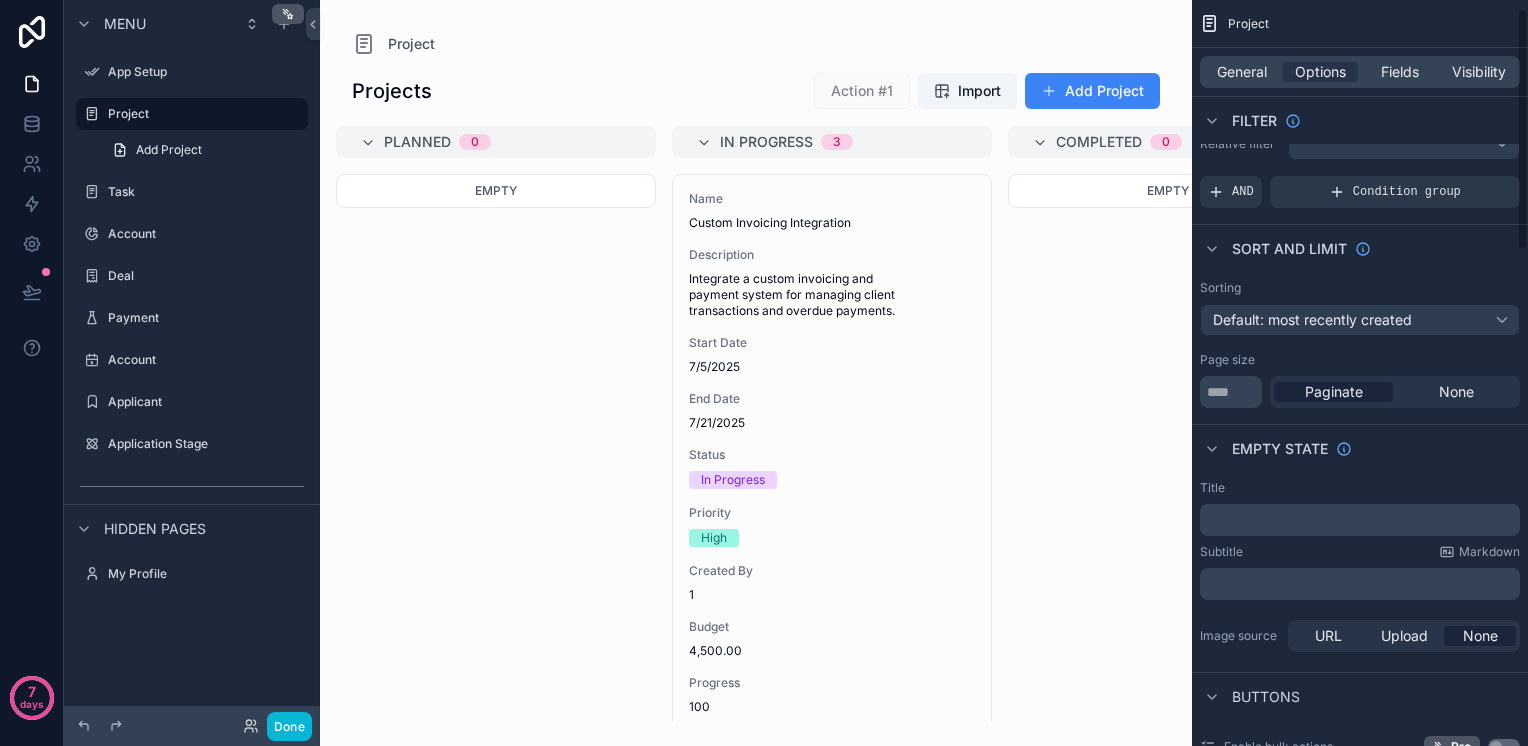 scroll, scrollTop: 0, scrollLeft: 0, axis: both 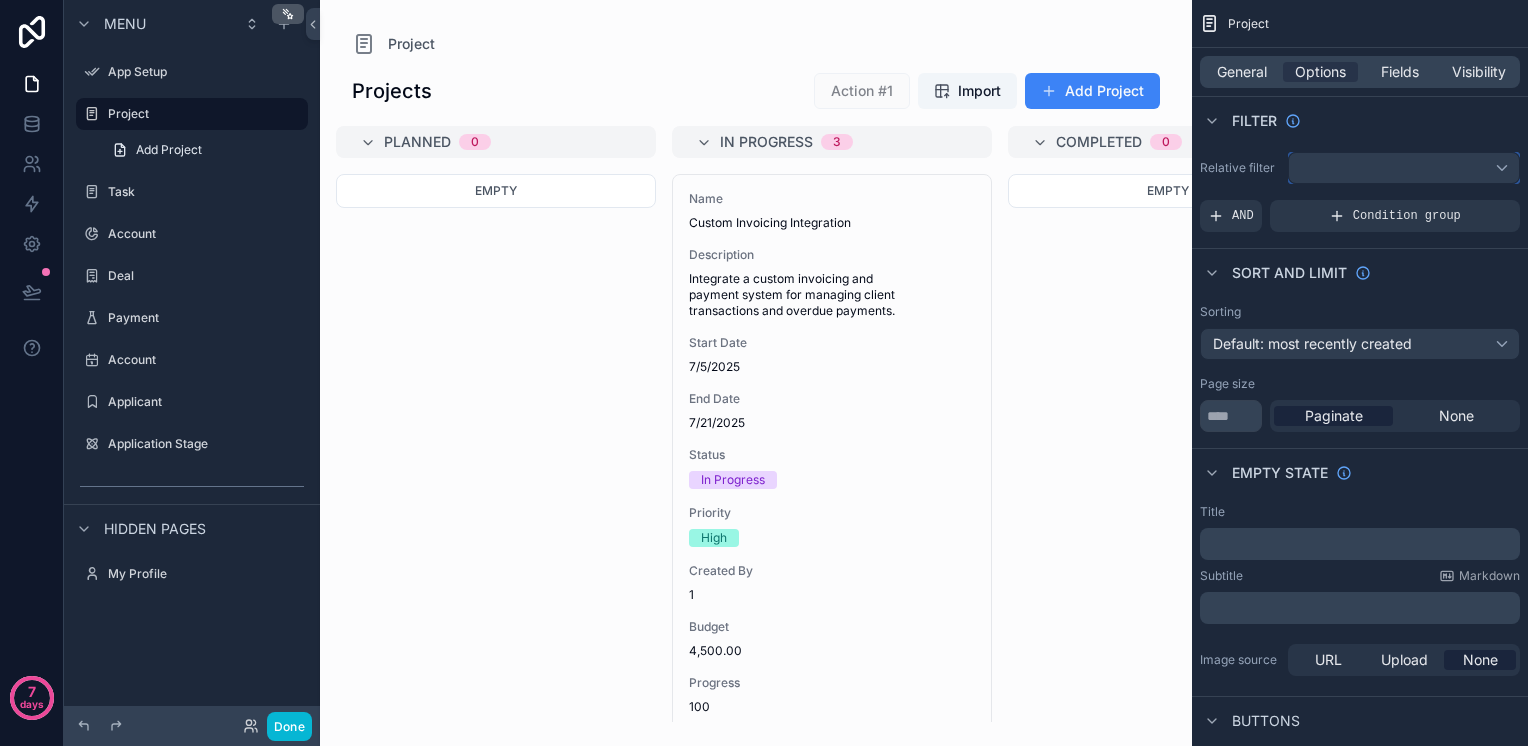 click at bounding box center [1404, 168] 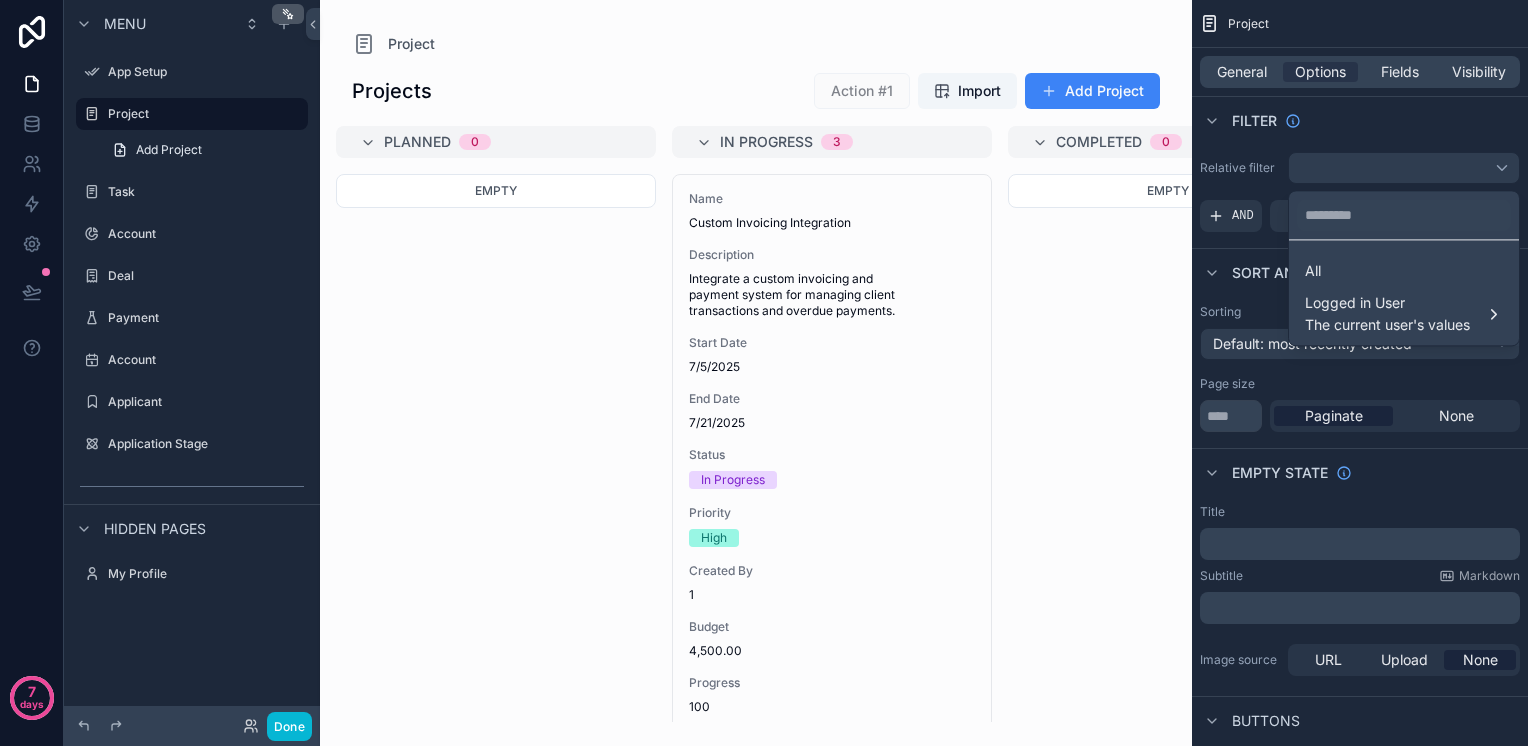 click at bounding box center (764, 373) 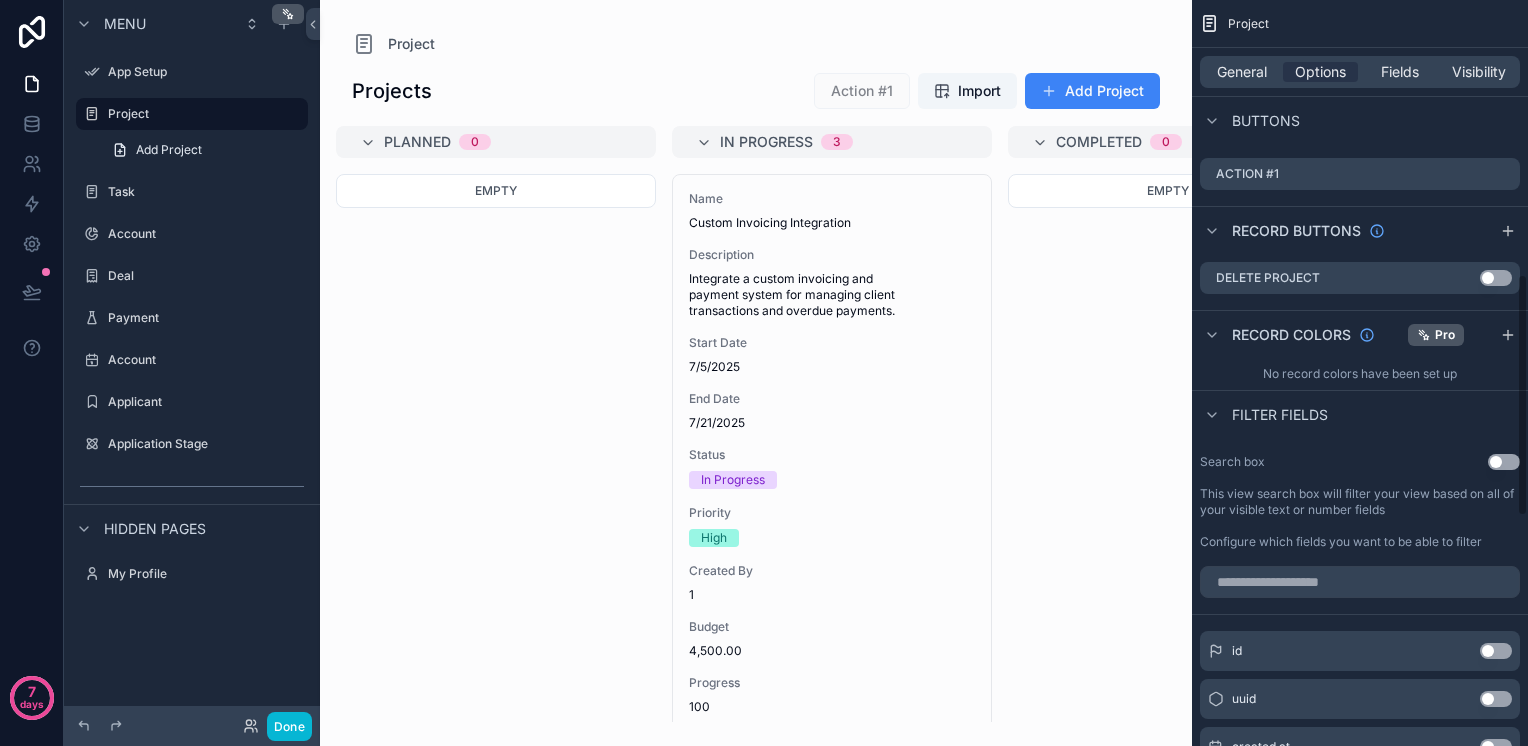 scroll, scrollTop: 614, scrollLeft: 0, axis: vertical 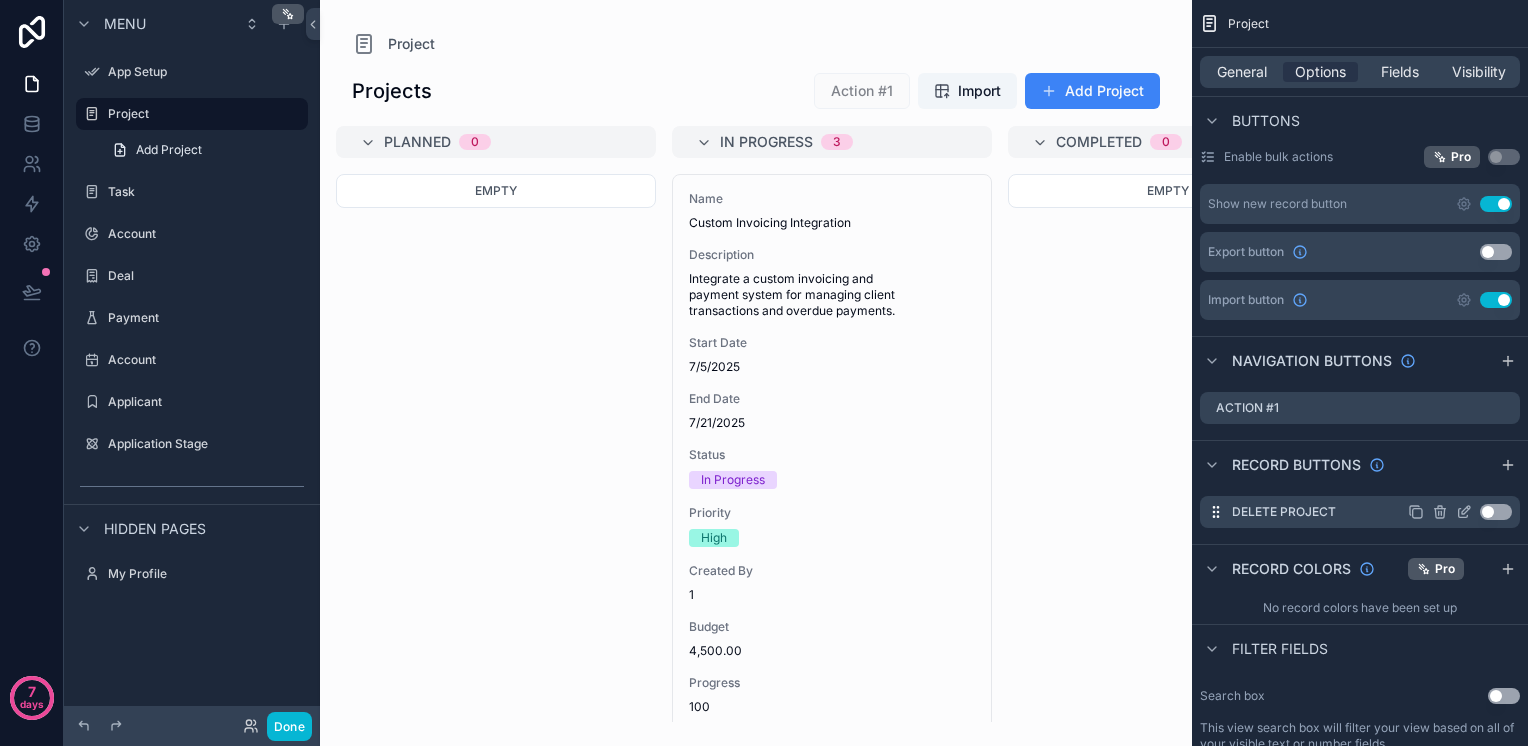 click on "Use setting" at bounding box center [1496, 512] 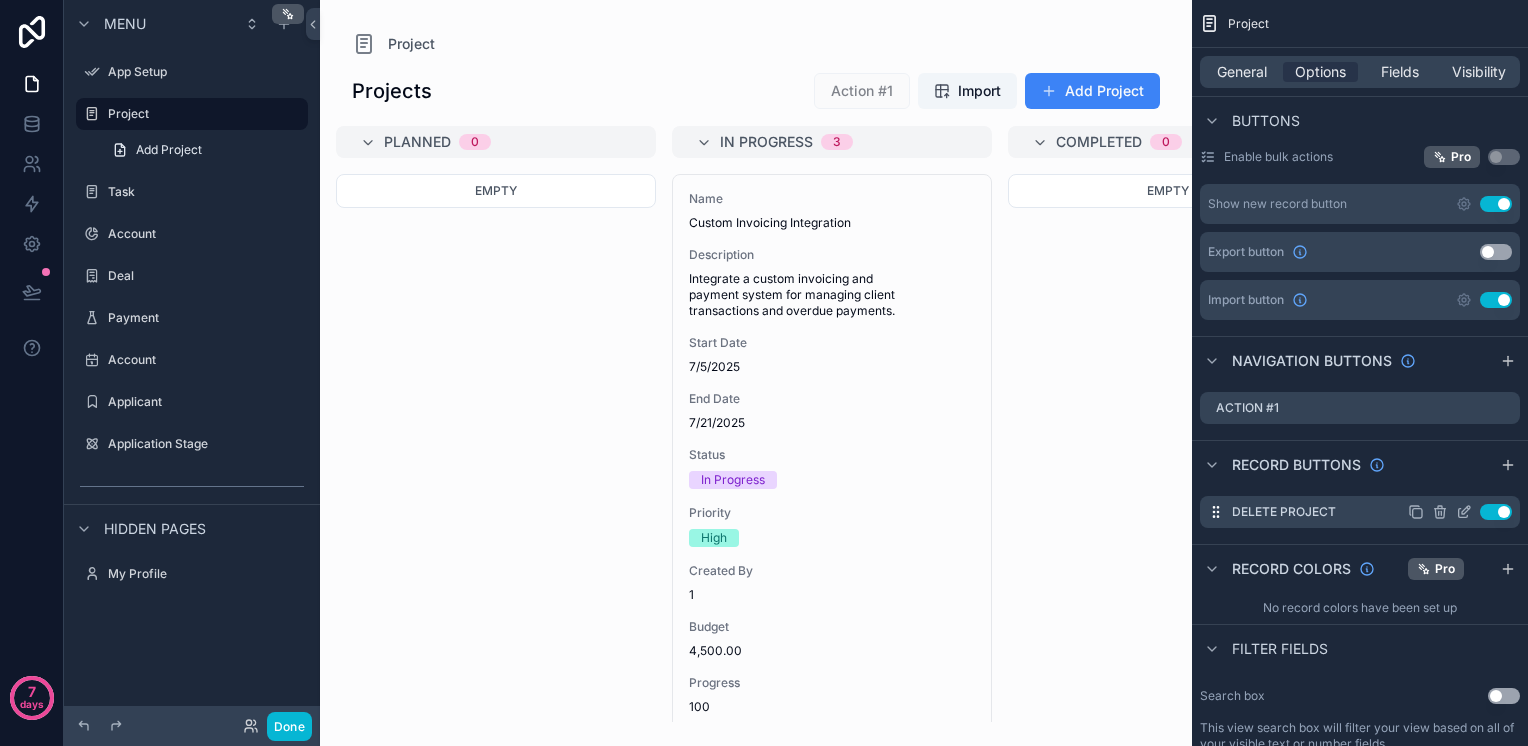 click on "Use setting" at bounding box center [1496, 512] 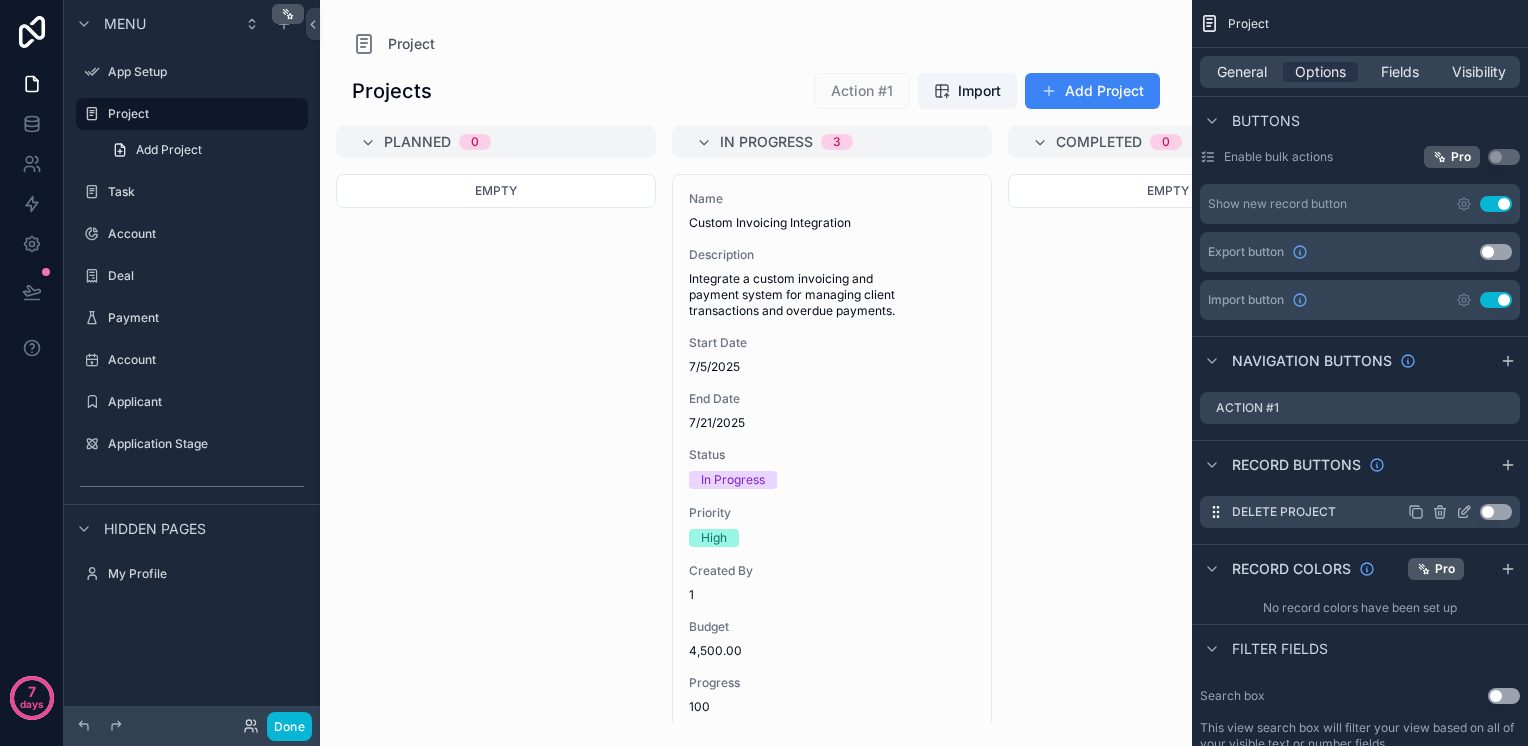 click on "Use setting" at bounding box center (1496, 512) 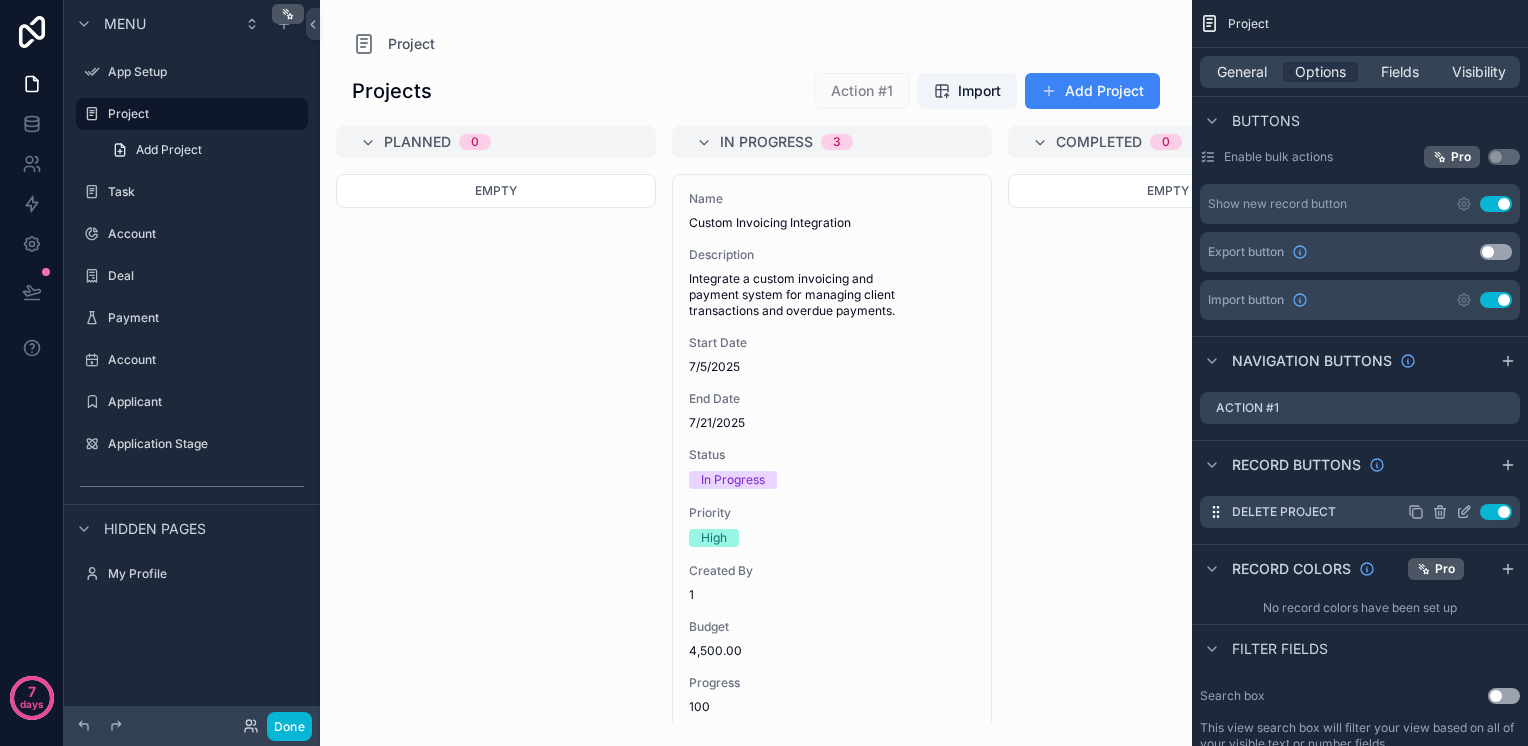 click on "Delete Project Use setting" at bounding box center (1360, 408) 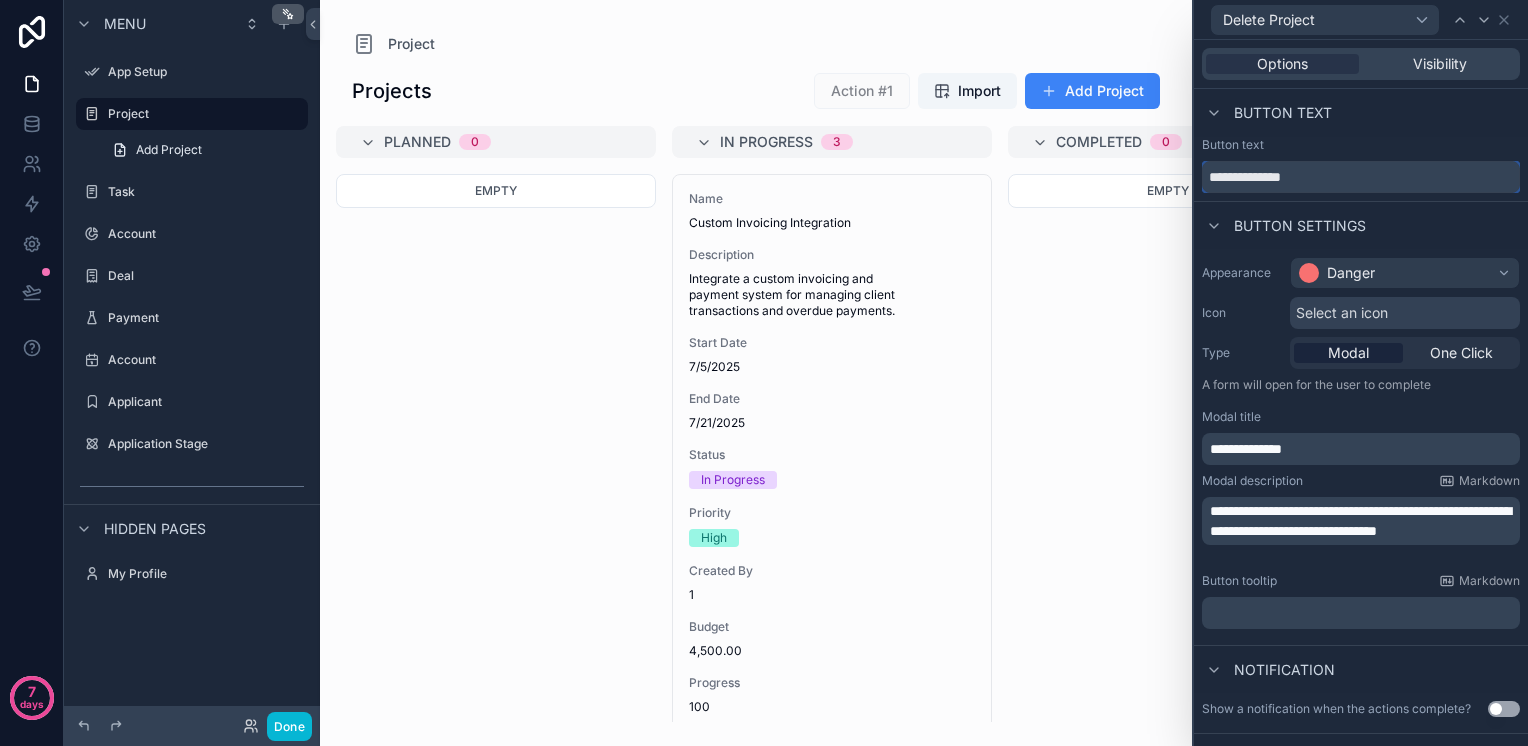 drag, startPoint x: 1309, startPoint y: 178, endPoint x: 905, endPoint y: 228, distance: 407.0823 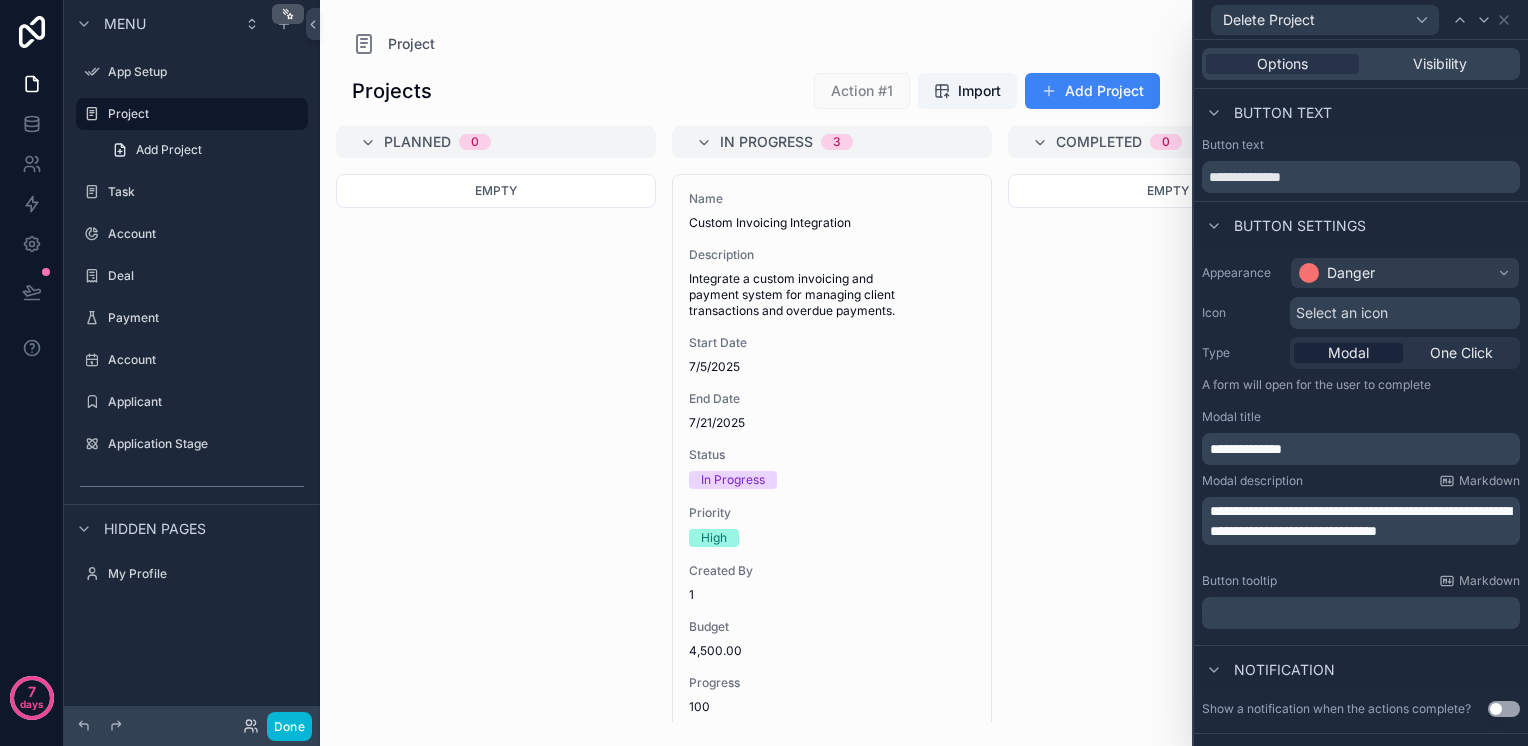 drag, startPoint x: 982, startPoint y: 252, endPoint x: 986, endPoint y: 330, distance: 78.10249 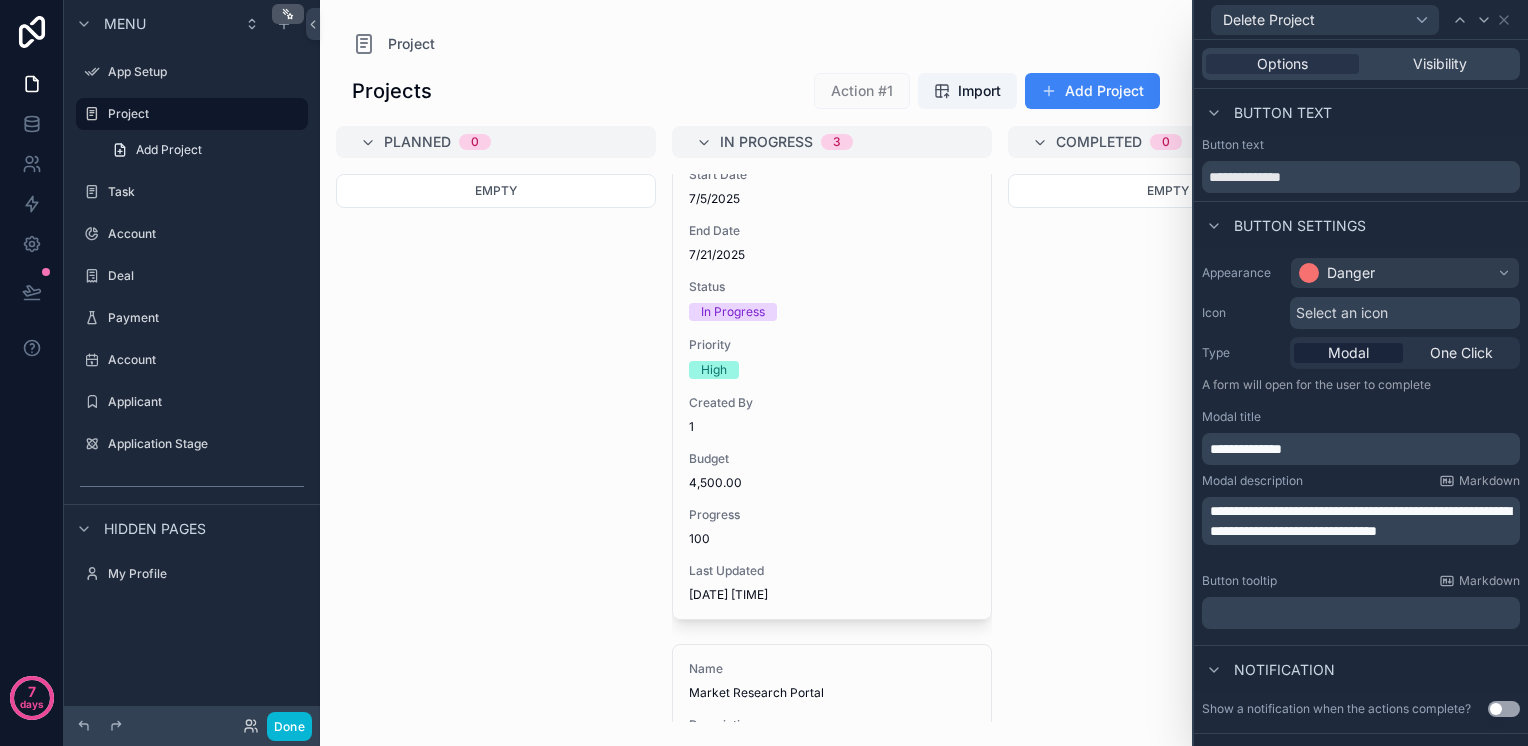 scroll, scrollTop: 0, scrollLeft: 0, axis: both 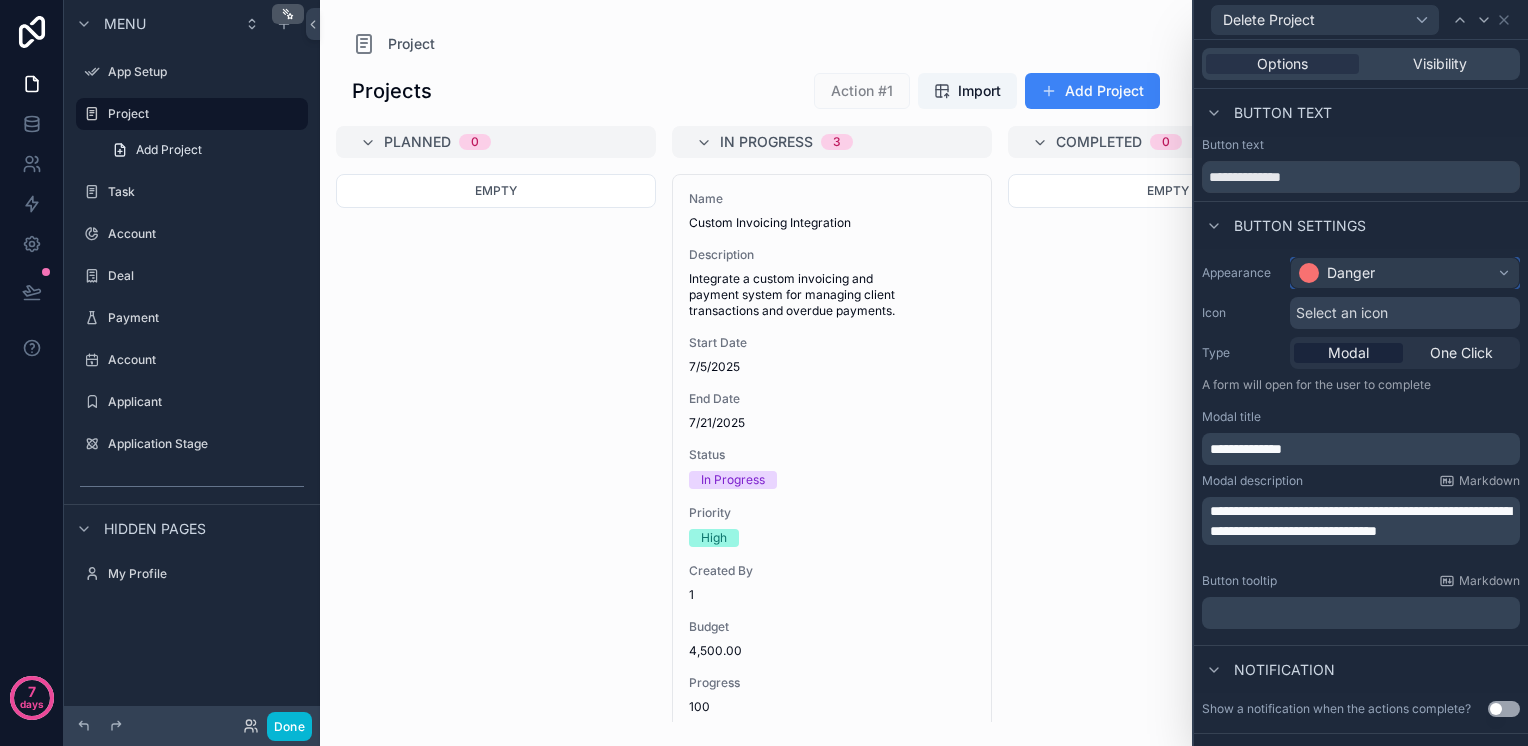 click on "Danger" at bounding box center [1351, 273] 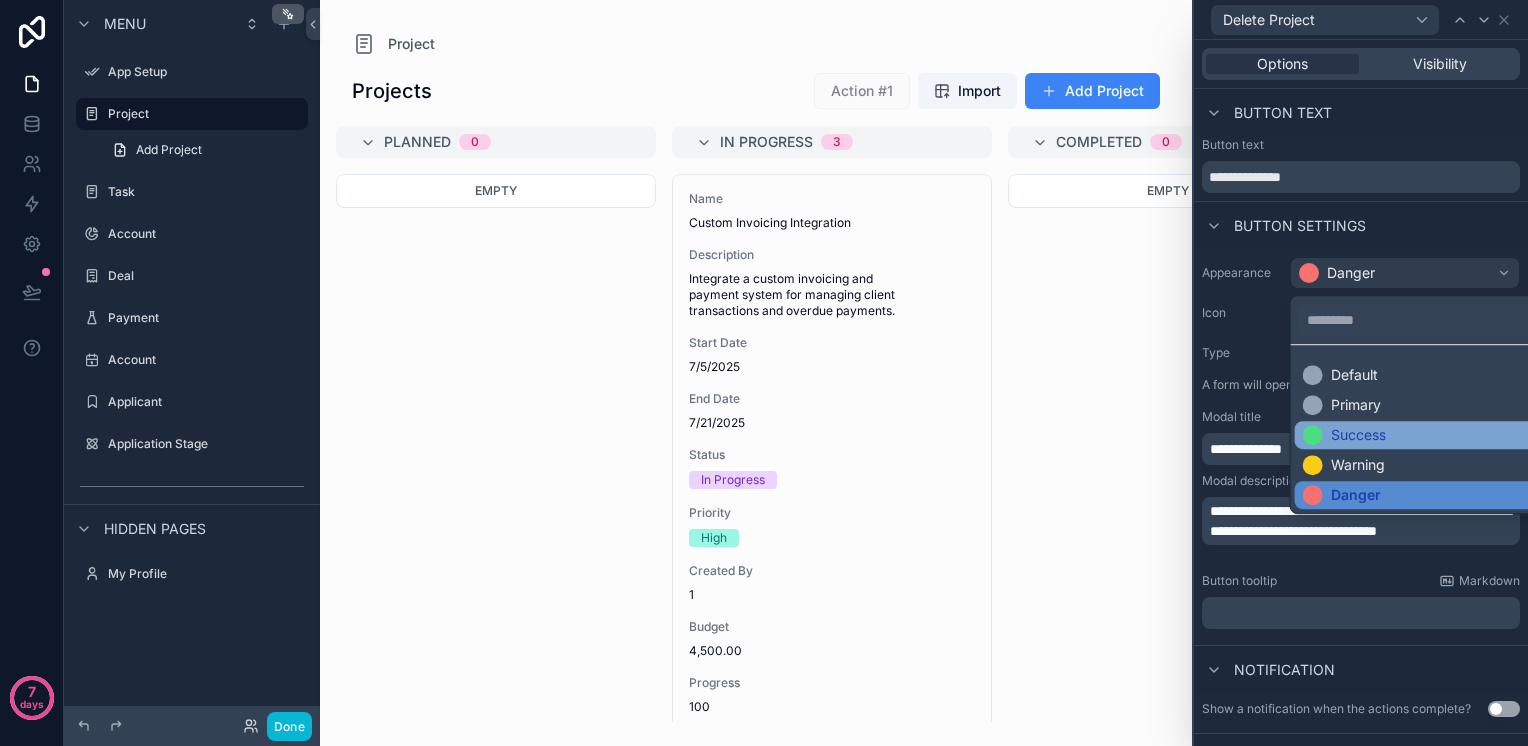 click on "Success" at bounding box center (1358, 435) 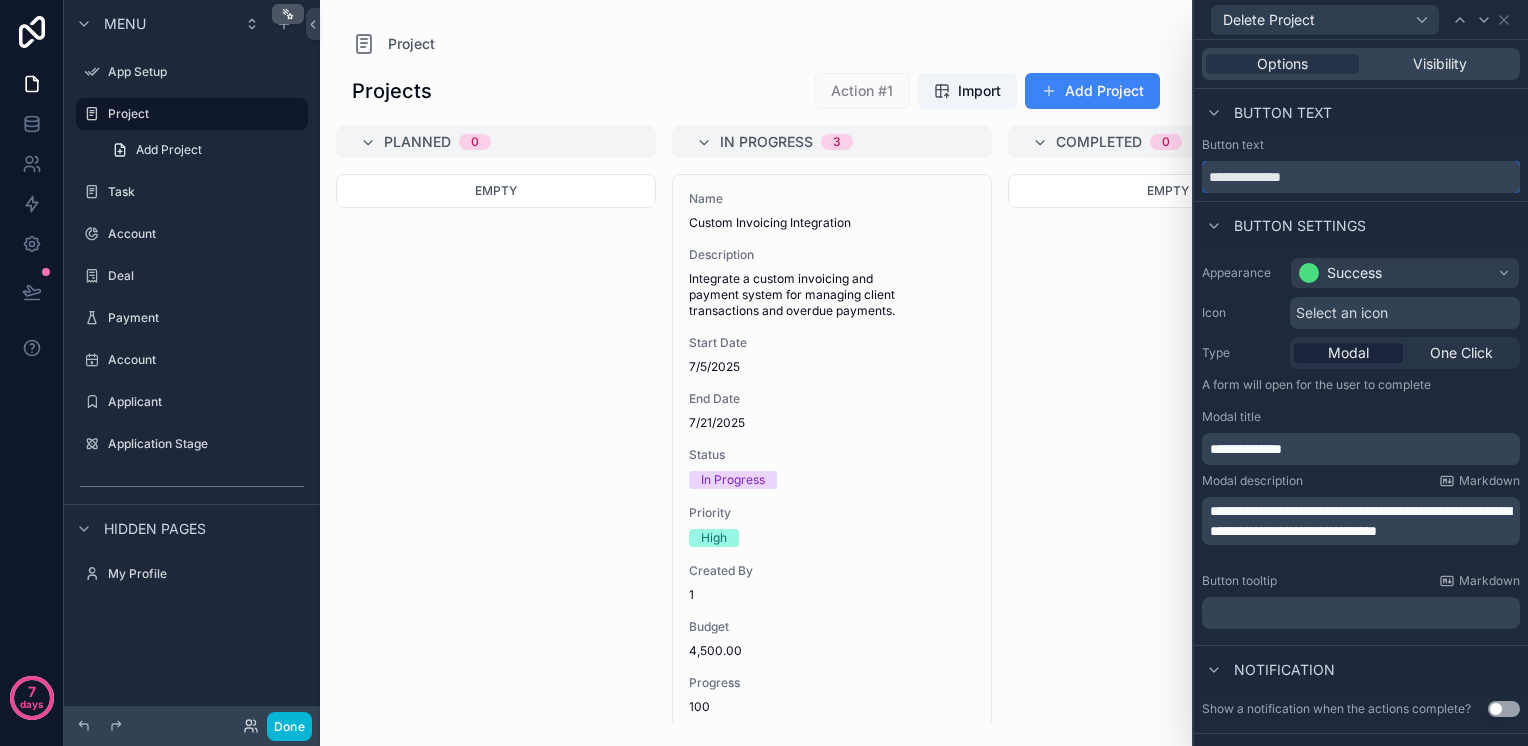 drag, startPoint x: 1310, startPoint y: 174, endPoint x: 1200, endPoint y: 175, distance: 110.00455 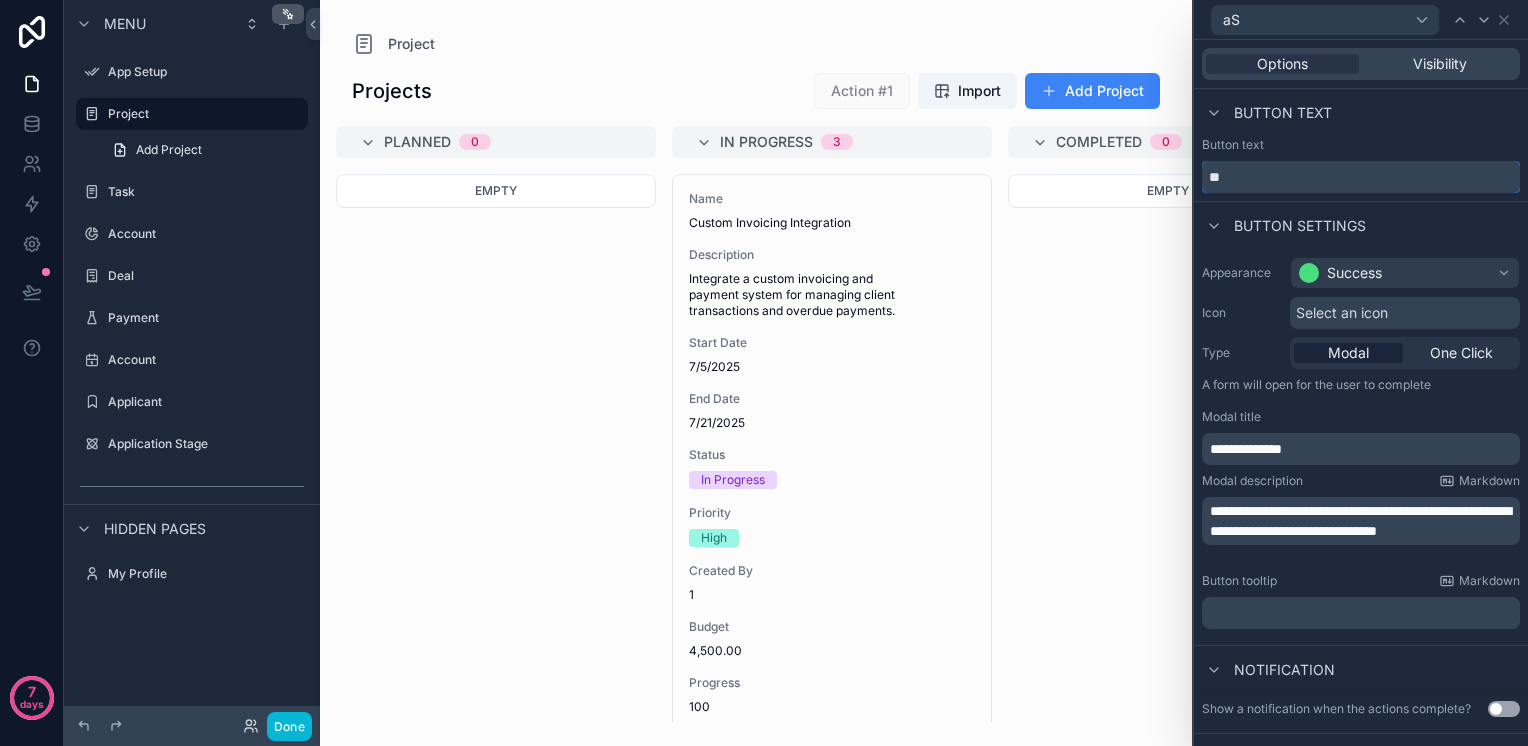 type on "*" 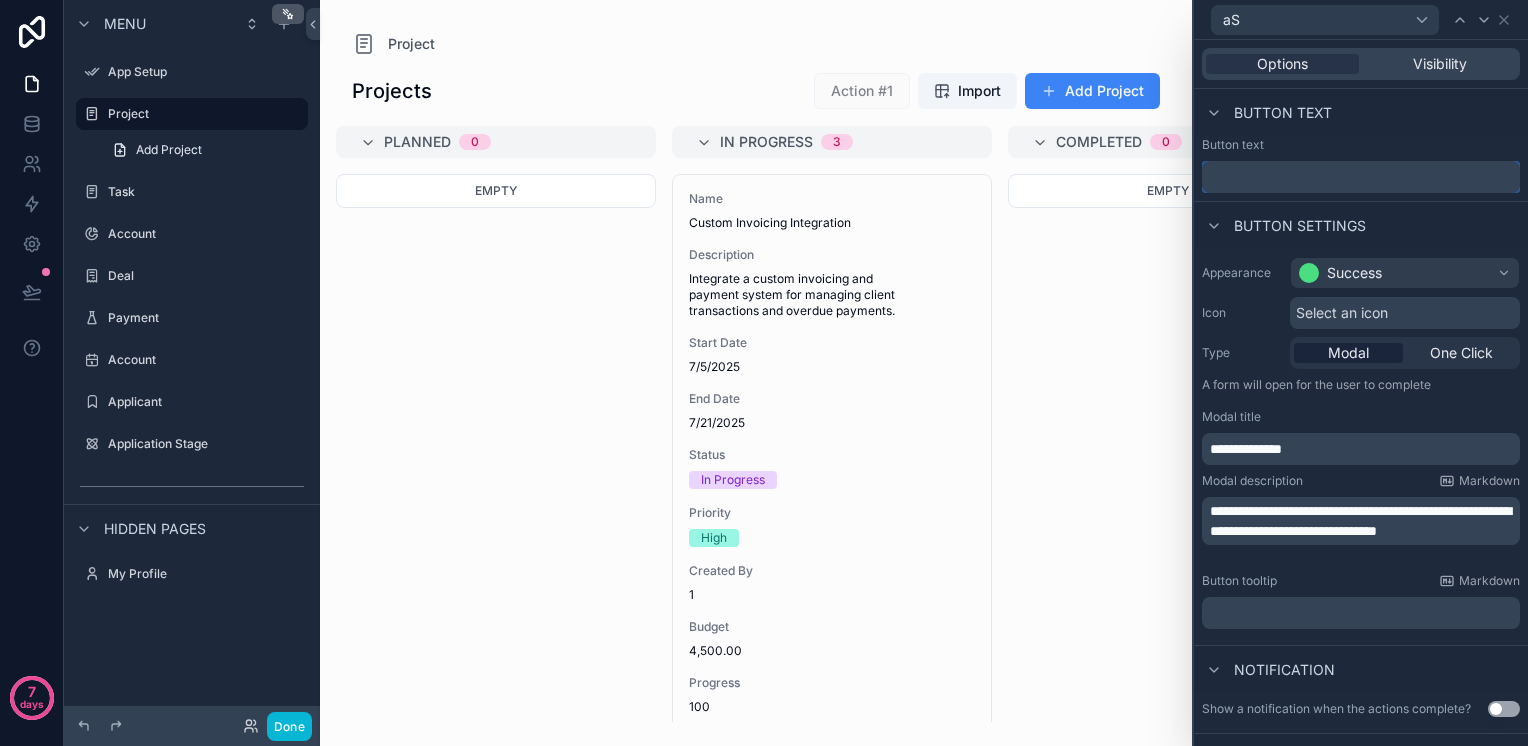 type on "*" 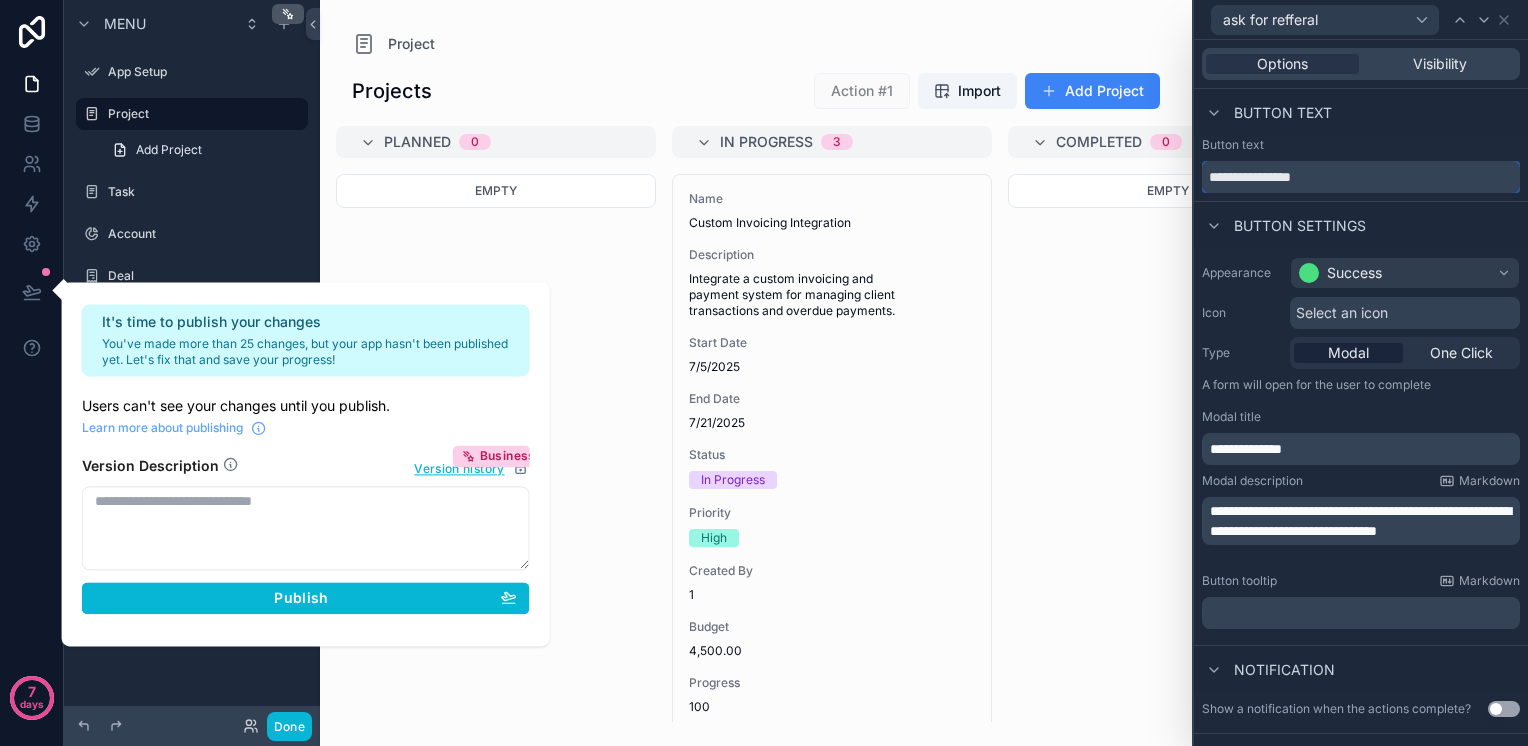 type on "**********" 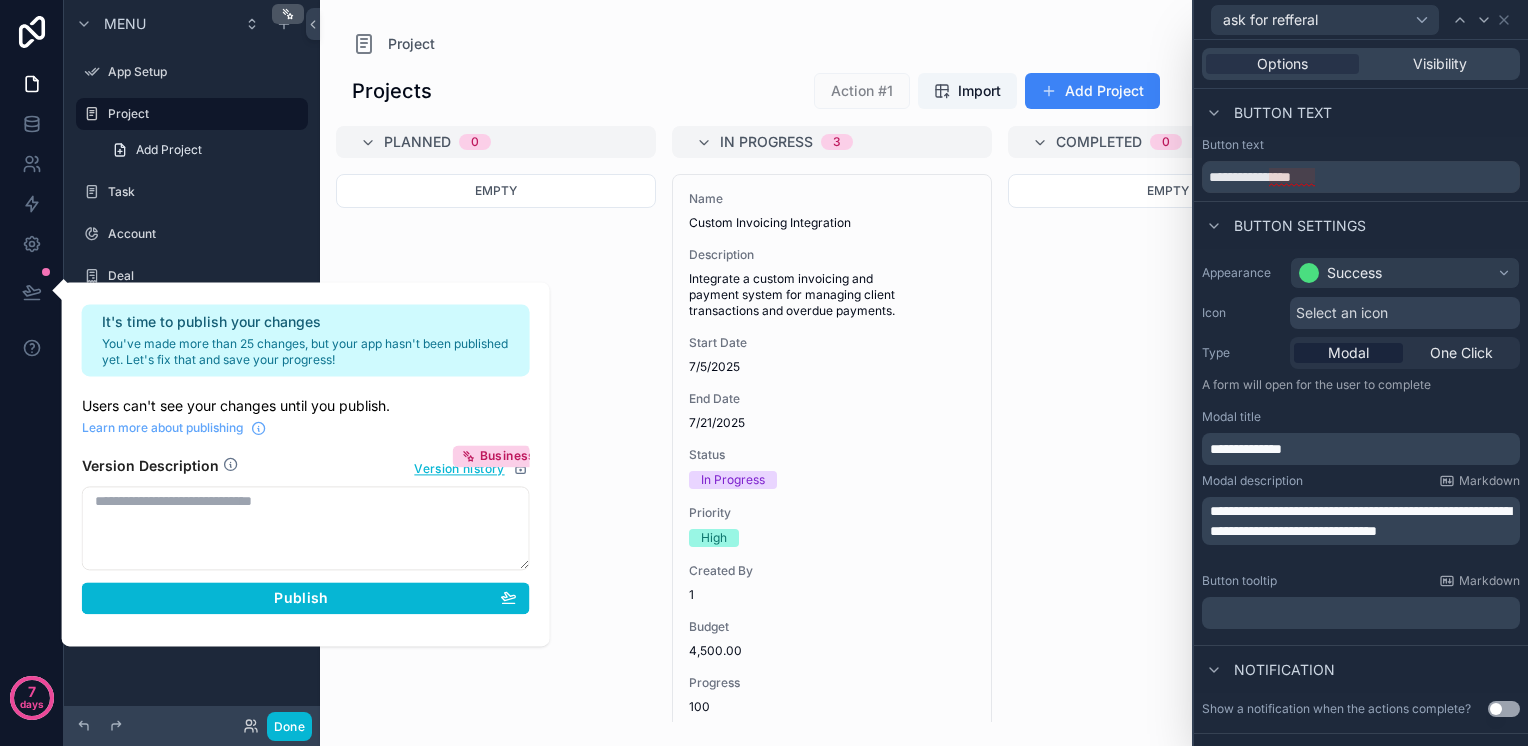 click on "**********" at bounding box center [1361, 443] 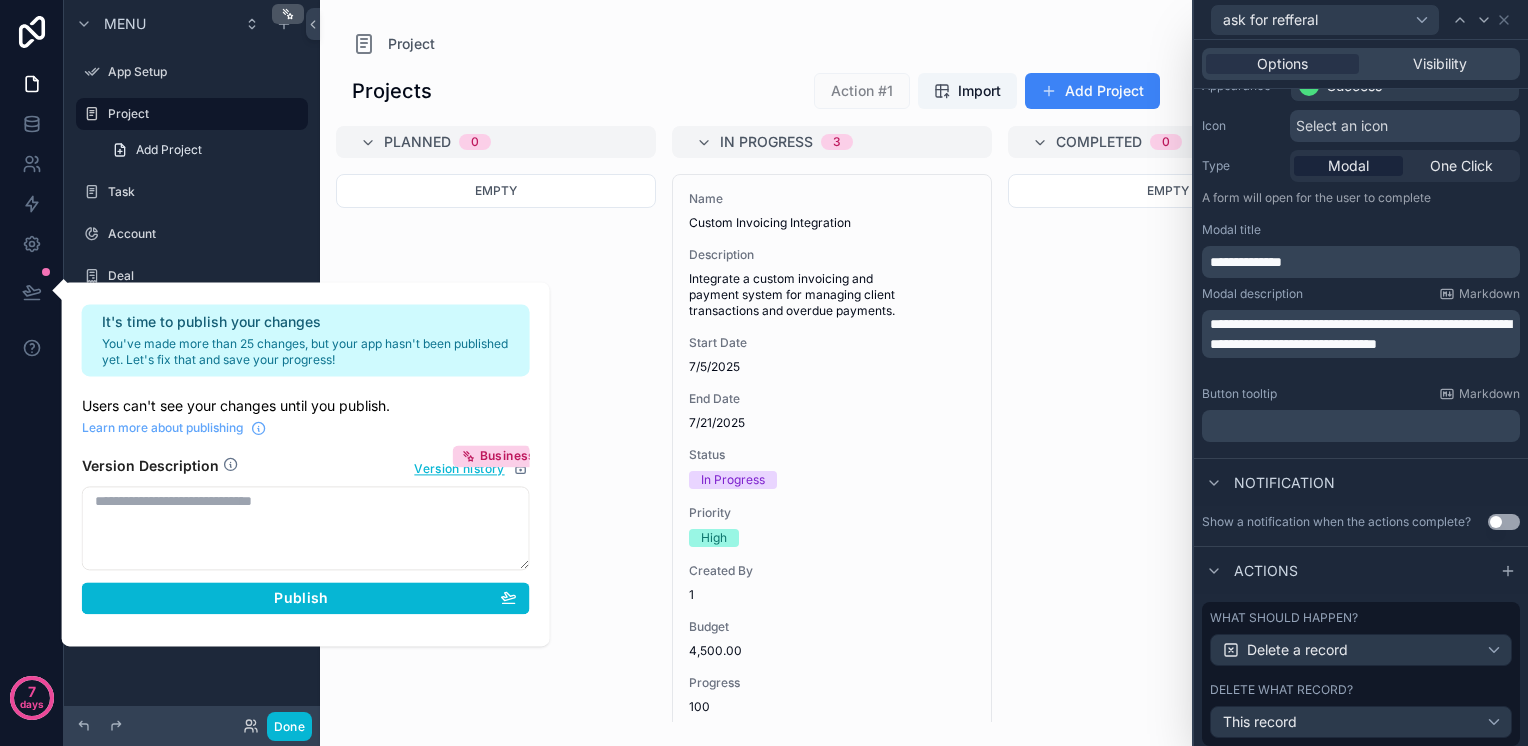 scroll, scrollTop: 245, scrollLeft: 0, axis: vertical 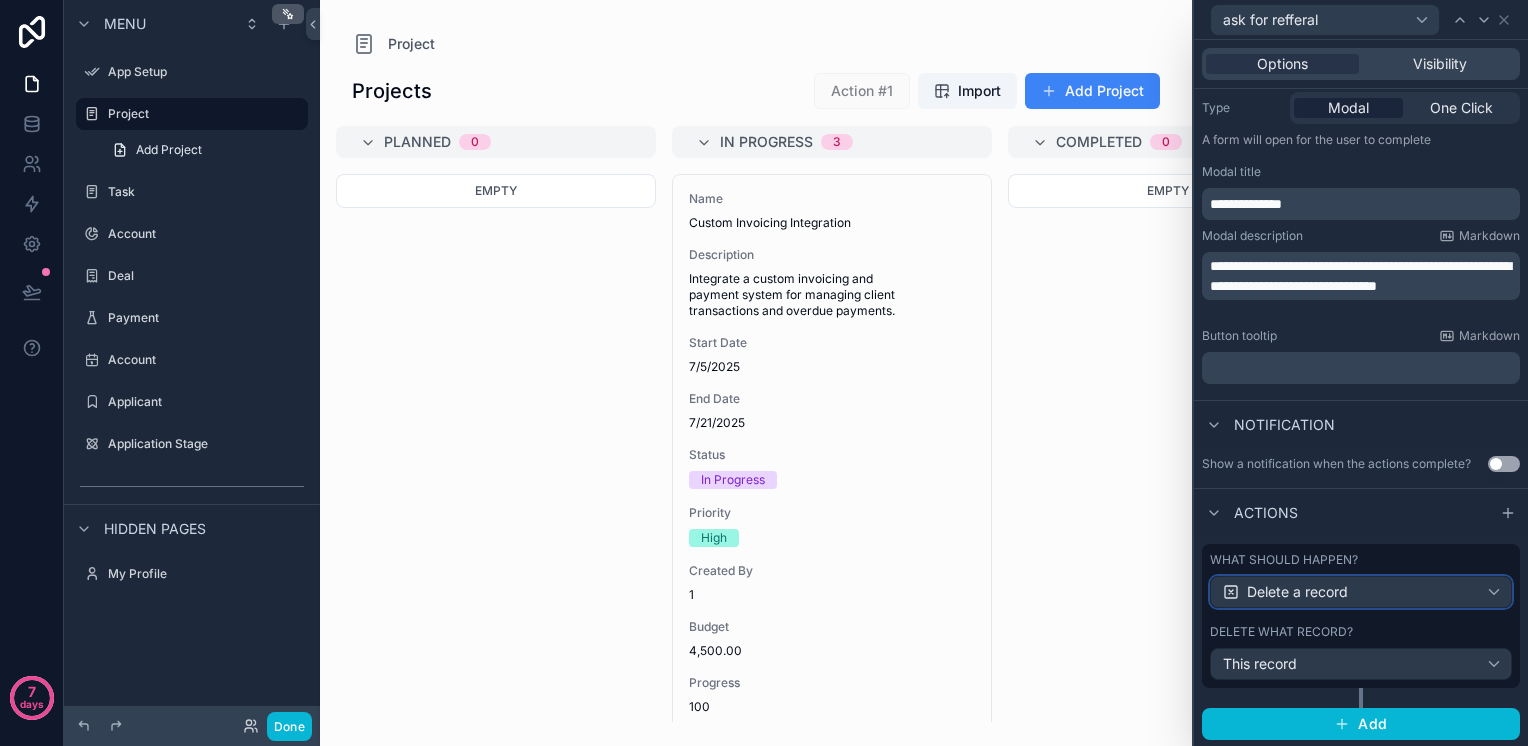 click on "Delete a record" at bounding box center (1361, 592) 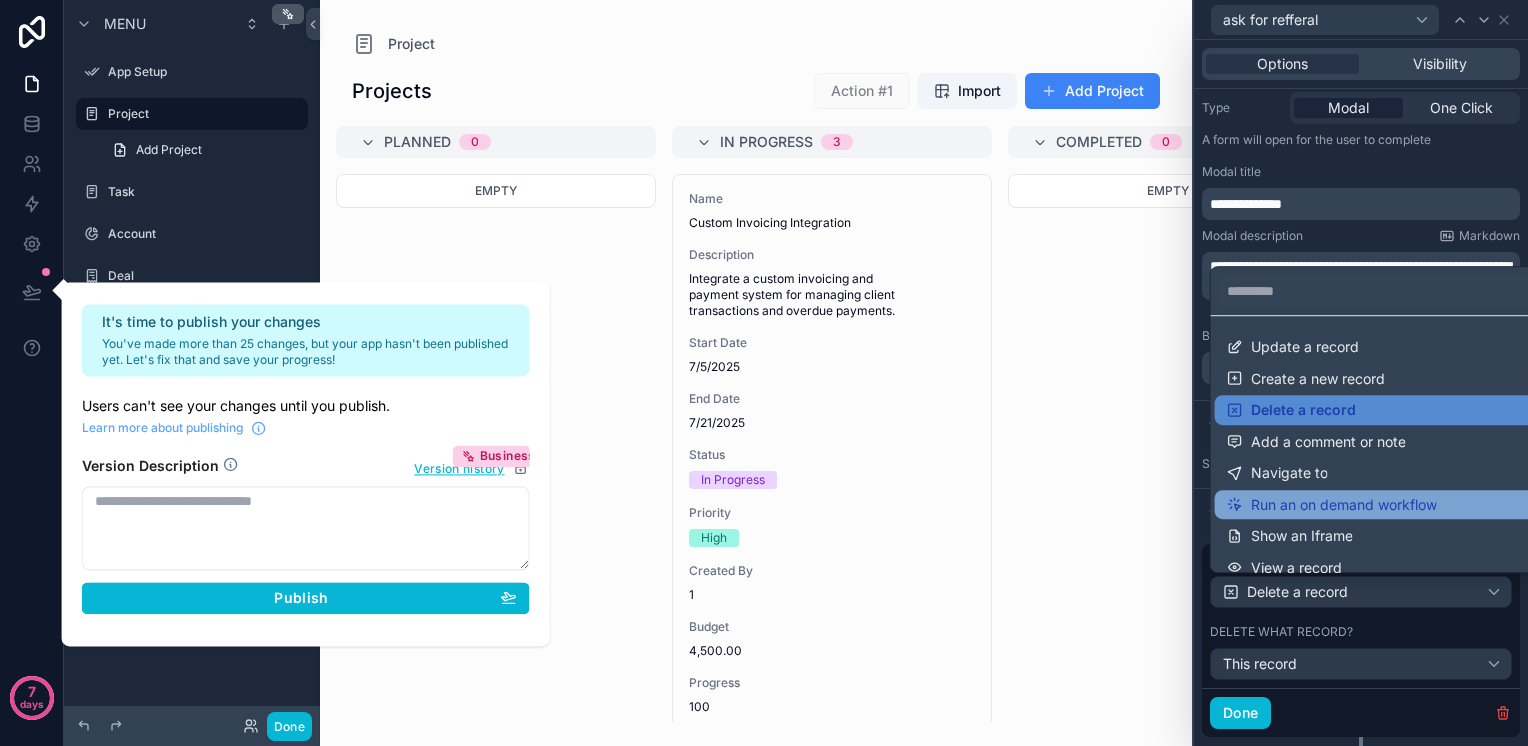 click on "Run an on demand workflow" at bounding box center [1344, 505] 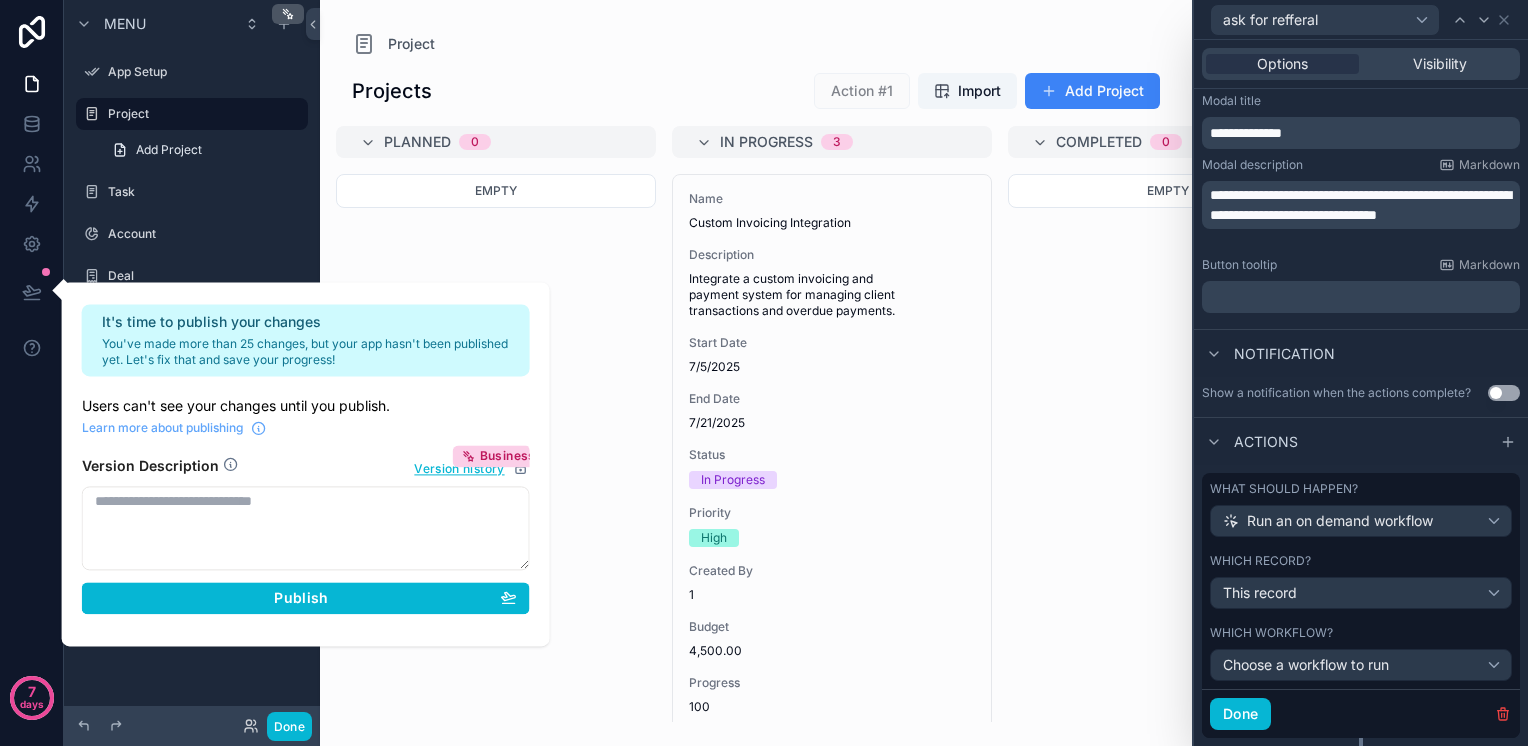 scroll, scrollTop: 365, scrollLeft: 0, axis: vertical 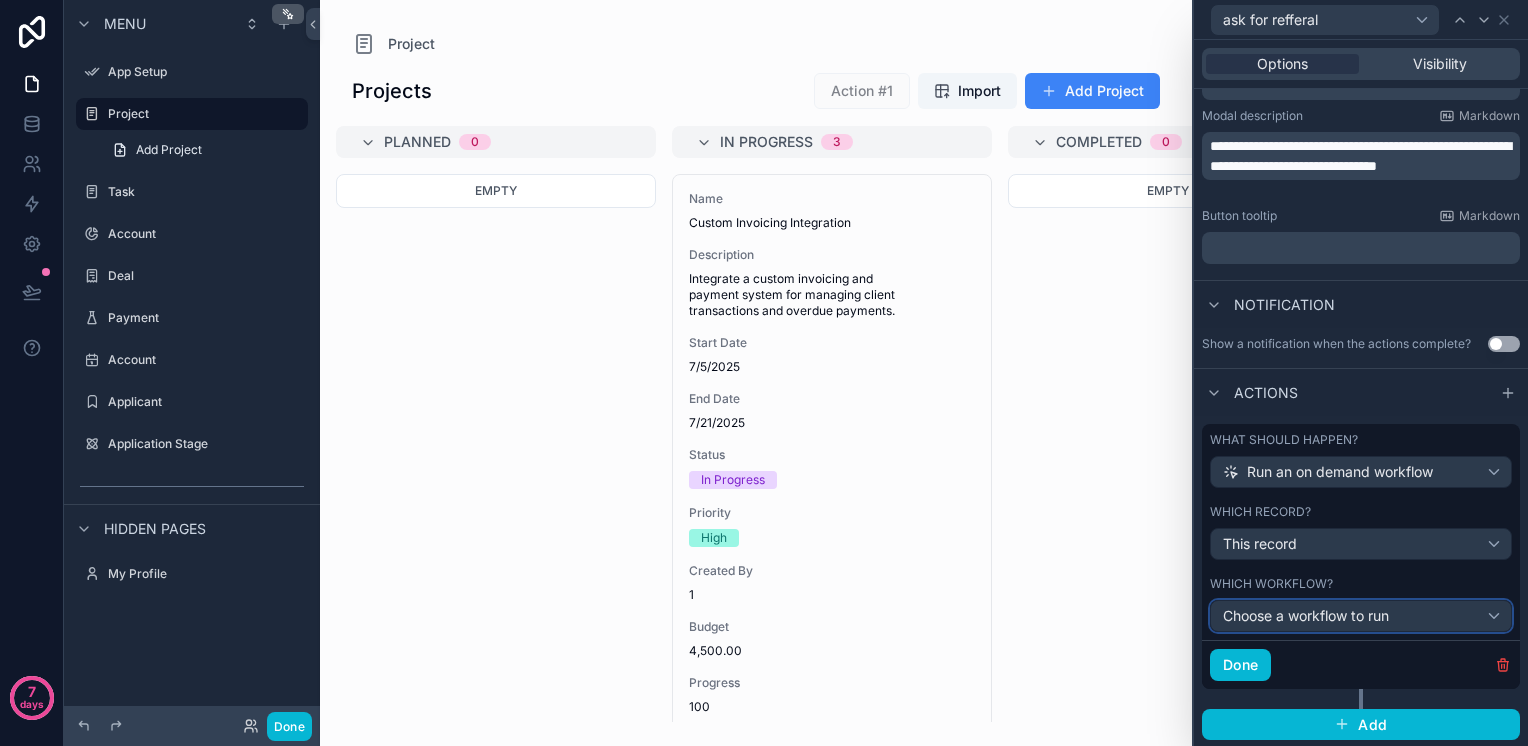 click on "Choose a workflow to run" at bounding box center (1306, 615) 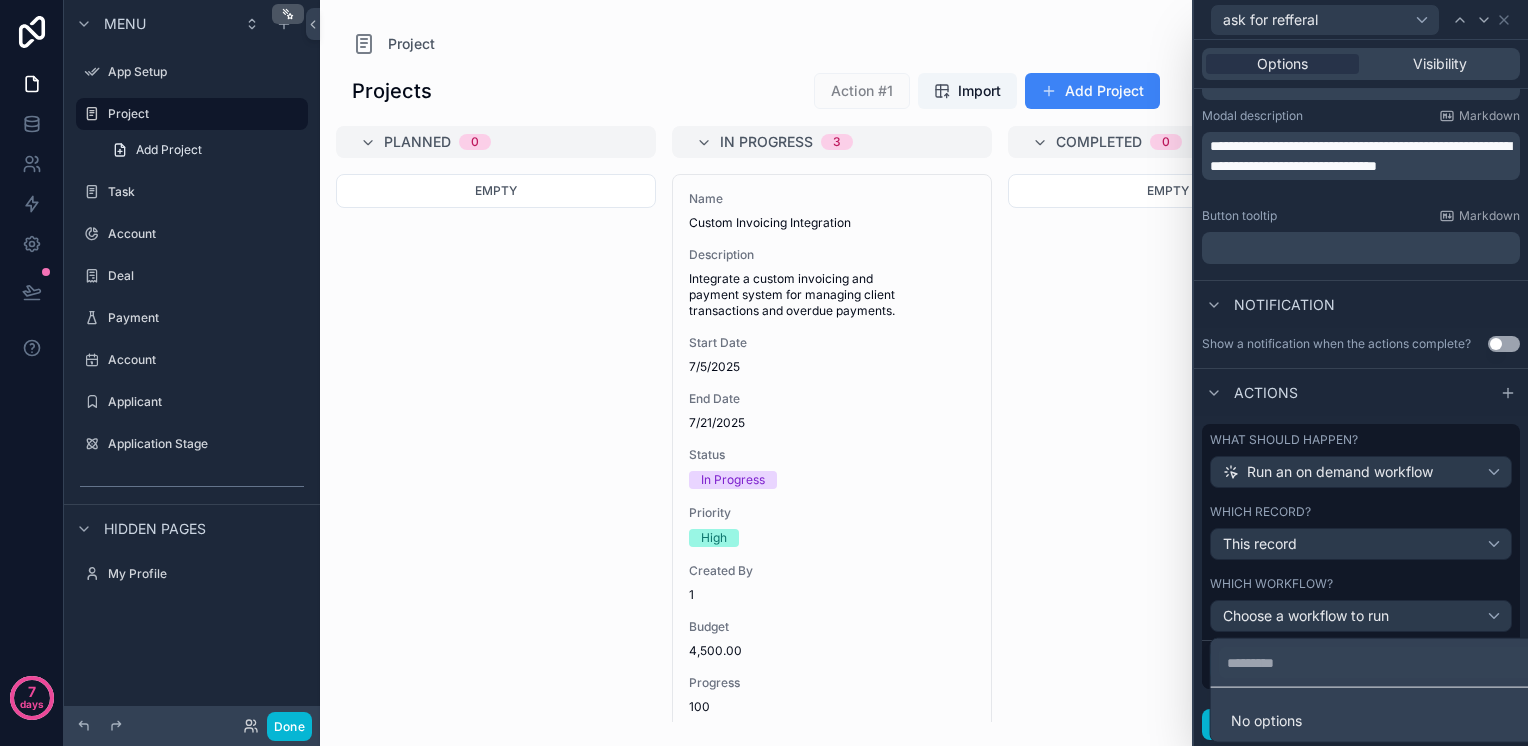click at bounding box center [1361, 373] 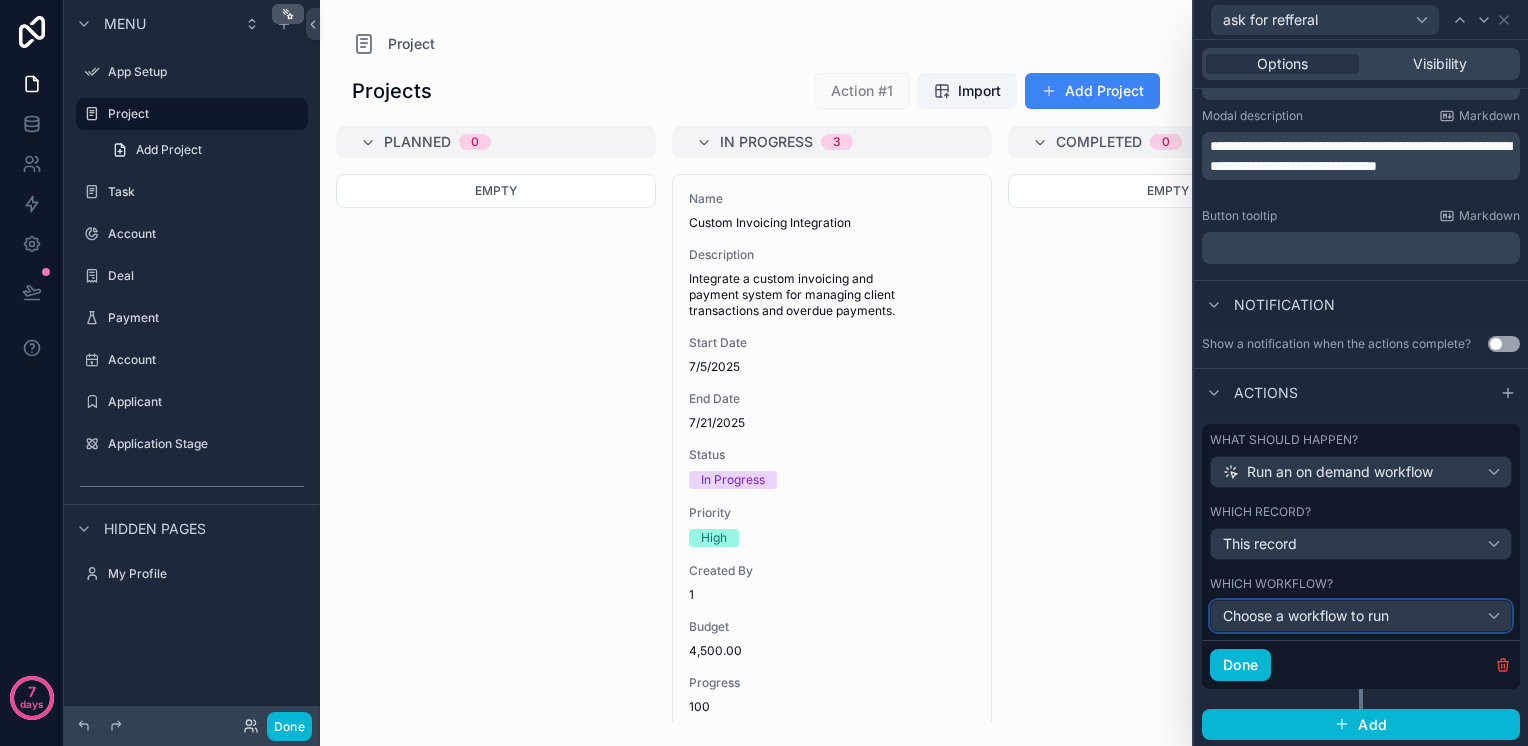 click on "Choose a workflow to run" at bounding box center [1361, 616] 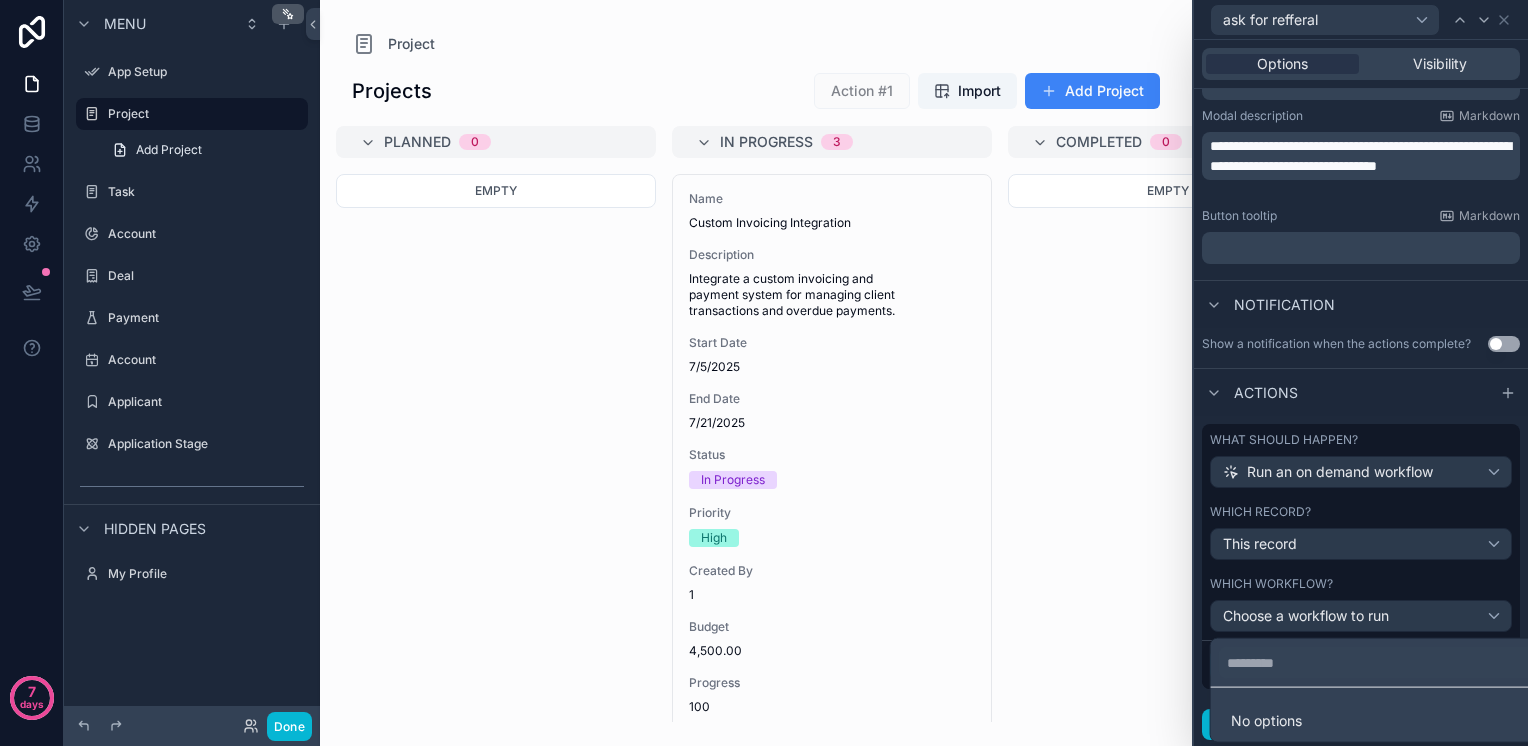 click on "No options" at bounding box center [1377, 721] 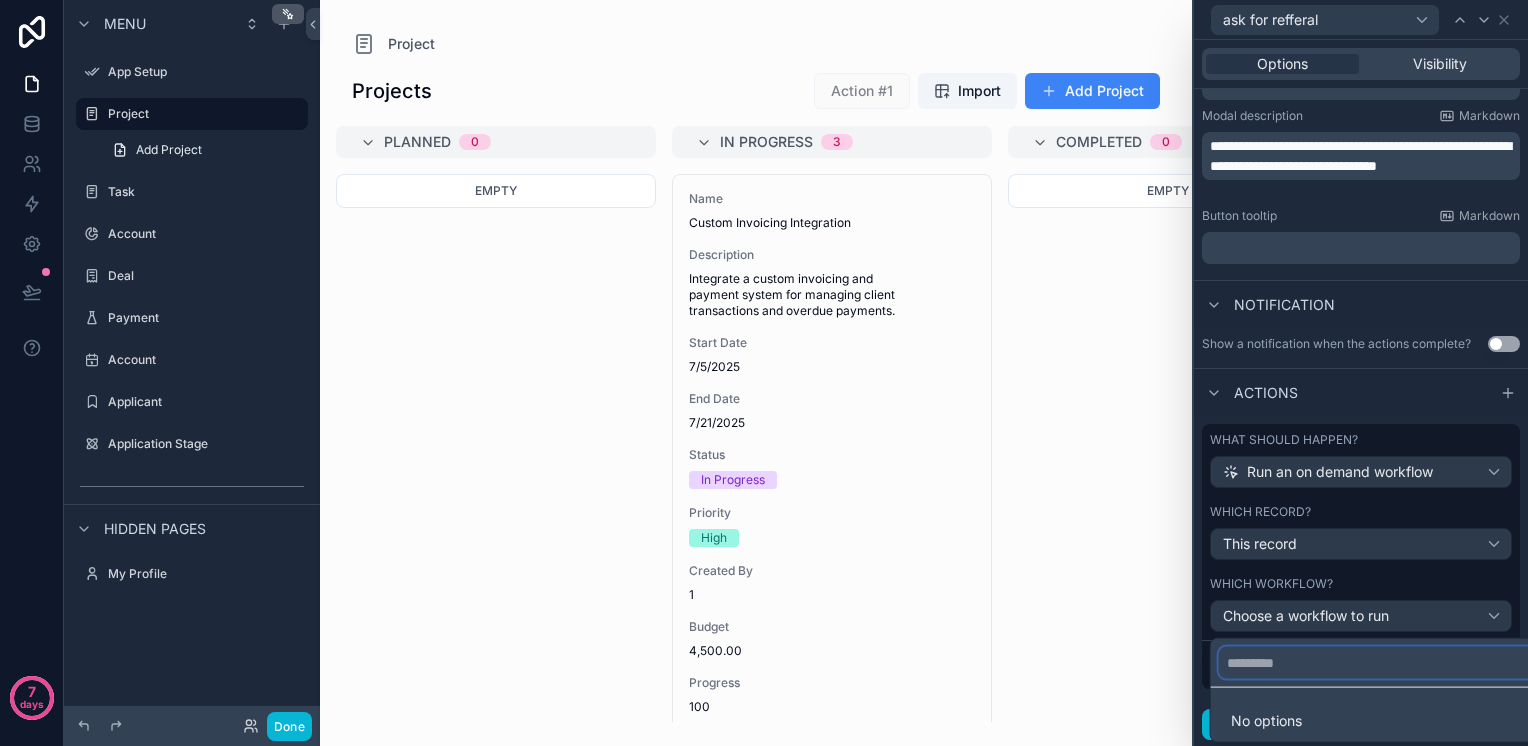 click at bounding box center (1377, 663) 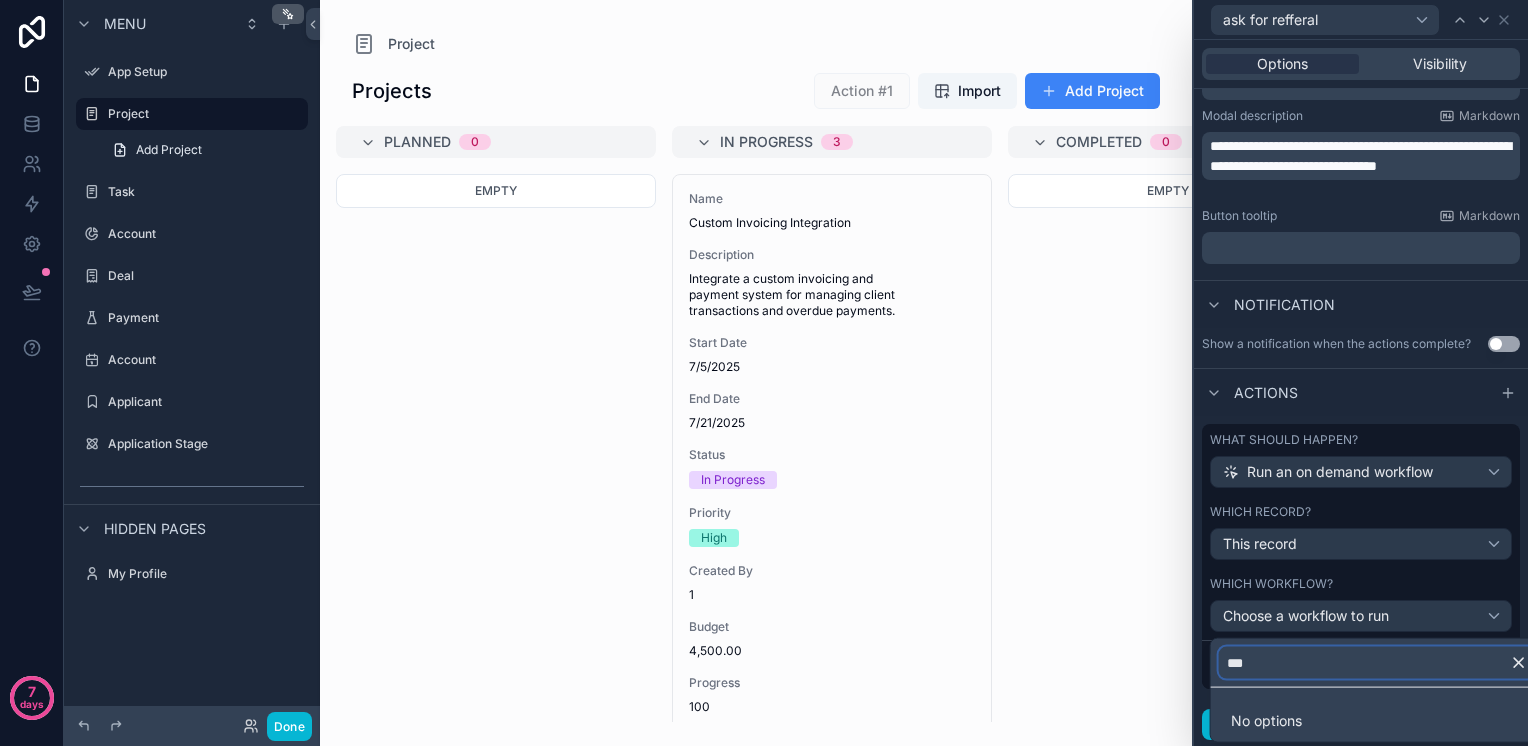type on "***" 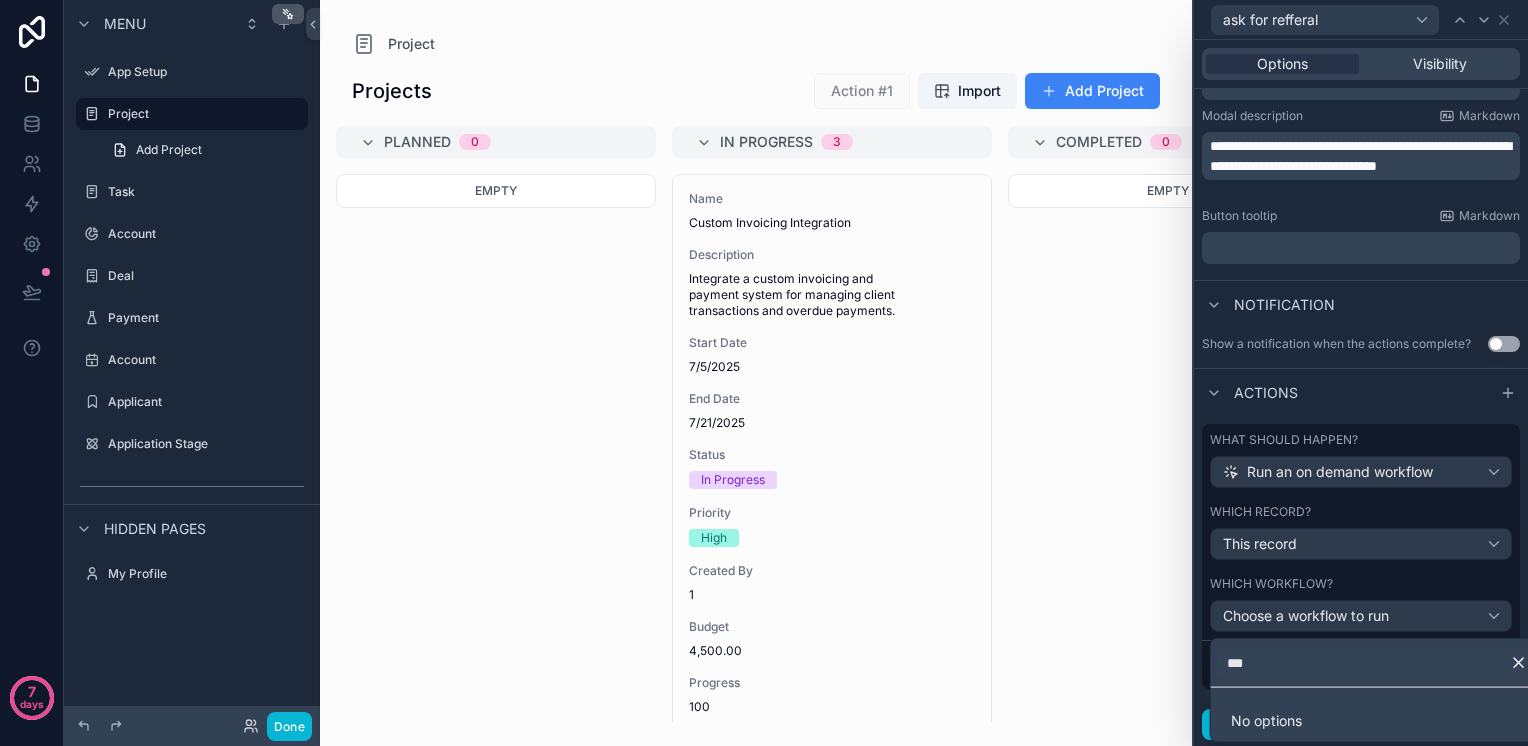 click on "No options" at bounding box center (1377, 721) 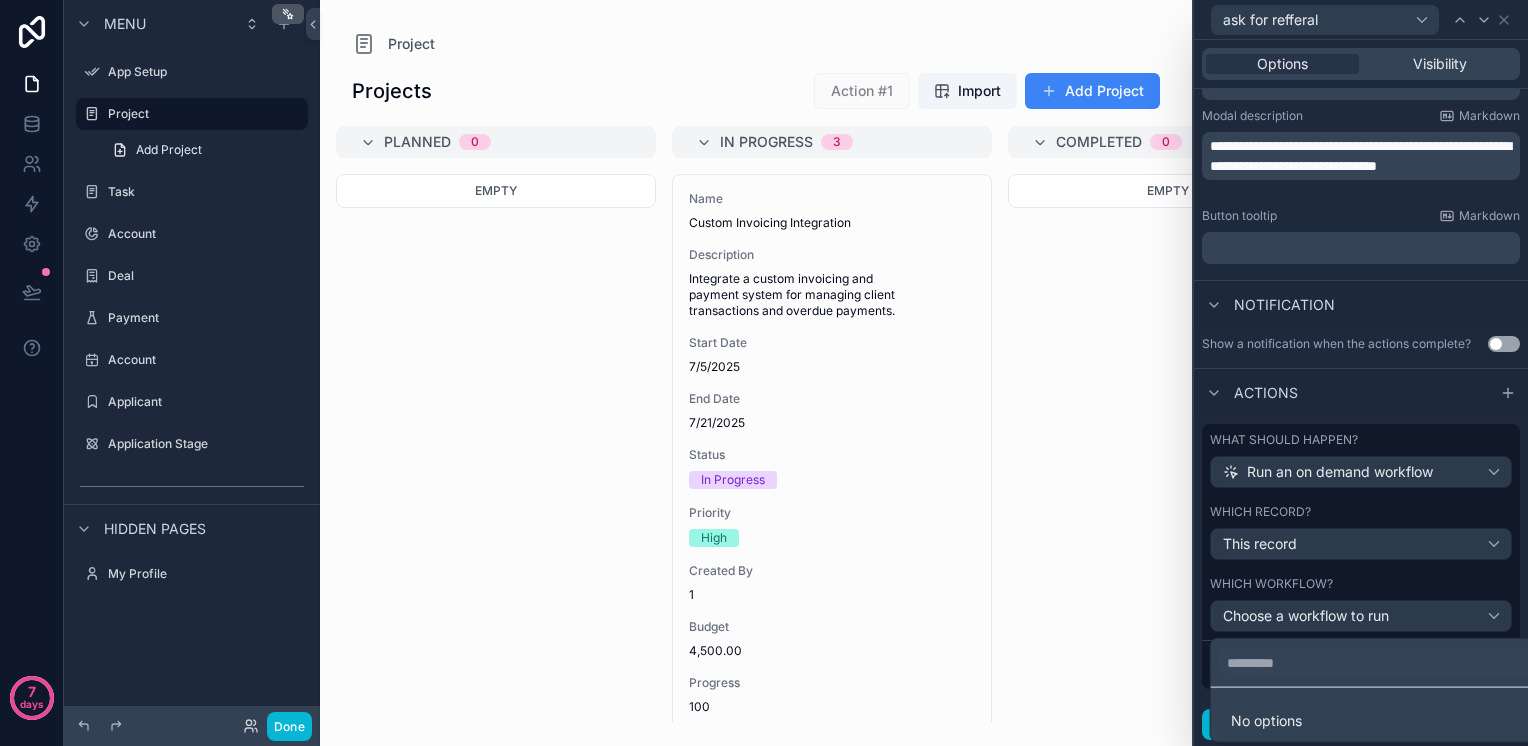 click at bounding box center (1361, 373) 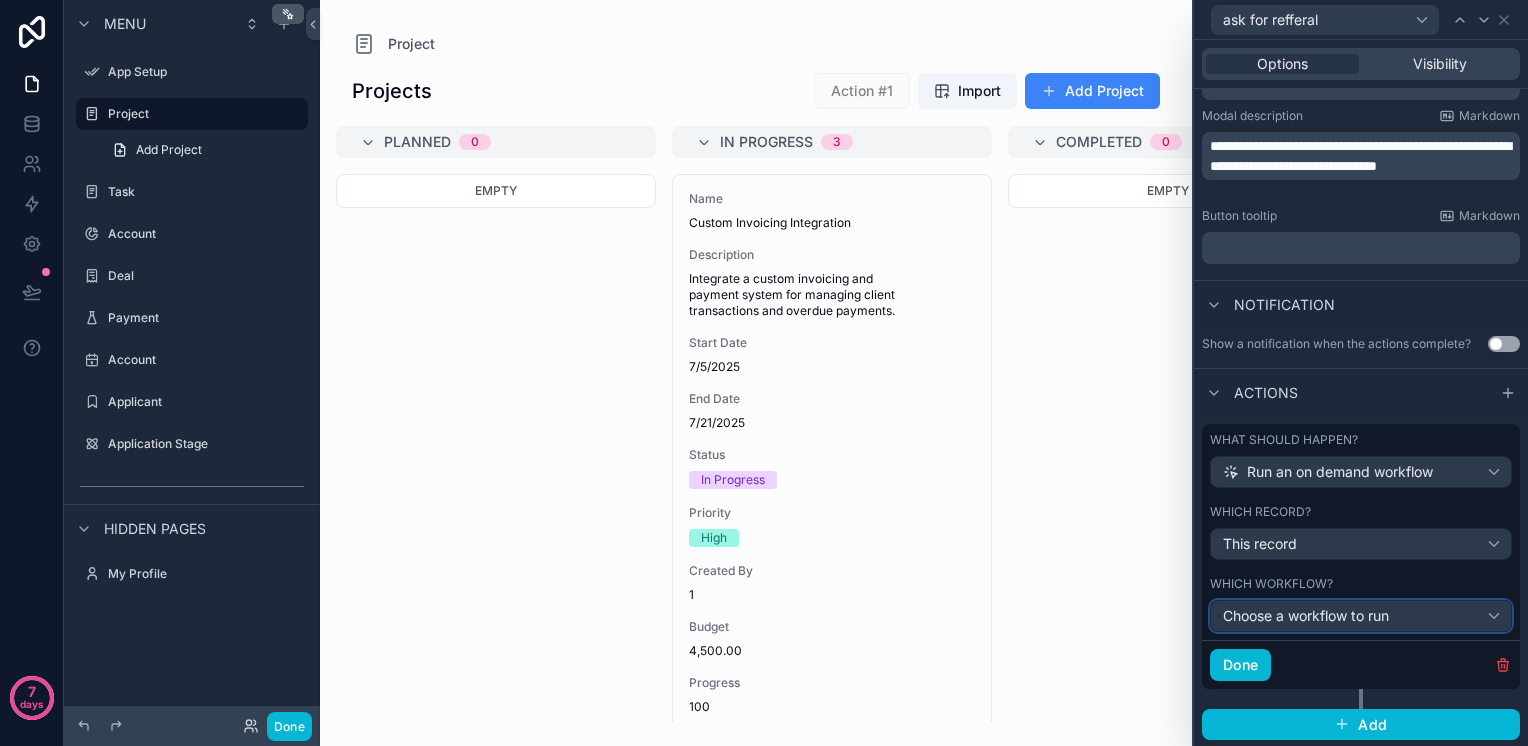 click on "Choose a workflow to run" at bounding box center (1306, 615) 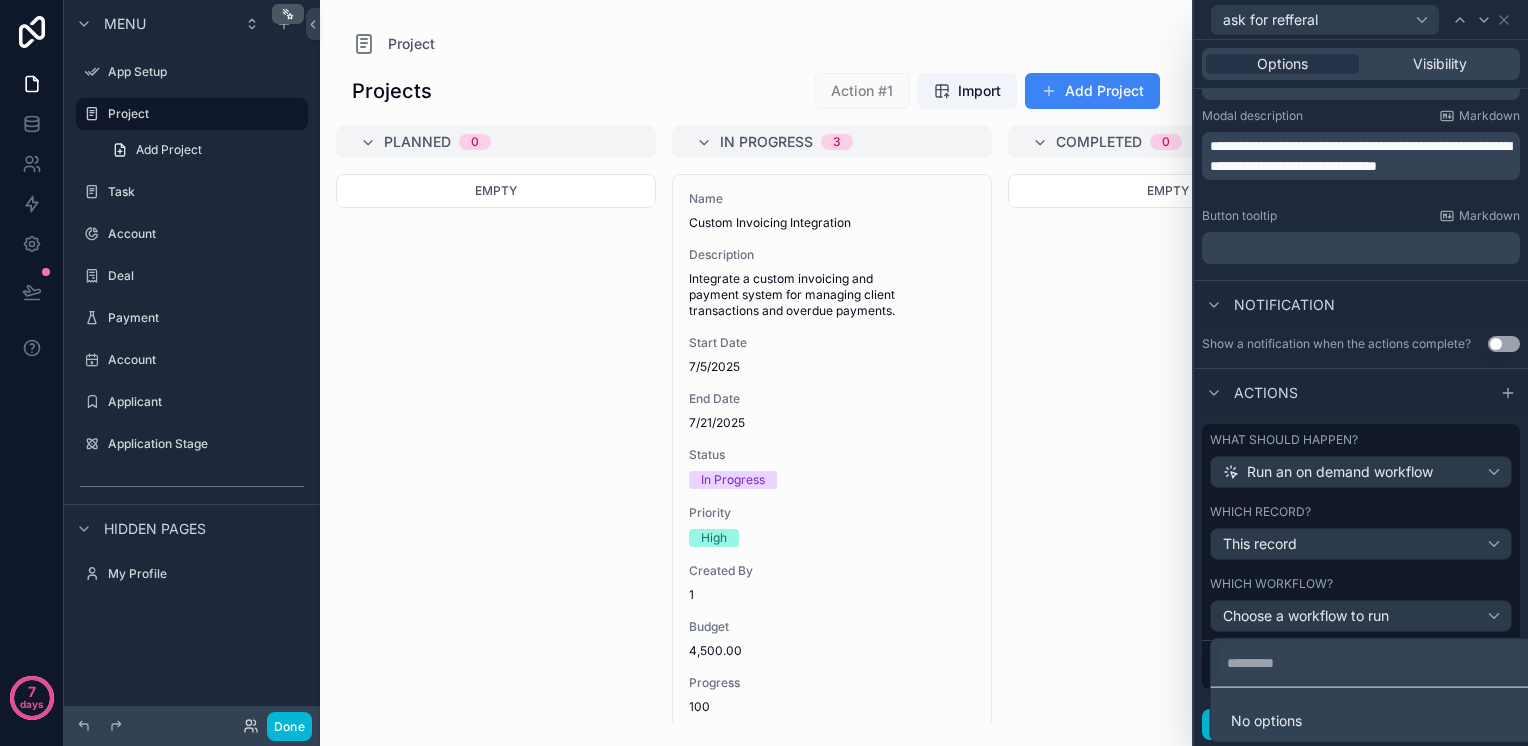 click on "No options" at bounding box center [1377, 721] 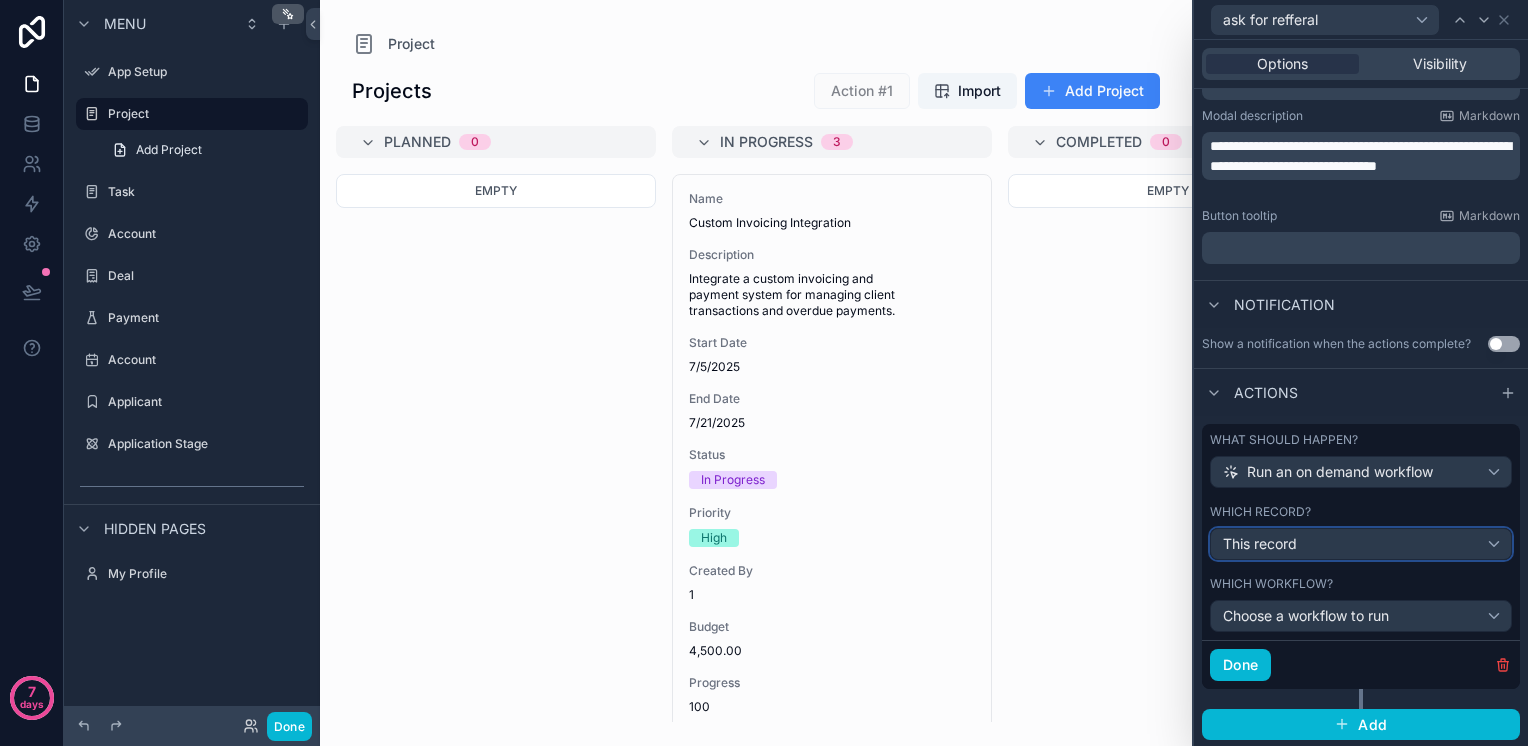 click on "This record" at bounding box center (1260, 544) 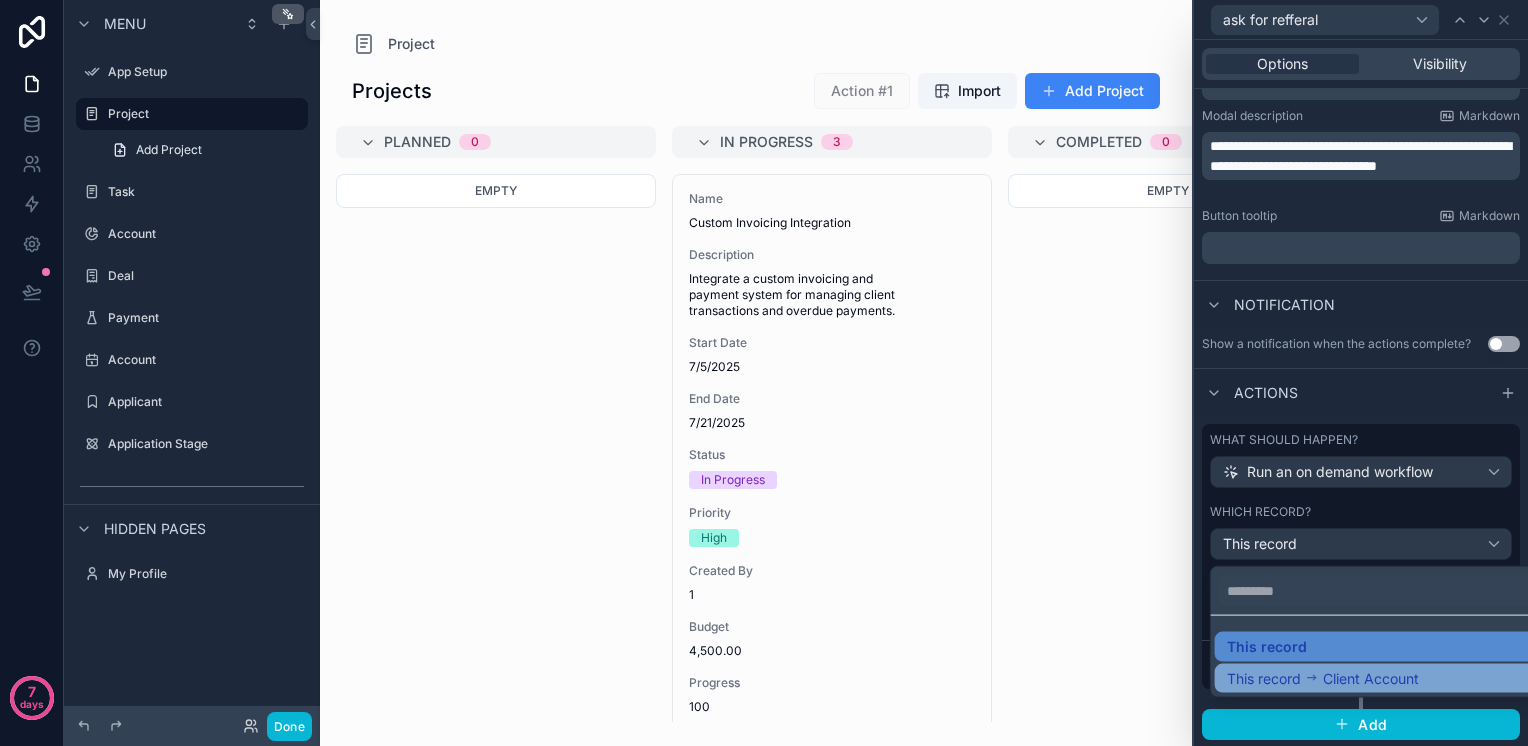 click on "This record Client Account" at bounding box center [1323, 678] 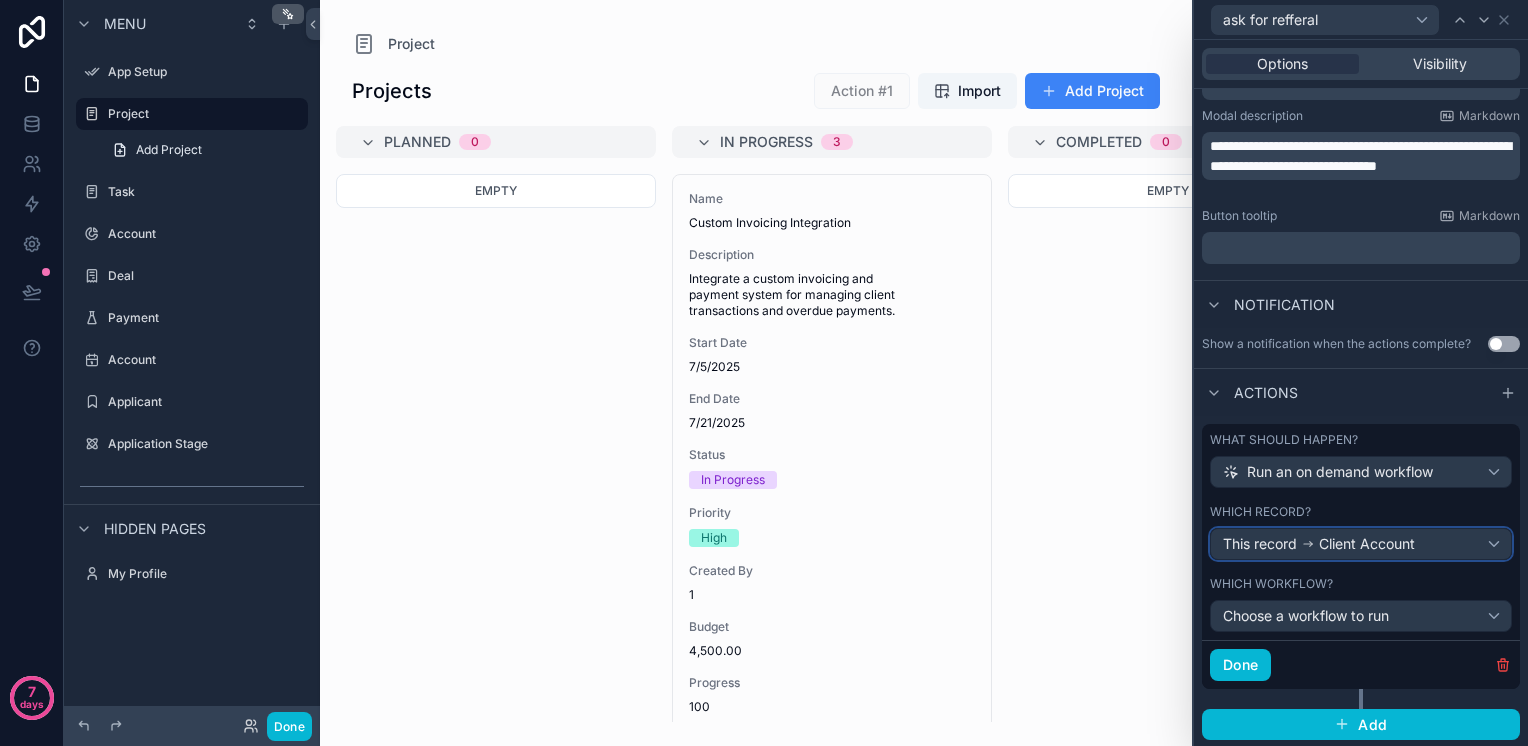 click 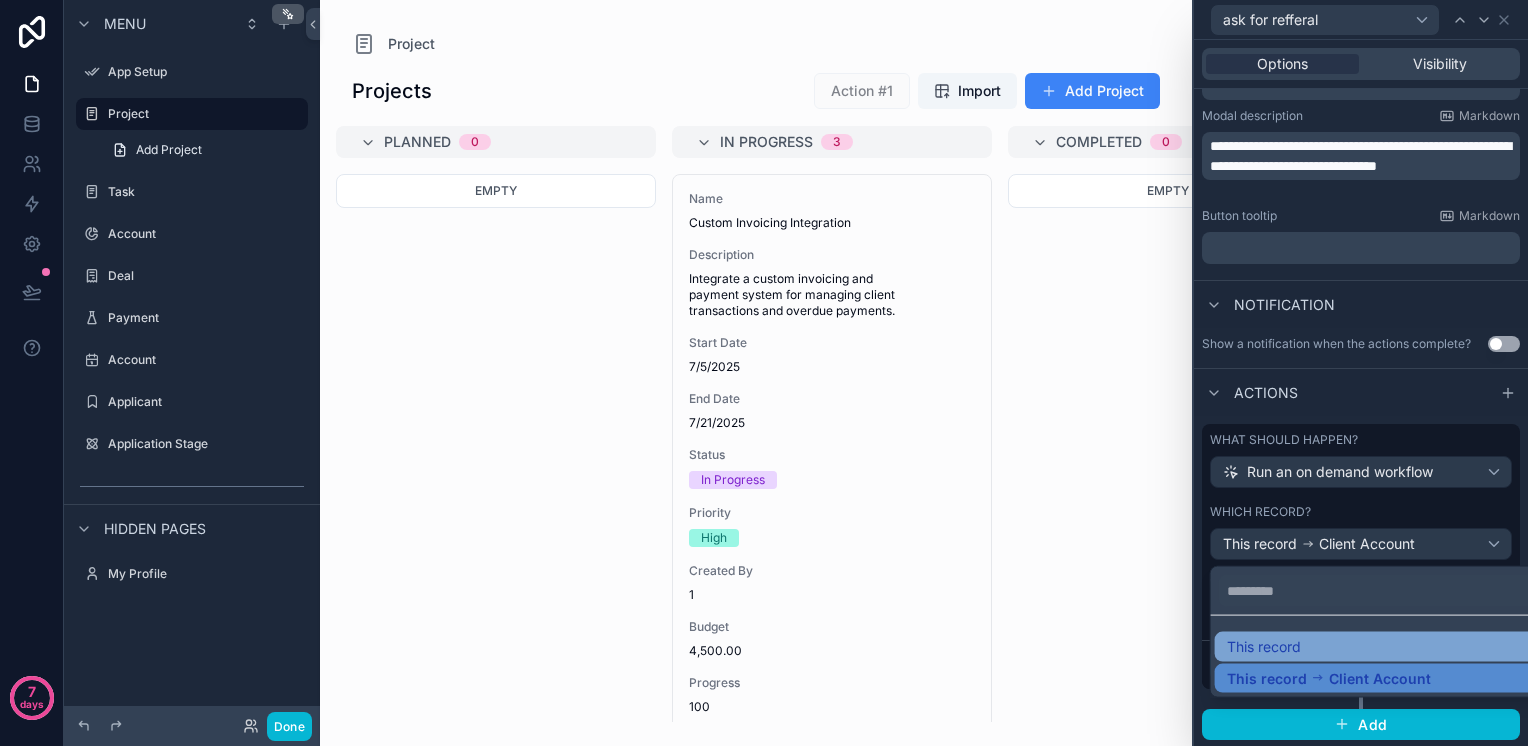 click on "This record" at bounding box center [1377, 647] 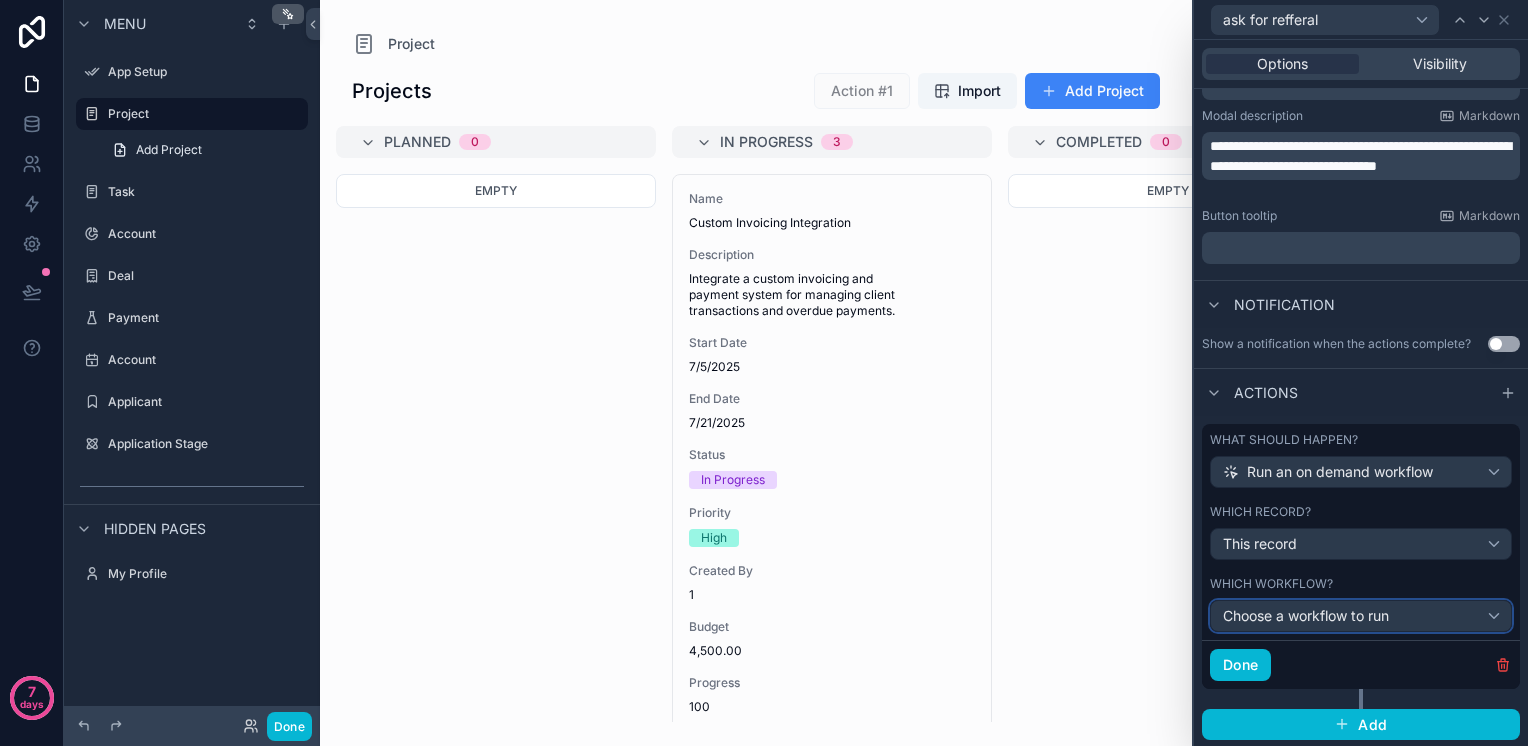click on "Choose a workflow to run" at bounding box center (1306, 615) 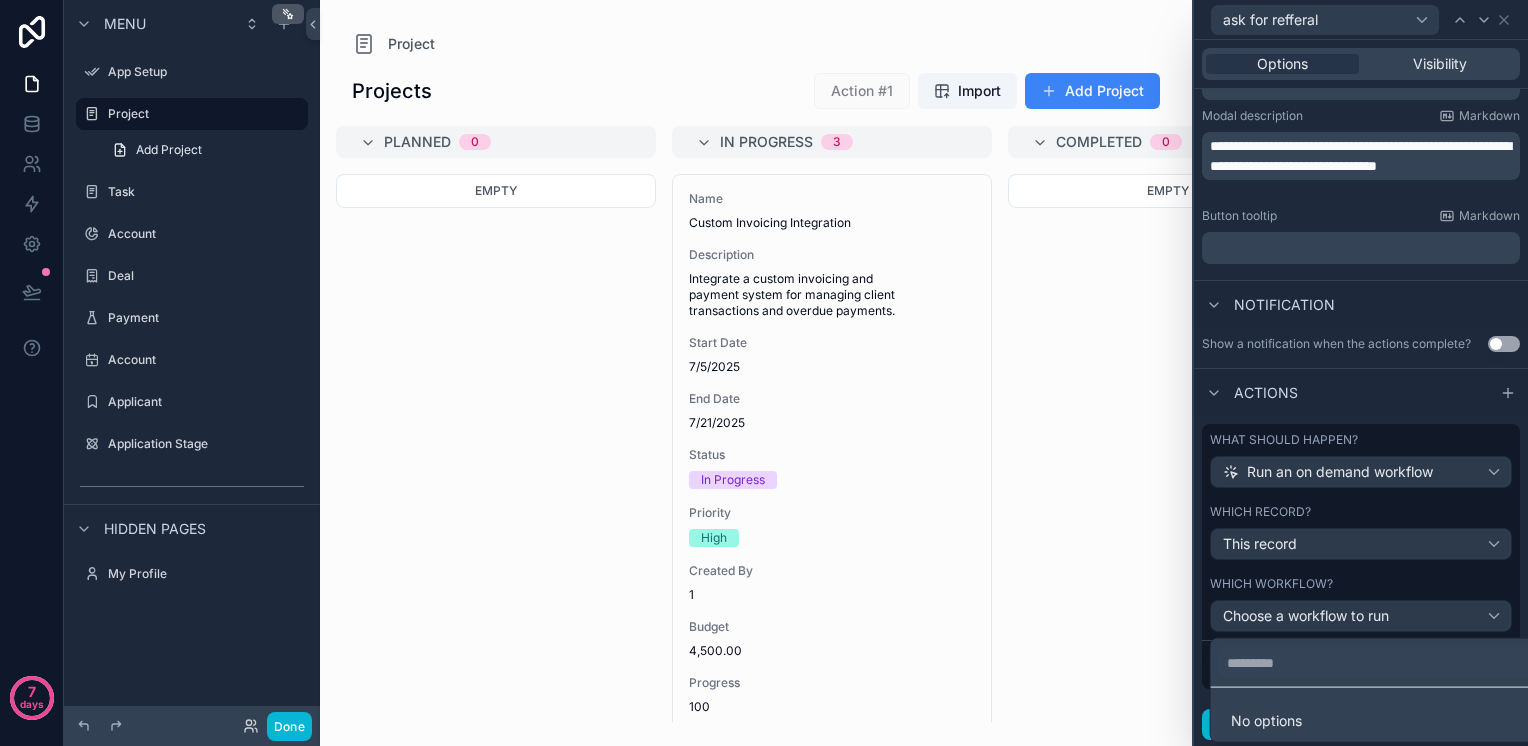 click on "No options" at bounding box center (1377, 721) 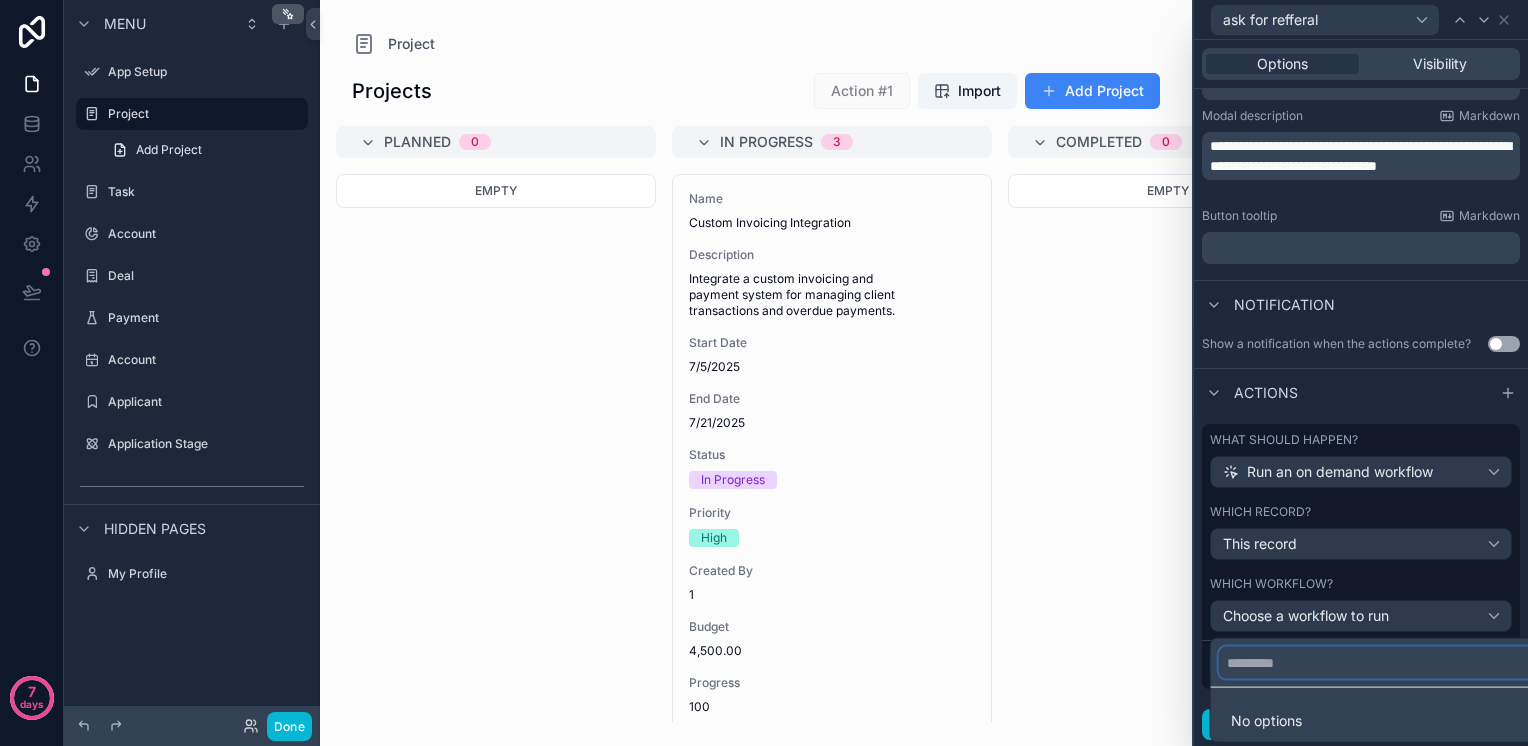 click at bounding box center (1377, 663) 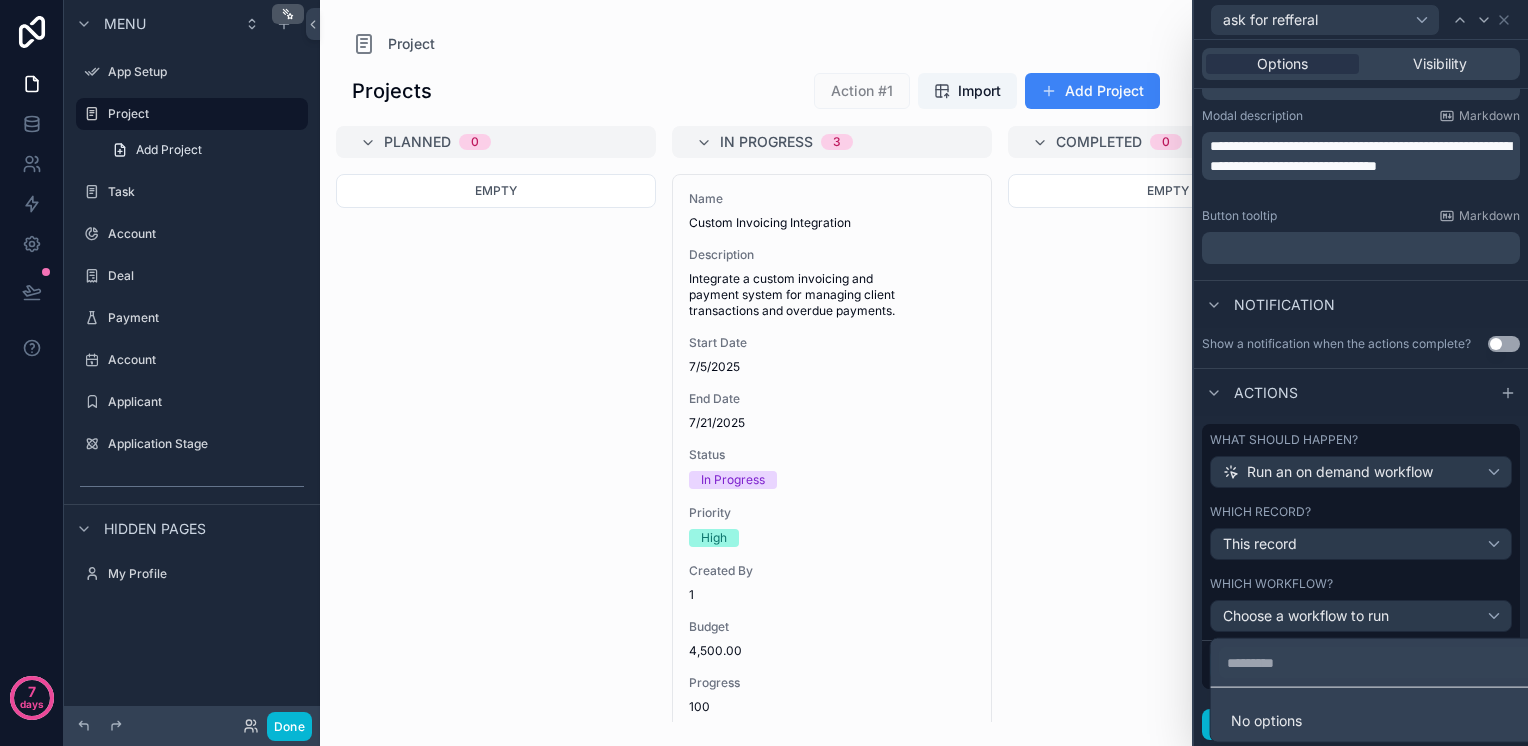 click on "Empty" at bounding box center (1168, 448) 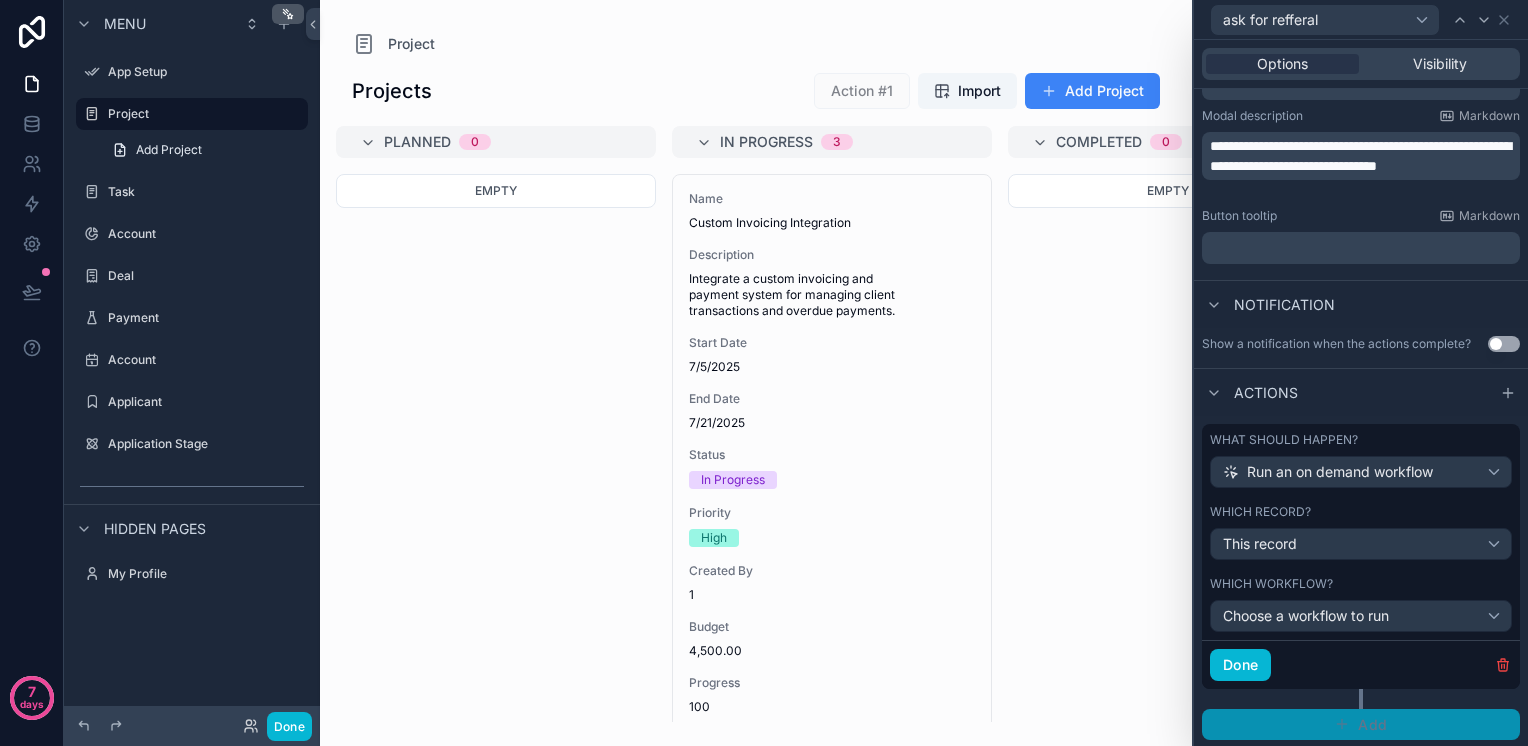 click on "Add" at bounding box center [1372, 725] 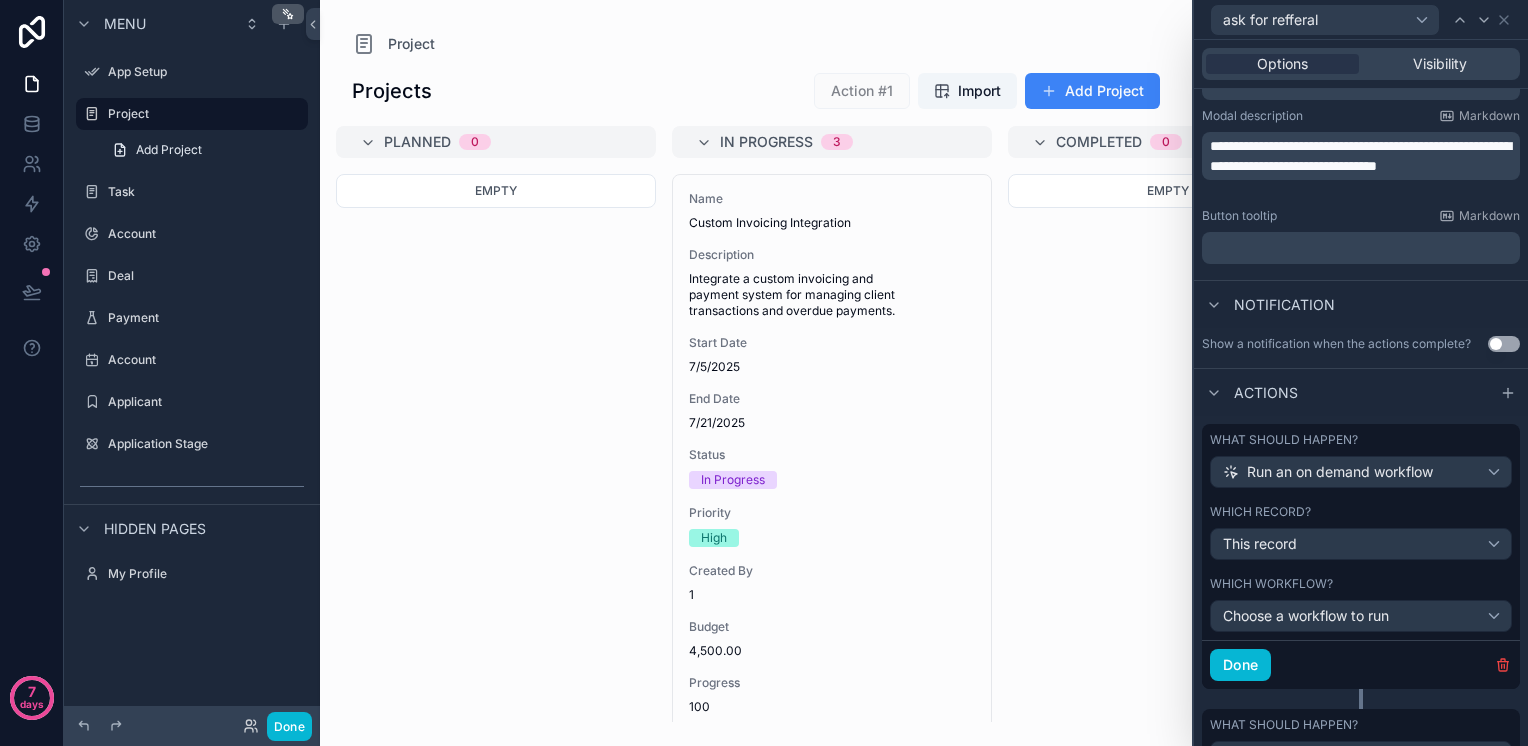 scroll, scrollTop: 457, scrollLeft: 0, axis: vertical 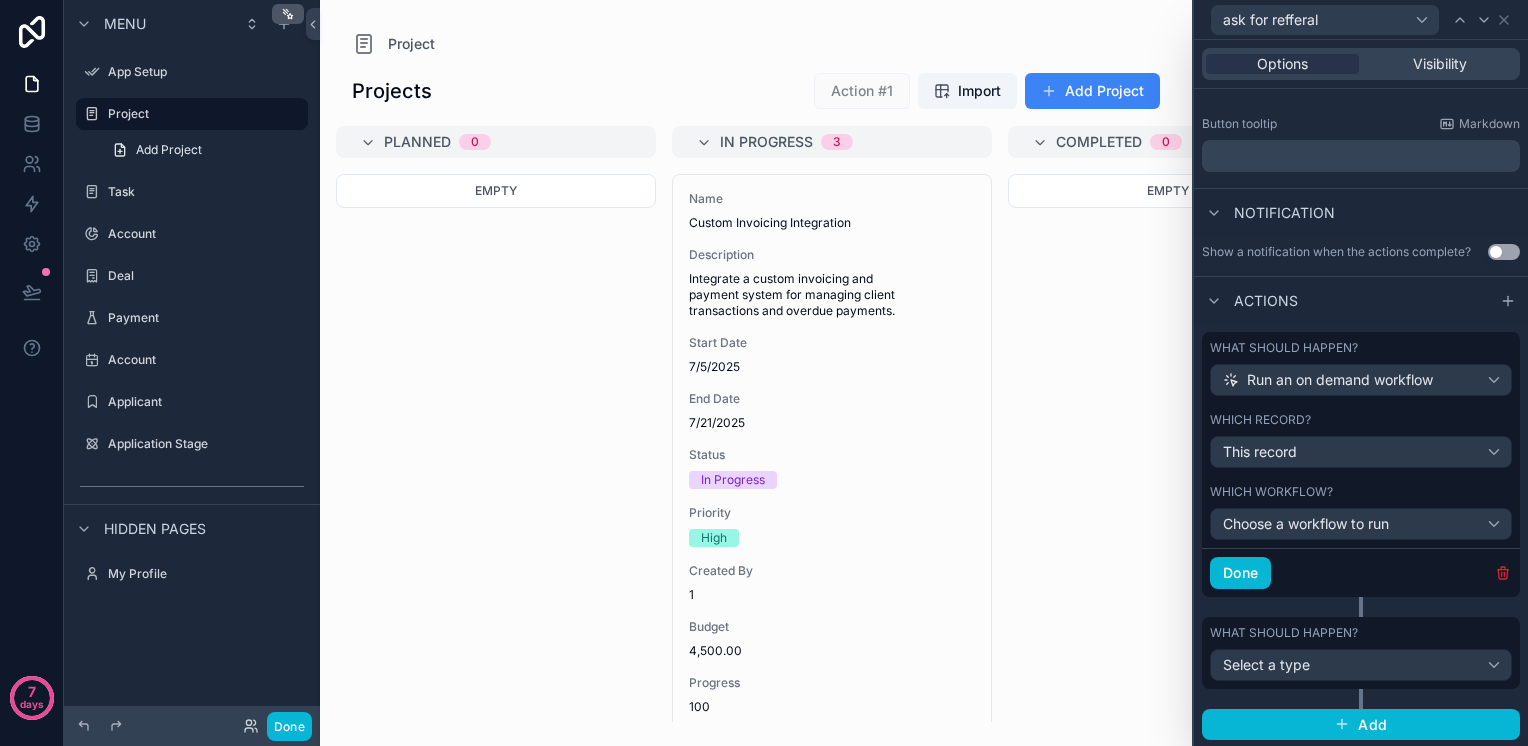 click 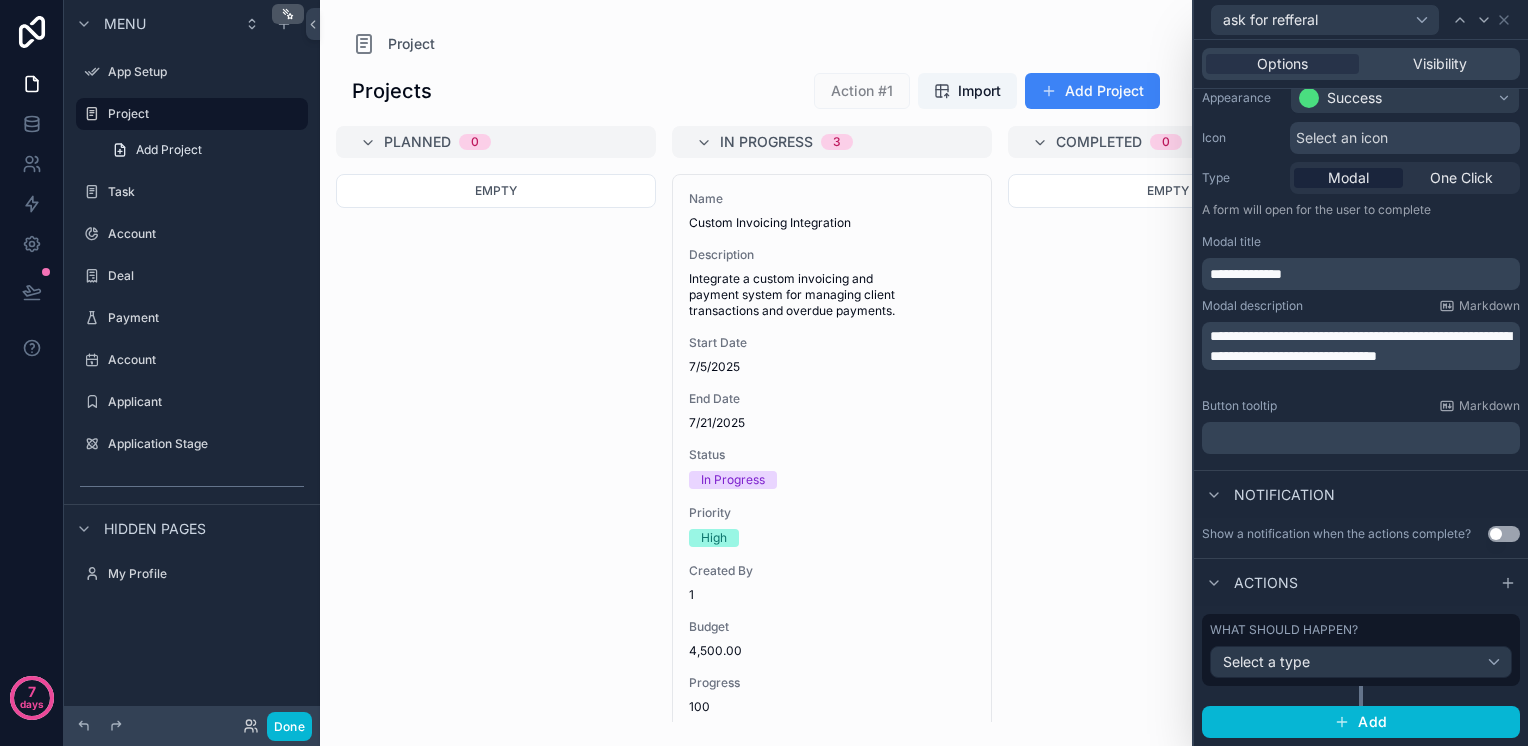 scroll, scrollTop: 173, scrollLeft: 0, axis: vertical 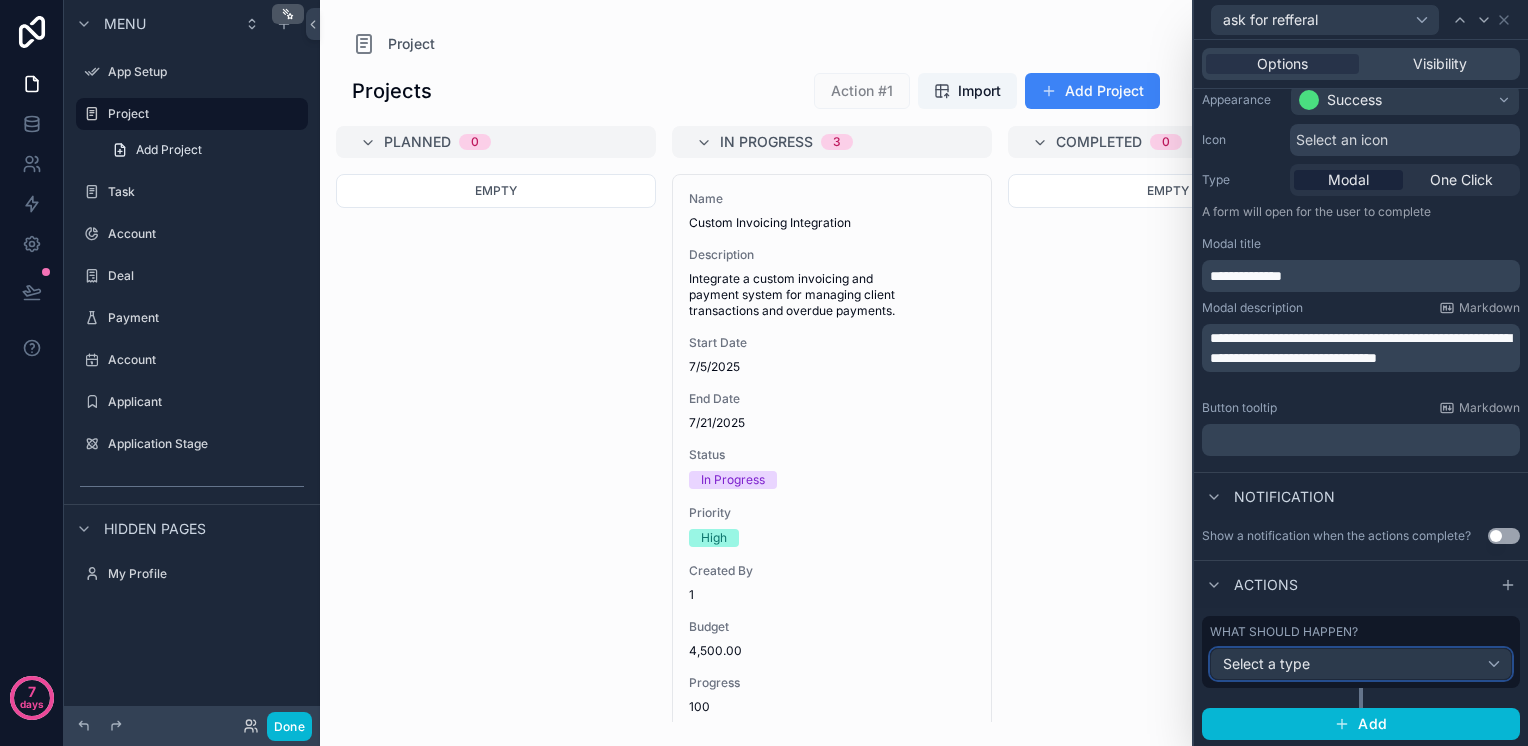 click on "Select a type" at bounding box center [1361, 664] 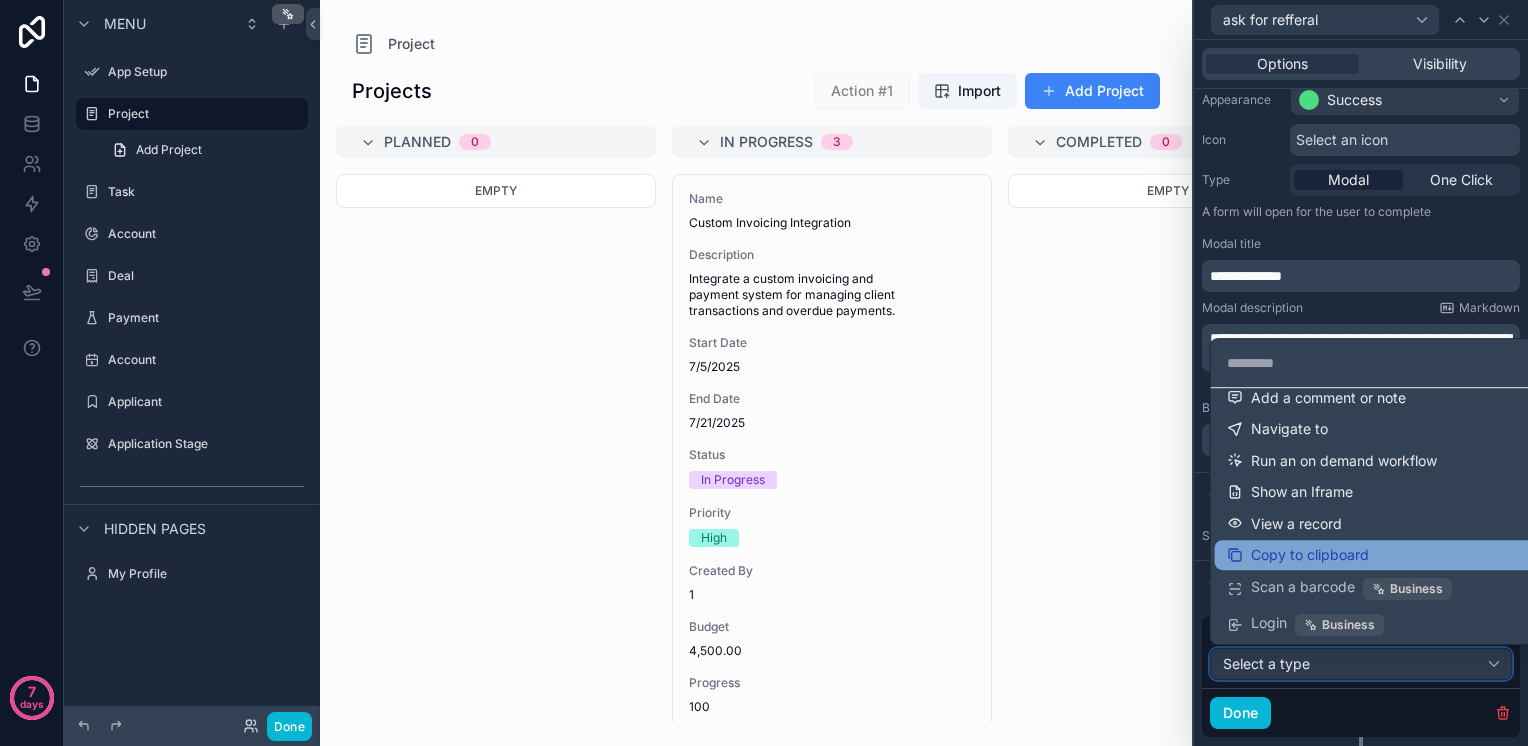 scroll, scrollTop: 0, scrollLeft: 0, axis: both 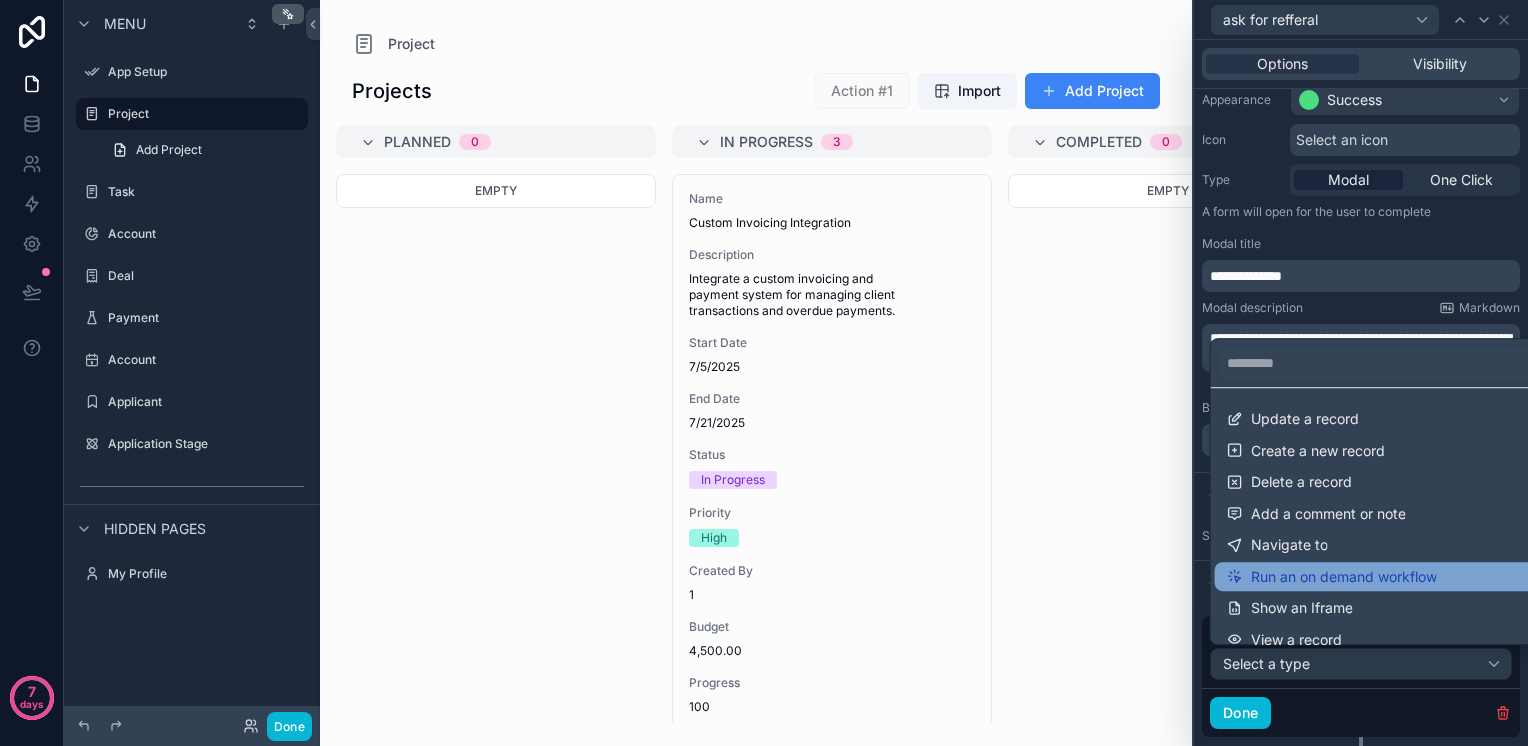 click on "Run an on demand workflow" at bounding box center [1377, 577] 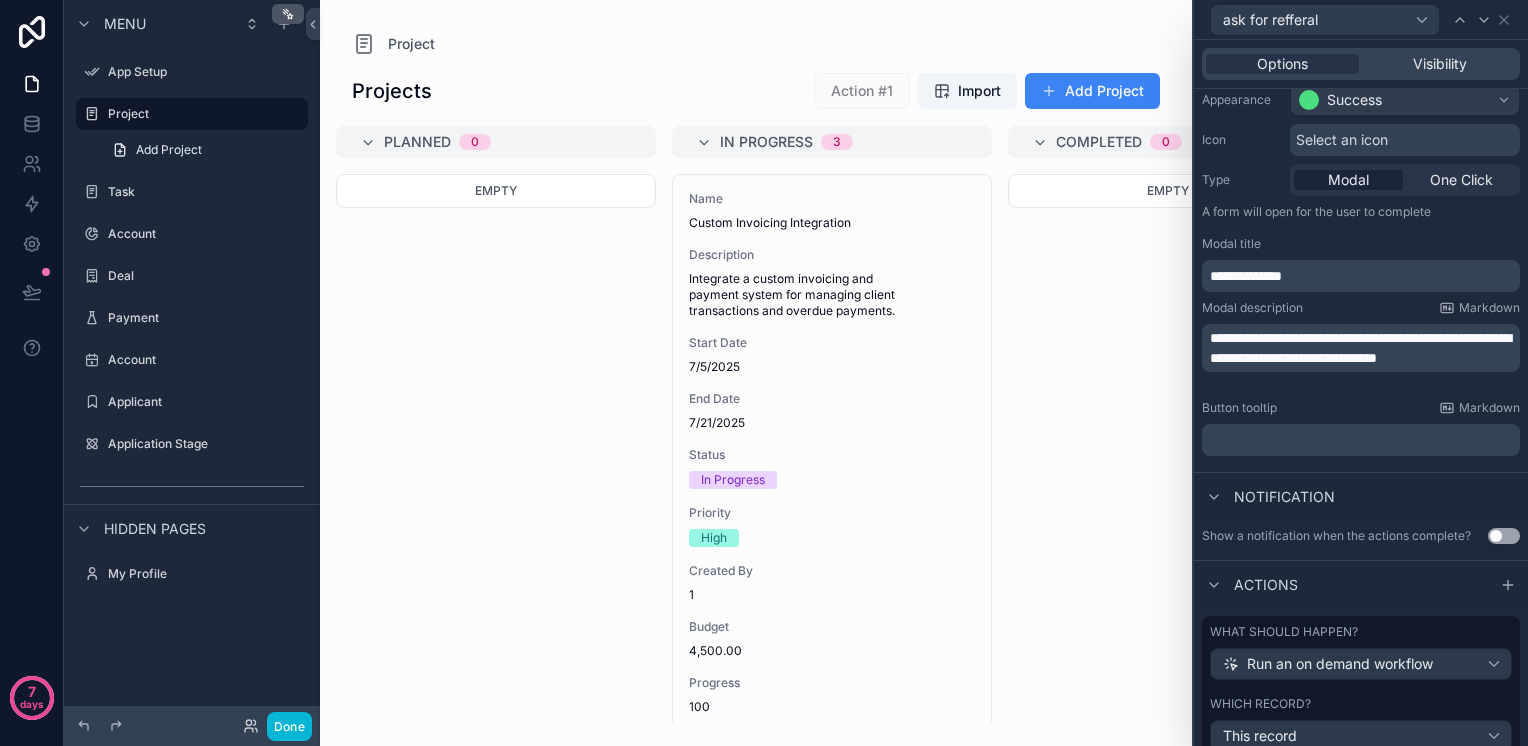 scroll, scrollTop: 365, scrollLeft: 0, axis: vertical 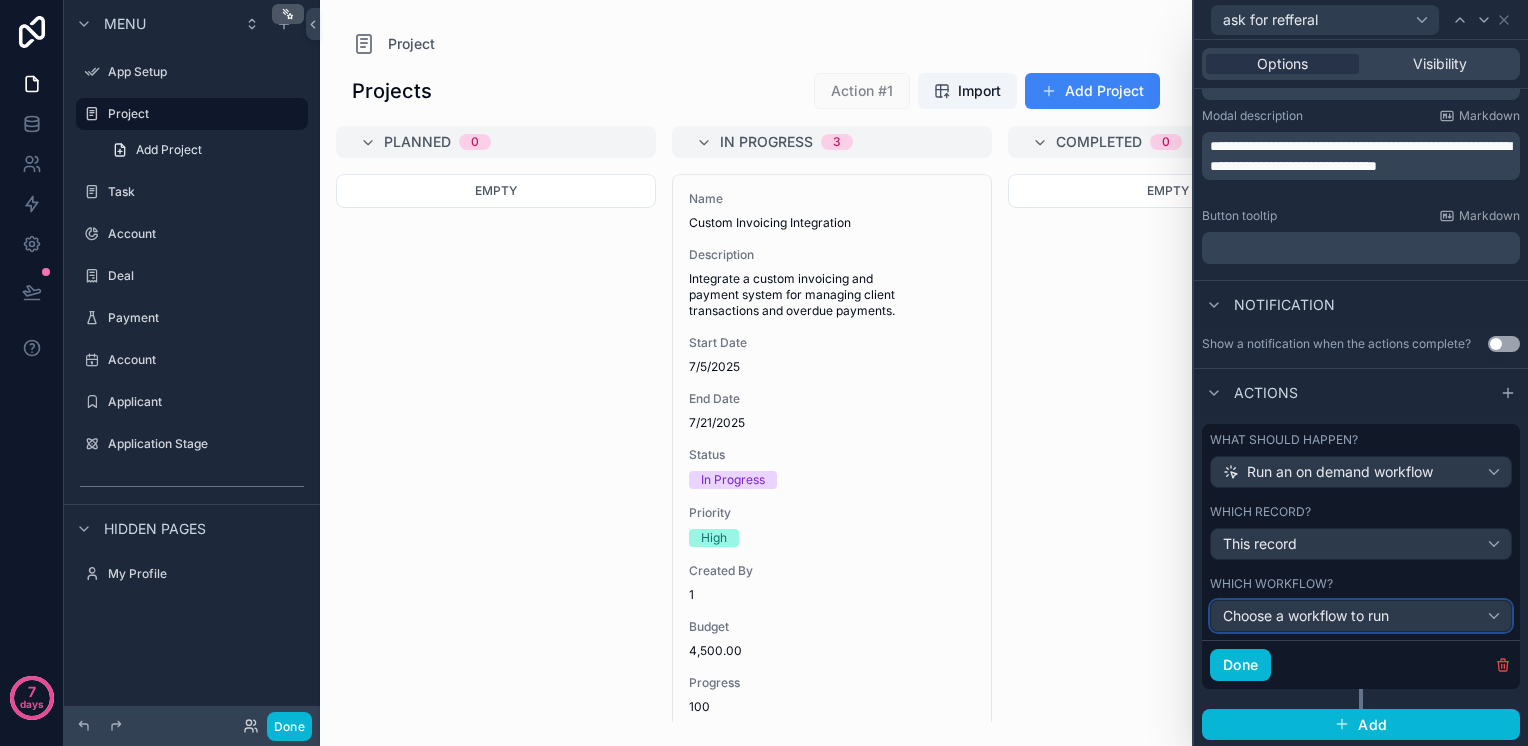 click on "Choose a workflow to run" at bounding box center [1306, 615] 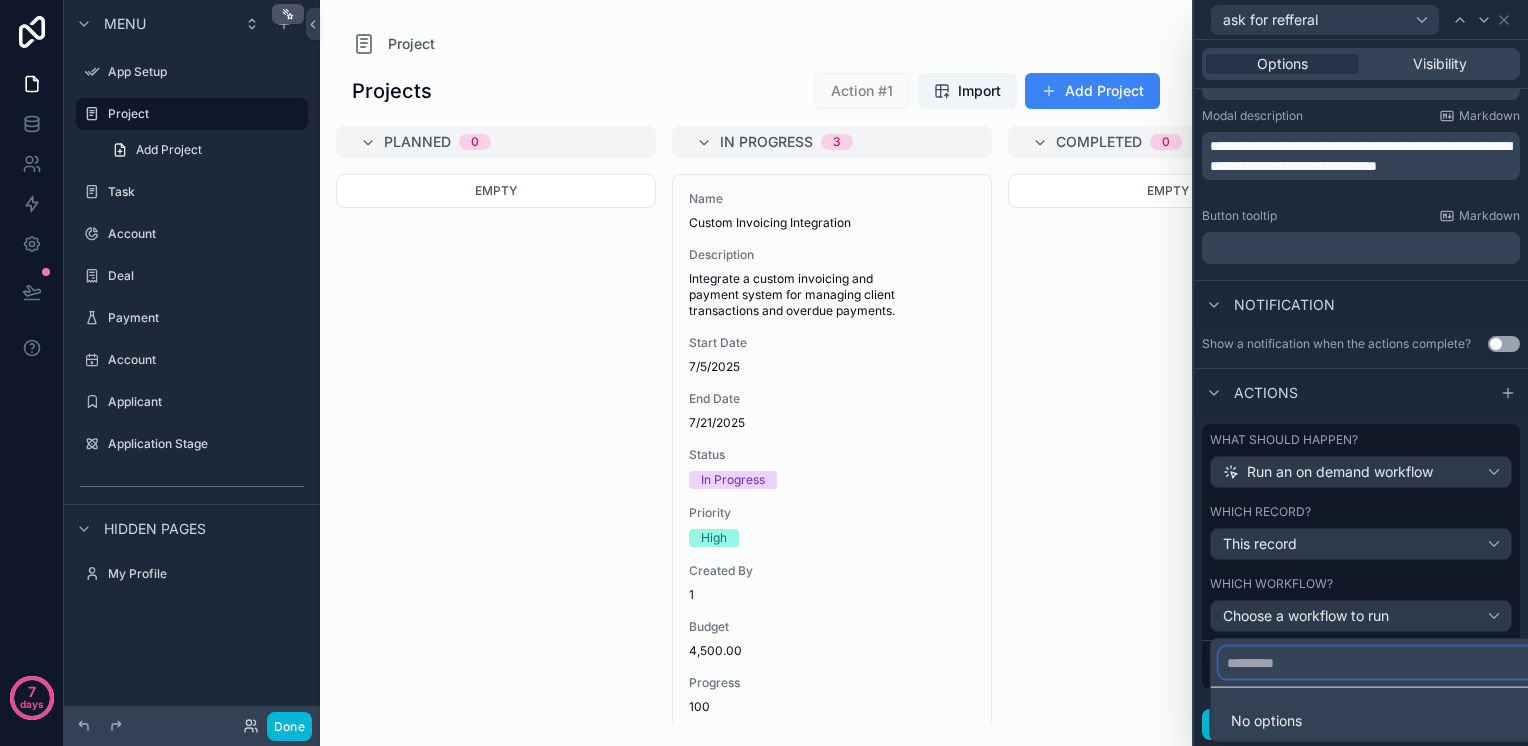 click at bounding box center (1377, 663) 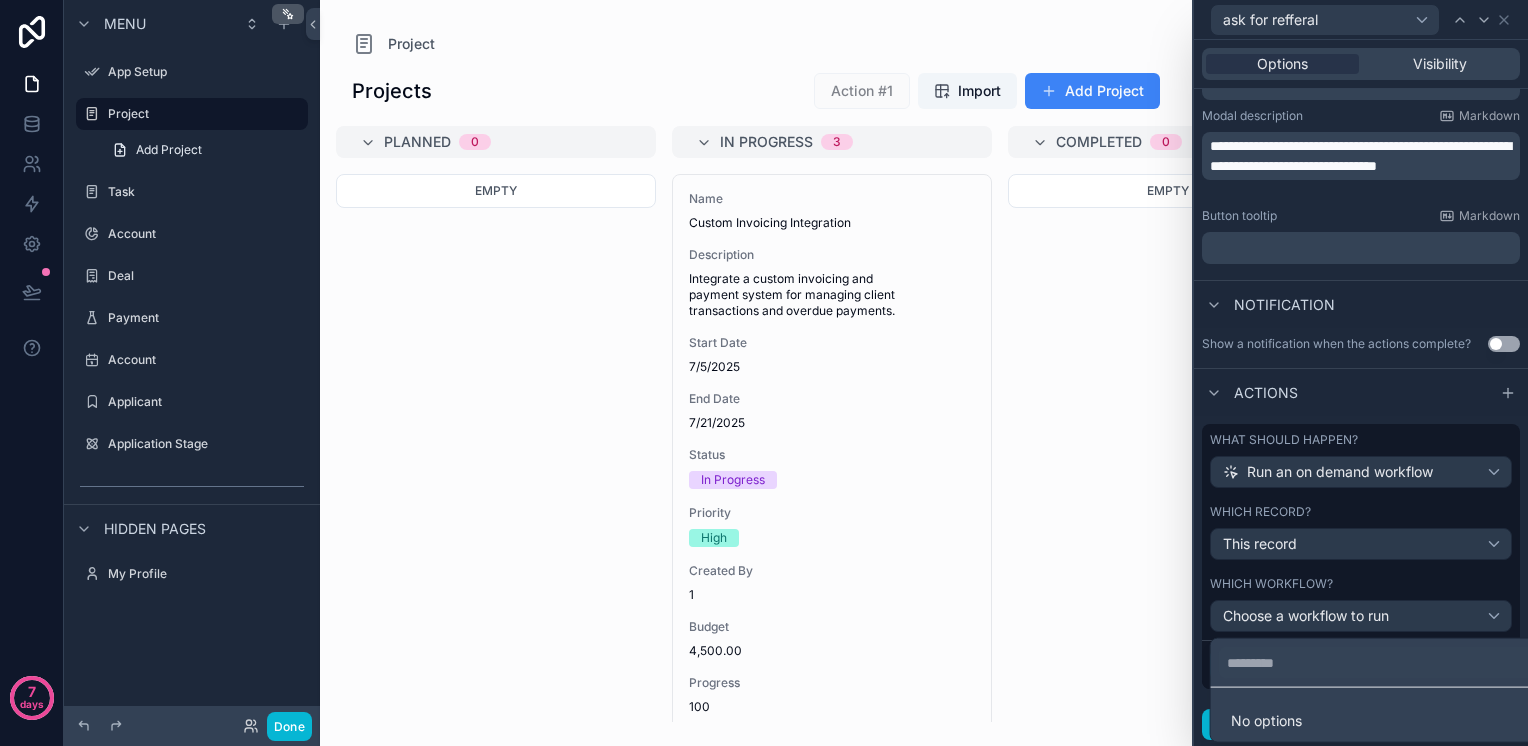 click at bounding box center (1361, 373) 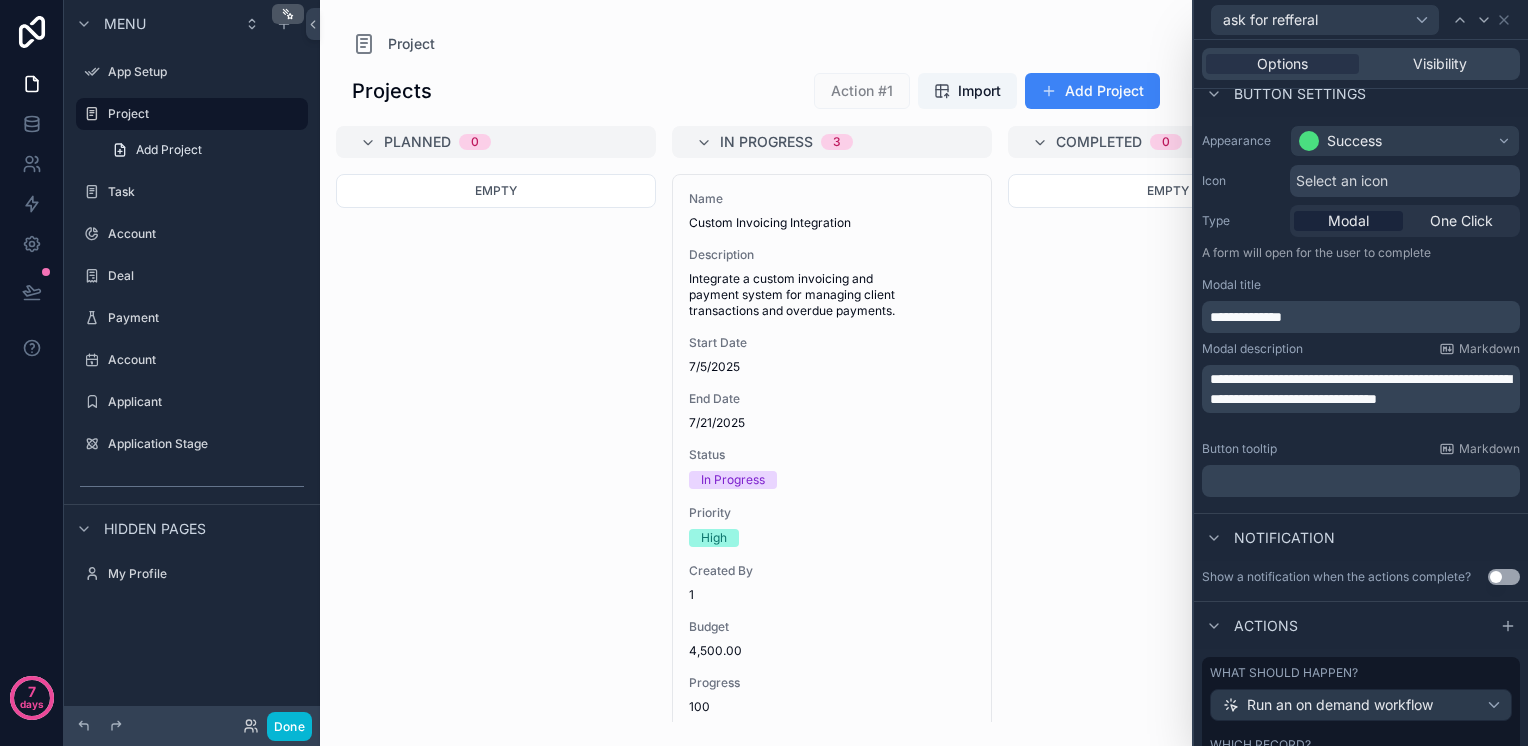 scroll, scrollTop: 0, scrollLeft: 0, axis: both 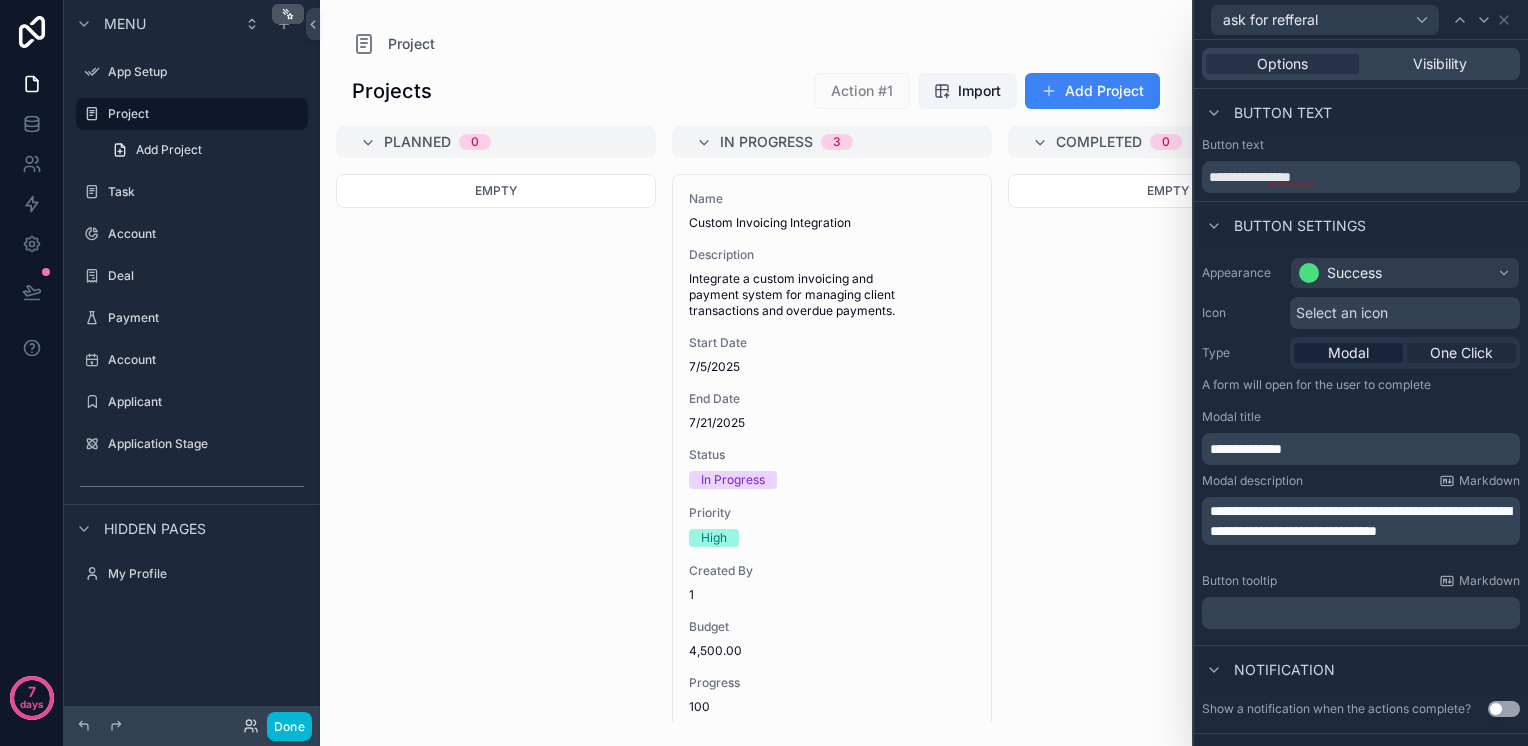 click on "One Click" at bounding box center (1461, 353) 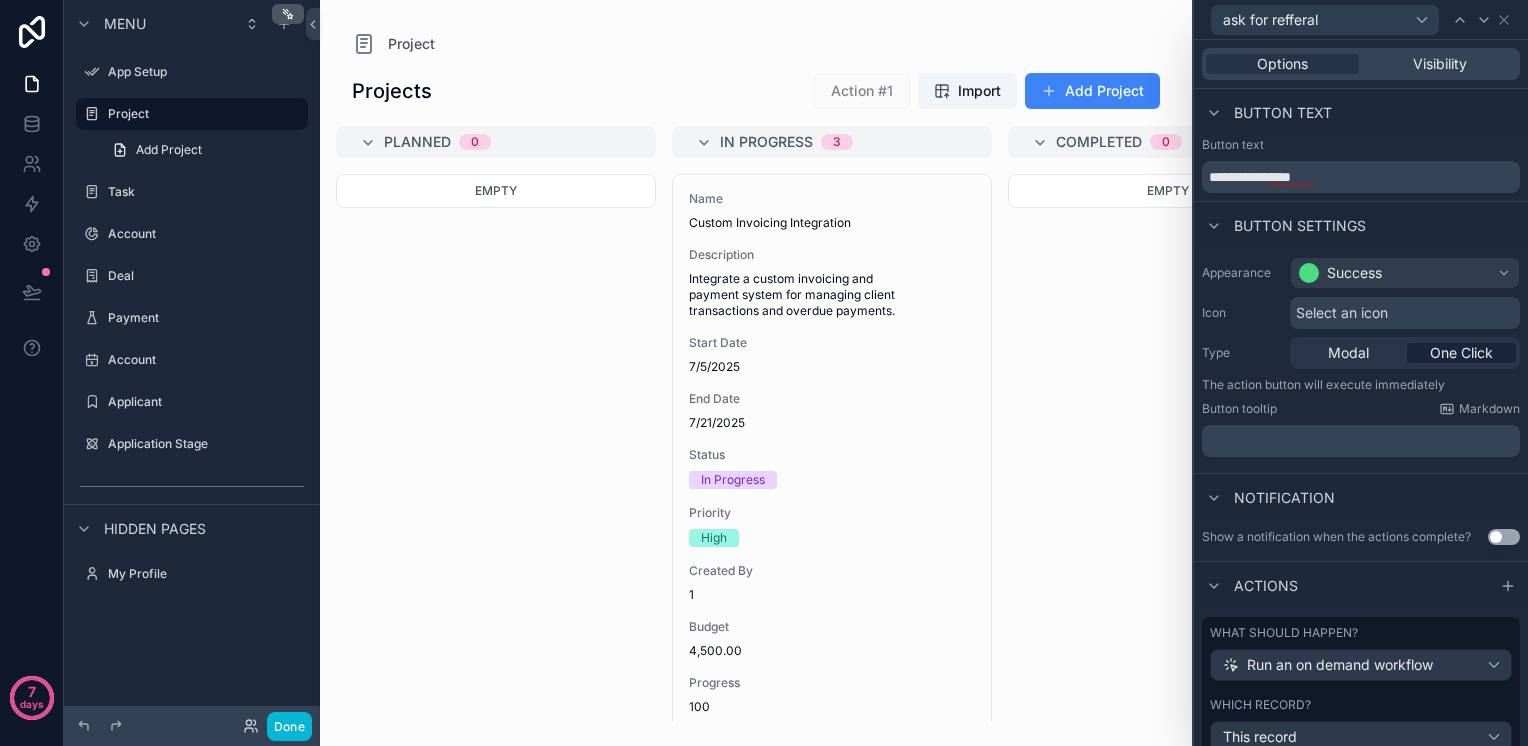 click on "﻿" at bounding box center [1363, 441] 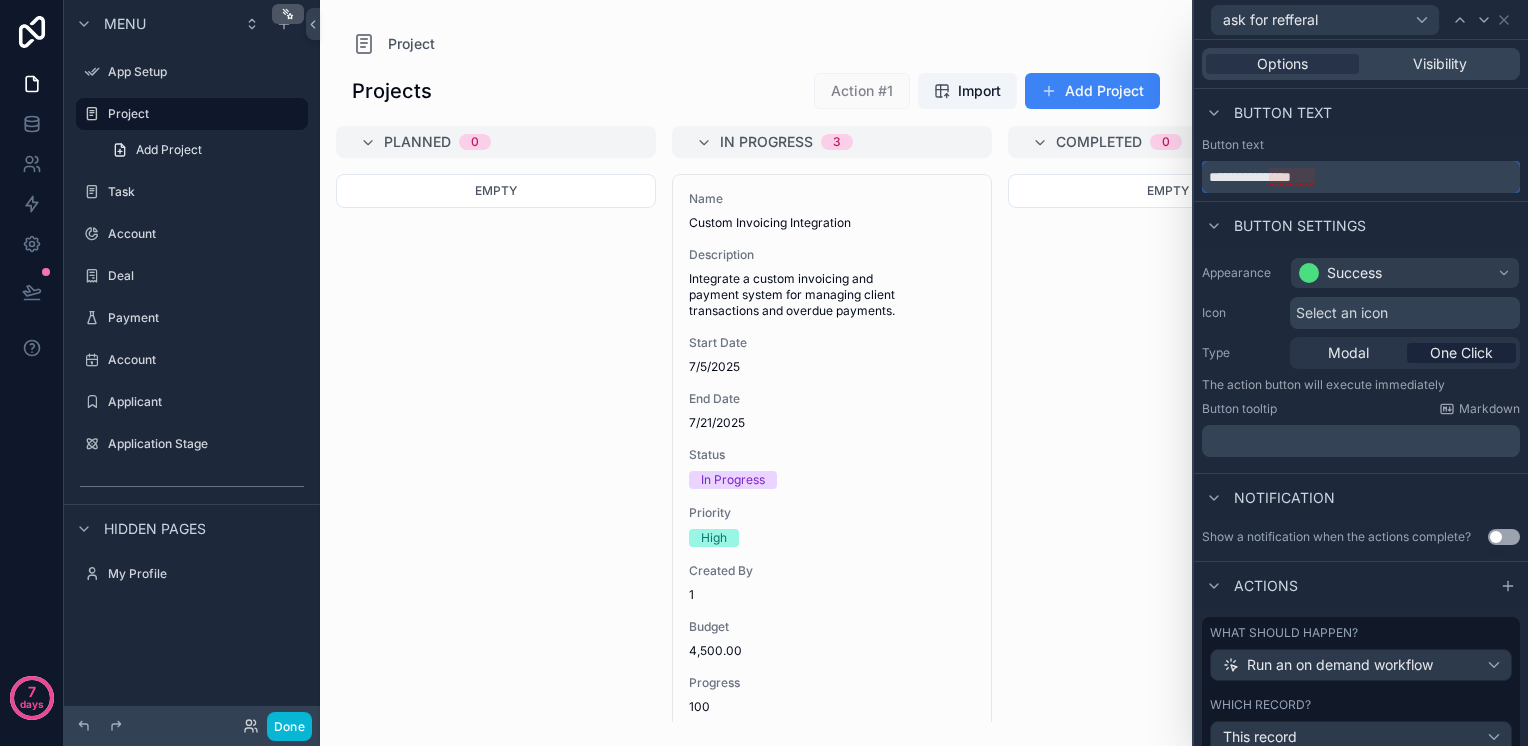 drag, startPoint x: 1332, startPoint y: 177, endPoint x: 1200, endPoint y: 183, distance: 132.13629 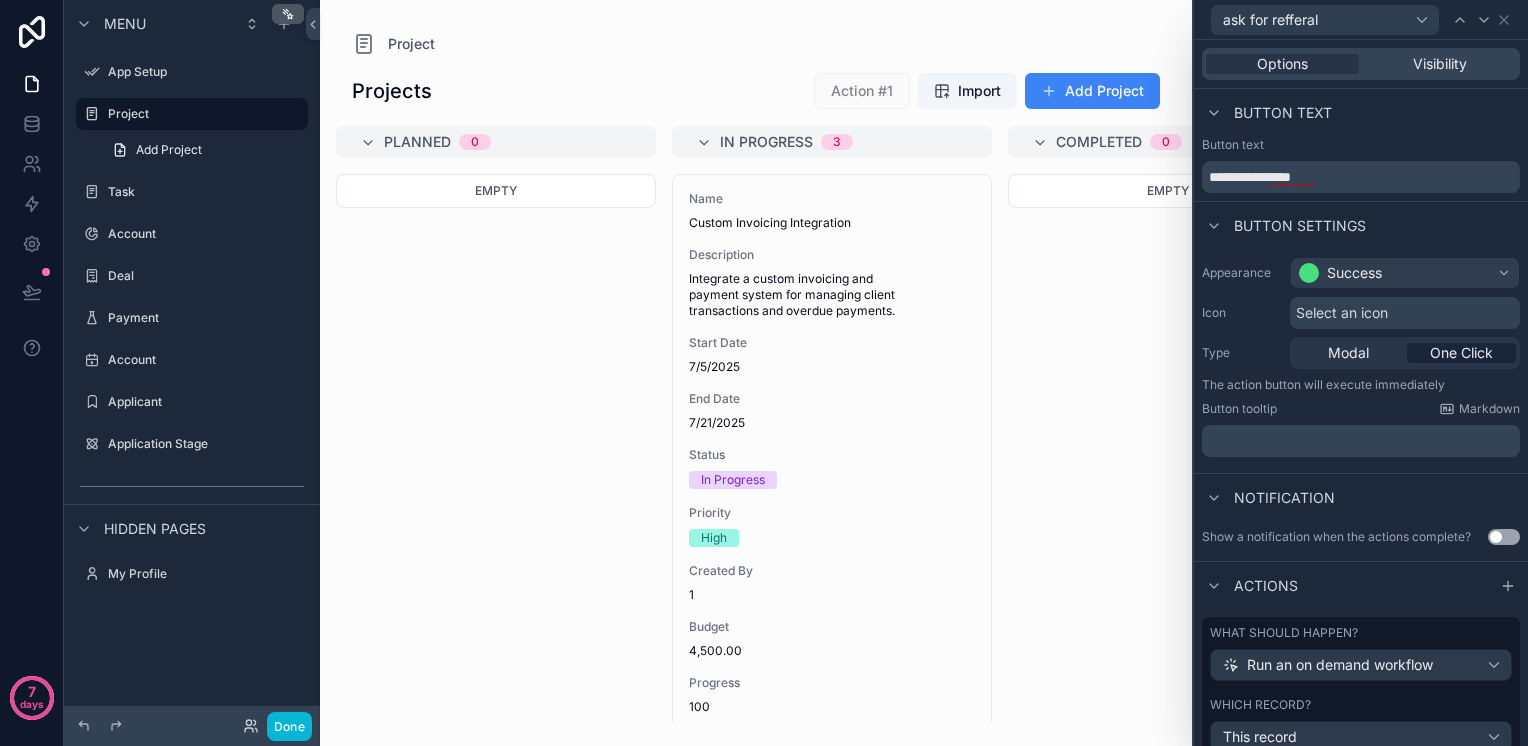 click on "﻿" at bounding box center [1361, 441] 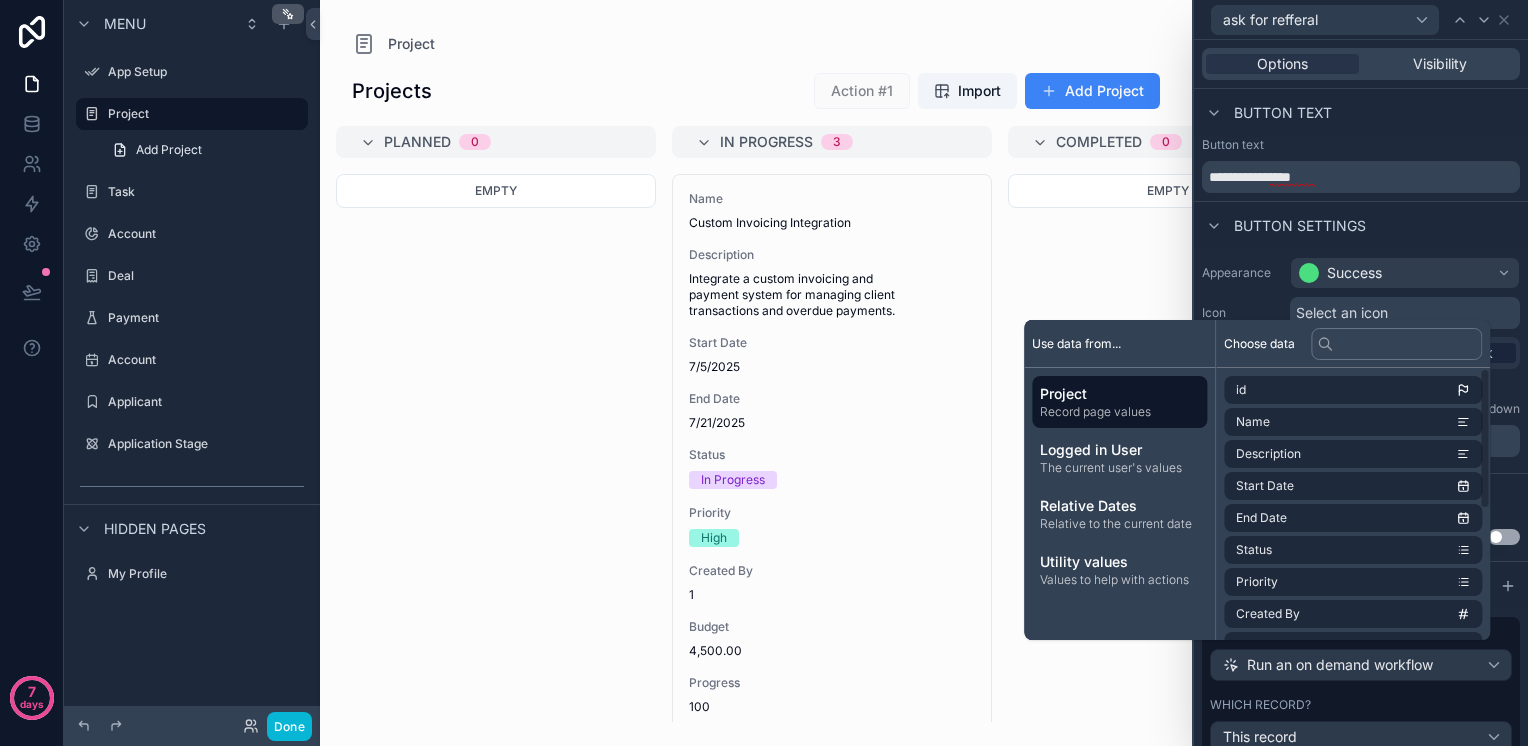scroll, scrollTop: 193, scrollLeft: 0, axis: vertical 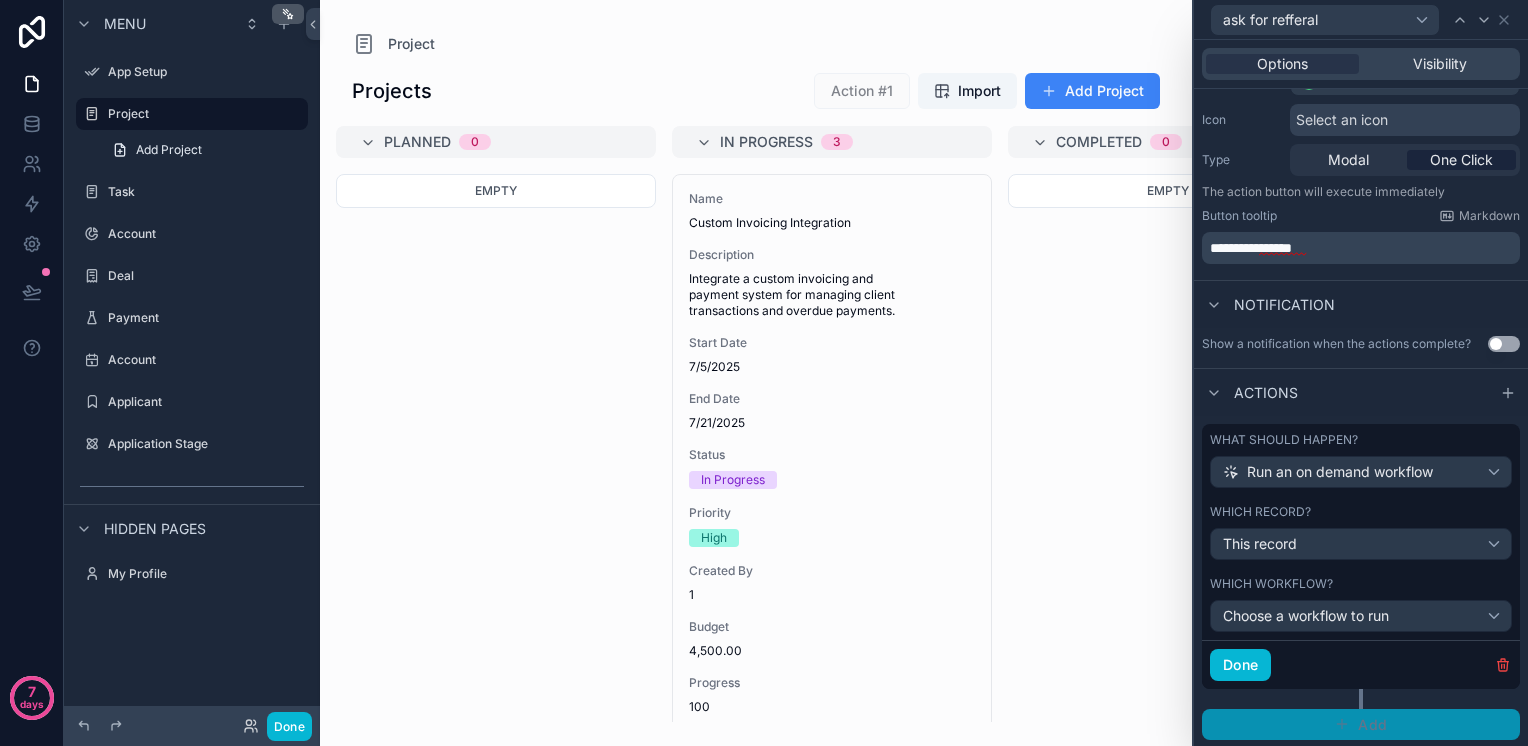 click on "Add" at bounding box center [1372, 725] 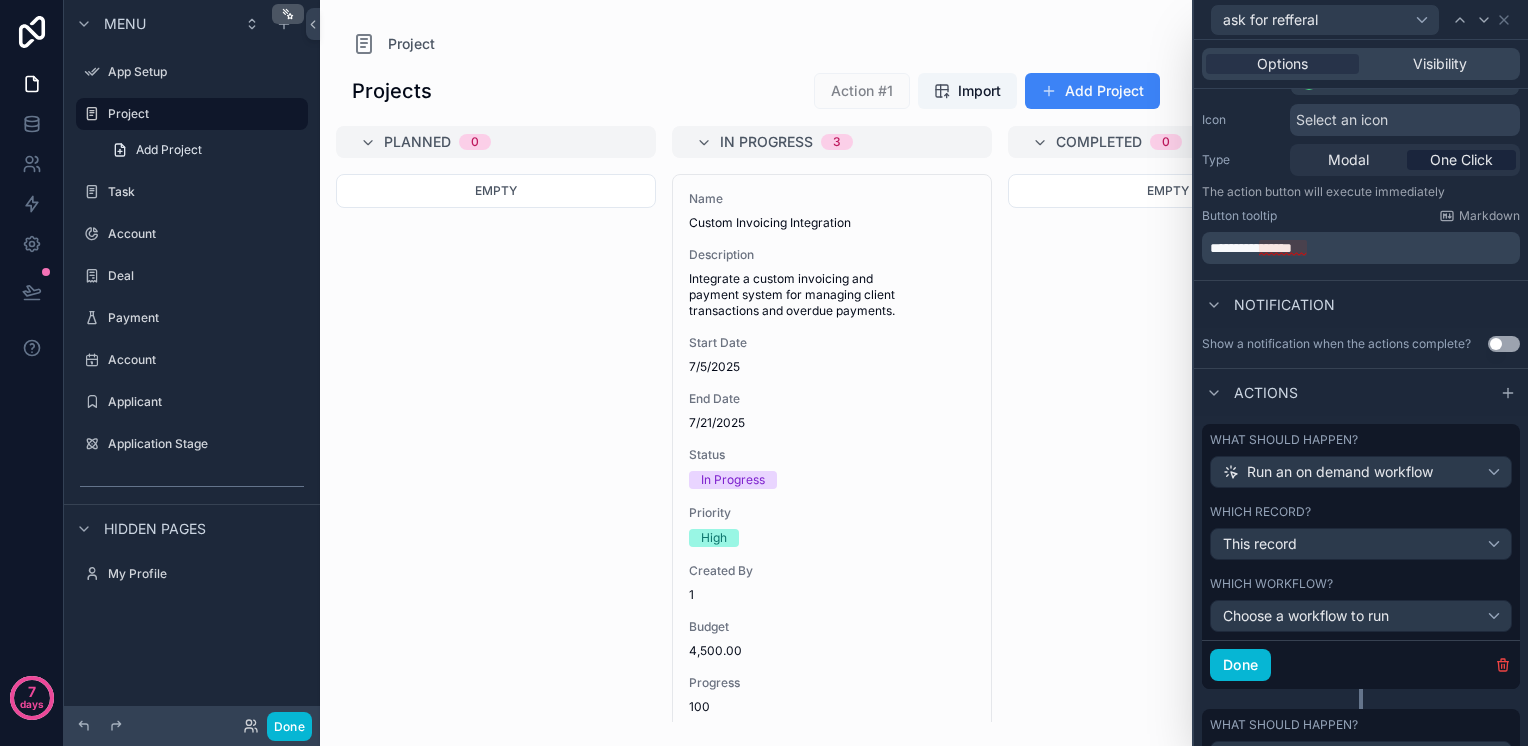 scroll, scrollTop: 285, scrollLeft: 0, axis: vertical 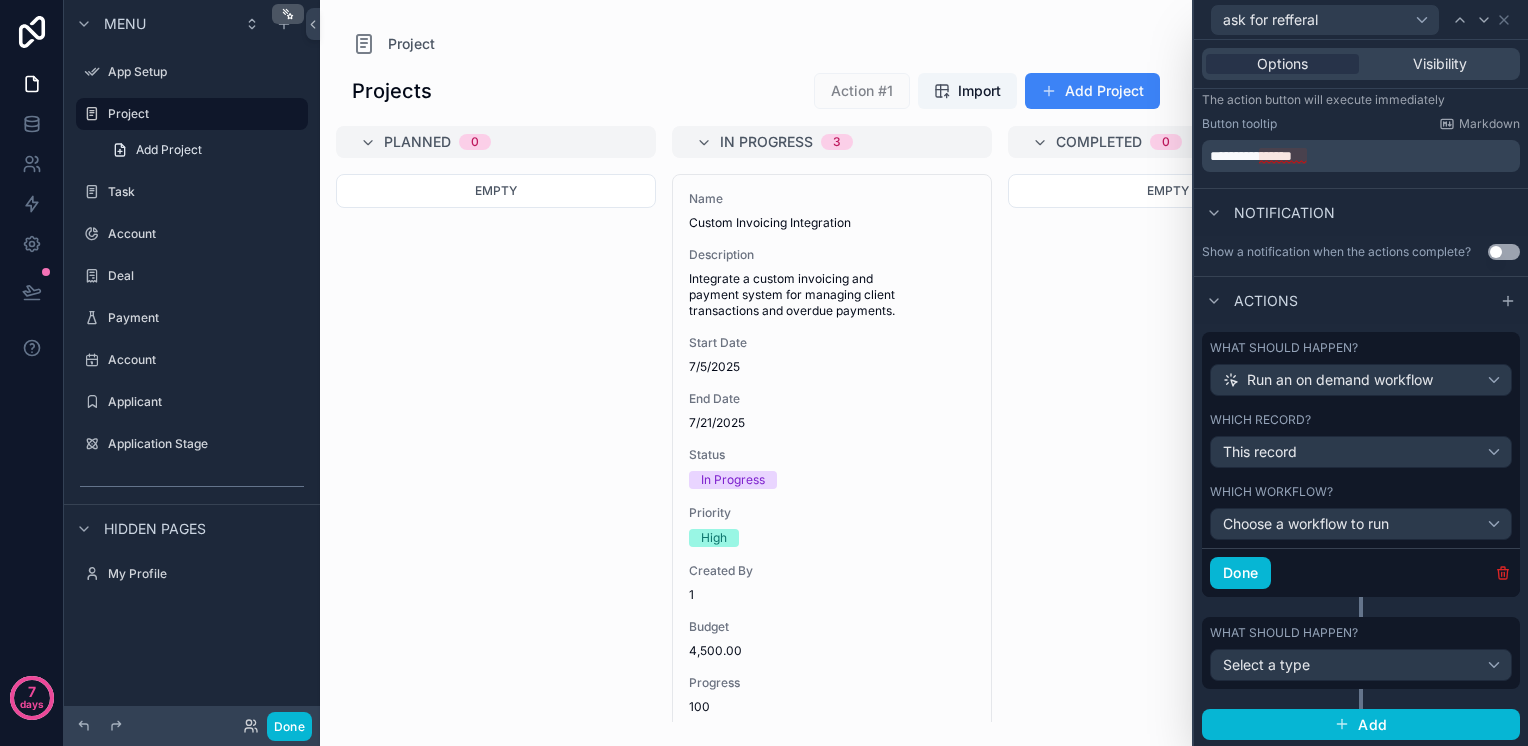 click 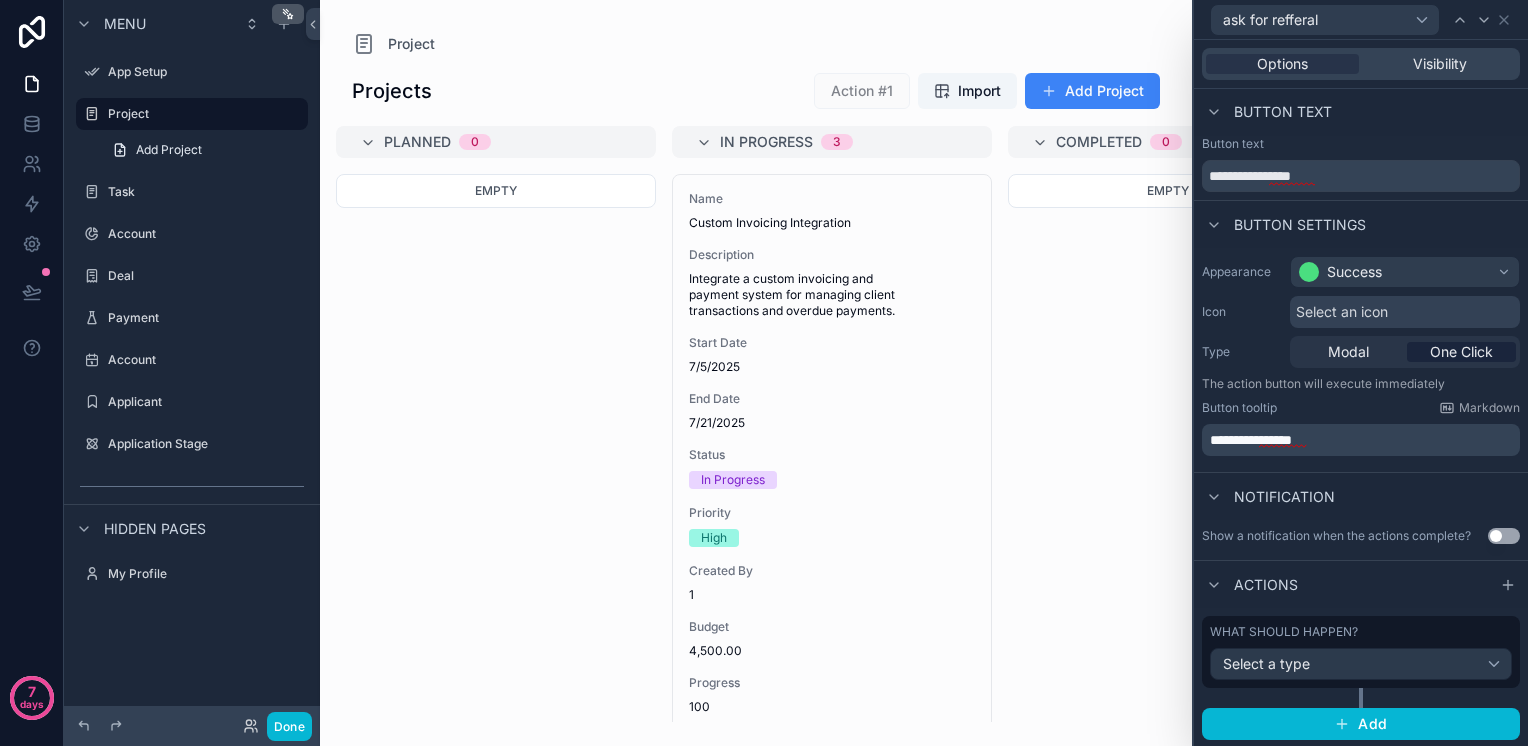 scroll, scrollTop: 0, scrollLeft: 0, axis: both 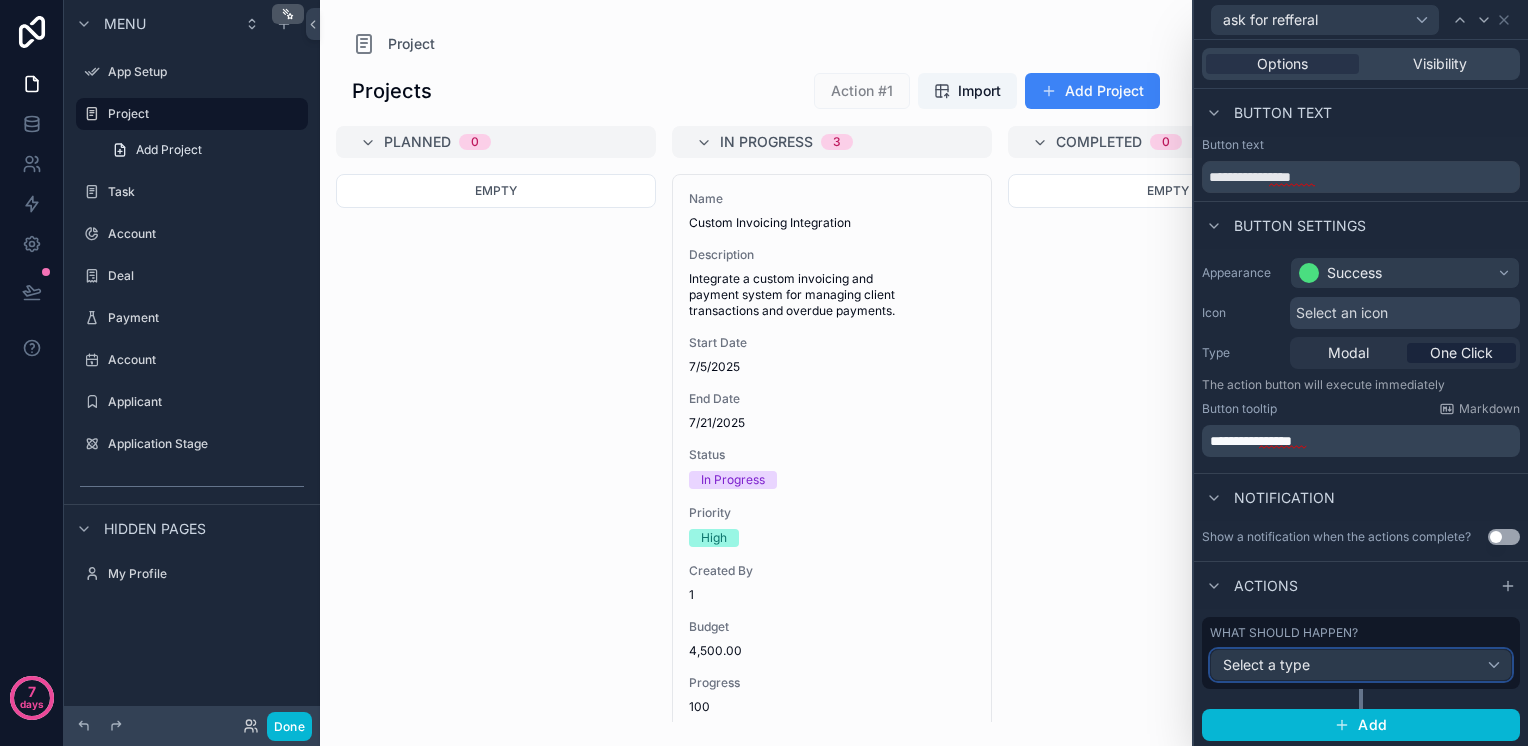 click on "Select a type" at bounding box center [1266, 664] 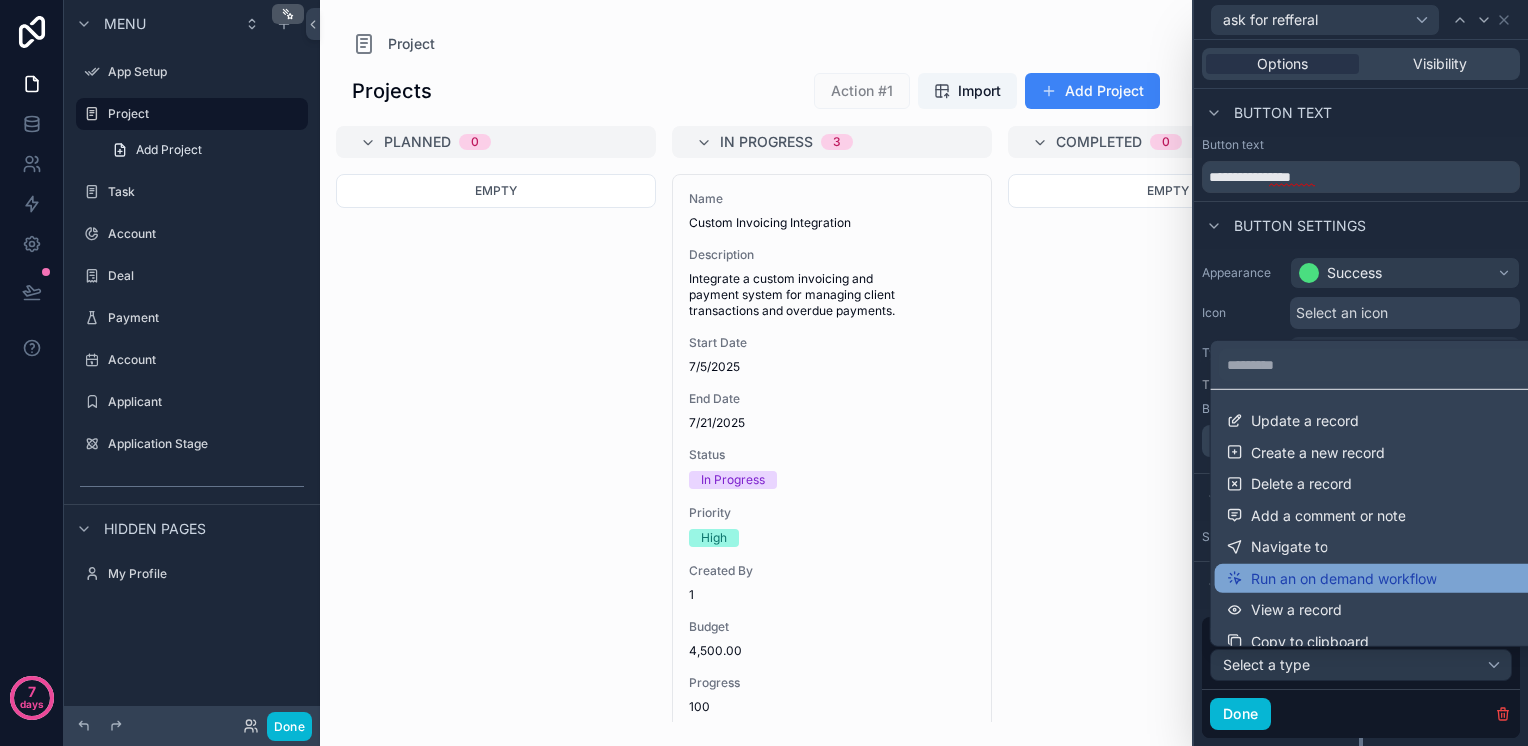 click on "Run an on demand workflow" at bounding box center [1377, 578] 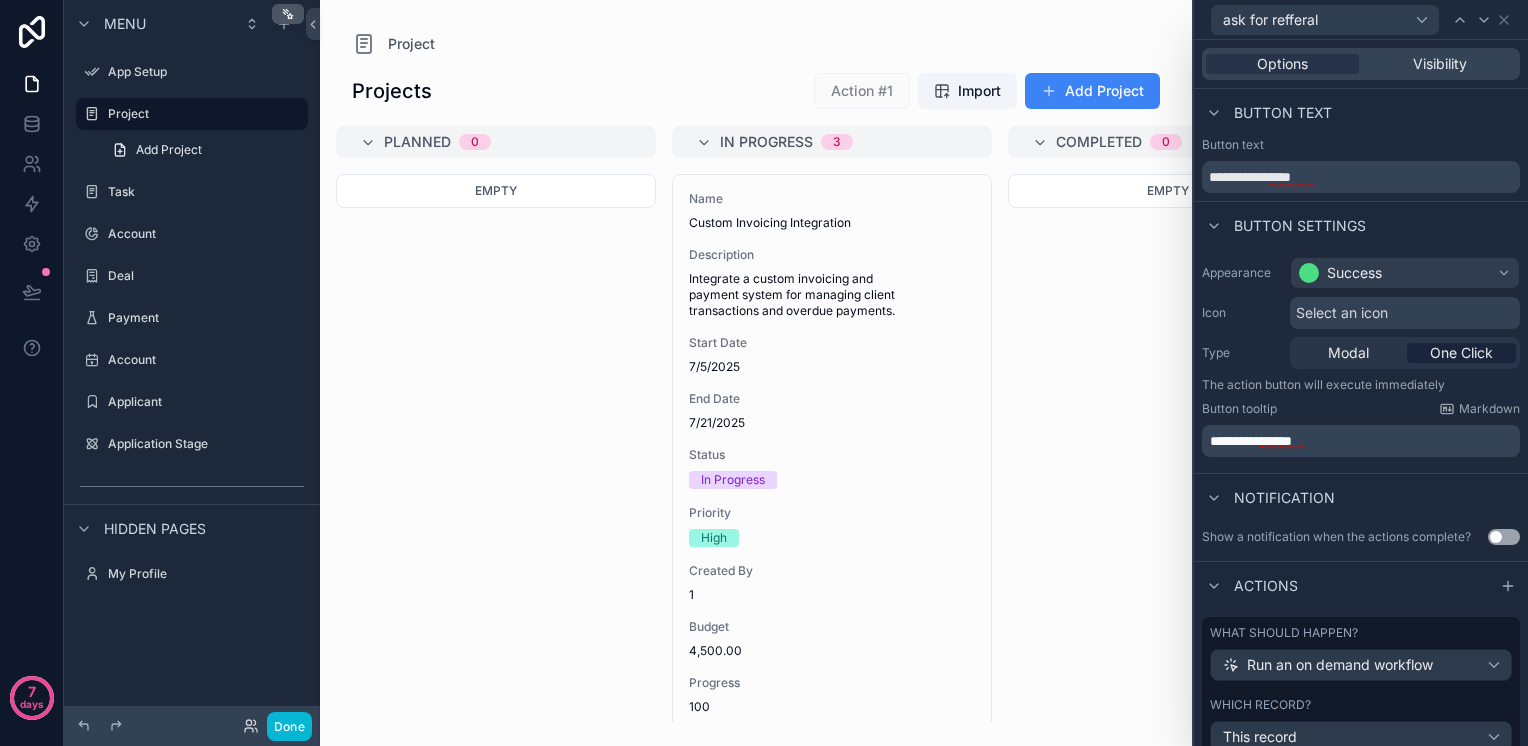 scroll, scrollTop: 193, scrollLeft: 0, axis: vertical 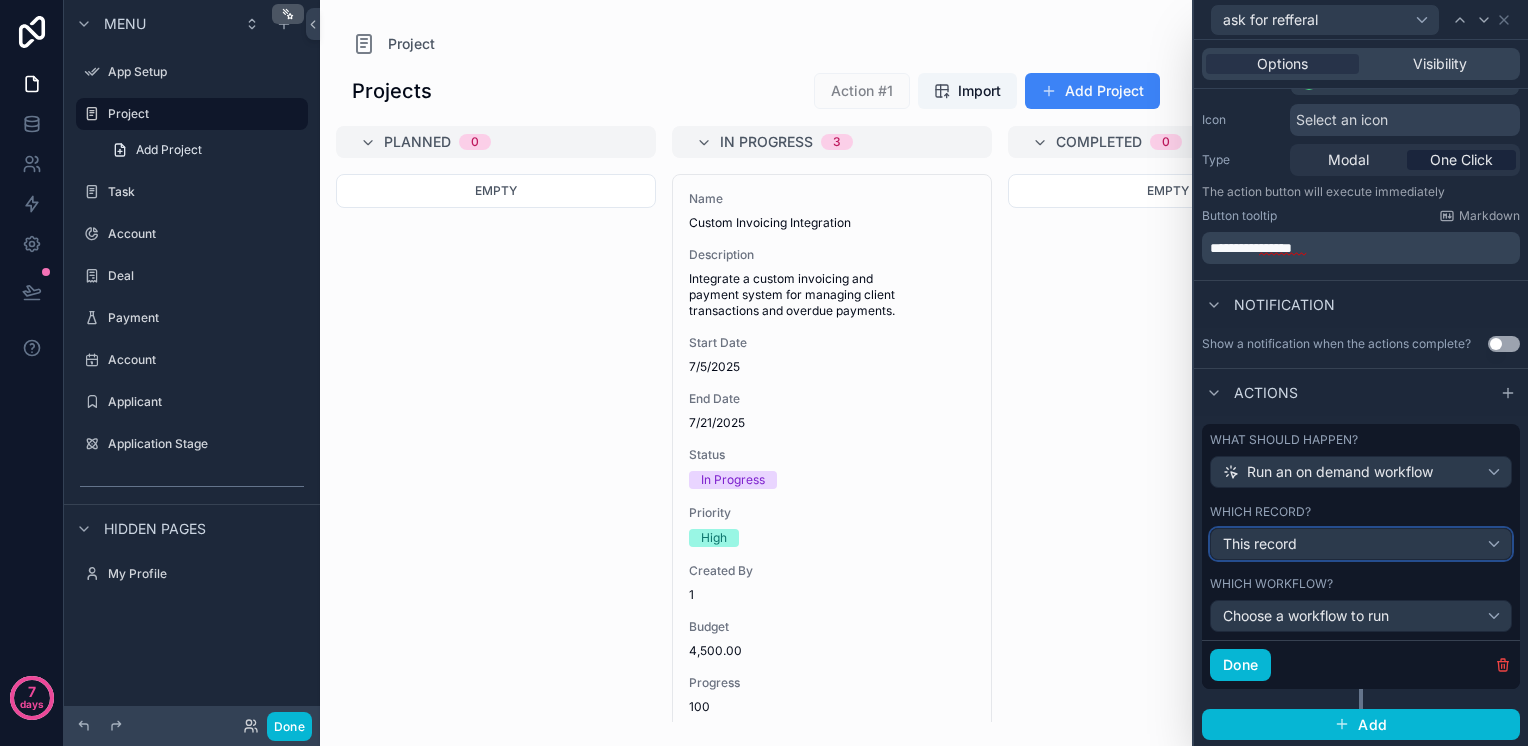 click on "This record" at bounding box center (1361, 544) 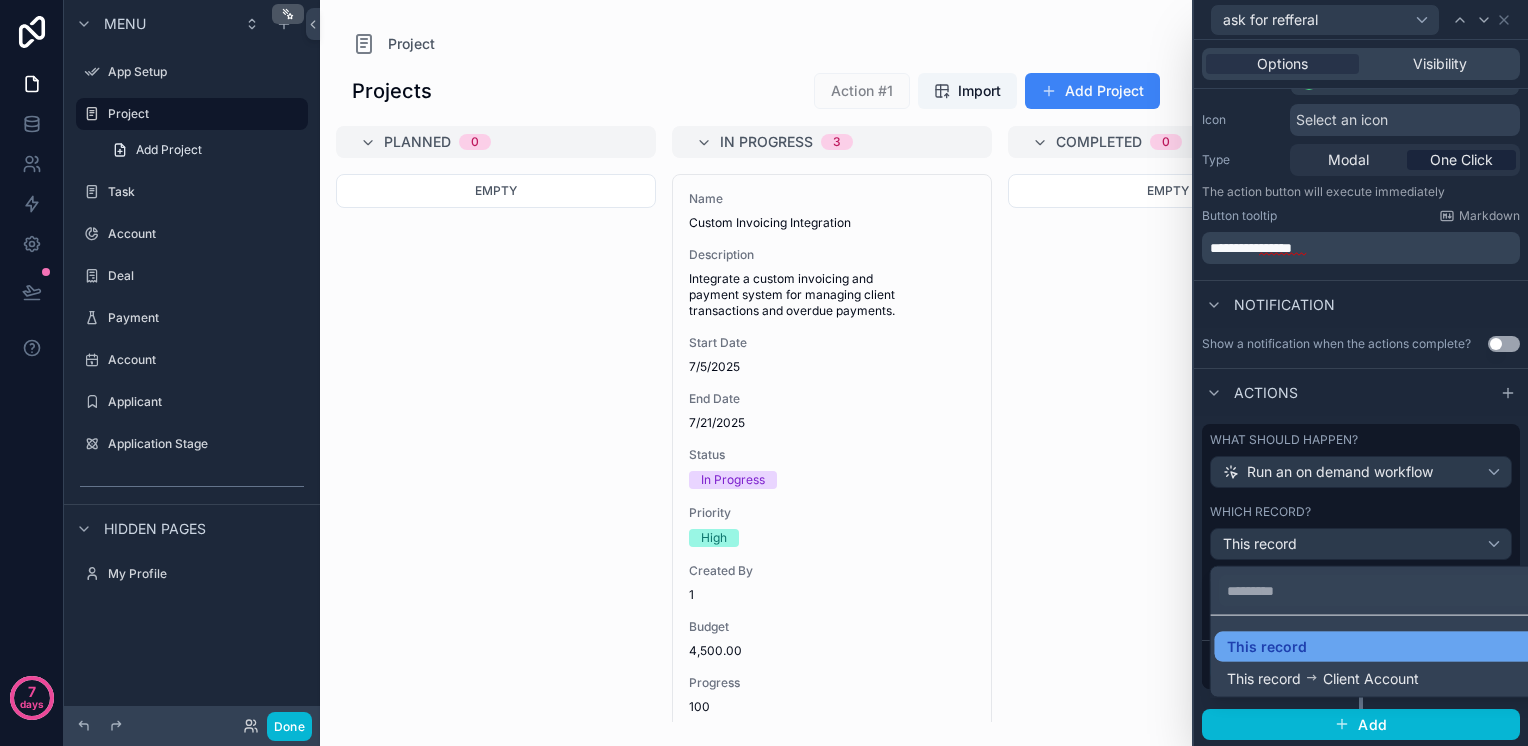 click on "This record" at bounding box center (1377, 647) 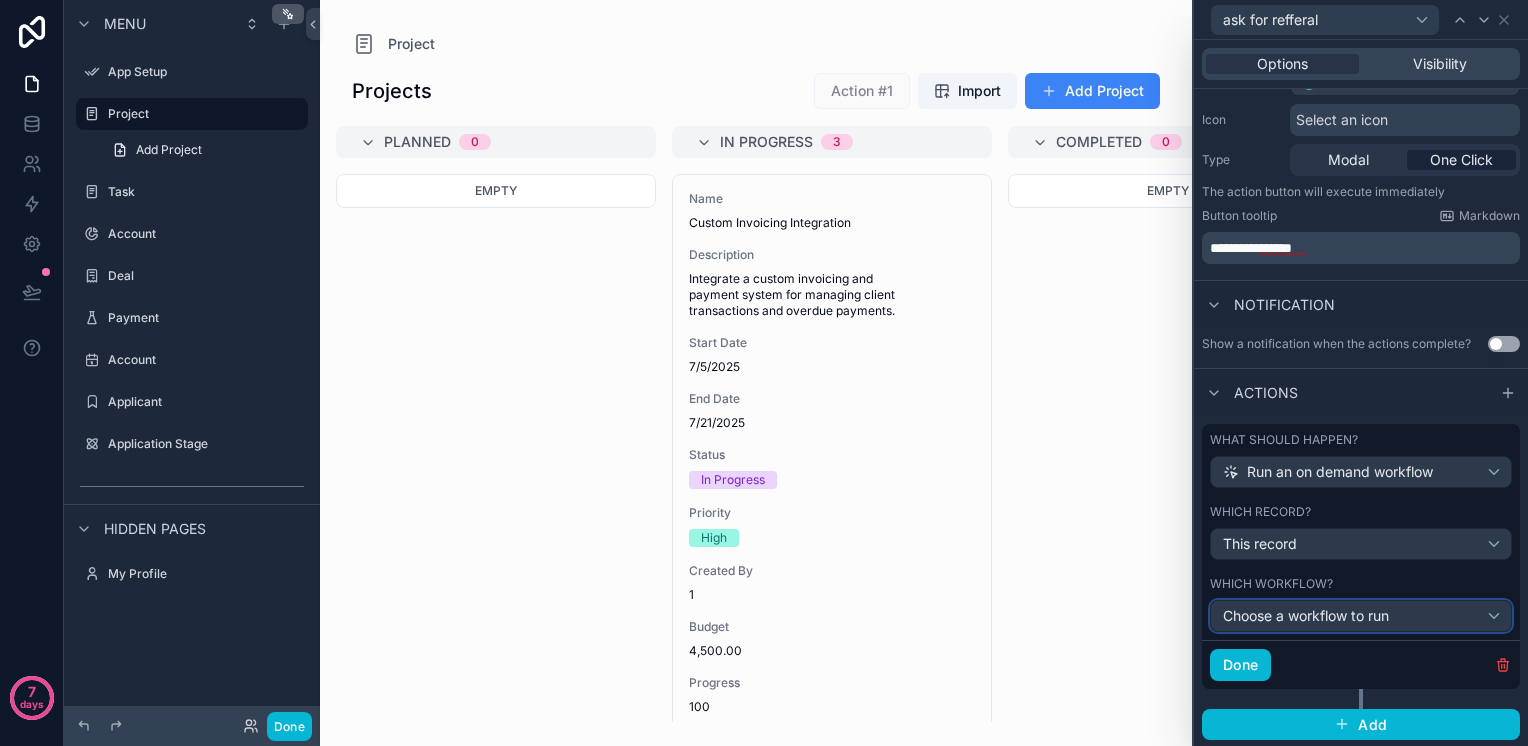 click on "Choose a workflow to run" at bounding box center [1306, 615] 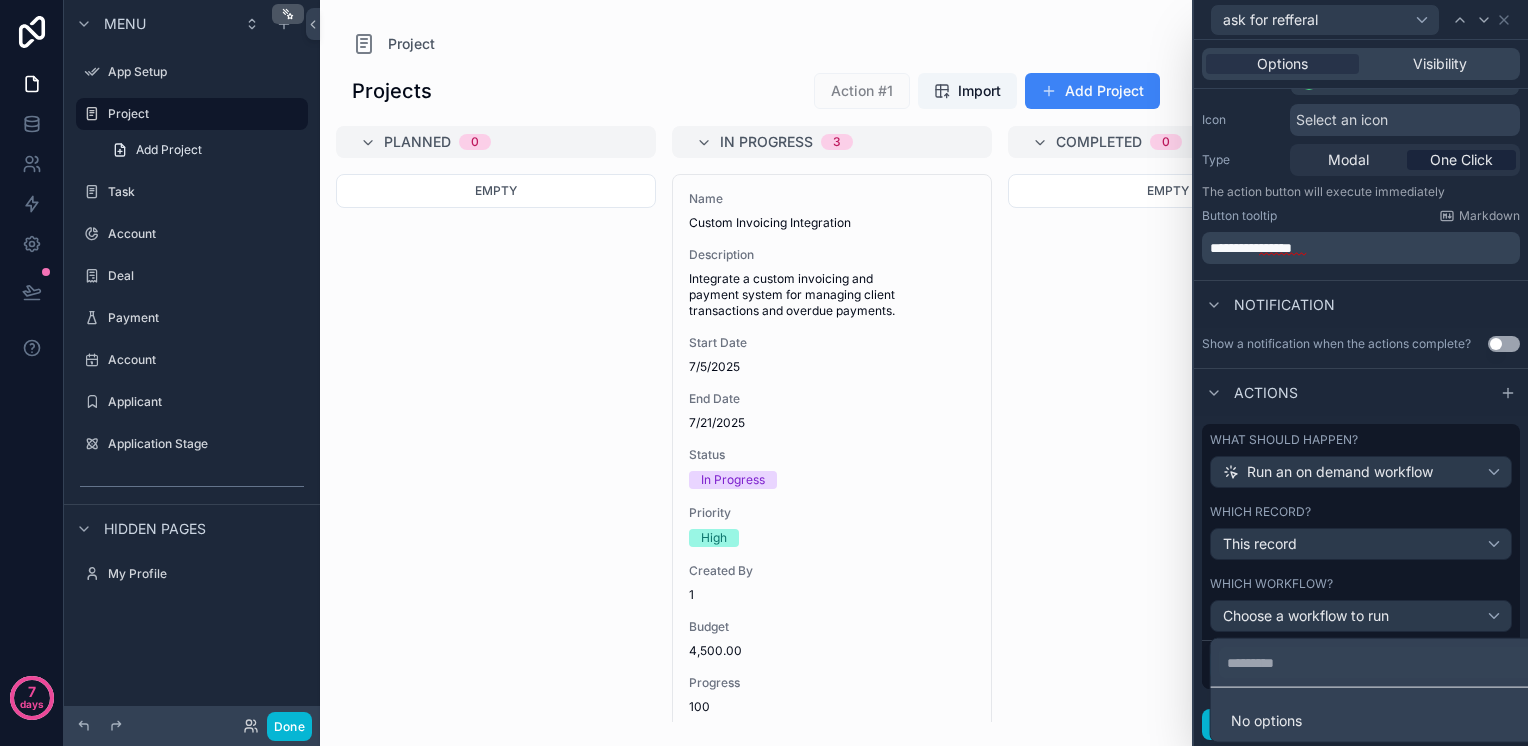 click on "No options" at bounding box center (1377, 721) 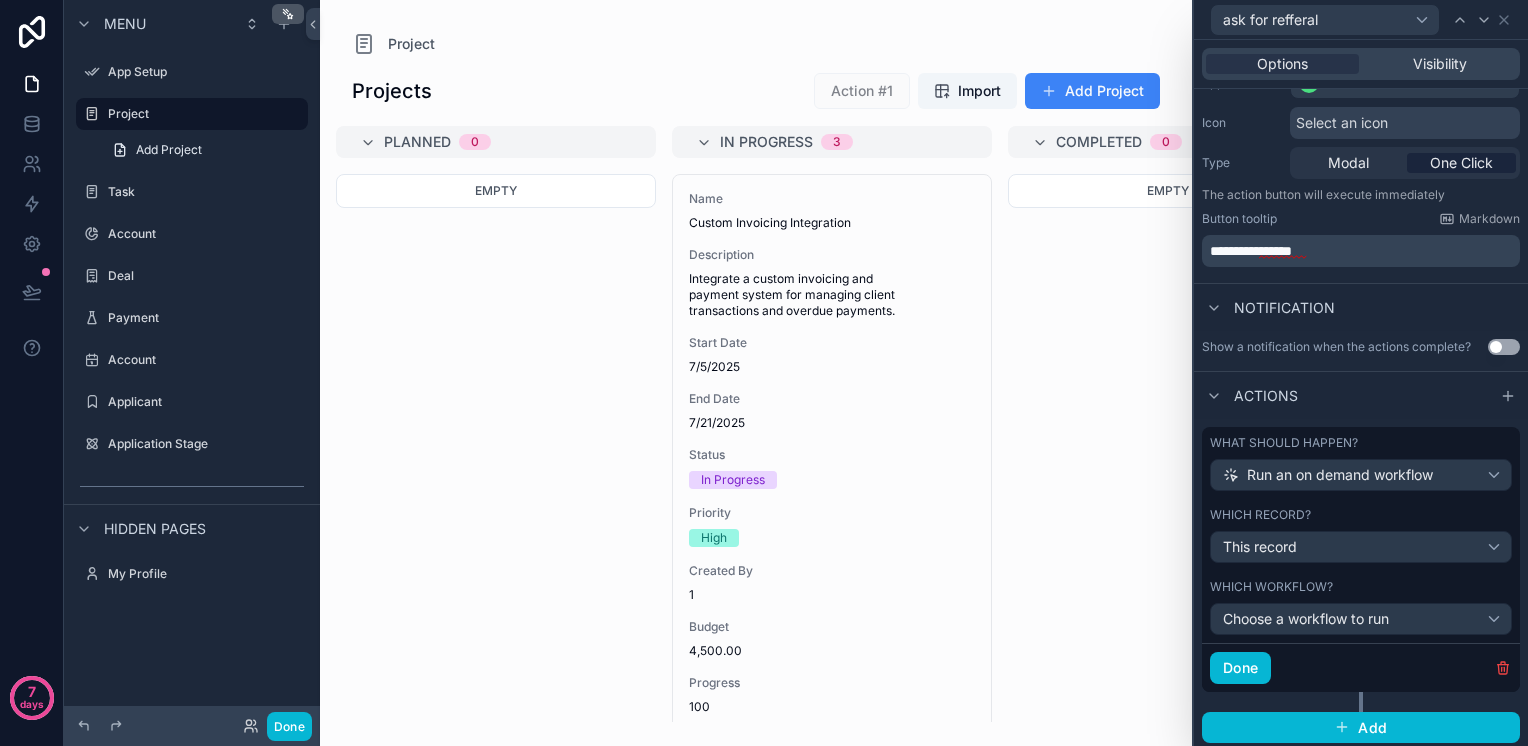 scroll, scrollTop: 193, scrollLeft: 0, axis: vertical 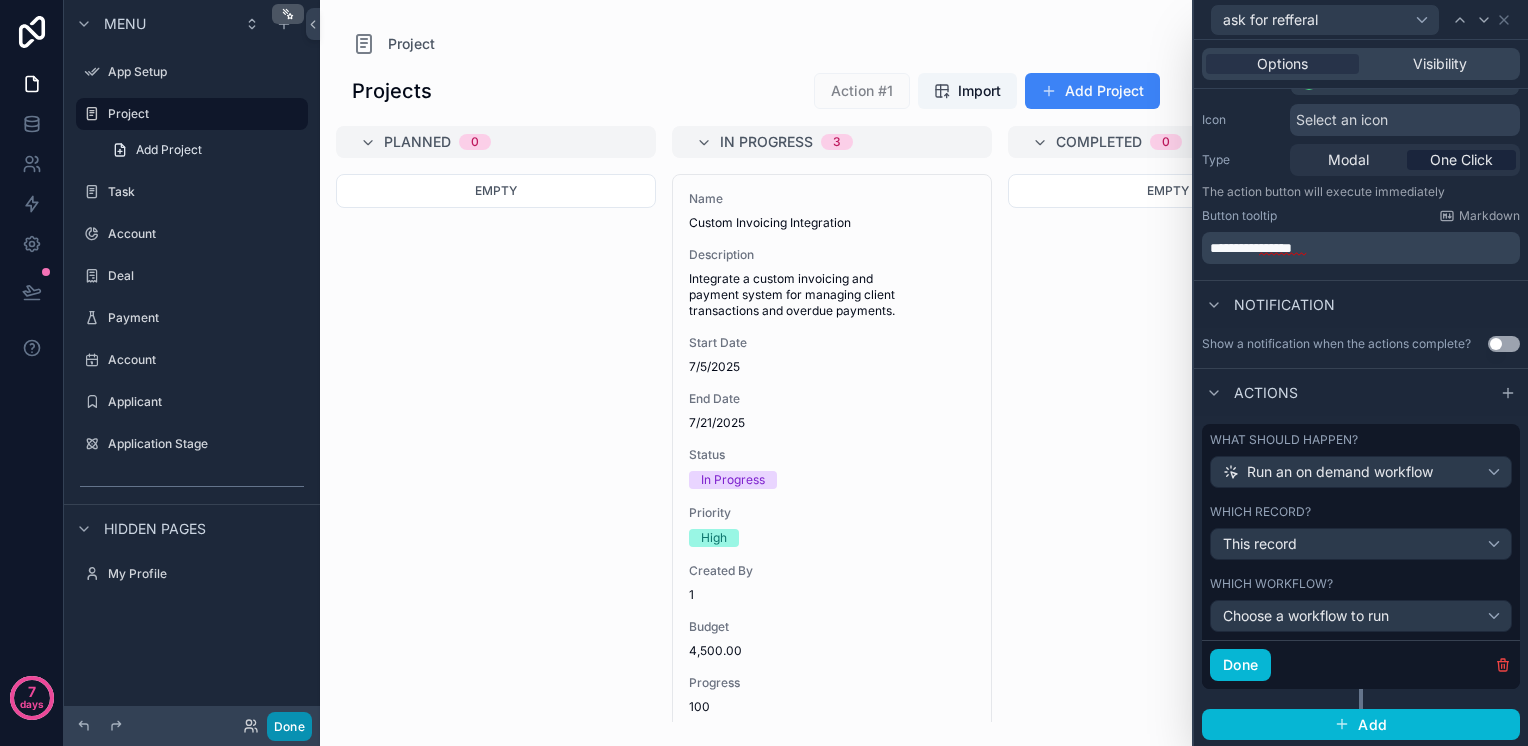 click on "Done" at bounding box center (289, 726) 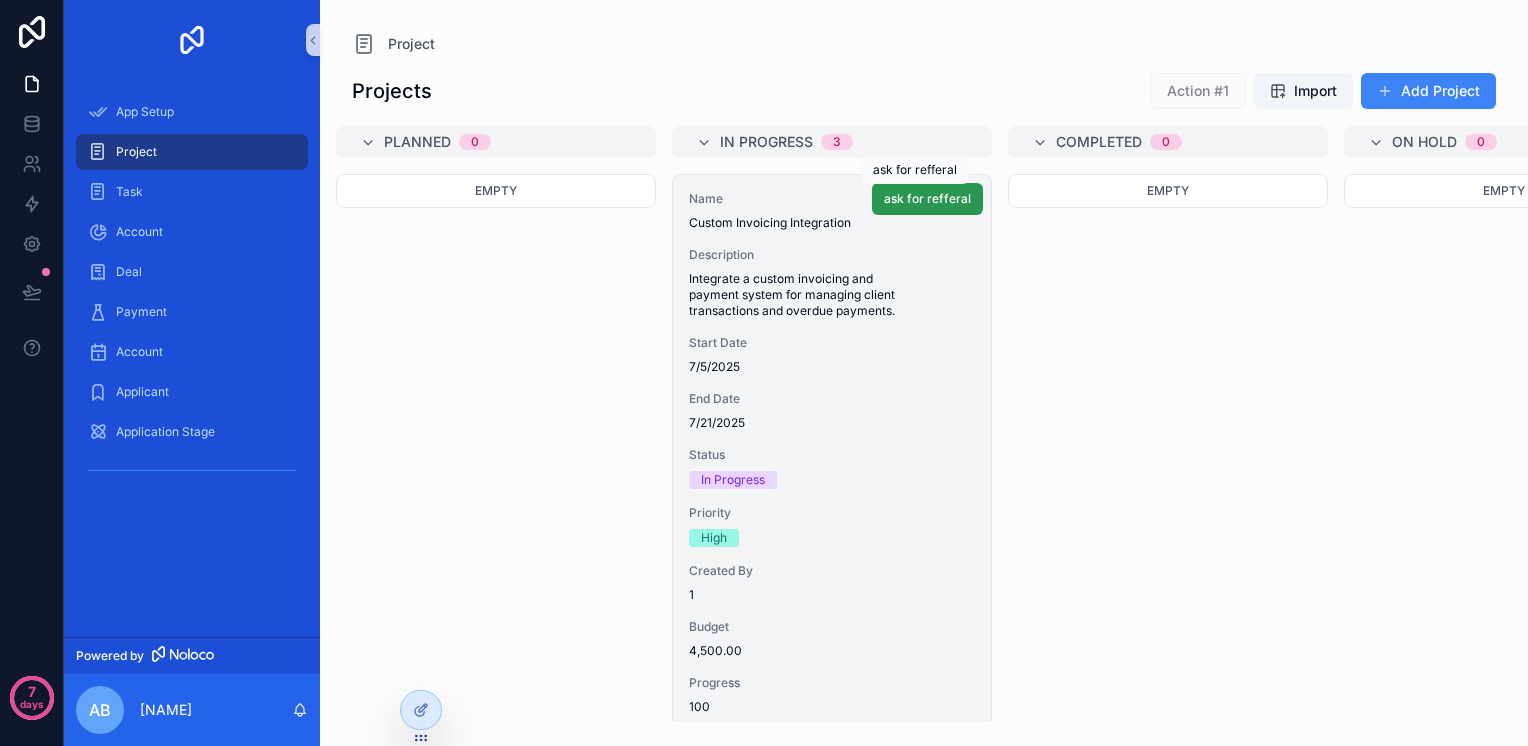 click on "ask for refferal" at bounding box center [927, 199] 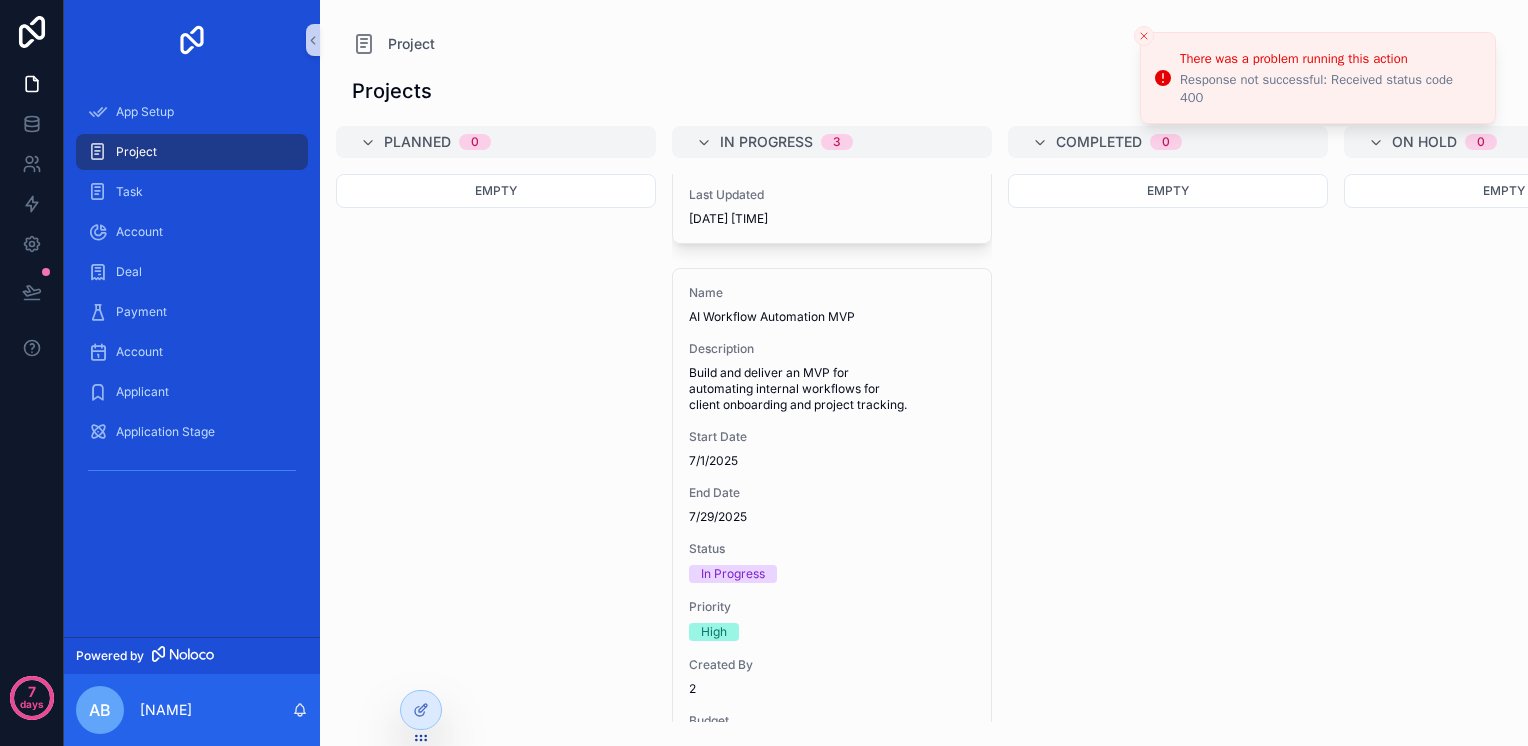scroll, scrollTop: 233, scrollLeft: 0, axis: vertical 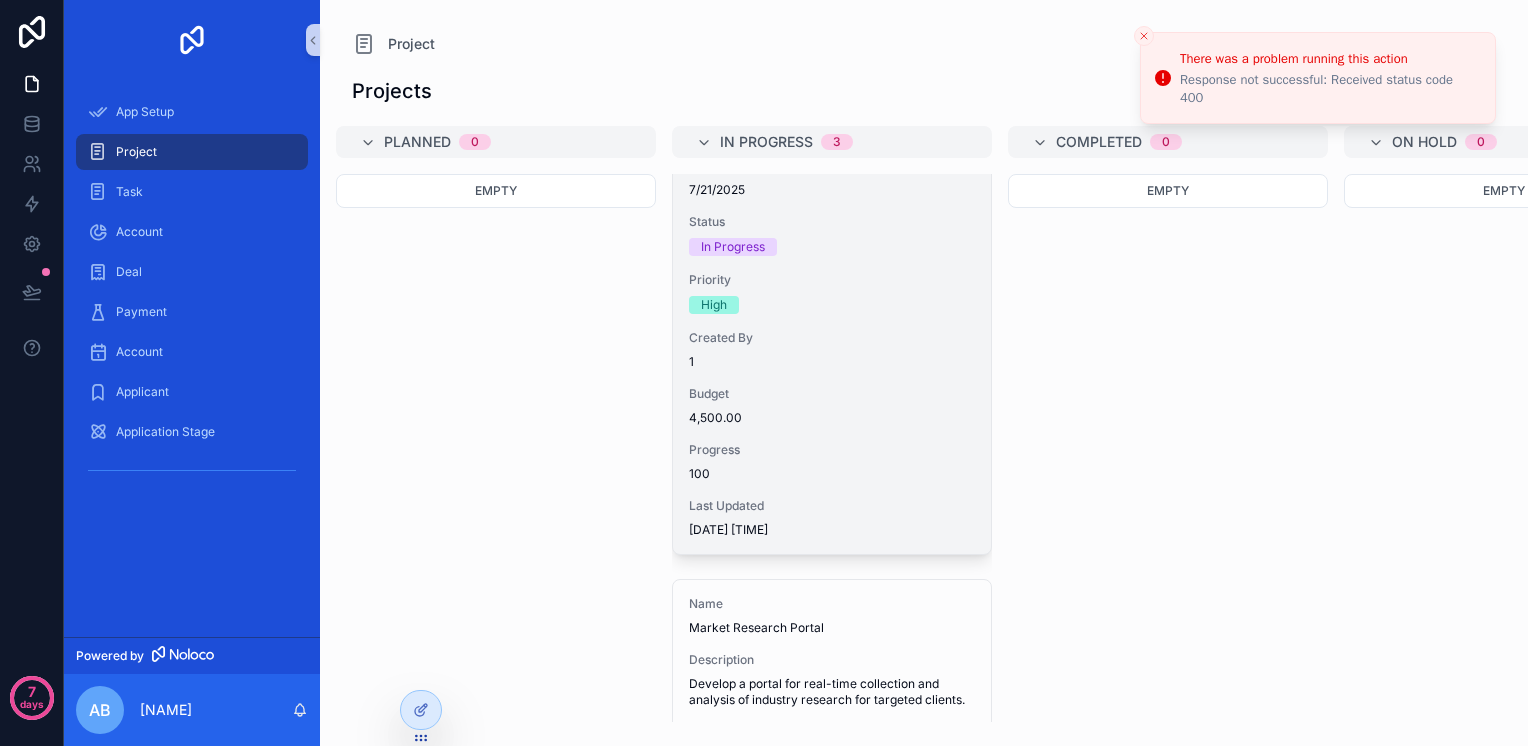 click on "4,500.00" at bounding box center [832, 418] 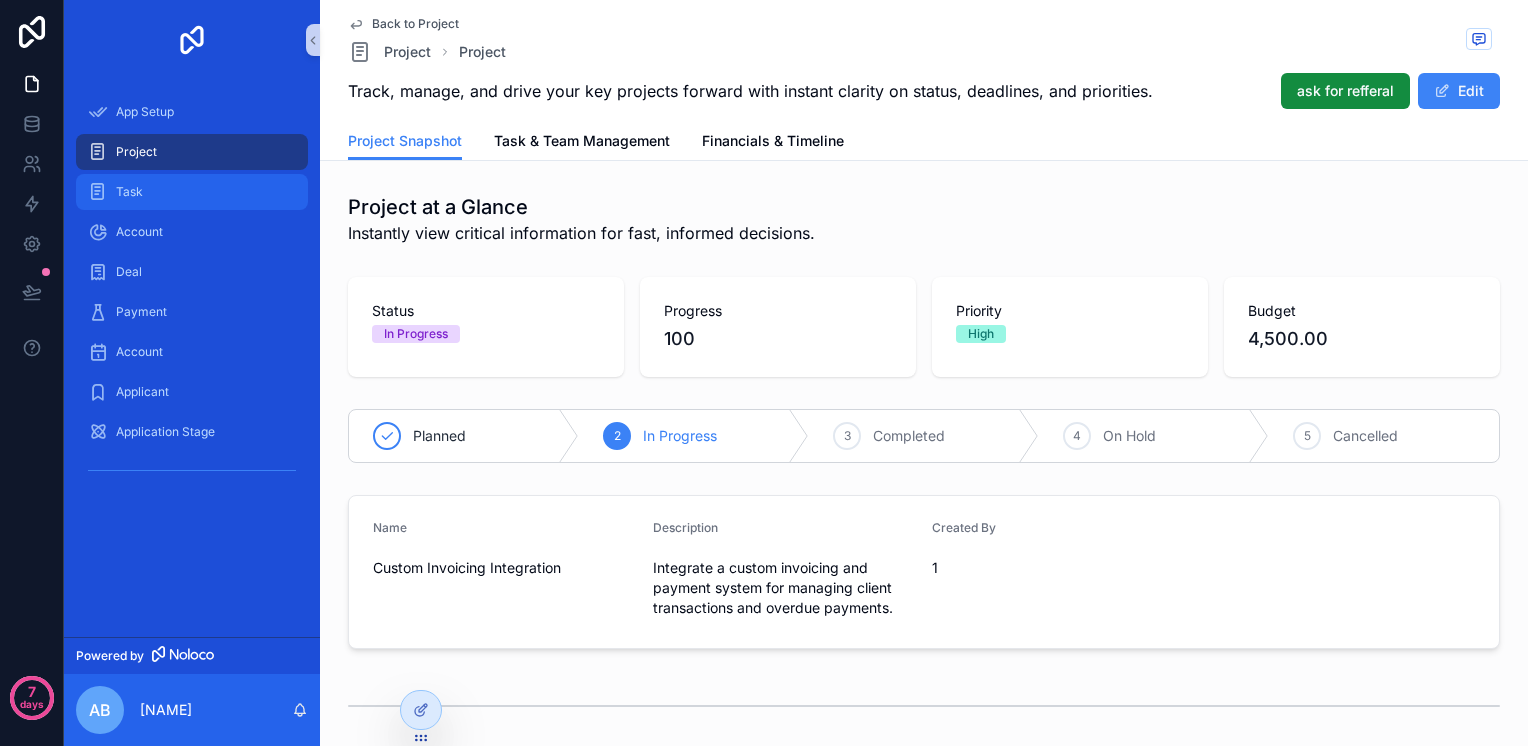 click on "Task" at bounding box center [192, 192] 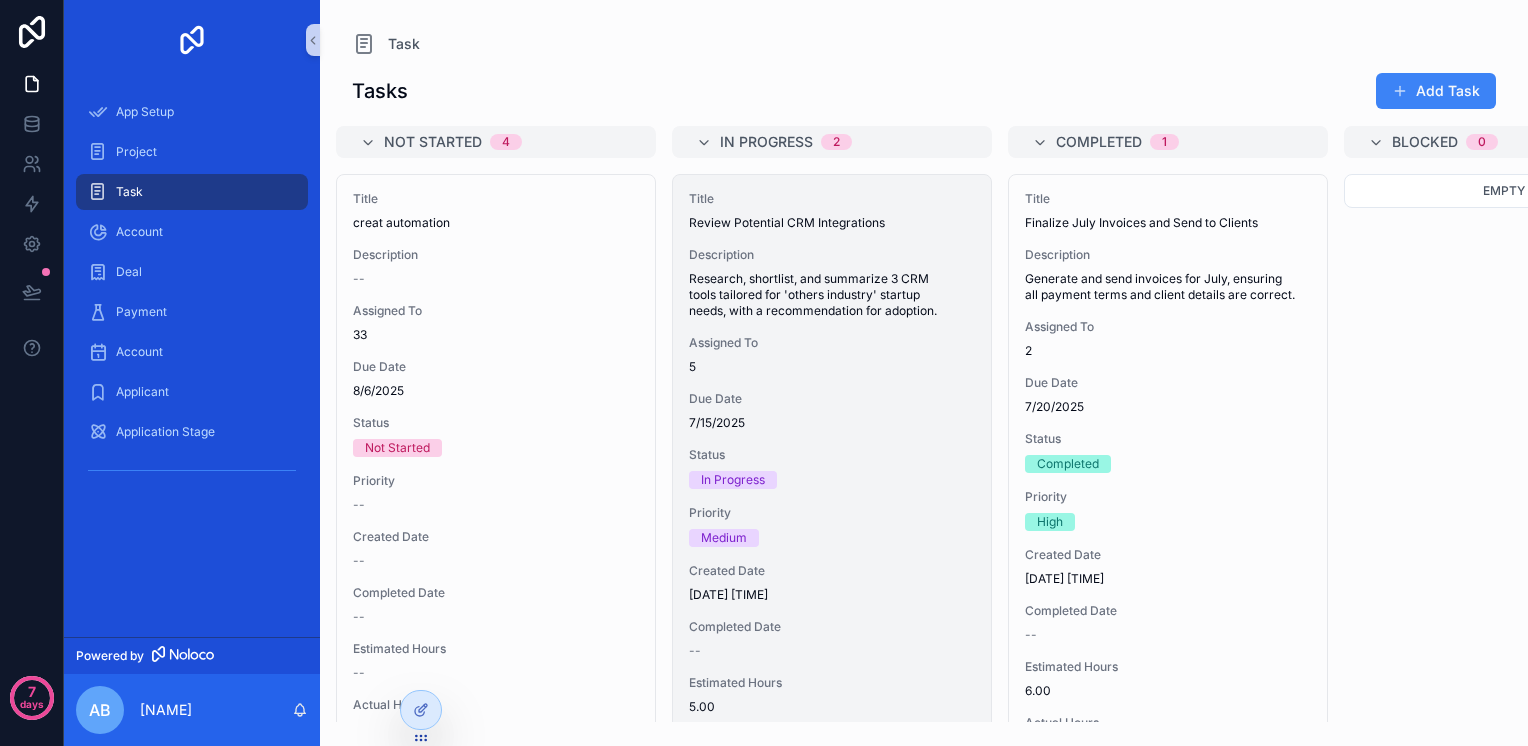 click on "Research, shortlist, and summarize 3 CRM tools tailored for 'others industry' startup needs, with a recommendation for adoption." at bounding box center (832, 295) 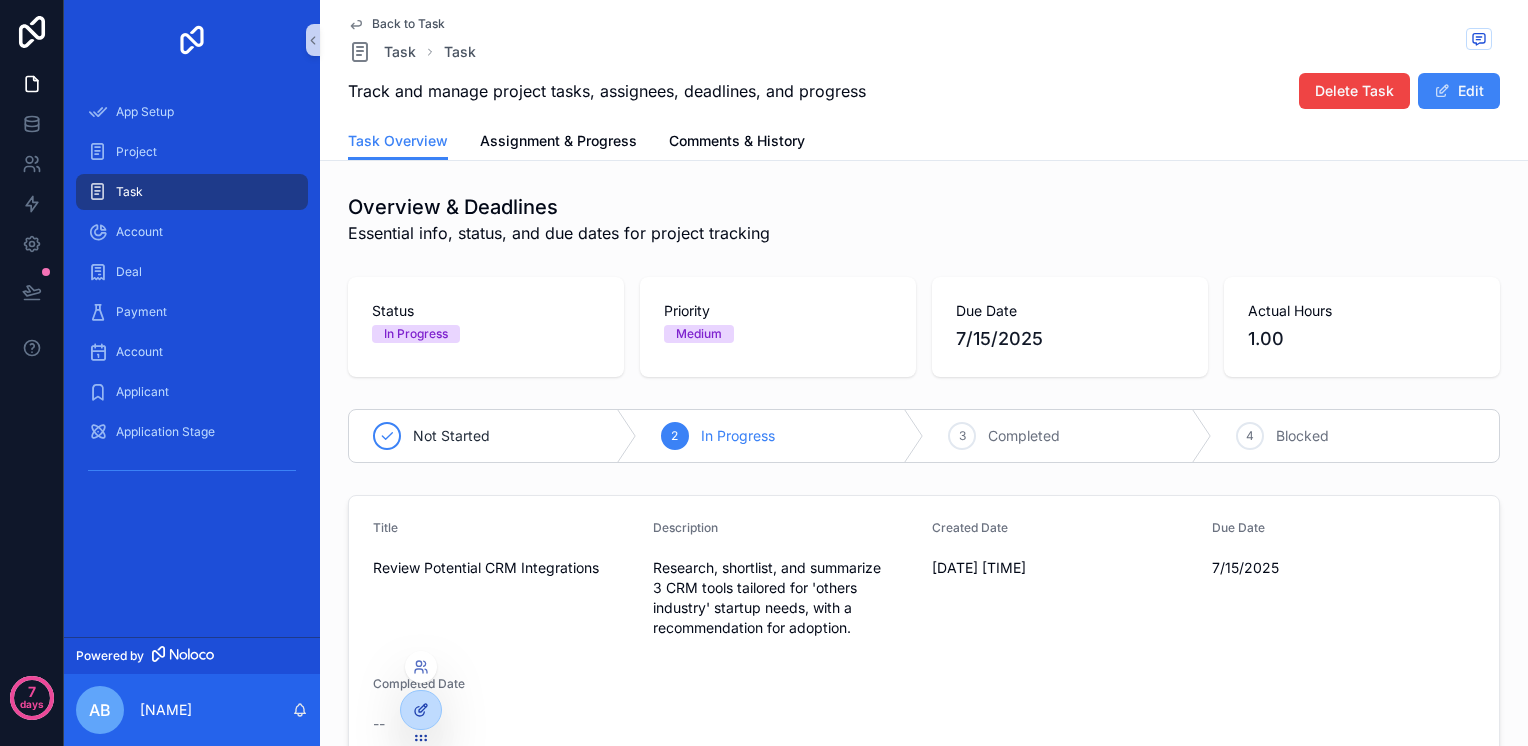 click 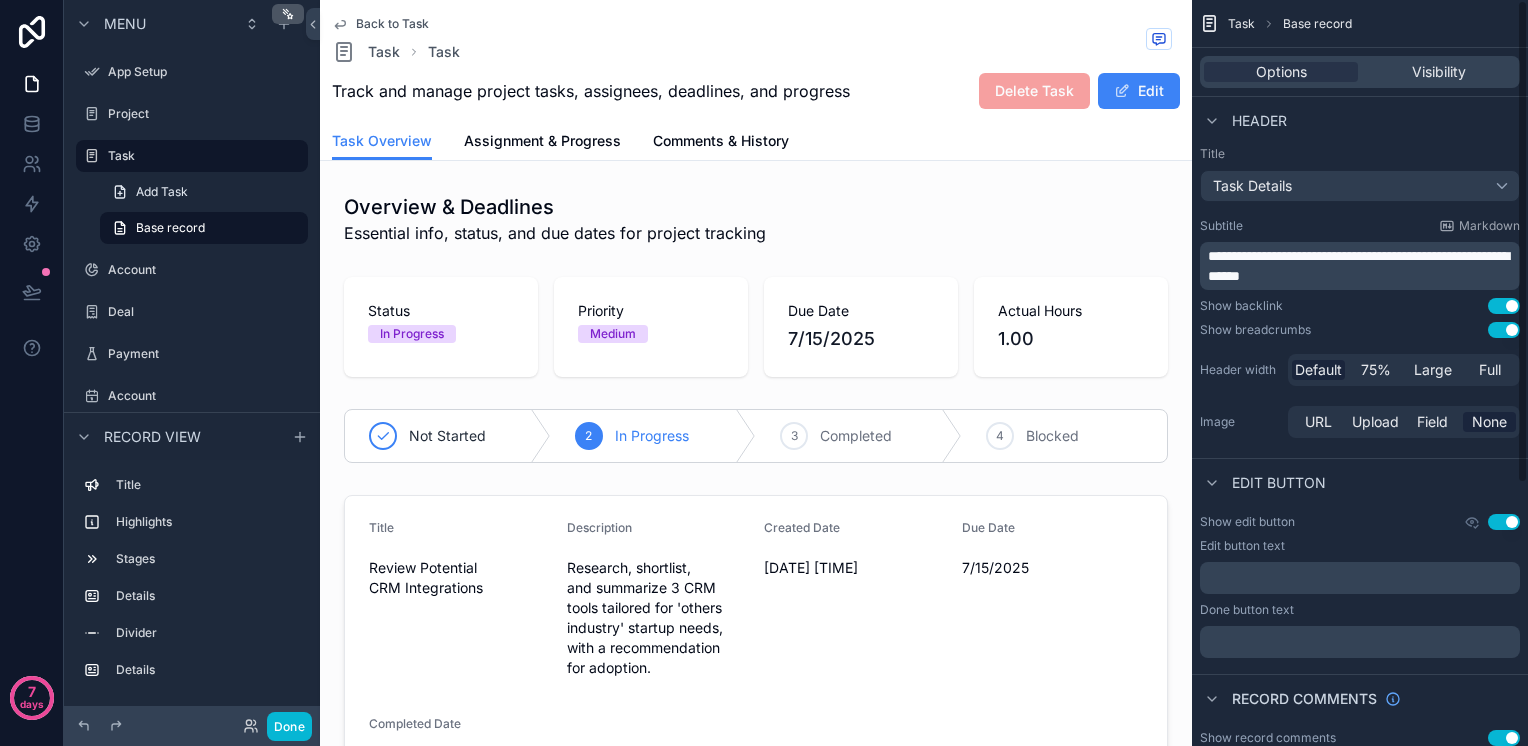 scroll, scrollTop: 0, scrollLeft: 0, axis: both 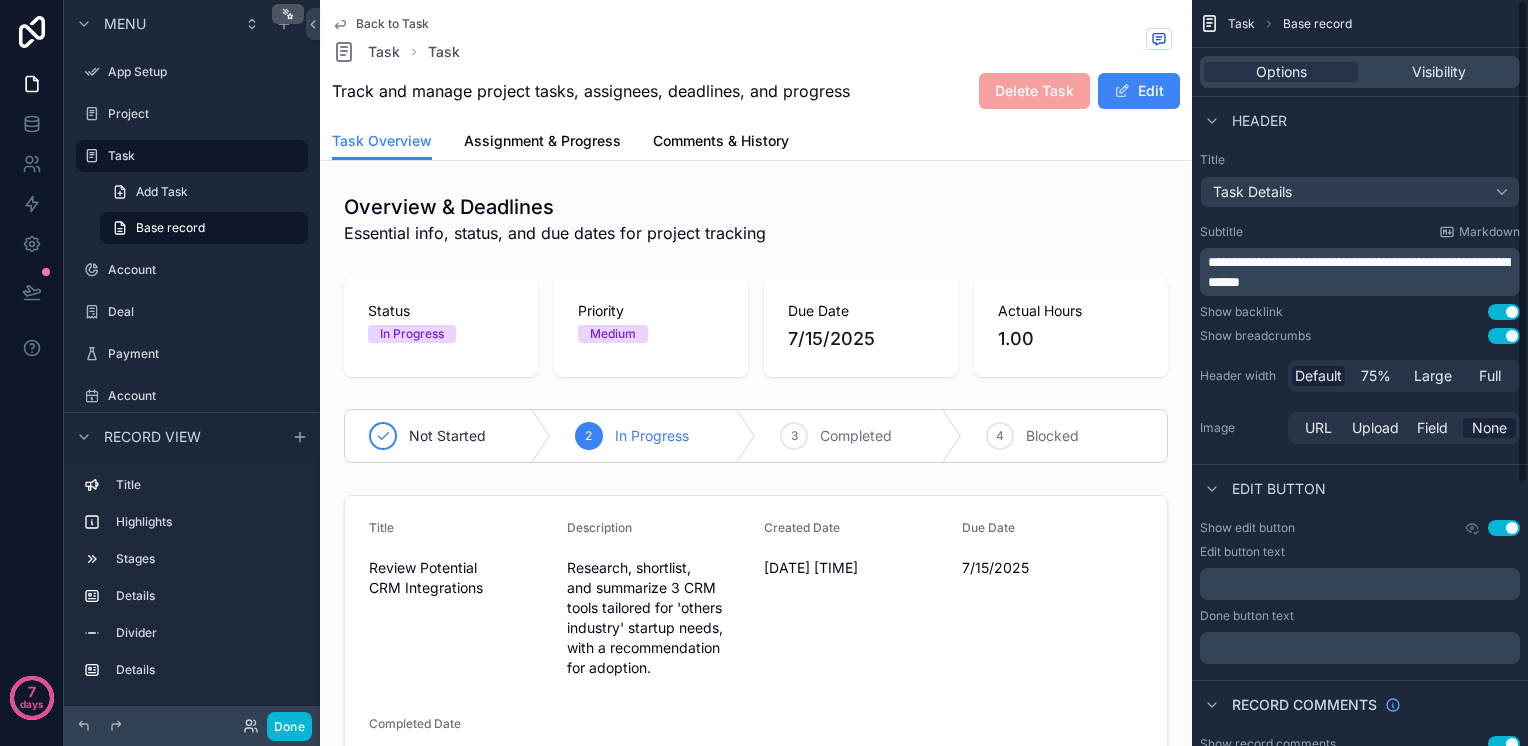 click on "﻿" at bounding box center [1362, 584] 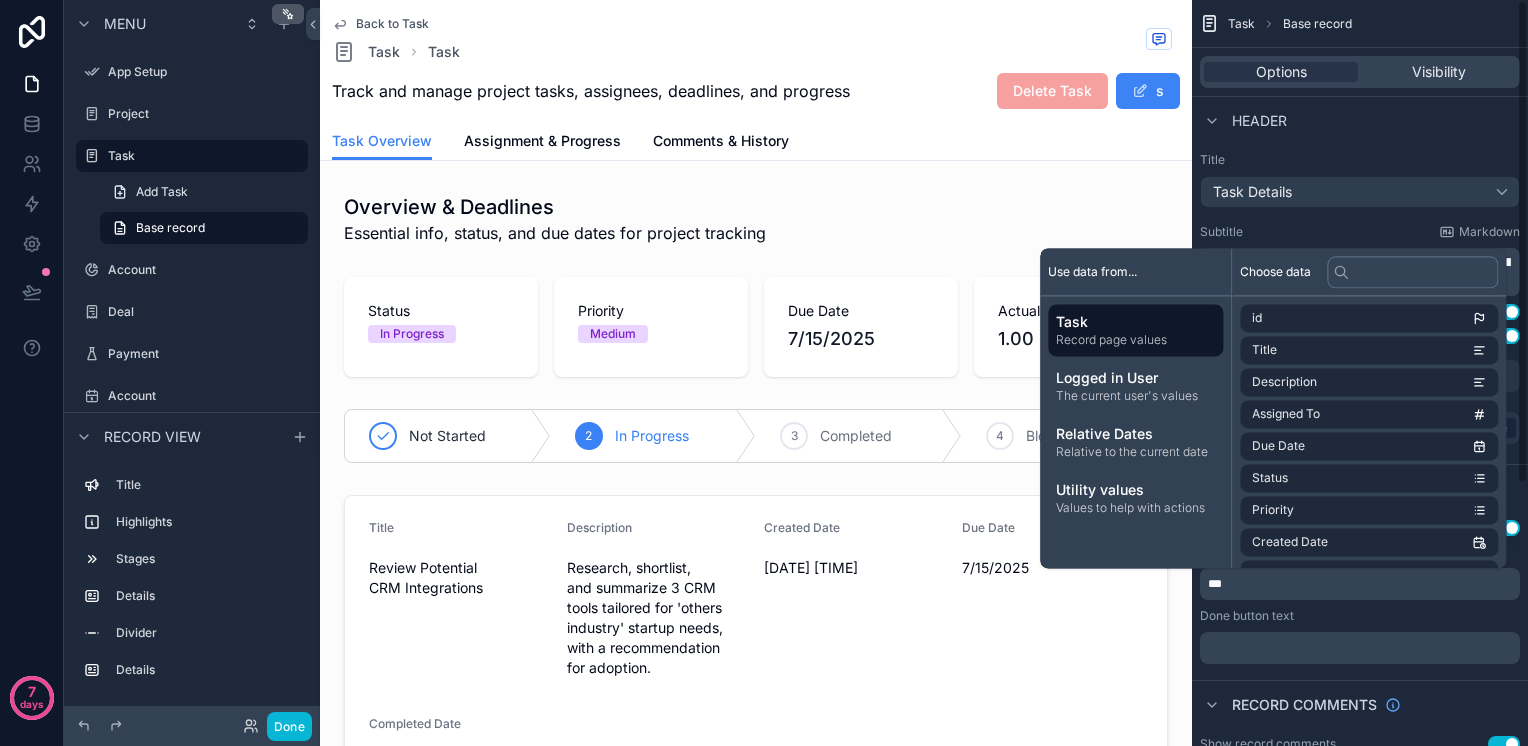 type 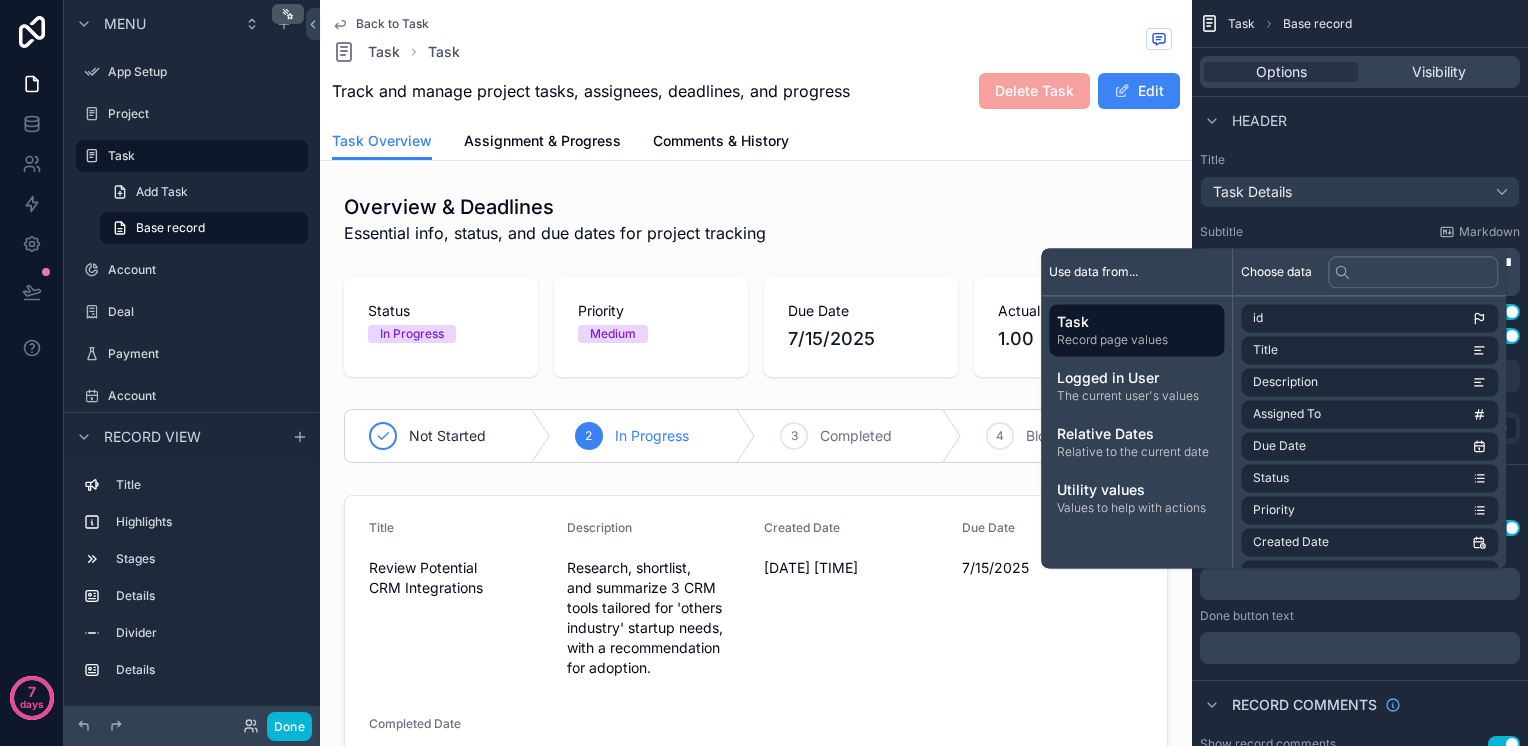 click on "Record comments" at bounding box center [1360, 704] 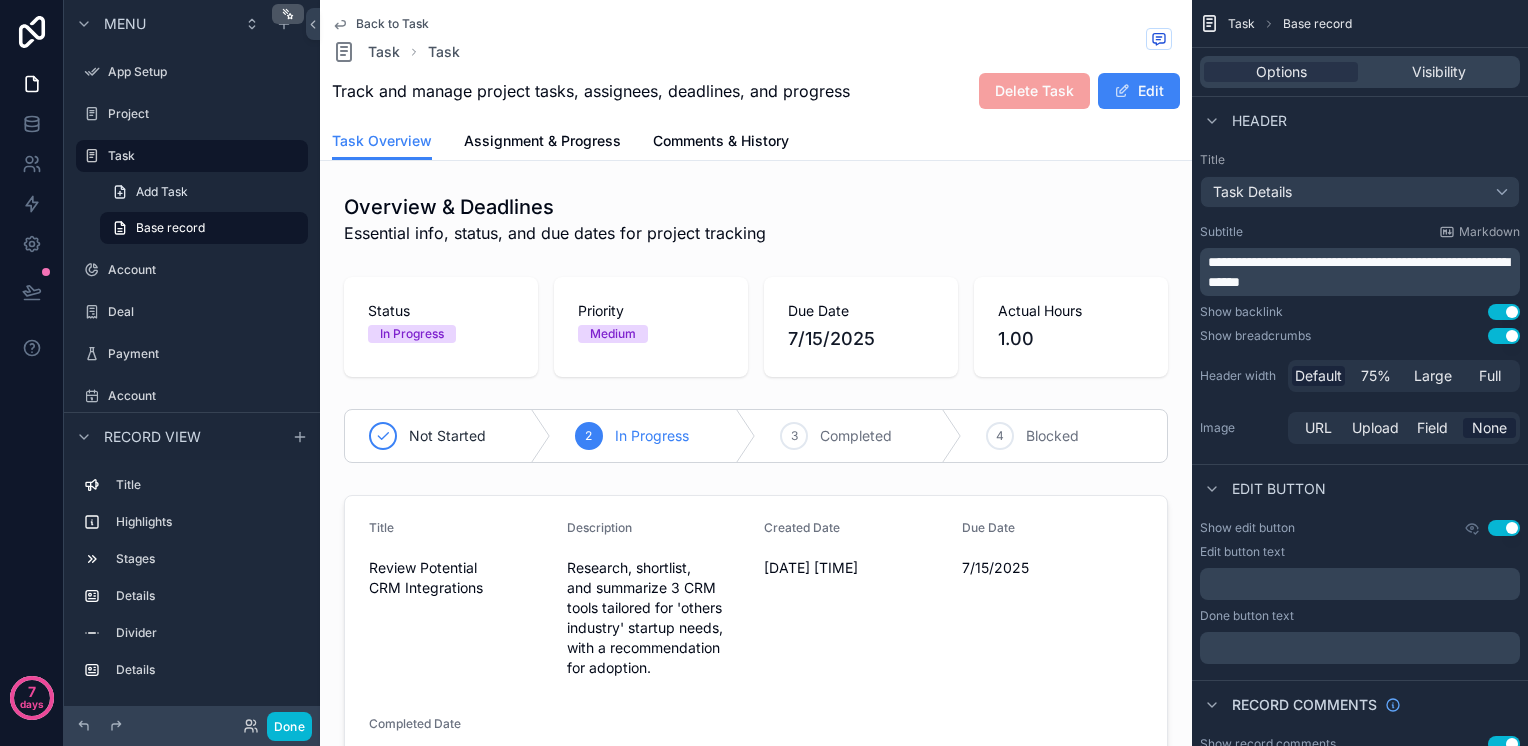 click on "﻿" at bounding box center [1362, 584] 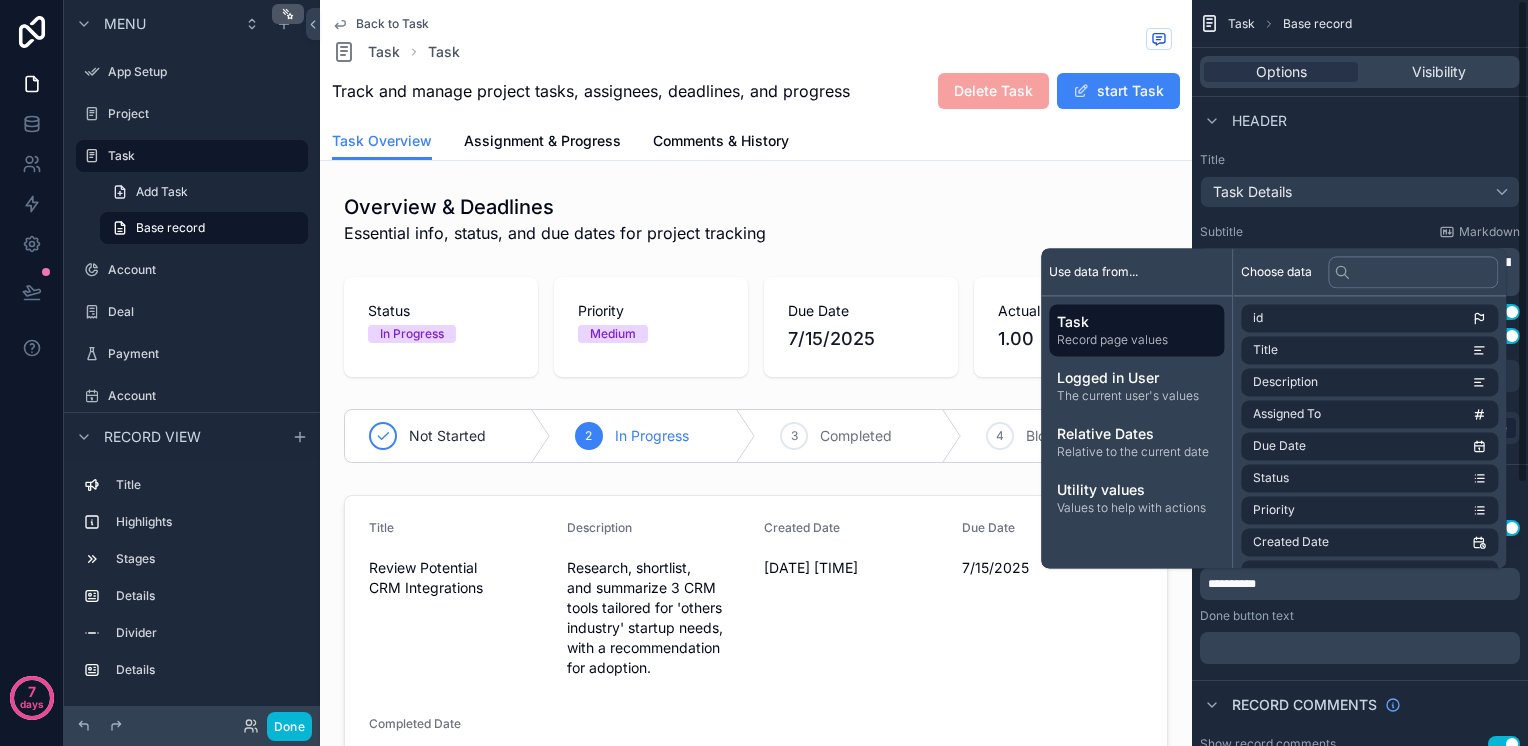 click on "﻿" at bounding box center (1360, 648) 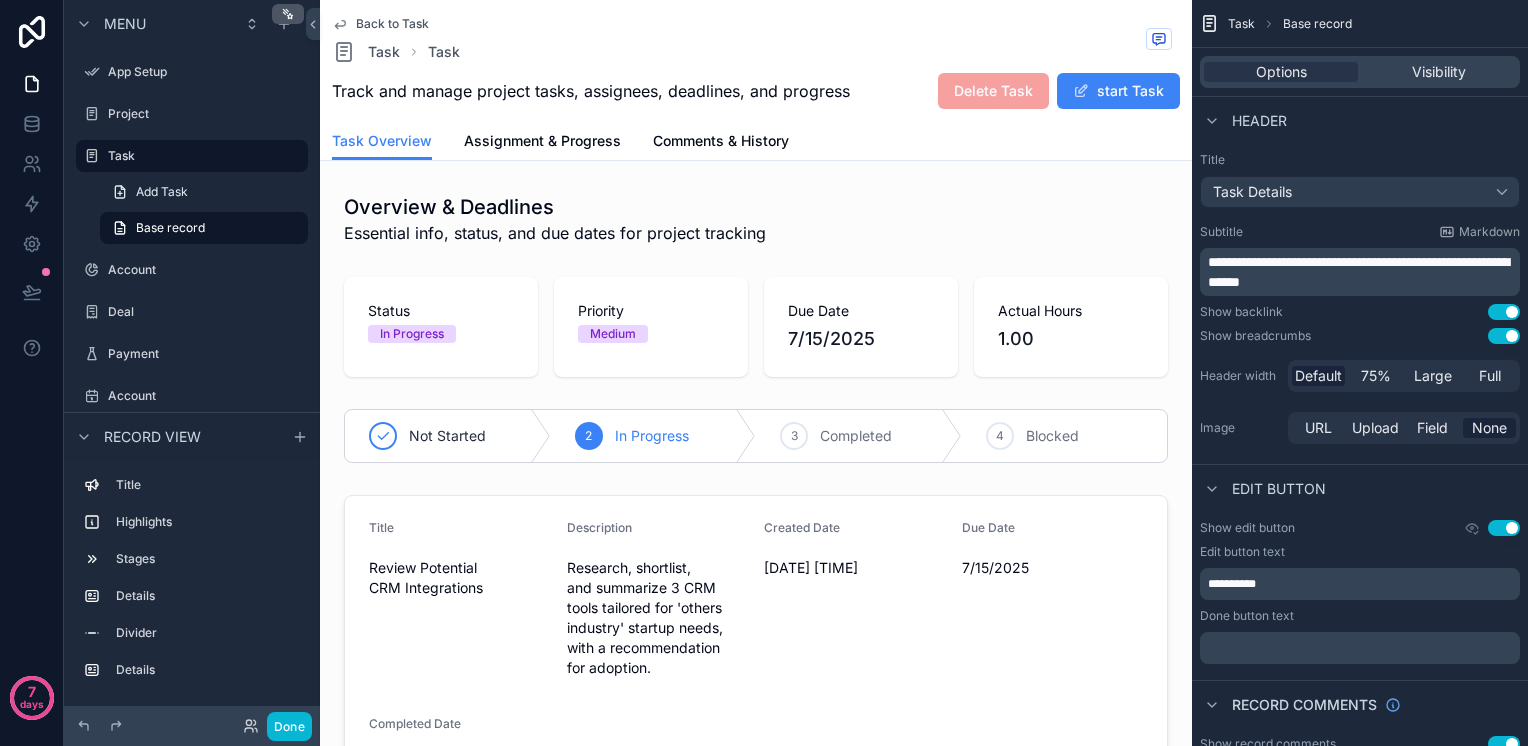 click on "﻿" at bounding box center (1362, 648) 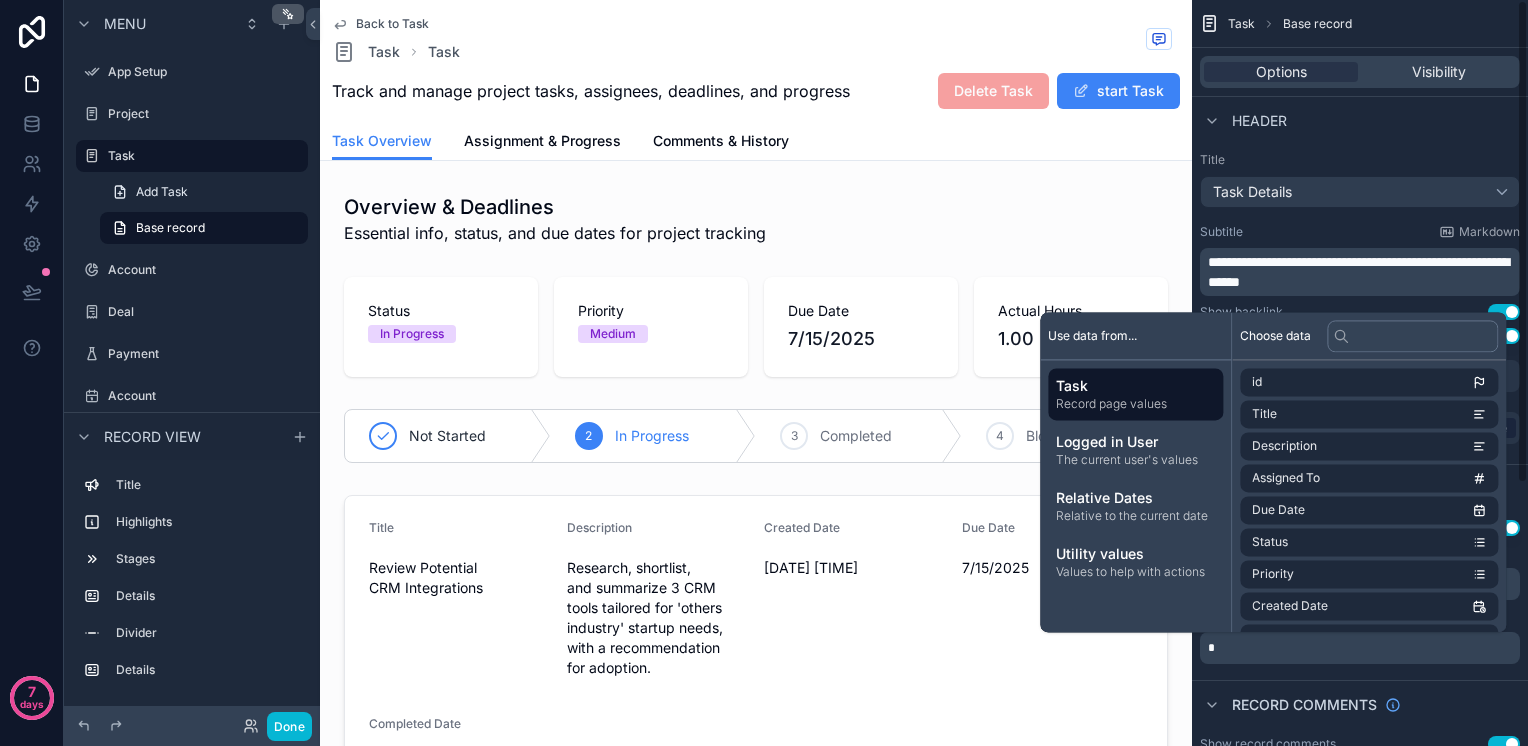 type 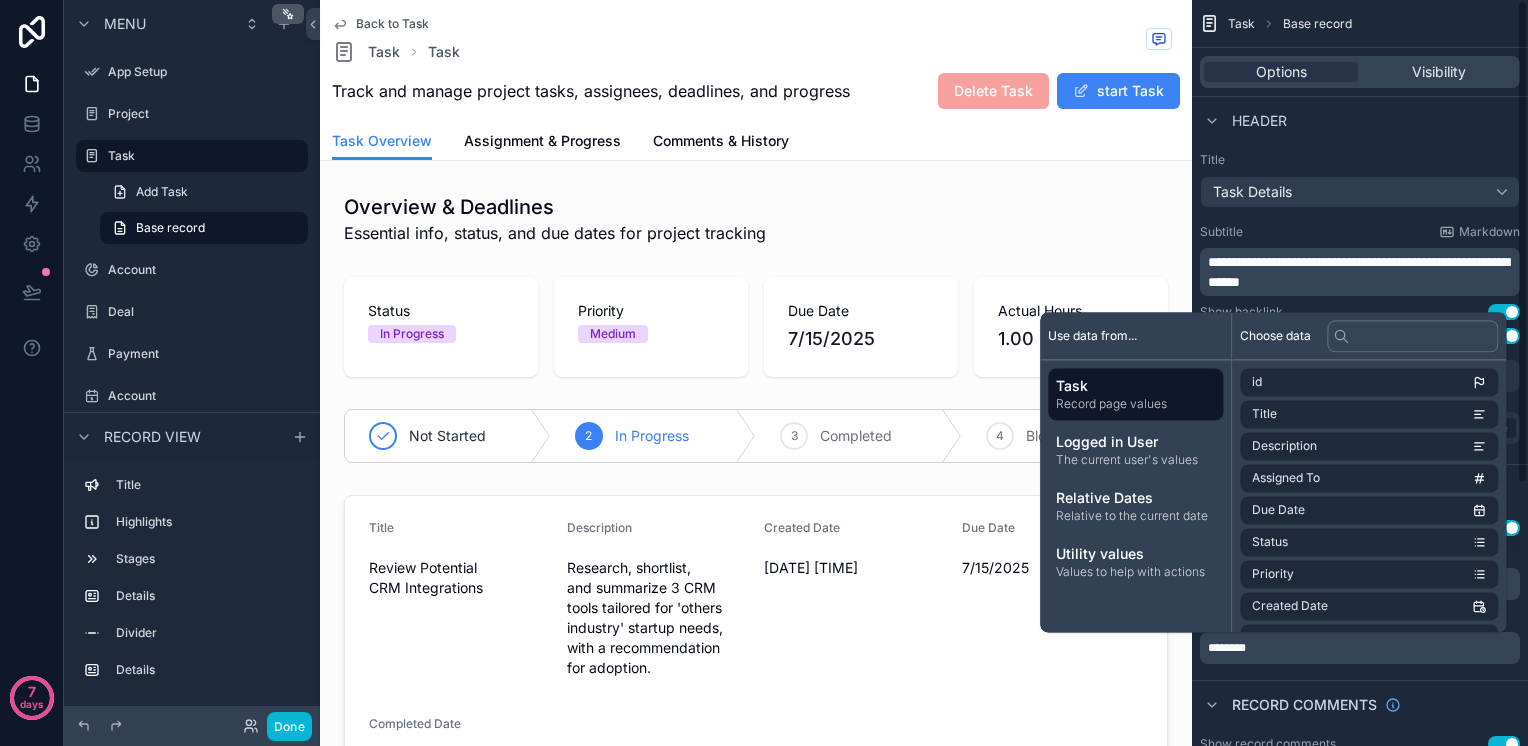 click on "**********" at bounding box center [1360, 592] 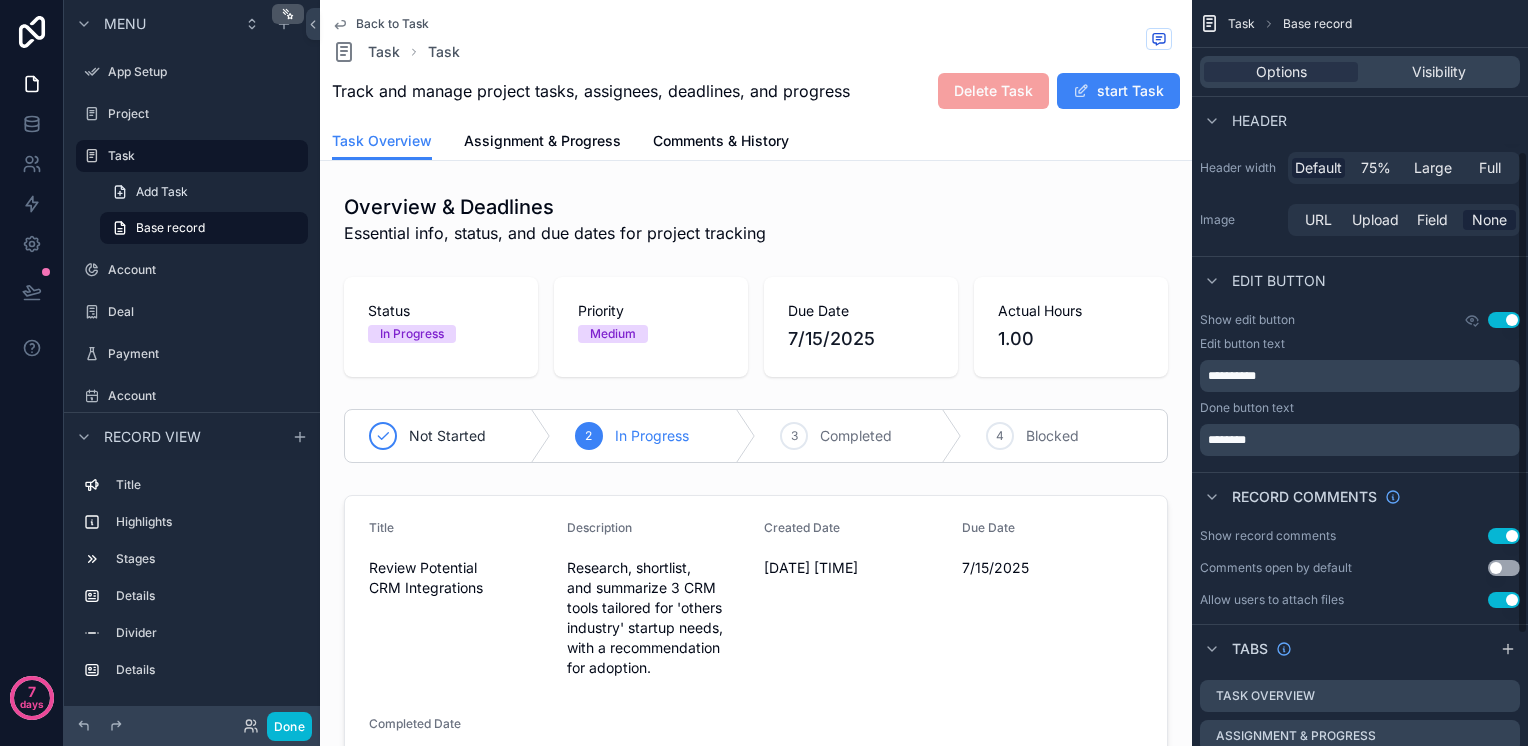 scroll, scrollTop: 233, scrollLeft: 0, axis: vertical 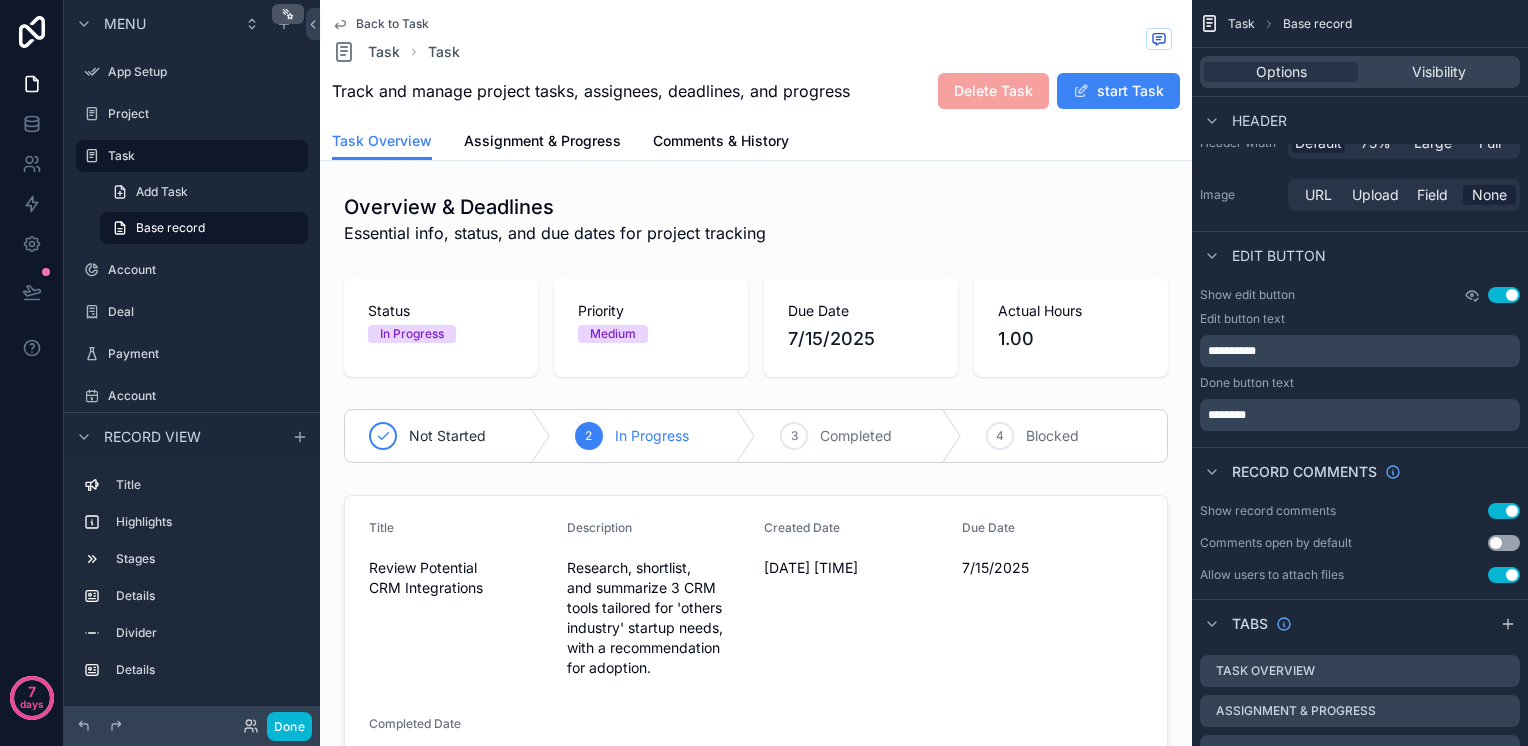 click 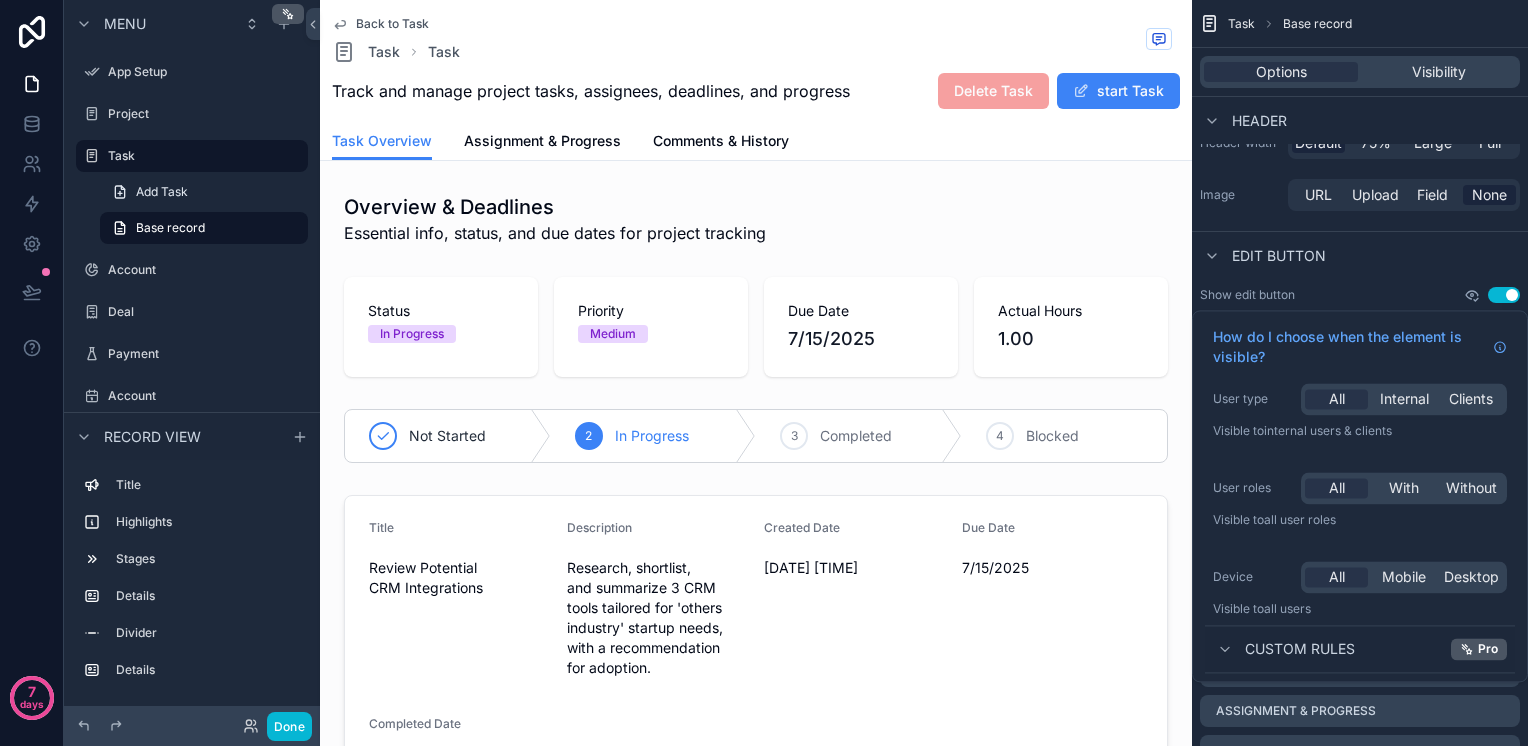 click 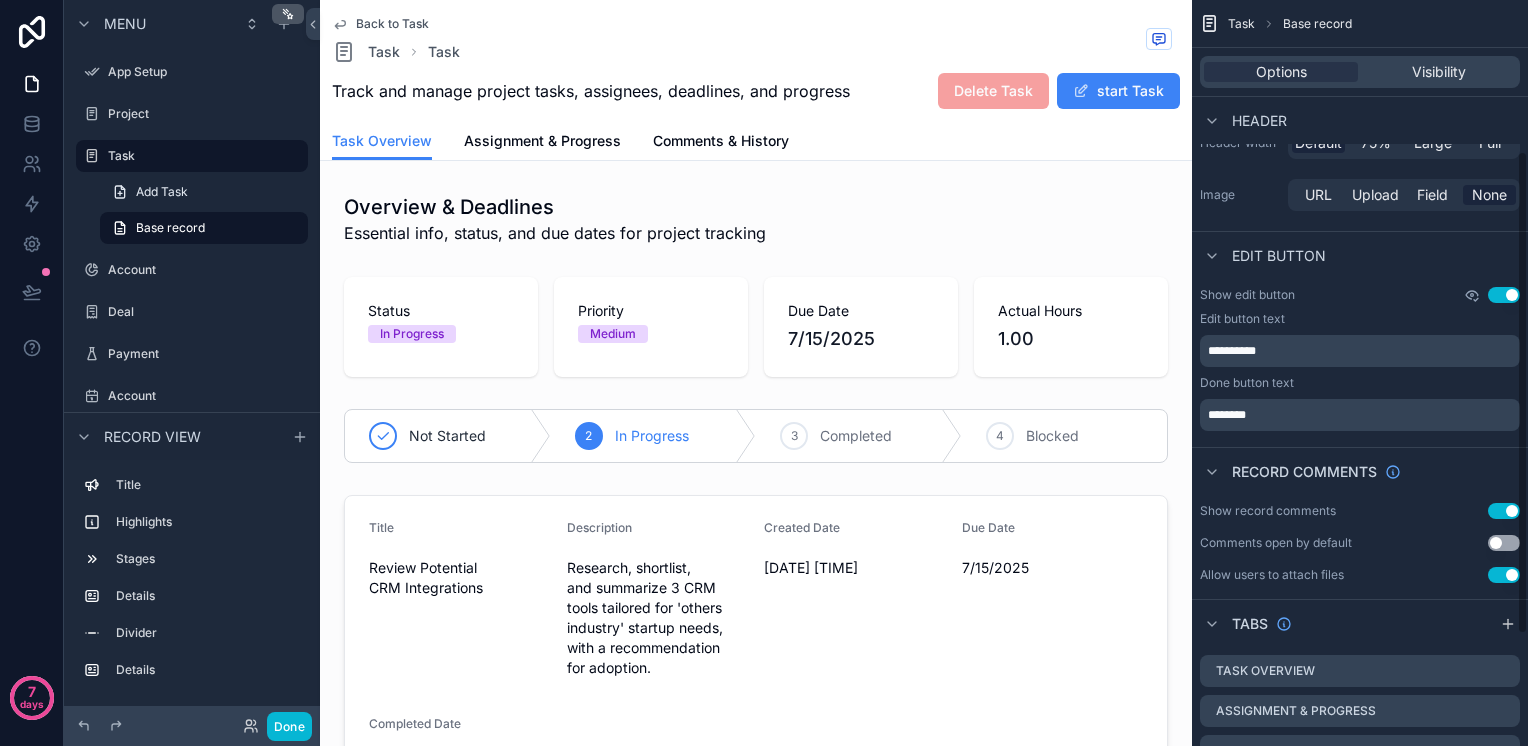 click 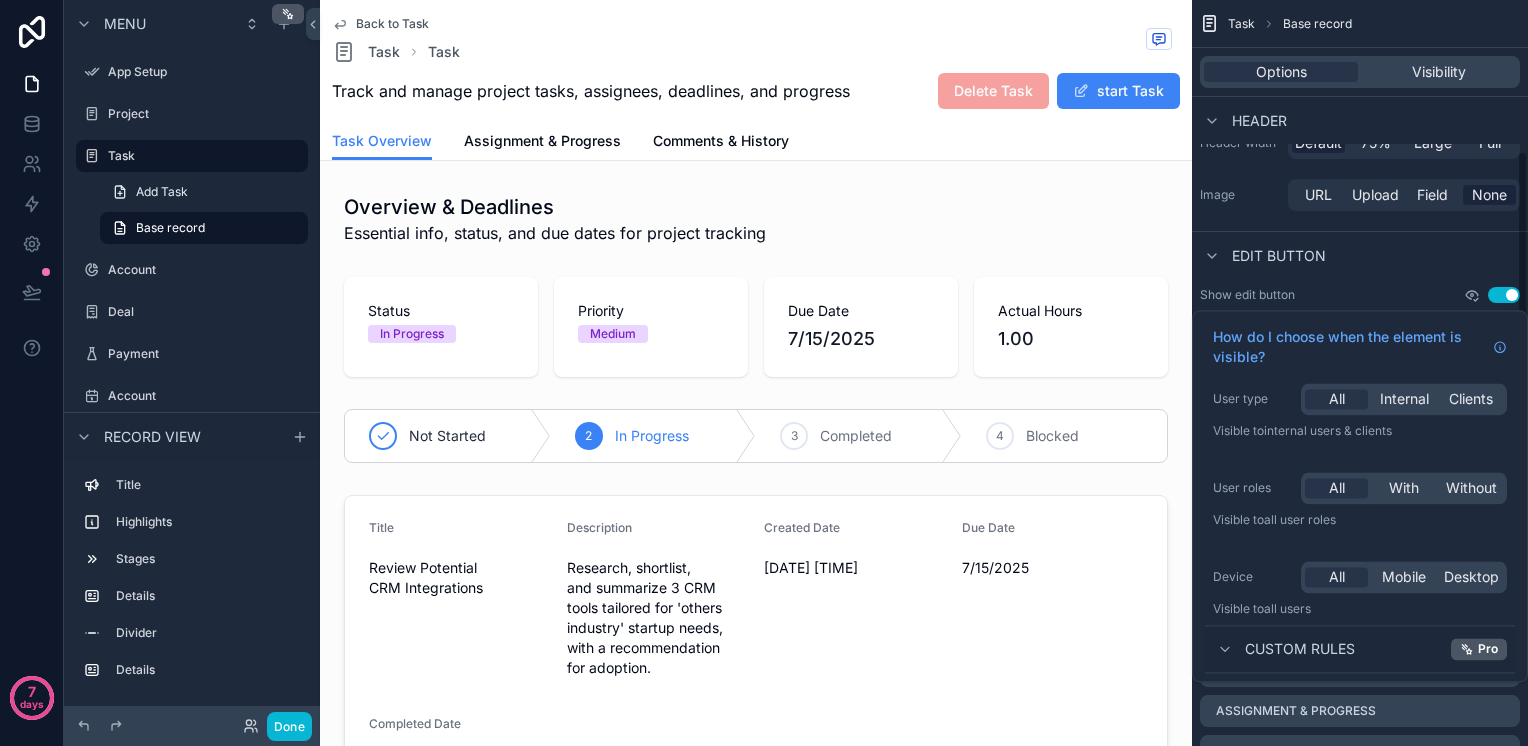 click 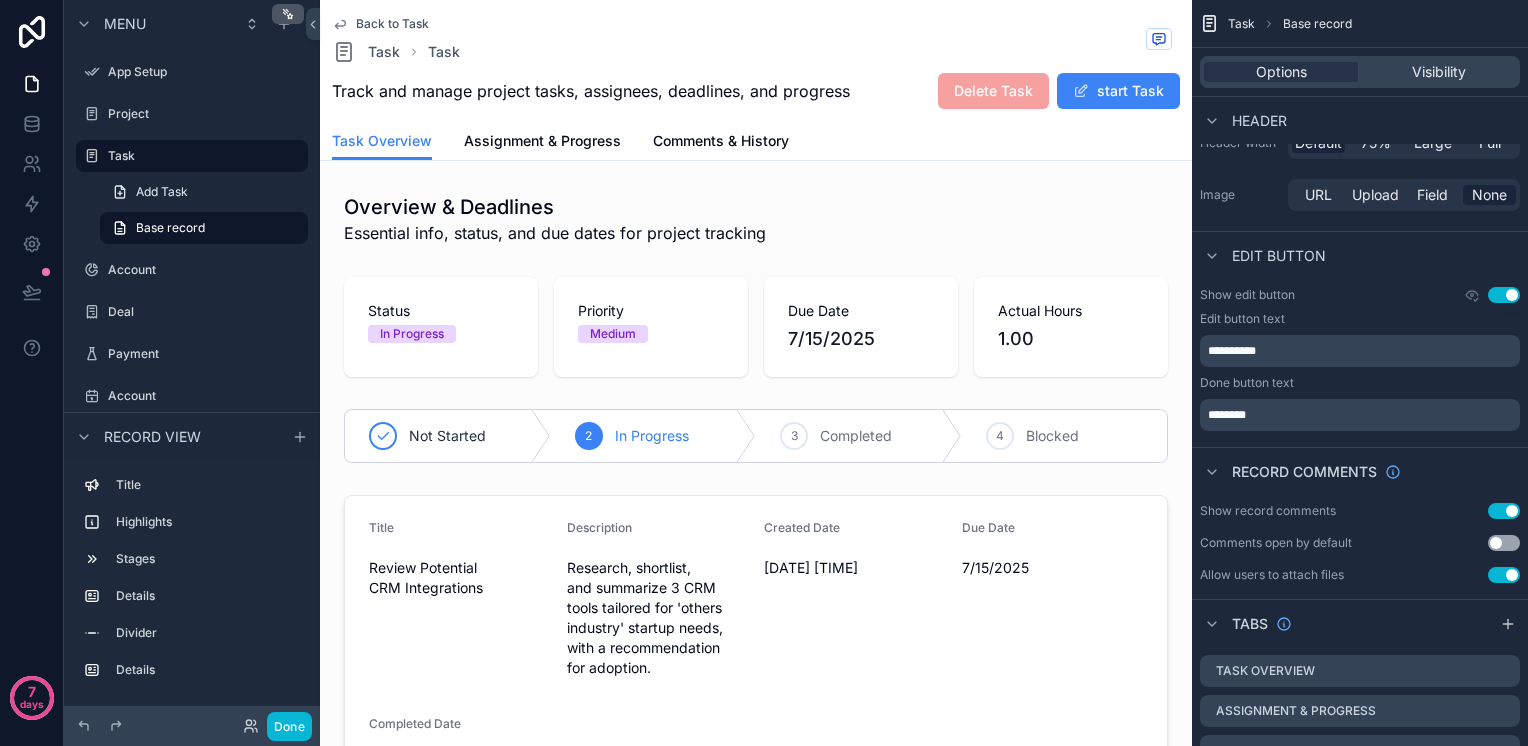 drag, startPoint x: 1468, startPoint y: 291, endPoint x: 1494, endPoint y: 538, distance: 248.36465 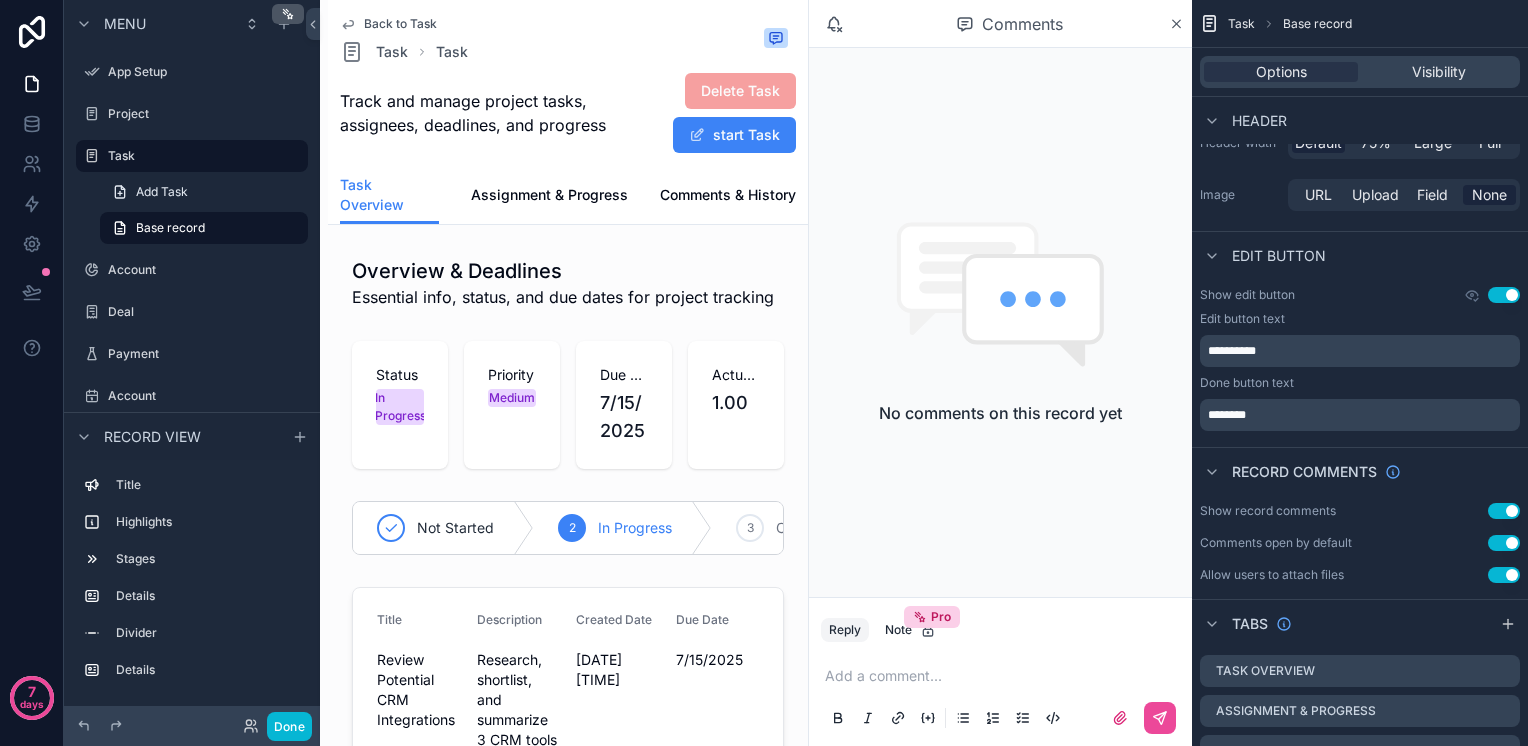 click on "Use setting" at bounding box center [1504, 543] 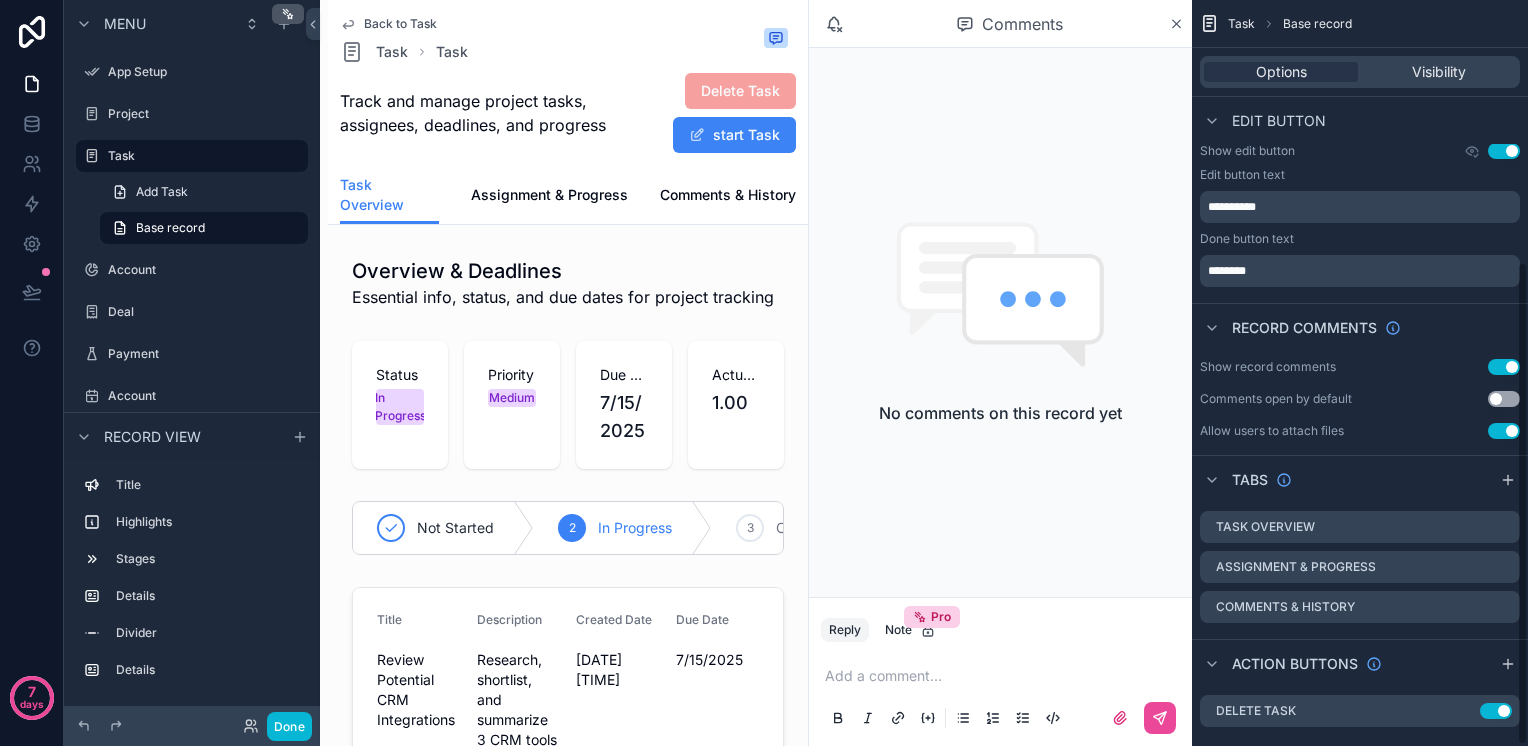 scroll, scrollTop: 405, scrollLeft: 0, axis: vertical 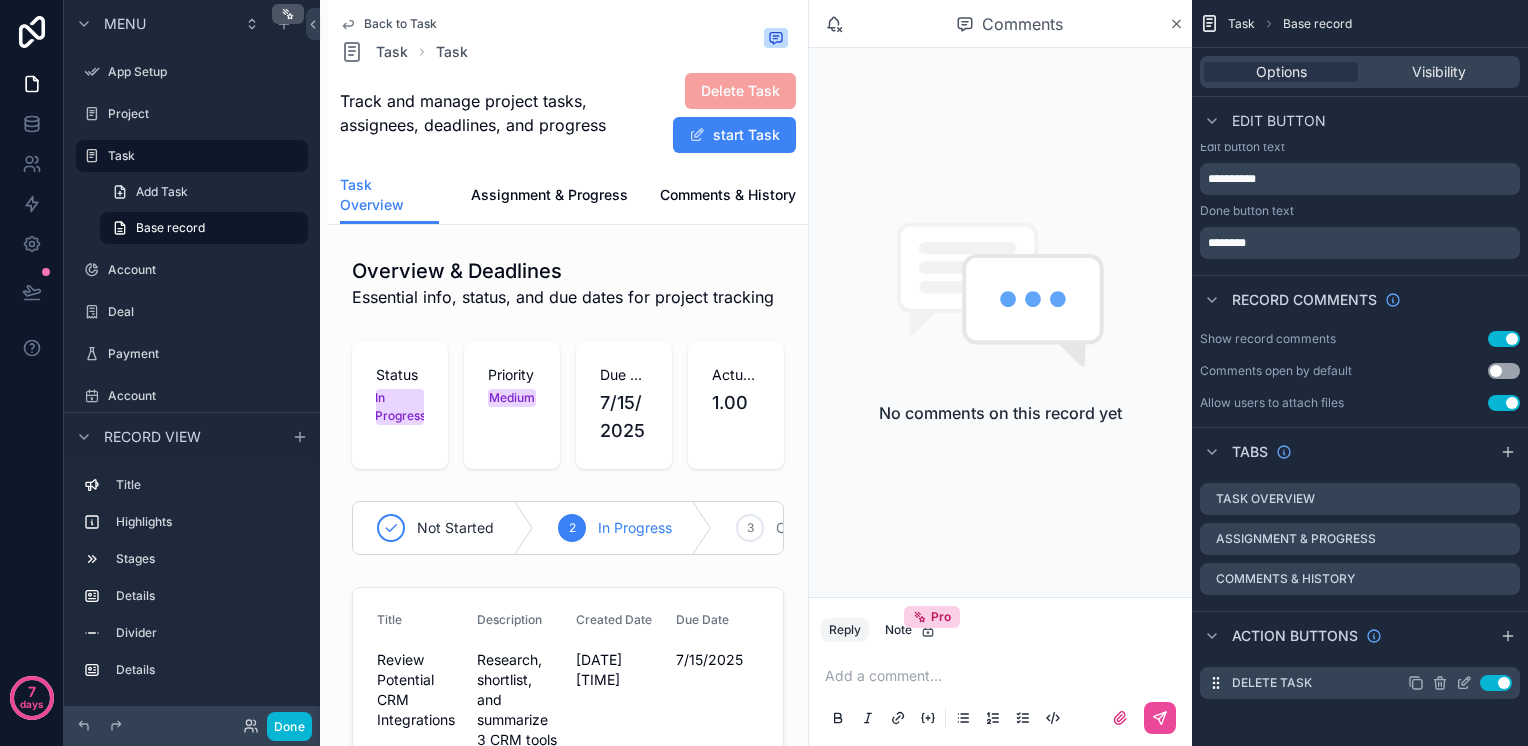 click on "Use setting" at bounding box center [1496, 683] 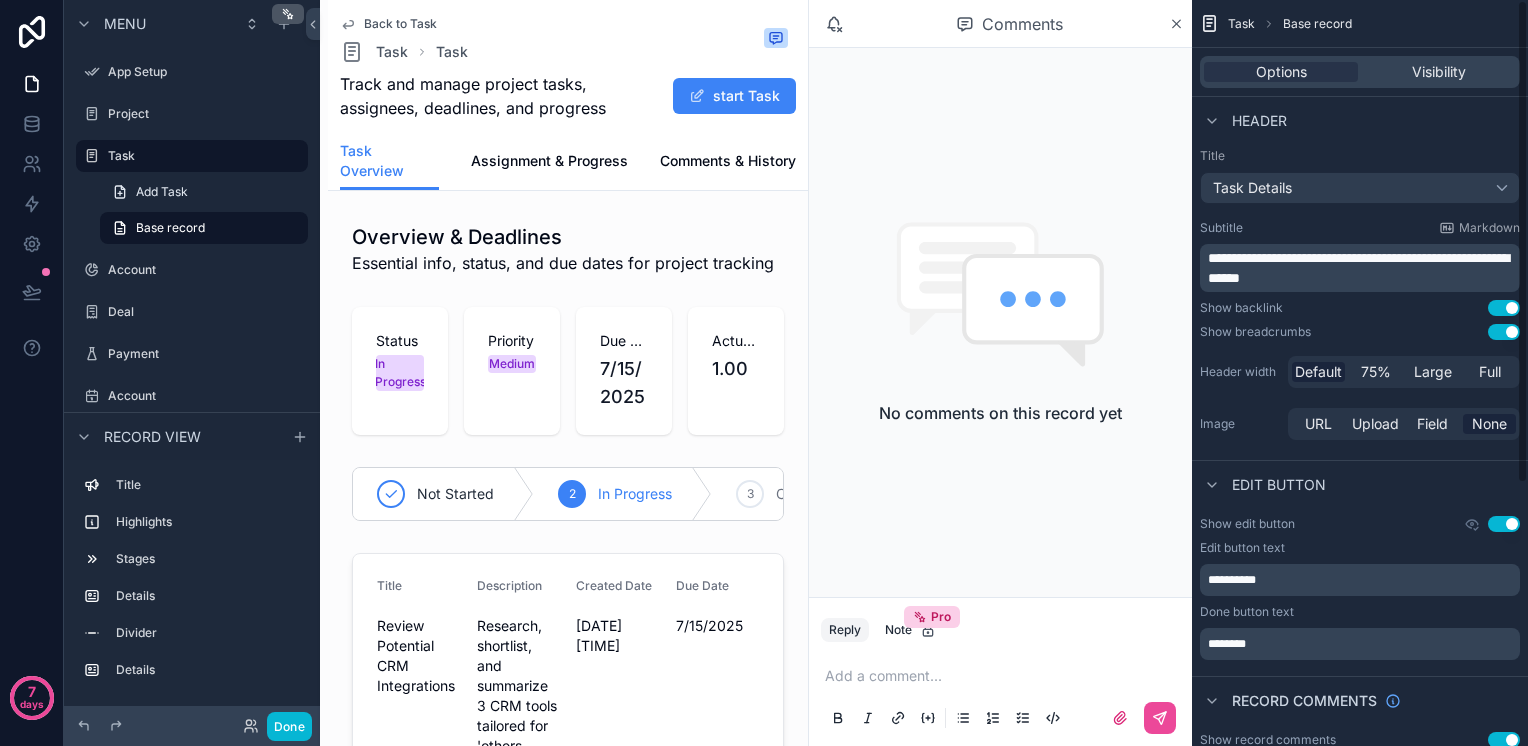 scroll, scrollTop: 0, scrollLeft: 0, axis: both 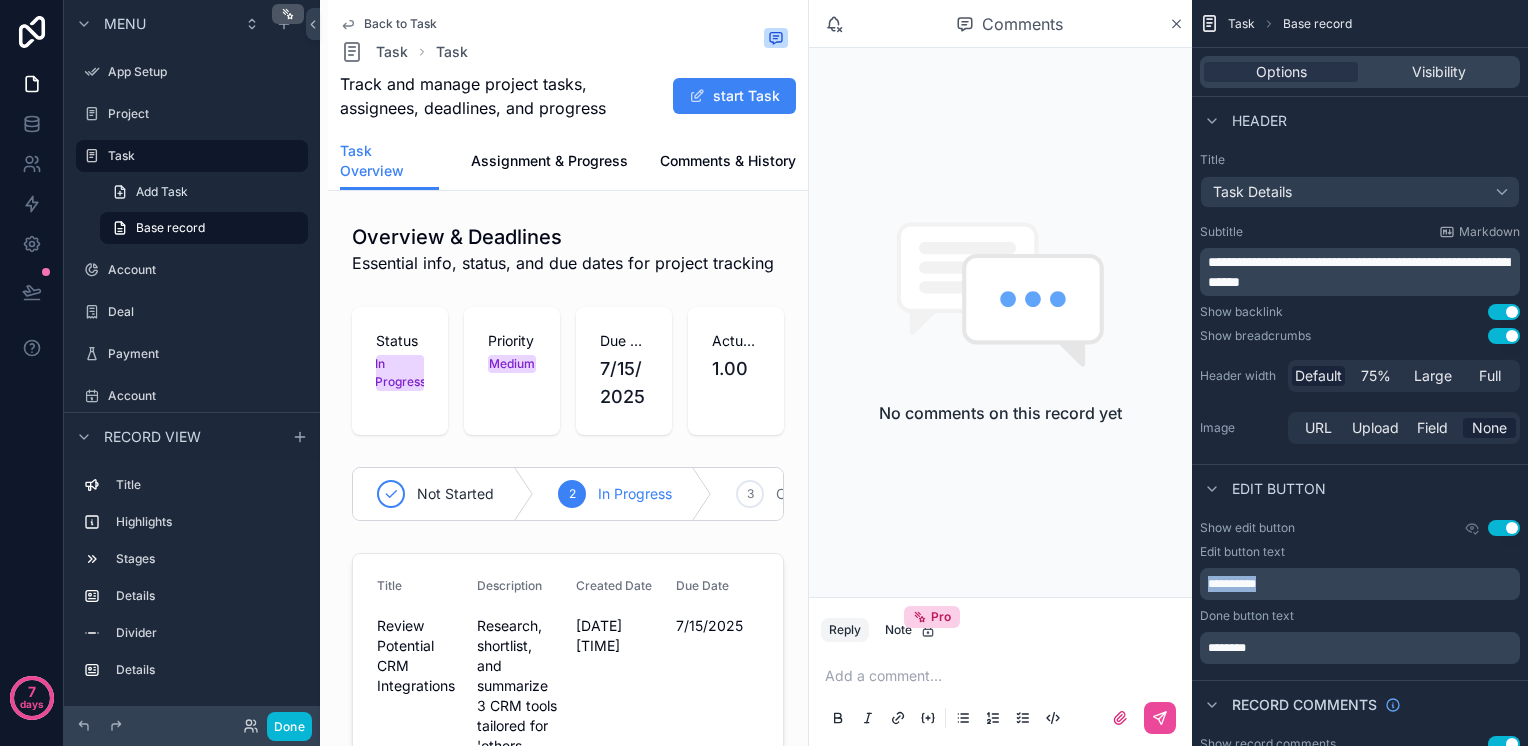 drag, startPoint x: 1328, startPoint y: 590, endPoint x: 1132, endPoint y: 590, distance: 196 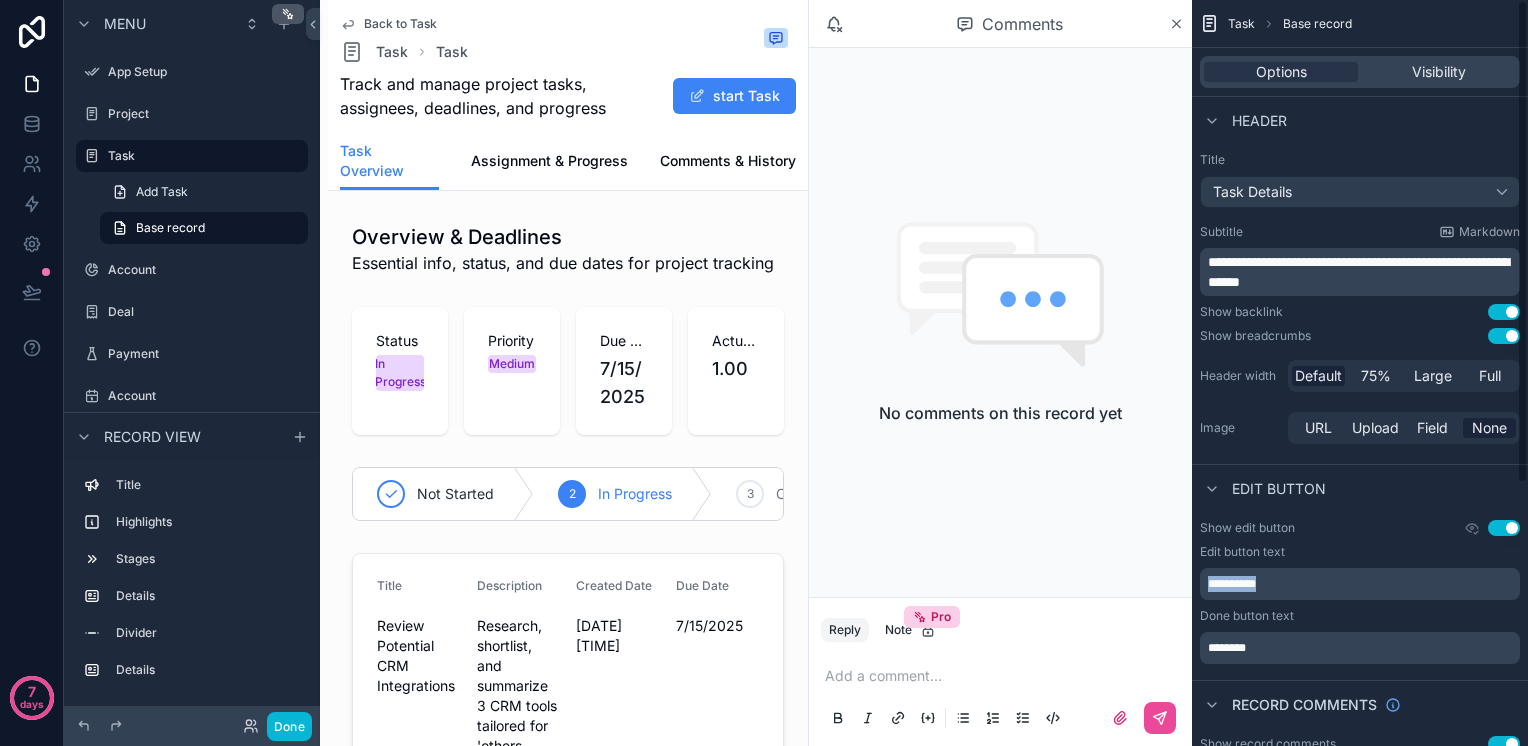 copy on "**********" 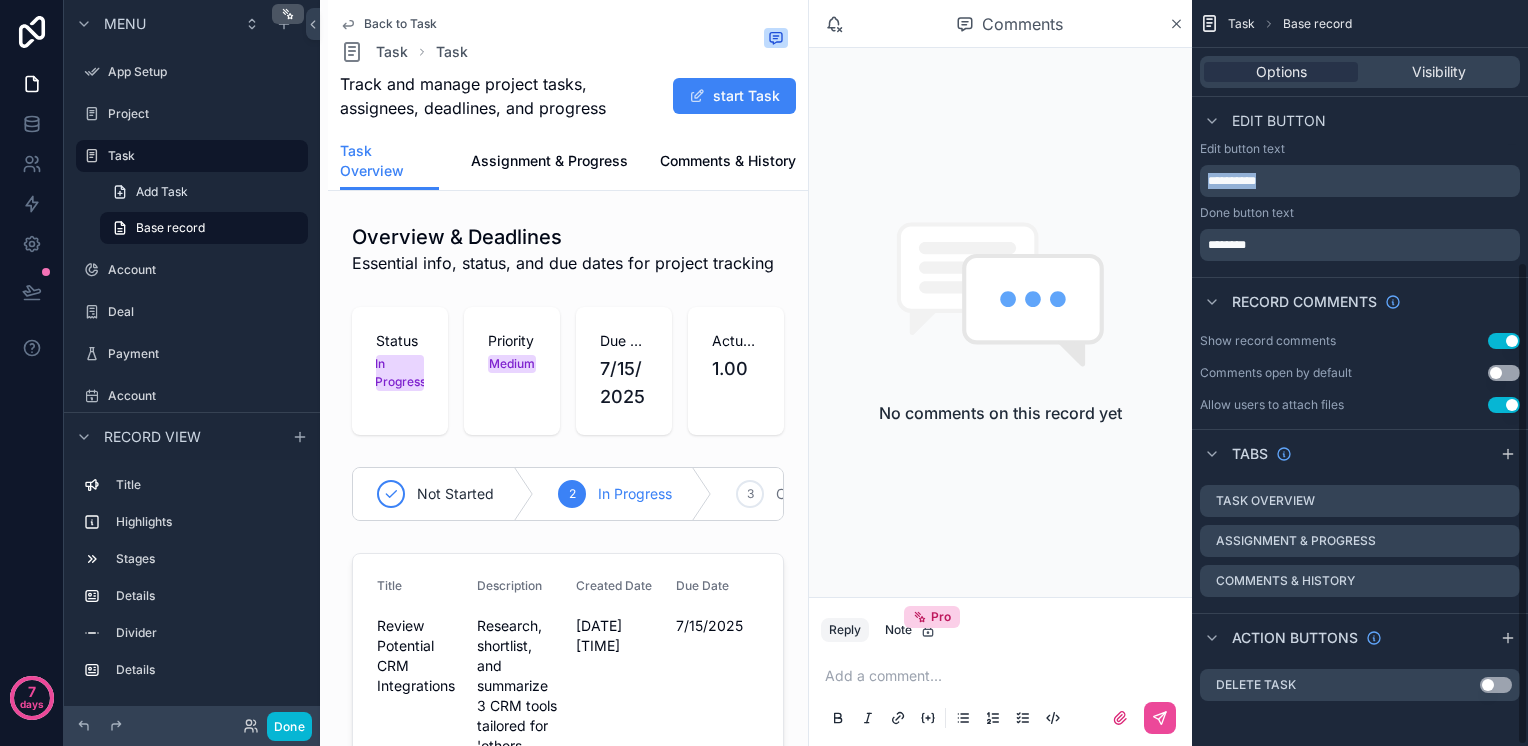 scroll, scrollTop: 405, scrollLeft: 0, axis: vertical 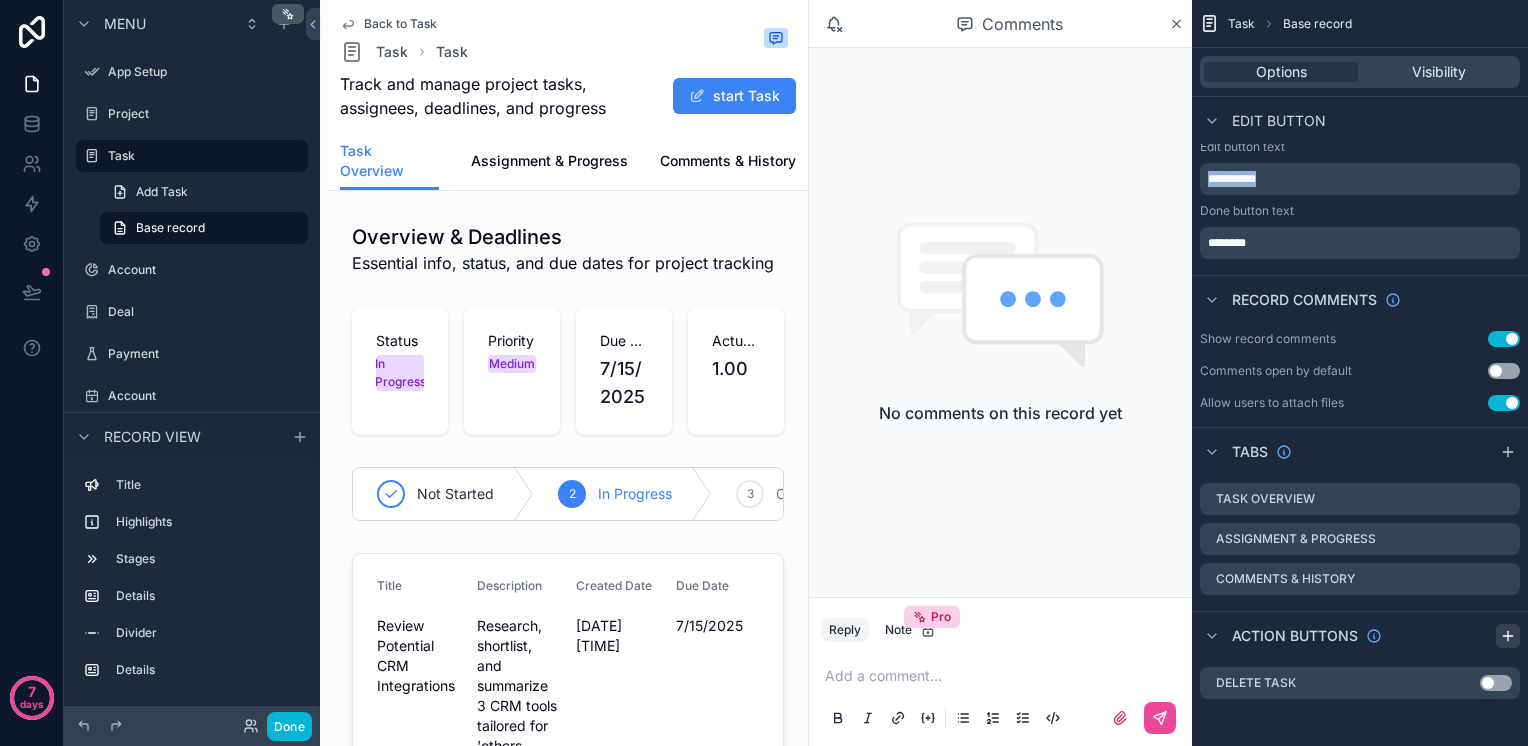 click at bounding box center [1508, 636] 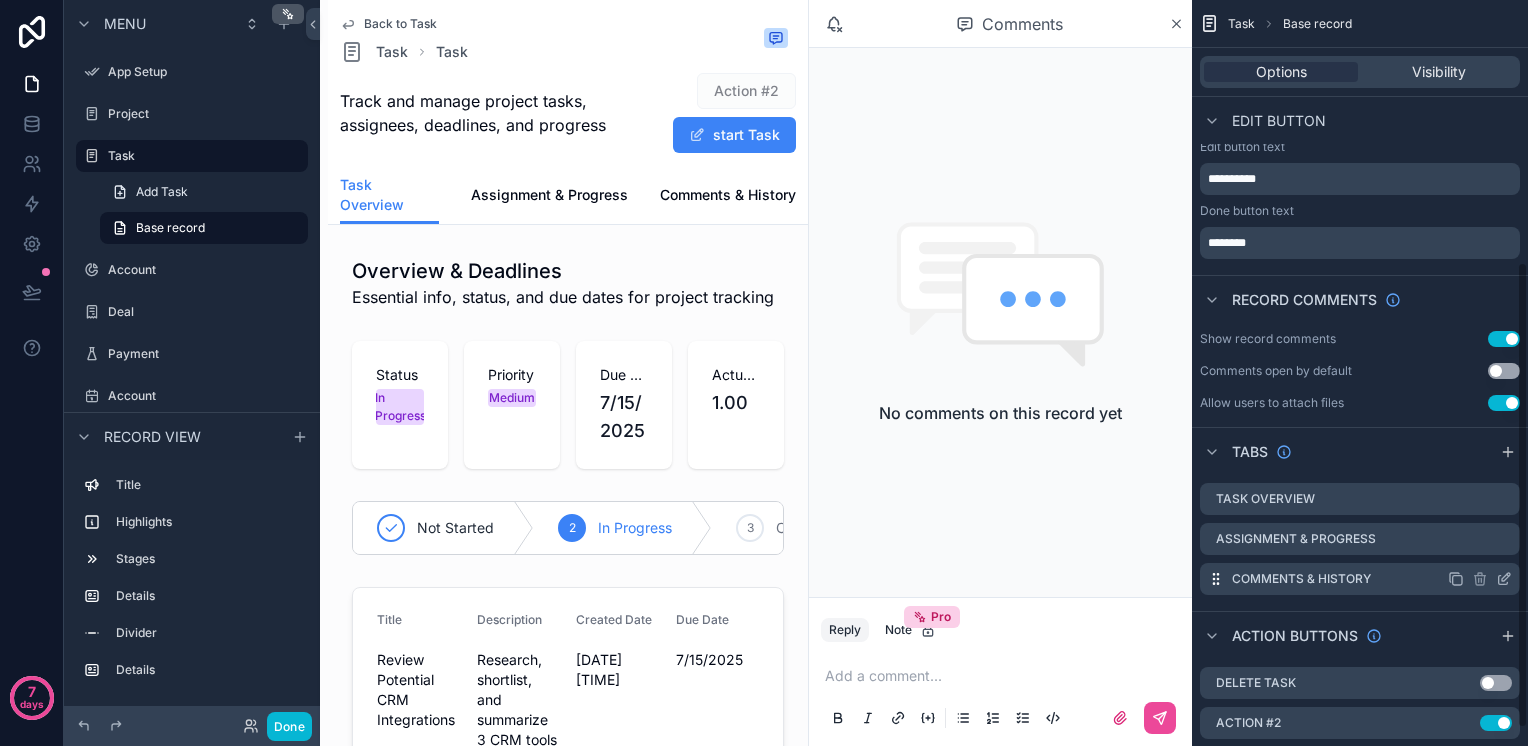 scroll, scrollTop: 445, scrollLeft: 0, axis: vertical 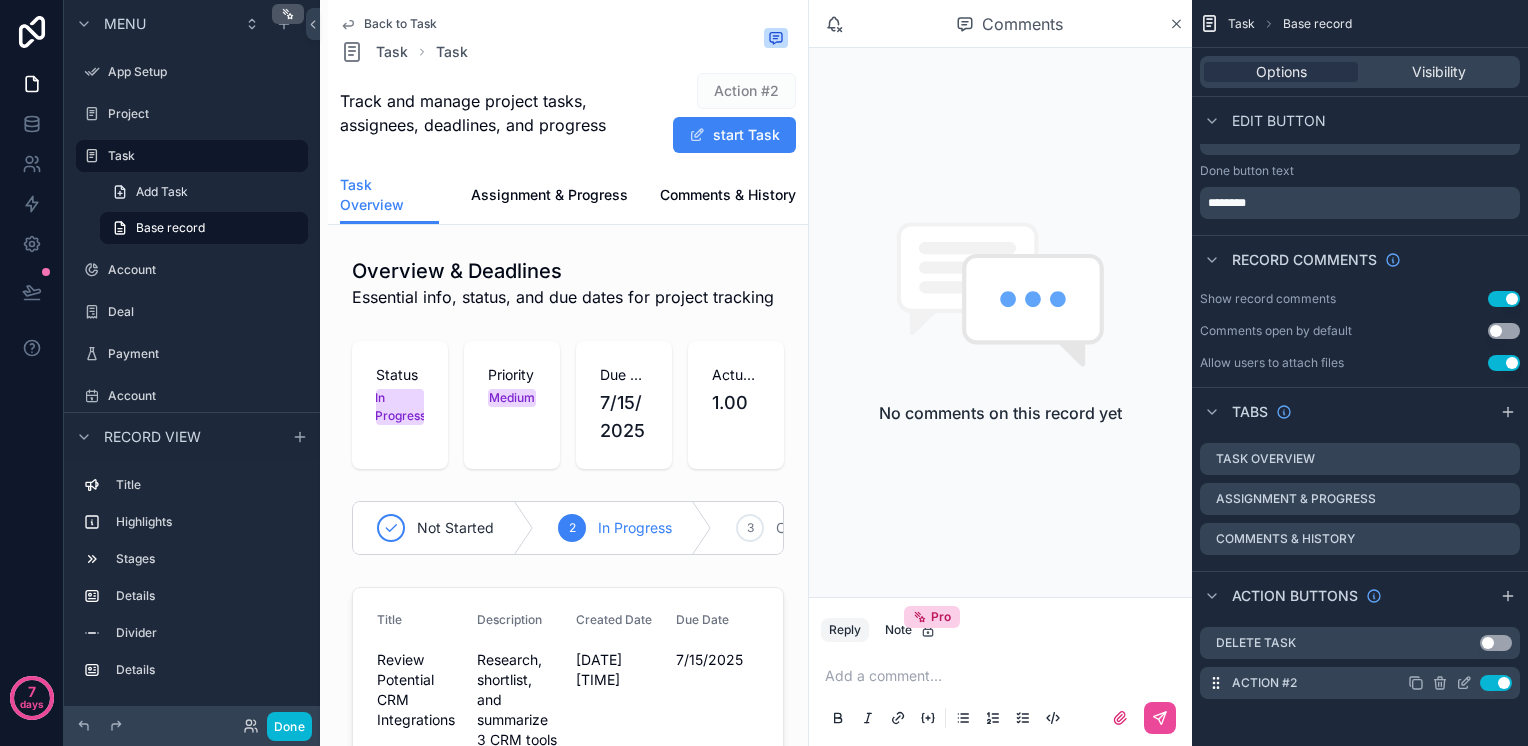 click on "Action #2 Use setting" at bounding box center [1360, 683] 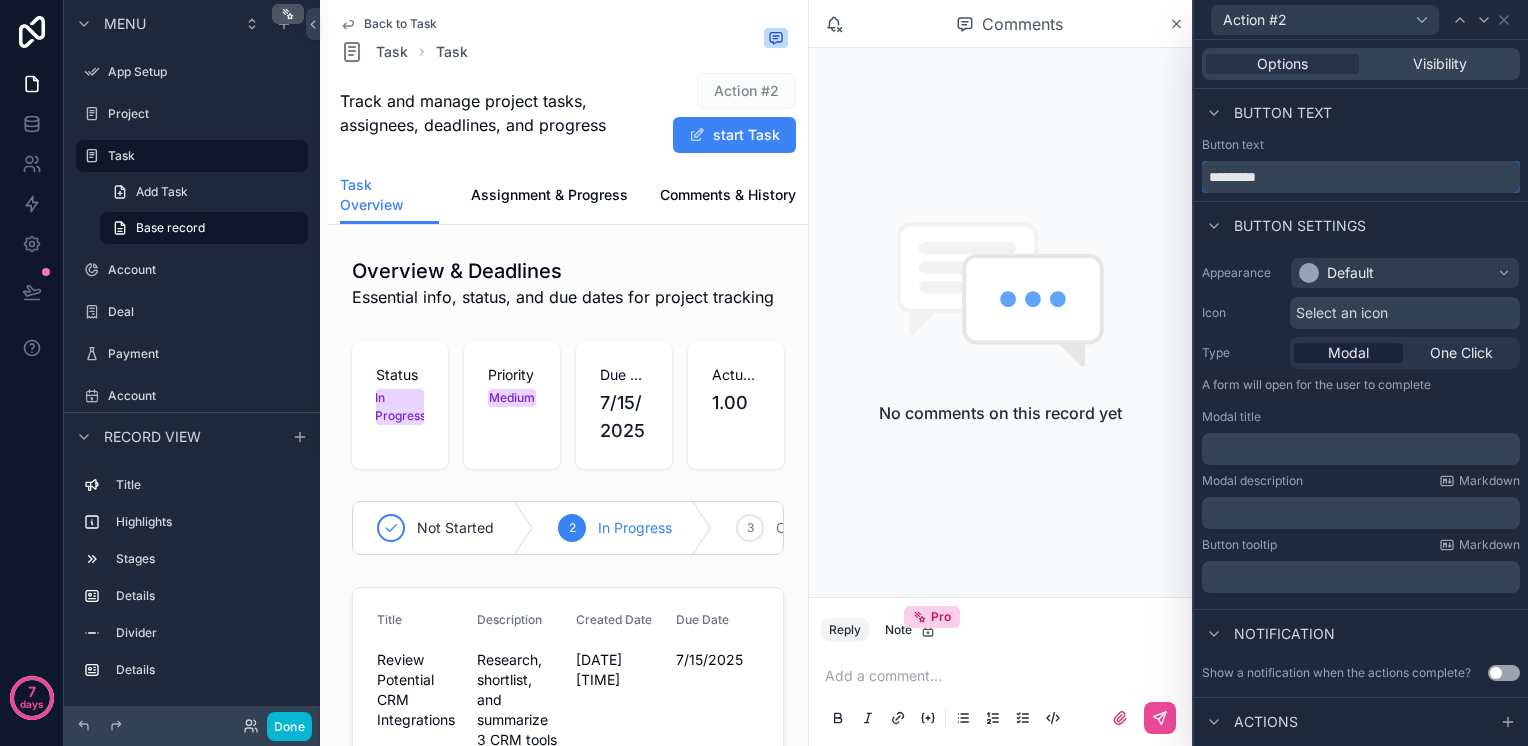 drag, startPoint x: 1288, startPoint y: 174, endPoint x: 1201, endPoint y: 171, distance: 87.05171 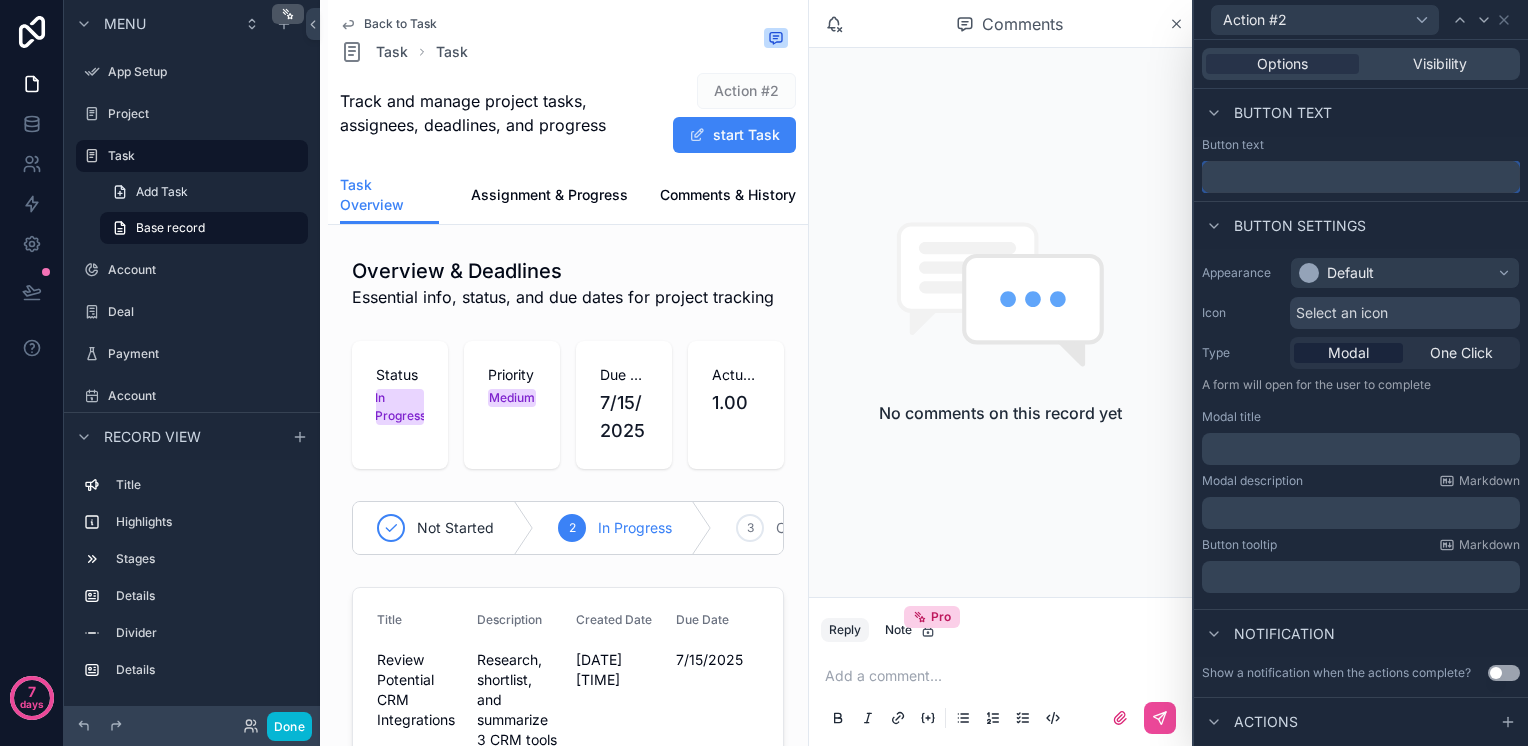 paste on "**********" 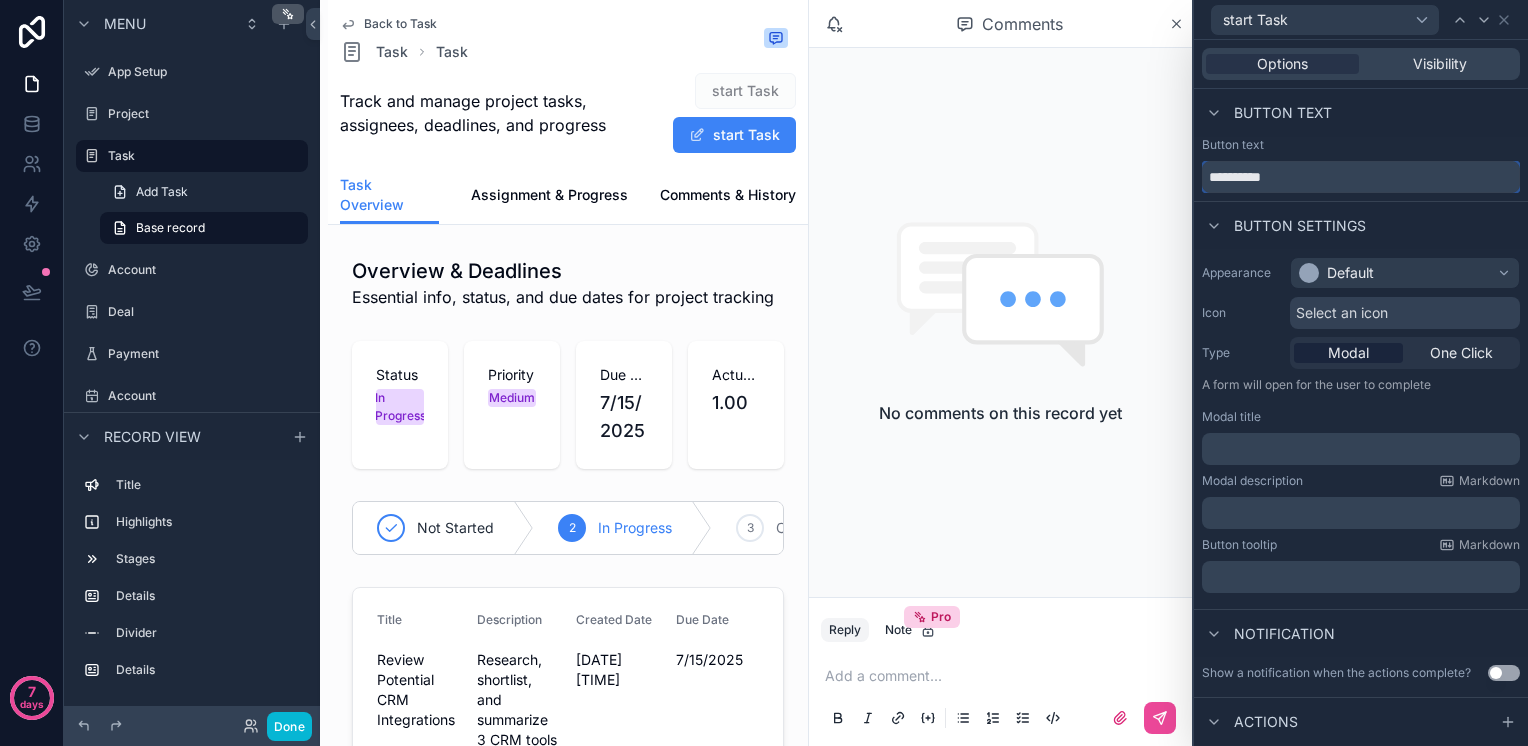 type on "**********" 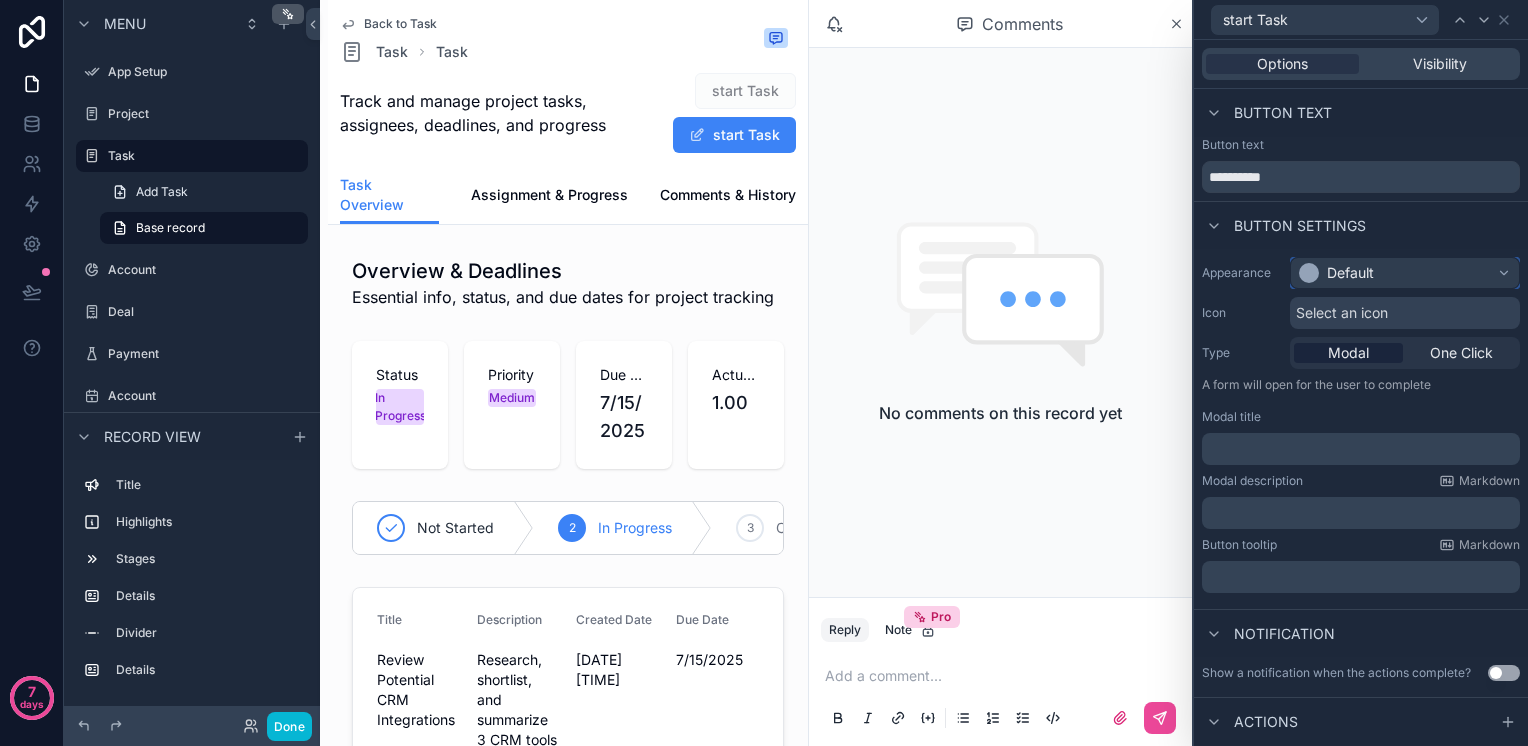 click on "Default" at bounding box center [1350, 273] 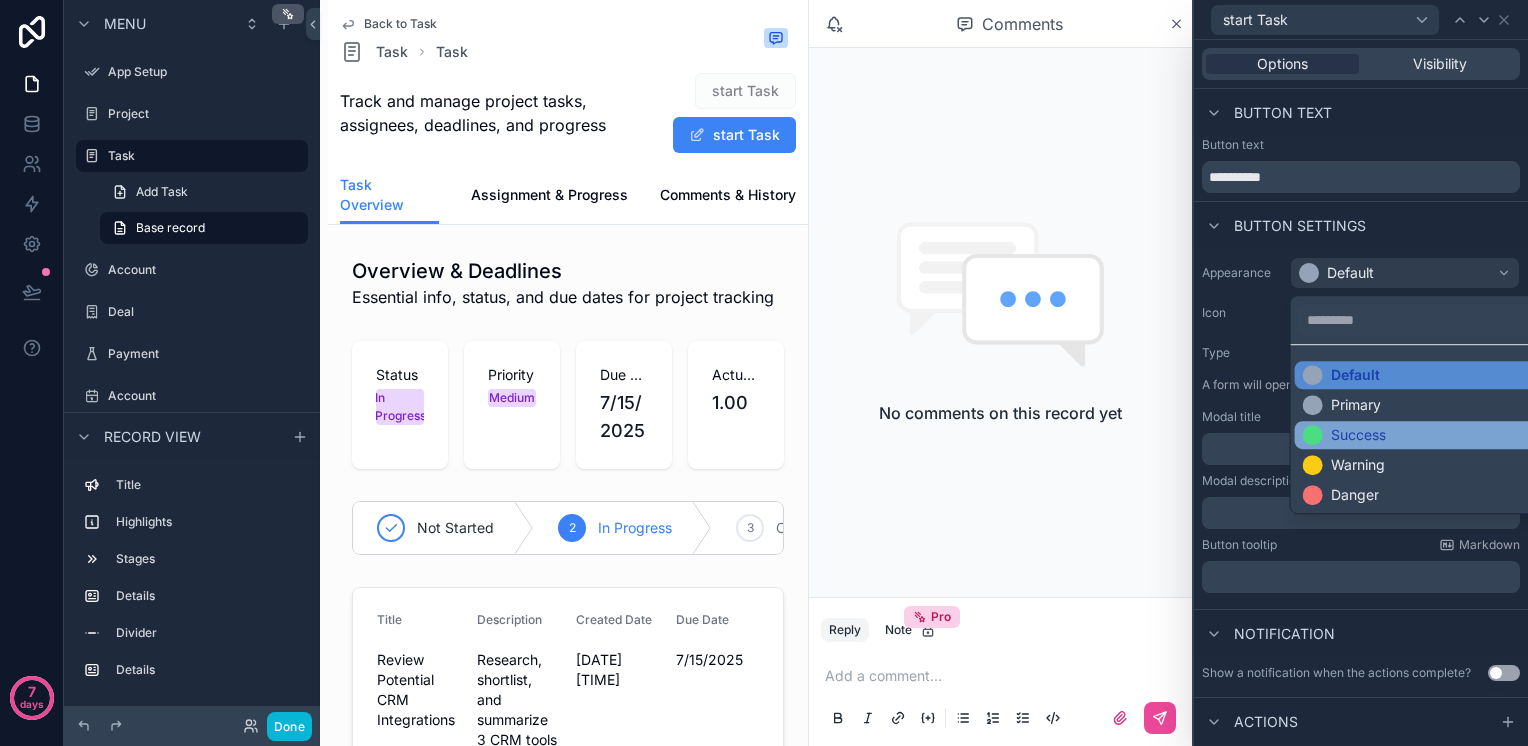 click on "Success" at bounding box center [1358, 435] 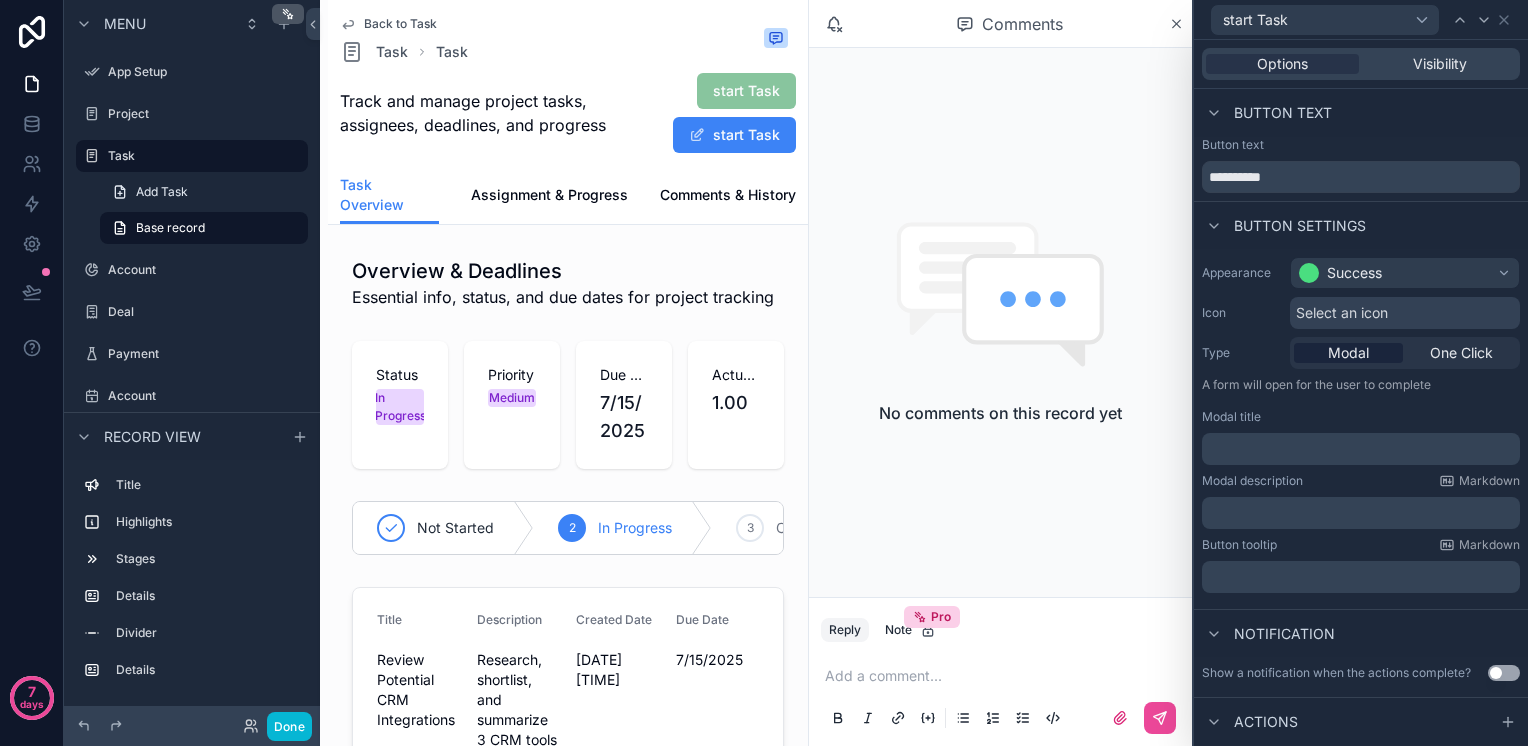 click on "Select an icon" at bounding box center [1342, 313] 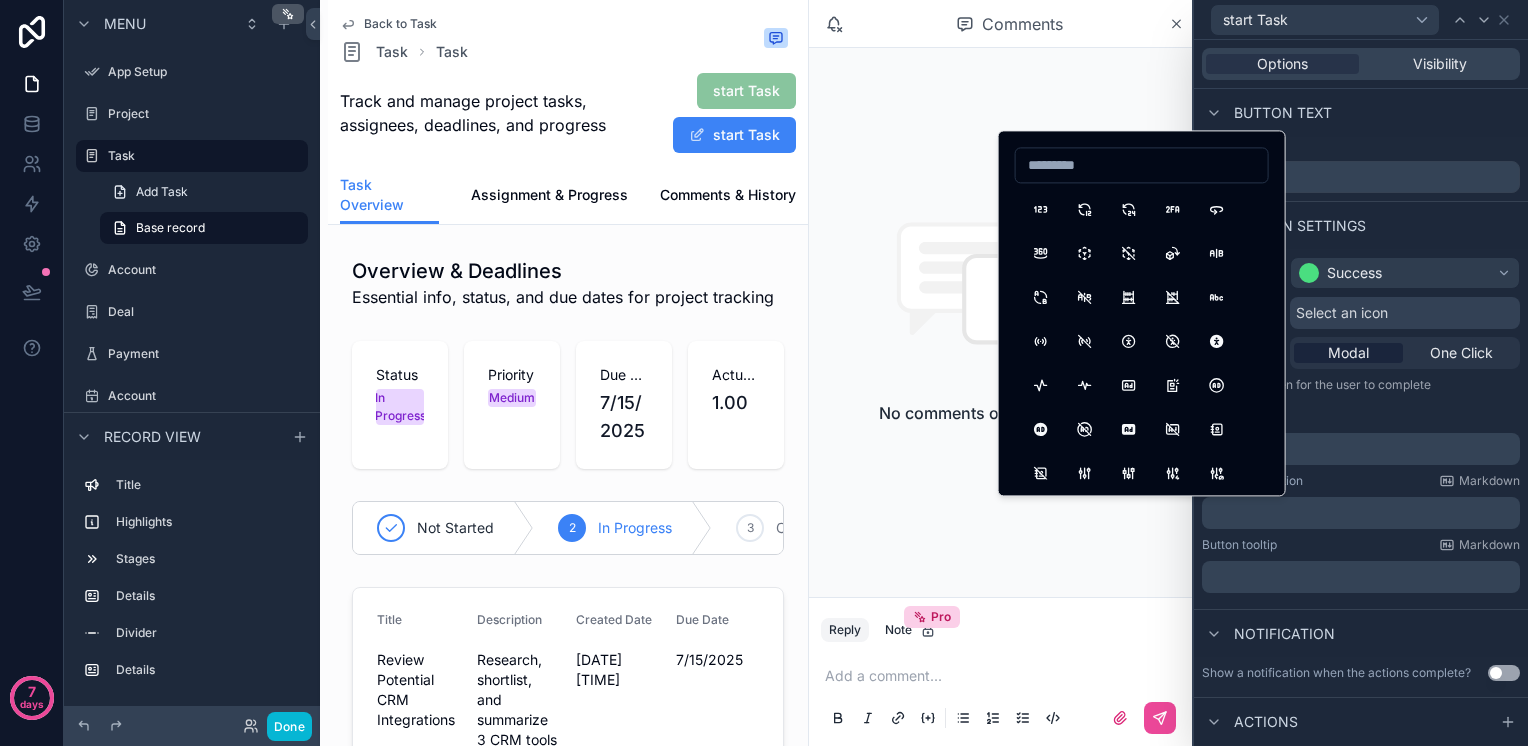 click on "Button settings" at bounding box center (1361, 225) 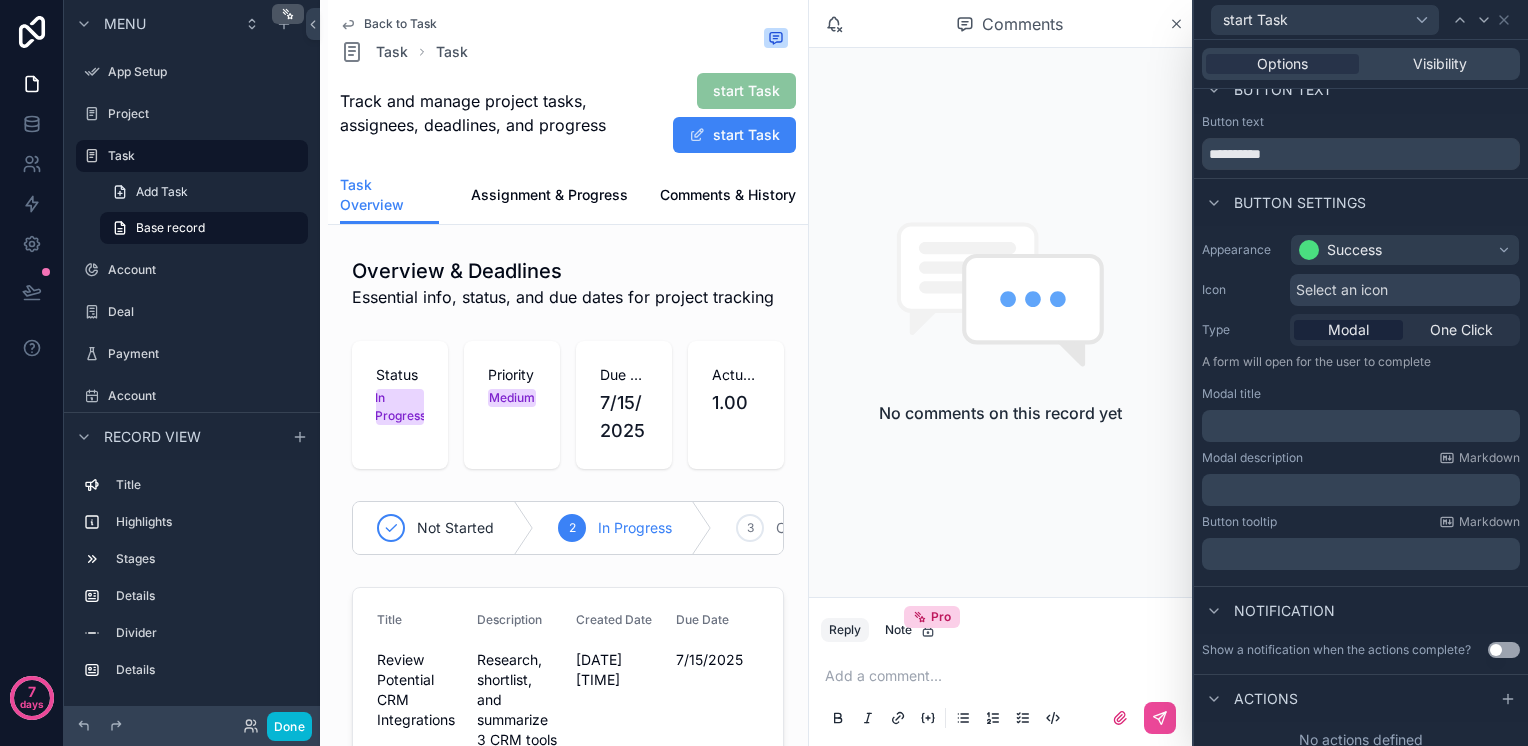 scroll, scrollTop: 34, scrollLeft: 0, axis: vertical 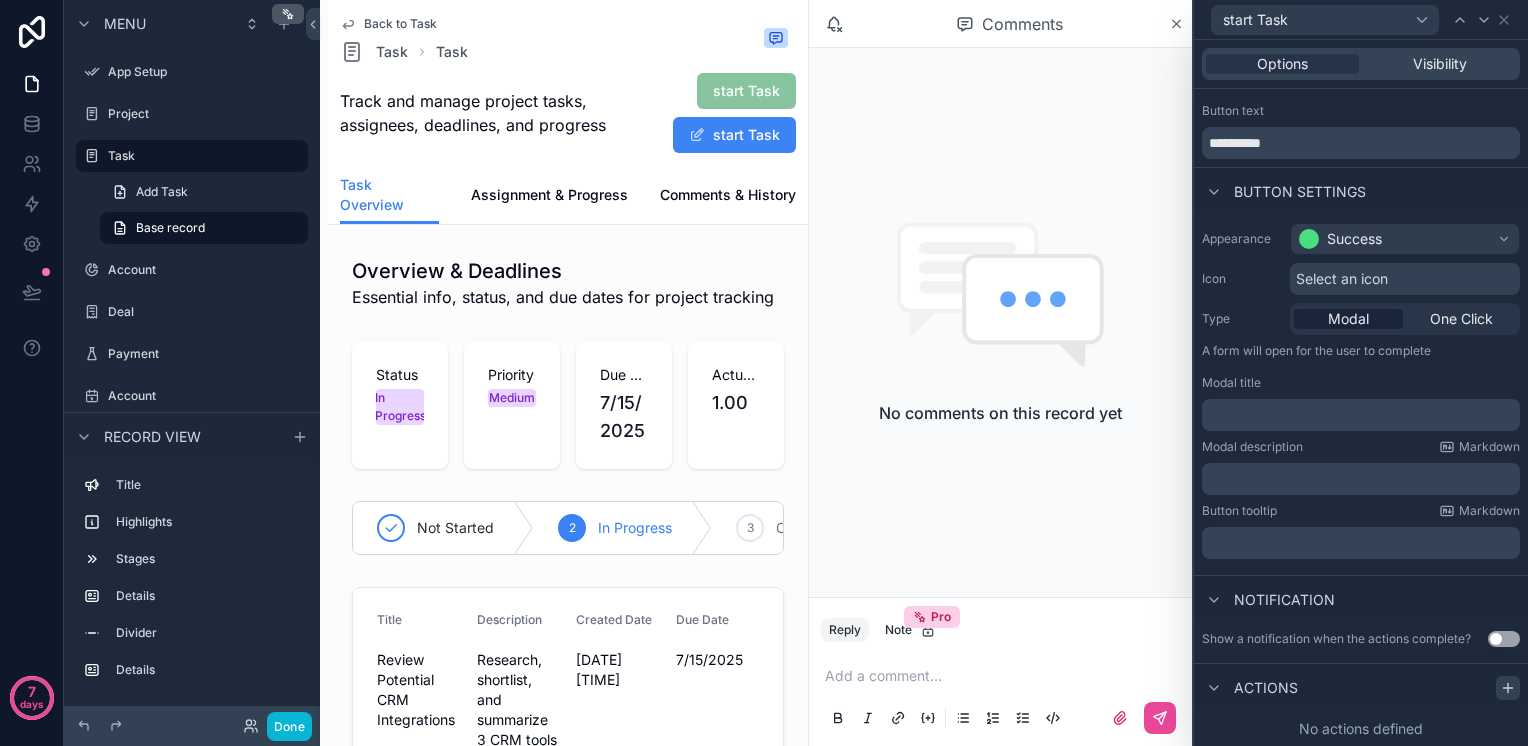 click 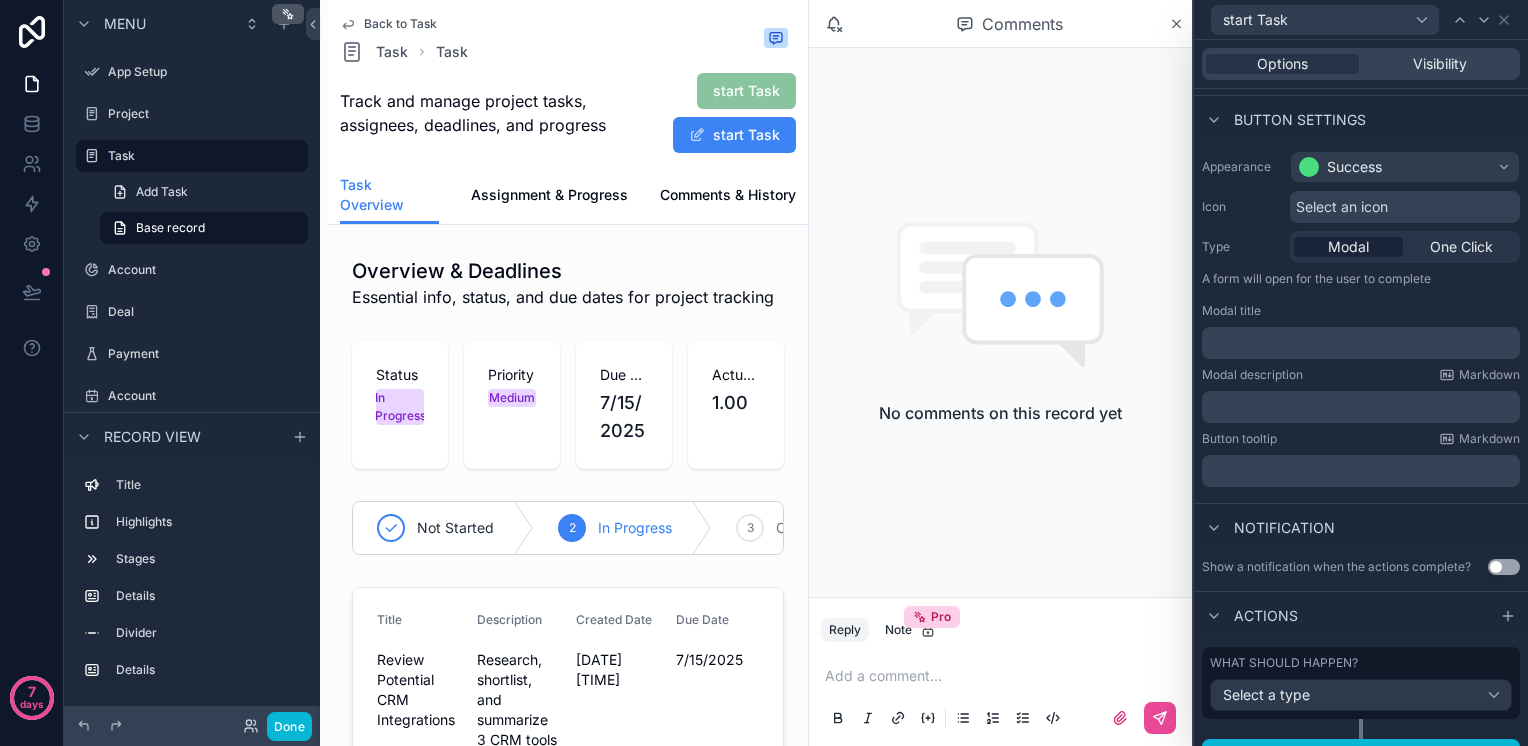 scroll, scrollTop: 137, scrollLeft: 0, axis: vertical 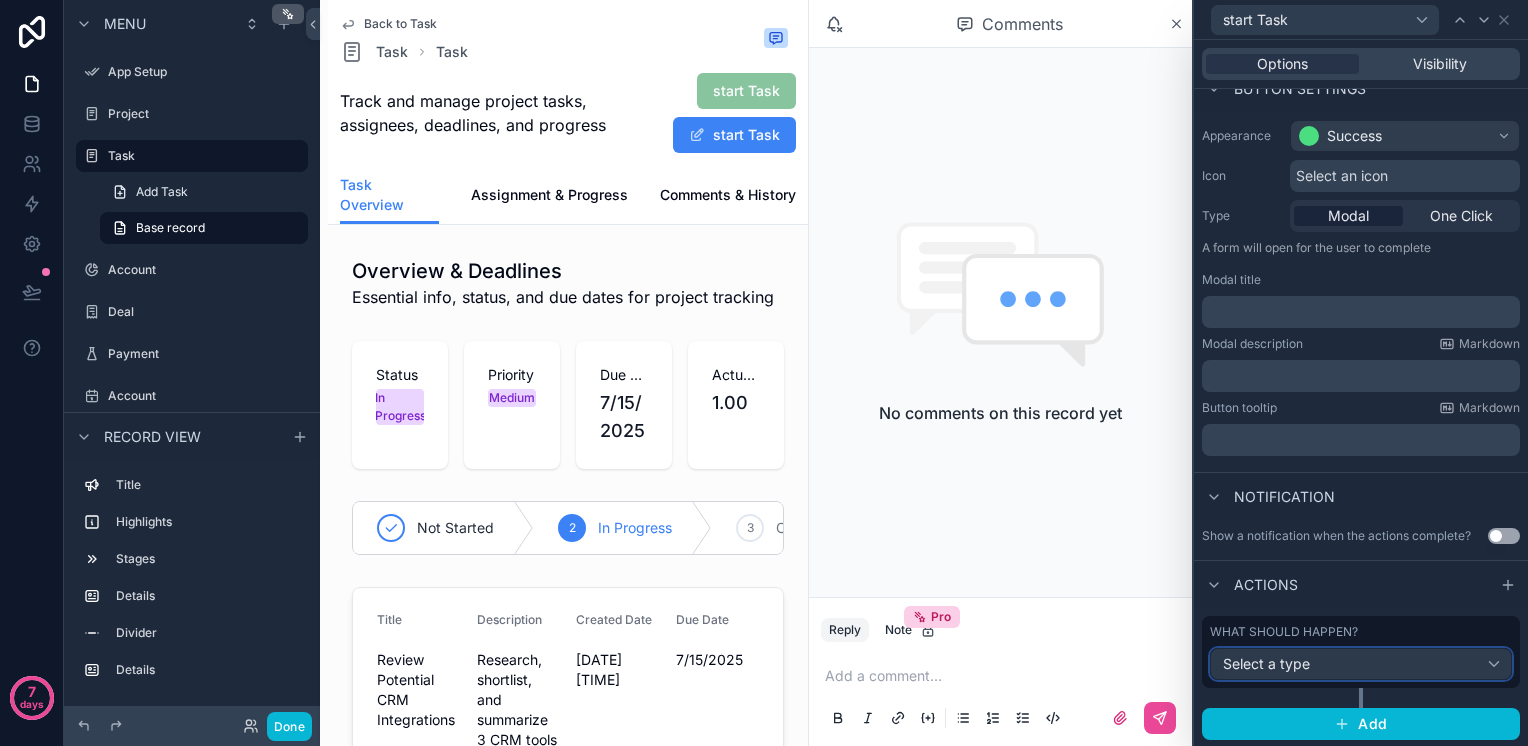 click on "Select a type" at bounding box center (1361, 664) 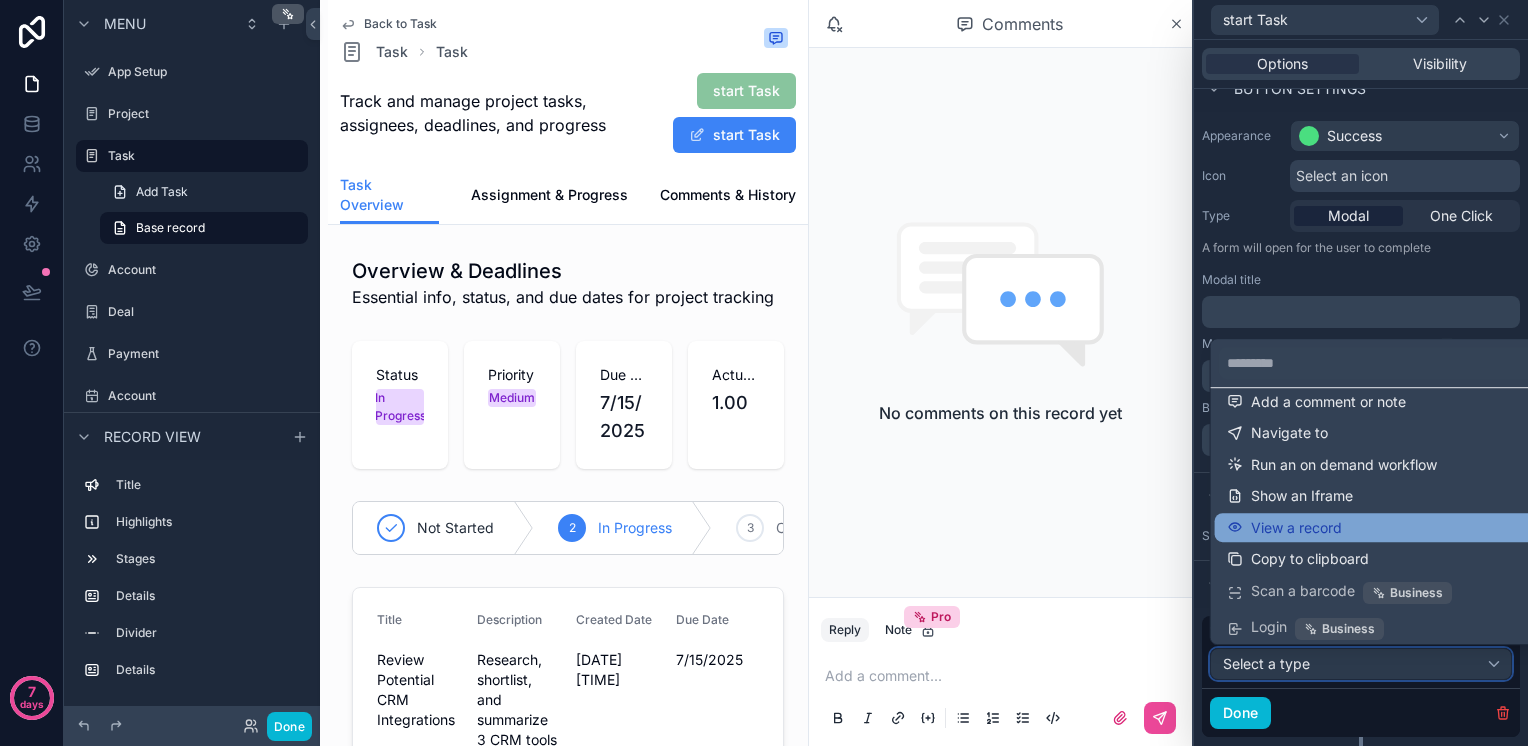 scroll, scrollTop: 116, scrollLeft: 0, axis: vertical 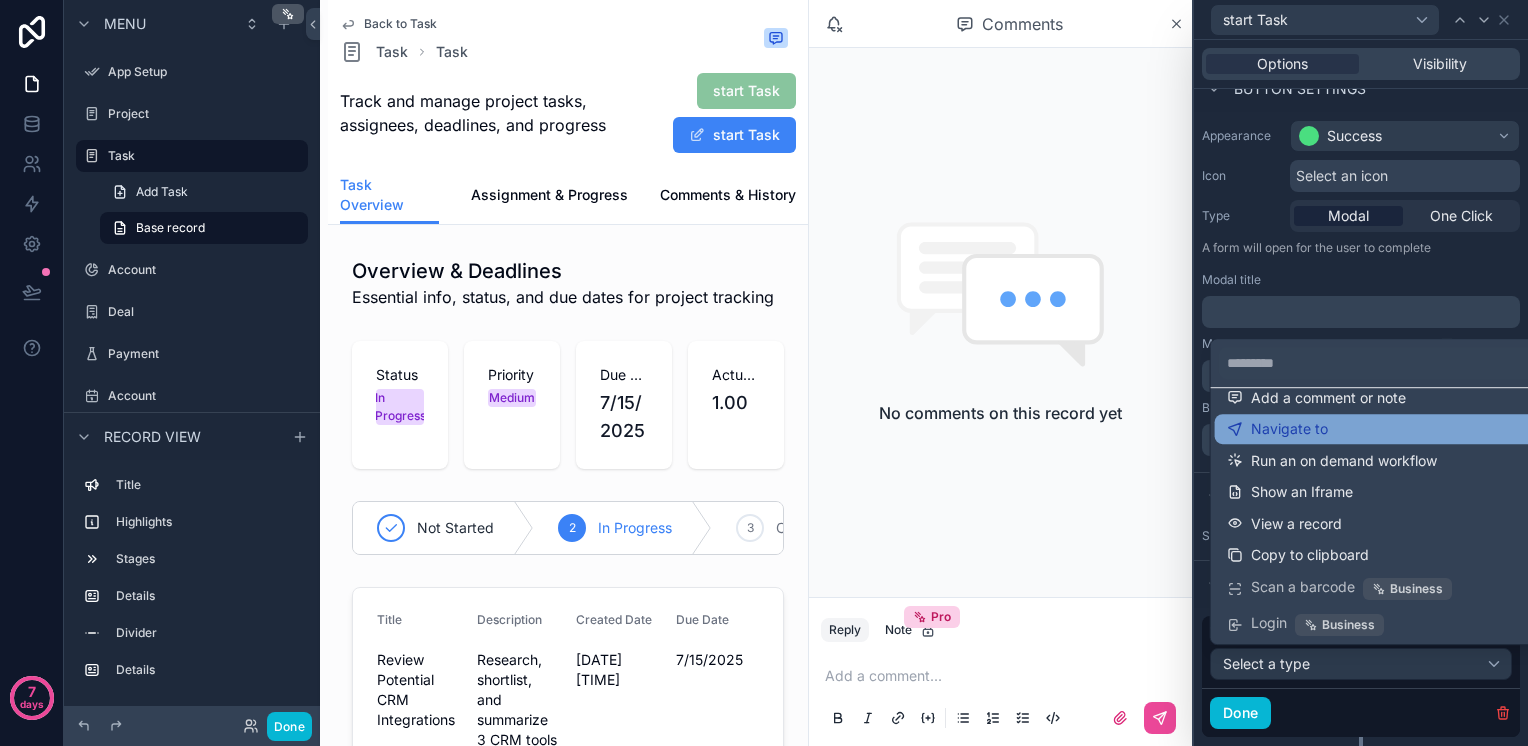 click on "Navigate to" at bounding box center (1289, 429) 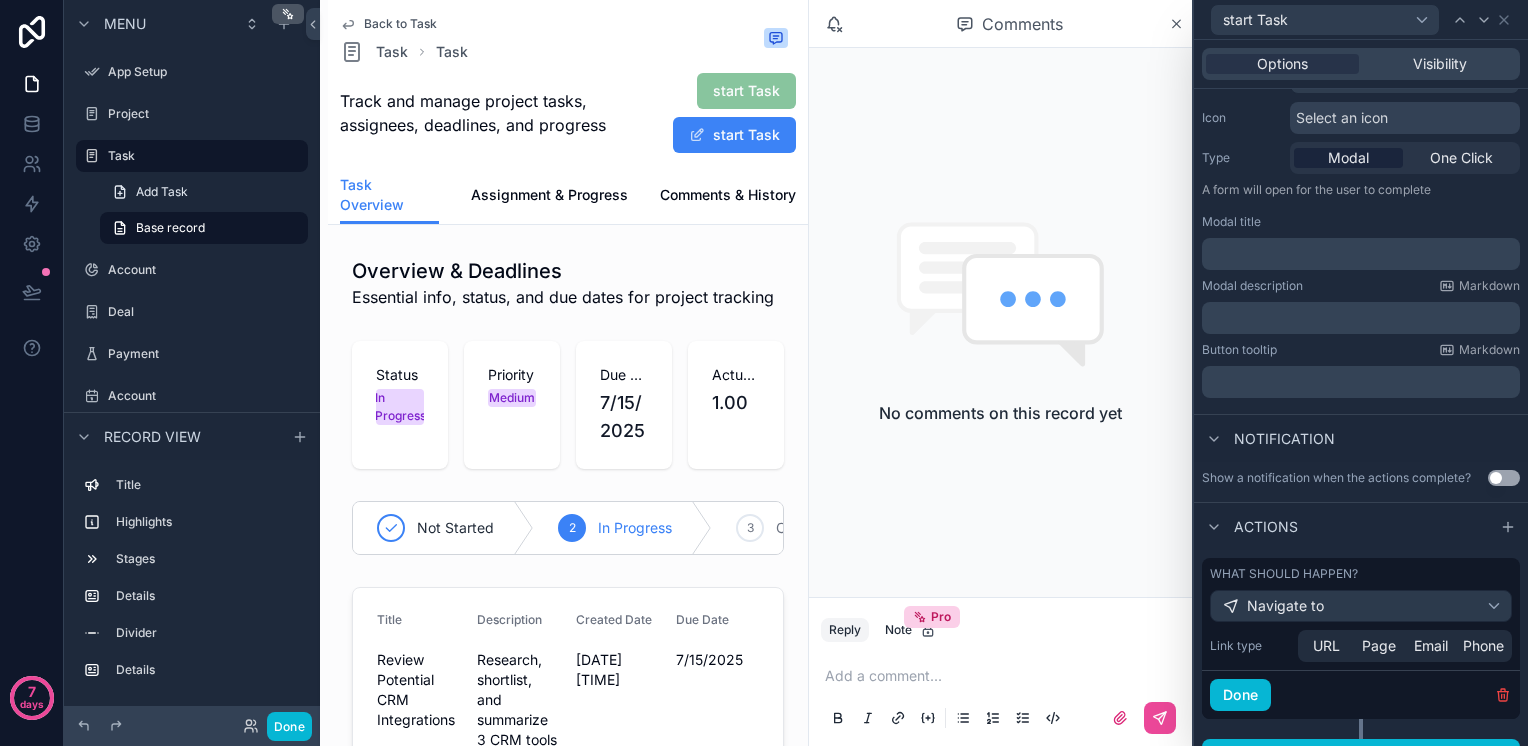 scroll, scrollTop: 225, scrollLeft: 0, axis: vertical 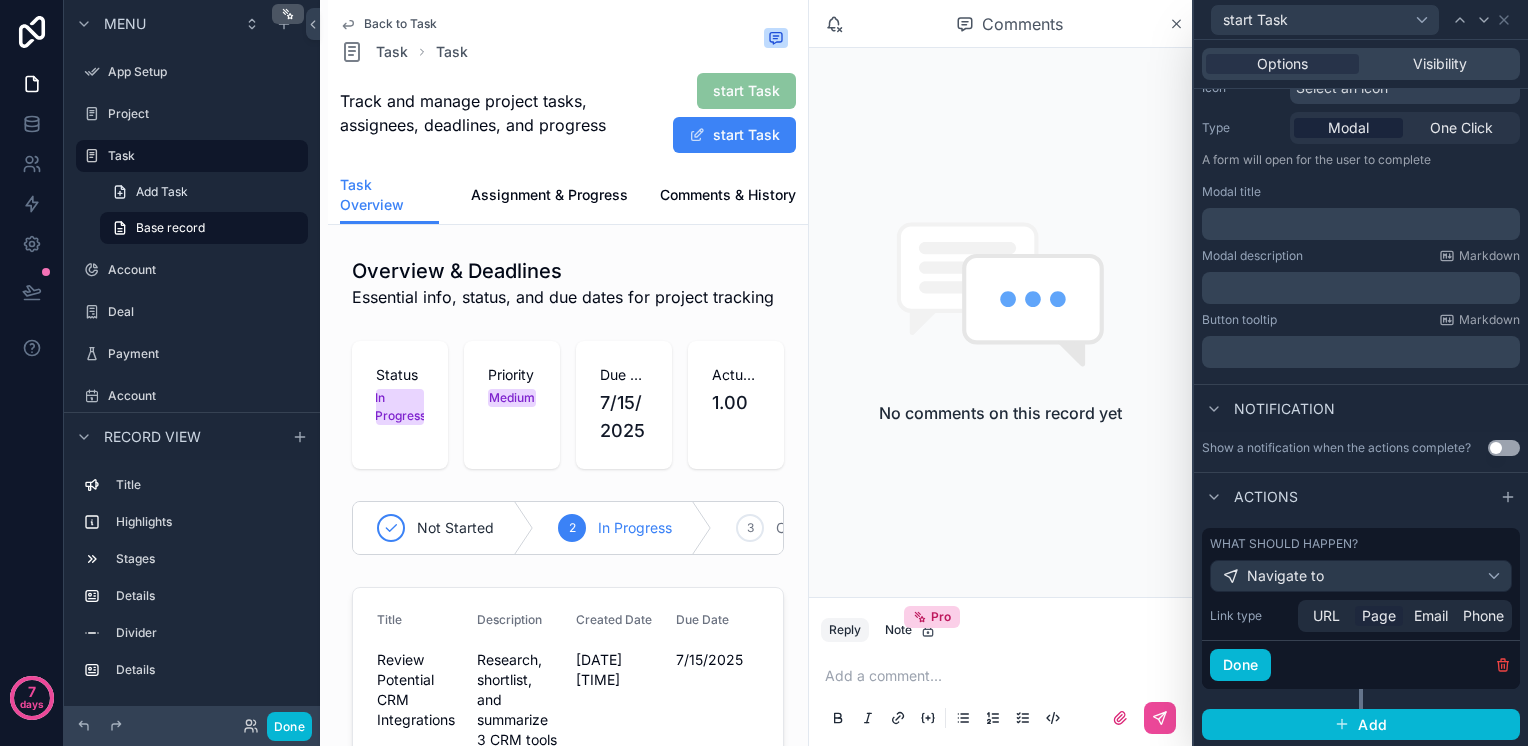 click on "Page" at bounding box center [1379, 616] 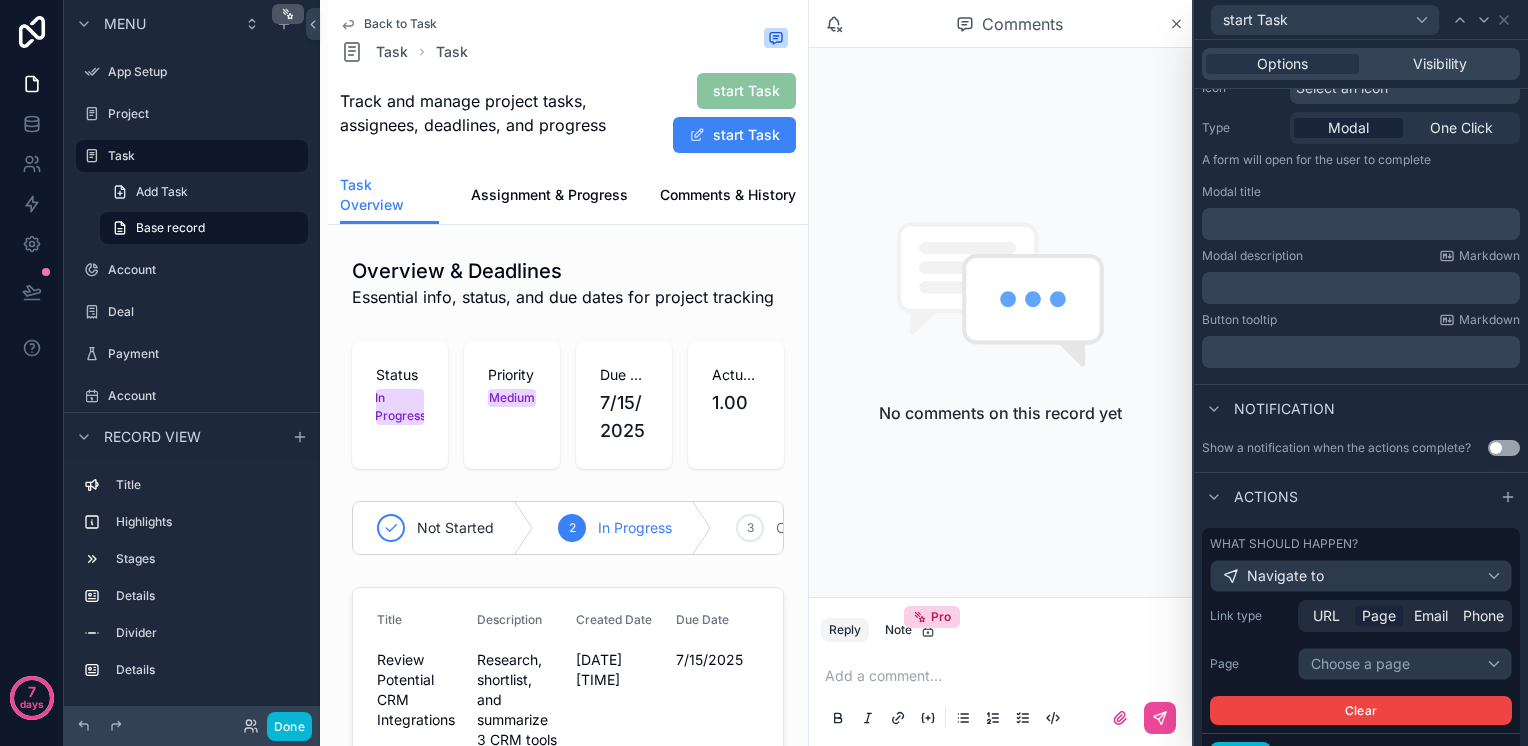 scroll, scrollTop: 318, scrollLeft: 0, axis: vertical 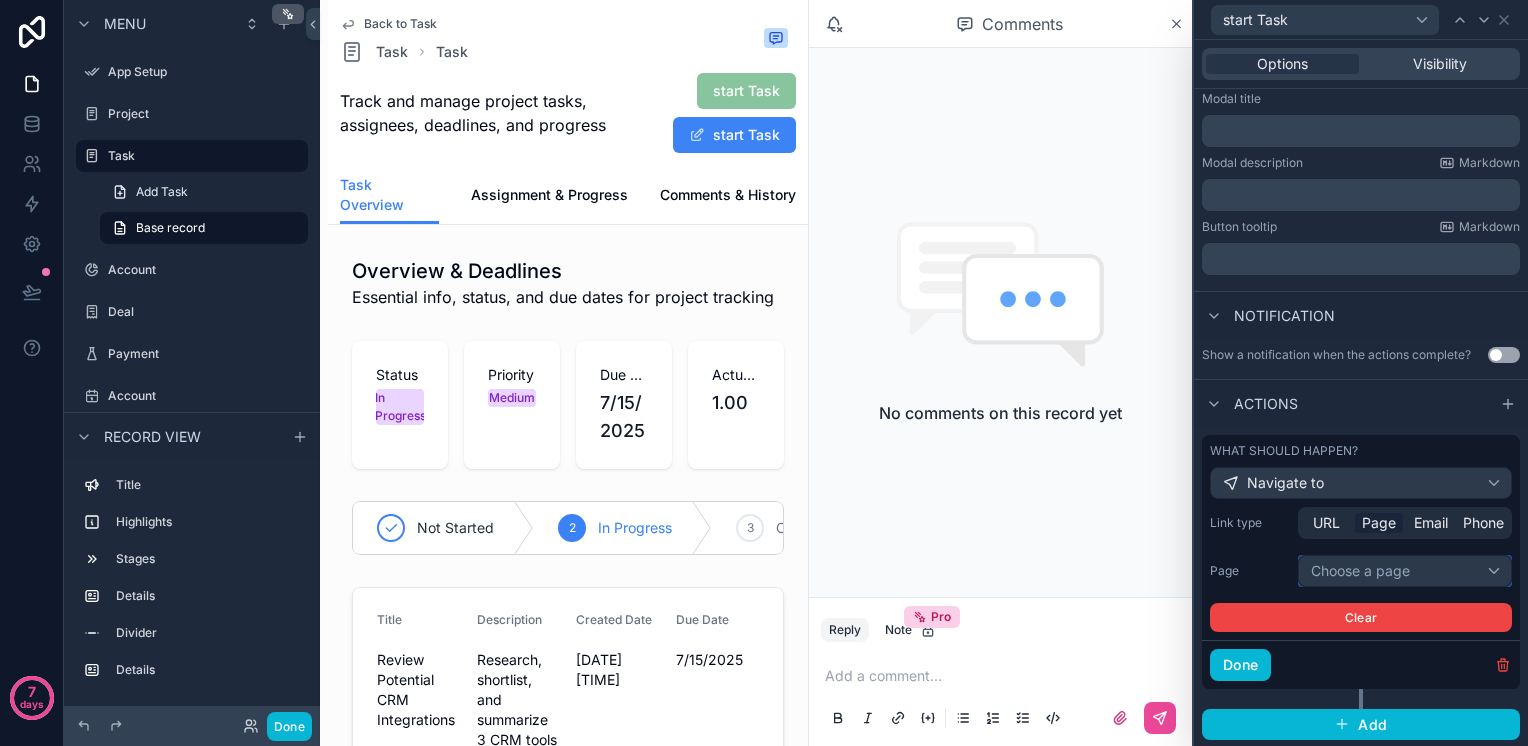 click on "Choose a page" at bounding box center [1405, 571] 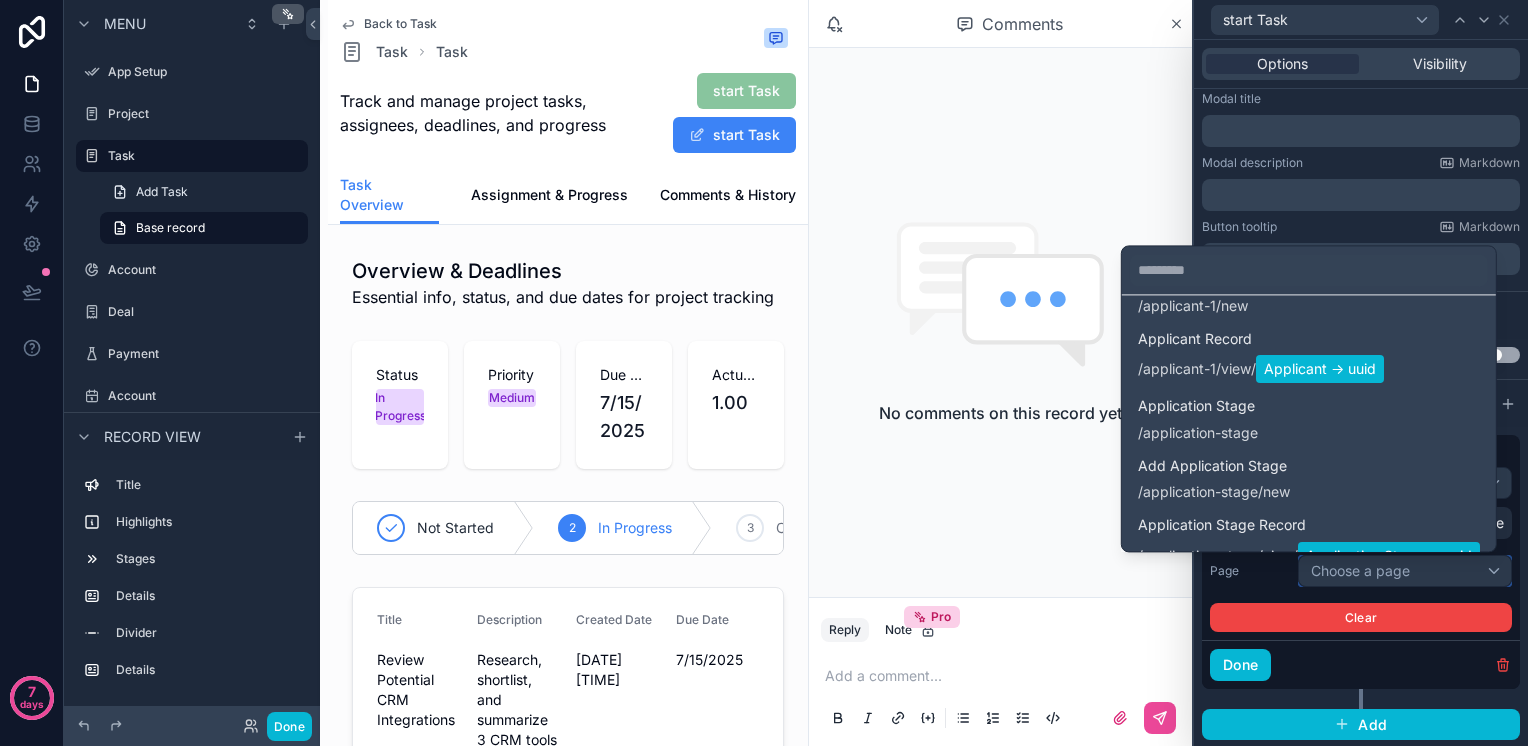 scroll, scrollTop: 1440, scrollLeft: 0, axis: vertical 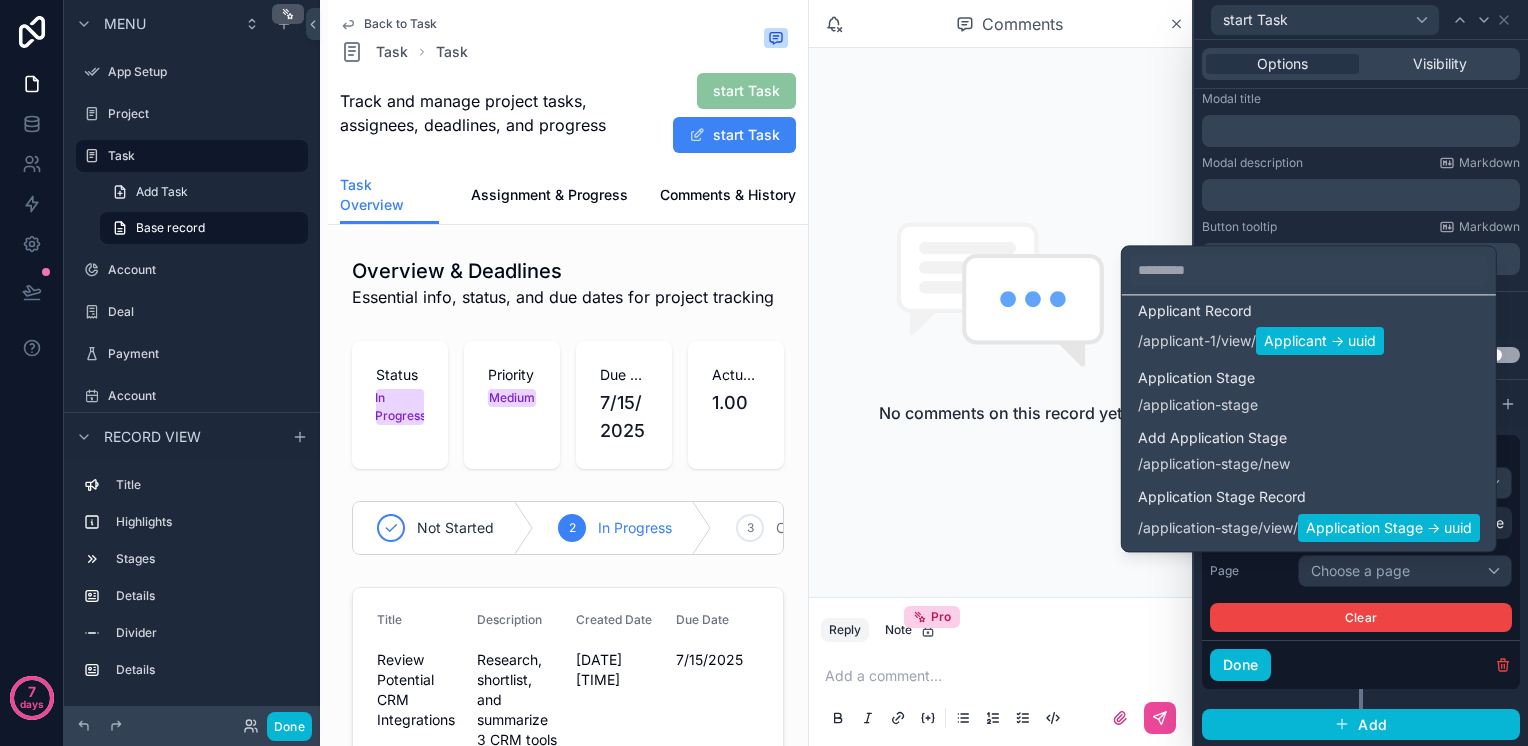 click at bounding box center [1361, 373] 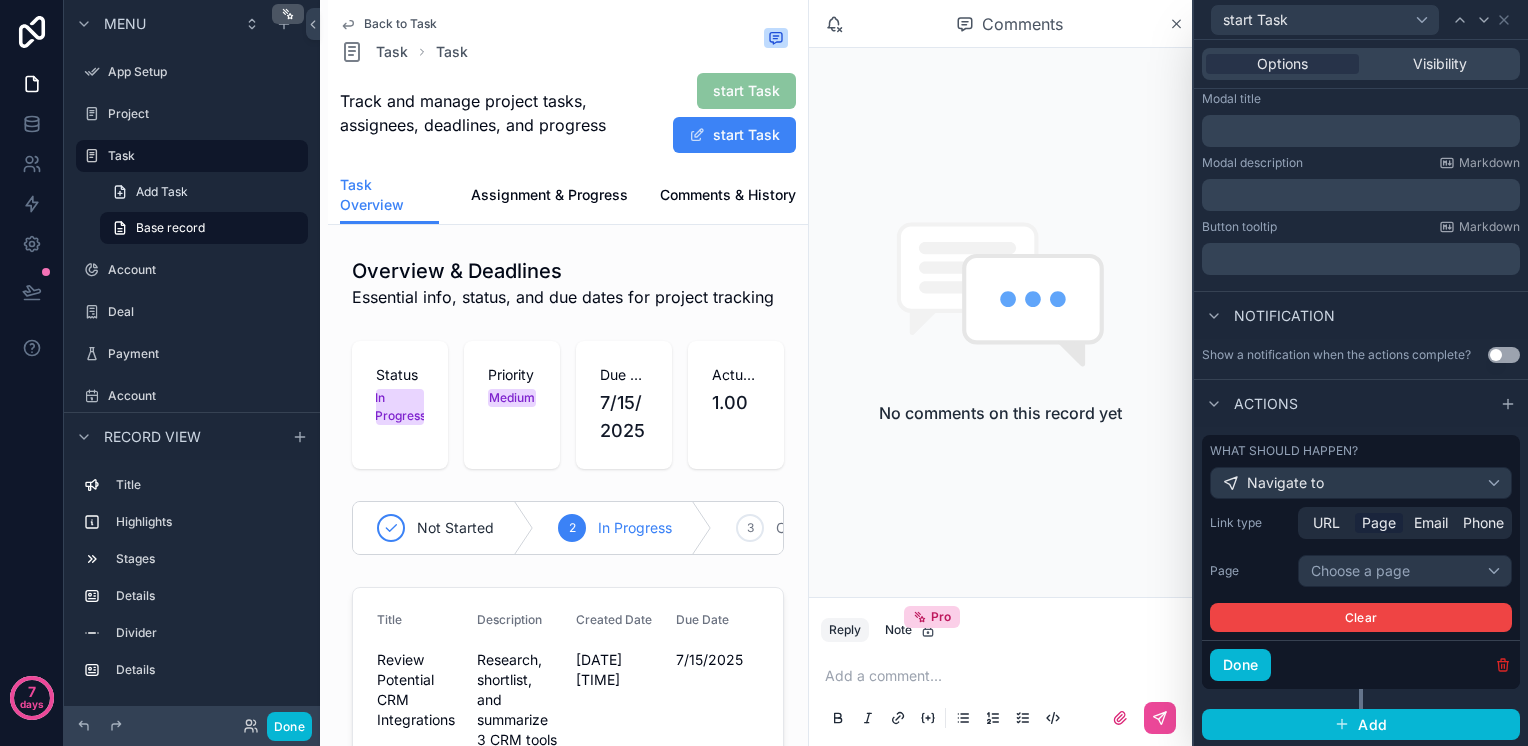 click 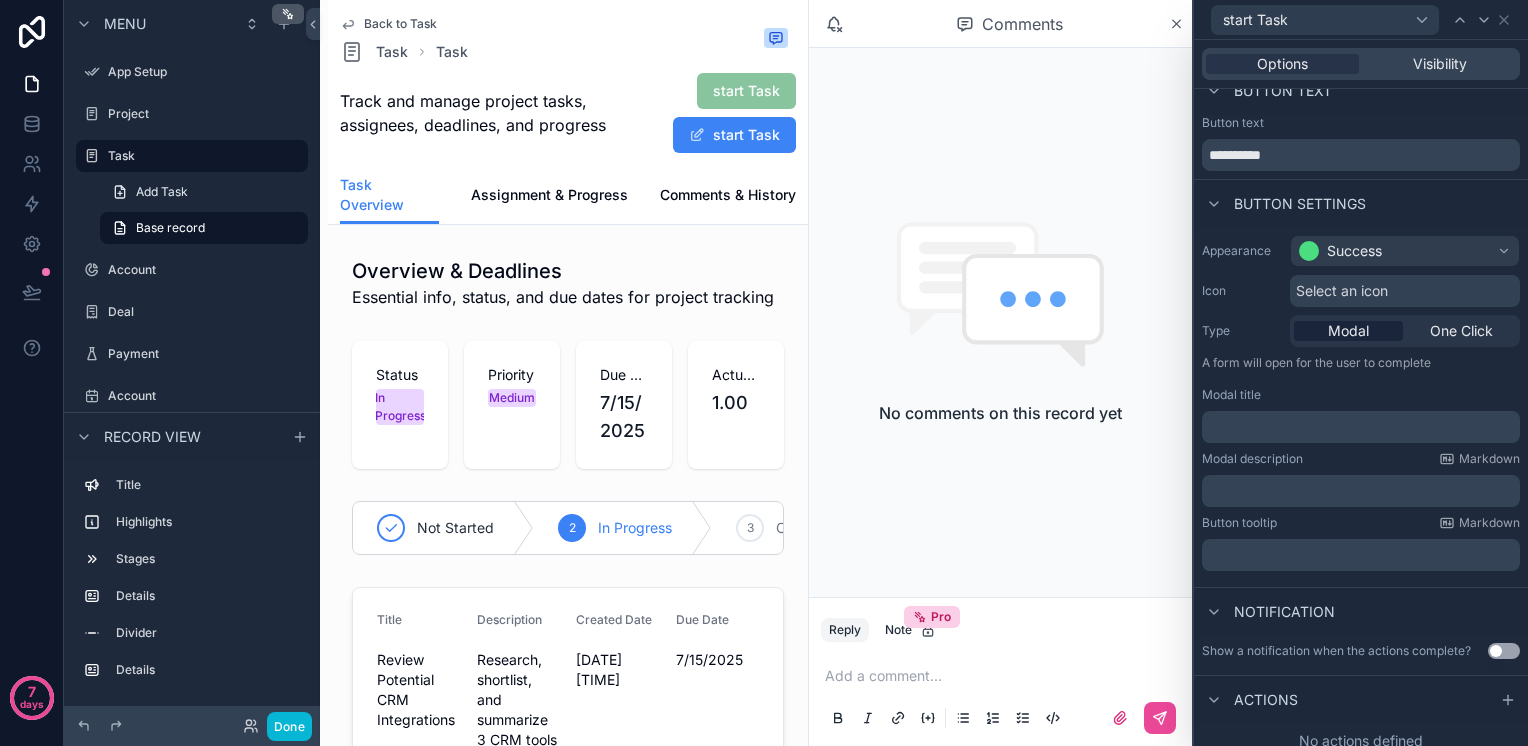 scroll, scrollTop: 34, scrollLeft: 0, axis: vertical 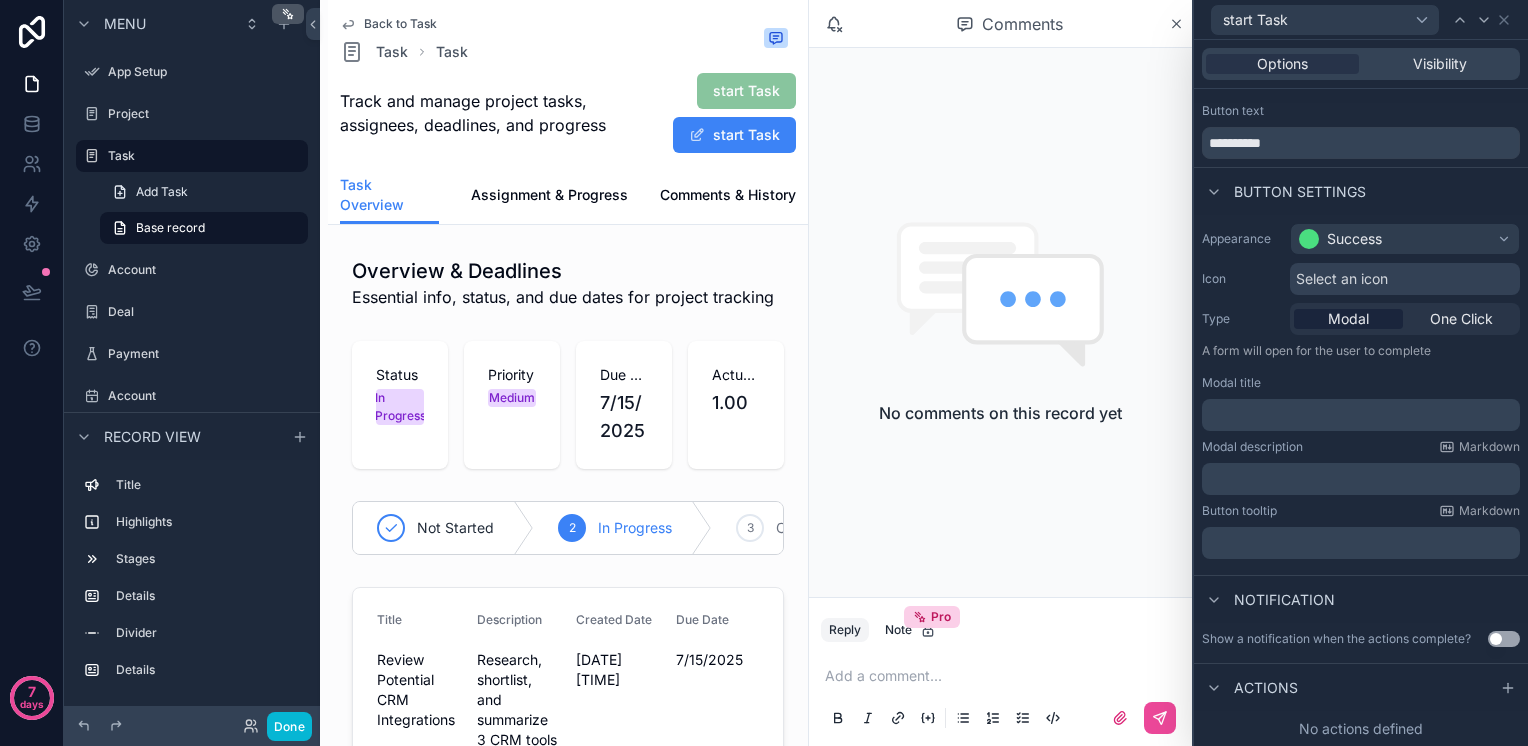 click on "Use setting" at bounding box center [1504, 639] 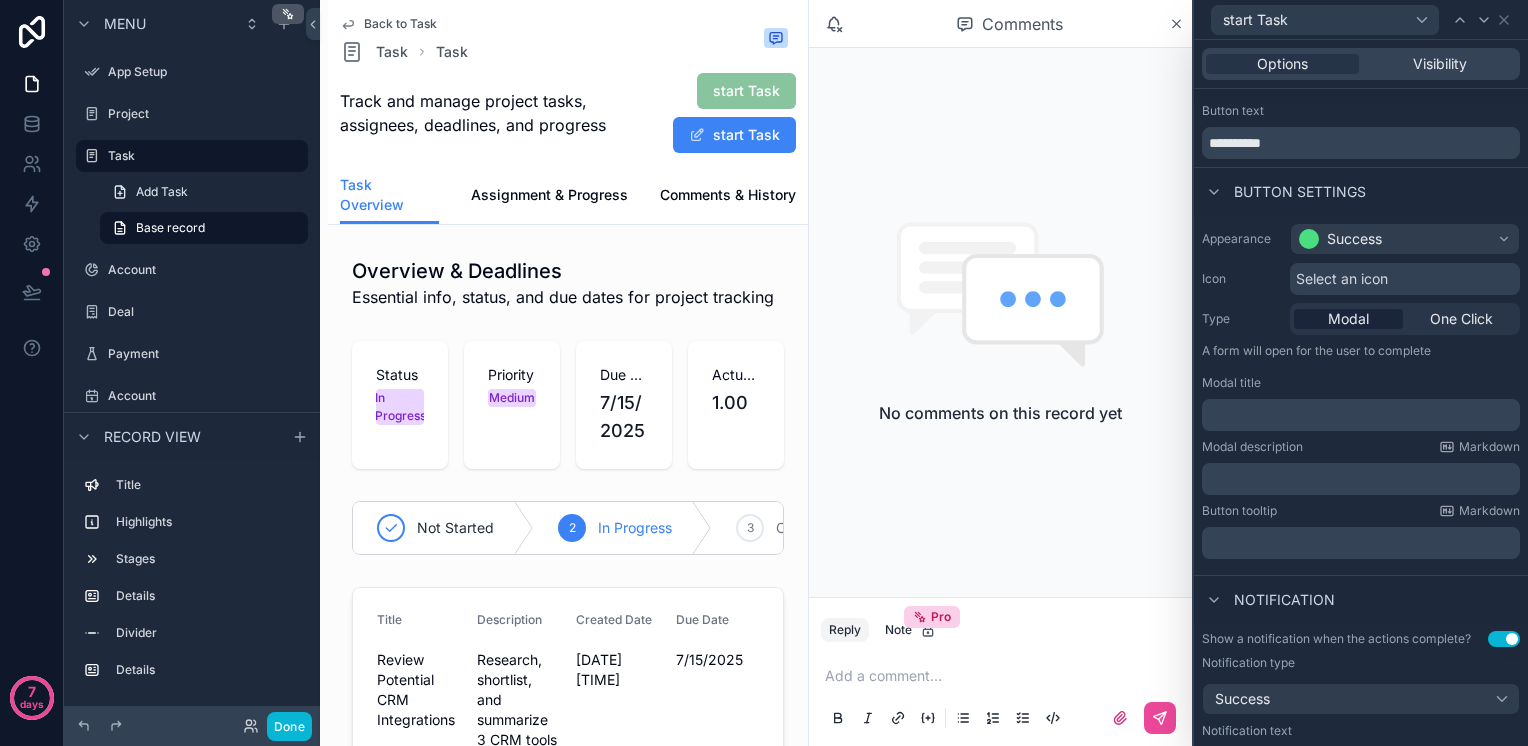 scroll, scrollTop: 170, scrollLeft: 0, axis: vertical 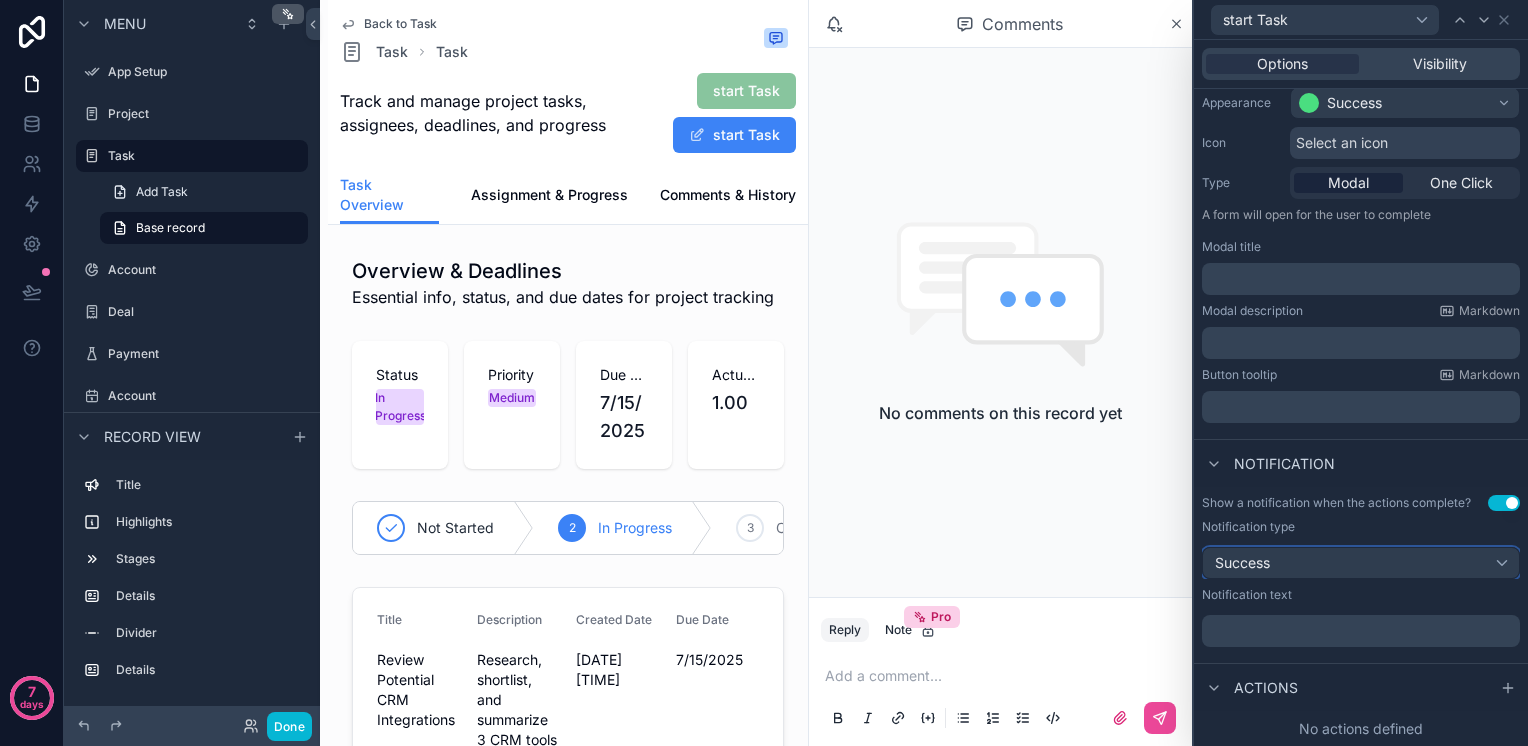 click on "Success" at bounding box center [1361, 563] 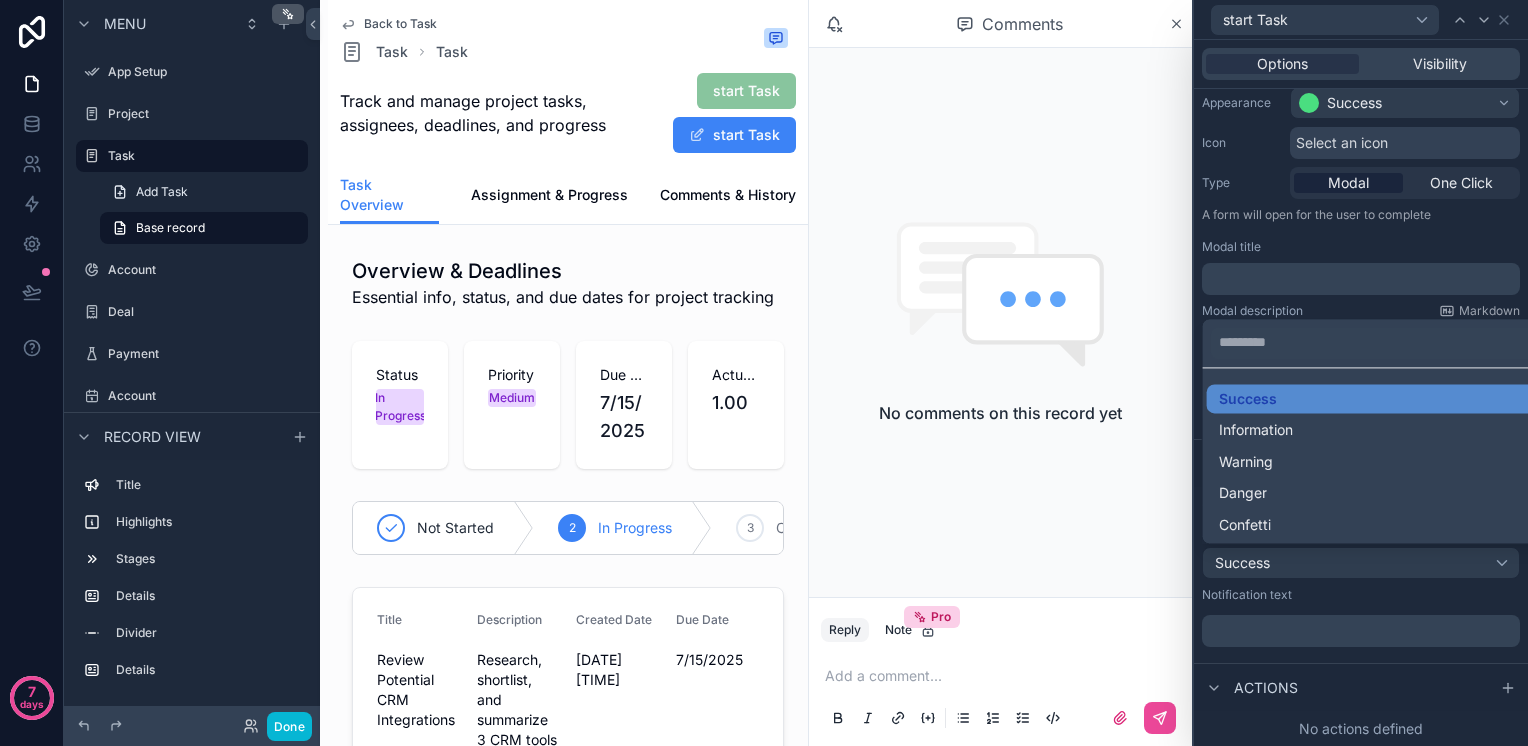 click at bounding box center [1361, 373] 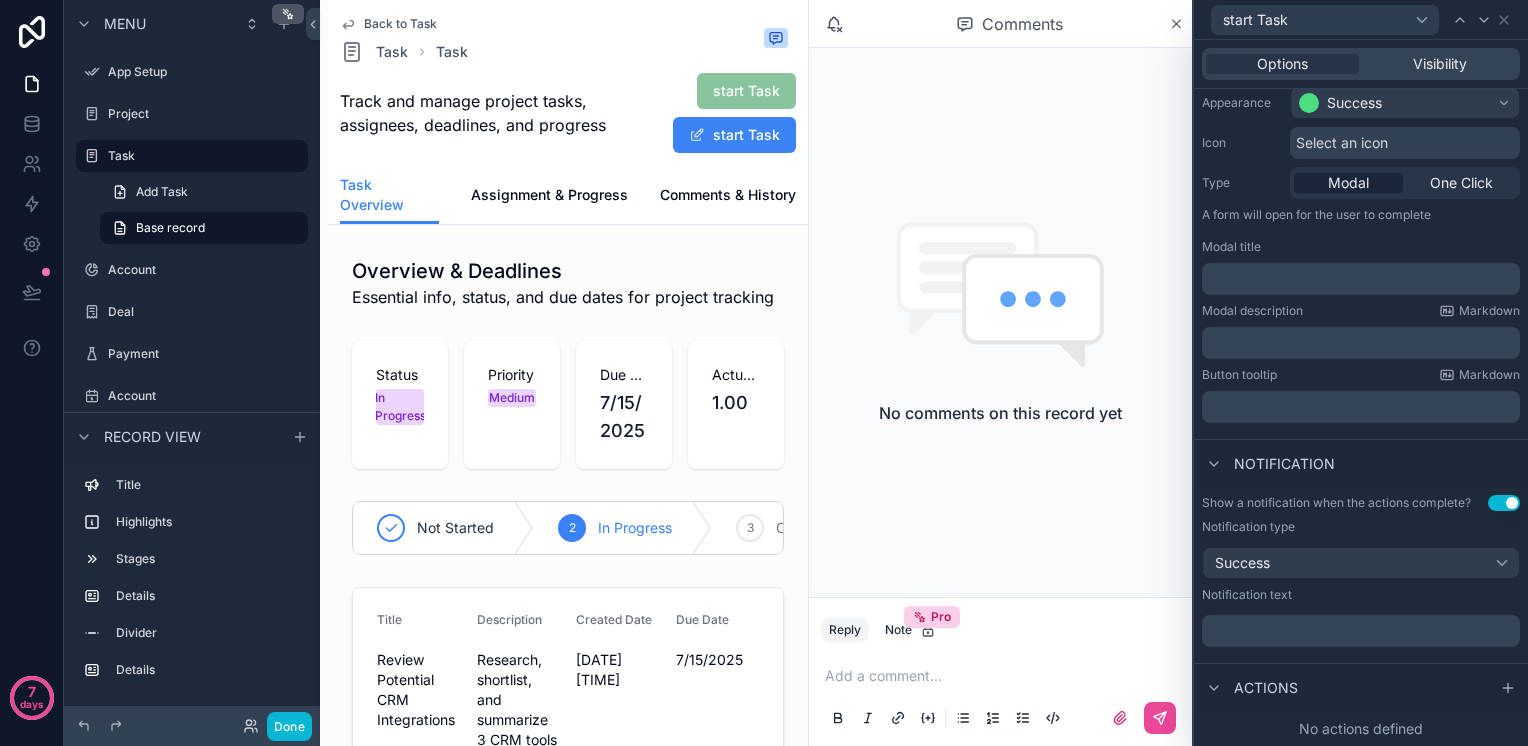 click on "﻿" at bounding box center [1363, 631] 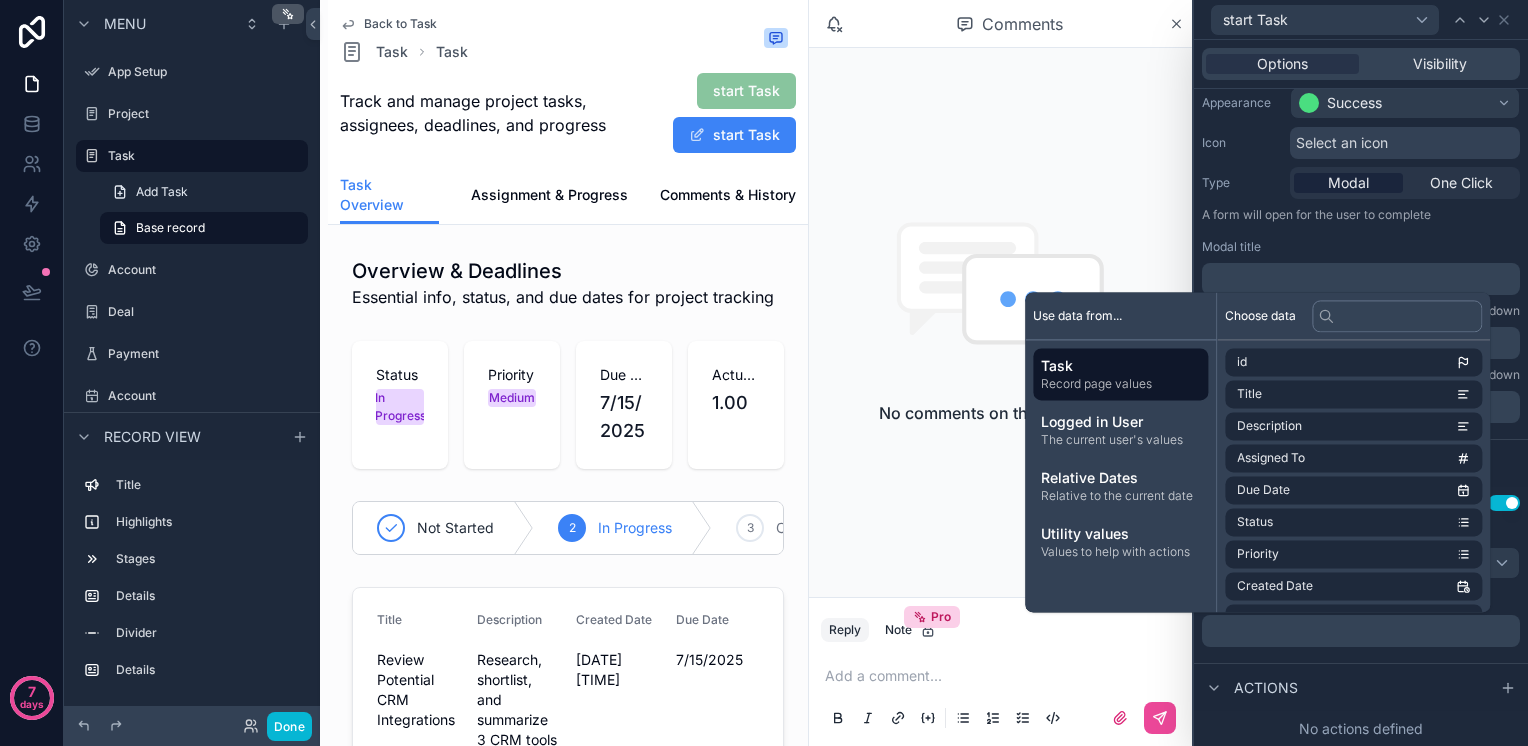 click on "Actions" at bounding box center (1361, 687) 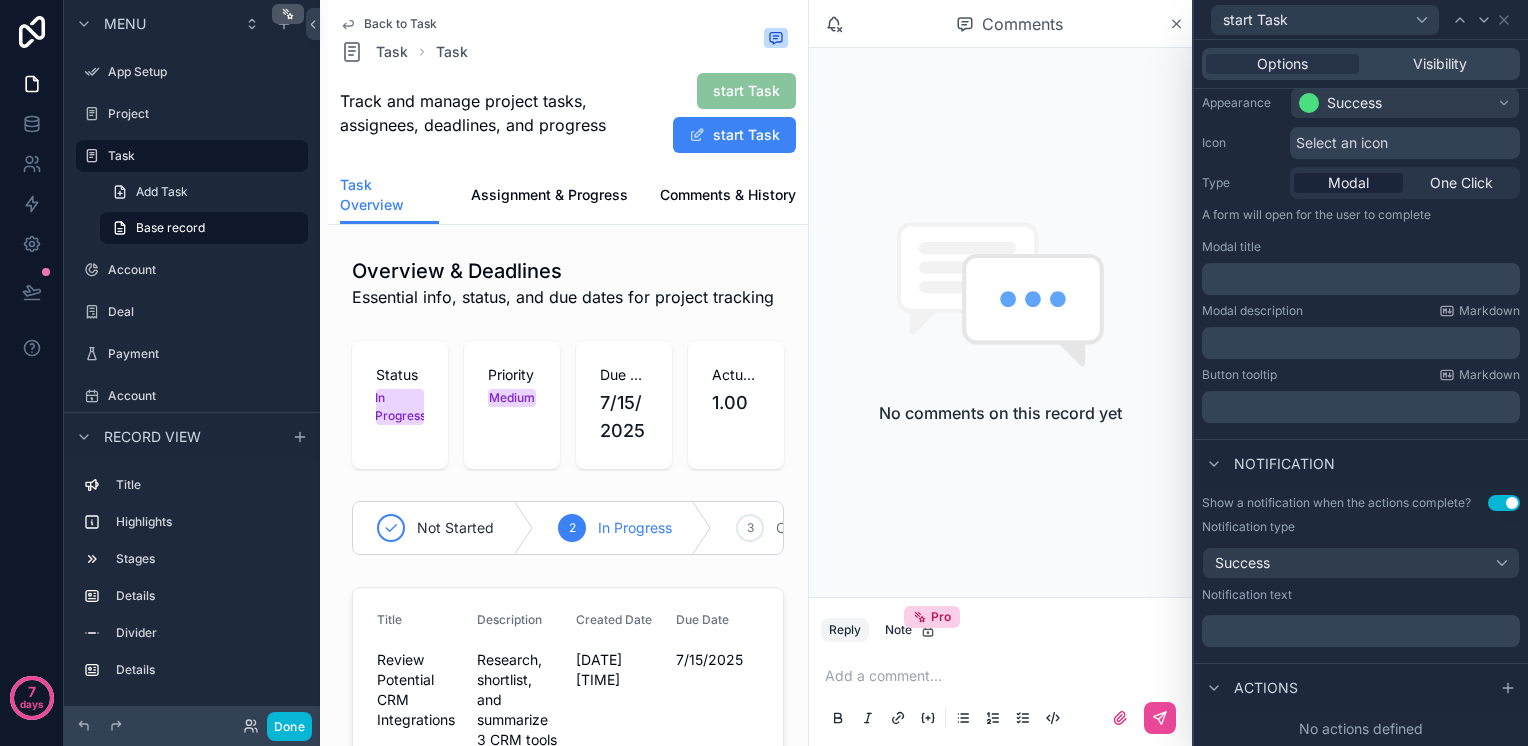 click on "Use setting" at bounding box center (1504, 503) 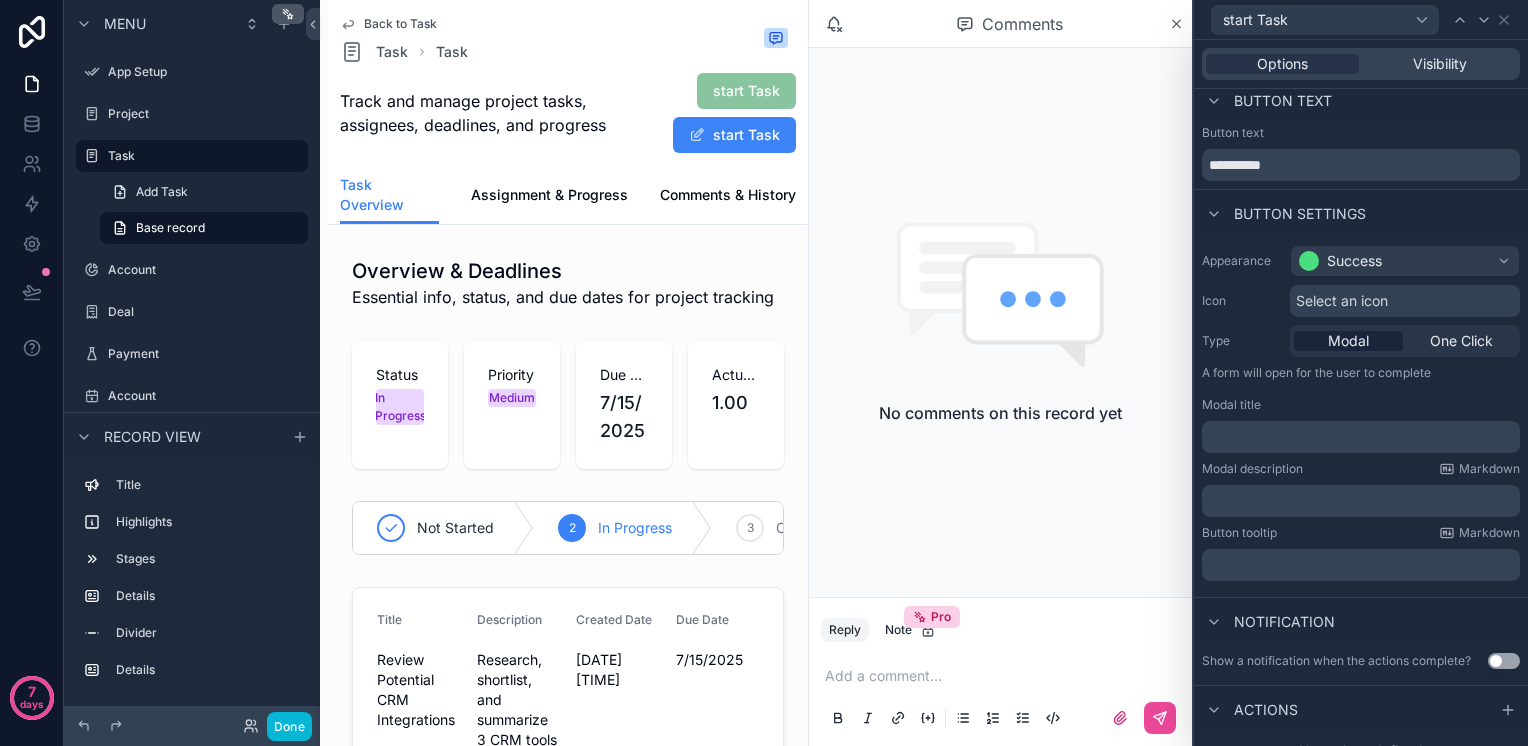 scroll, scrollTop: 0, scrollLeft: 0, axis: both 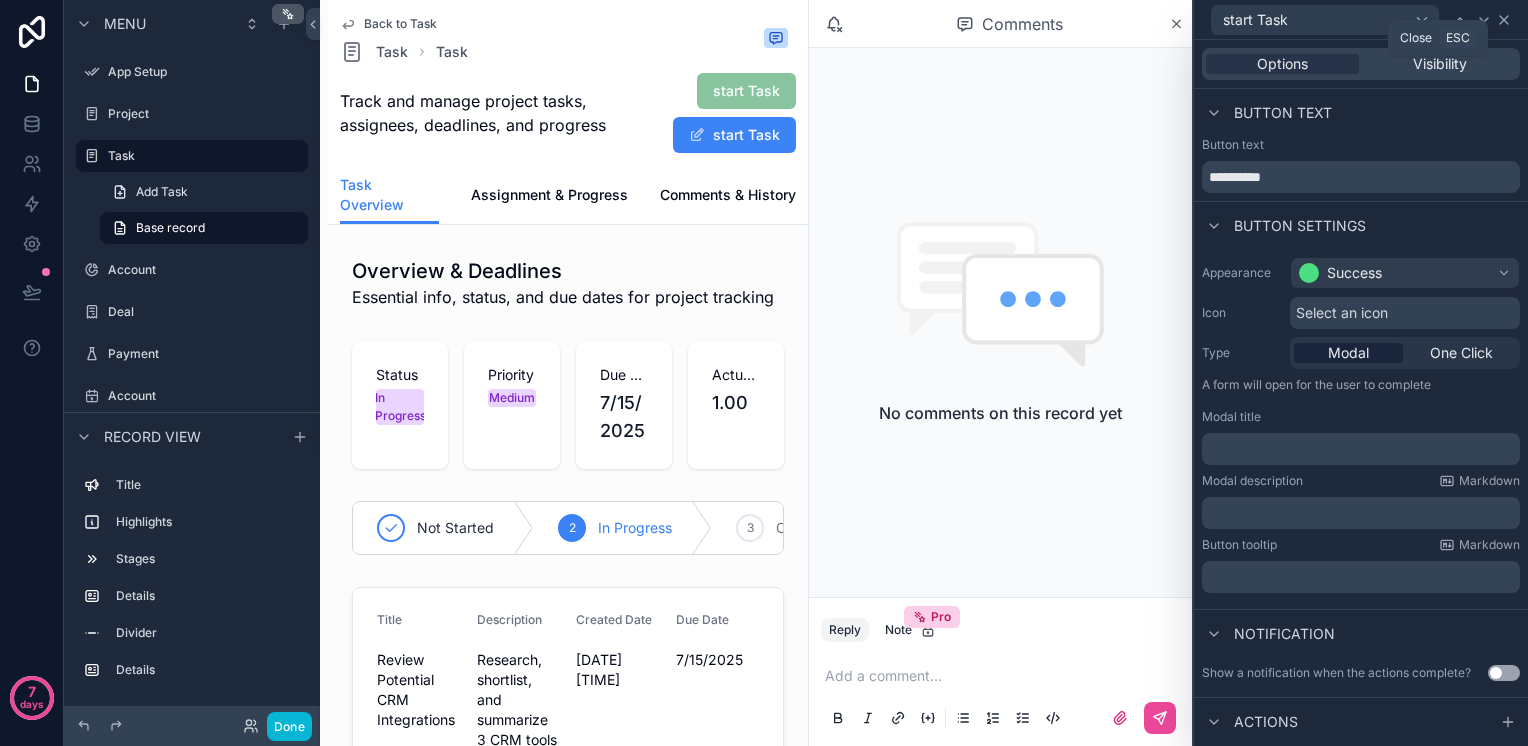 click 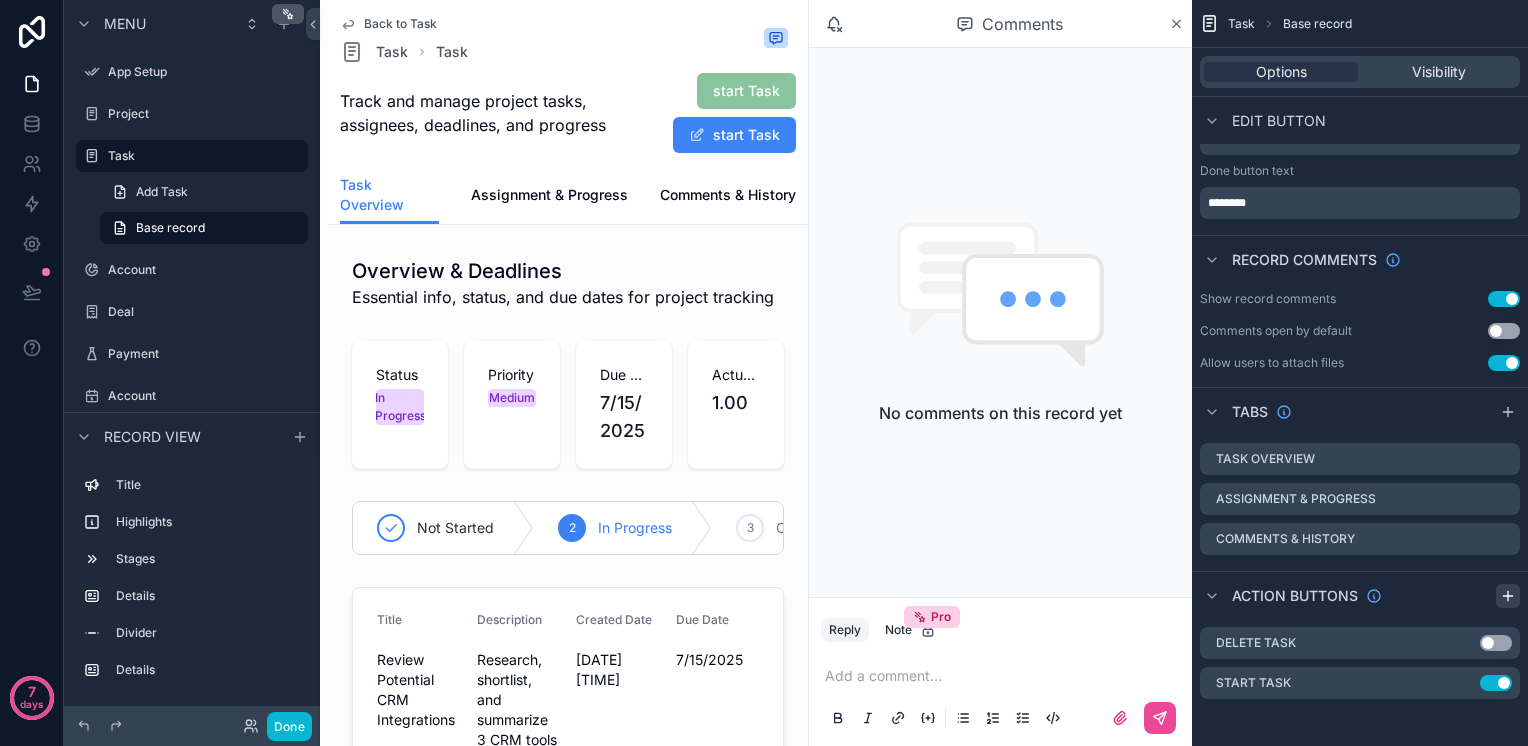 click at bounding box center (1508, 596) 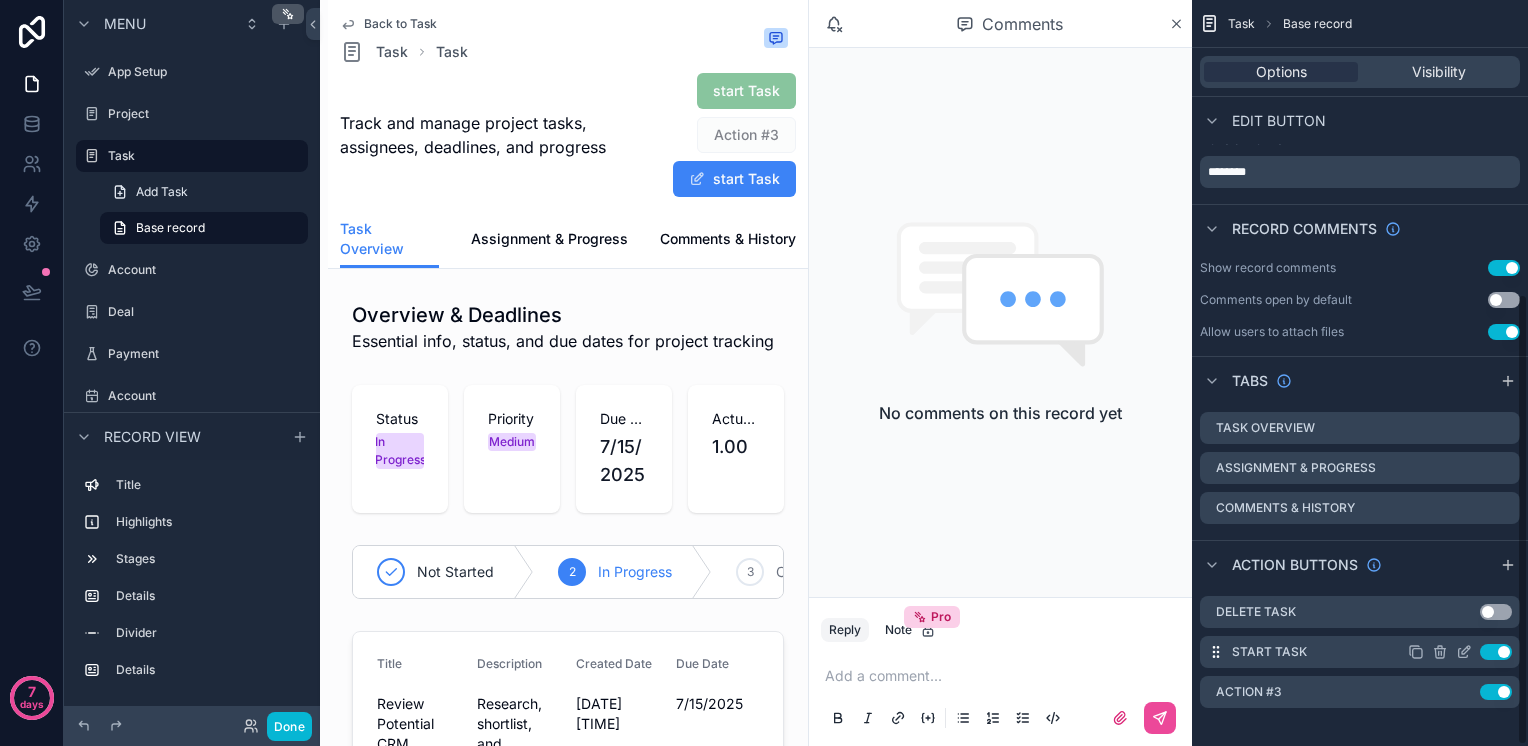 scroll, scrollTop: 485, scrollLeft: 0, axis: vertical 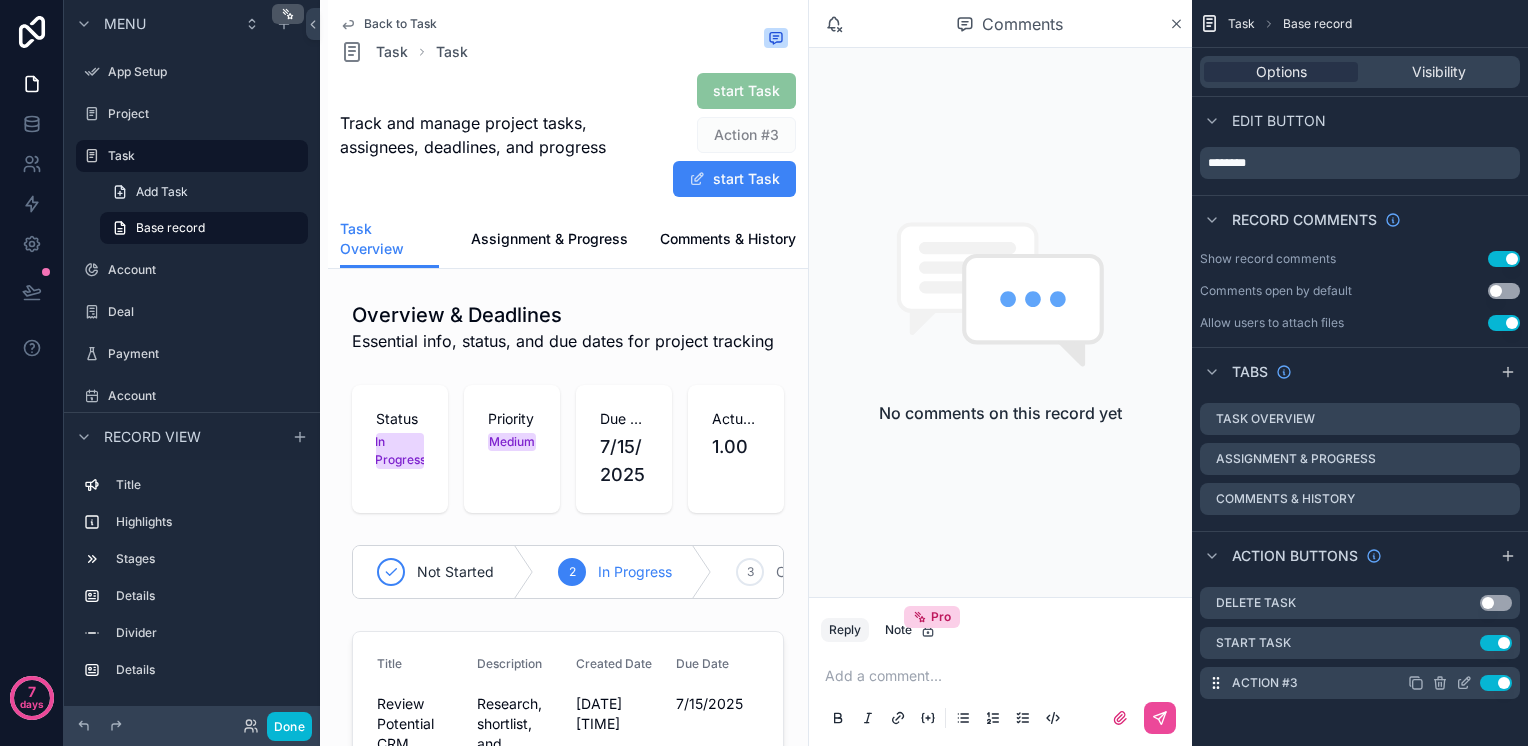 click on "Action #3 Use setting" at bounding box center [1360, 683] 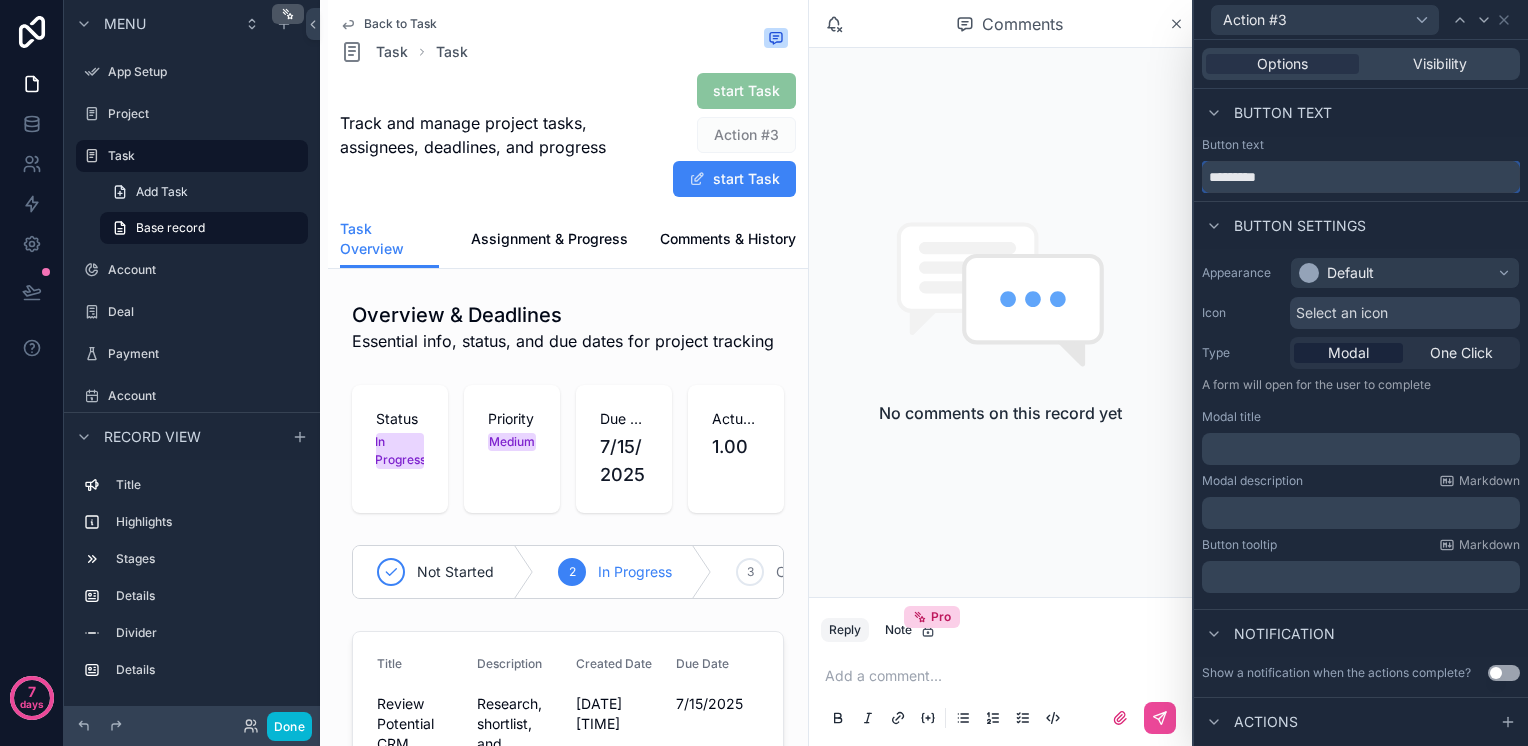 drag, startPoint x: 1279, startPoint y: 180, endPoint x: 1189, endPoint y: 179, distance: 90.005554 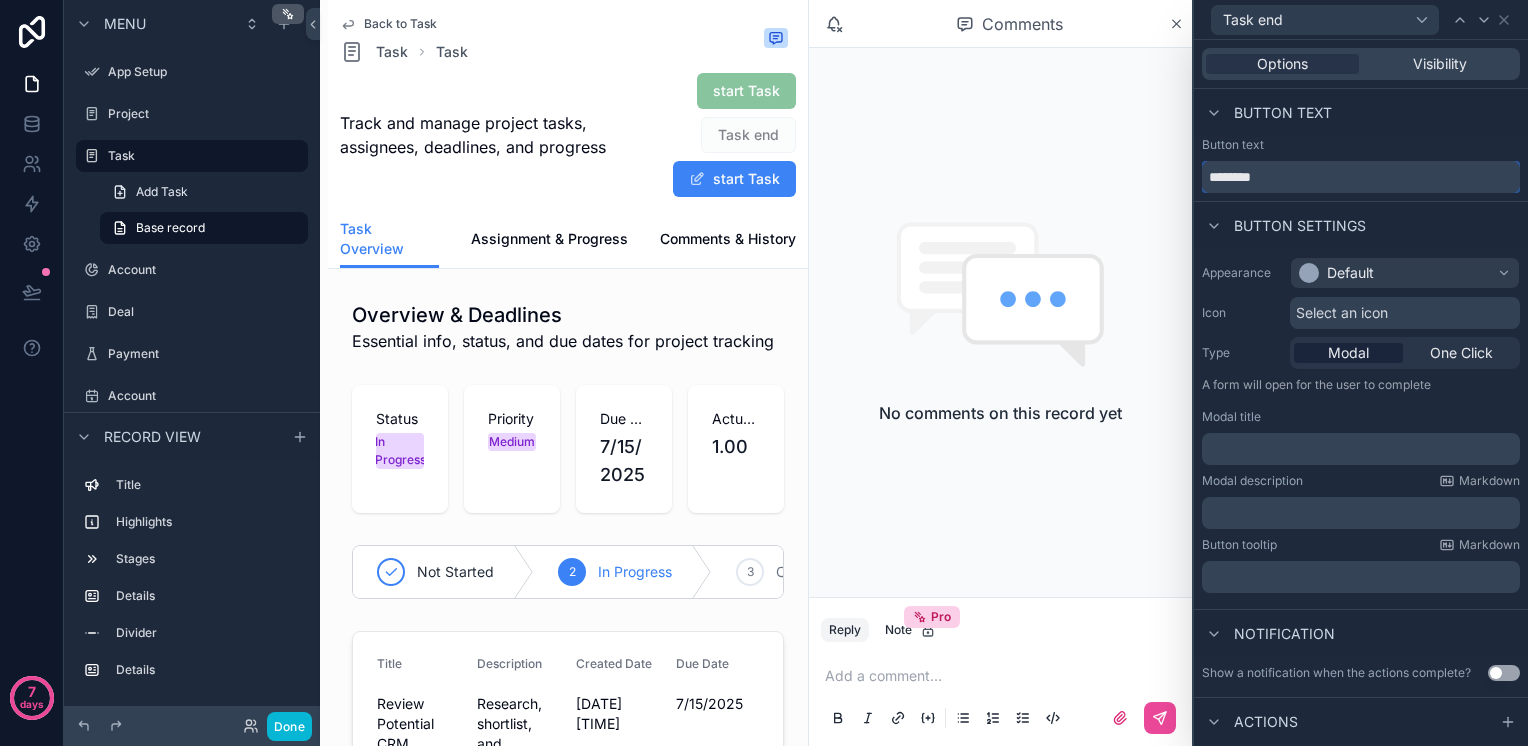 click on "********" at bounding box center [1361, 177] 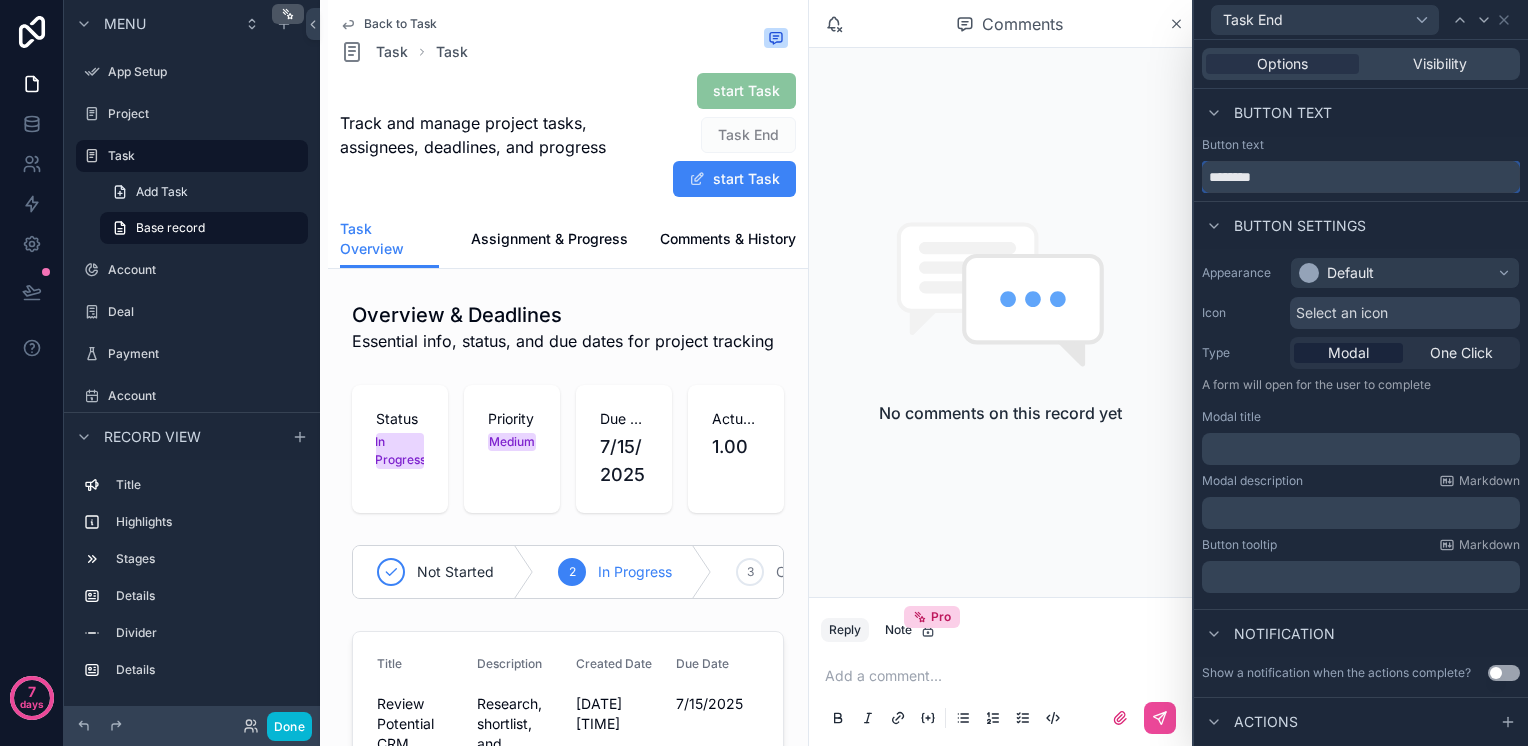 type on "********" 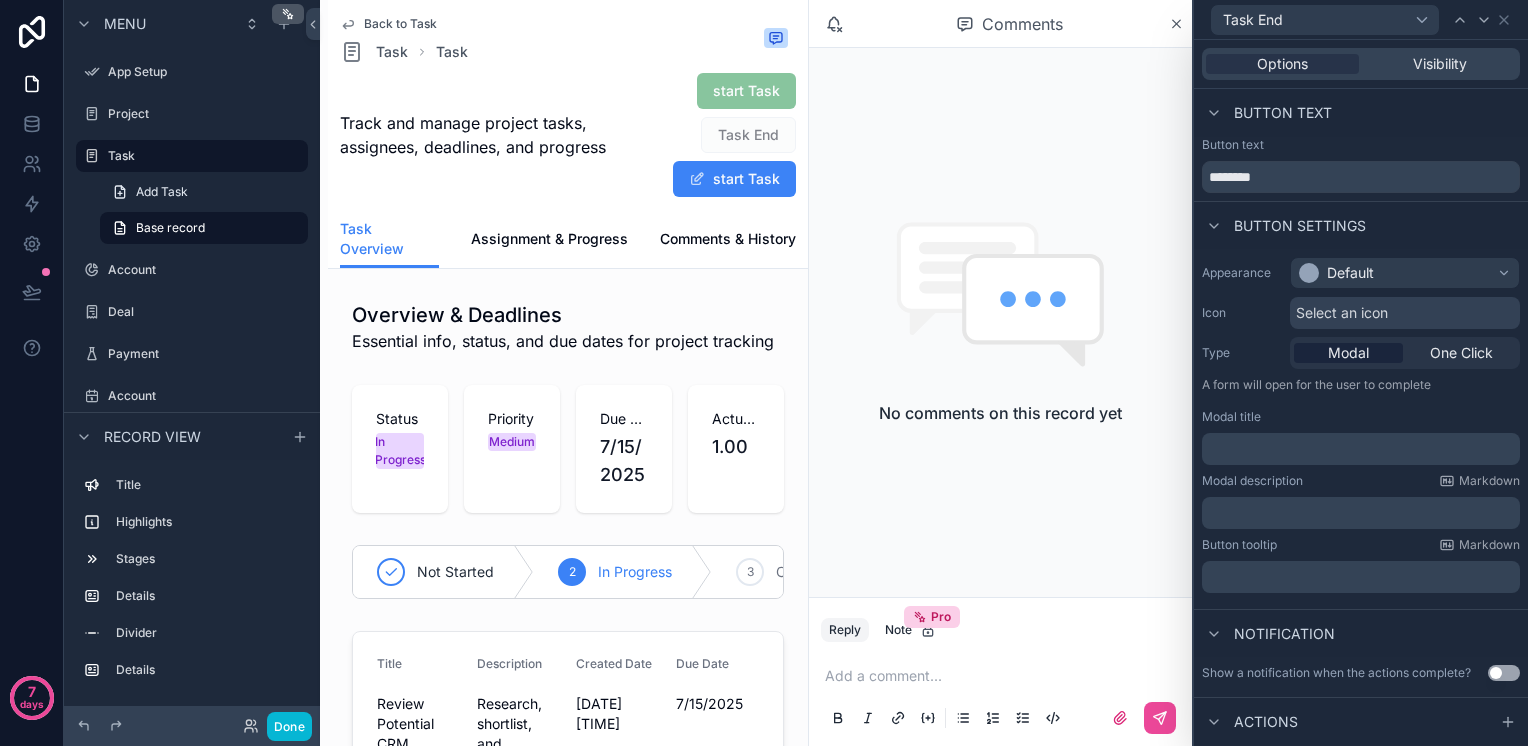 click on "Button text" at bounding box center [1361, 113] 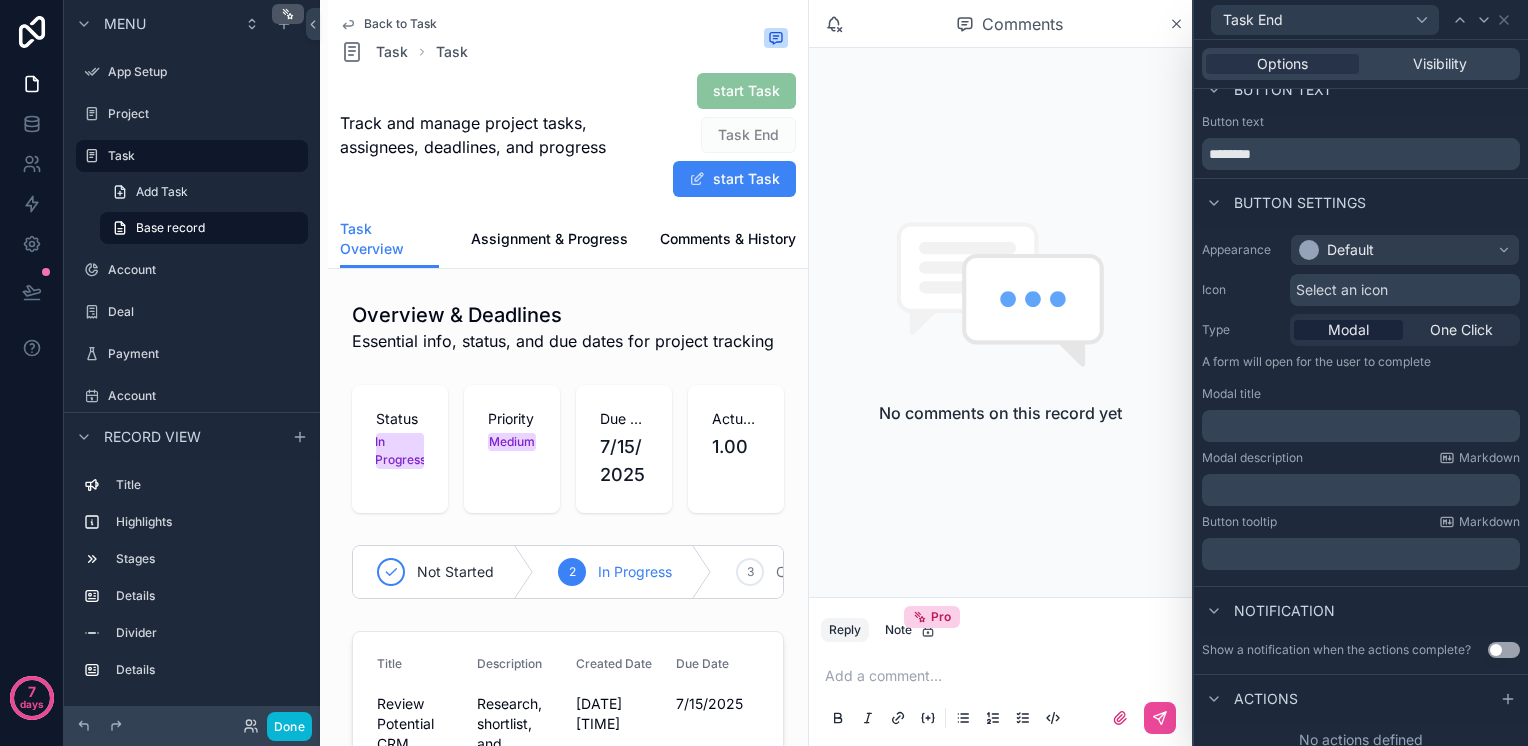 scroll, scrollTop: 34, scrollLeft: 0, axis: vertical 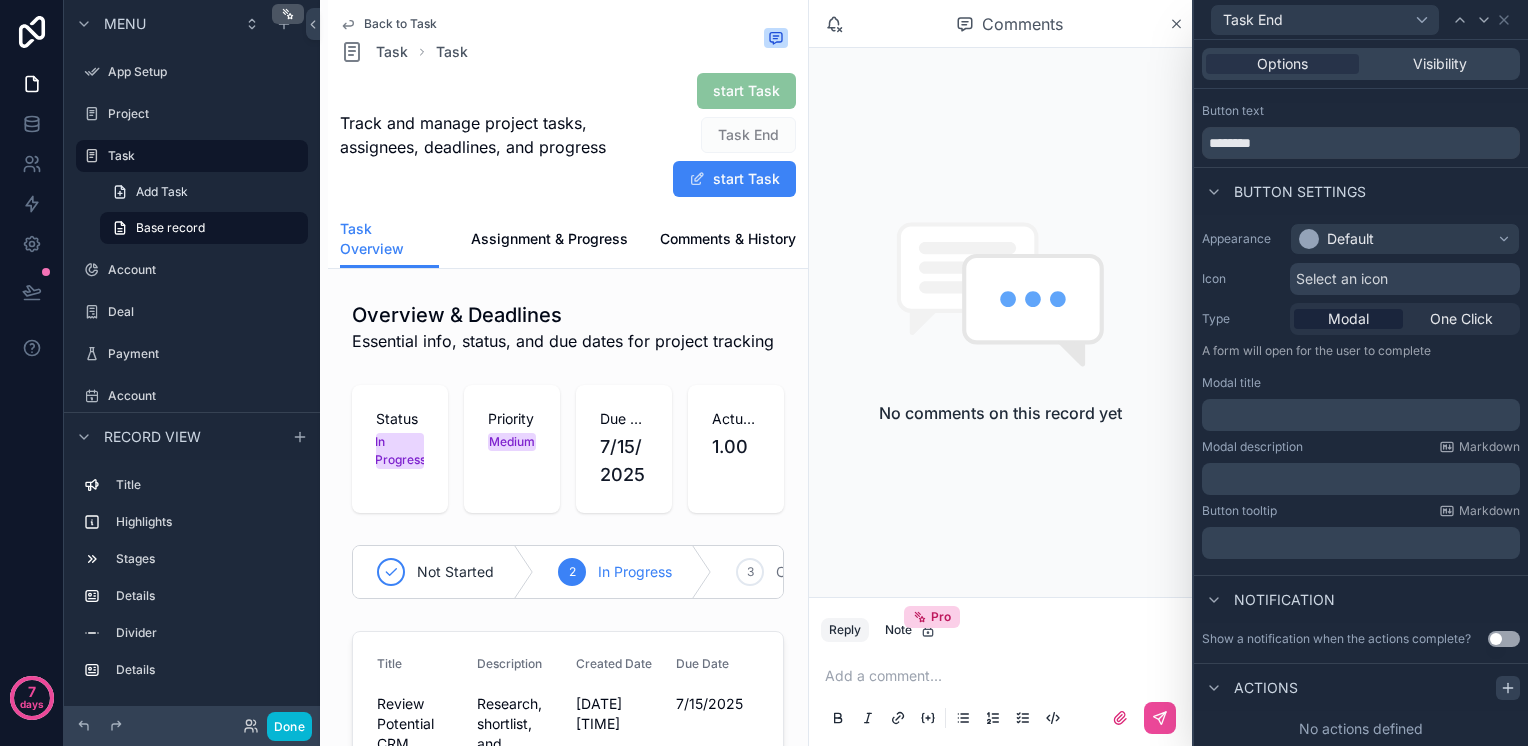 click at bounding box center [1508, 688] 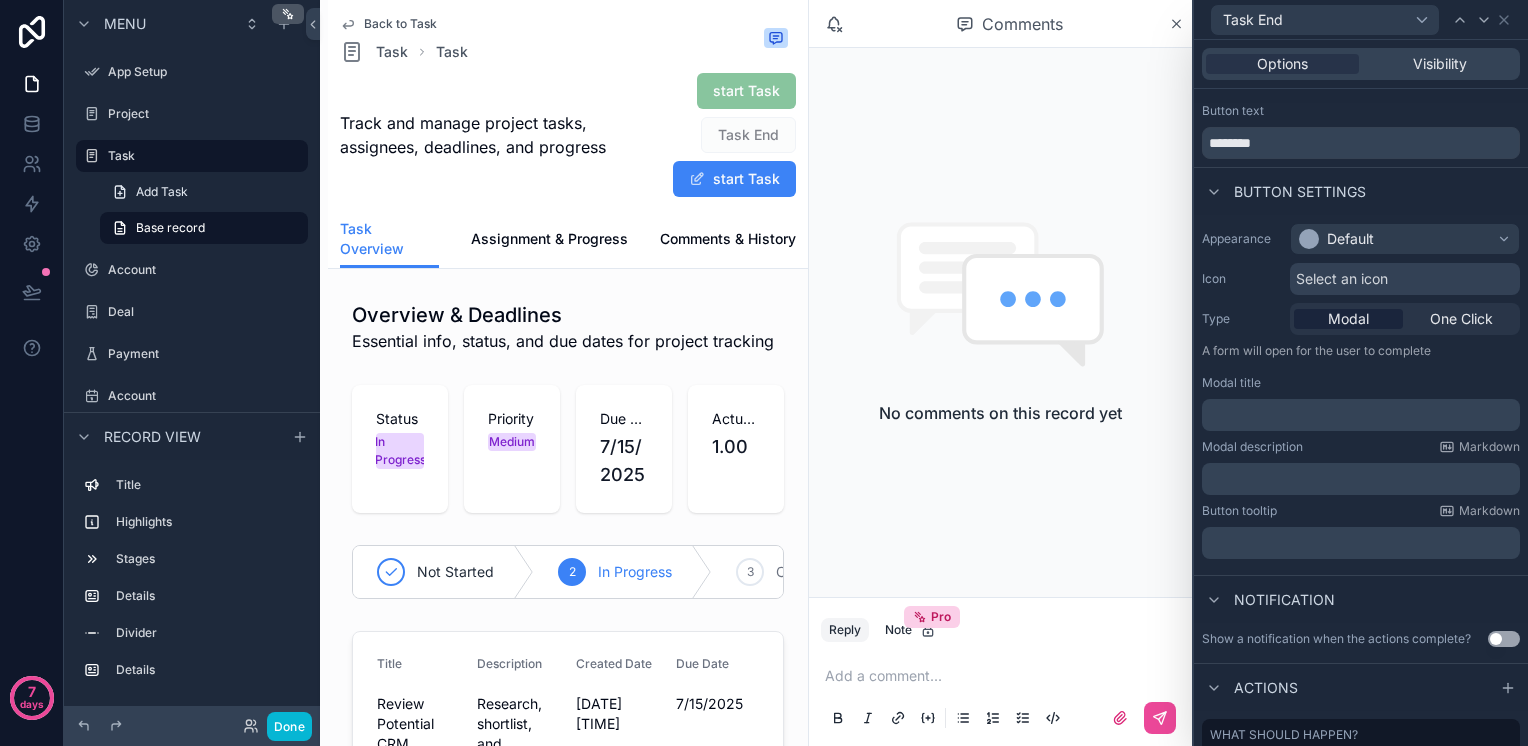 scroll, scrollTop: 137, scrollLeft: 0, axis: vertical 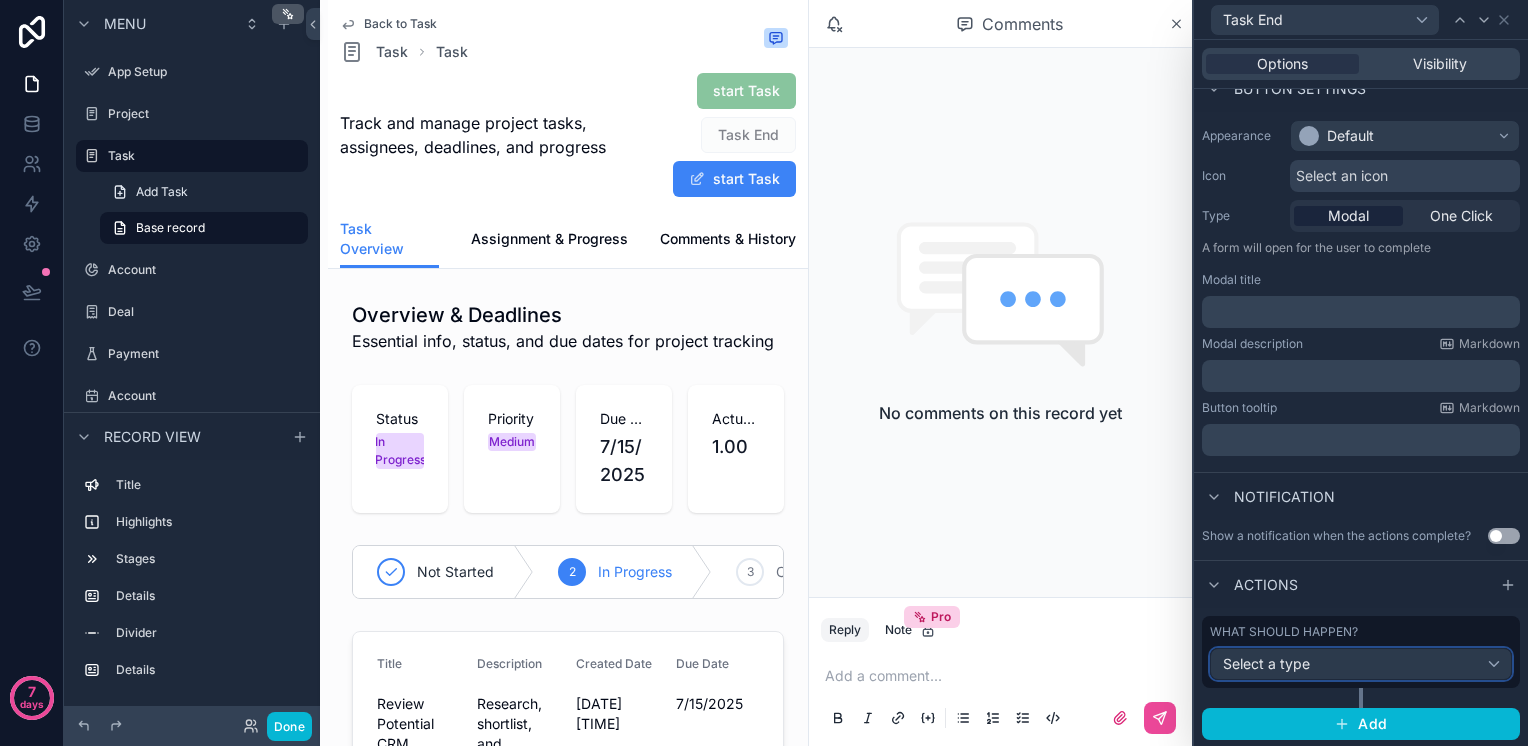 click on "Select a type" at bounding box center (1266, 663) 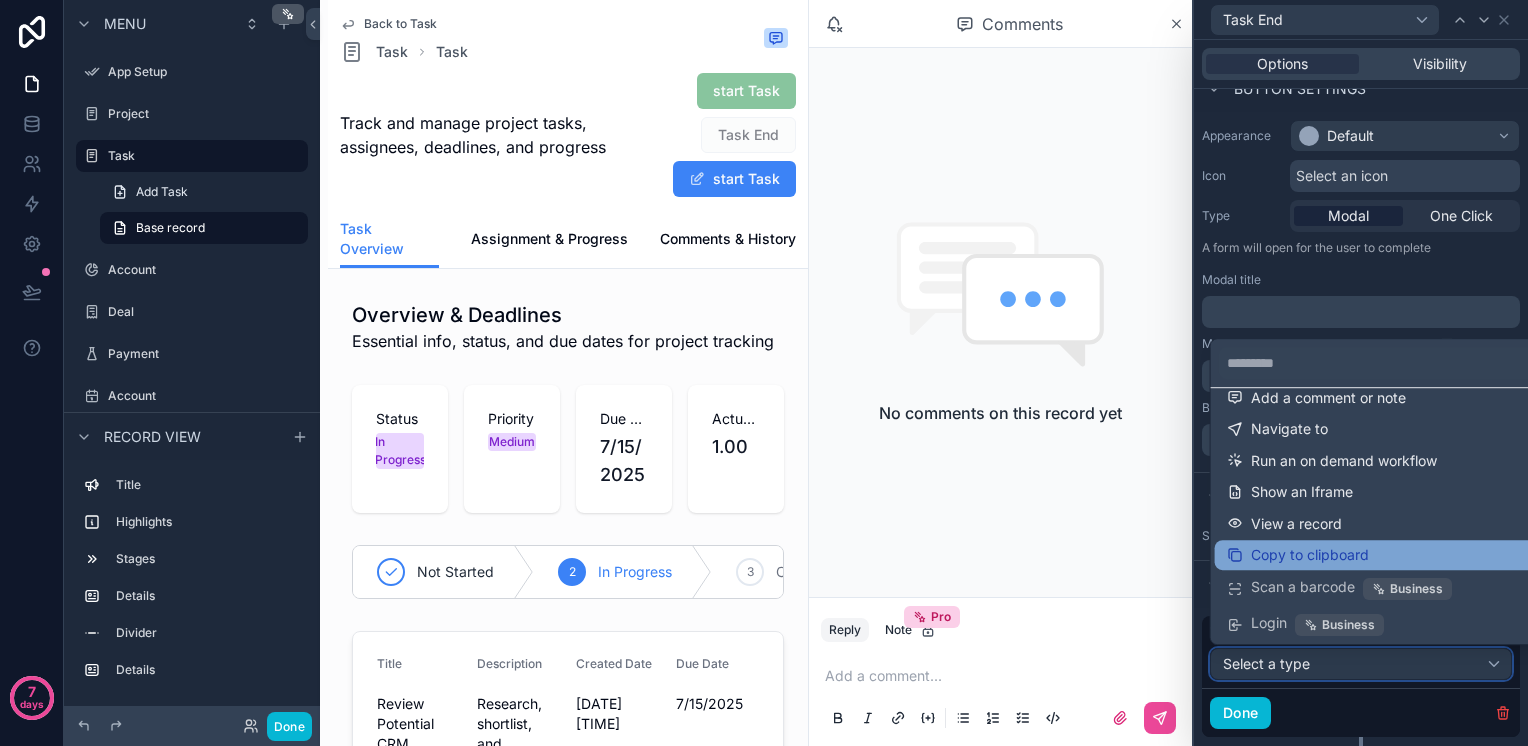 scroll, scrollTop: 0, scrollLeft: 0, axis: both 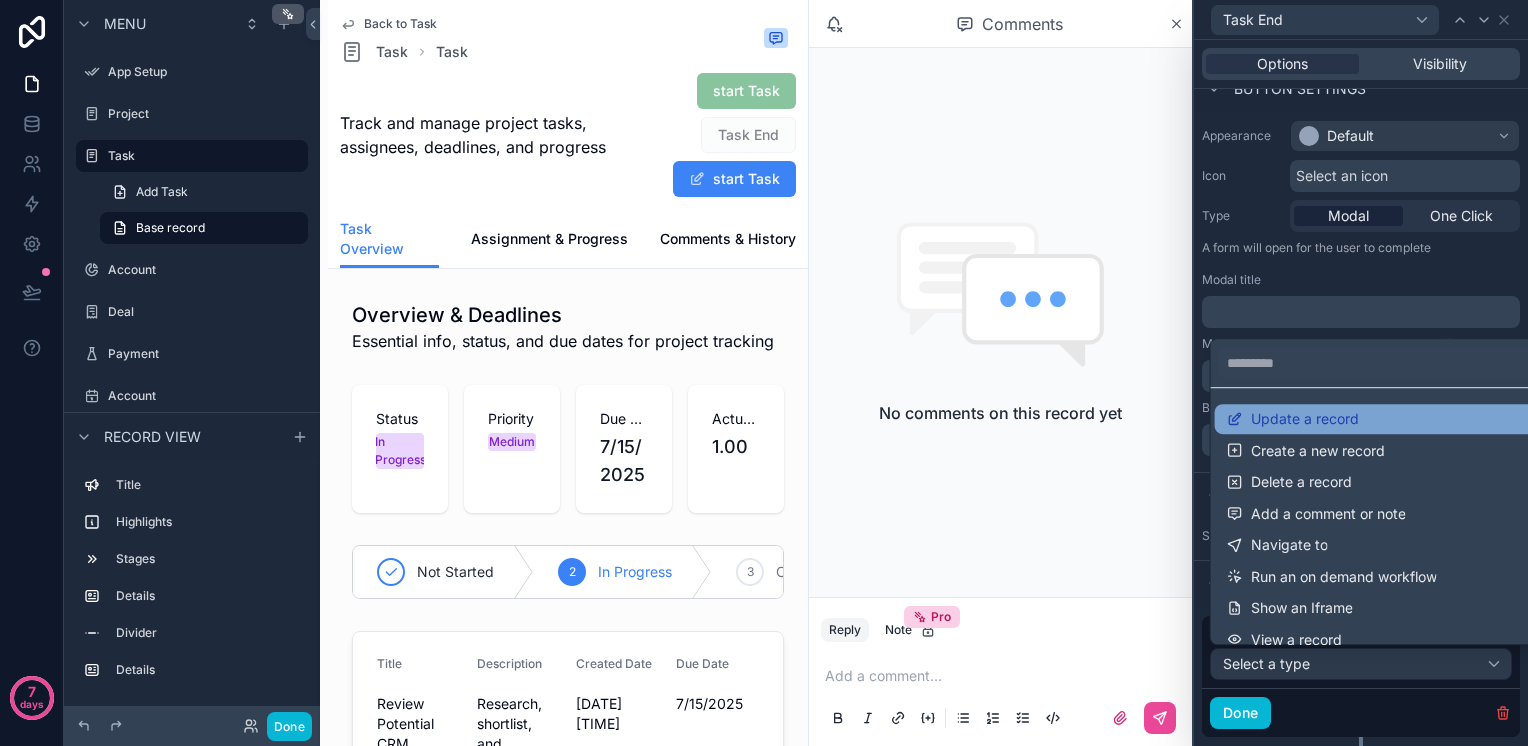 click on "Update a record" at bounding box center (1305, 419) 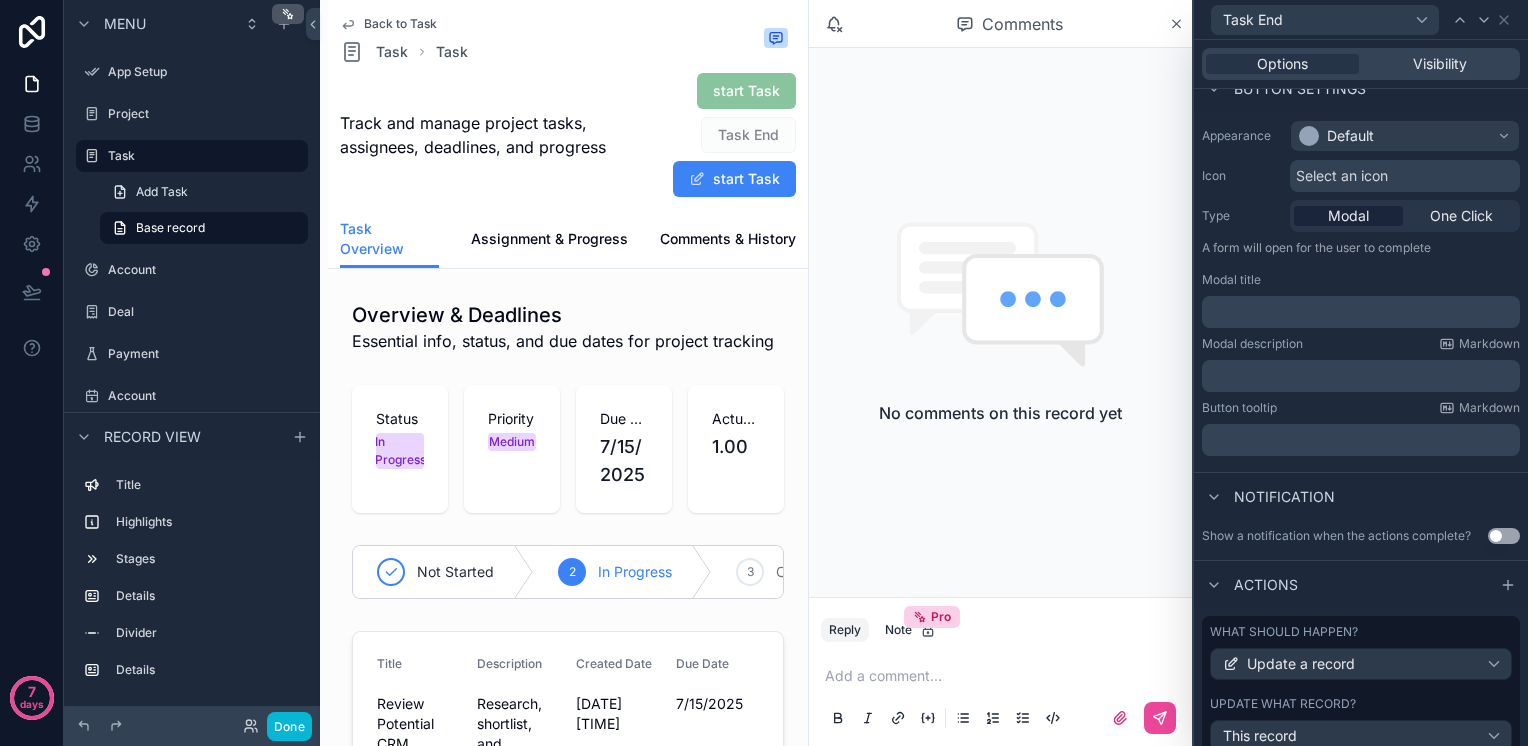 click on "﻿" at bounding box center (1361, 312) 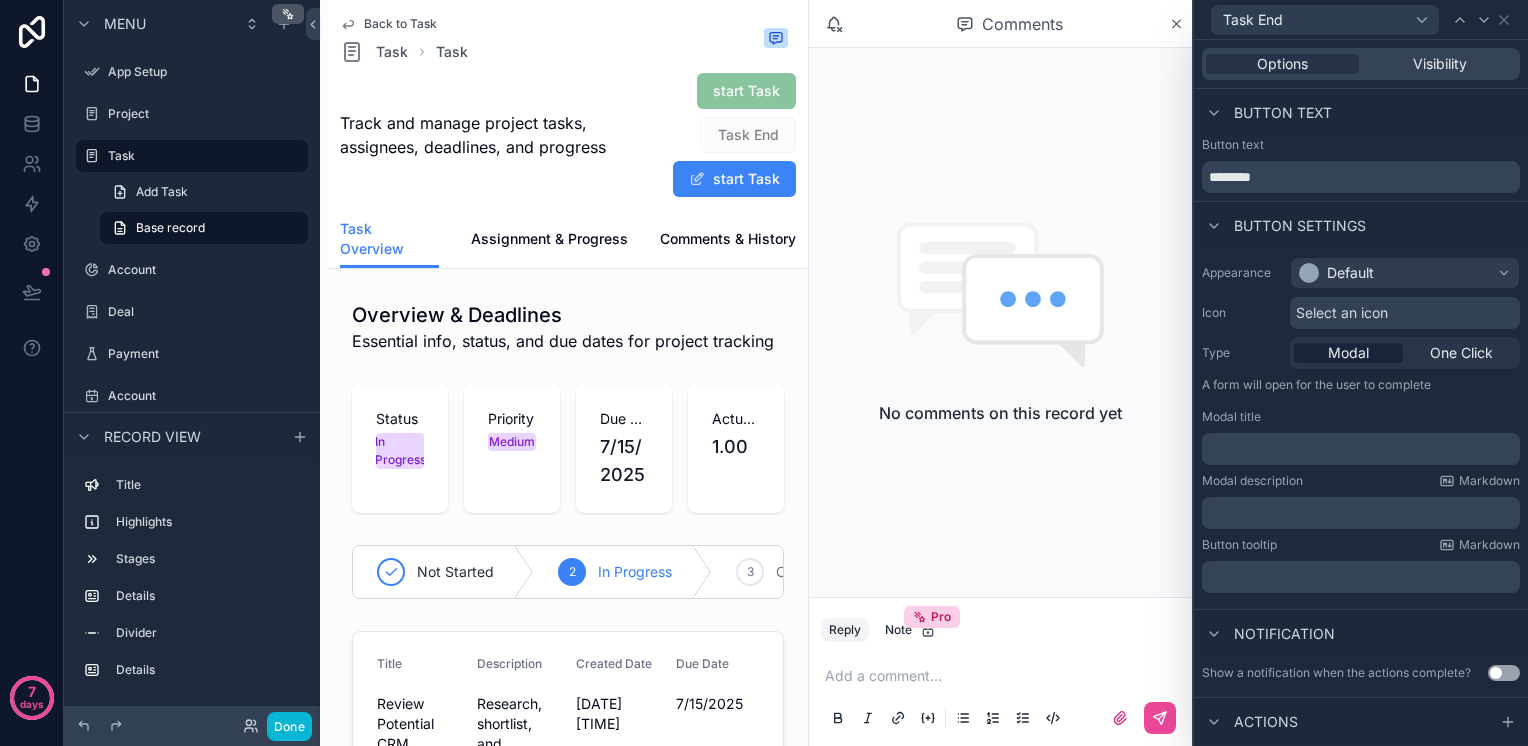 scroll, scrollTop: 630, scrollLeft: 0, axis: vertical 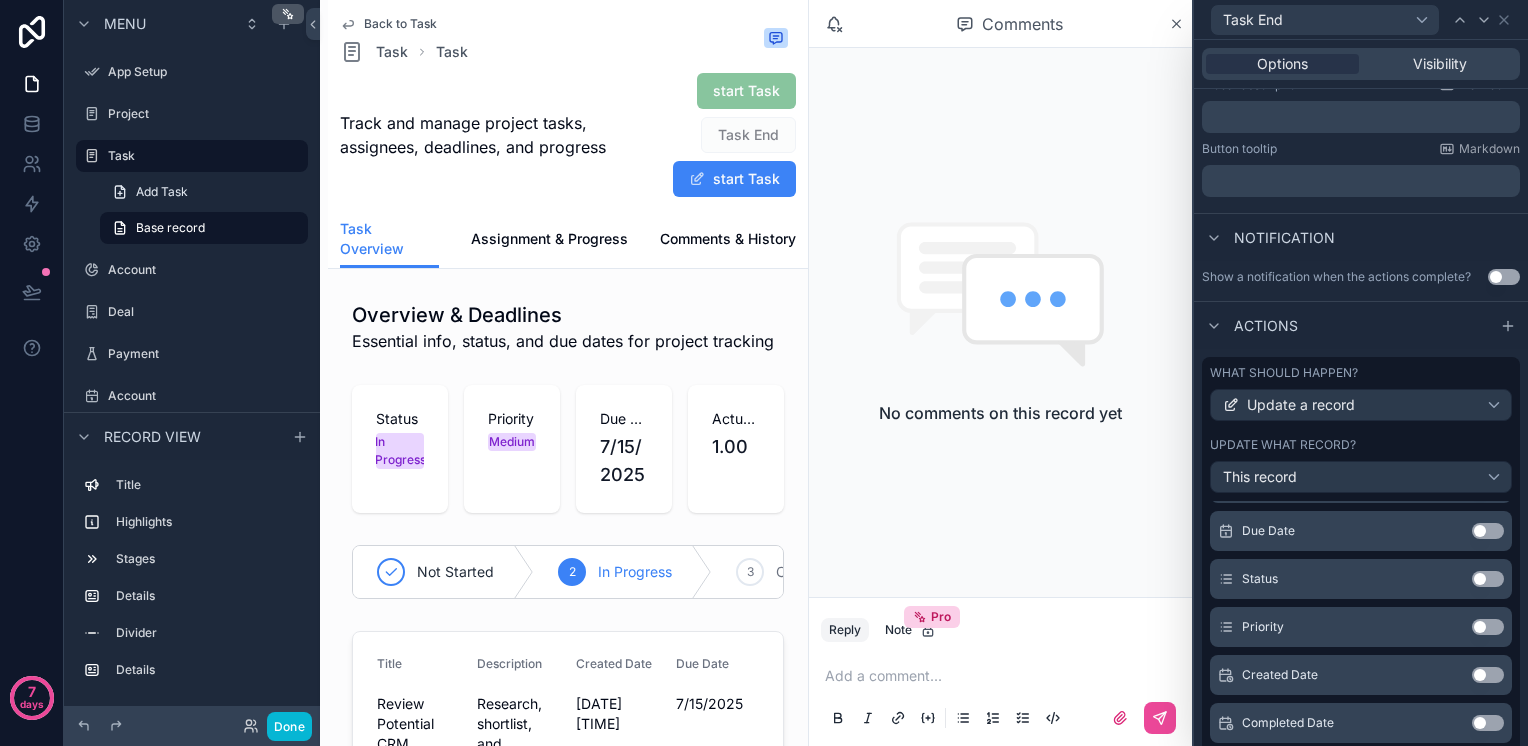 click on "Use setting" at bounding box center [1488, 579] 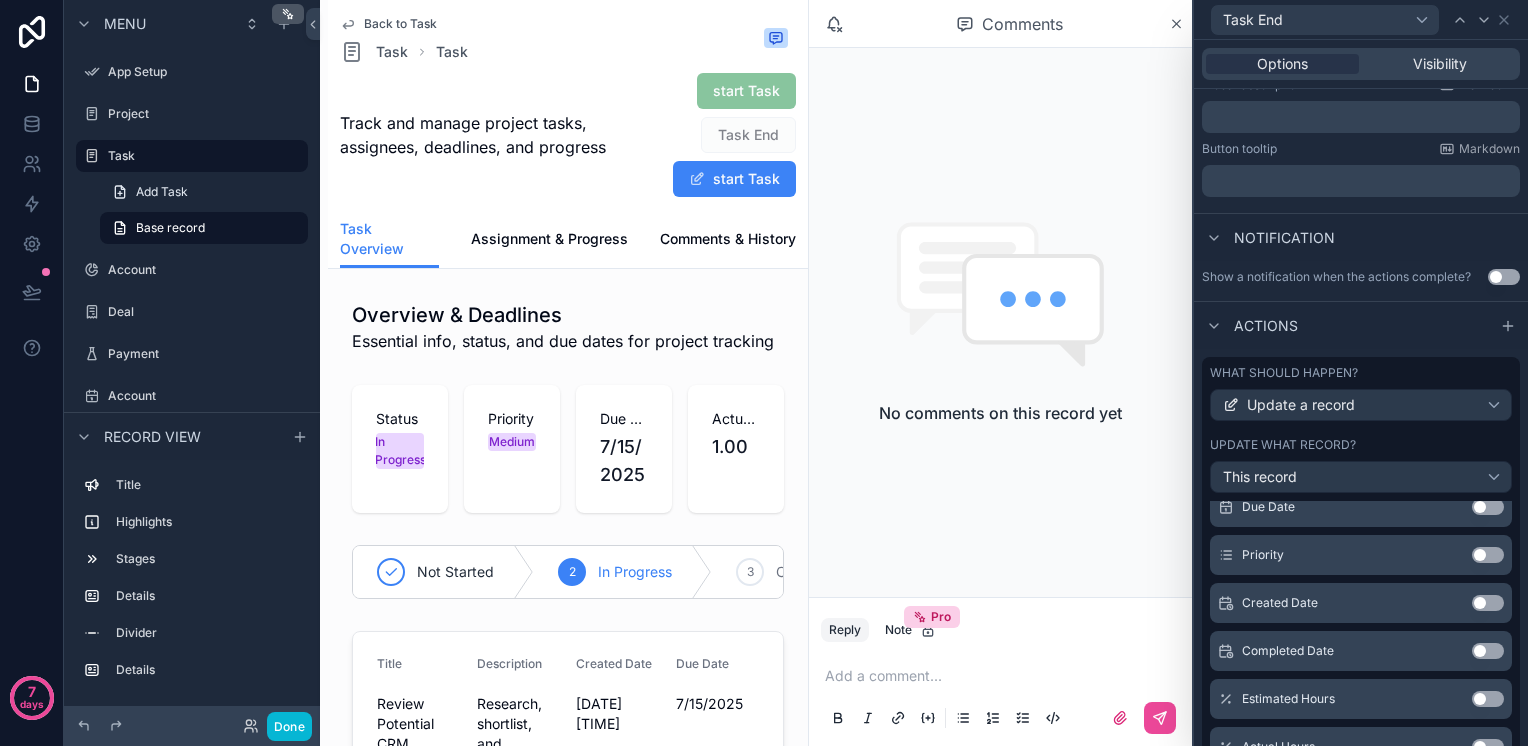 scroll, scrollTop: 544, scrollLeft: 0, axis: vertical 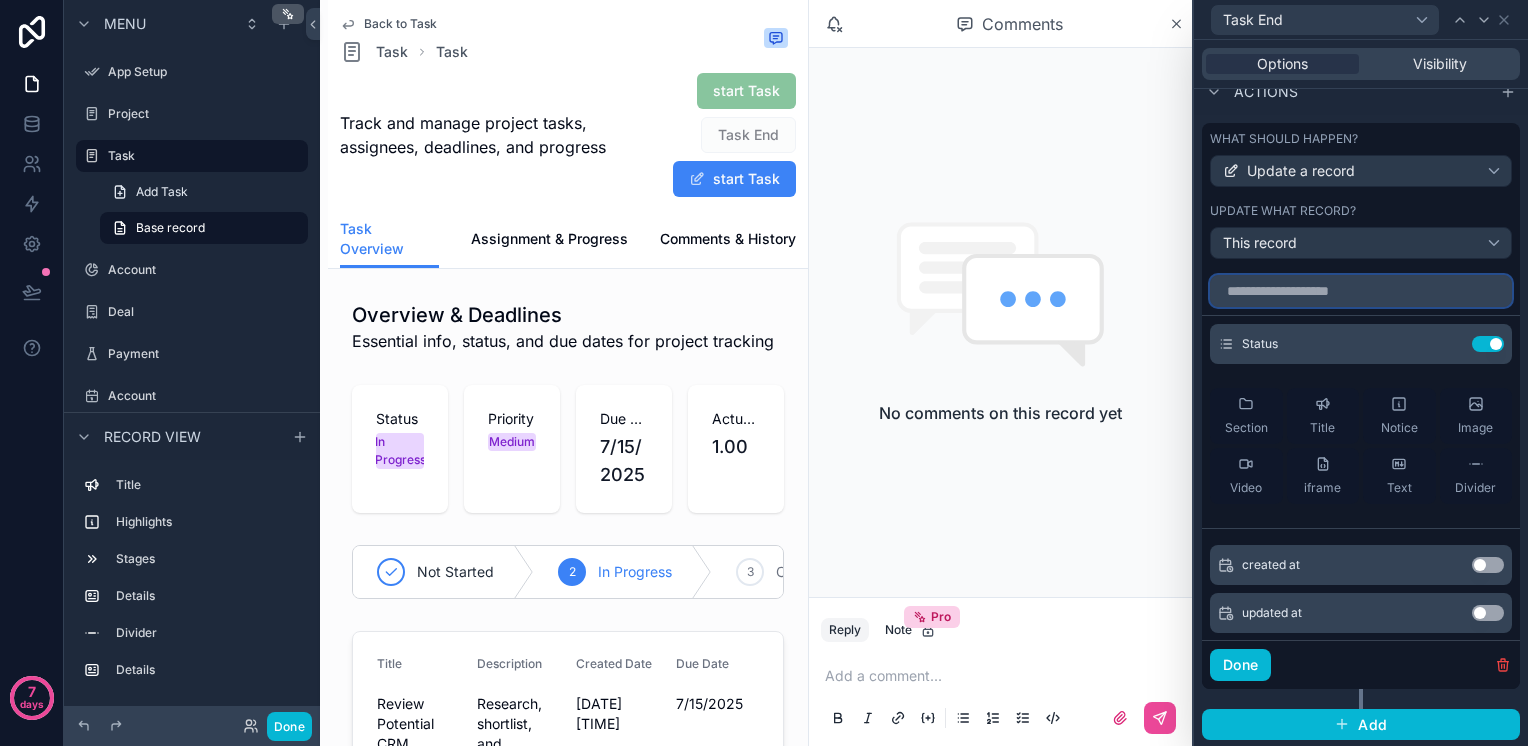 click at bounding box center [1361, 291] 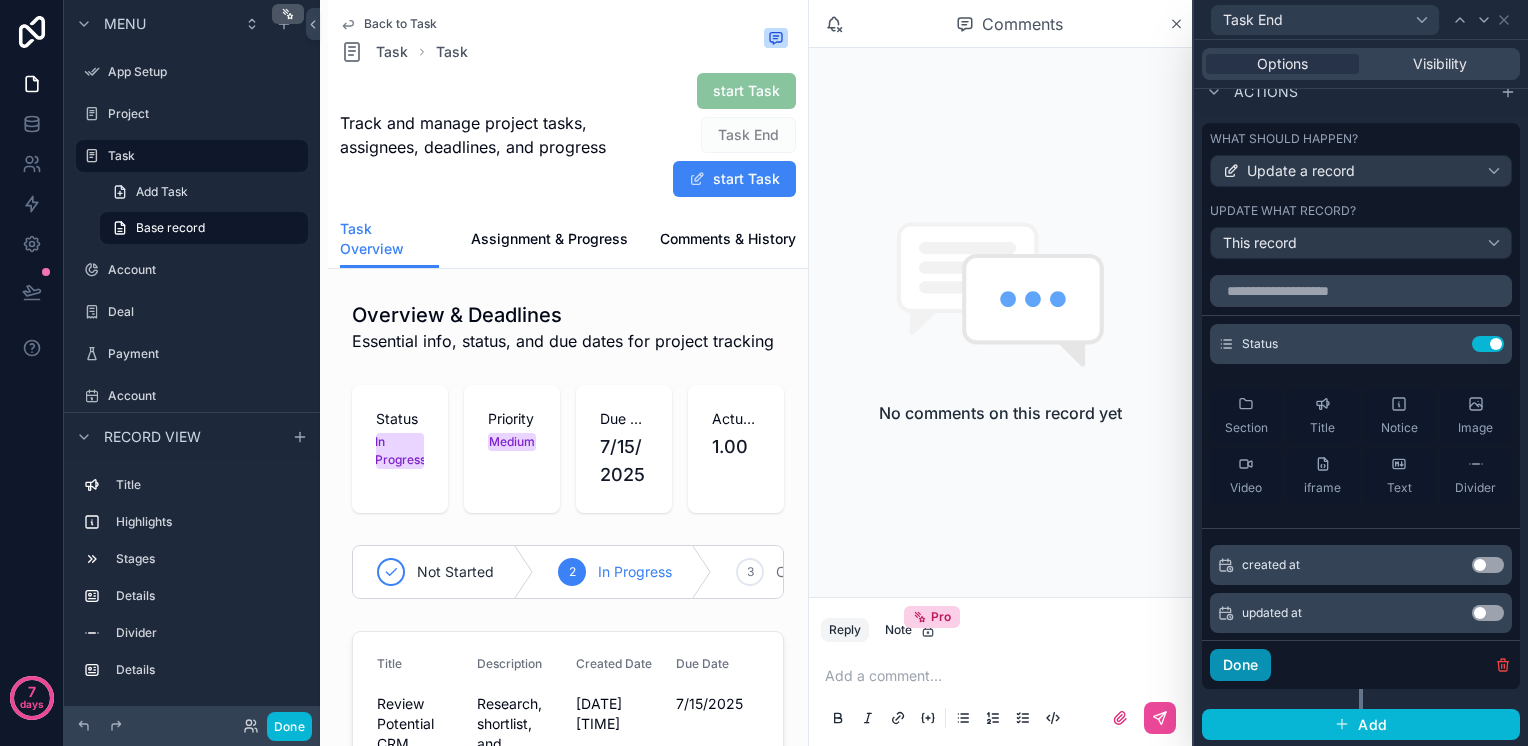 click on "Done" at bounding box center (1240, 665) 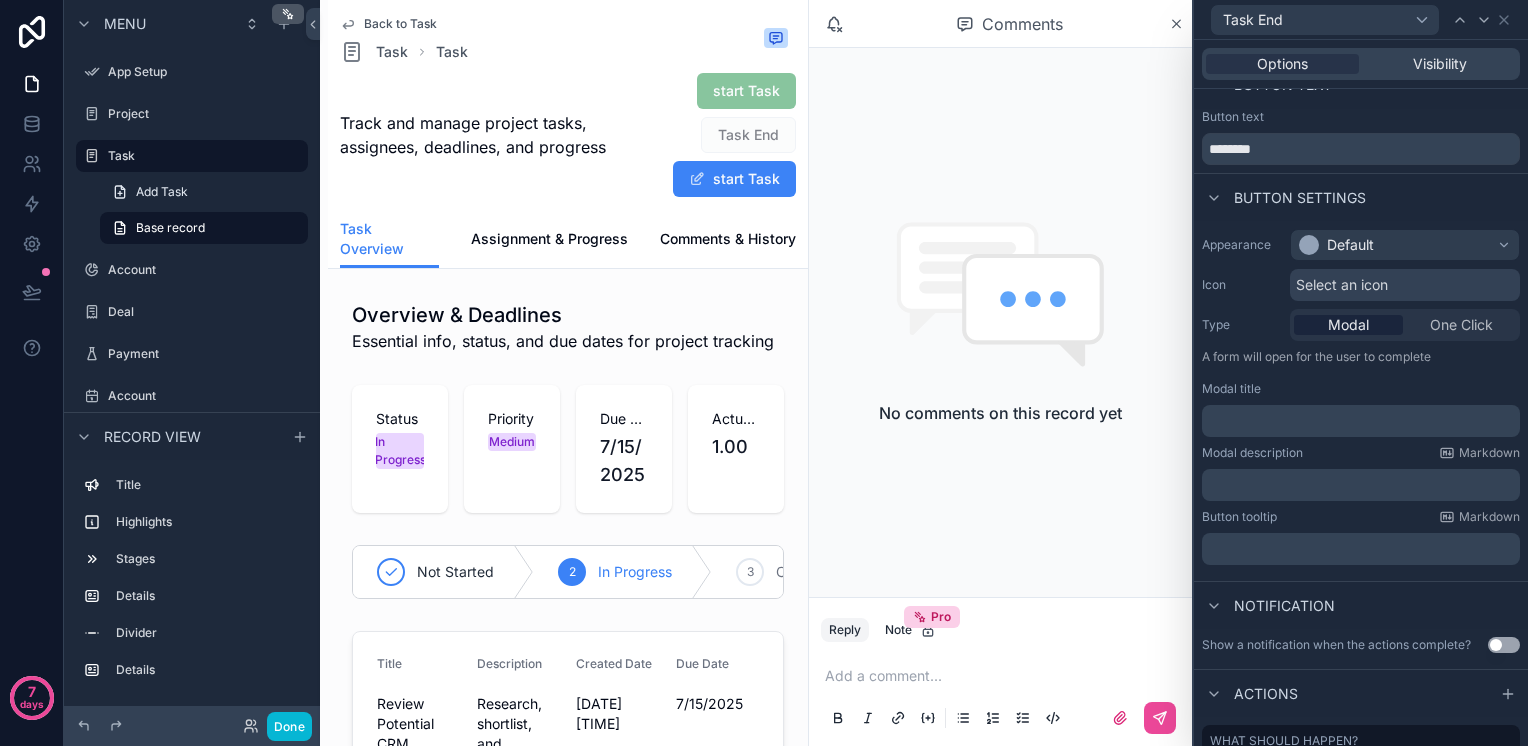 scroll, scrollTop: 0, scrollLeft: 0, axis: both 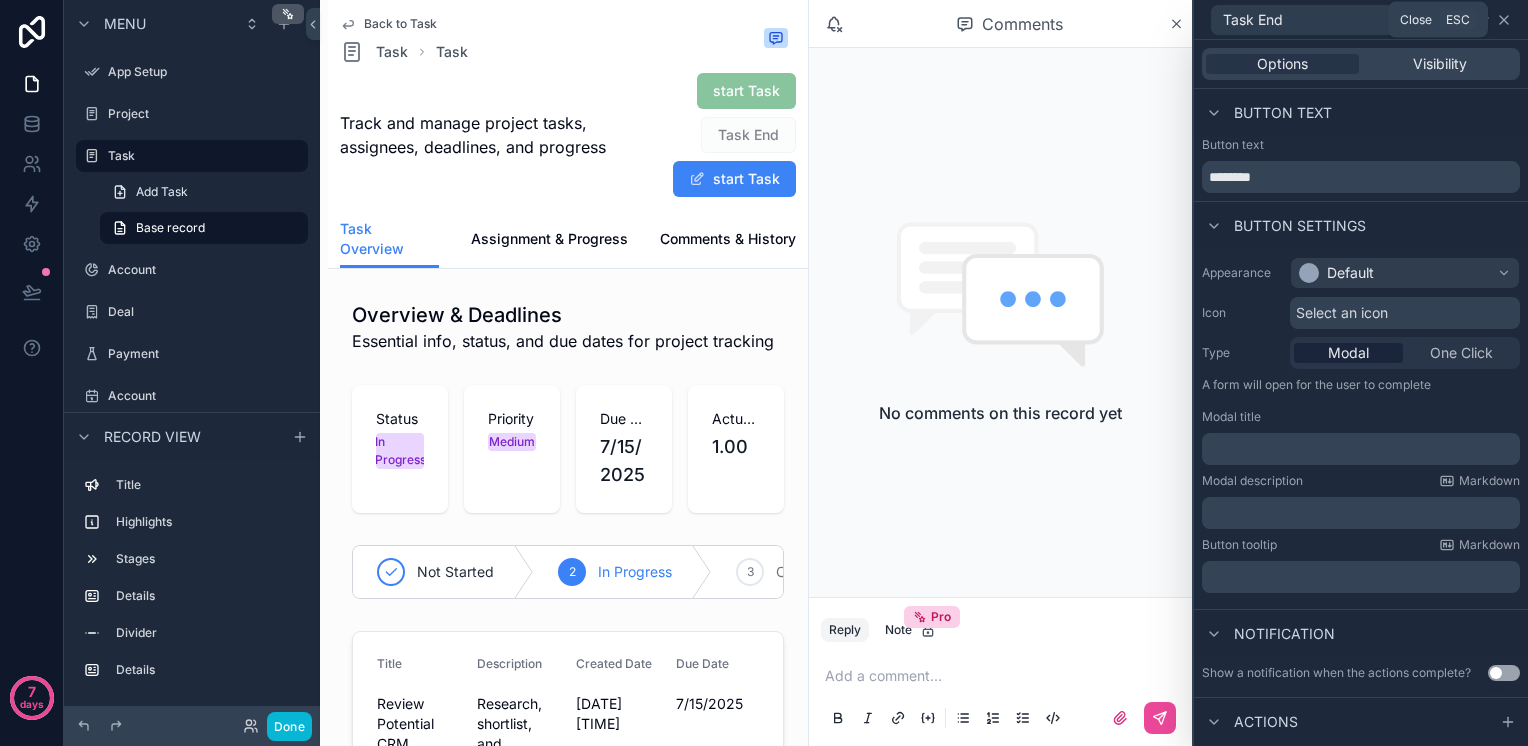 click 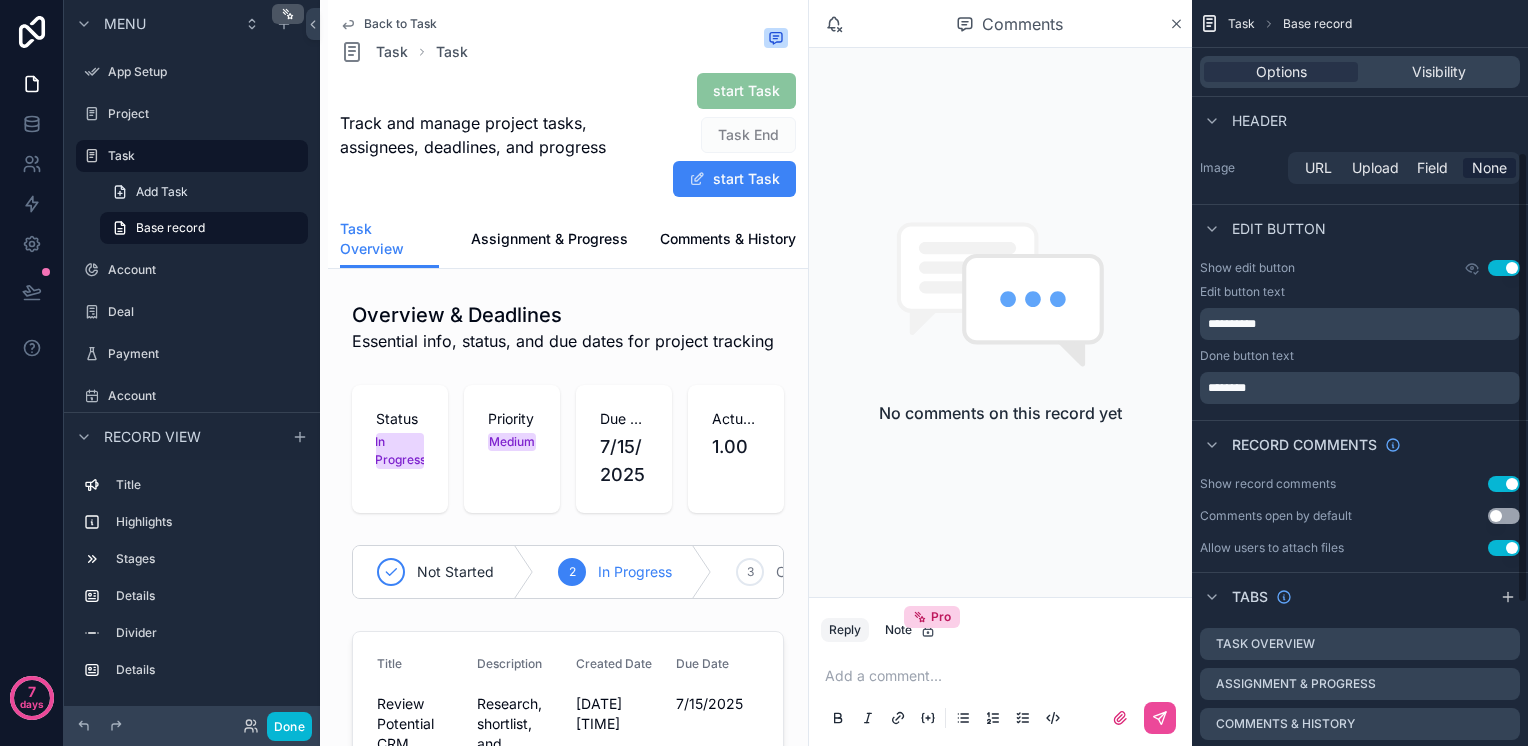 scroll, scrollTop: 252, scrollLeft: 0, axis: vertical 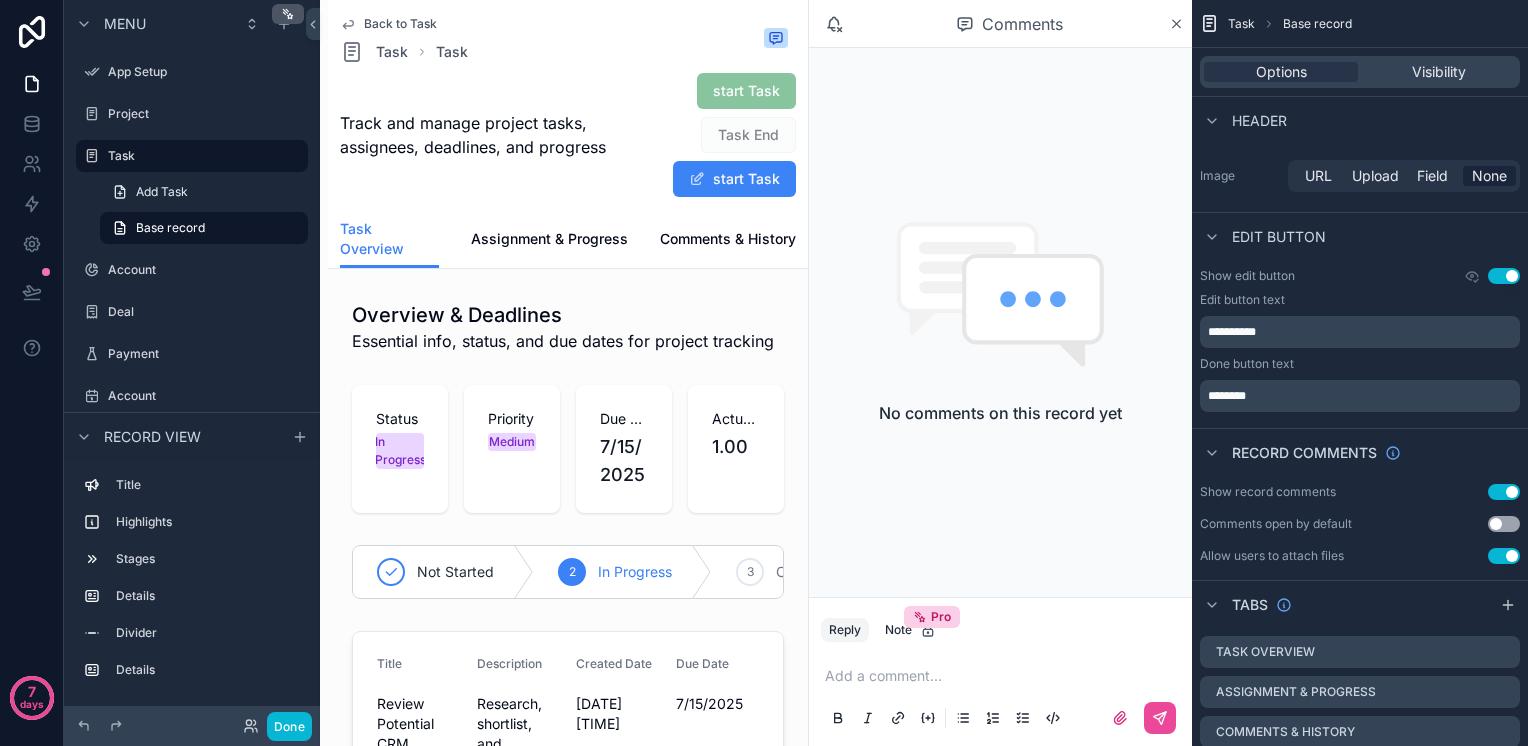 click on "Use setting" at bounding box center (1504, 276) 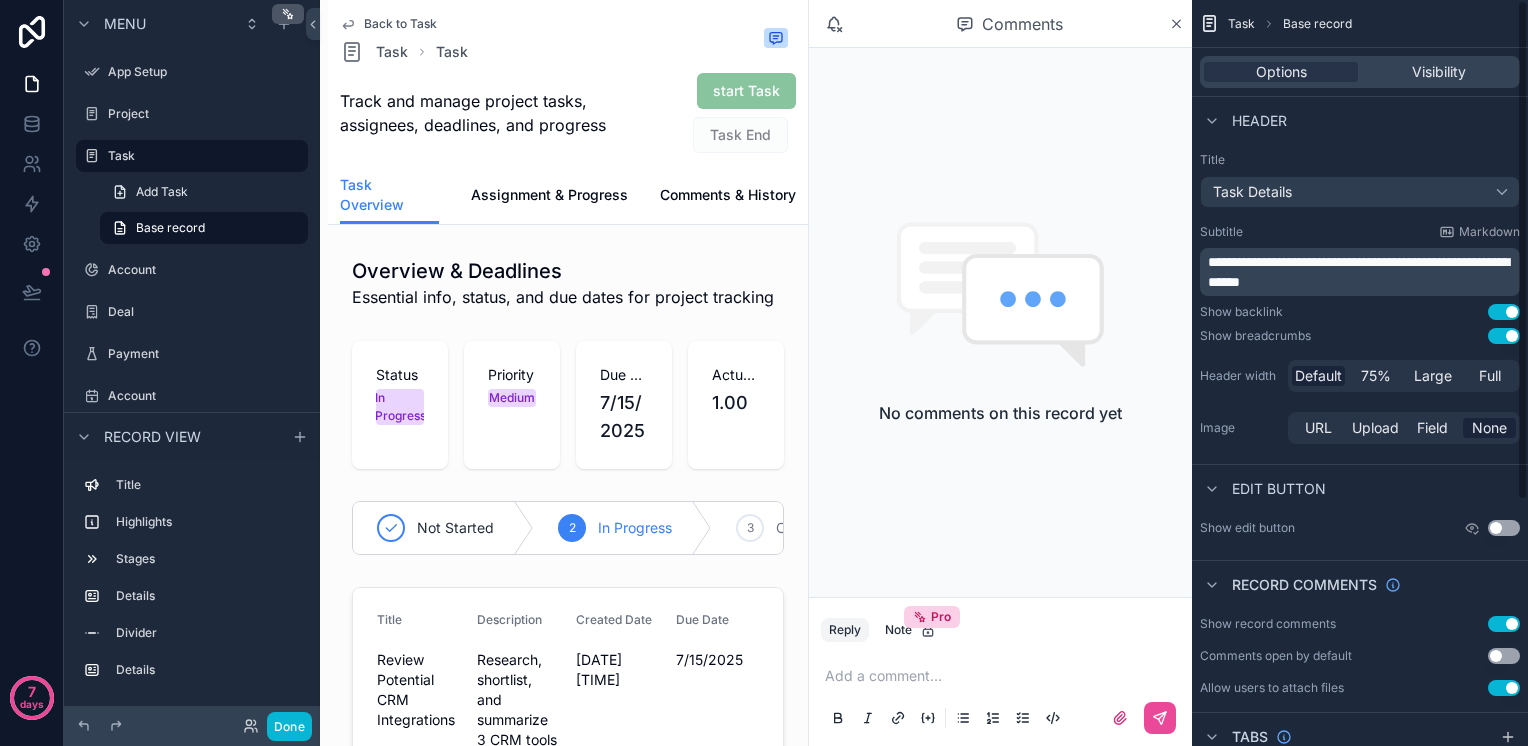 scroll, scrollTop: 365, scrollLeft: 0, axis: vertical 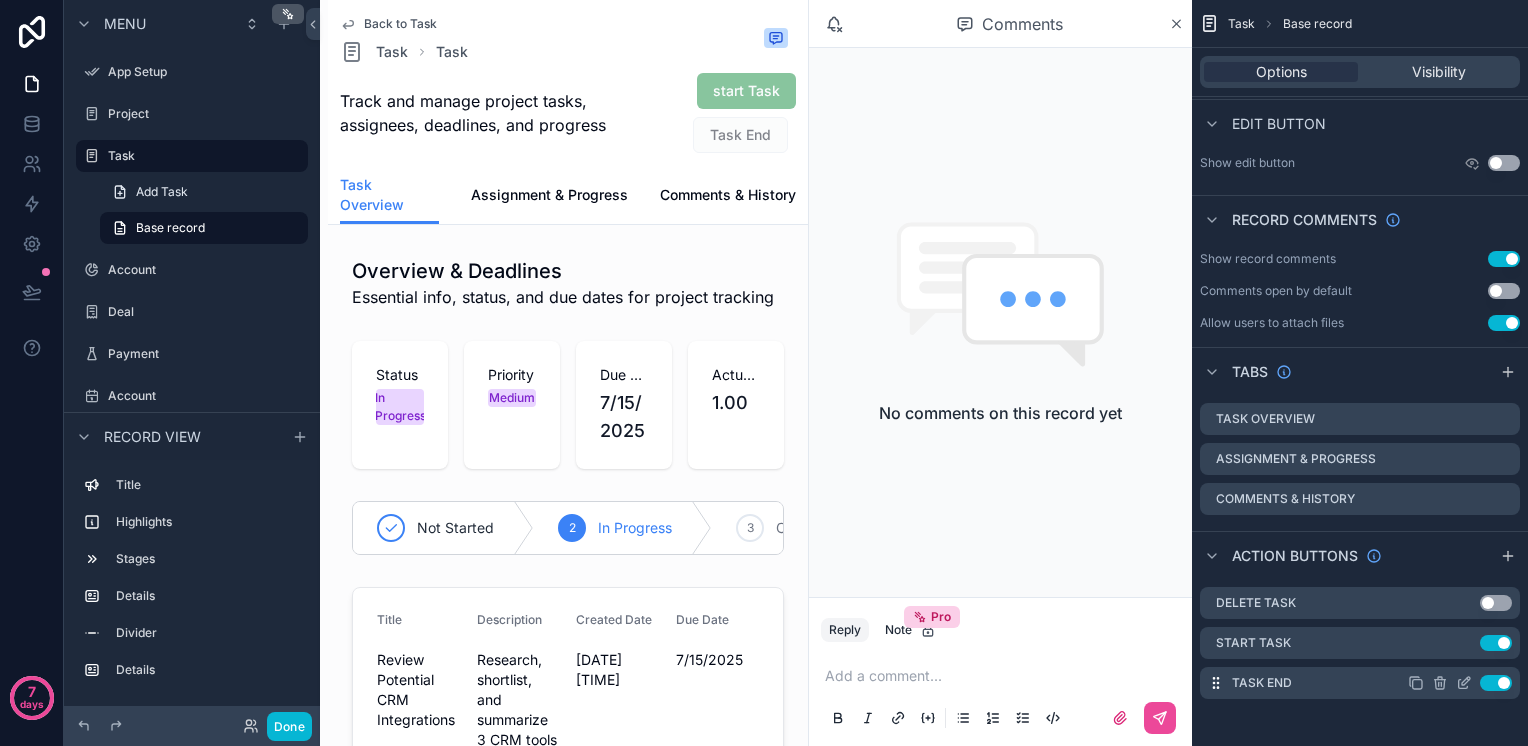 click on "Task End Use setting" at bounding box center [1360, 683] 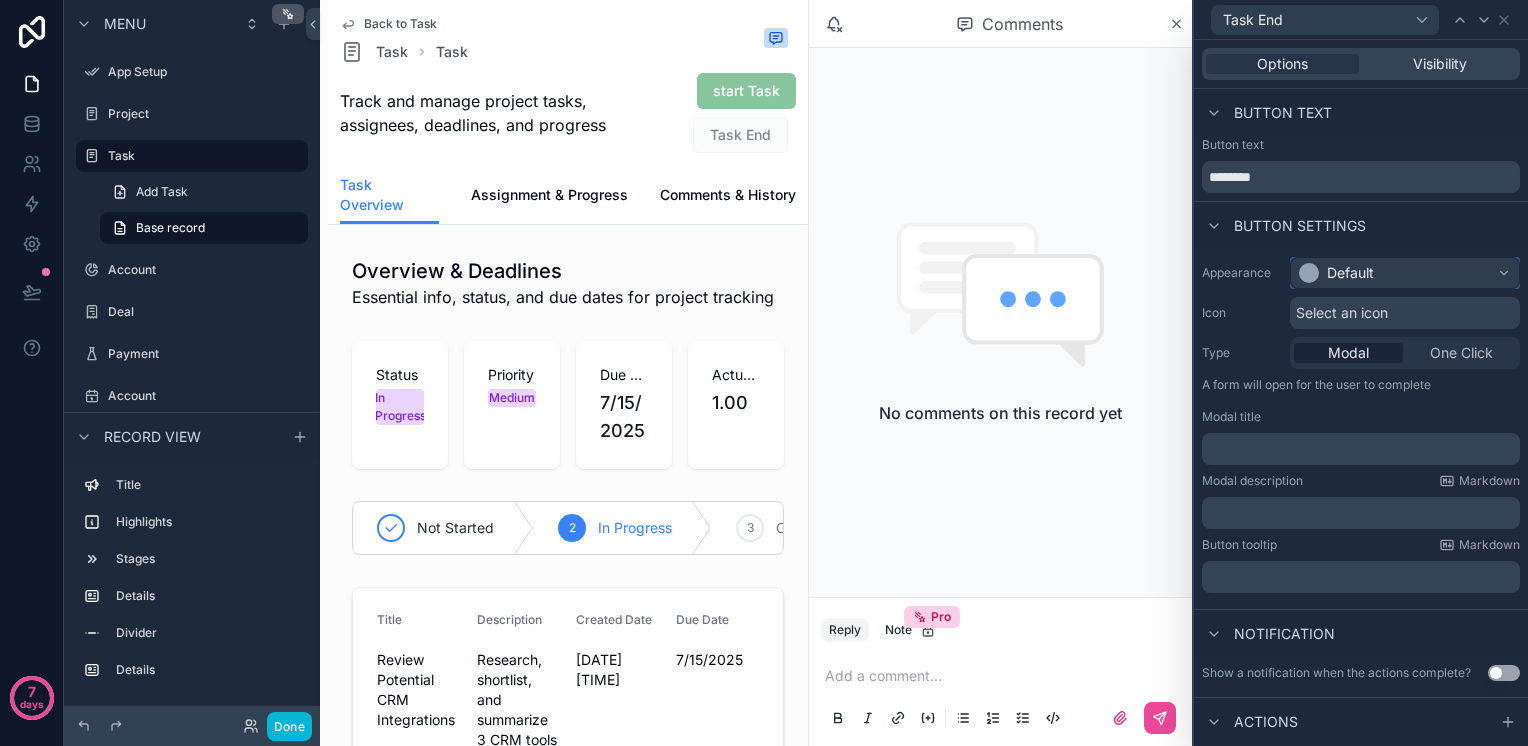click on "Default" at bounding box center (1350, 273) 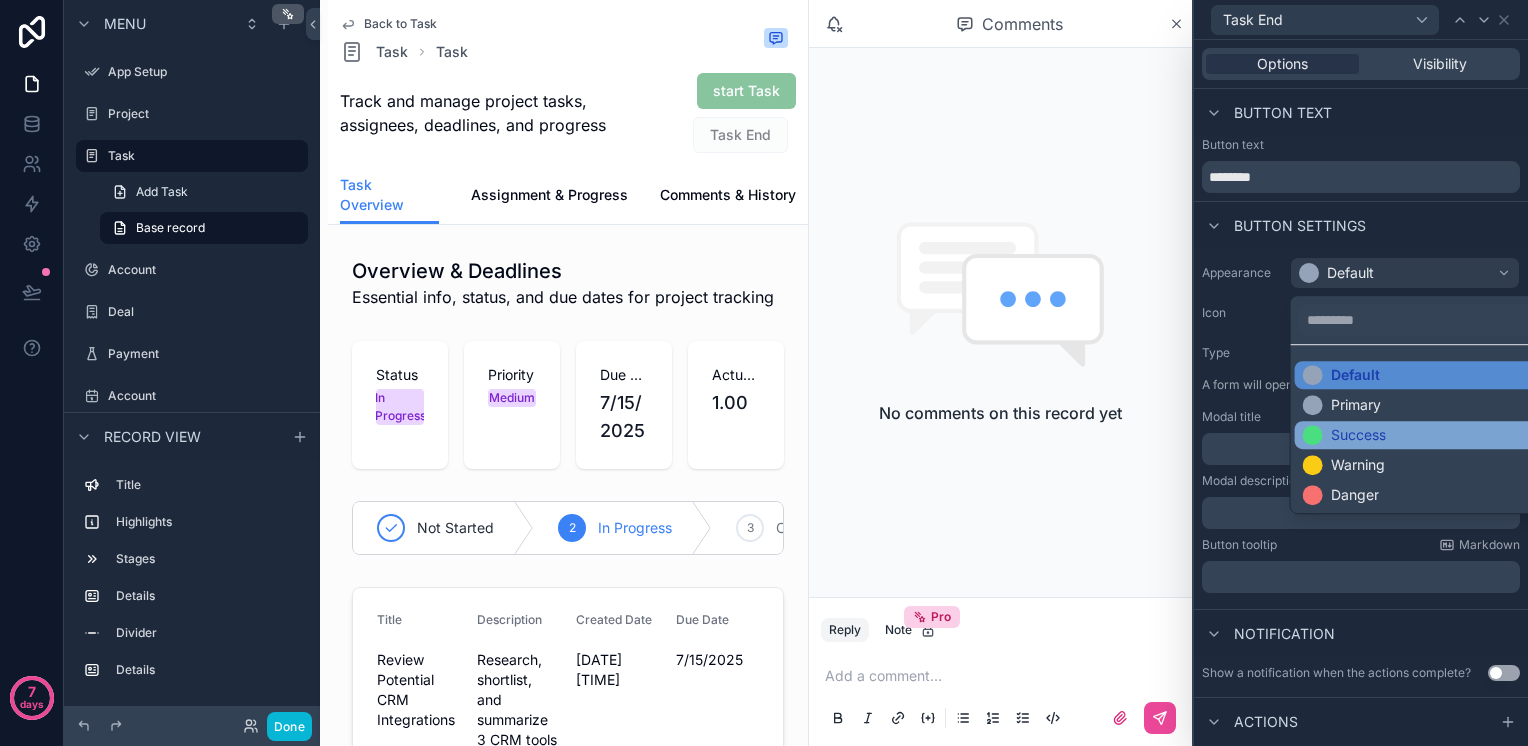 click on "Success" at bounding box center (1358, 435) 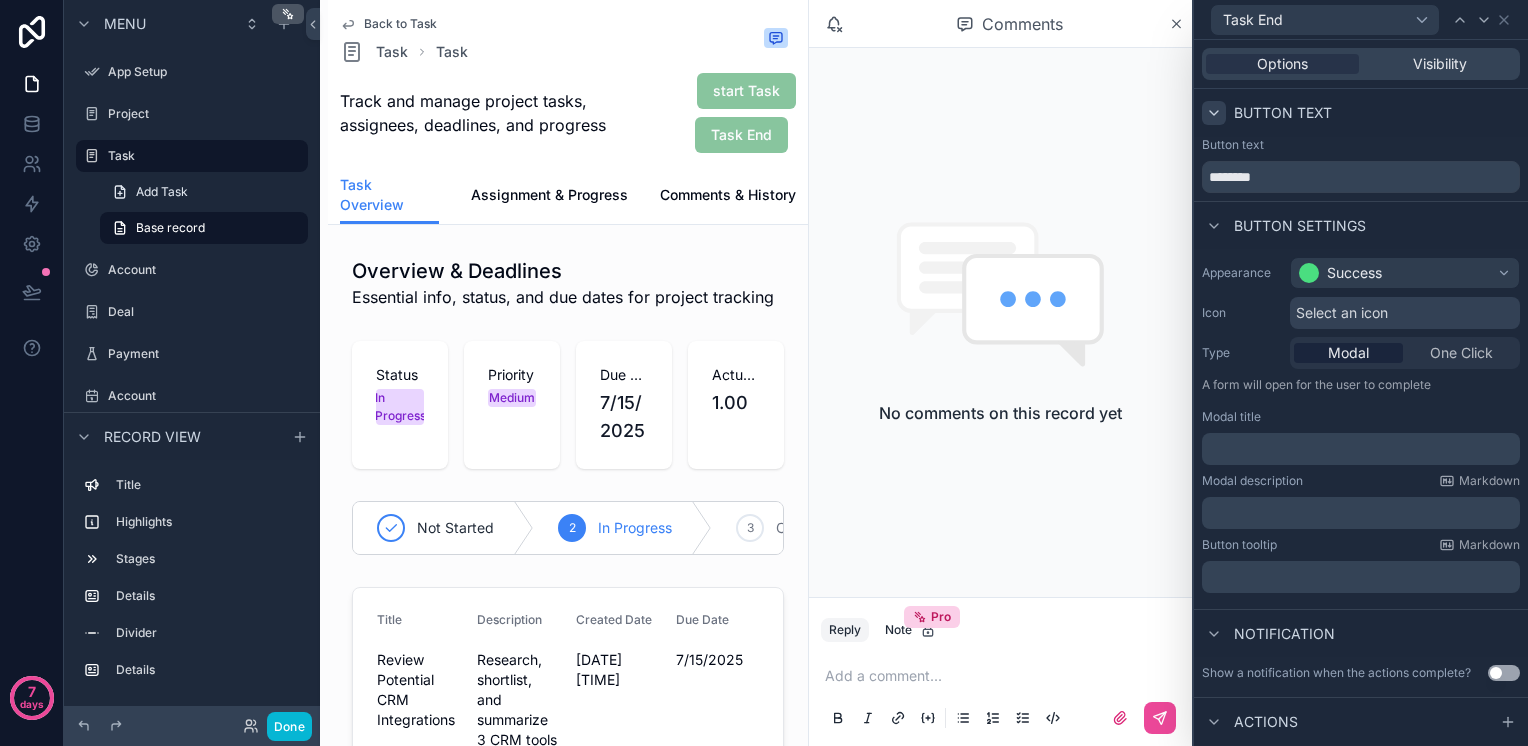 click 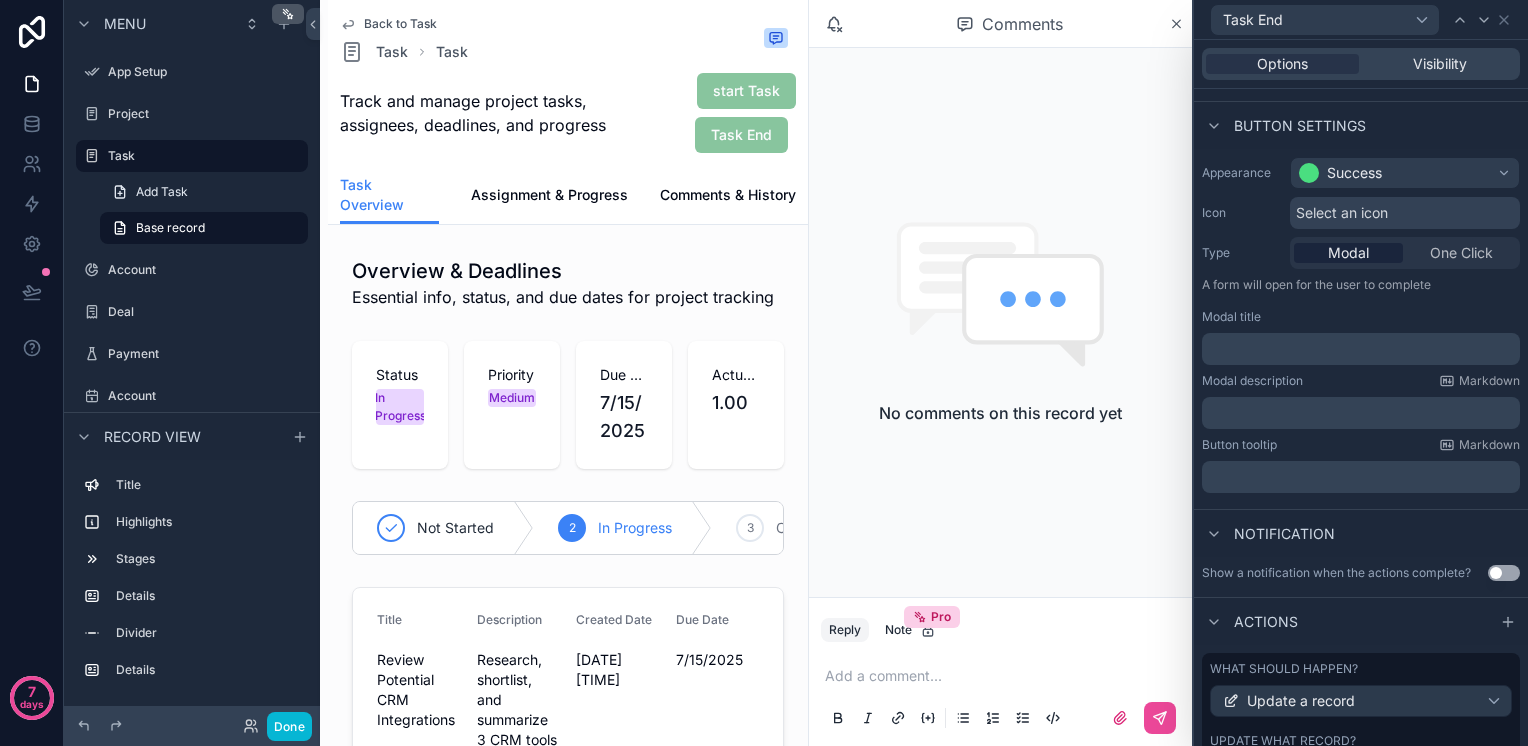 scroll, scrollTop: 0, scrollLeft: 0, axis: both 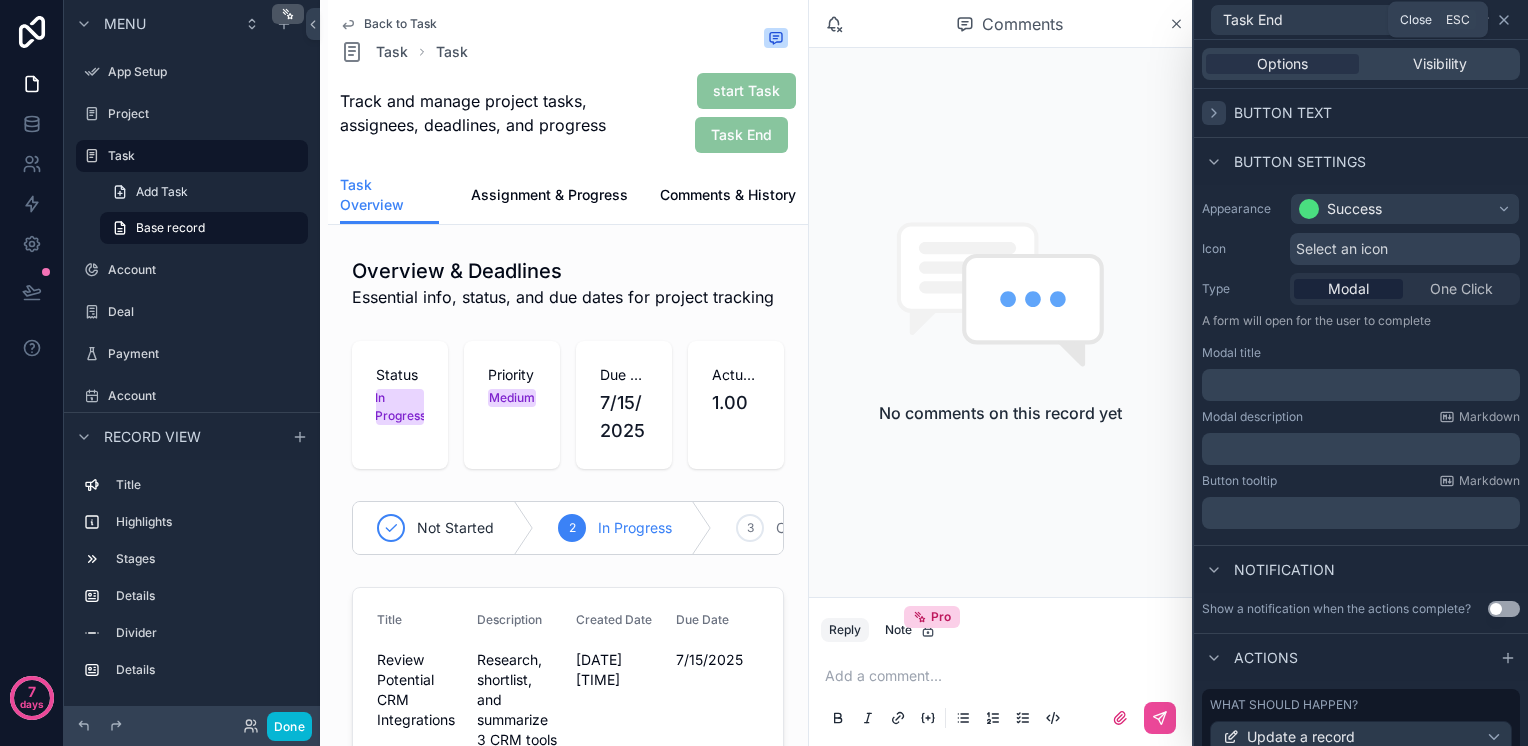 click 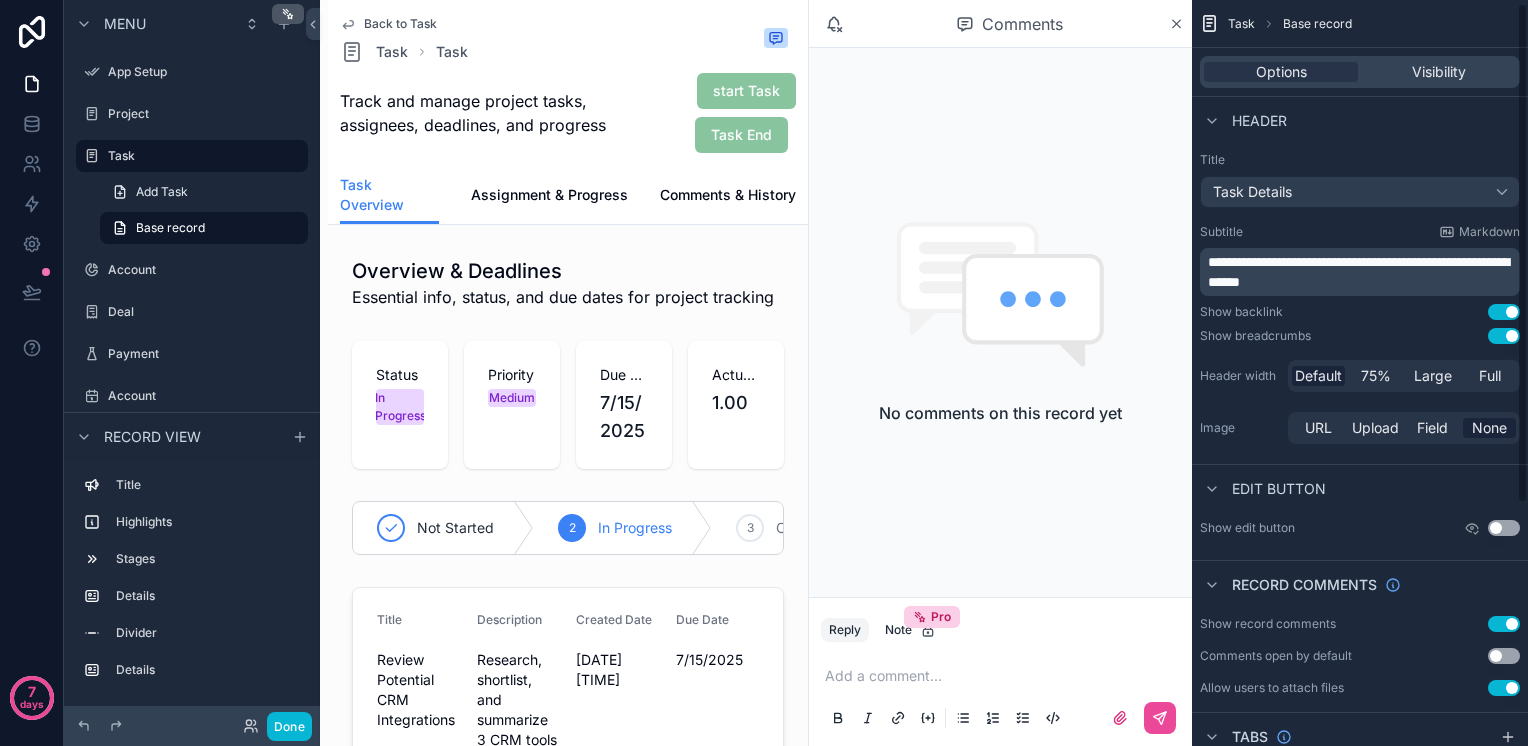 scroll, scrollTop: 365, scrollLeft: 0, axis: vertical 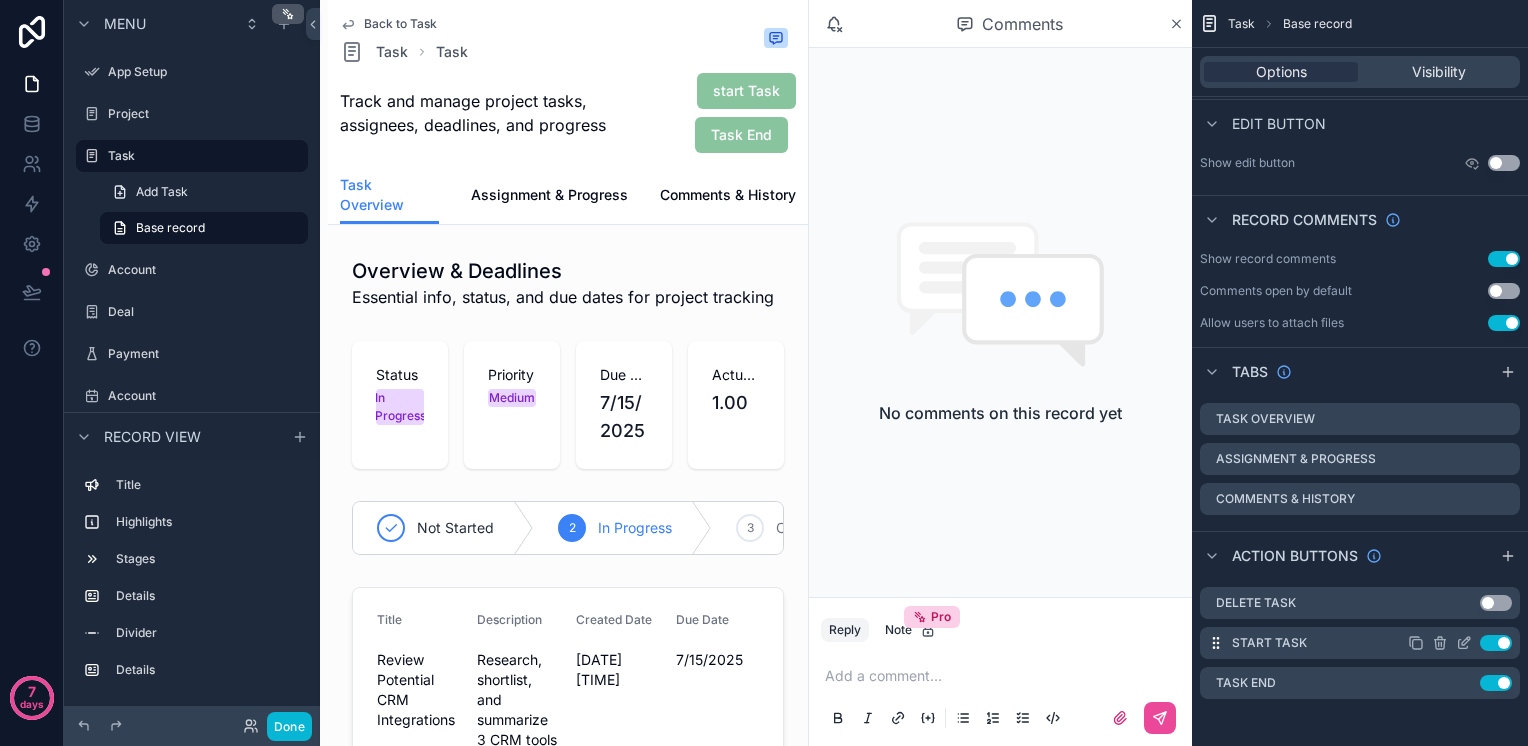 click on "start Task Use setting" at bounding box center [1360, 643] 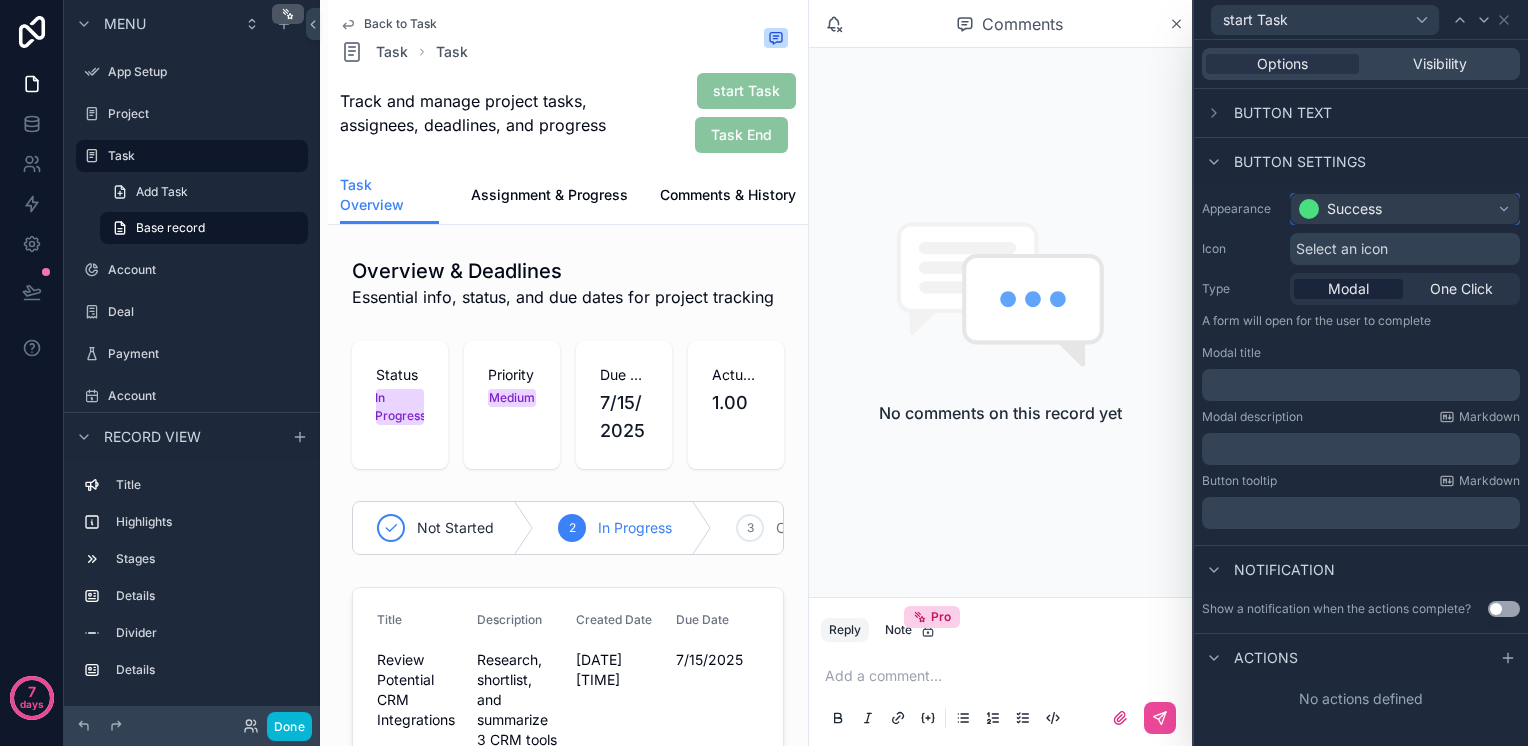 click on "Success" at bounding box center (1405, 209) 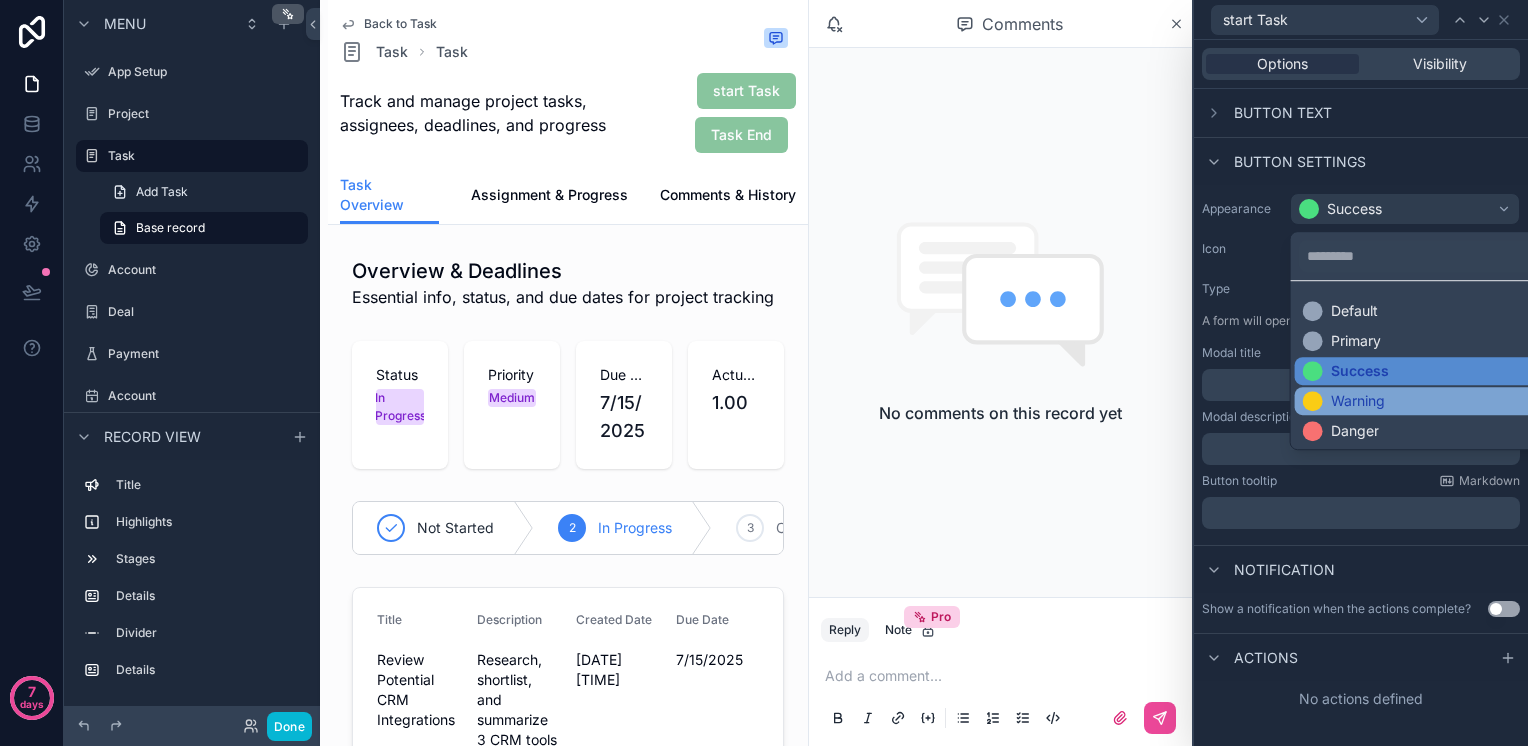 click on "Warning" at bounding box center [1429, 401] 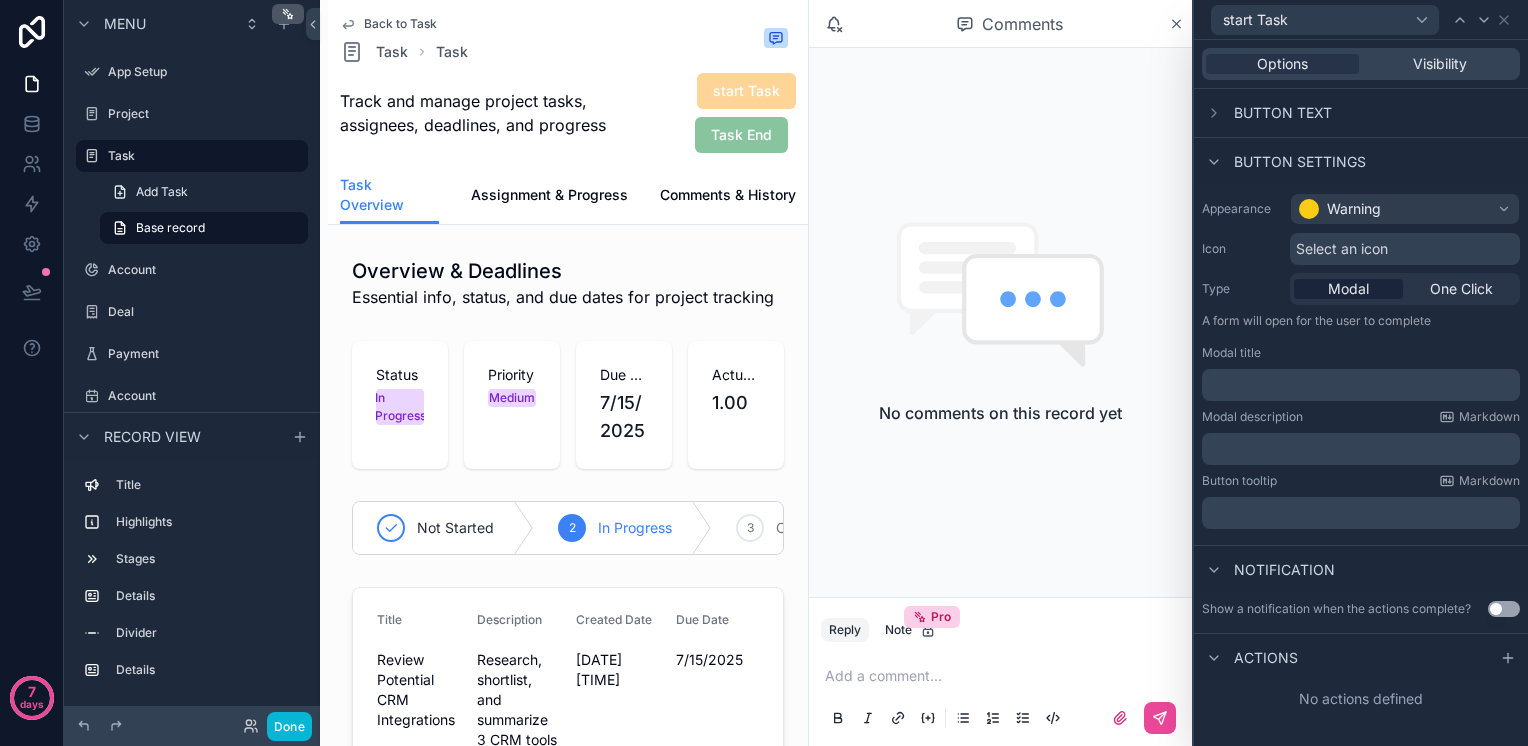click on "Button settings" at bounding box center (1361, 161) 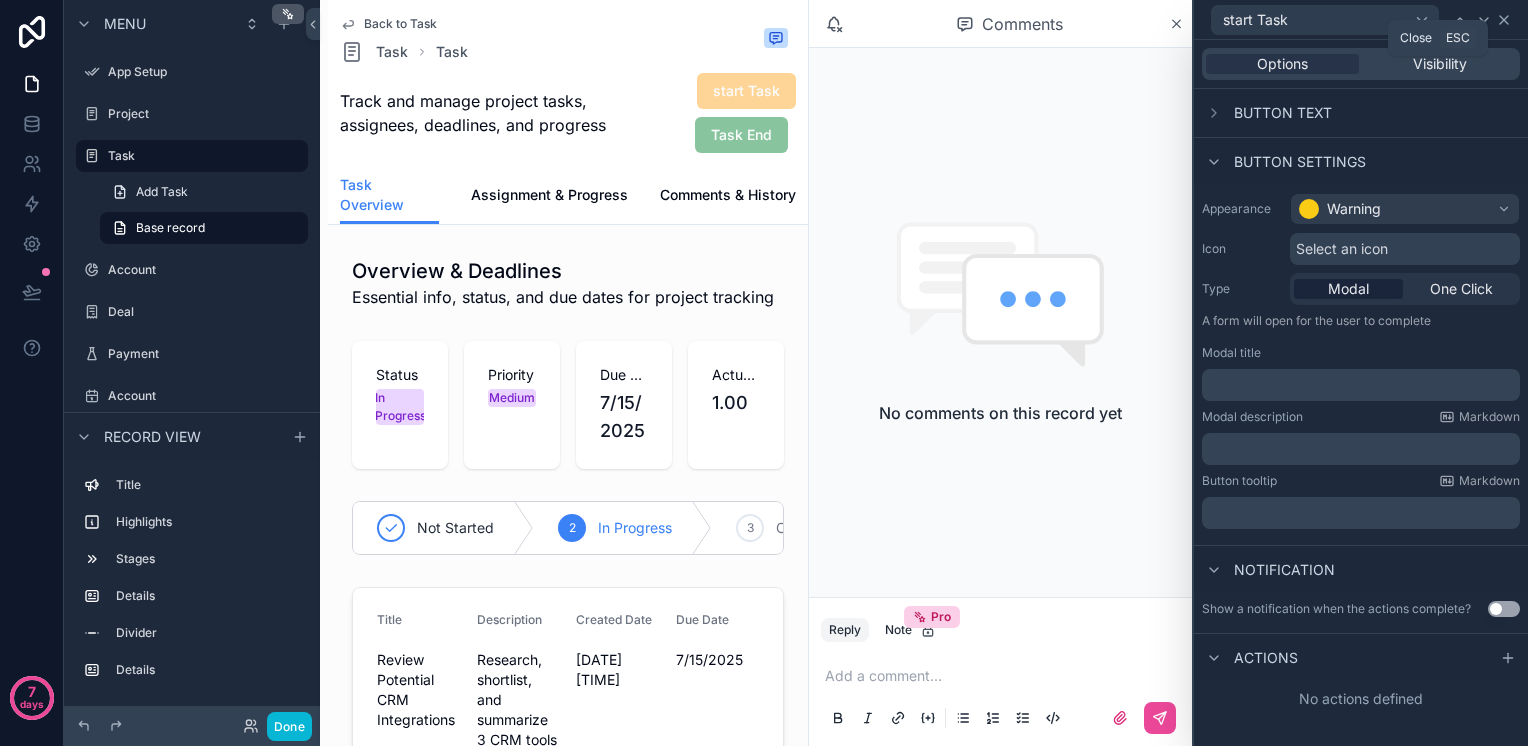 click 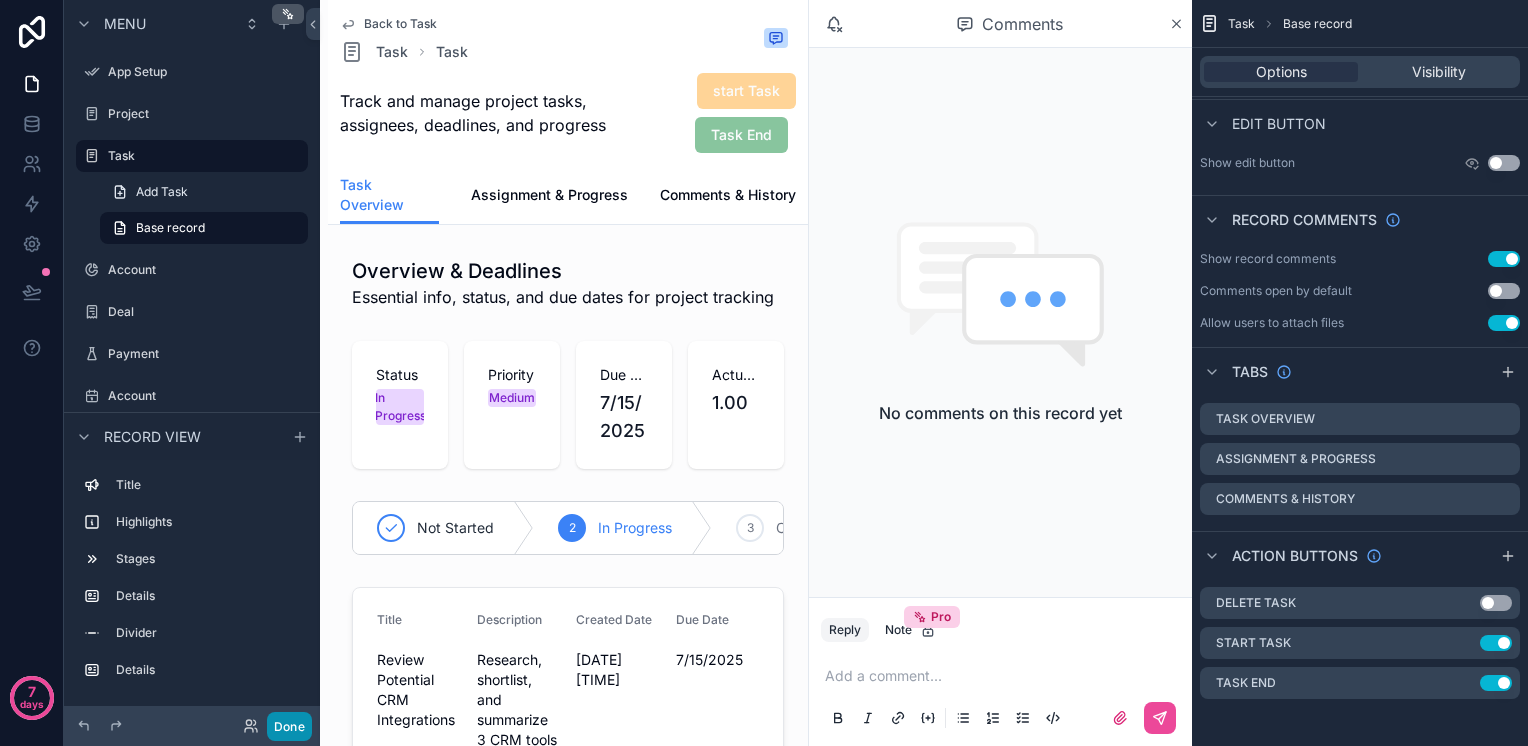 click on "Done" at bounding box center (289, 726) 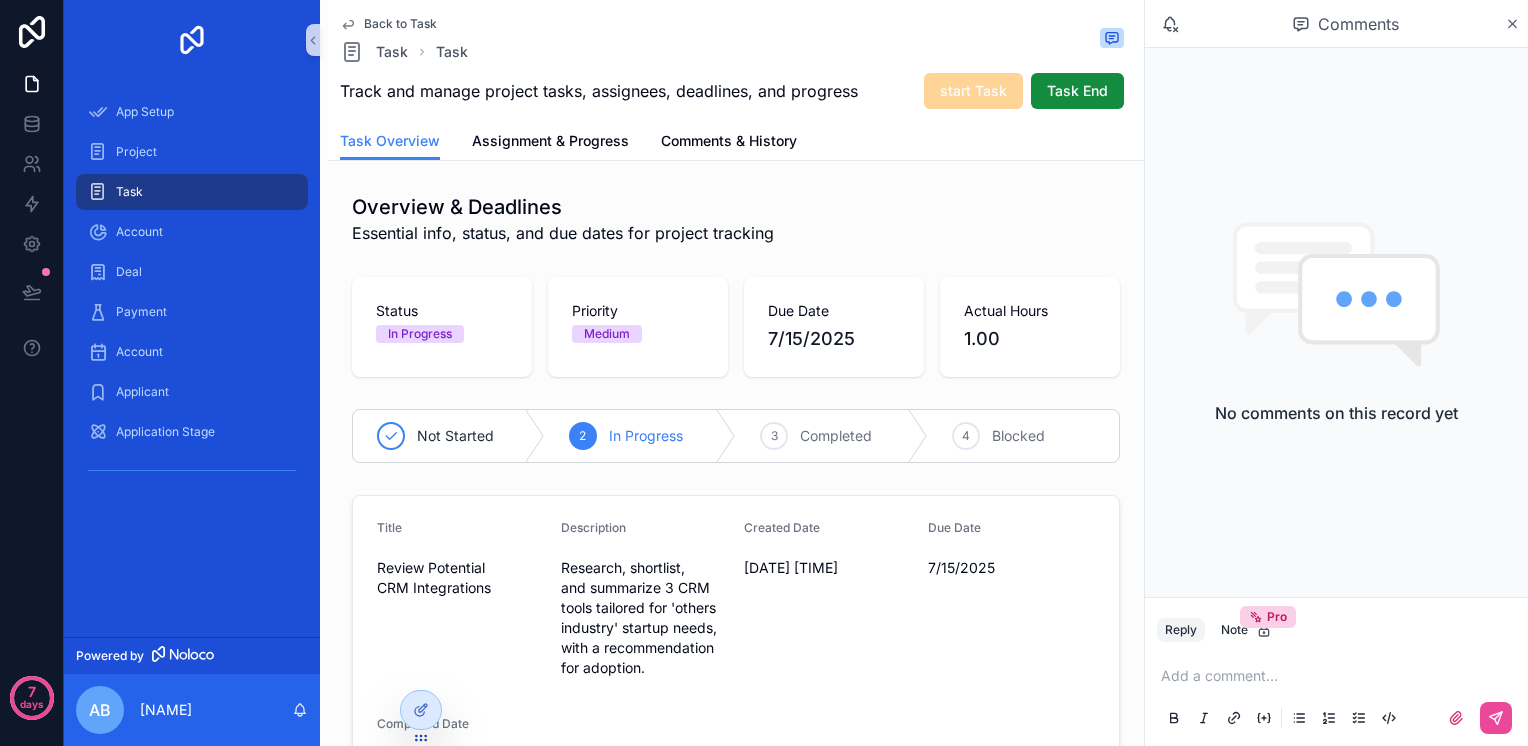 click on "start Task" at bounding box center (973, 90) 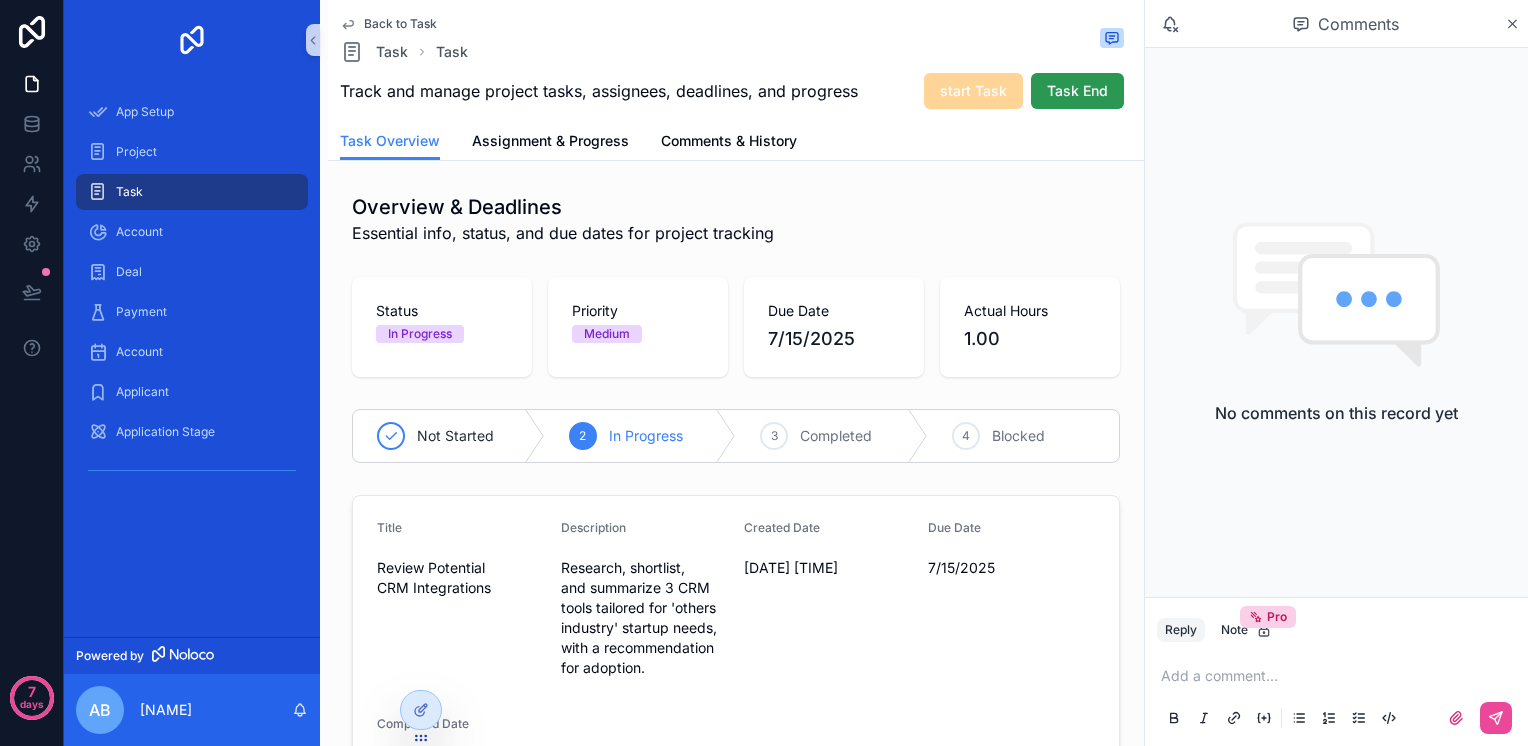 click on "Task End" at bounding box center (1077, 91) 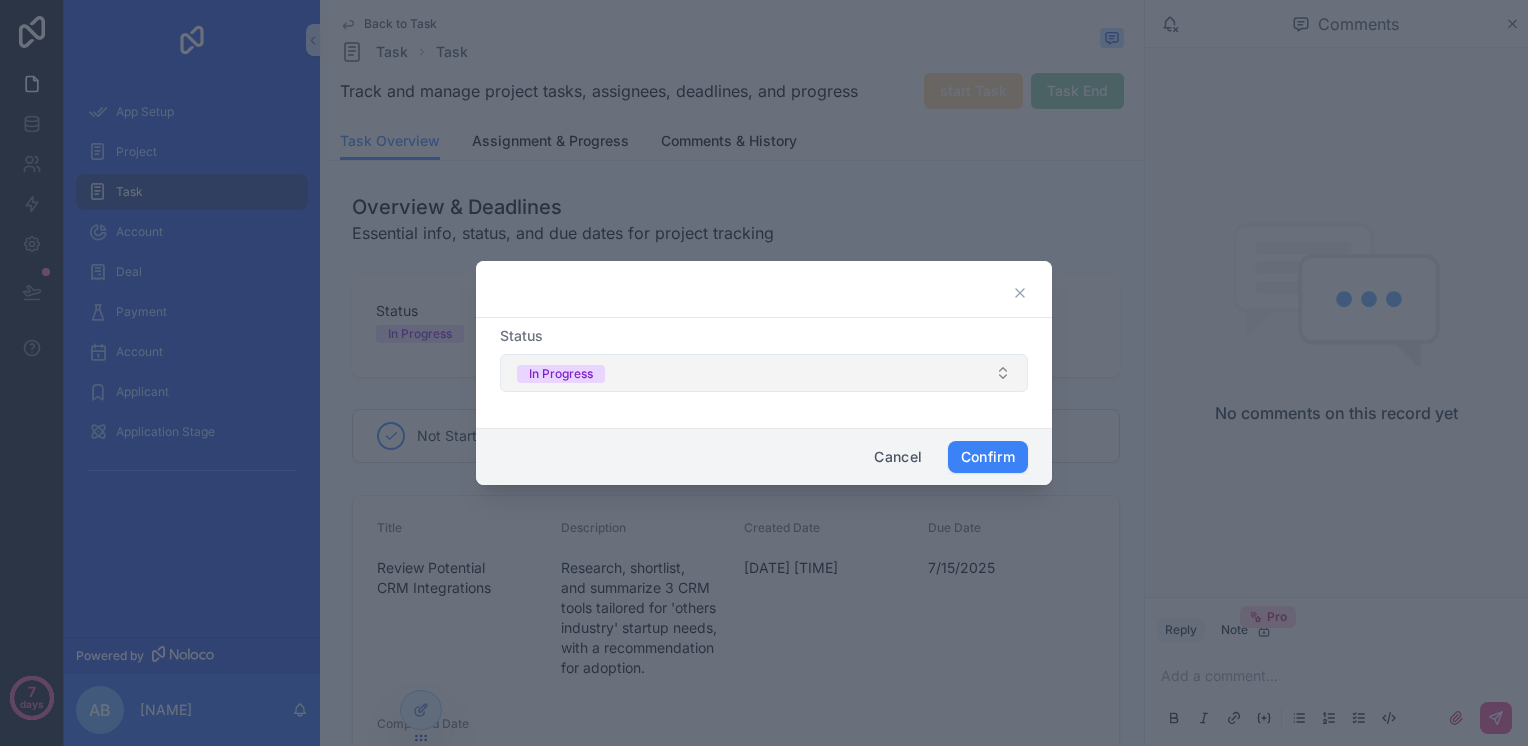 click on "In Progress" at bounding box center [764, 373] 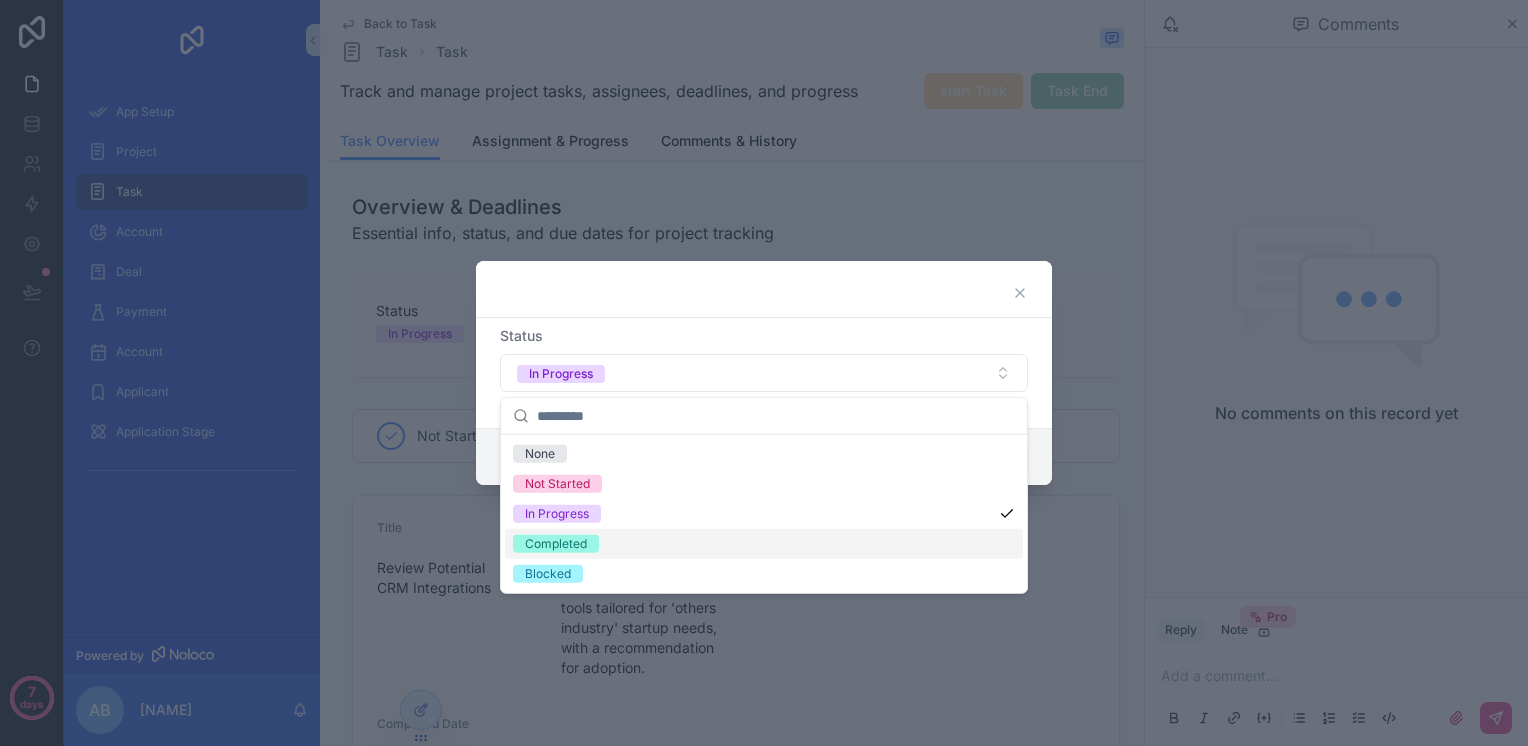 click on "Completed" at bounding box center [764, 544] 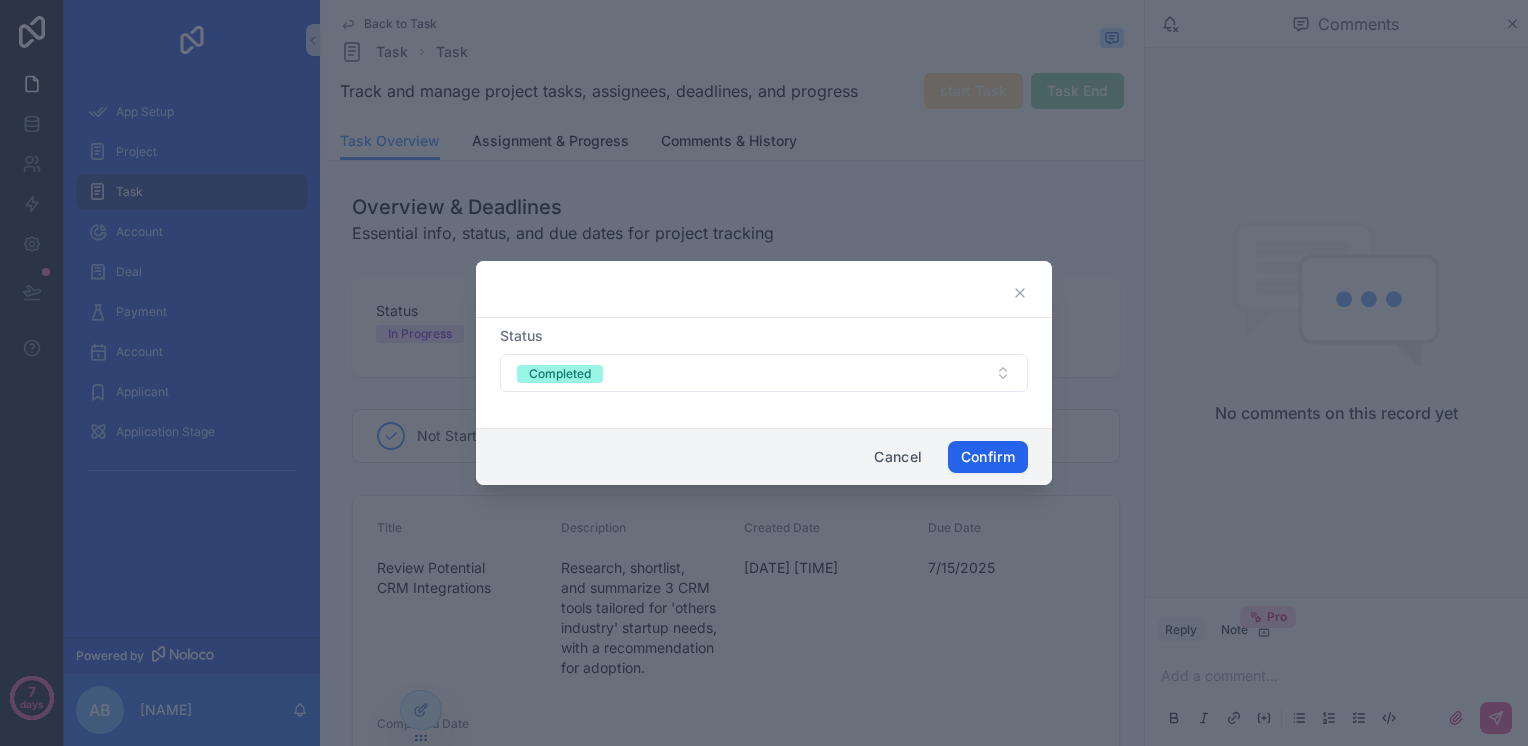 click on "Confirm" at bounding box center [988, 457] 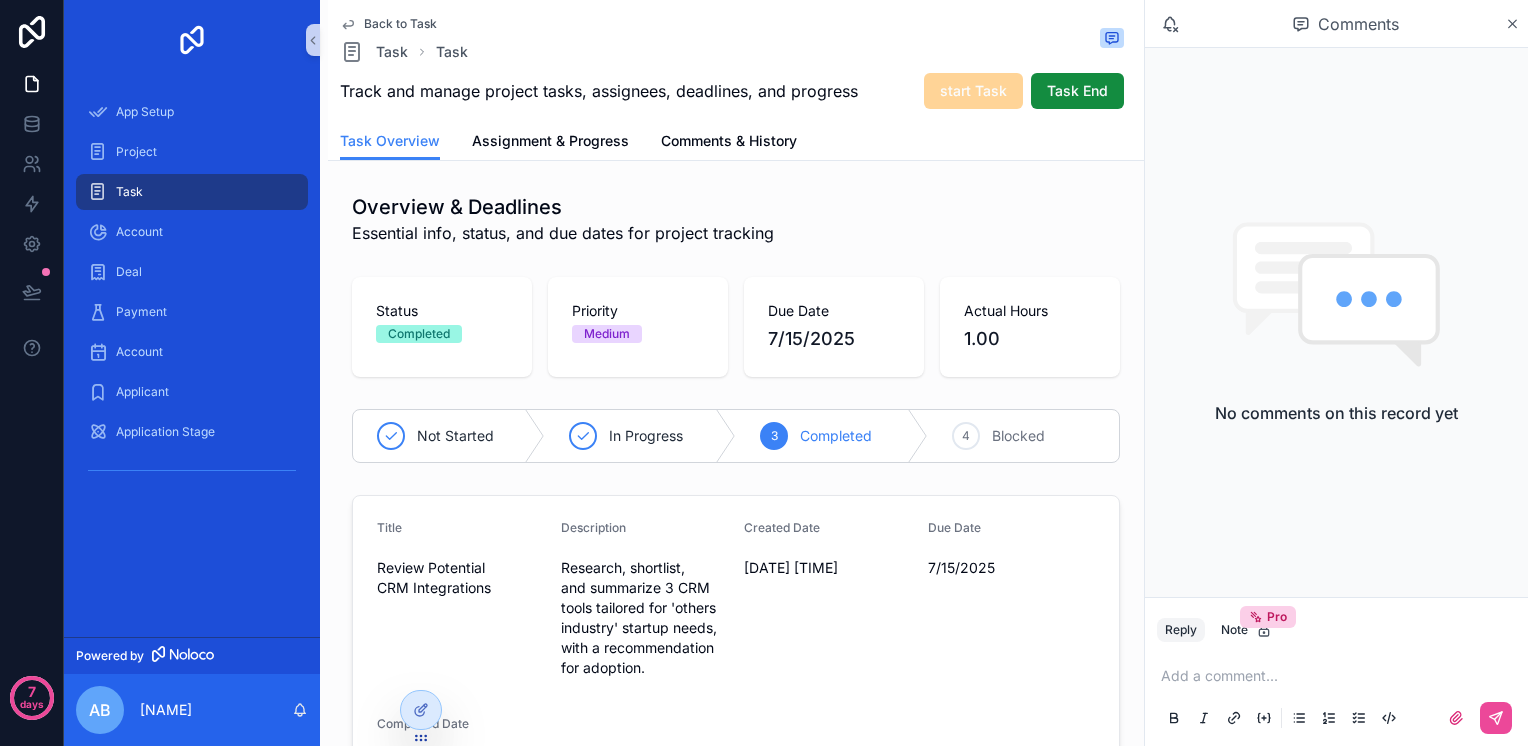 click on "start Task" at bounding box center [973, 90] 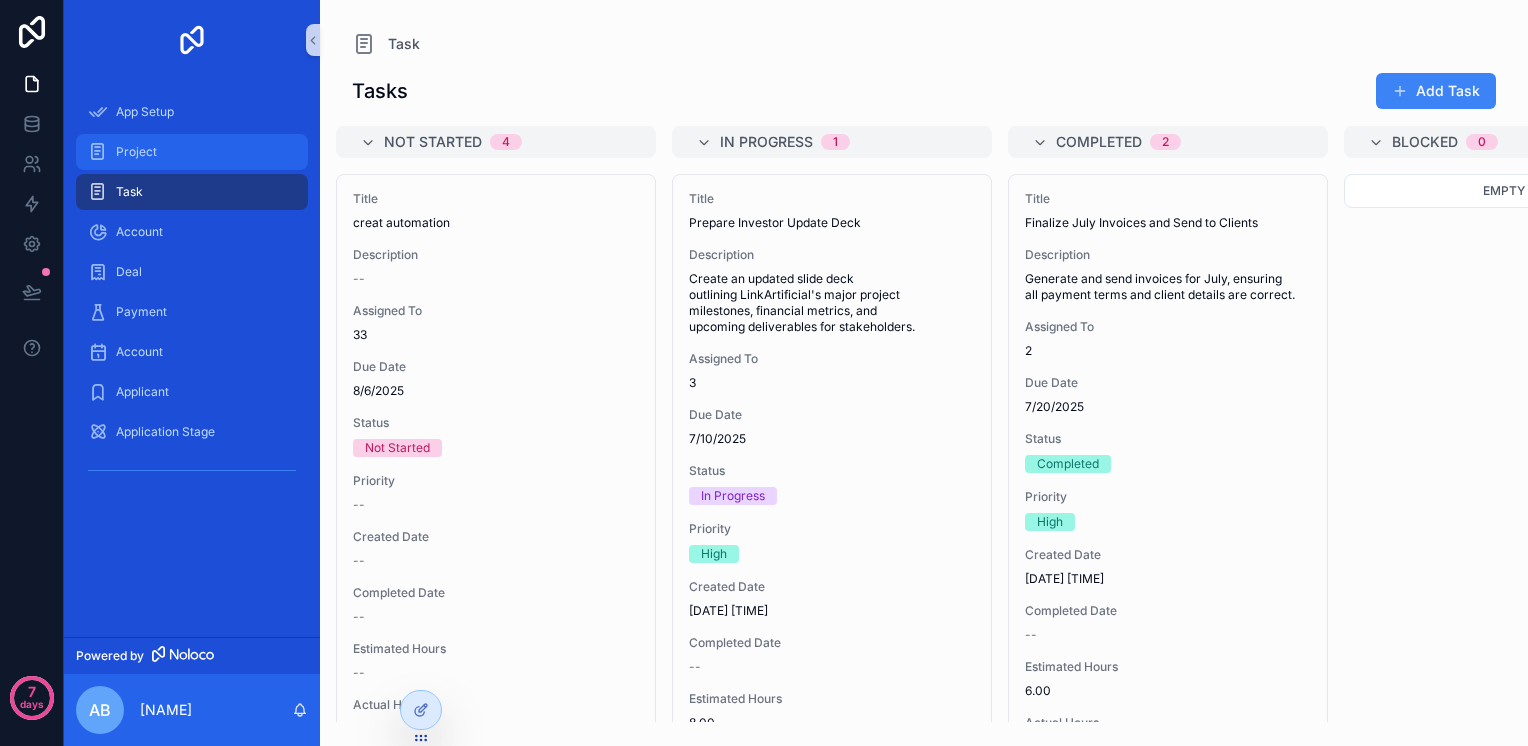 click on "Project" at bounding box center [192, 152] 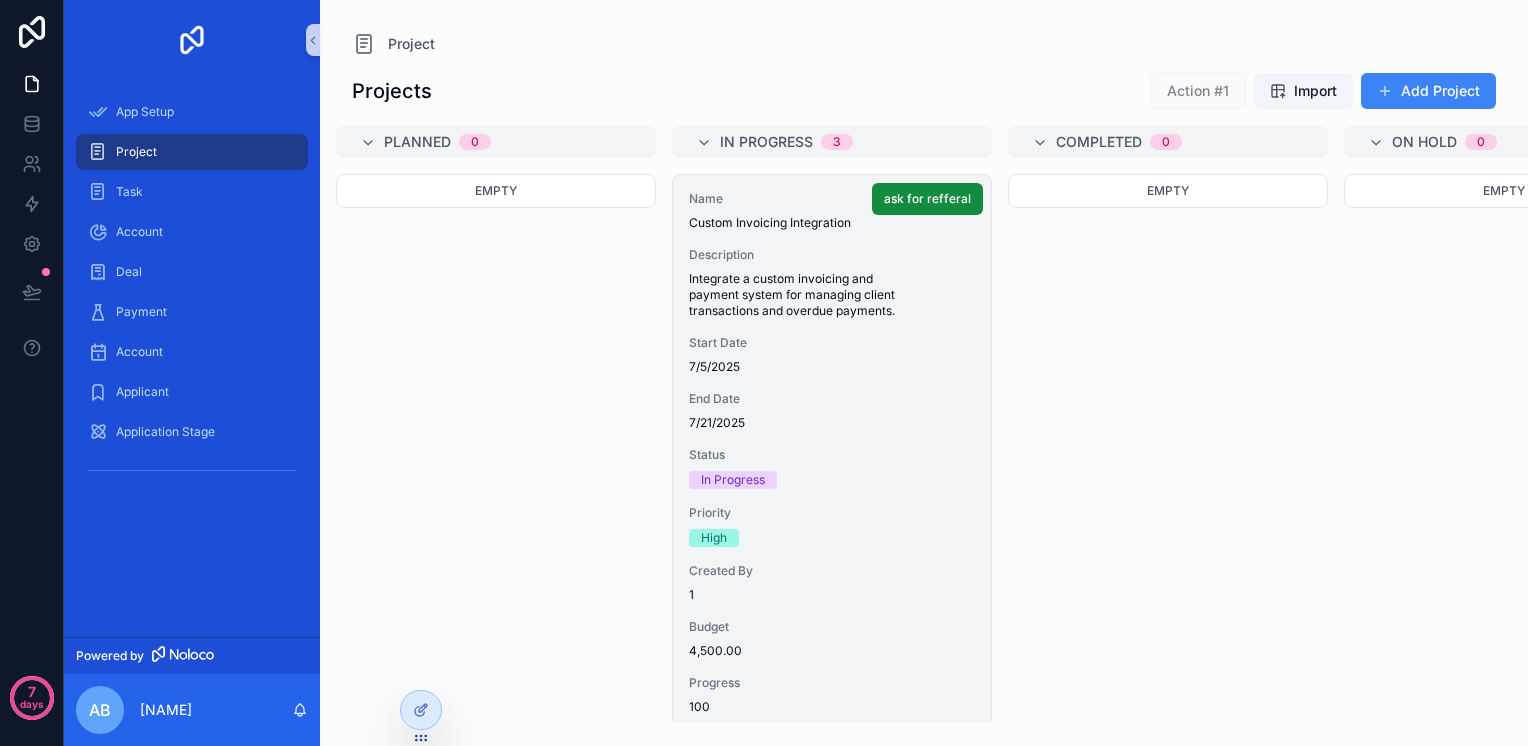 click on "Custom Invoicing Integration" at bounding box center (832, 223) 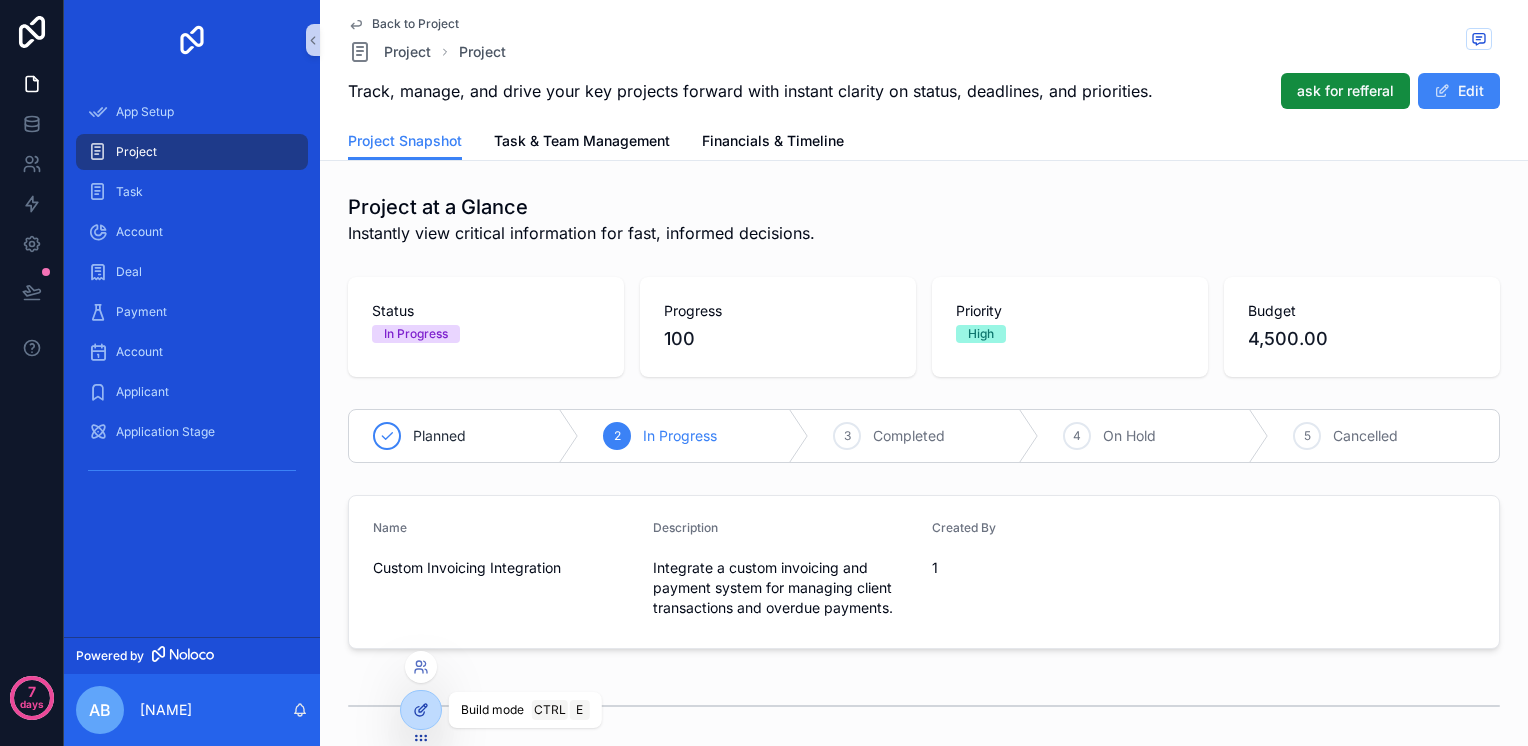 click at bounding box center [421, 710] 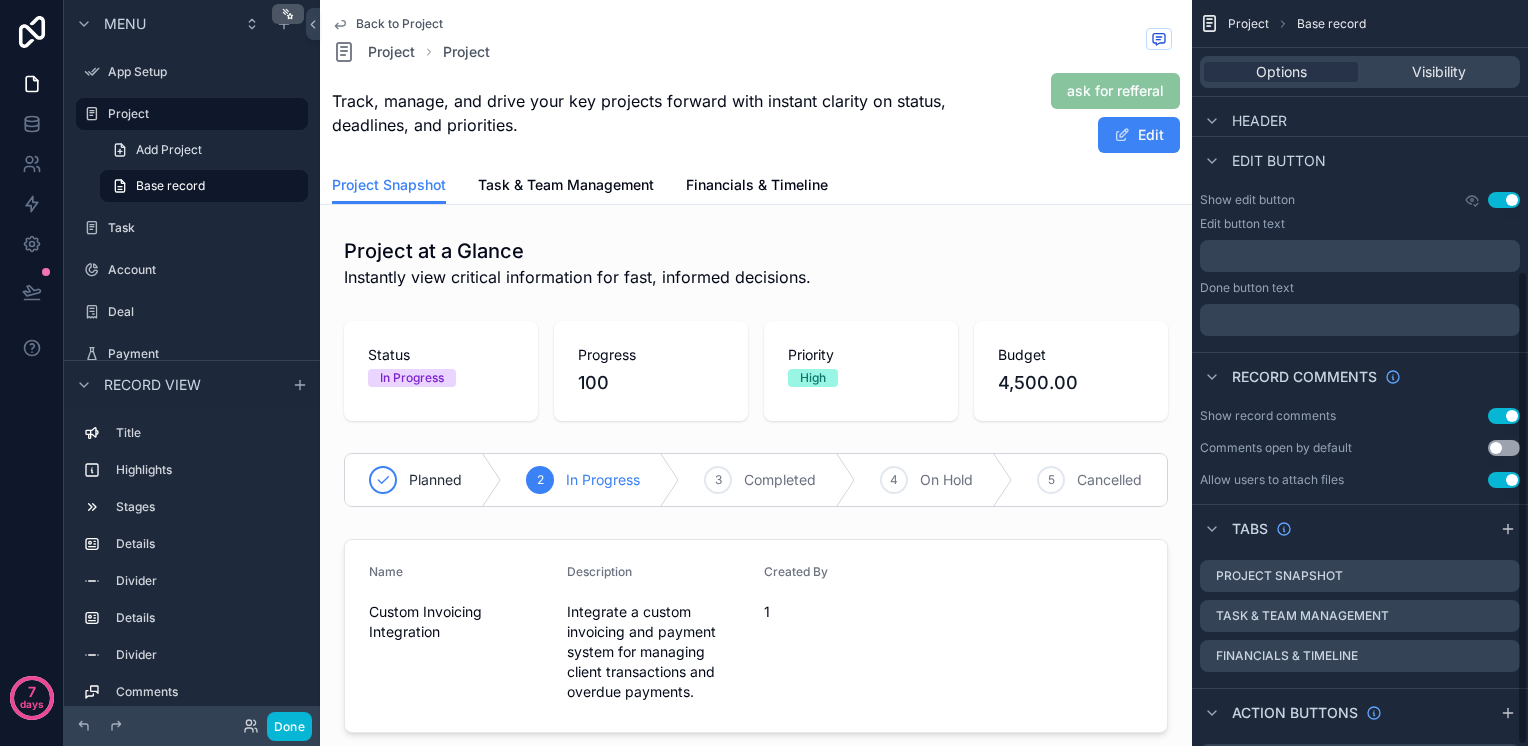 scroll, scrollTop: 425, scrollLeft: 0, axis: vertical 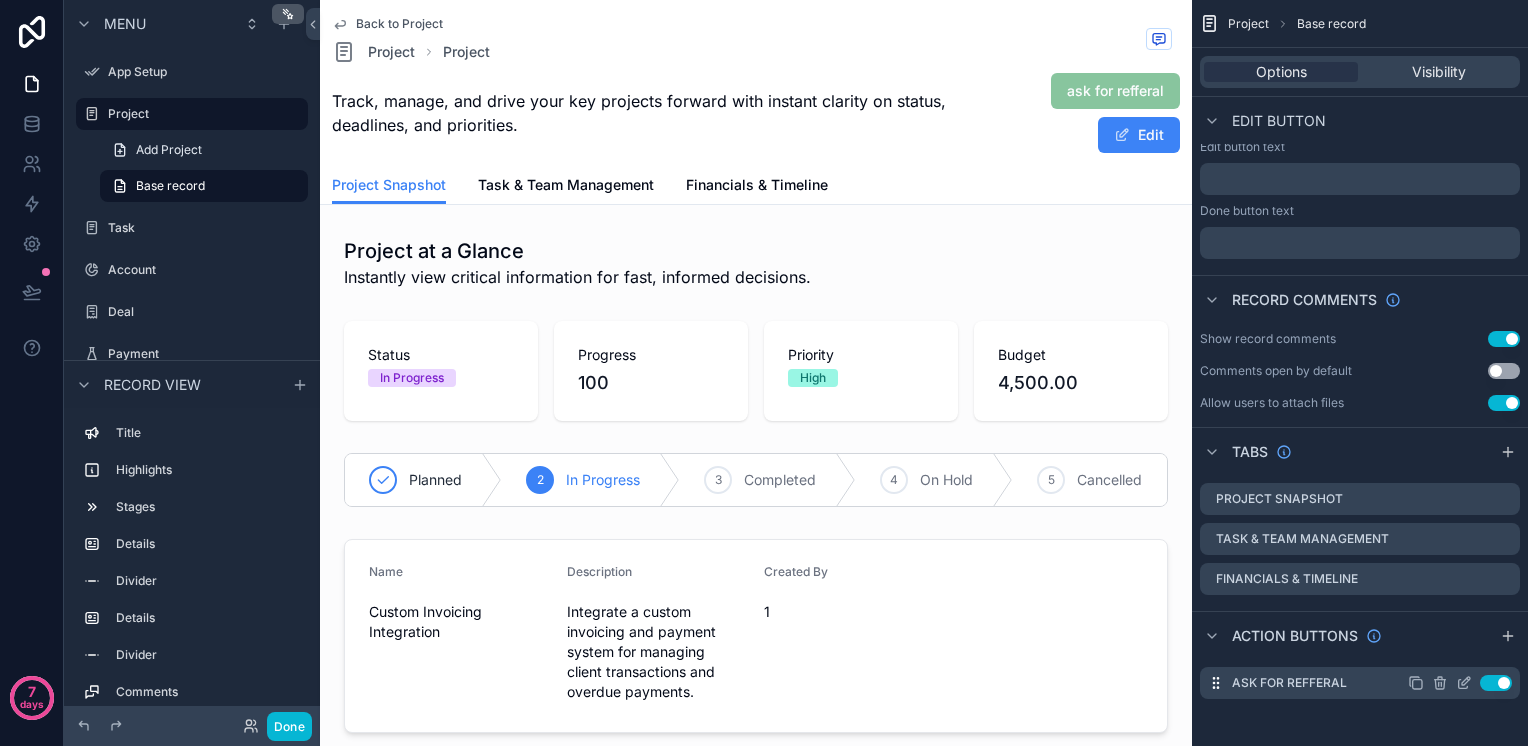click 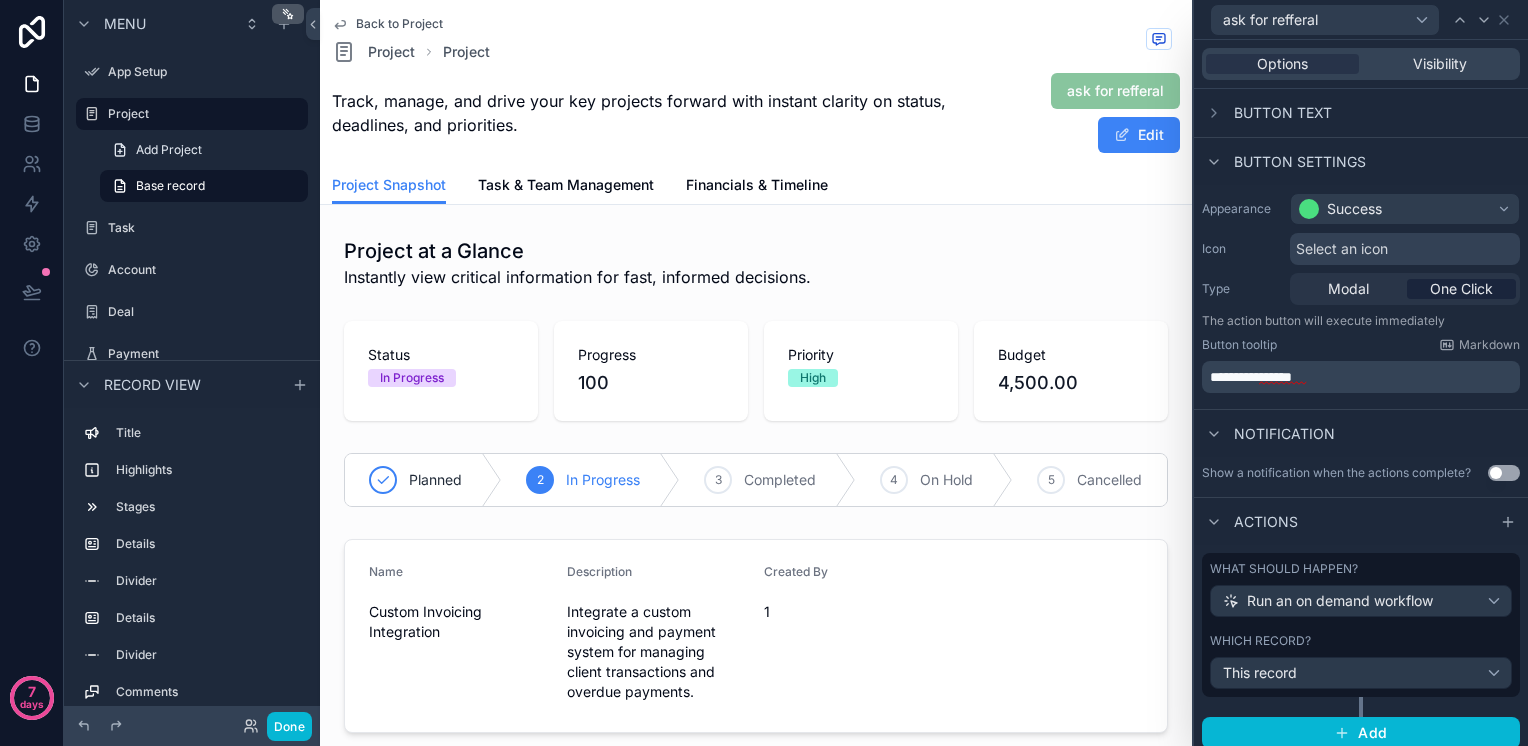 scroll, scrollTop: 9, scrollLeft: 0, axis: vertical 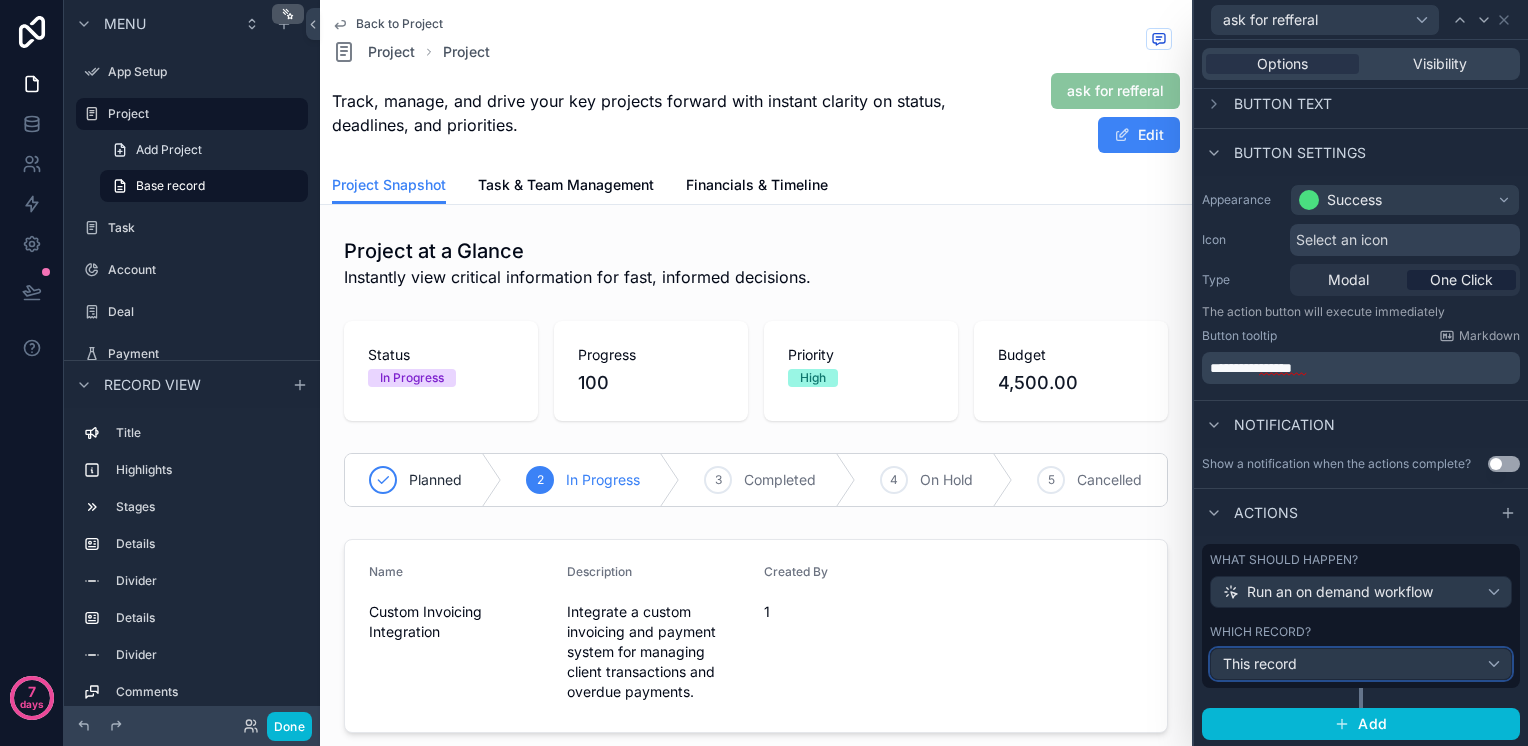 click on "This record" at bounding box center [1361, 664] 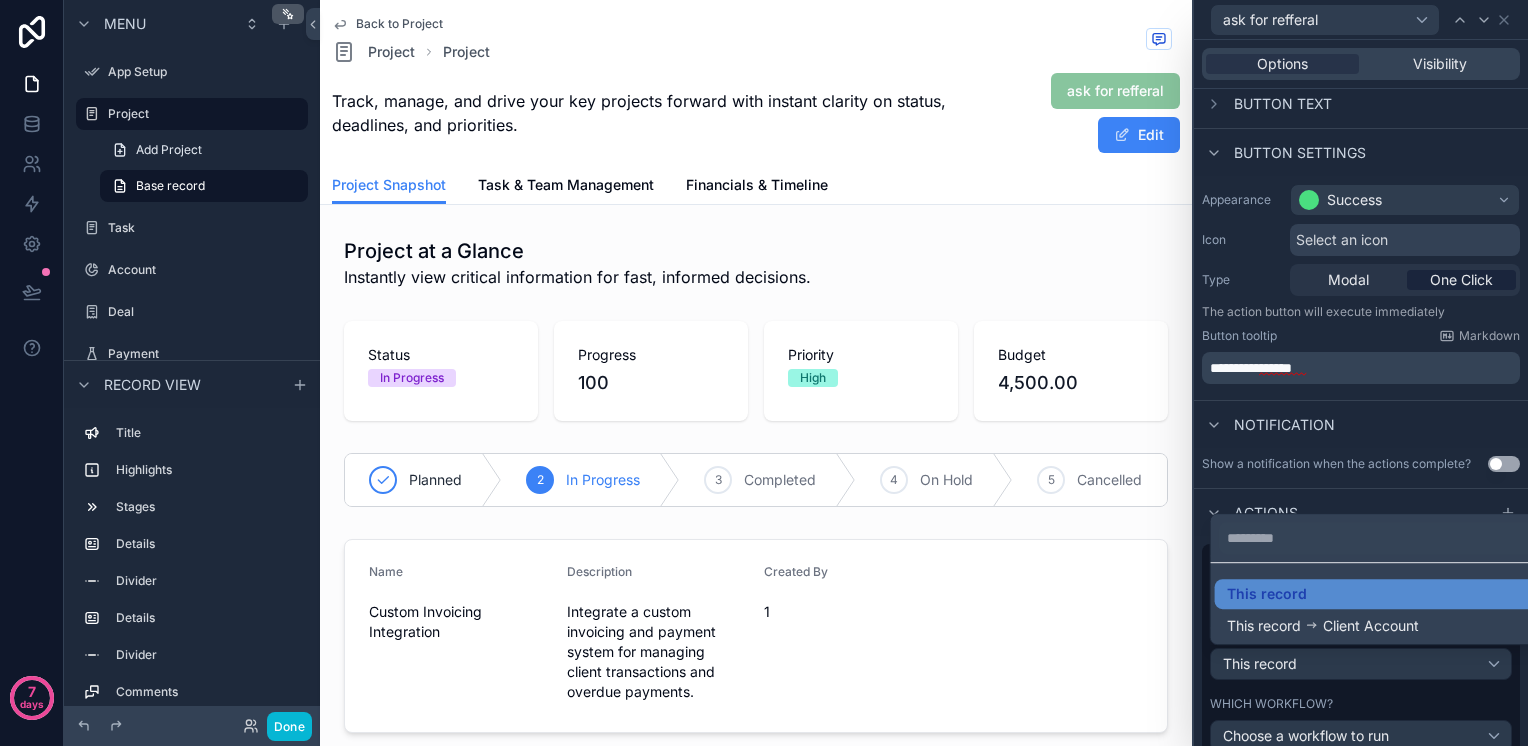 click at bounding box center [1361, 373] 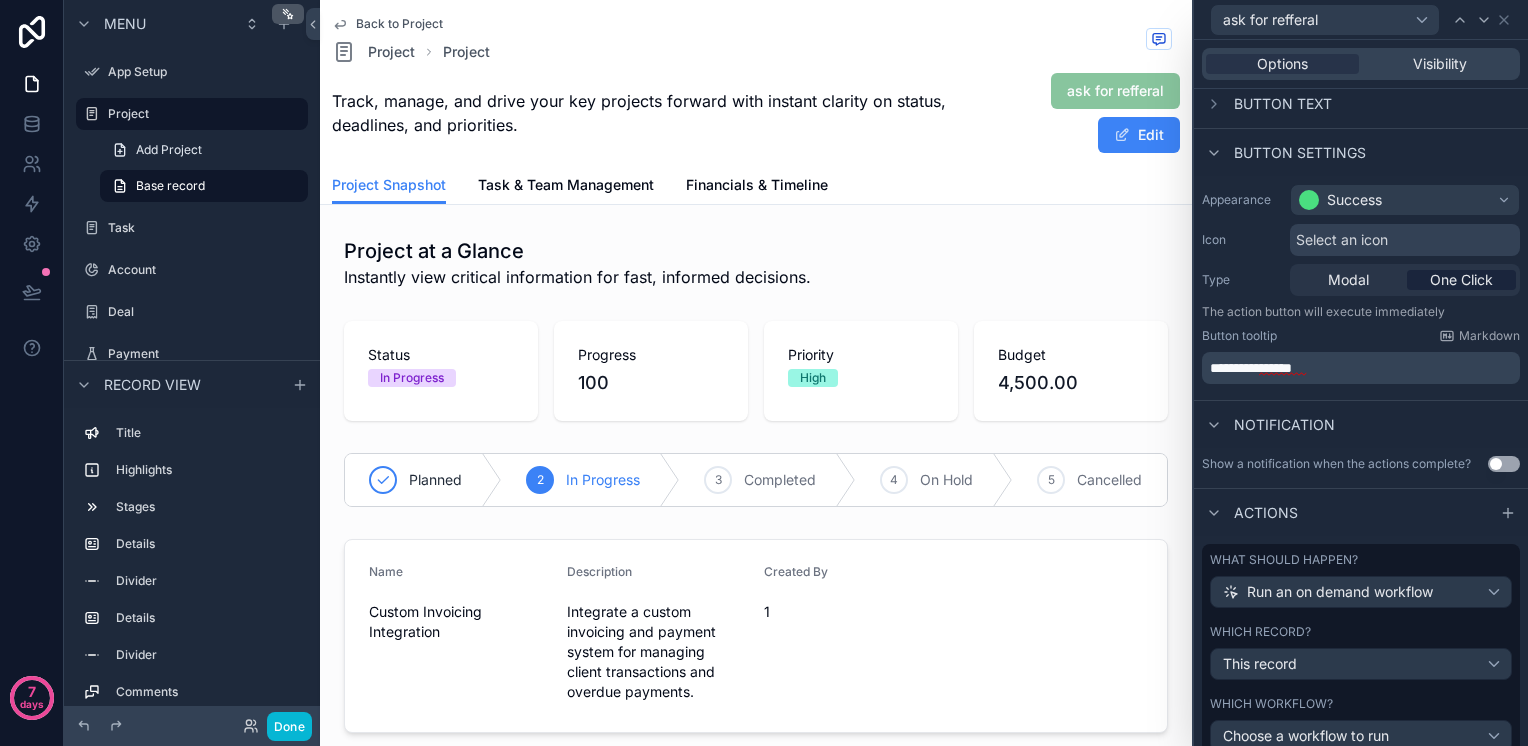 scroll, scrollTop: 129, scrollLeft: 0, axis: vertical 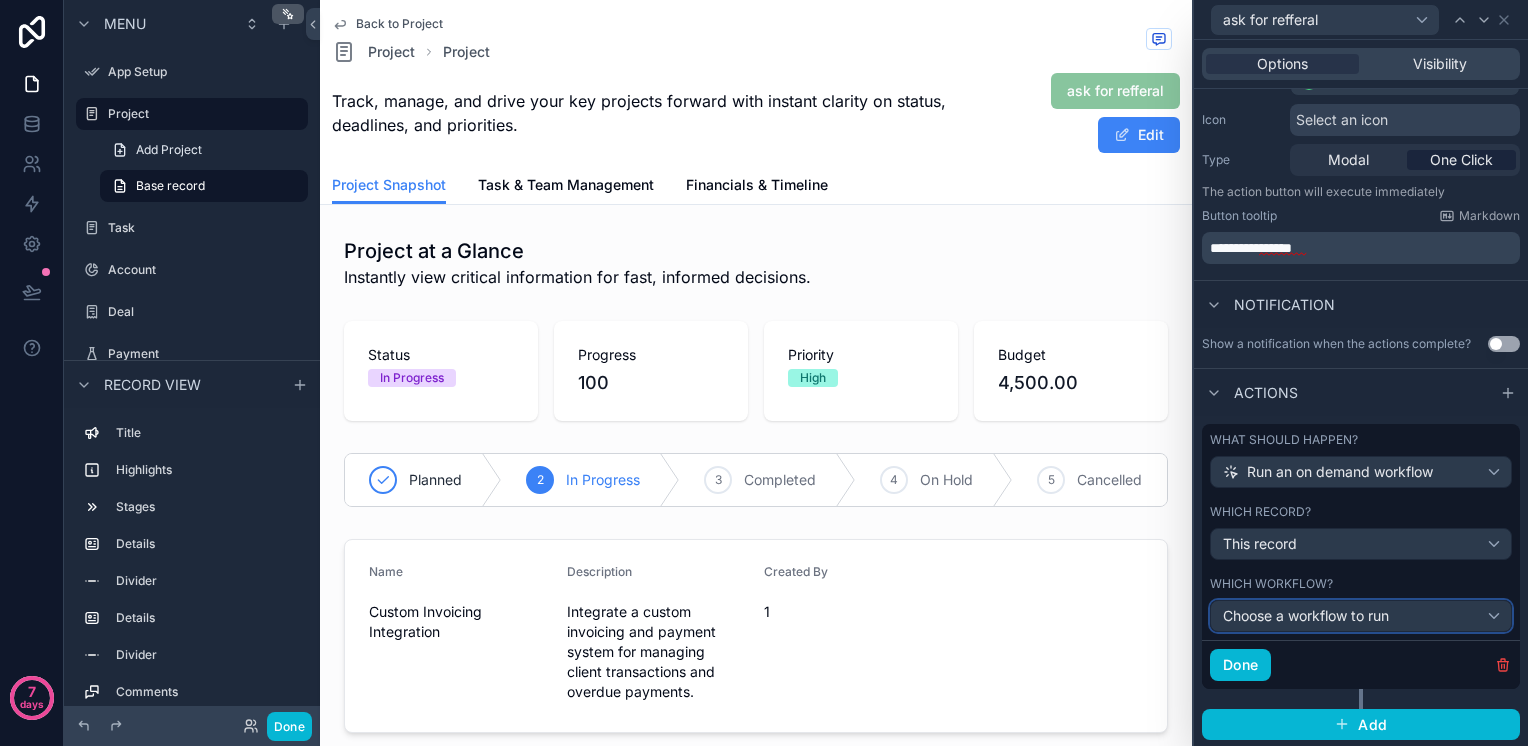 click on "Choose a workflow to run" at bounding box center [1306, 615] 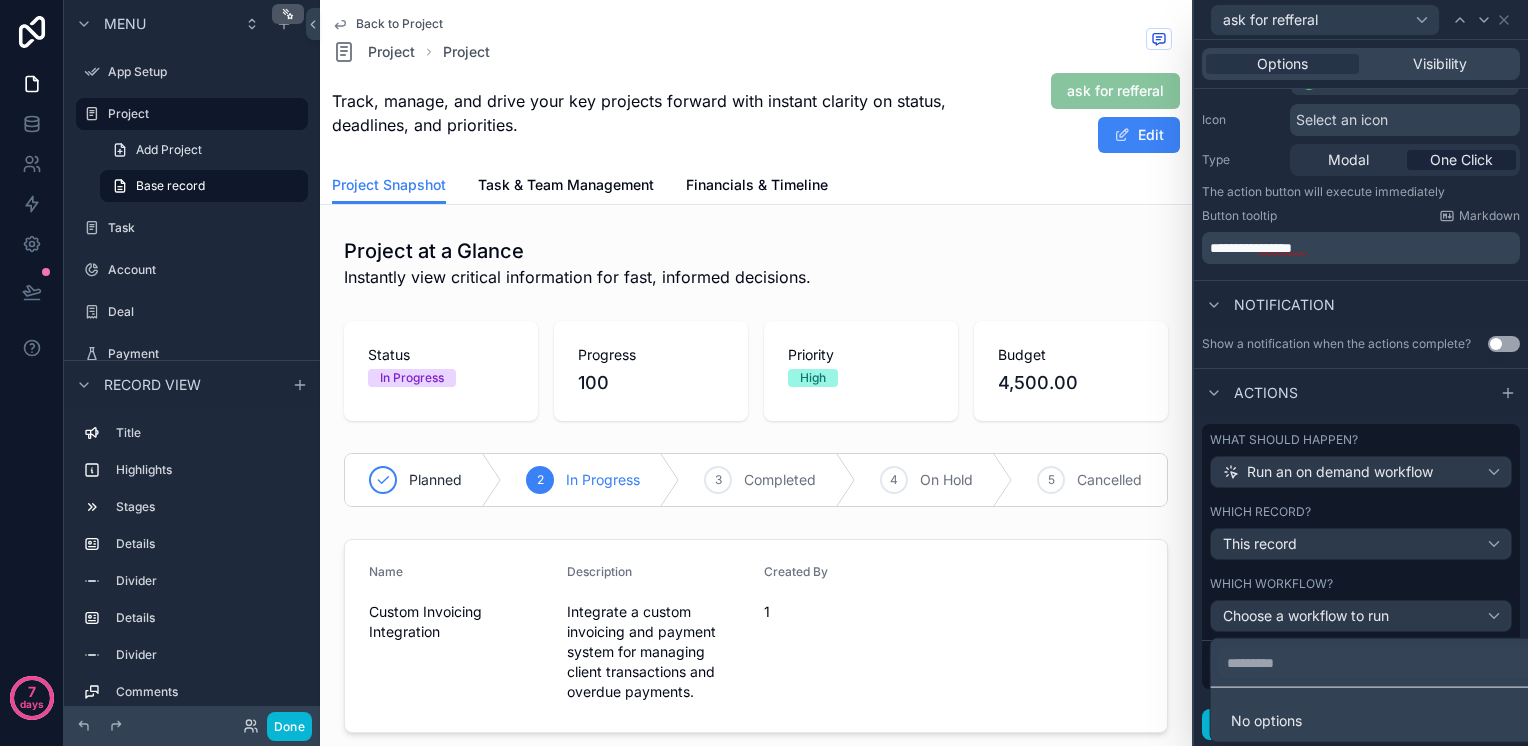 click on "No options" at bounding box center (1377, 721) 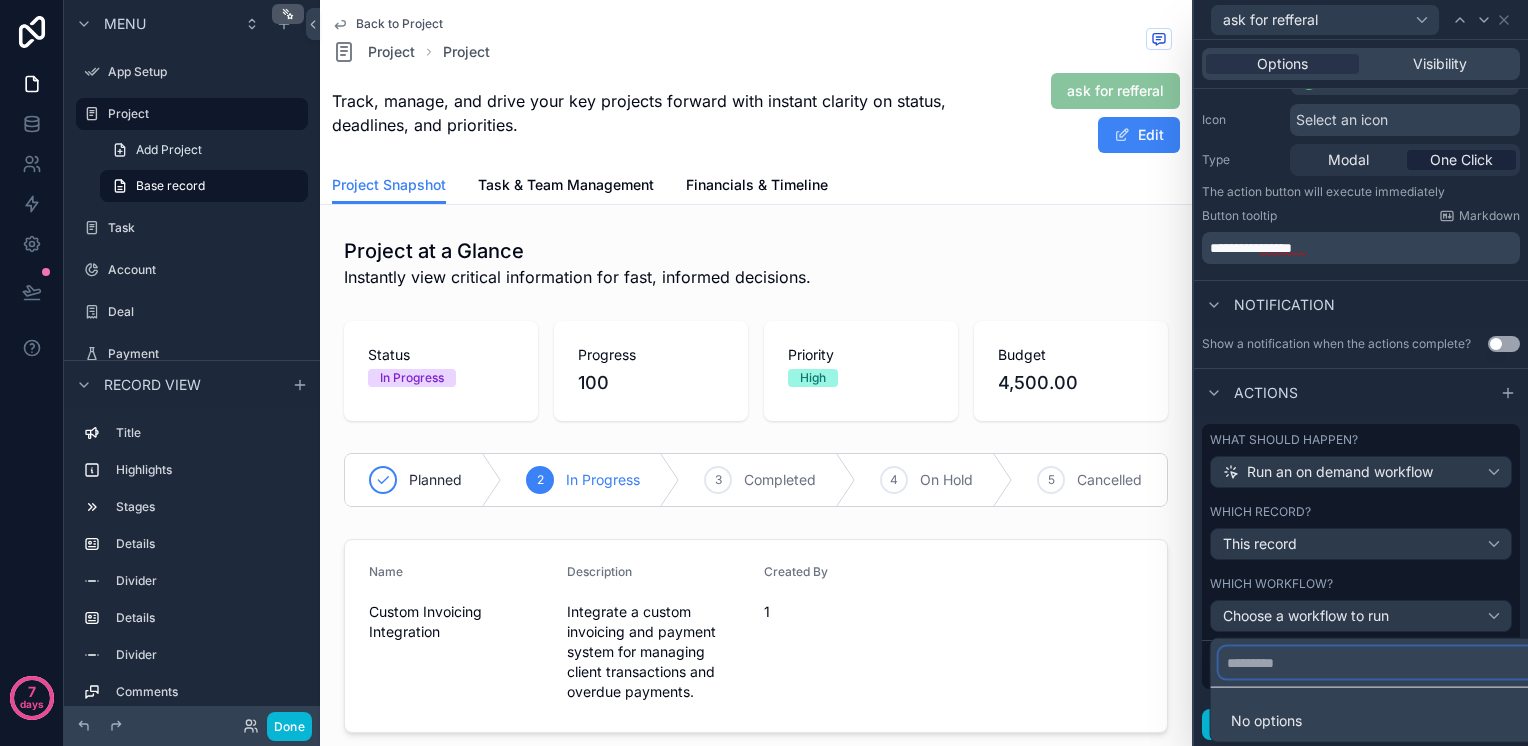 click at bounding box center [1377, 663] 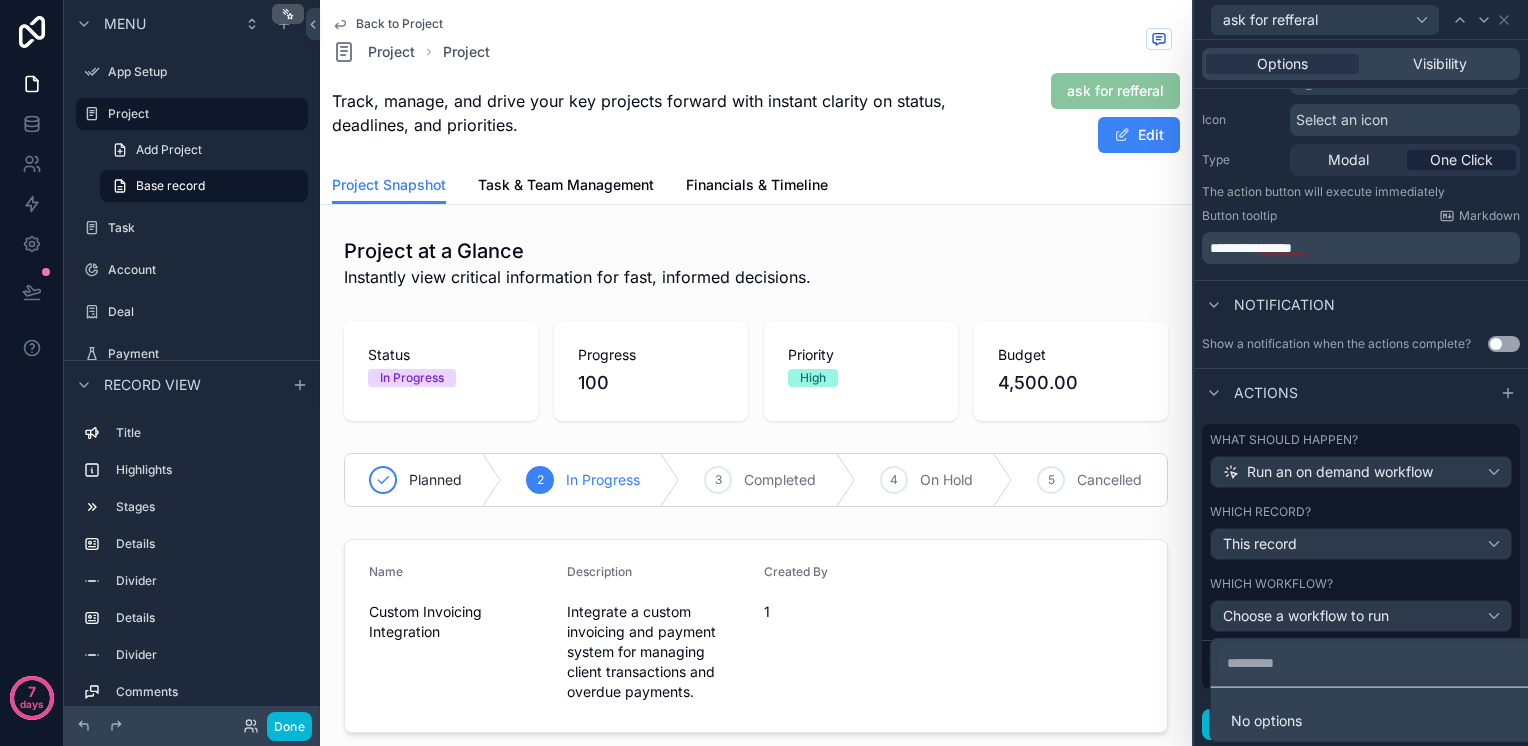 click at bounding box center [1361, 373] 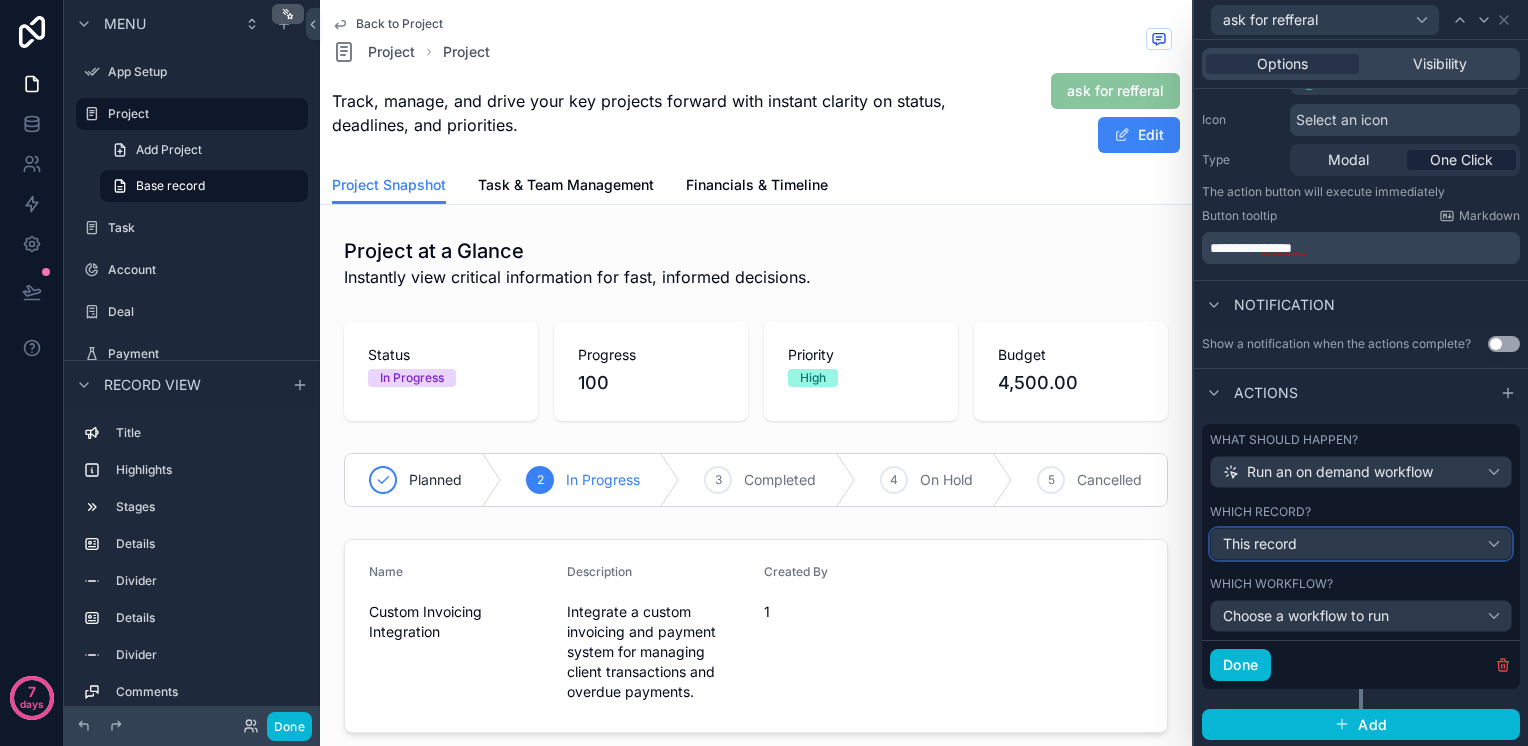 click on "This record" at bounding box center [1260, 544] 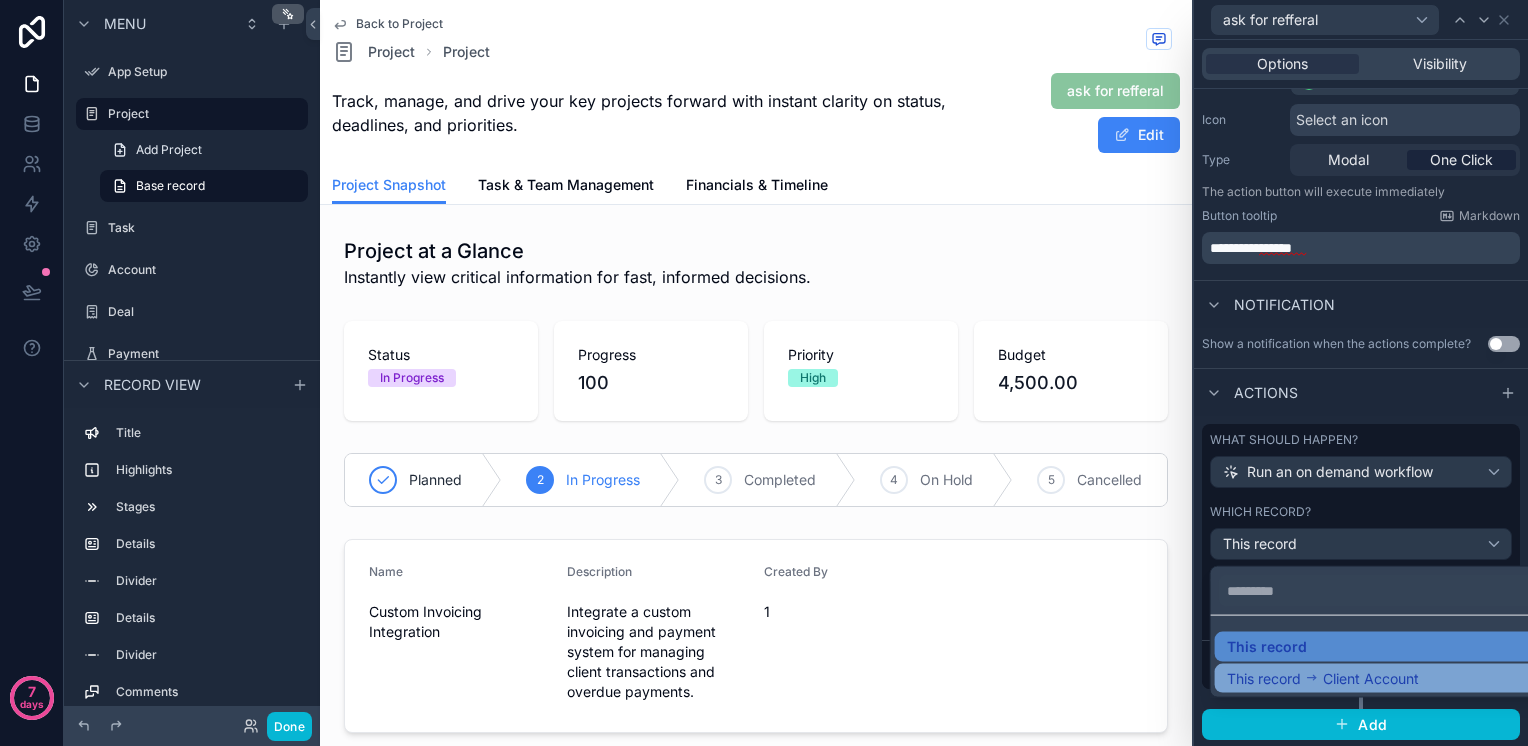 click on "This record" at bounding box center [1264, 678] 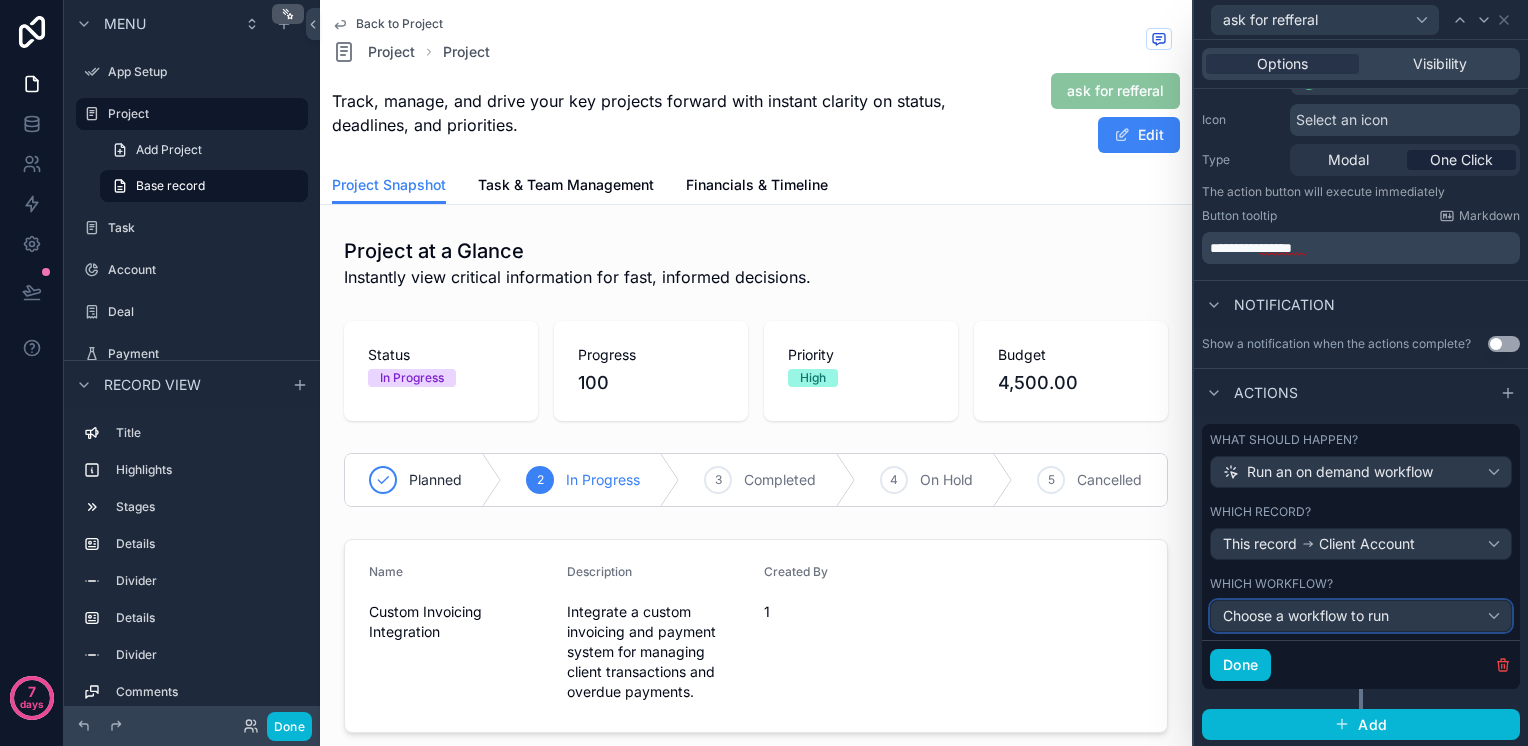 click on "Choose a workflow to run" at bounding box center (1306, 615) 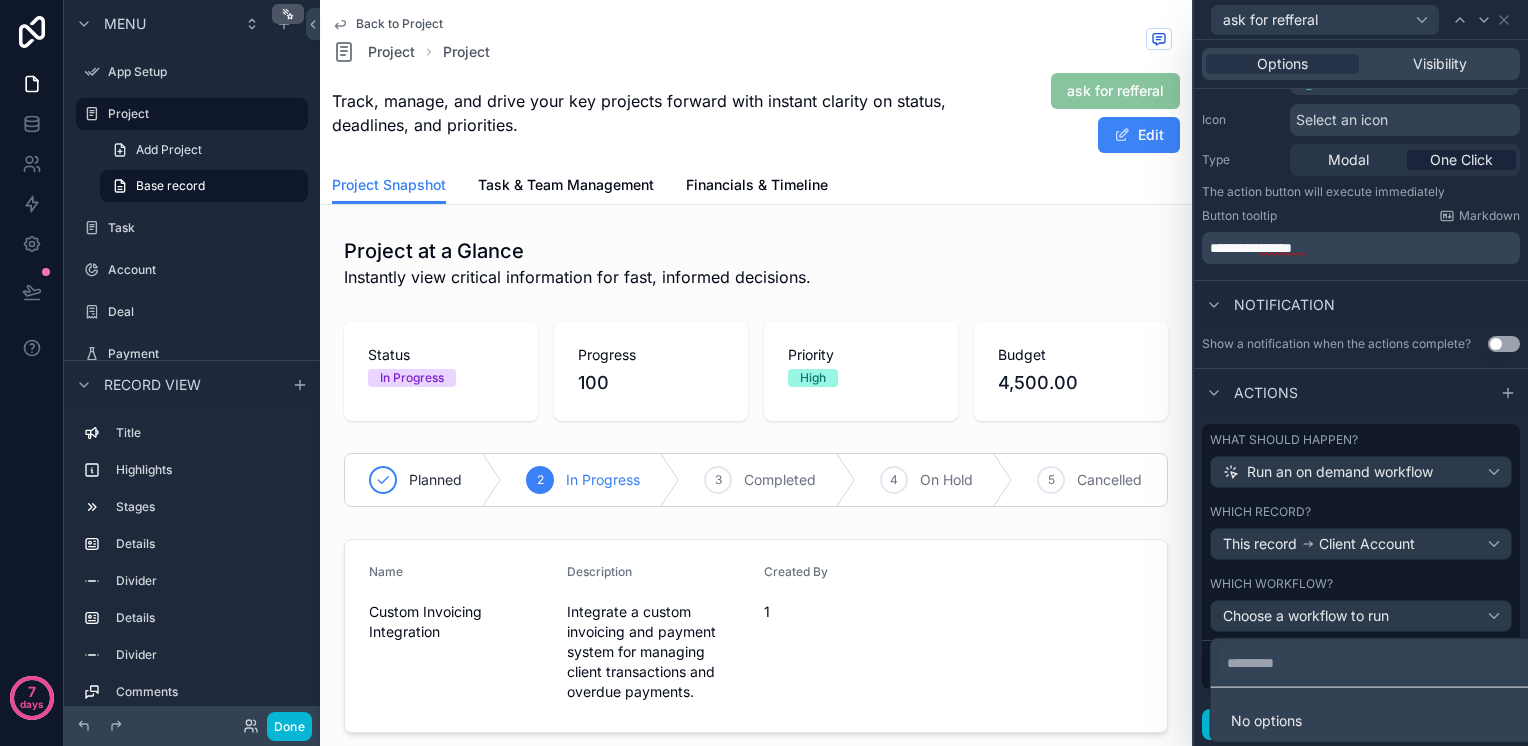 click at bounding box center (1361, 373) 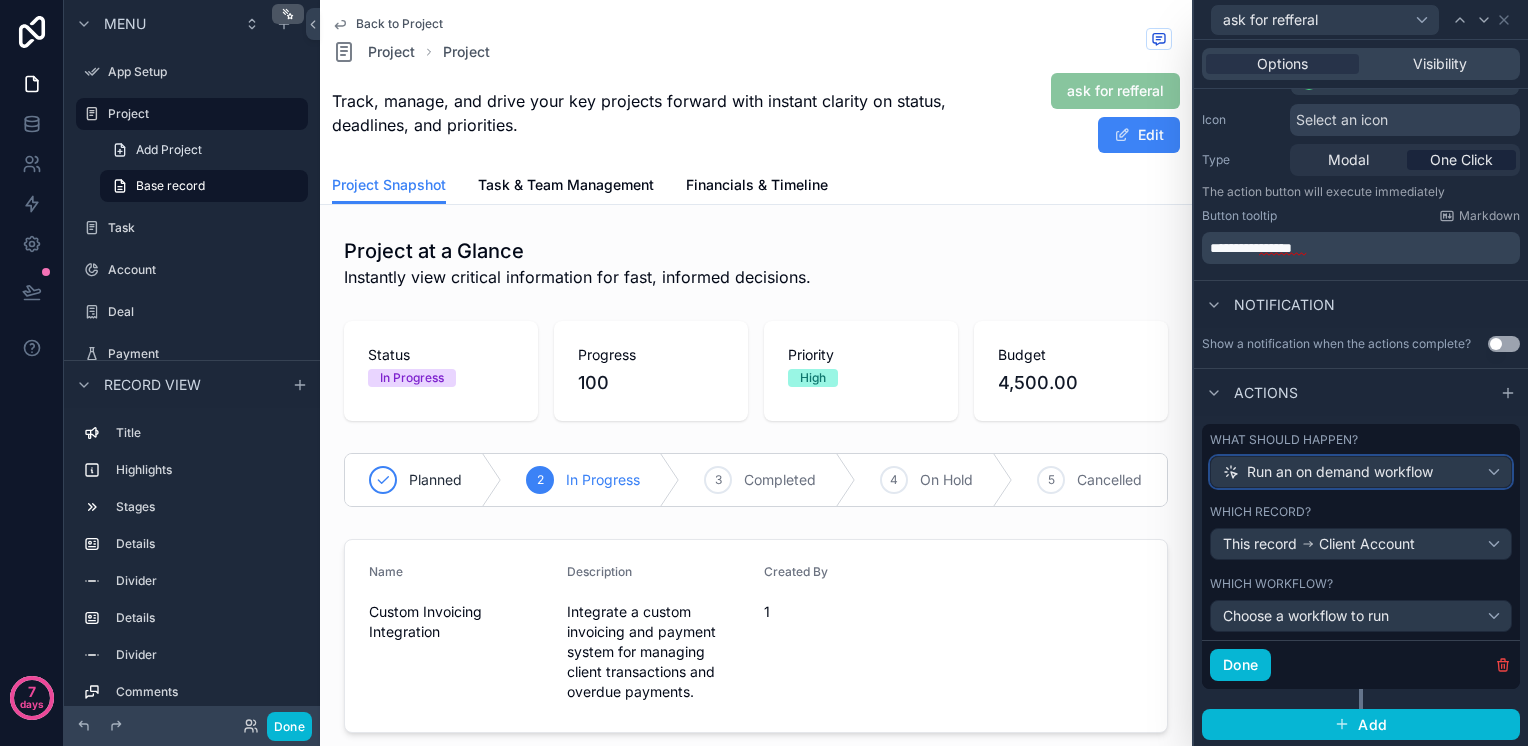 click on "Run an on demand workflow" at bounding box center [1340, 472] 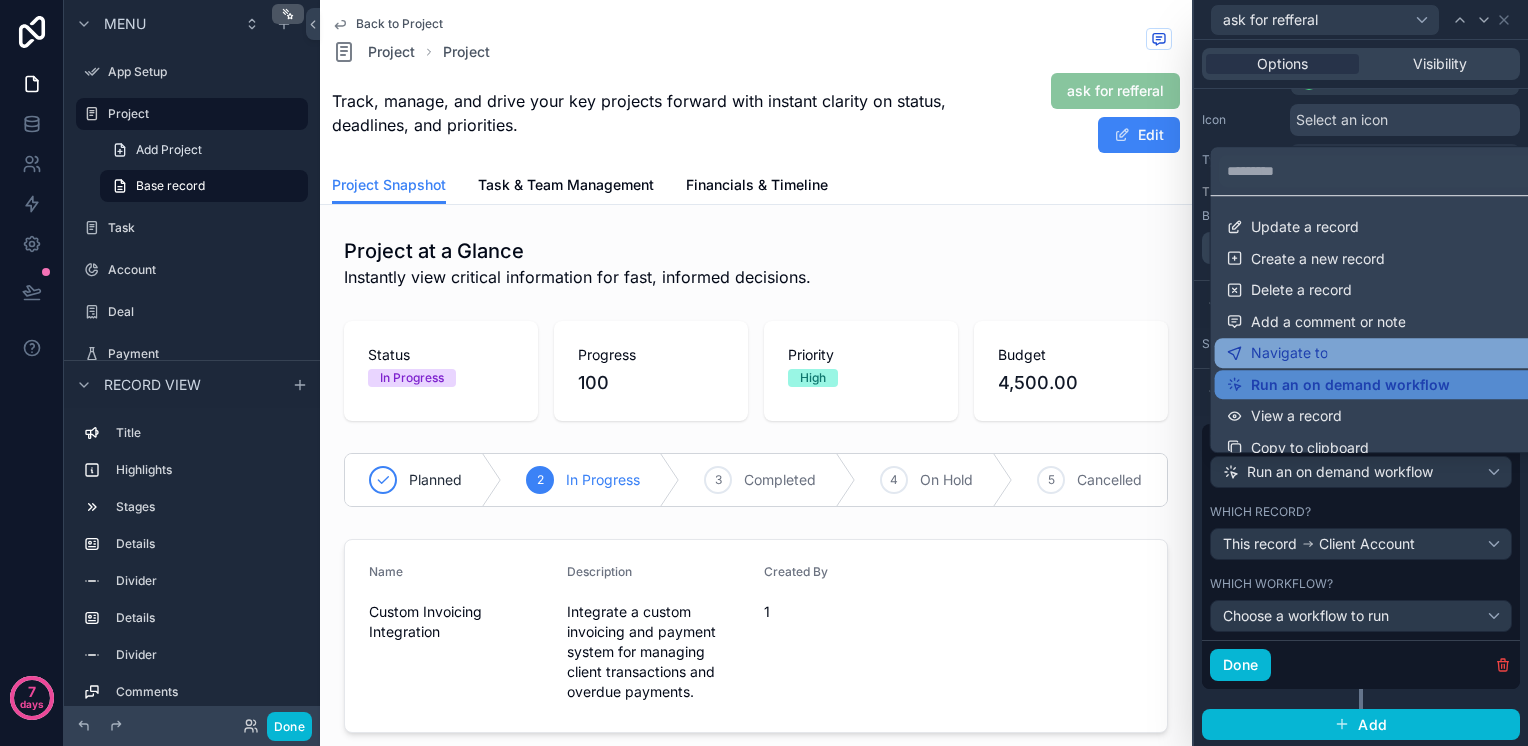 click on "Navigate to" at bounding box center (1377, 353) 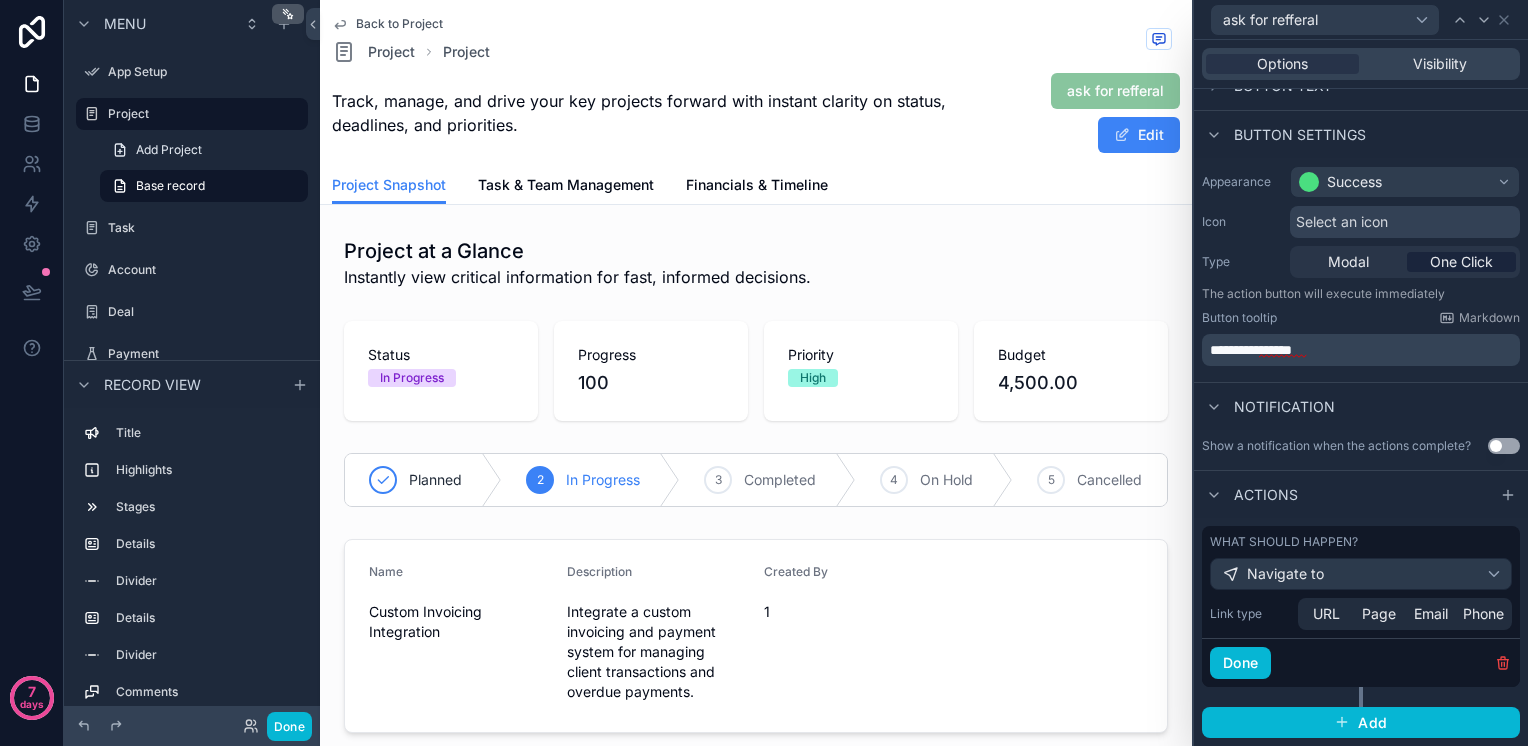scroll, scrollTop: 25, scrollLeft: 0, axis: vertical 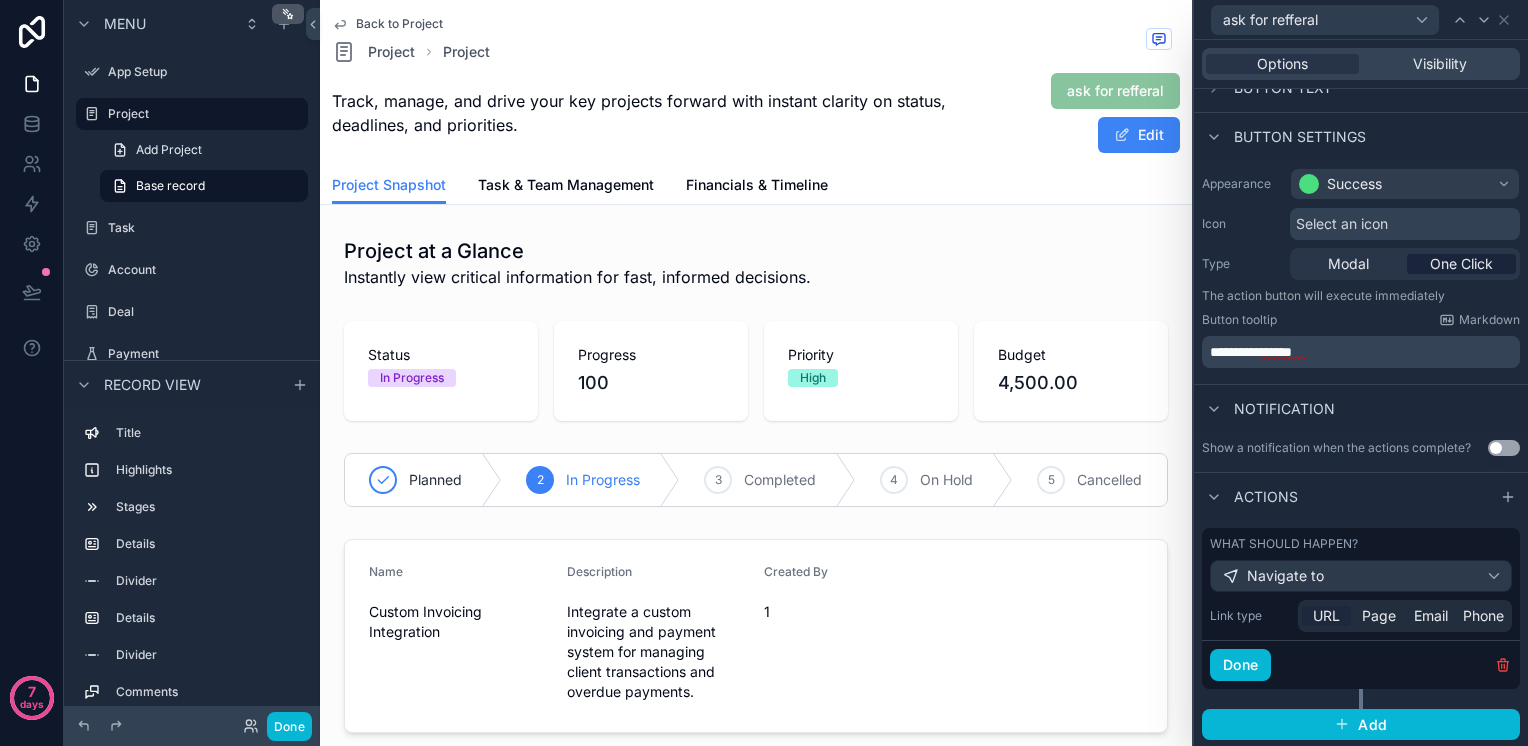 click on "URL" at bounding box center (1326, 616) 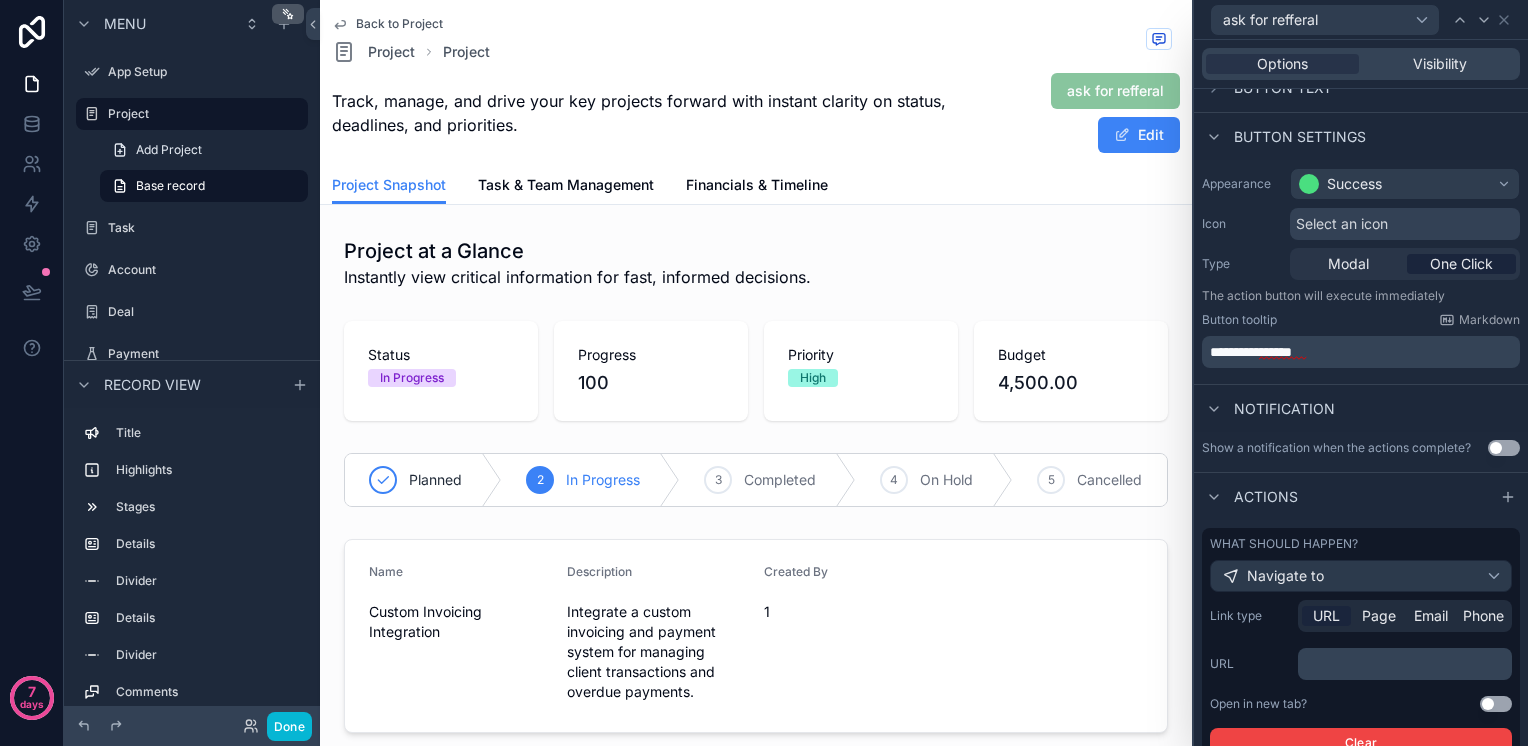 scroll, scrollTop: 129, scrollLeft: 0, axis: vertical 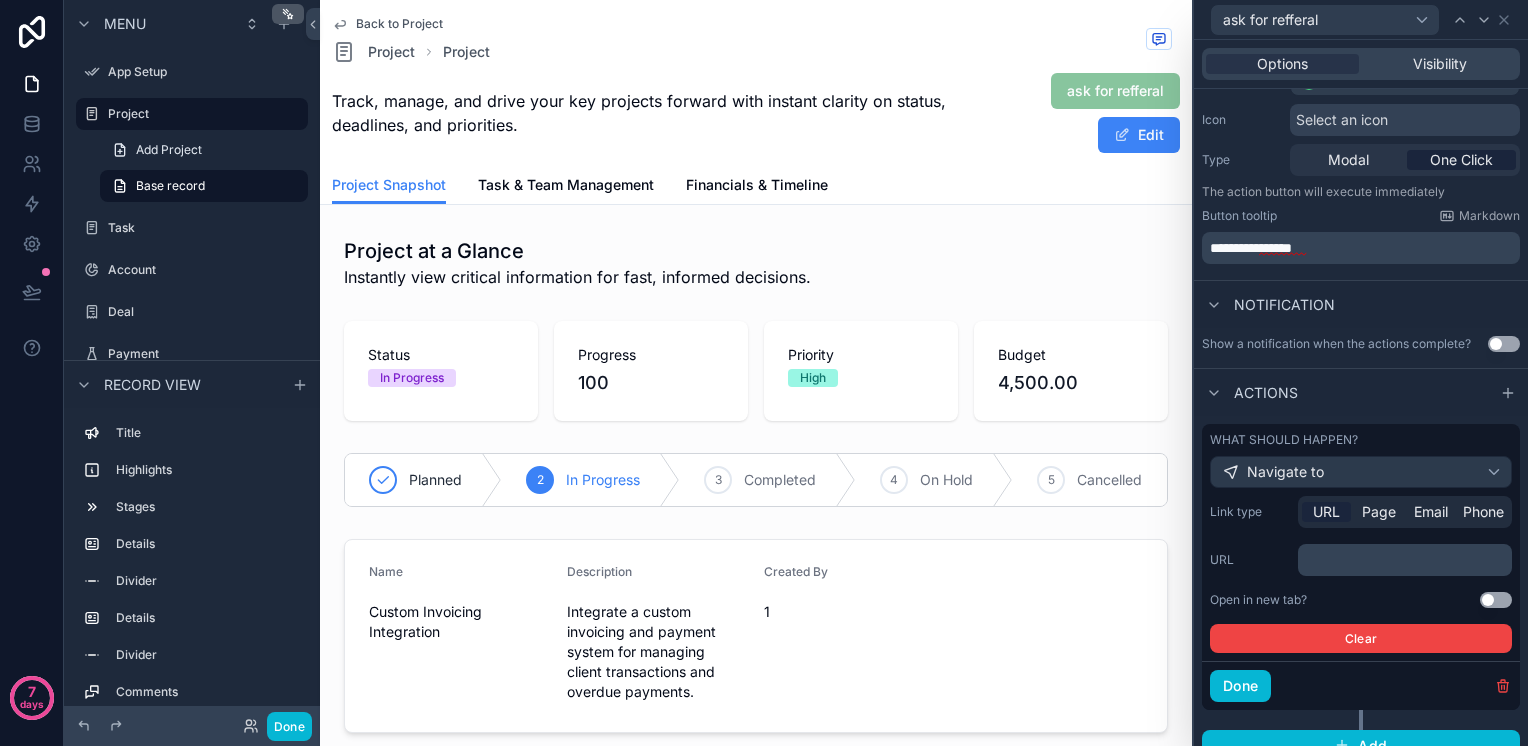 click on "﻿" at bounding box center (1407, 560) 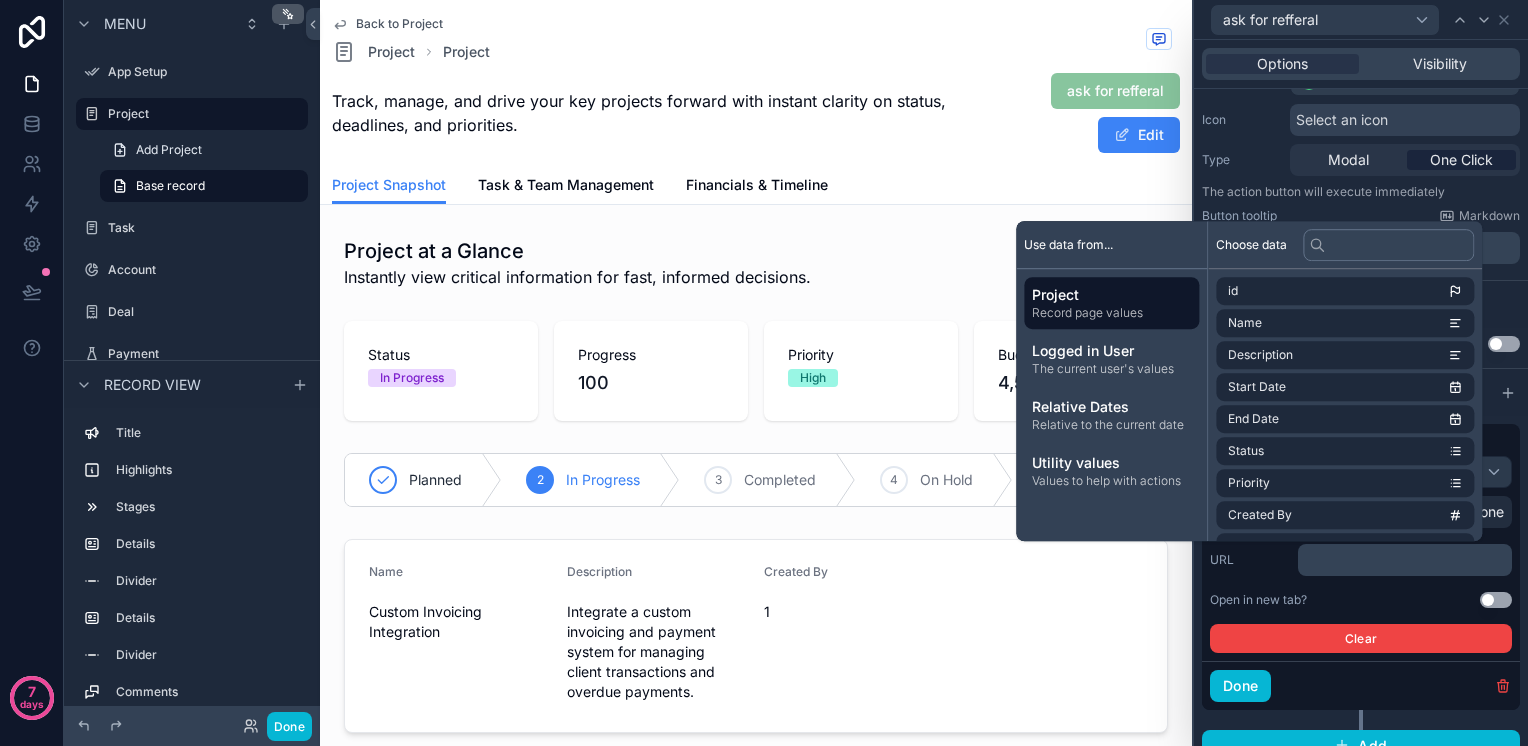 click on "URL" at bounding box center (1250, 560) 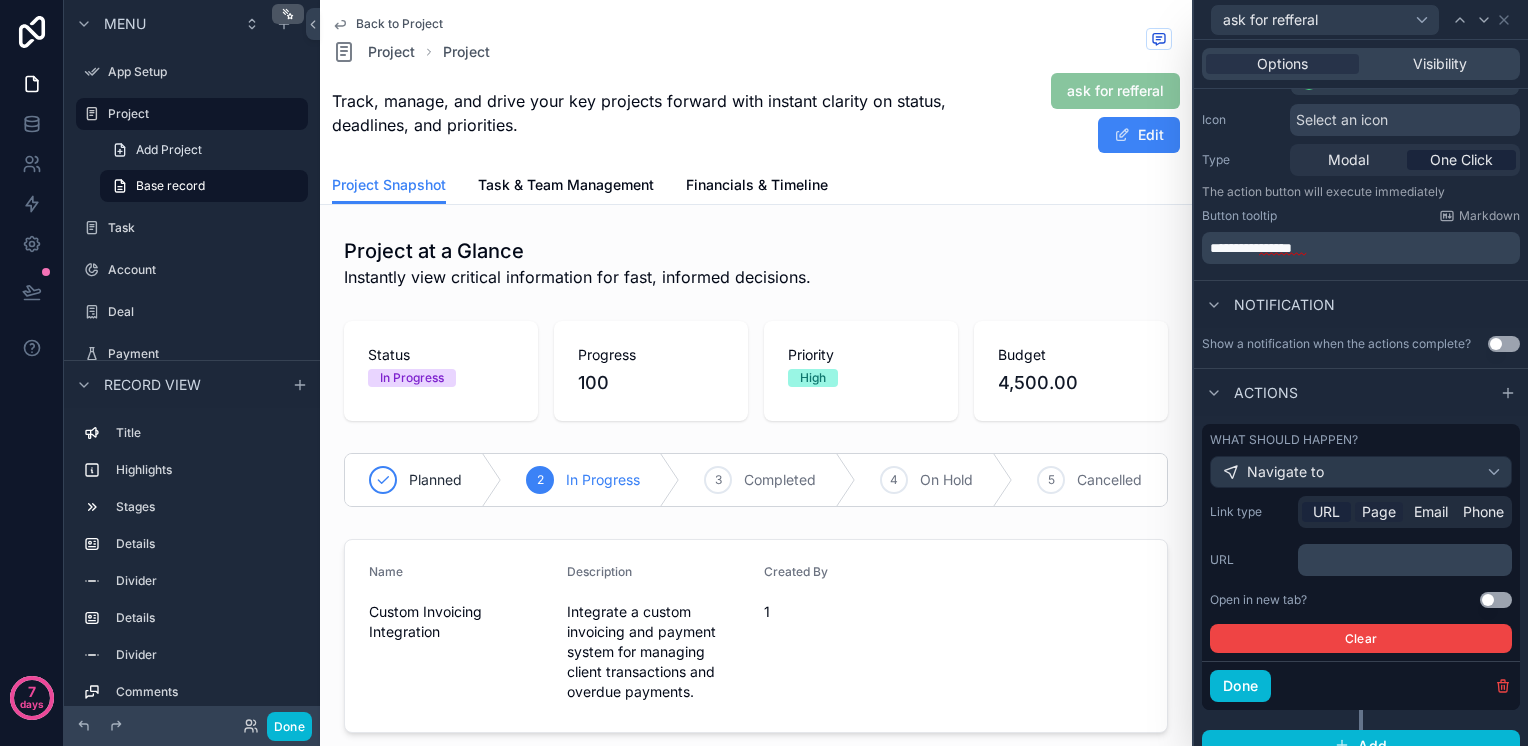 click on "Page" at bounding box center [1379, 512] 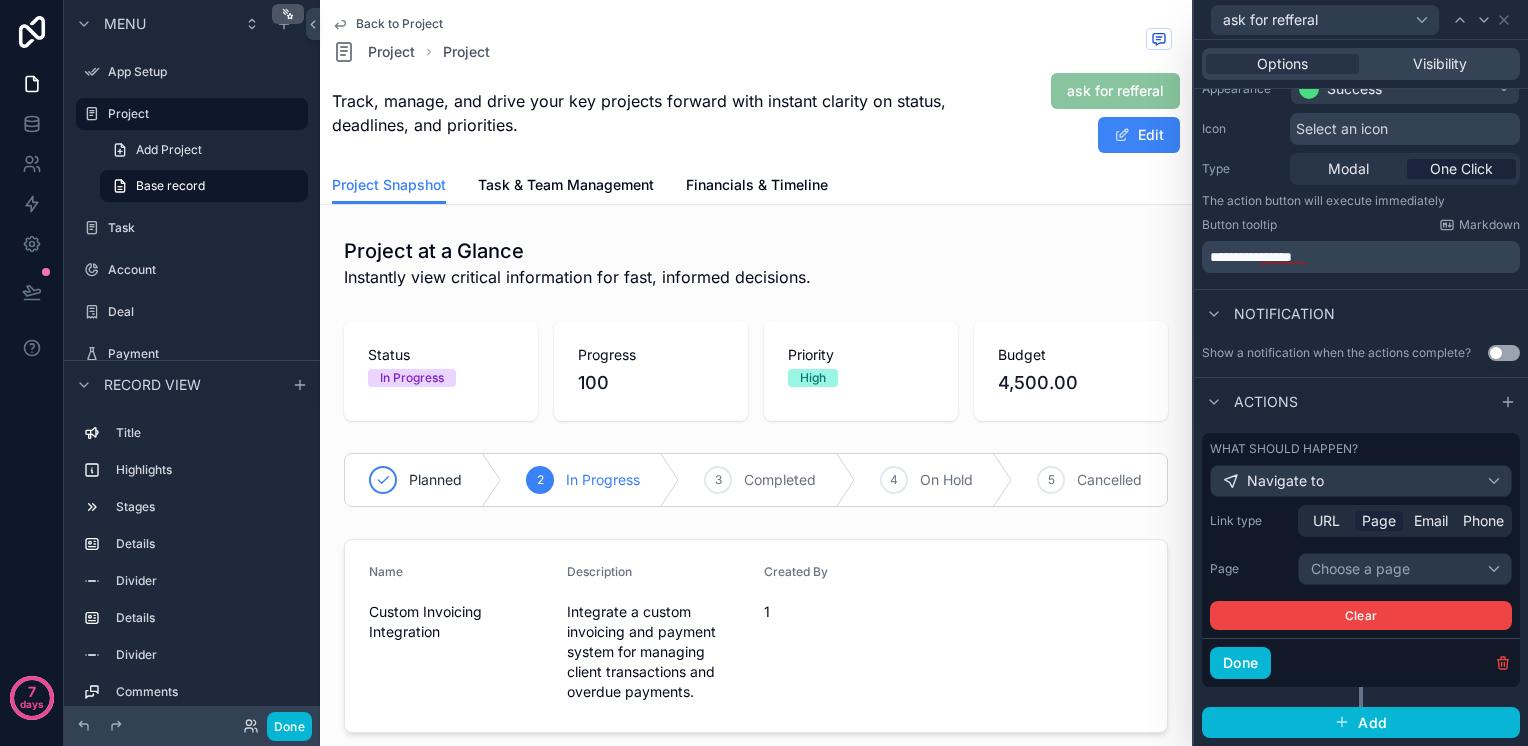scroll, scrollTop: 118, scrollLeft: 0, axis: vertical 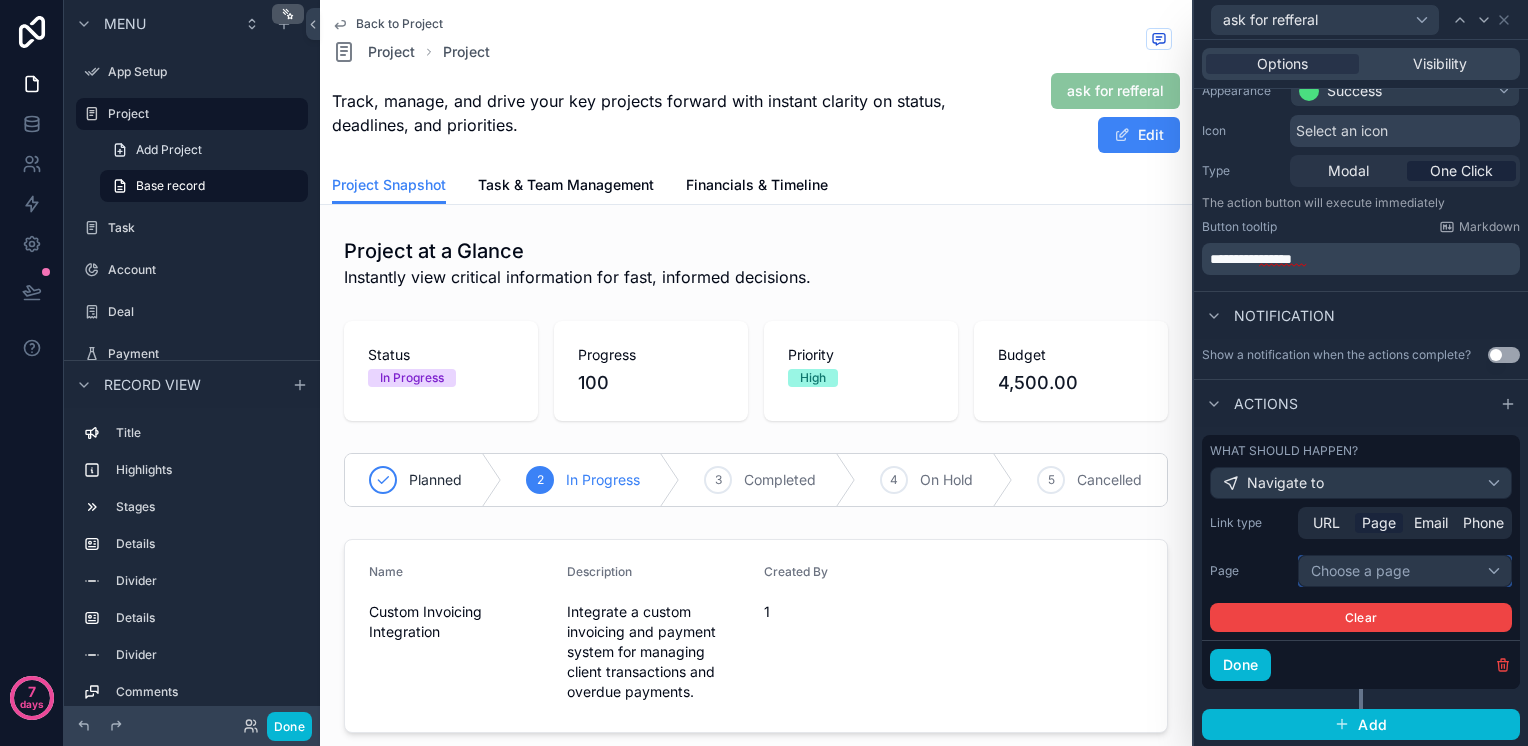 click on "Choose a page" at bounding box center (1405, 571) 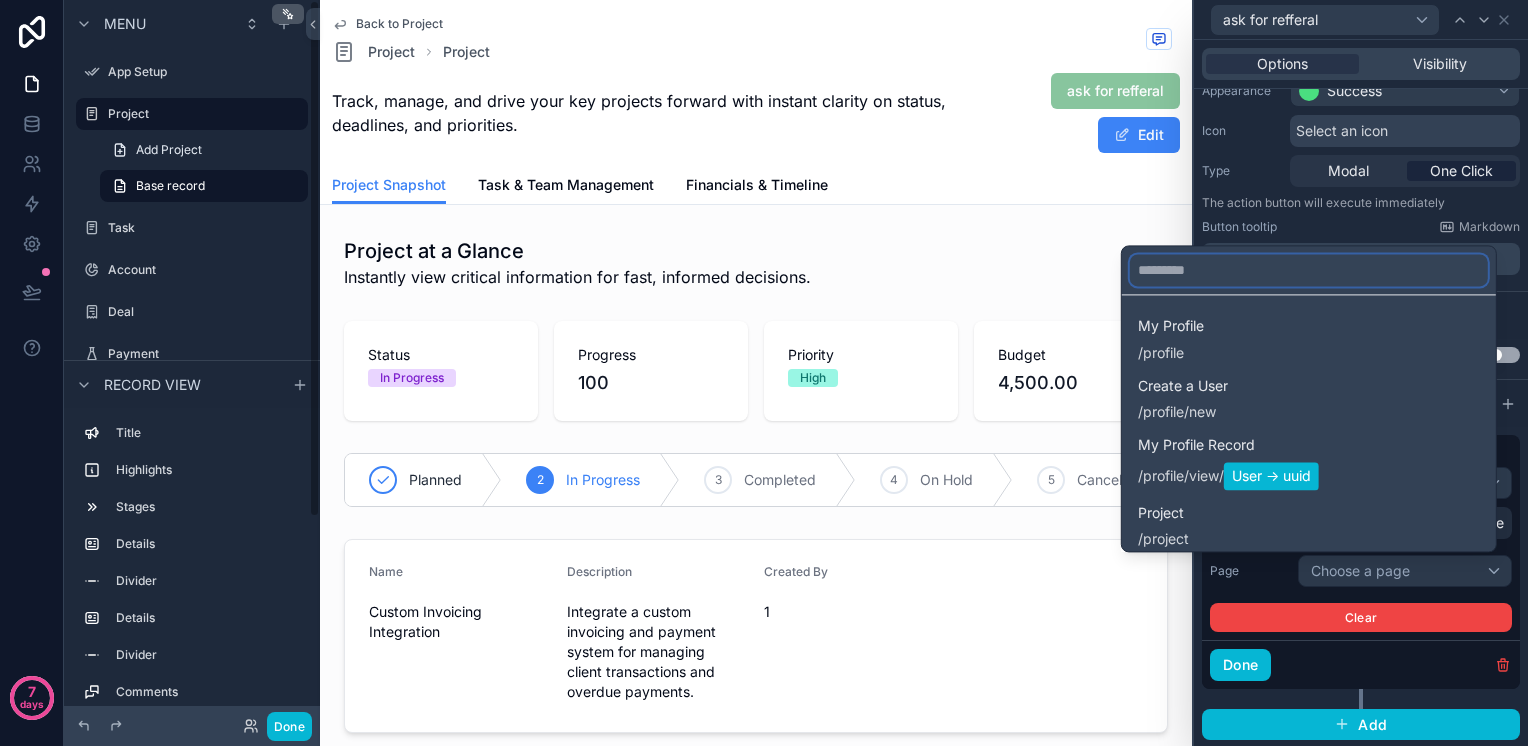 click at bounding box center (1309, 270) 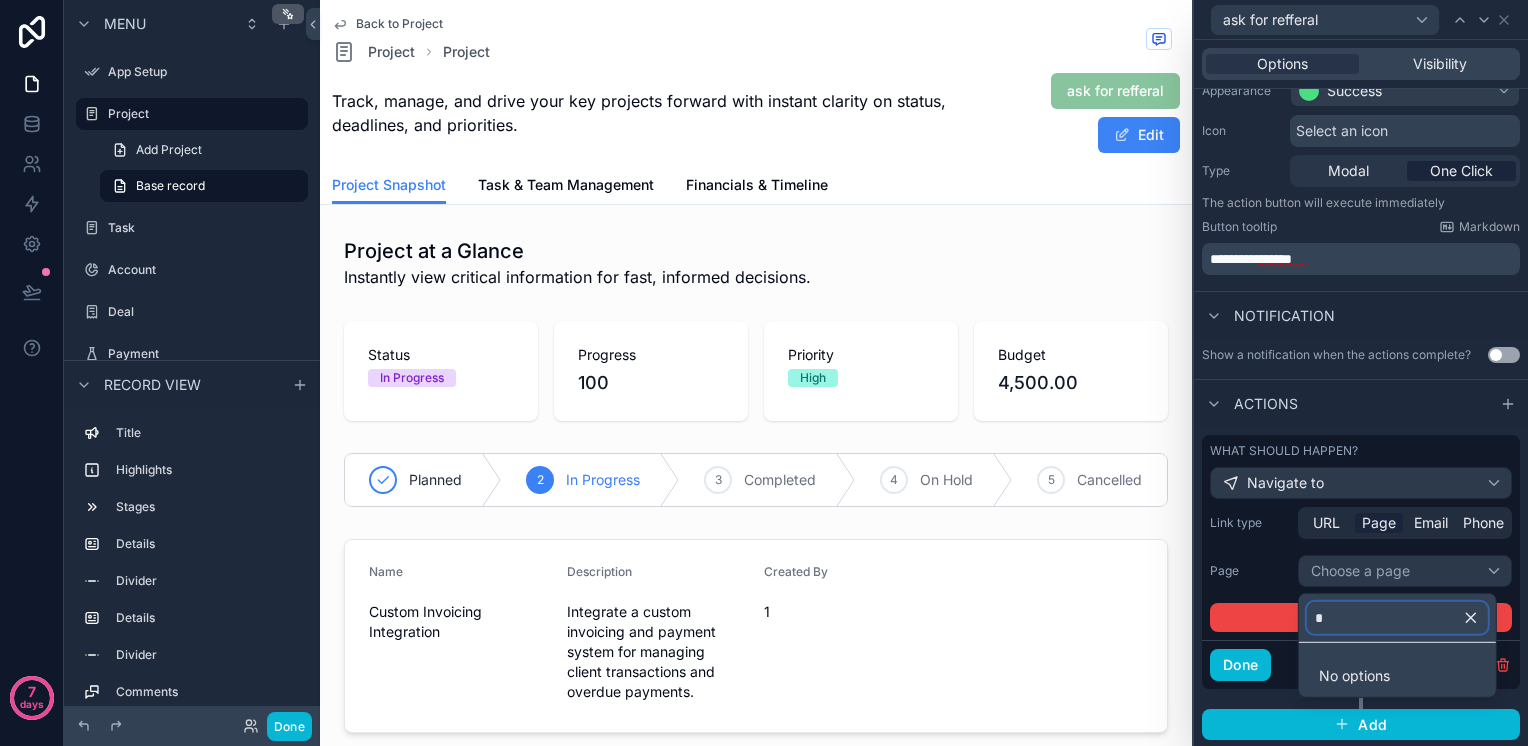 type on "*" 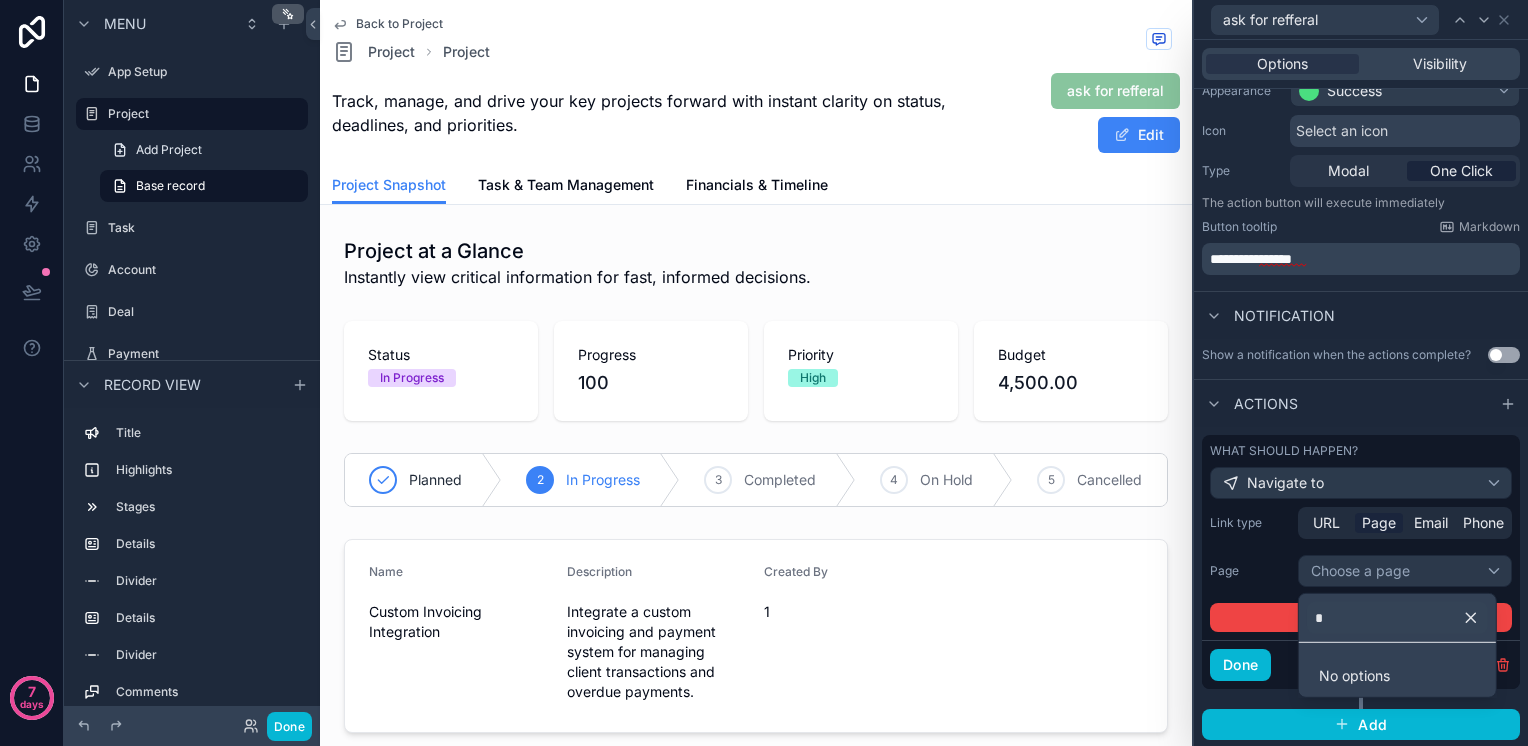 click at bounding box center [1479, 618] 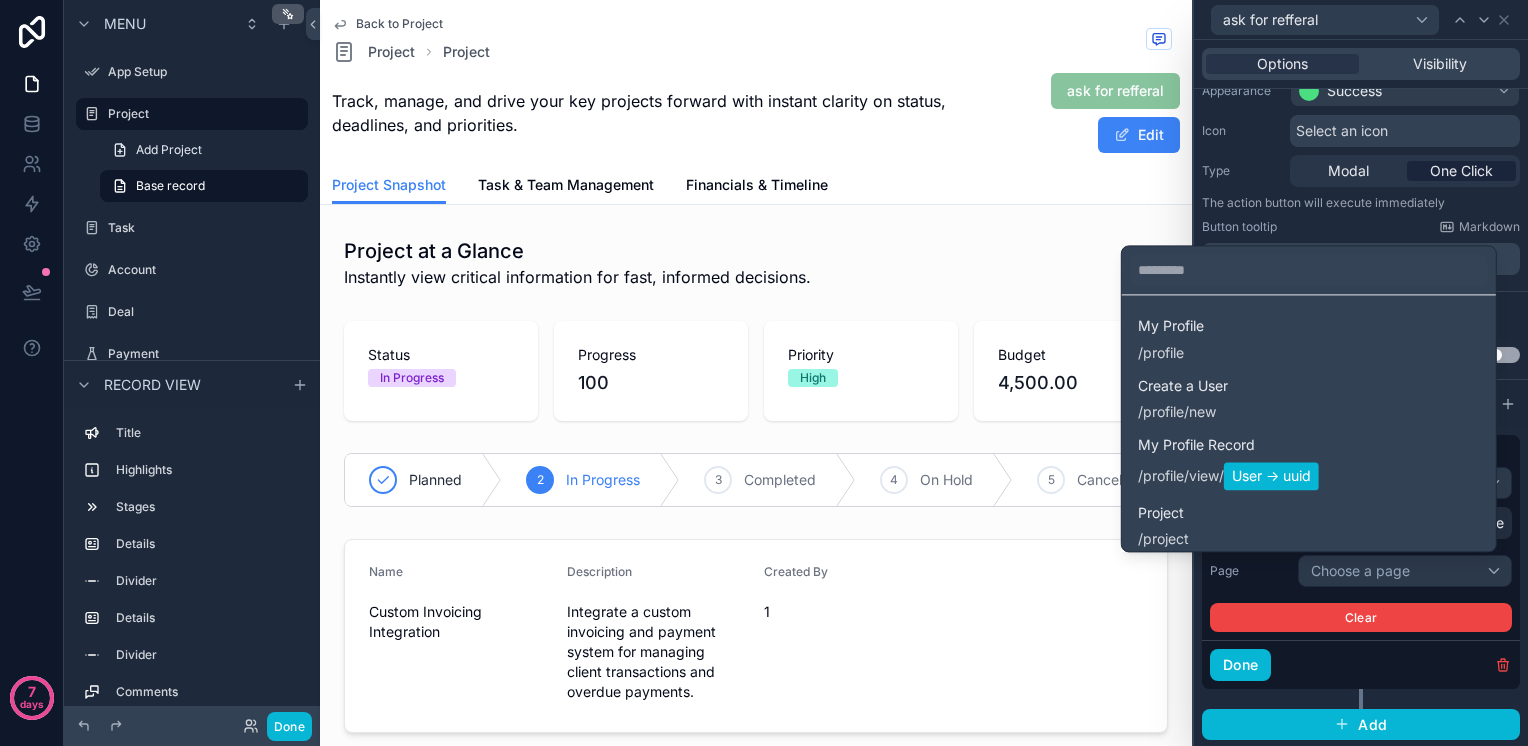 click at bounding box center [1361, 373] 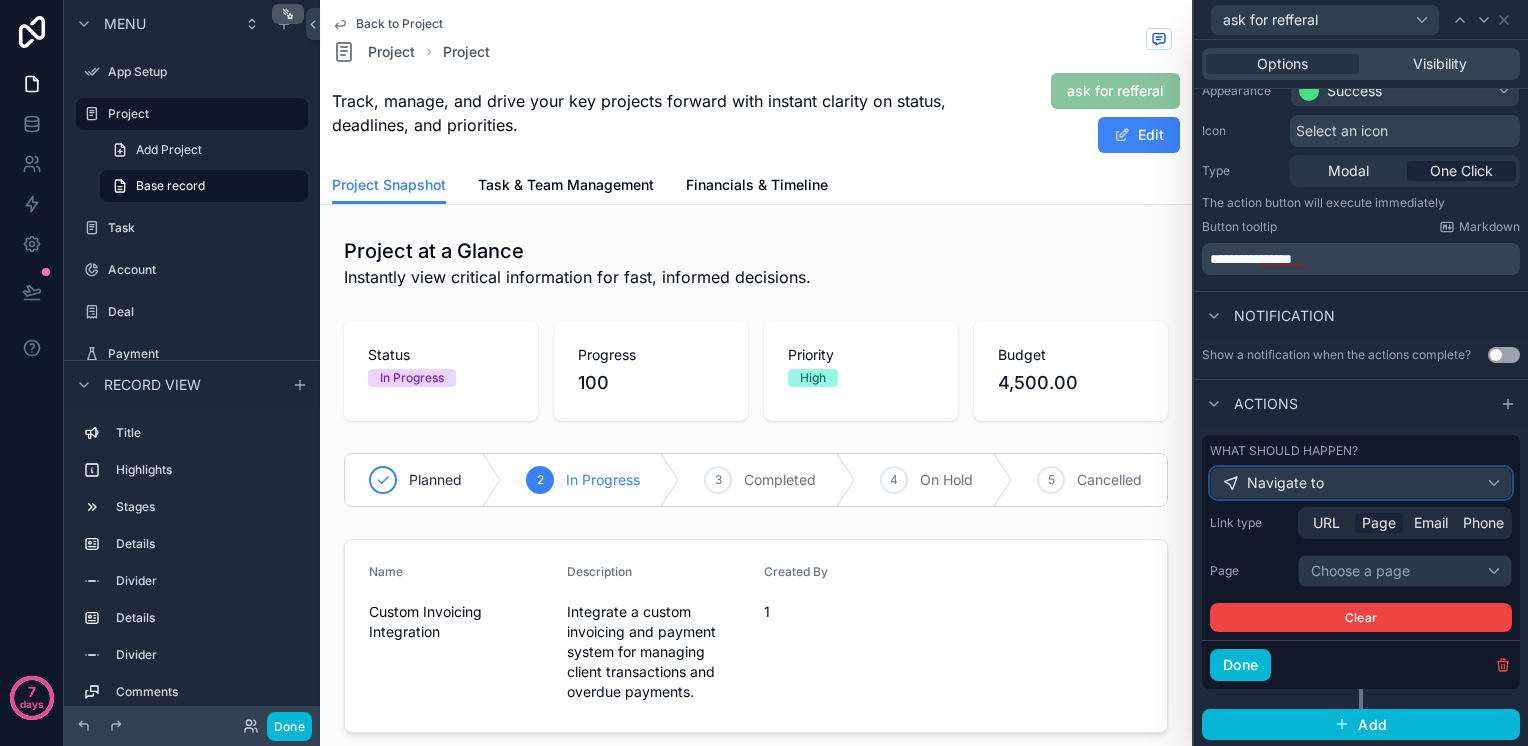 click on "Navigate to" at bounding box center [1361, 483] 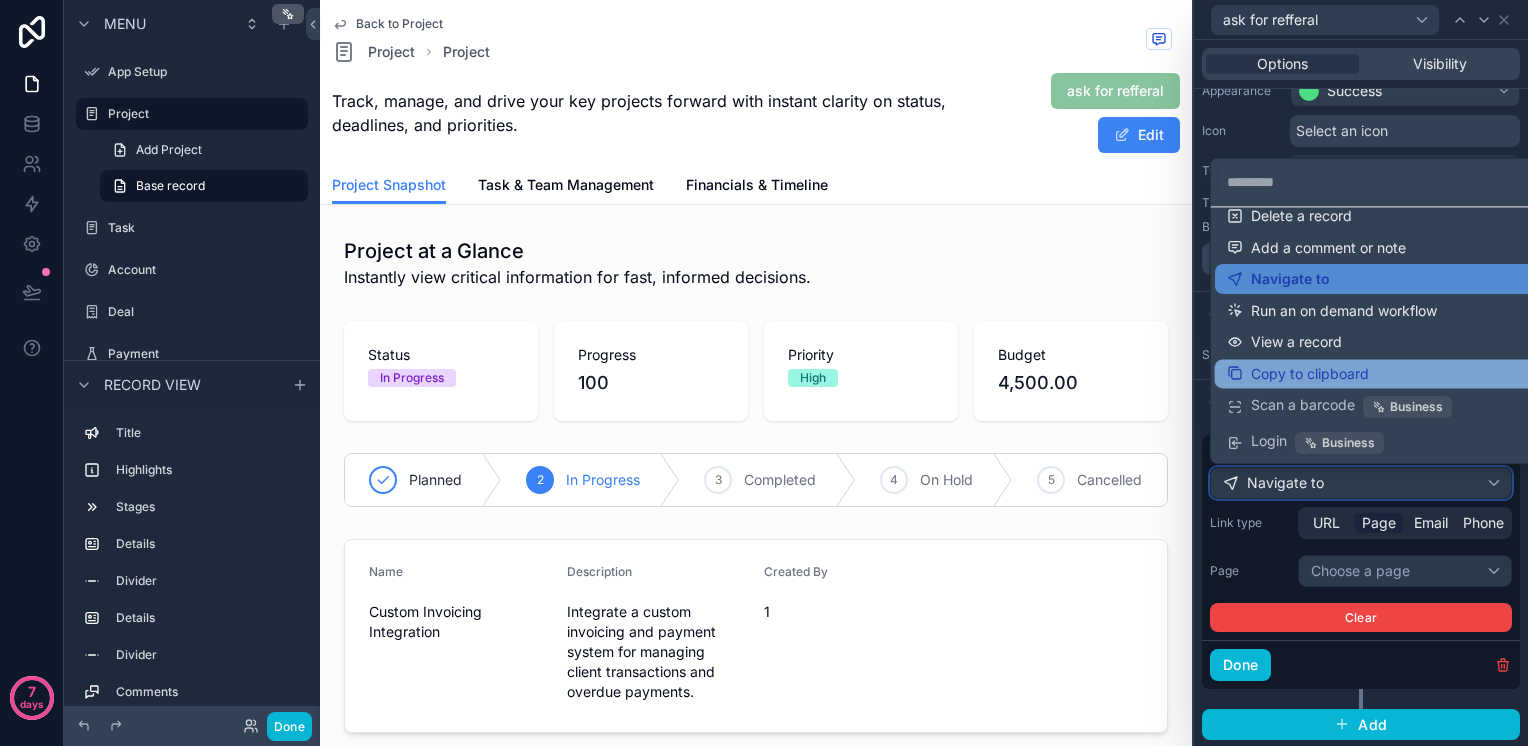 scroll, scrollTop: 0, scrollLeft: 0, axis: both 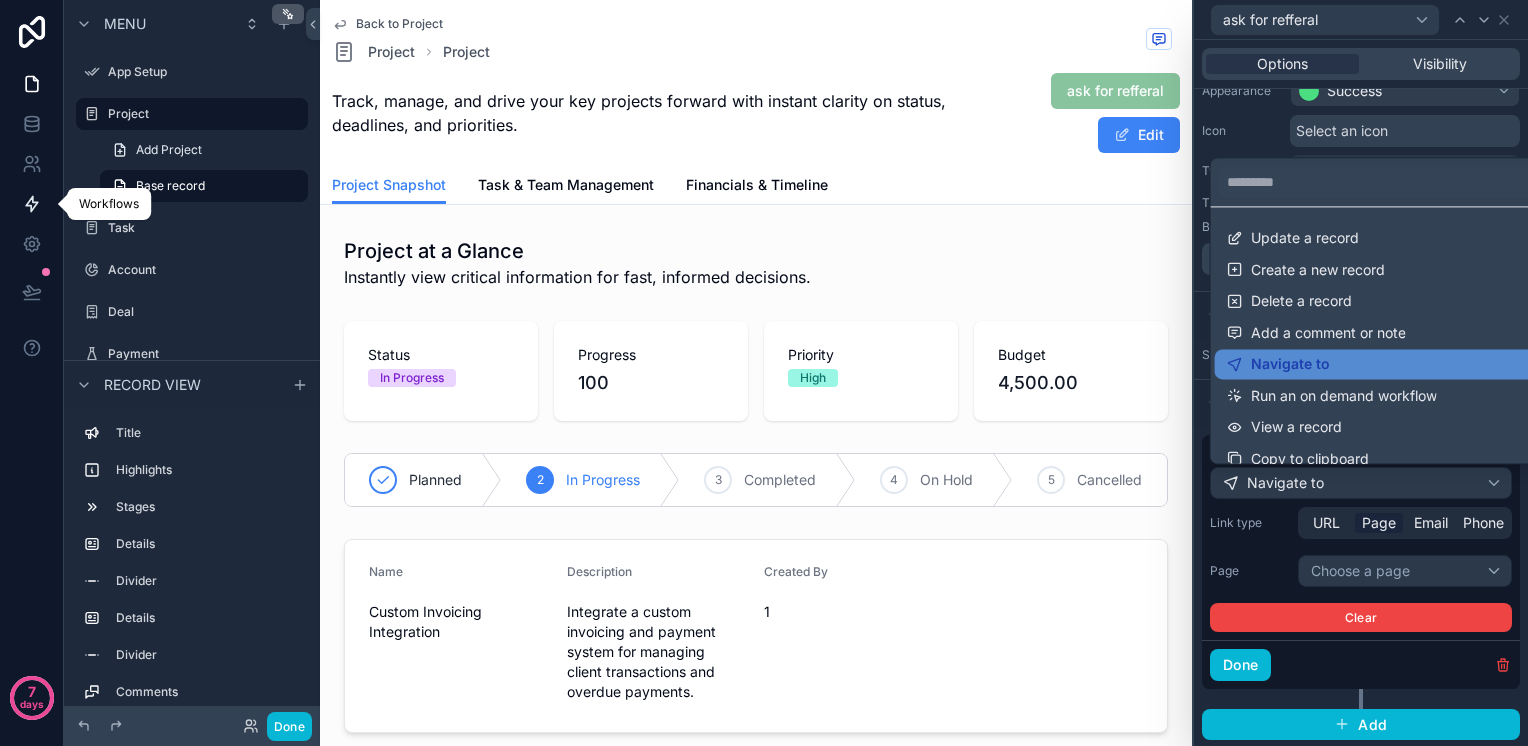 click 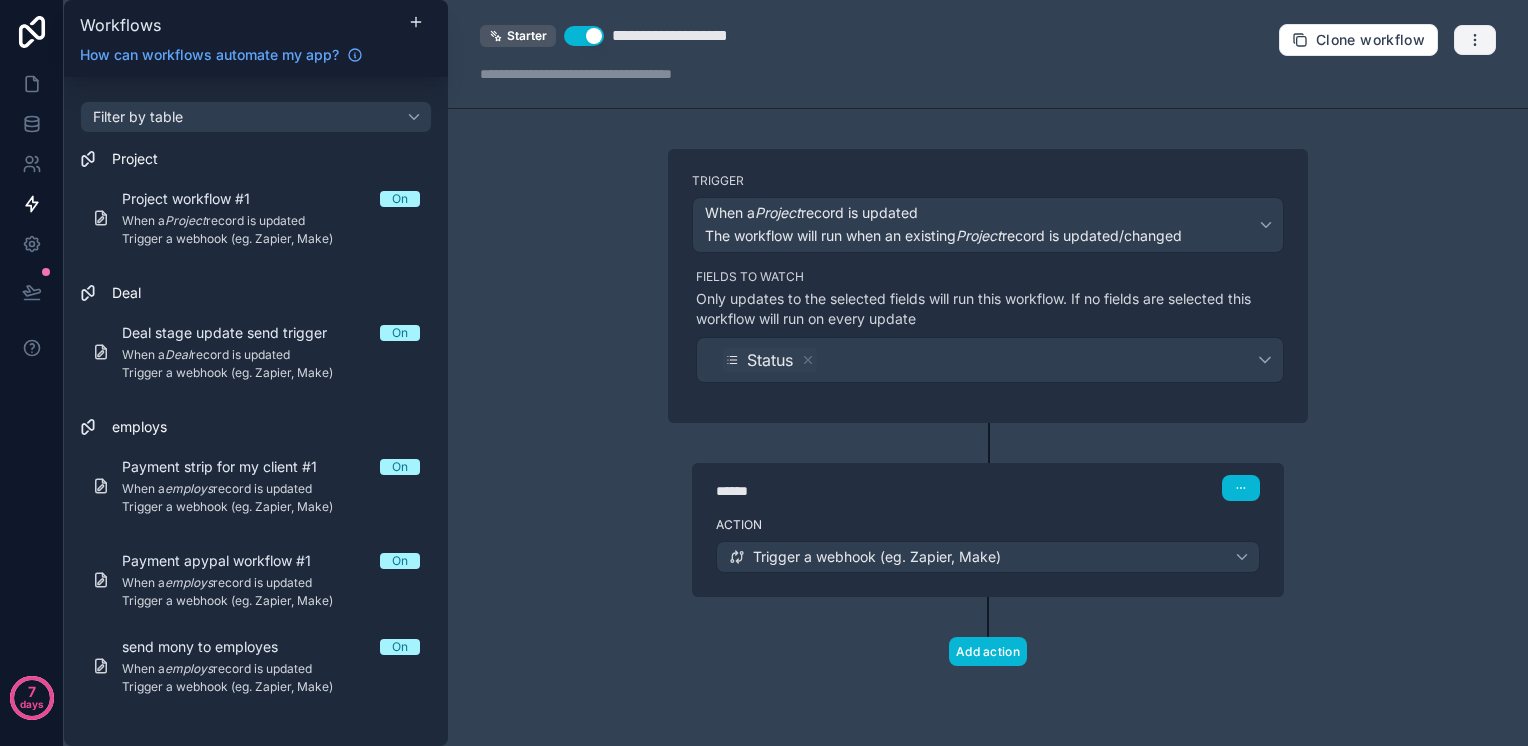 click at bounding box center (1475, 40) 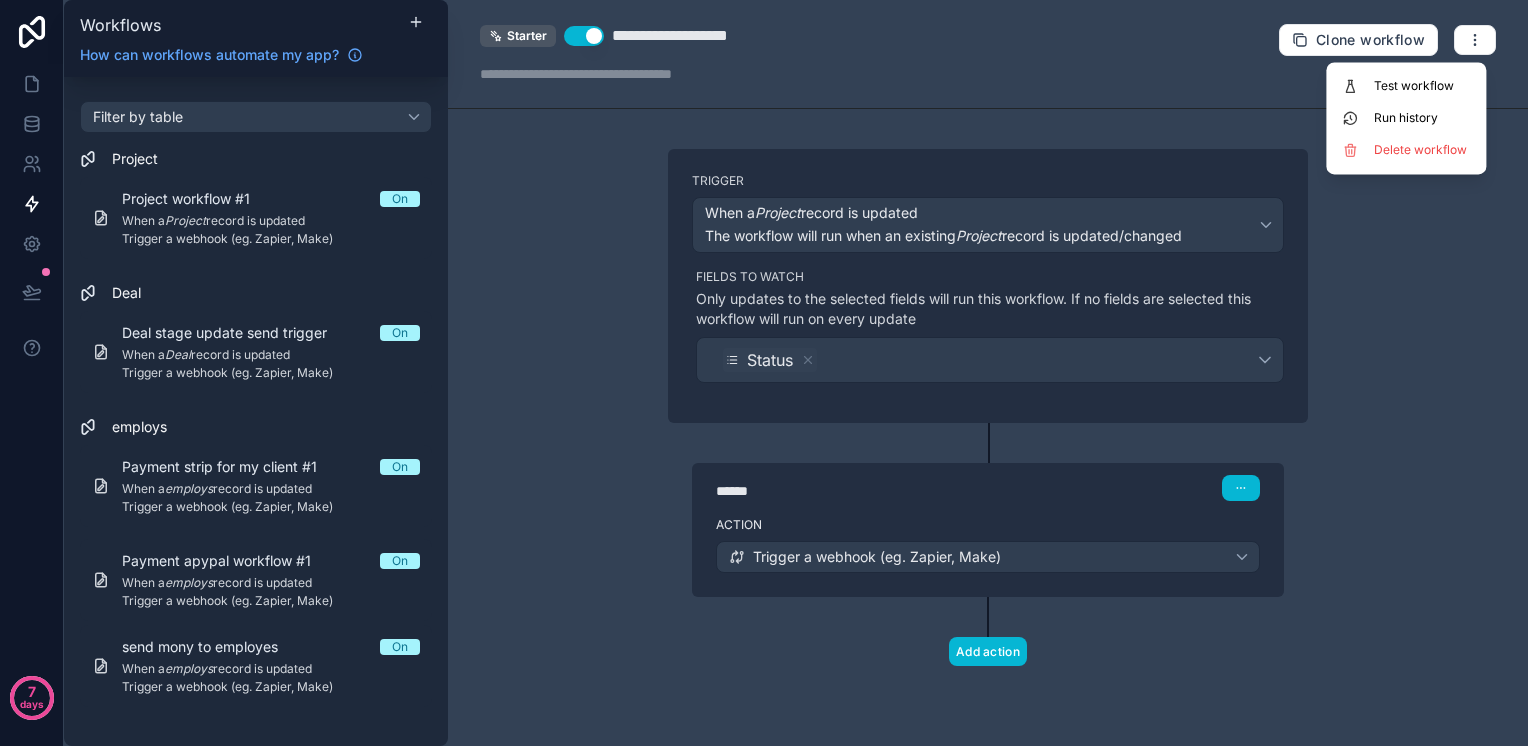 click on "**********" at bounding box center [988, 373] 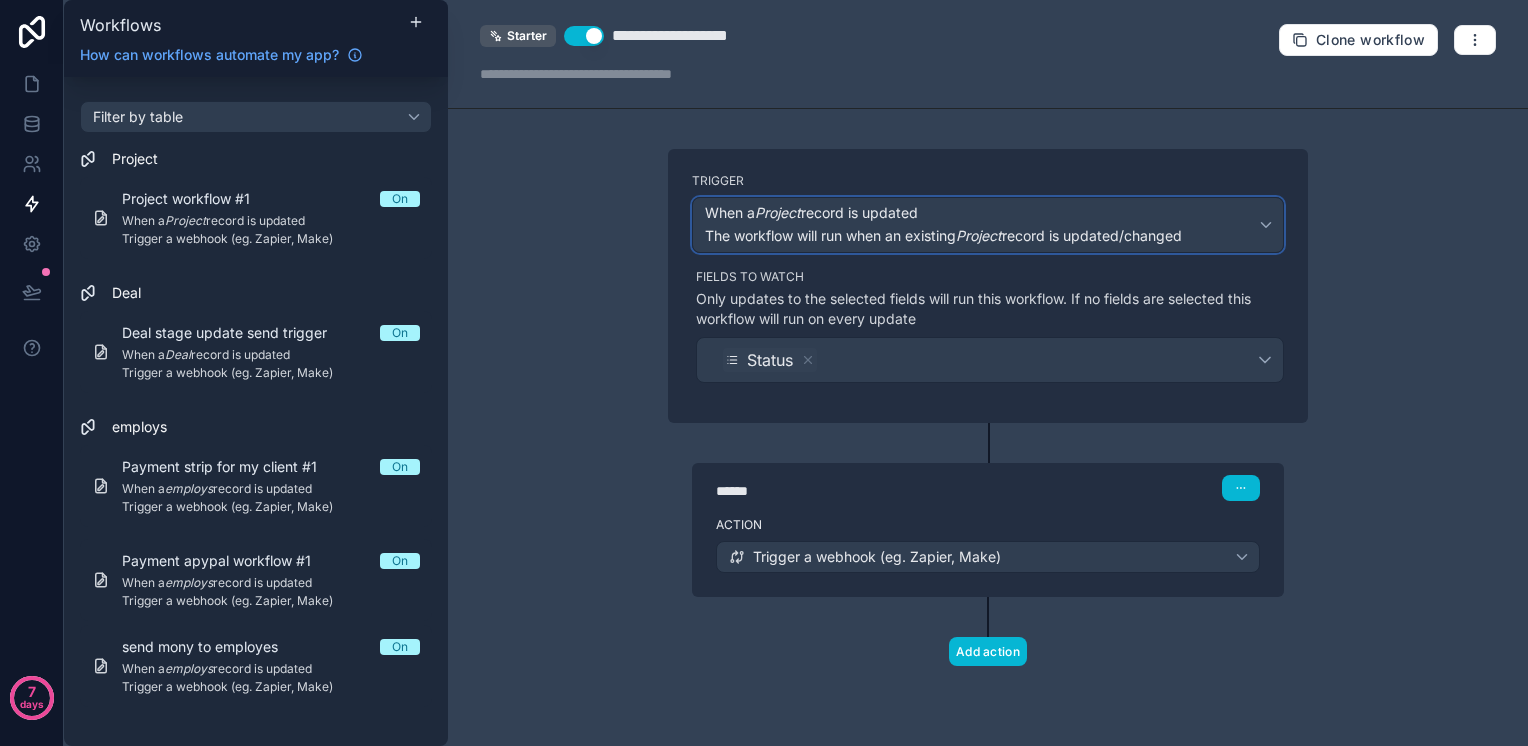 click on "When a  Project  record is updated The workflow will run when an existing  Project  record is updated/changed" at bounding box center [943, 225] 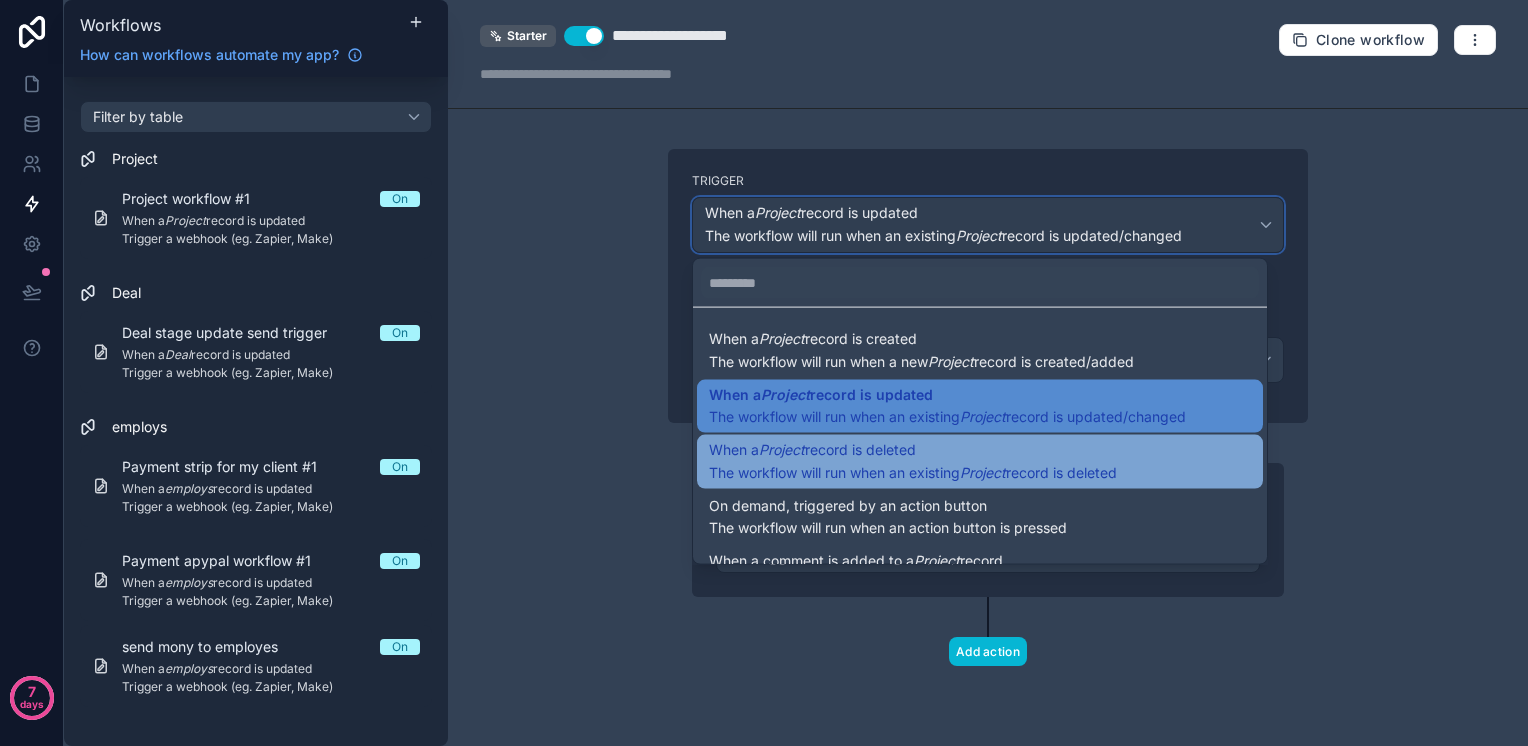 scroll, scrollTop: 39, scrollLeft: 0, axis: vertical 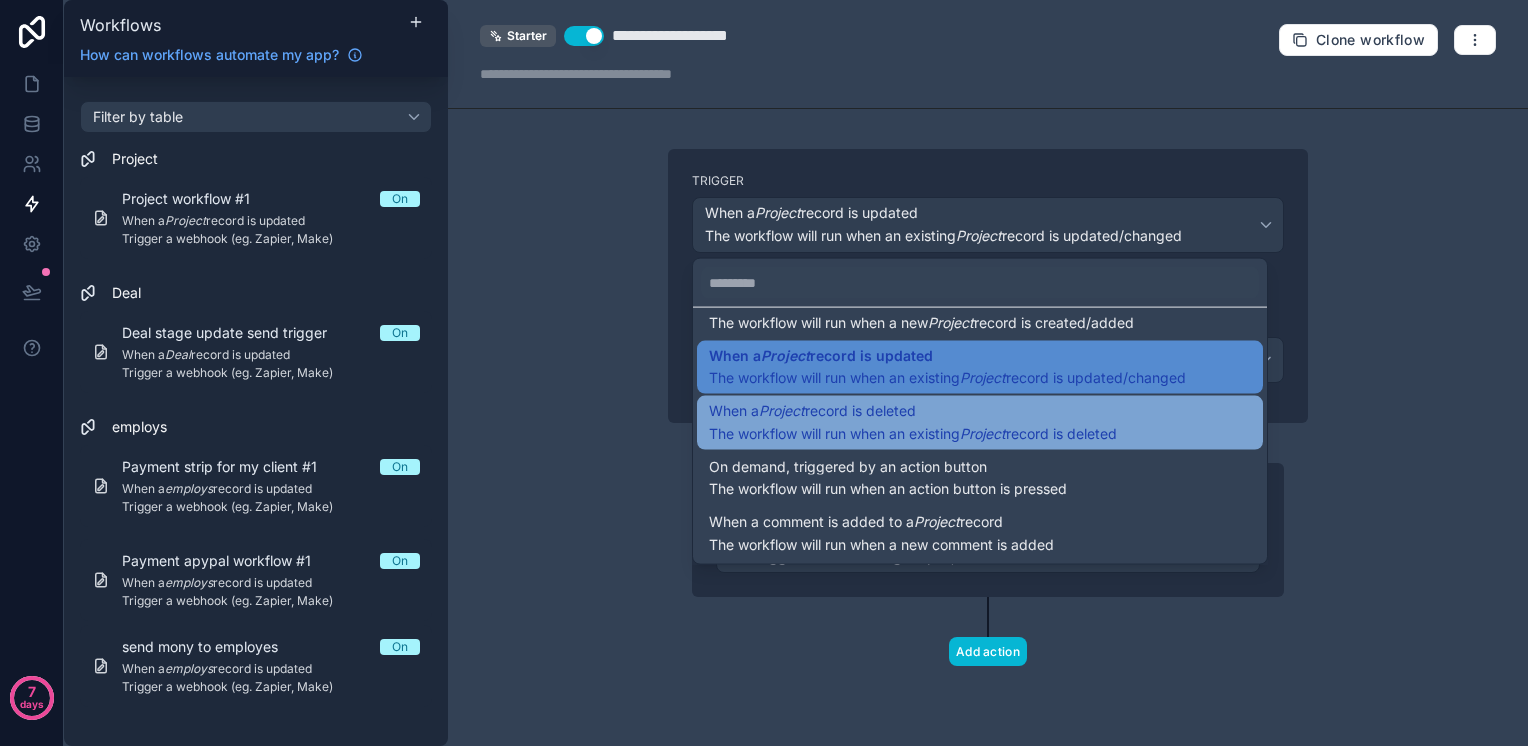 click on "When a  Project  record is deleted The workflow will run when an existing  Project  record is deleted" at bounding box center [980, 423] 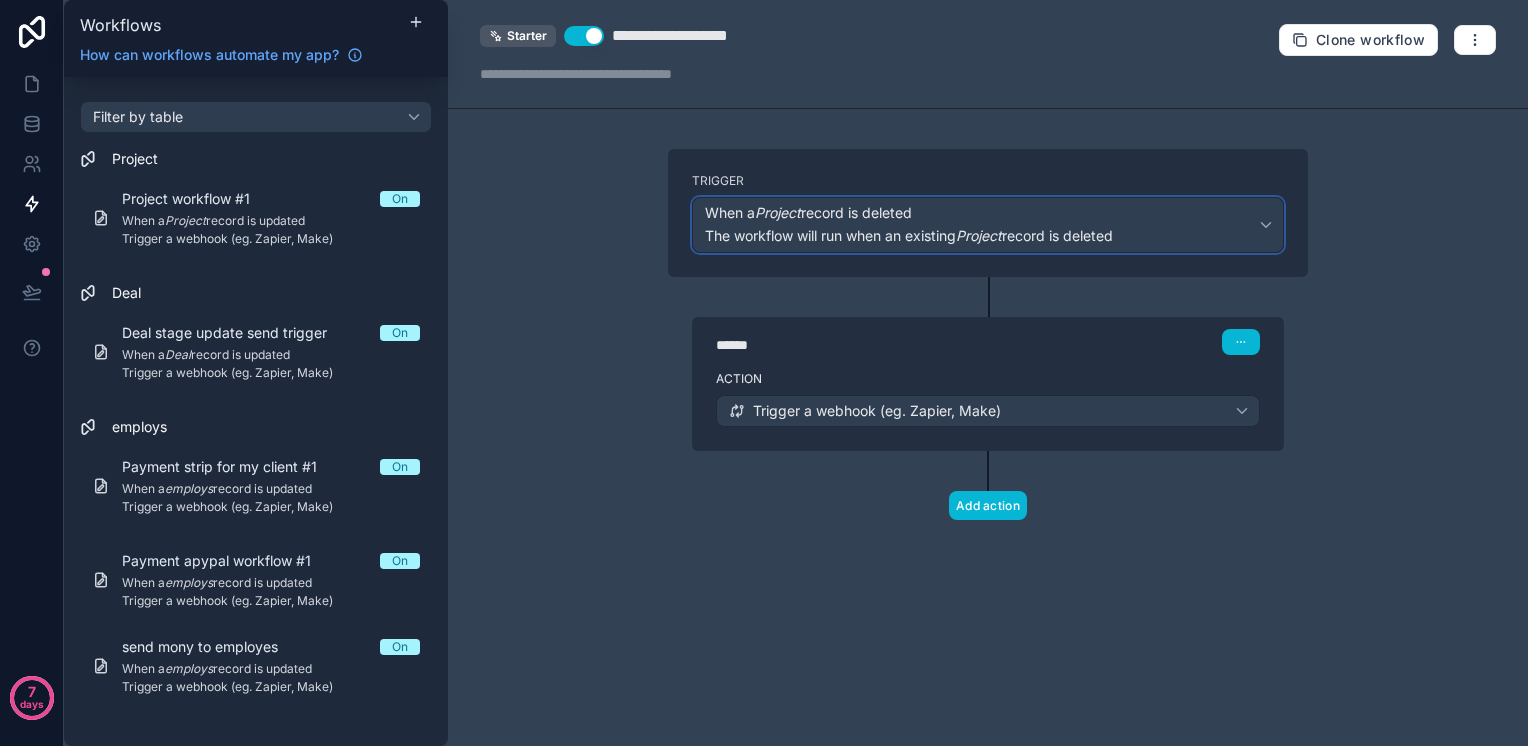 click on "When a  Project  record is deleted" at bounding box center (909, 213) 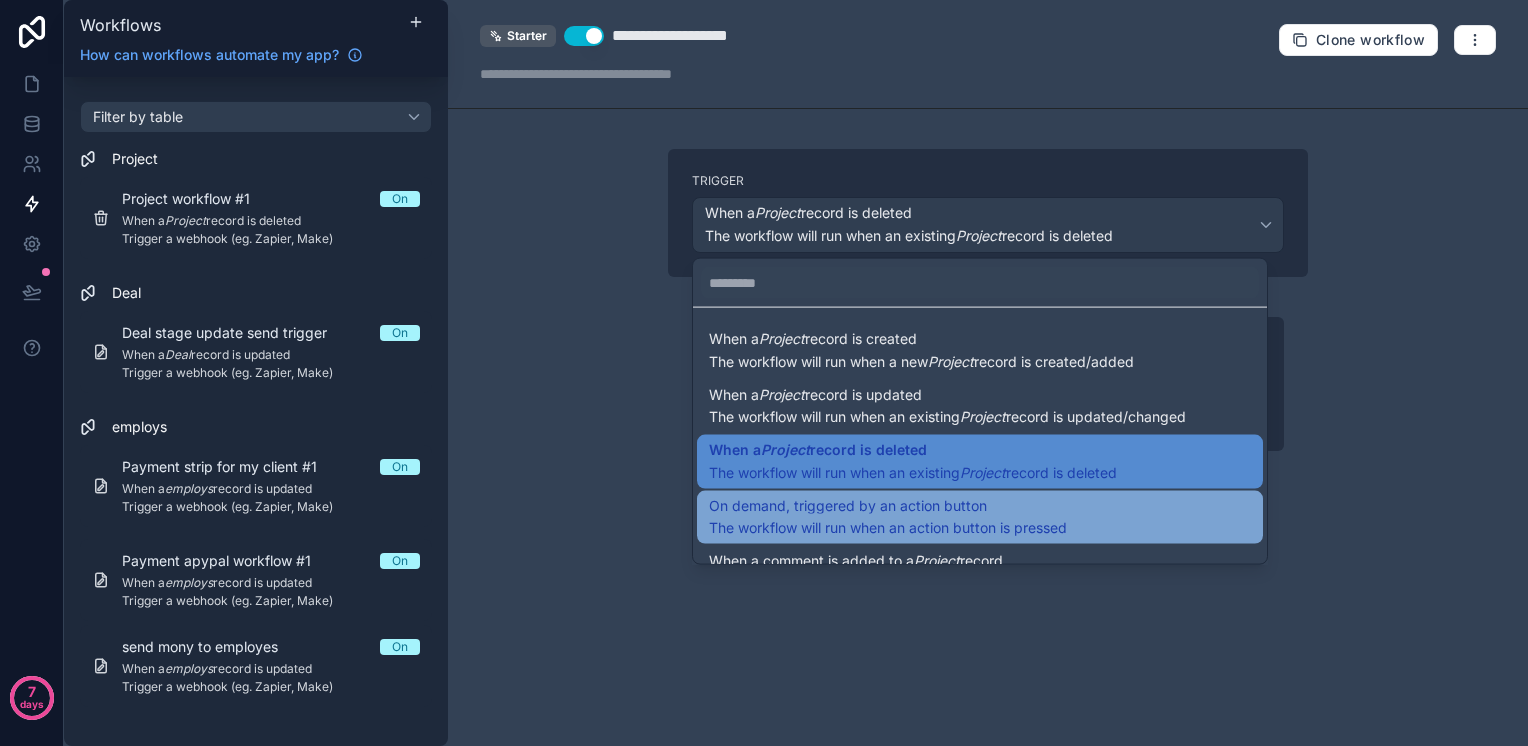 click on "On demand, triggered by an action button" at bounding box center (848, 504) 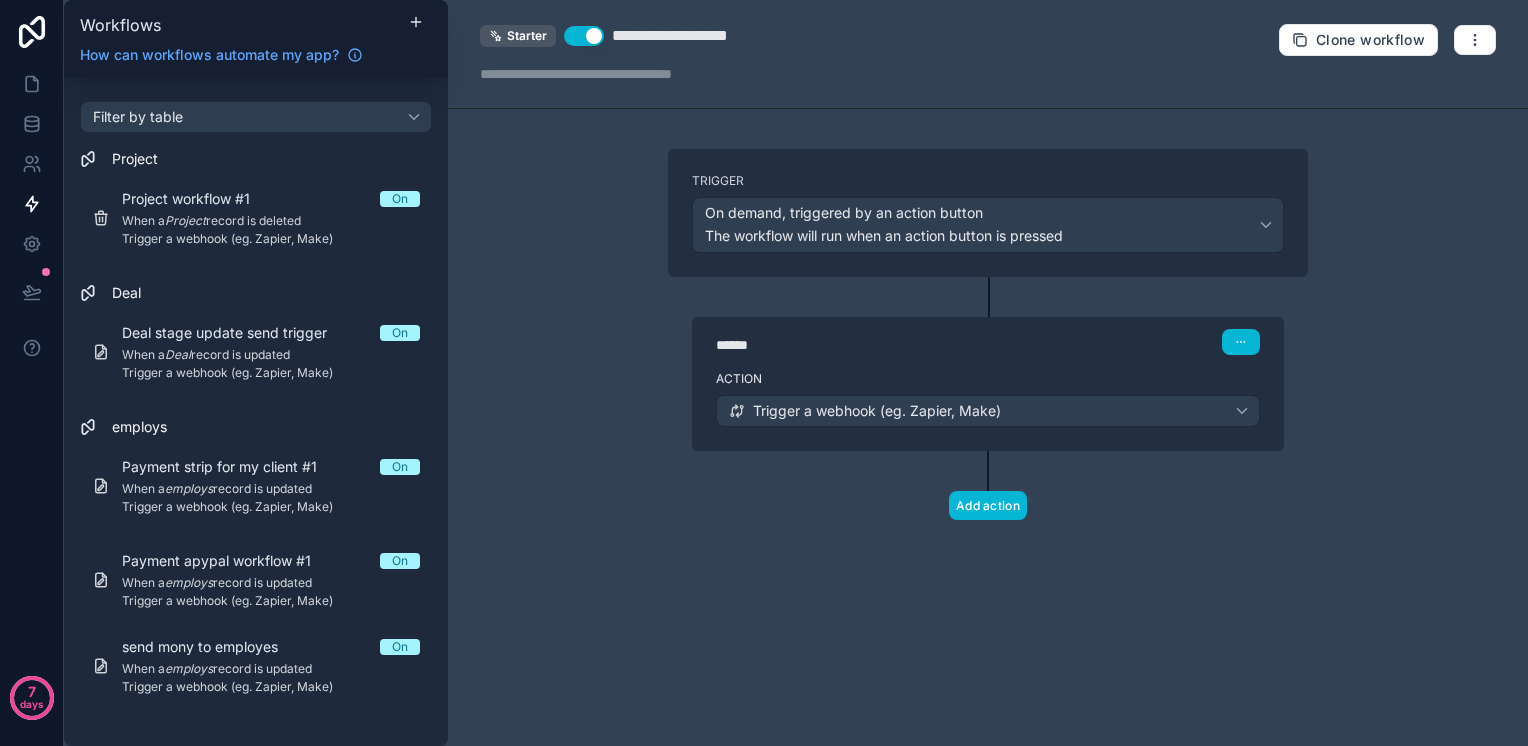 click on "Add action" at bounding box center (988, 485) 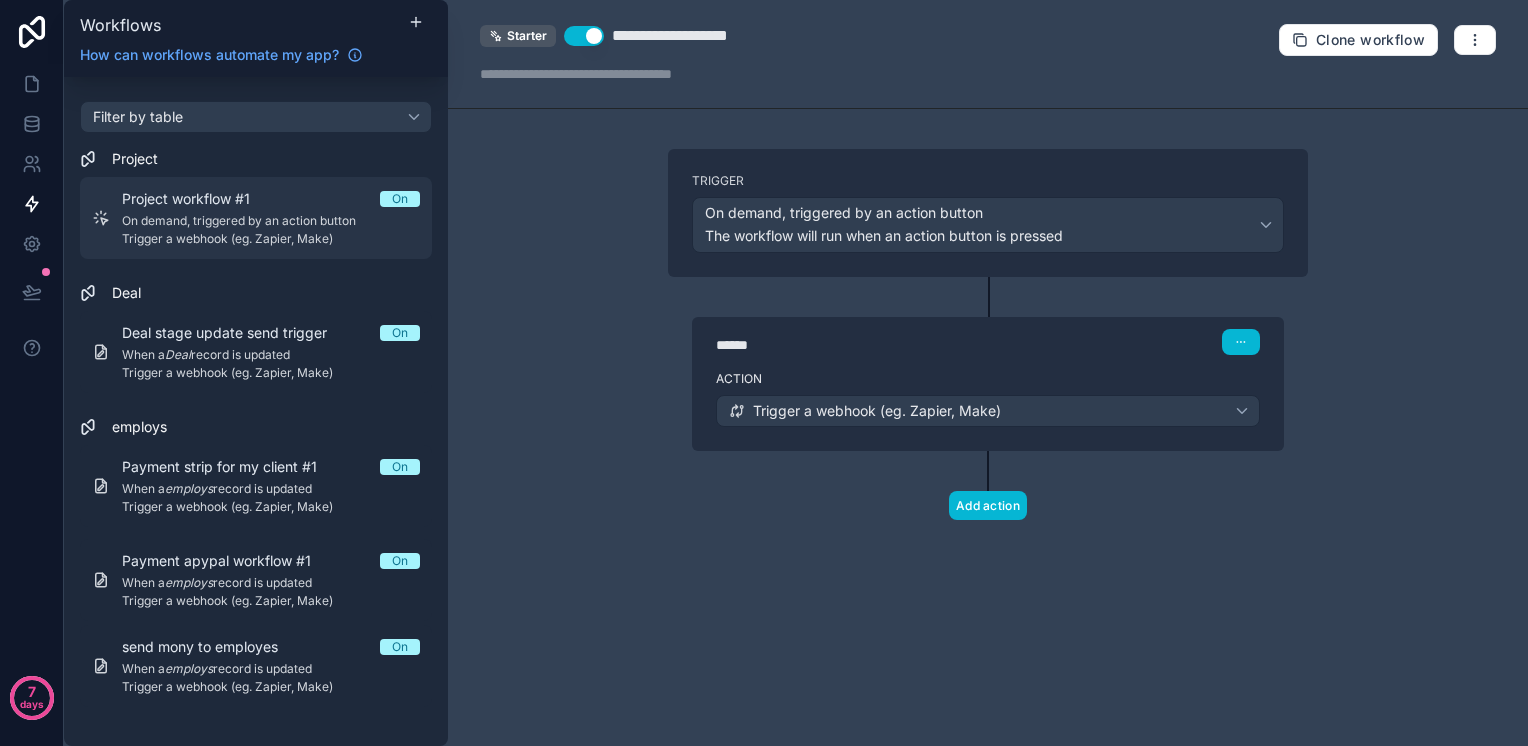 click on "On demand, triggered by an action button" at bounding box center (271, 221) 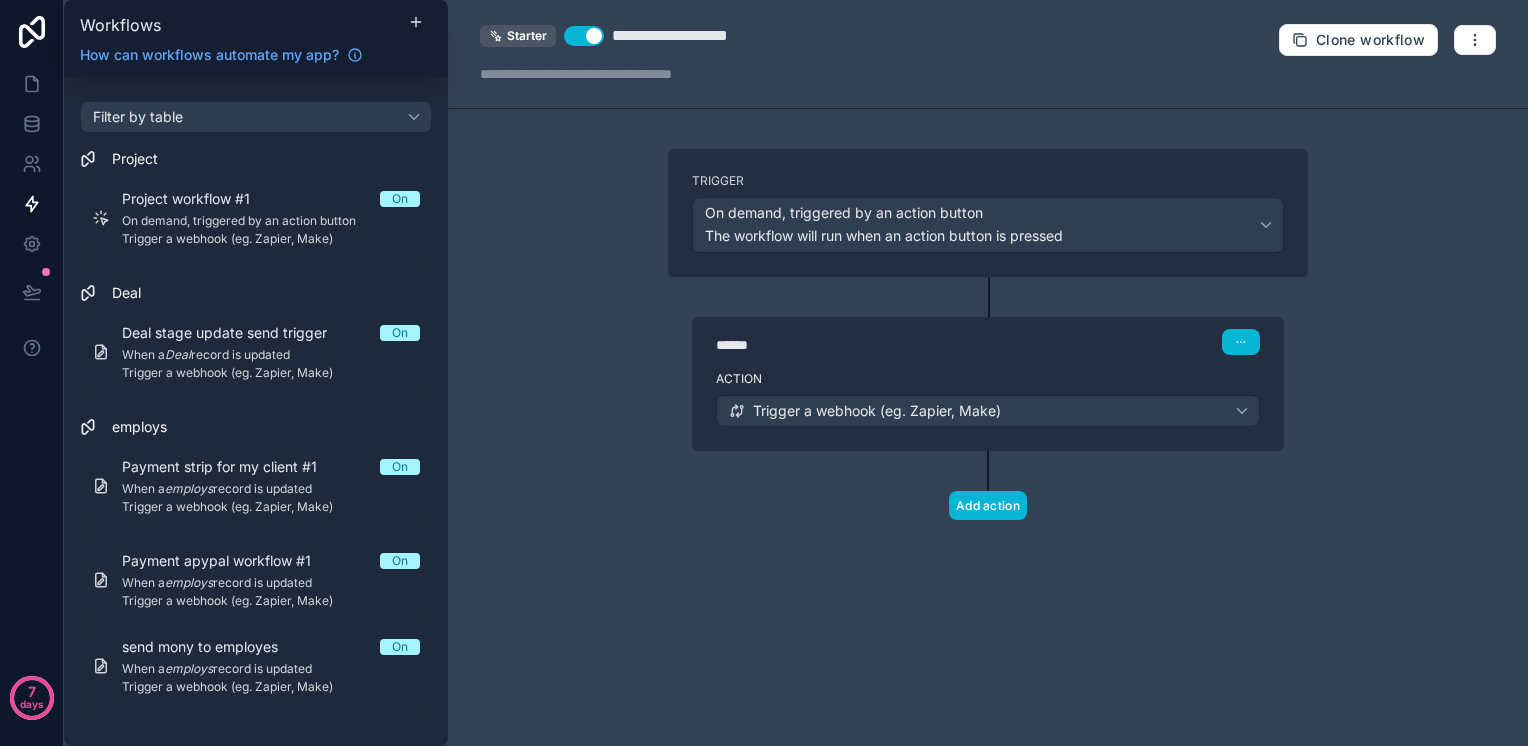 click on "**********" at bounding box center [694, 36] 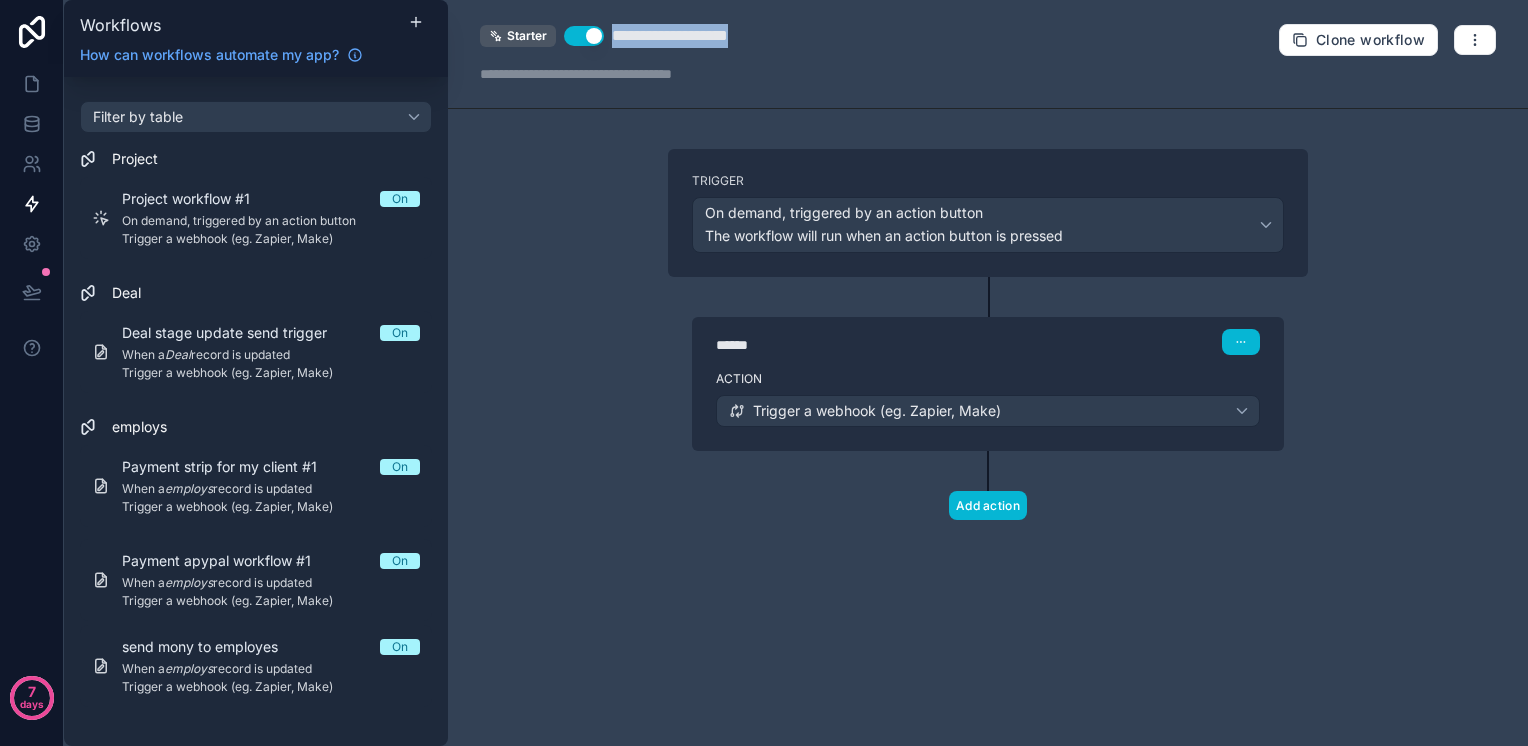drag, startPoint x: 614, startPoint y: 35, endPoint x: 795, endPoint y: 53, distance: 181.89282 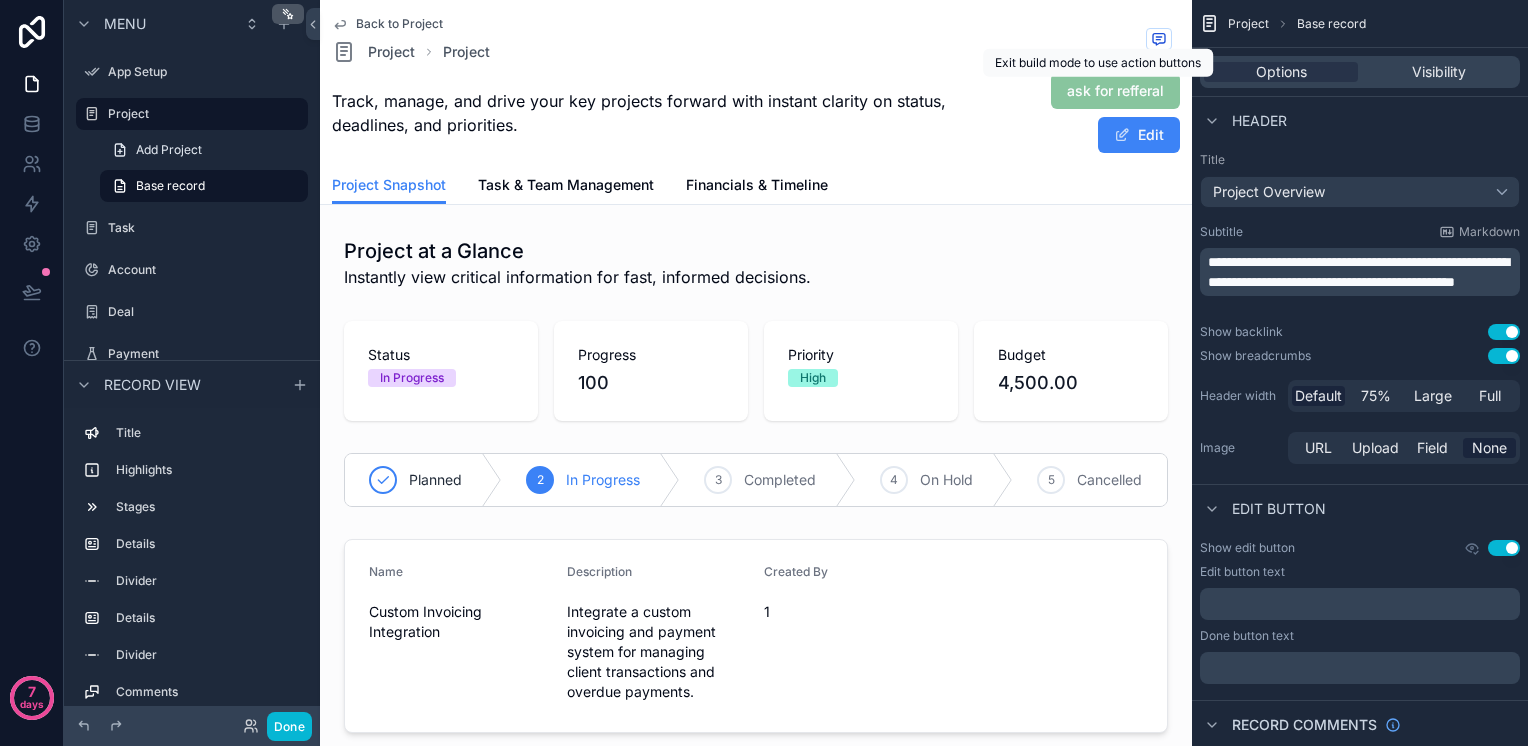 drag, startPoint x: 1090, startPoint y: 90, endPoint x: 1221, endPoint y: 198, distance: 169.77927 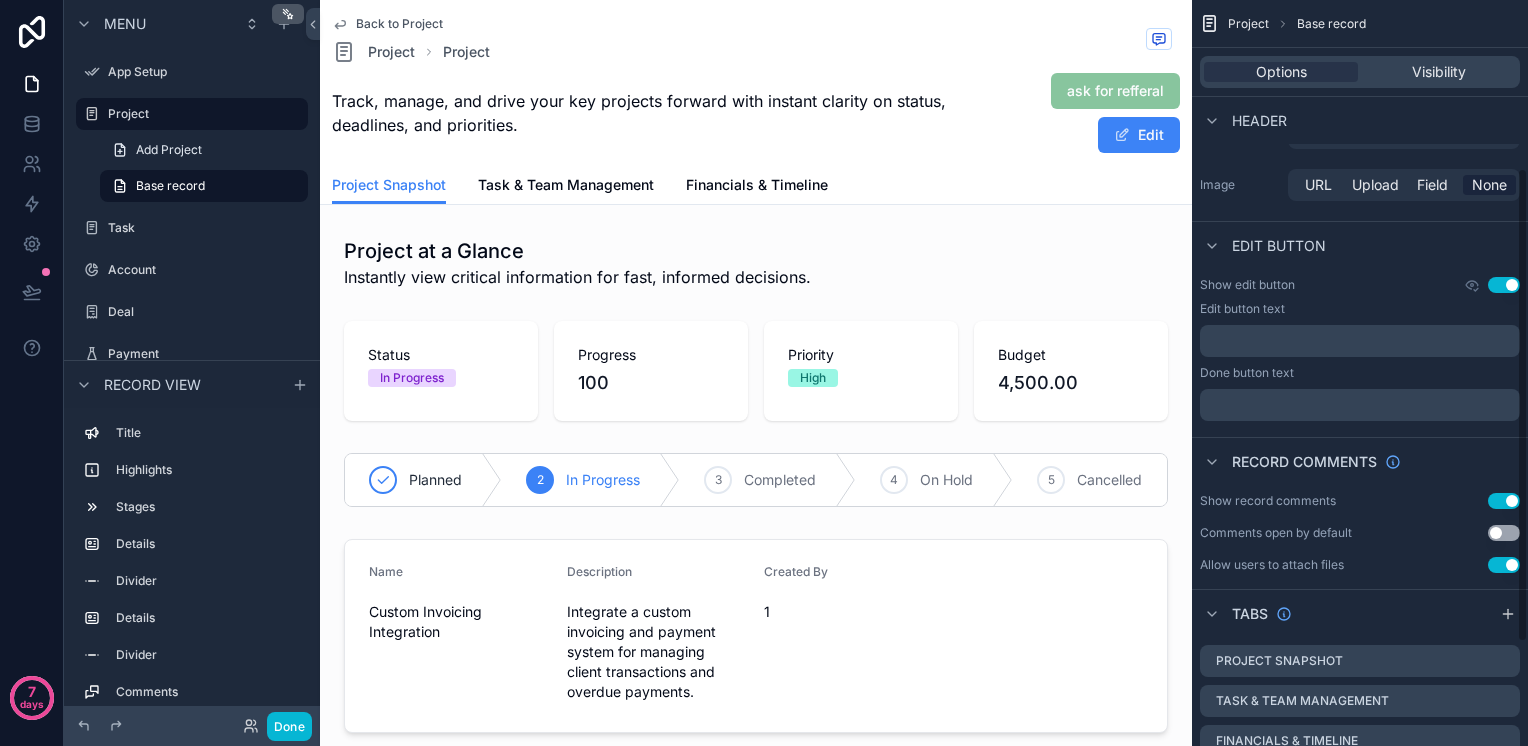 scroll, scrollTop: 425, scrollLeft: 0, axis: vertical 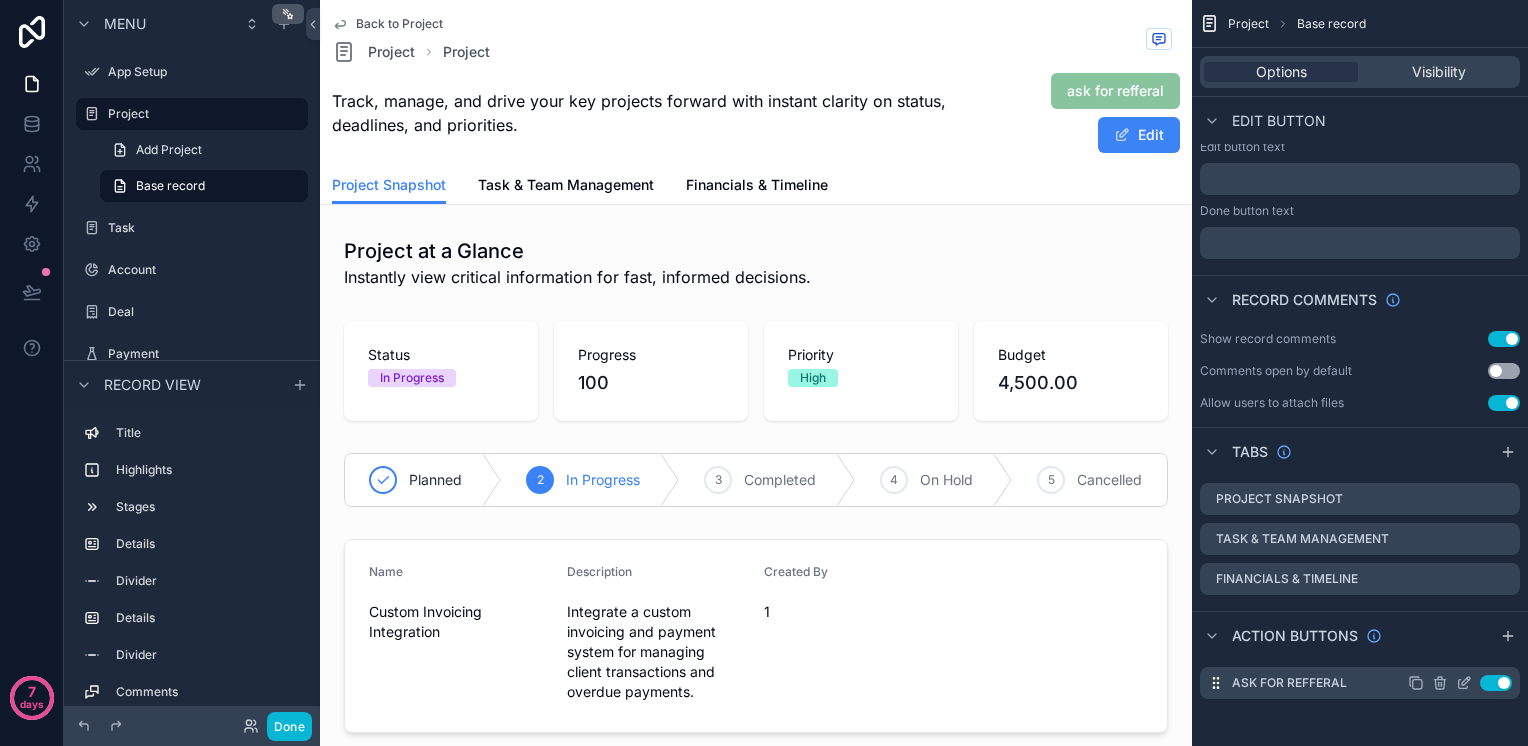 click 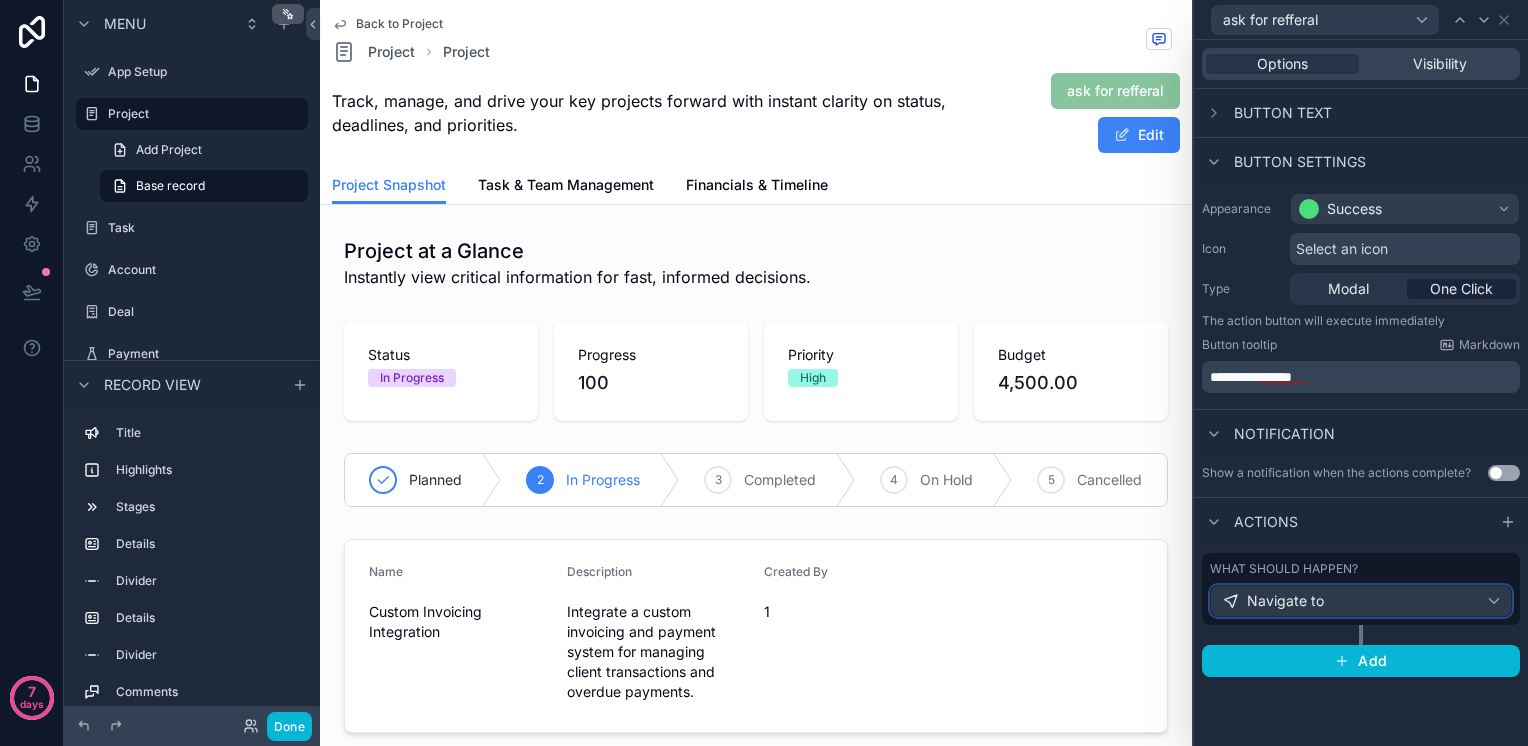 click on "Navigate to" at bounding box center (1361, 601) 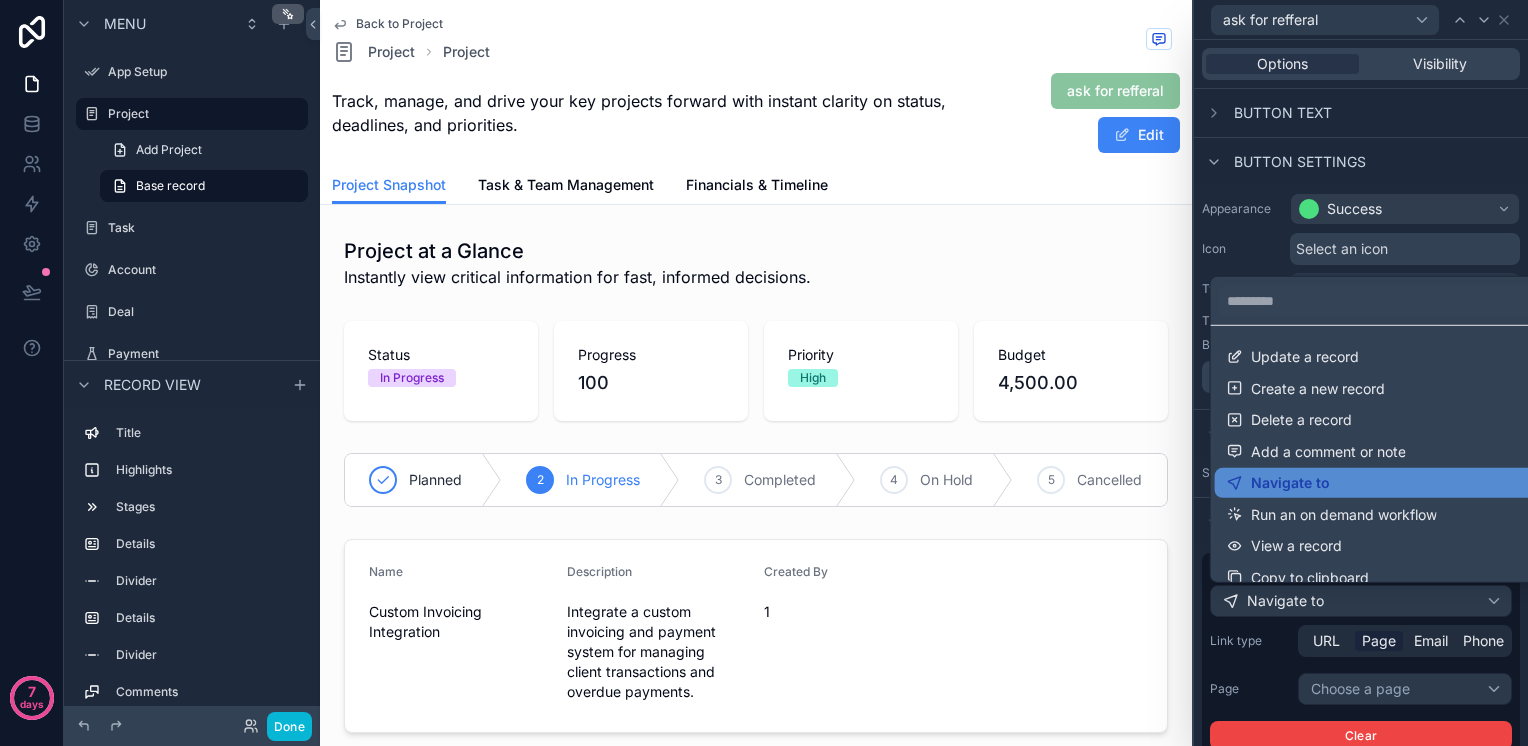 click at bounding box center (1361, 373) 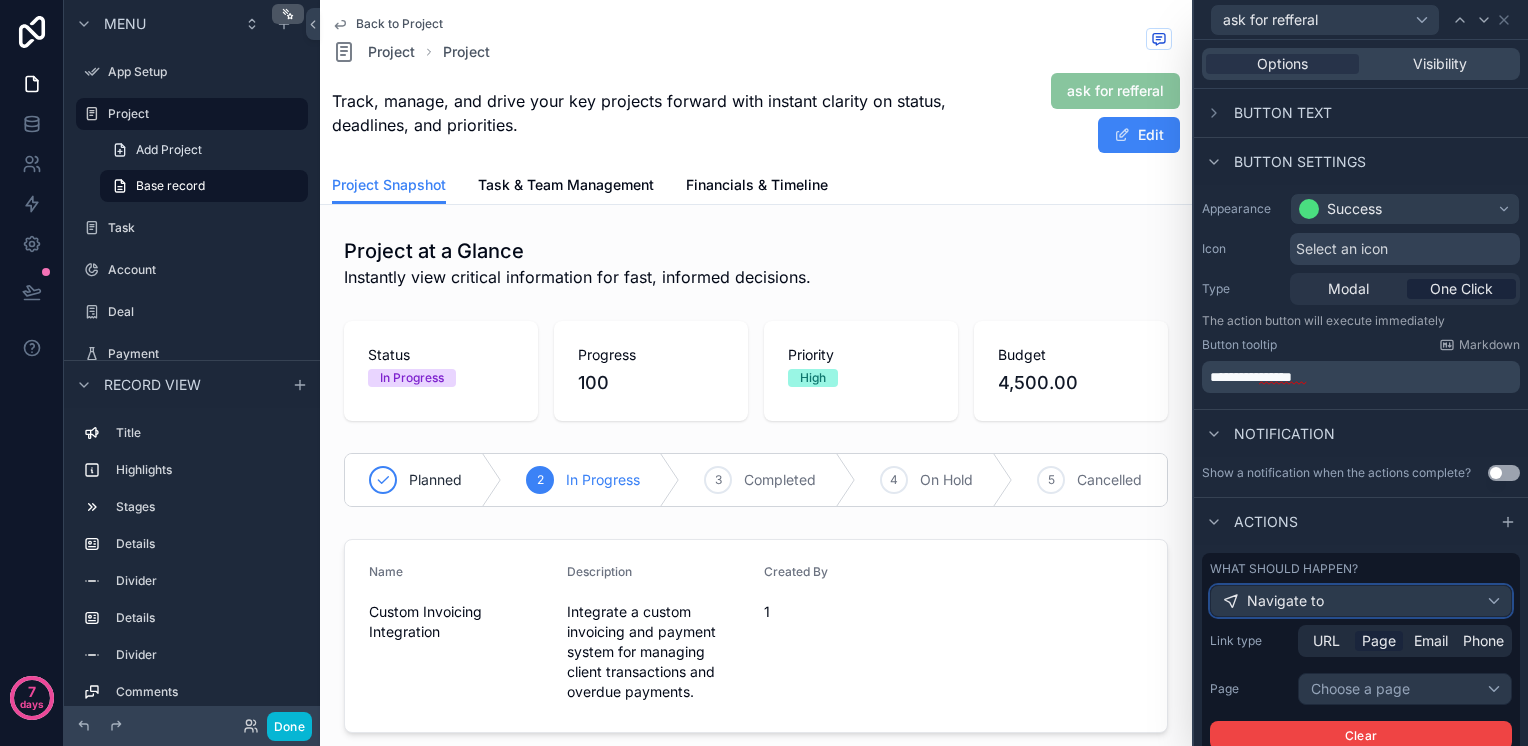 click on "Navigate to" at bounding box center (1361, 601) 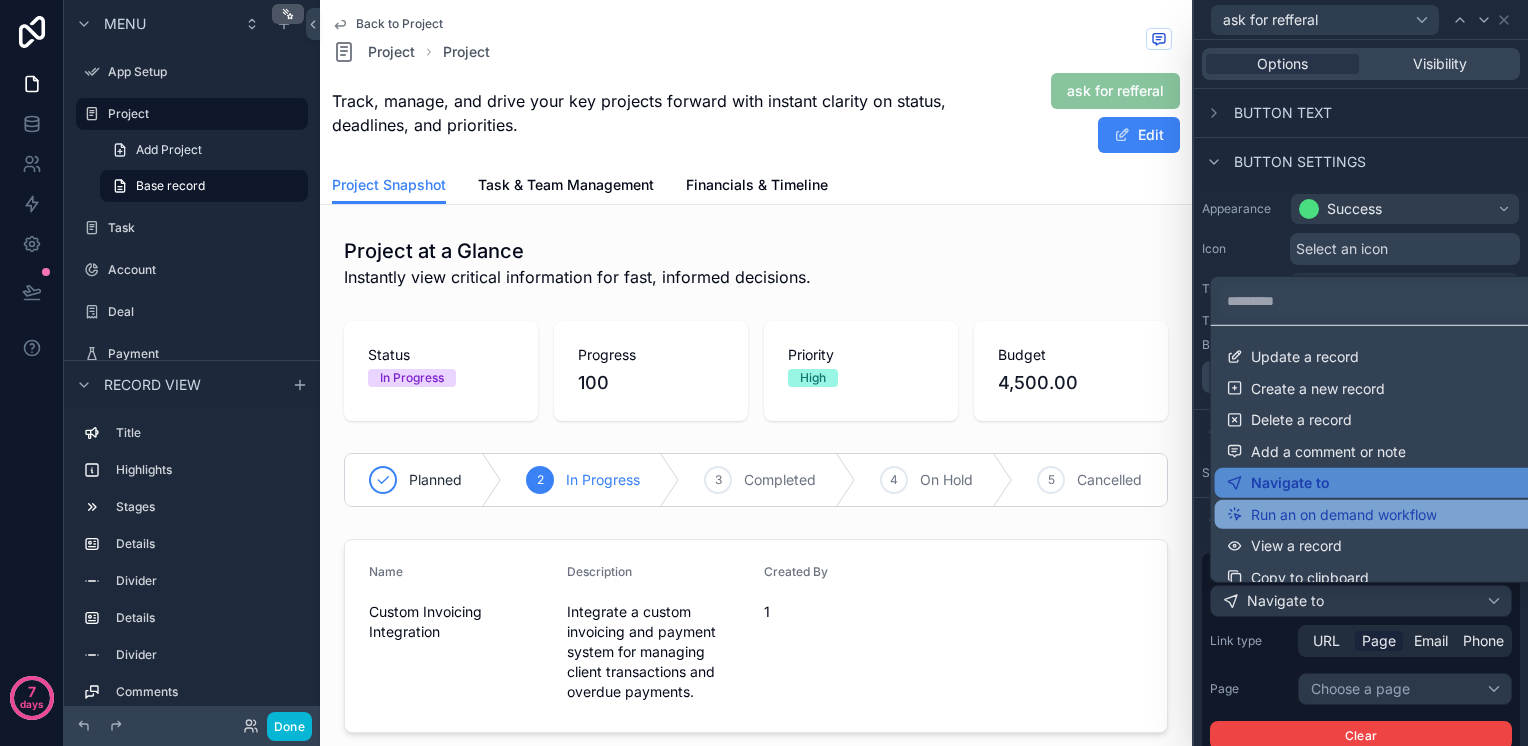 click on "Run an on demand workflow" at bounding box center (1344, 514) 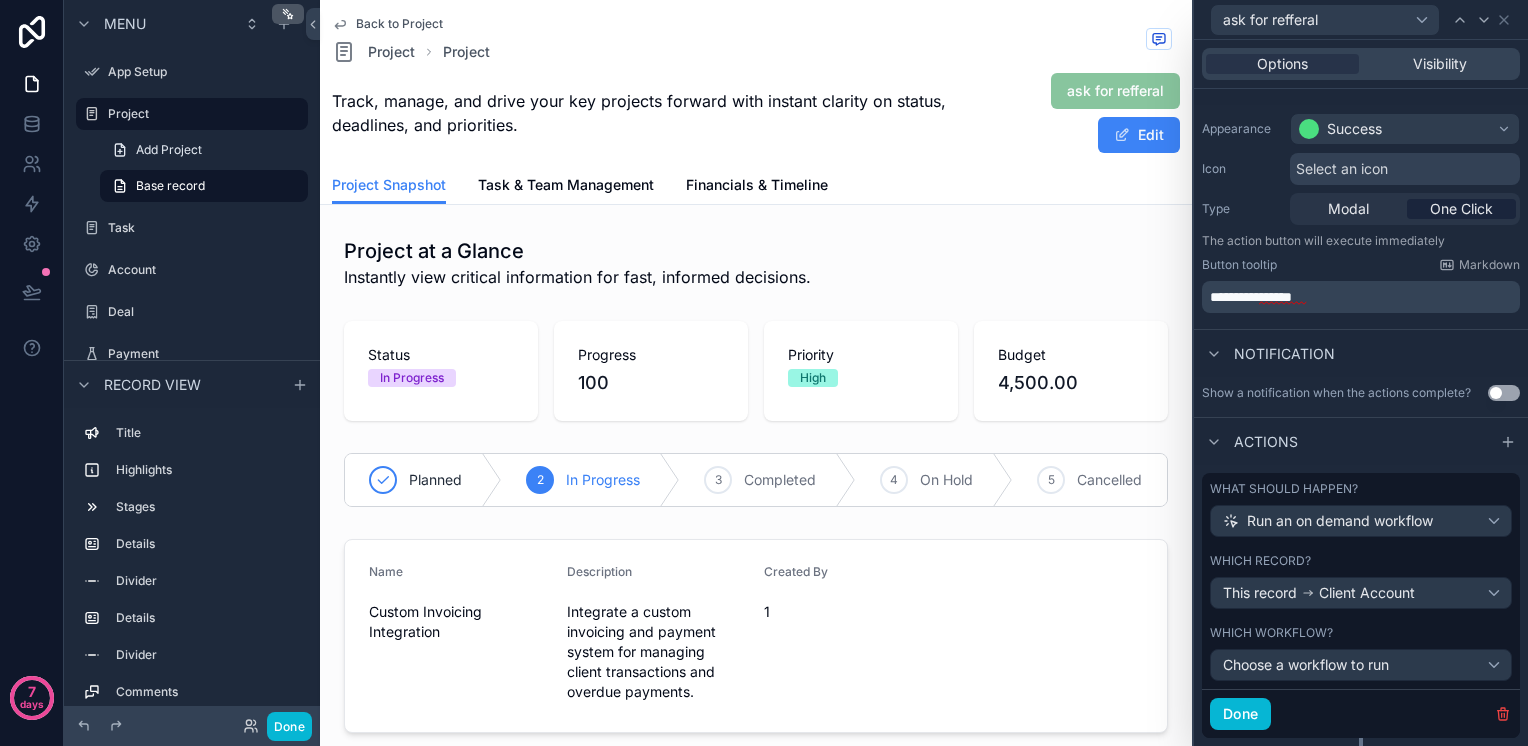 scroll, scrollTop: 129, scrollLeft: 0, axis: vertical 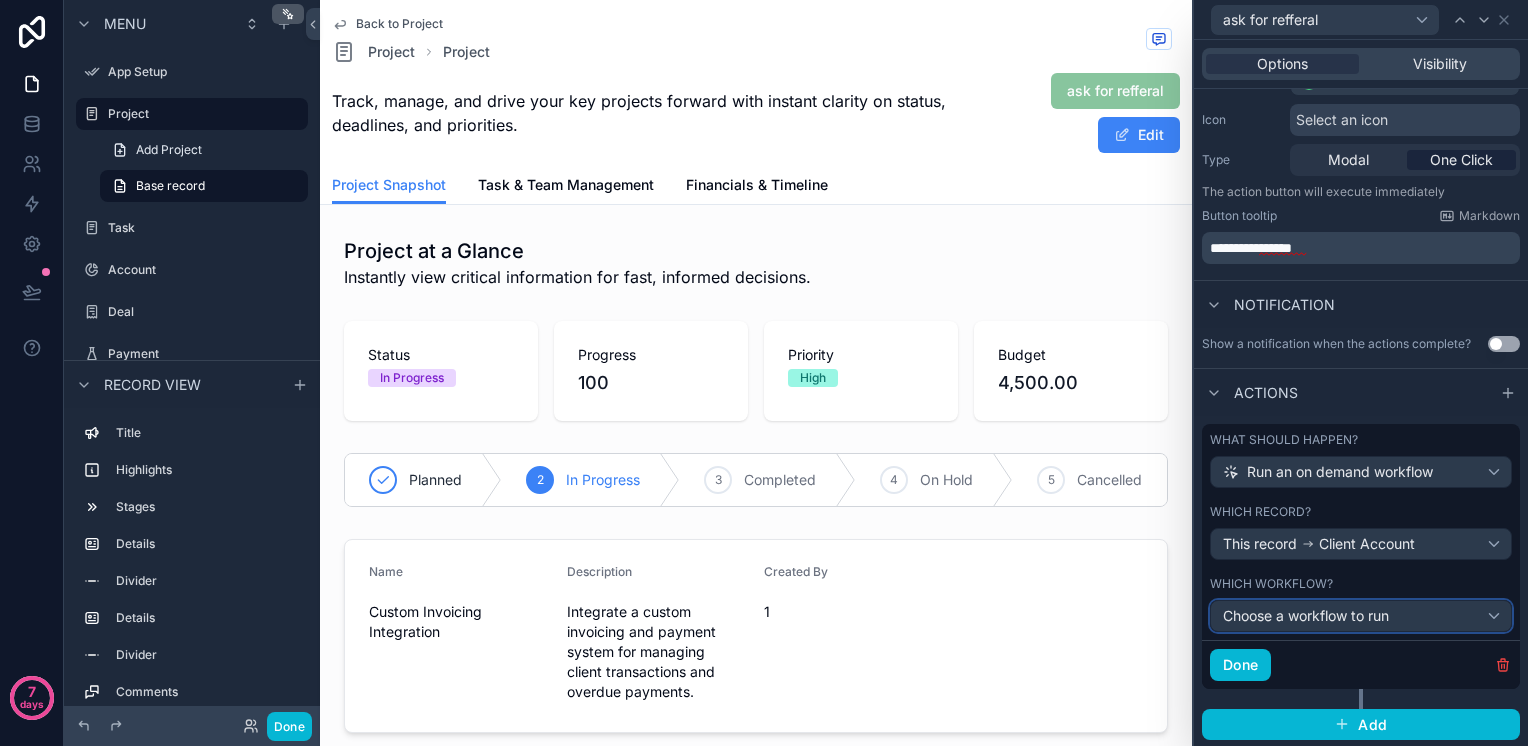 click on "Choose a workflow to run" at bounding box center [1306, 615] 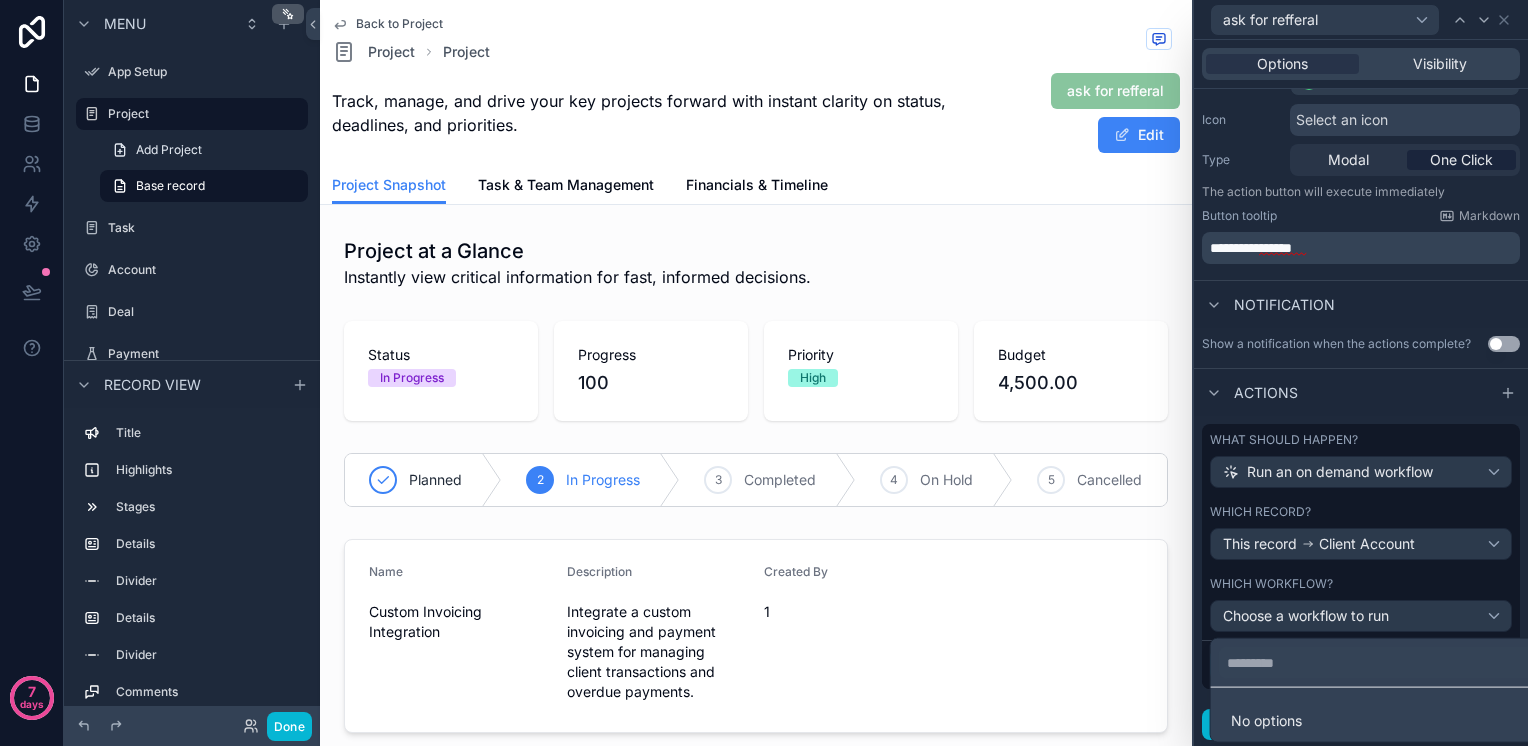 drag, startPoint x: 1284, startPoint y: 681, endPoint x: 1276, endPoint y: 705, distance: 25.298222 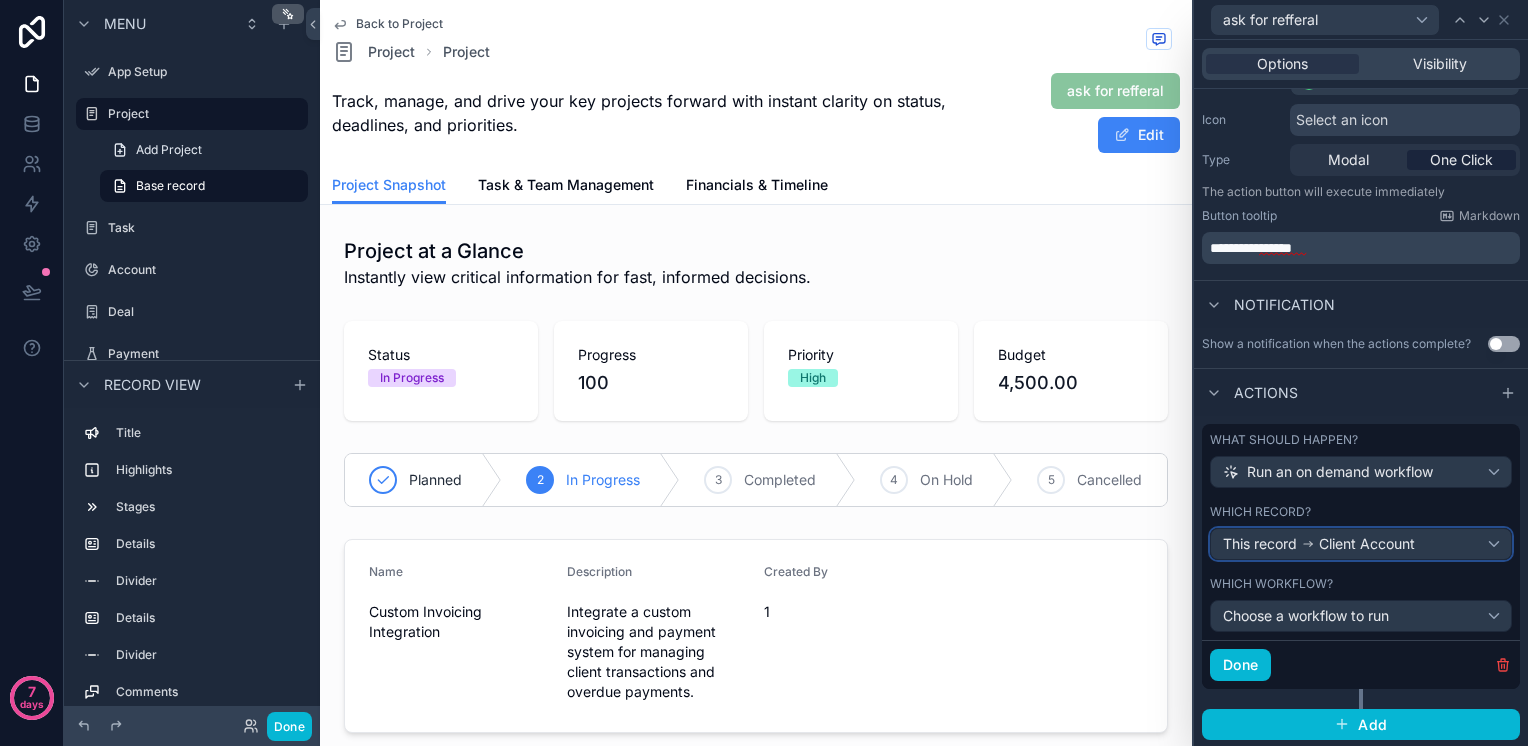 click on "This record Client Account" at bounding box center [1361, 544] 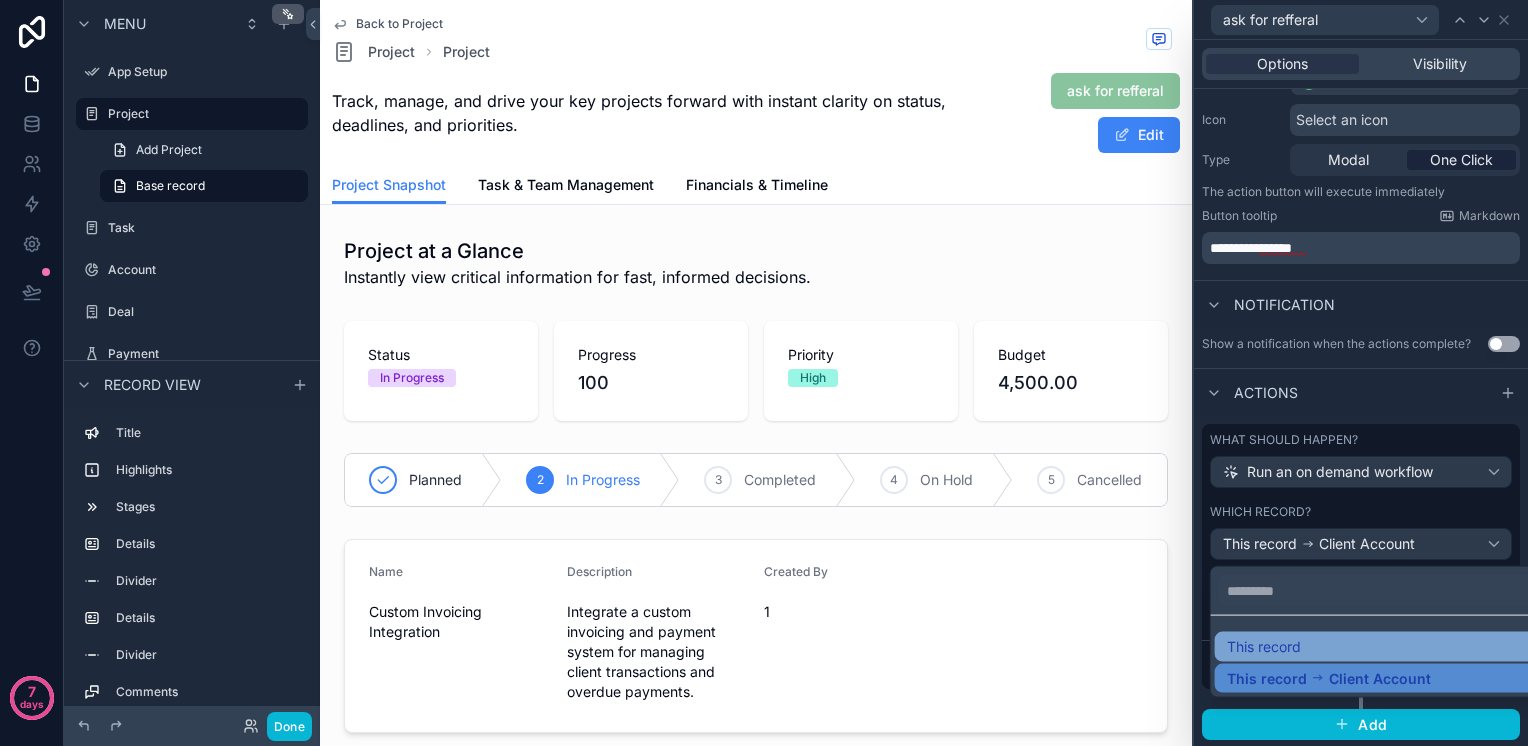click on "This record" at bounding box center [1264, 647] 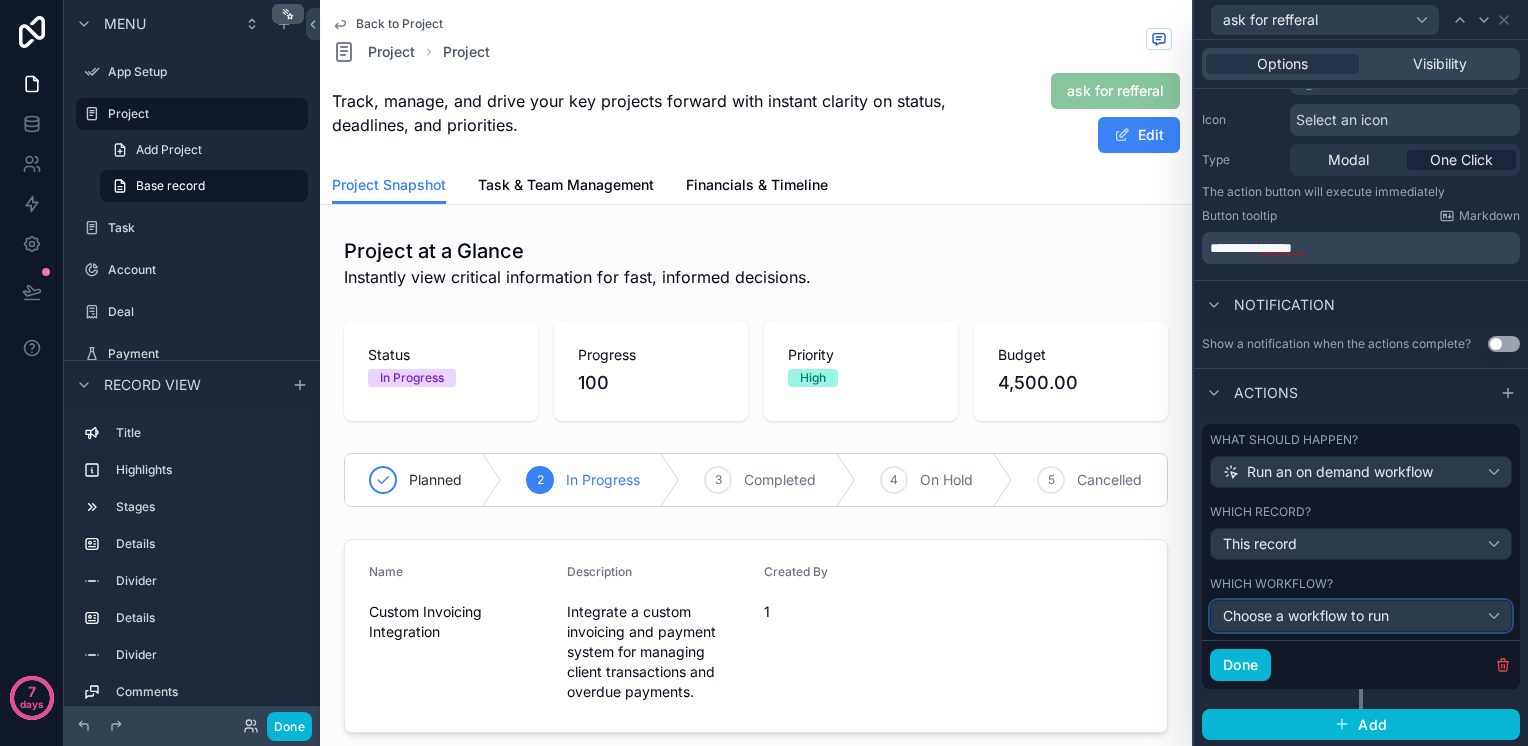click on "Choose a workflow to run" at bounding box center (1306, 615) 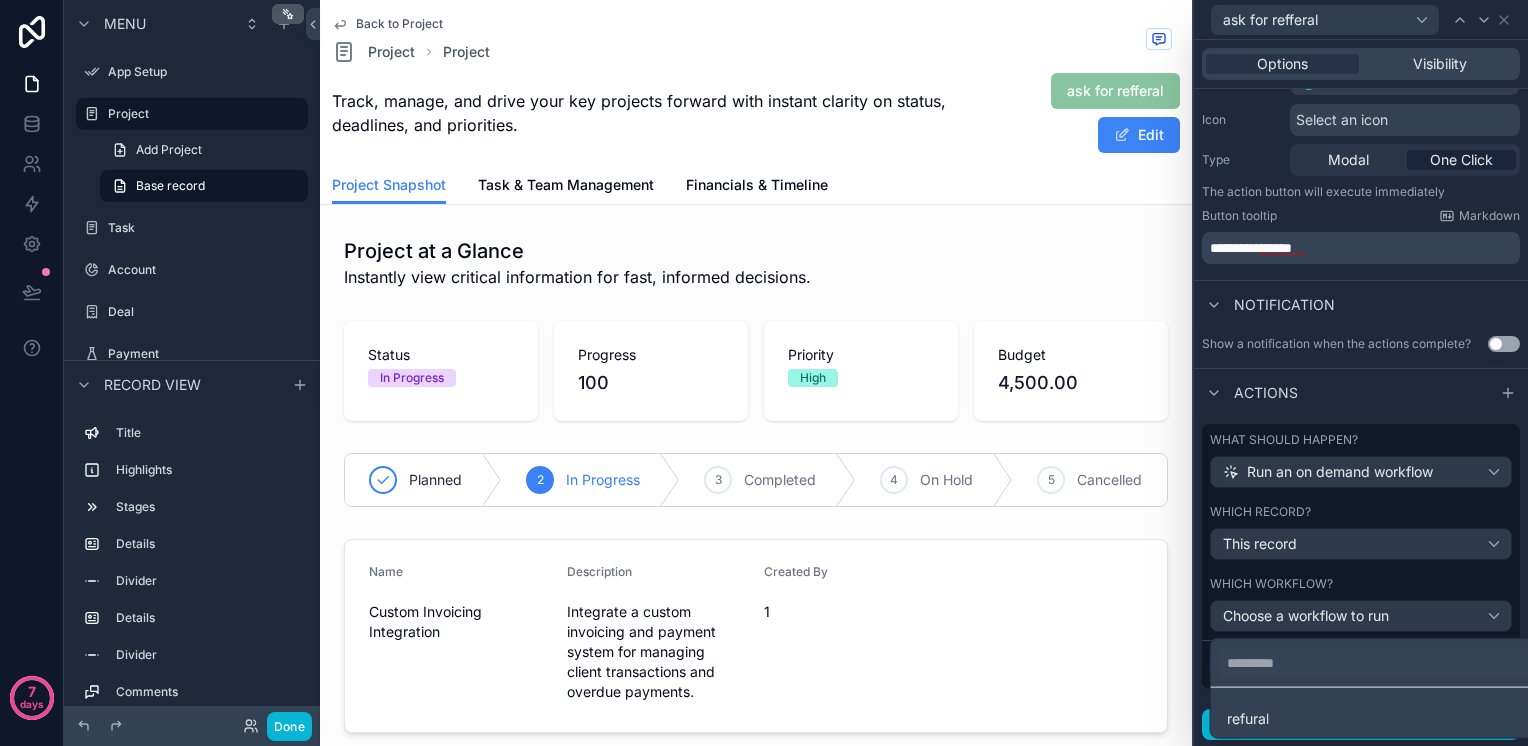 click on "refural" at bounding box center [1377, 713] 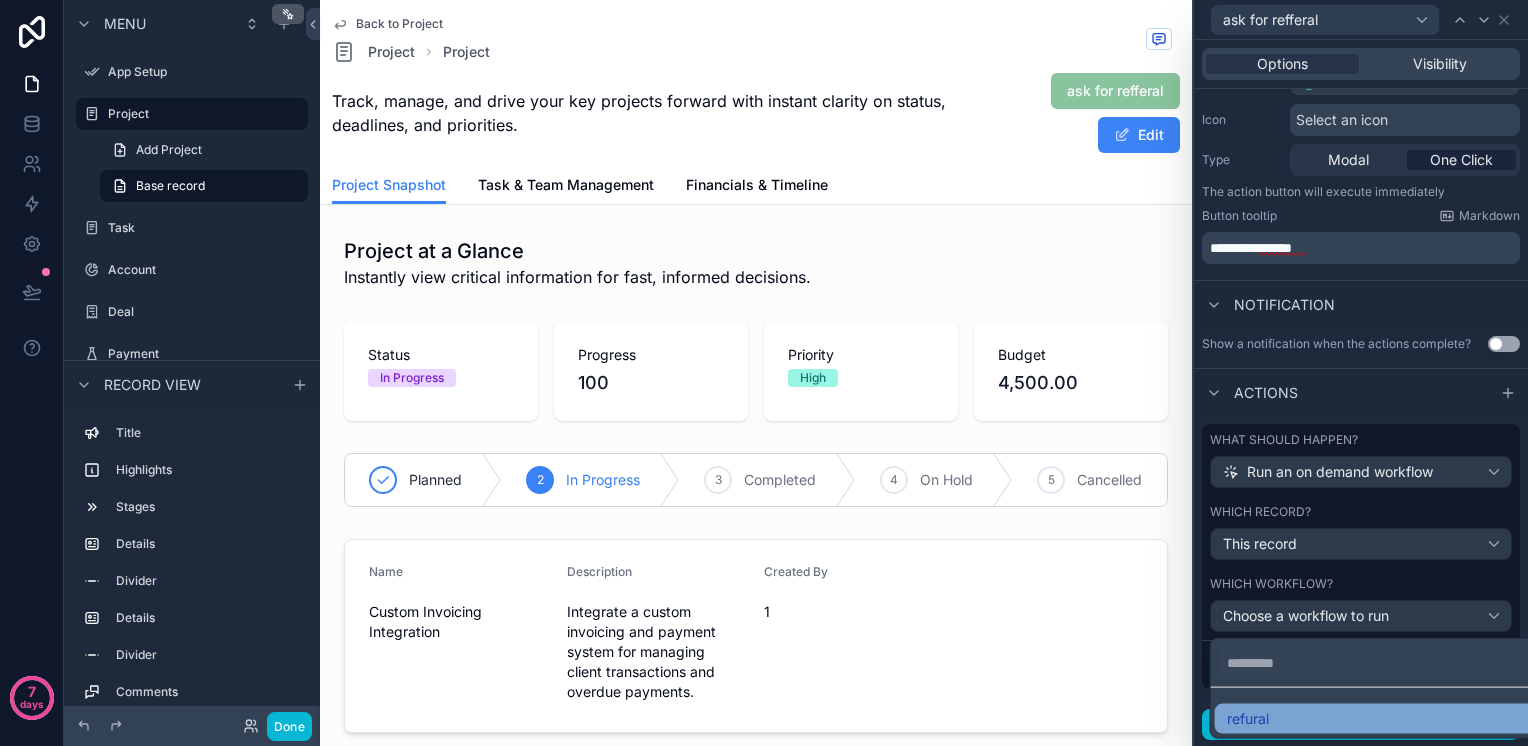click on "refural" at bounding box center (1377, 719) 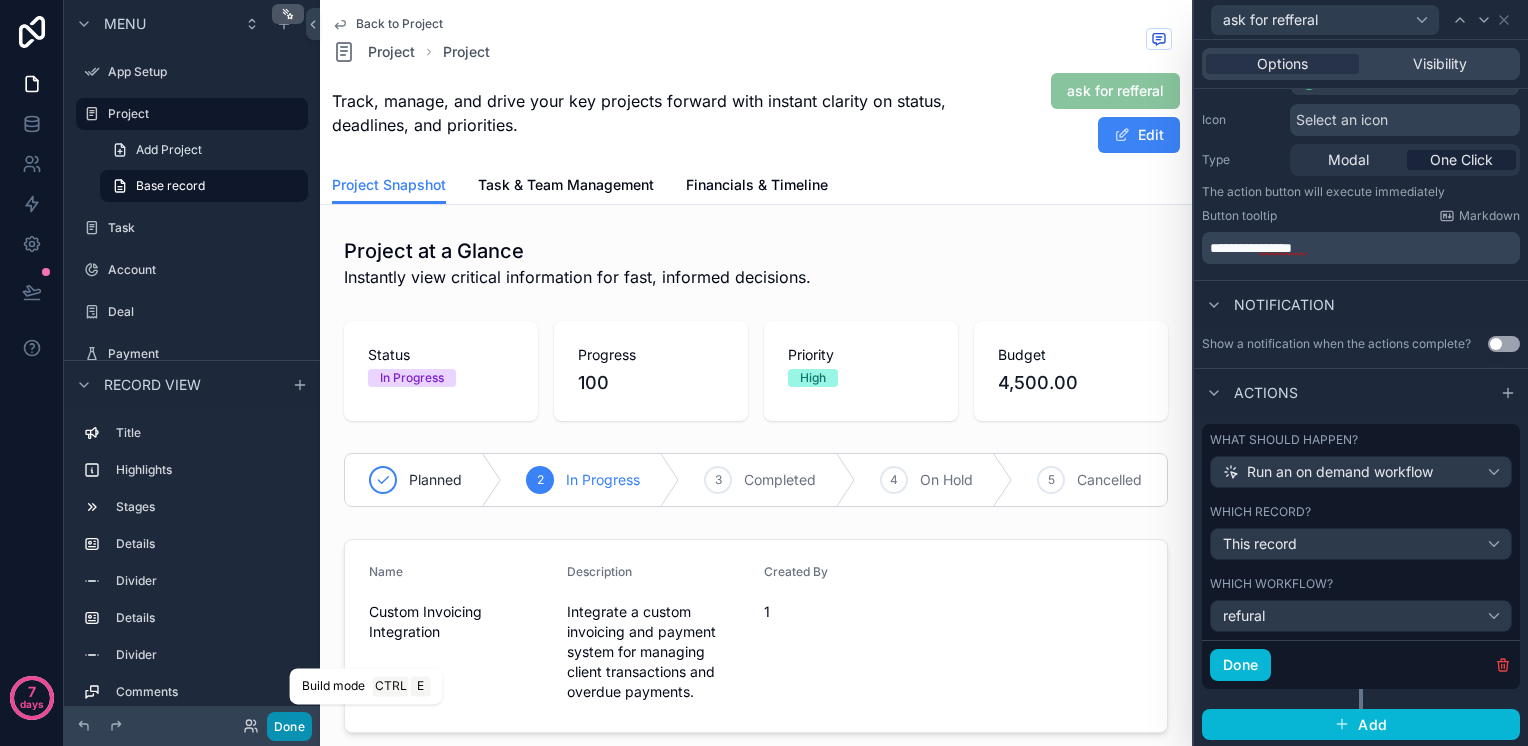 click on "Done" at bounding box center [289, 726] 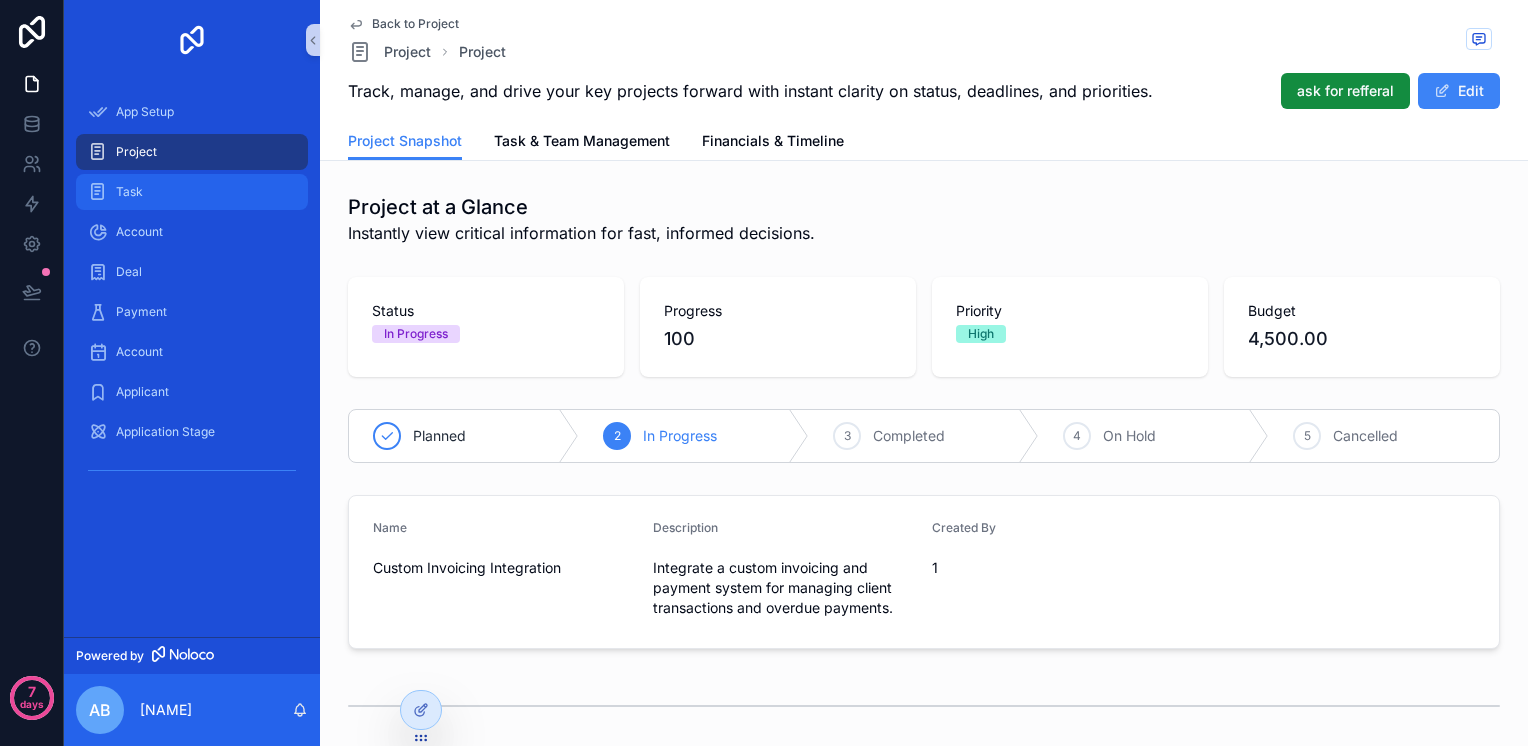 click on "Task" at bounding box center [192, 192] 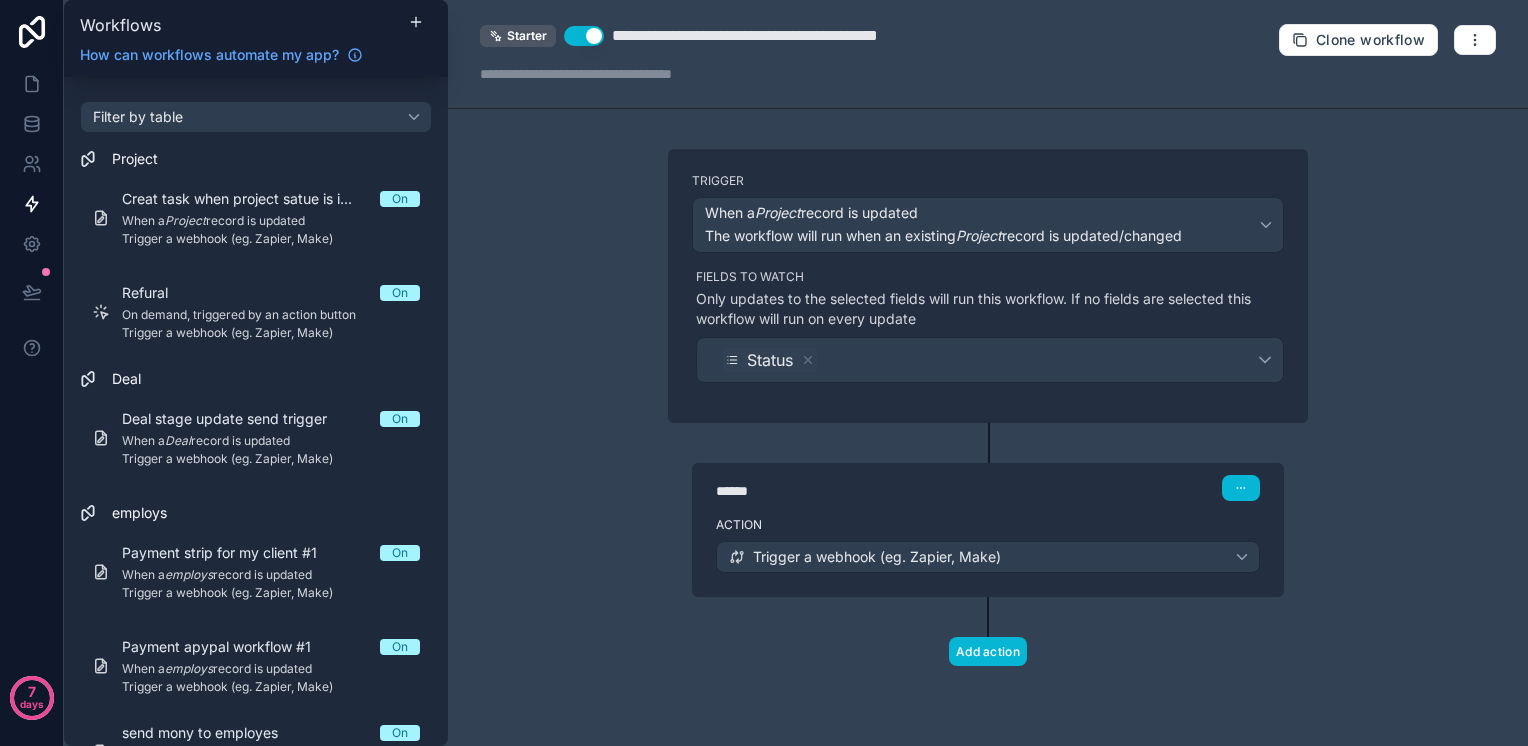 scroll, scrollTop: 0, scrollLeft: 0, axis: both 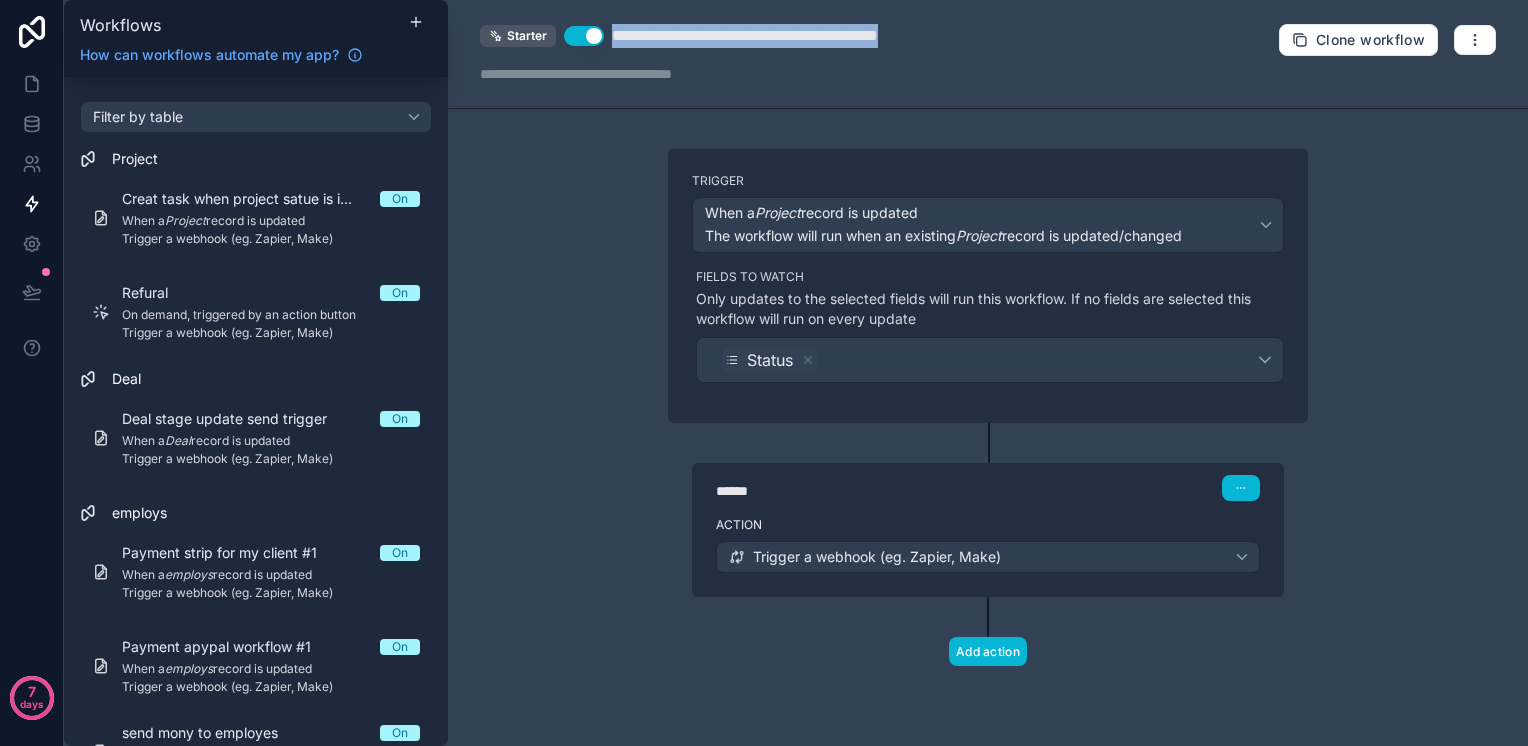 drag, startPoint x: 615, startPoint y: 31, endPoint x: 949, endPoint y: 34, distance: 334.01346 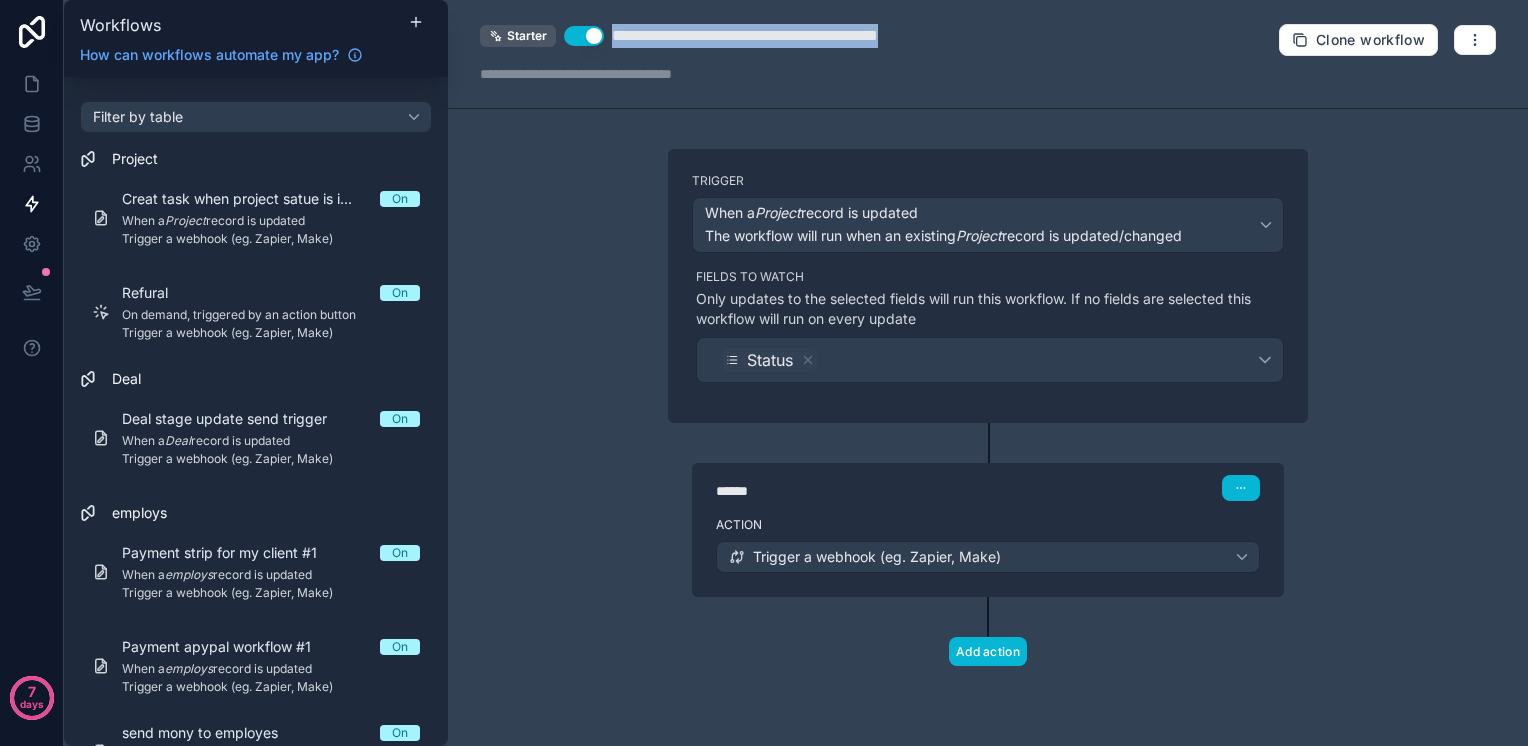 type on "**********" 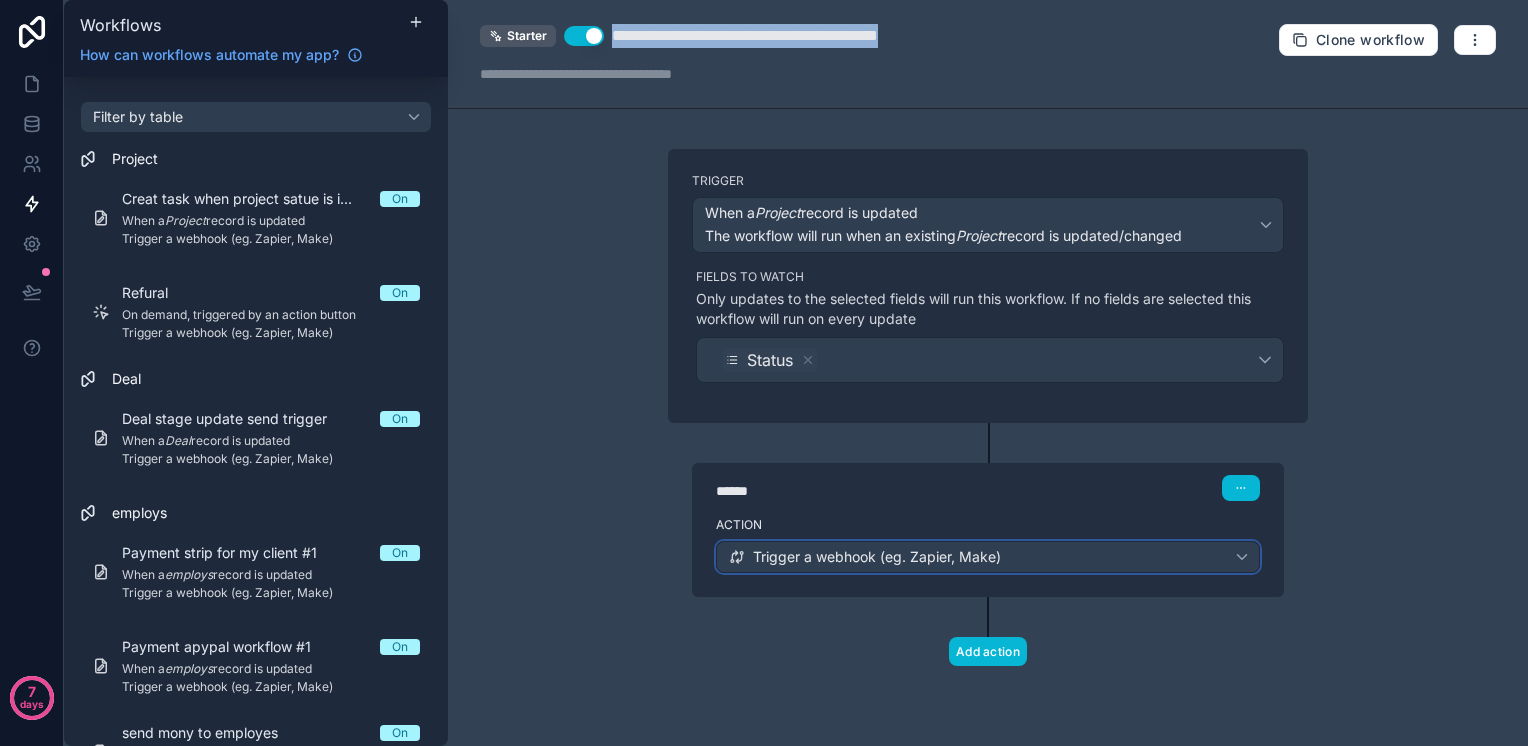 click on "Trigger a webhook (eg. Zapier, Make)" at bounding box center (988, 557) 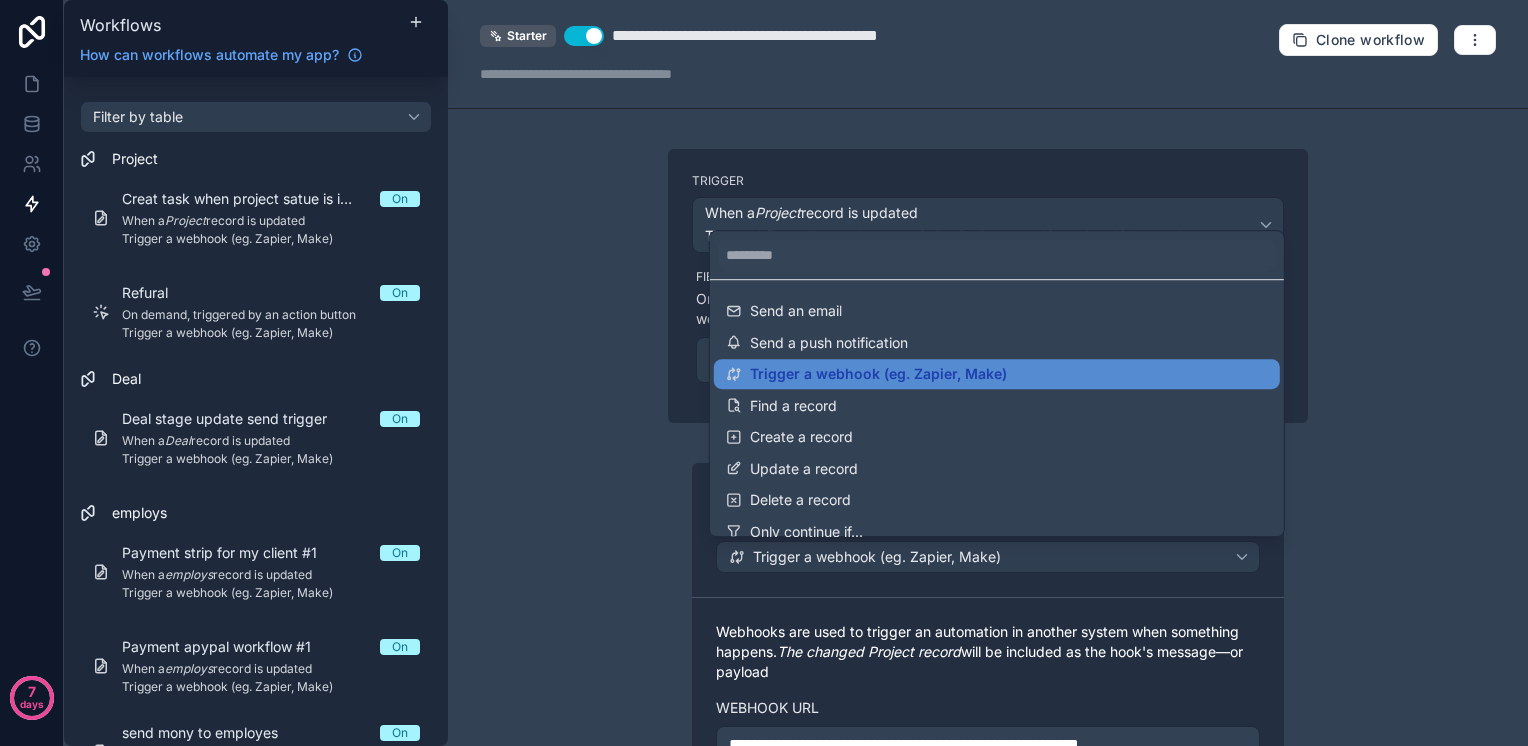 click at bounding box center (764, 373) 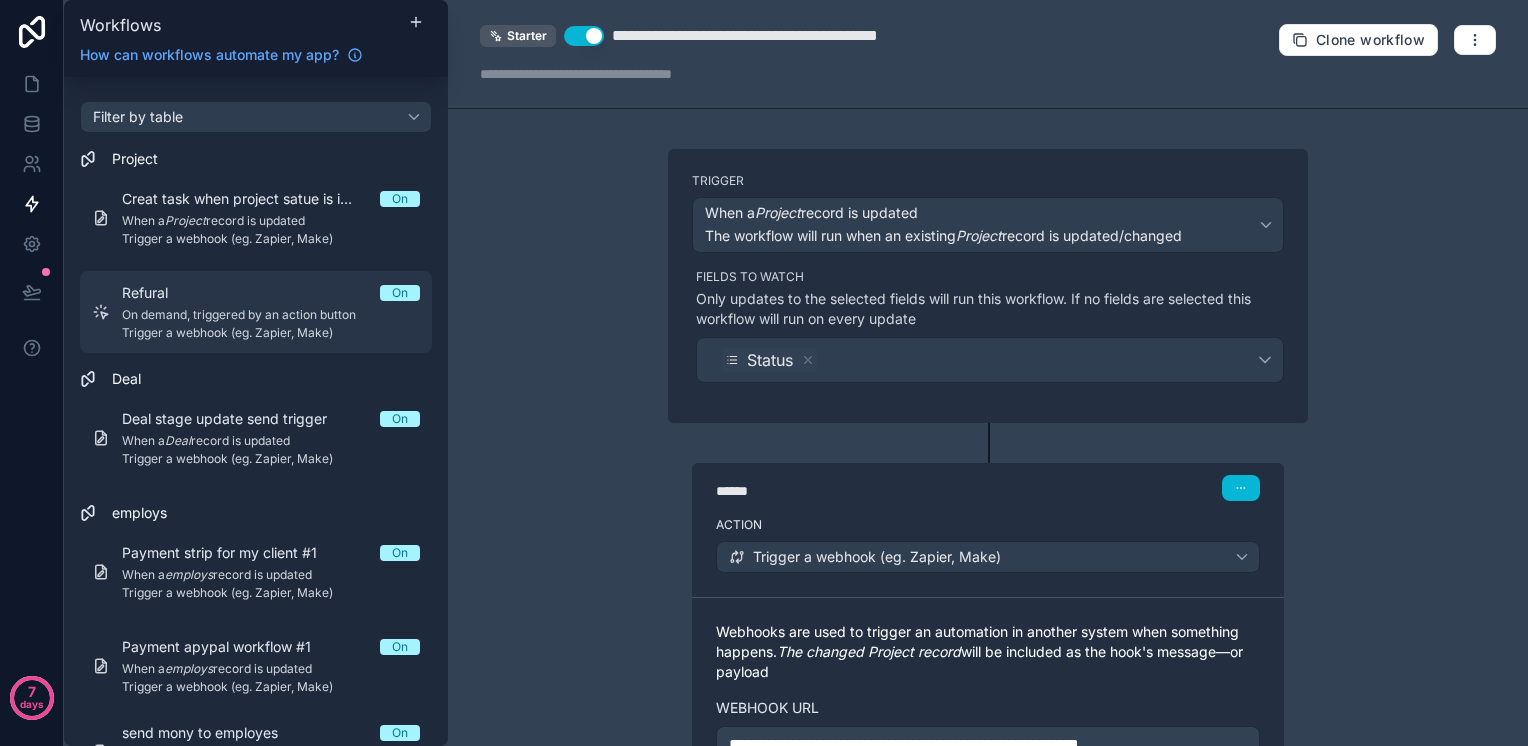 drag, startPoint x: 556, startPoint y: 460, endPoint x: 352, endPoint y: 277, distance: 274.05292 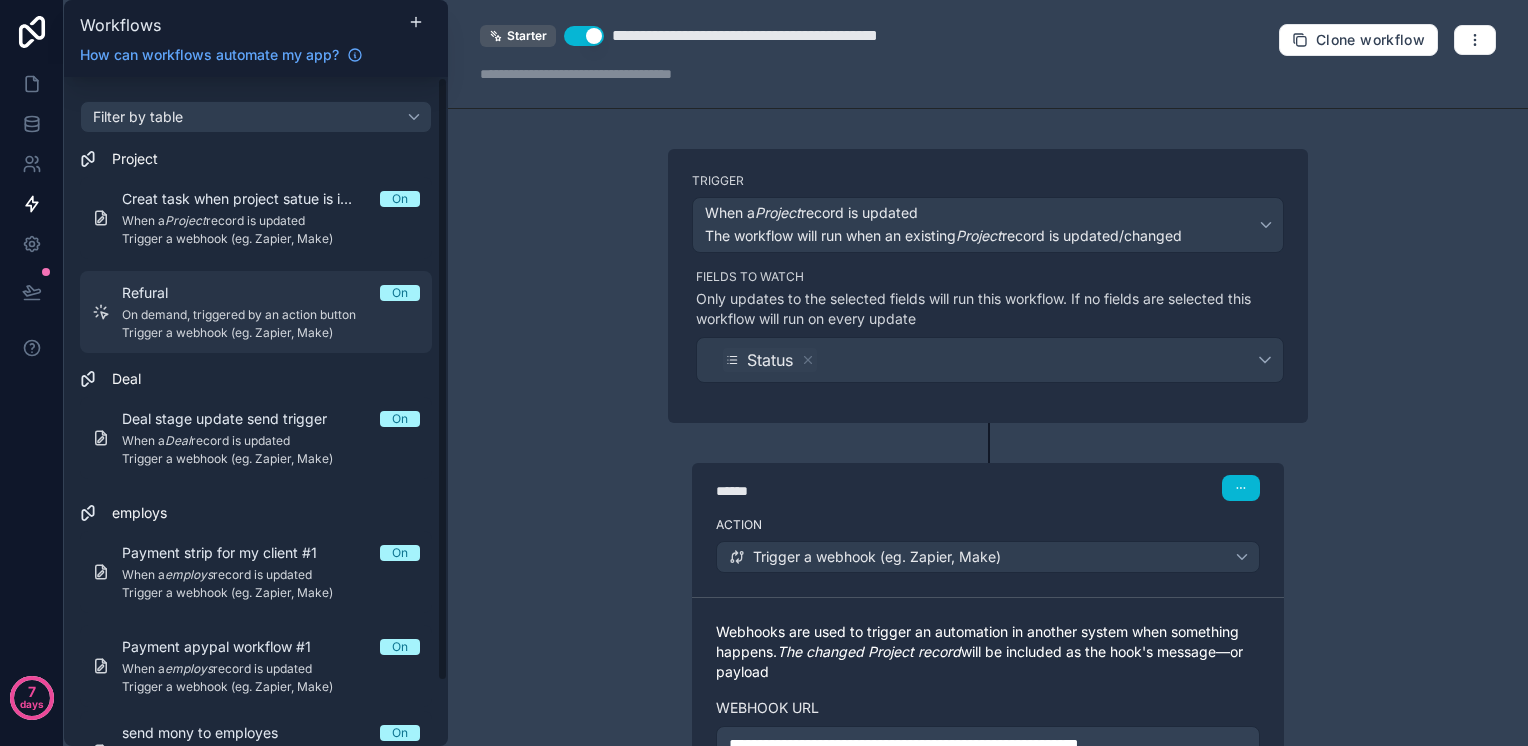 click on "Refural On On demand, triggered by an action button Trigger a webhook (eg. Zapier, Make)" at bounding box center (271, 312) 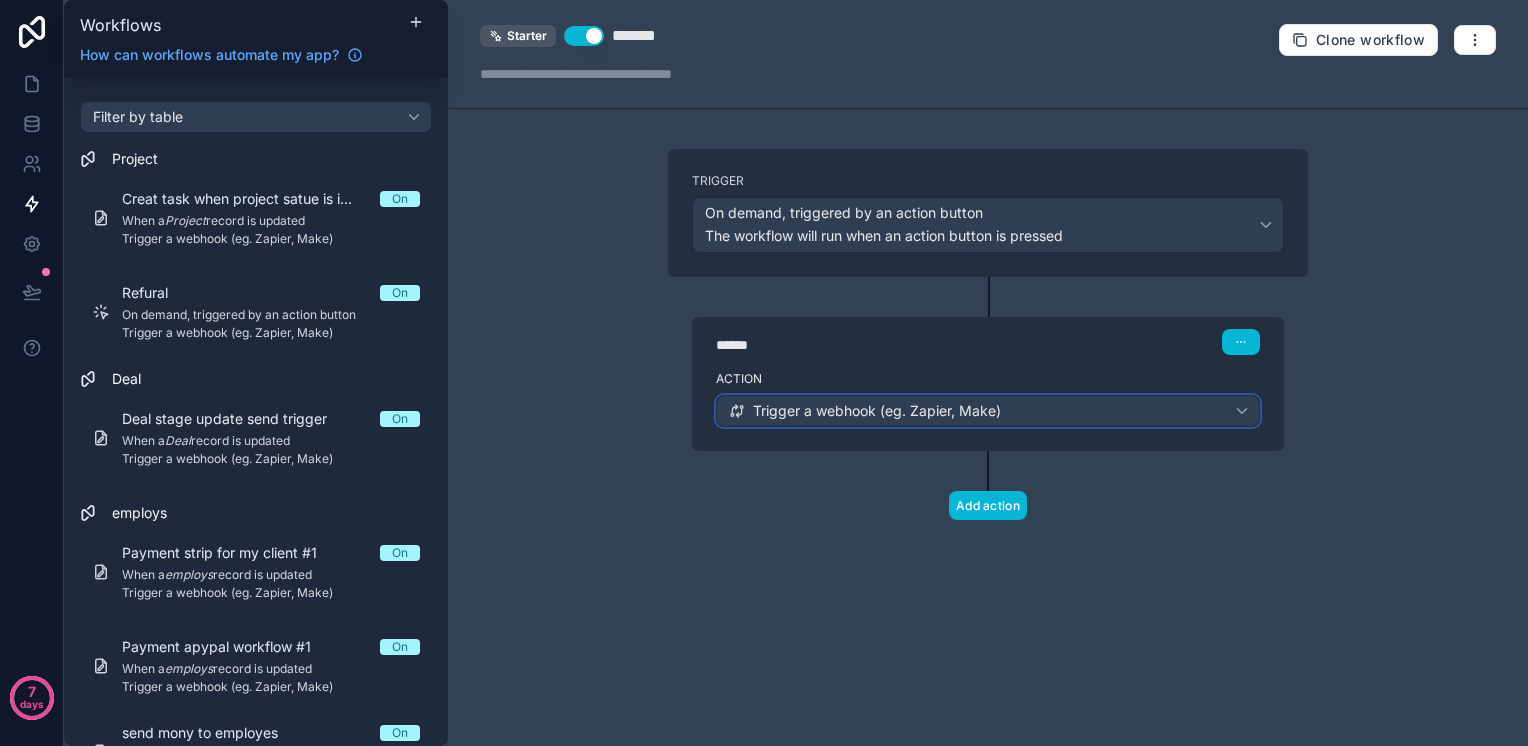 click on "Trigger a webhook (eg. Zapier, Make)" at bounding box center (877, 411) 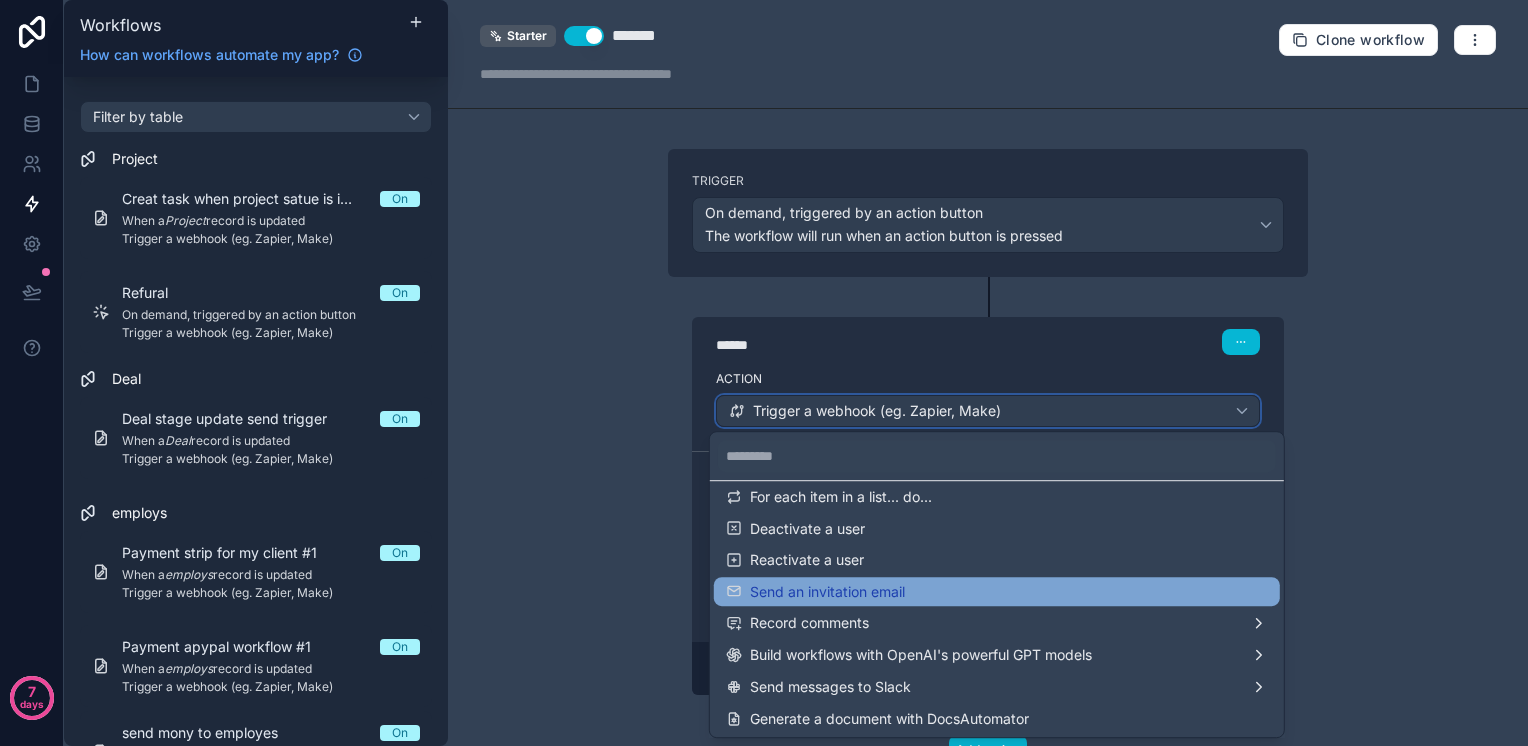 scroll, scrollTop: 0, scrollLeft: 0, axis: both 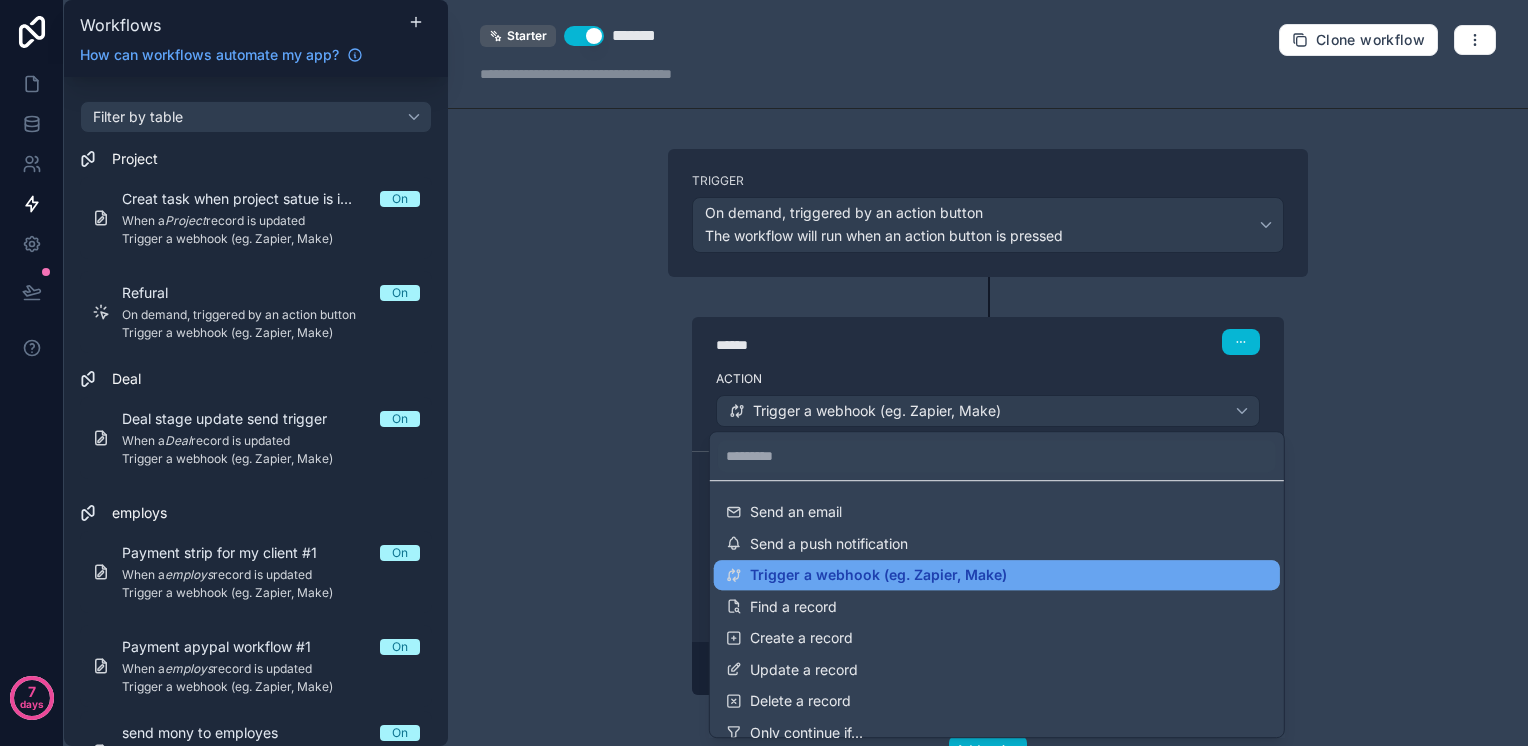 click on "Trigger a webhook (eg. Zapier, Make)" at bounding box center [878, 575] 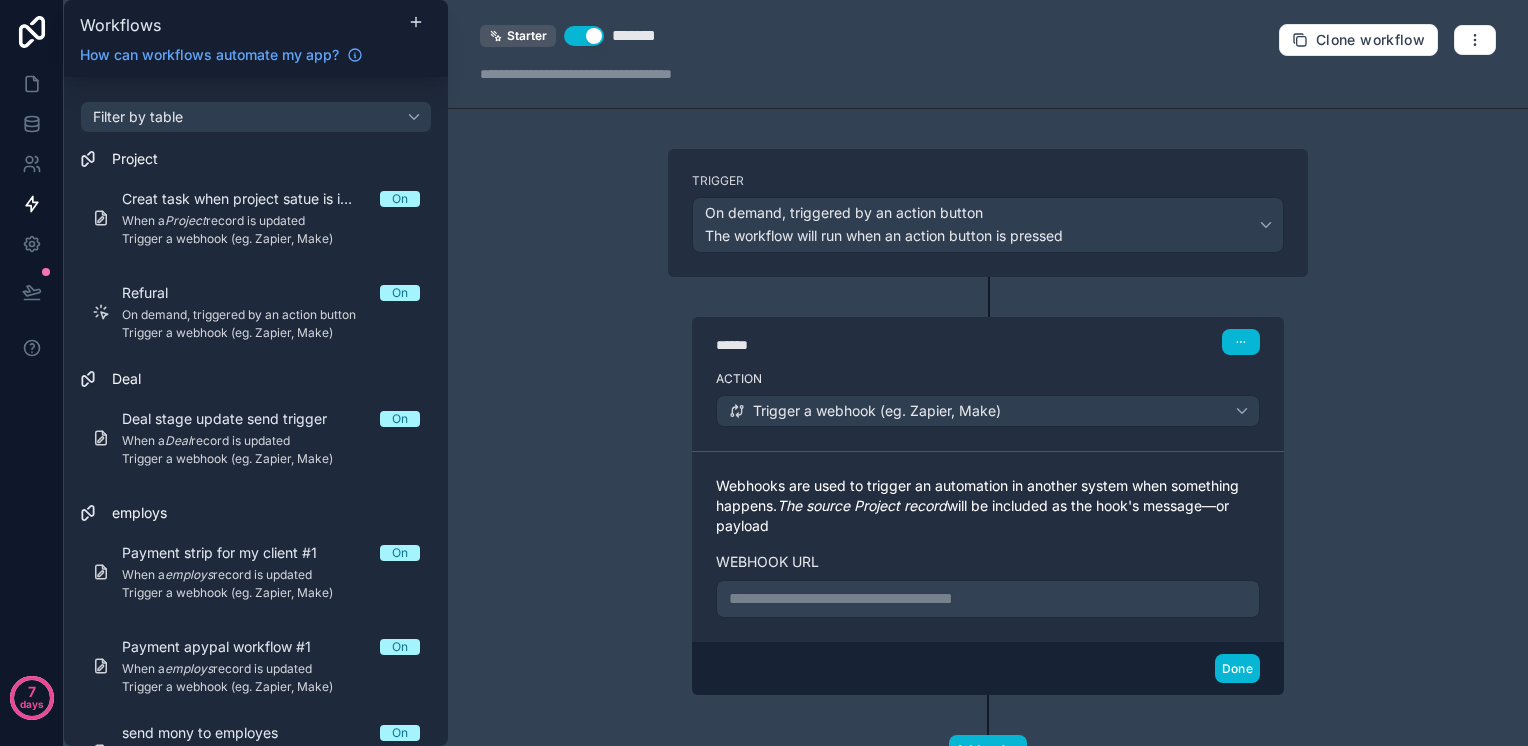 click on "**********" at bounding box center (988, 599) 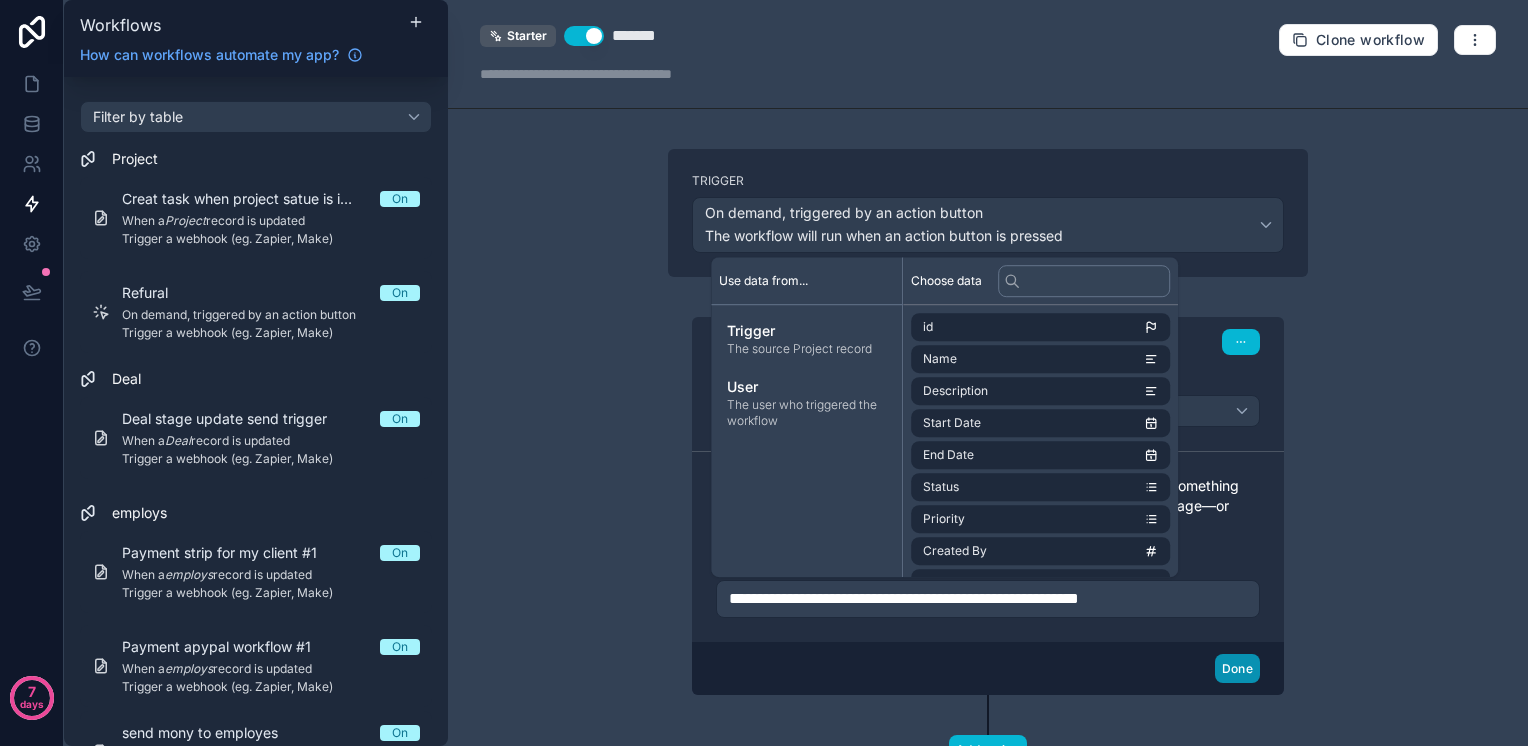 click on "Done" at bounding box center (1237, 668) 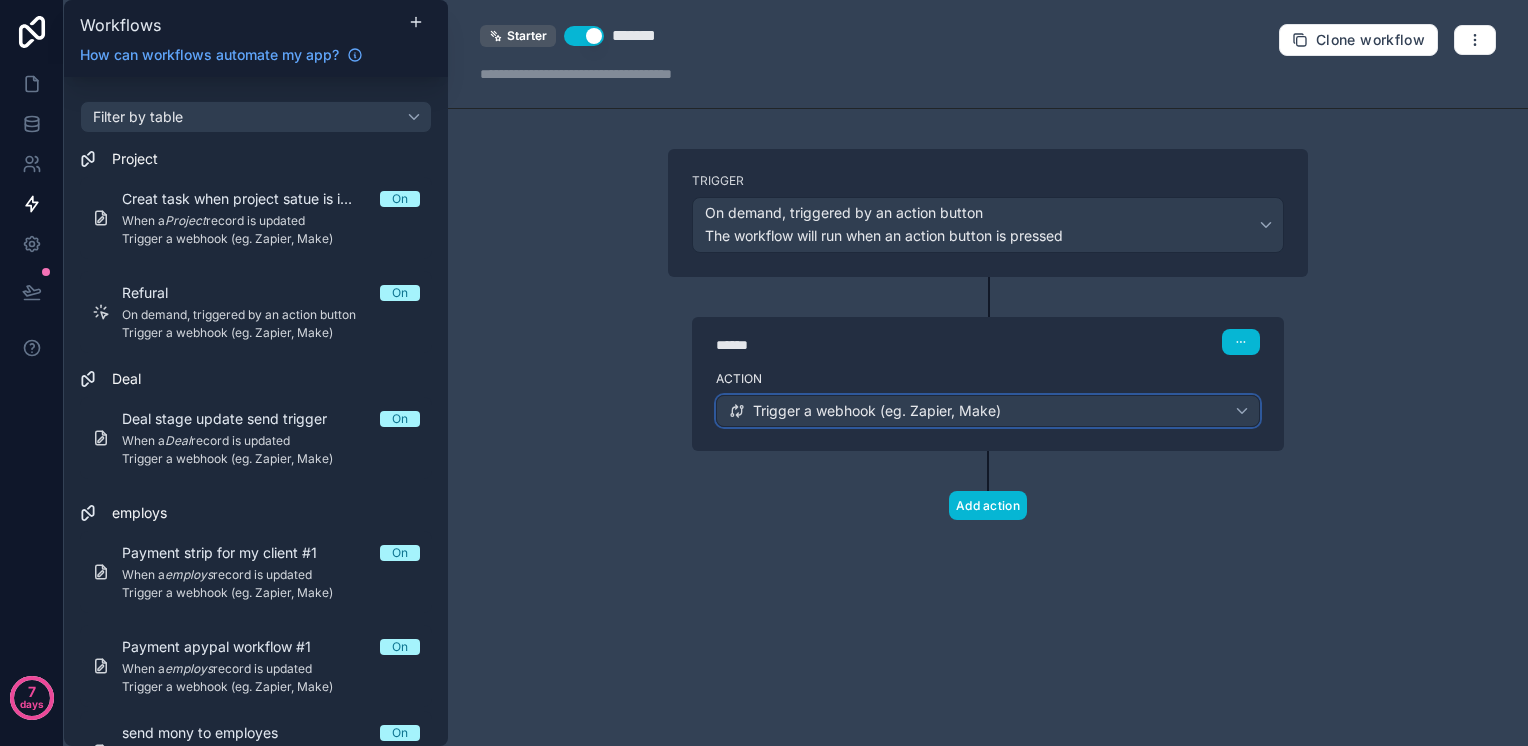 click on "Trigger a webhook (eg. Zapier, Make)" at bounding box center [988, 411] 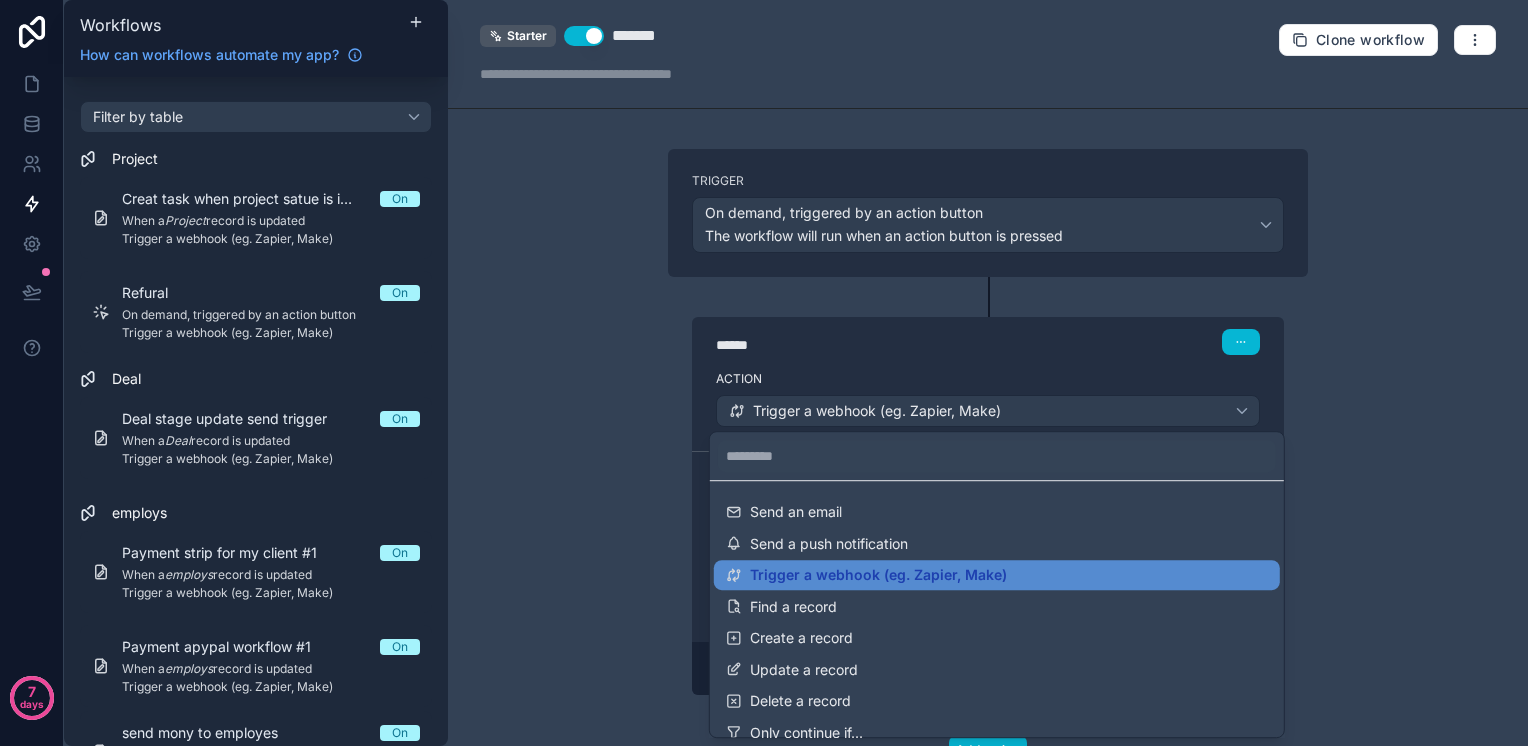 click at bounding box center (764, 373) 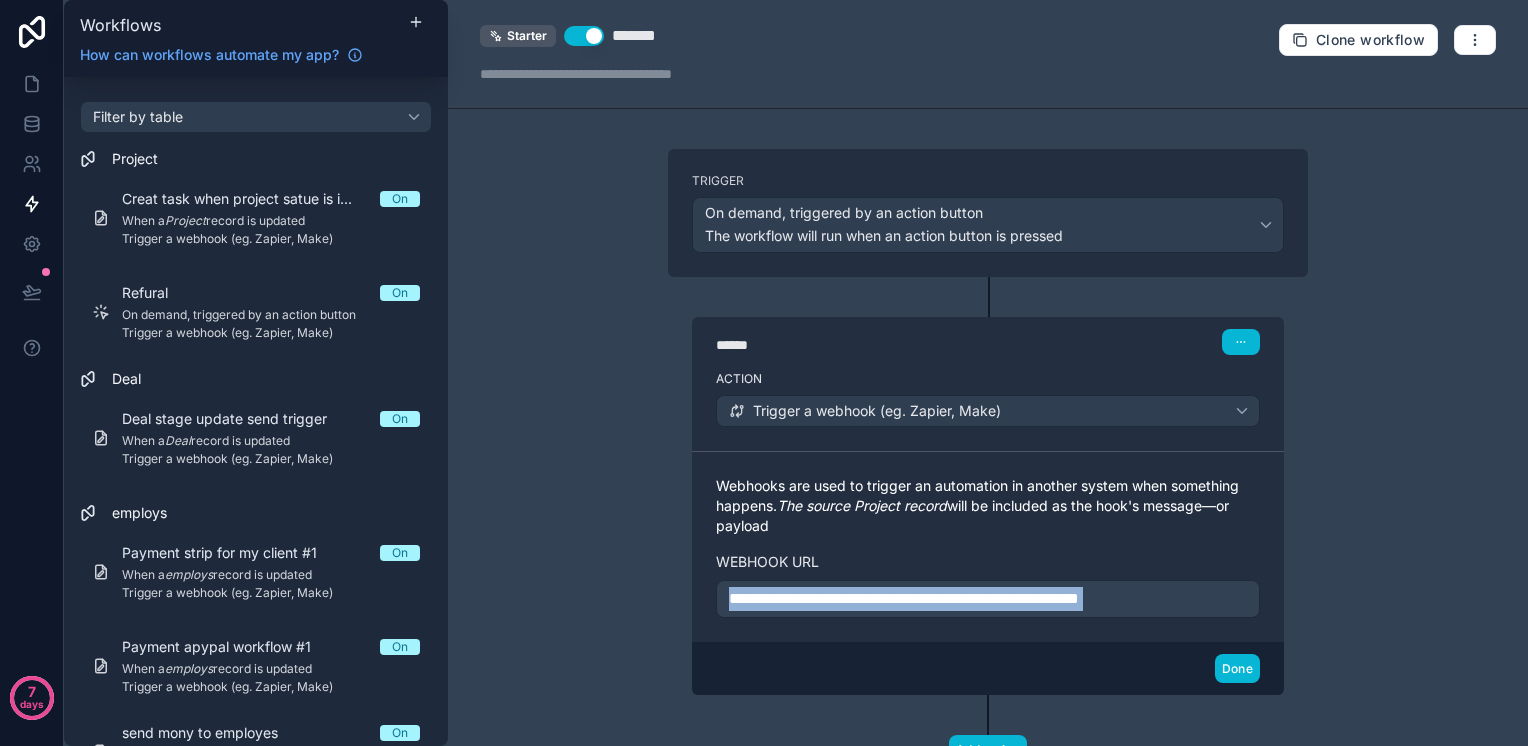 drag, startPoint x: 1210, startPoint y: 598, endPoint x: 672, endPoint y: 590, distance: 538.05945 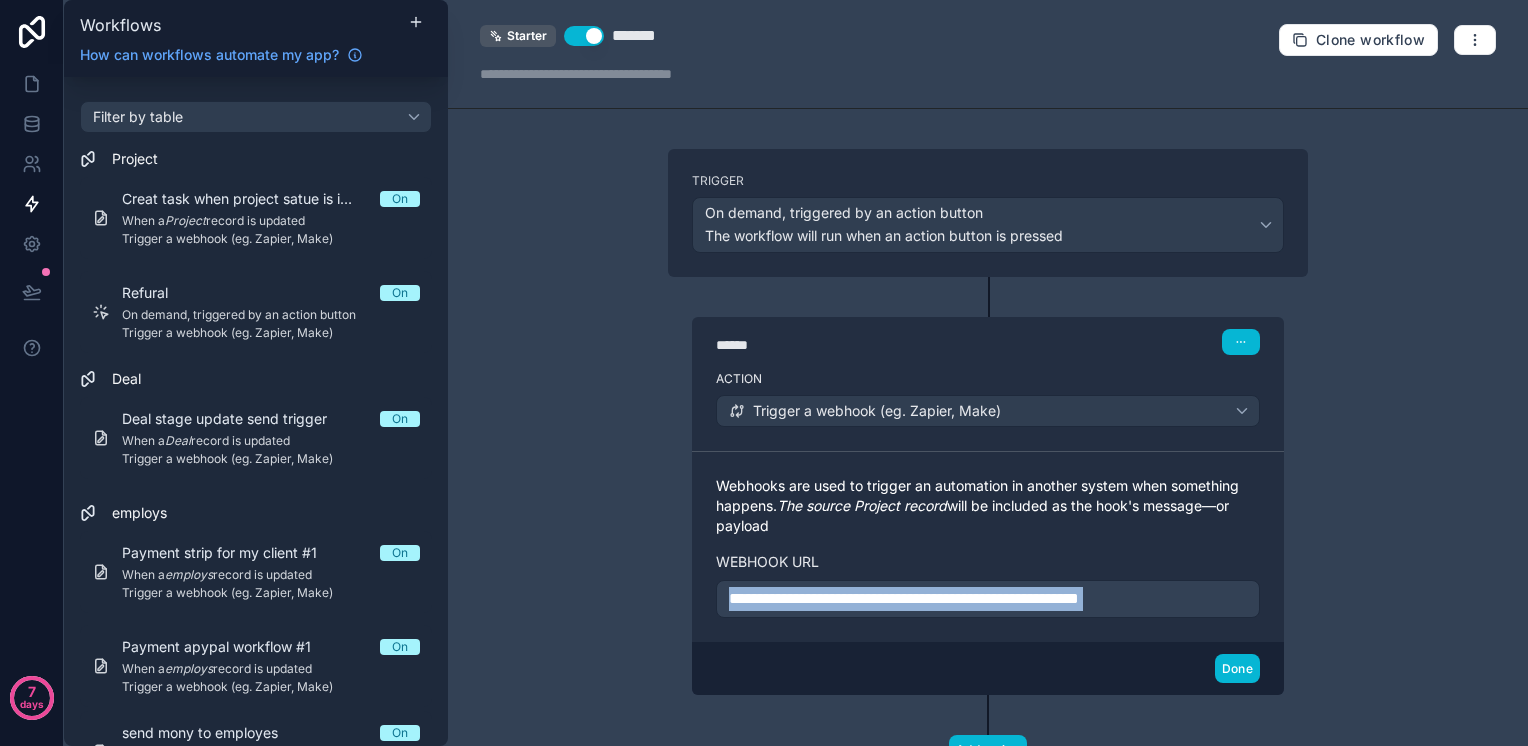 click on "****** Step 1 Action Trigger a webhook (eg. Zapier, Make) Webhooks are used to trigger an automation in another system when something happens.  The source Project record  will be included as the hook's message—or payload Webhook url [URL] Done" at bounding box center (988, 486) 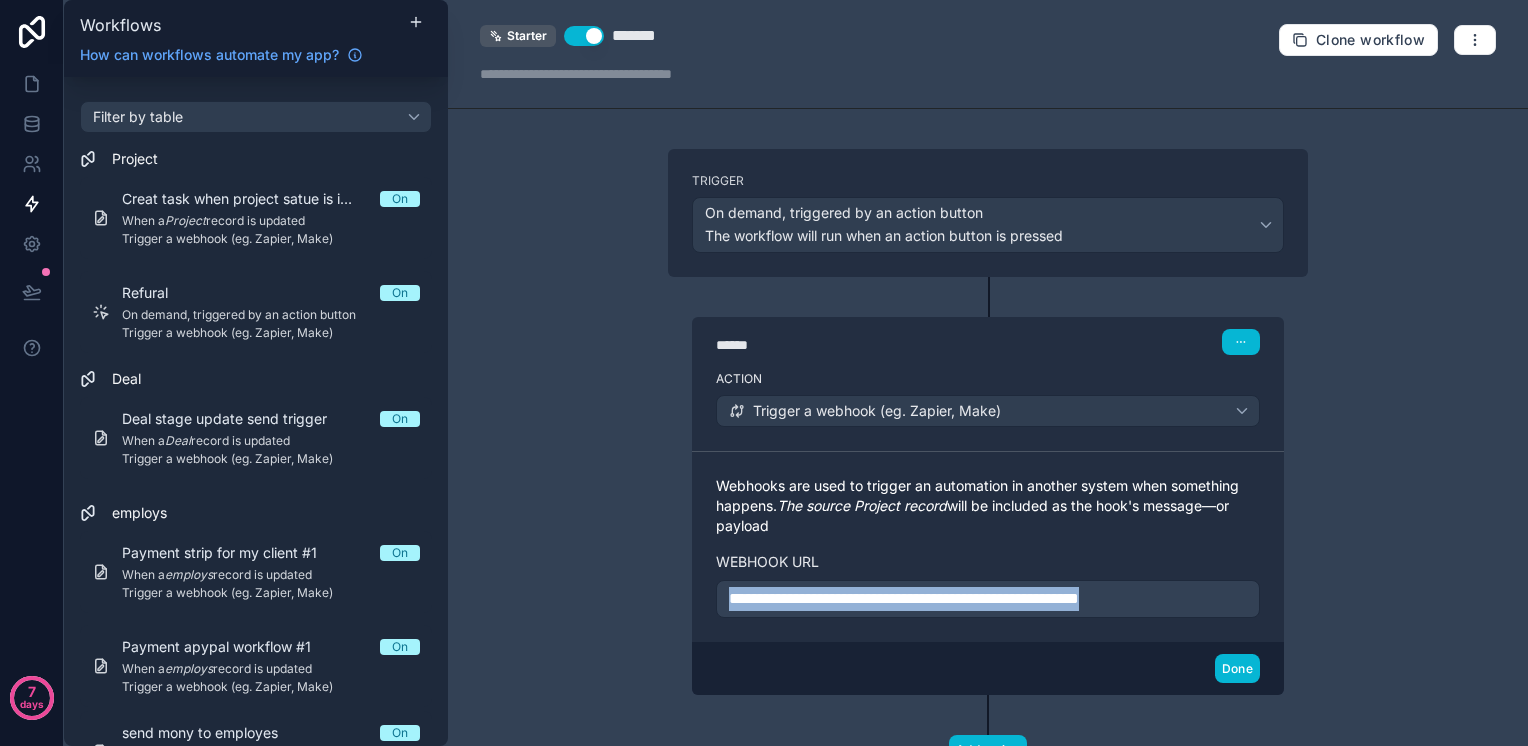 drag, startPoint x: 724, startPoint y: 599, endPoint x: 1264, endPoint y: 608, distance: 540.075 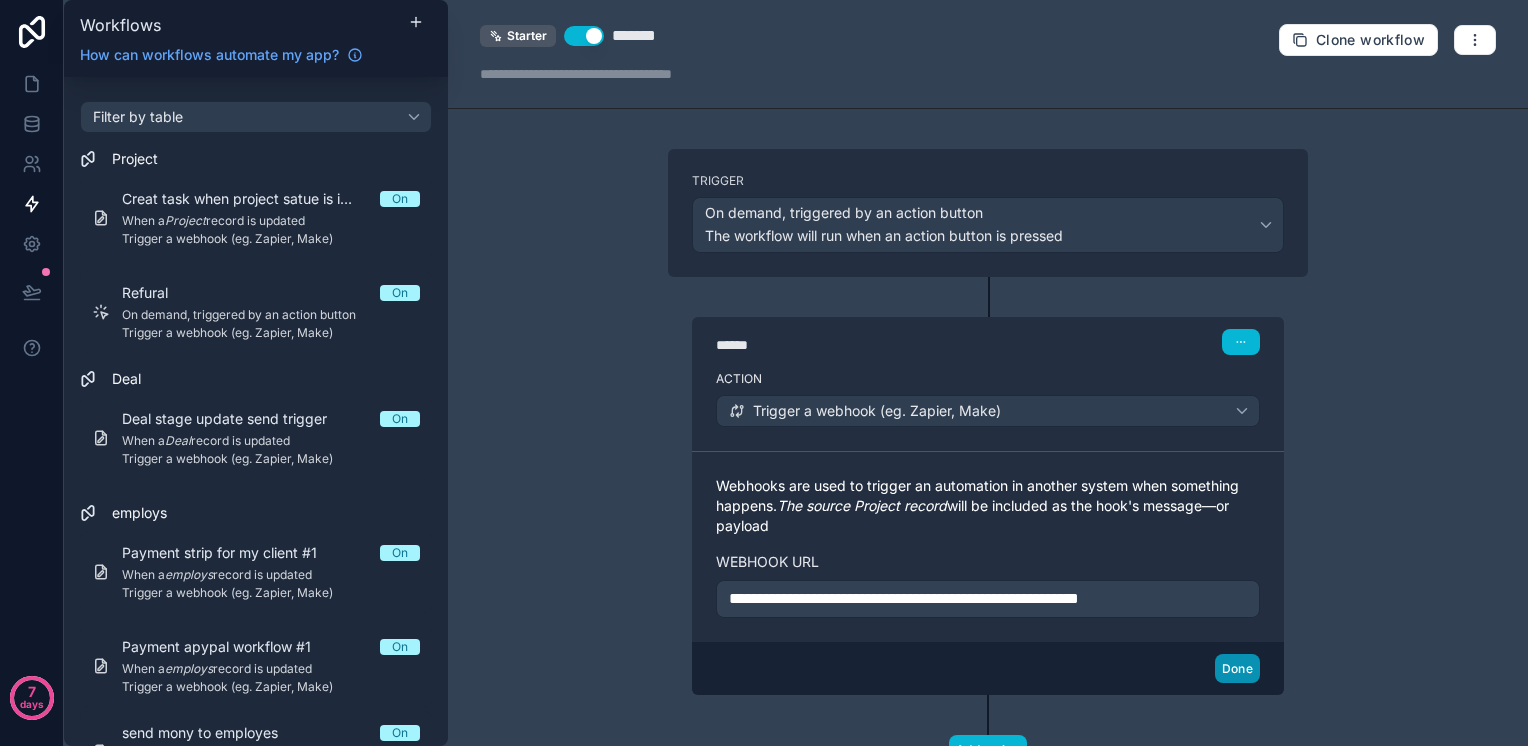 click on "Done" at bounding box center (1237, 668) 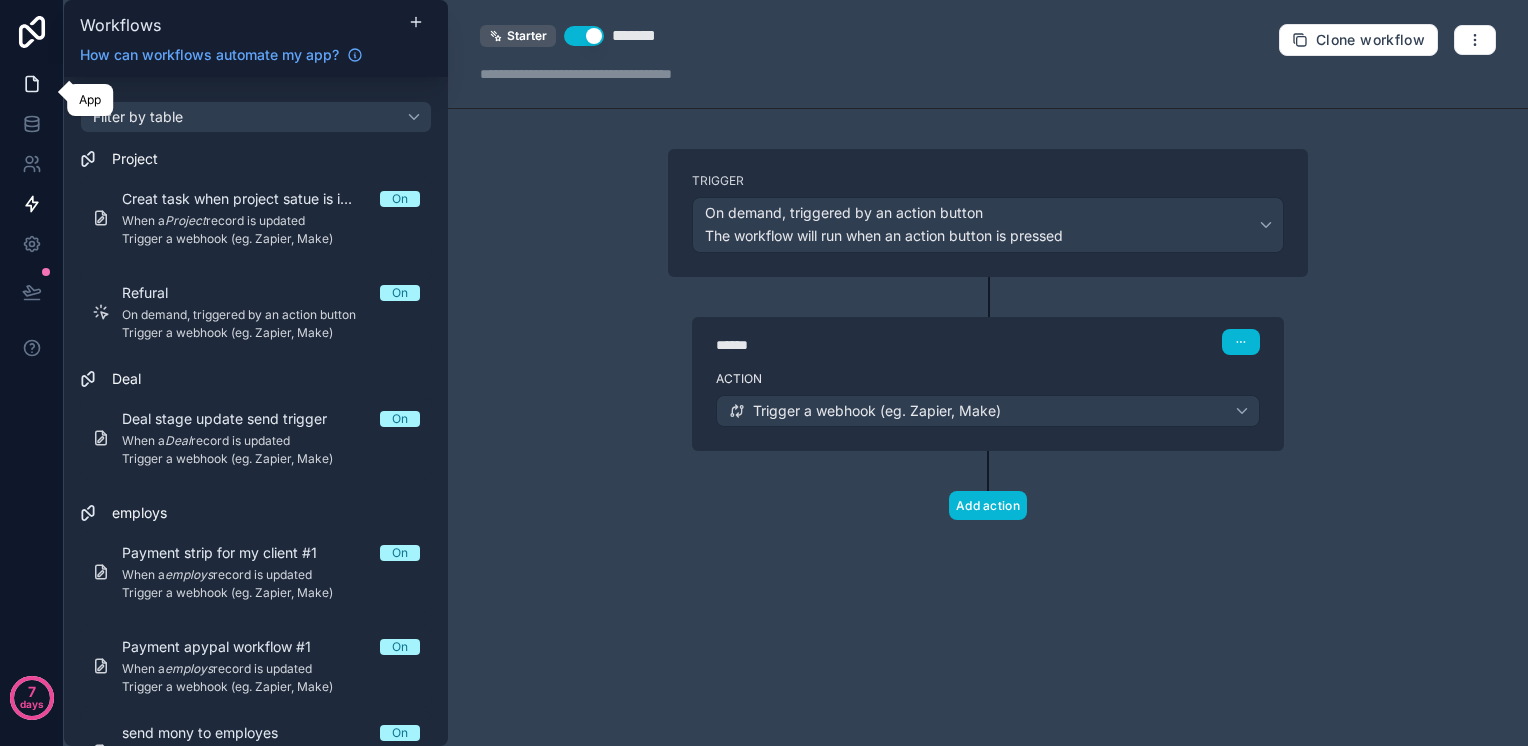 click at bounding box center [31, 84] 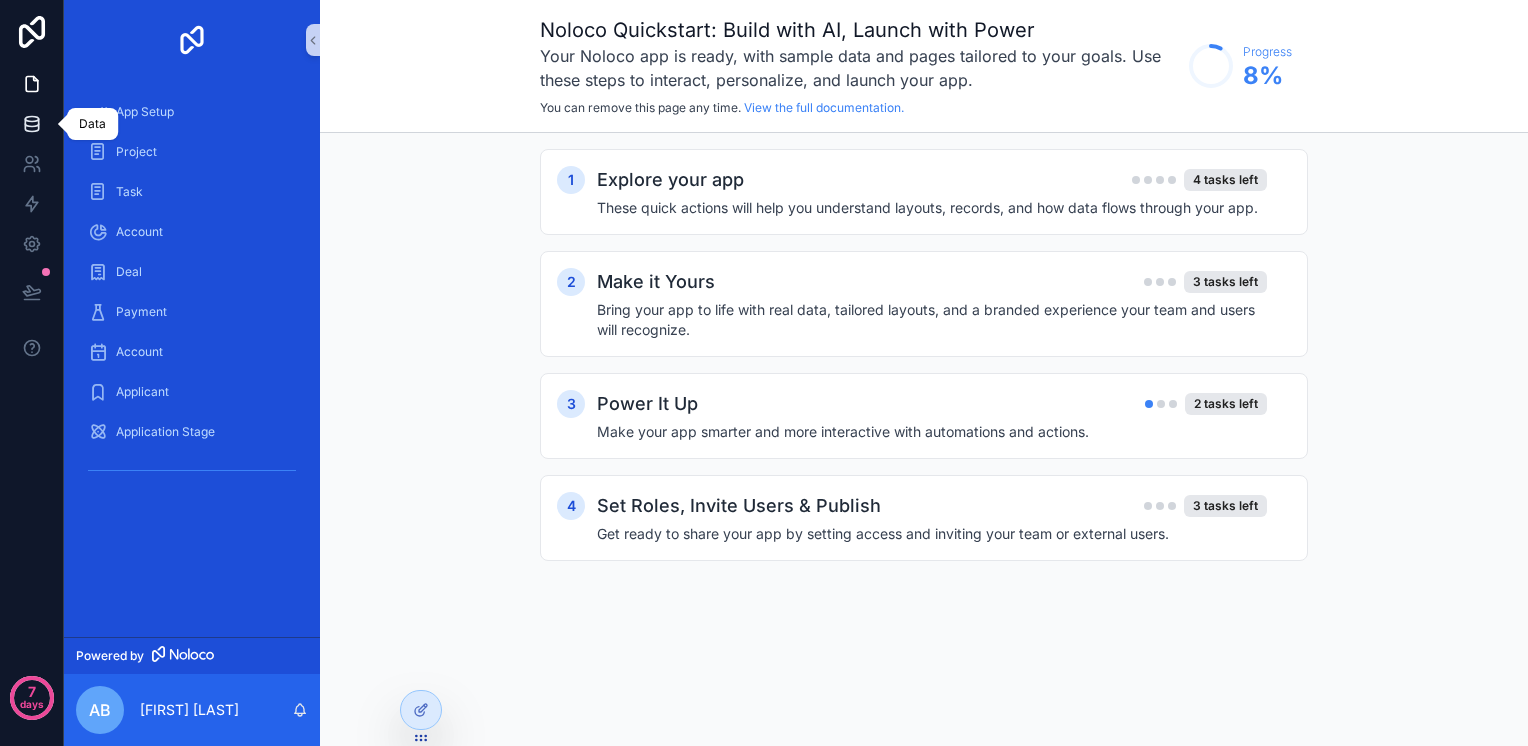 click 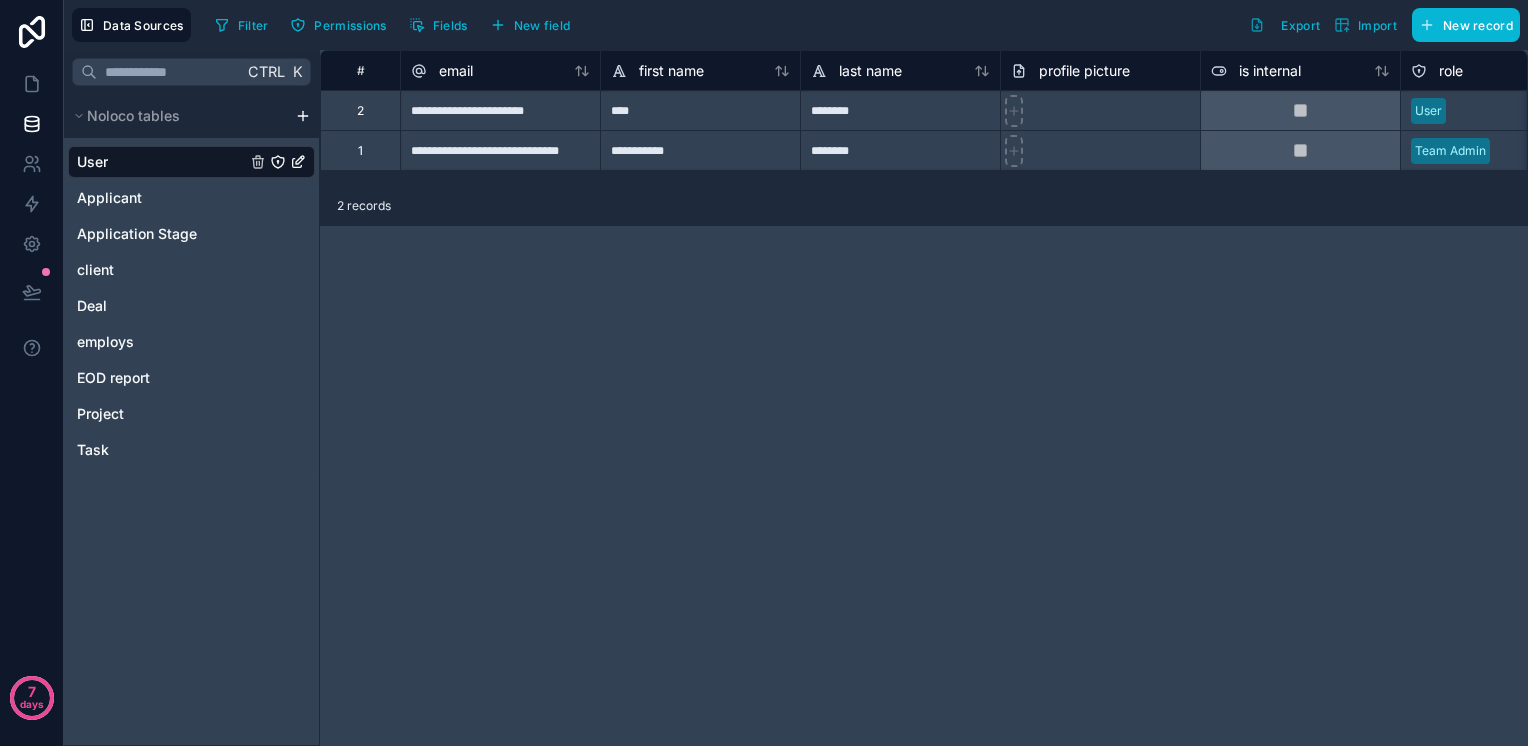 click on "**********" at bounding box center (764, 373) 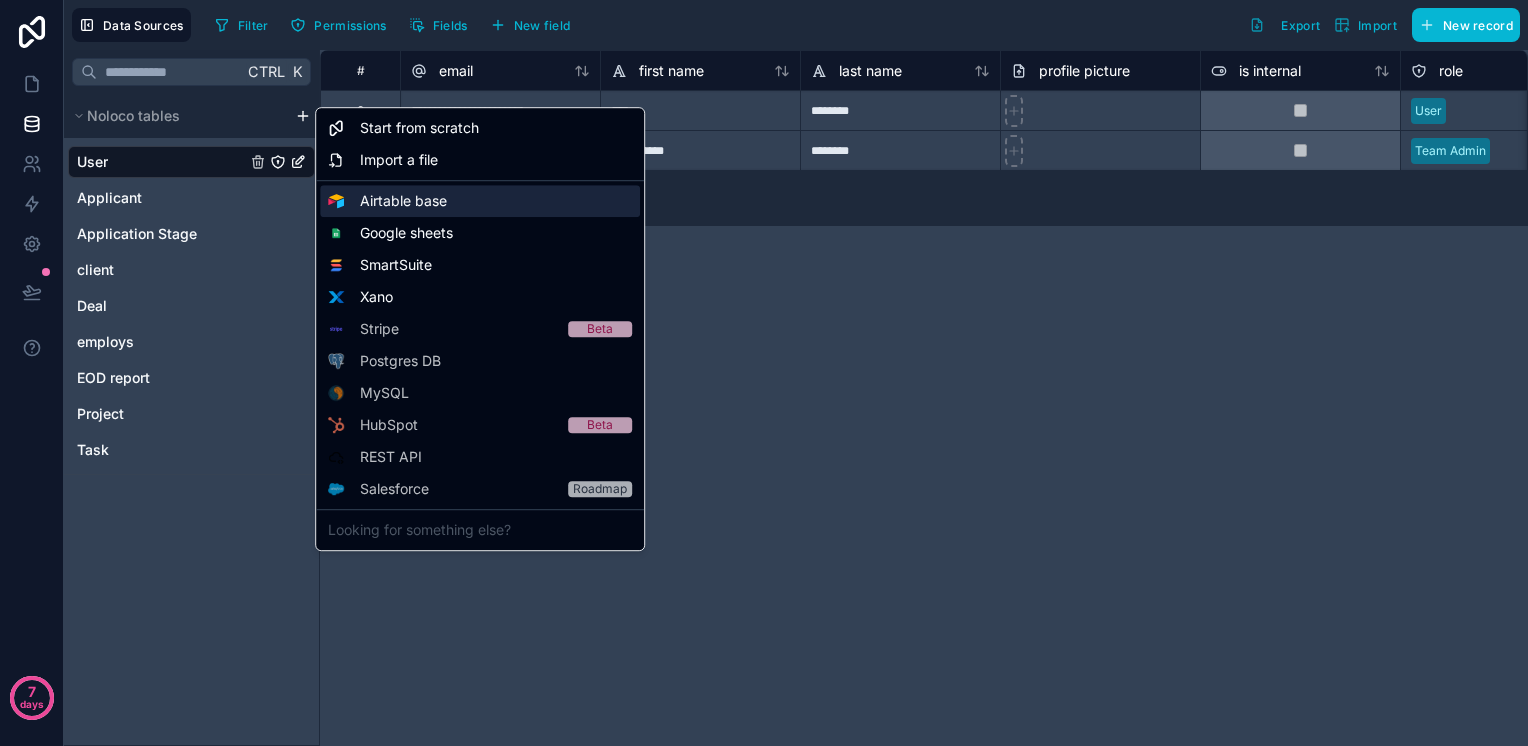 click on "Airtable base" at bounding box center [403, 201] 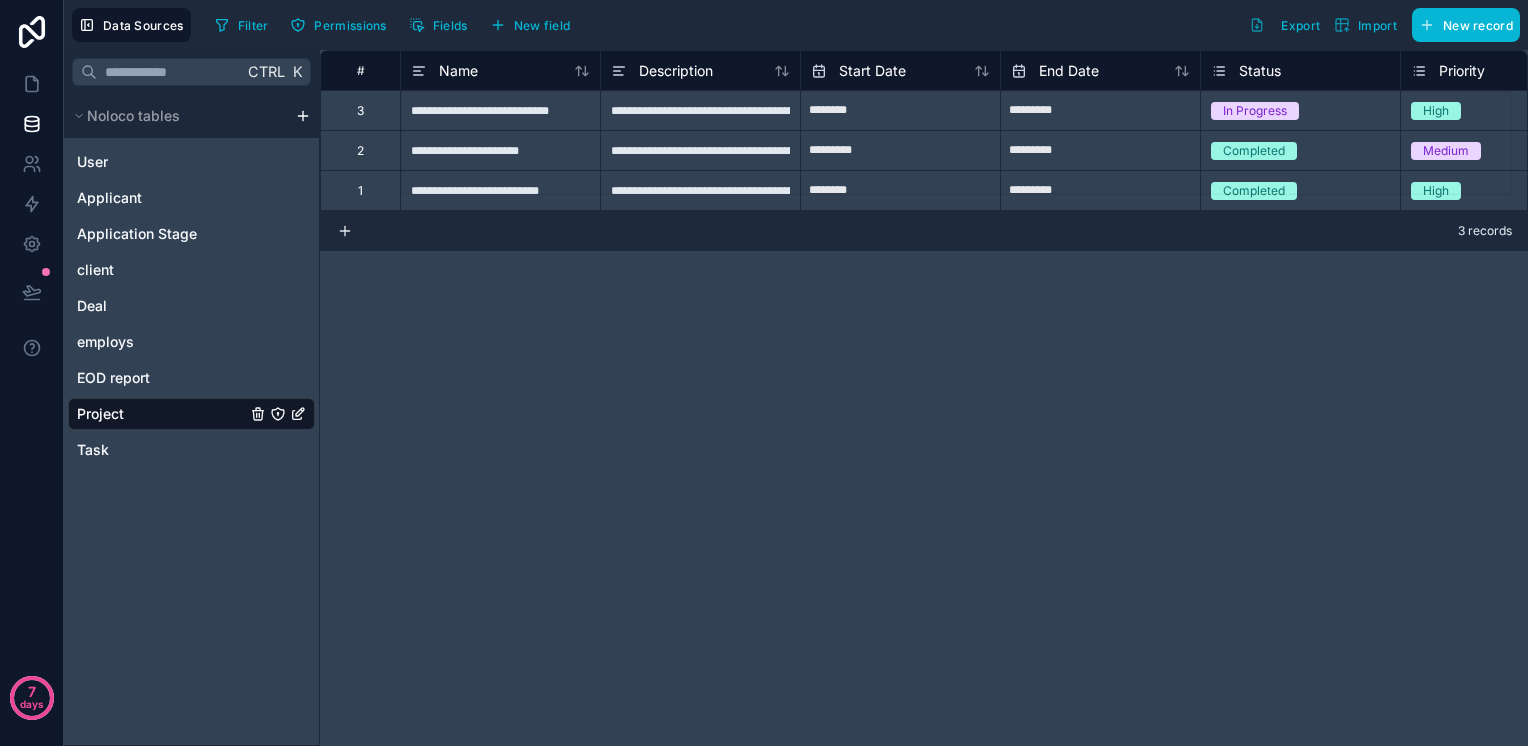 scroll, scrollTop: 0, scrollLeft: 0, axis: both 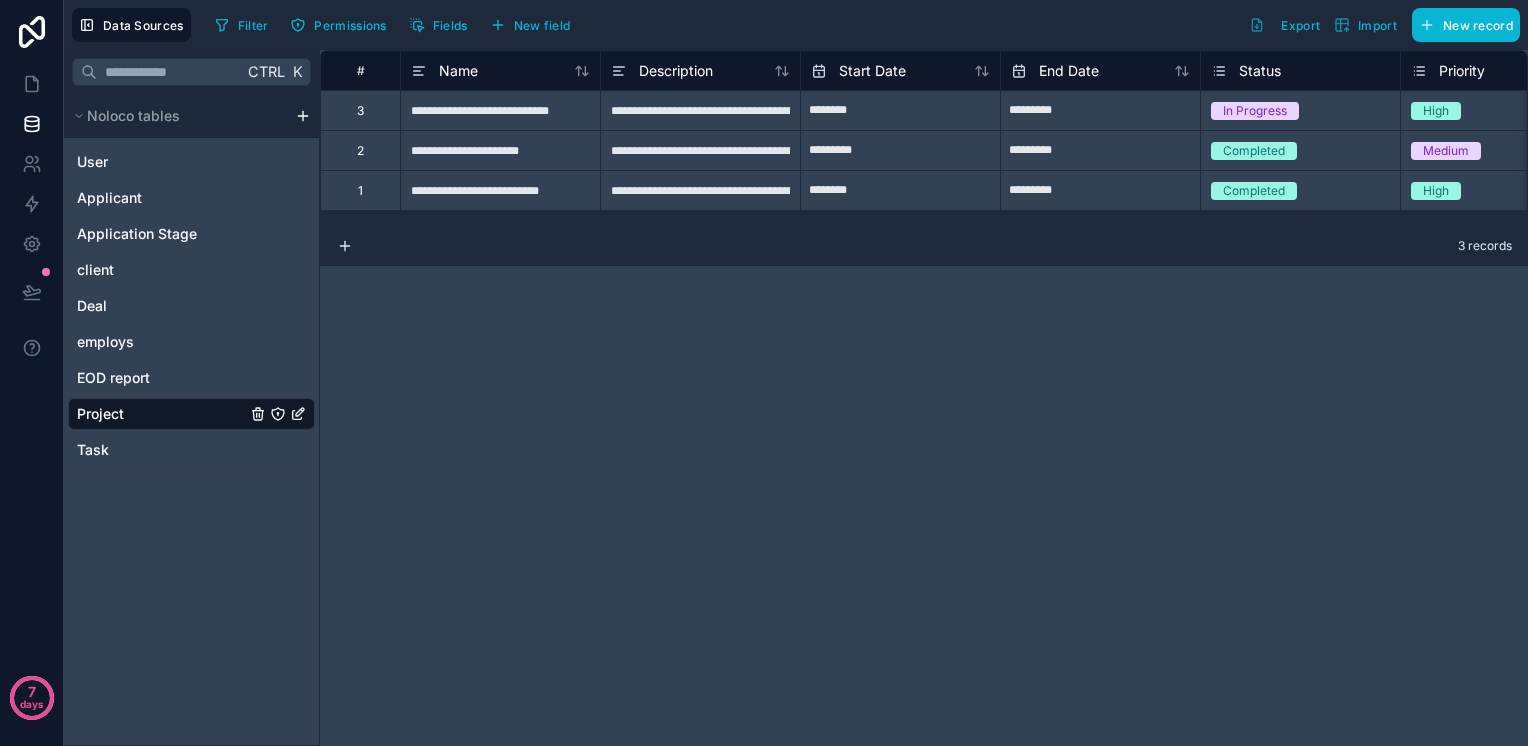 click on "High" at bounding box center [1500, 111] 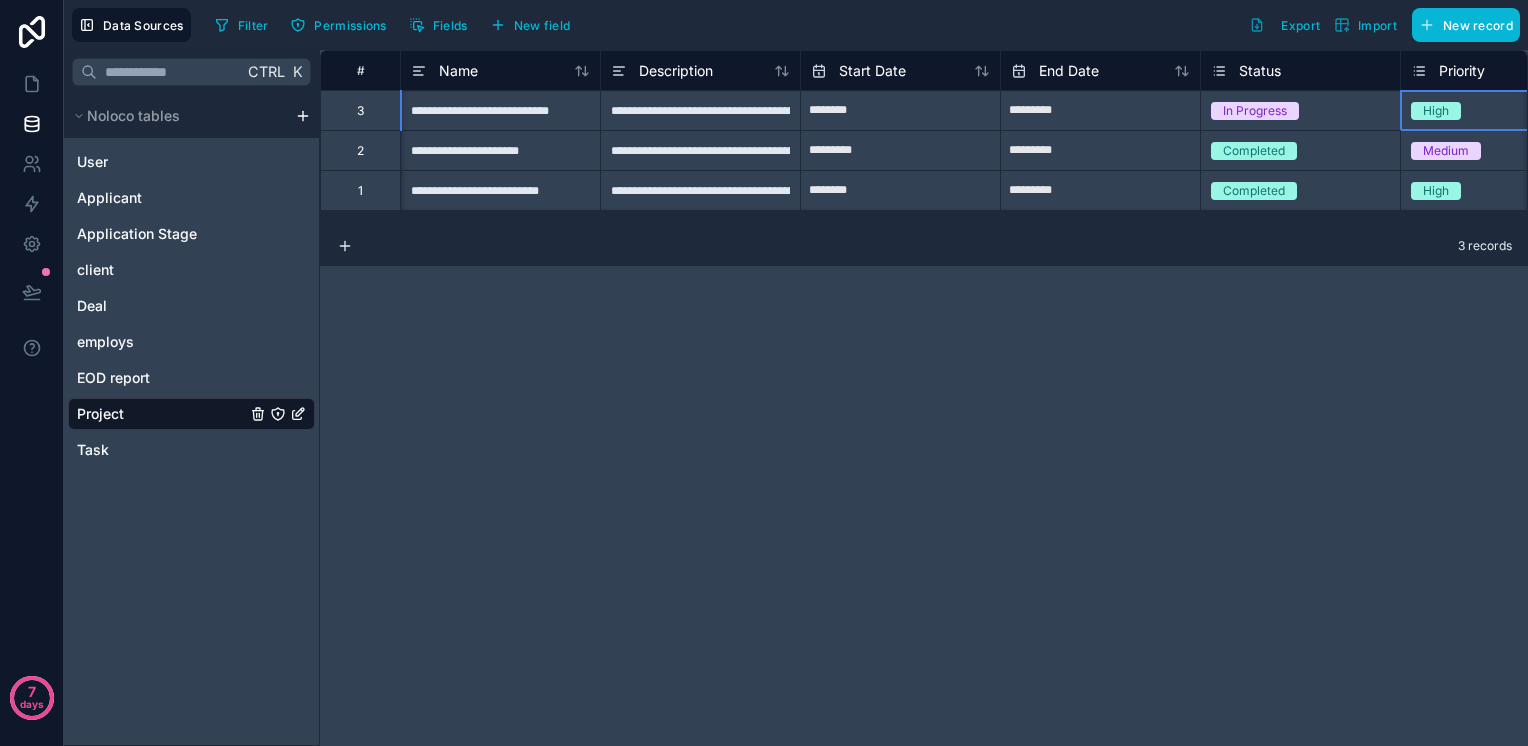 scroll, scrollTop: 0, scrollLeft: 73, axis: horizontal 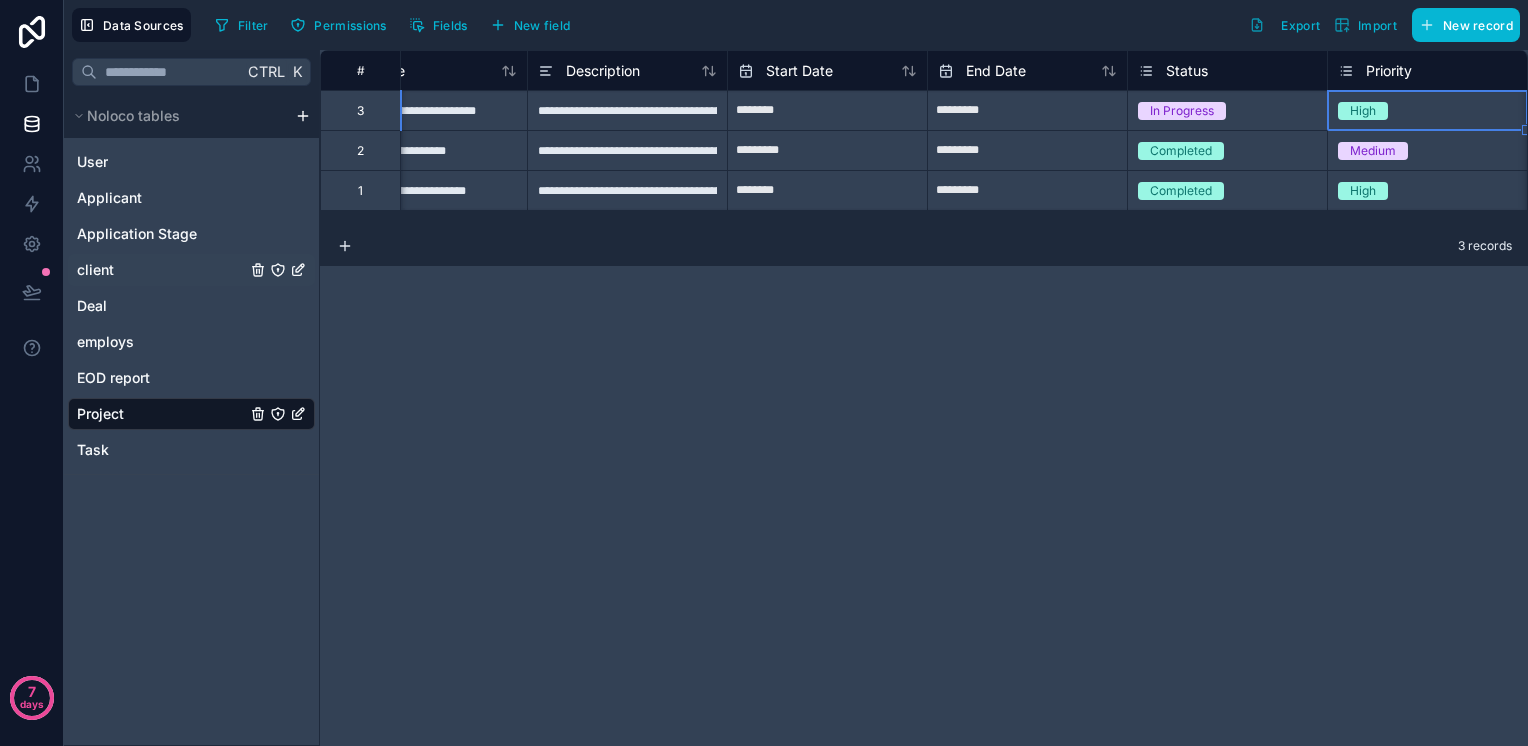 click on "client" at bounding box center [191, 270] 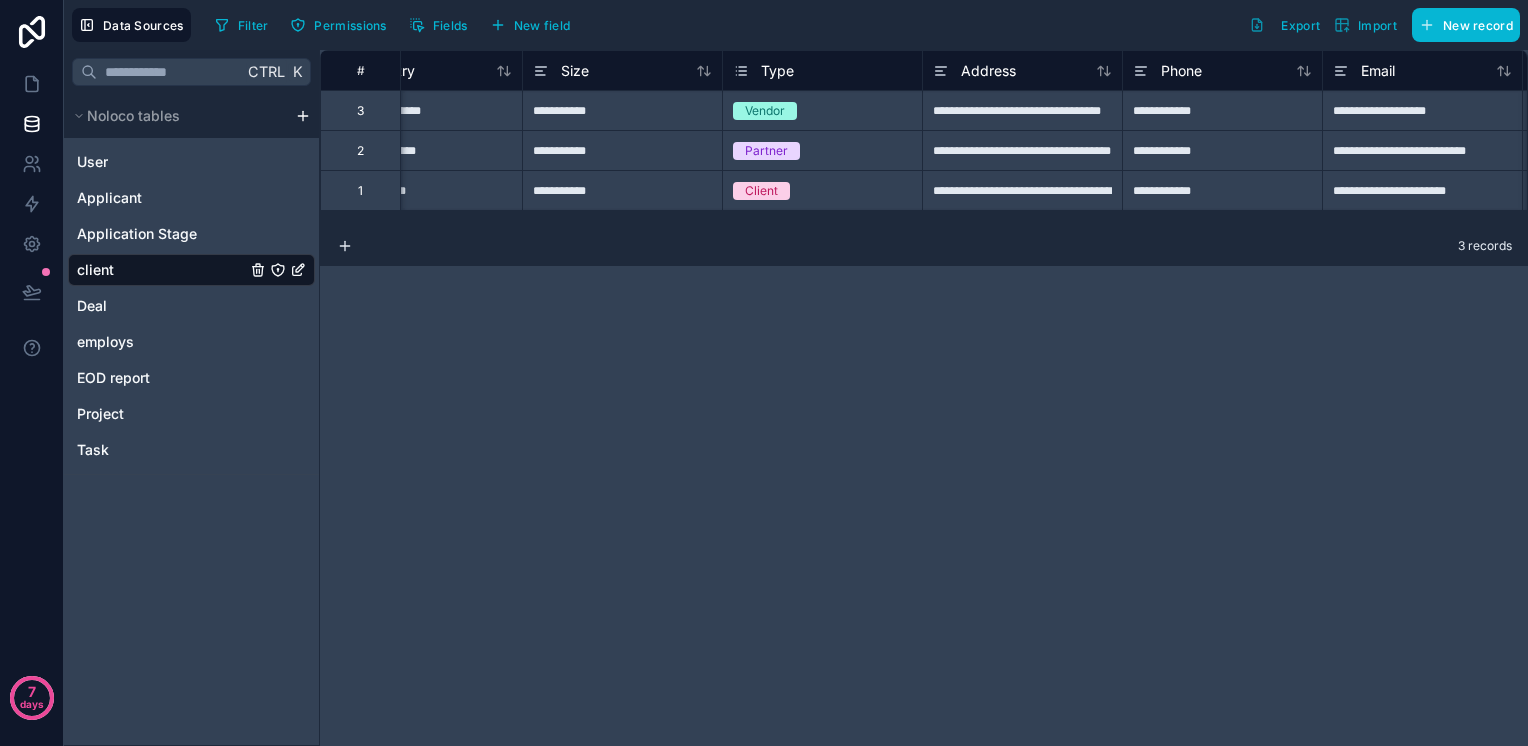 scroll, scrollTop: 0, scrollLeft: 272, axis: horizontal 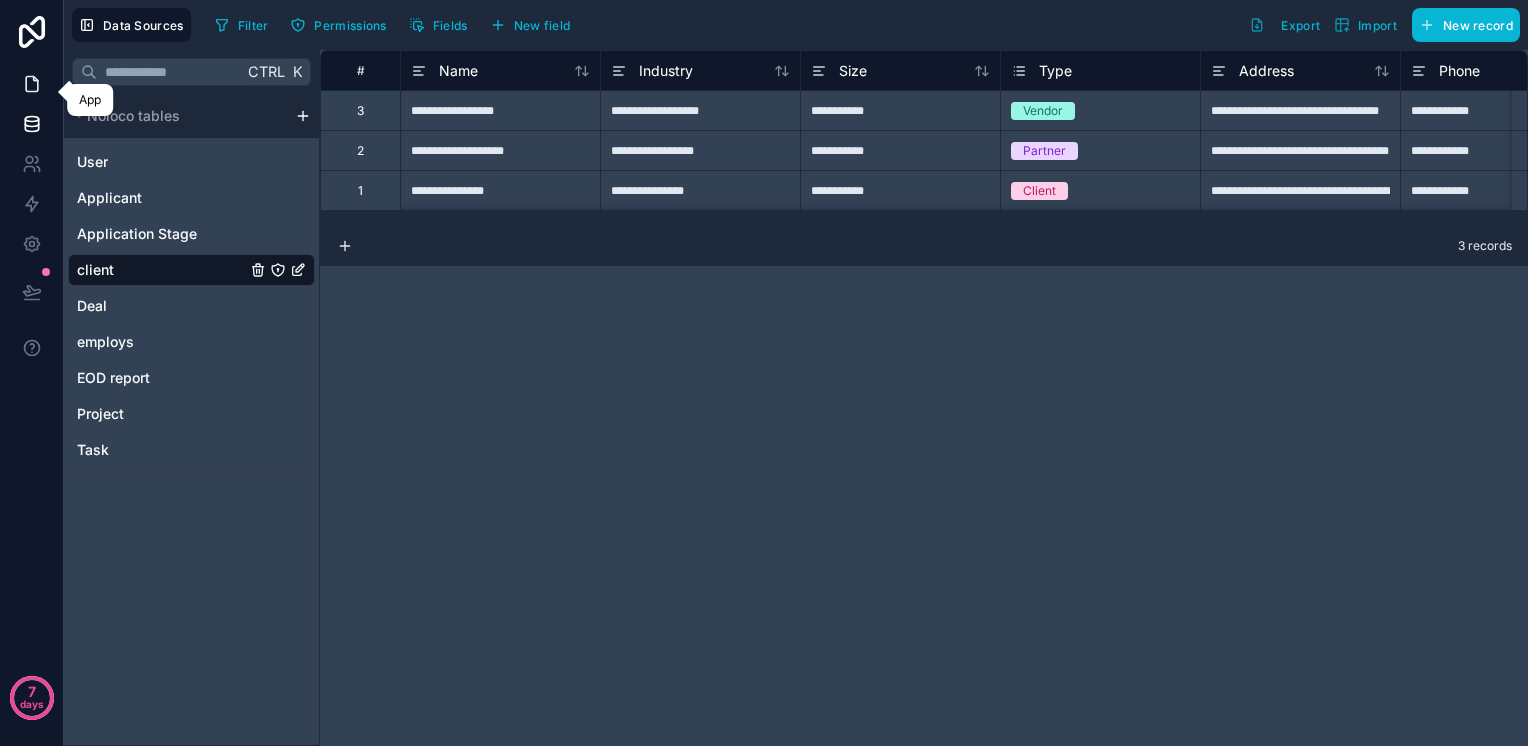 click 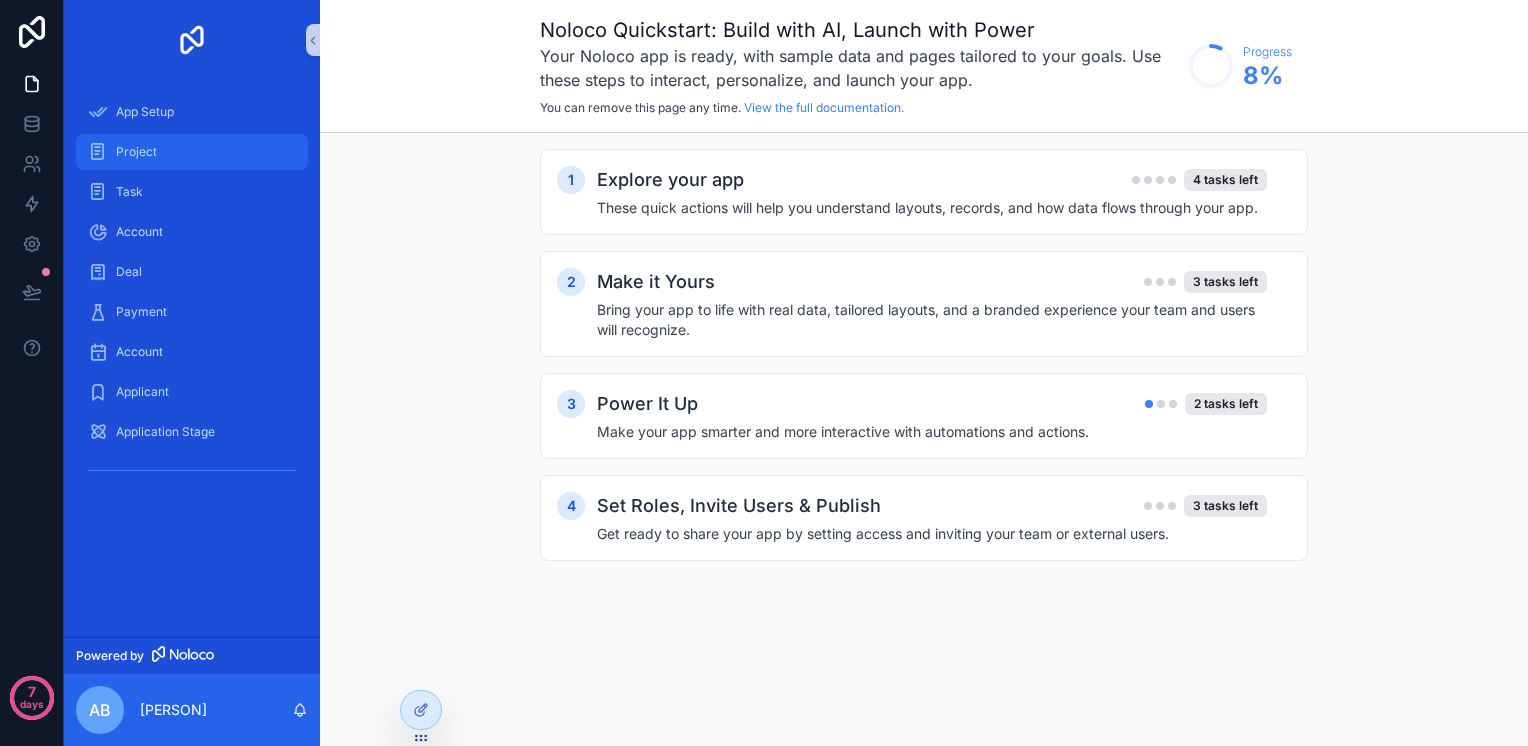 click on "Project" at bounding box center (192, 152) 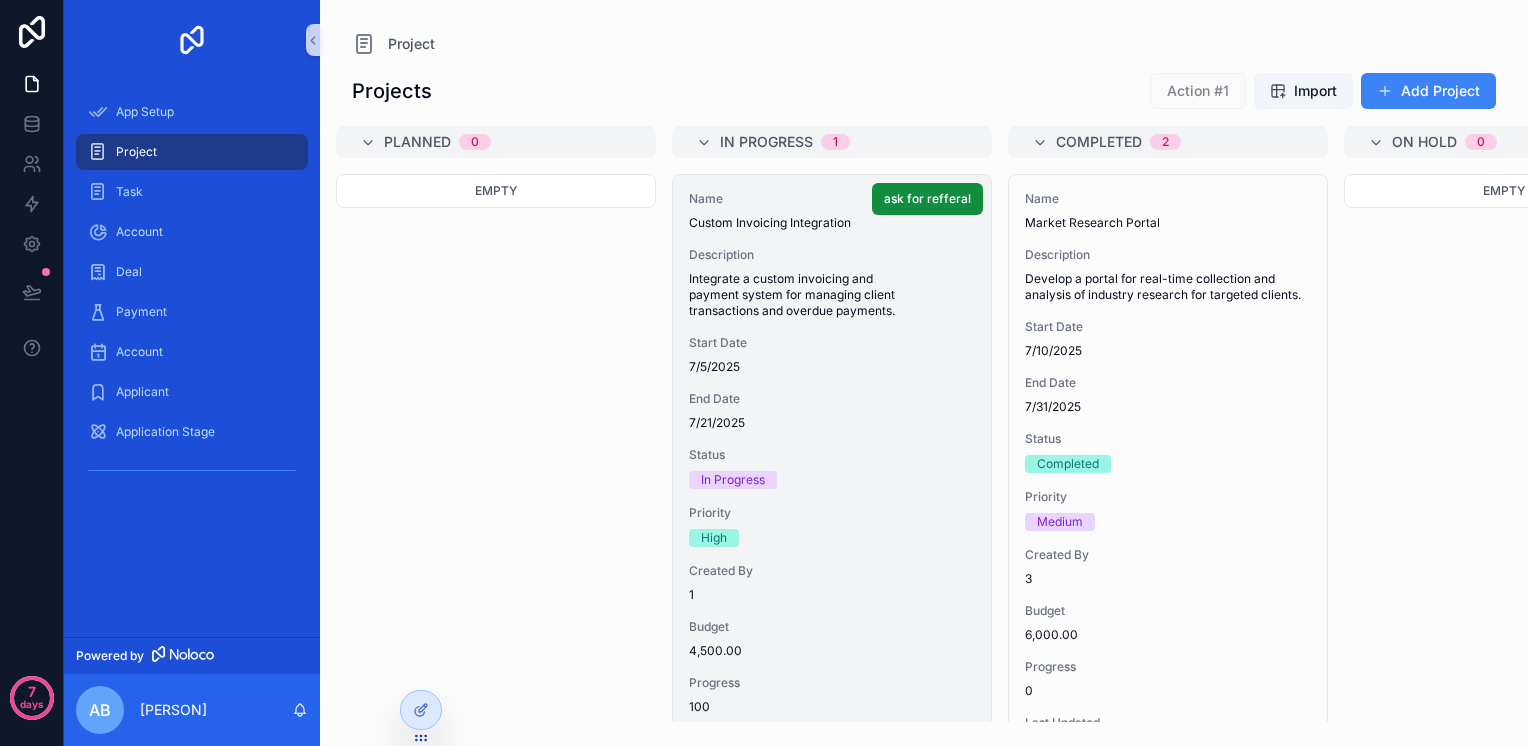click on "Integrate a custom invoicing and payment system for managing client transactions and overdue payments." at bounding box center (832, 295) 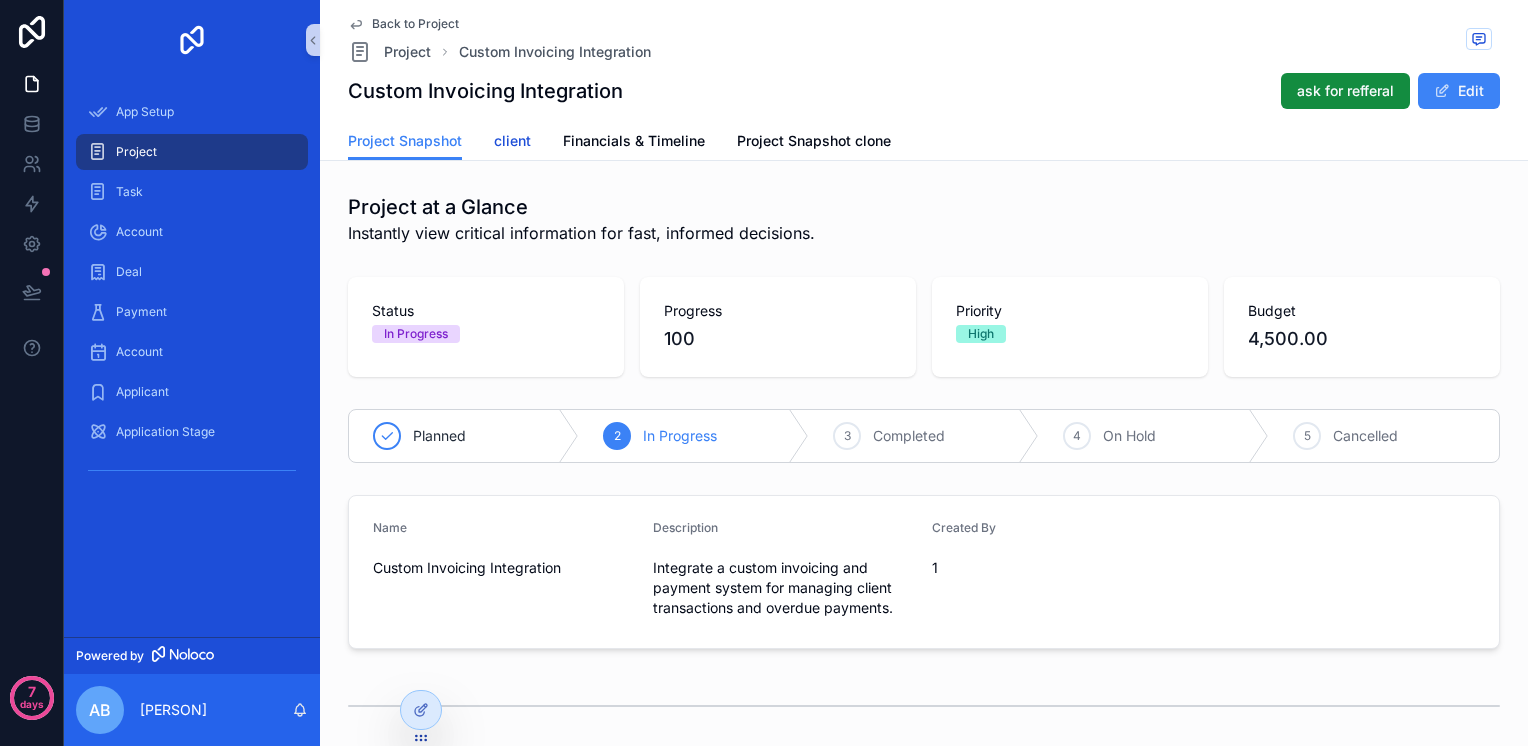 click on "client" at bounding box center (512, 141) 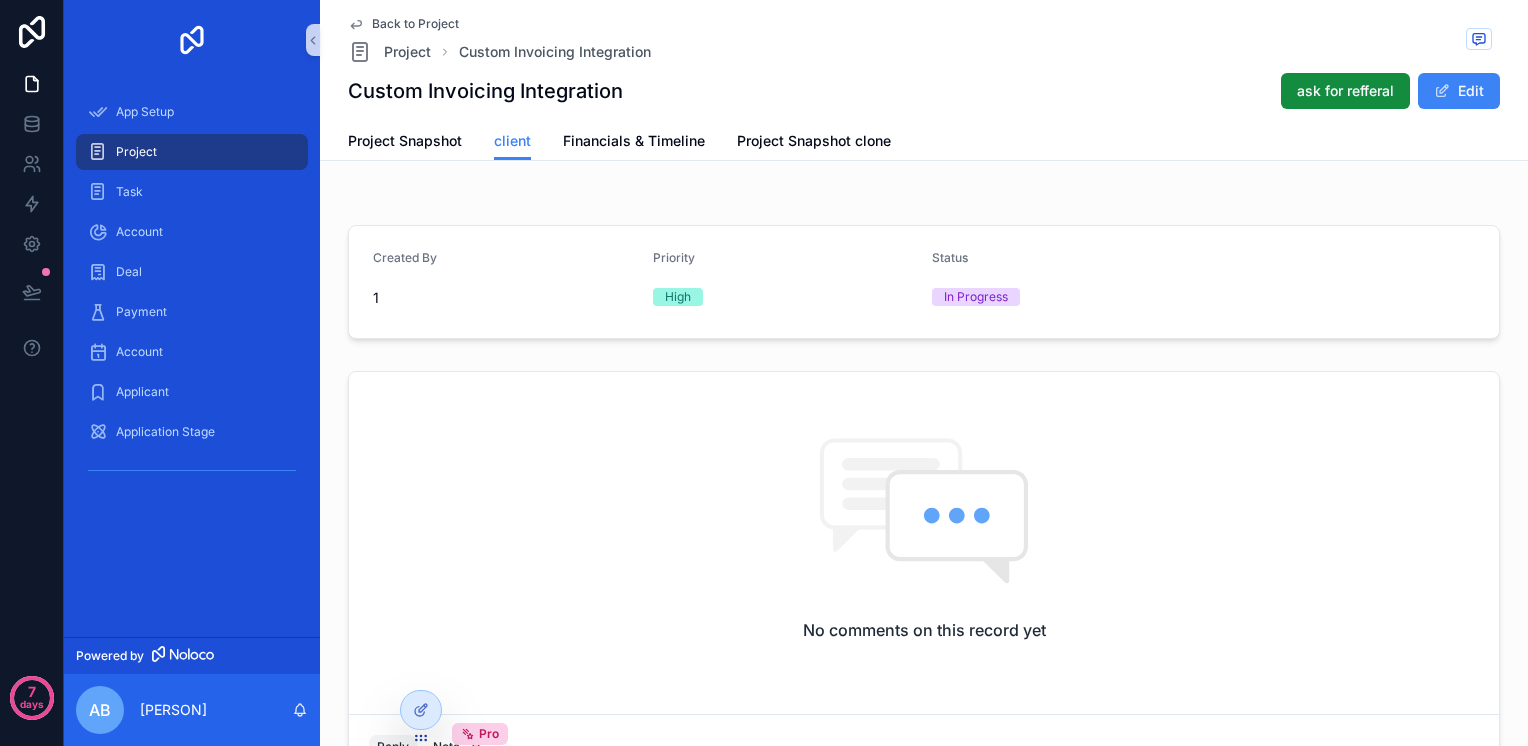 click on "High" at bounding box center [678, 297] 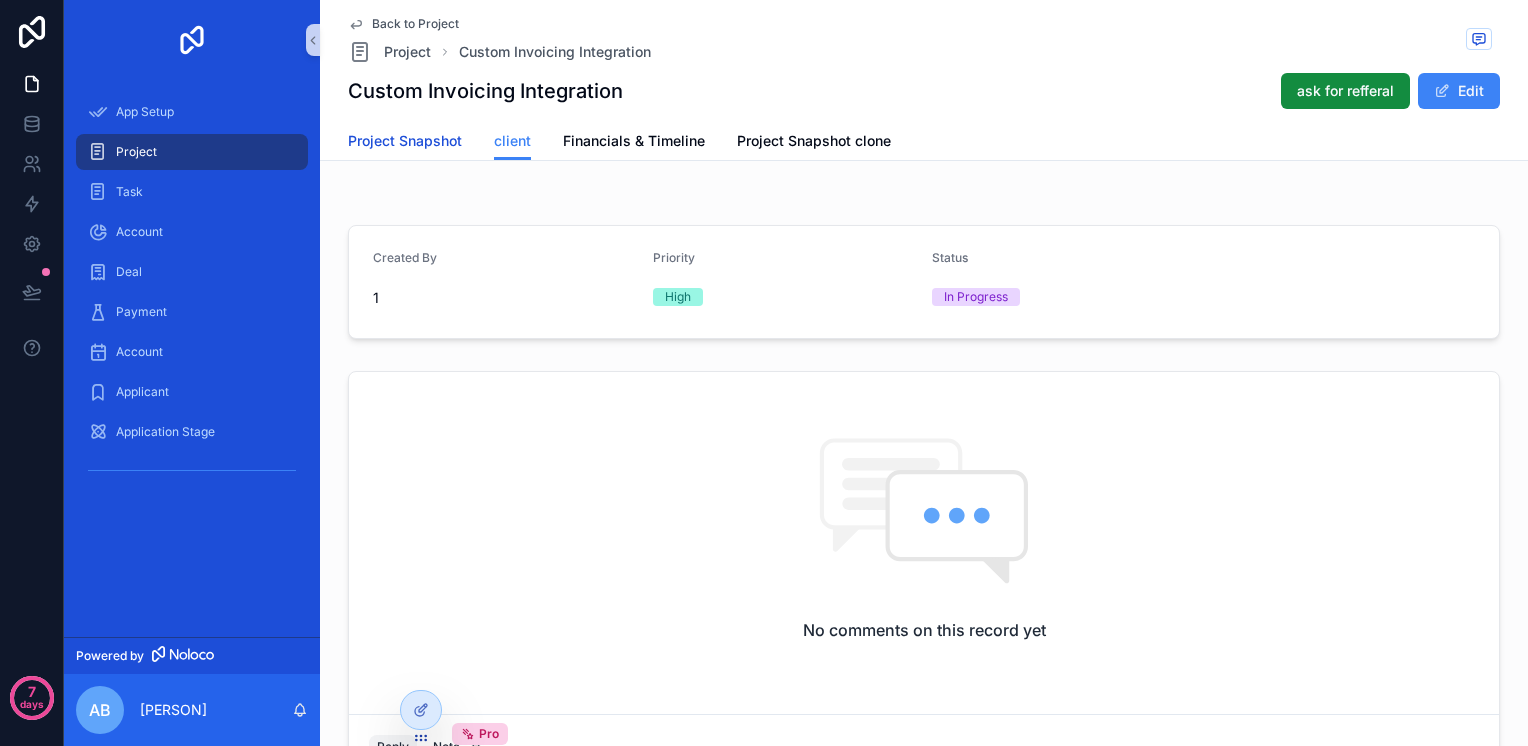 click on "Project Snapshot" at bounding box center [405, 141] 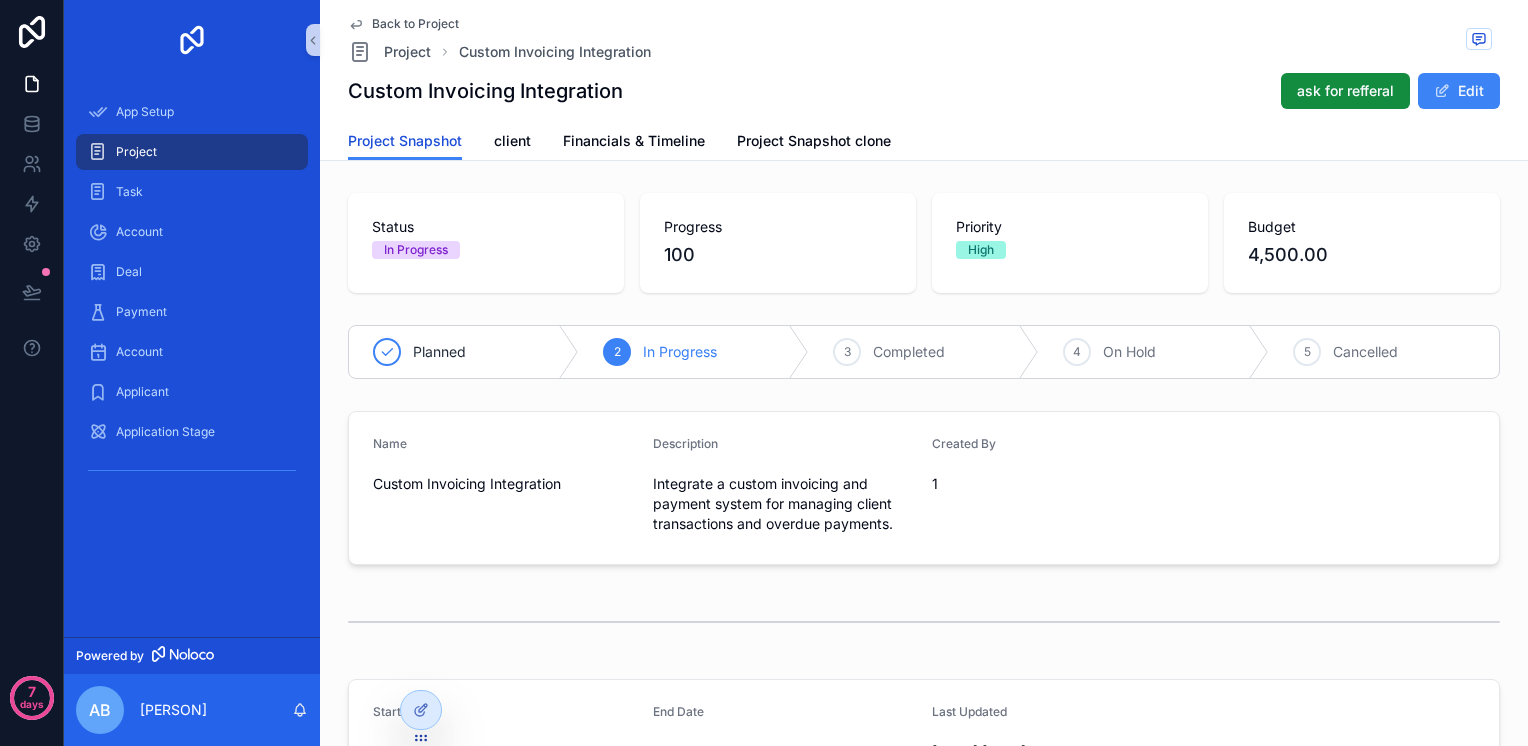 scroll, scrollTop: 0, scrollLeft: 0, axis: both 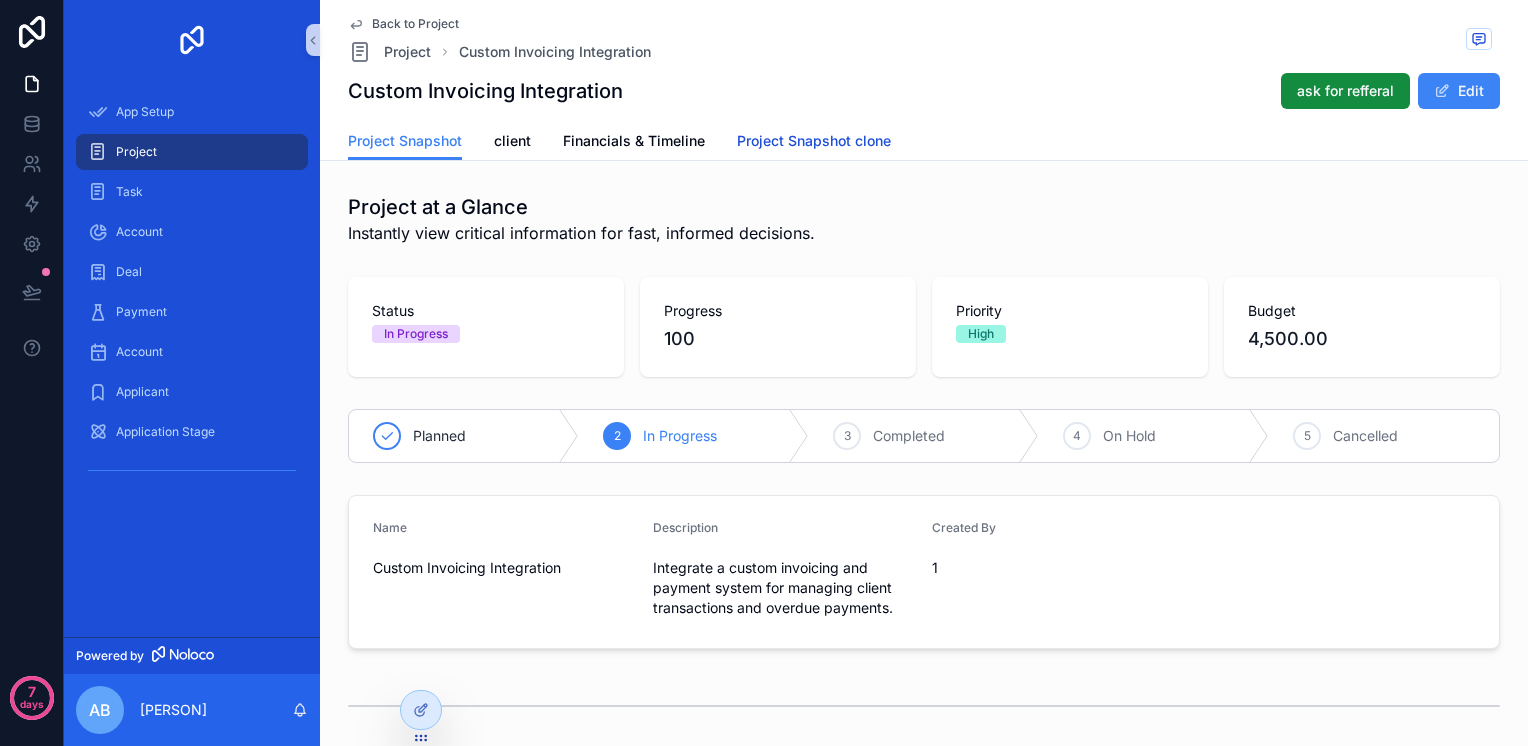 click on "Project Snapshot clone" at bounding box center (814, 141) 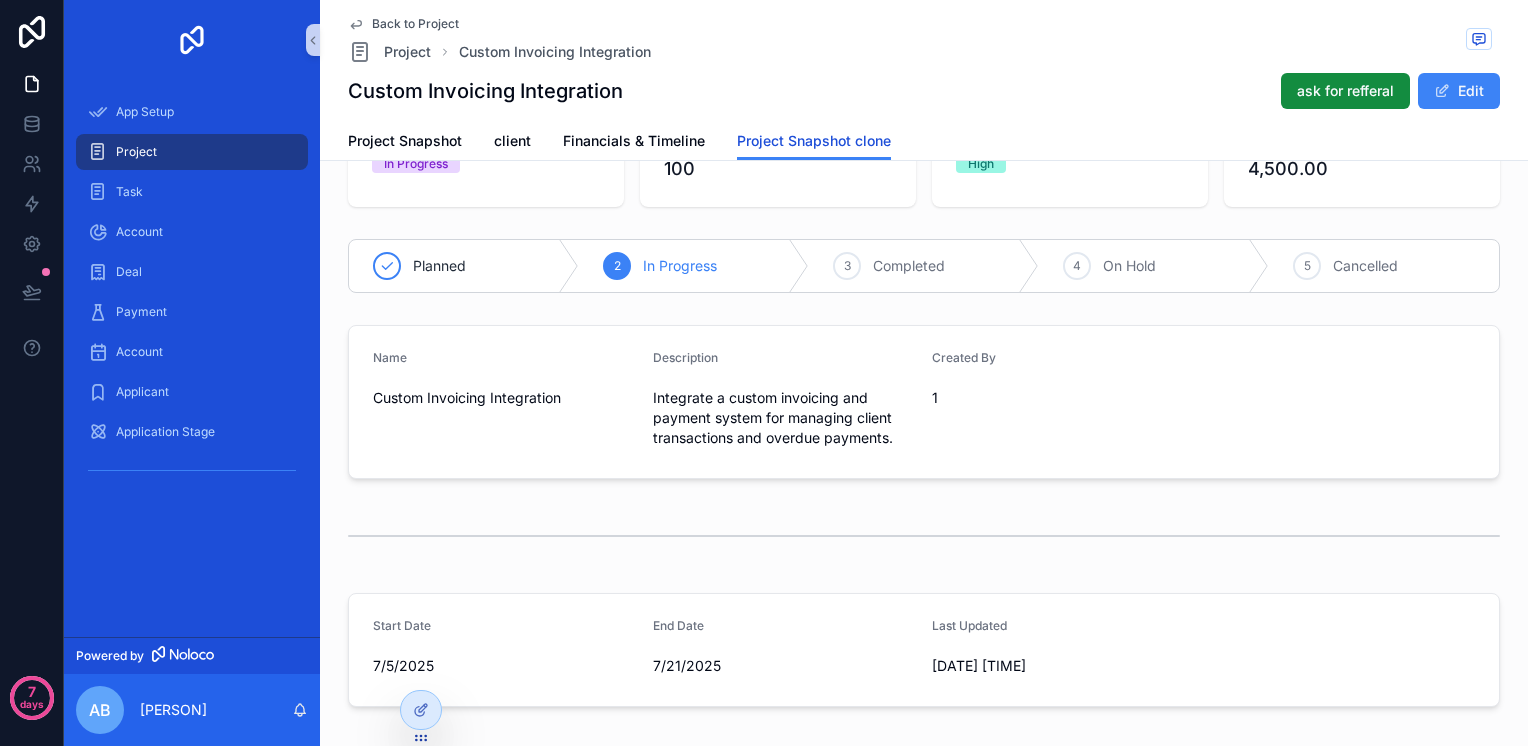 scroll, scrollTop: 0, scrollLeft: 0, axis: both 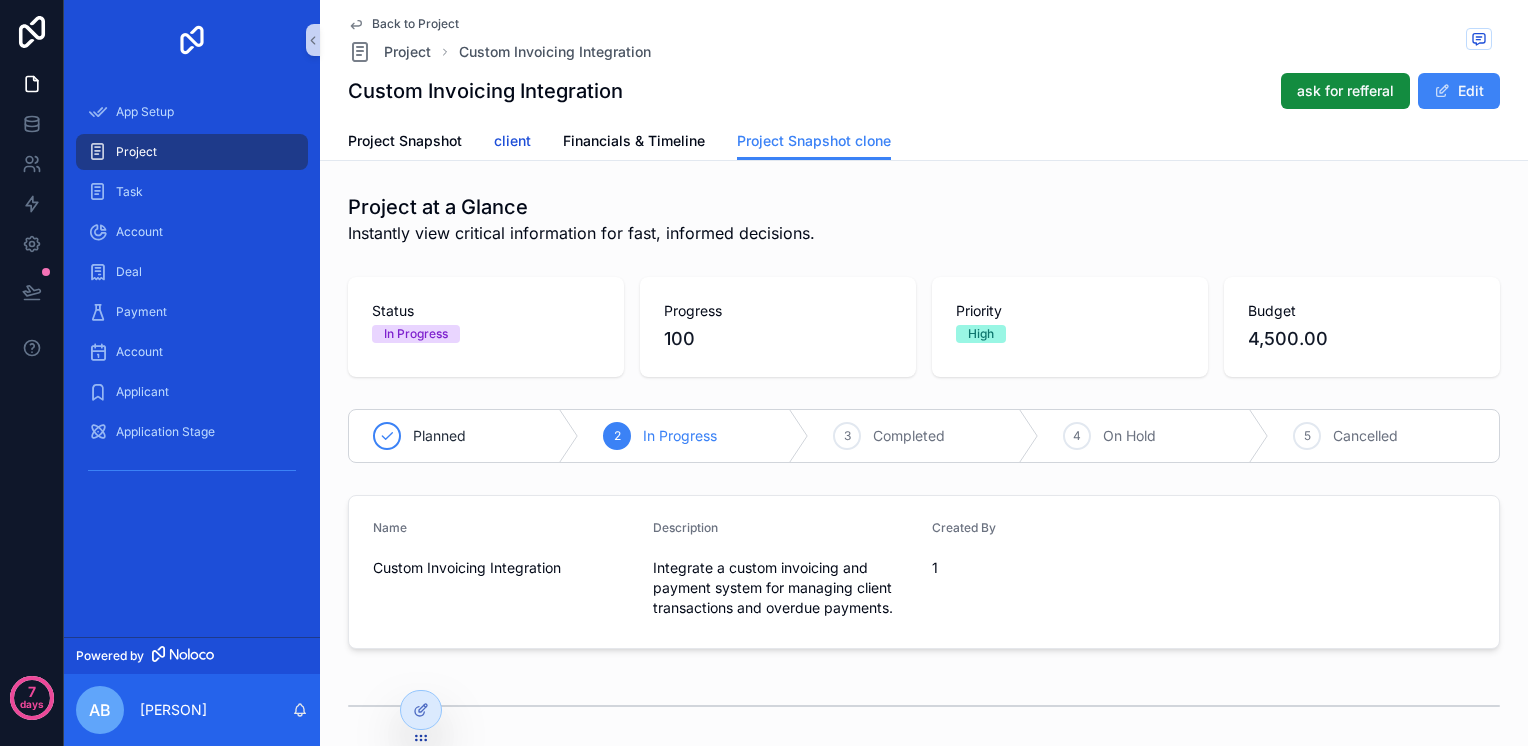 click on "client" at bounding box center (512, 141) 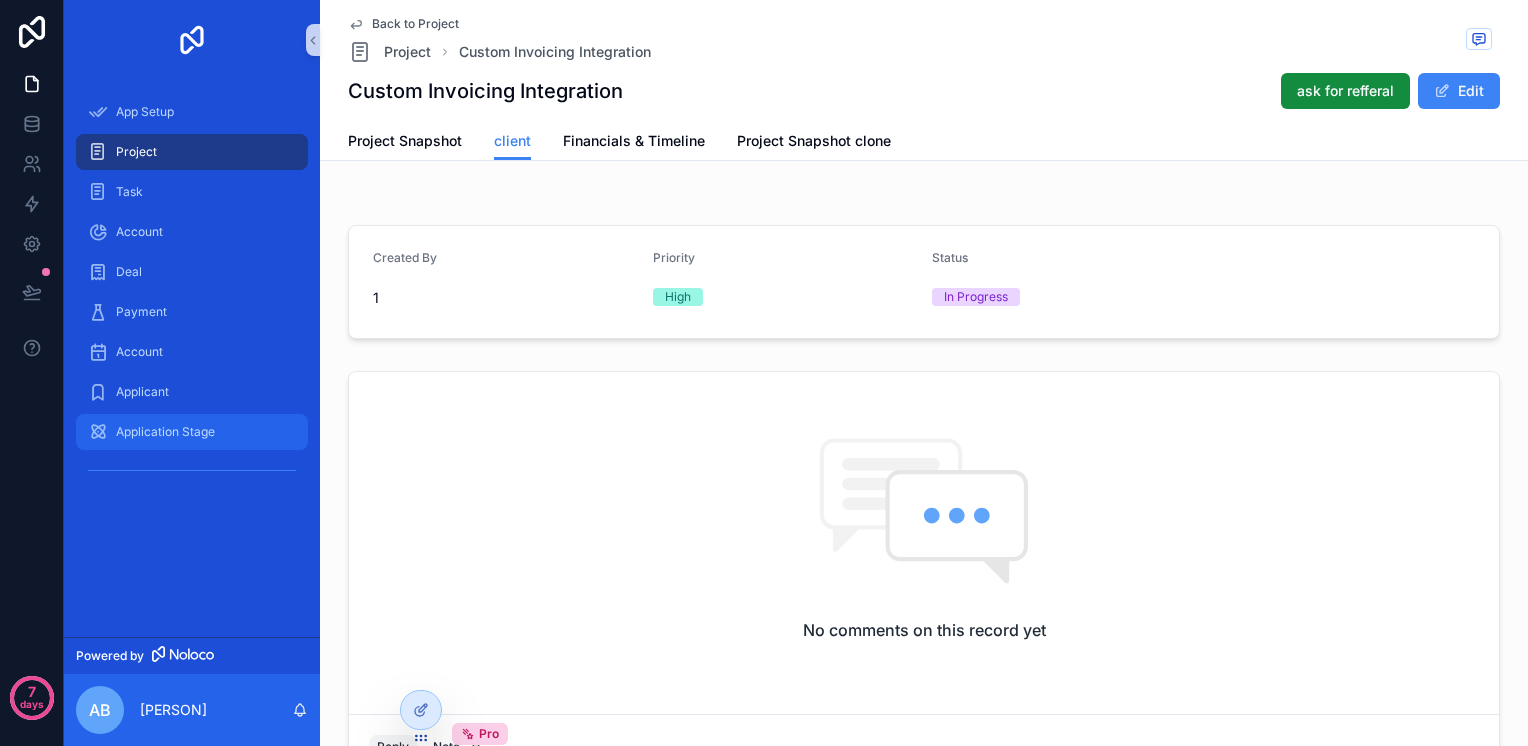 click on "Application Stage" at bounding box center (165, 432) 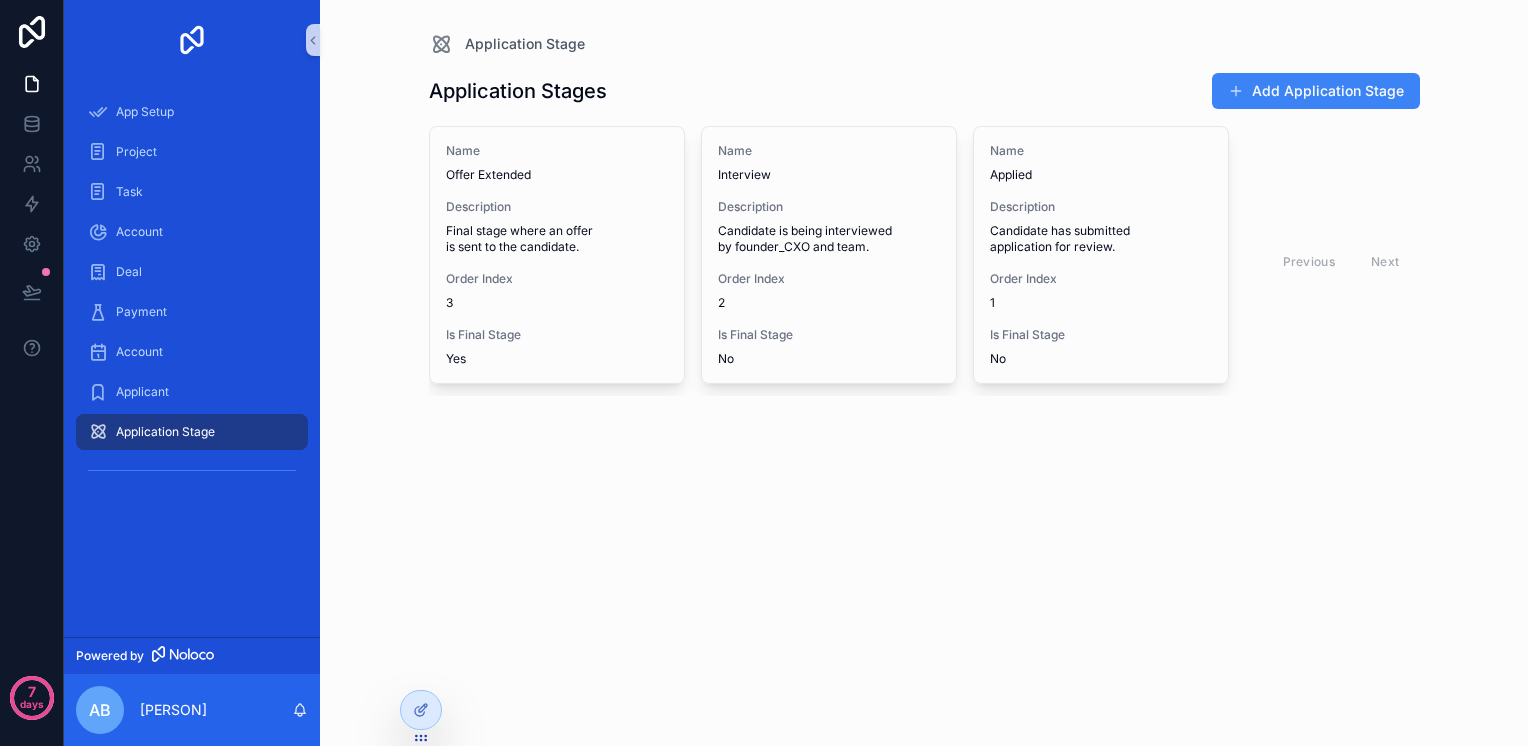 scroll, scrollTop: 0, scrollLeft: 15, axis: horizontal 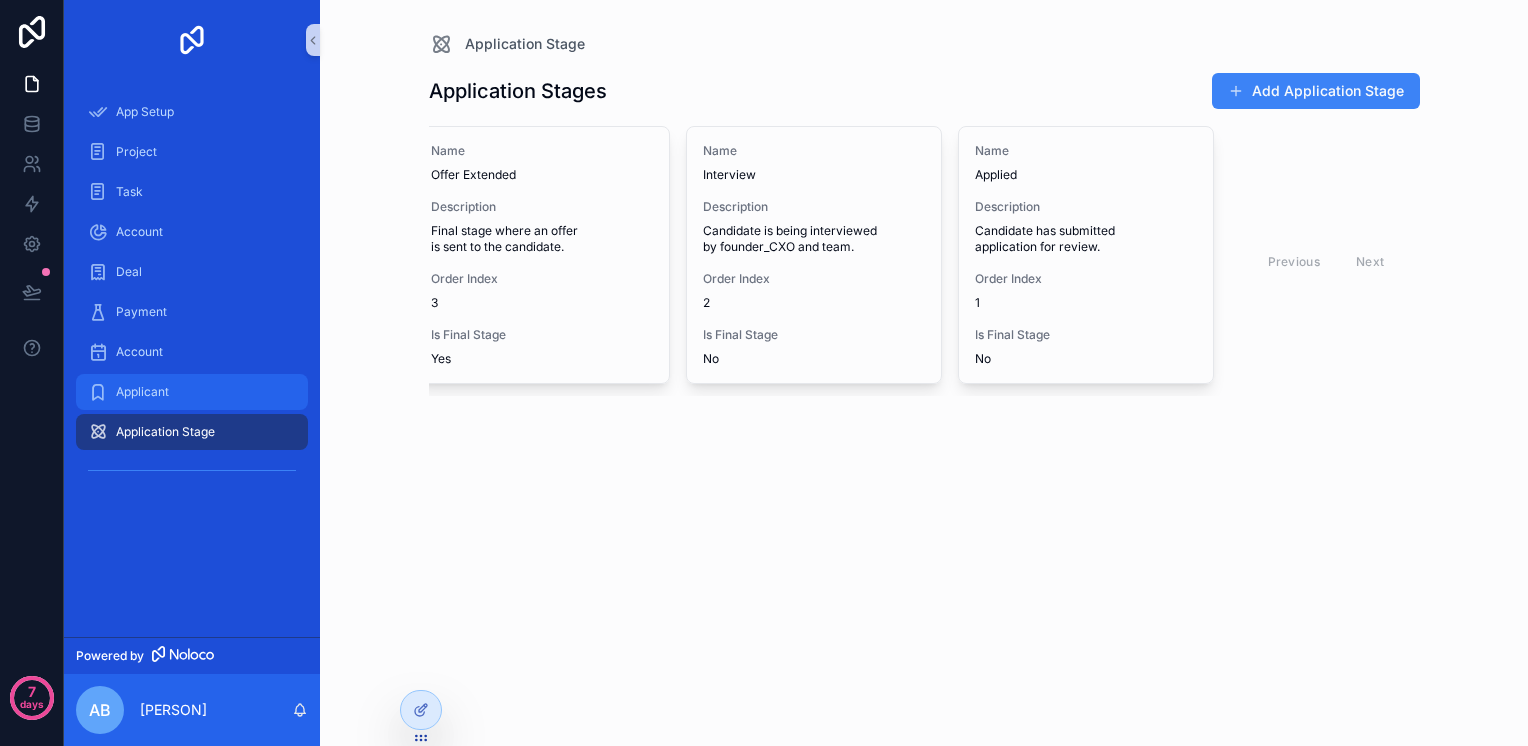 click on "Applicant" at bounding box center (142, 392) 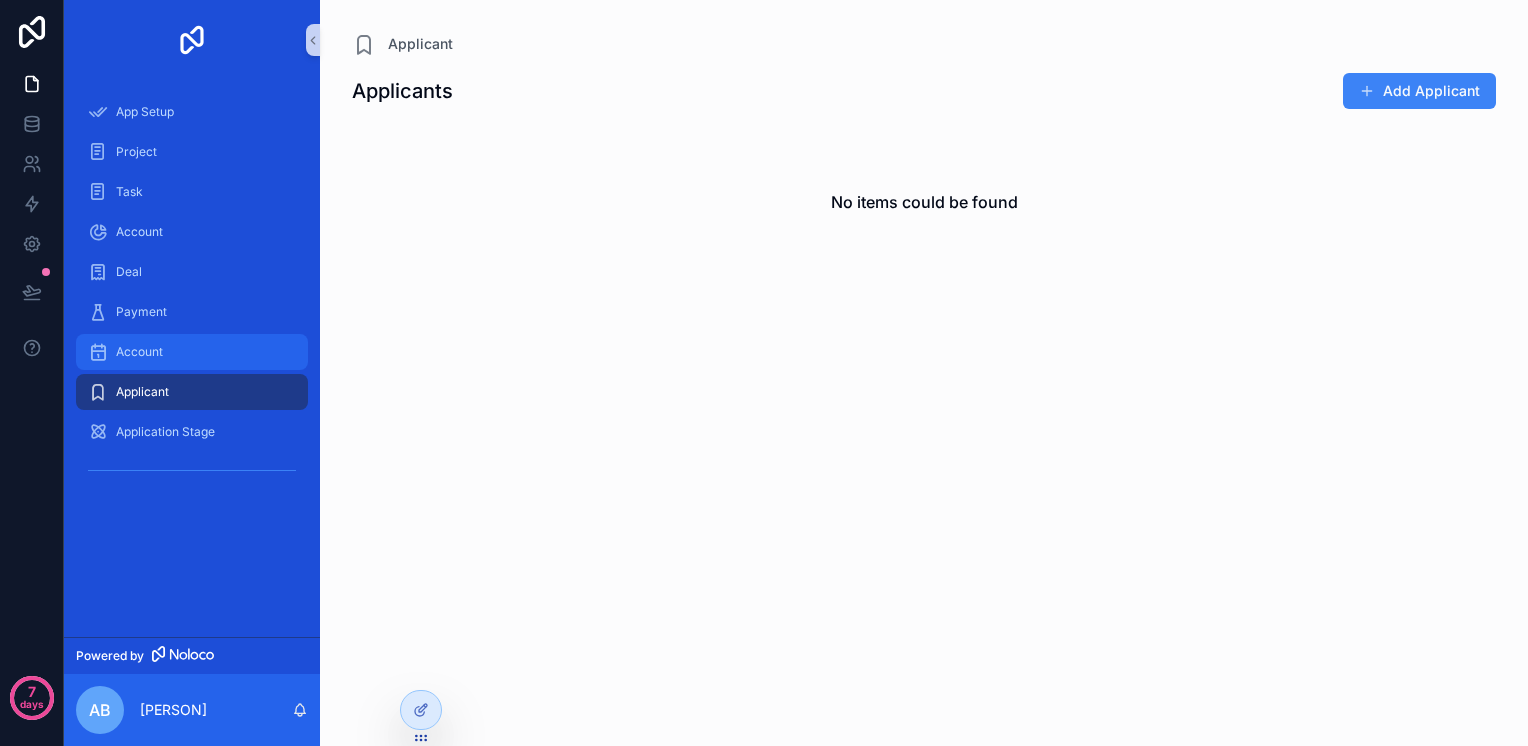 click on "Account" at bounding box center (192, 352) 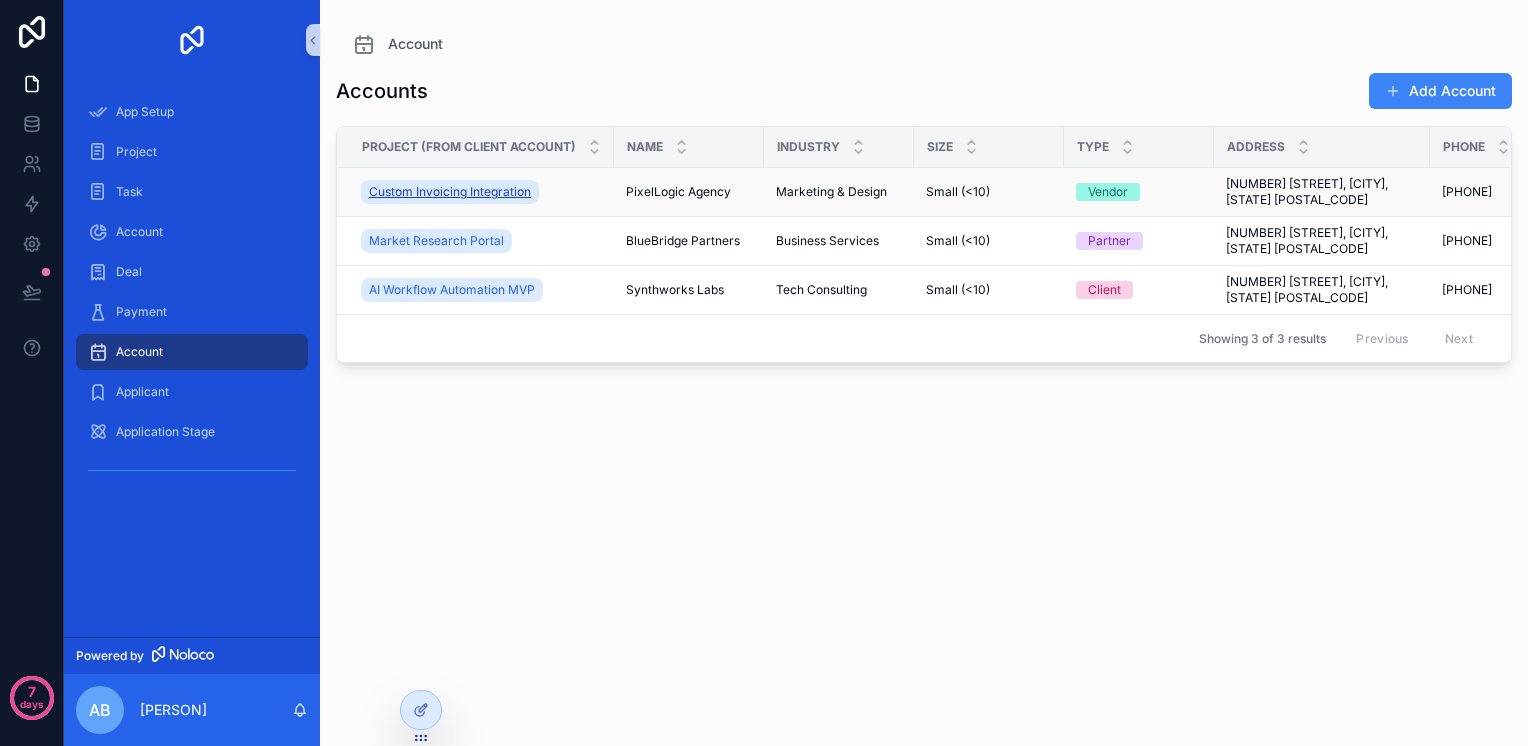 click on "Custom Invoicing Integration" at bounding box center (450, 192) 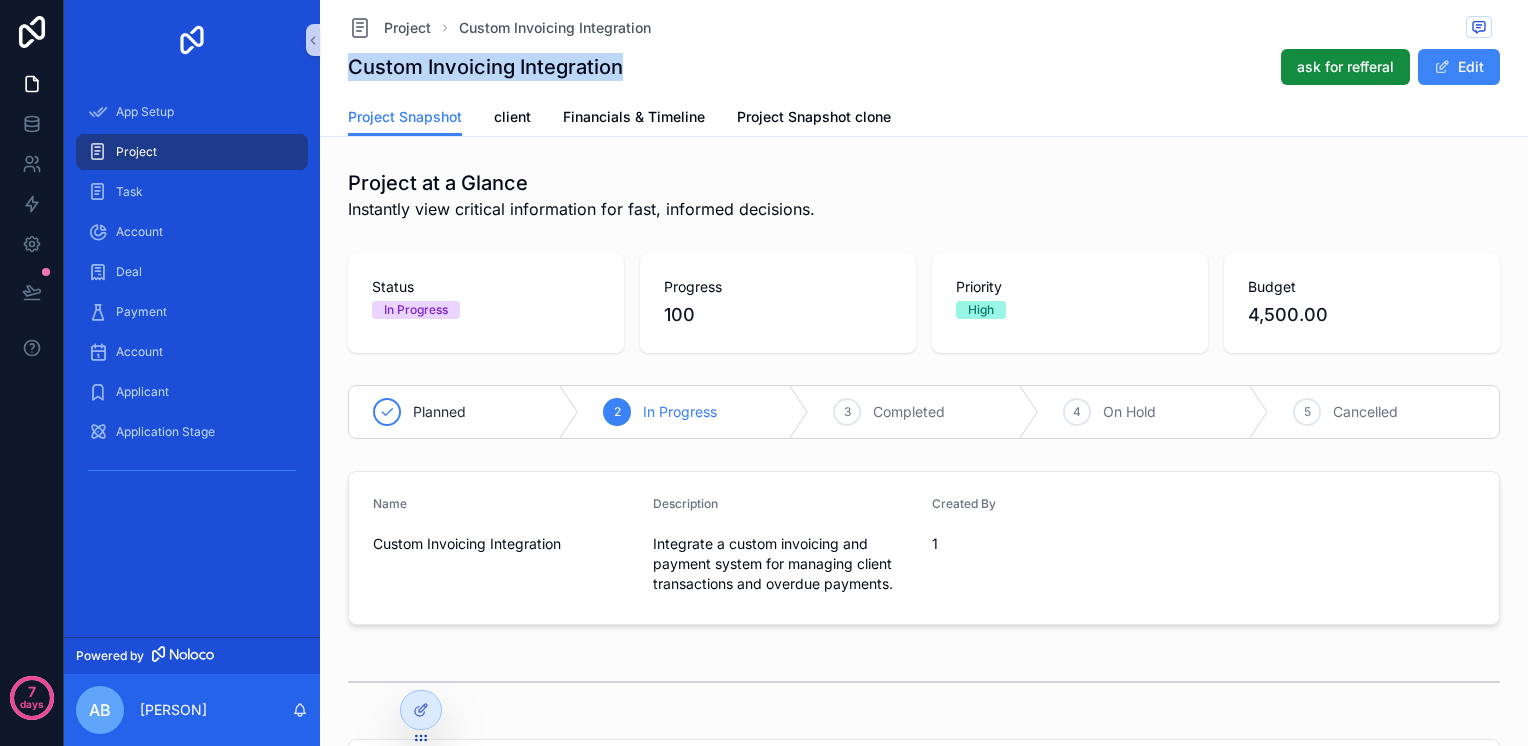 drag, startPoint x: 634, startPoint y: 71, endPoint x: 339, endPoint y: 73, distance: 295.00677 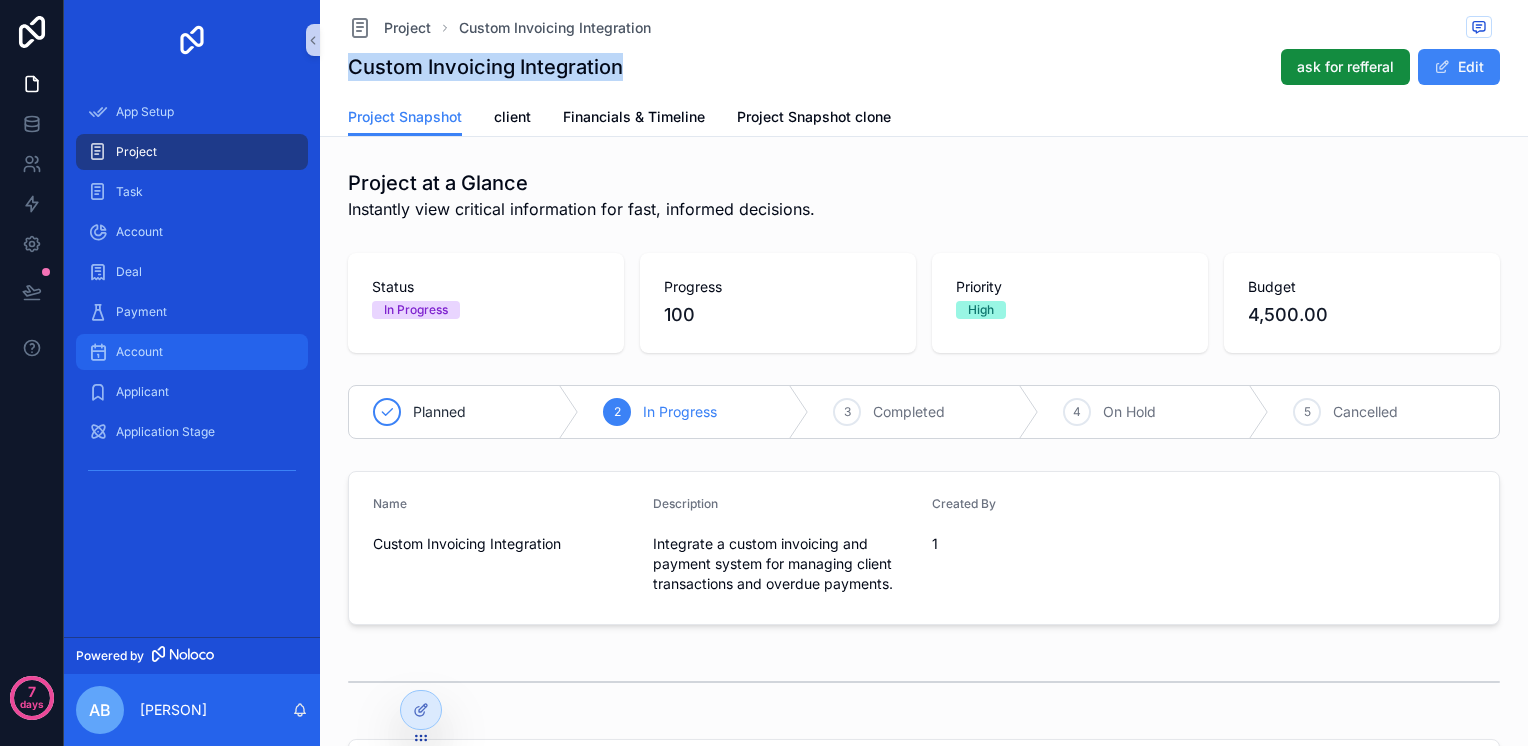 click on "Account" at bounding box center [192, 352] 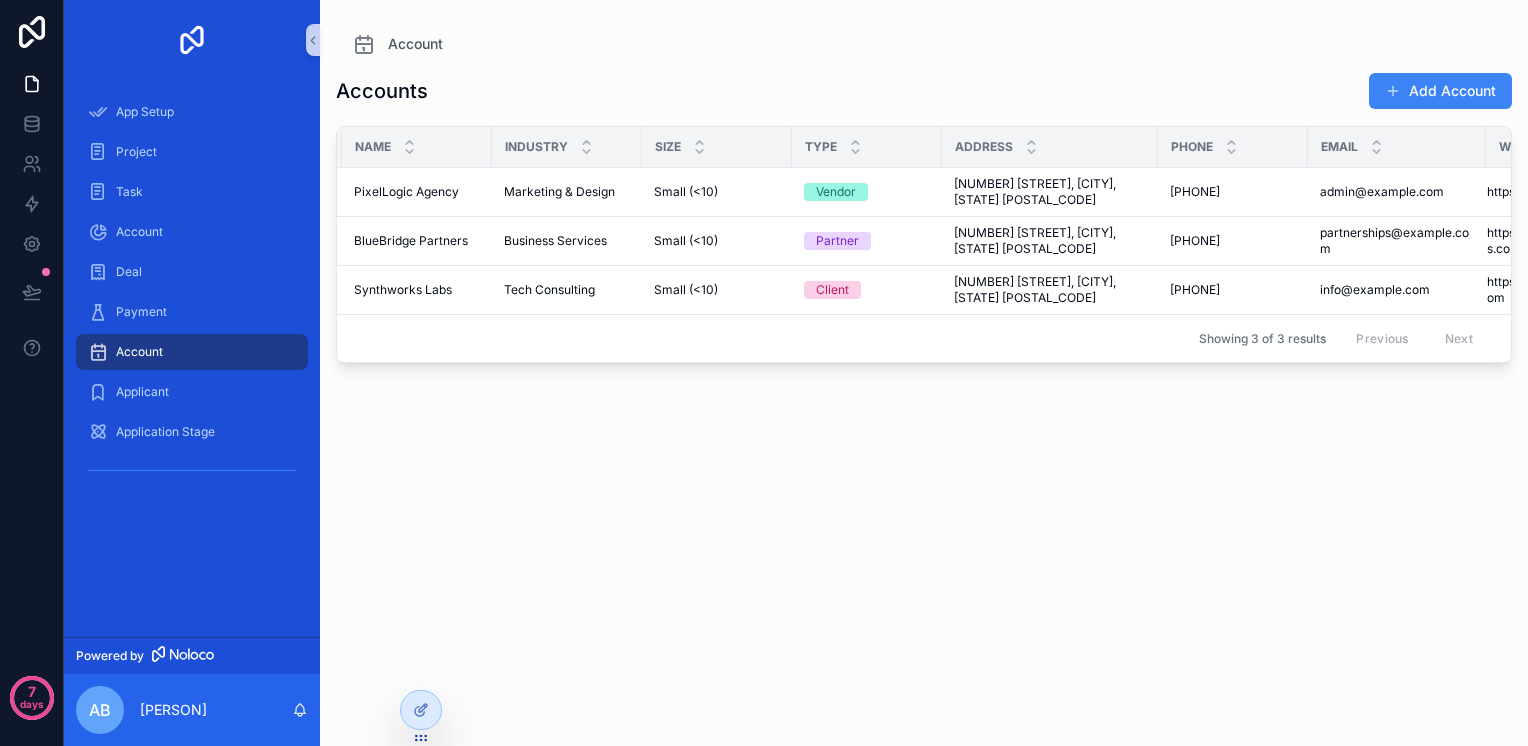 scroll, scrollTop: 0, scrollLeft: 0, axis: both 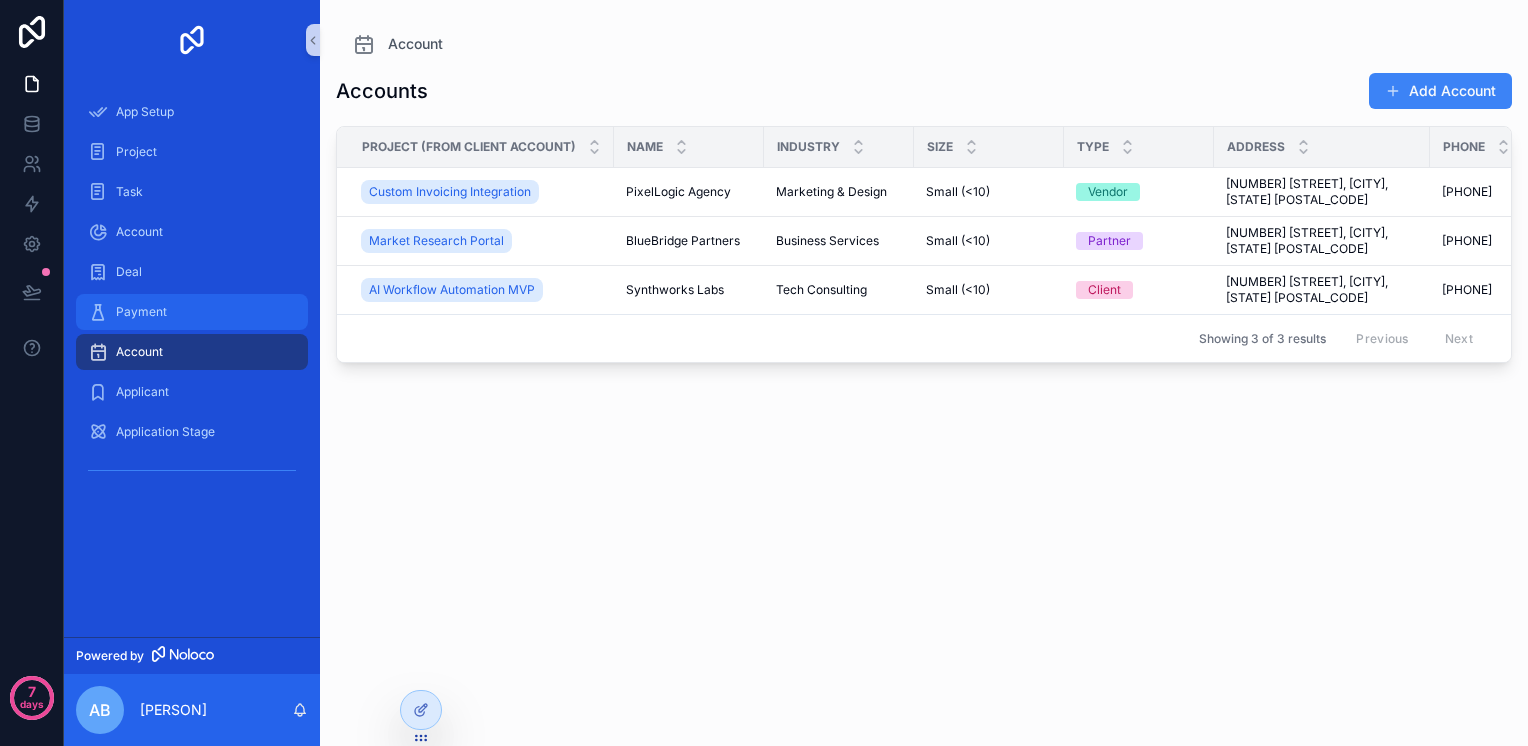 click on "Payment" at bounding box center (192, 312) 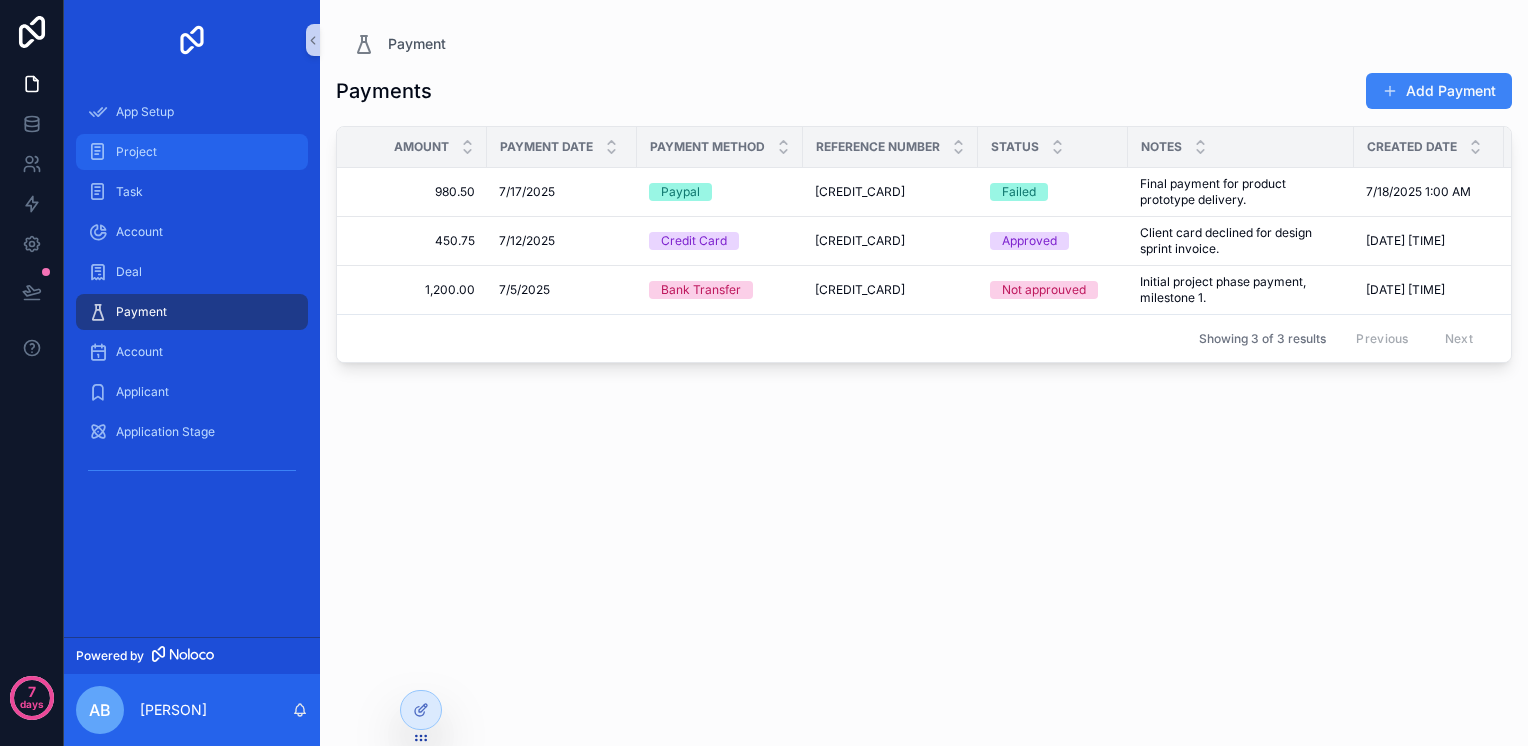 click on "Project" at bounding box center [192, 152] 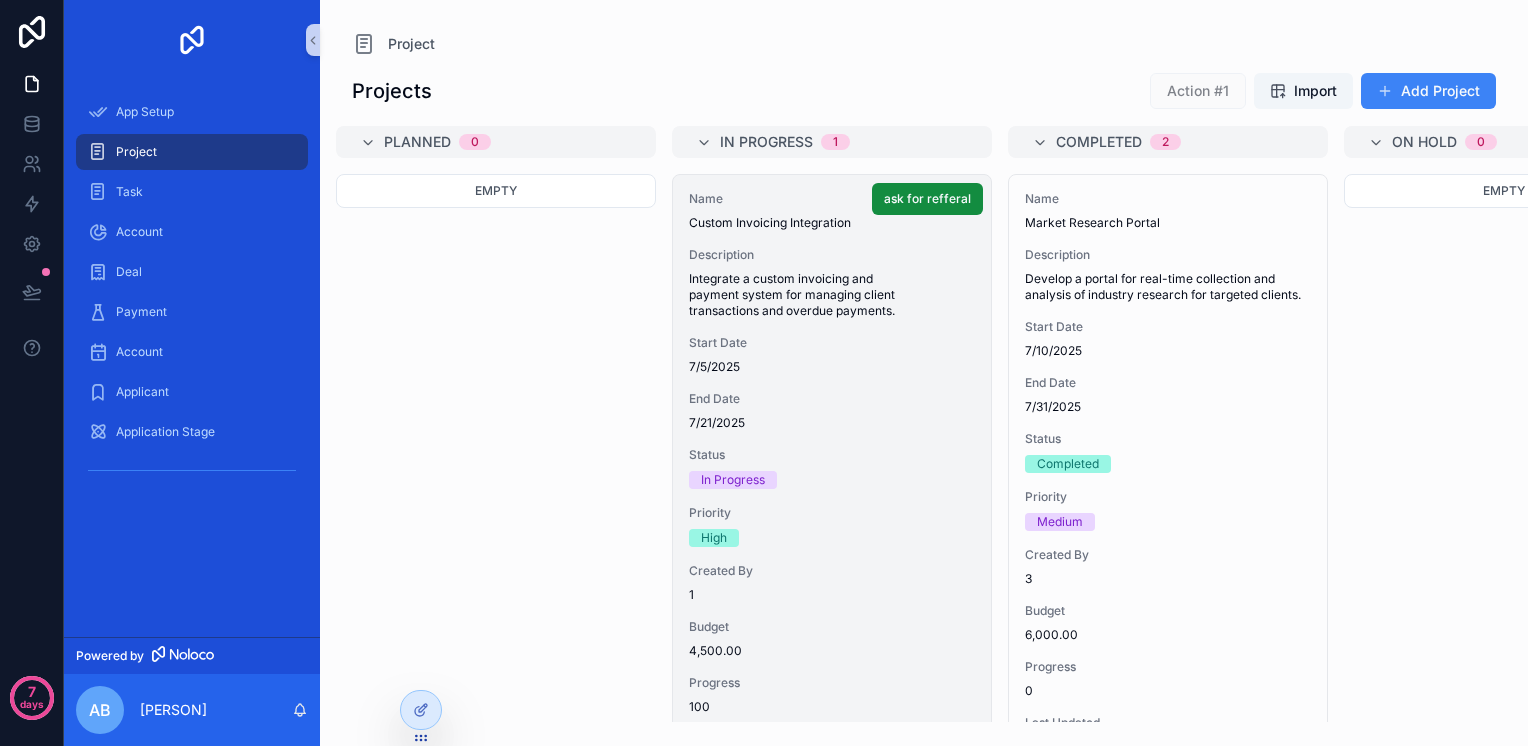 click on "Name Custom Invoicing Integration Description Integrate a custom invoicing and payment system for managing client transactions and overdue payments. Start Date [DATE] End Date [DATE] Status In Progress Priority High Created By [NUMBER] Budget 4,500.00 Progress 100 Last Updated [DATE] [TIME]" at bounding box center (832, 481) 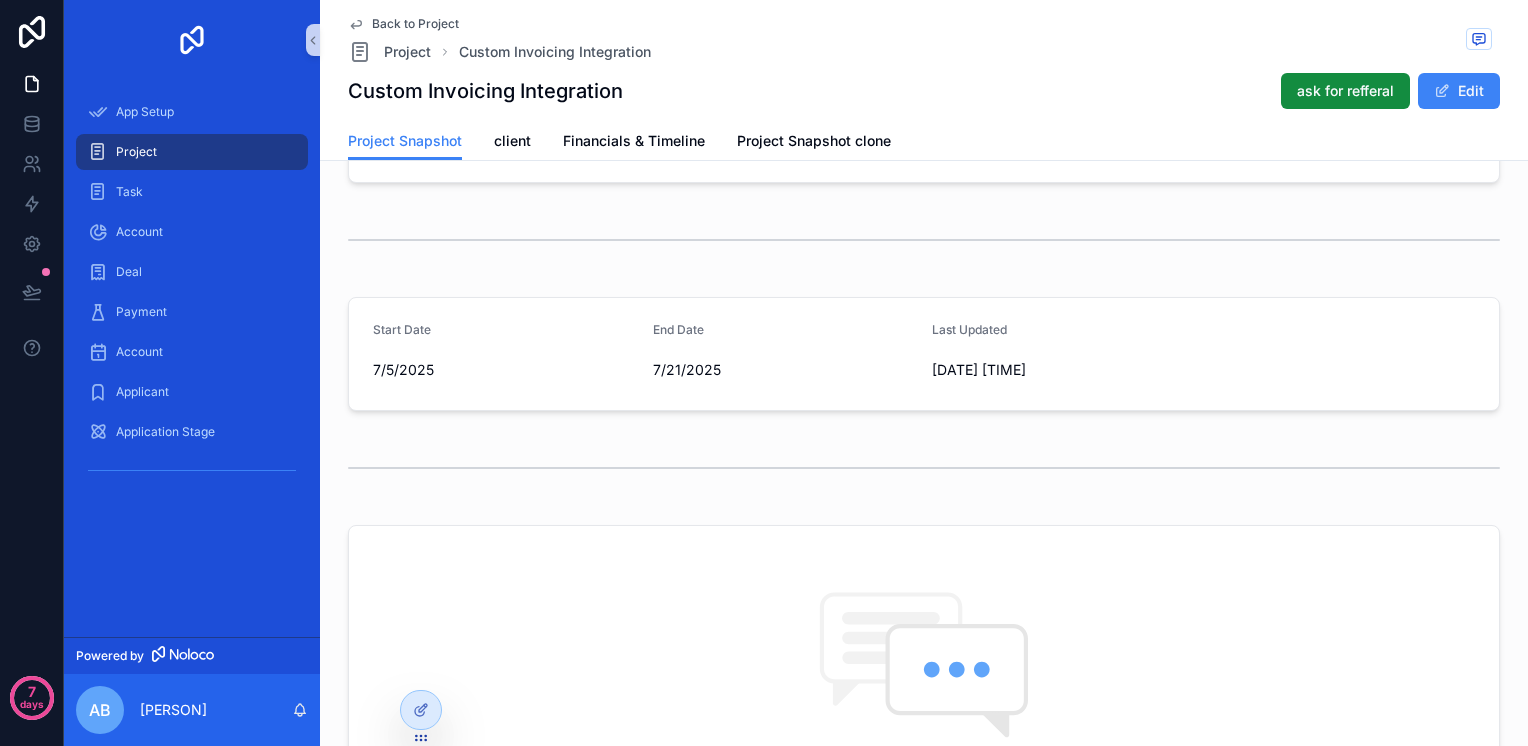 scroll, scrollTop: 233, scrollLeft: 0, axis: vertical 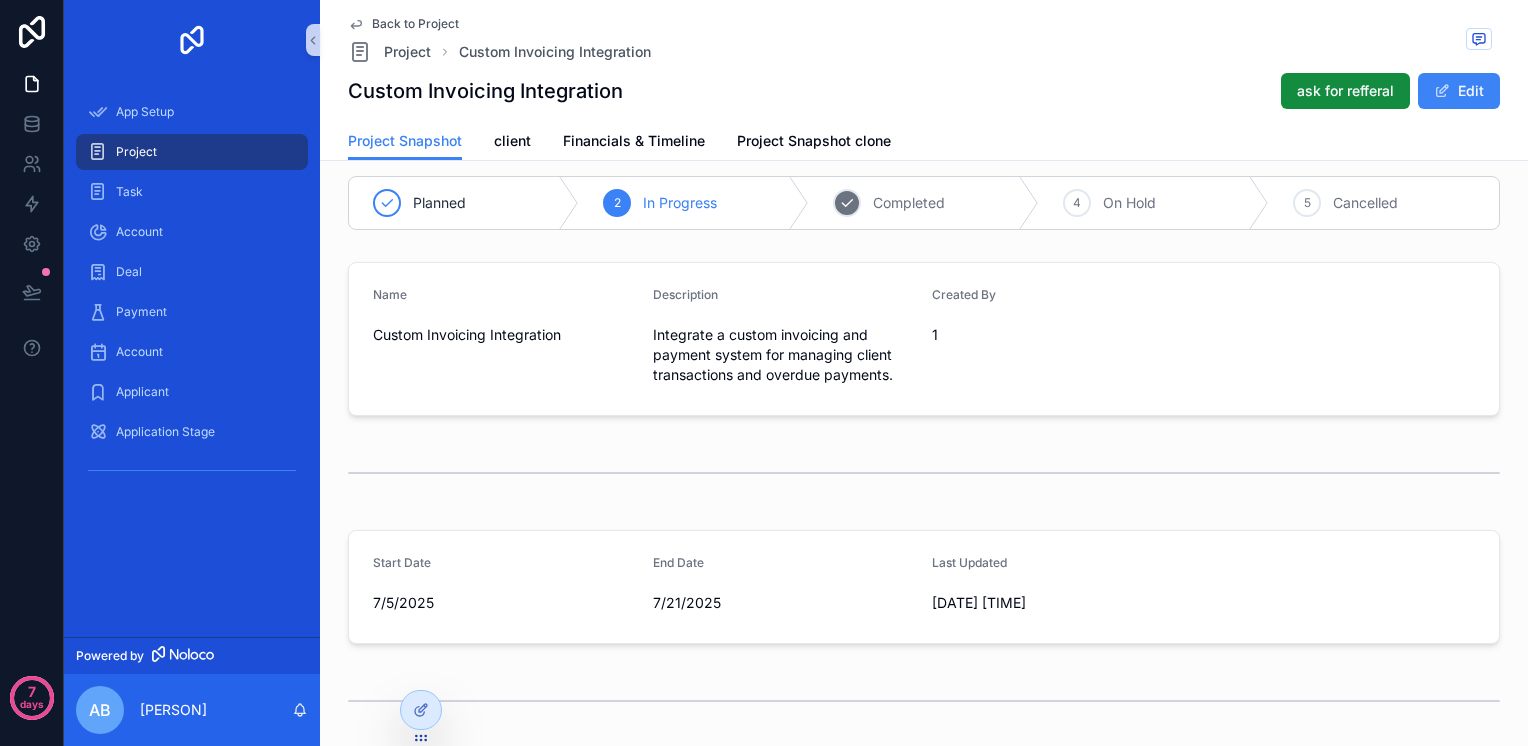 click on "Completed" at bounding box center (909, 203) 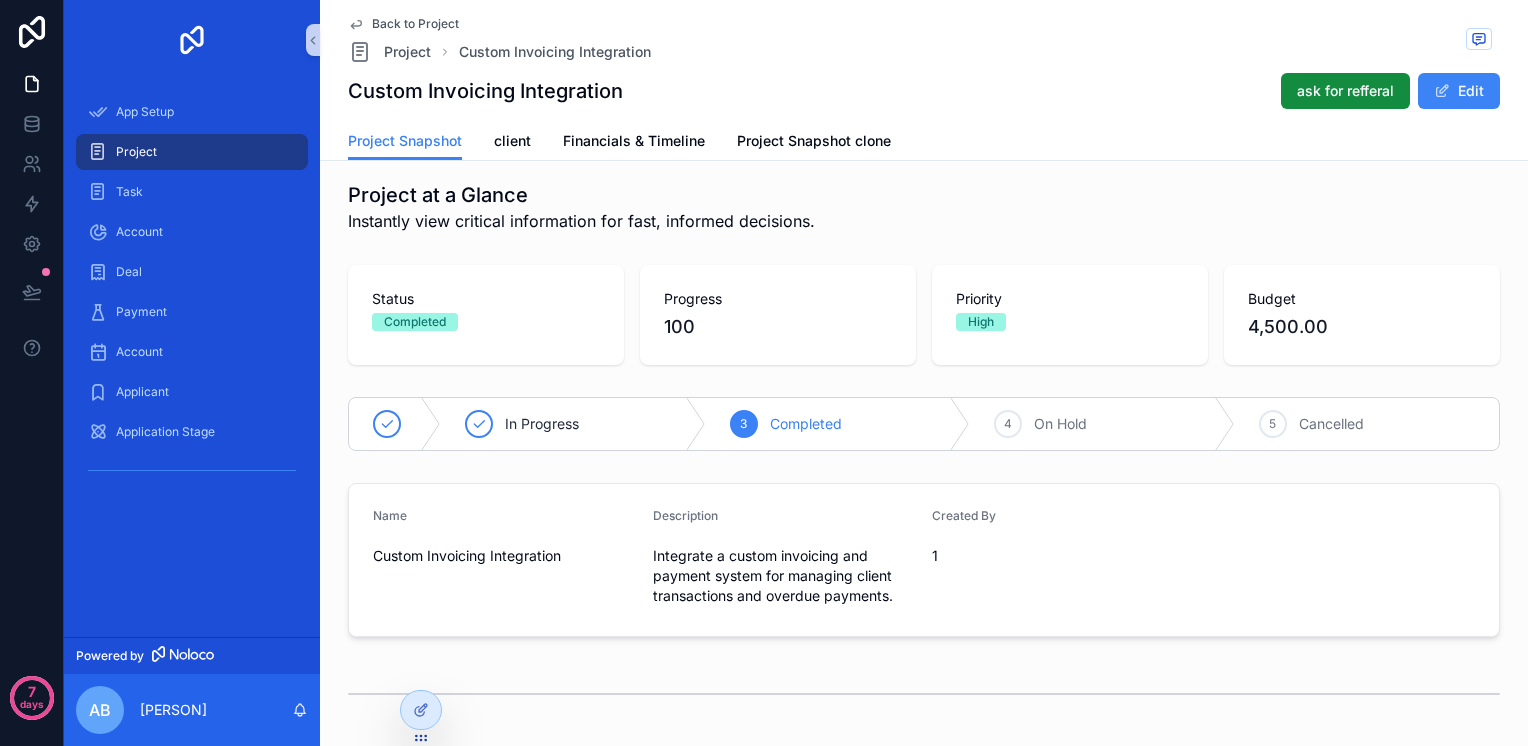 scroll, scrollTop: 0, scrollLeft: 0, axis: both 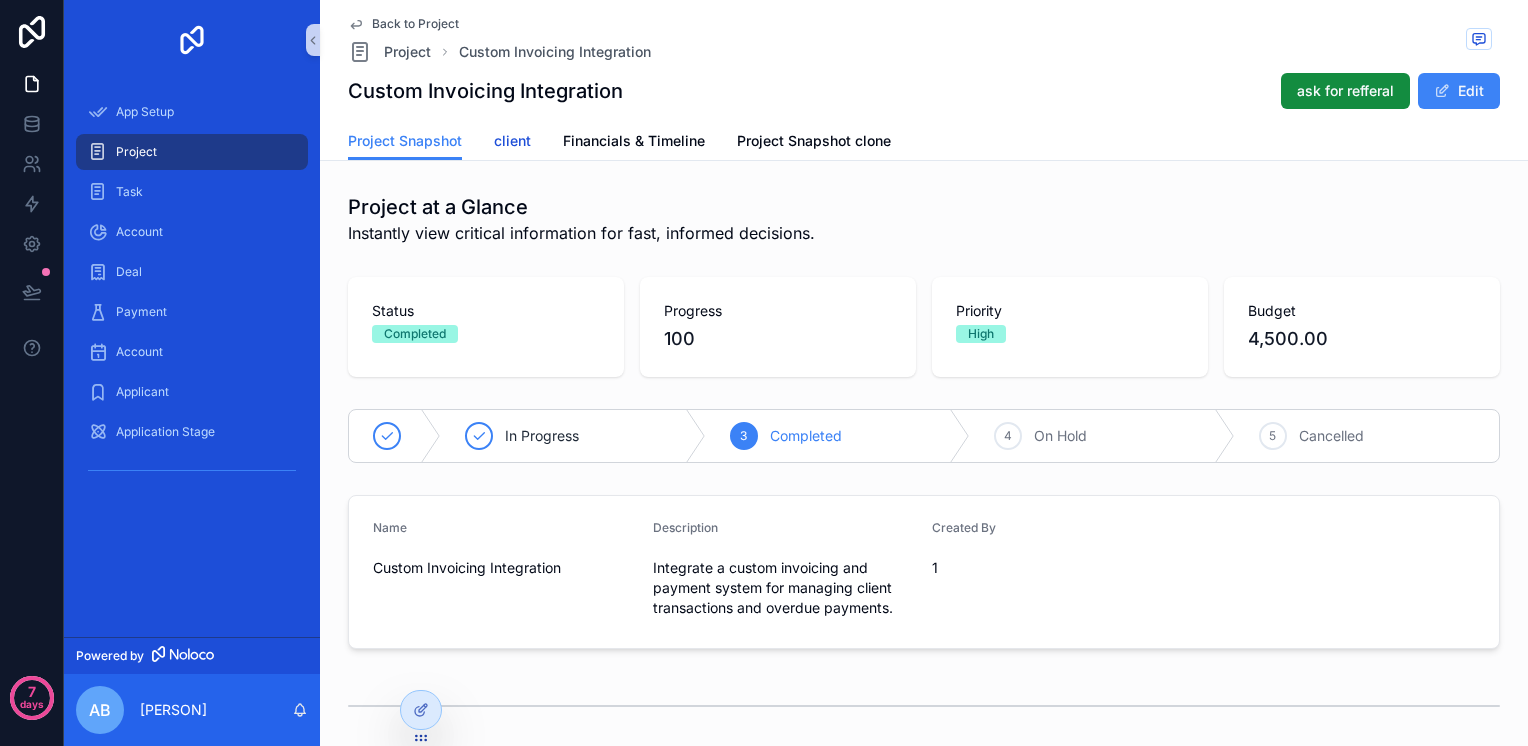 click on "client" at bounding box center [512, 143] 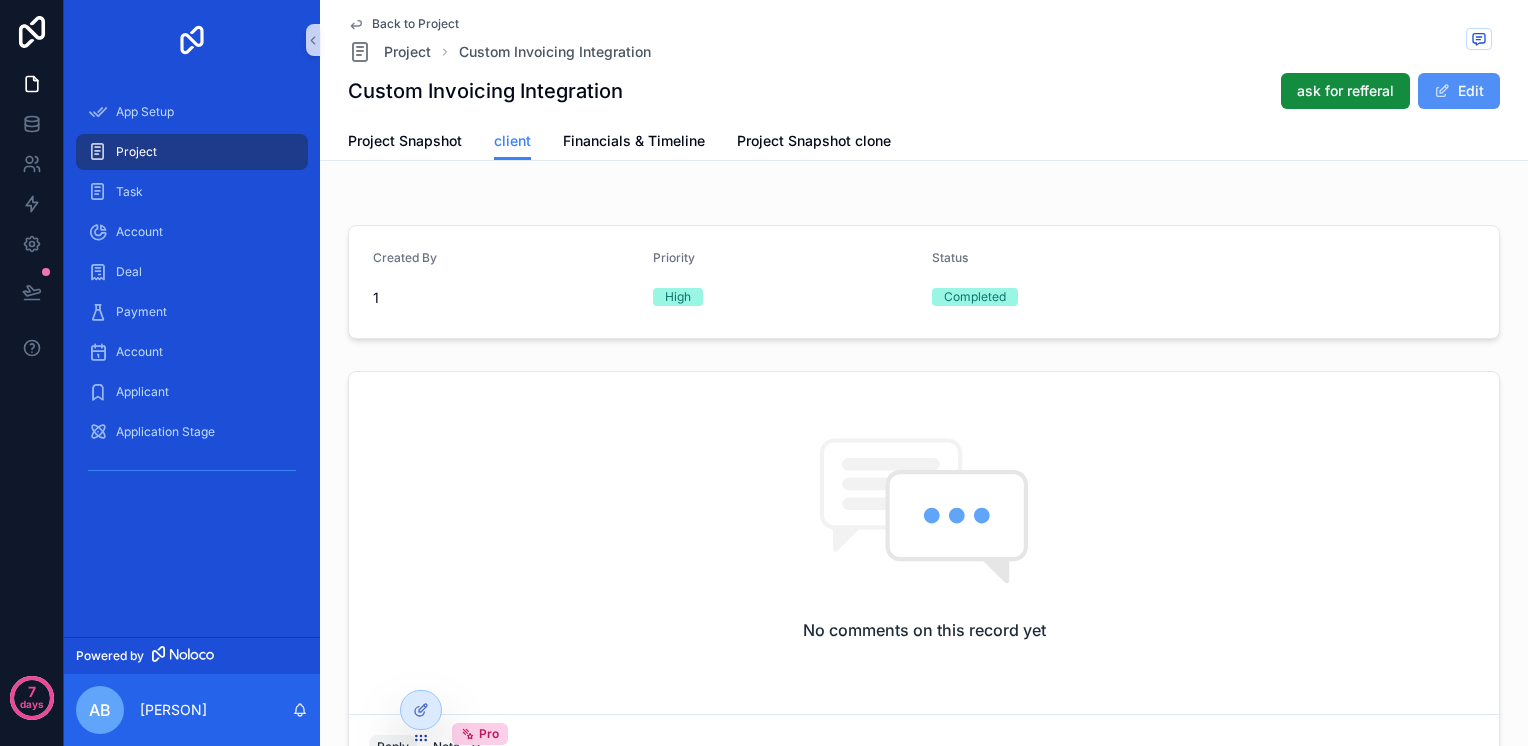 click on "Edit" at bounding box center (1459, 91) 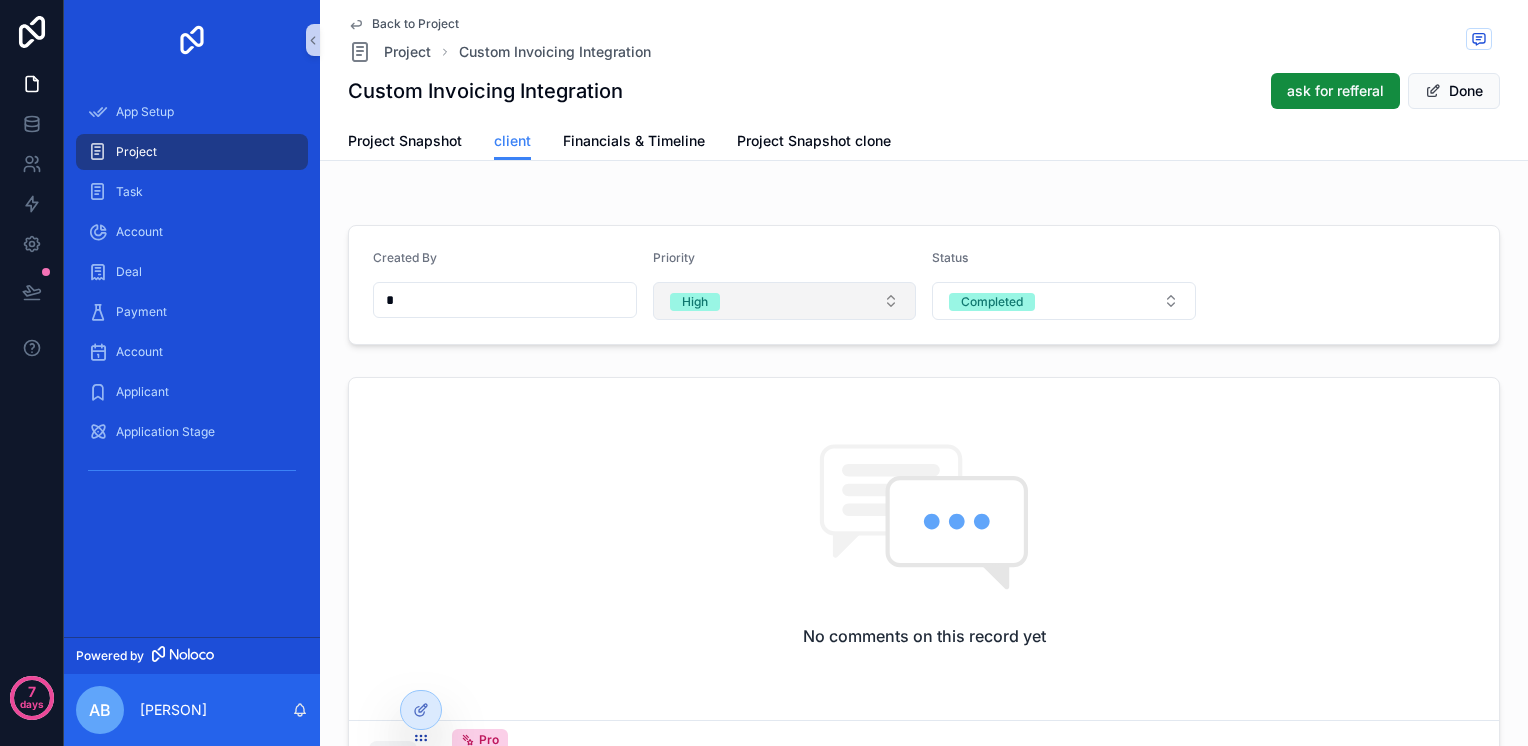 click on "High" at bounding box center (785, 301) 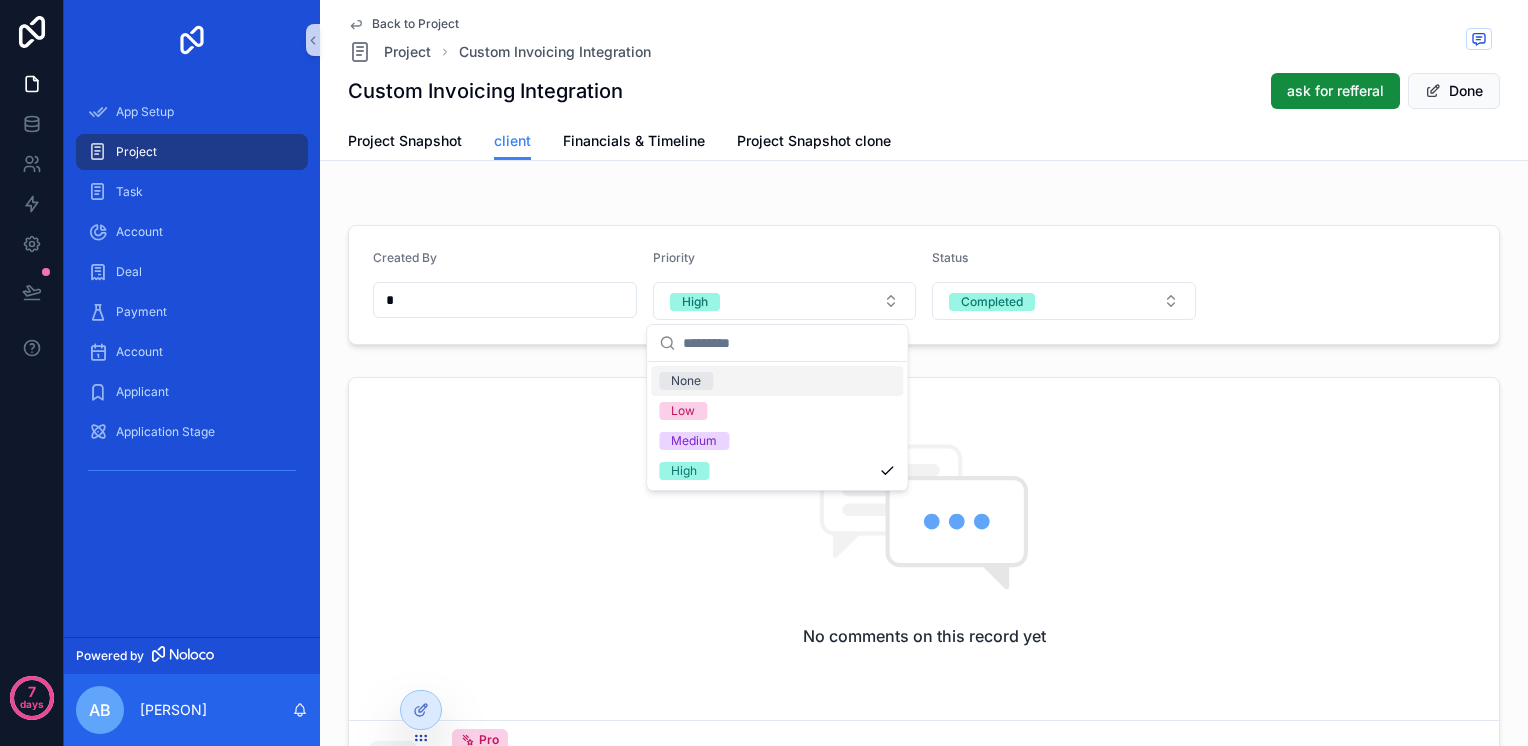 click on "Created By * Priority High Status Completed No comments on this record yet Reply Note Pro Add a comment..." at bounding box center (924, 531) 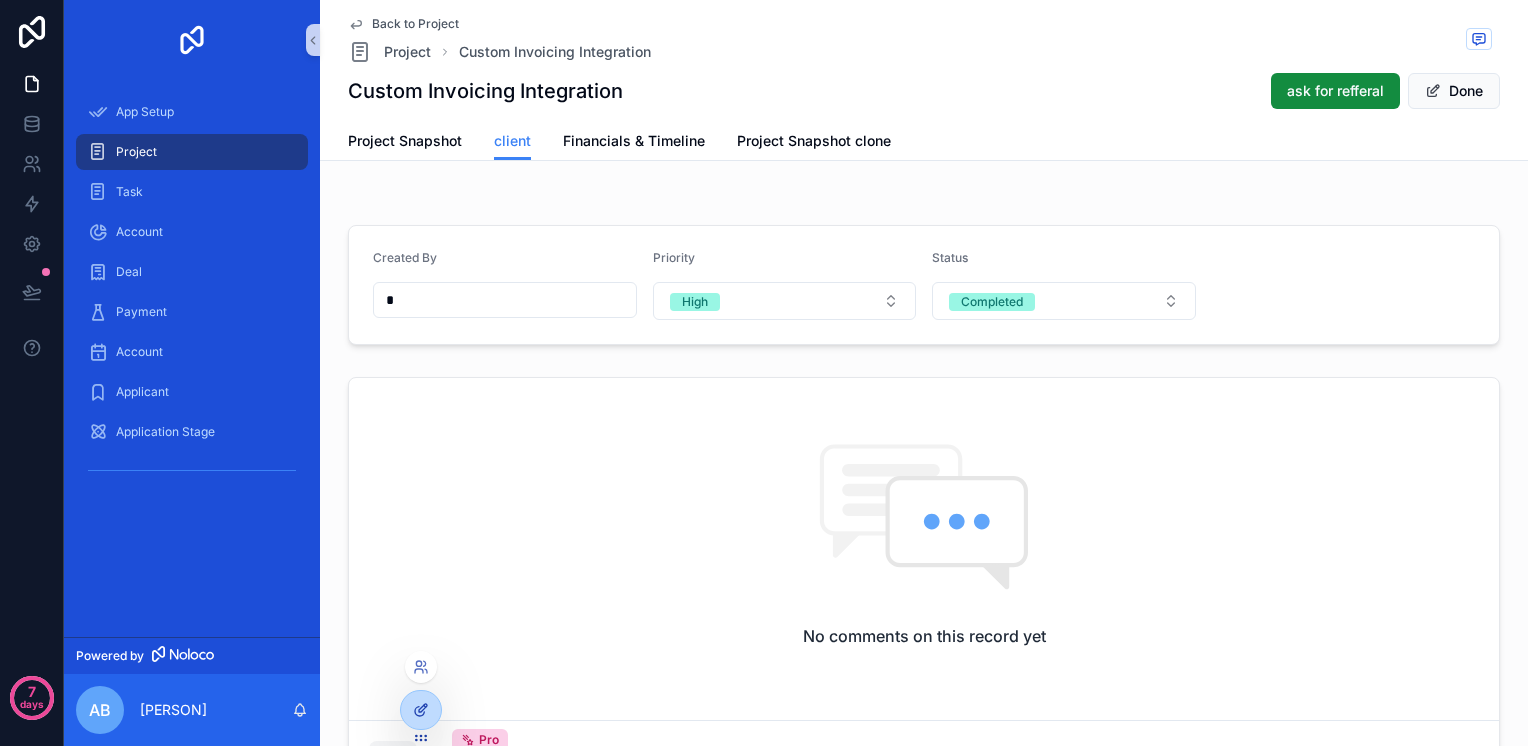 click 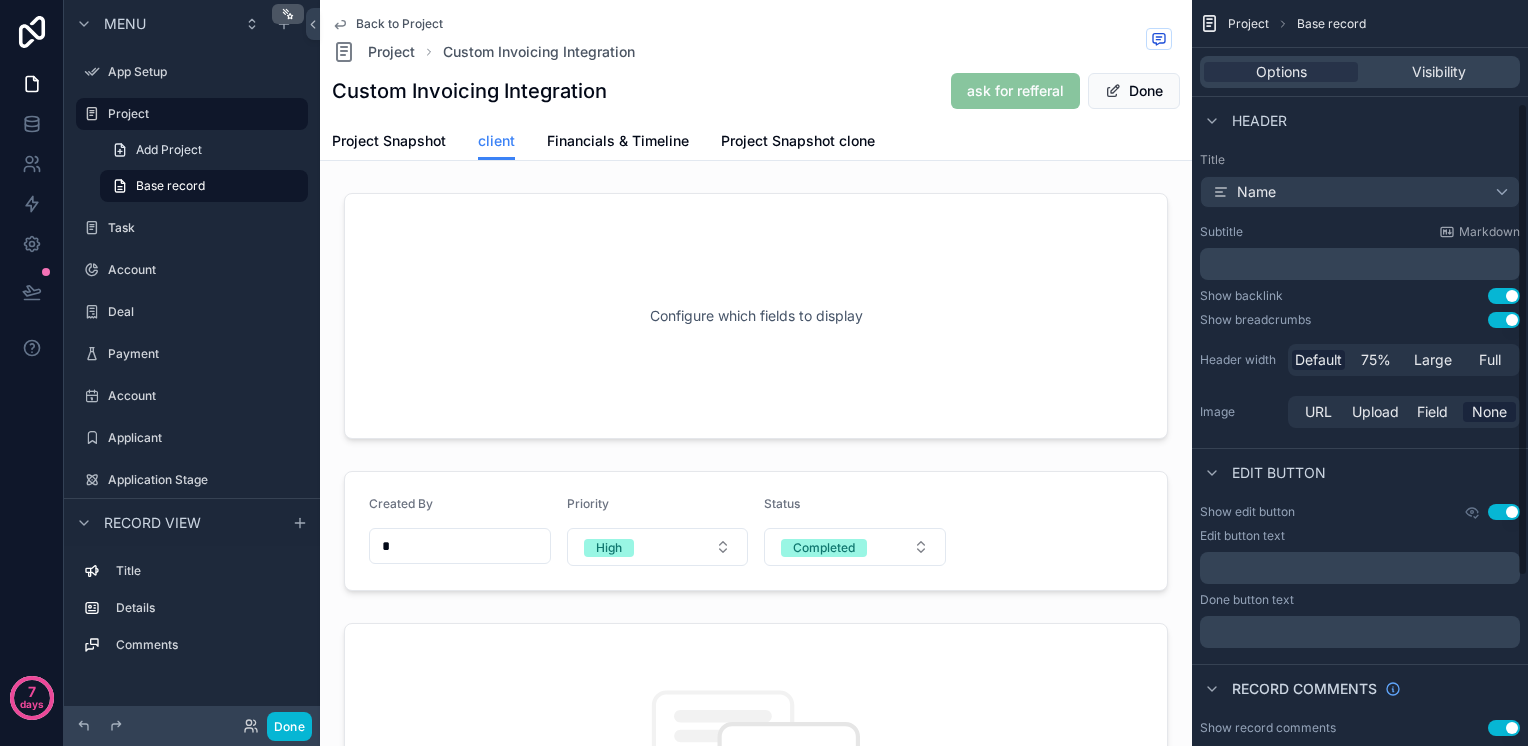 scroll, scrollTop: 429, scrollLeft: 0, axis: vertical 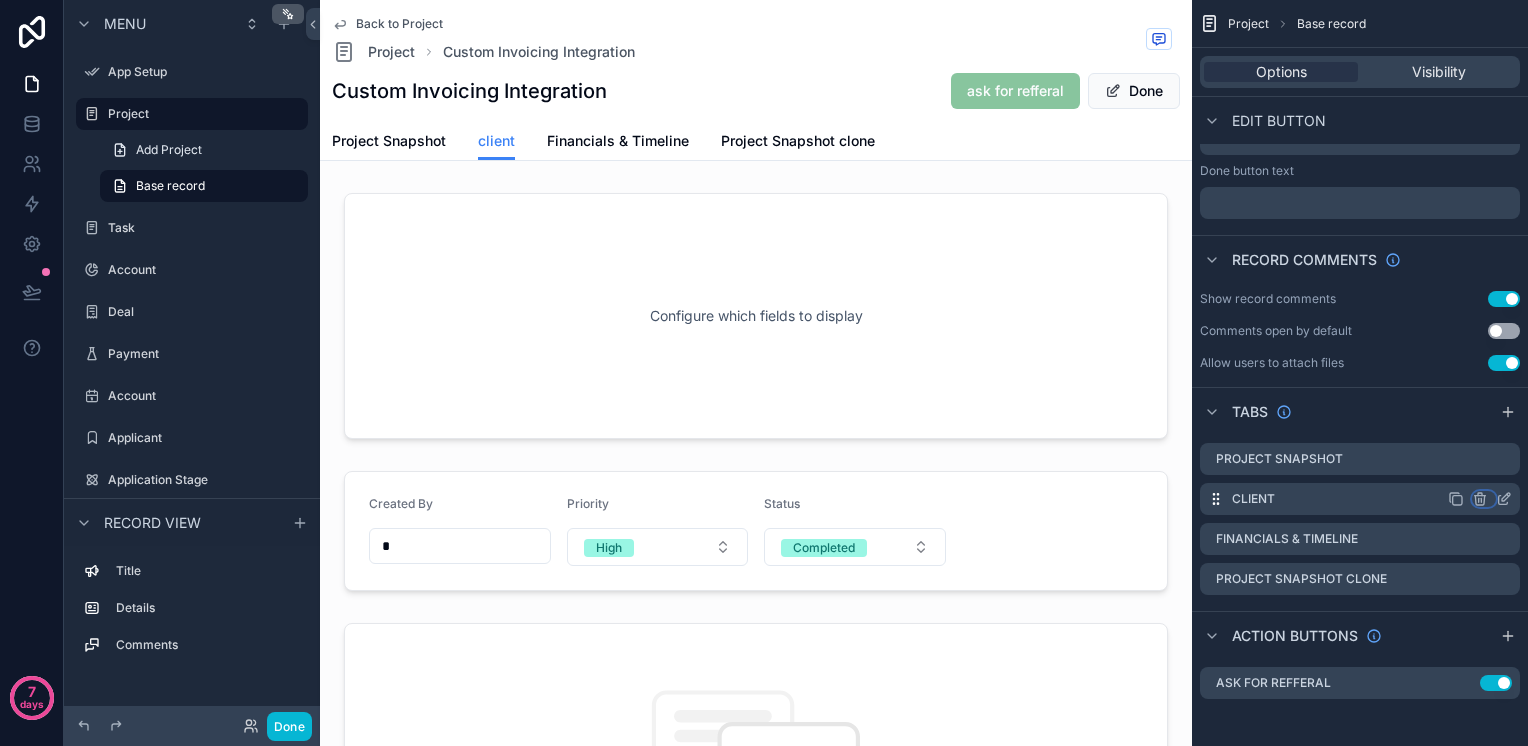 click at bounding box center (1484, 499) 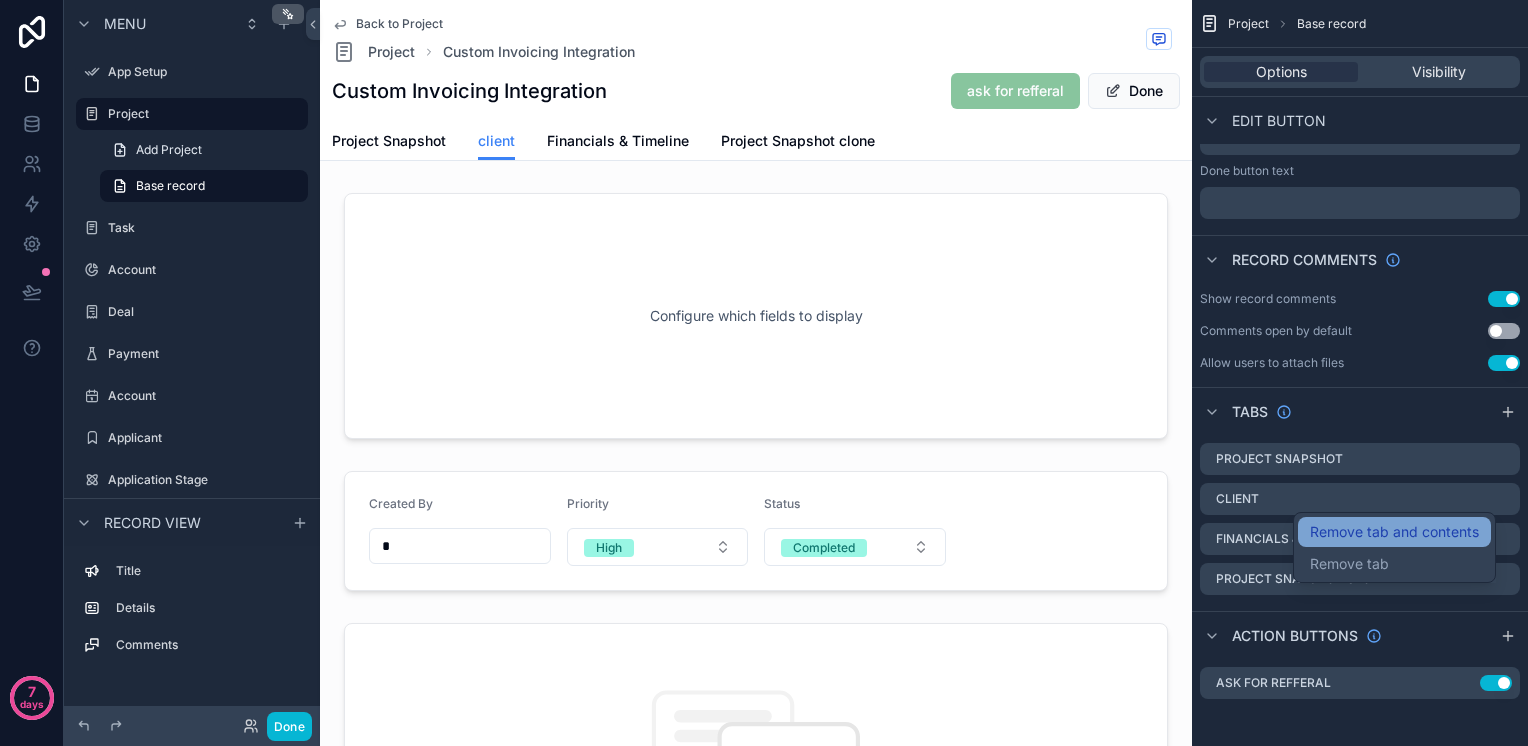 click on "Remove tab and contents" at bounding box center (1394, 532) 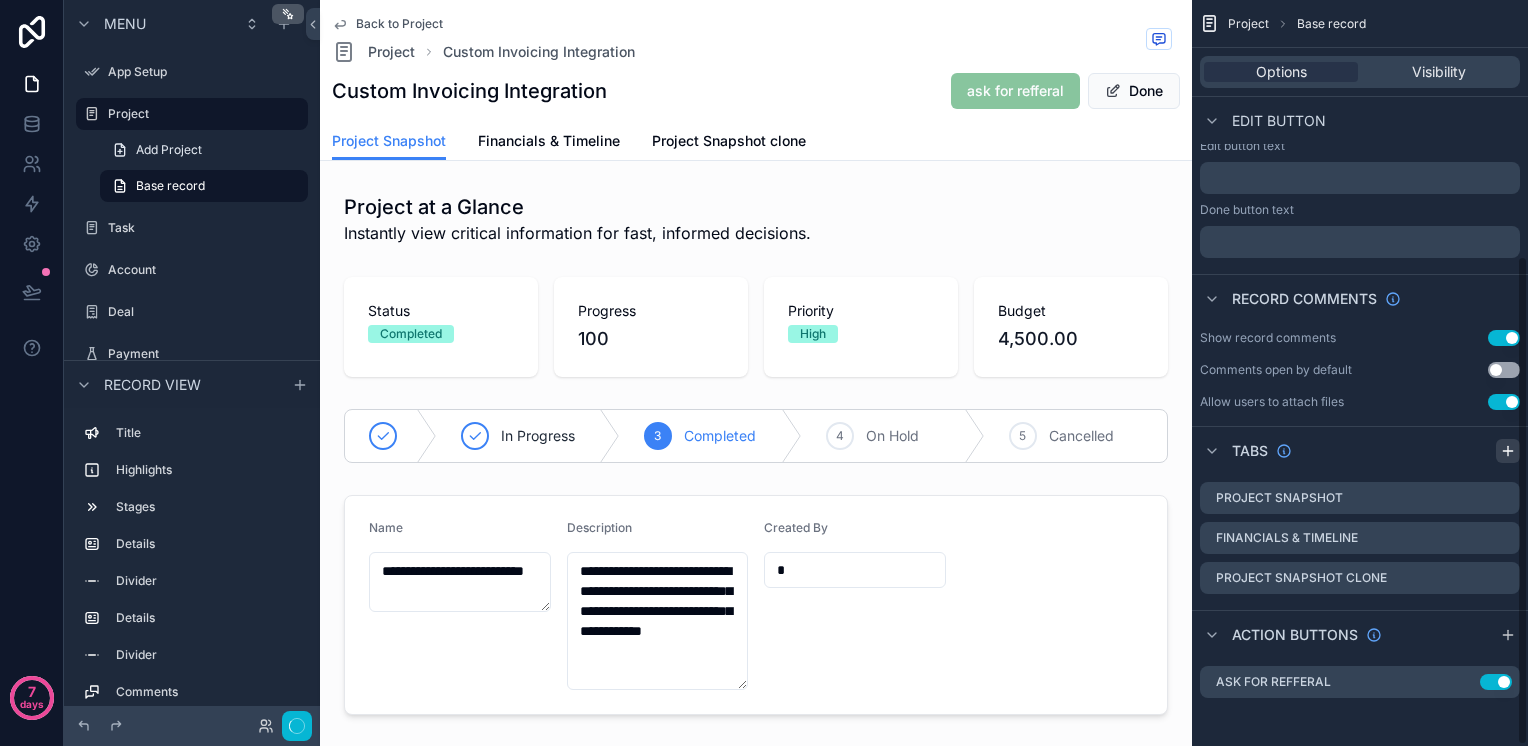 click 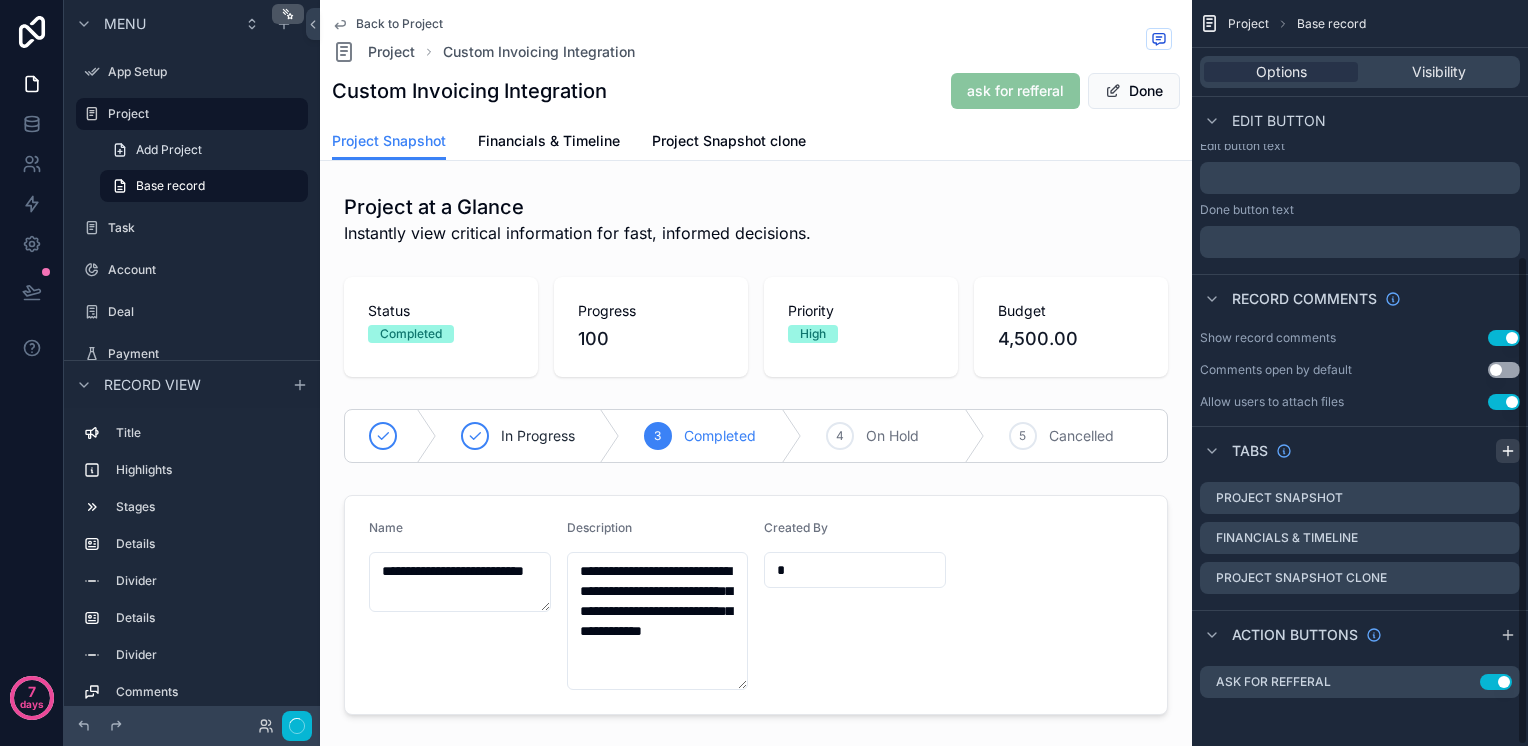 scroll, scrollTop: 429, scrollLeft: 0, axis: vertical 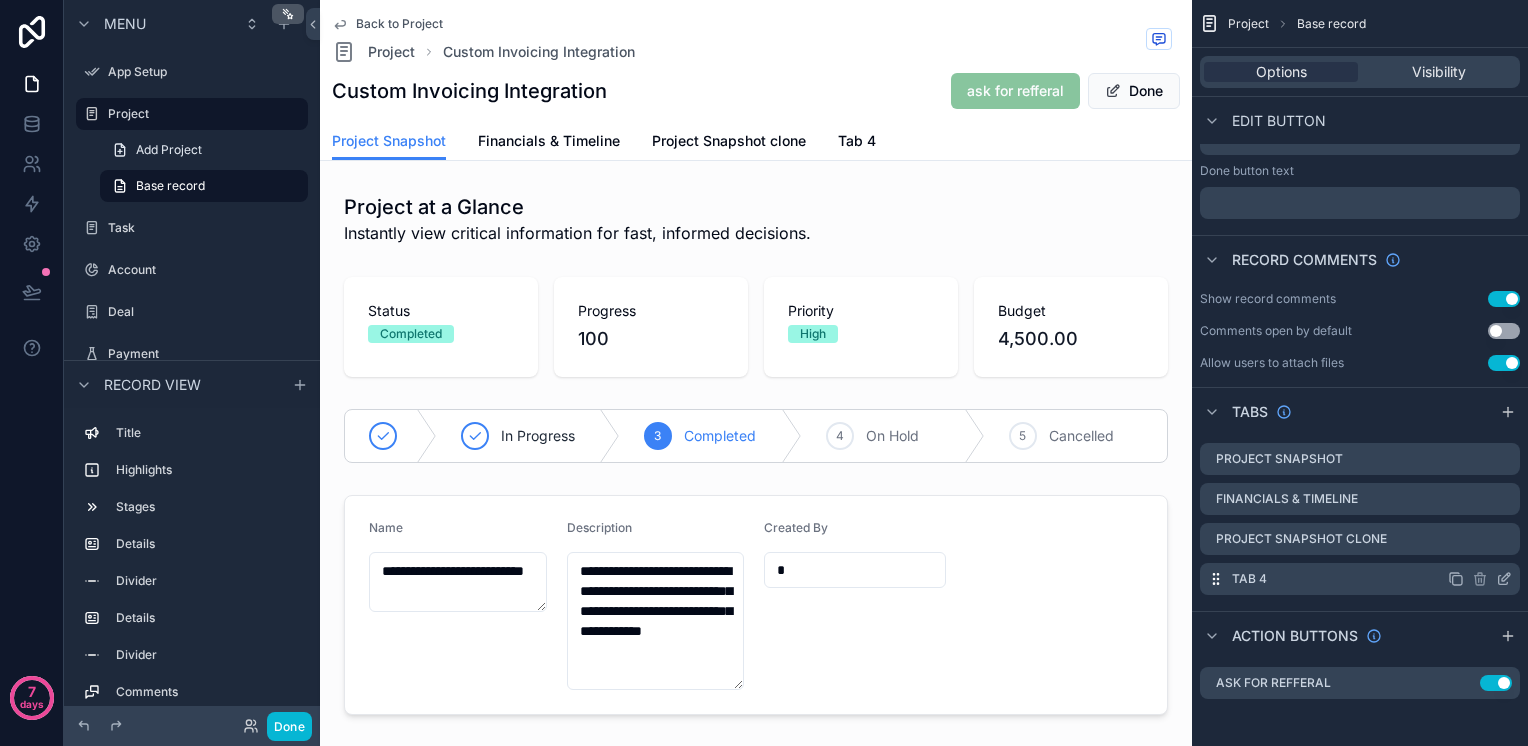 click on "Tab 4" at bounding box center [1360, 579] 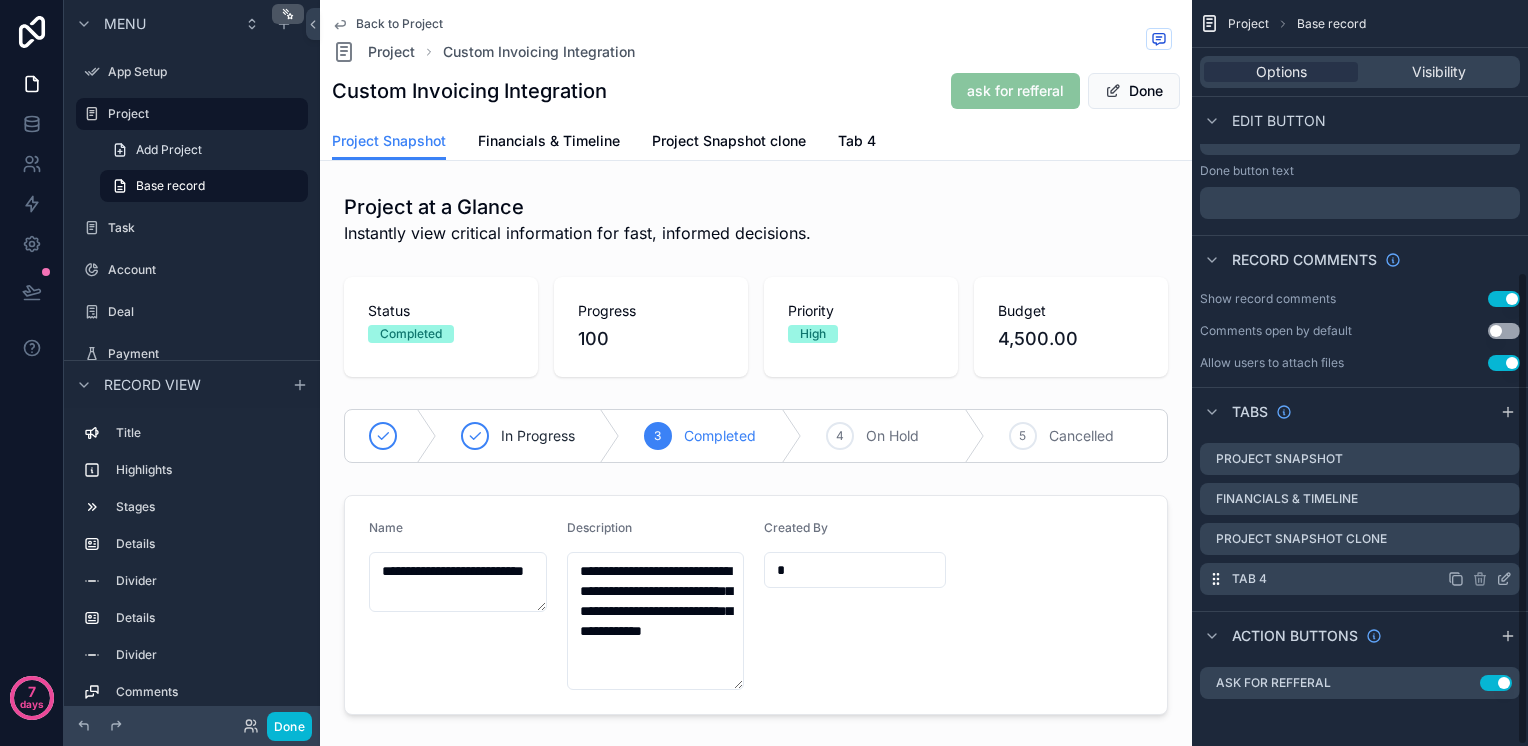 click 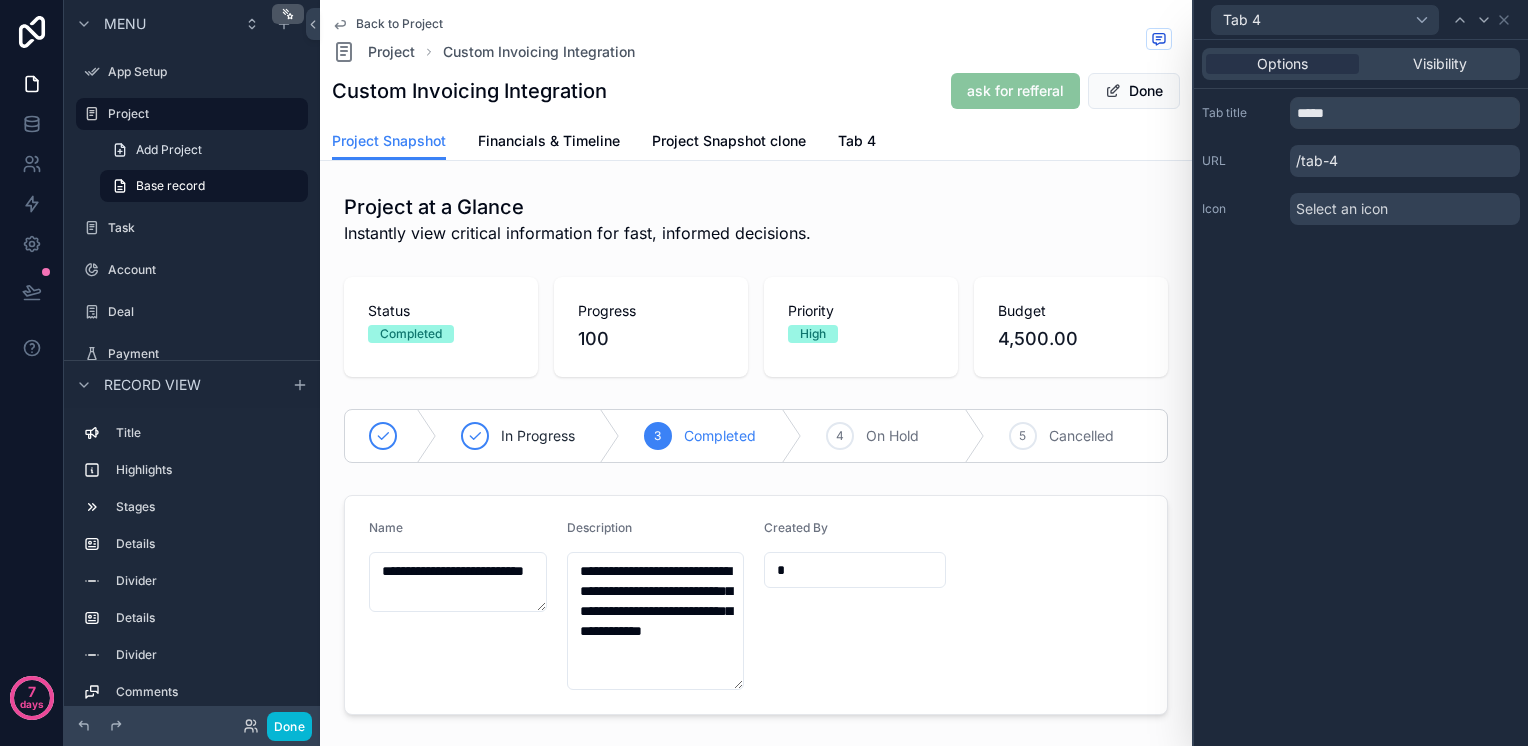 click on "/tab-4" at bounding box center [1405, 161] 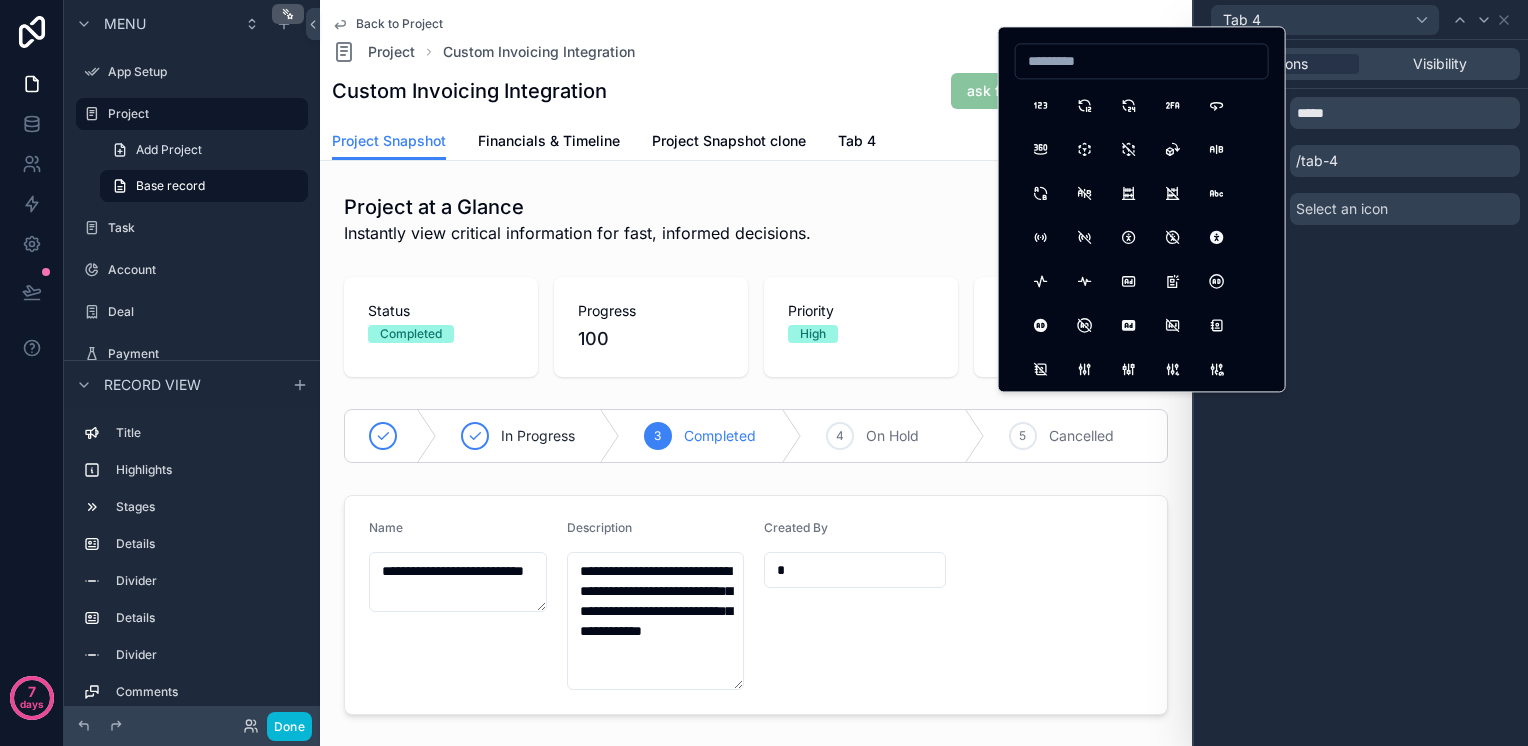 click on "Options Visibility Tab title ***** URL /tab-4 Icon Select an icon" at bounding box center [1361, 393] 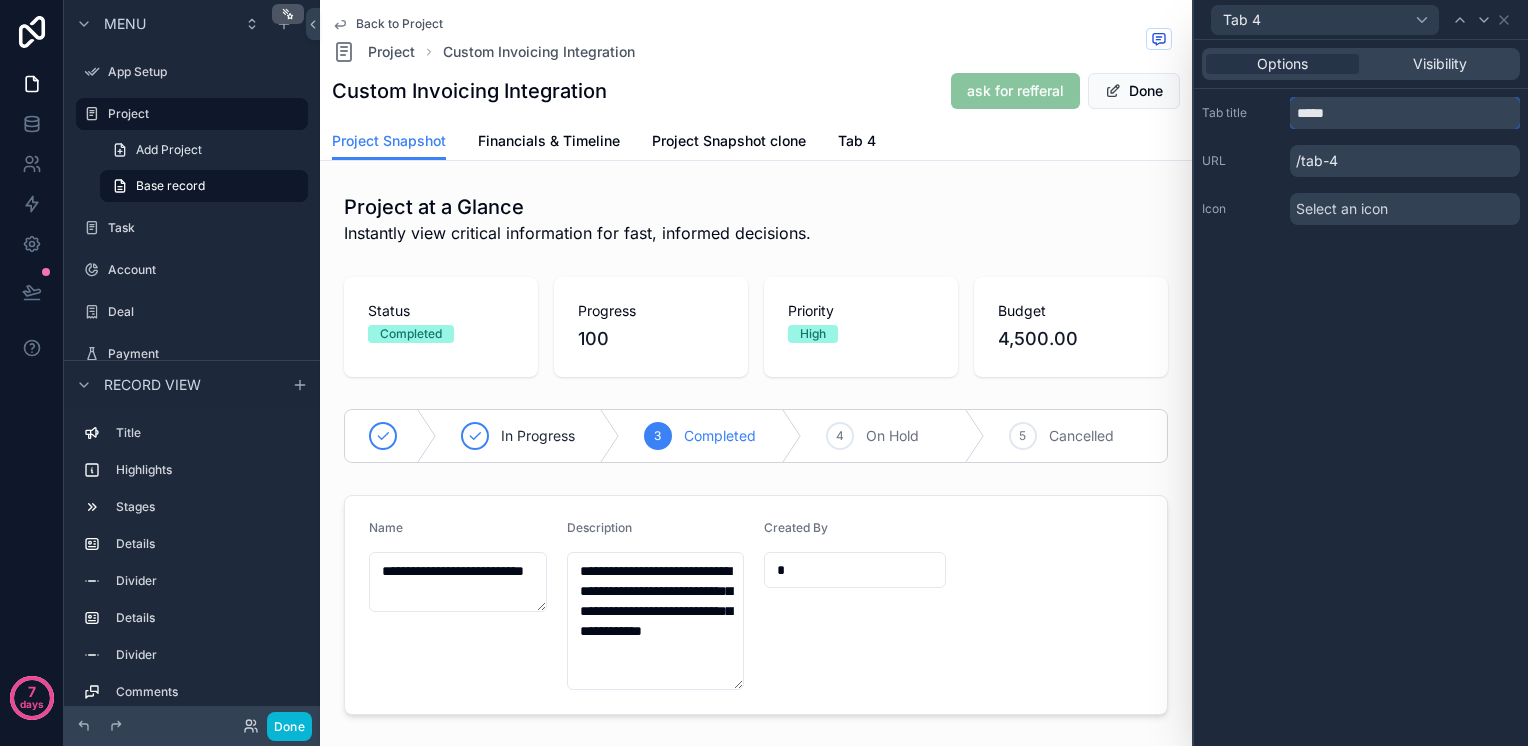 click on "*****" at bounding box center (1405, 113) 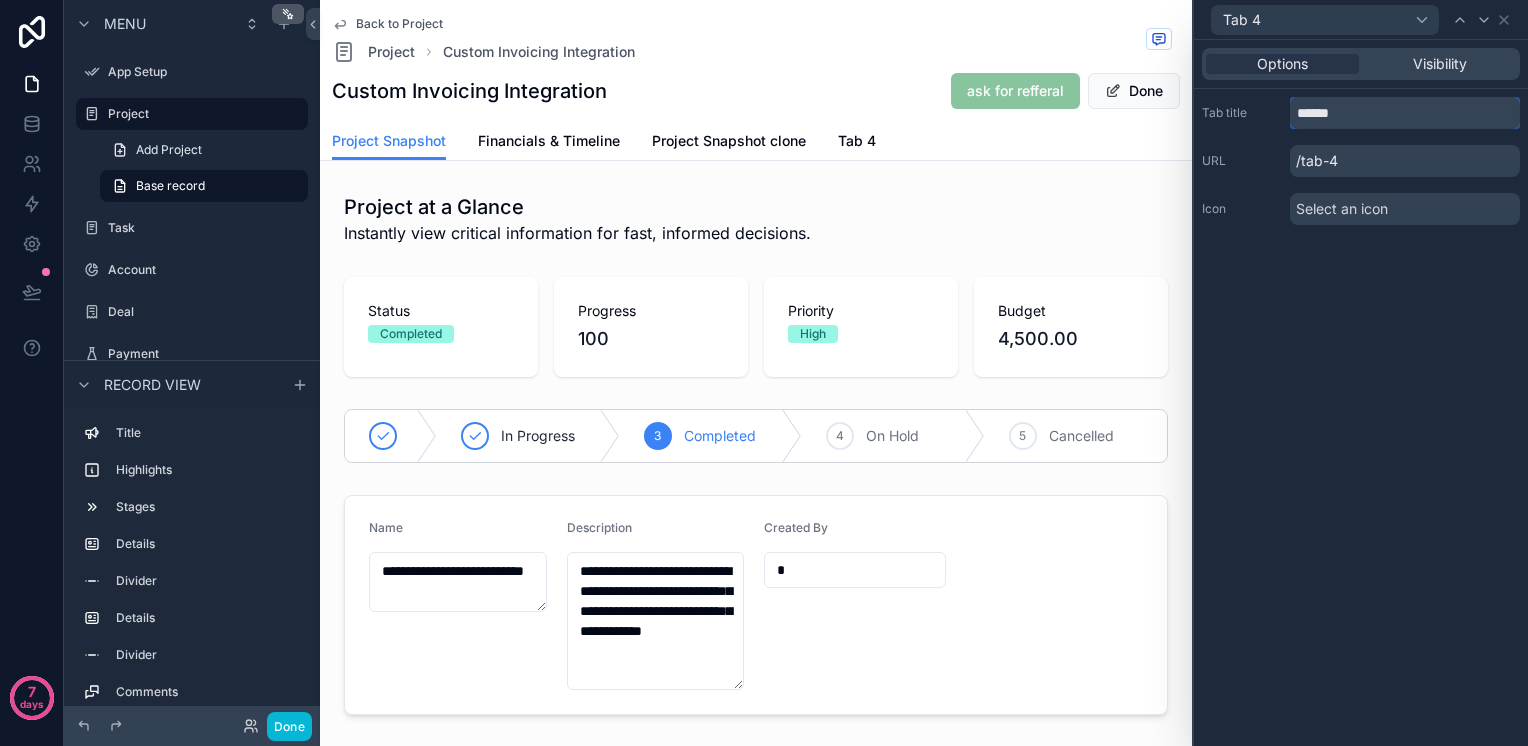 type on "******" 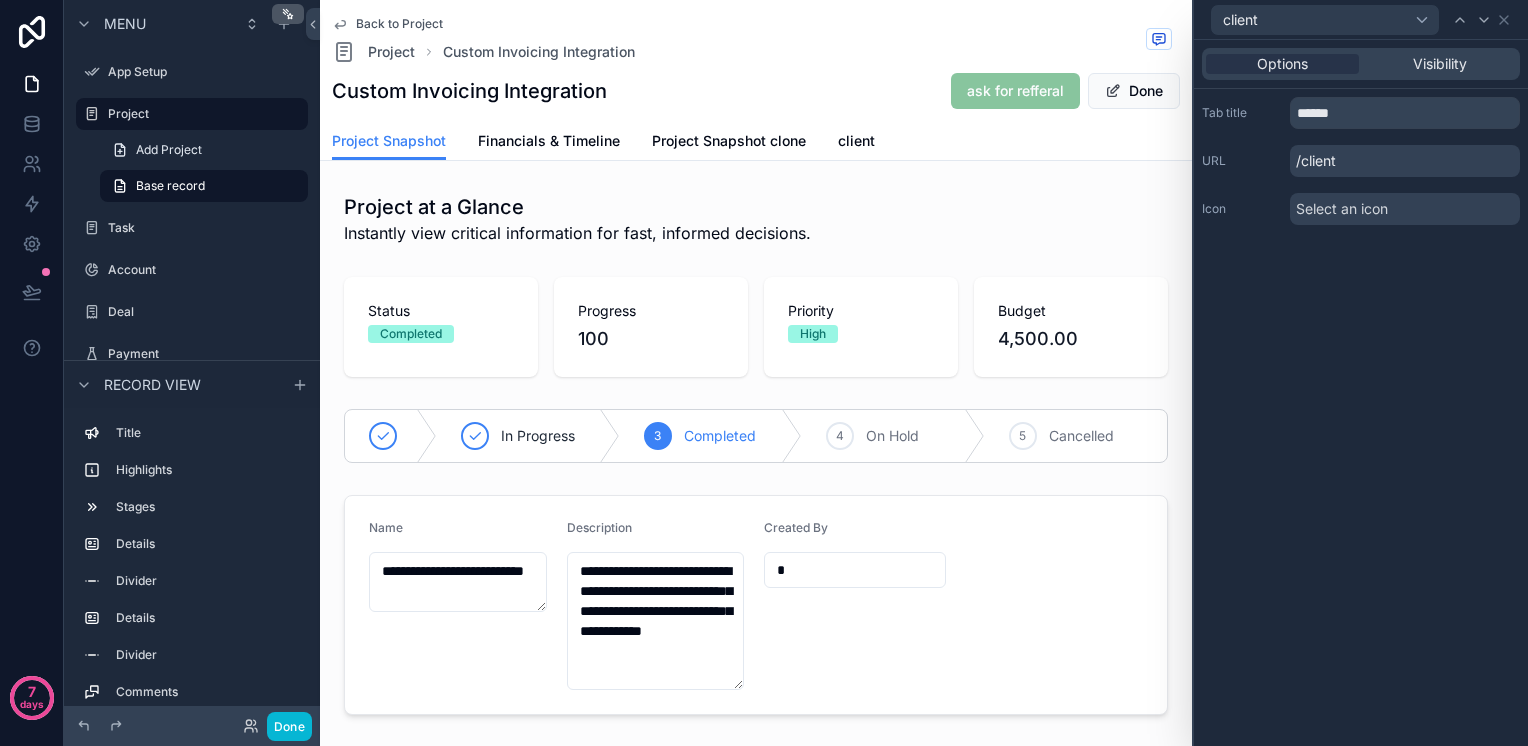 drag, startPoint x: 1332, startPoint y: 158, endPoint x: 1292, endPoint y: 150, distance: 40.792156 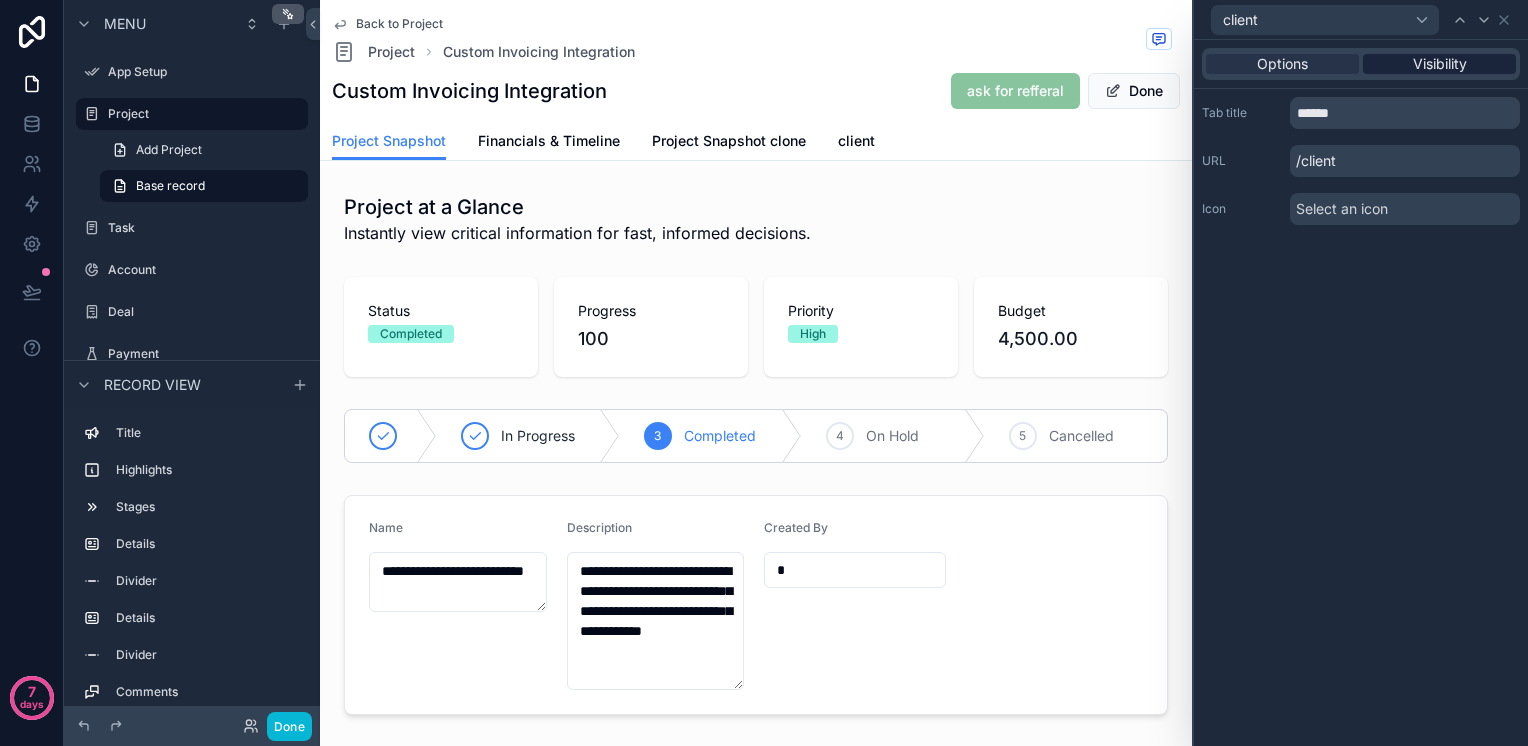 click on "Visibility" at bounding box center (1439, 64) 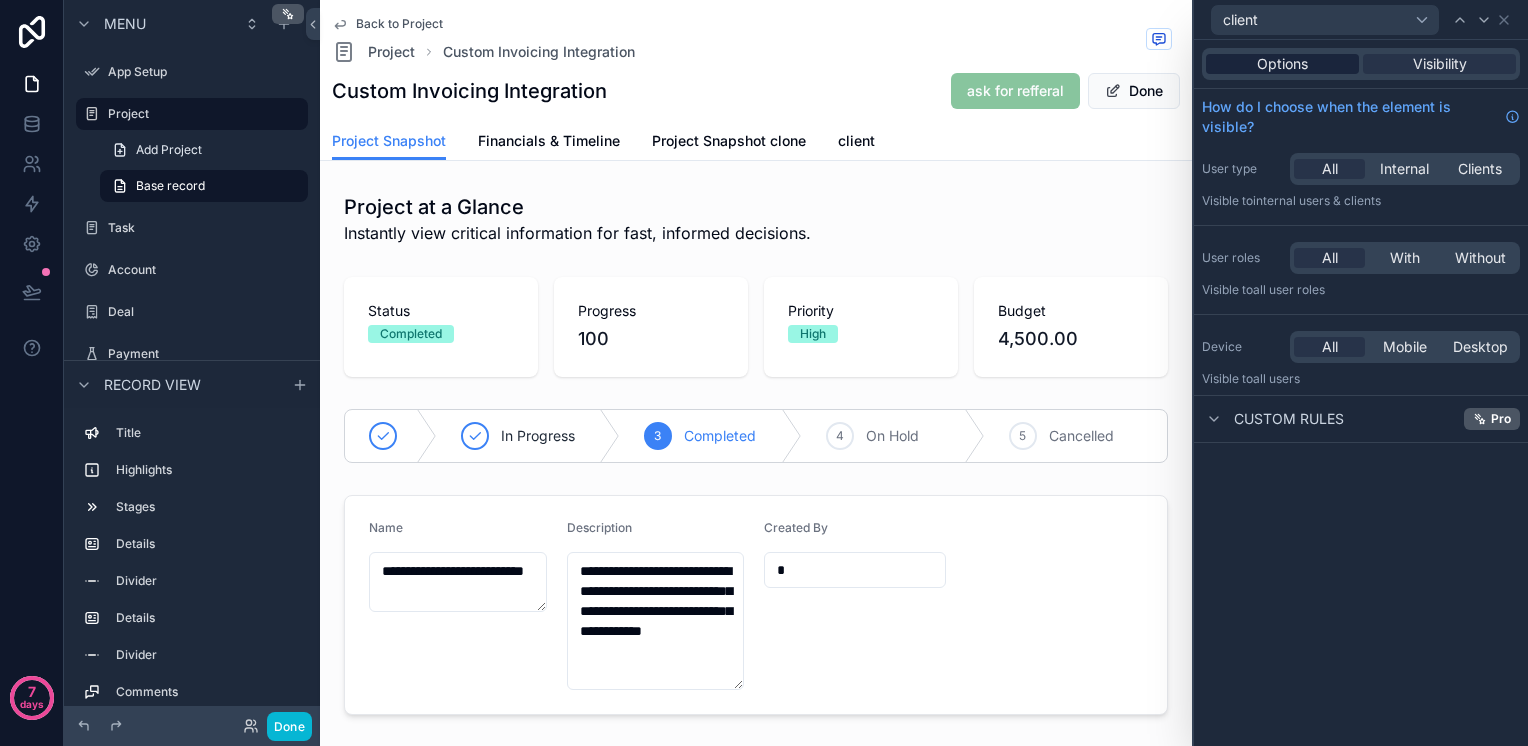 click on "Options" at bounding box center [1282, 64] 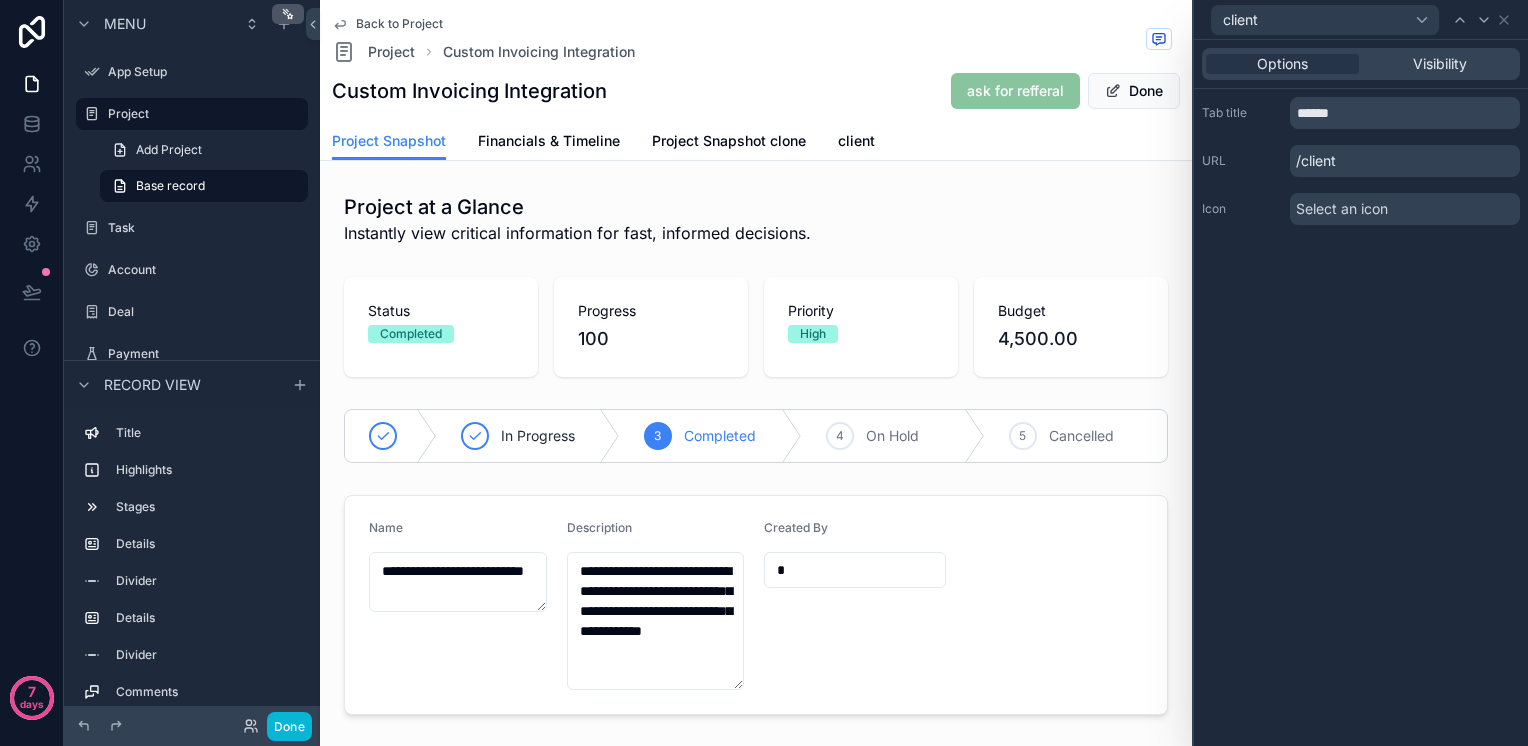 click on "/client" at bounding box center [1405, 161] 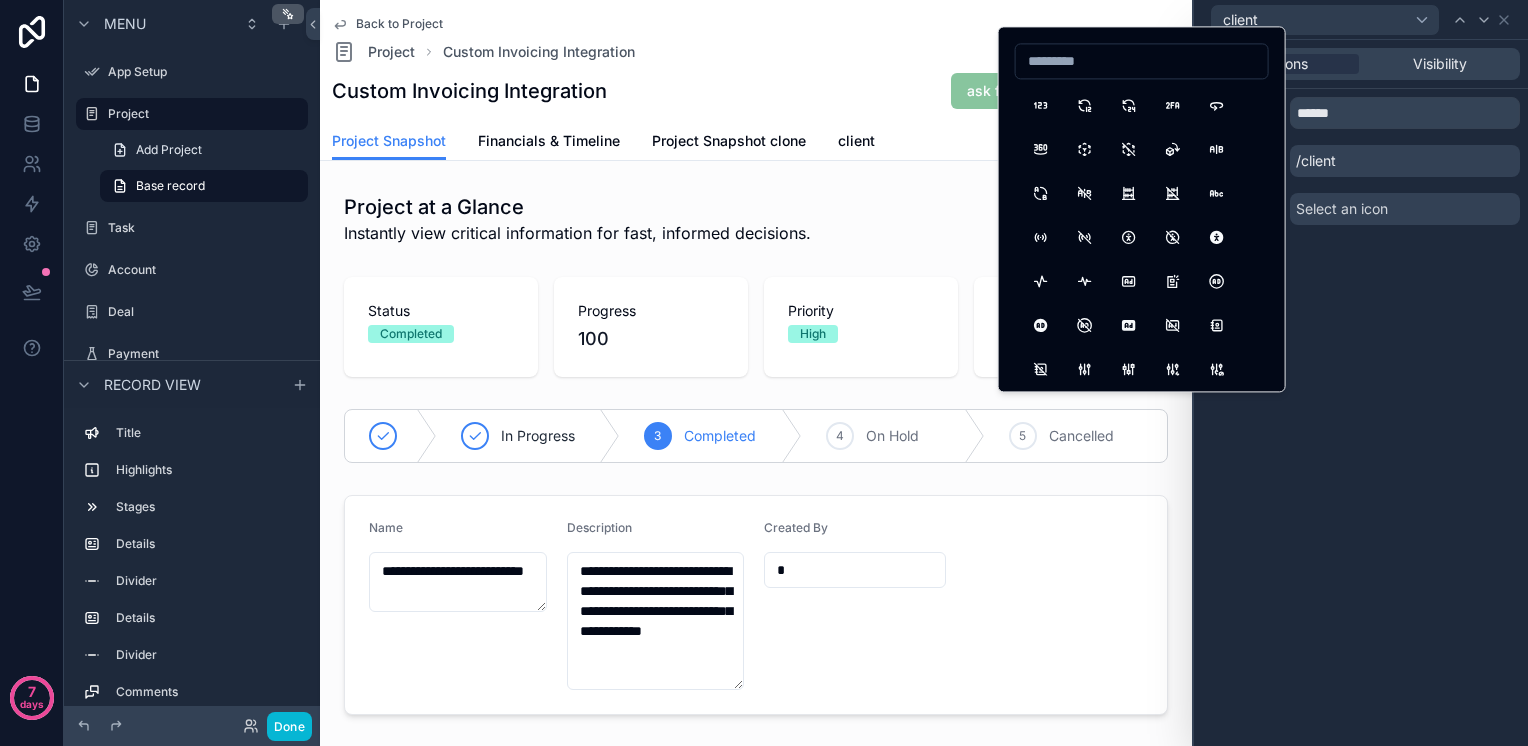 click on "Options Visibility Tab title ****** URL /client Icon Select an icon" at bounding box center [1361, 393] 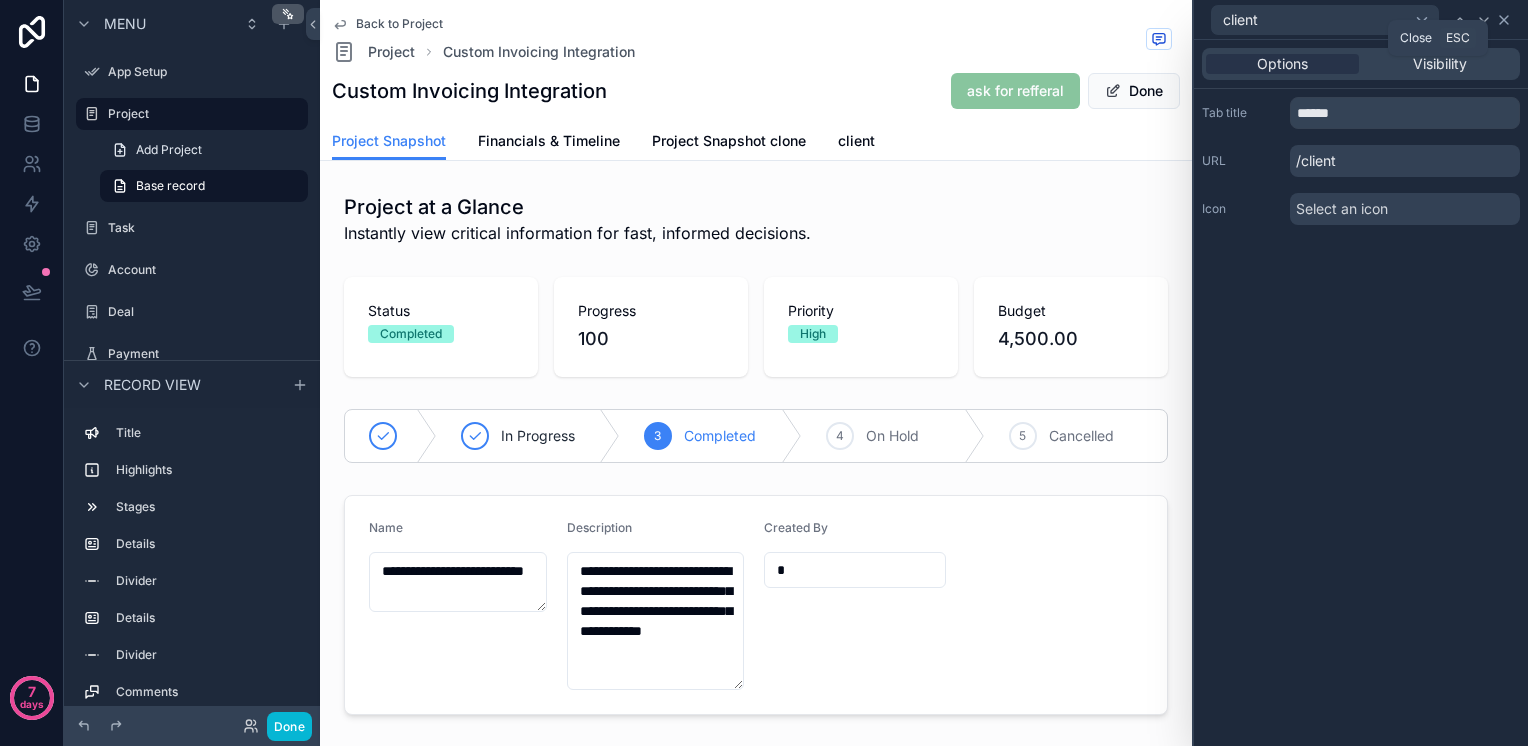 click 